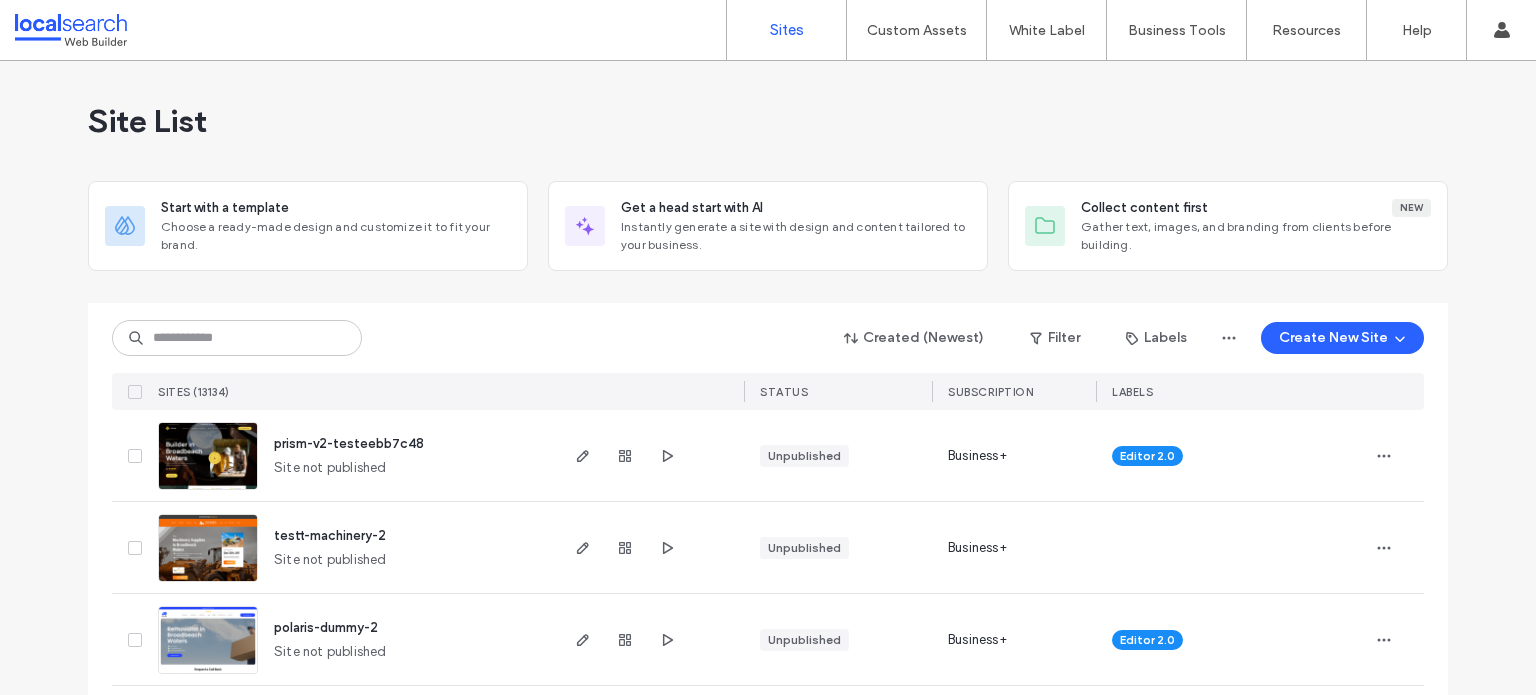 scroll, scrollTop: 0, scrollLeft: 0, axis: both 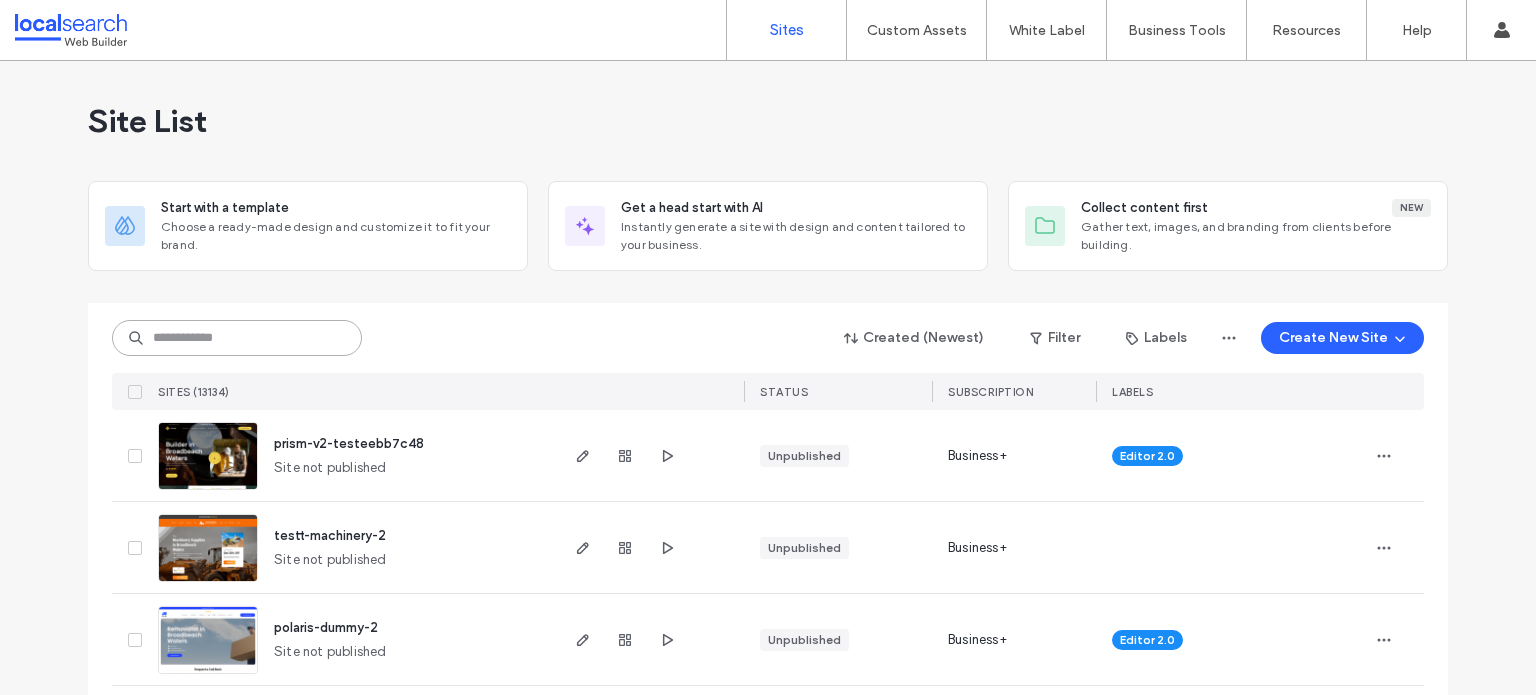 click at bounding box center (237, 338) 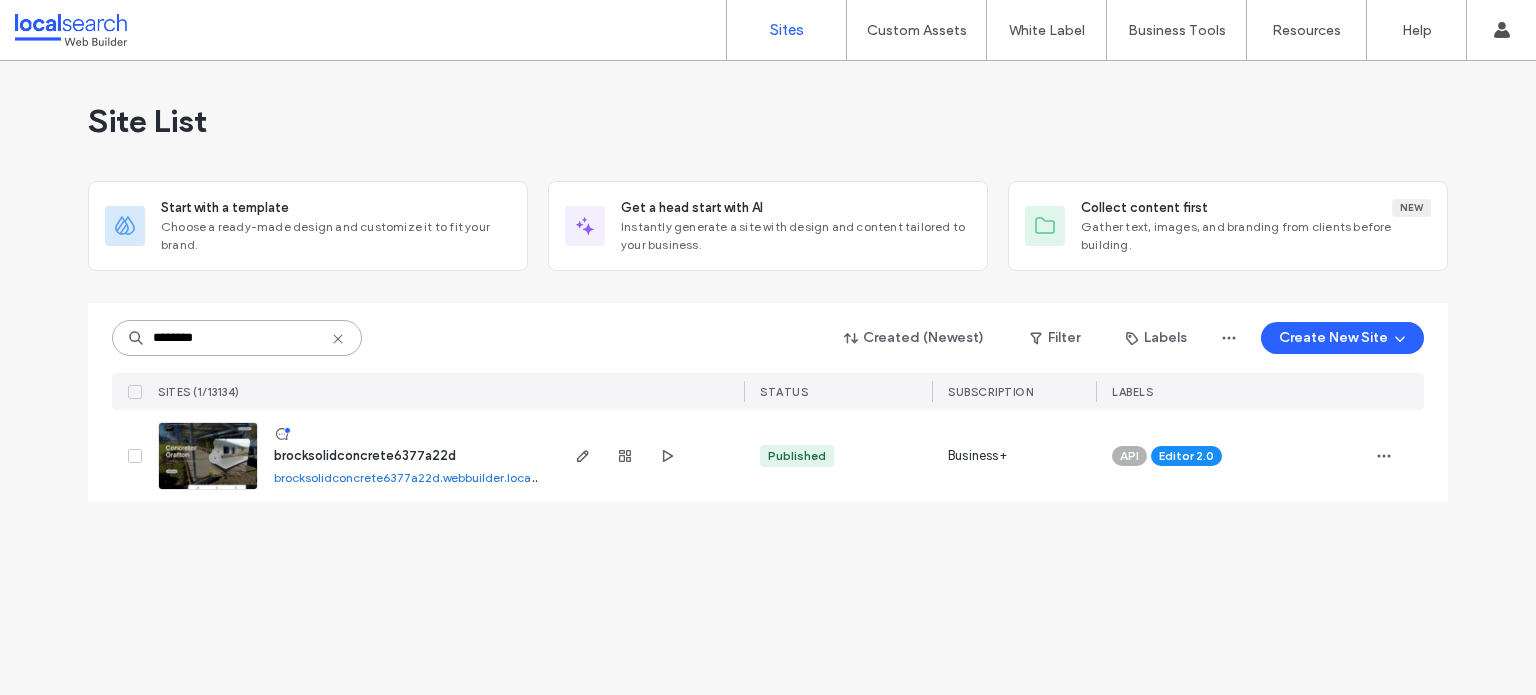 type on "********" 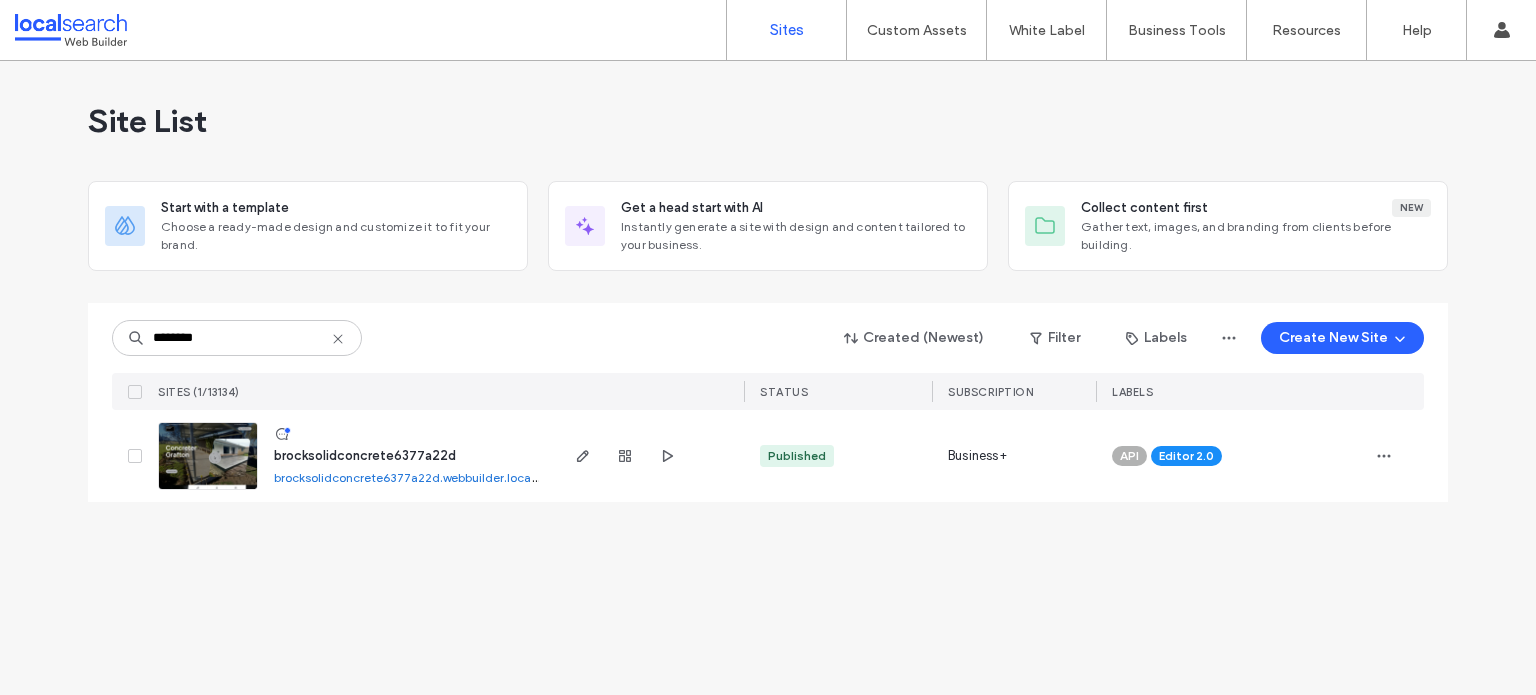 click at bounding box center [208, 491] 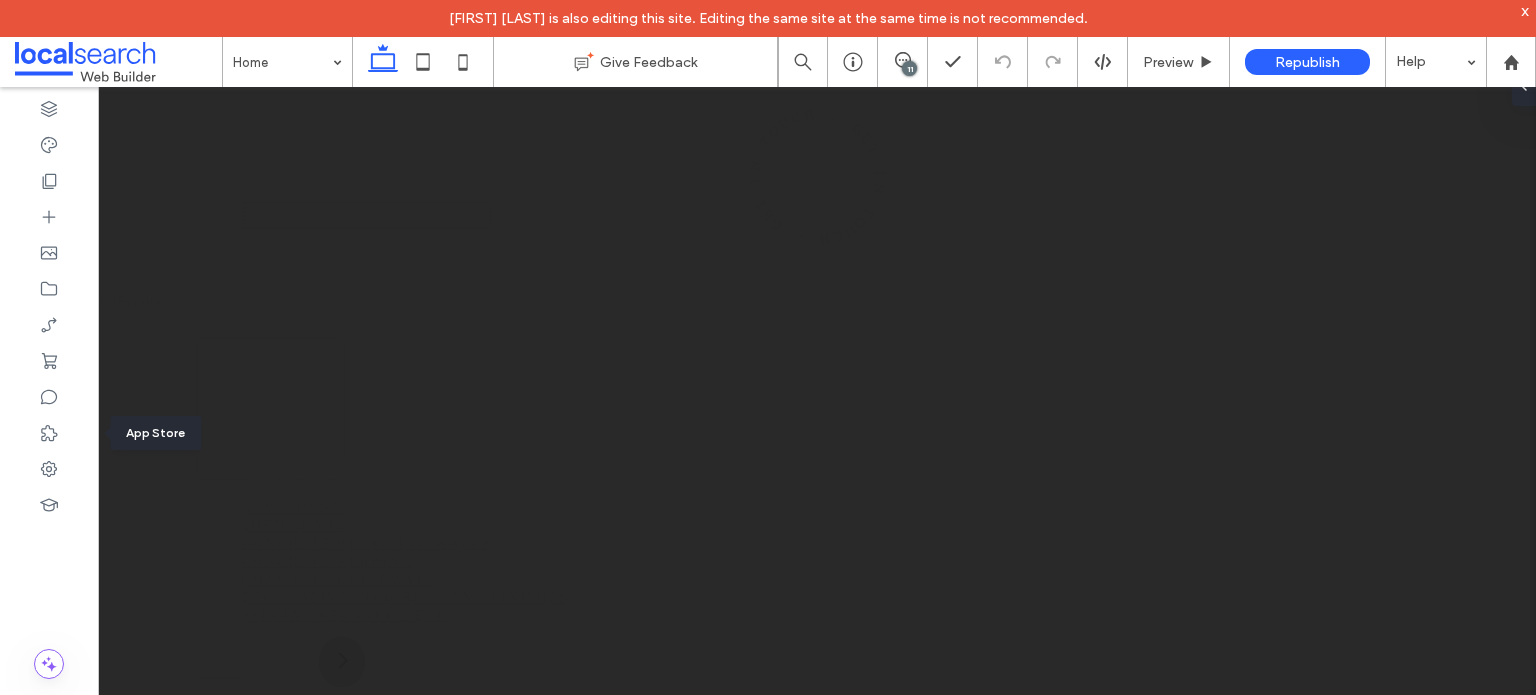 scroll, scrollTop: 0, scrollLeft: 0, axis: both 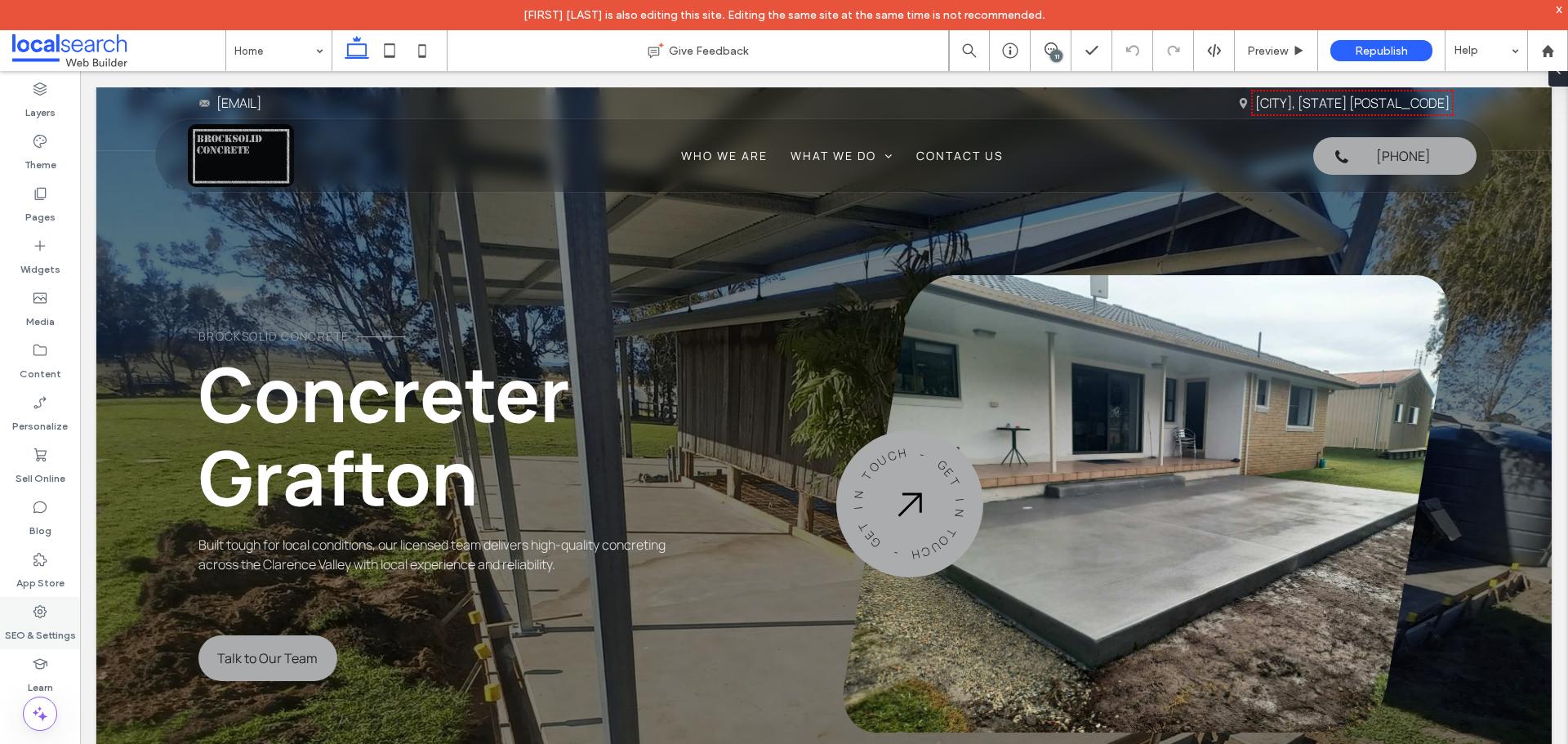 click on "SEO & Settings" at bounding box center (40, 623) 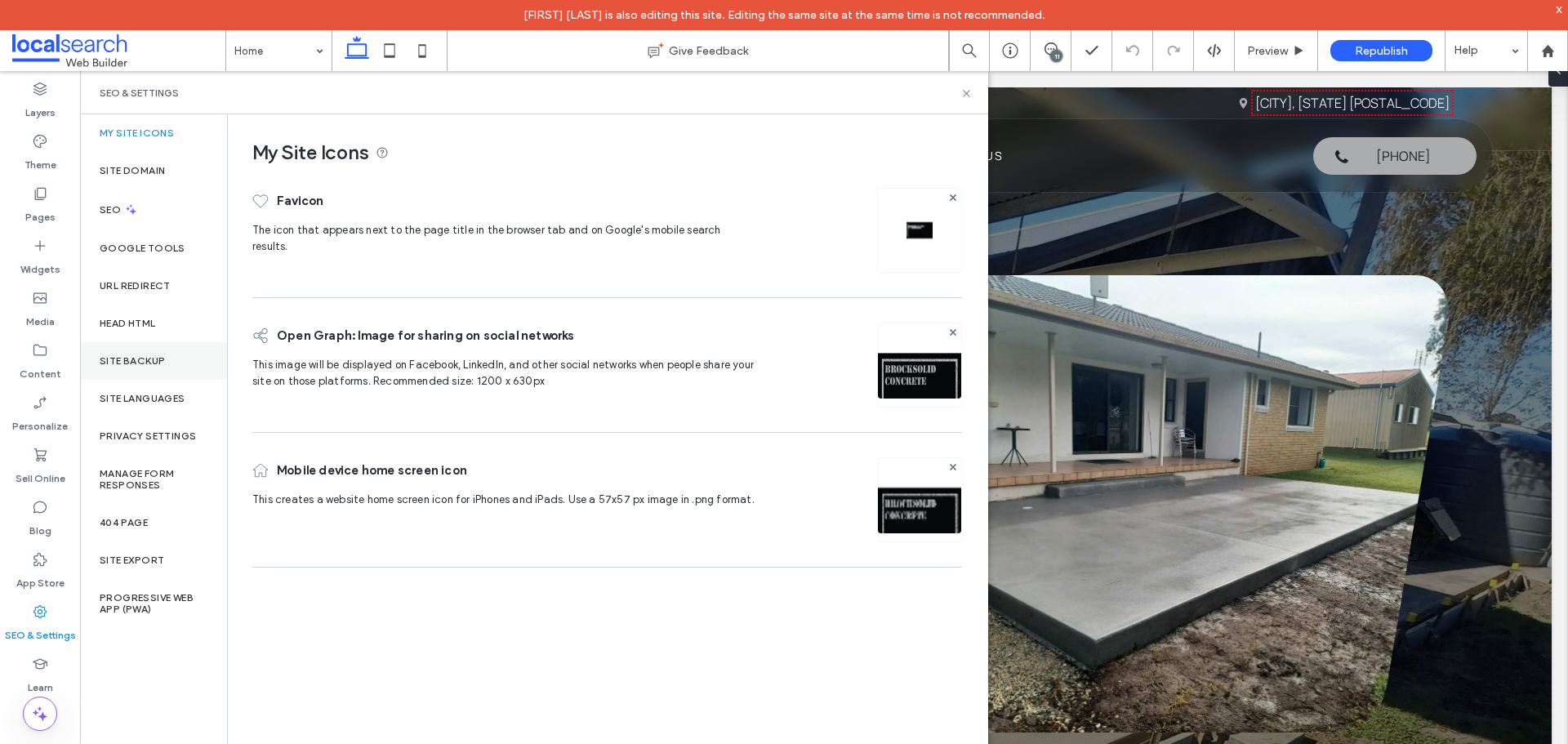 click on "Site Backup" at bounding box center (154, 361) 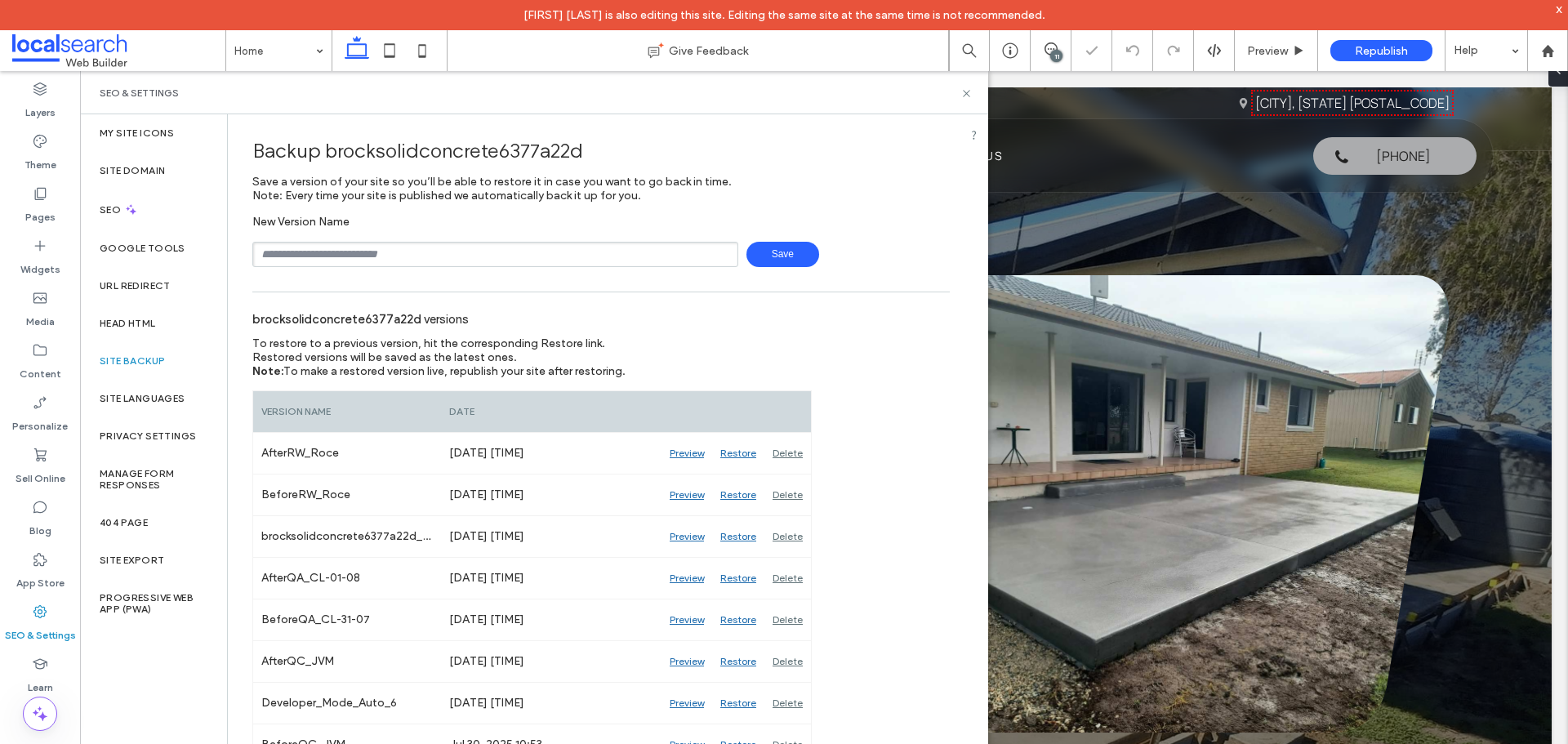 click at bounding box center [495, 254] 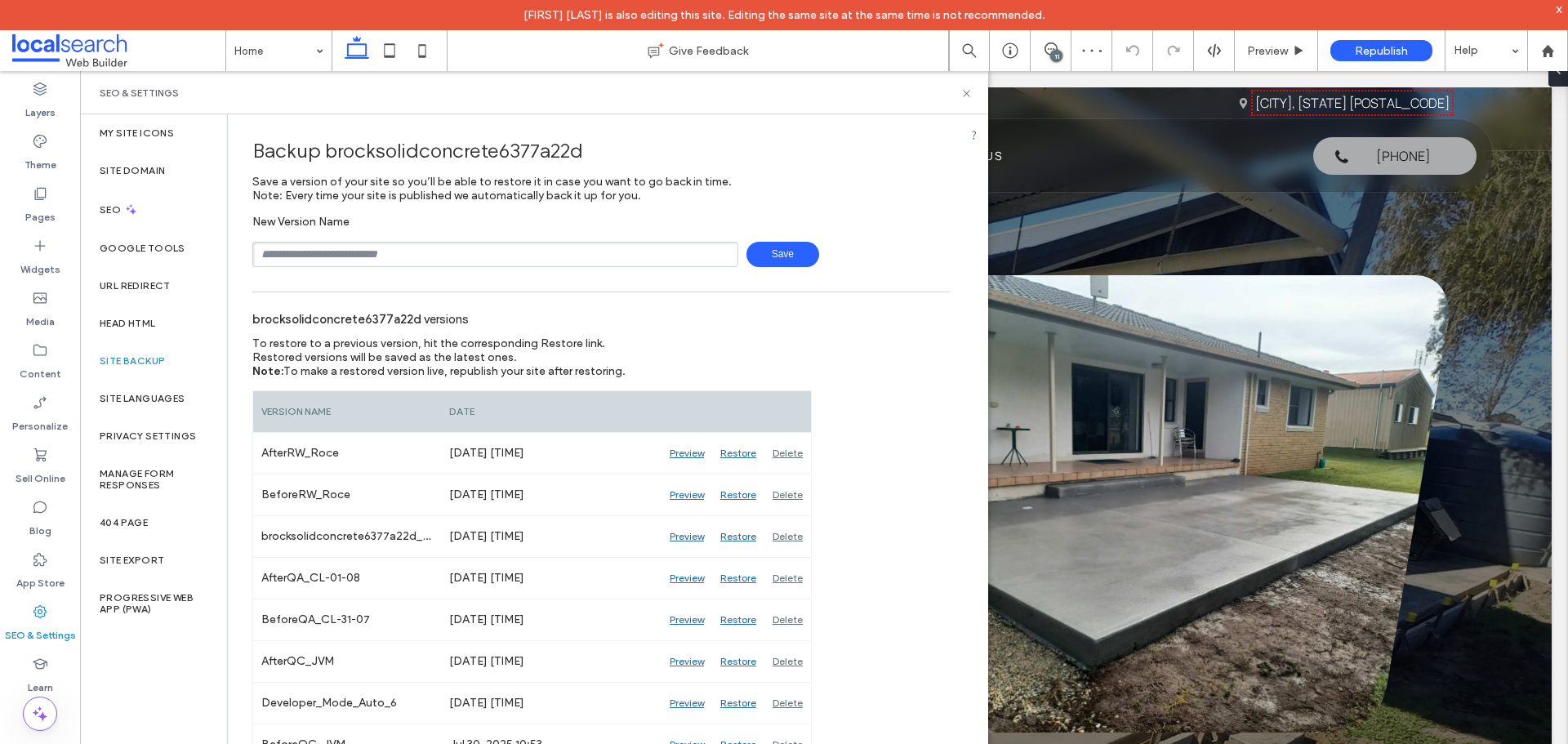 type on "**********" 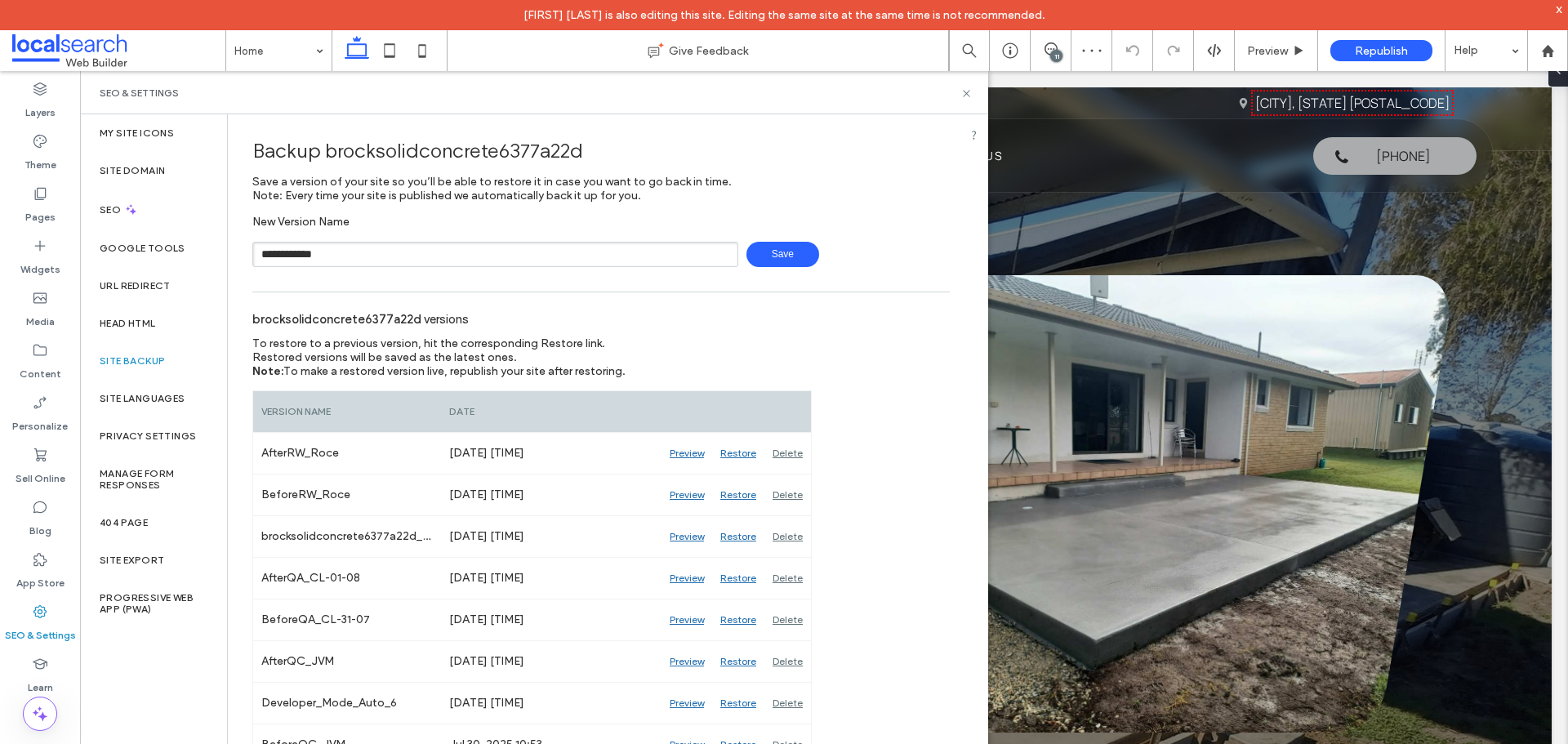 click on "Save" at bounding box center [782, 254] 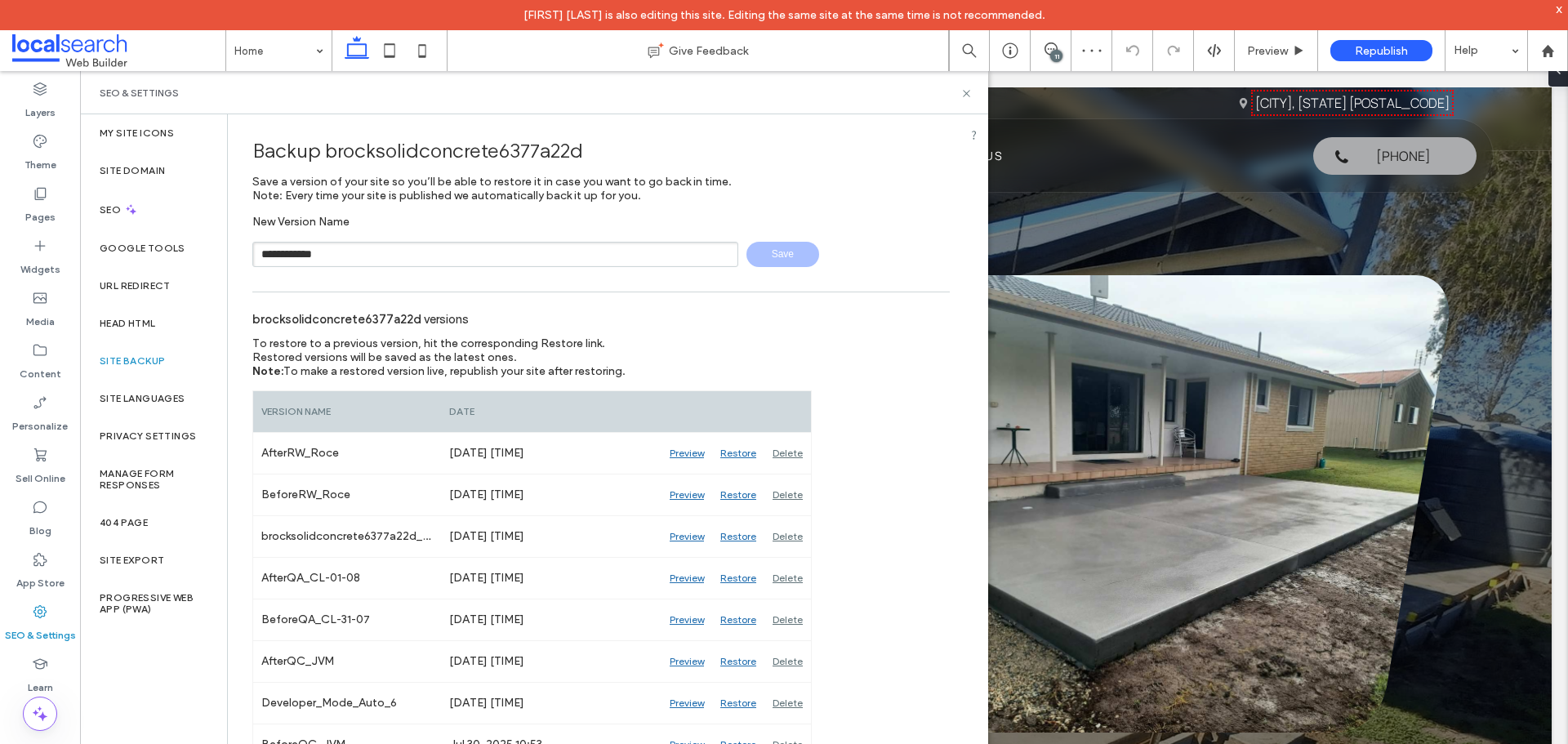 type 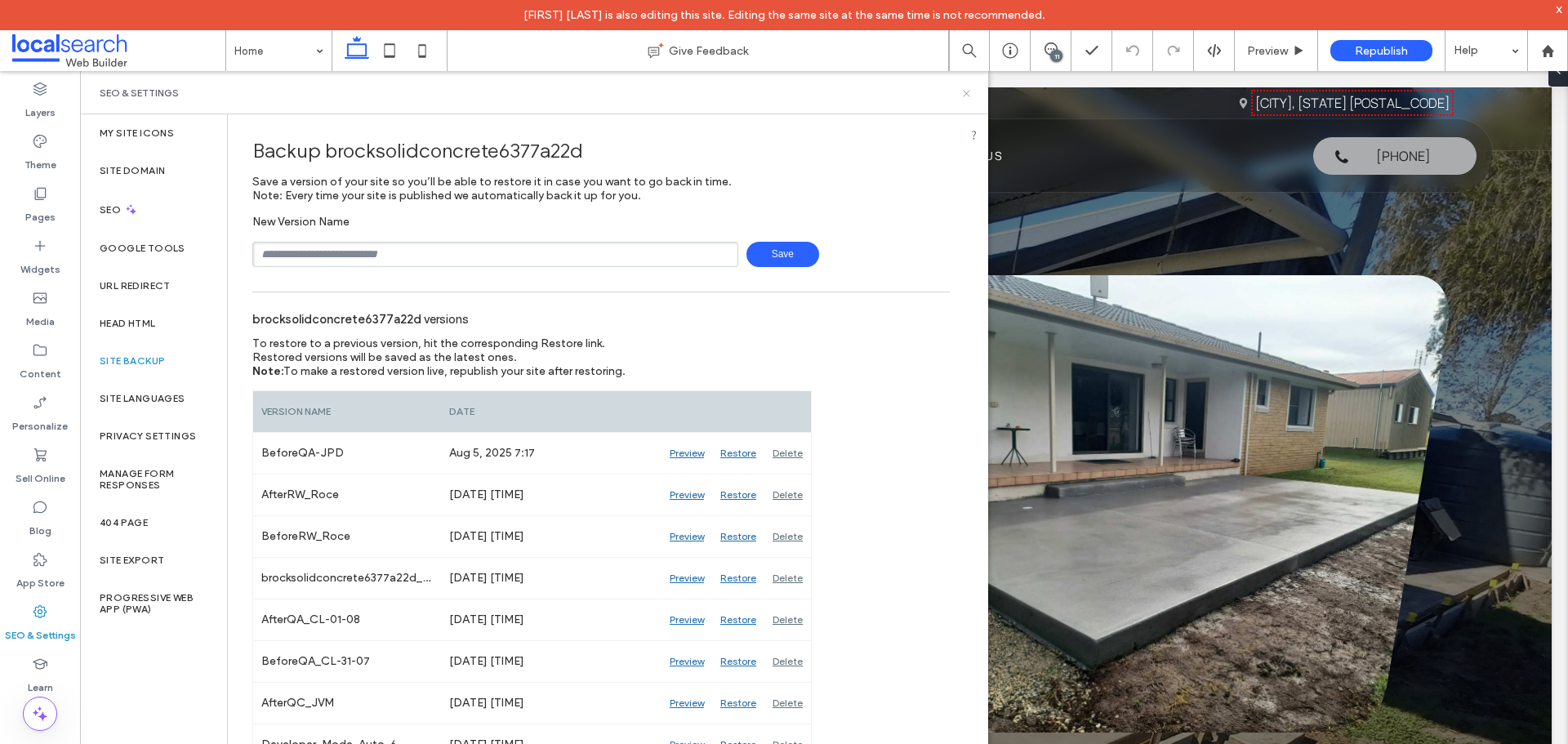 click 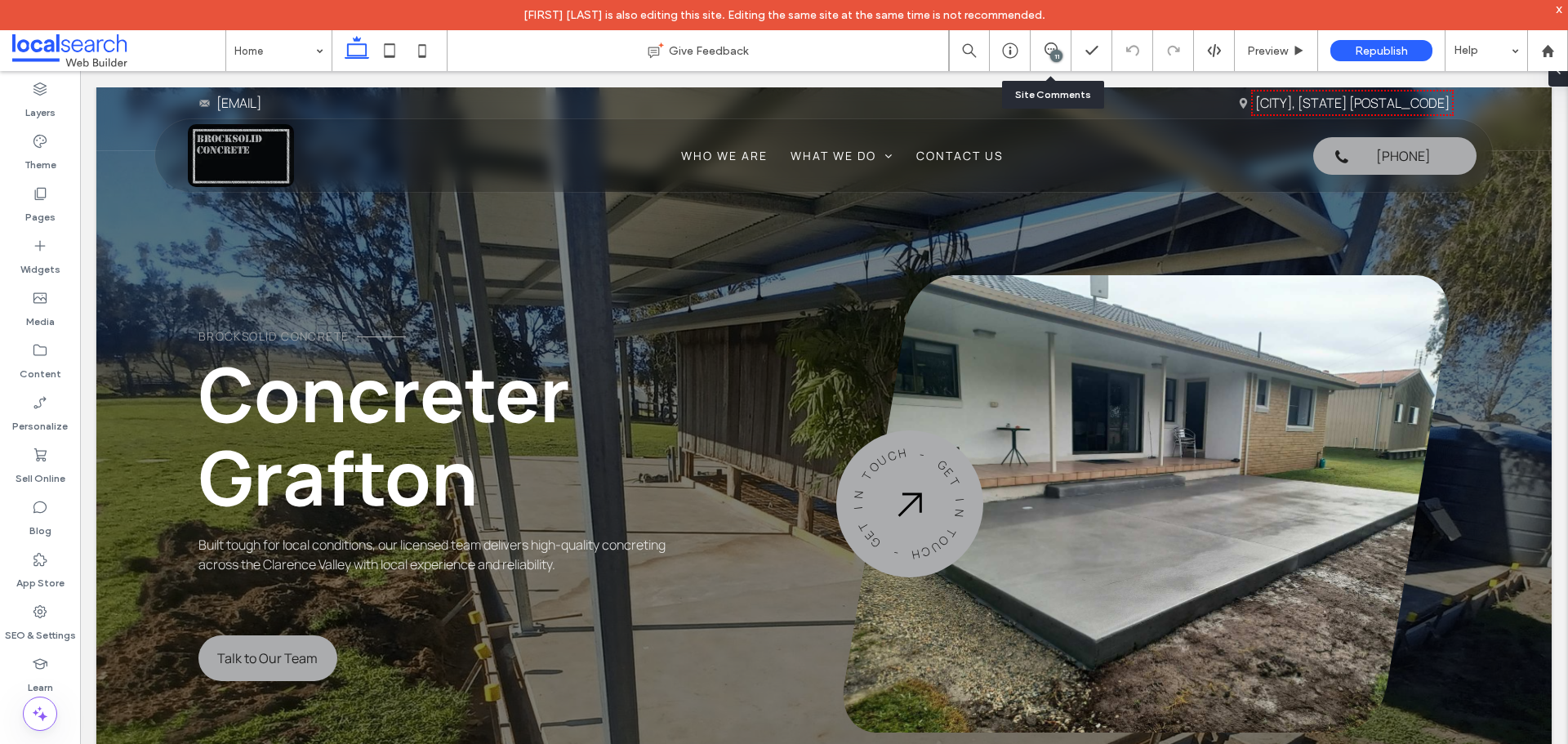 click on "11" at bounding box center (1056, 56) 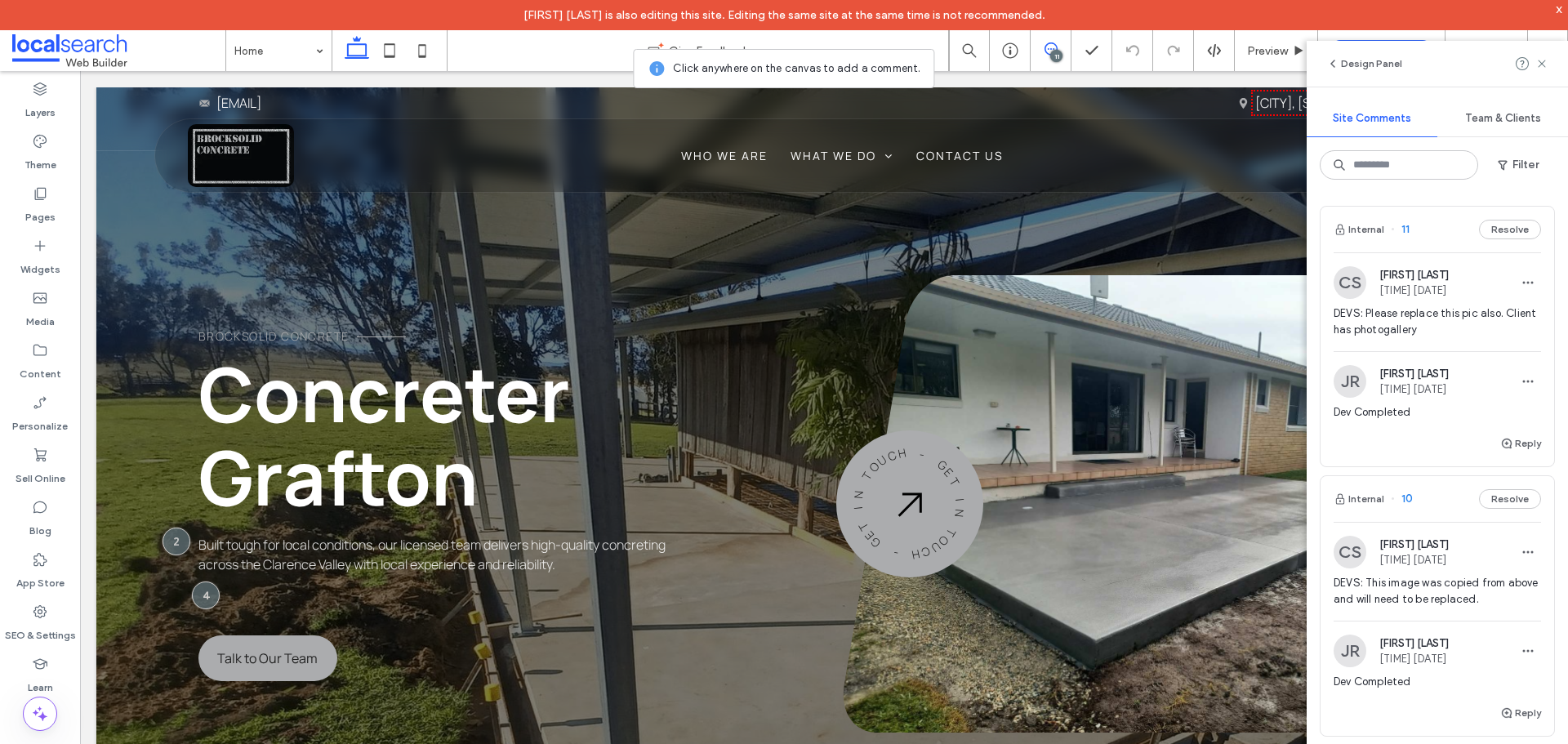 click on "Internal 11 Resolve" at bounding box center [1437, 229] 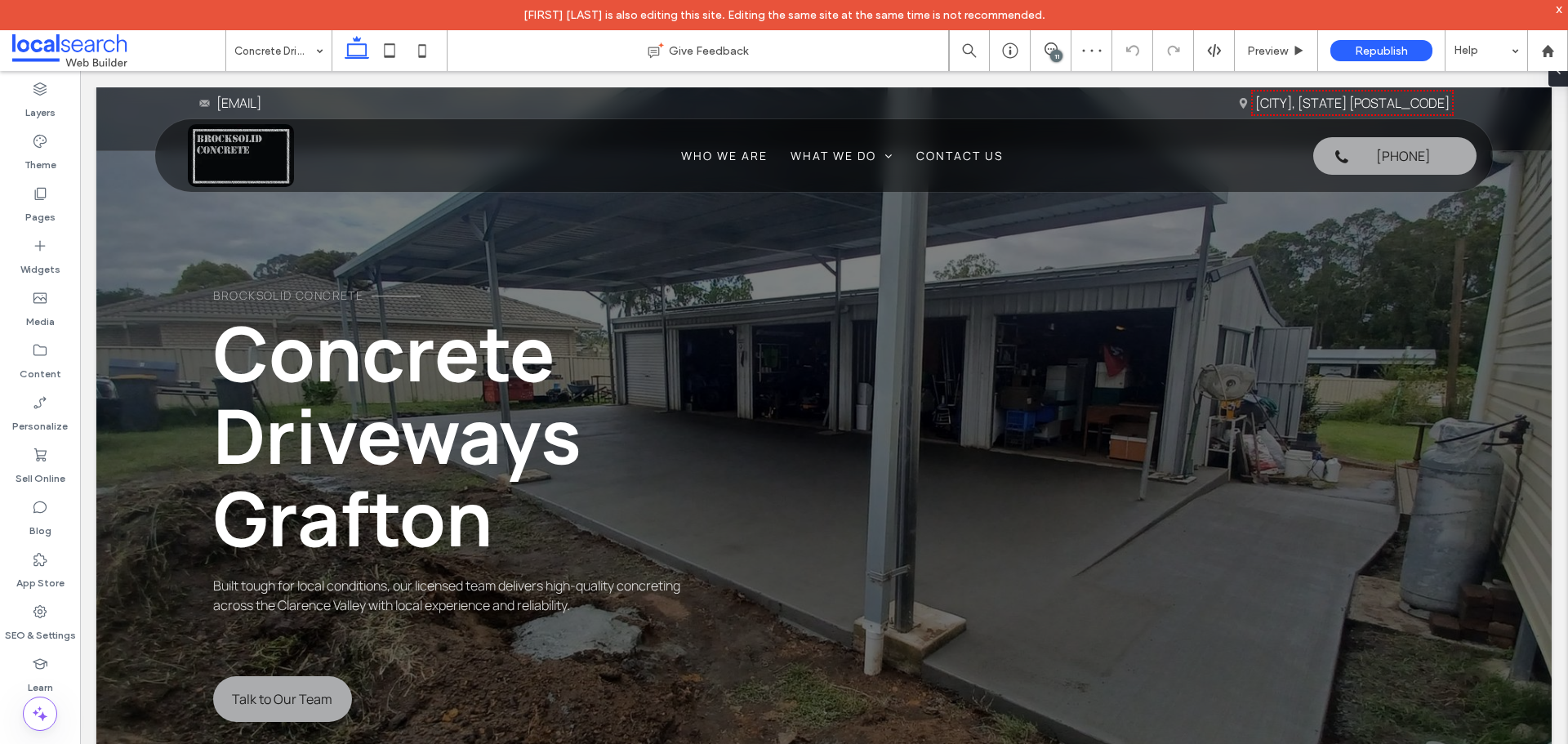 scroll, scrollTop: 3834, scrollLeft: 0, axis: vertical 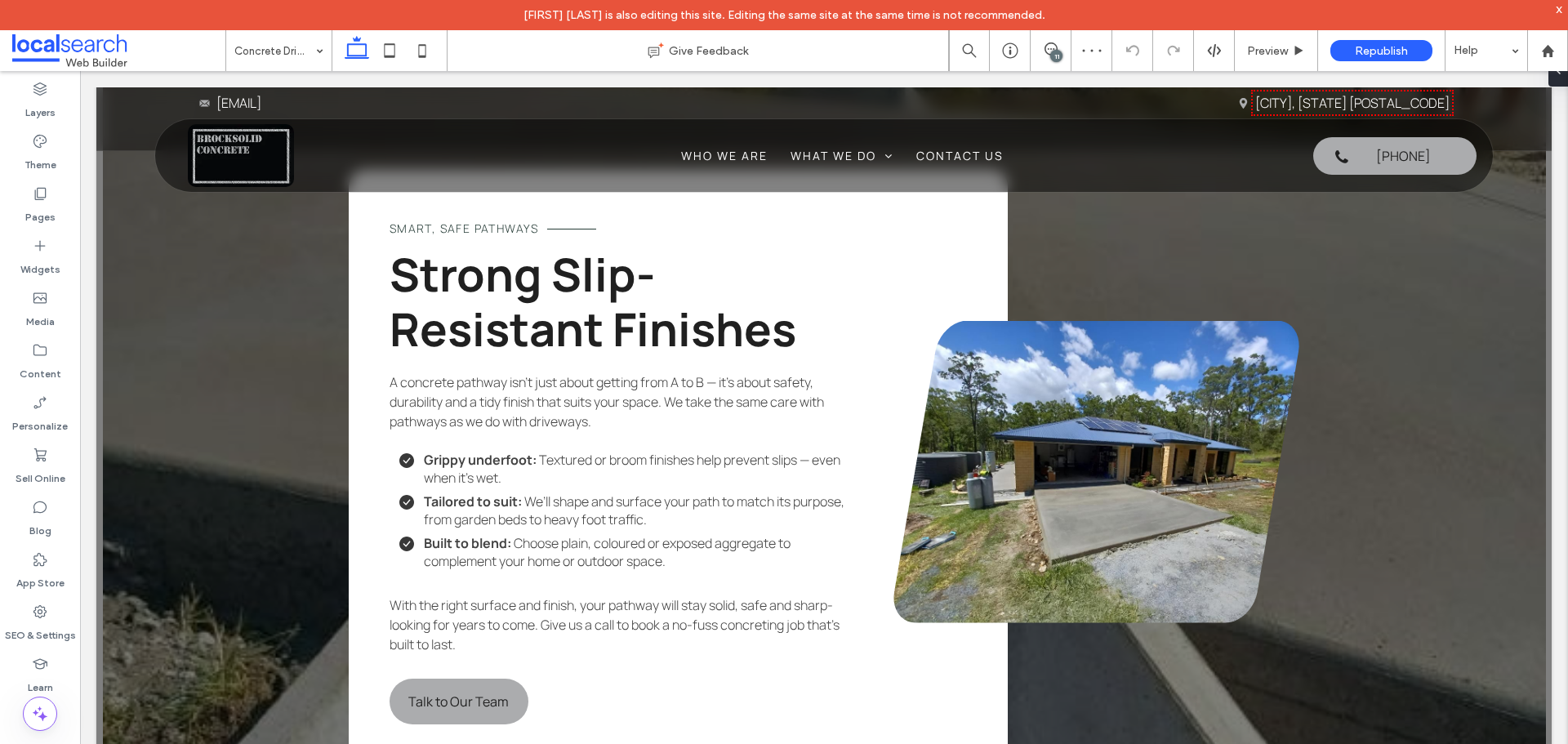click on "11" at bounding box center [1056, 56] 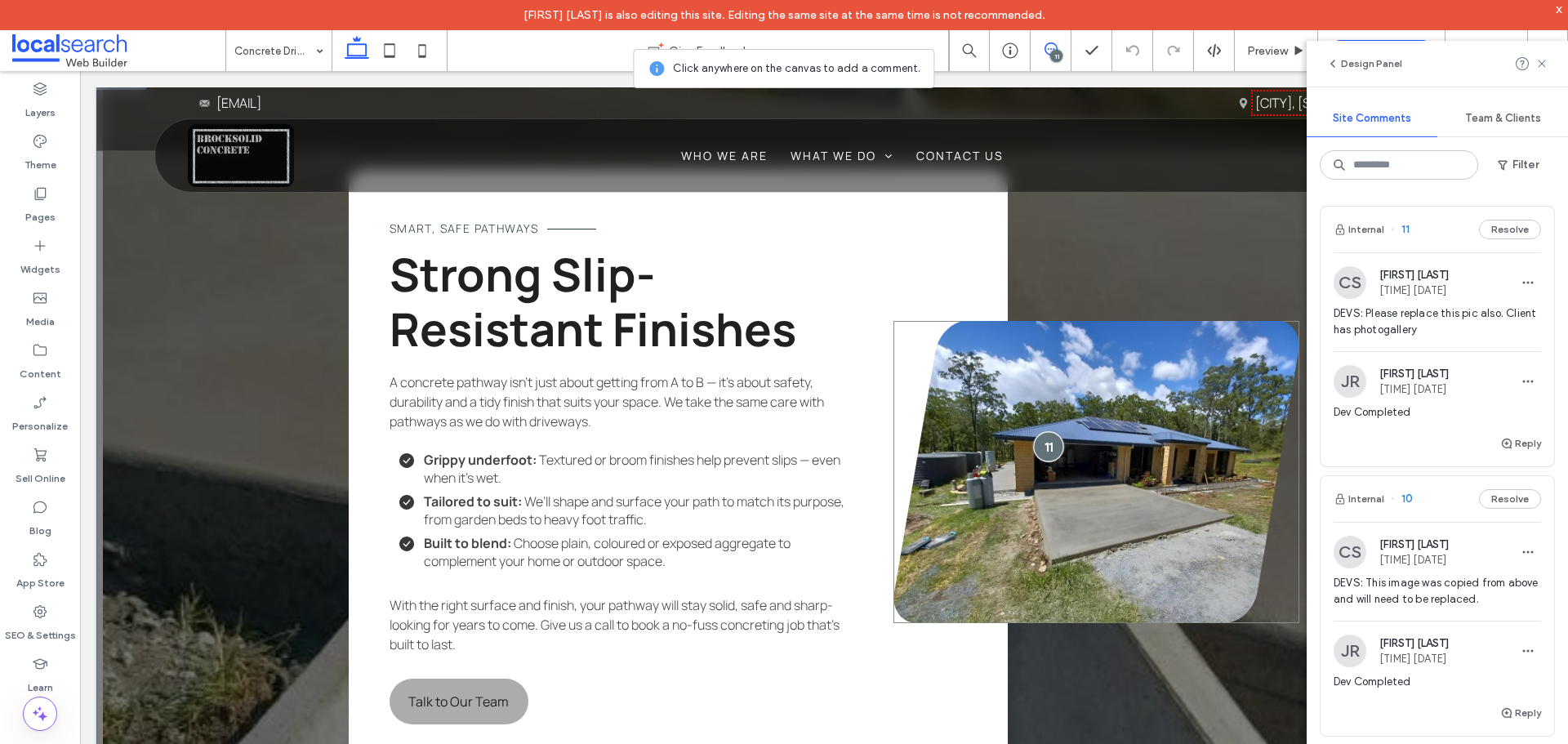 click at bounding box center (1048, 446) 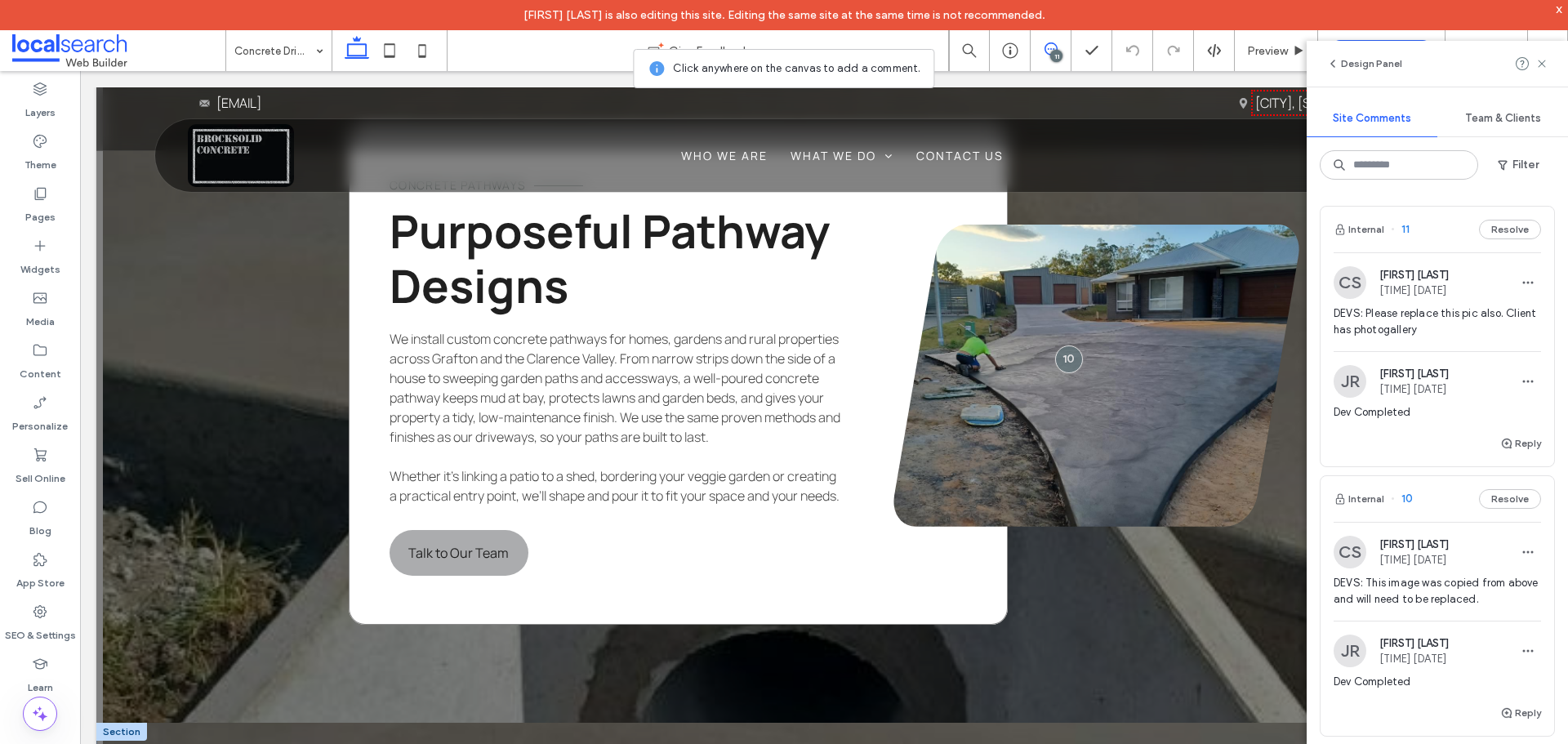 scroll, scrollTop: 3181, scrollLeft: 0, axis: vertical 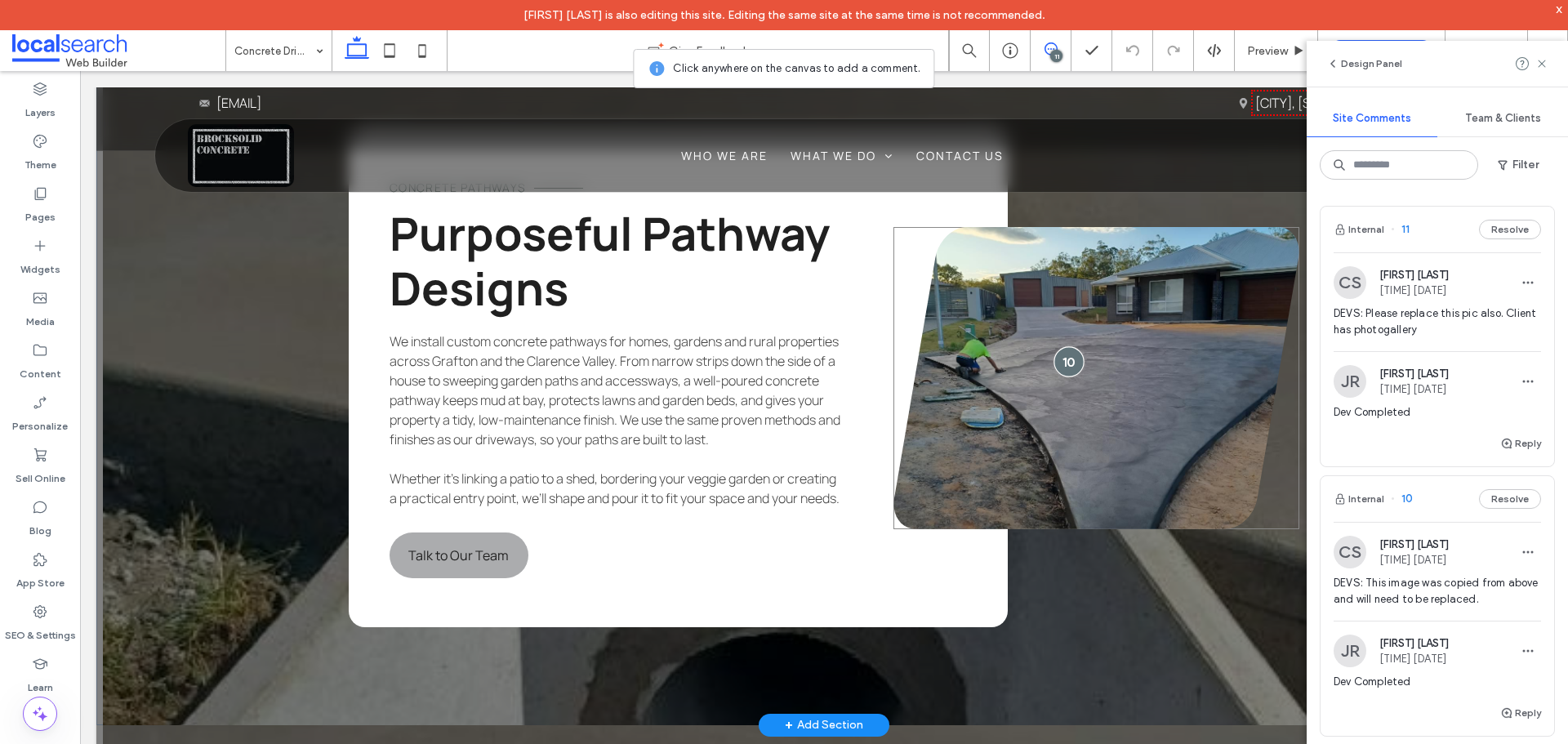 click at bounding box center [1068, 361] 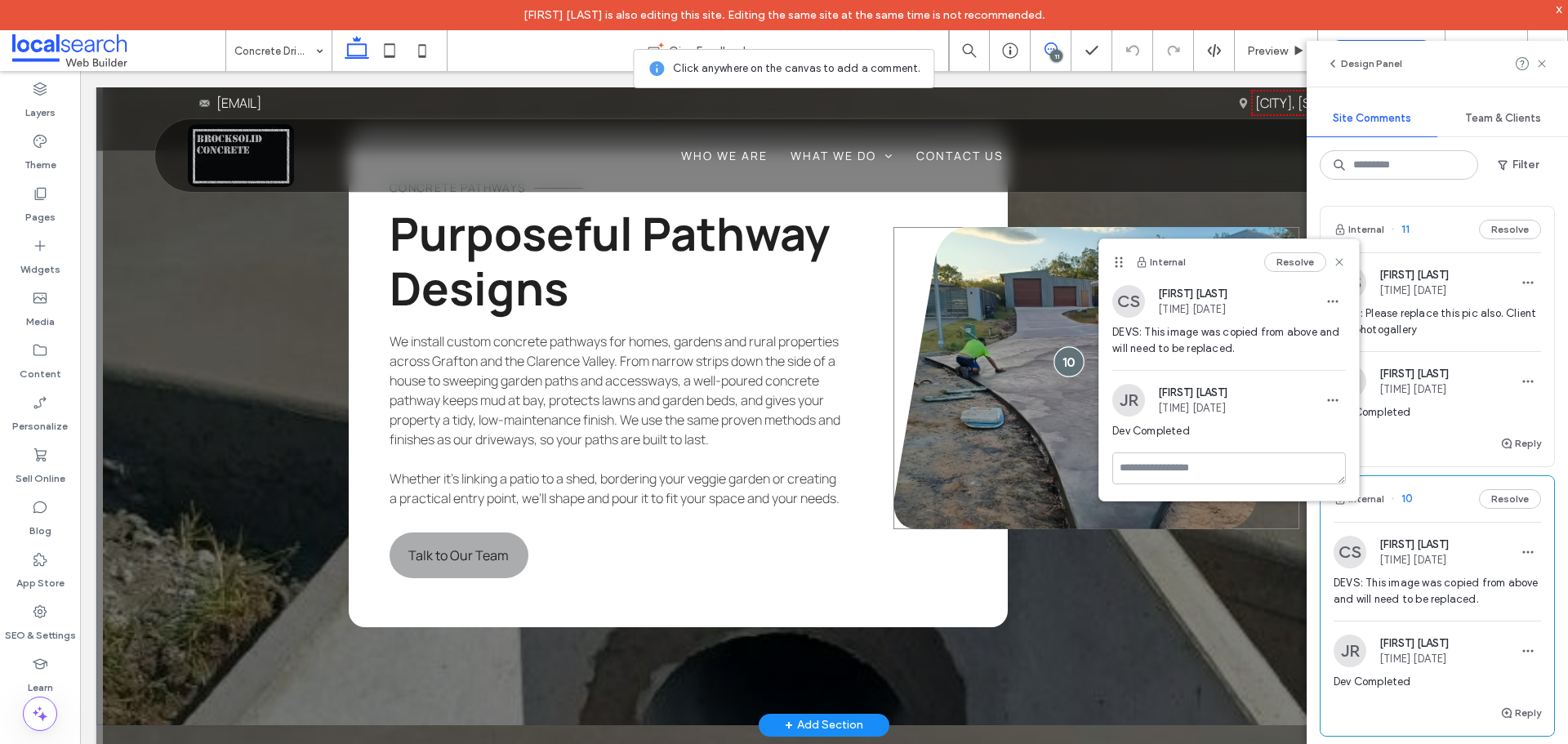 click at bounding box center (1068, 361) 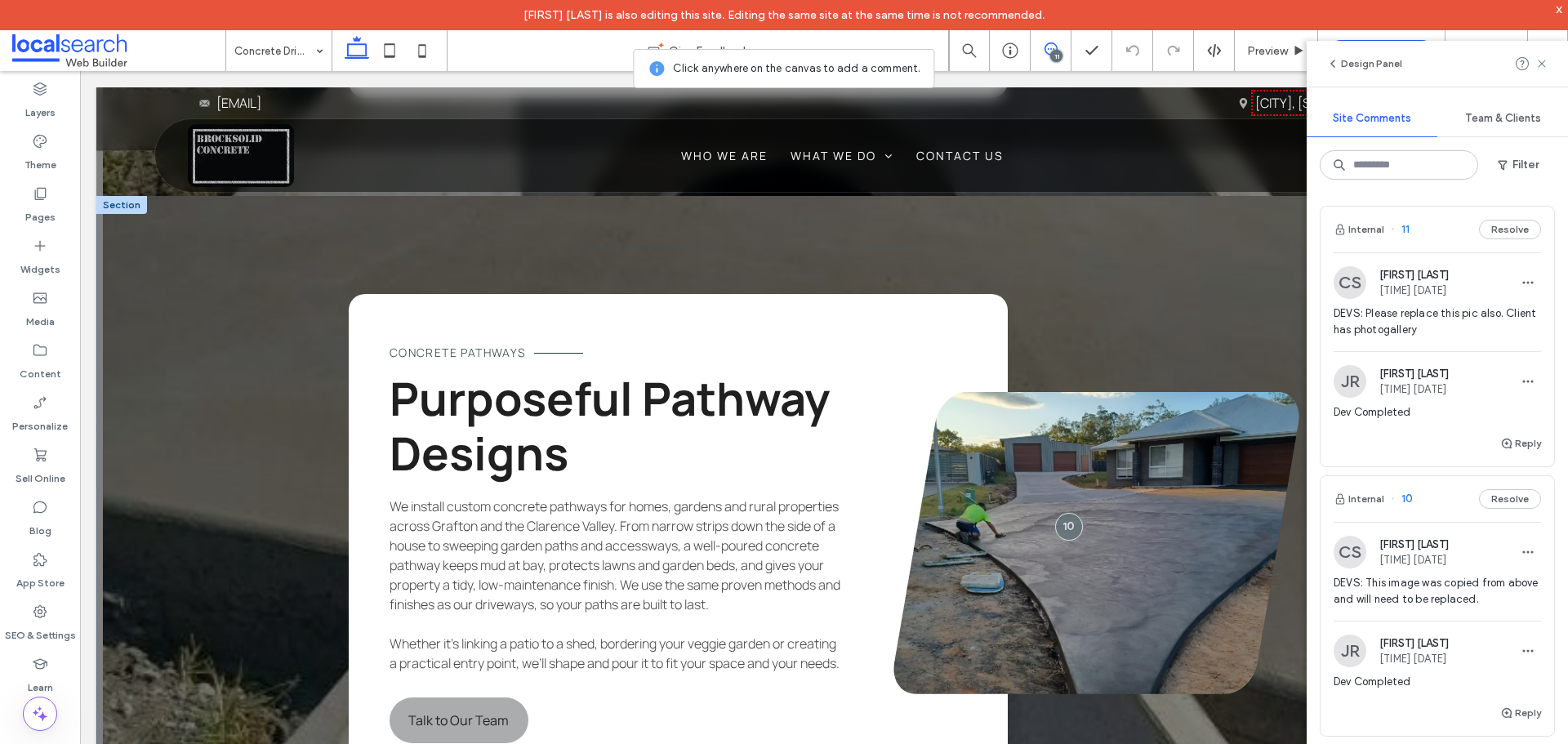 scroll, scrollTop: 3022, scrollLeft: 0, axis: vertical 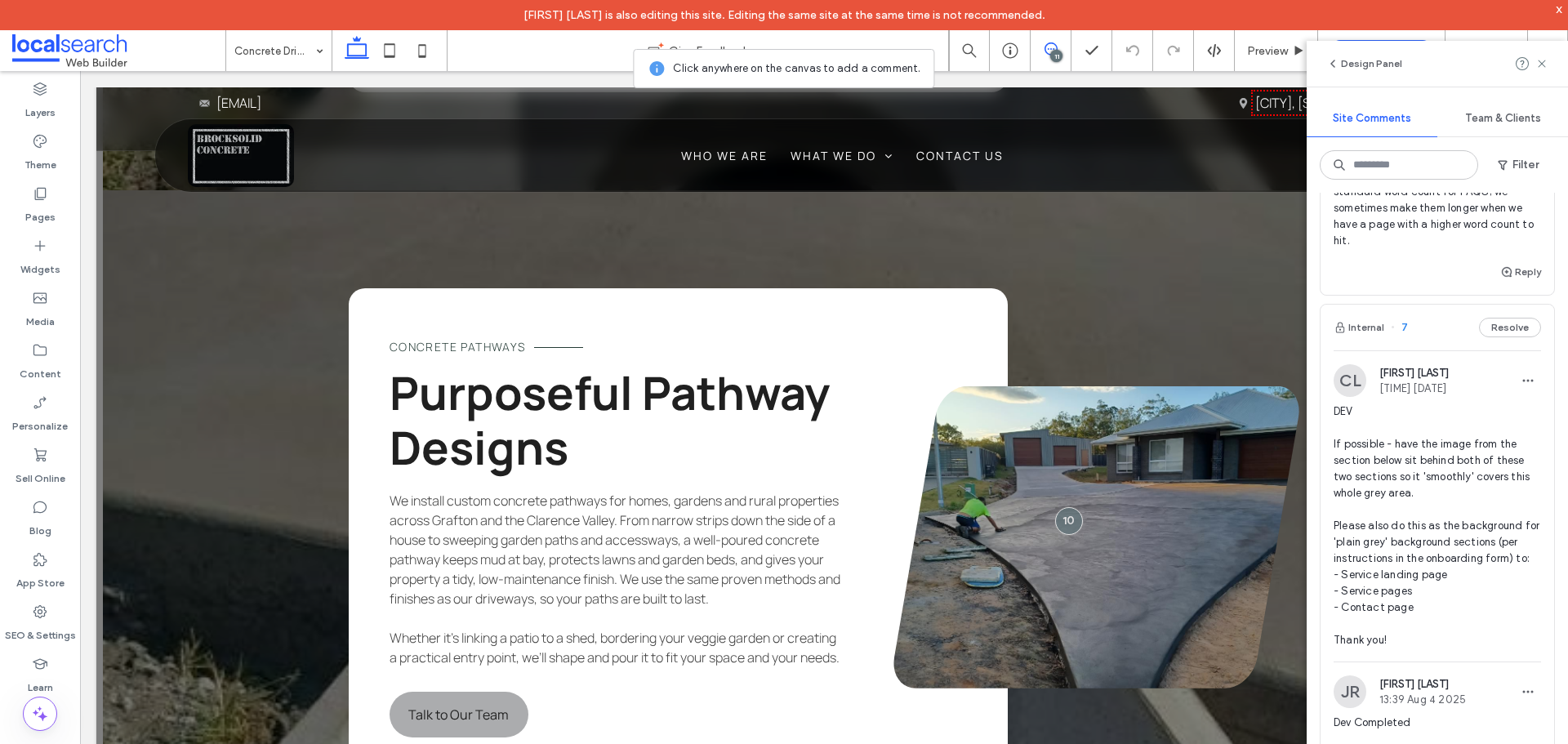 click on "Internal 7 Resolve" at bounding box center [1437, 327] 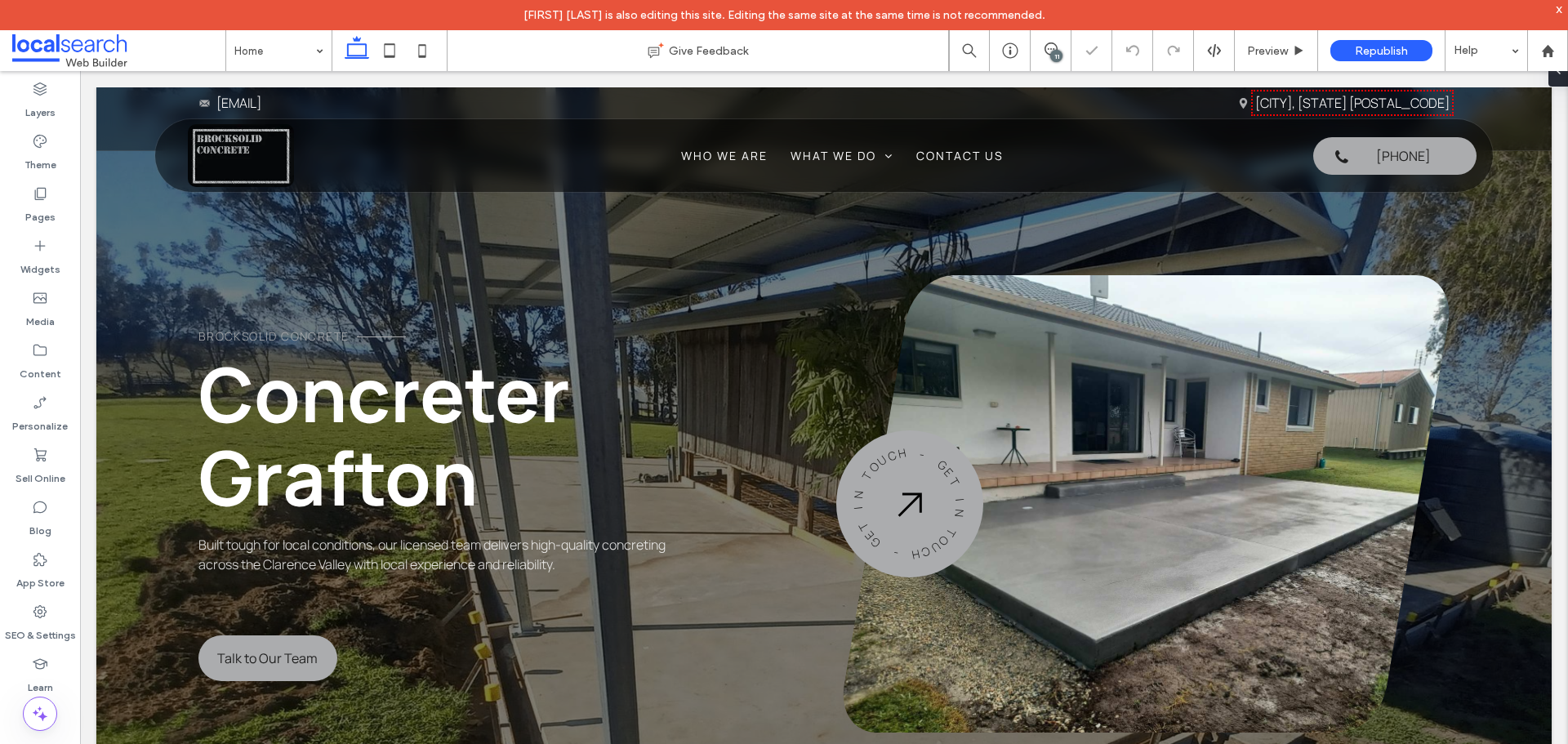 scroll, scrollTop: 0, scrollLeft: 0, axis: both 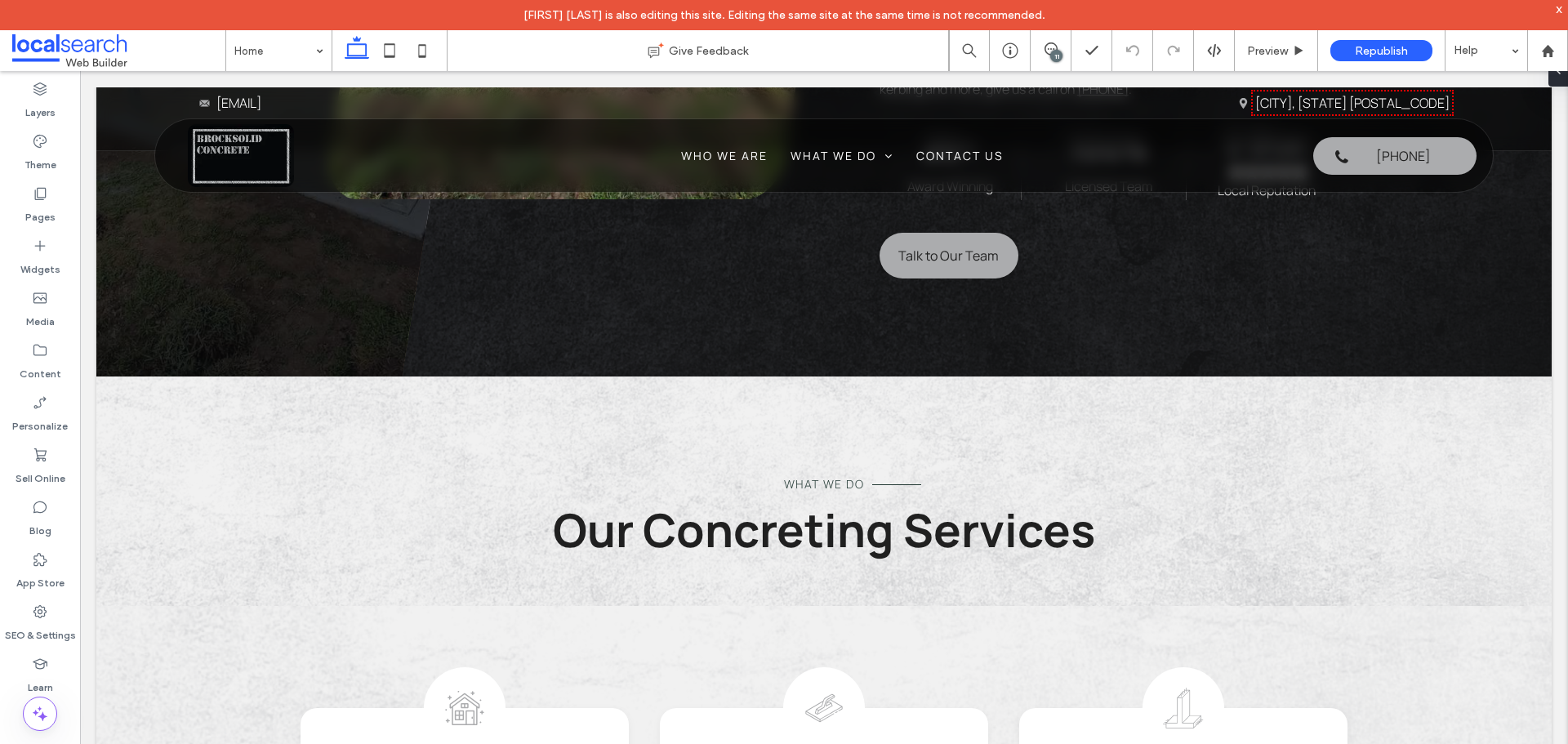 drag, startPoint x: 1167, startPoint y: 207, endPoint x: 1054, endPoint y: 53, distance: 191.01047 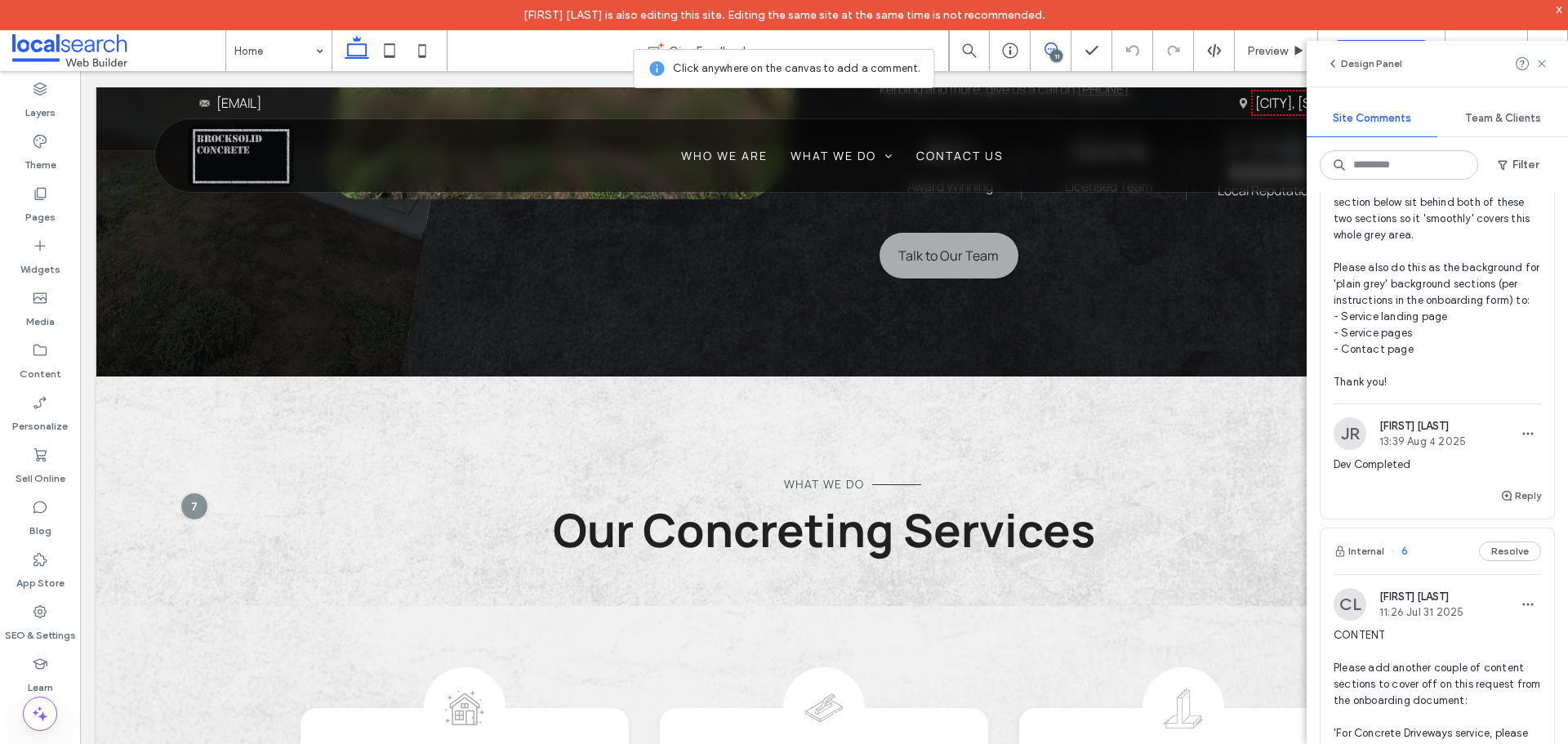 scroll, scrollTop: 1533, scrollLeft: 0, axis: vertical 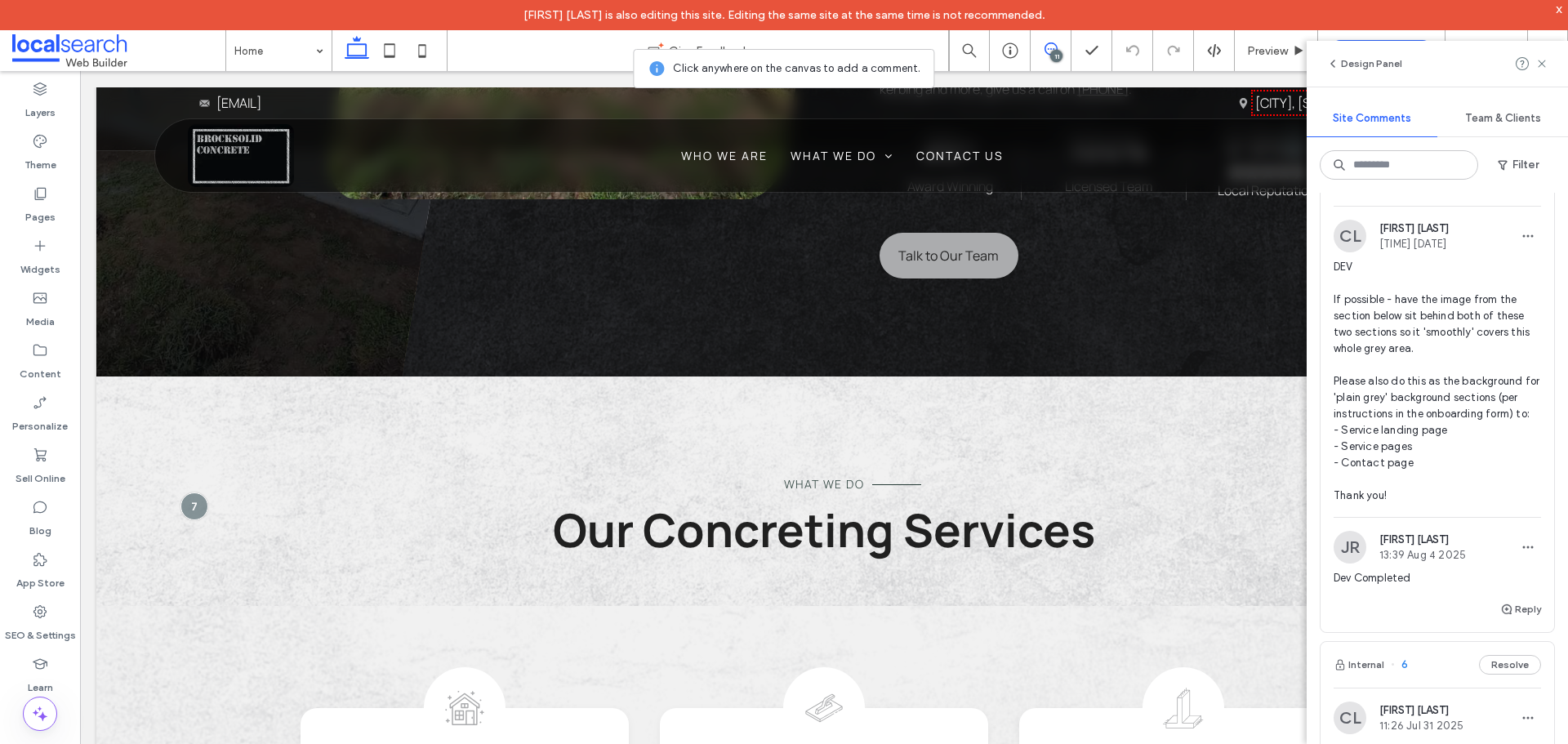 click on "Internal 7 Resolve" at bounding box center [1437, 183] 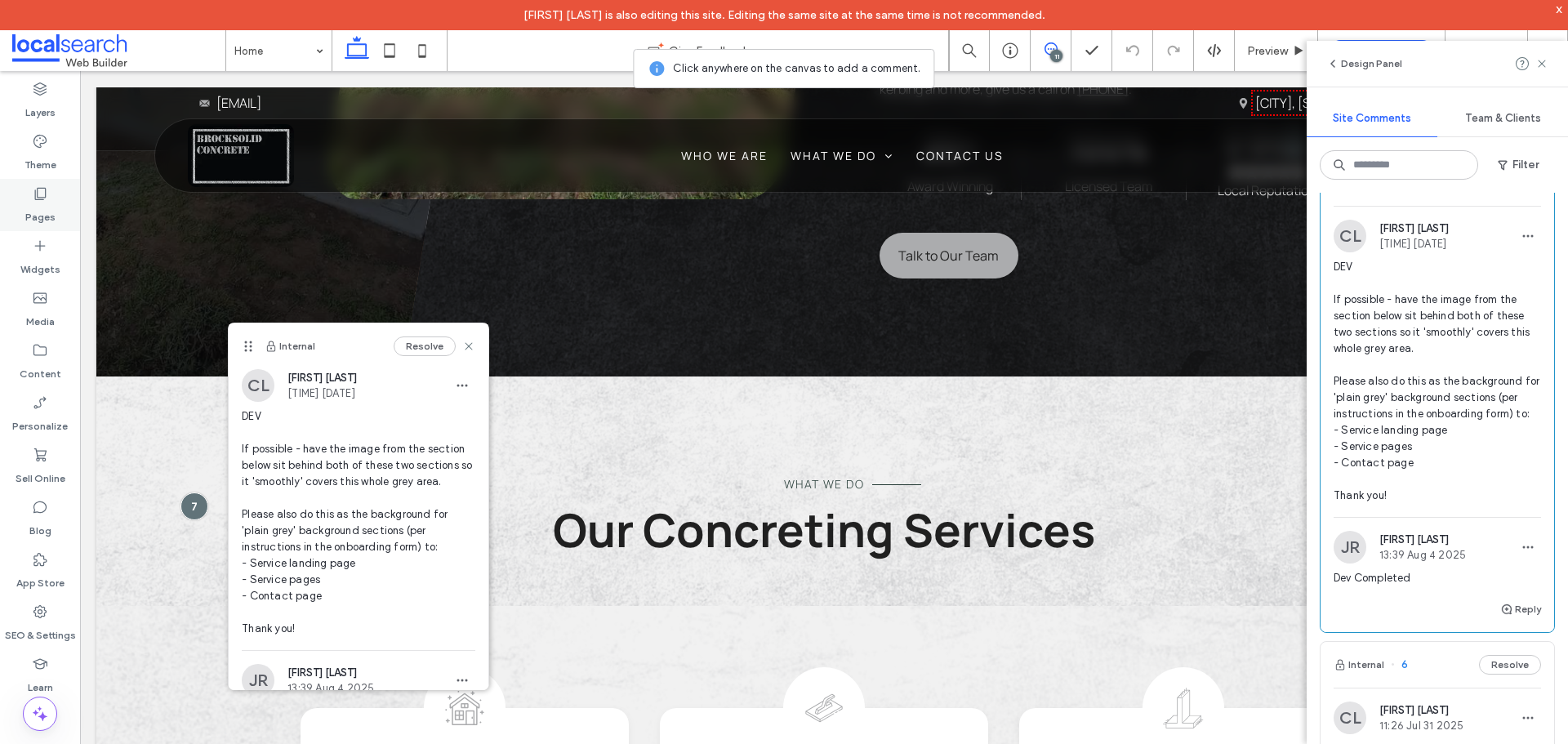 click on "Pages" at bounding box center [40, 213] 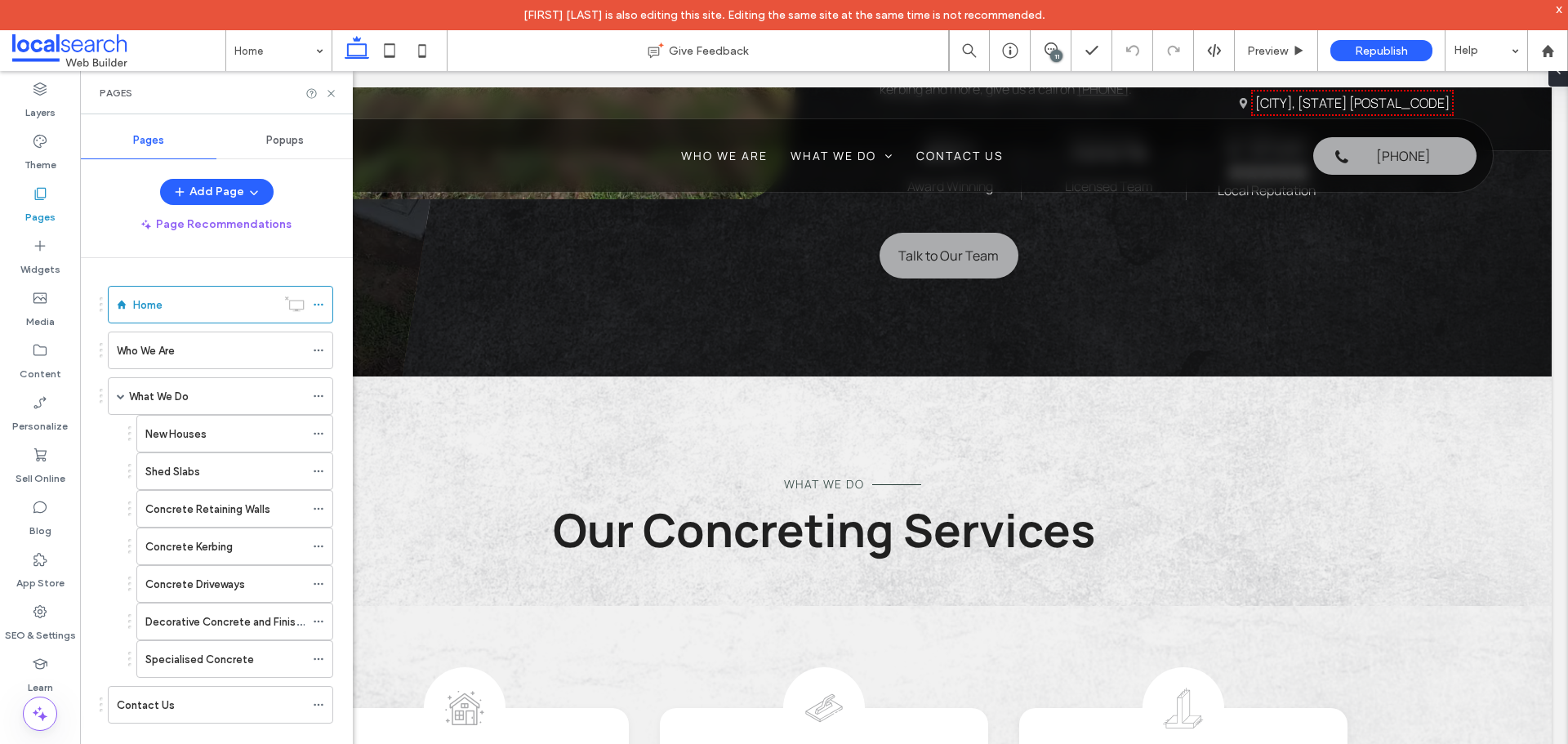 scroll, scrollTop: 0, scrollLeft: 0, axis: both 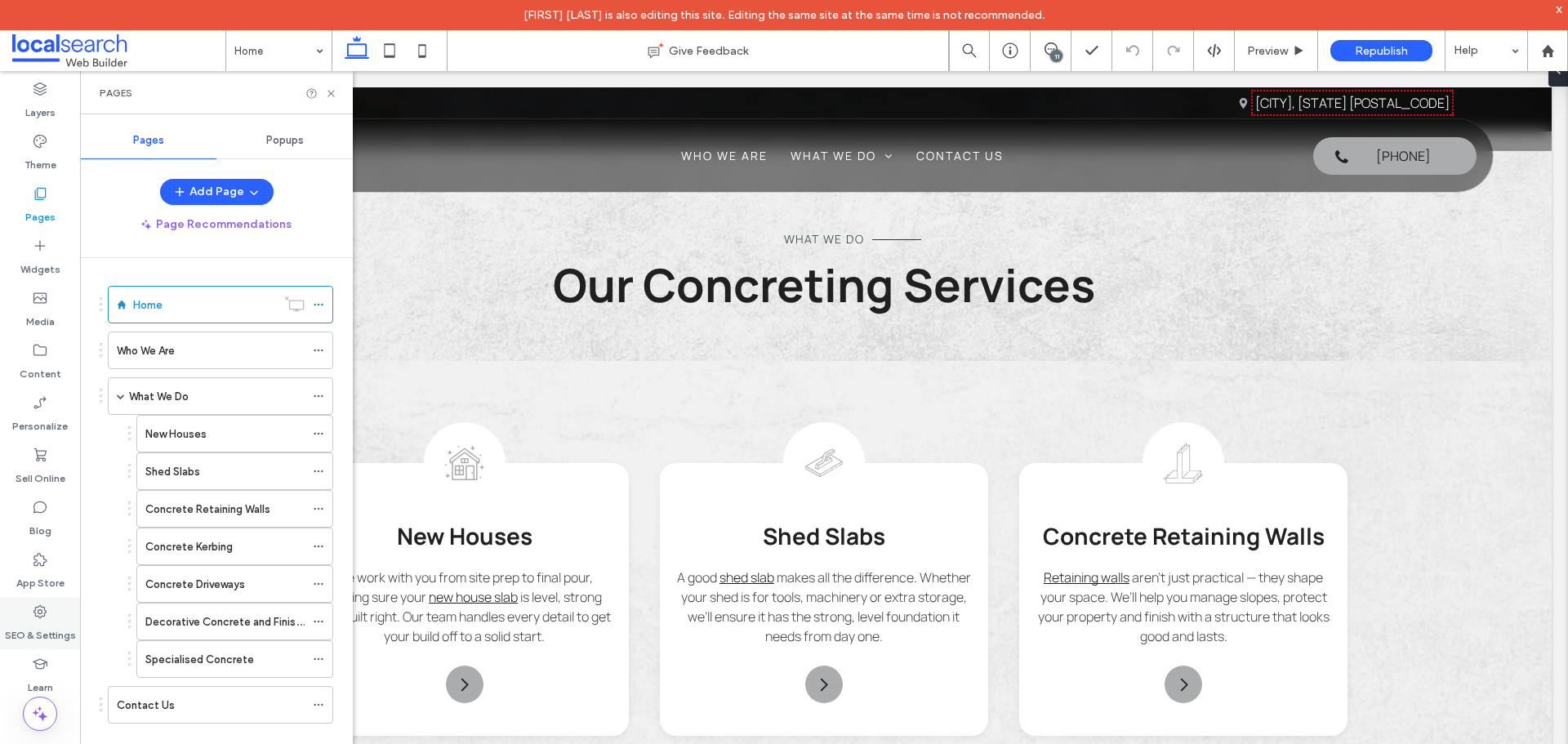 click 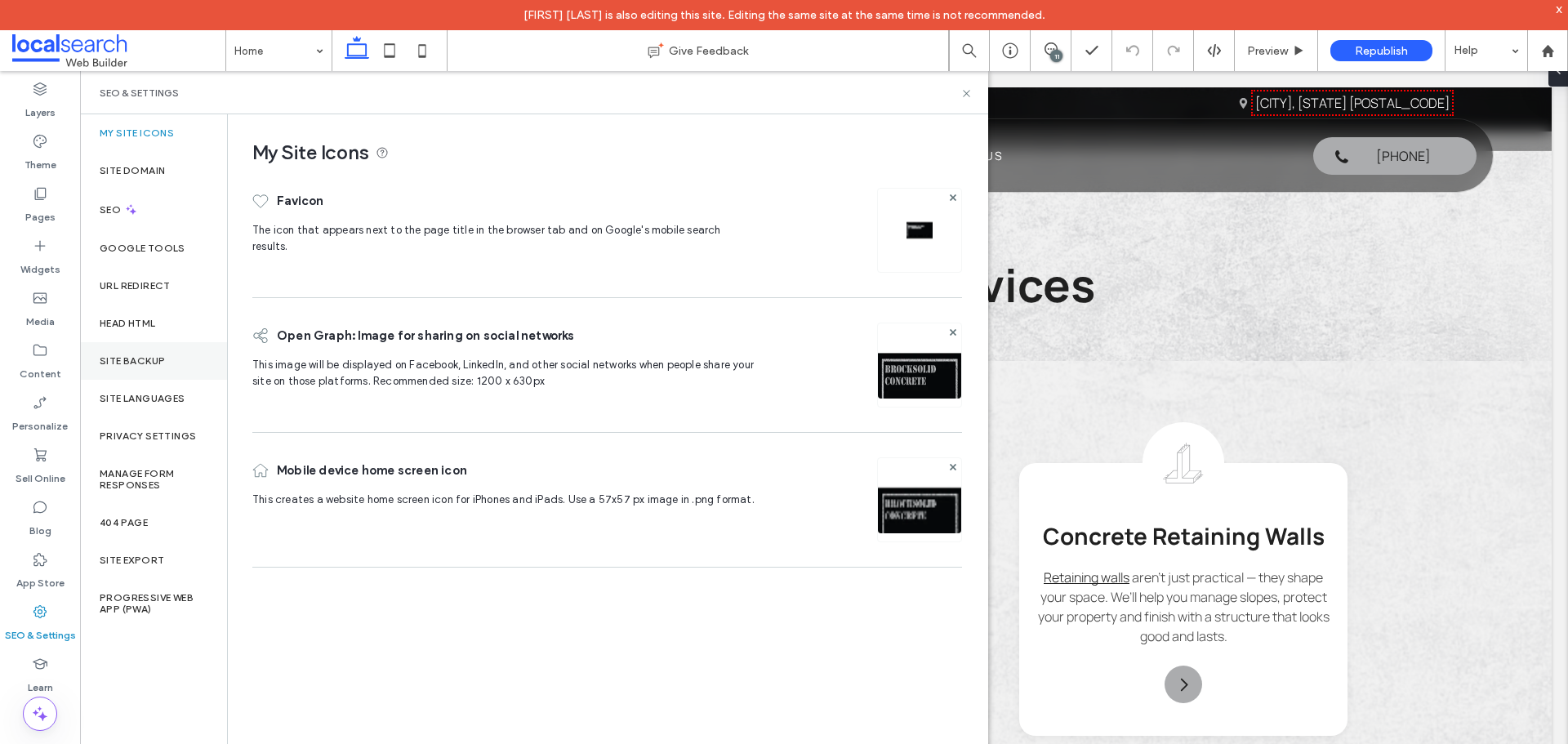 click on "Site Backup" at bounding box center [154, 361] 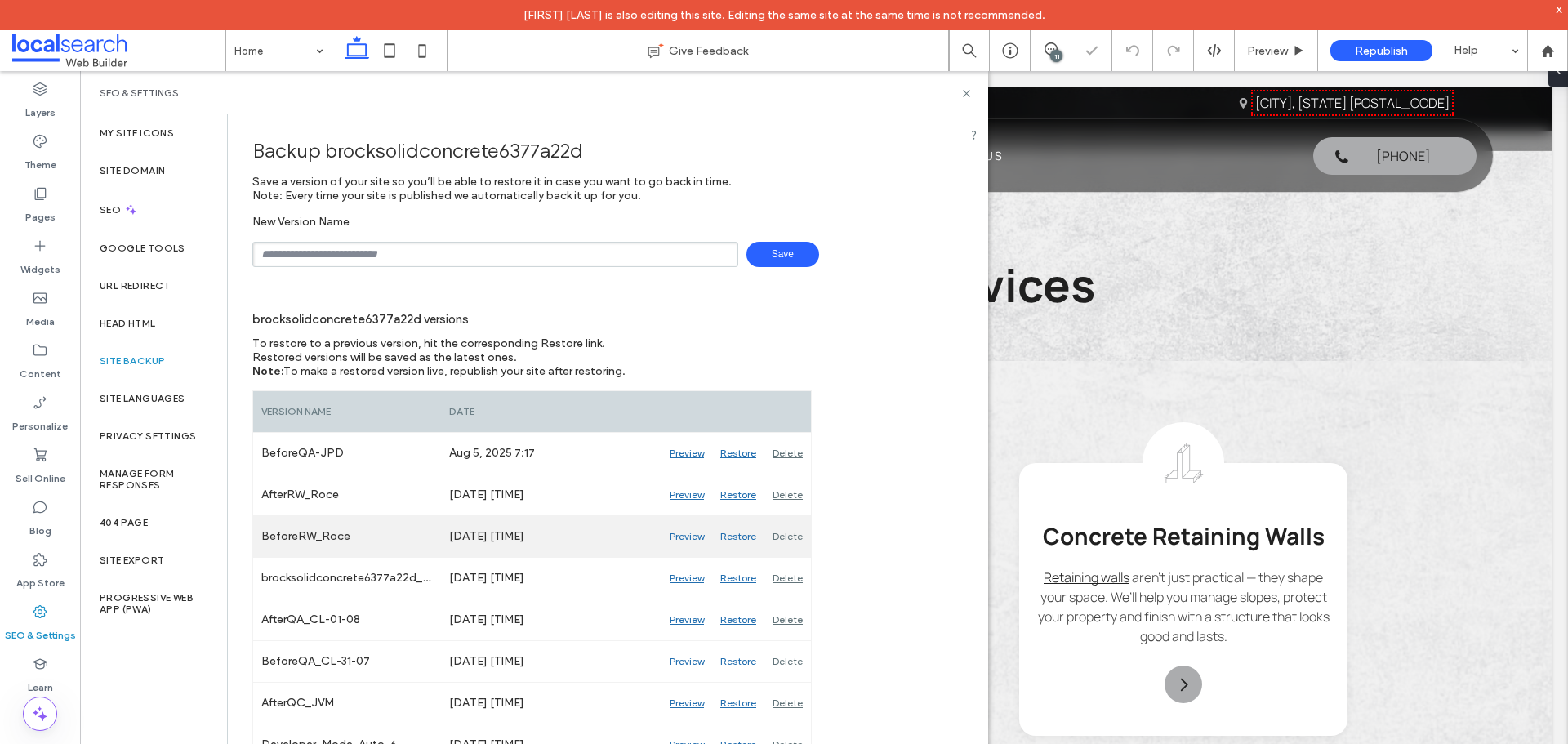 click on "Preview" at bounding box center [687, 537] 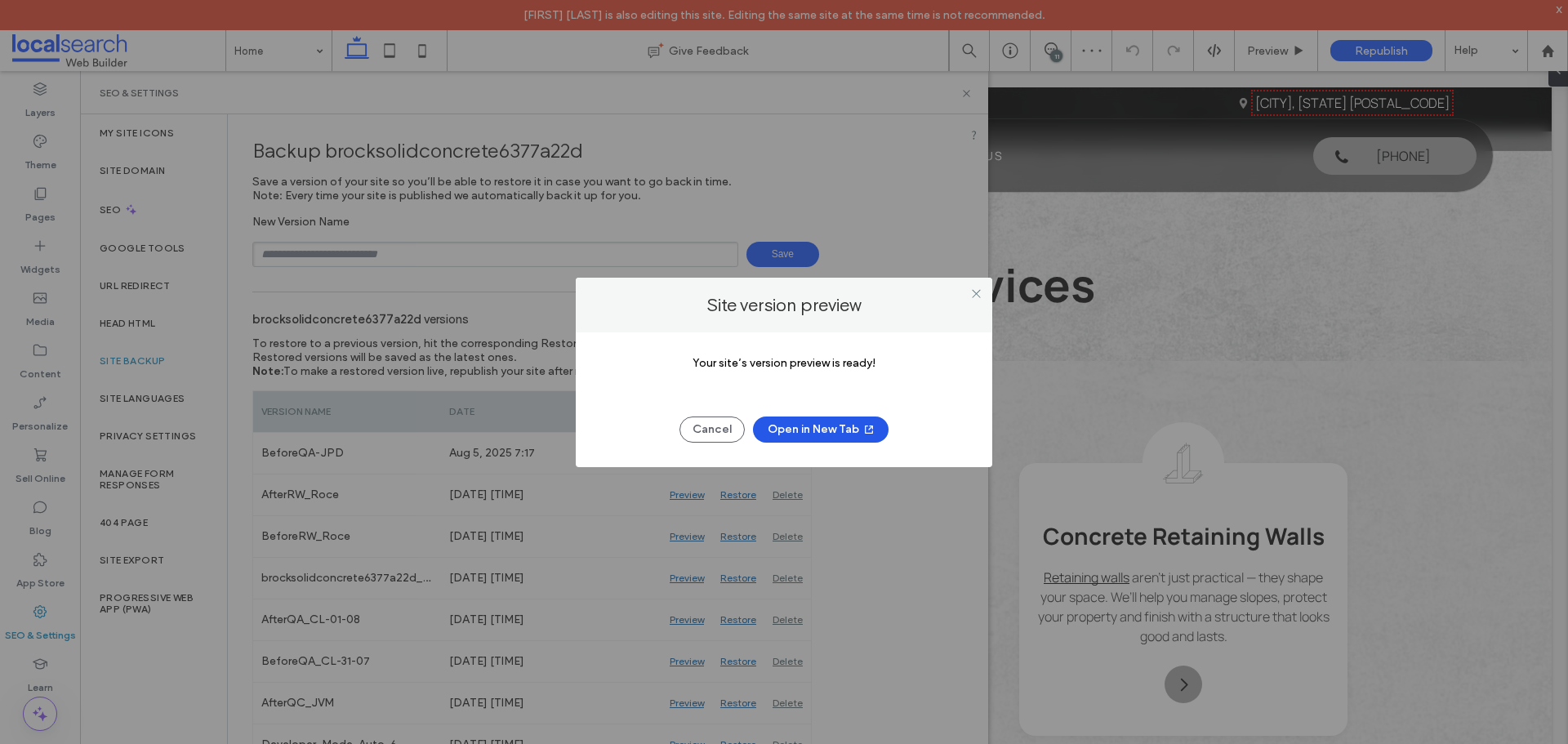 click on "Open in New Tab" at bounding box center (821, 430) 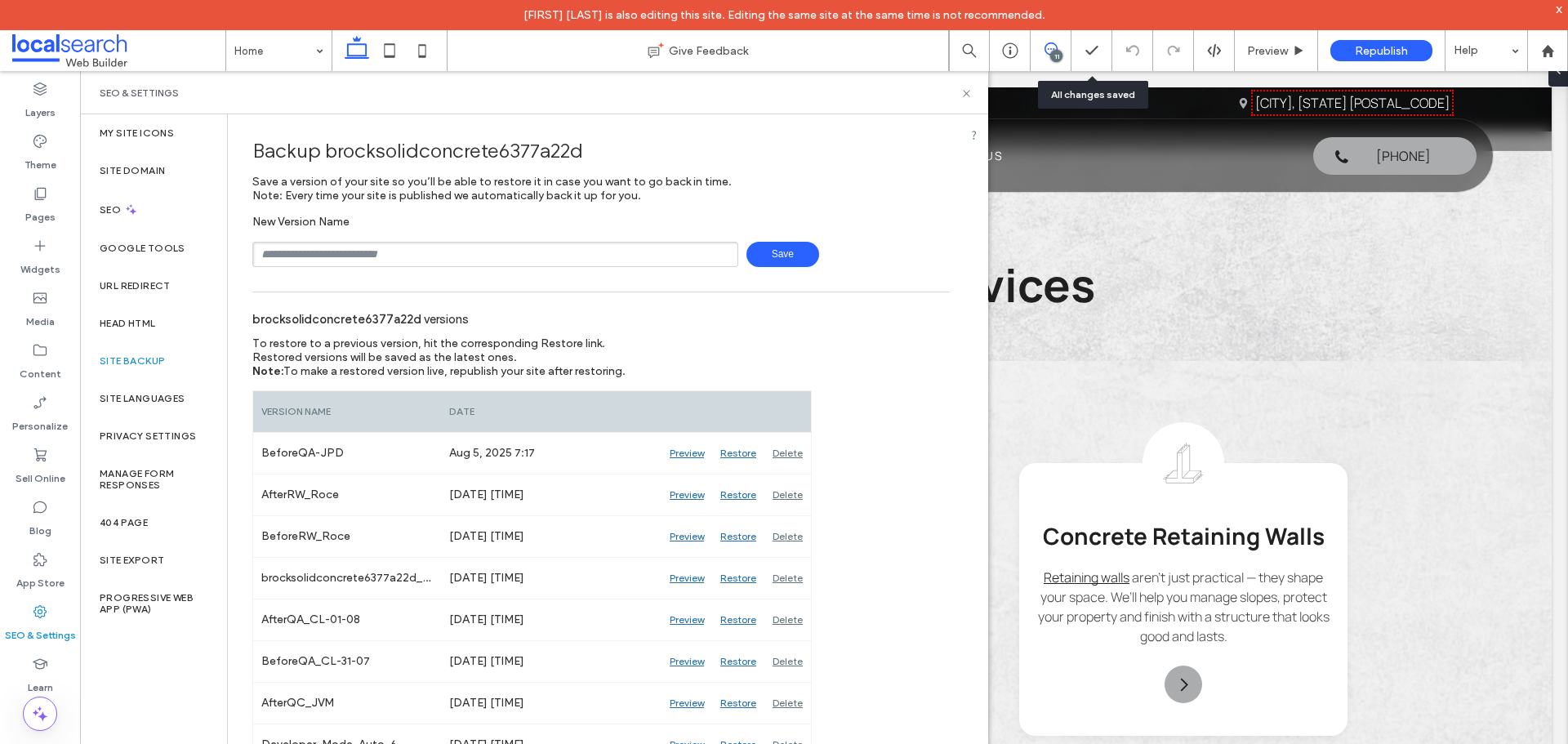 click at bounding box center [1050, 49] 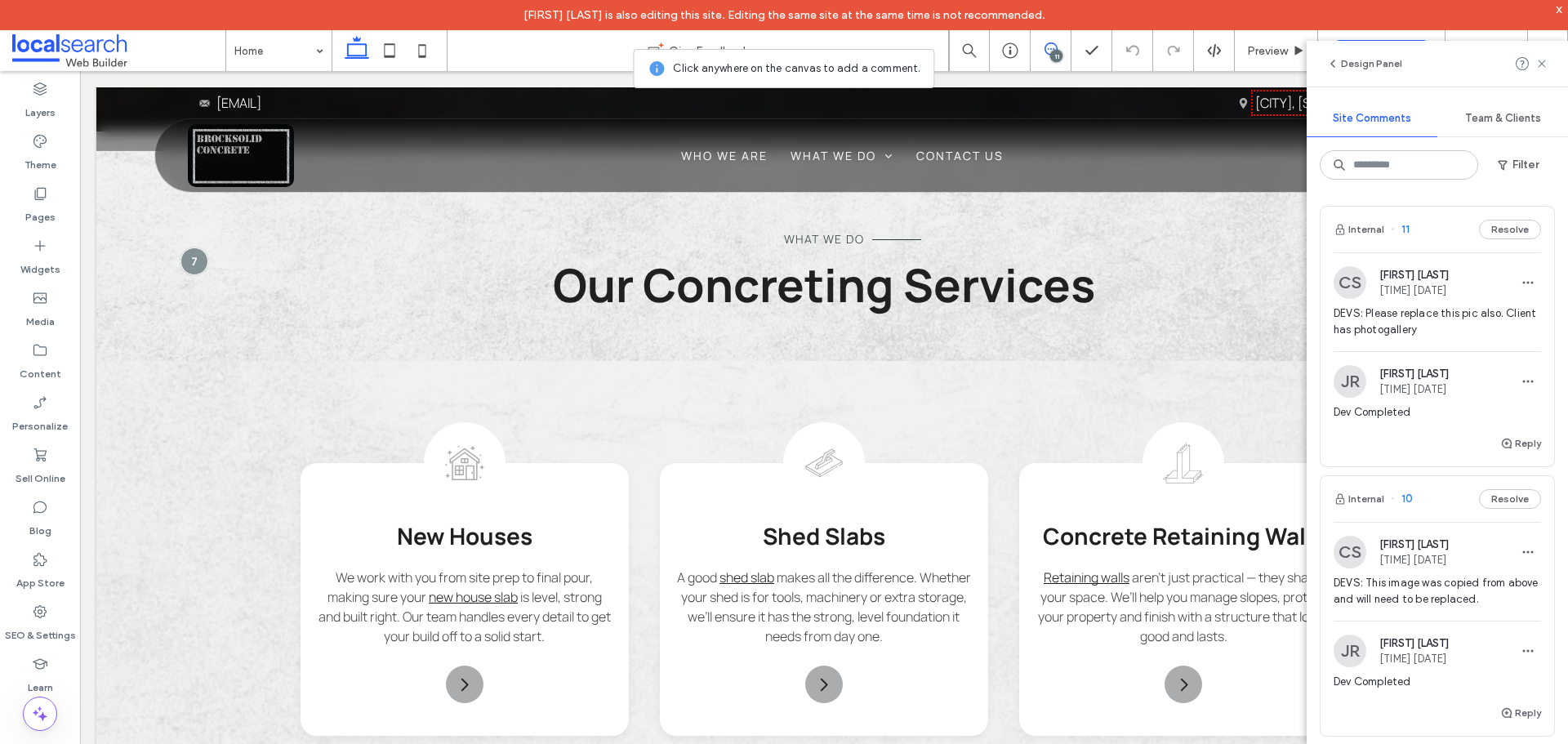 click on "Internal 11 Resolve" at bounding box center (1437, 229) 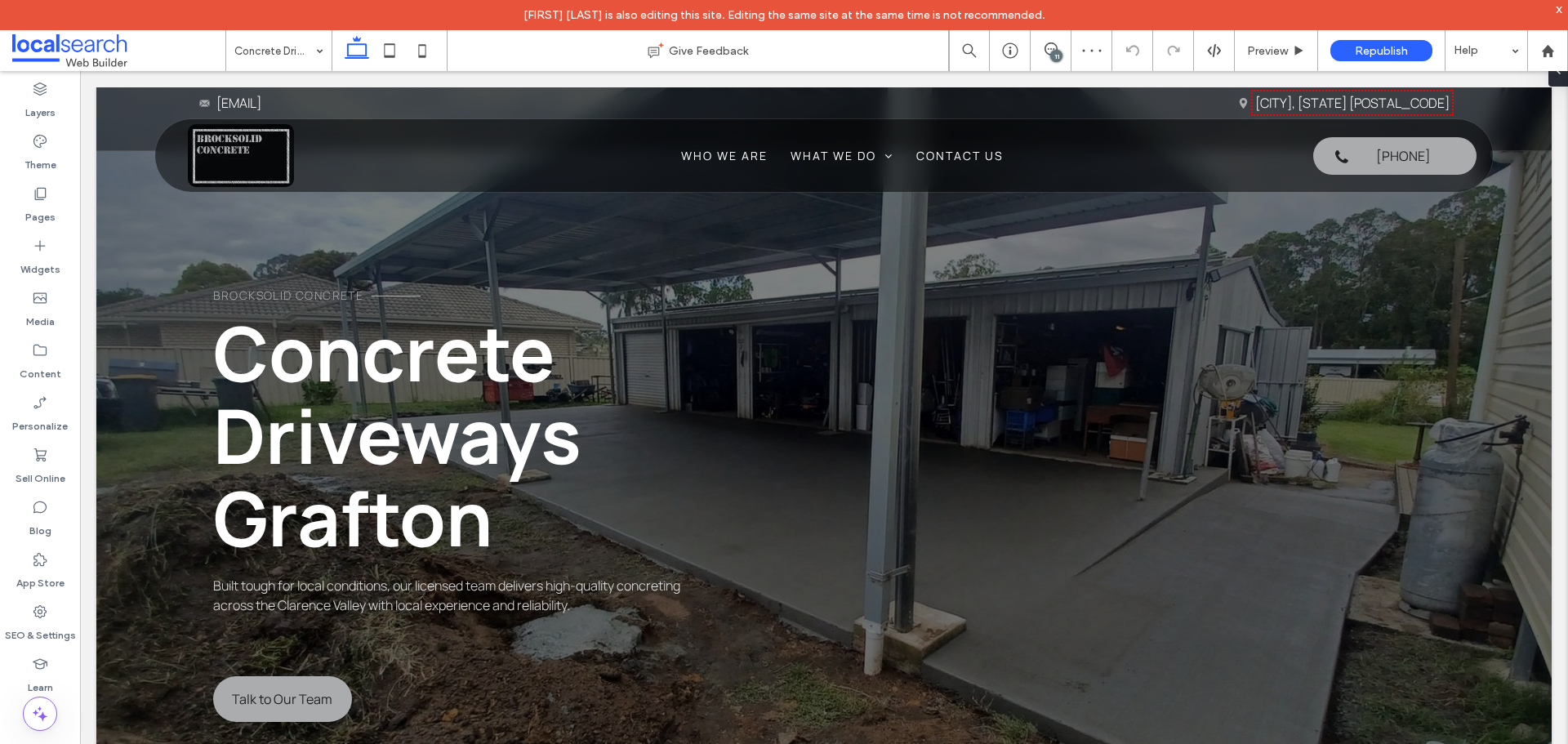scroll, scrollTop: 3508, scrollLeft: 0, axis: vertical 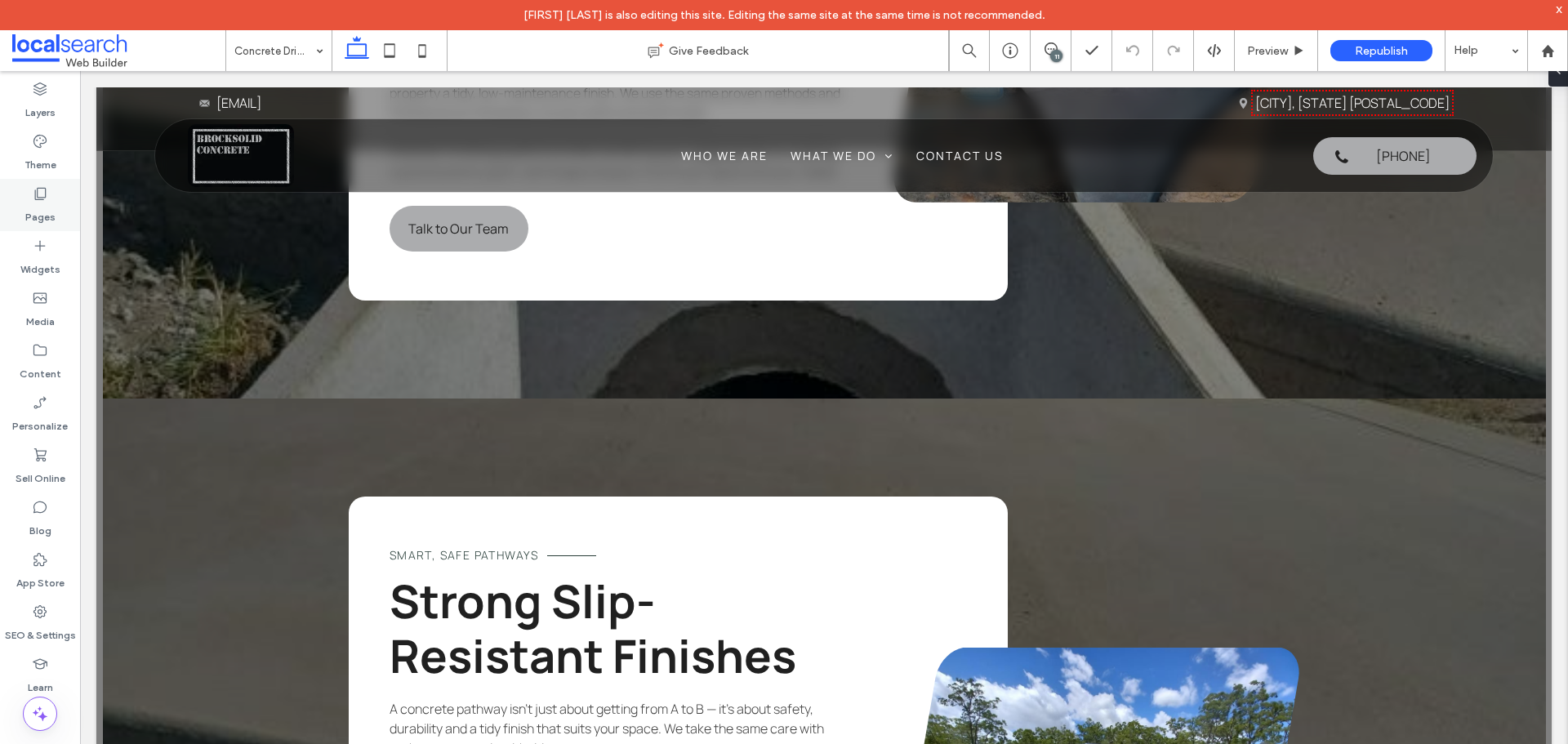 click on "Pages" at bounding box center (40, 213) 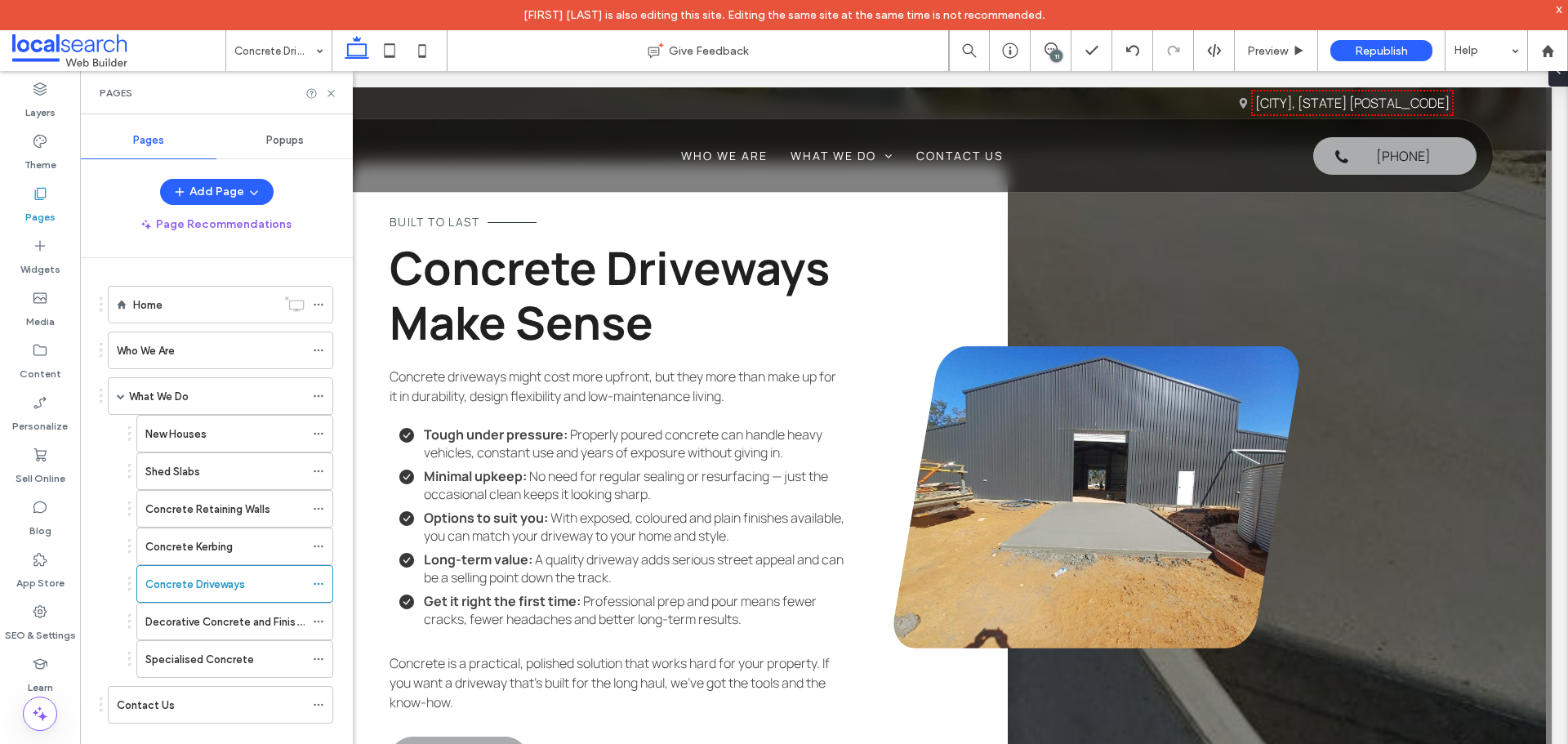 scroll, scrollTop: 2119, scrollLeft: 0, axis: vertical 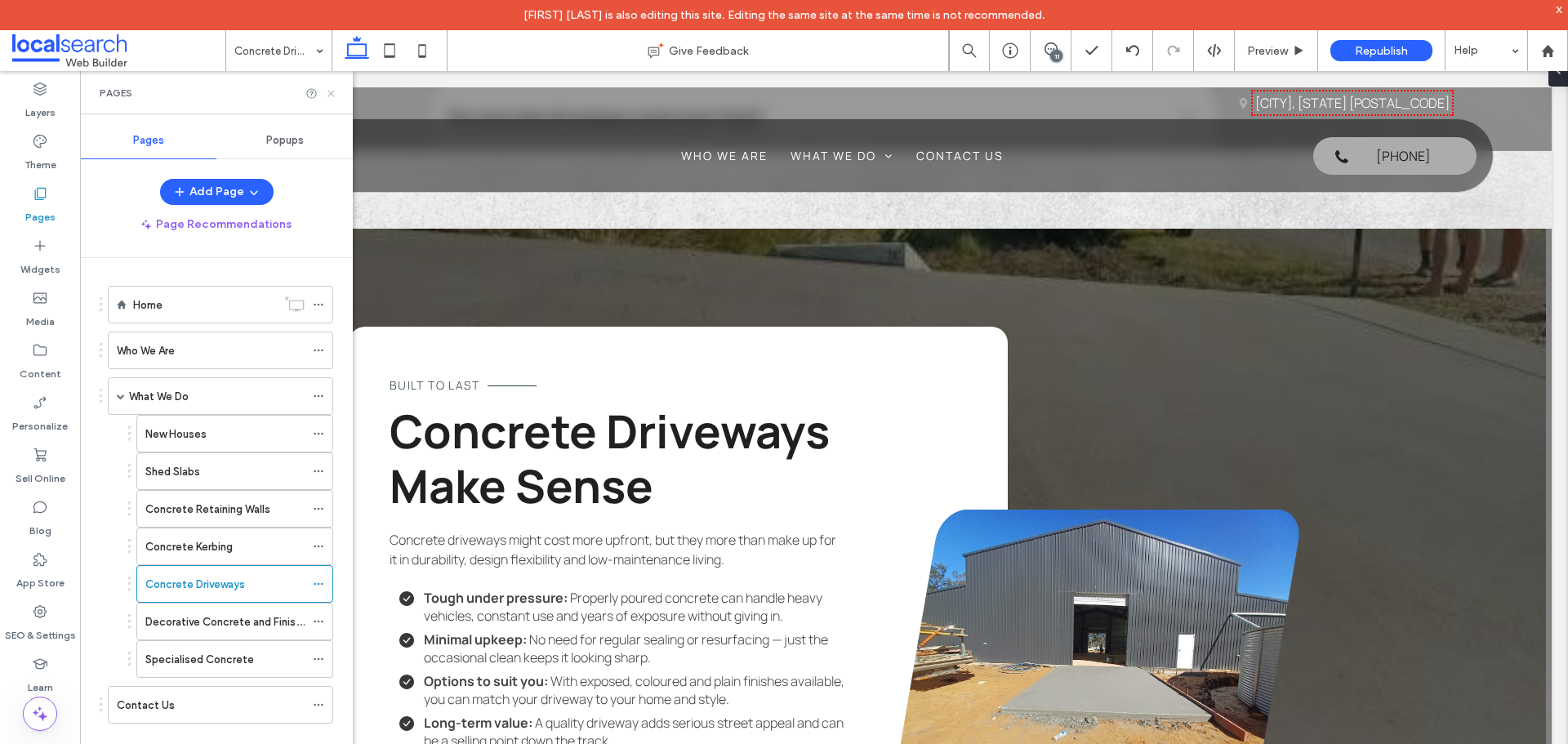 click 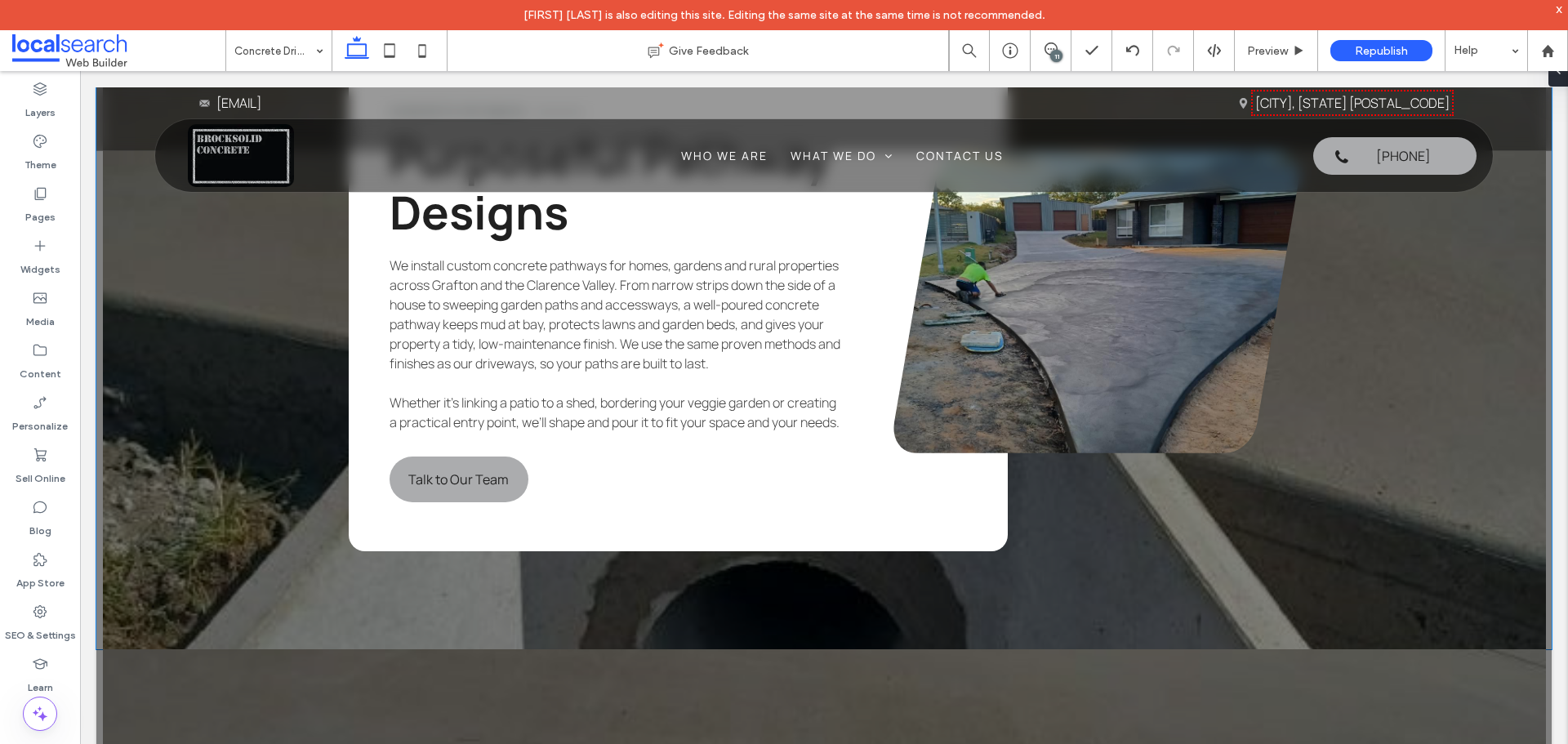 scroll, scrollTop: 3263, scrollLeft: 0, axis: vertical 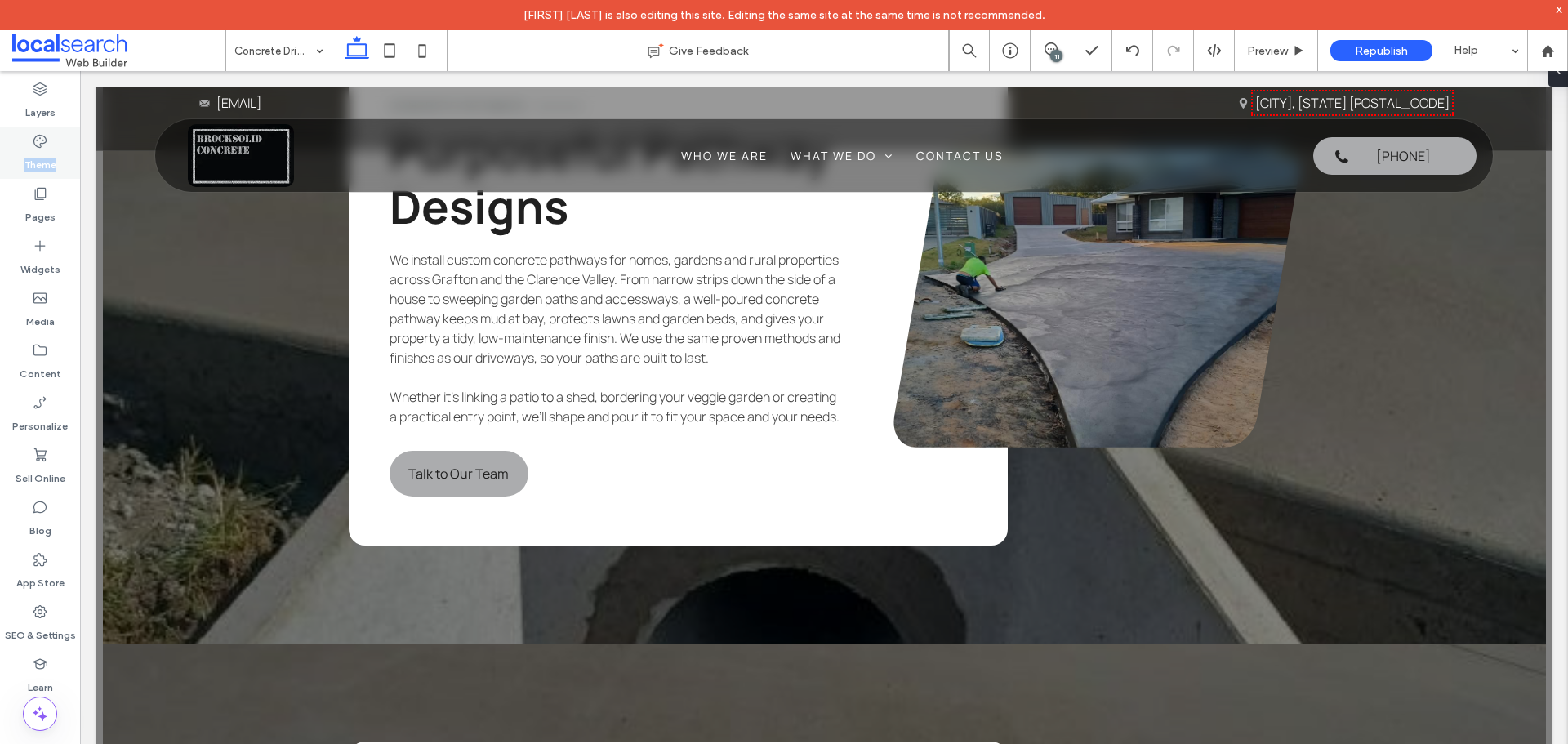 drag, startPoint x: 74, startPoint y: 138, endPoint x: 44, endPoint y: 180, distance: 51.613952 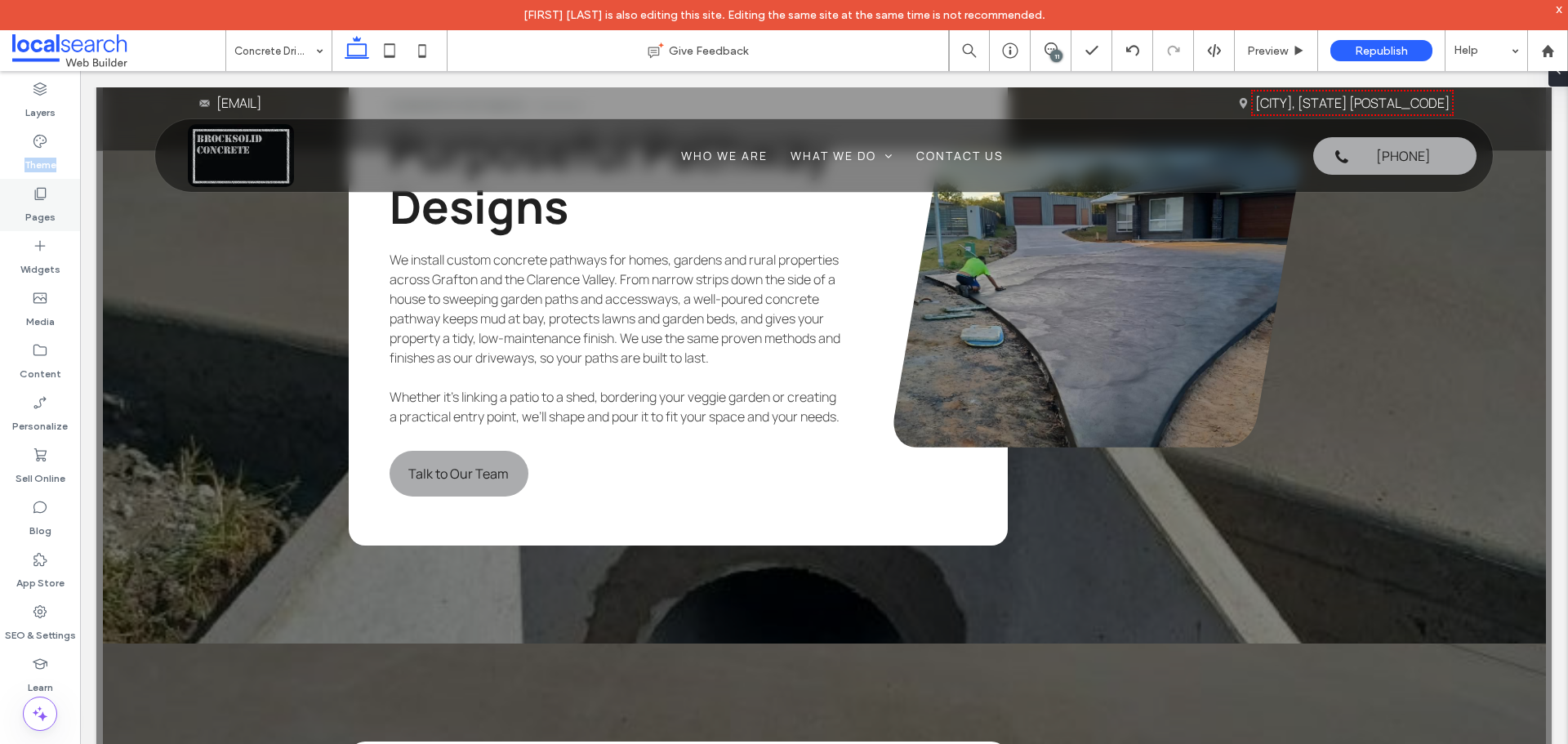 click on "Layers Theme Pages Widgets Media Content Personalize Sell Online Blog App Store SEO & Settings Learn" at bounding box center [40, 422] 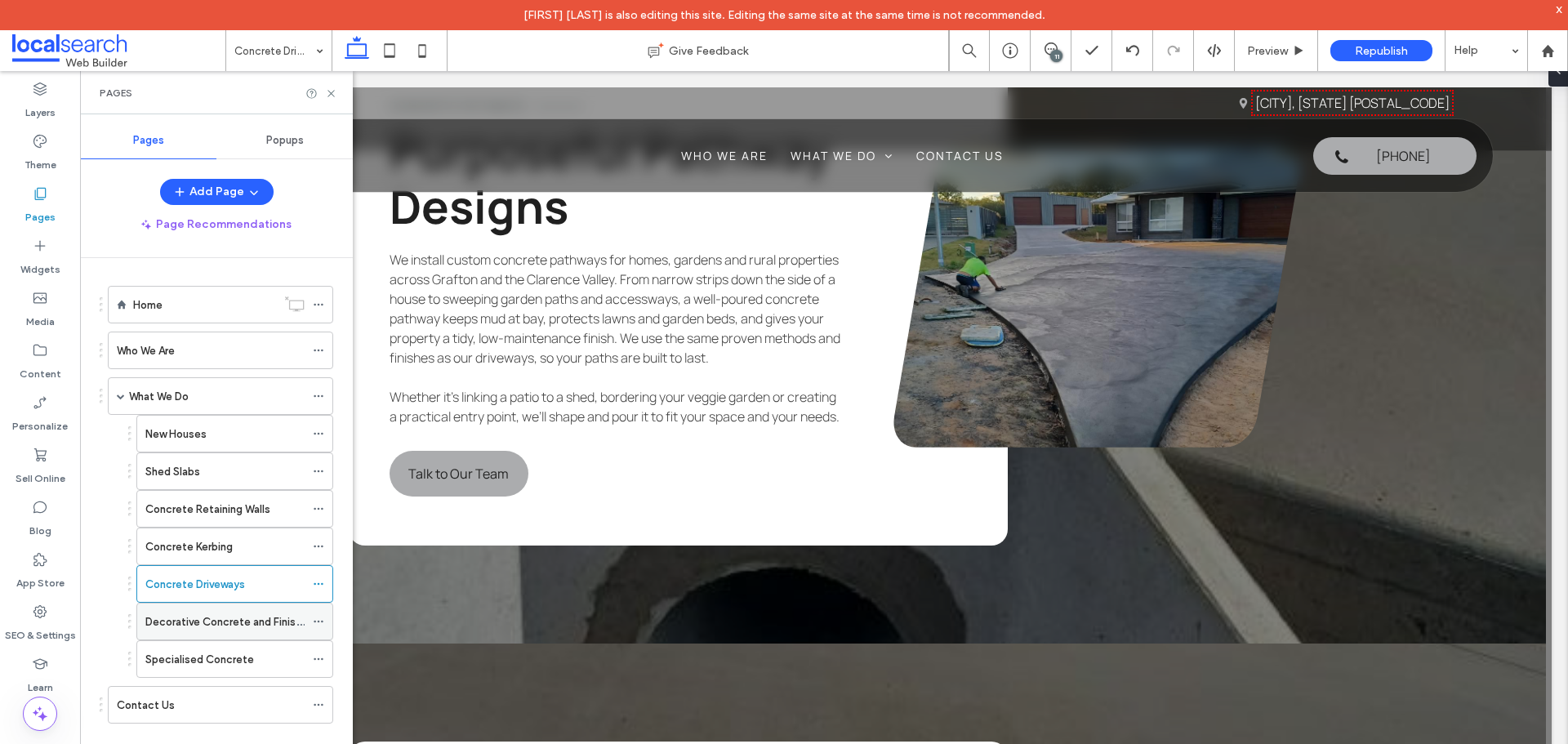 click on "Decorative Concrete and Finishes" at bounding box center [229, 621] 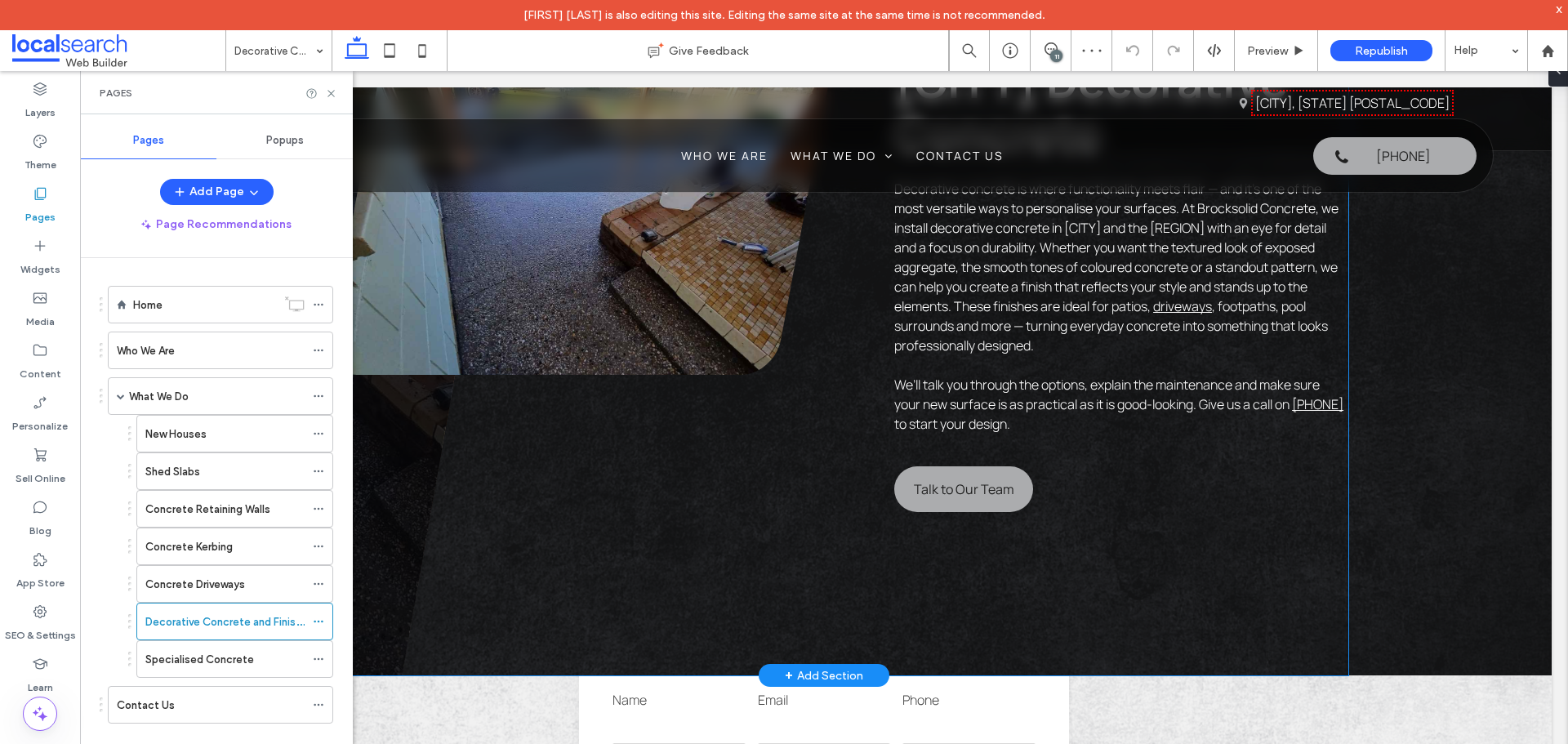 scroll, scrollTop: 898, scrollLeft: 0, axis: vertical 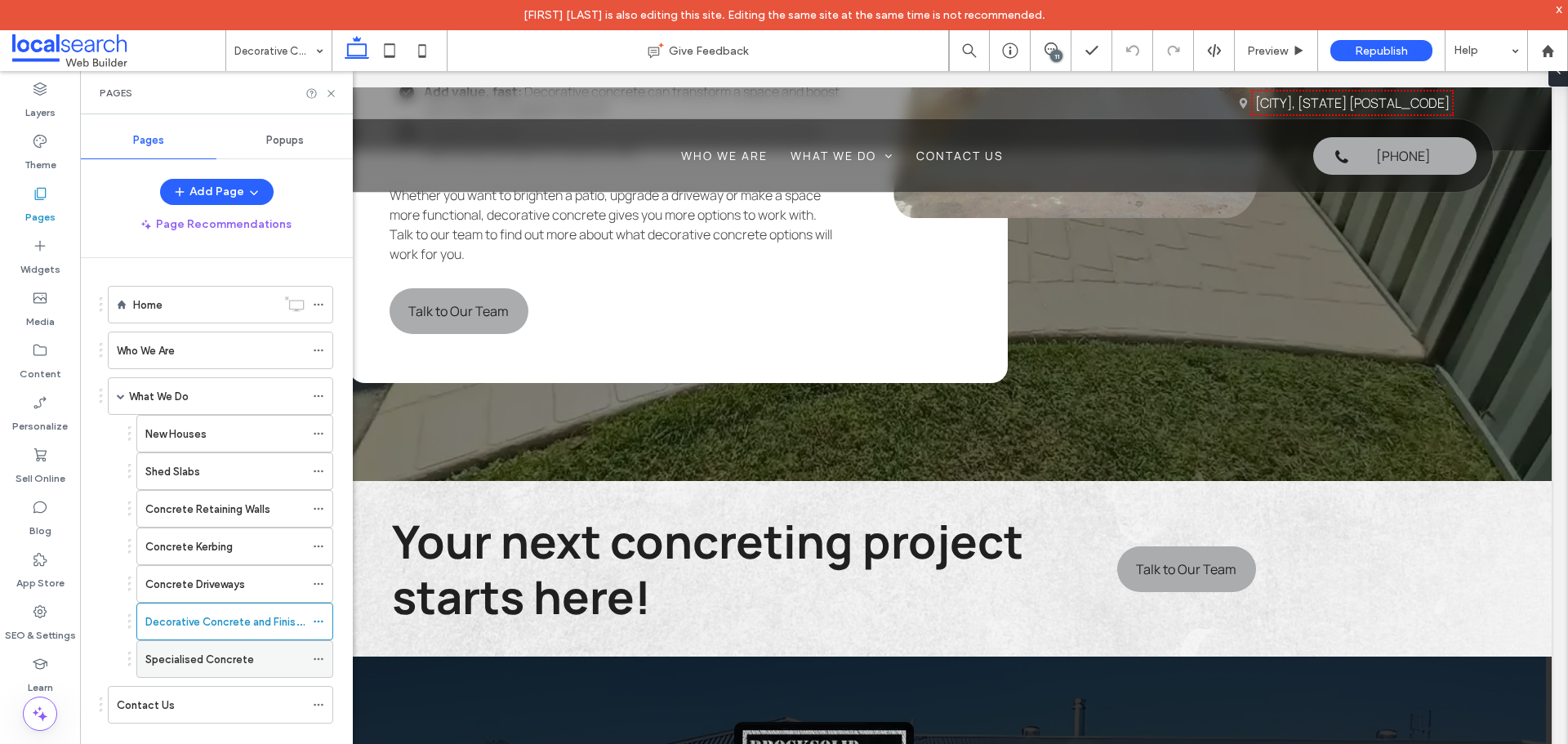 click on "Specialised Concrete" at bounding box center (199, 659) 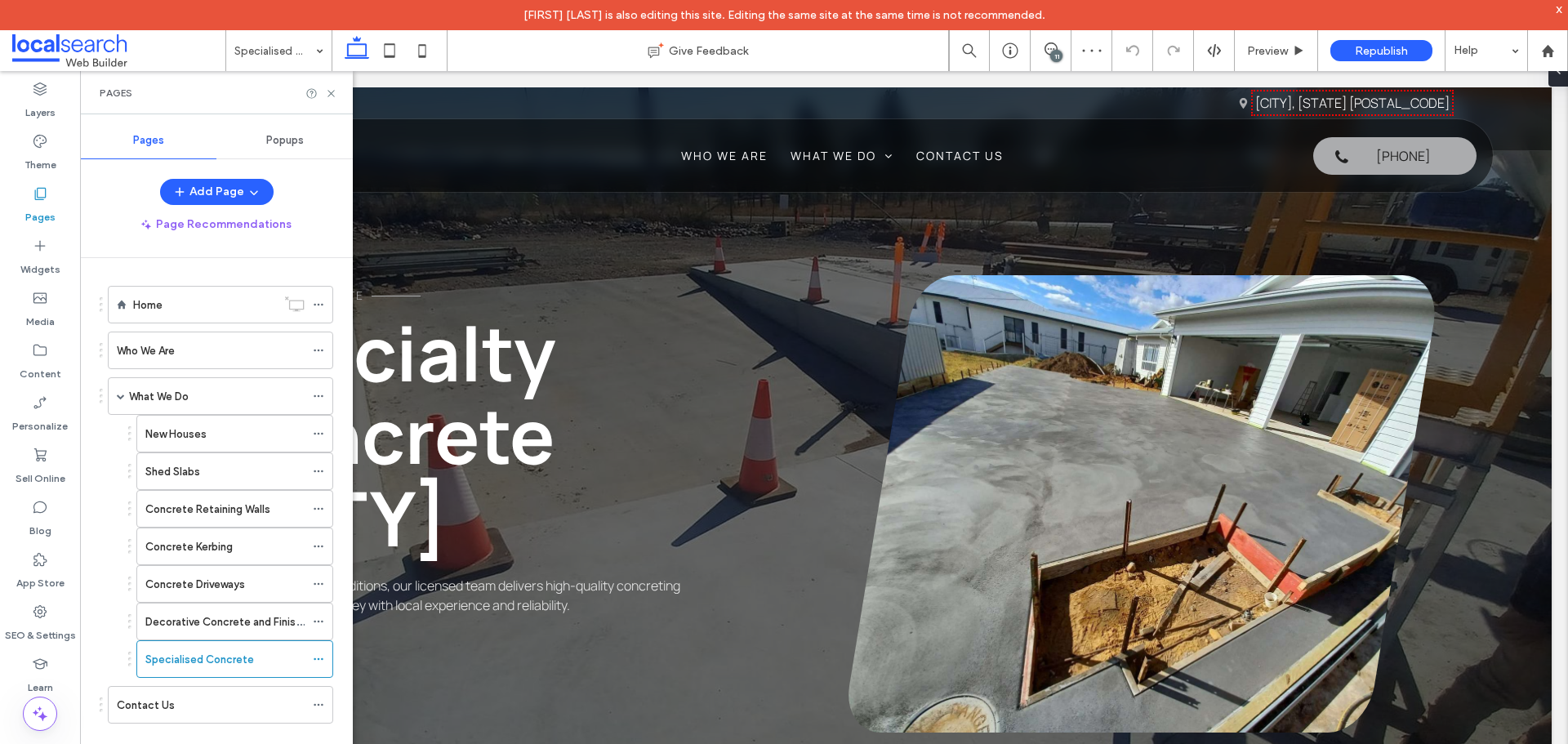 scroll, scrollTop: 2205, scrollLeft: 0, axis: vertical 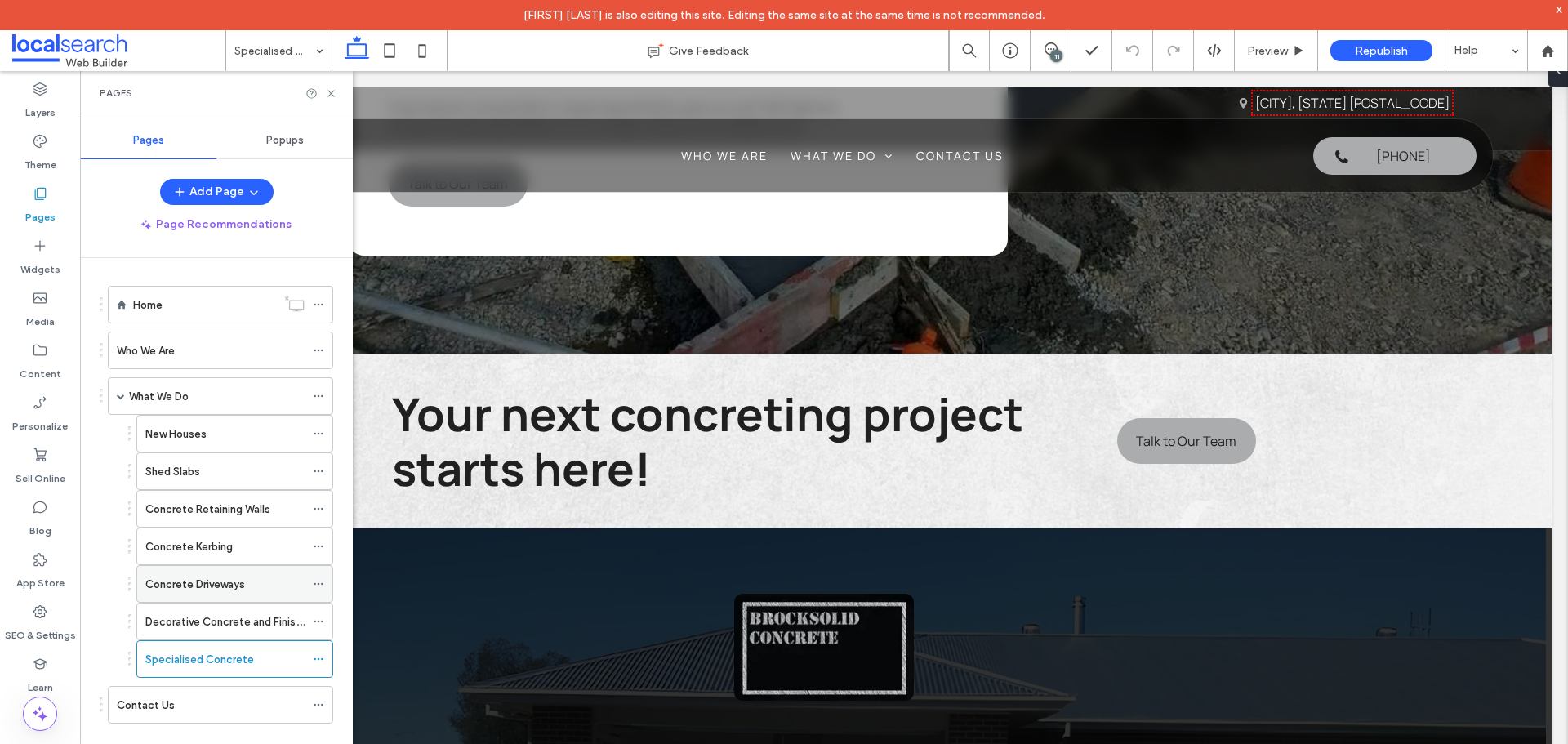 click on "Concrete Driveways" at bounding box center [195, 584] 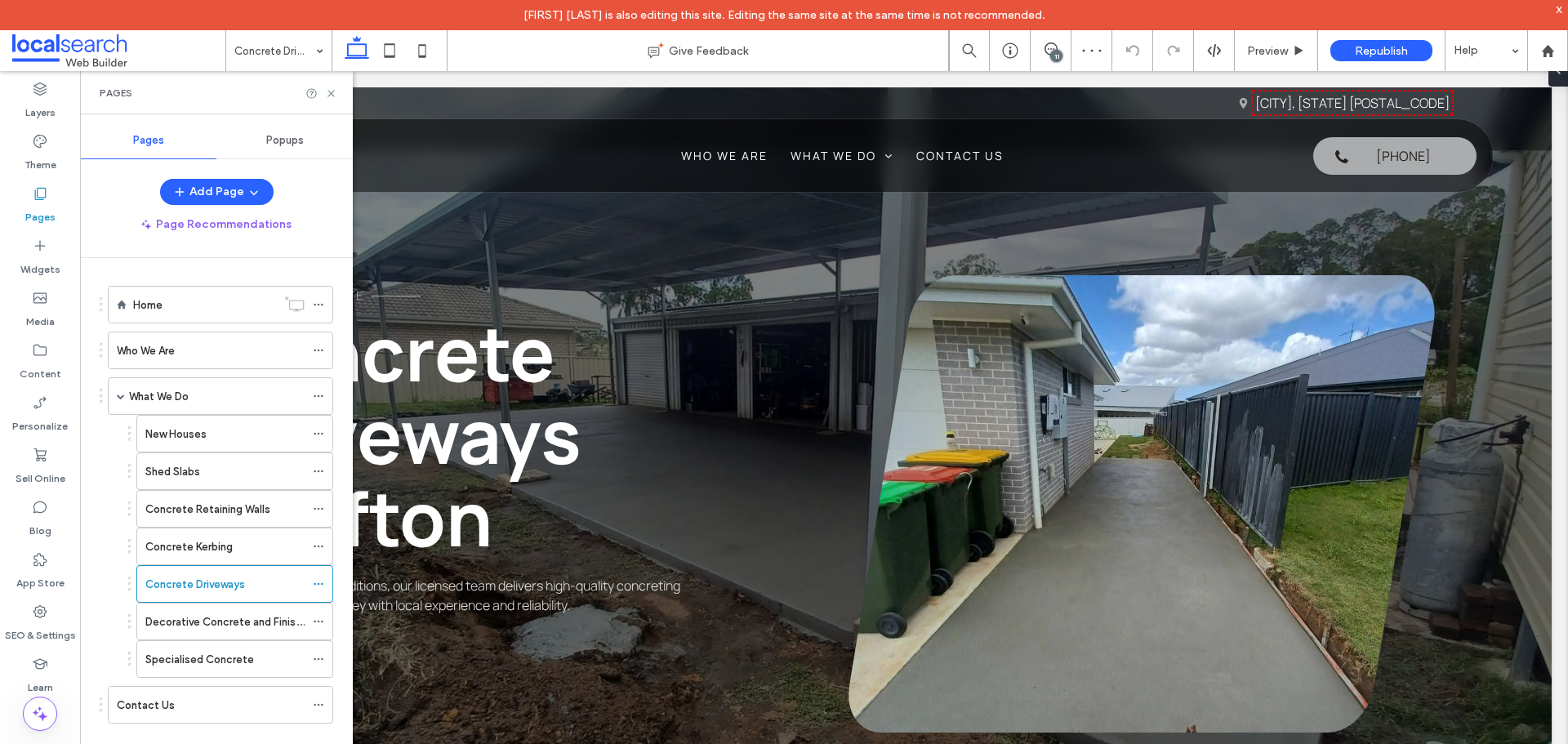 scroll, scrollTop: 2450, scrollLeft: 0, axis: vertical 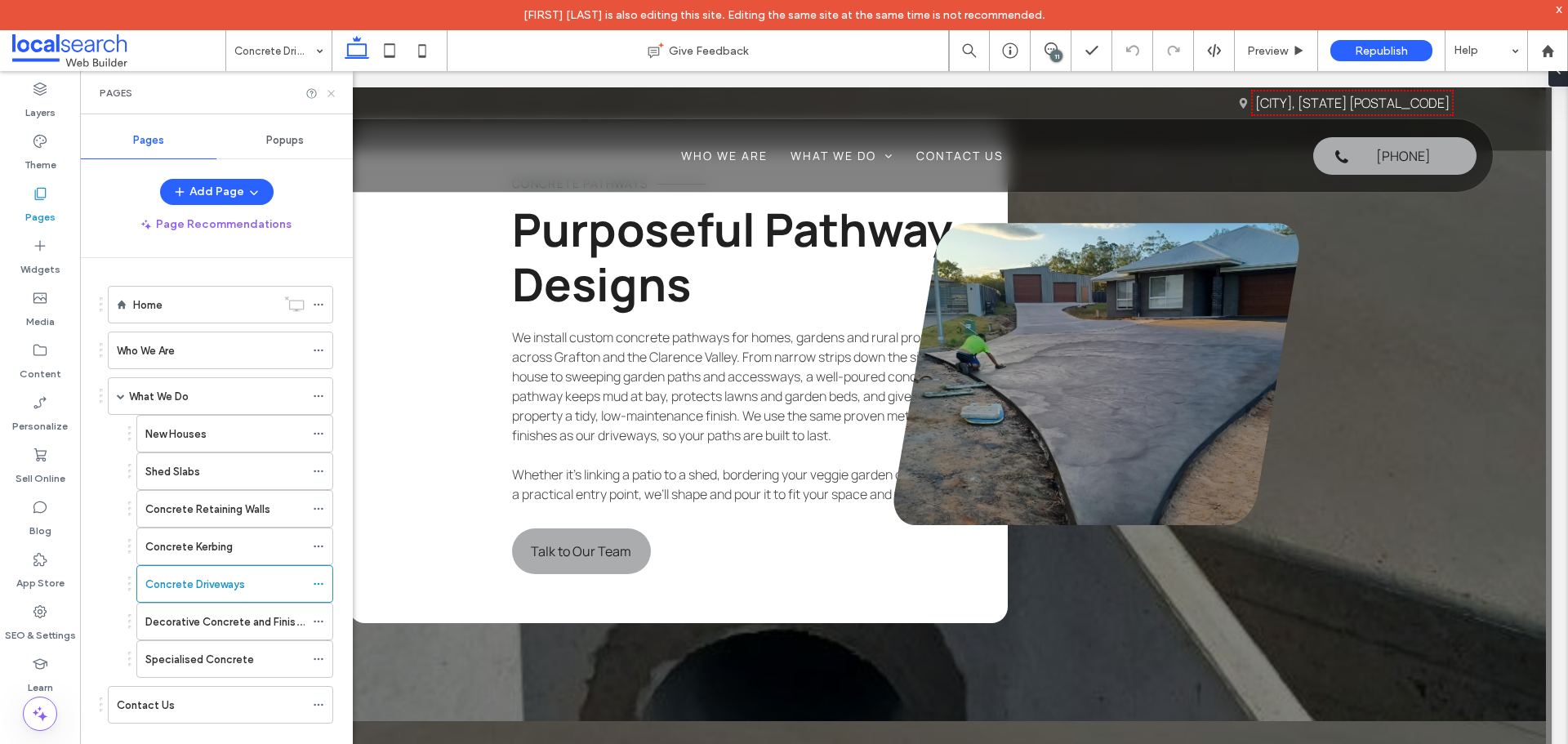click 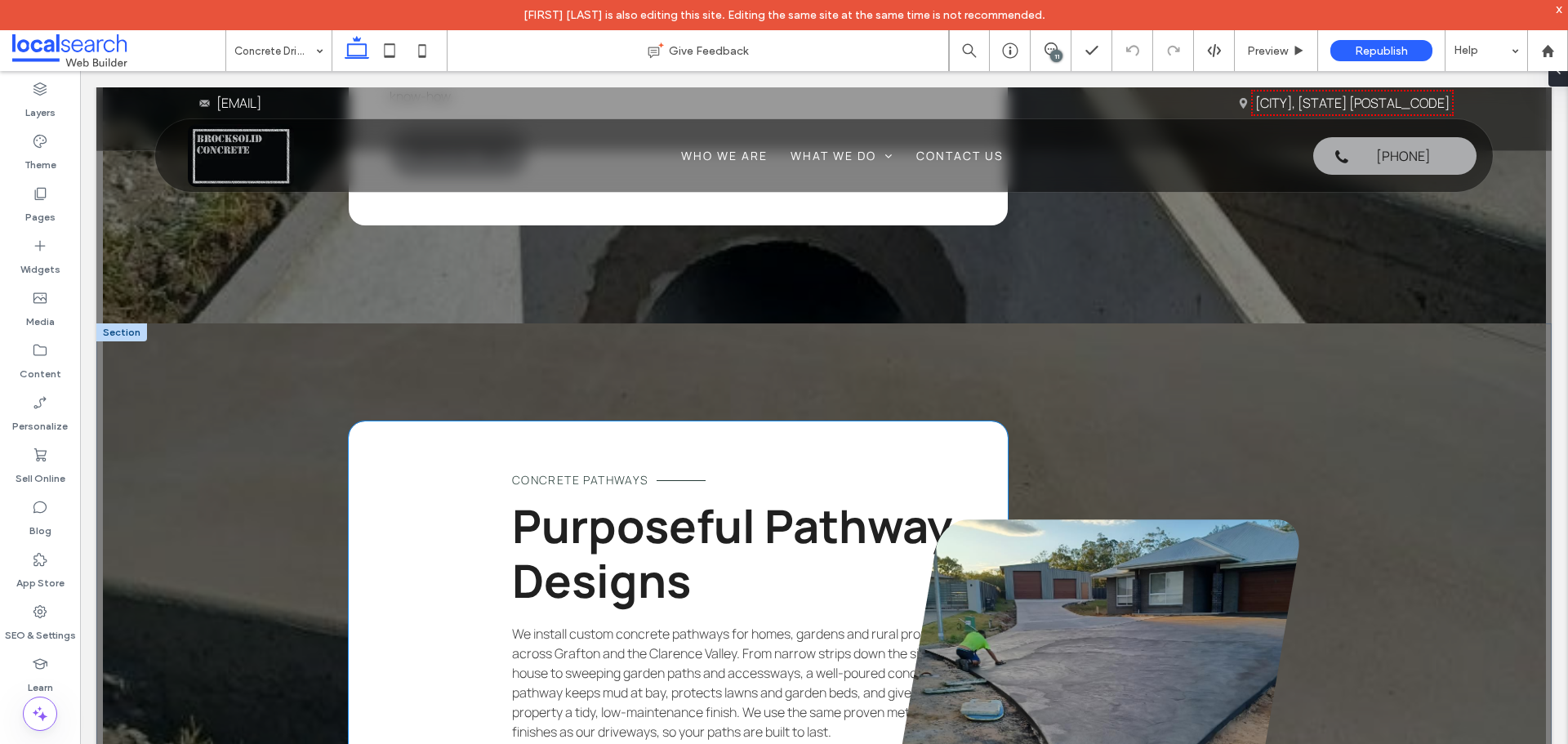scroll, scrollTop: 2777, scrollLeft: 0, axis: vertical 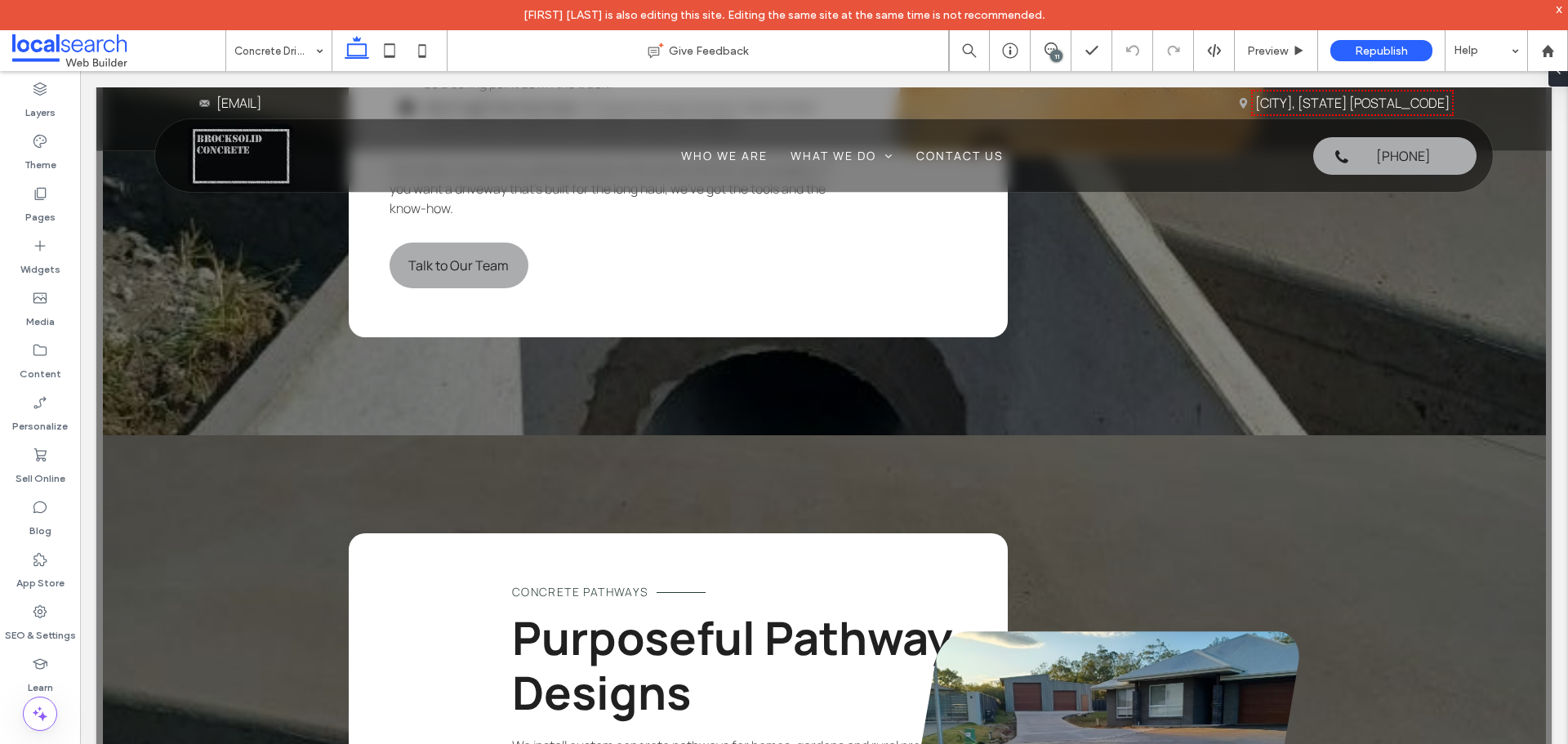 click on "11" at bounding box center (1056, 56) 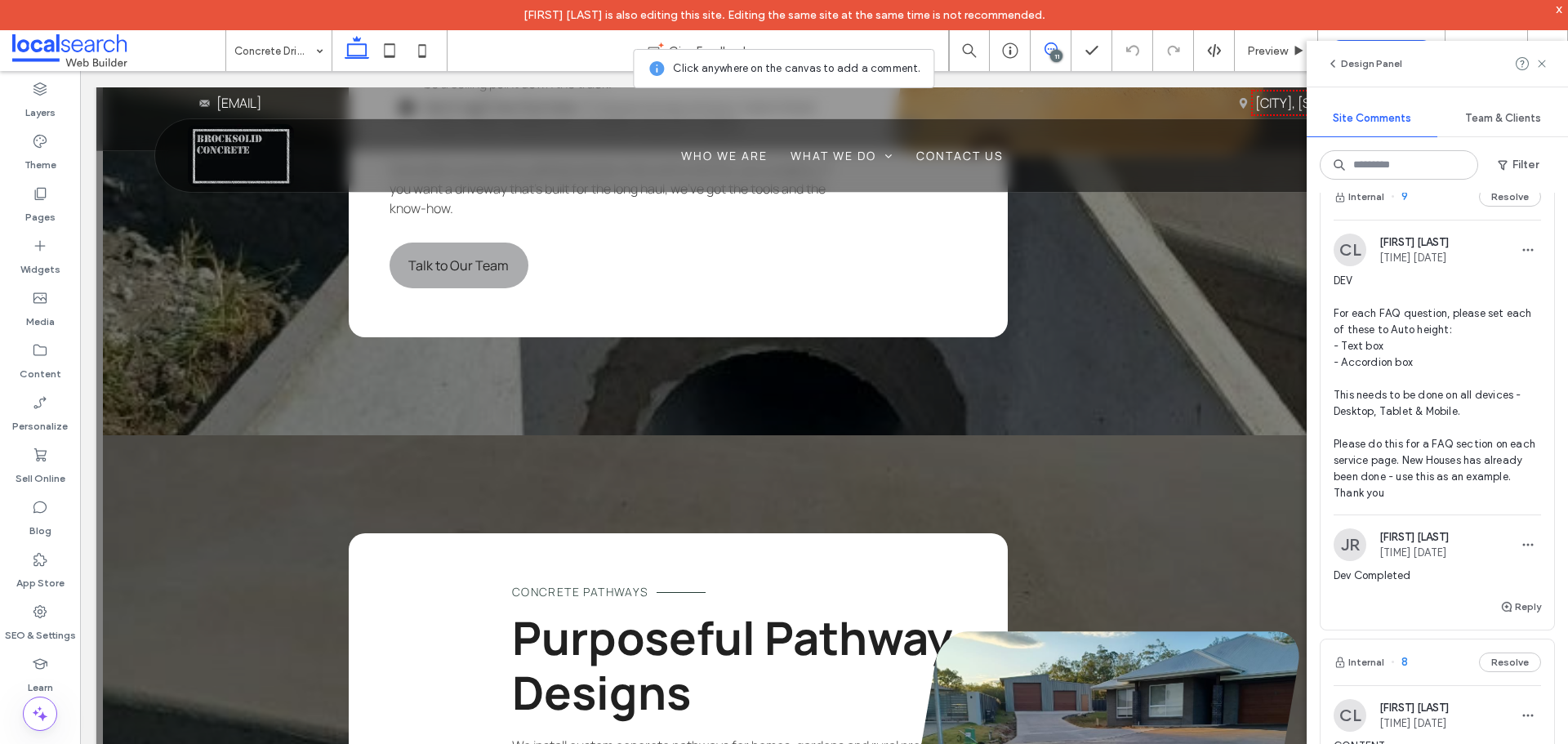 scroll, scrollTop: 490, scrollLeft: 0, axis: vertical 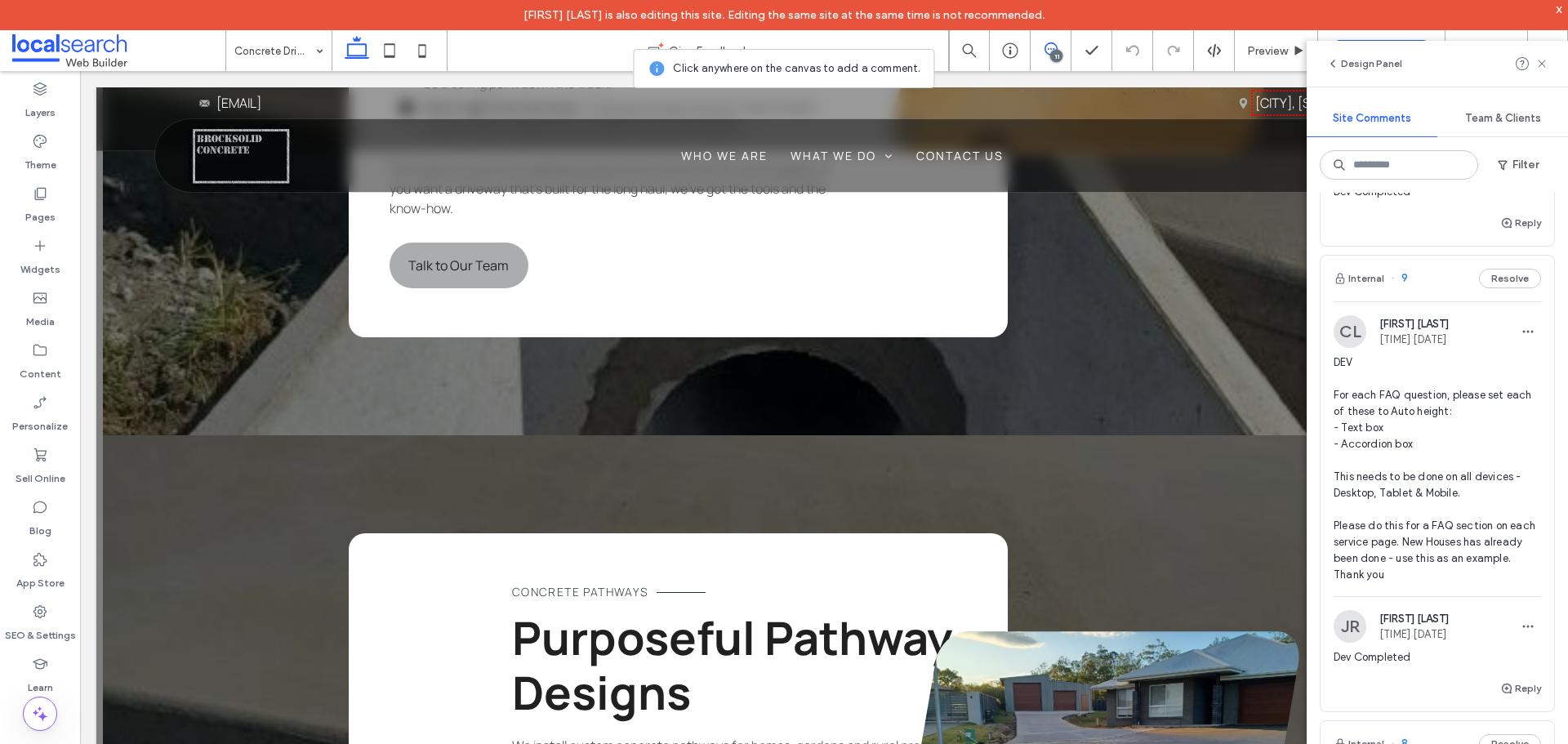 click on "Internal 9 Resolve" at bounding box center (1437, 278) 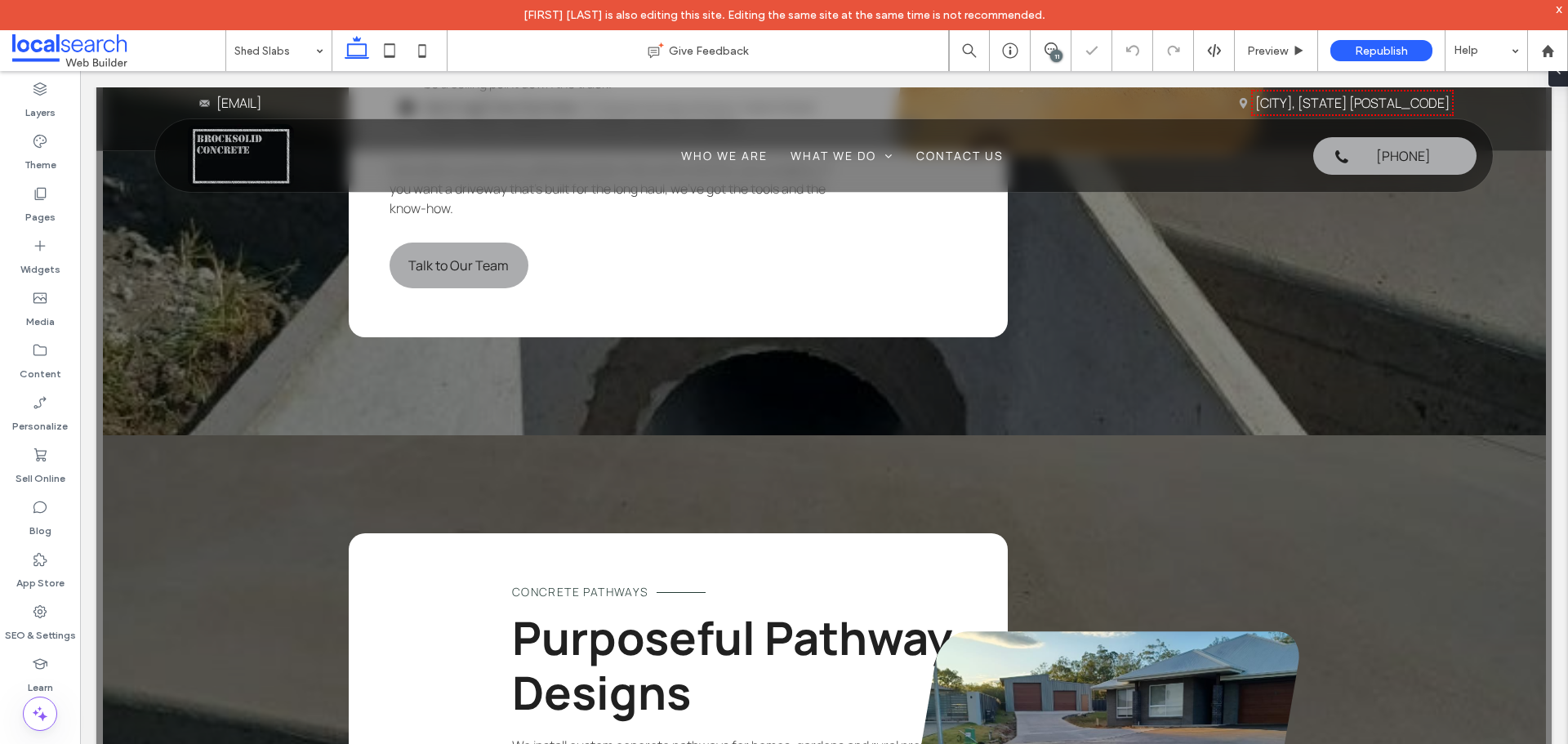 scroll, scrollTop: 0, scrollLeft: 0, axis: both 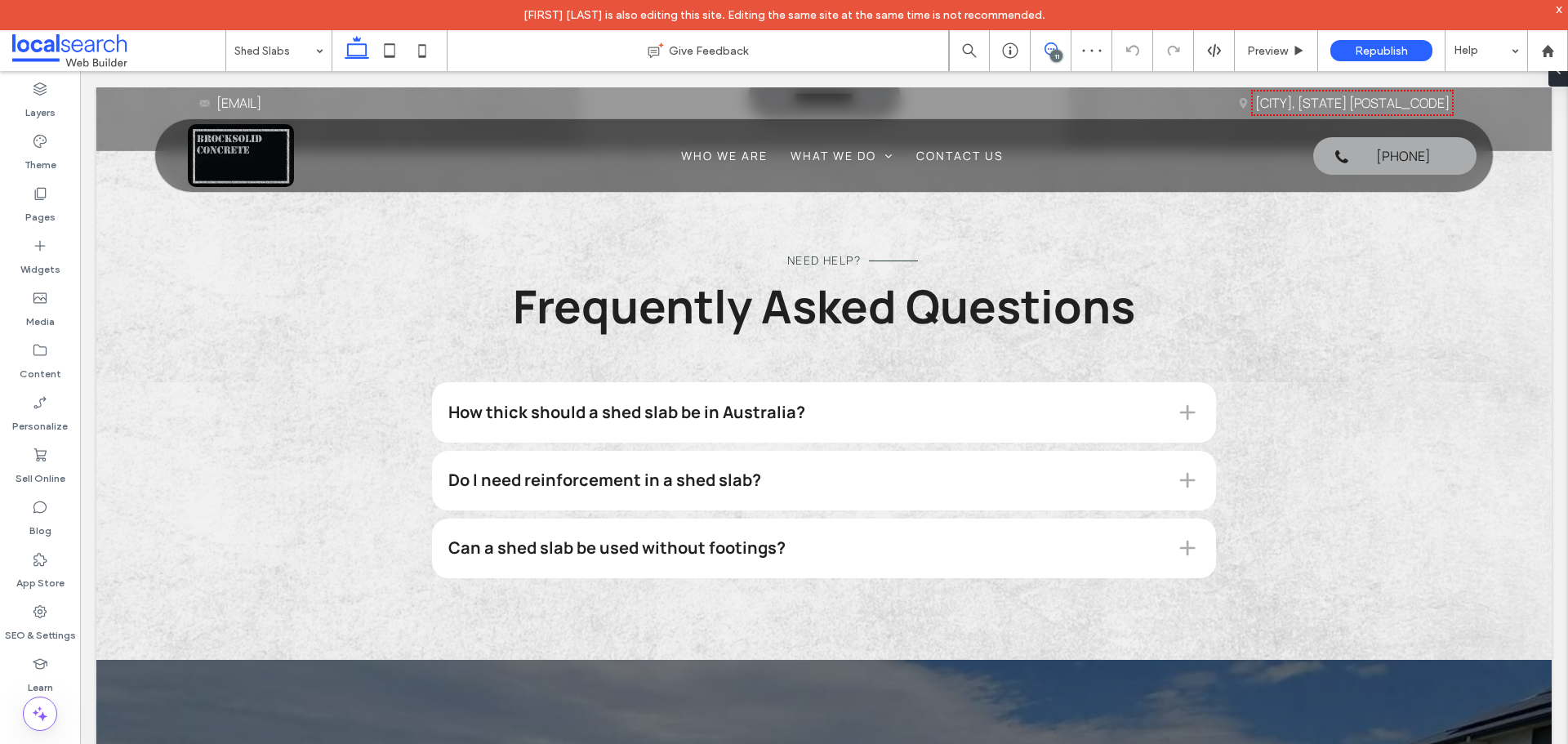 click 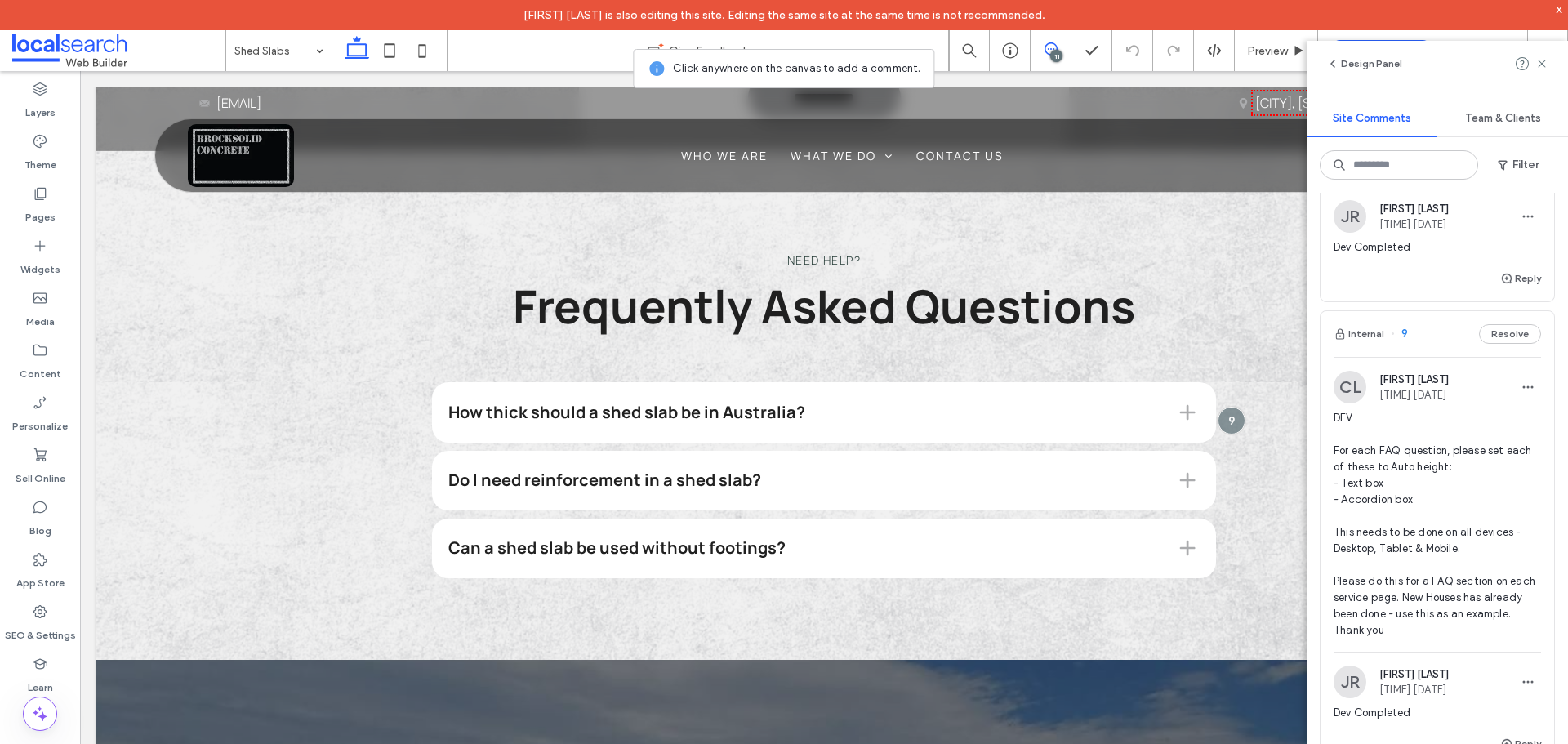 scroll, scrollTop: 490, scrollLeft: 0, axis: vertical 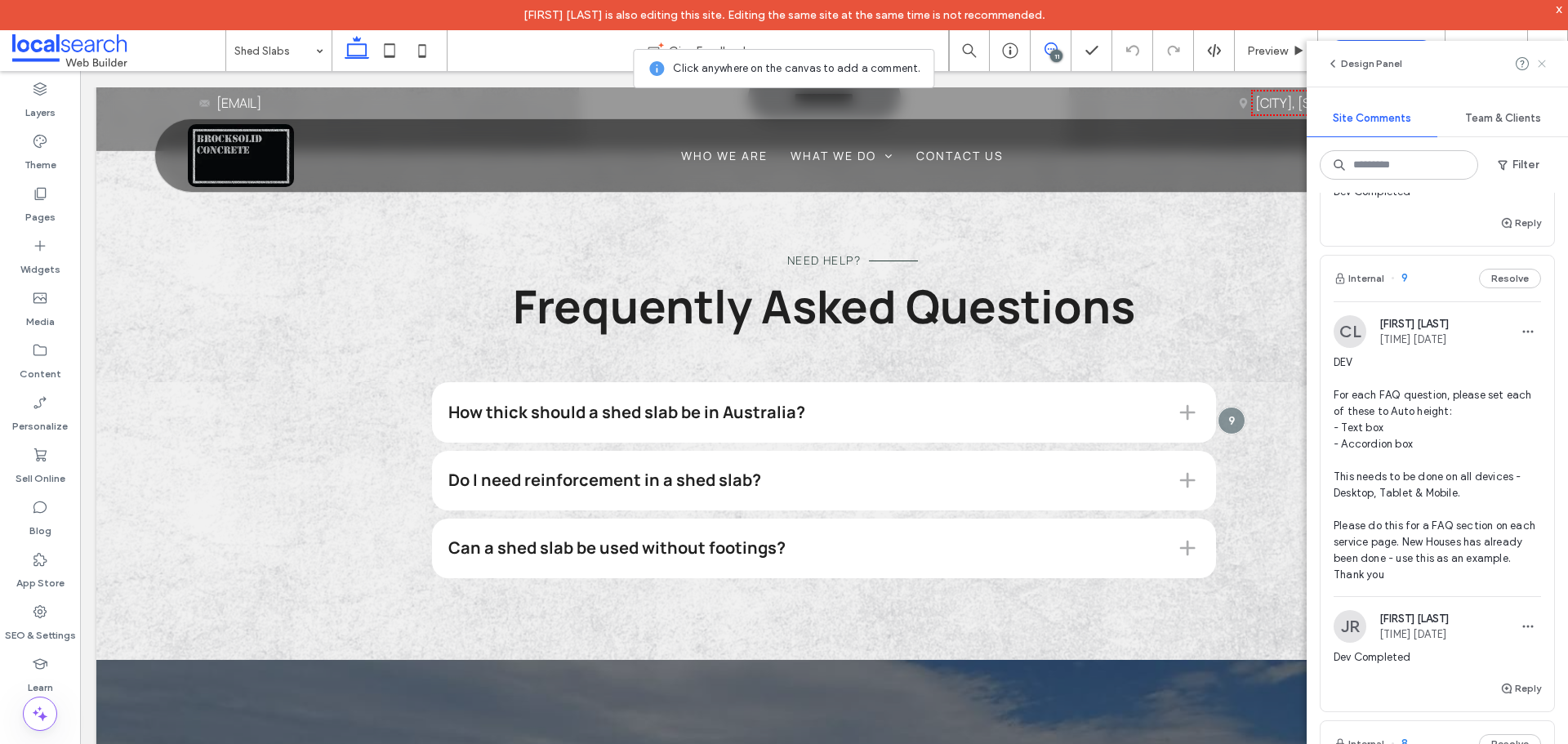 click 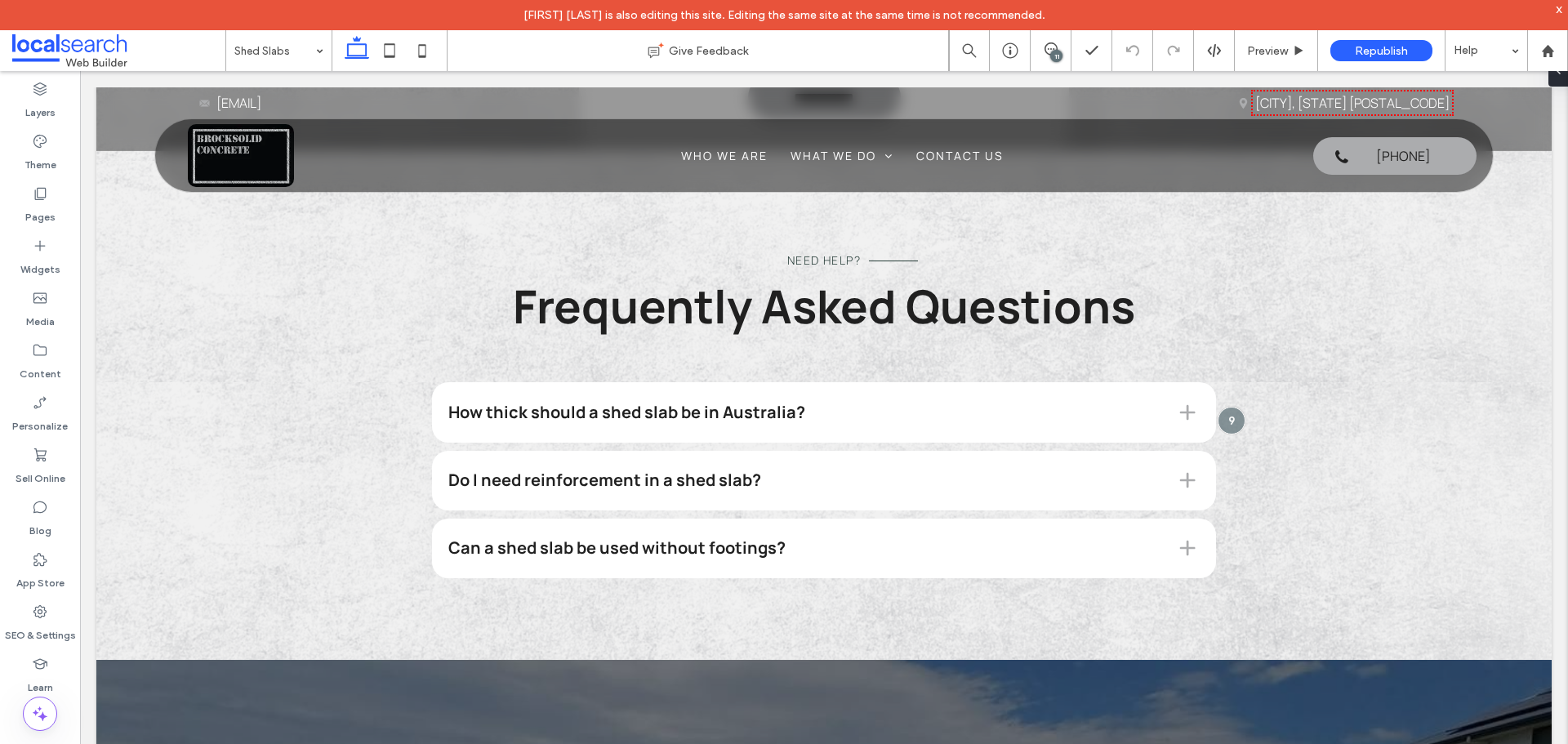 scroll, scrollTop: 0, scrollLeft: 0, axis: both 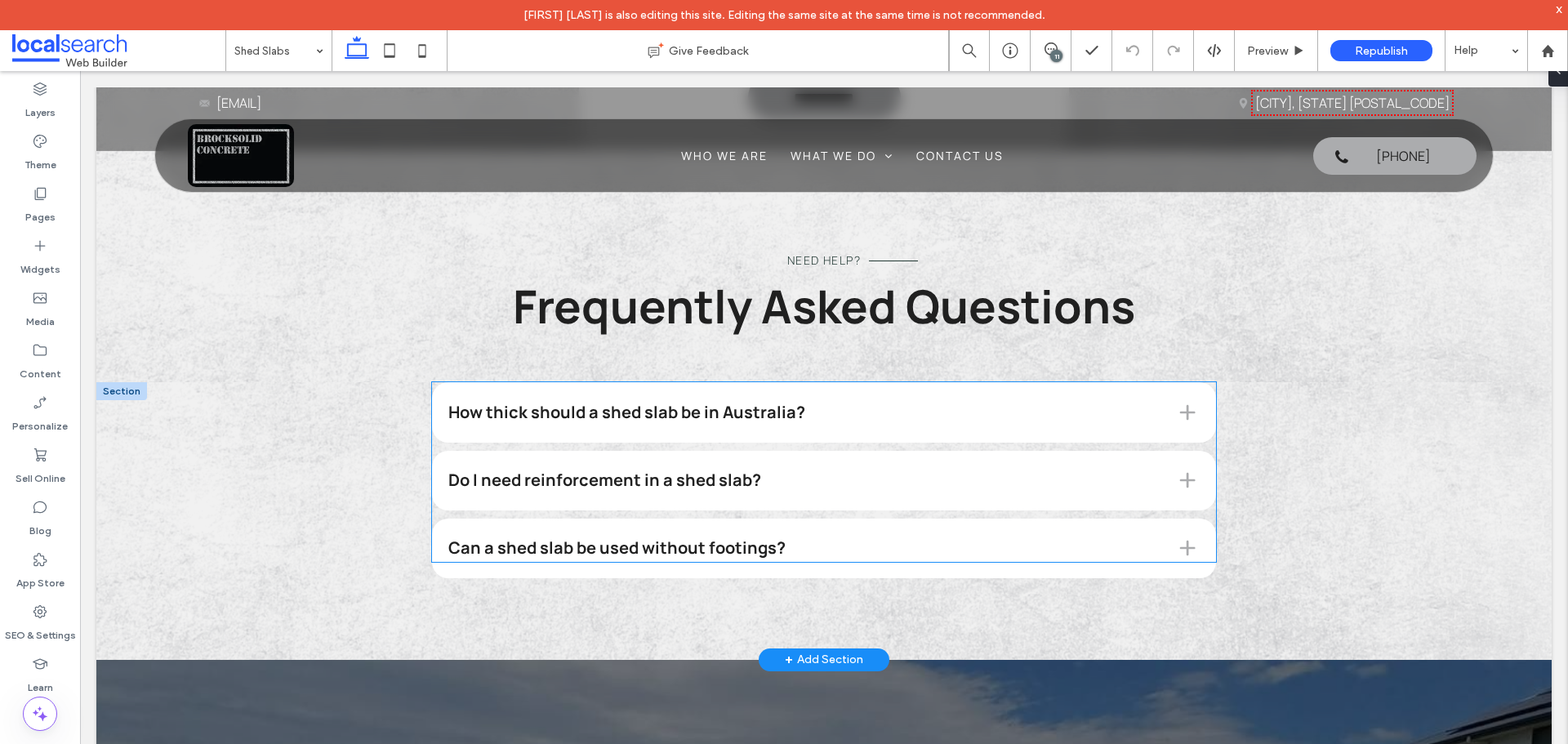 click on "How thick should a shed slab be in Australia?" at bounding box center [799, 412] 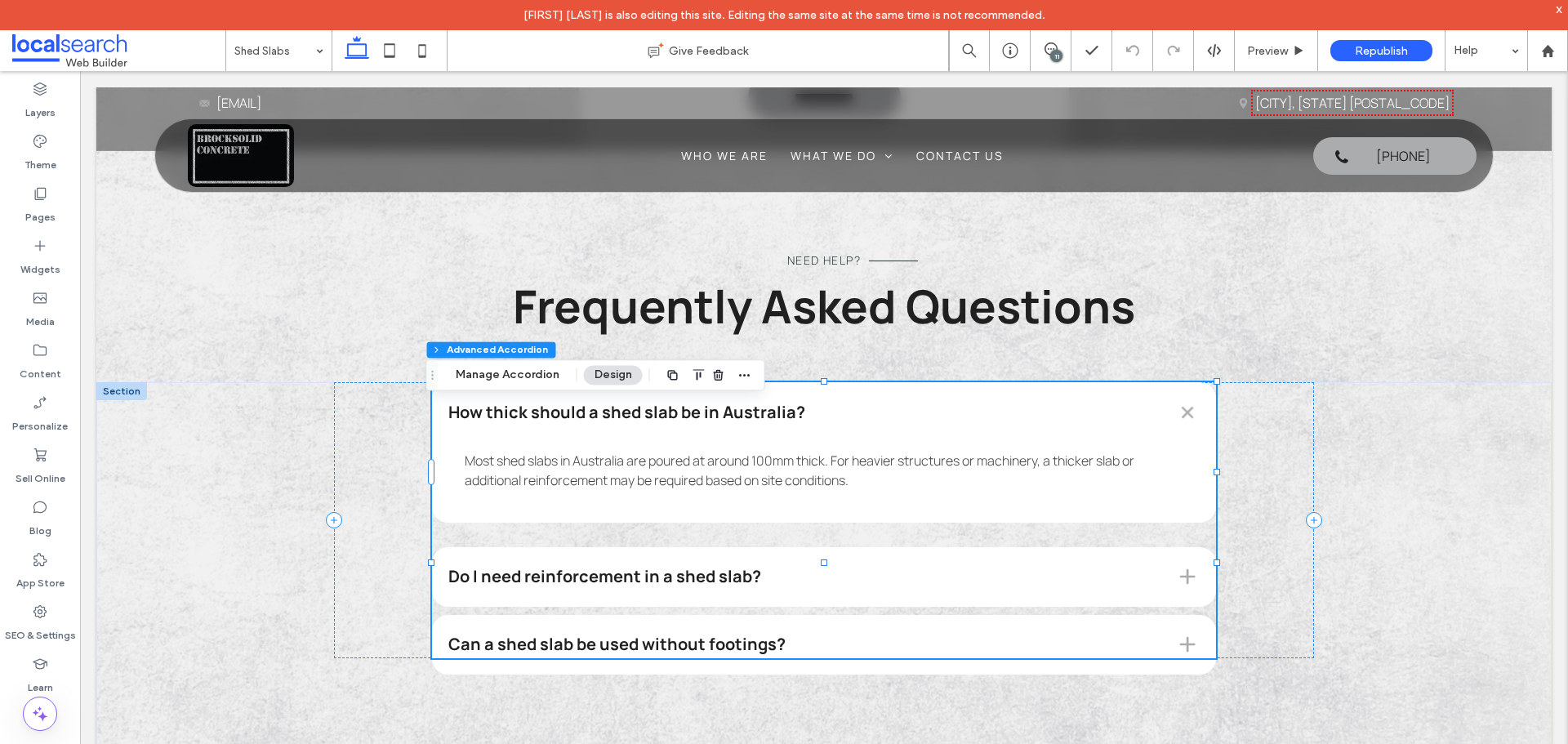 type on "*" 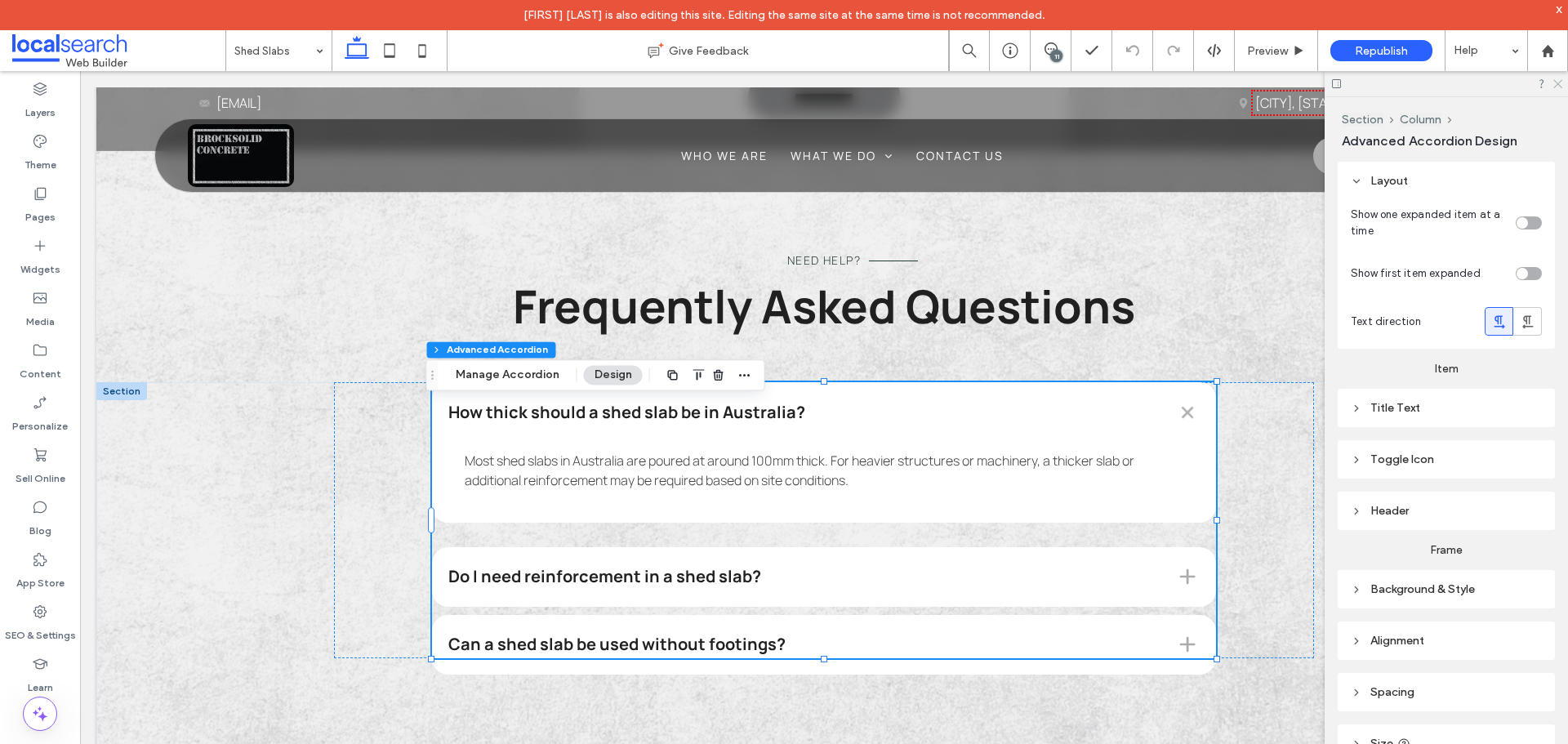 click 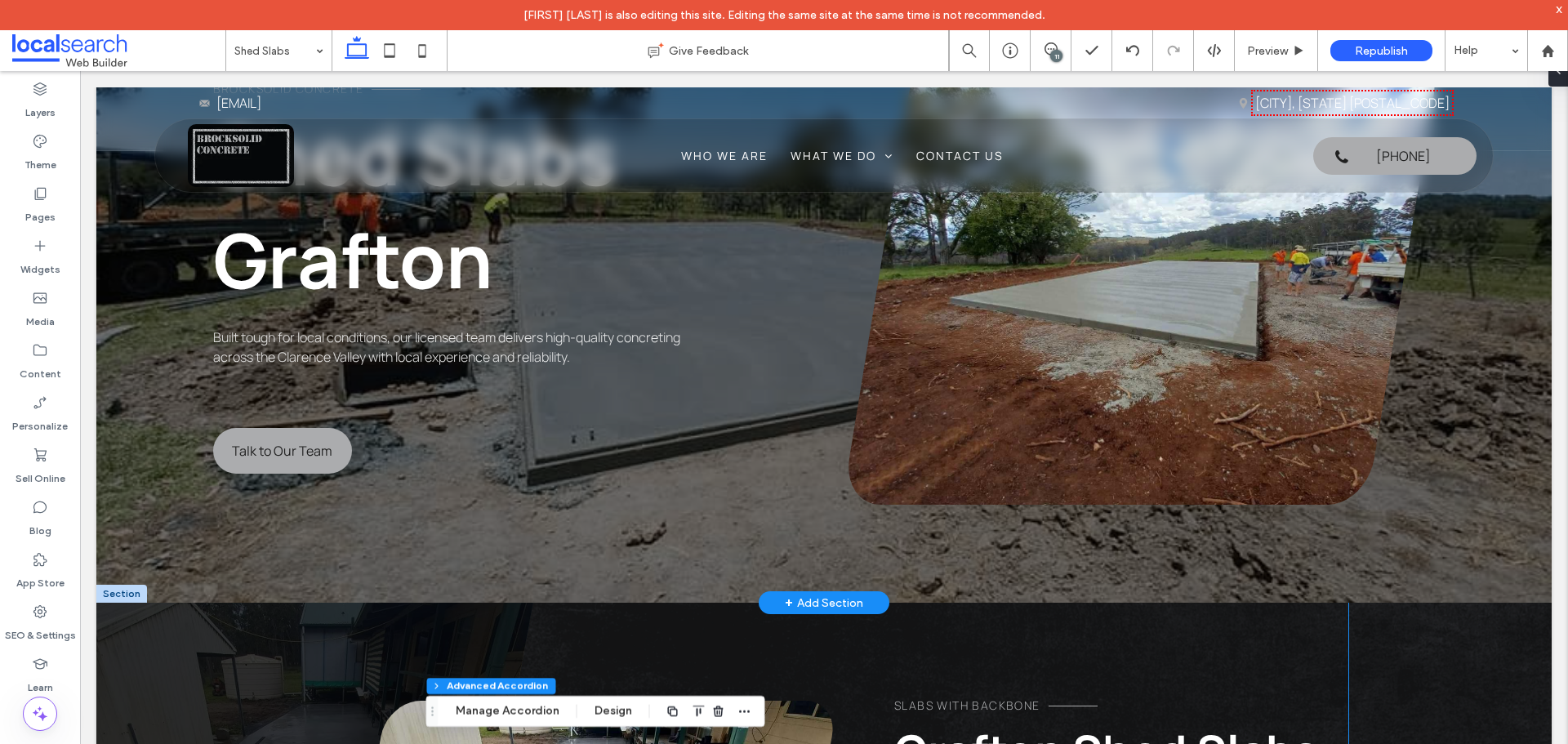 scroll, scrollTop: 0, scrollLeft: 0, axis: both 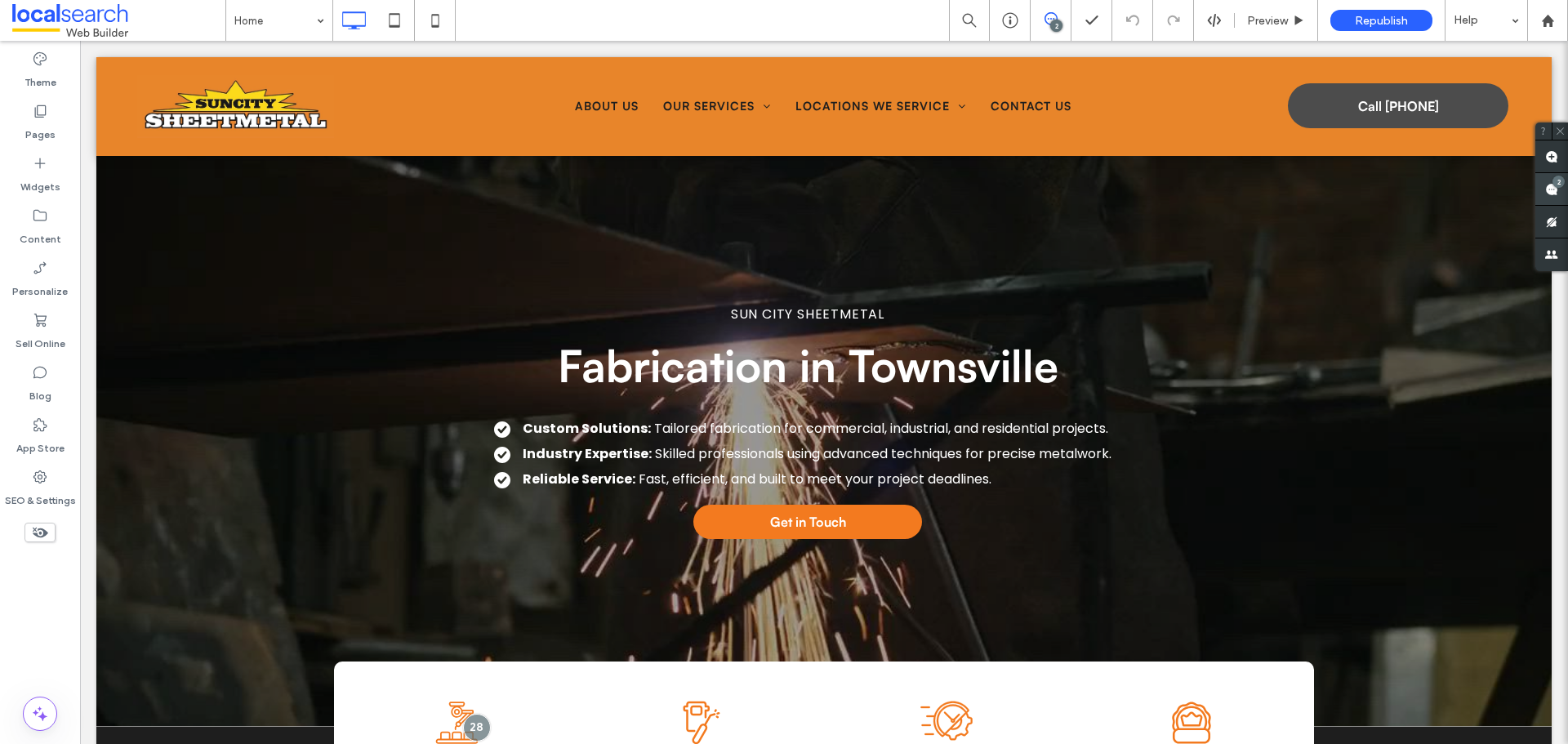 click 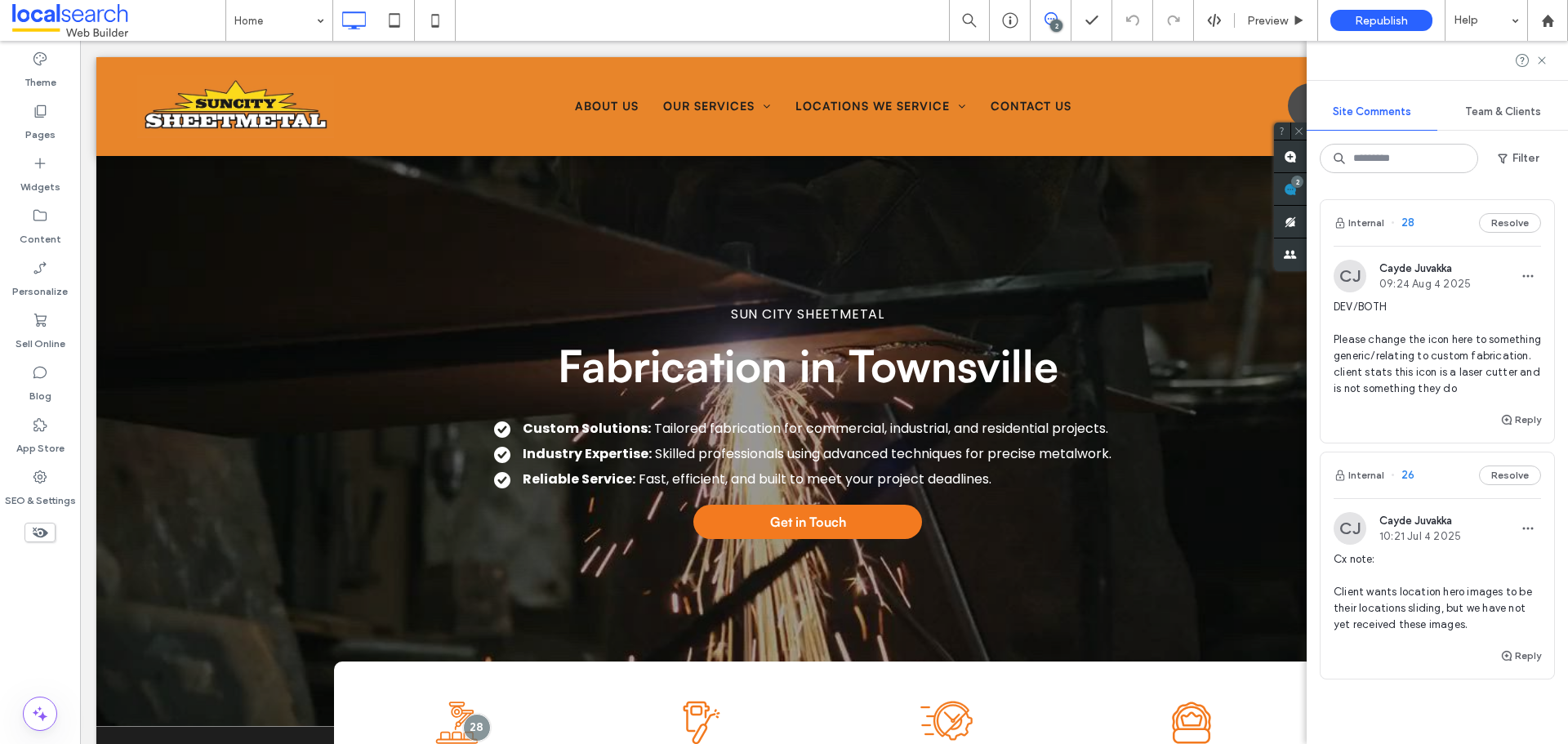 click on "Internal 28 Resolve" at bounding box center (1437, 223) 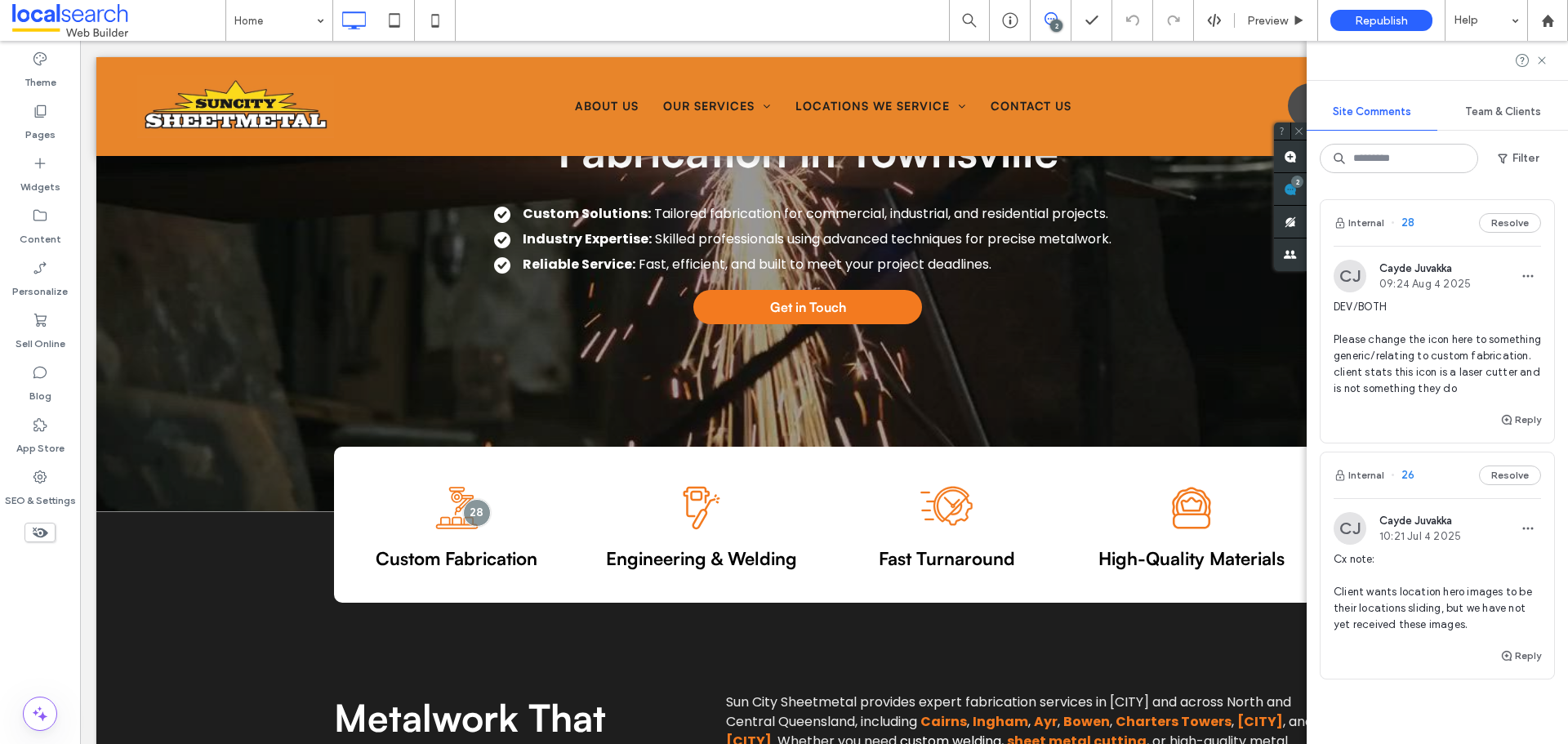 scroll, scrollTop: 289, scrollLeft: 0, axis: vertical 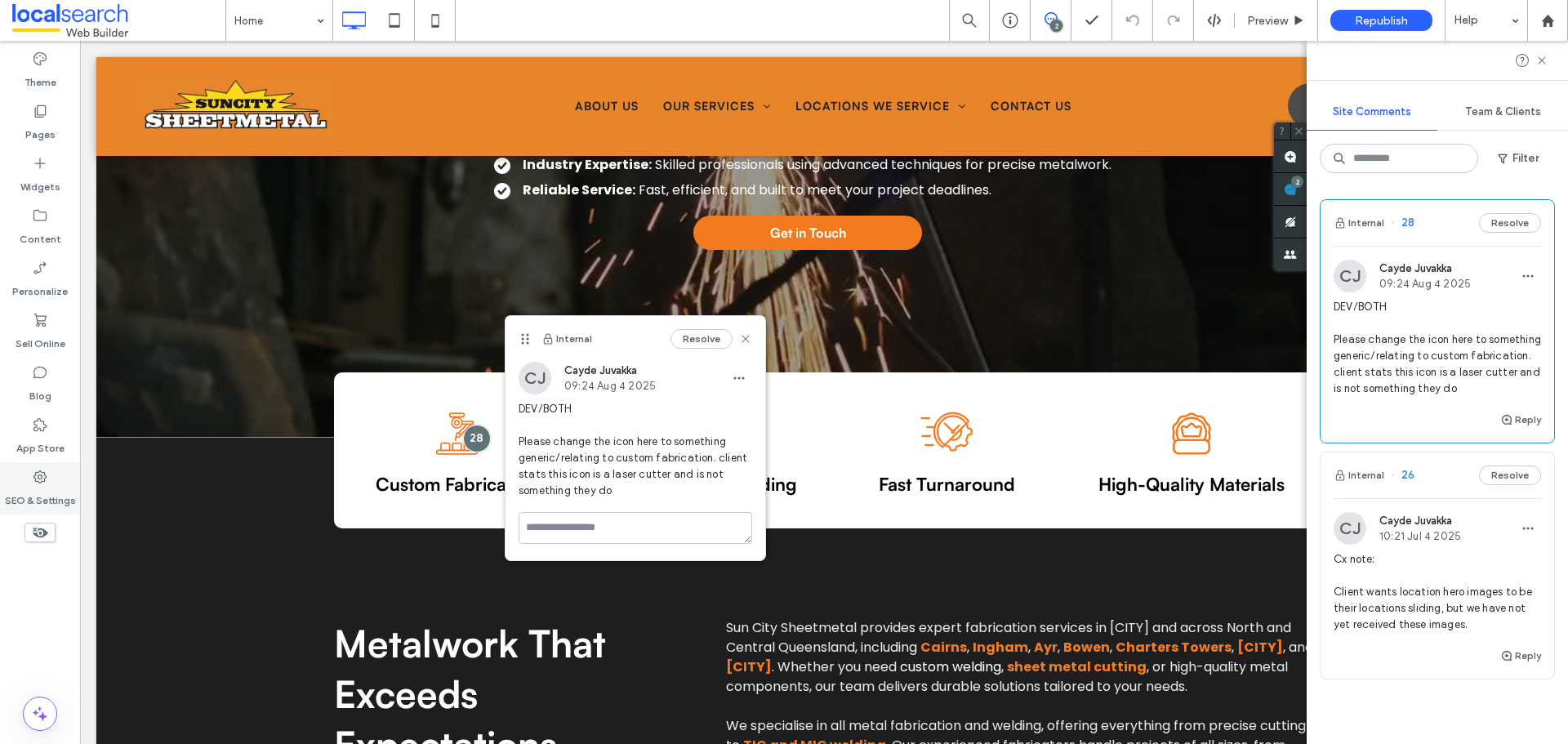 click 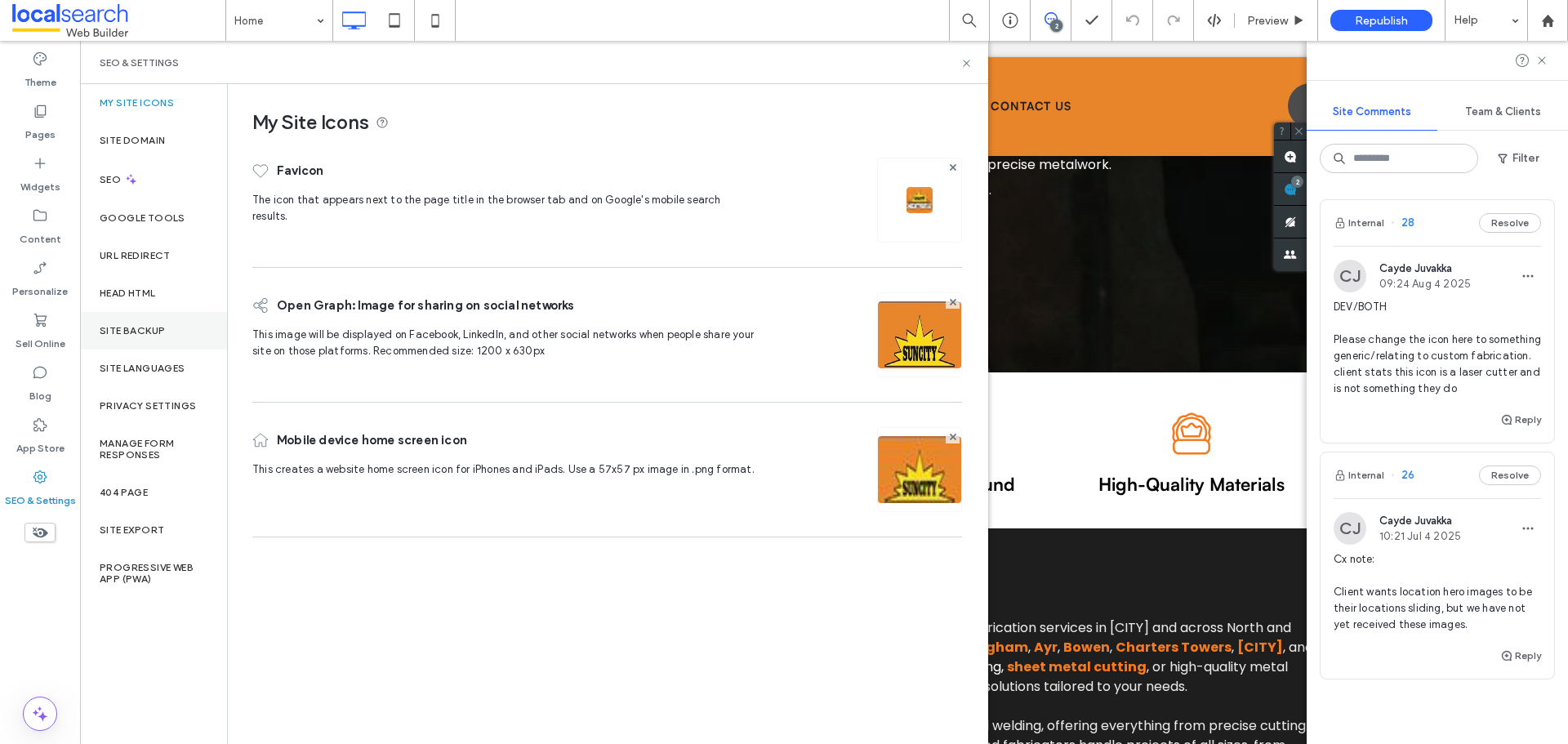 click on "Site Backup" at bounding box center [154, 331] 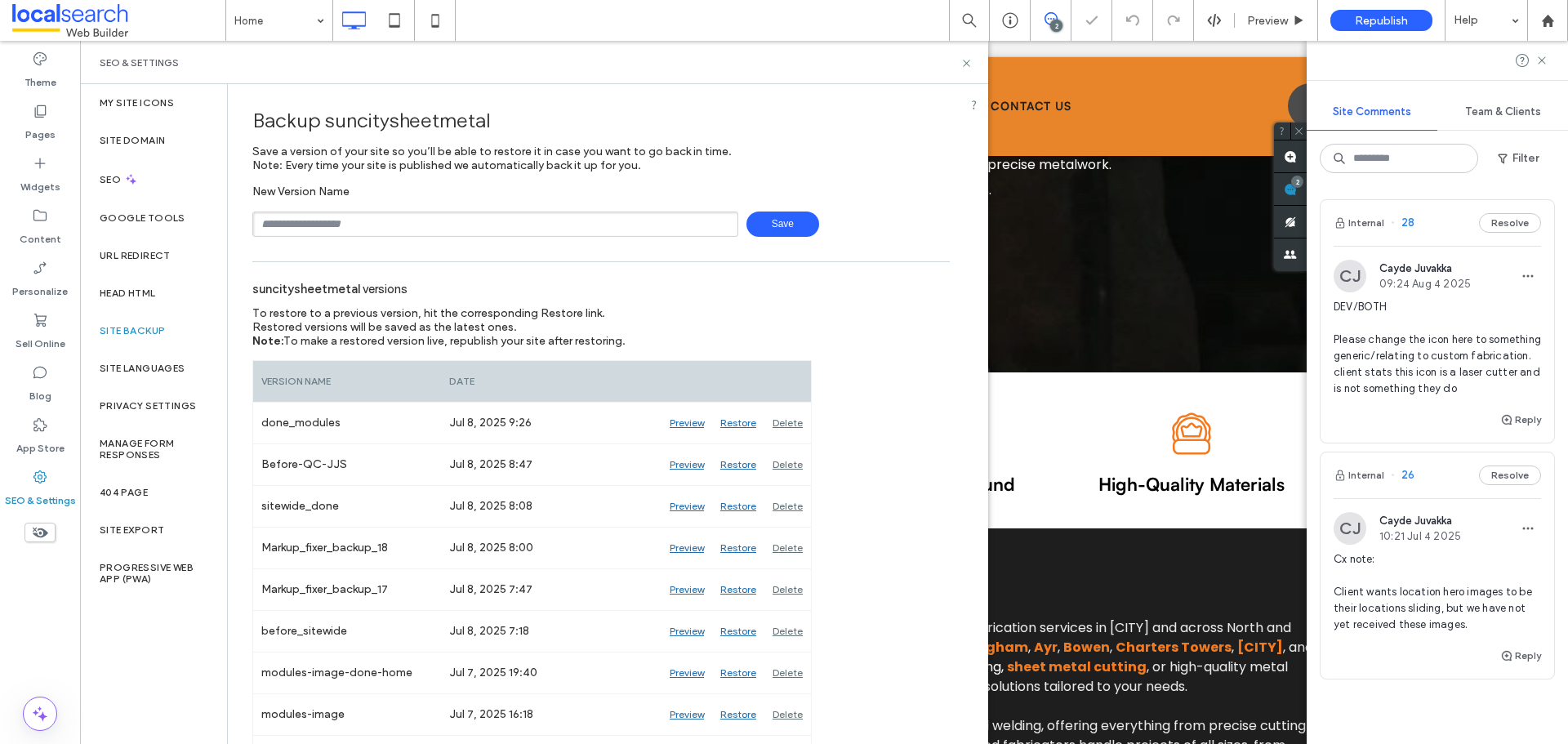 click at bounding box center (495, 224) 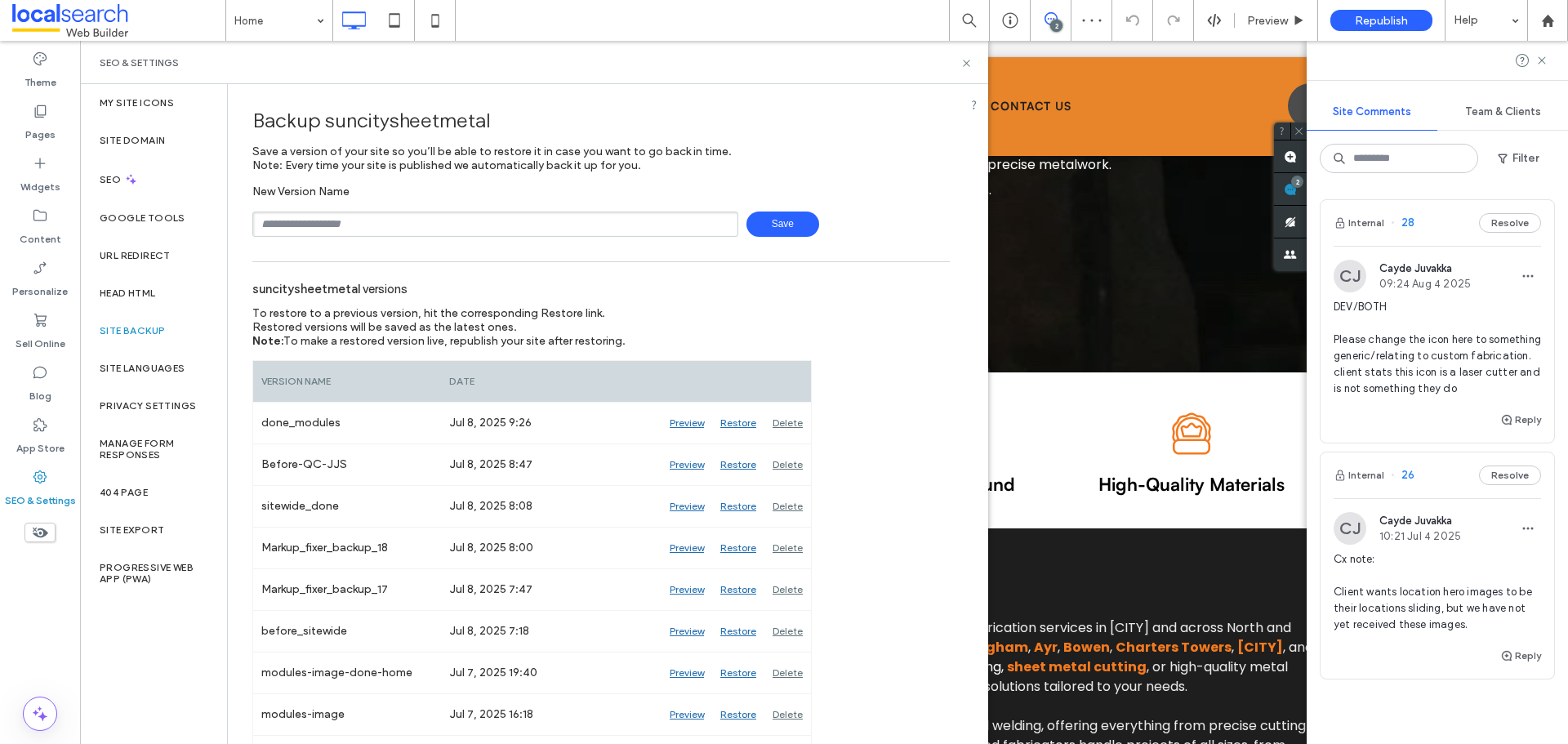 click at bounding box center (495, 224) 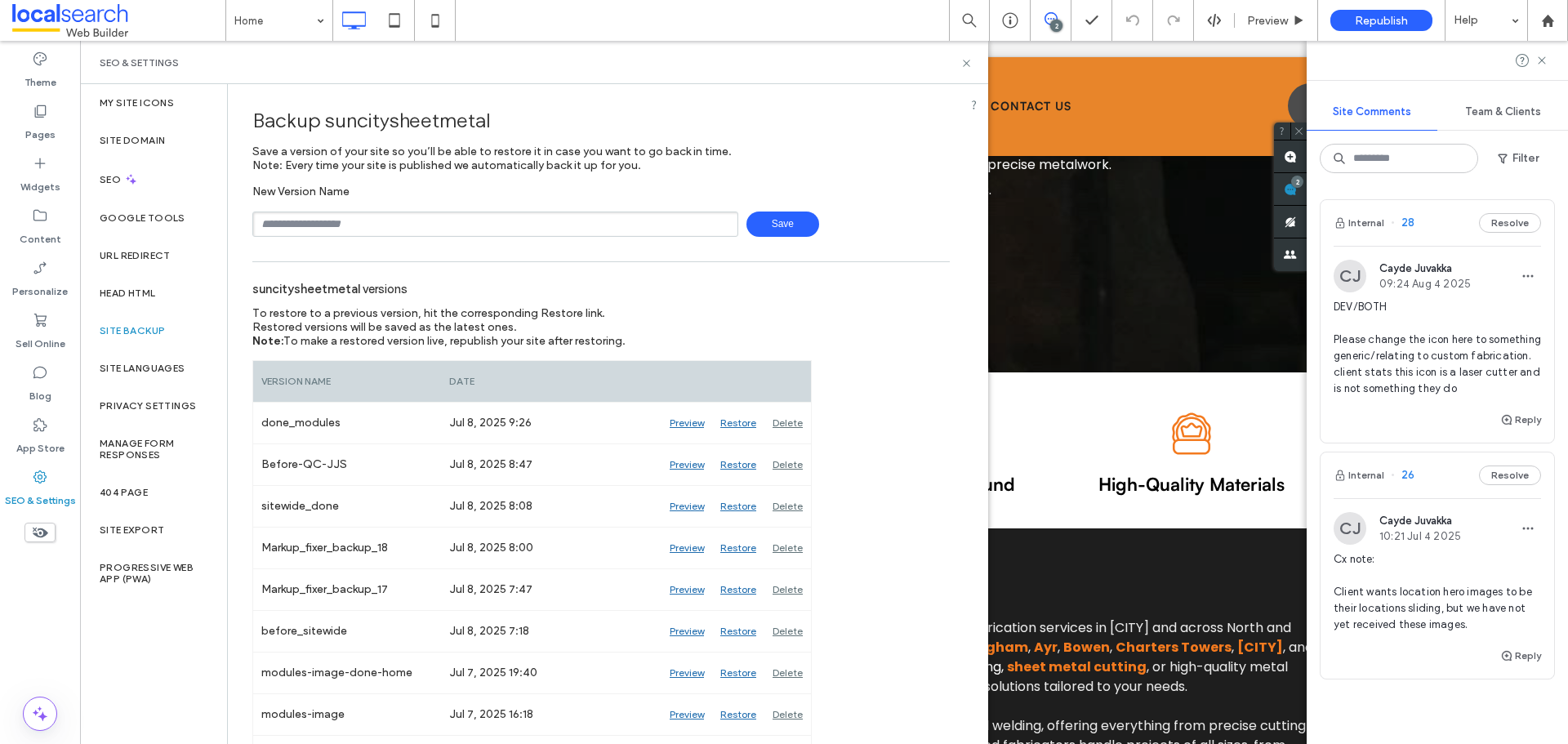 click at bounding box center [495, 224] 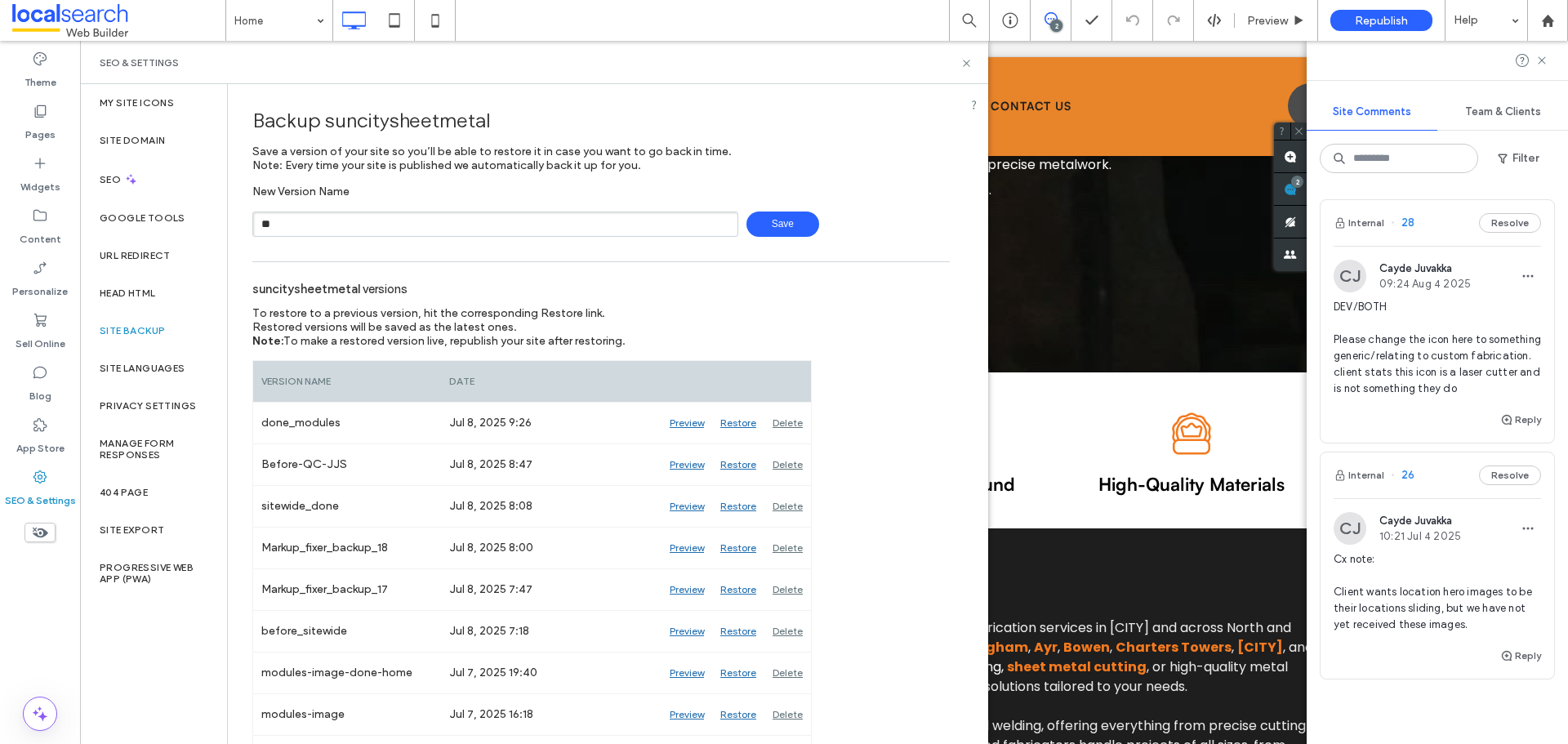 type on "**********" 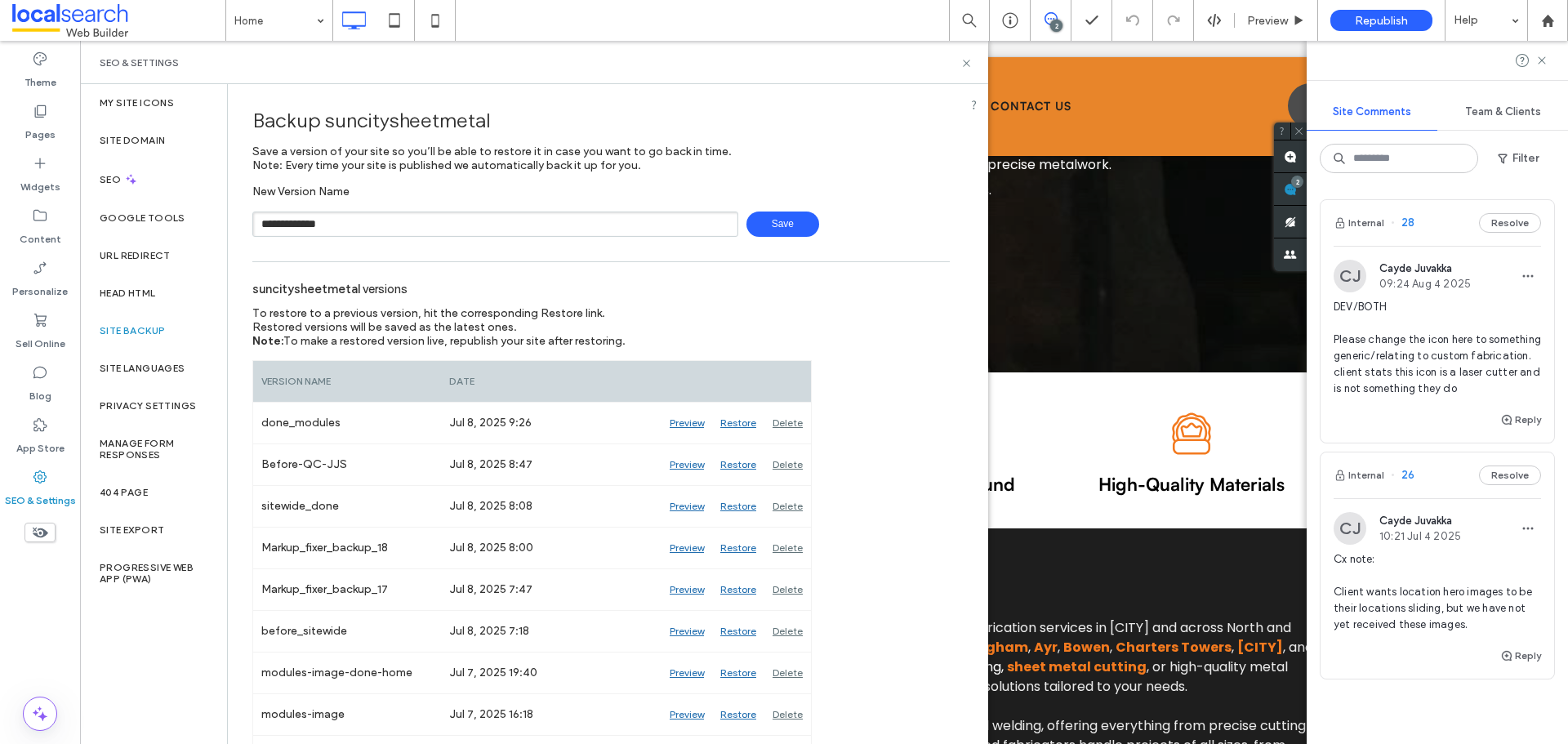 click on "Save" at bounding box center [782, 224] 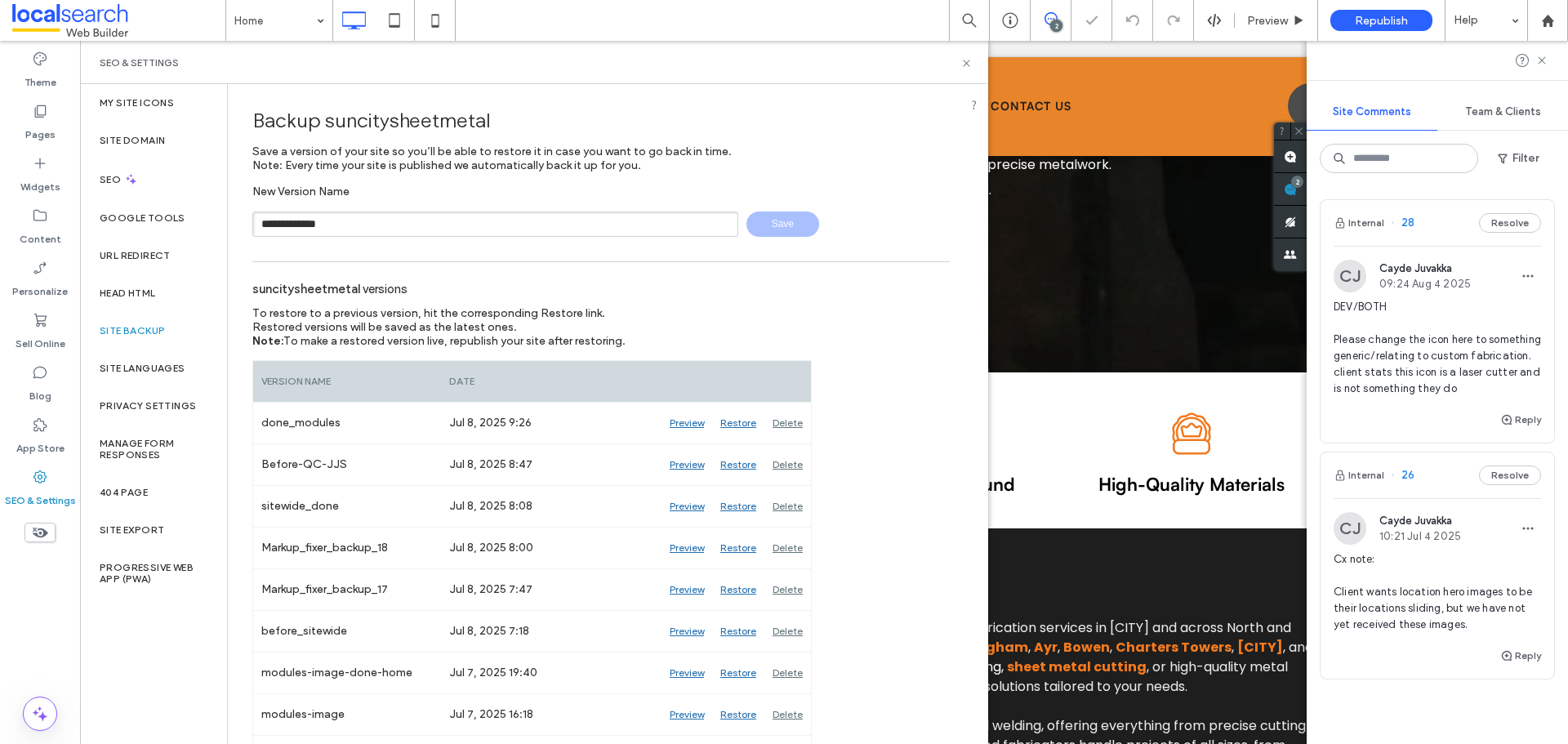 type 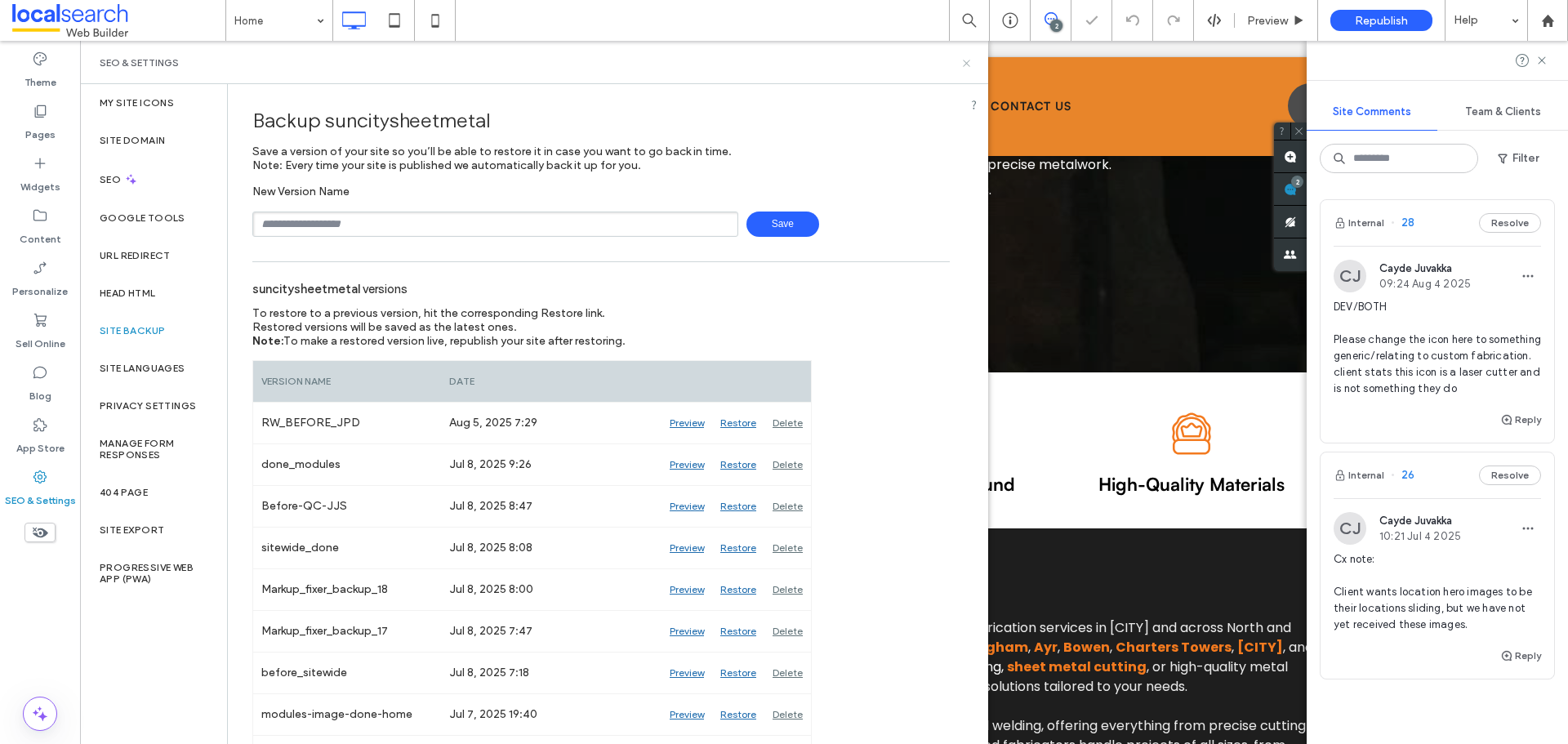 click 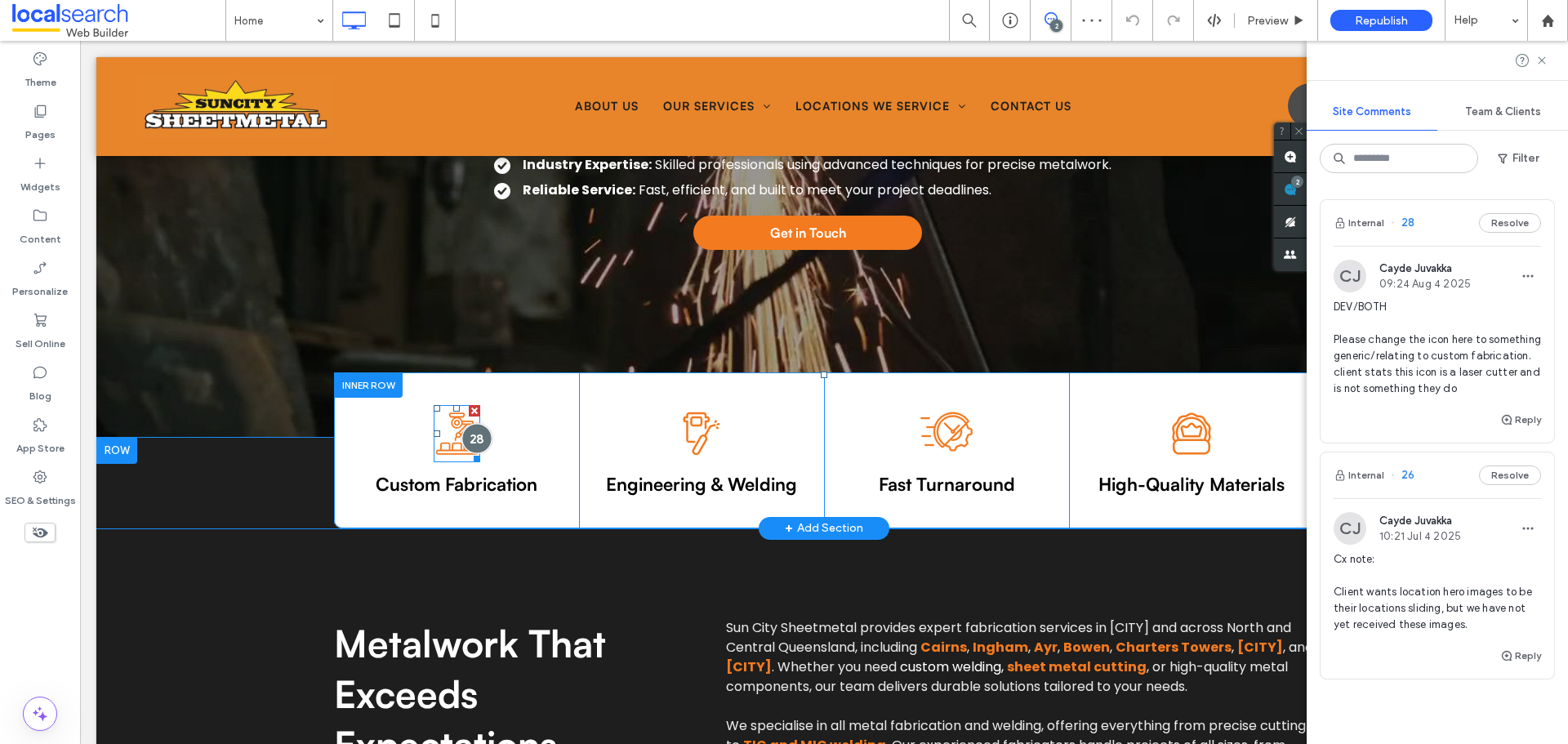 click at bounding box center [476, 438] 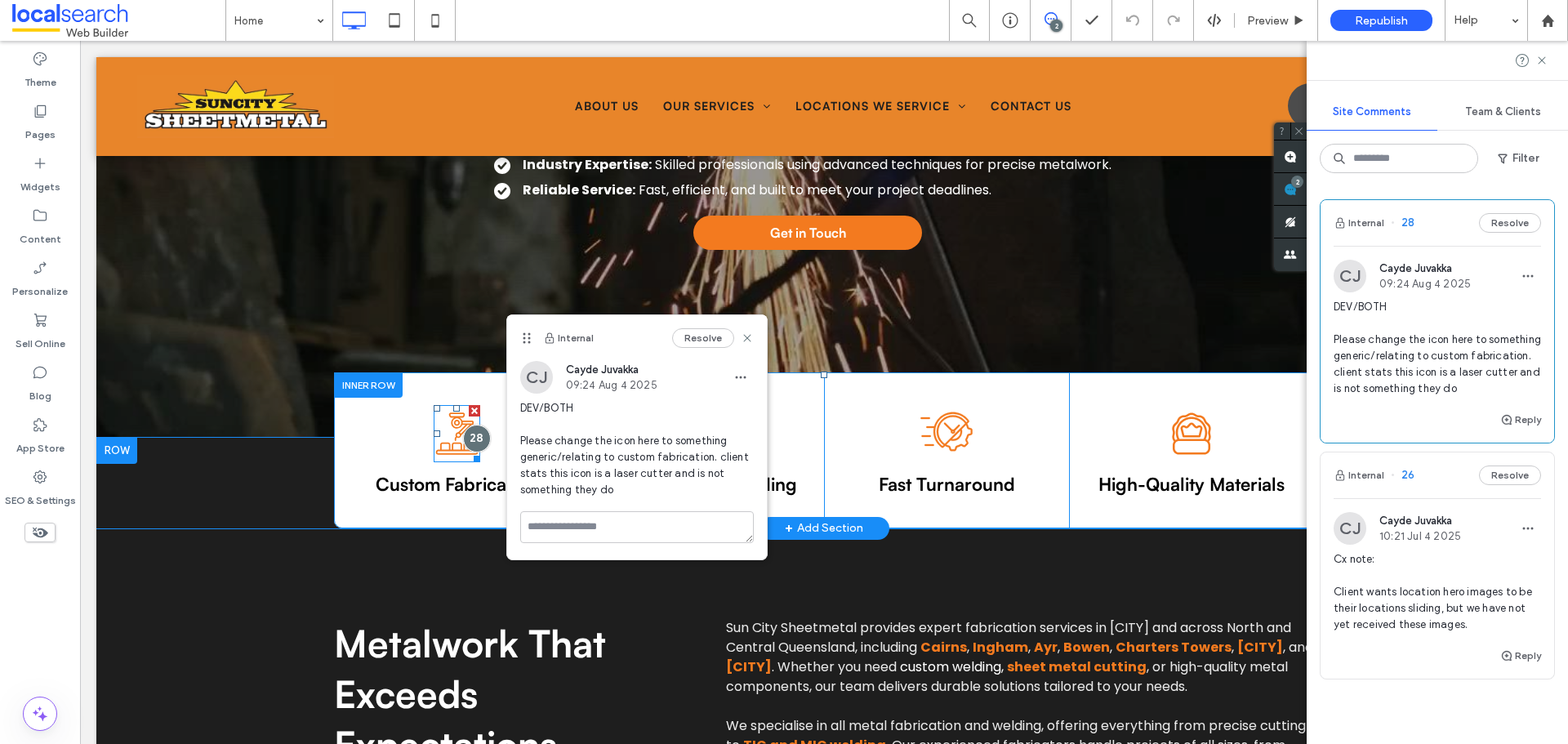 click on "Fabrication Icon" 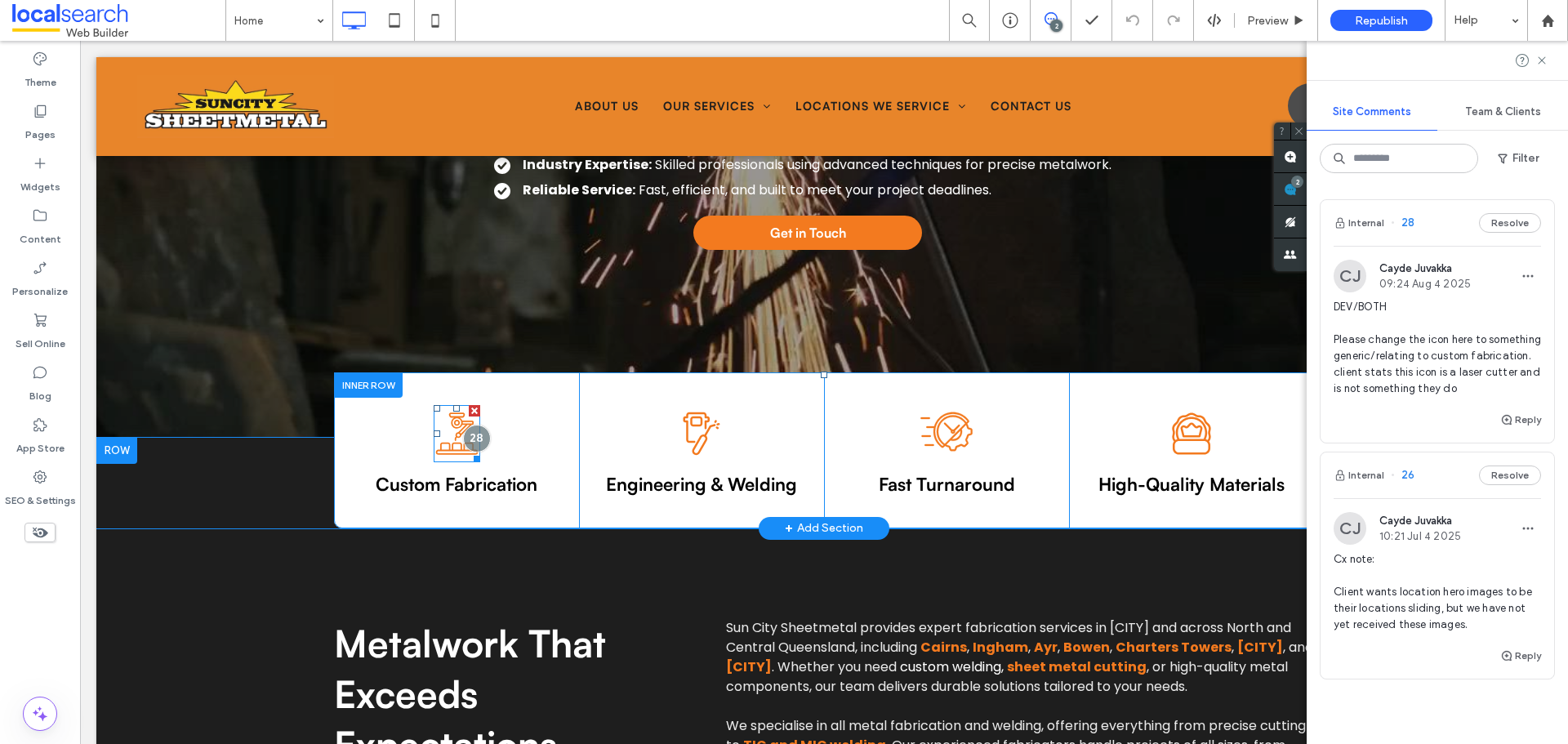 click 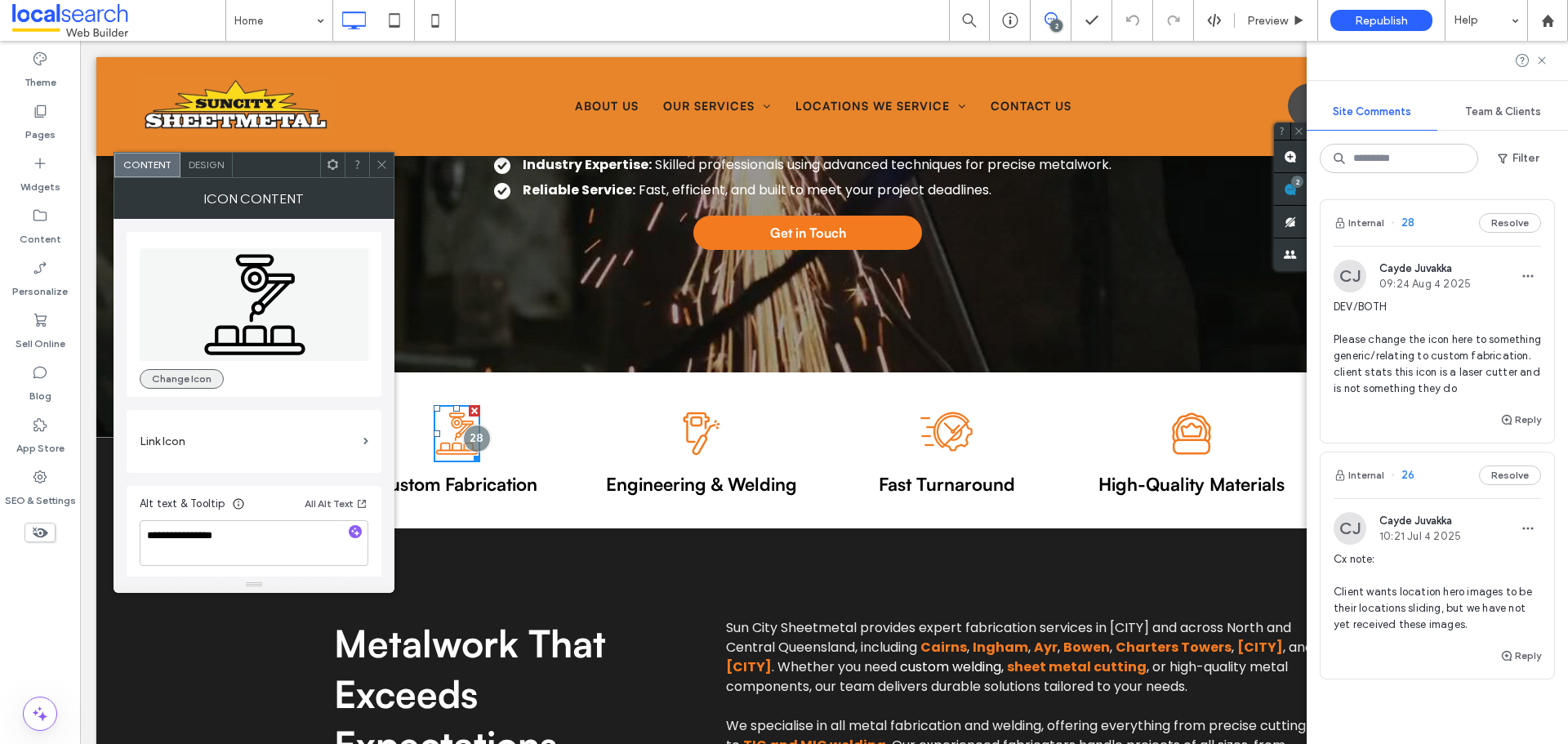 click on "Change Icon" at bounding box center [181, 379] 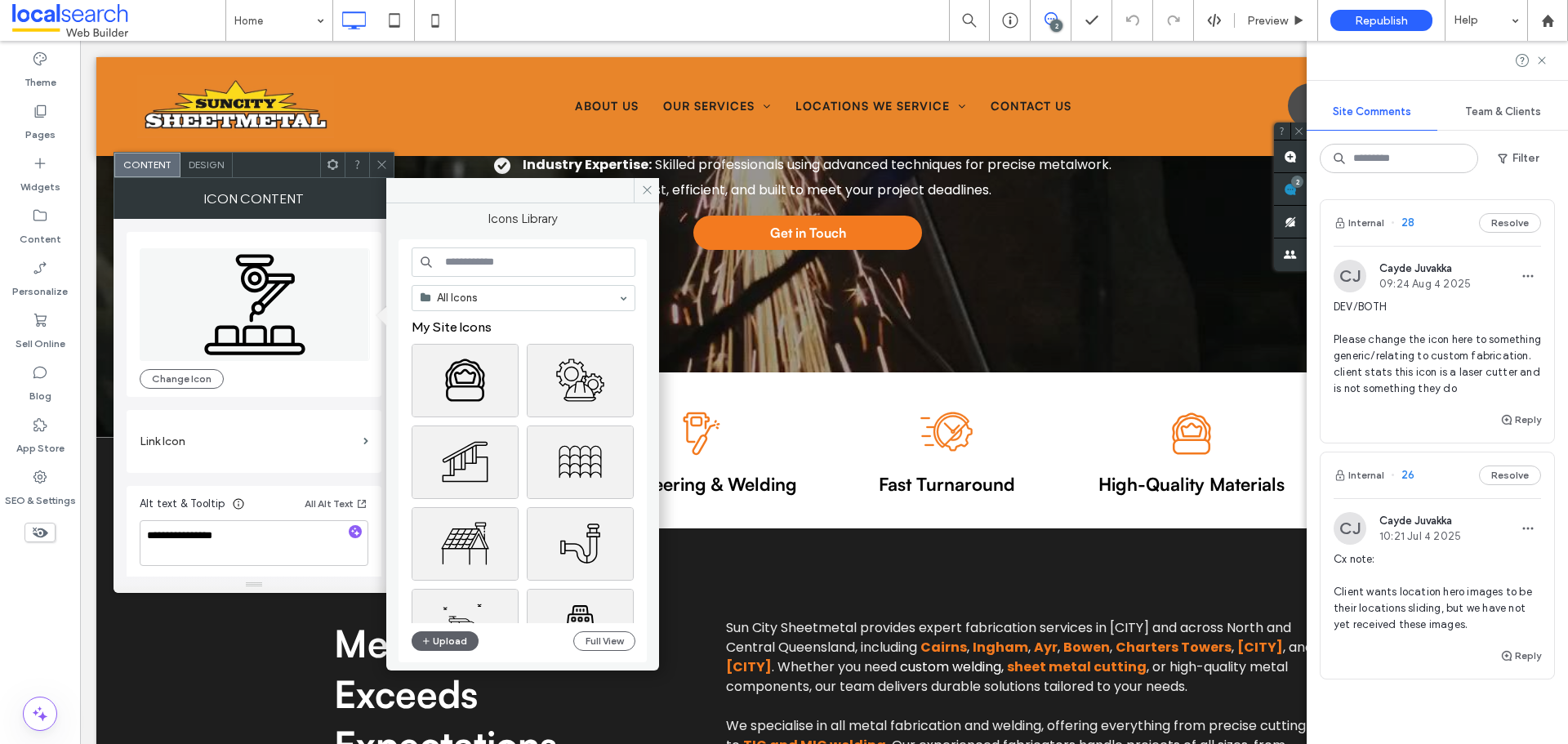 click at bounding box center [523, 262] 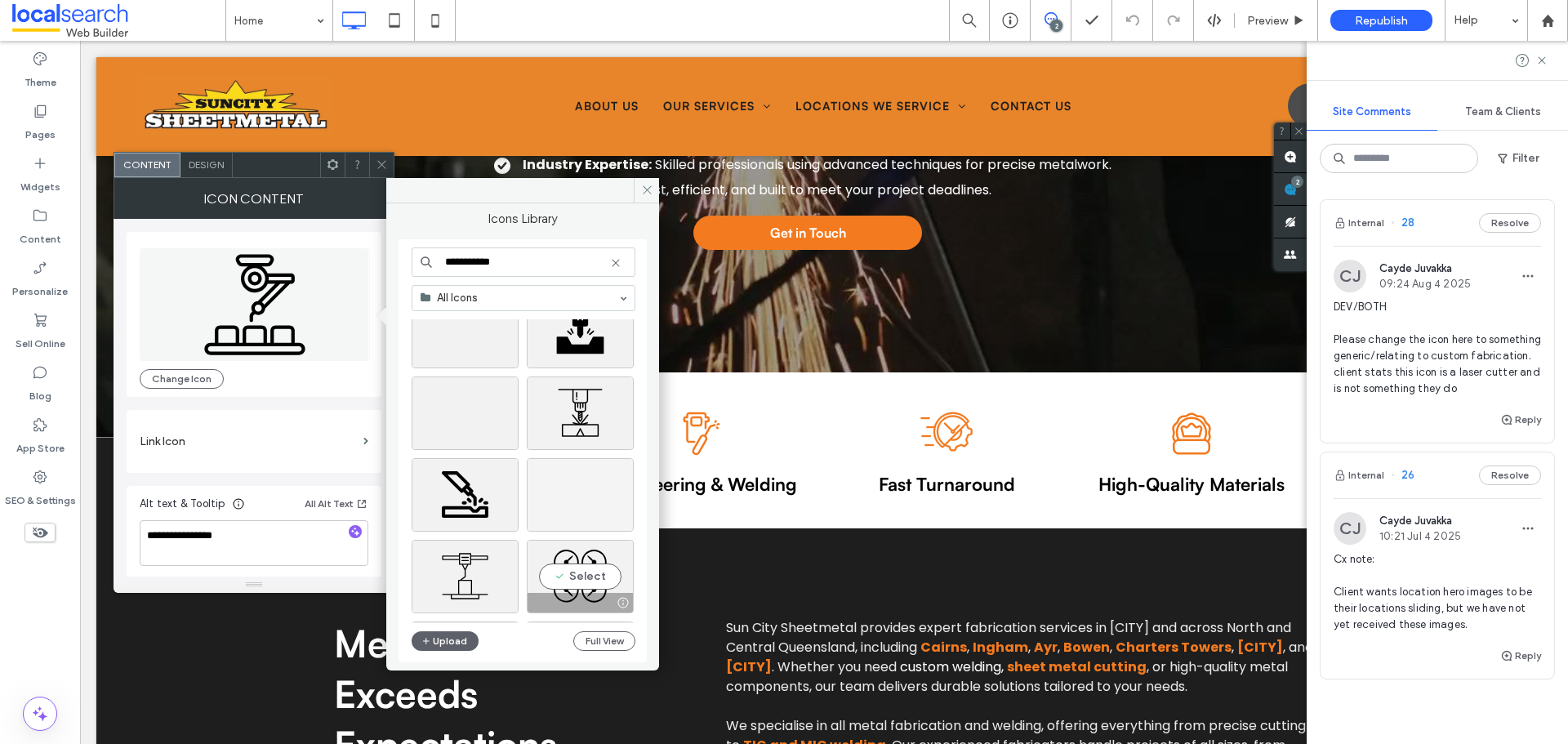 scroll, scrollTop: 1307, scrollLeft: 0, axis: vertical 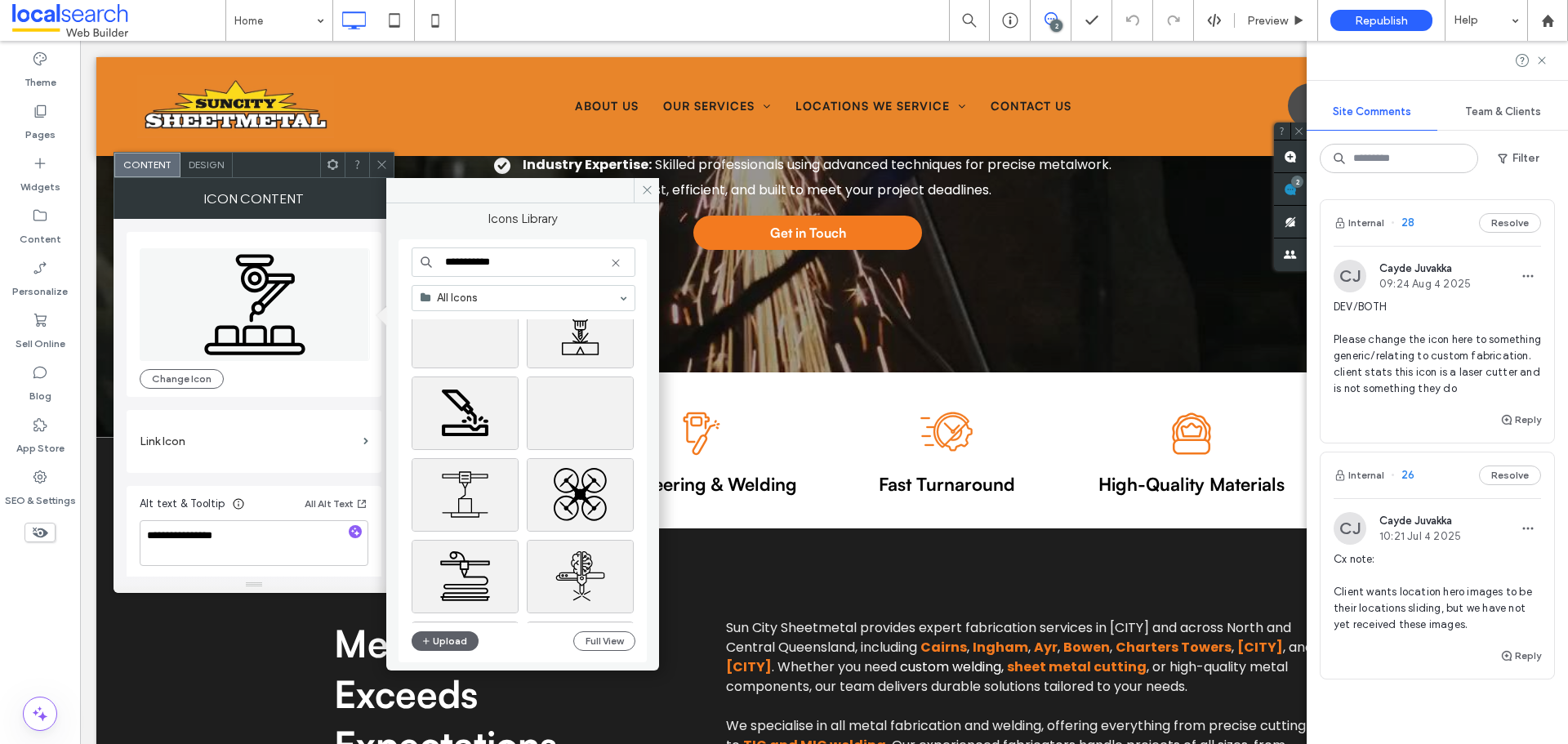 click on "**********" at bounding box center [523, 262] 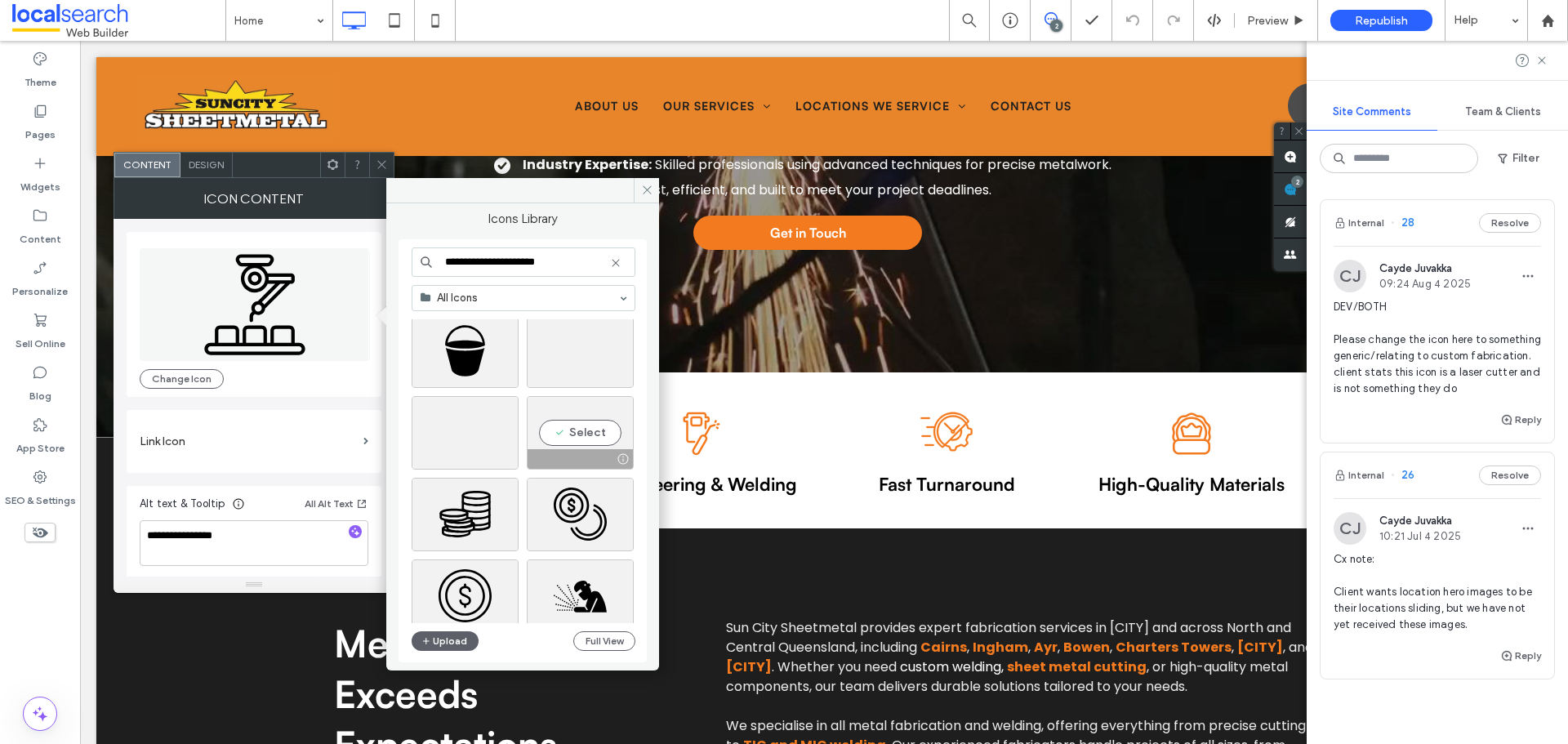 scroll, scrollTop: 1354, scrollLeft: 0, axis: vertical 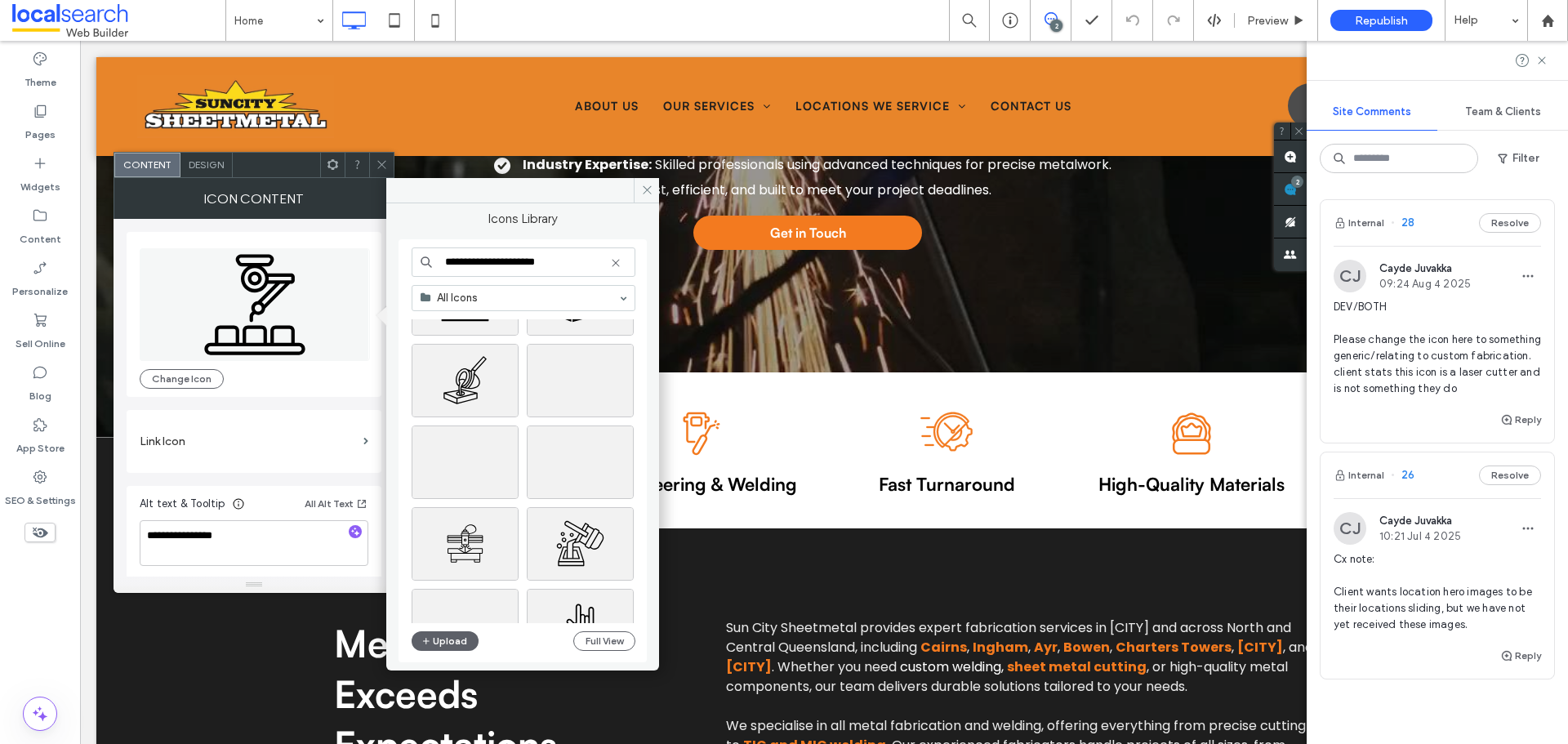 click on "**********" at bounding box center (523, 262) 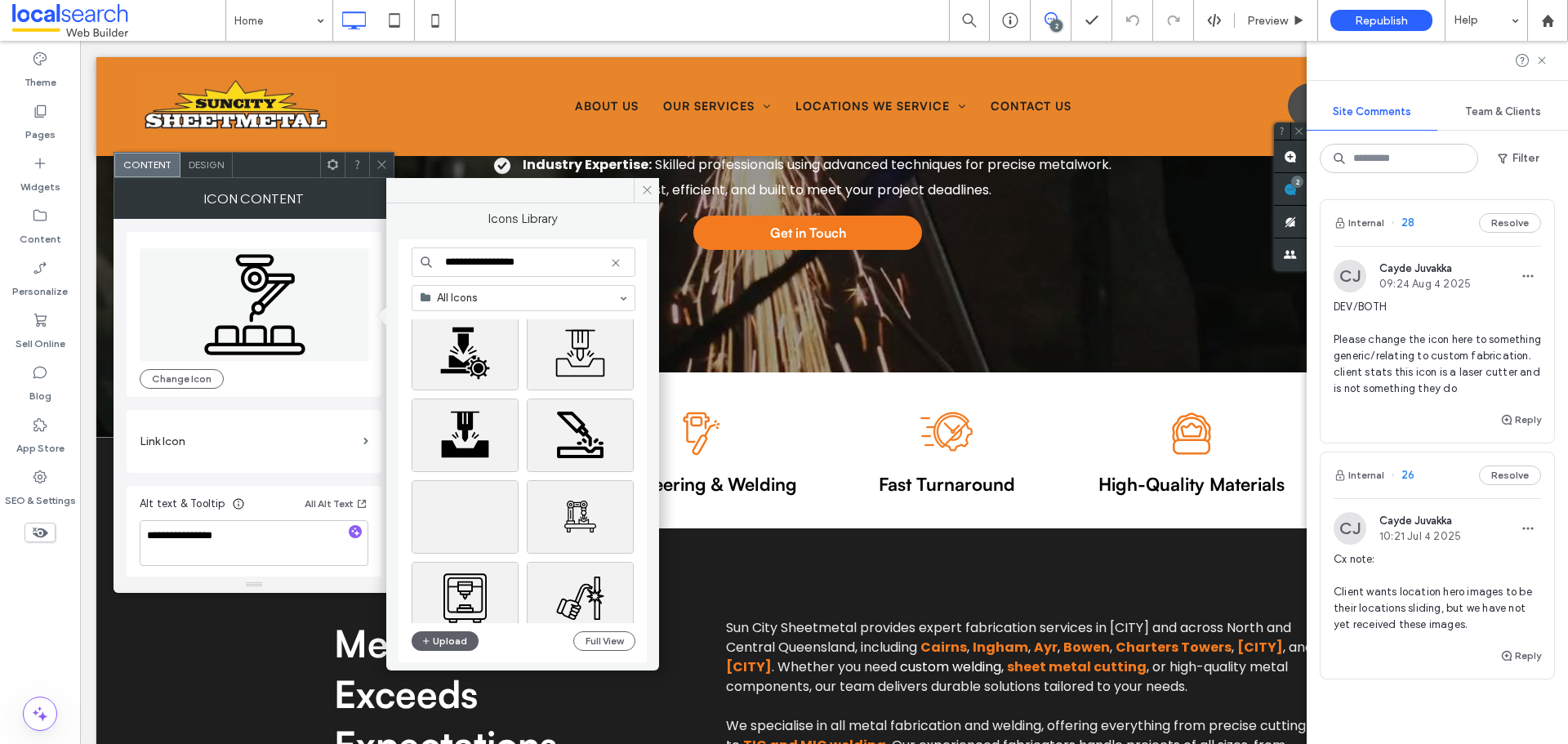 scroll, scrollTop: 0, scrollLeft: 0, axis: both 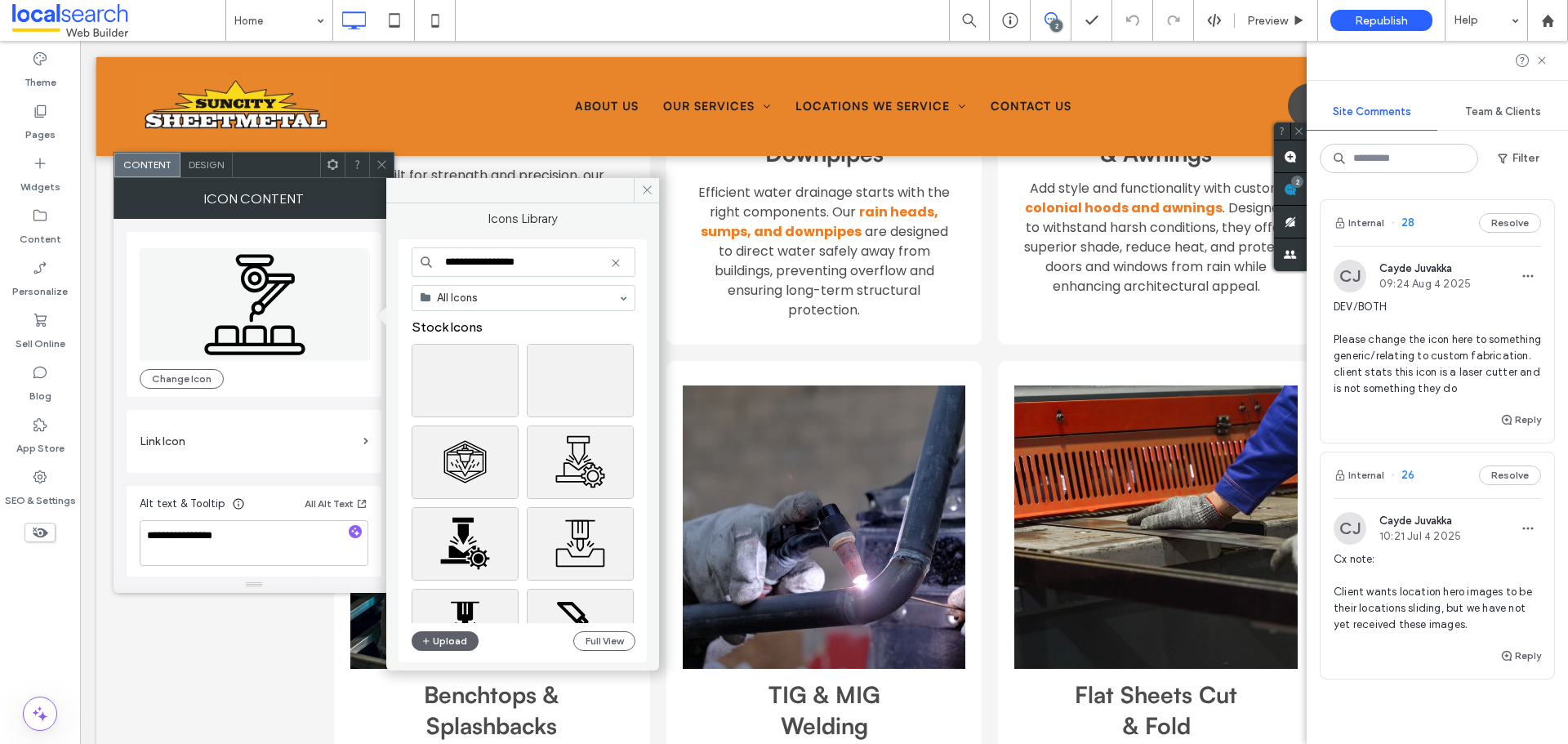 click on "**********" at bounding box center (523, 262) 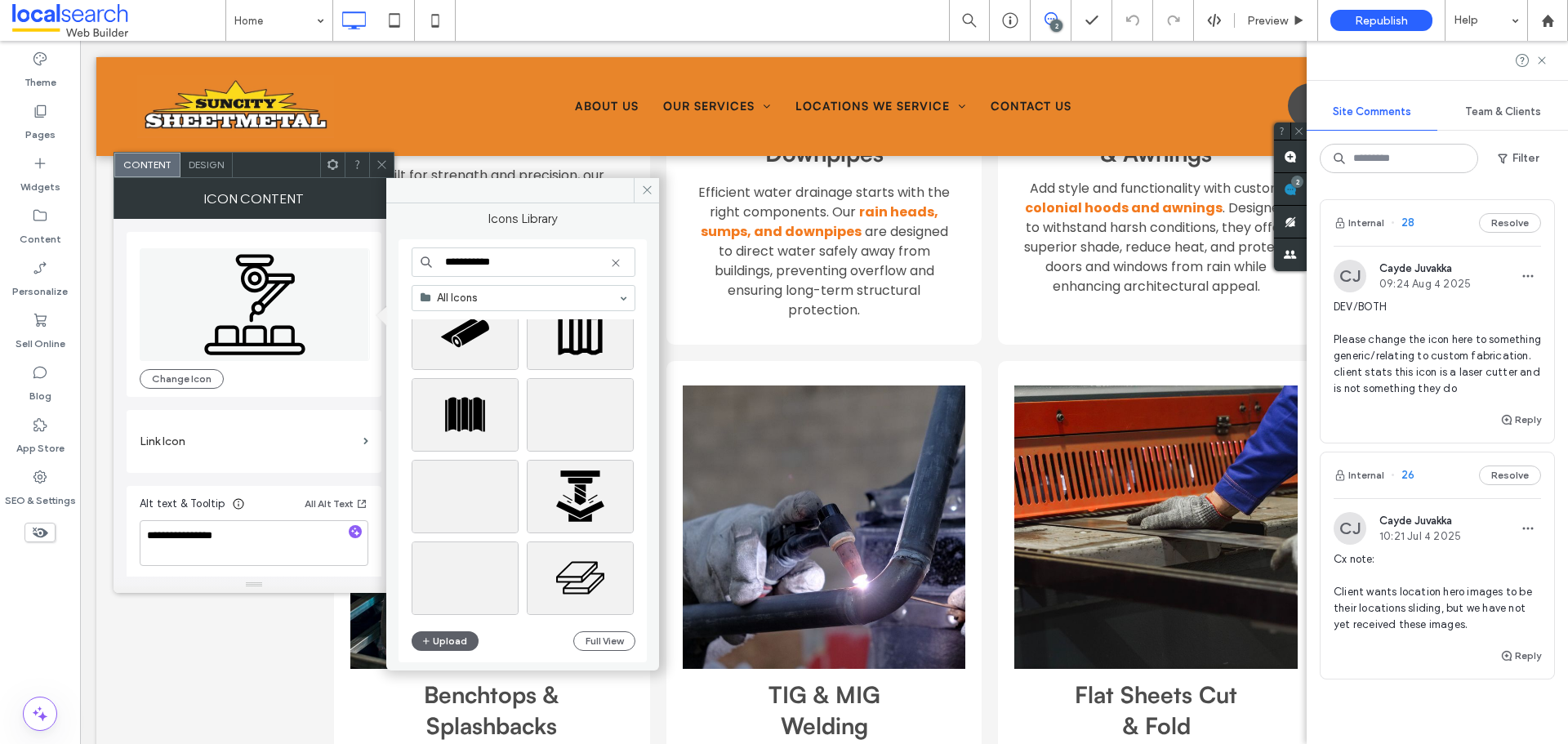 scroll, scrollTop: 0, scrollLeft: 0, axis: both 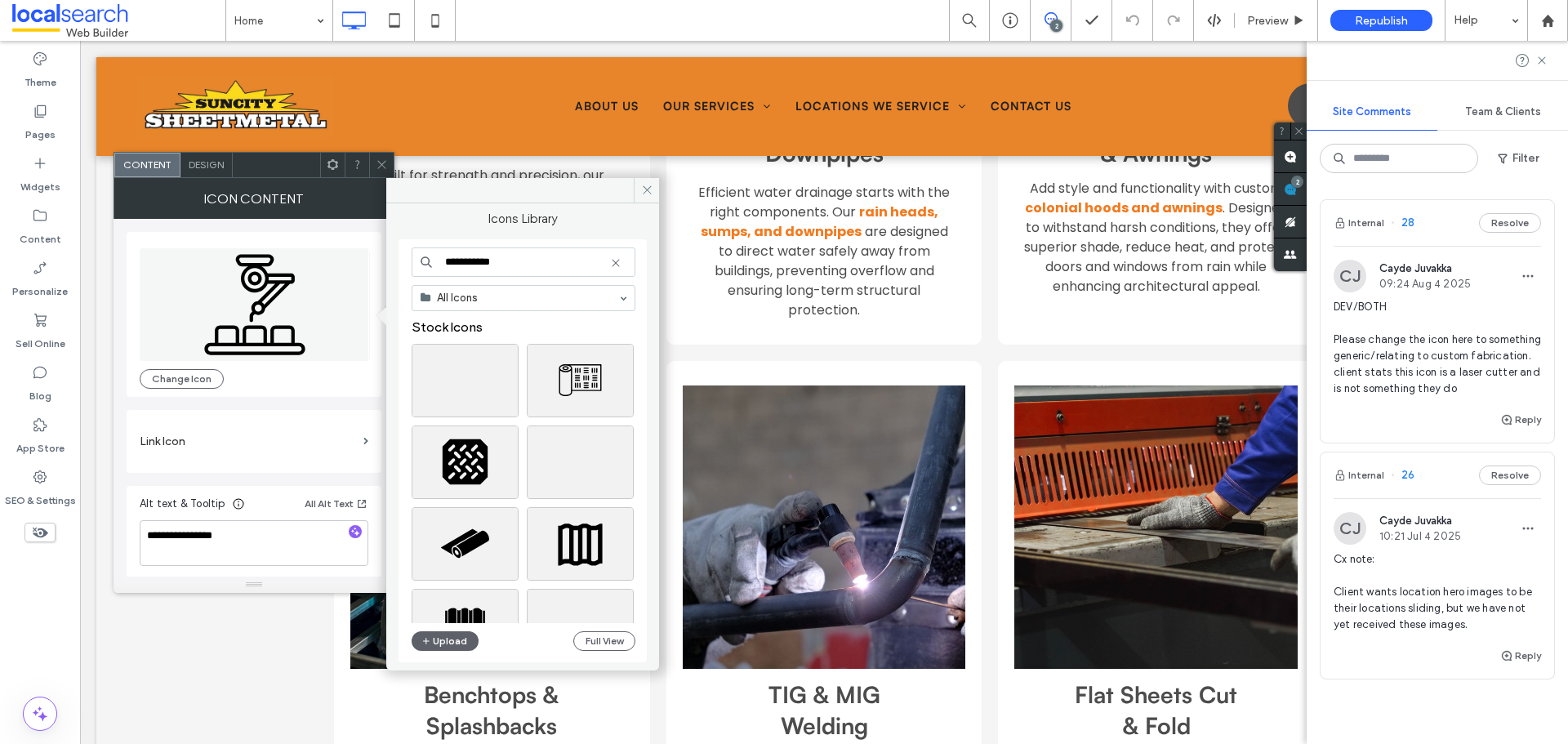 type on "**********" 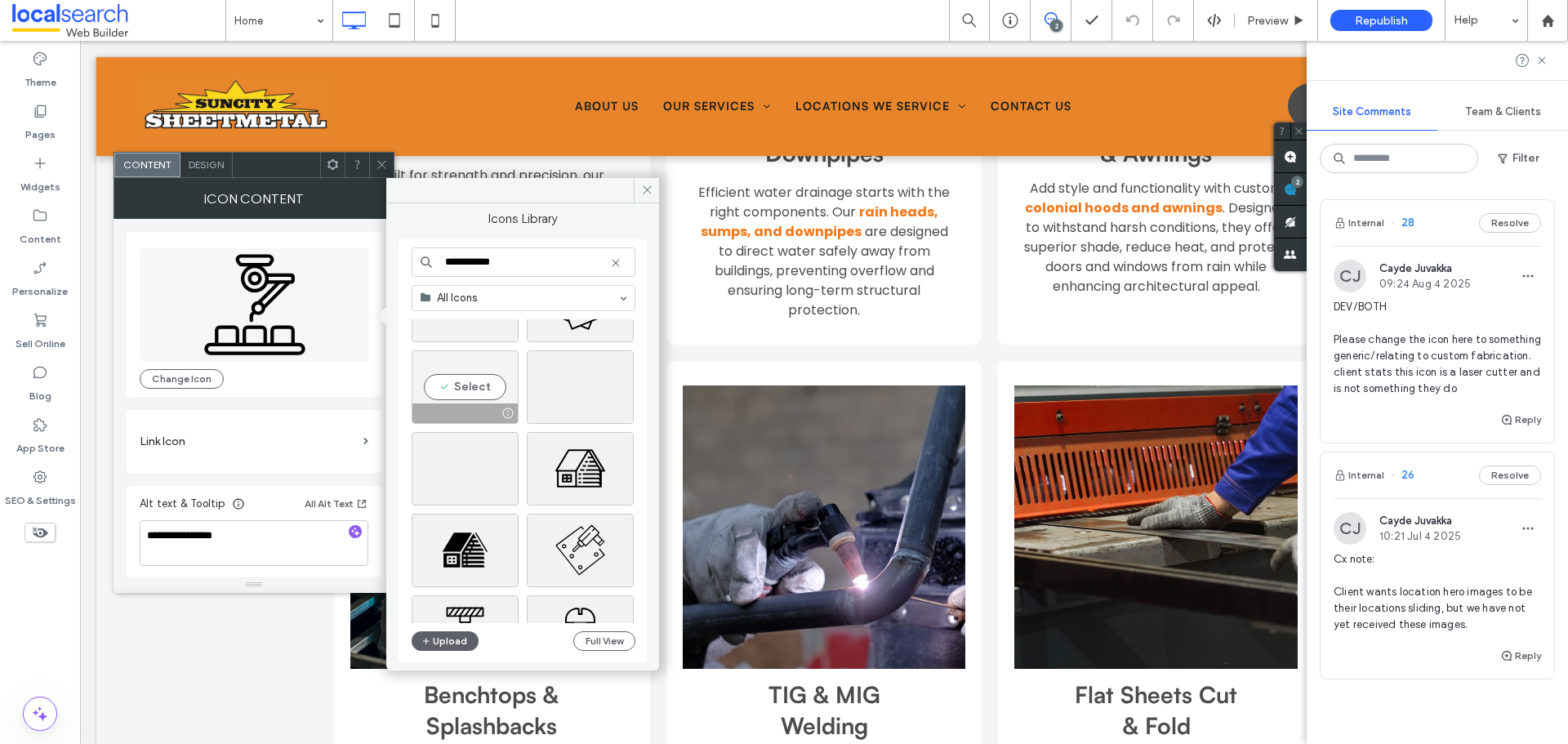 scroll, scrollTop: 980, scrollLeft: 0, axis: vertical 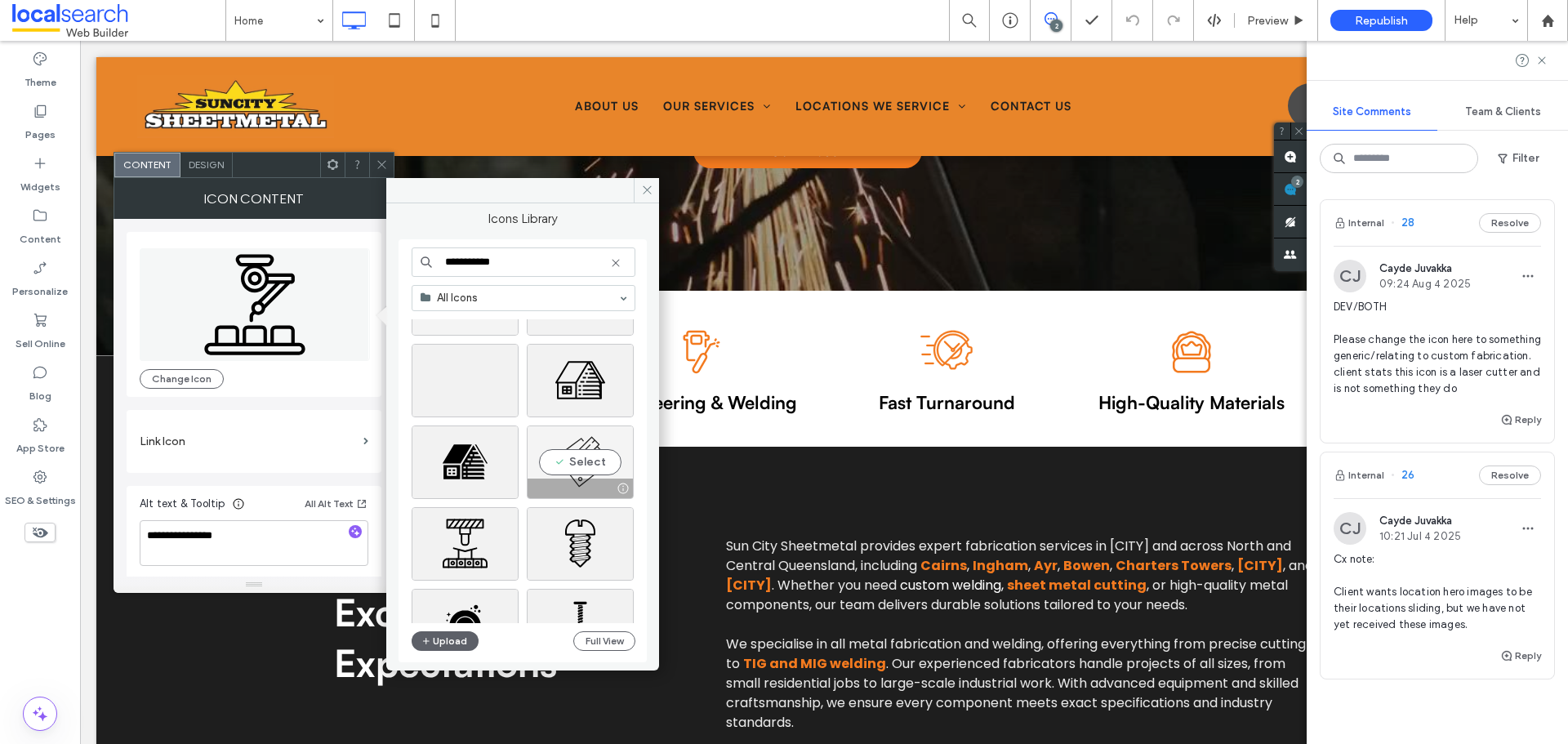 click on "Select" at bounding box center (580, 462) 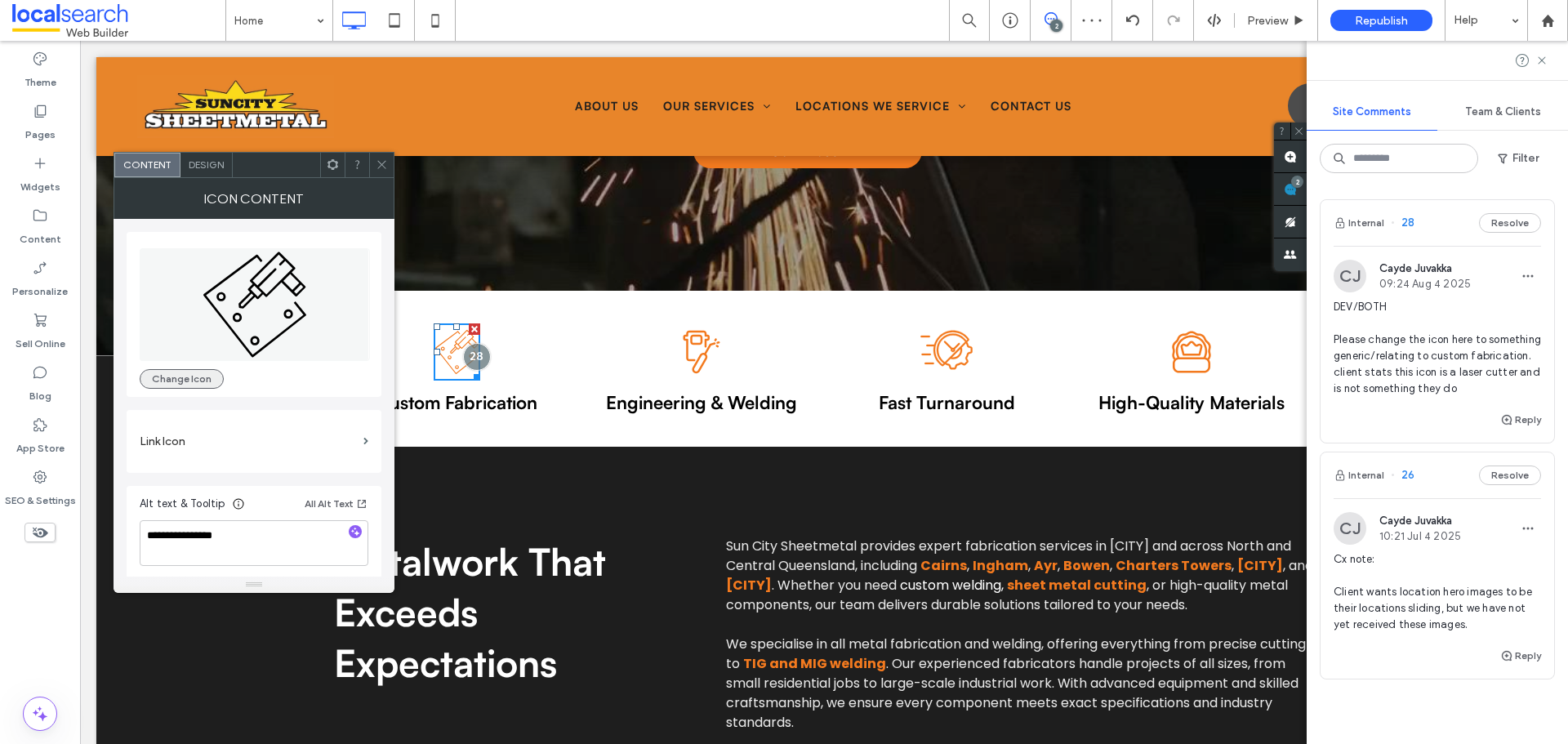 click on "Change Icon" at bounding box center (181, 379) 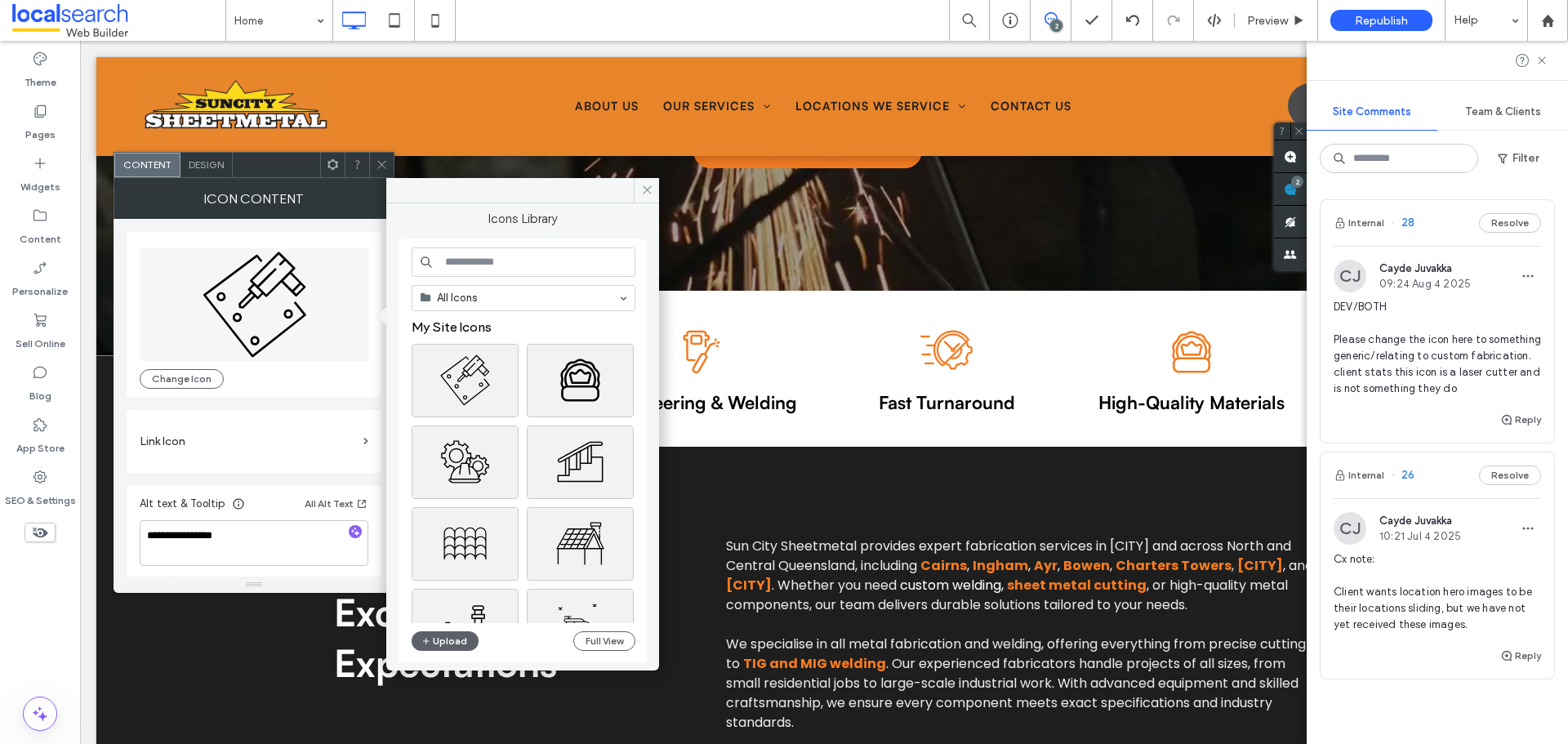 click at bounding box center [523, 262] 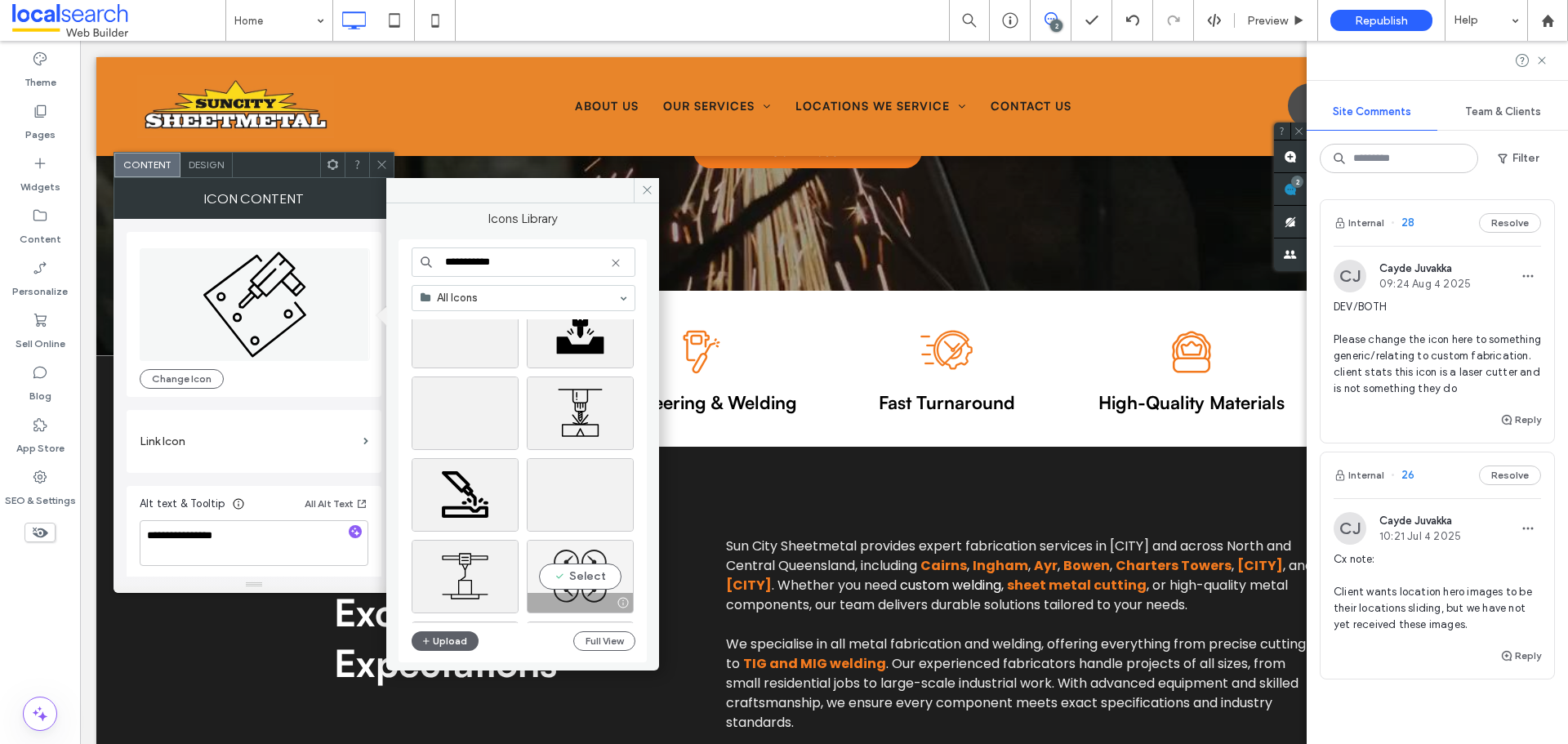 scroll, scrollTop: 1388, scrollLeft: 0, axis: vertical 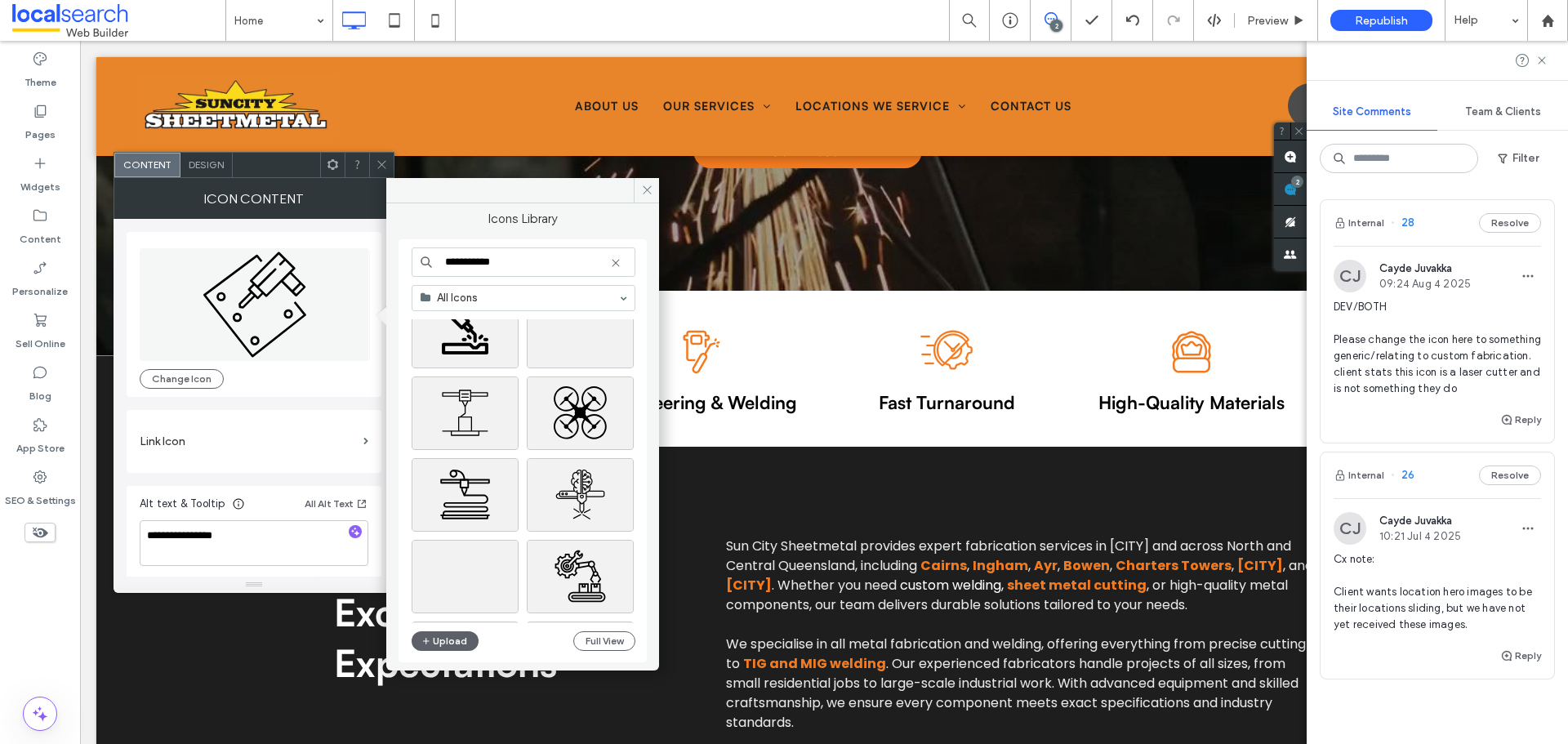 type on "**********" 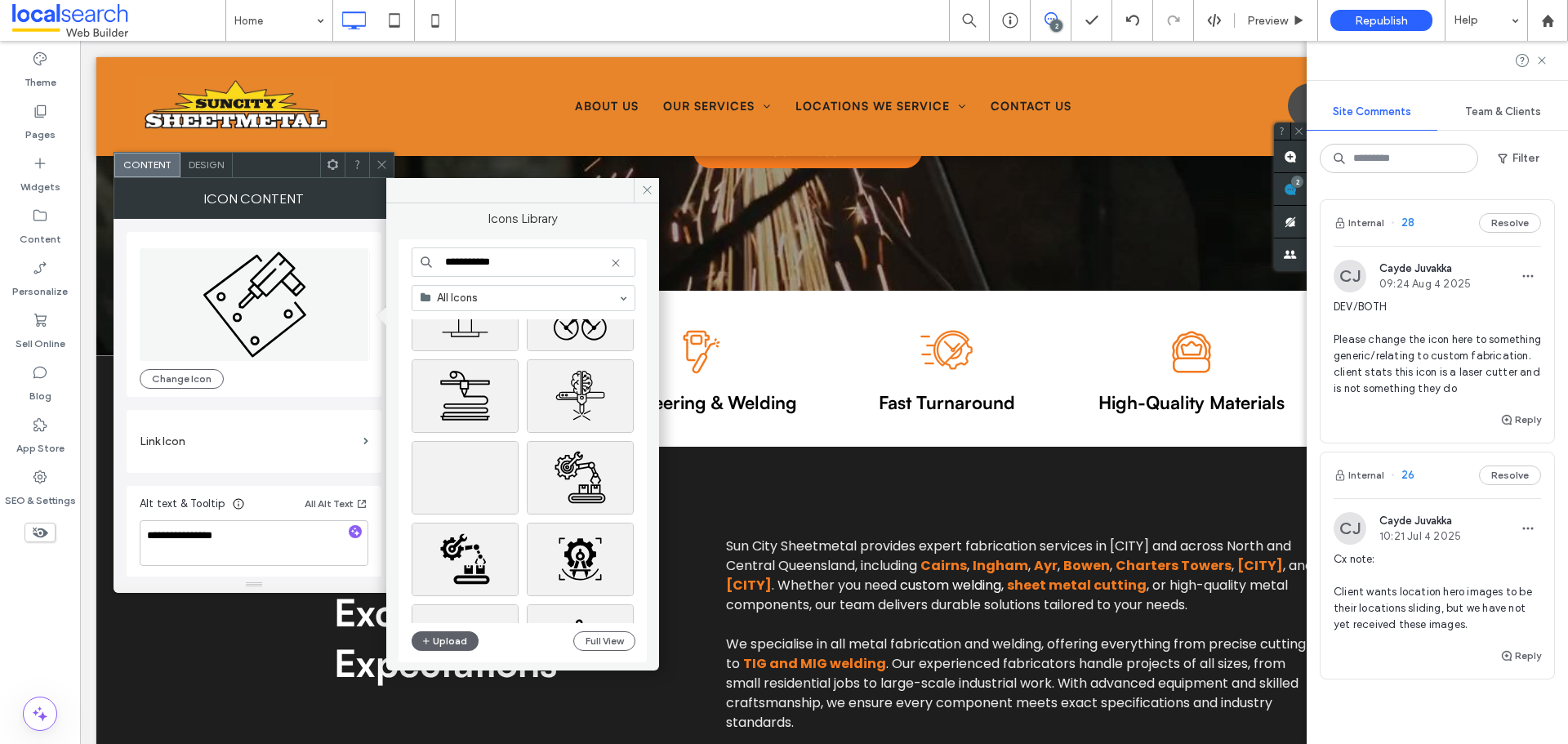 scroll, scrollTop: 1633, scrollLeft: 0, axis: vertical 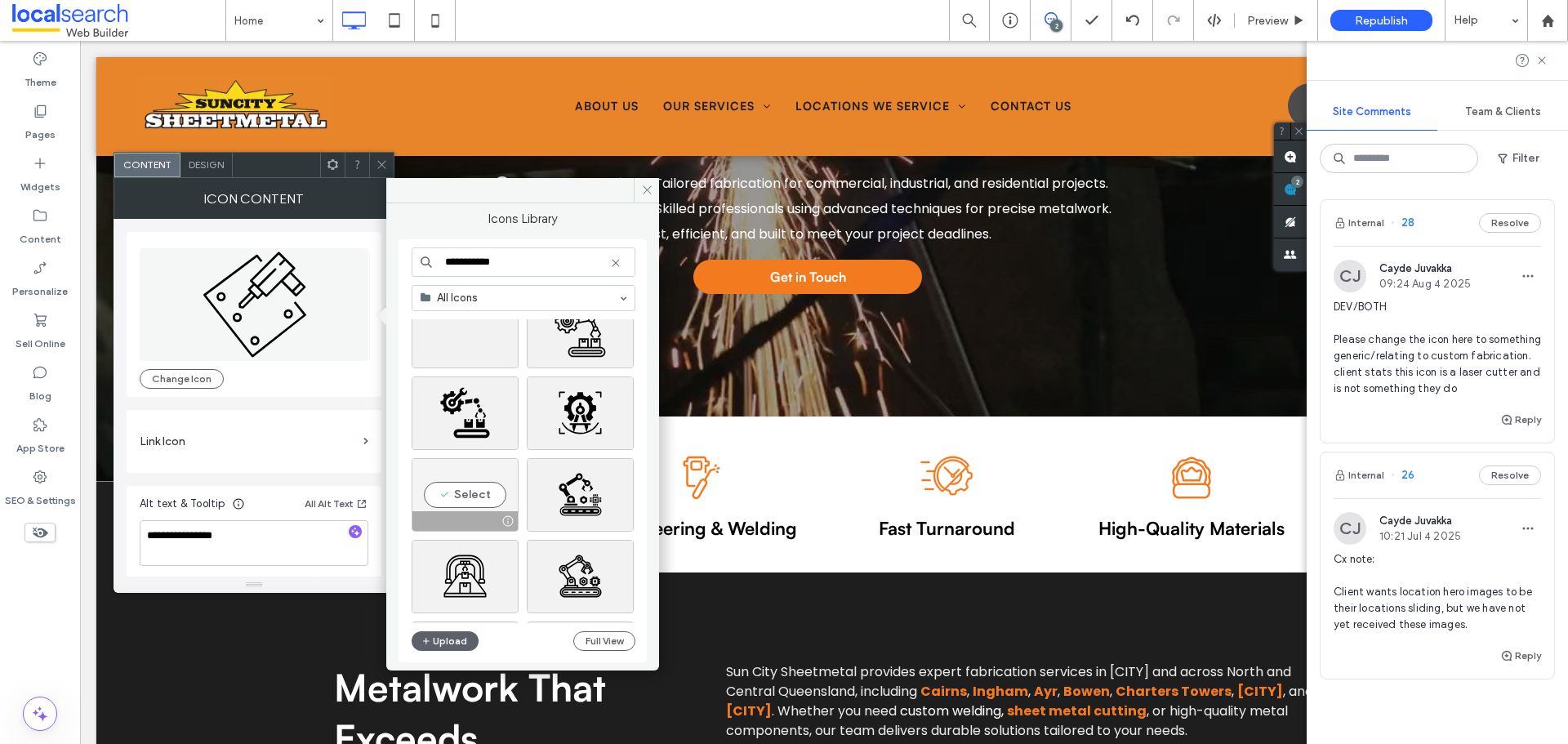 click on "Select" at bounding box center [465, 495] 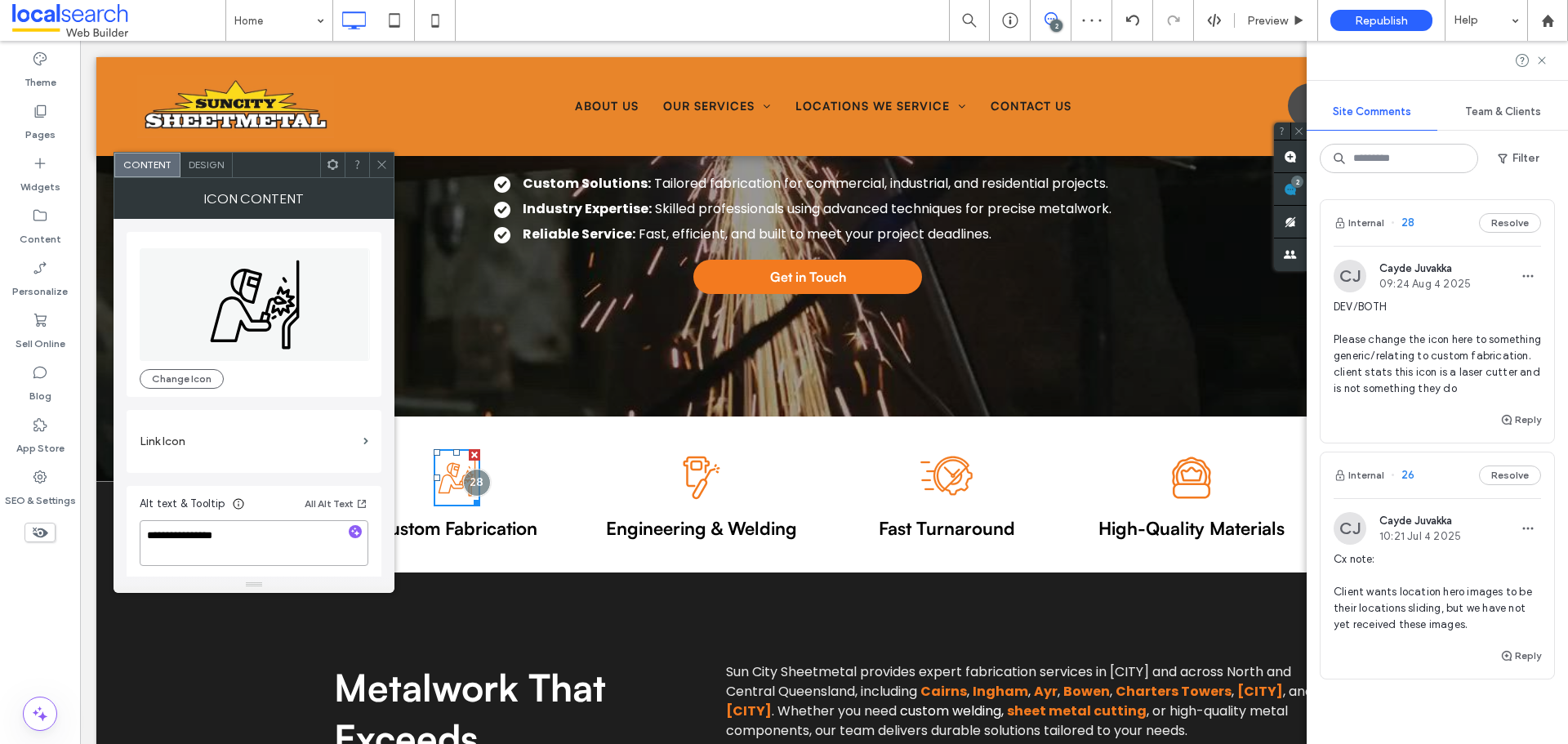 click on "**********" at bounding box center (254, 543) 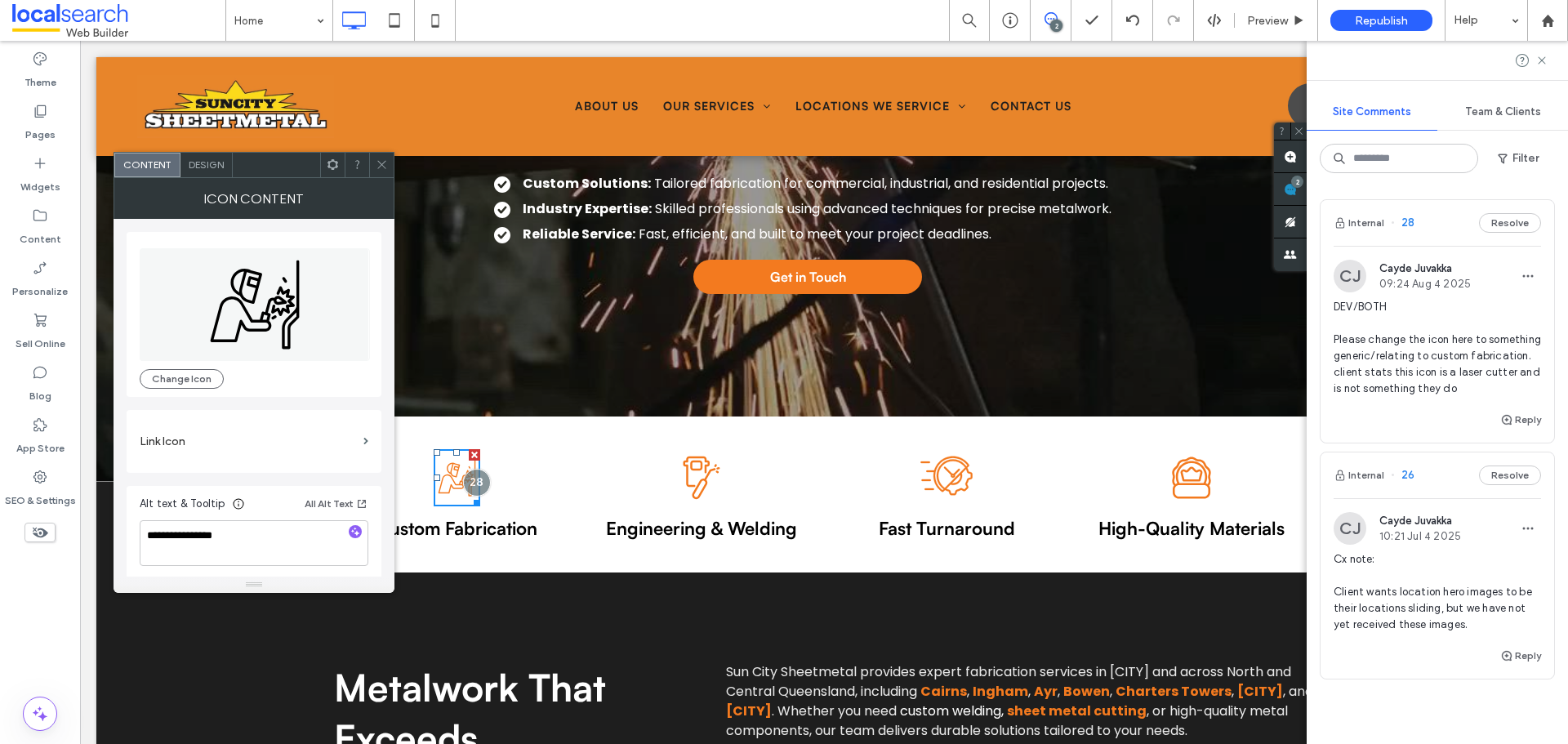 click 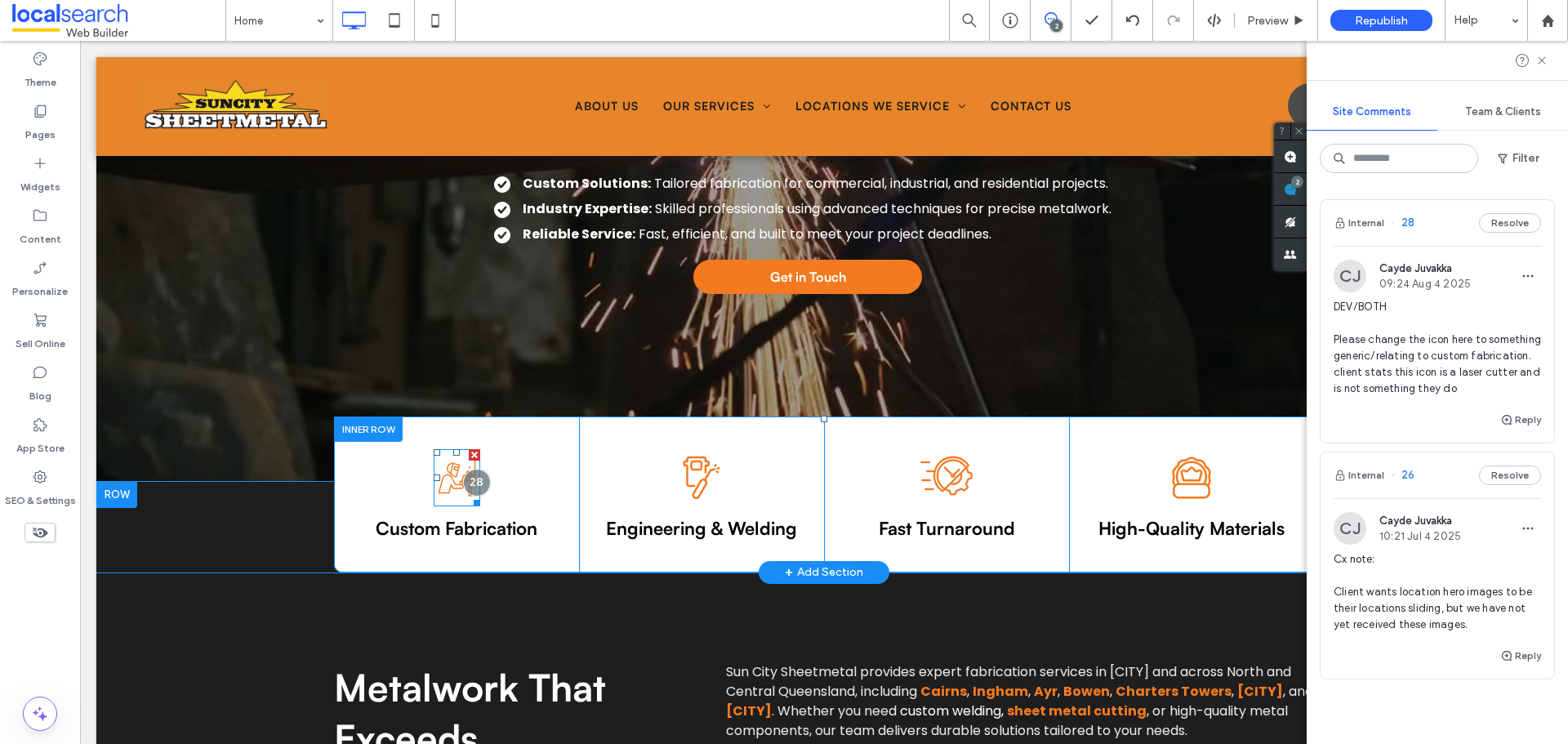 click 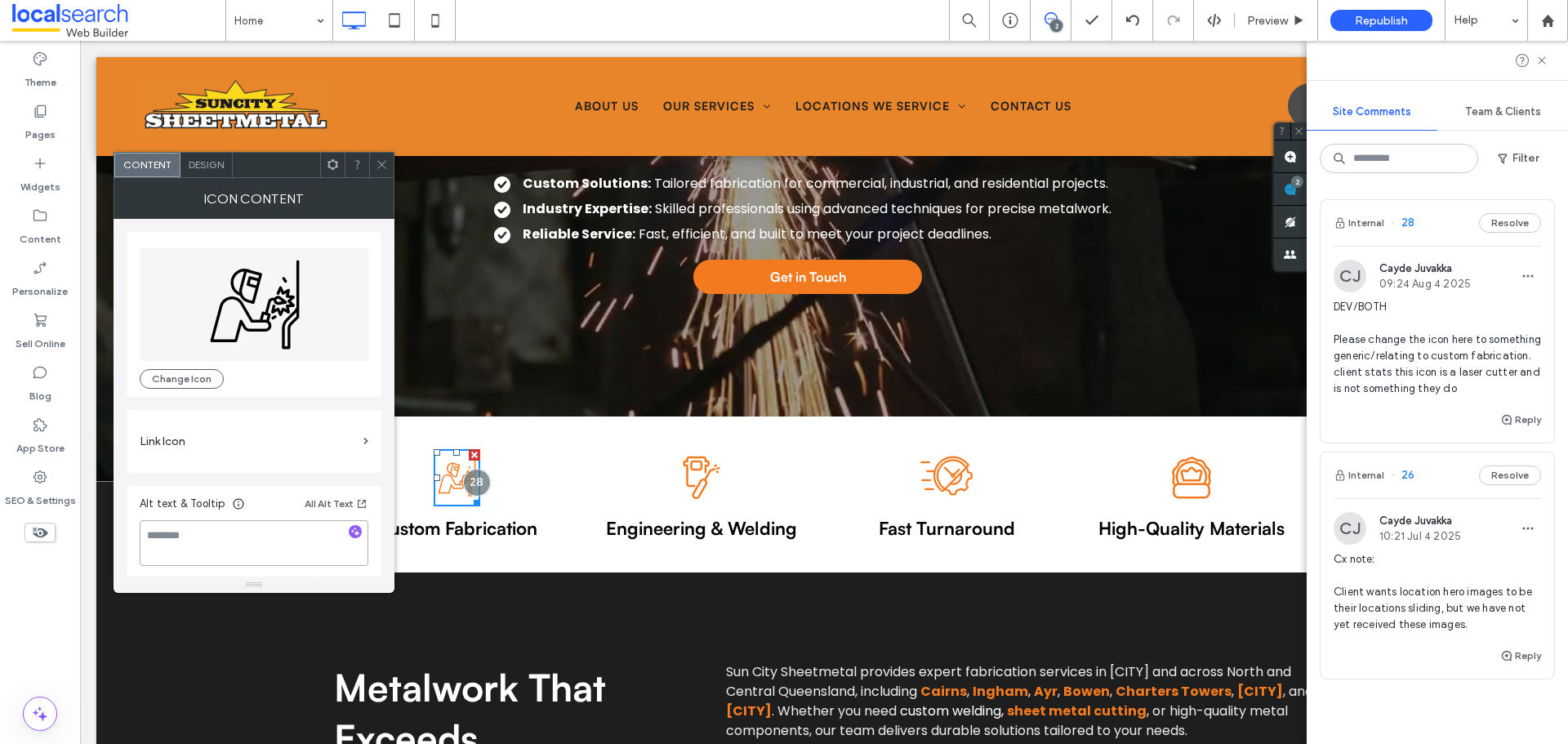 click at bounding box center (254, 543) 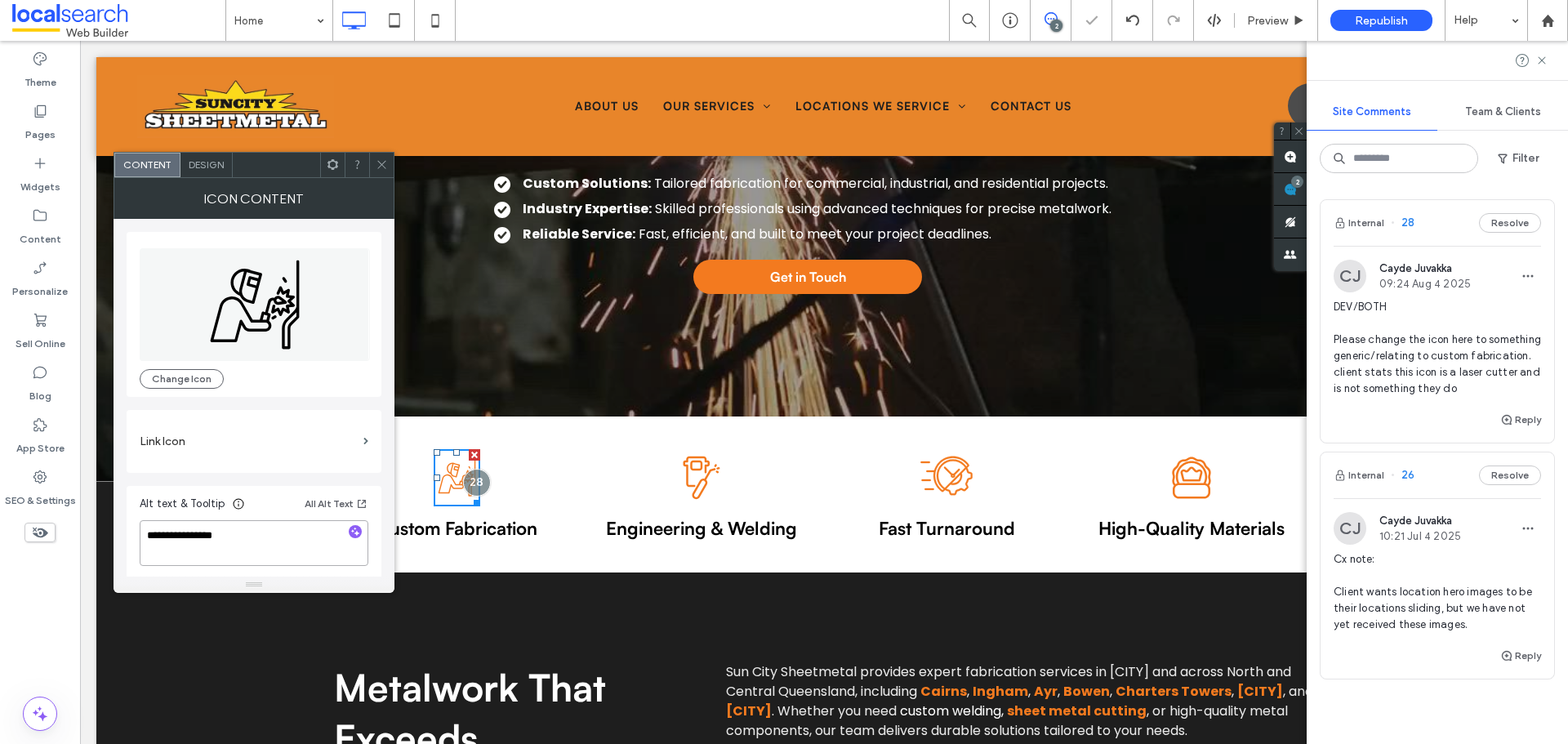 type on "**********" 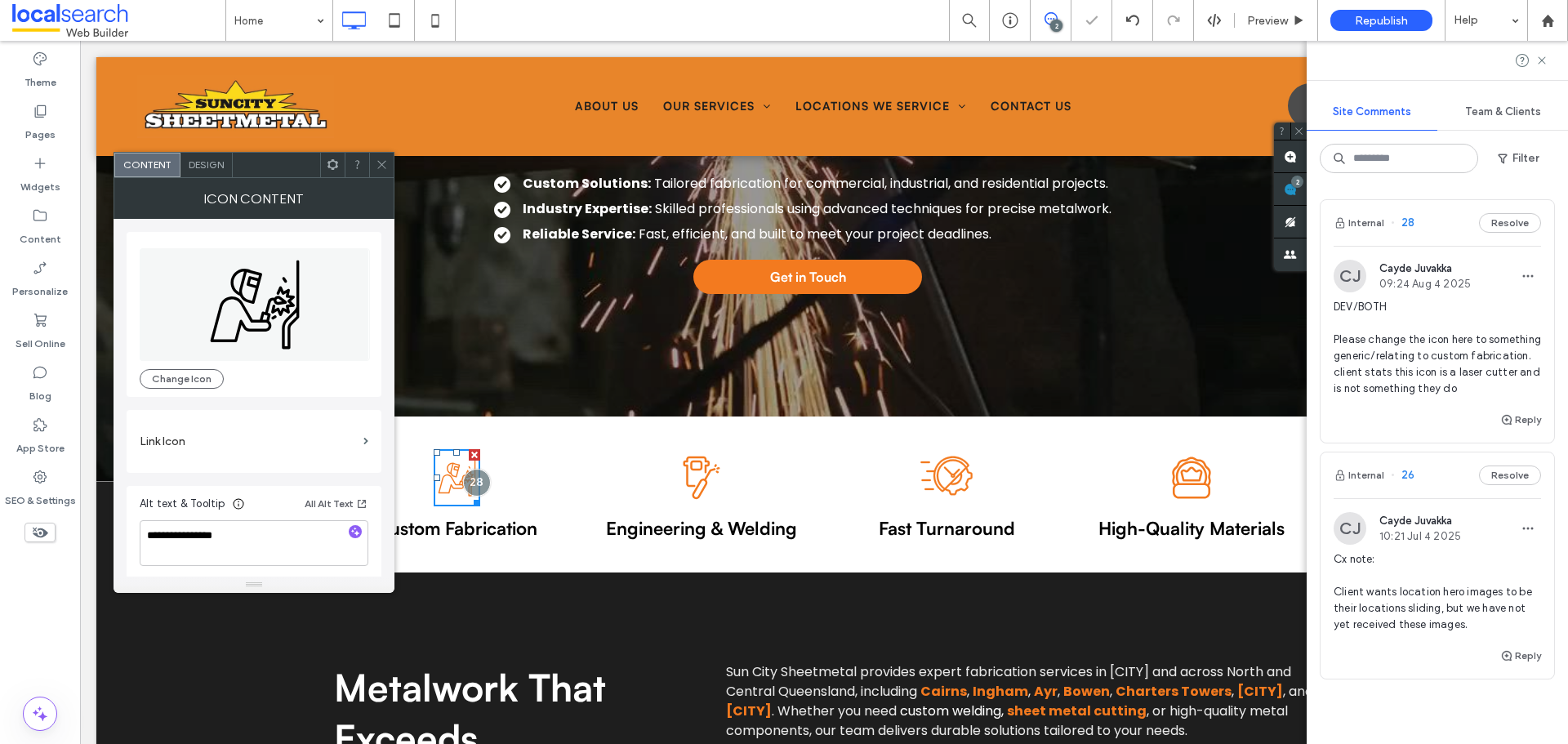 click 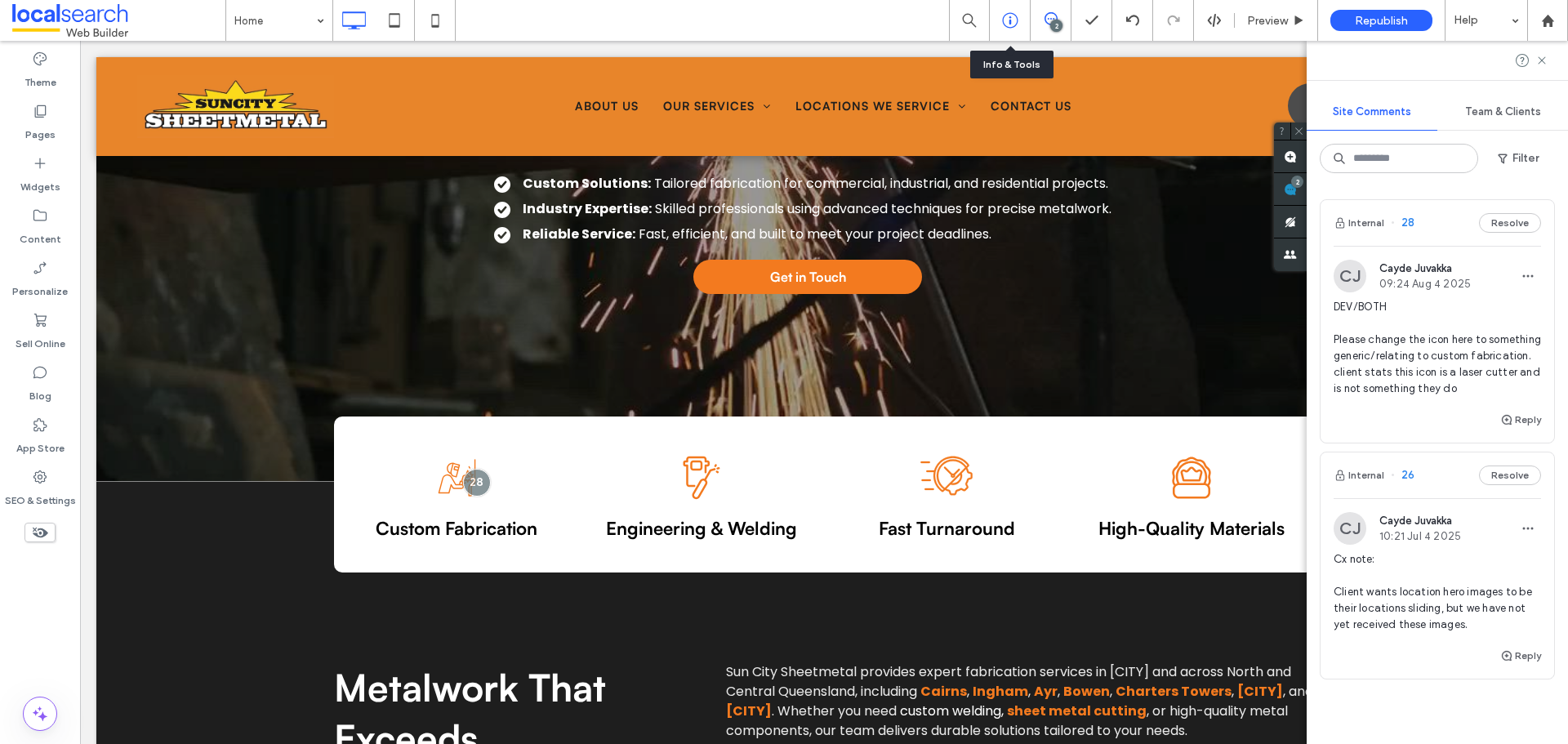 click at bounding box center [1009, 20] 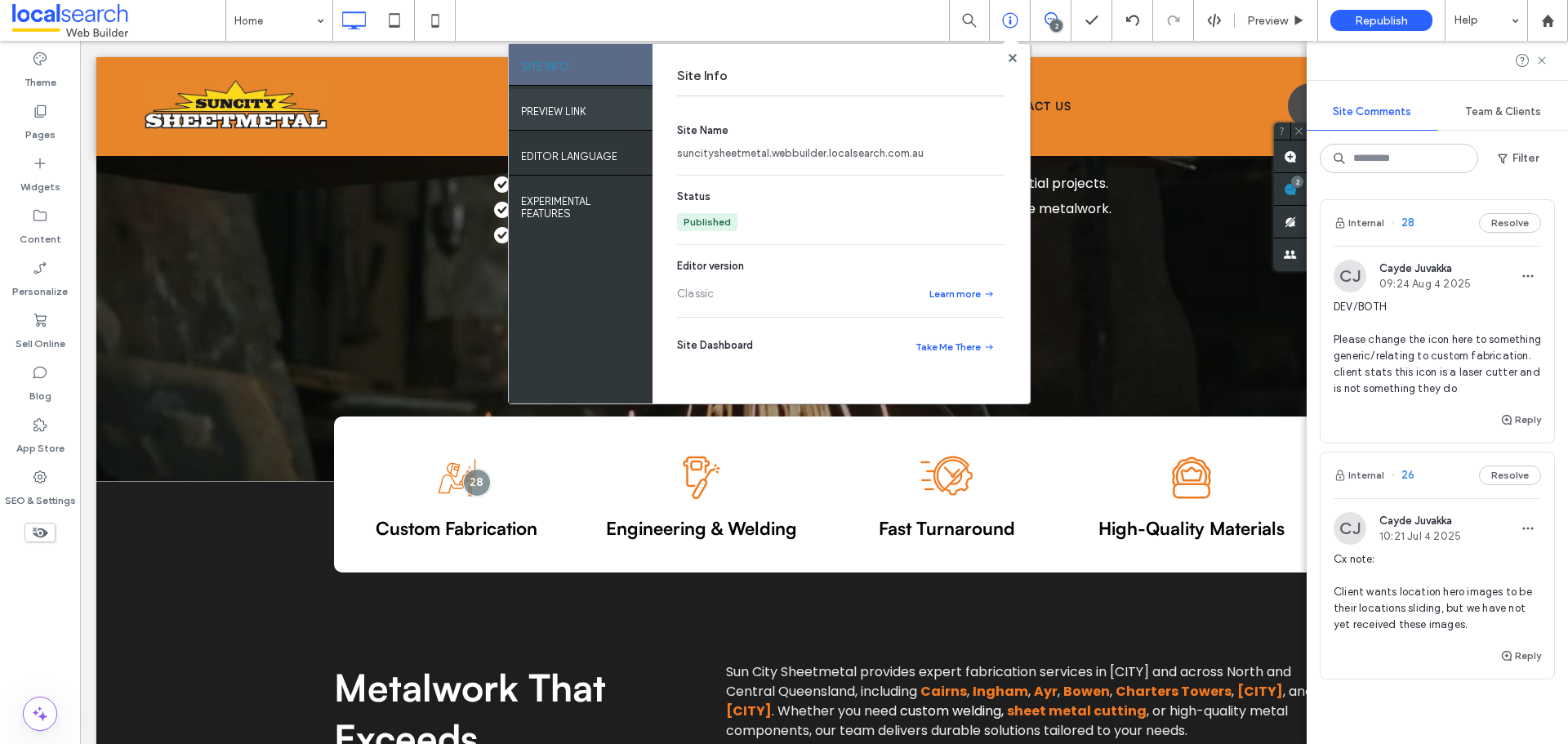 click on "PREVIEW LINK" at bounding box center (581, 109) 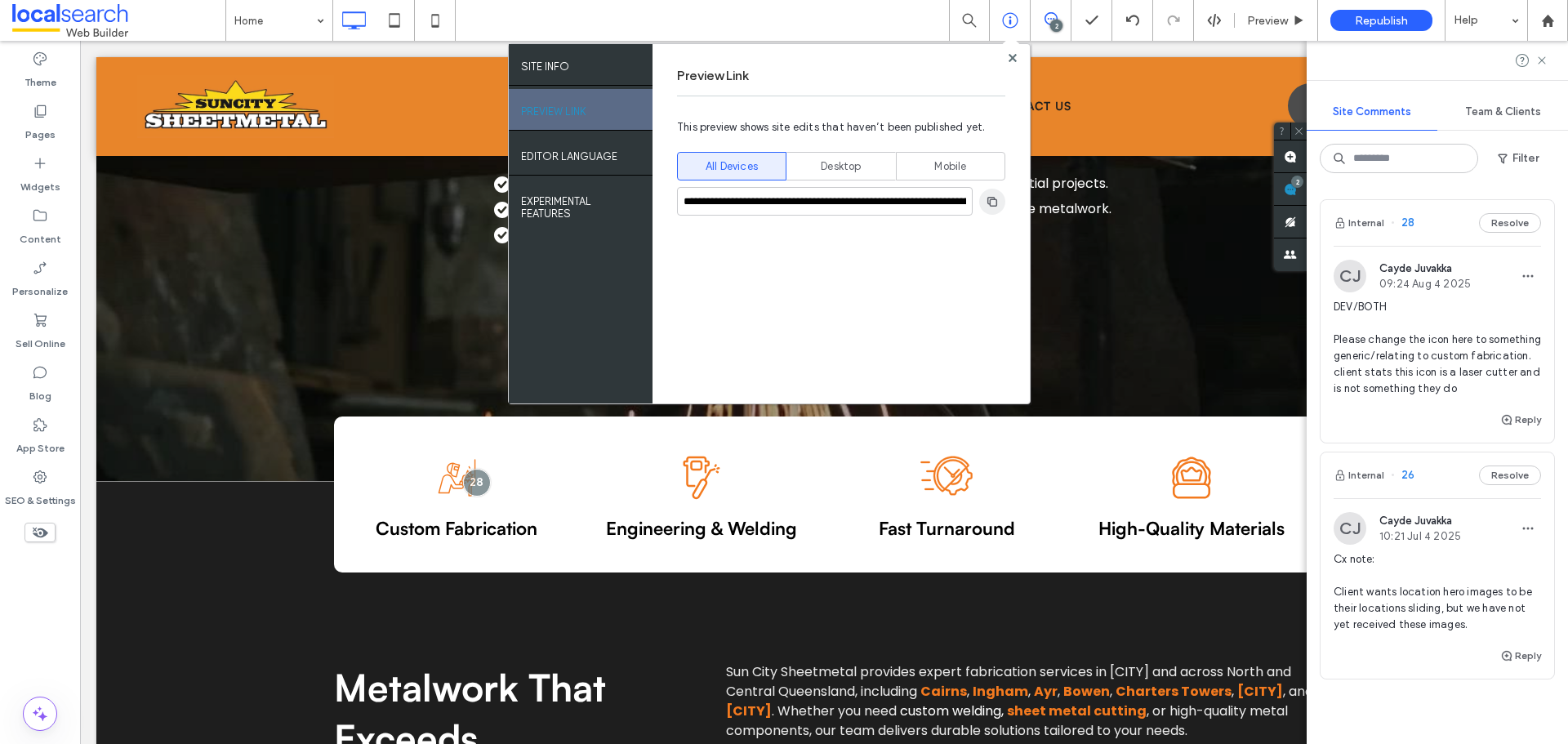 click 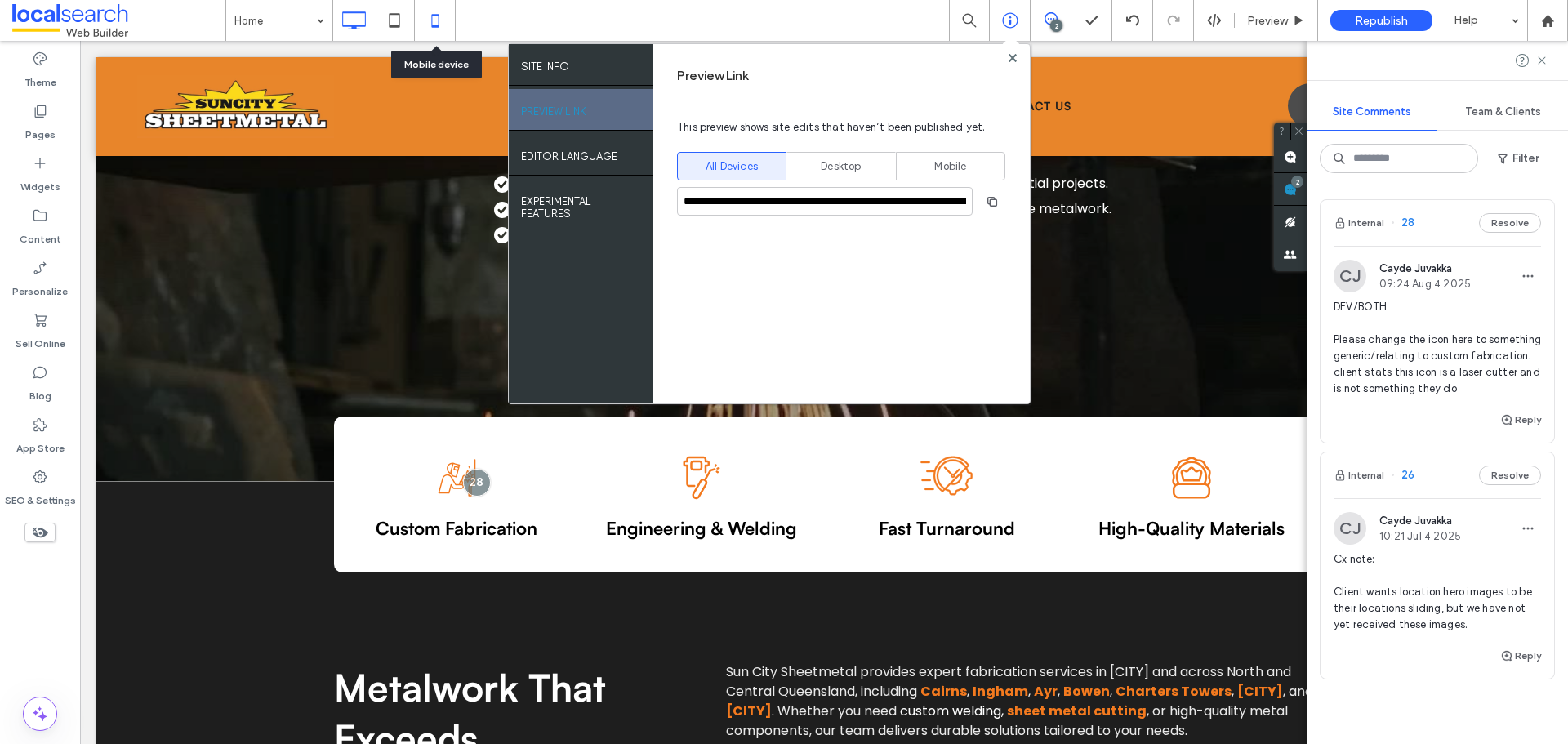 click 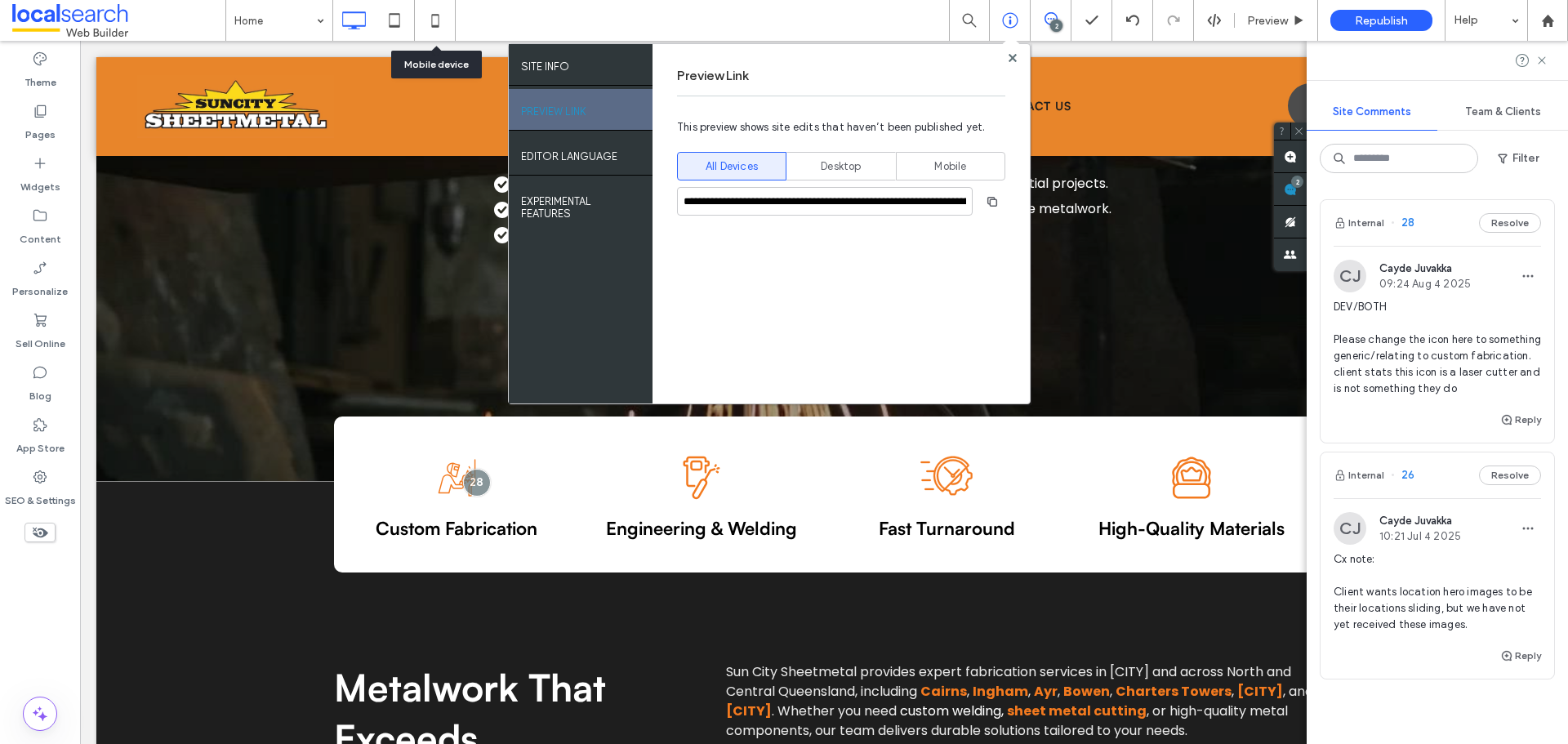 scroll, scrollTop: 0, scrollLeft: 0, axis: both 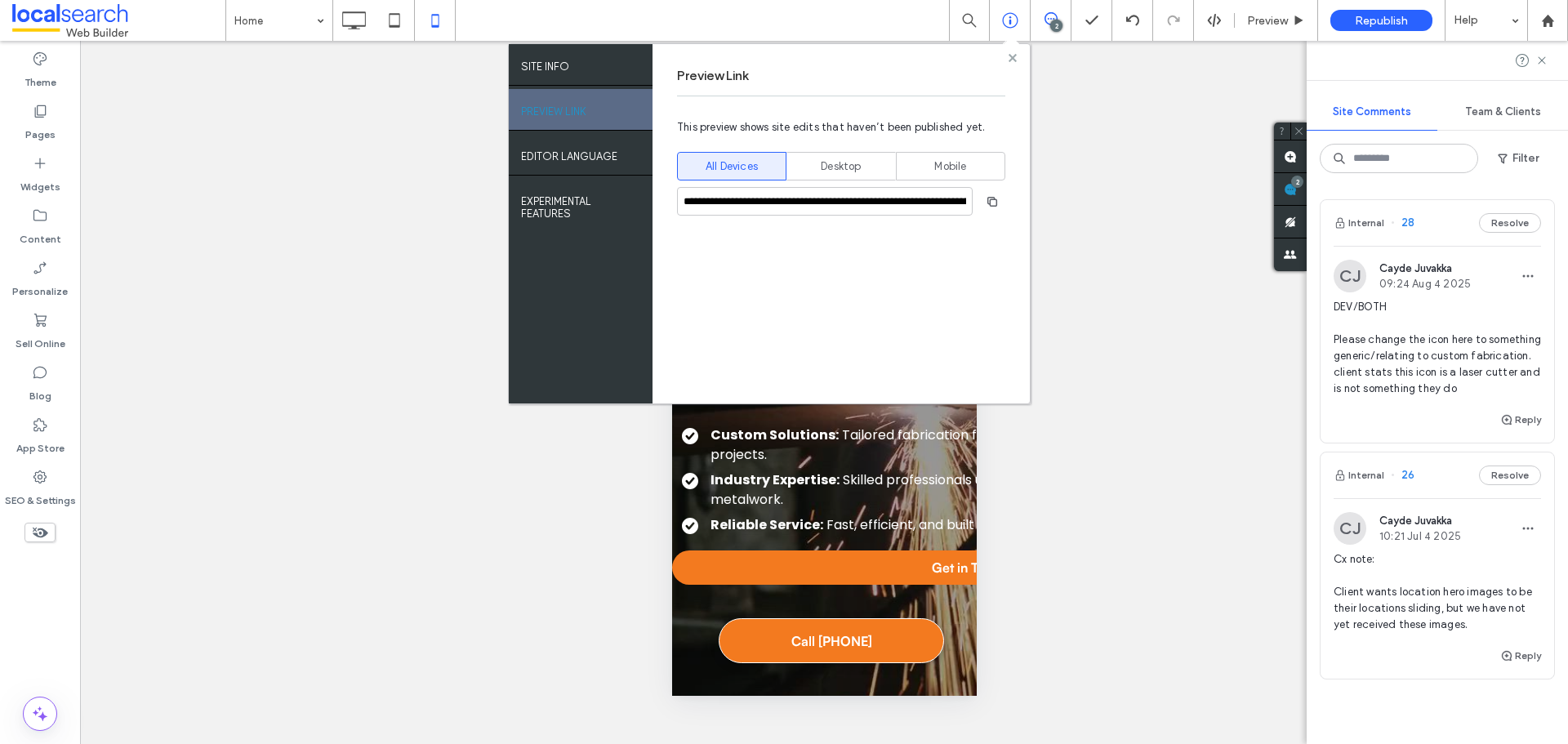 click 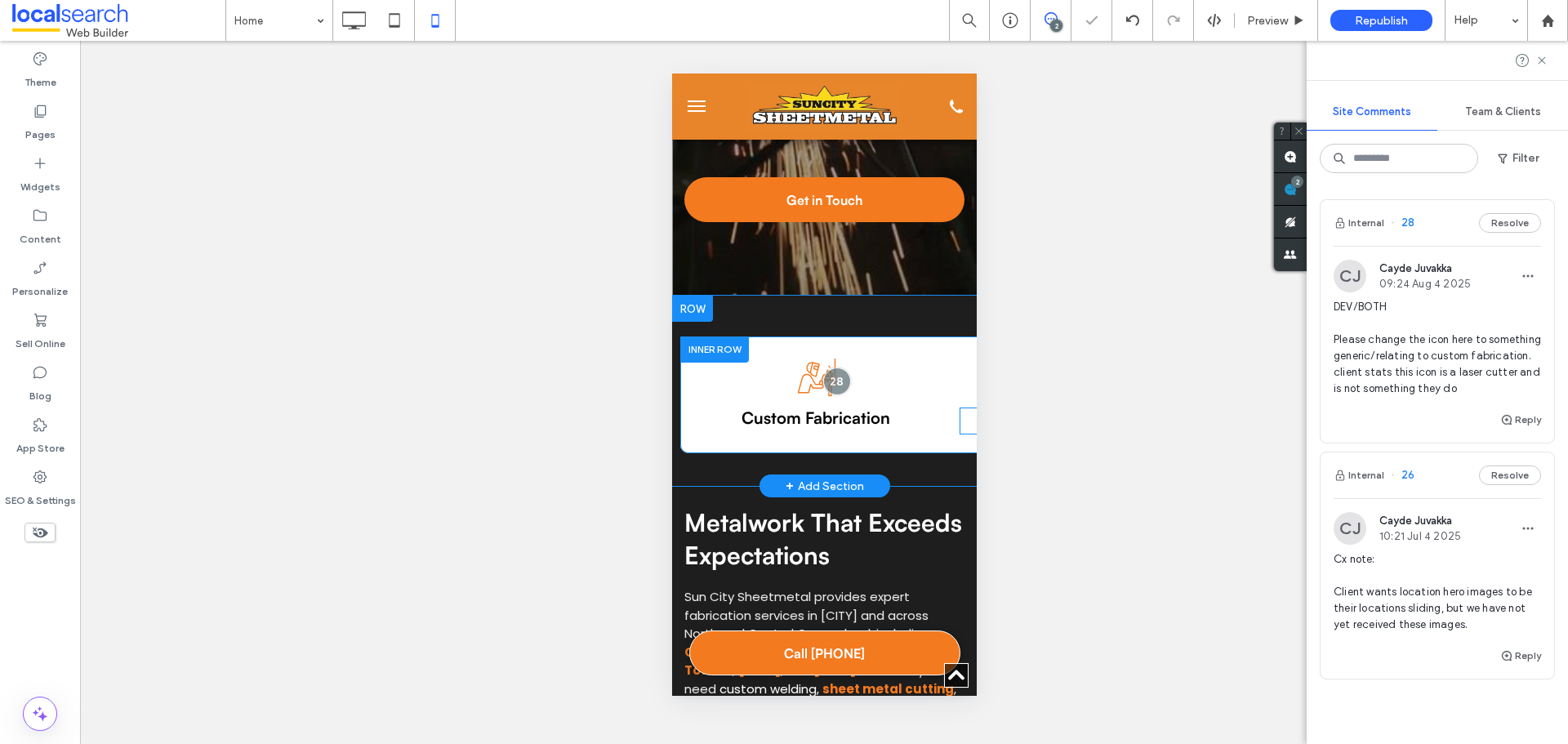 scroll, scrollTop: 327, scrollLeft: 0, axis: vertical 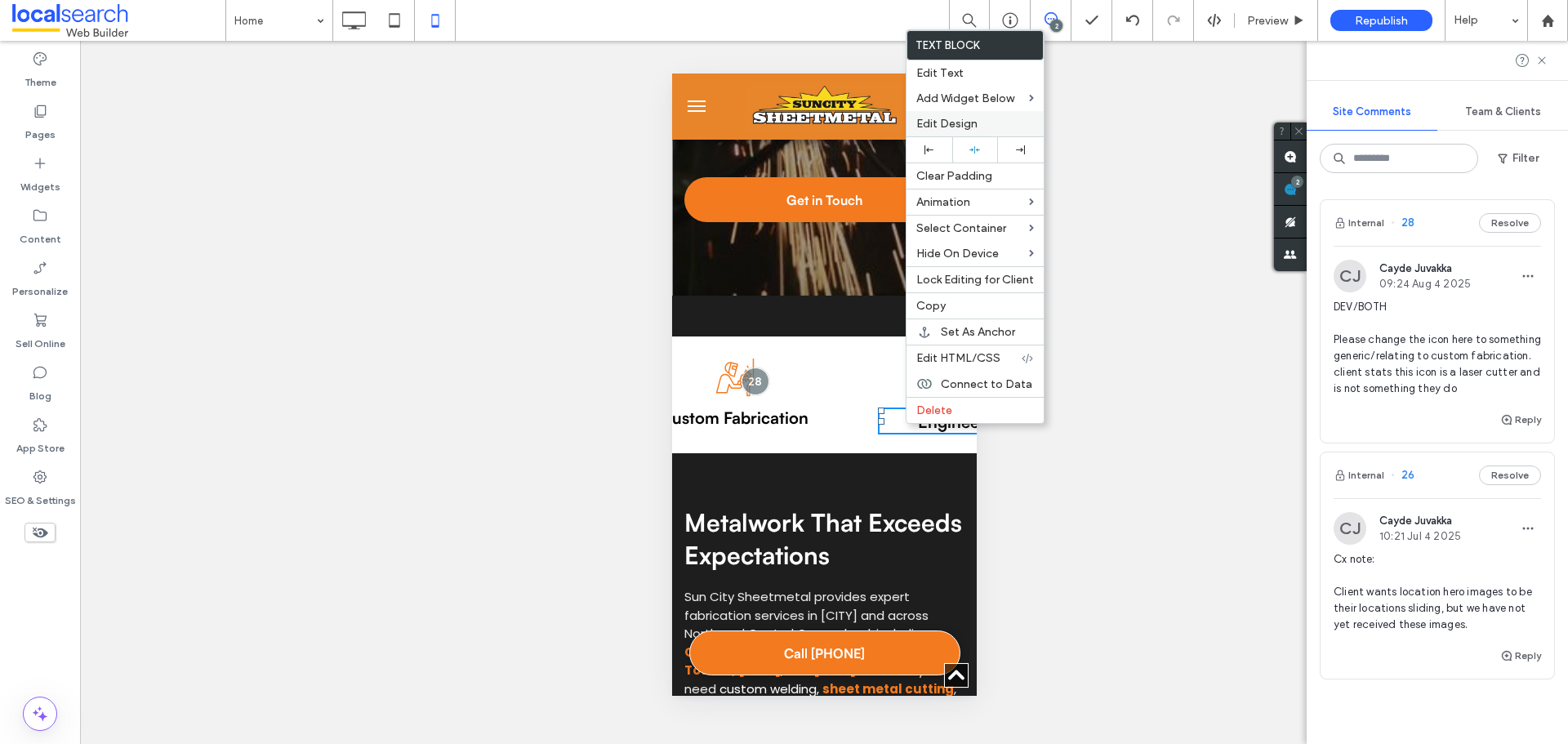 click on "Edit Design" at bounding box center [947, 123] 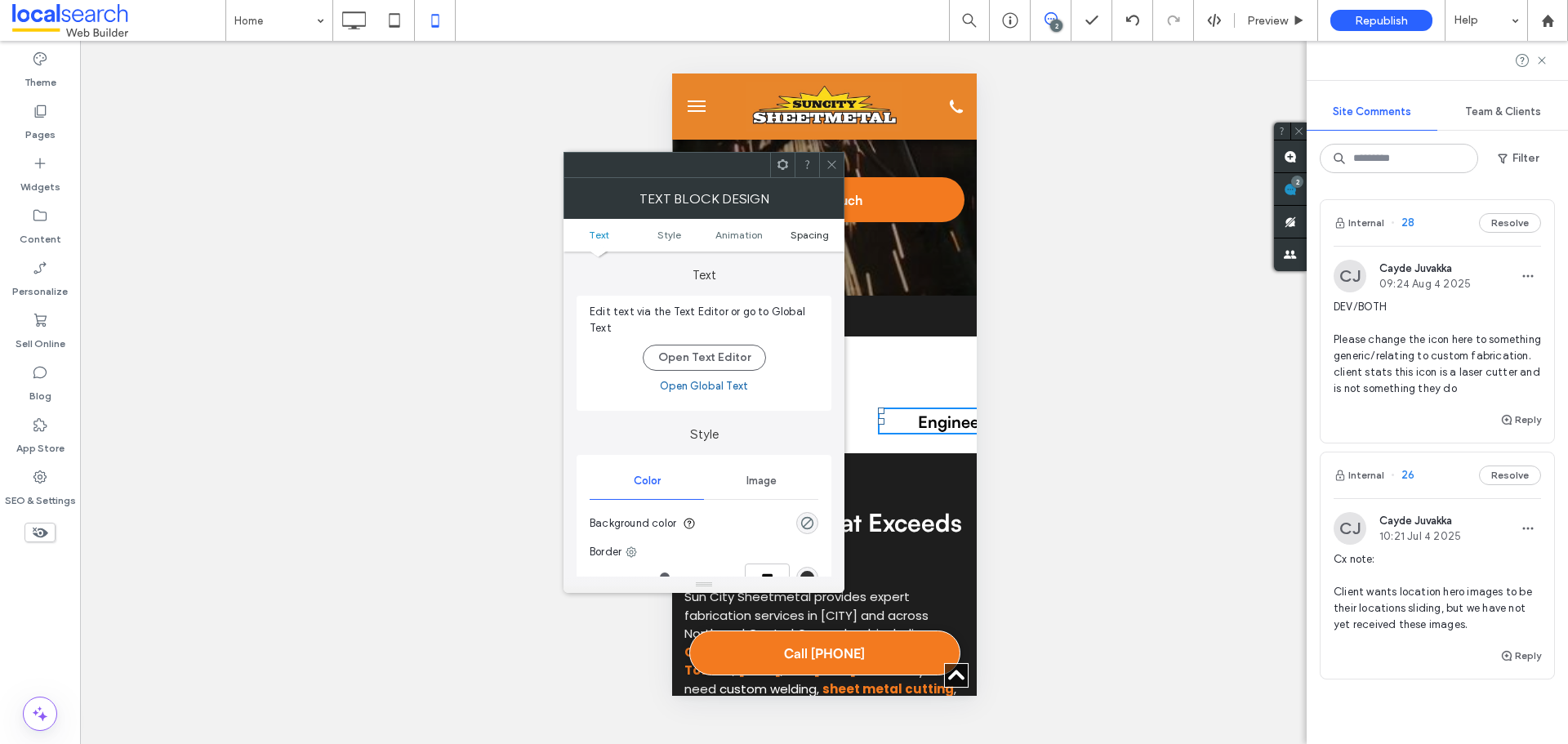 click on "Spacing" at bounding box center (809, 234) 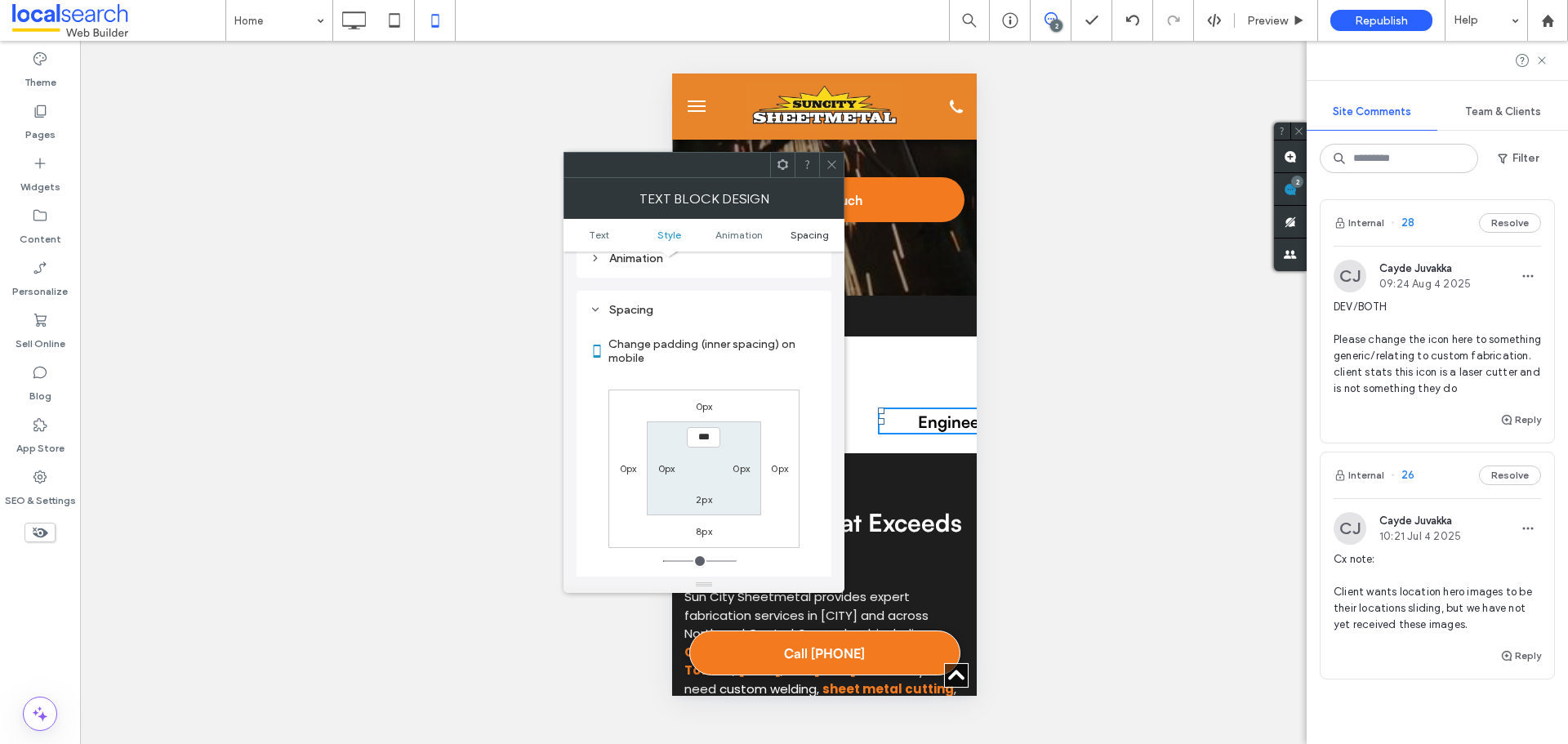 scroll, scrollTop: 468, scrollLeft: 0, axis: vertical 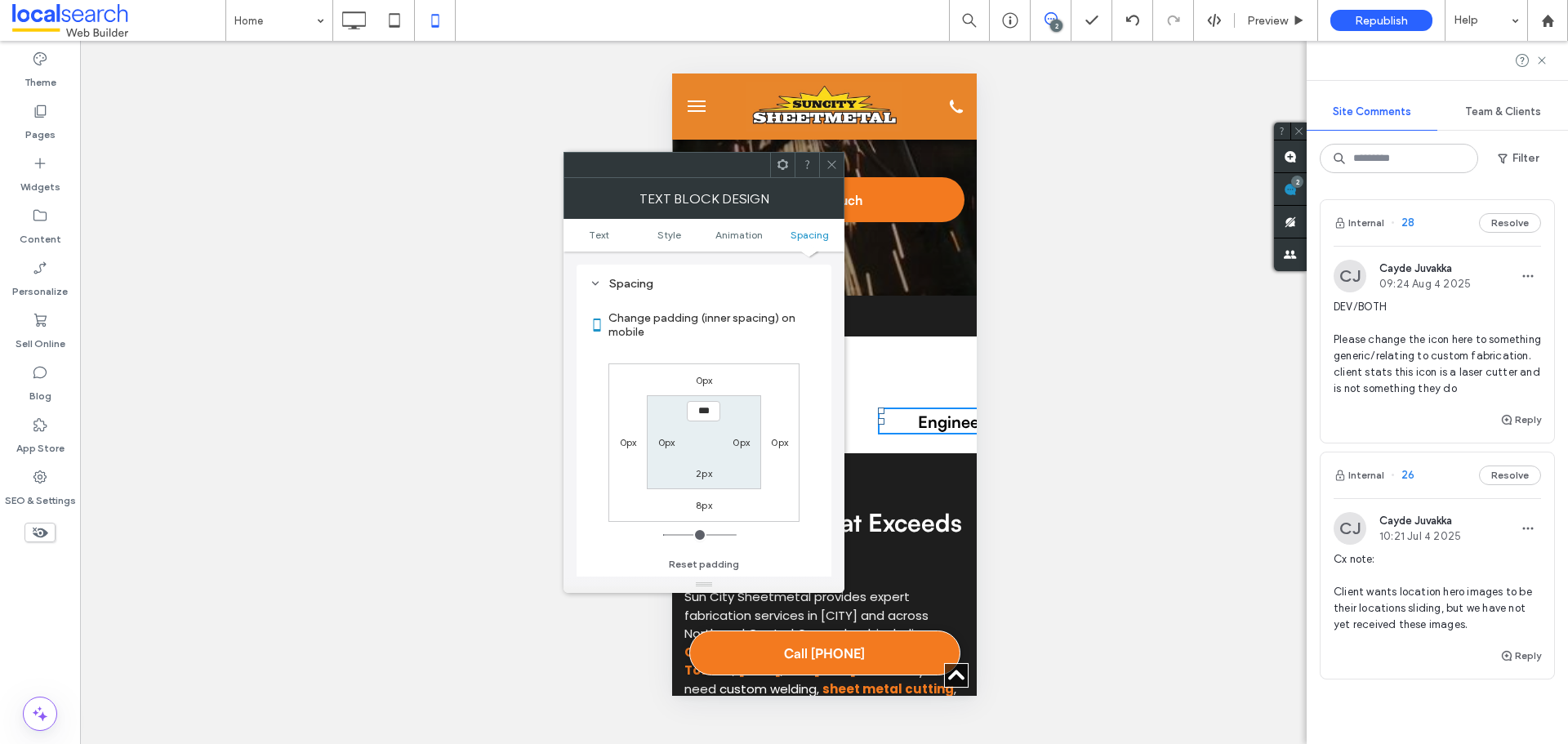 click 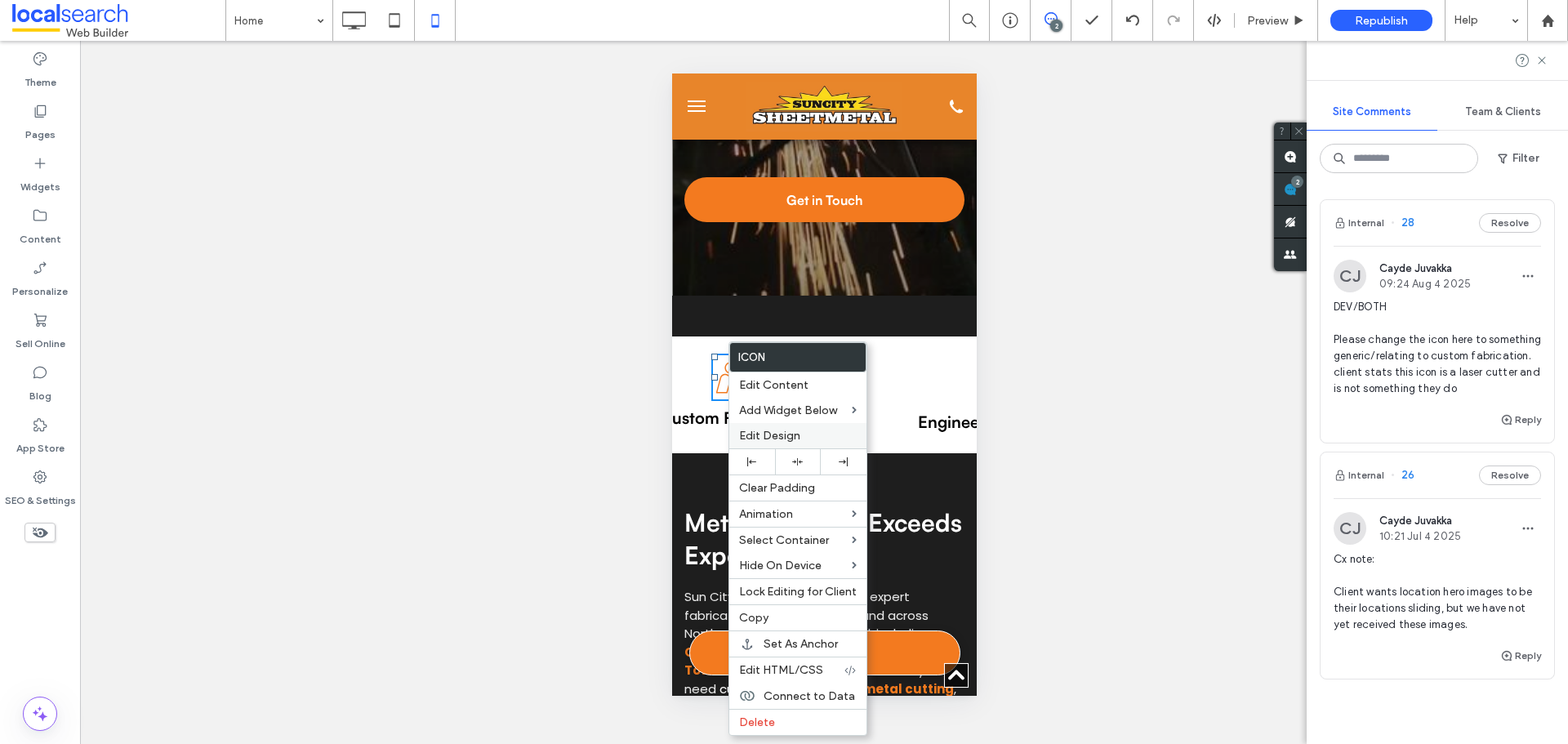 click on "Edit Design" at bounding box center [769, 435] 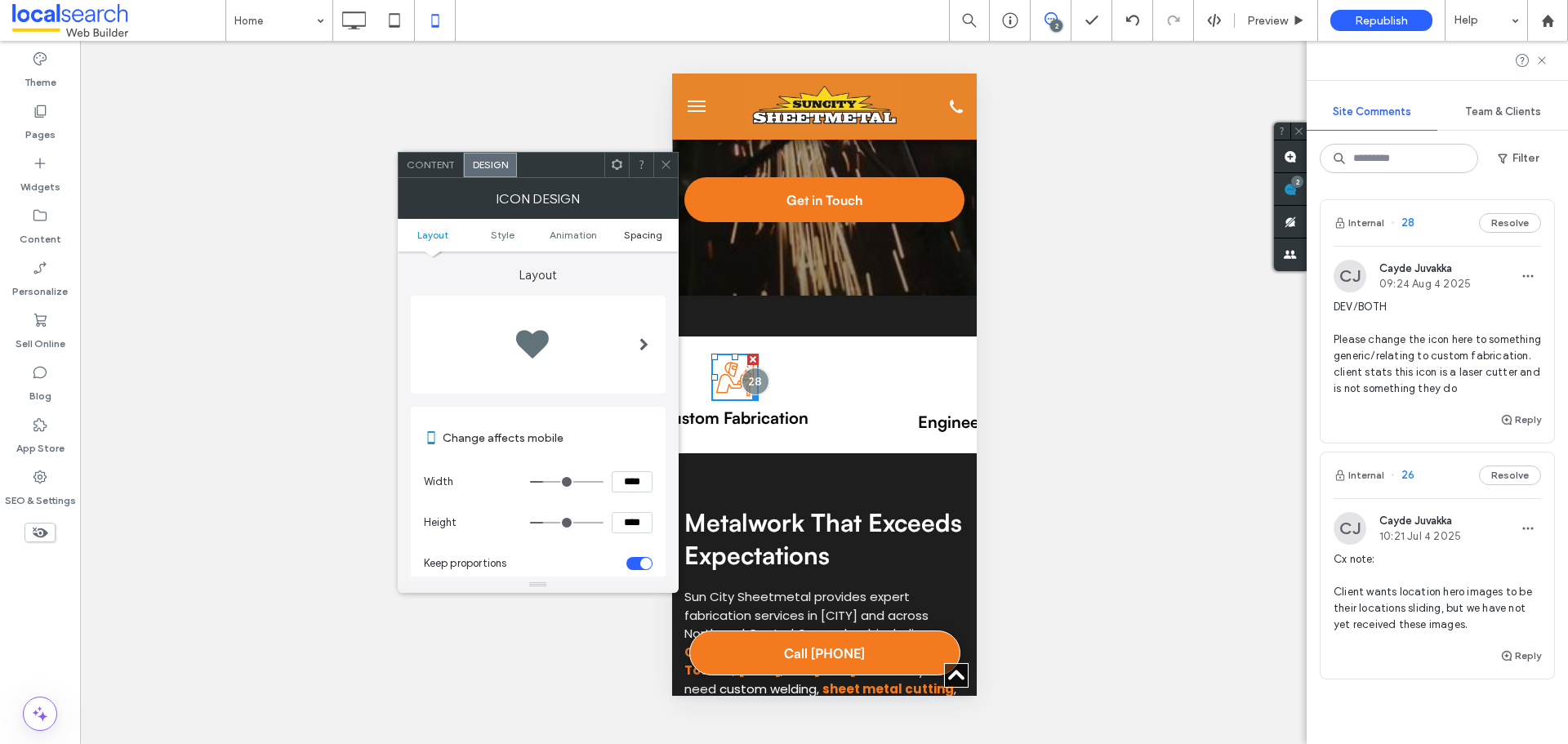 click on "Spacing" at bounding box center (643, 234) 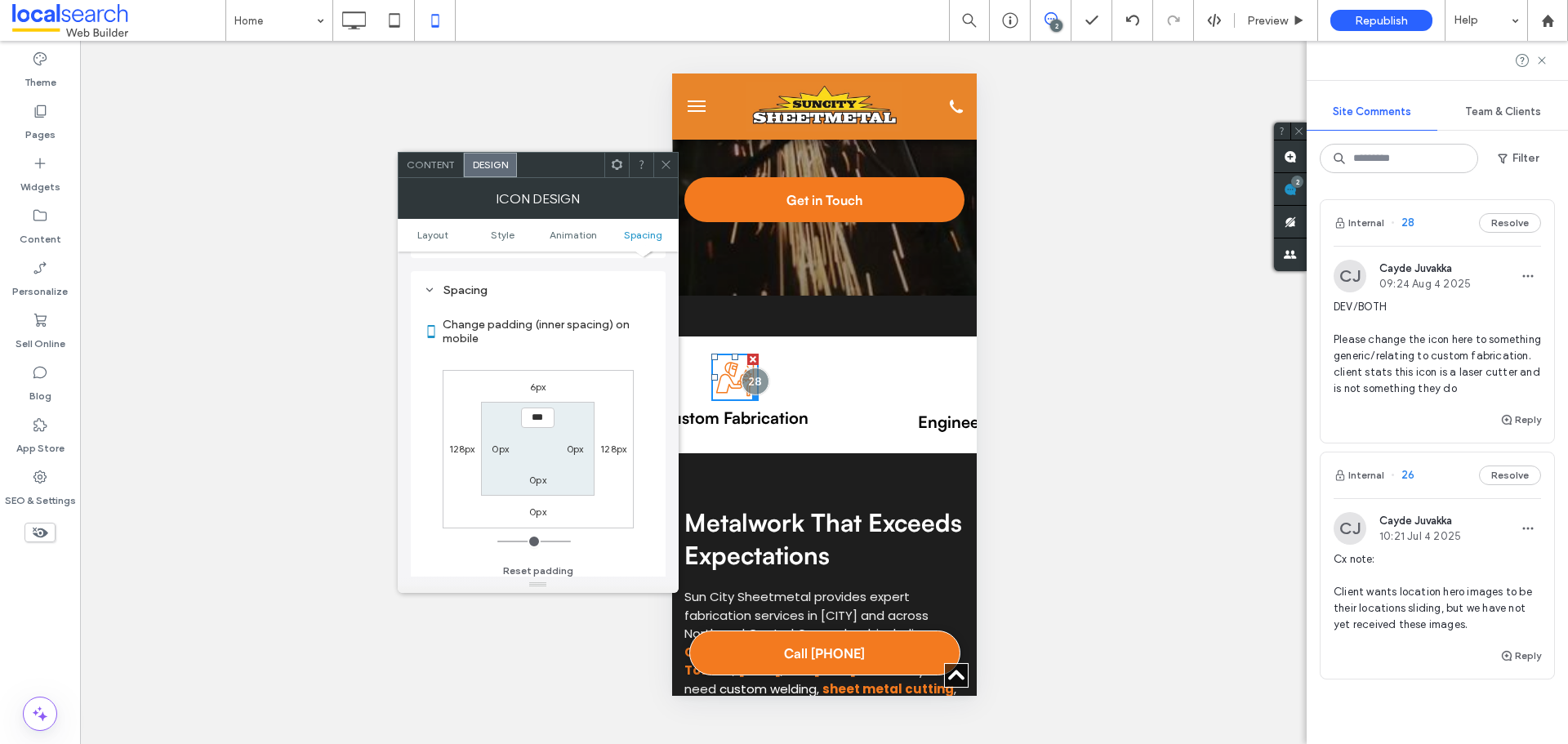scroll, scrollTop: 751, scrollLeft: 0, axis: vertical 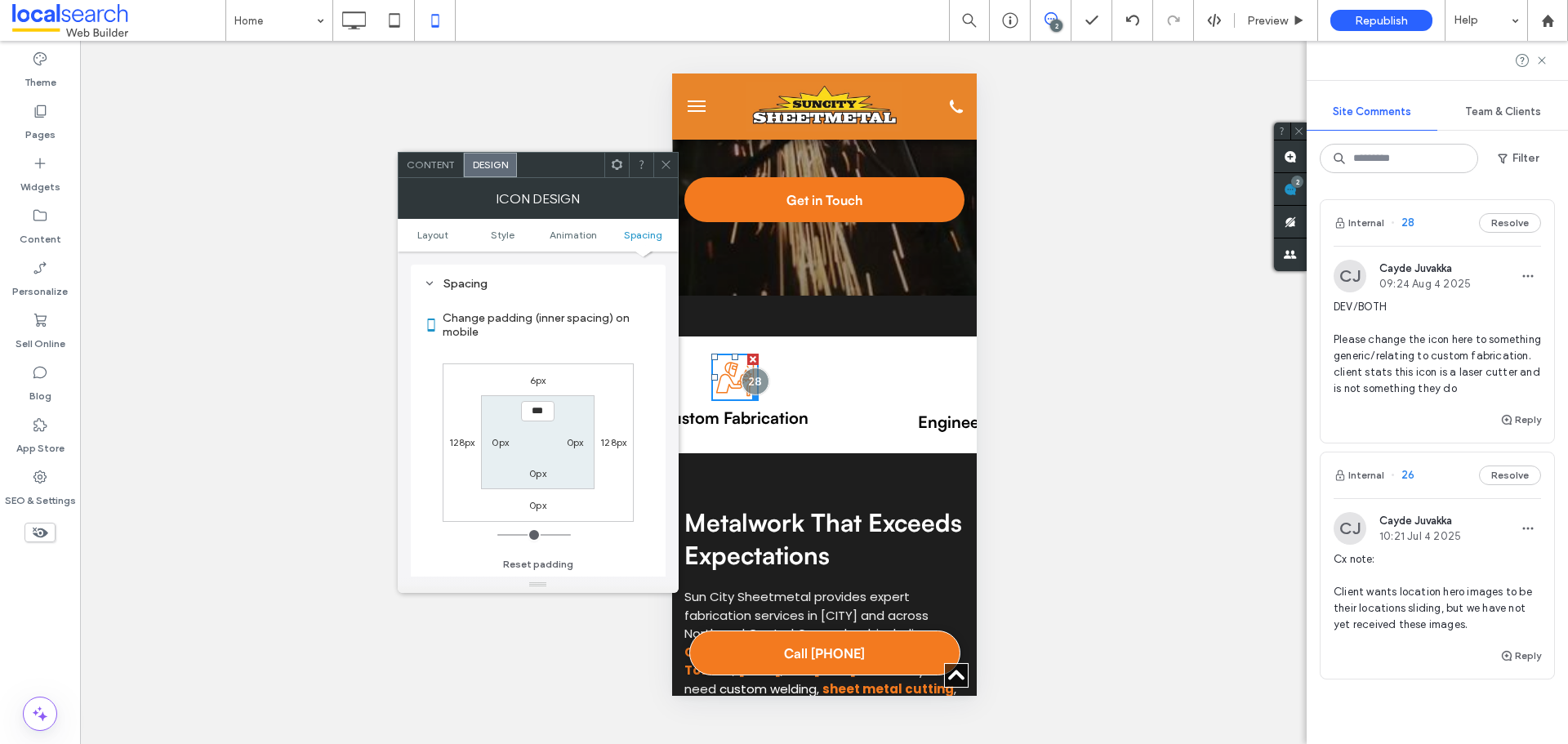 click 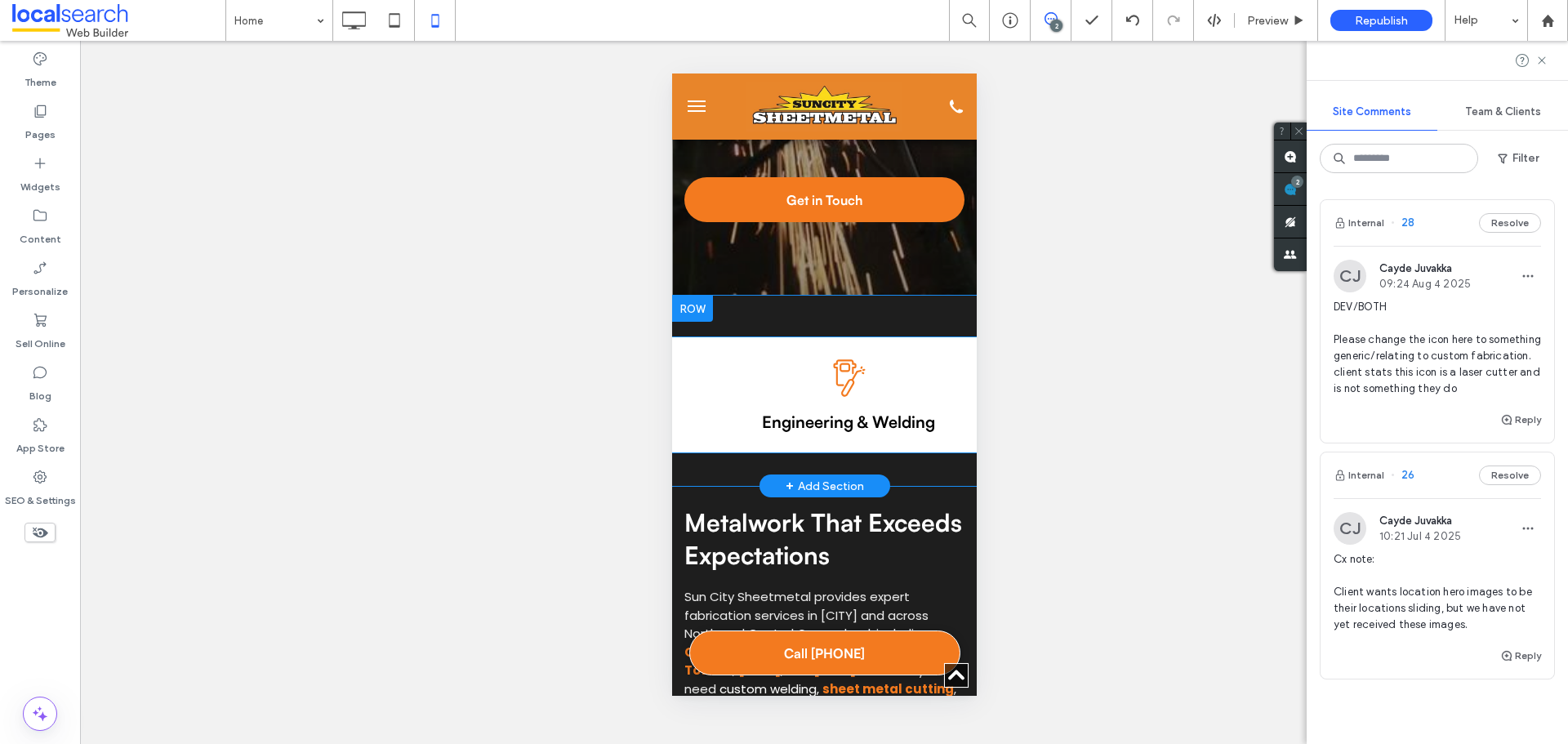 scroll, scrollTop: 0, scrollLeft: 245, axis: horizontal 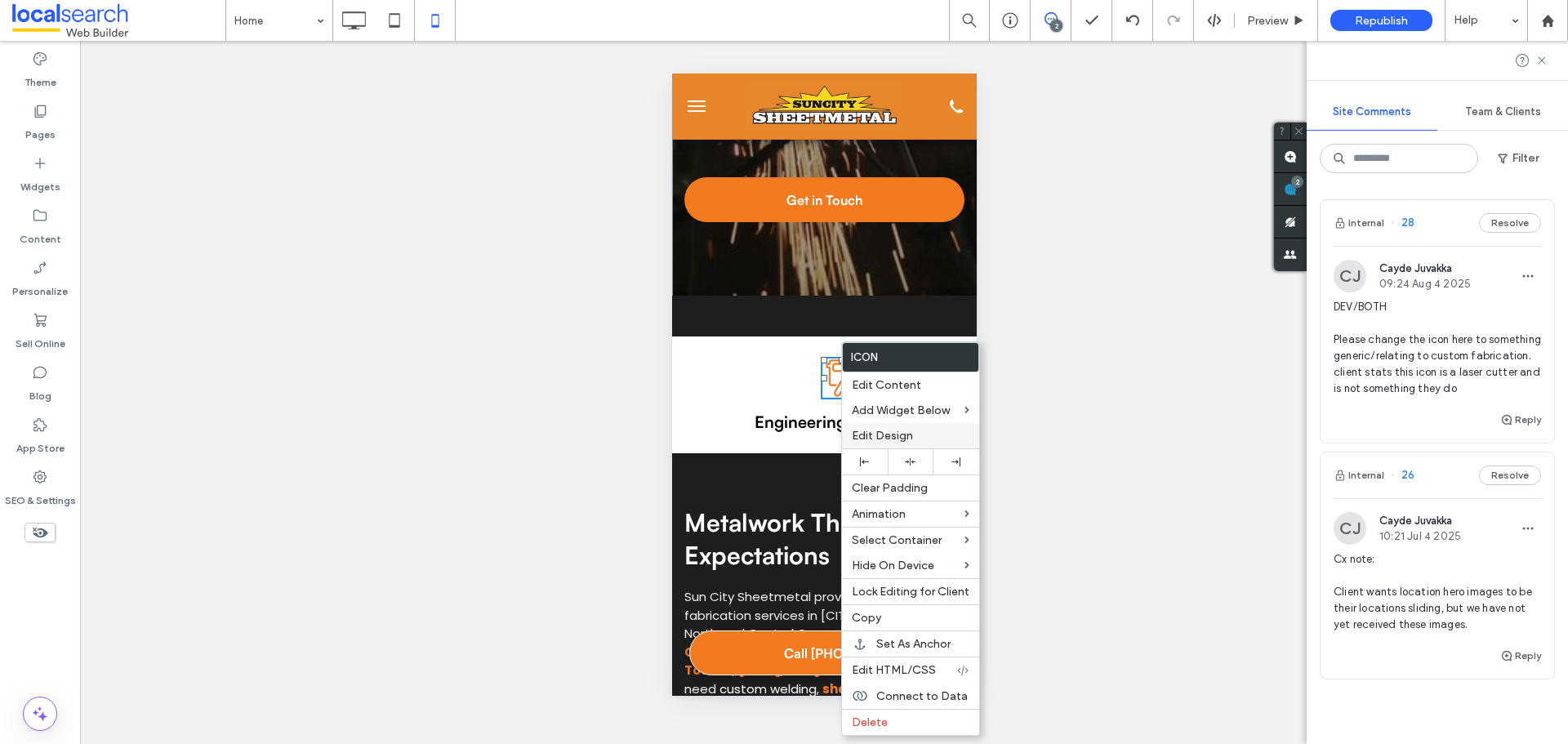 click on "Edit Design" at bounding box center (882, 435) 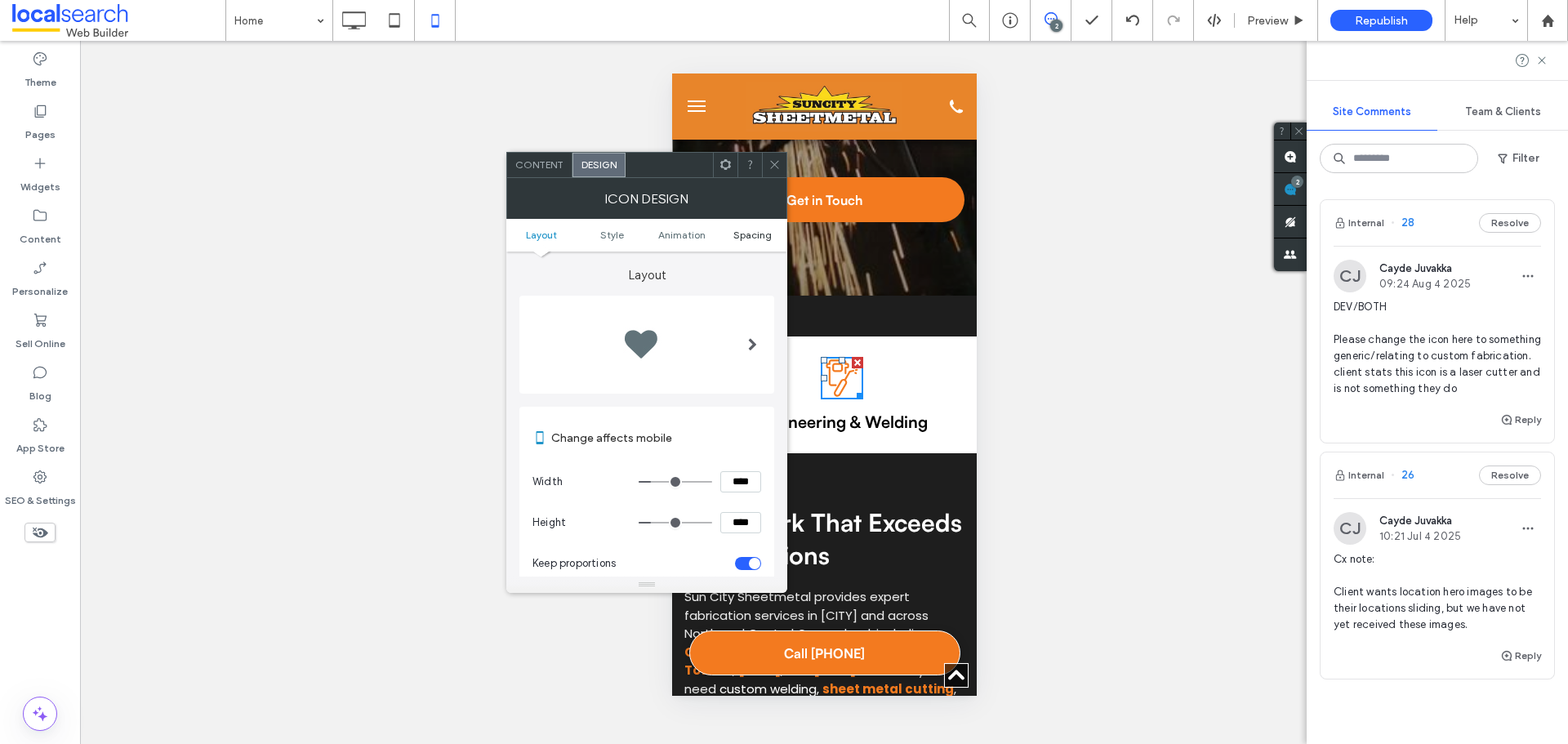 click on "Spacing" at bounding box center (752, 234) 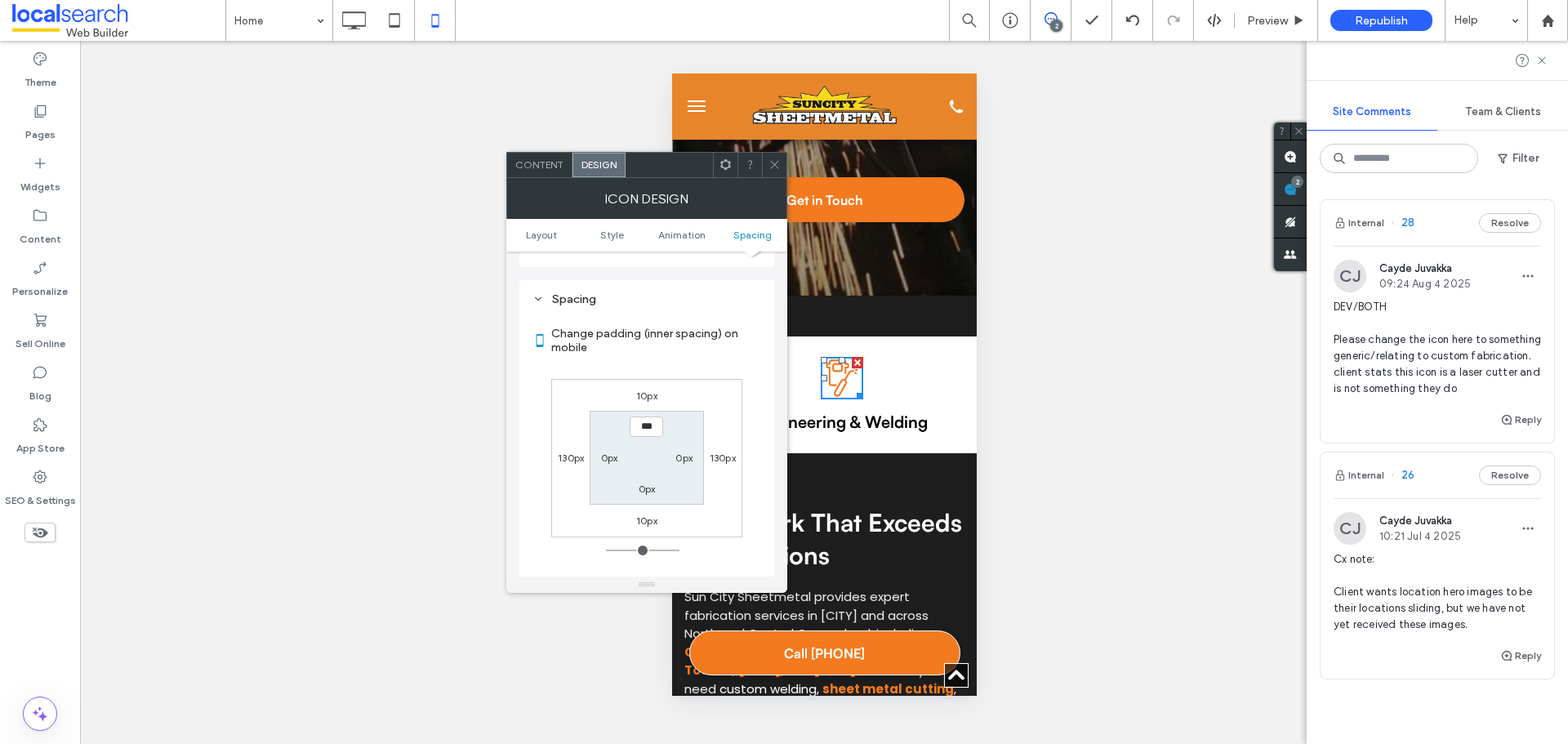 scroll, scrollTop: 751, scrollLeft: 0, axis: vertical 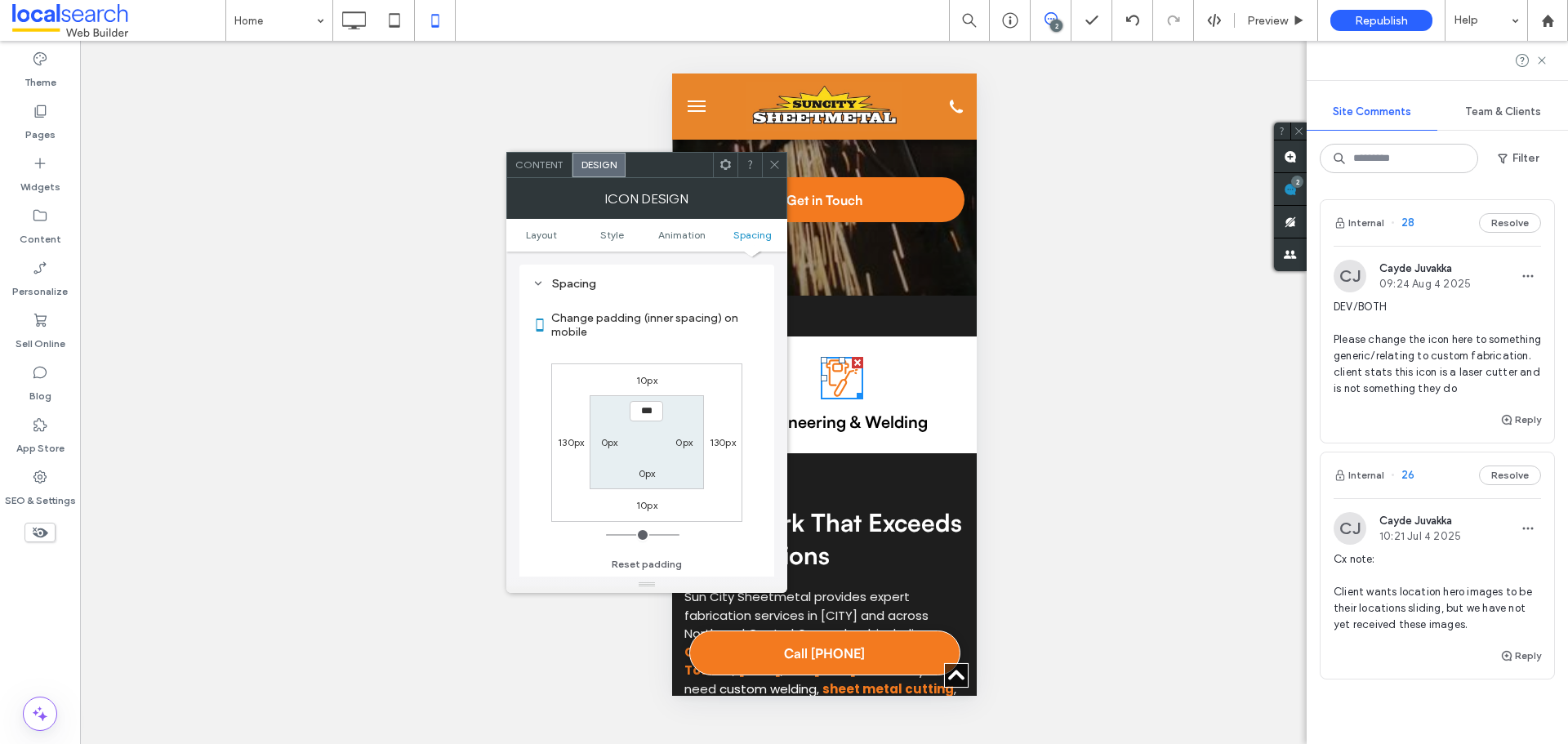 click 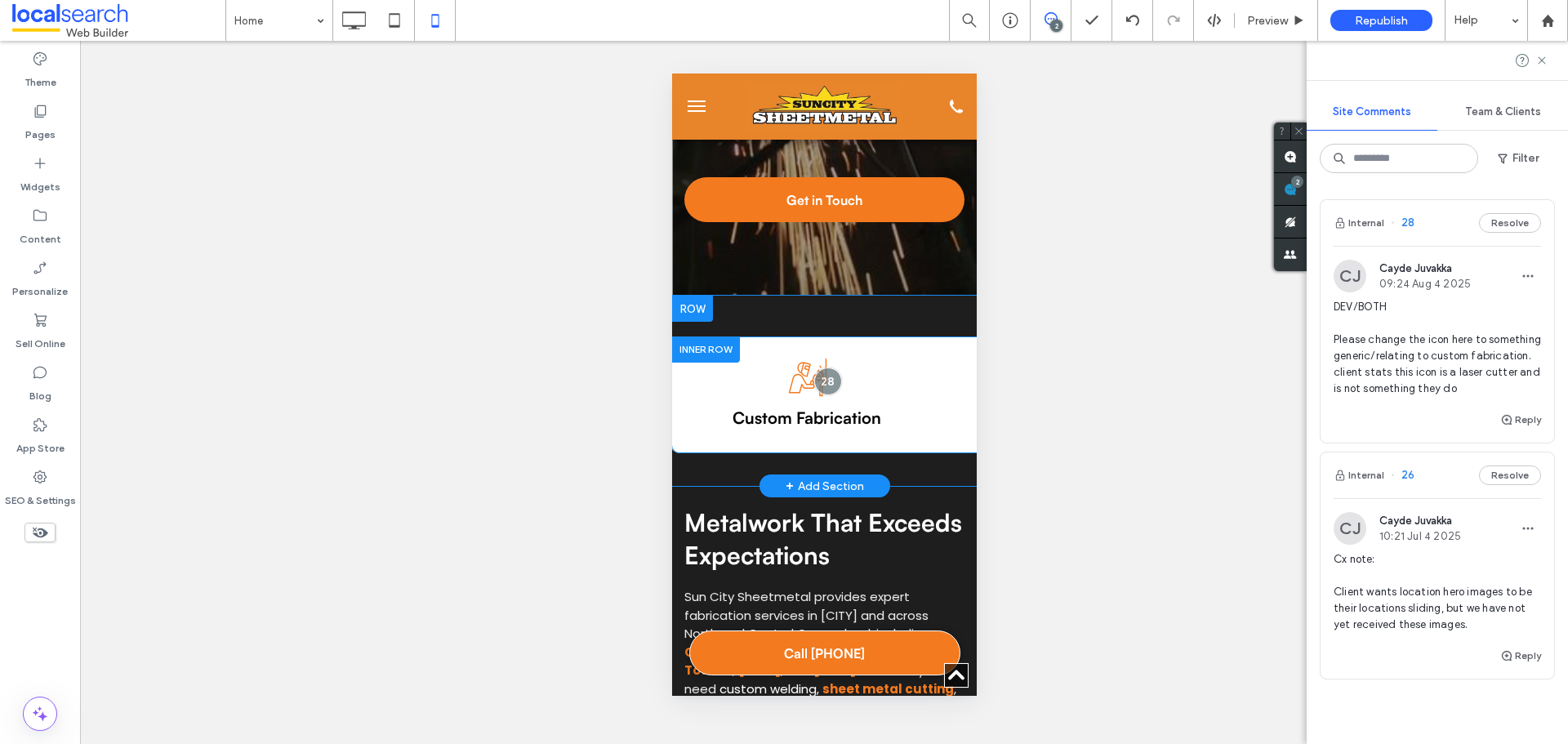 scroll, scrollTop: 0, scrollLeft: 0, axis: both 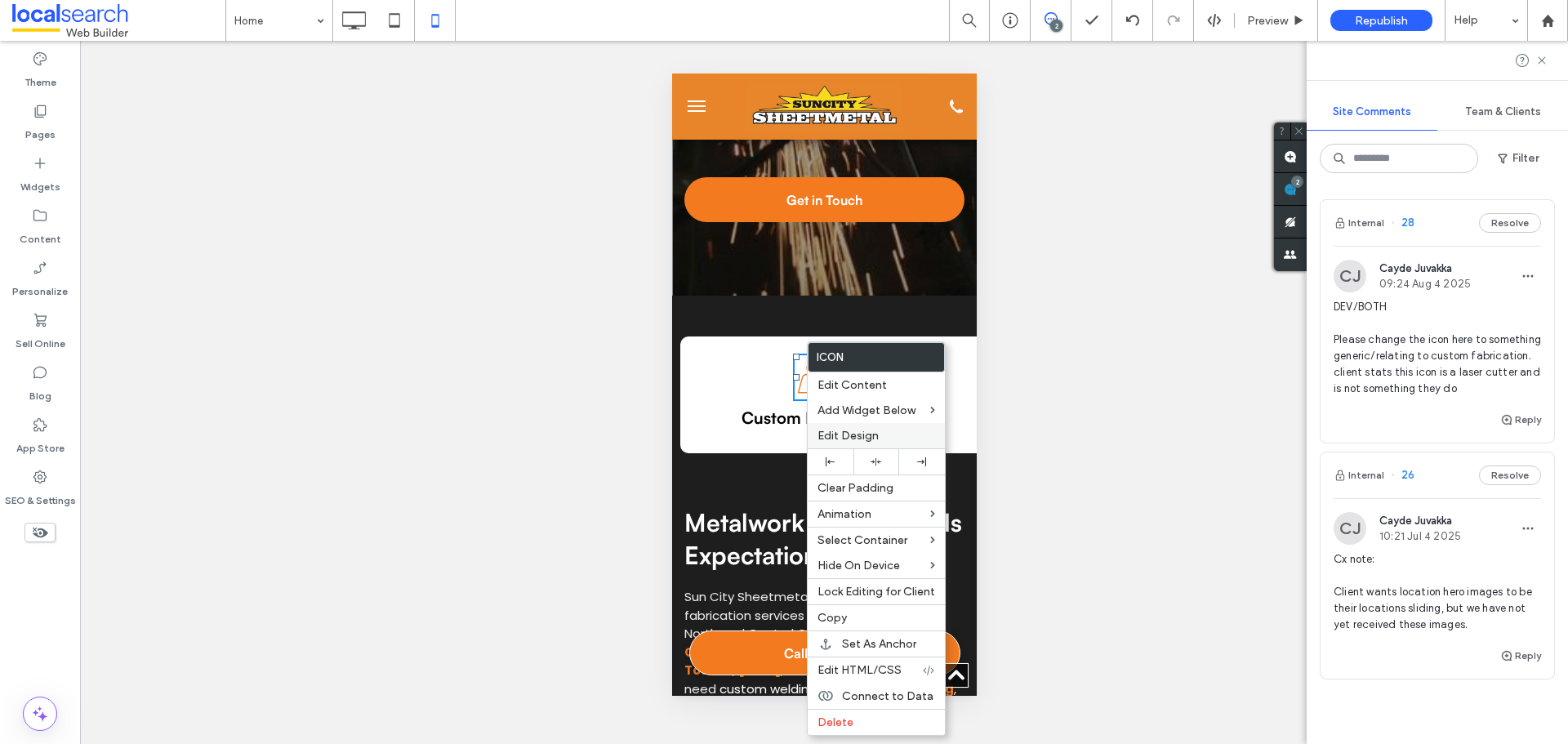 click on "Edit Design" at bounding box center (848, 435) 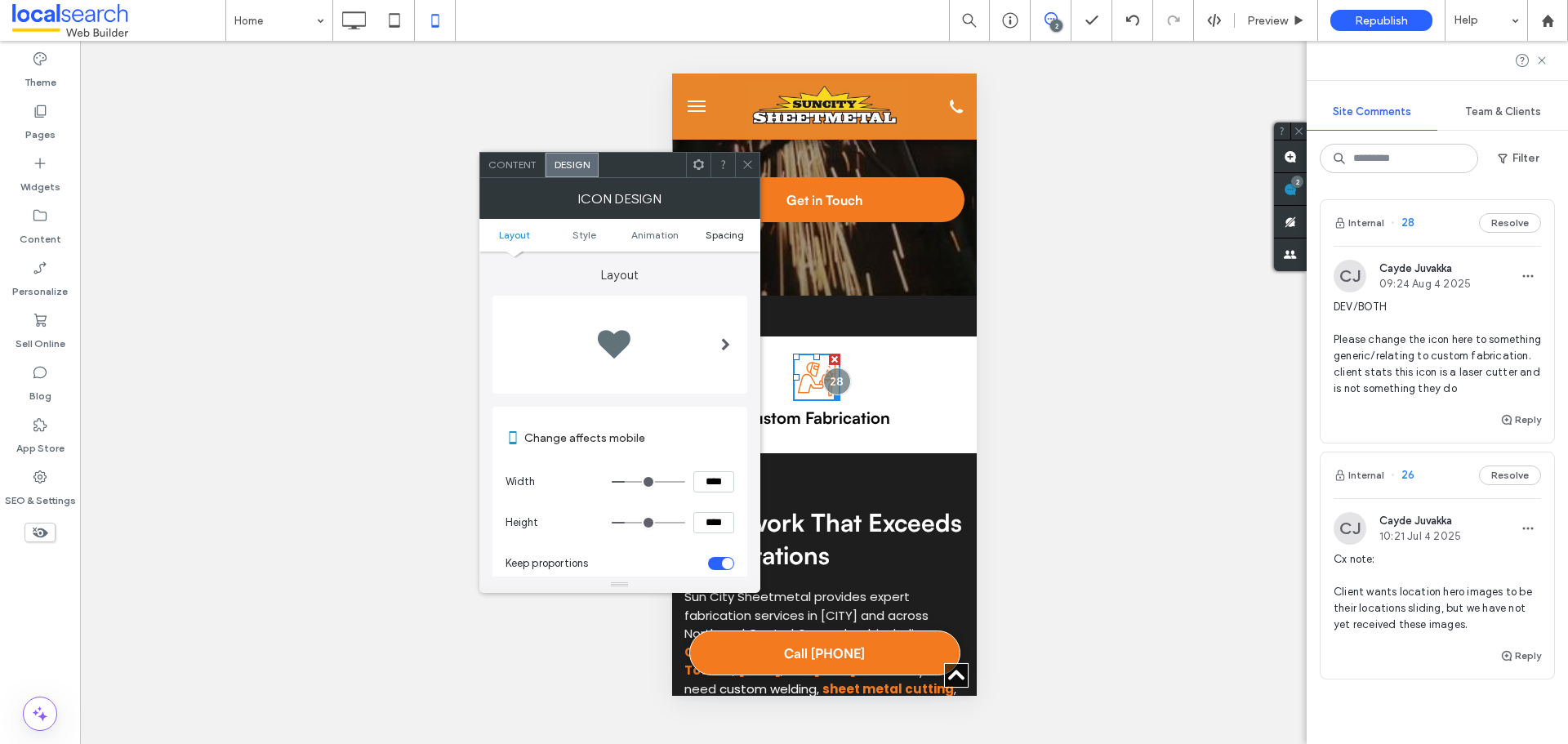 click on "Spacing" at bounding box center (724, 234) 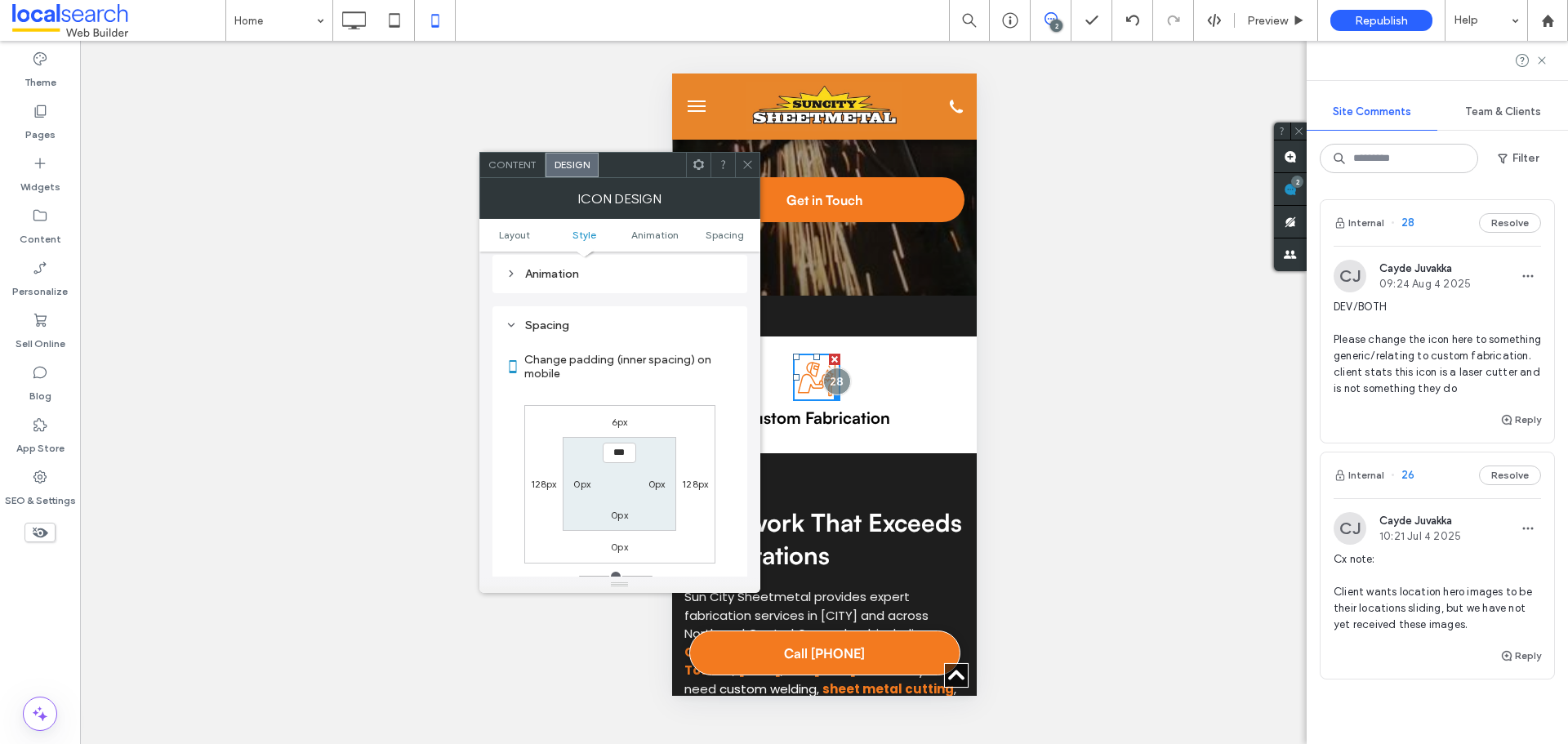 scroll, scrollTop: 751, scrollLeft: 0, axis: vertical 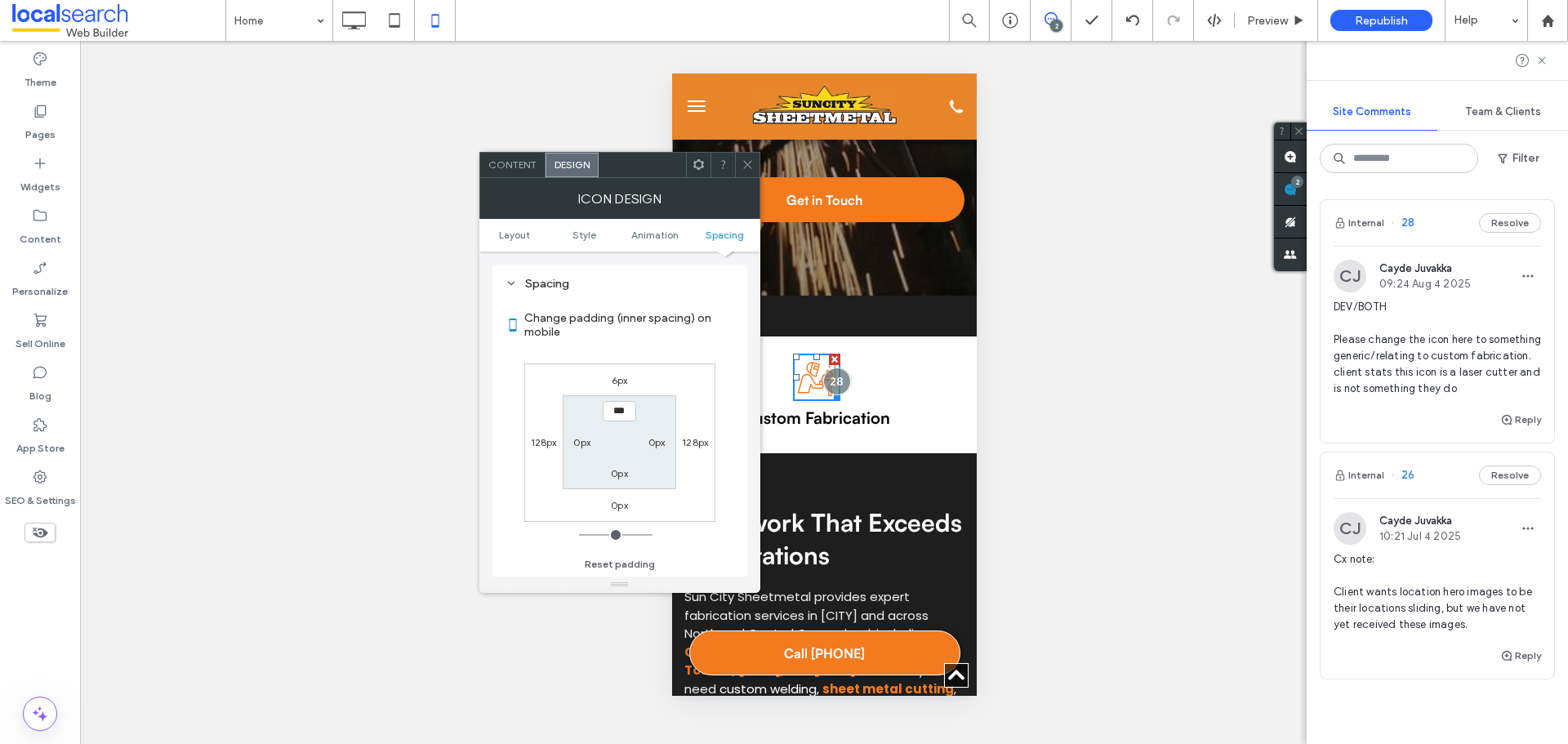 click on "6px" at bounding box center (620, 380) 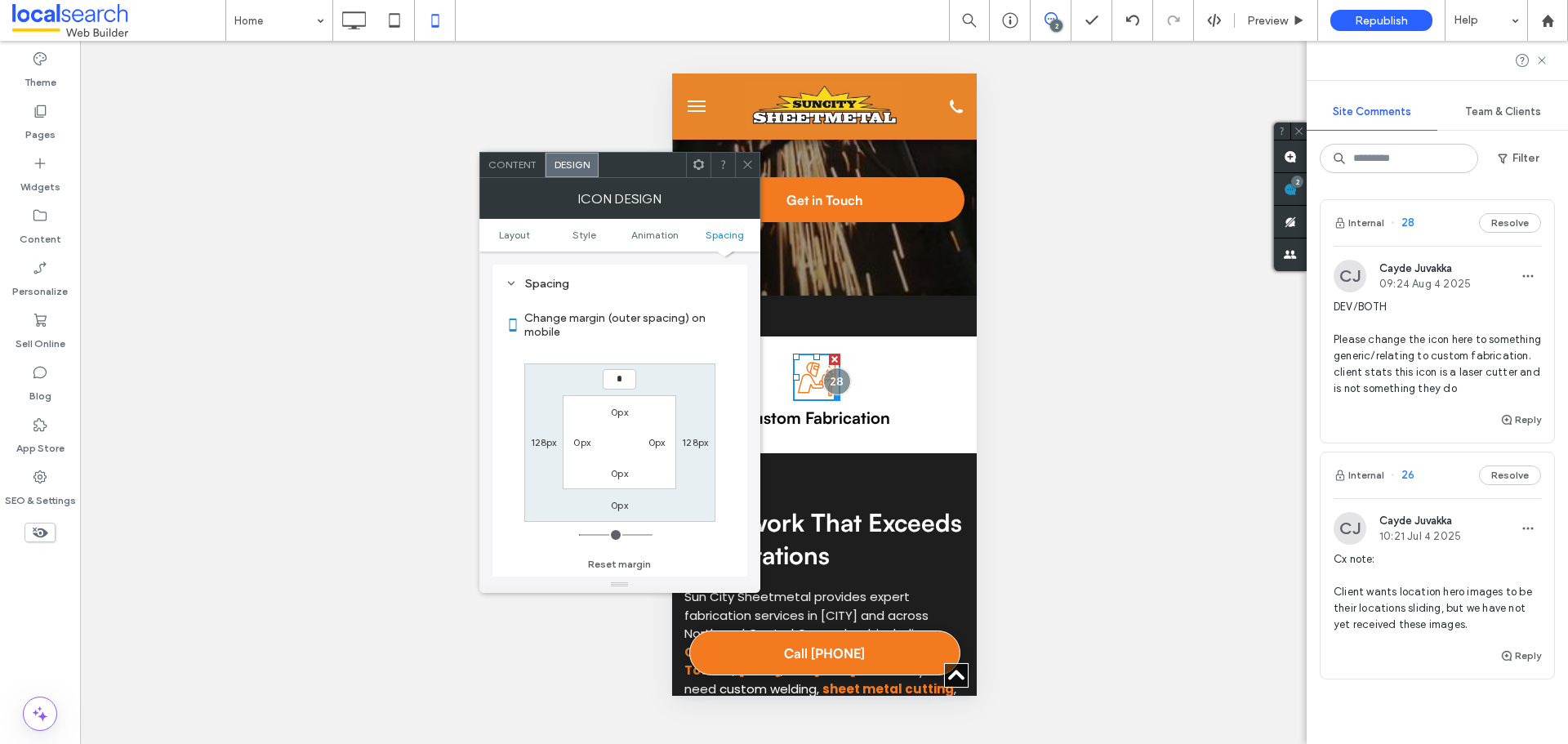 type on "**" 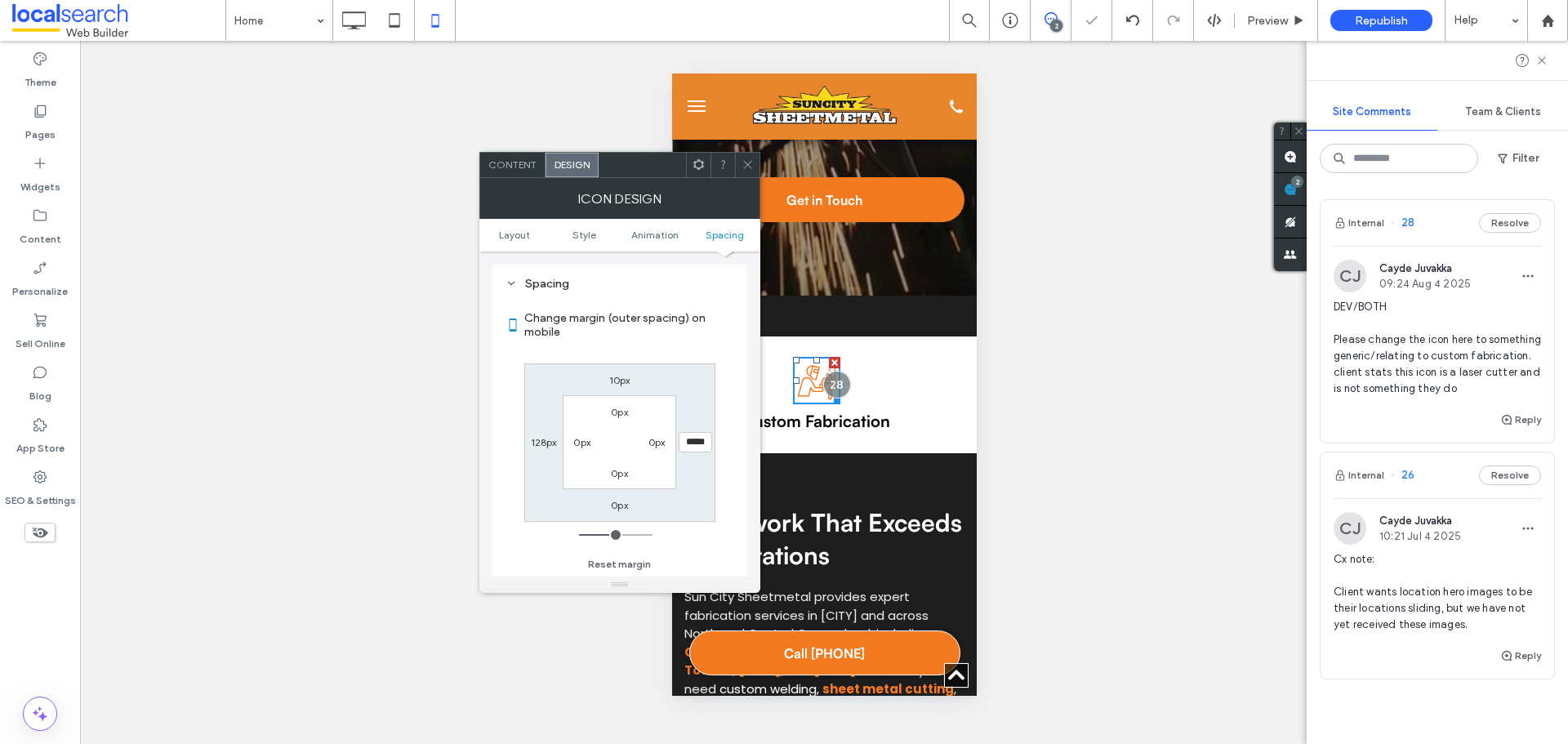 type on "*" 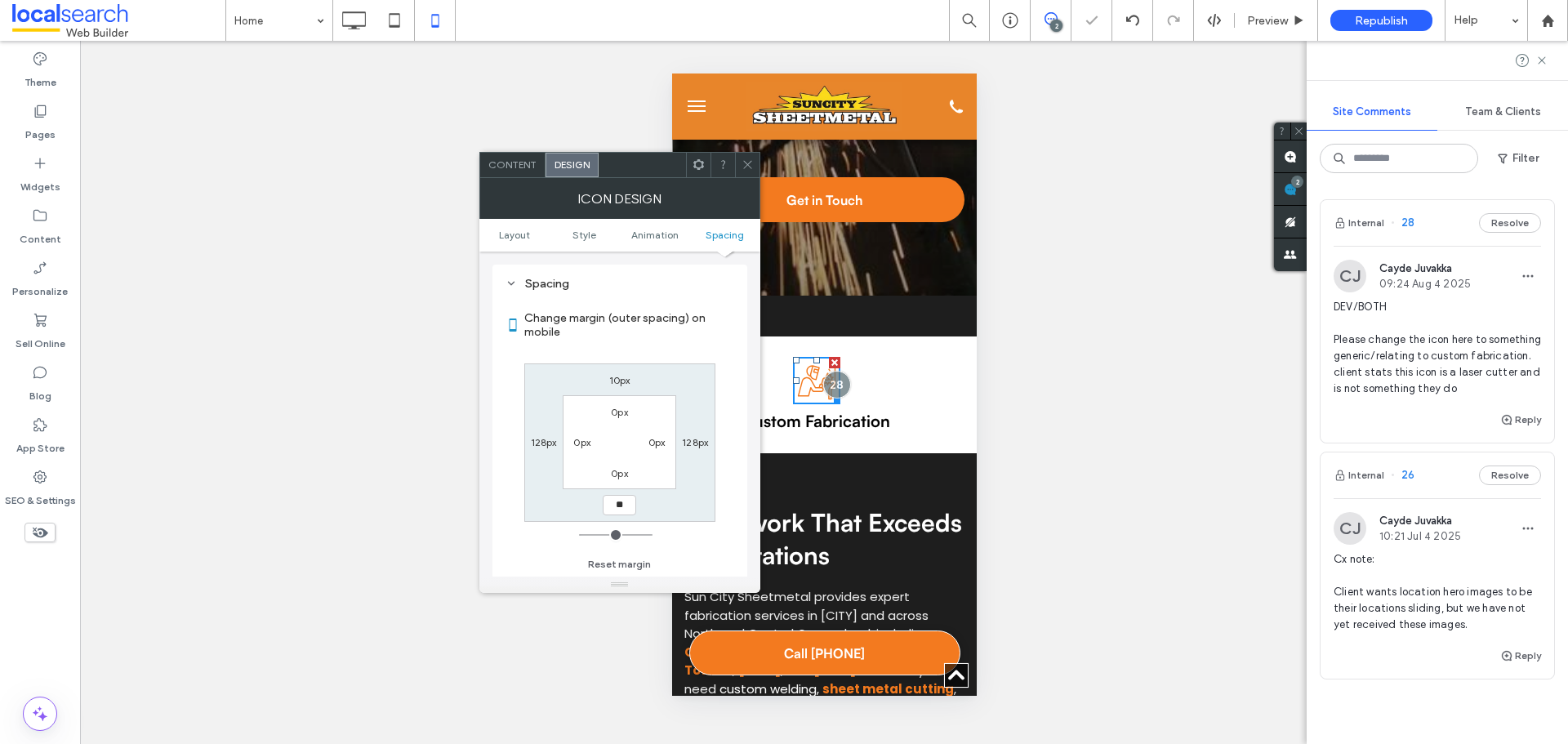 type on "**" 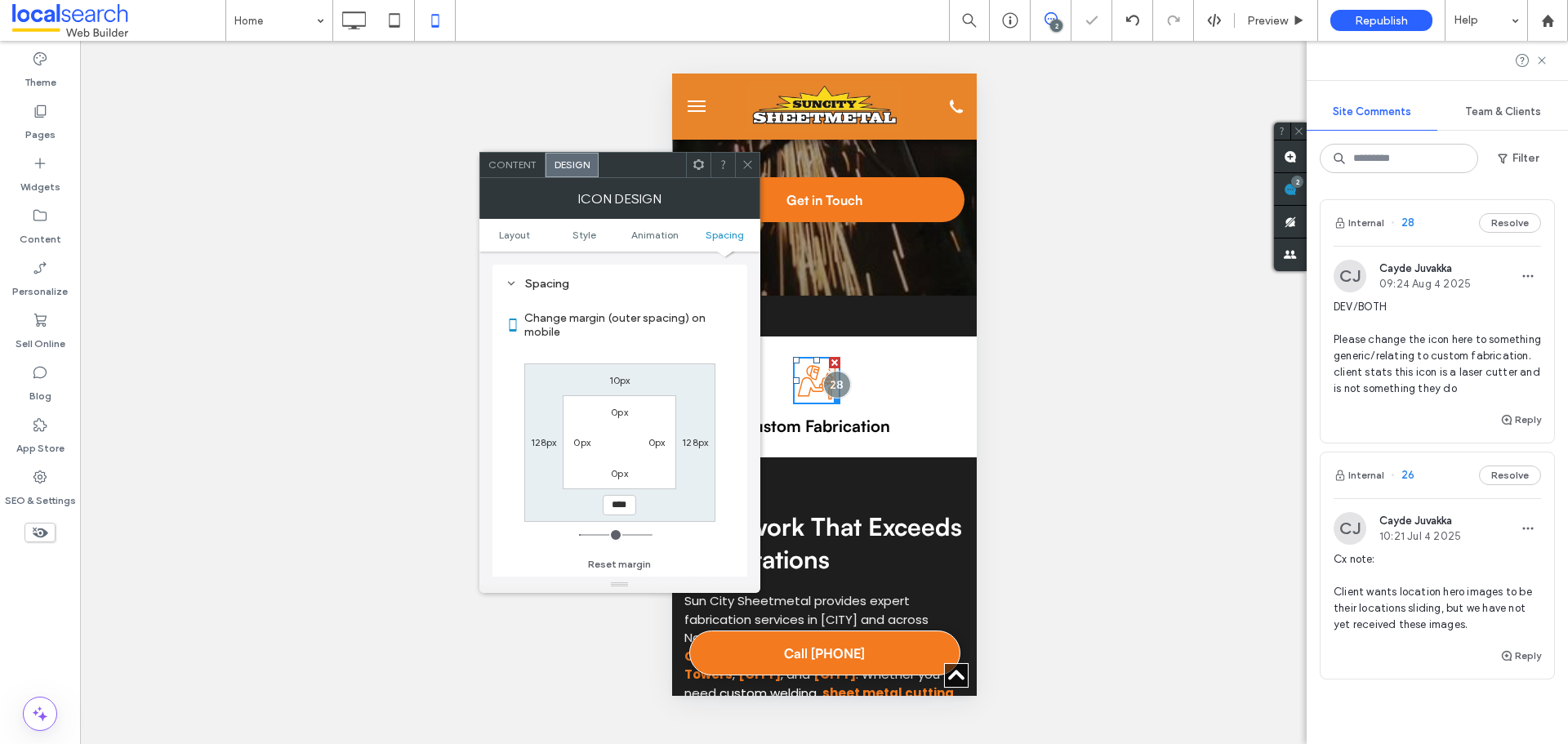 drag, startPoint x: 749, startPoint y: 158, endPoint x: 137, endPoint y: 39, distance: 623.462 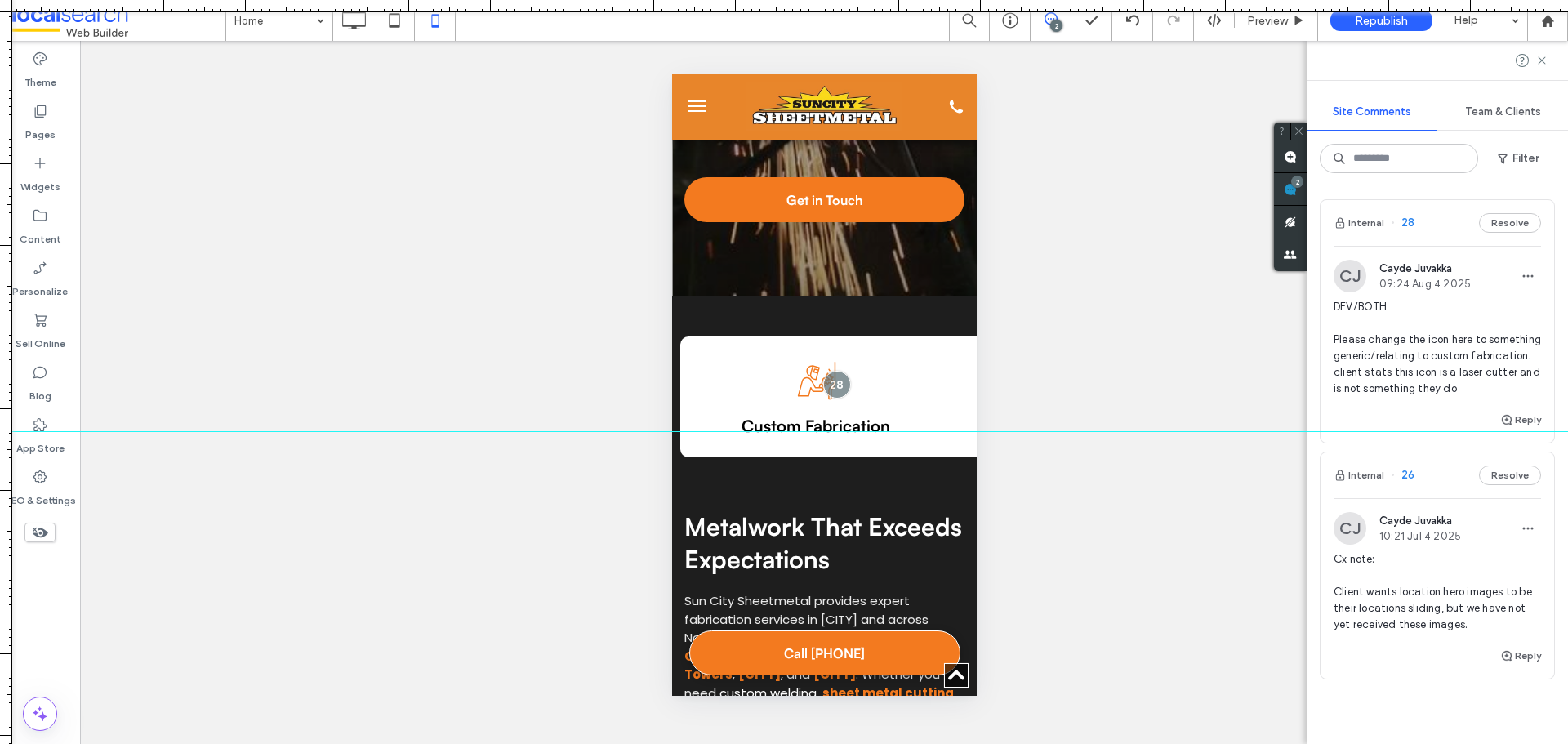 drag, startPoint x: 1082, startPoint y: 5, endPoint x: 1162, endPoint y: 431, distance: 433.44665 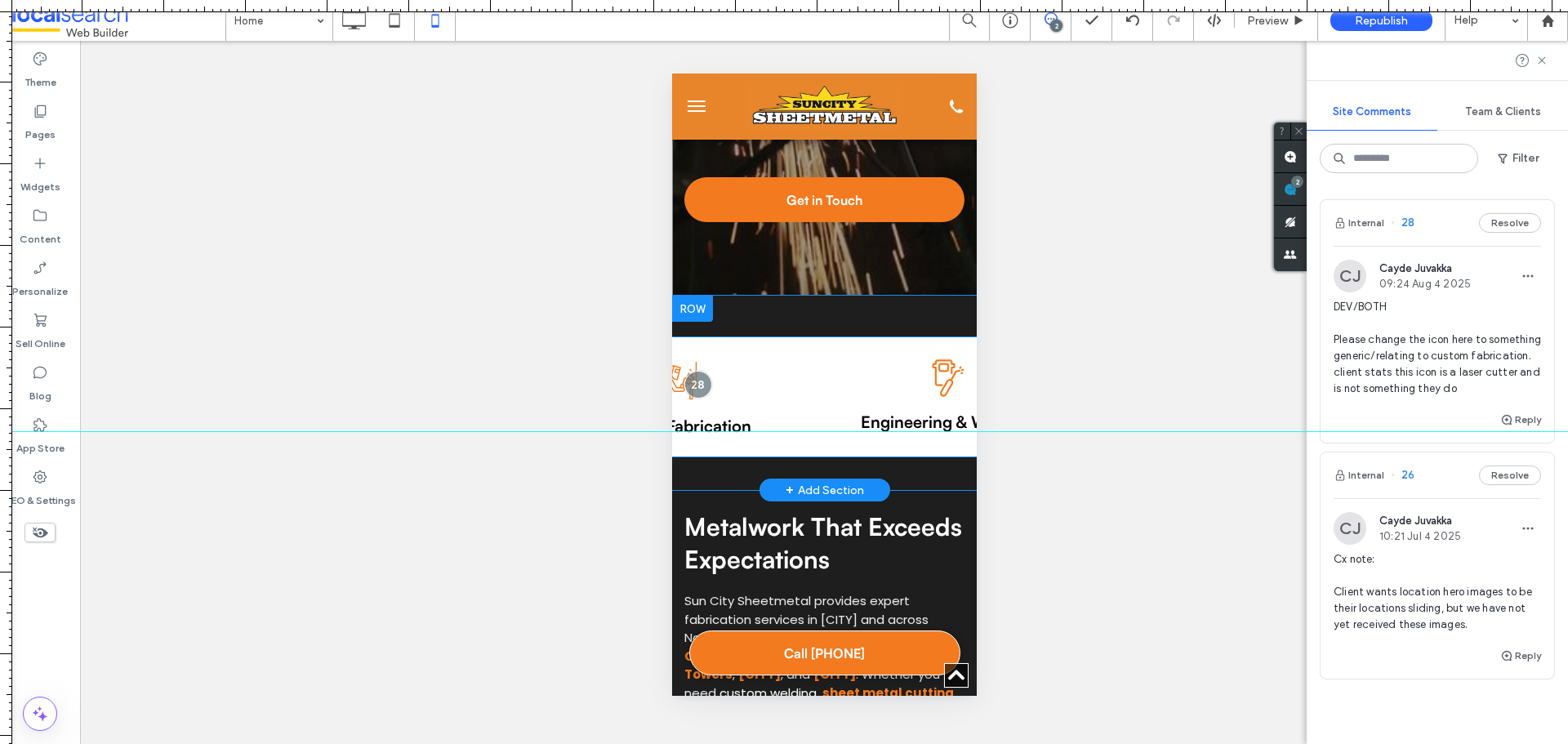 scroll, scrollTop: 0, scrollLeft: 163, axis: horizontal 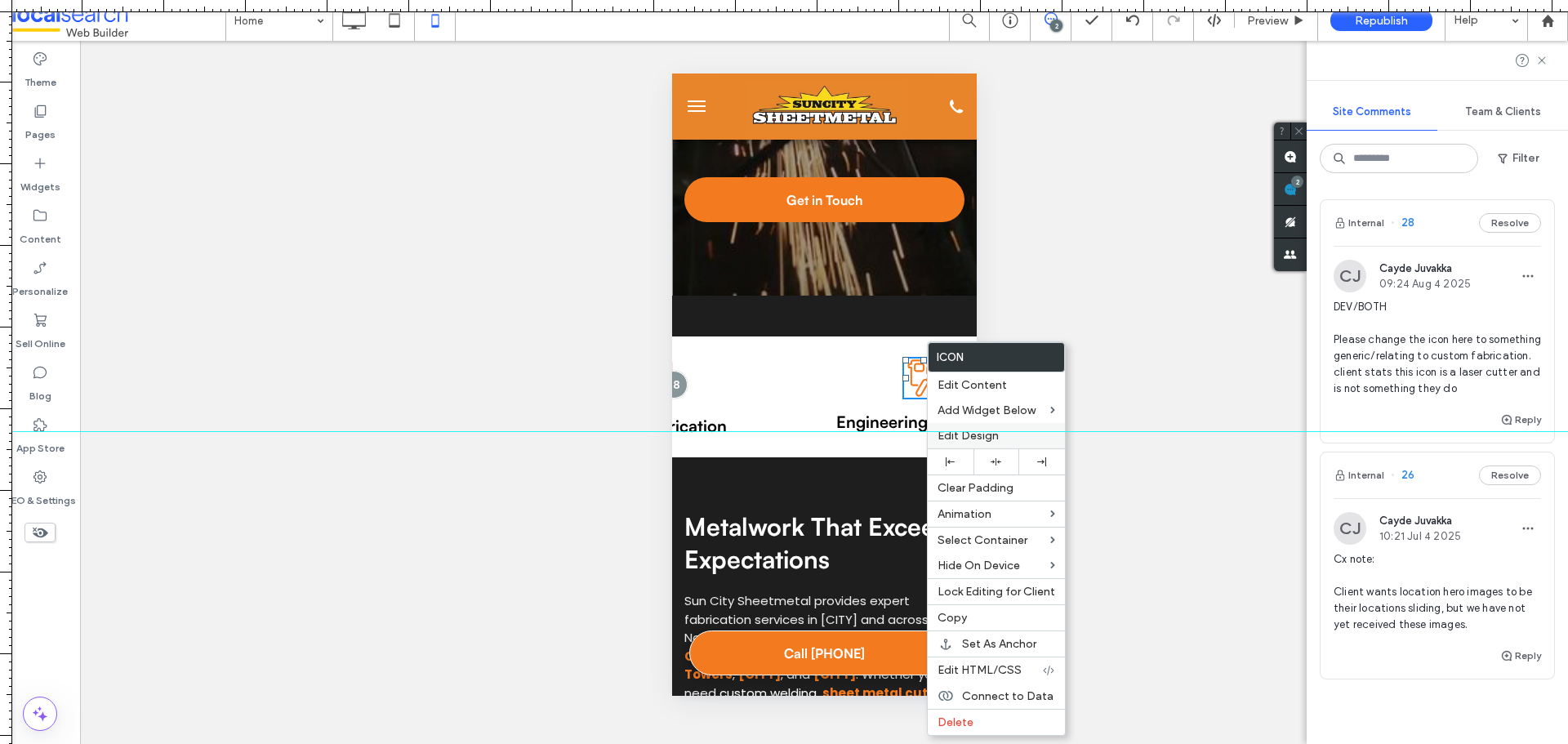 click on "Edit Design" at bounding box center (968, 435) 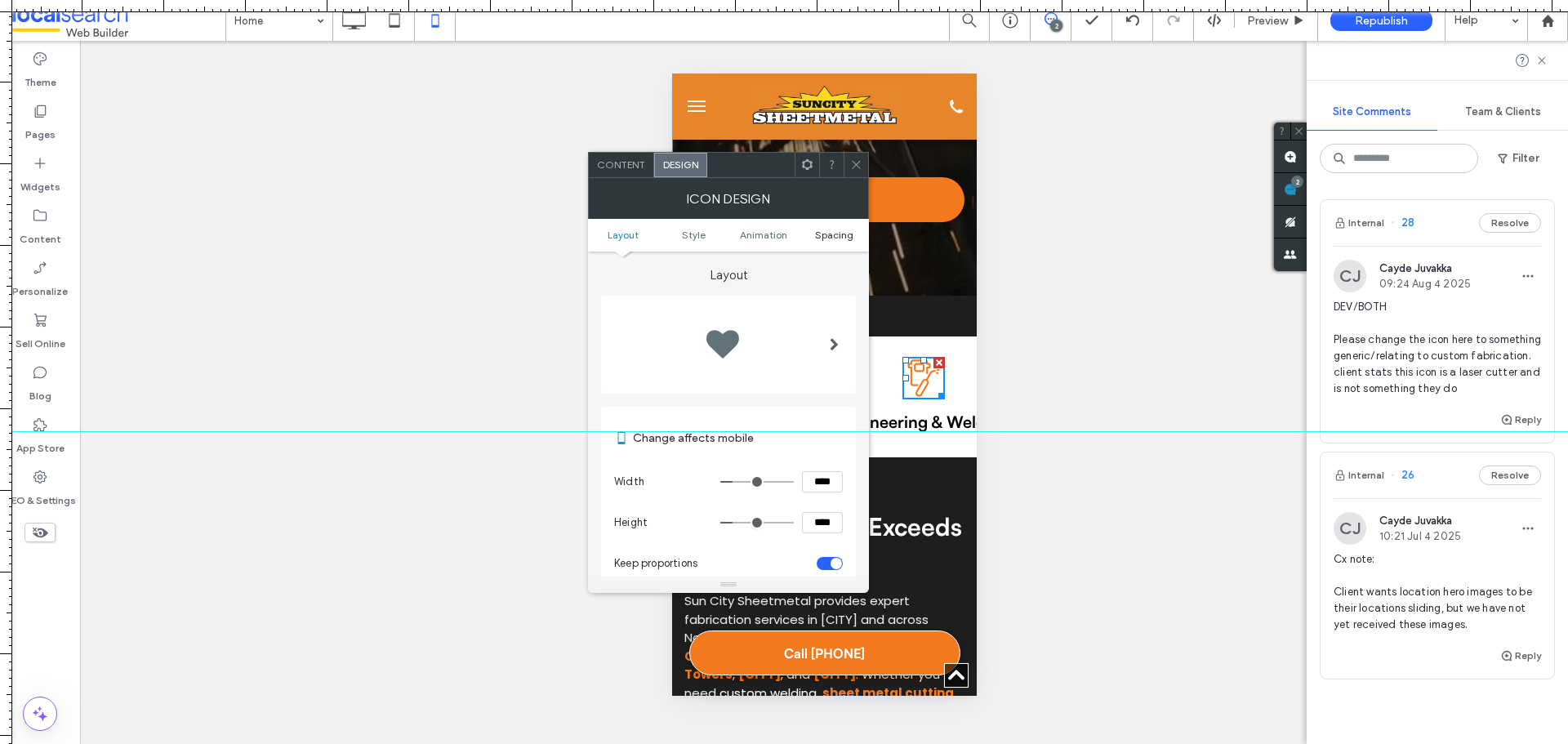 click on "Spacing" at bounding box center [834, 234] 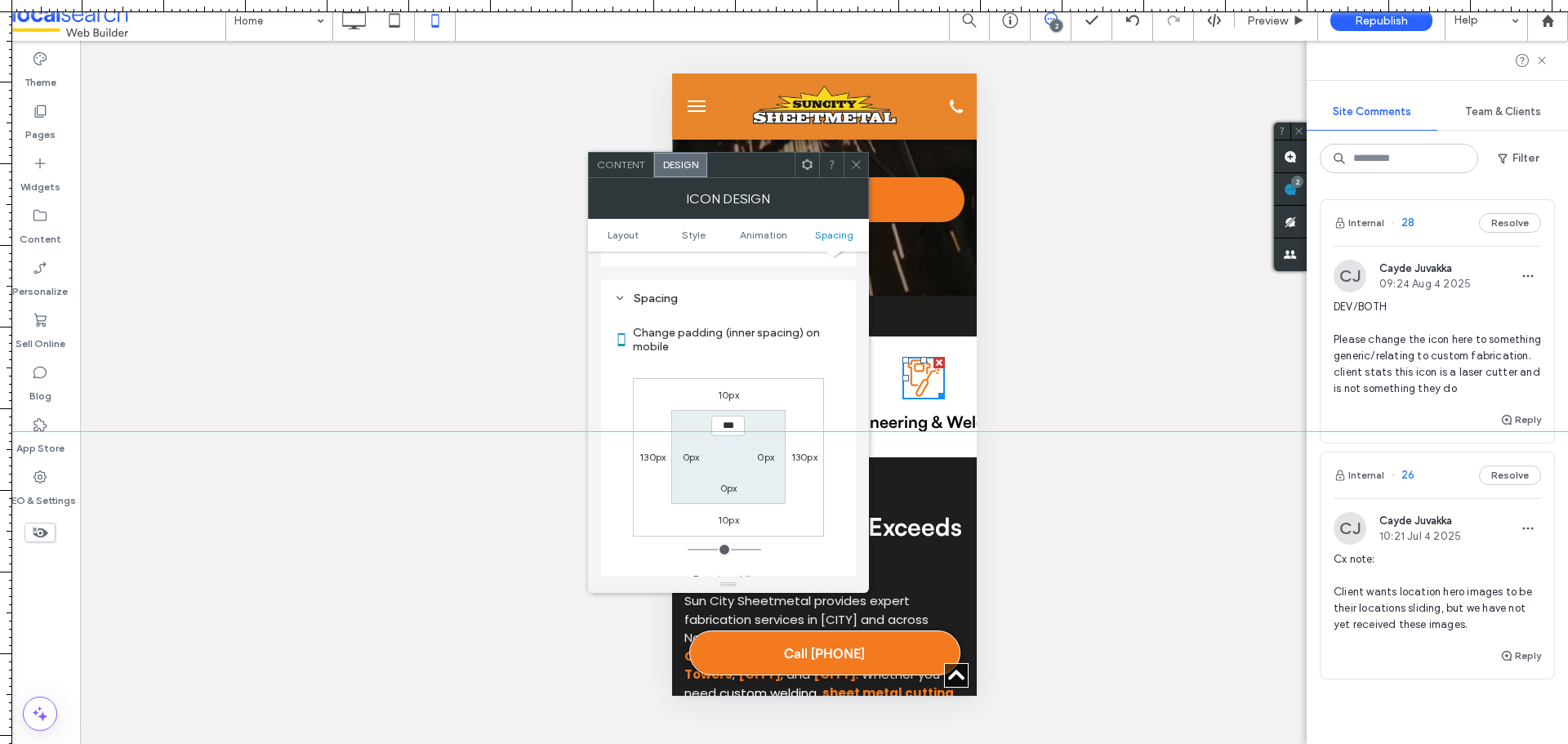scroll, scrollTop: 751, scrollLeft: 0, axis: vertical 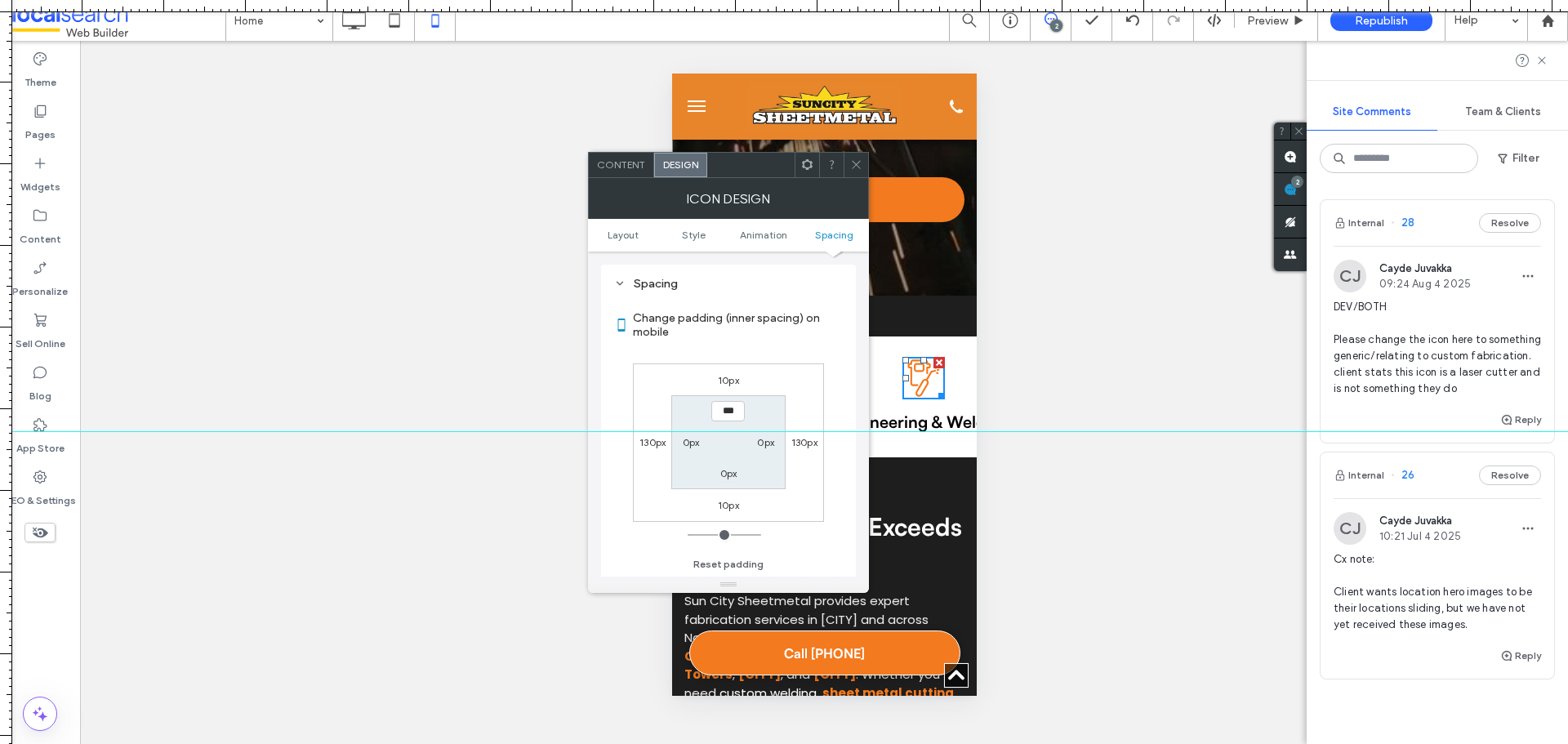 click 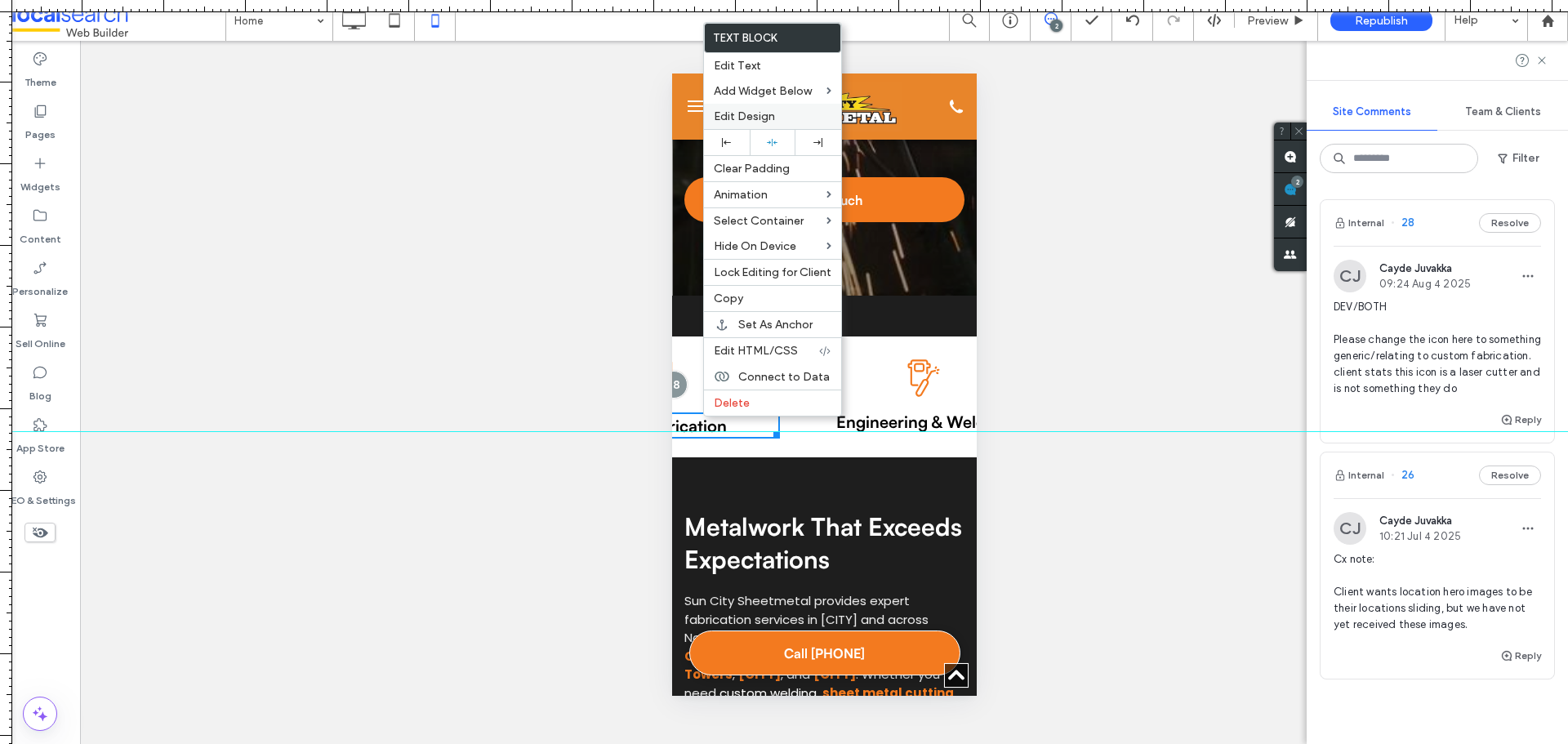 click on "Edit Design" at bounding box center [773, 116] 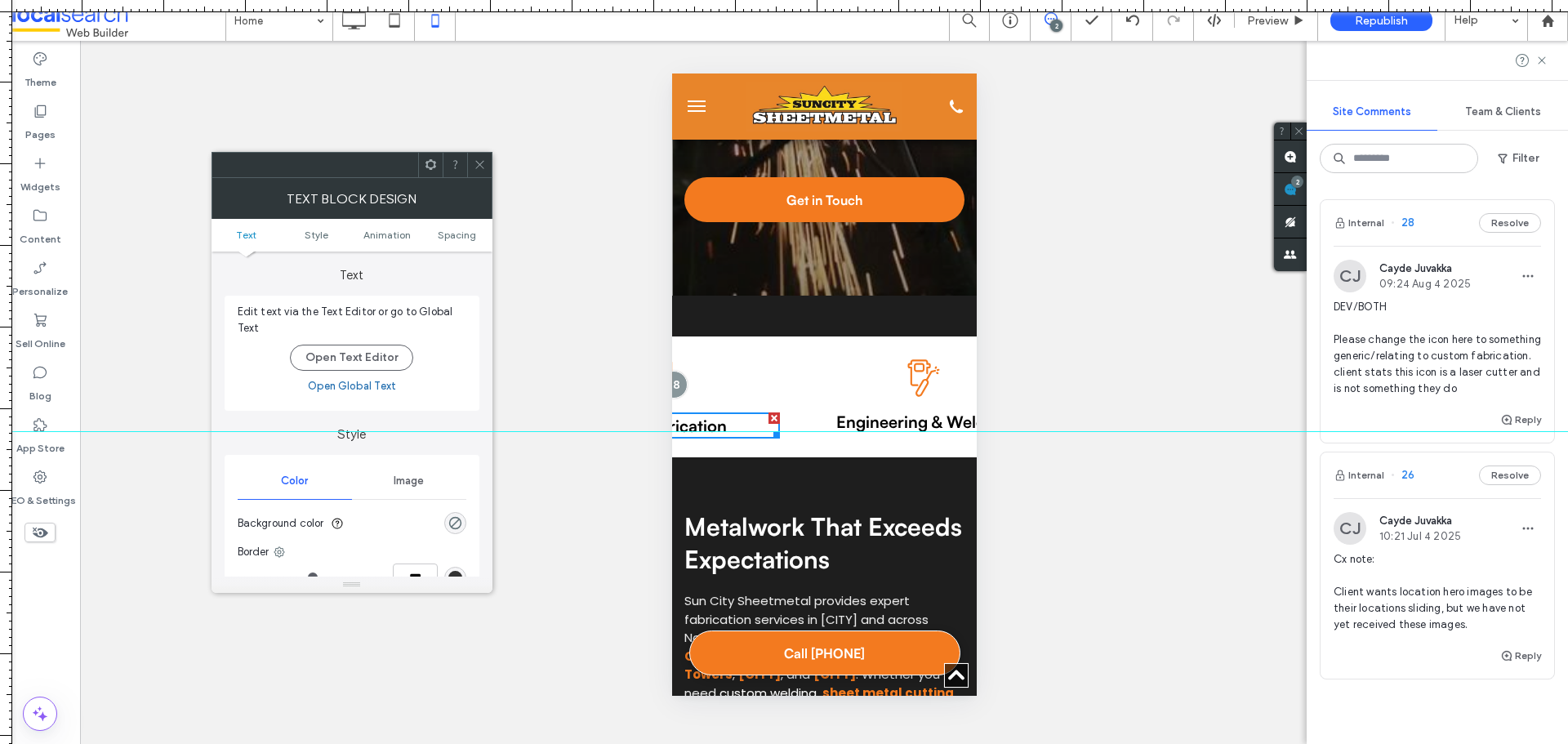 click on "Spacing" at bounding box center (457, 234) 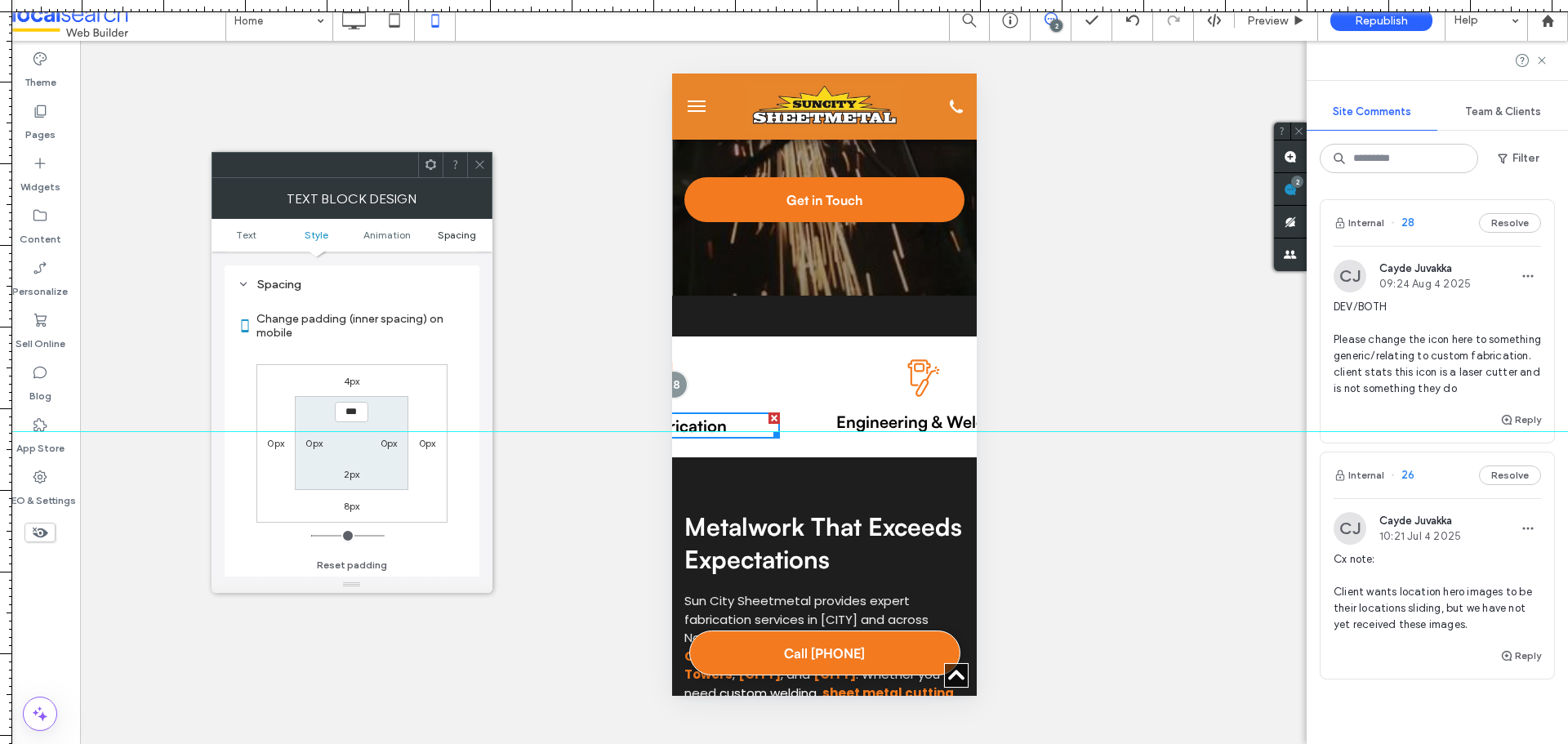 scroll, scrollTop: 468, scrollLeft: 0, axis: vertical 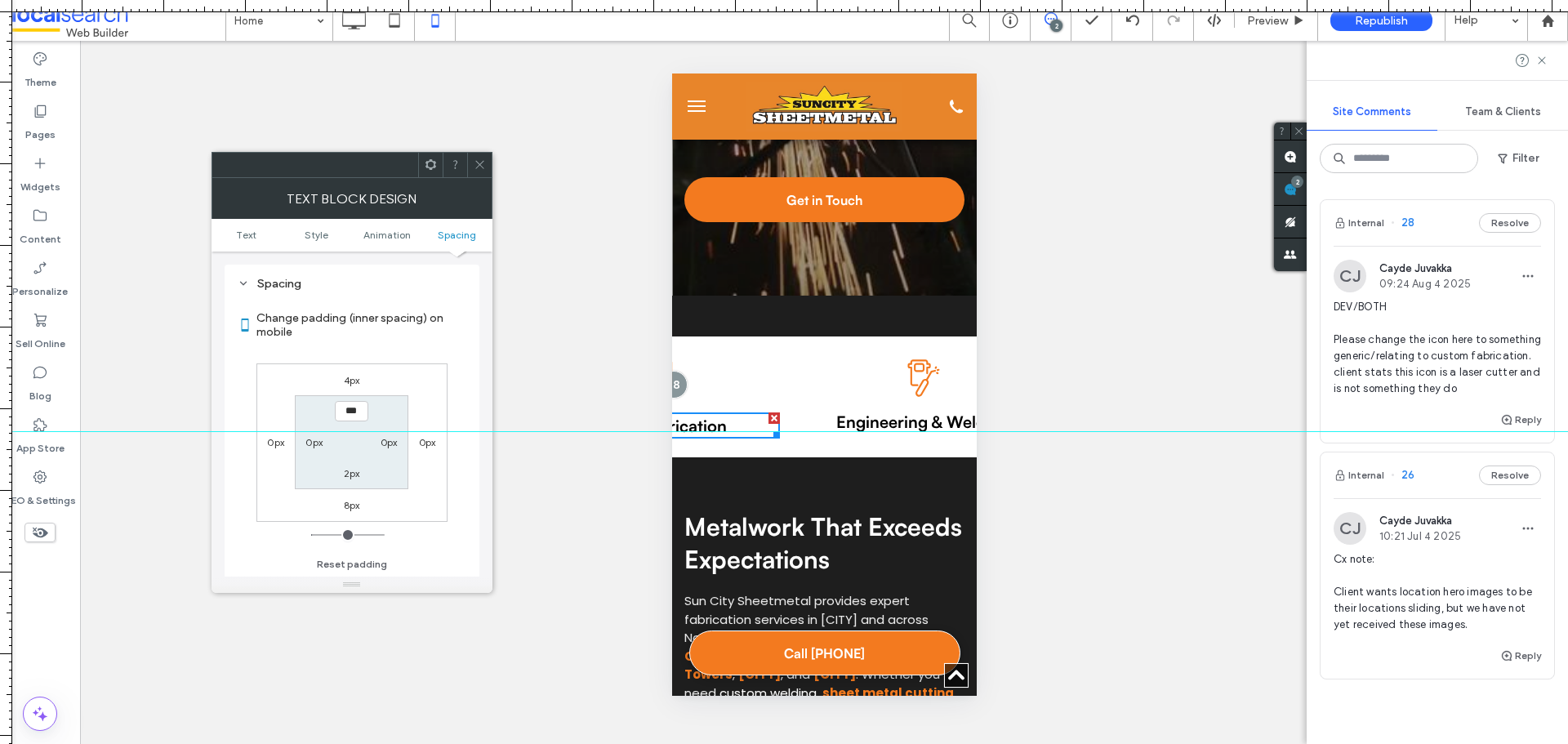 click 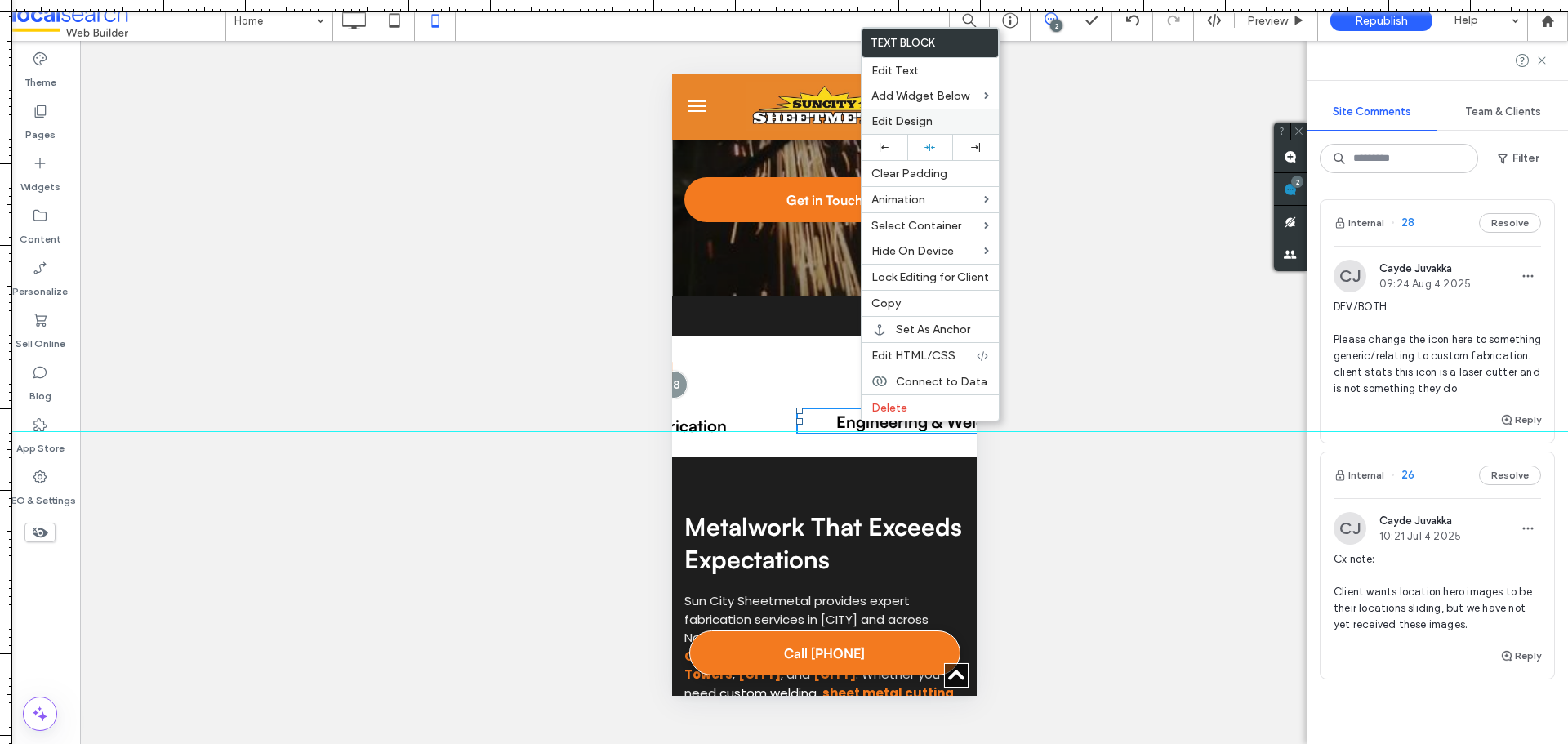 click on "Edit Design" at bounding box center (902, 121) 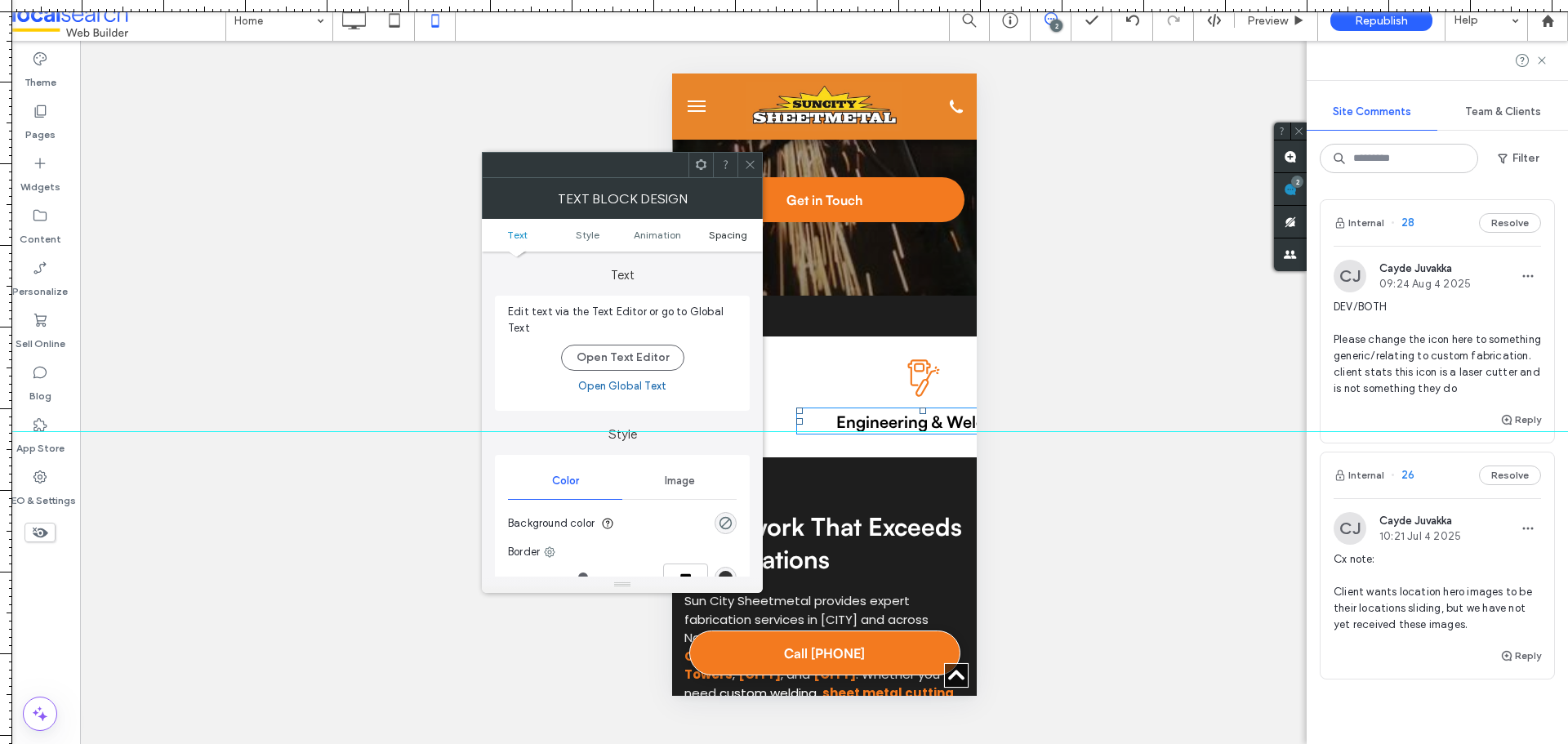 click on "Spacing" at bounding box center [728, 234] 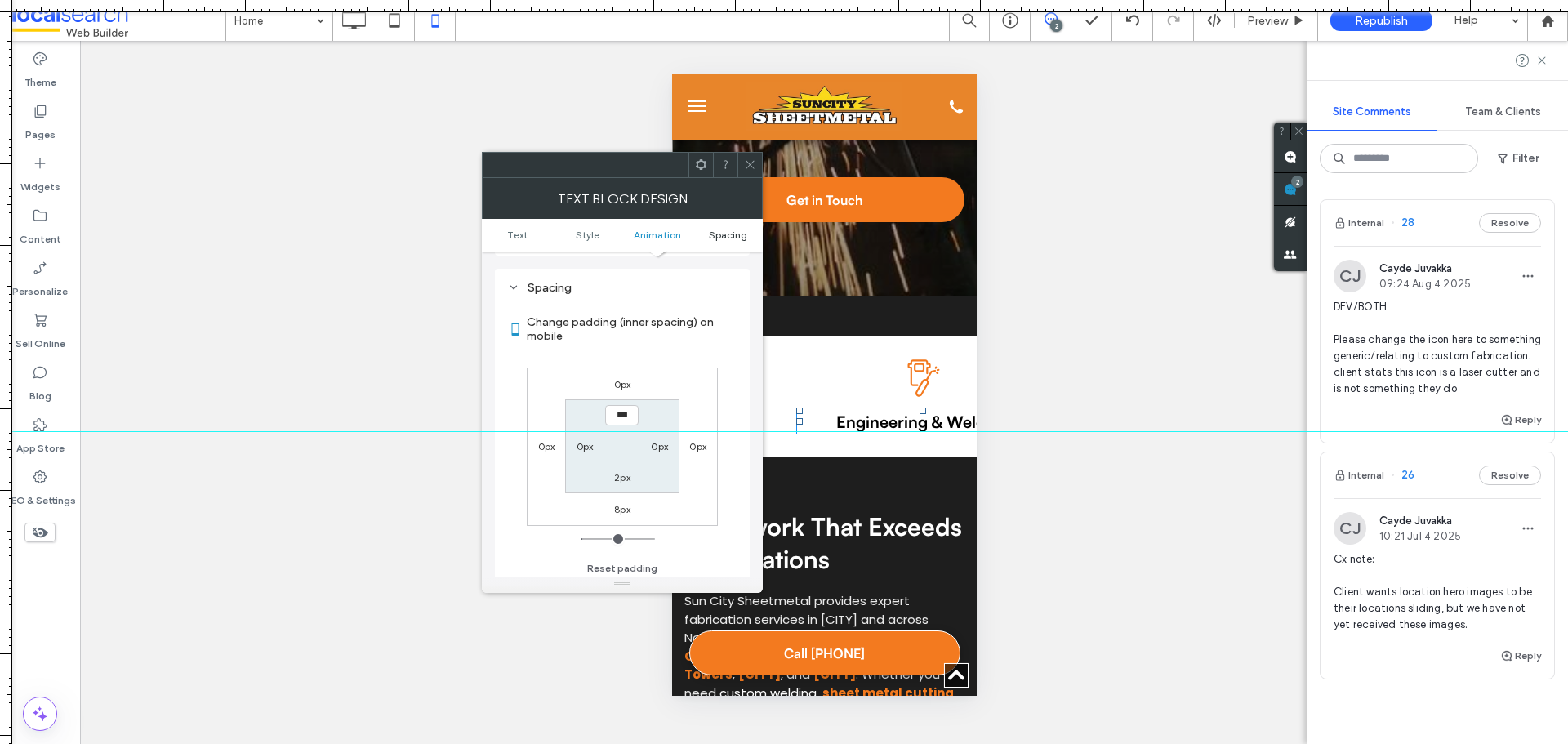 scroll, scrollTop: 468, scrollLeft: 0, axis: vertical 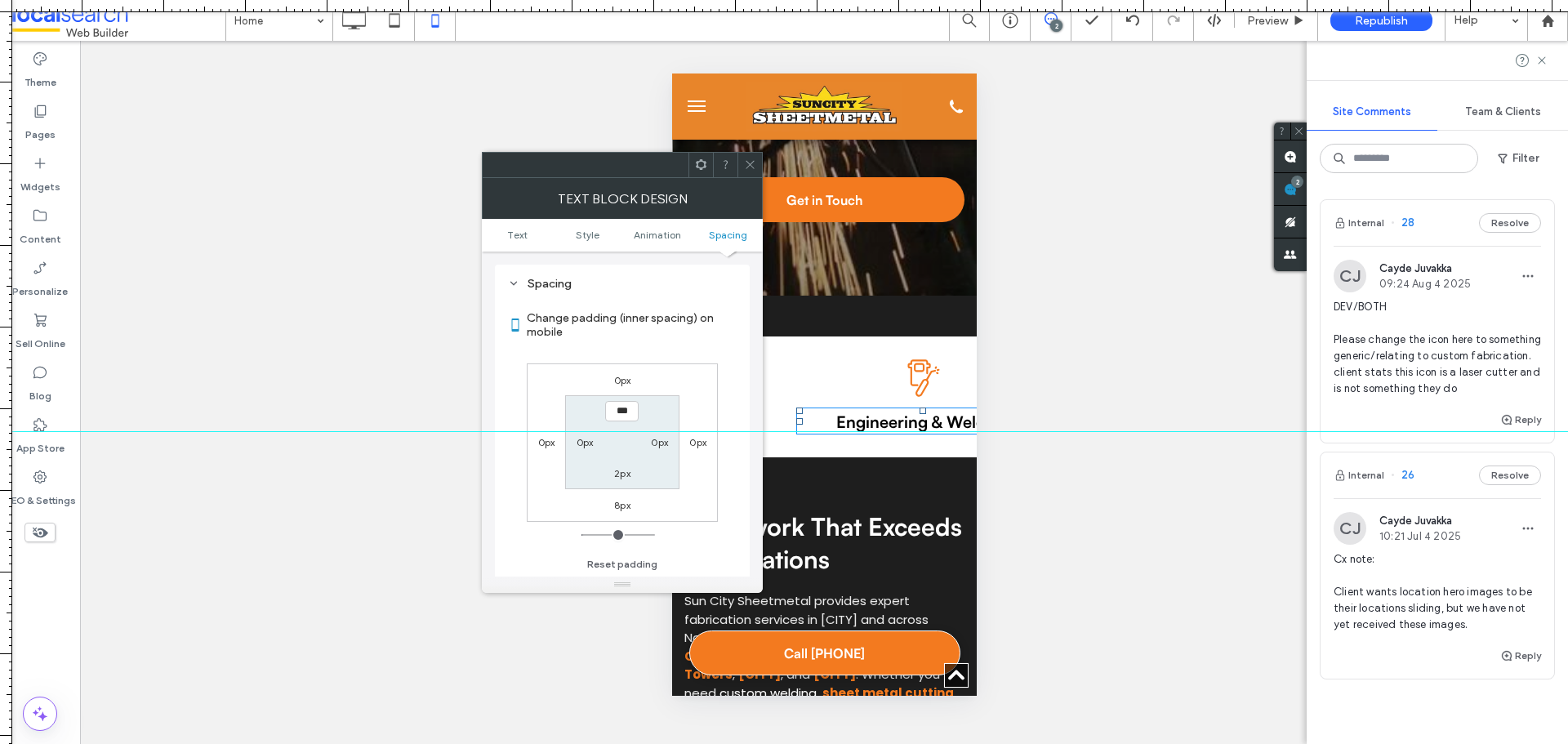 click 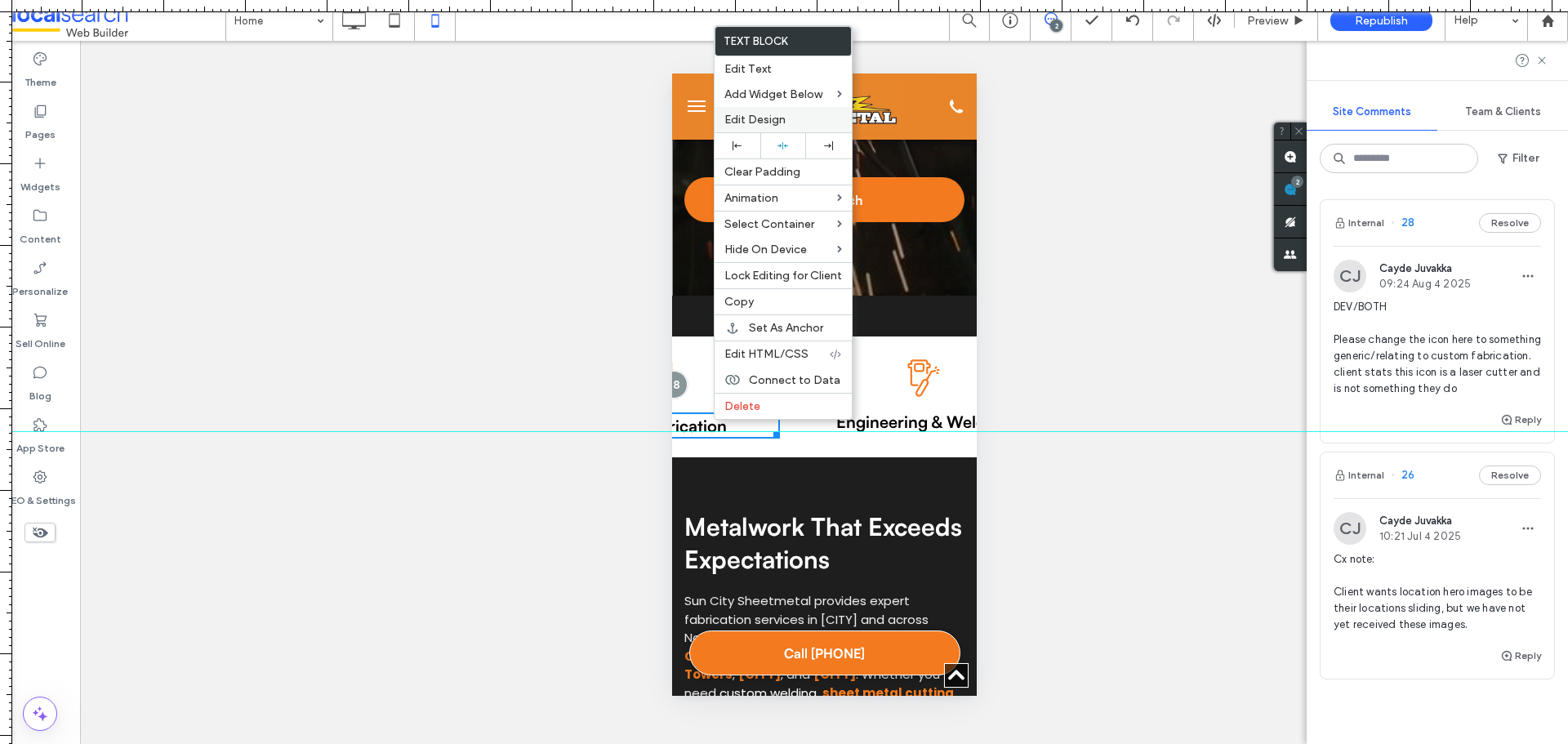 click on "Edit Design" at bounding box center (755, 119) 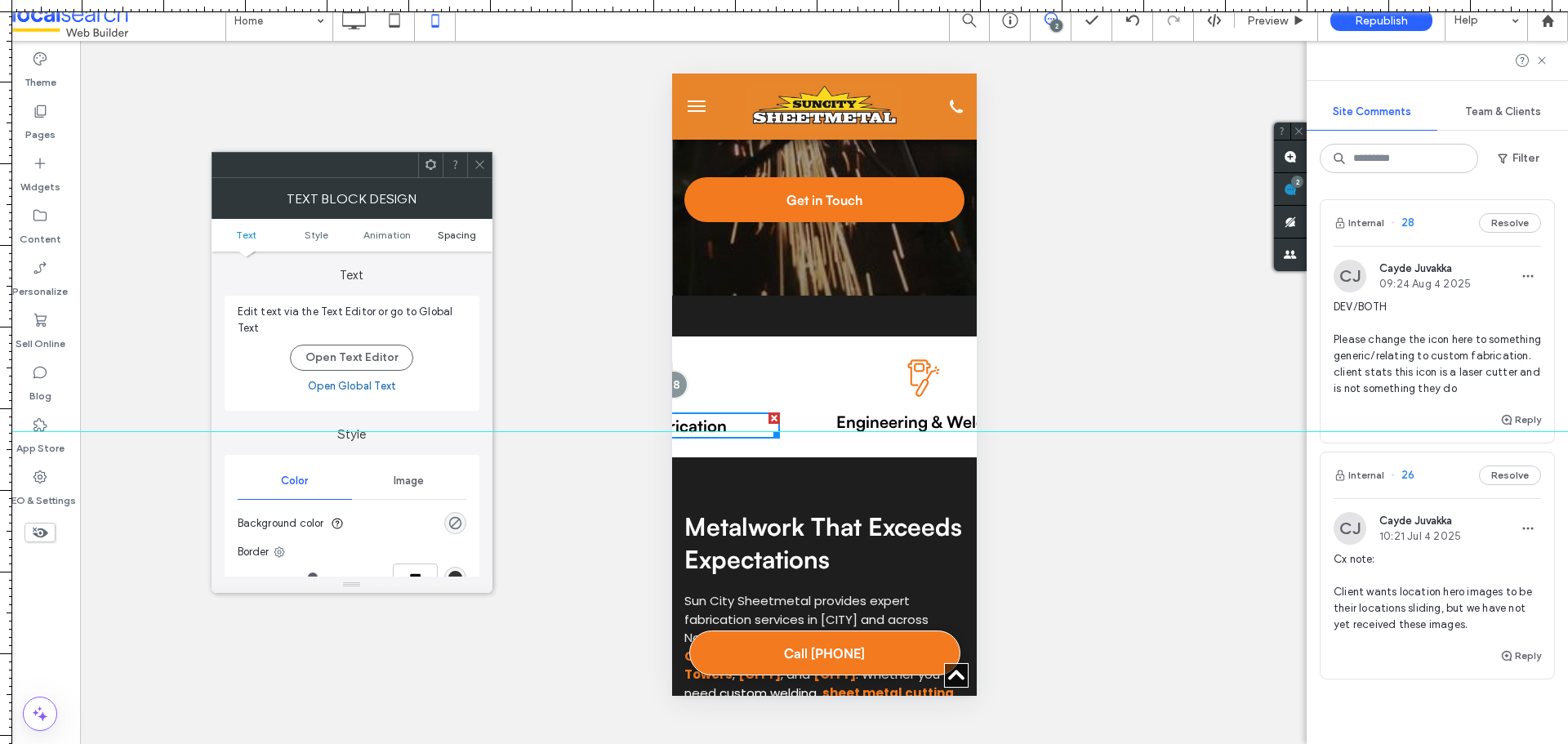 click on "Spacing" at bounding box center [457, 234] 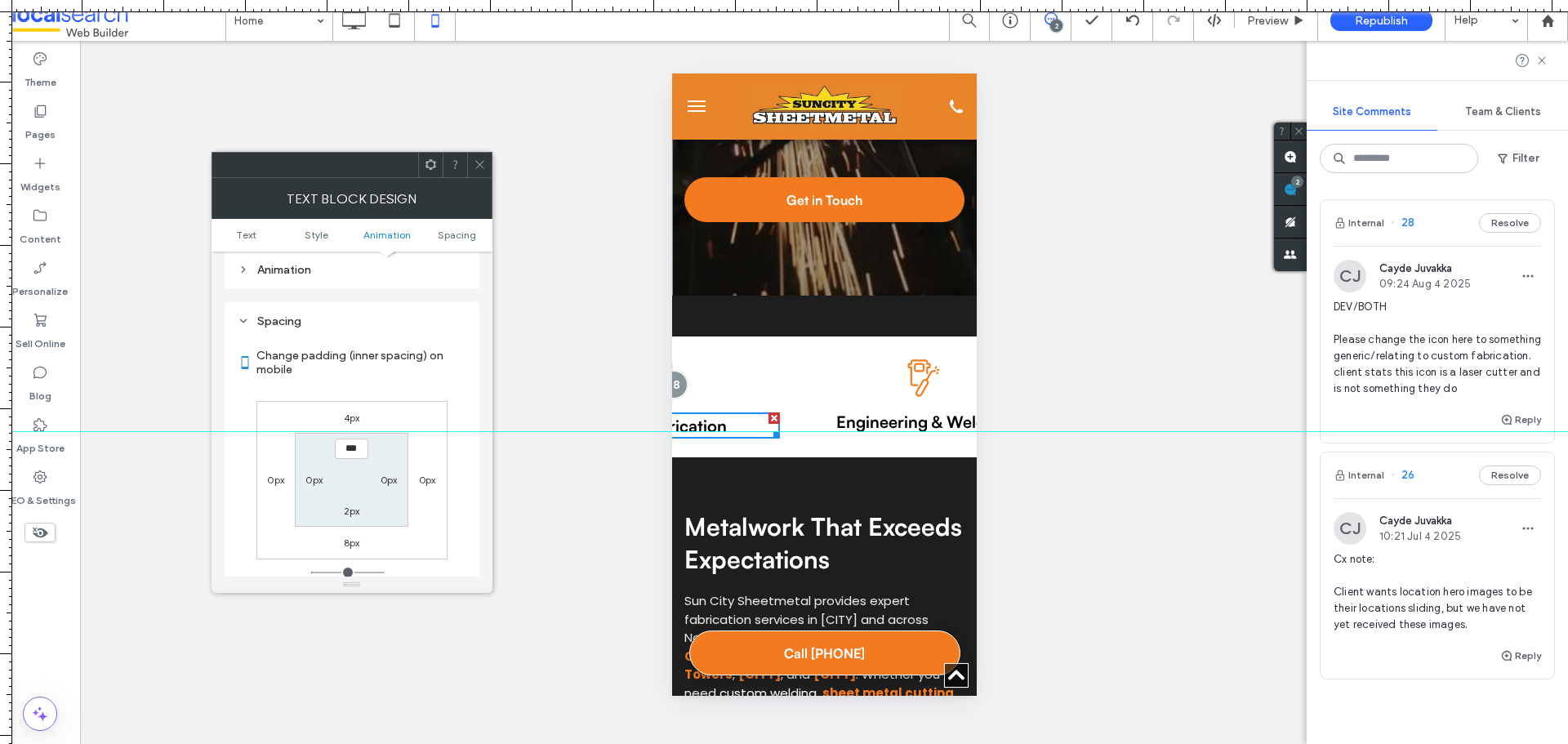 scroll, scrollTop: 468, scrollLeft: 0, axis: vertical 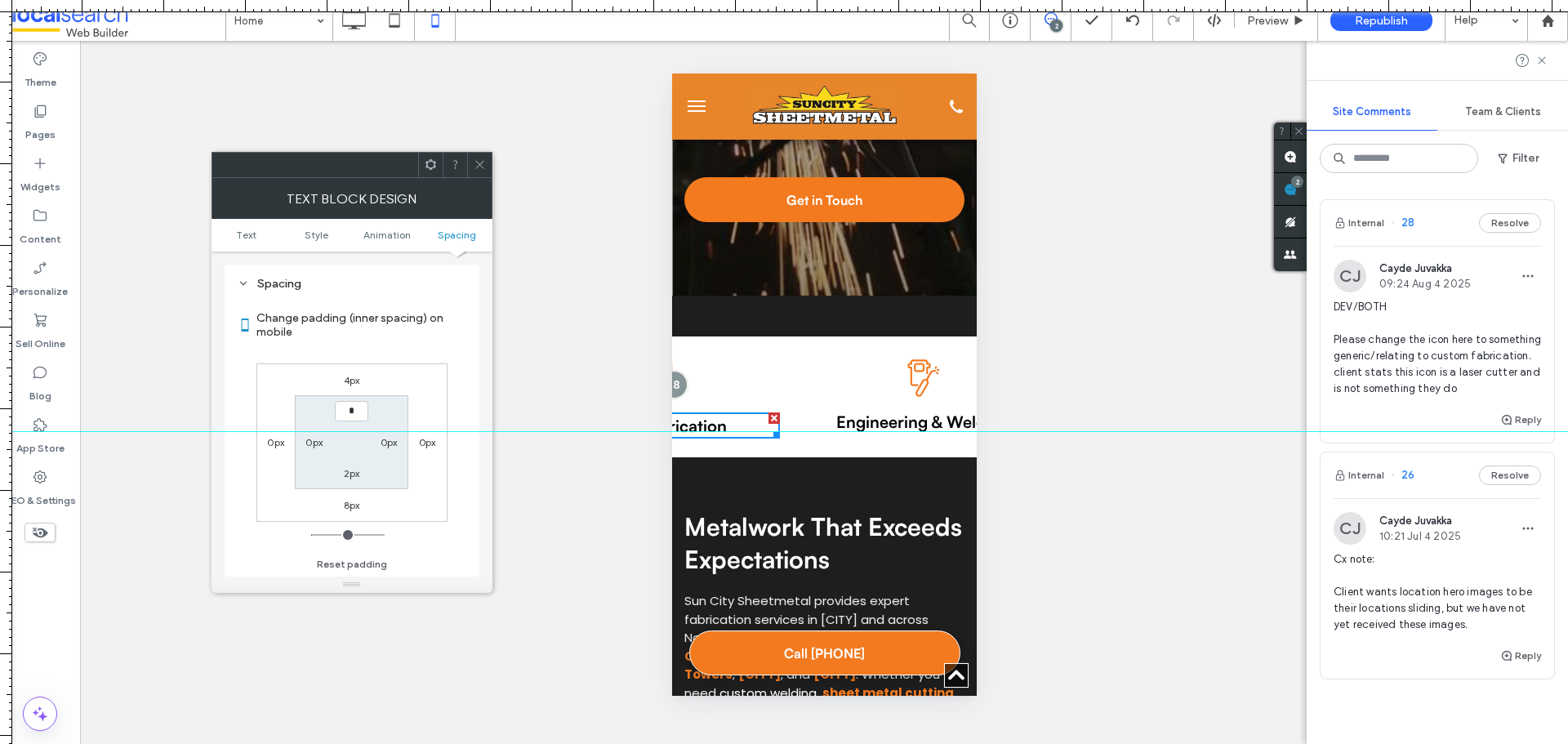 type on "***" 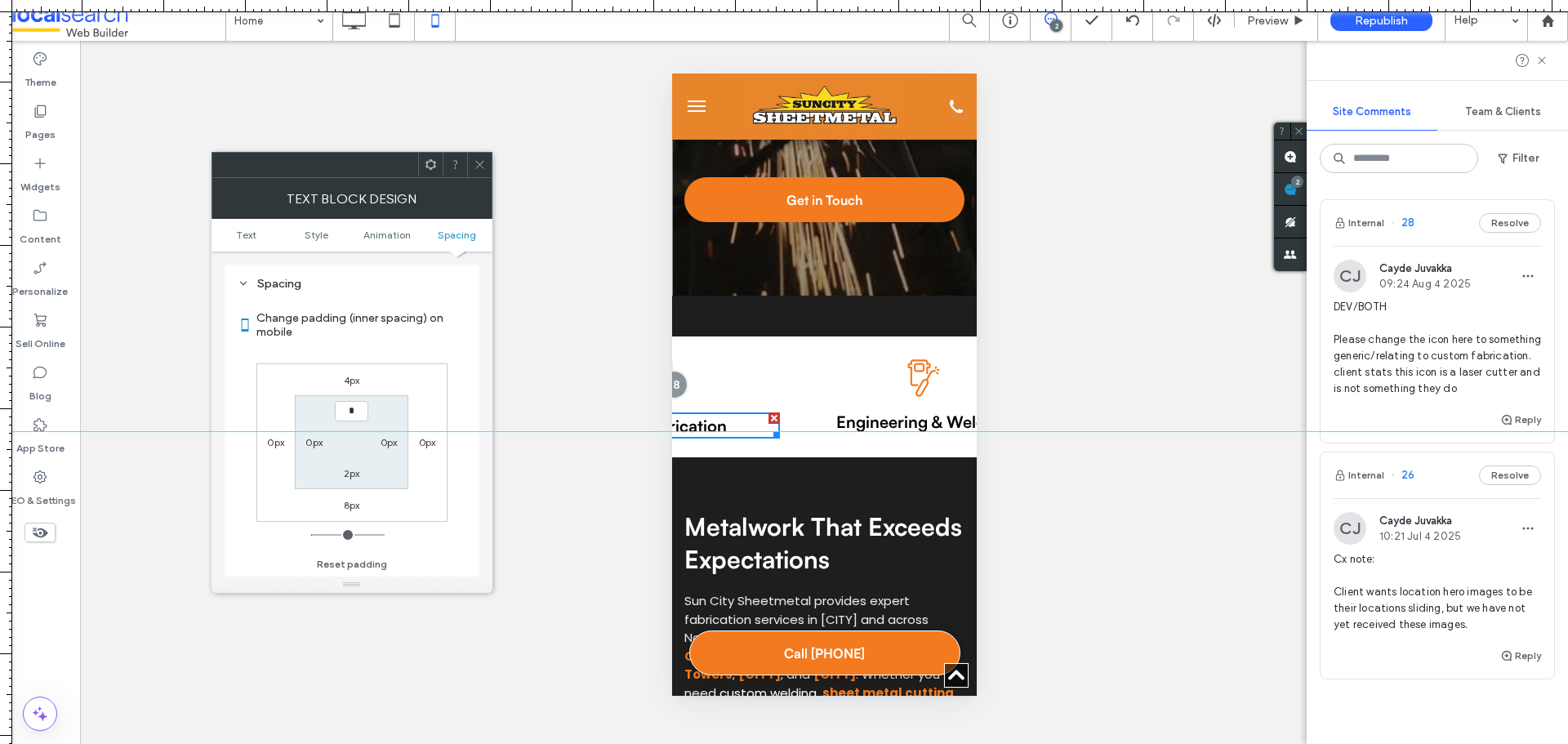 type on "*" 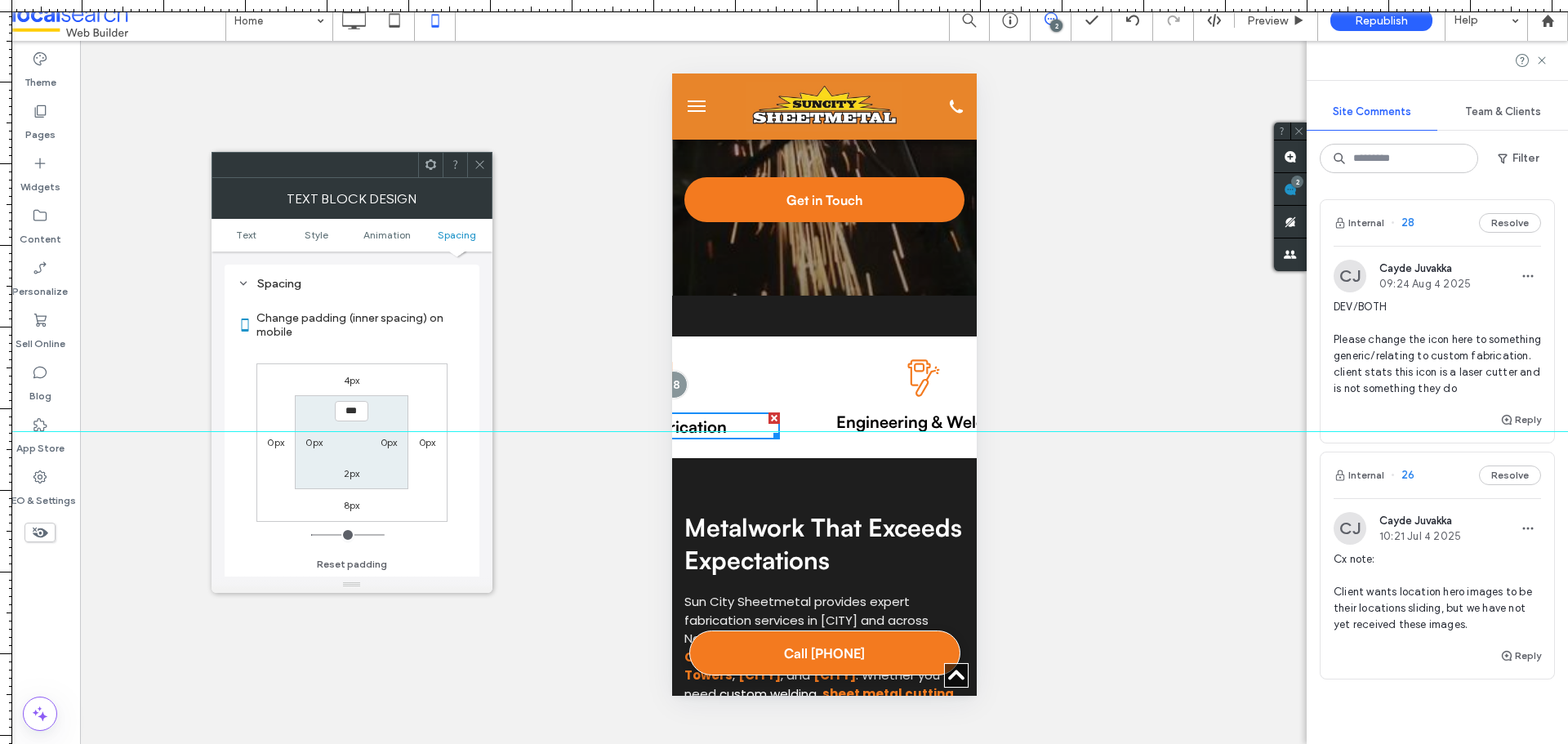 click on "*** 0px 2px 0px" at bounding box center [351, 442] 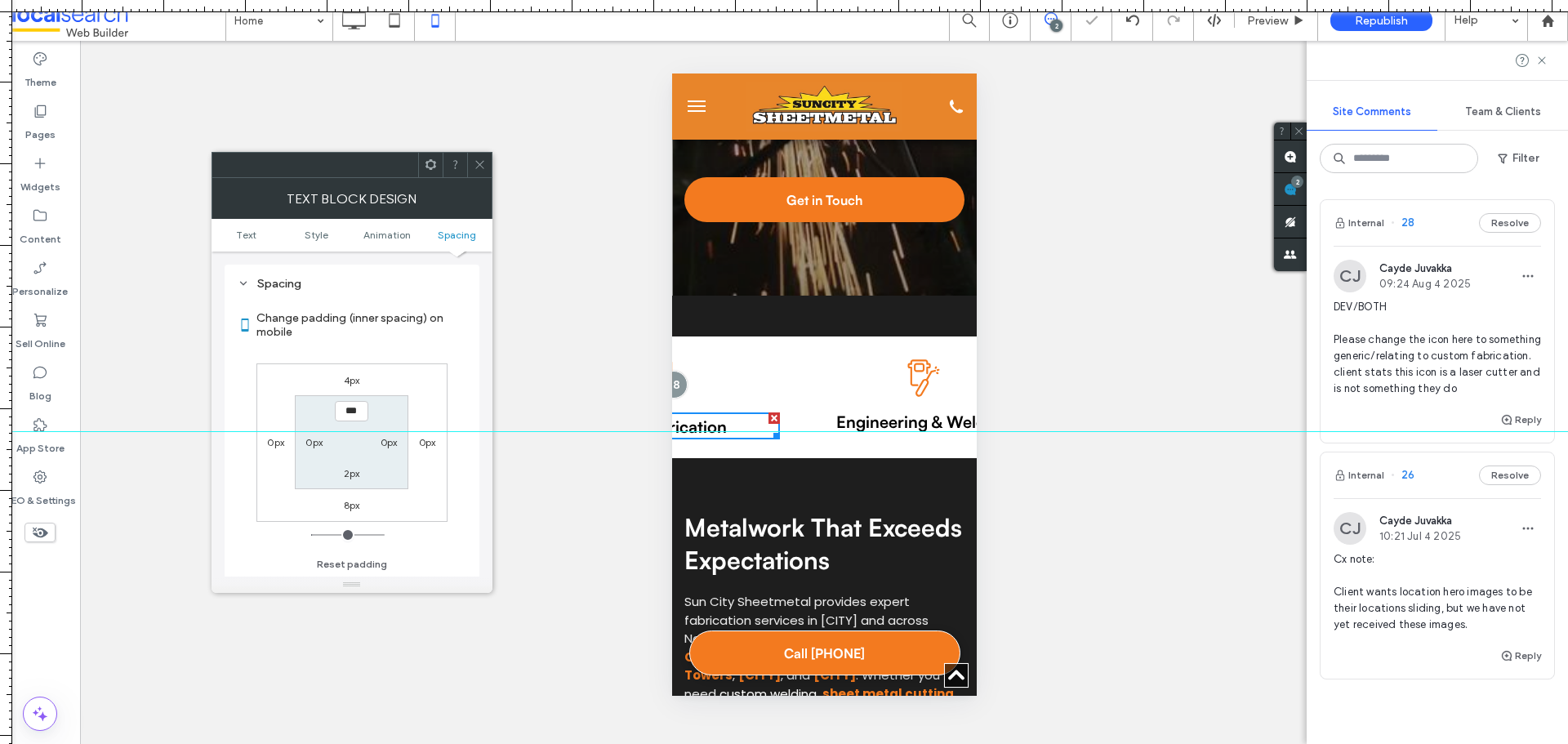 click on "4px" at bounding box center (352, 380) 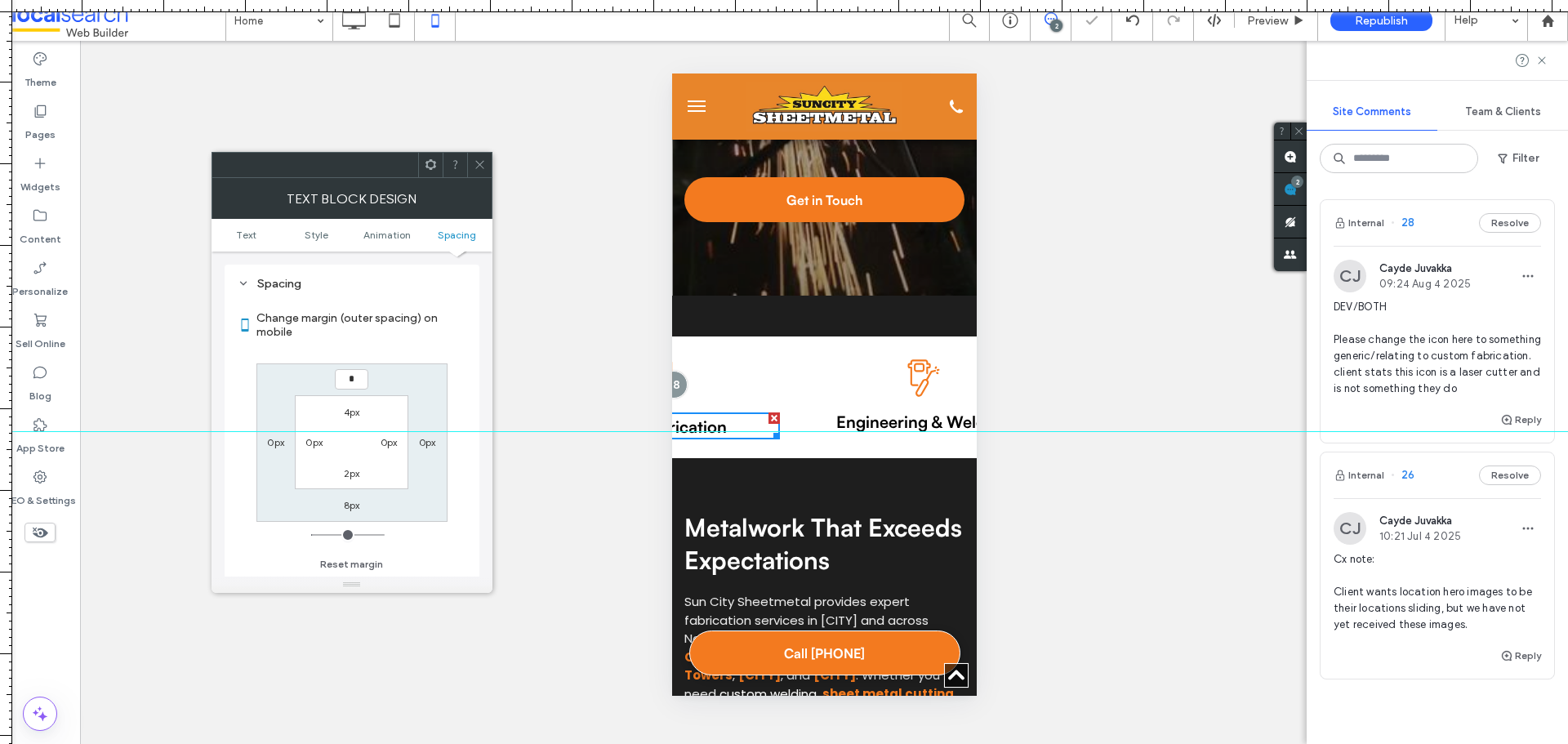 type on "*" 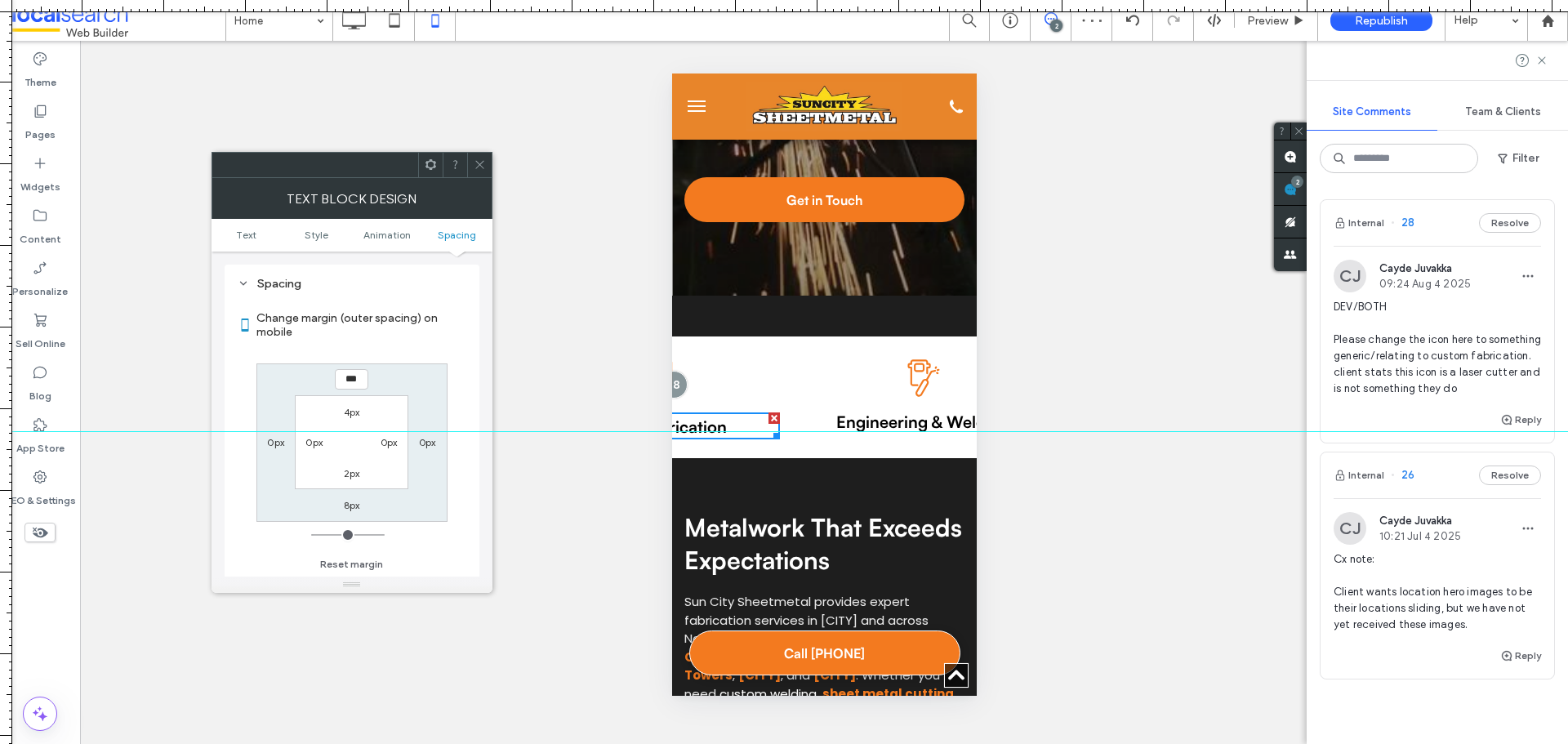 click 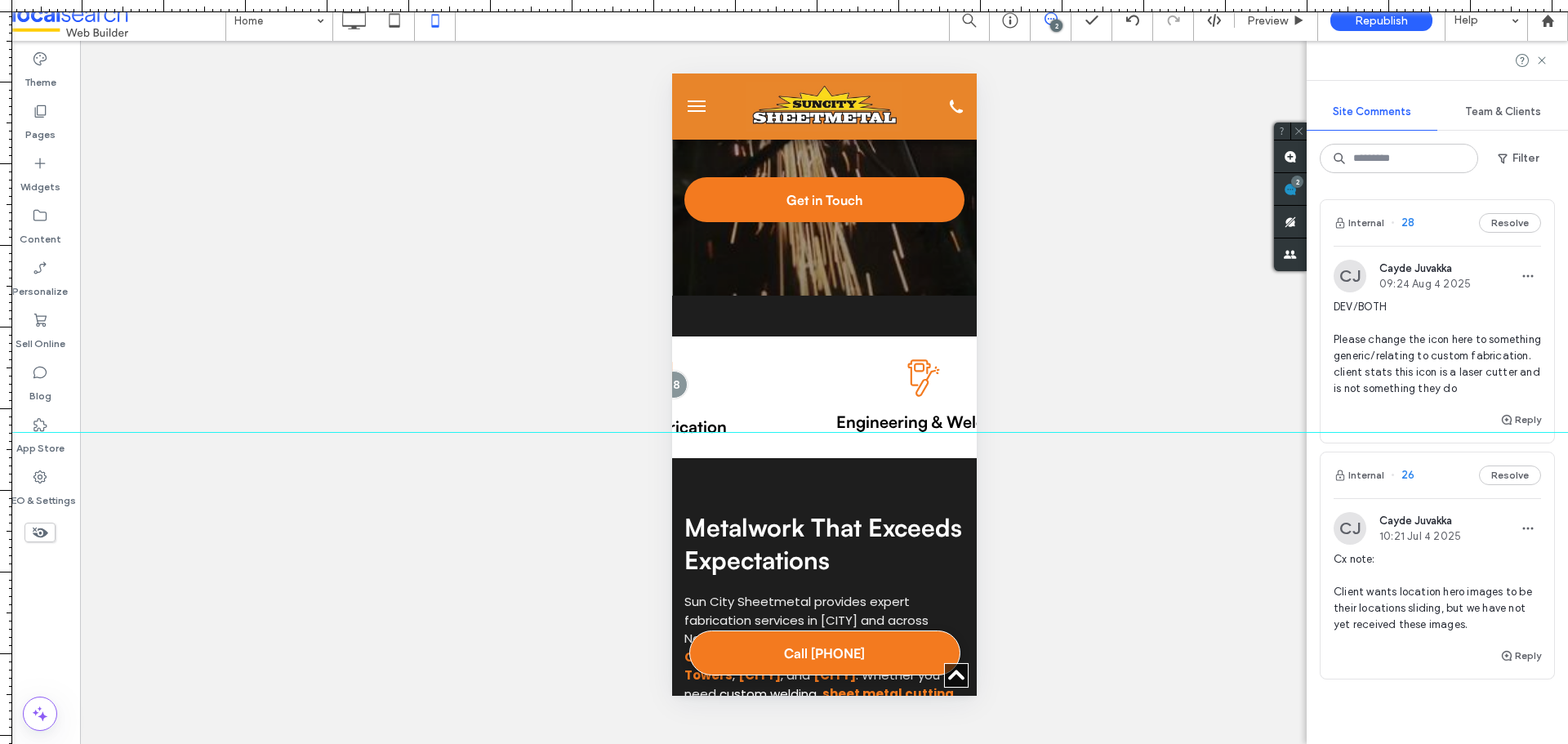 click at bounding box center (784, 432) 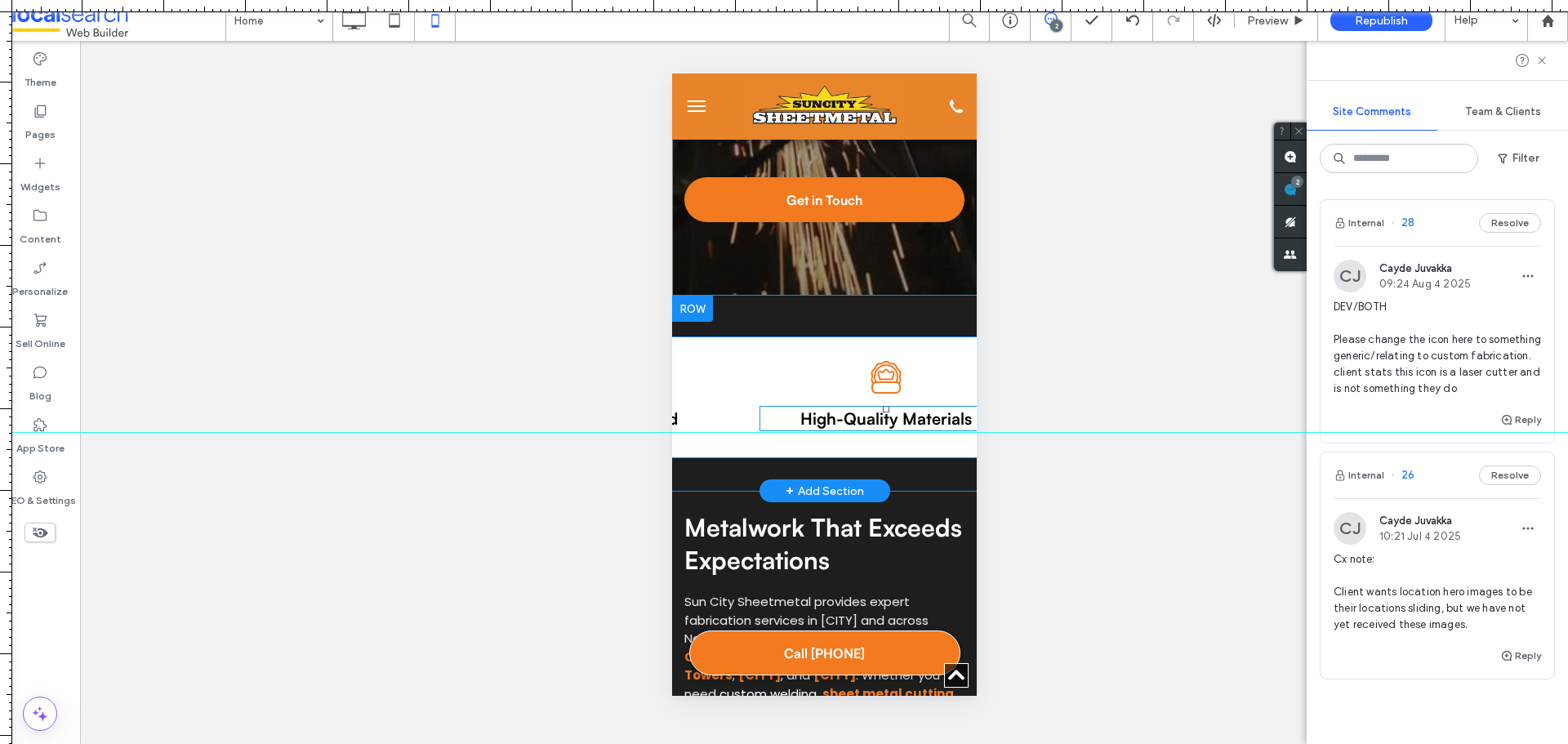 scroll, scrollTop: 0, scrollLeft: 807, axis: horizontal 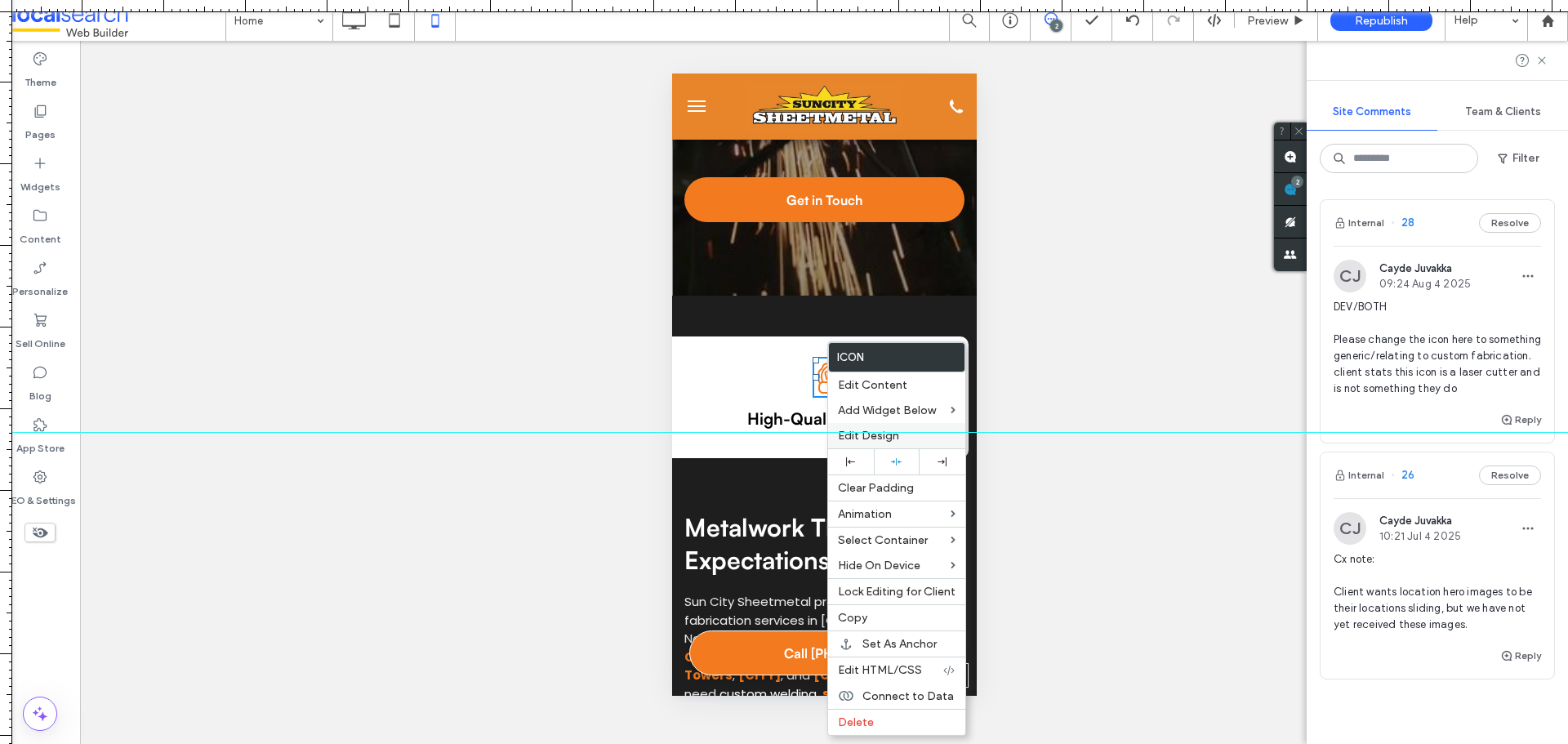 click on "Edit Design" at bounding box center (868, 435) 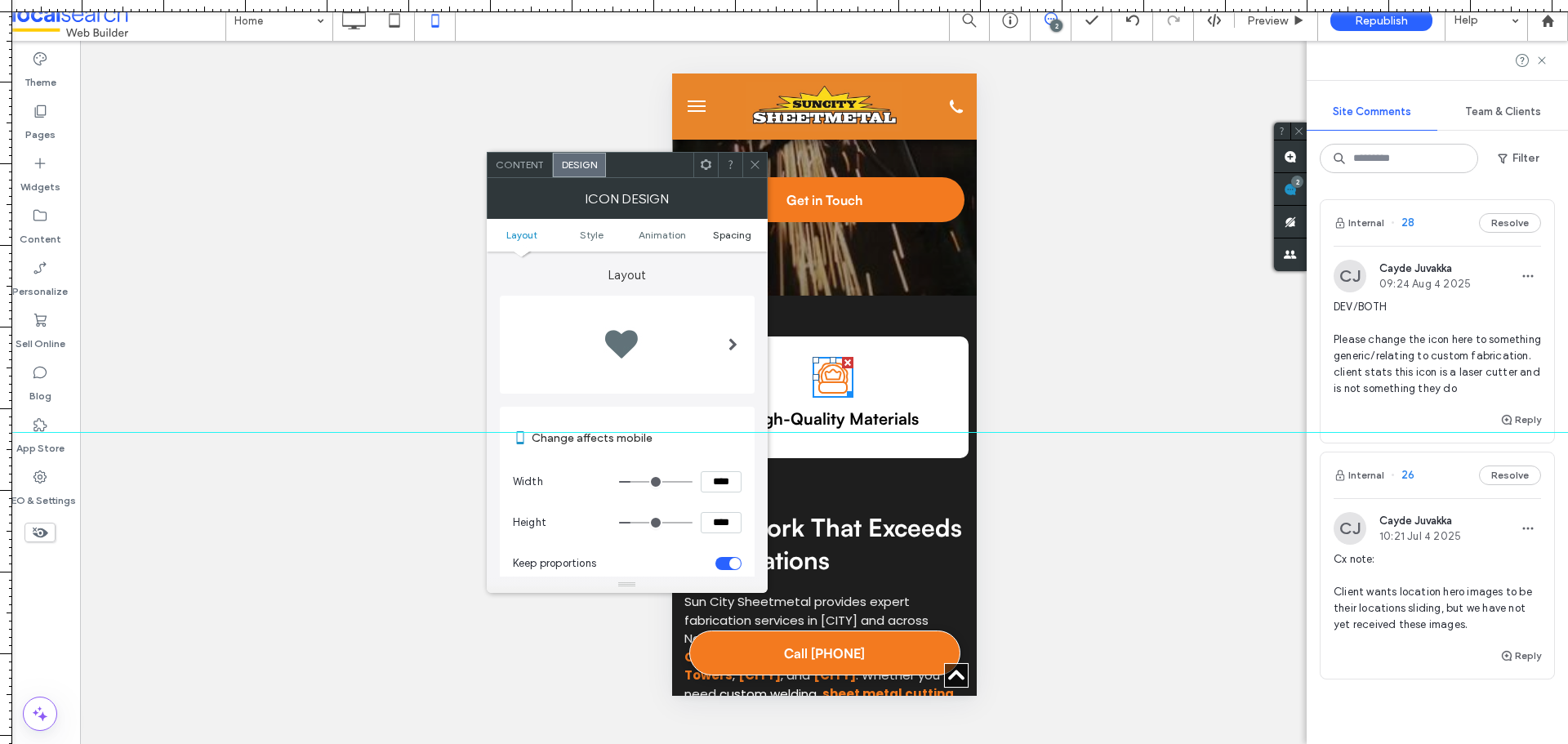 click on "Spacing" at bounding box center [732, 234] 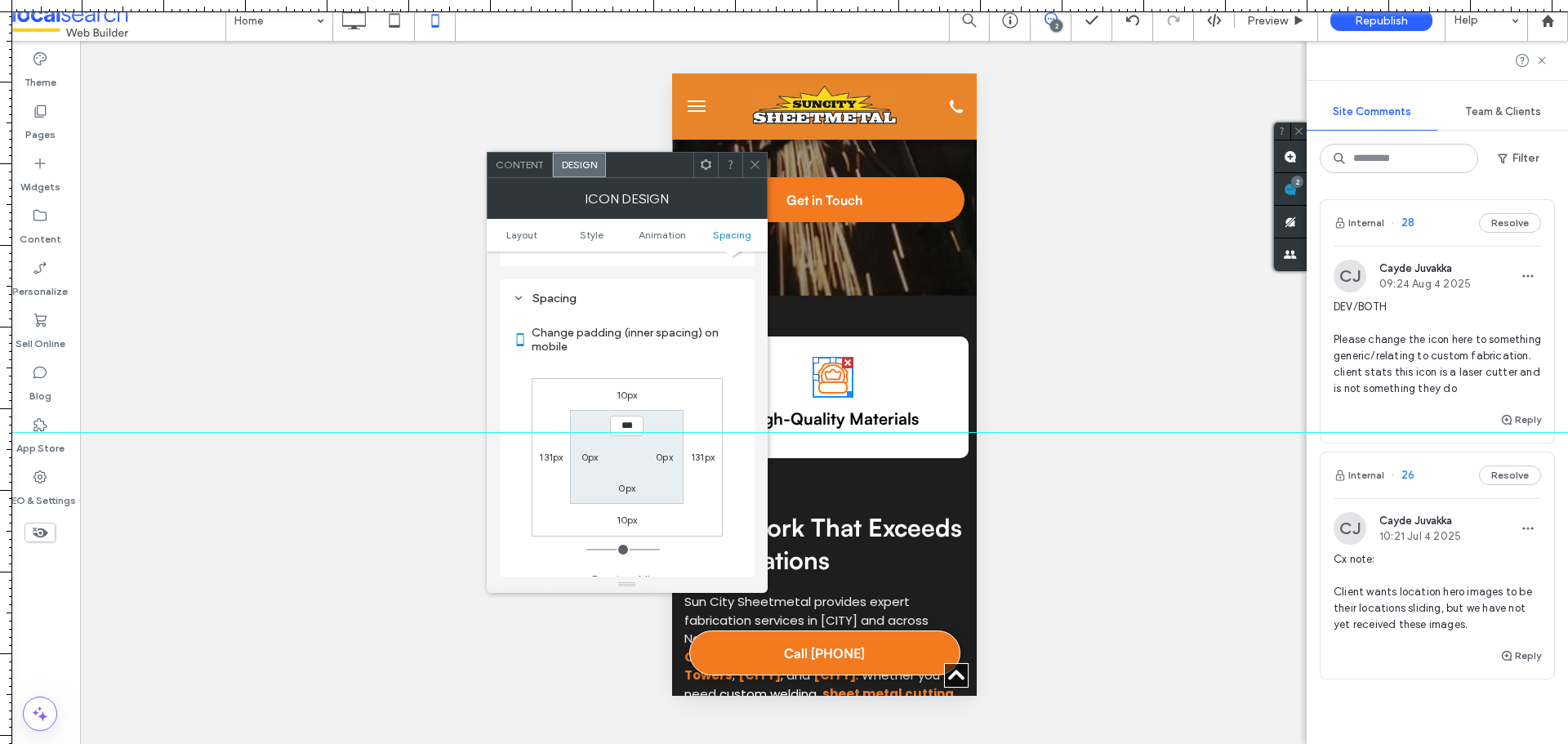 scroll, scrollTop: 751, scrollLeft: 0, axis: vertical 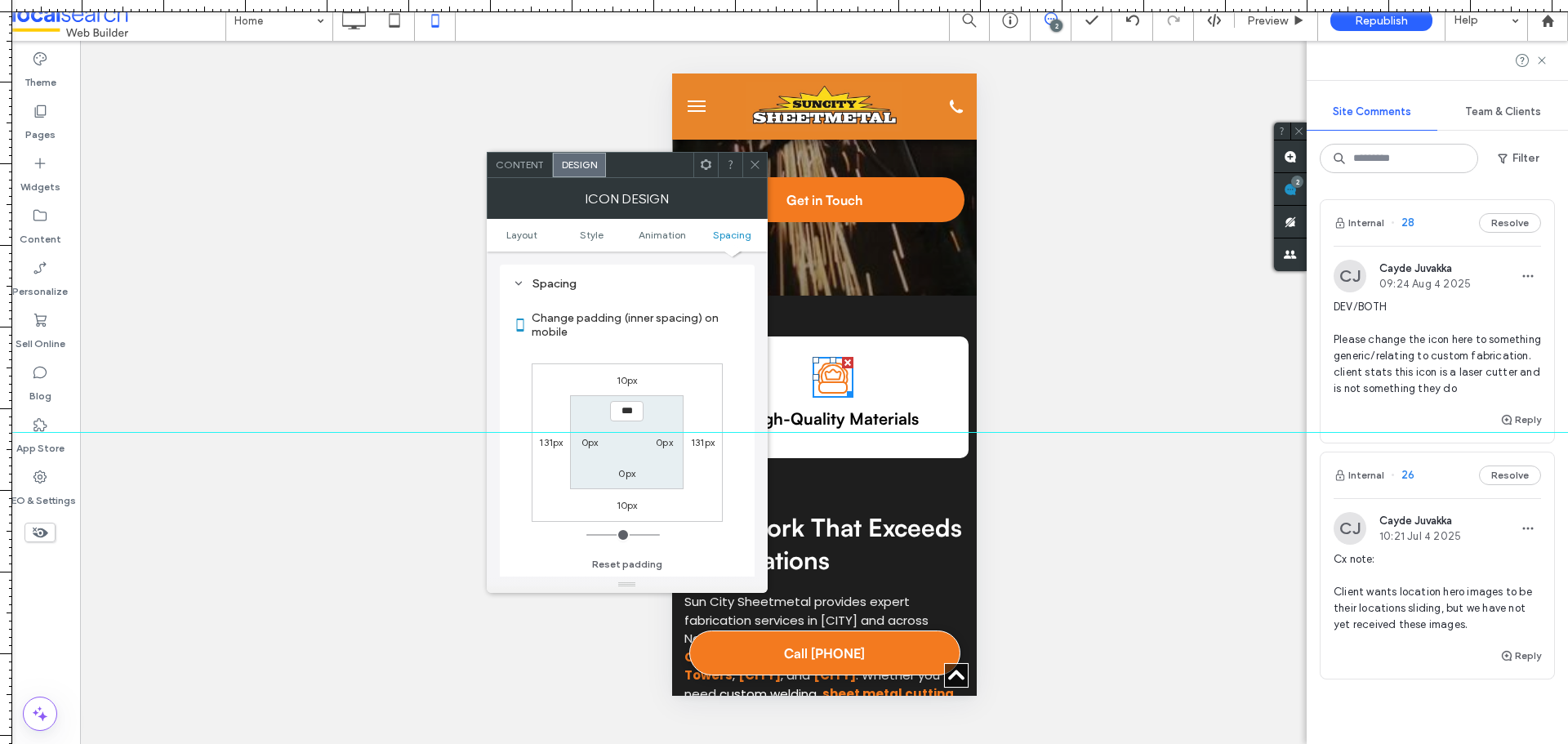 click 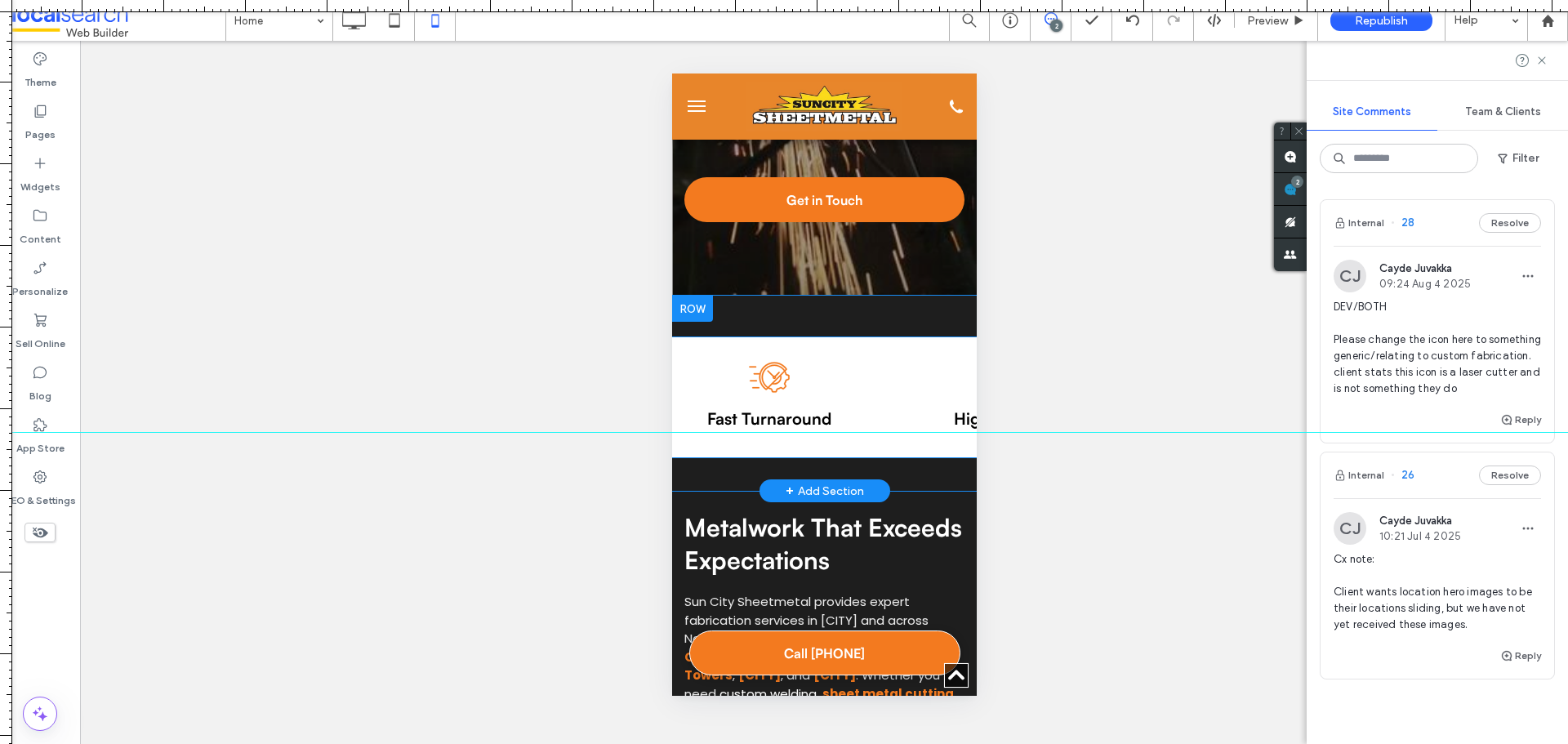 scroll, scrollTop: 0, scrollLeft: 562, axis: horizontal 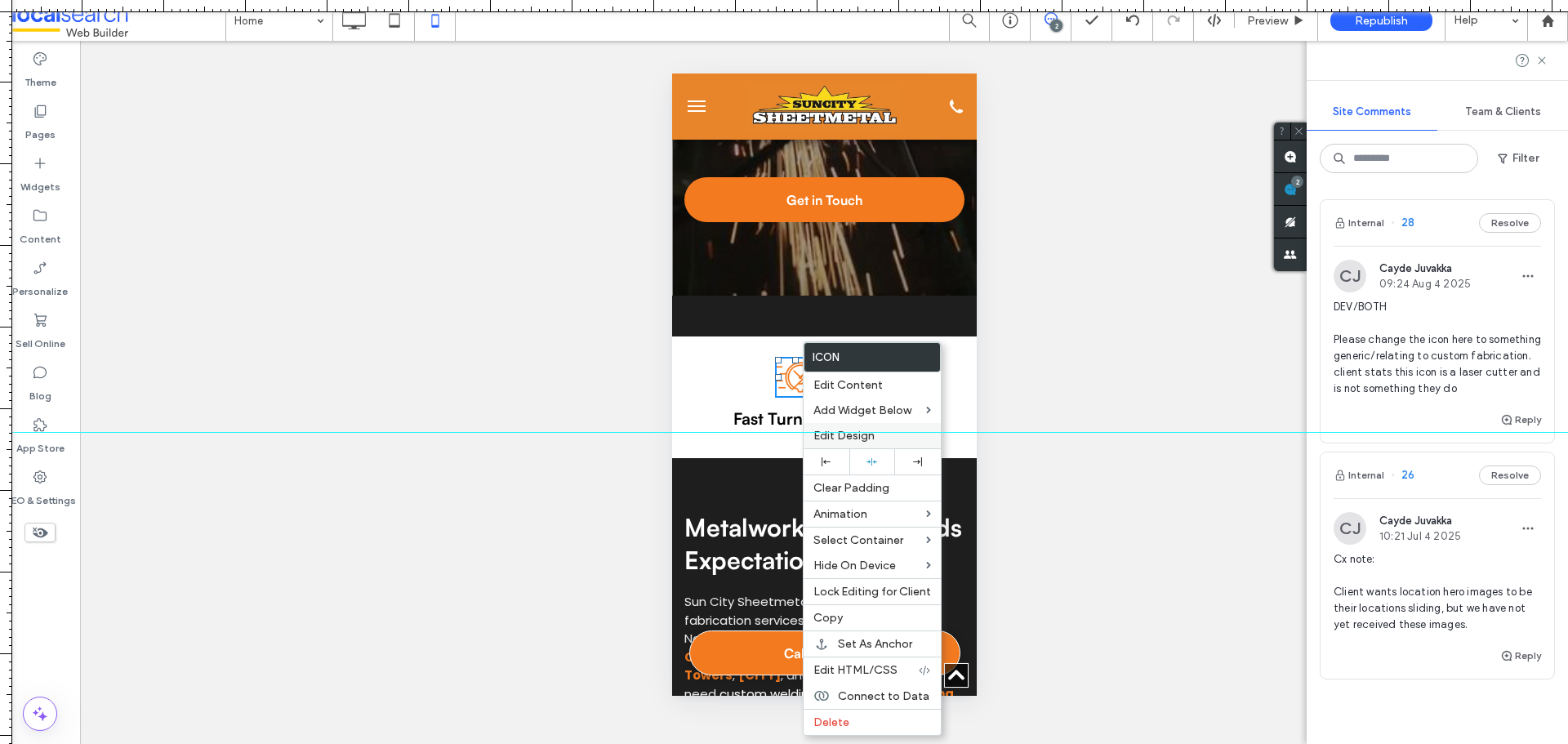 click on "Edit Design" at bounding box center (872, 435) 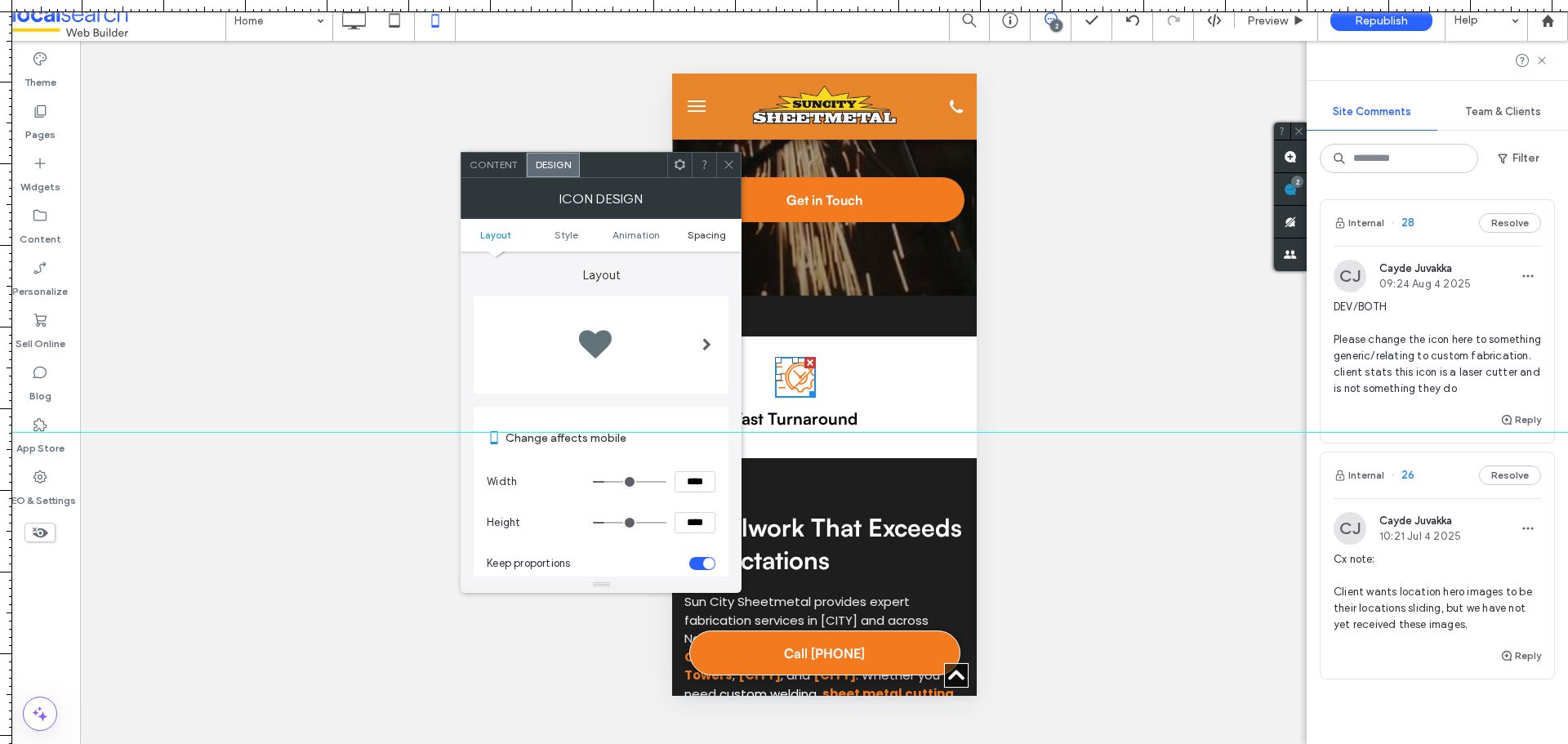 click on "Spacing" at bounding box center (706, 234) 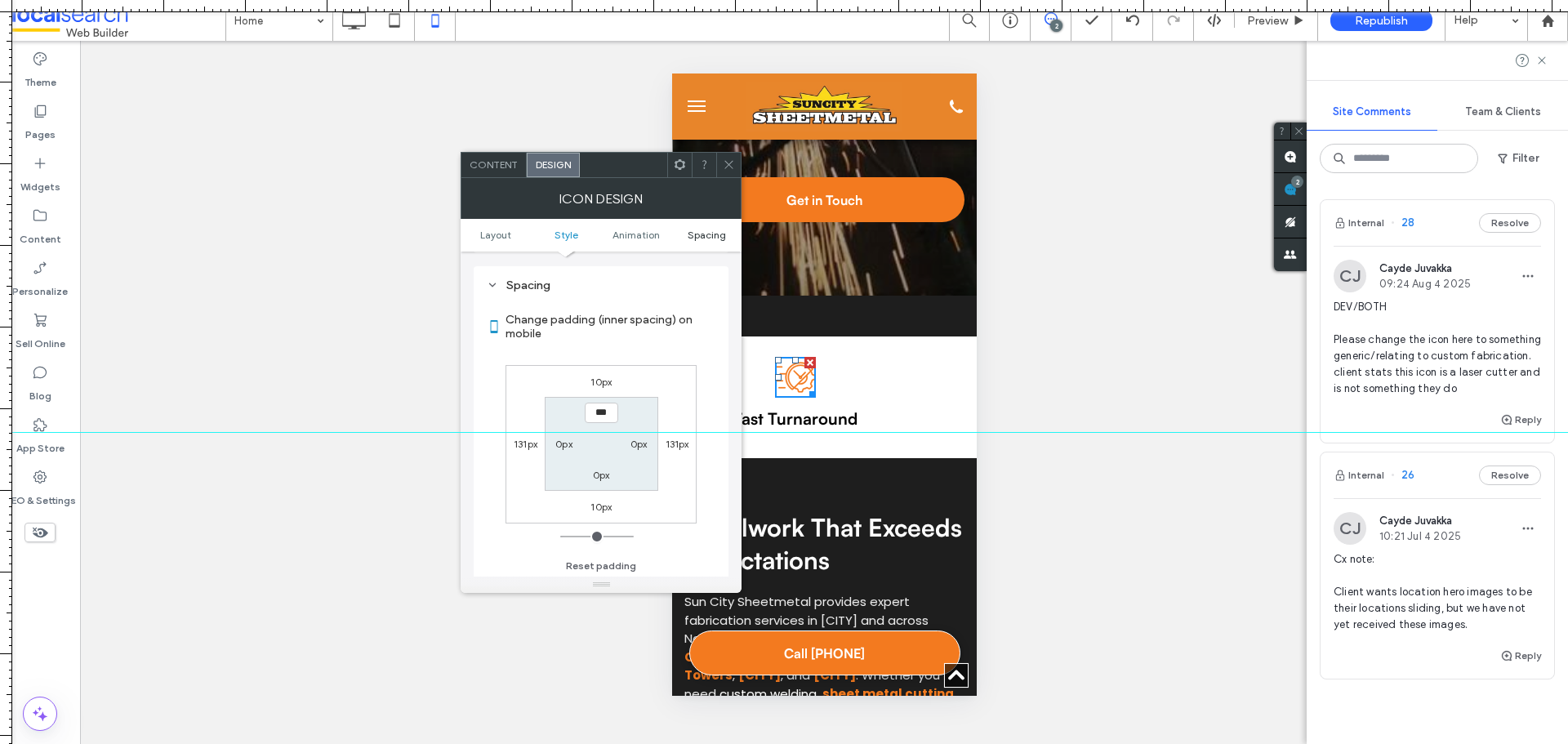 scroll, scrollTop: 751, scrollLeft: 0, axis: vertical 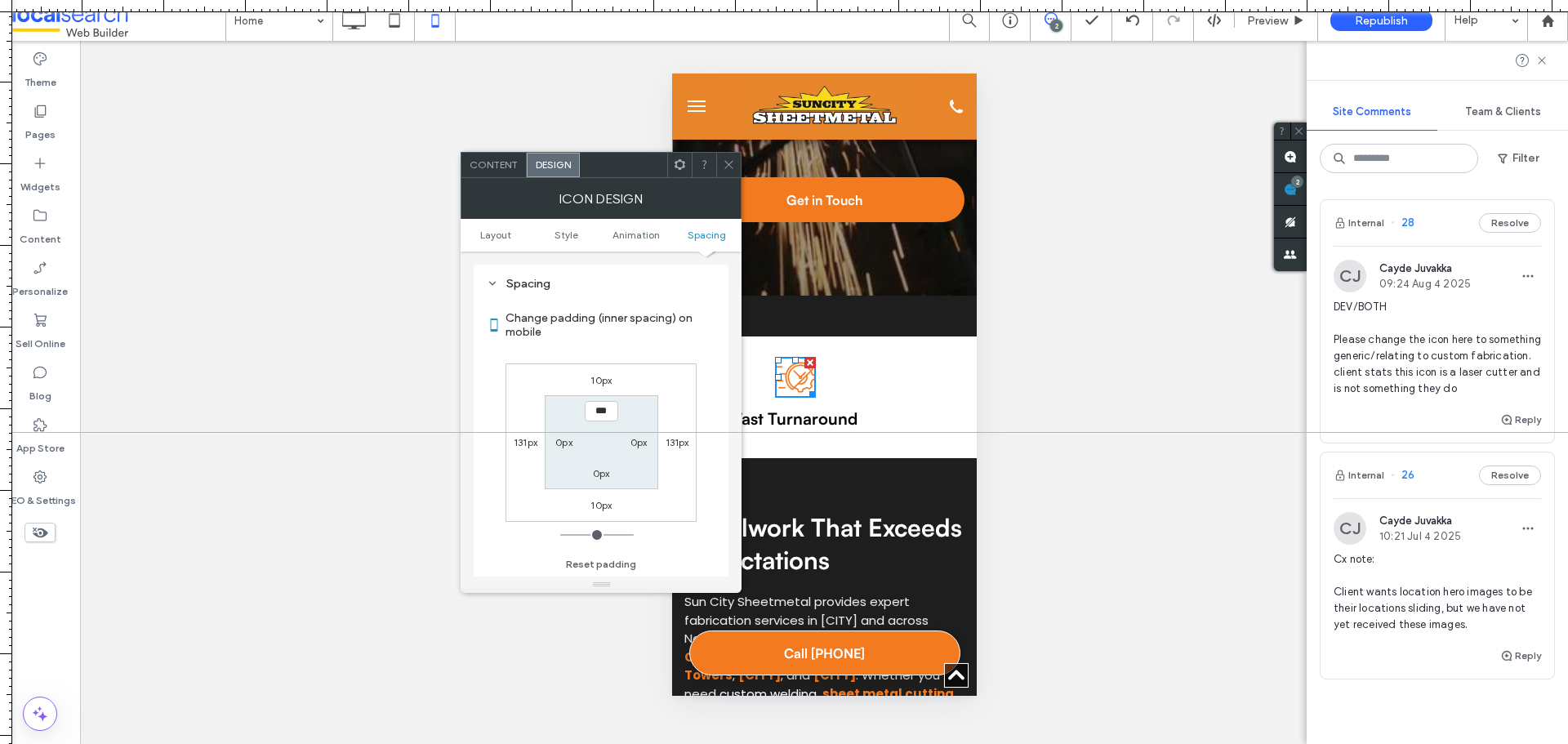 click 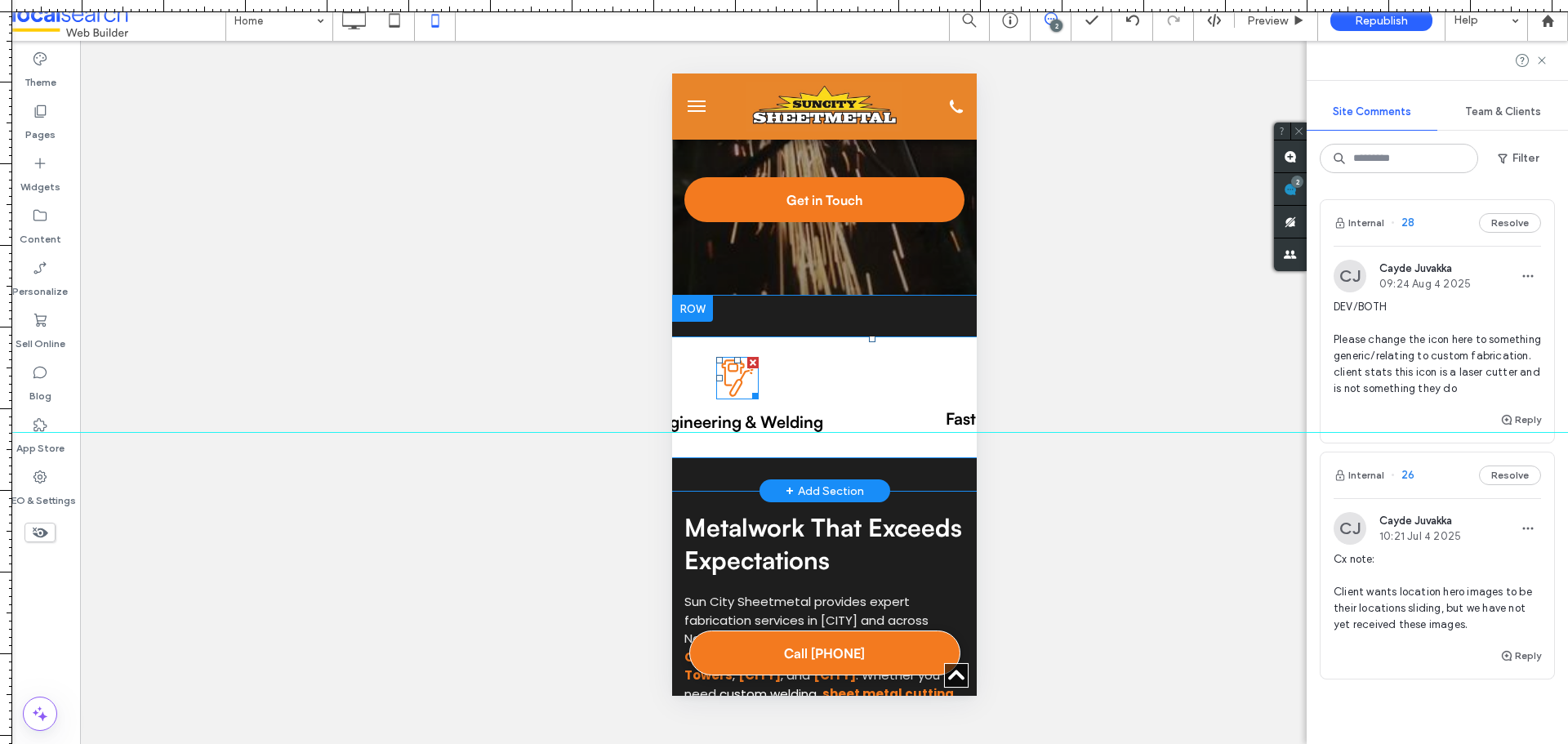 scroll, scrollTop: 0, scrollLeft: 317, axis: horizontal 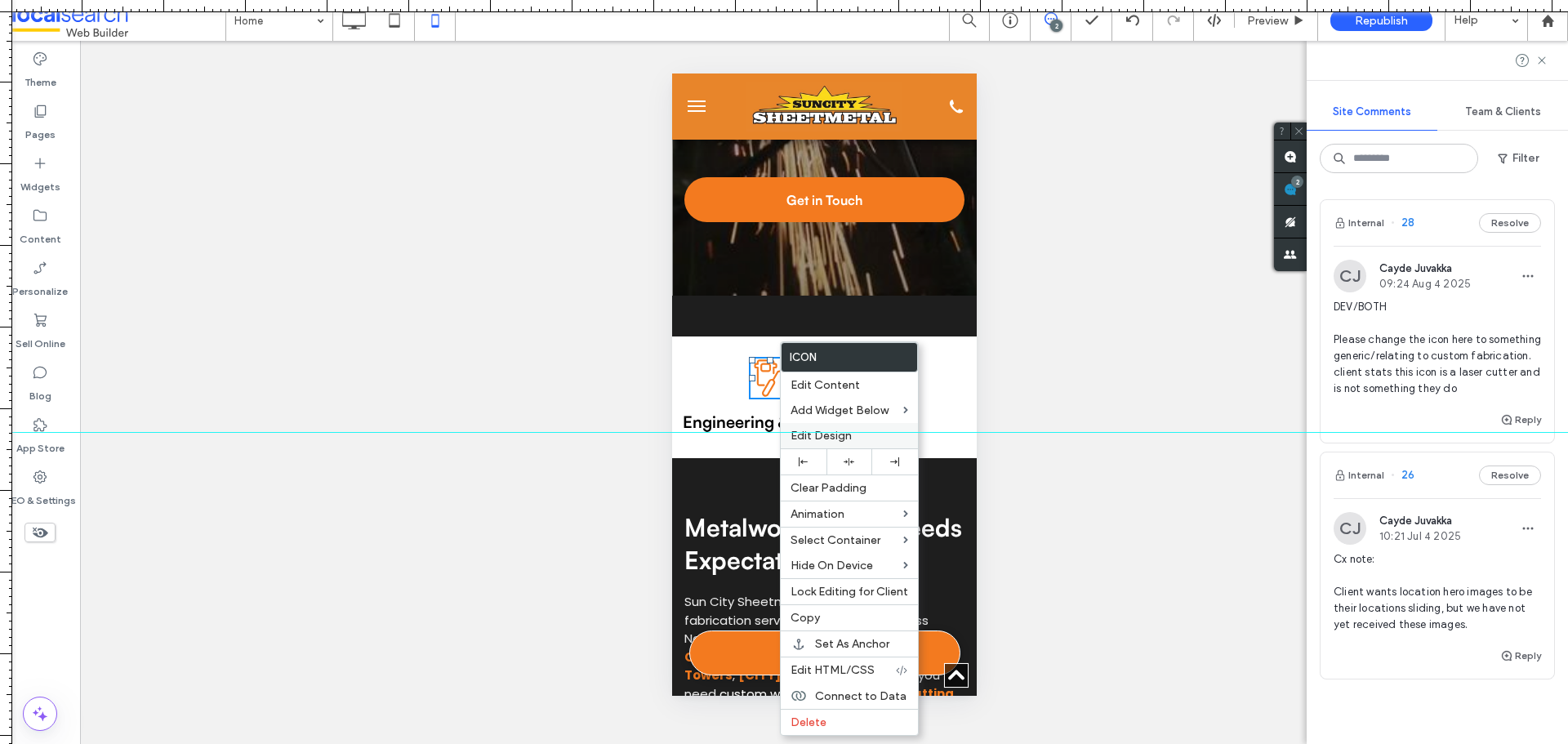 click on "Edit Design" at bounding box center (821, 435) 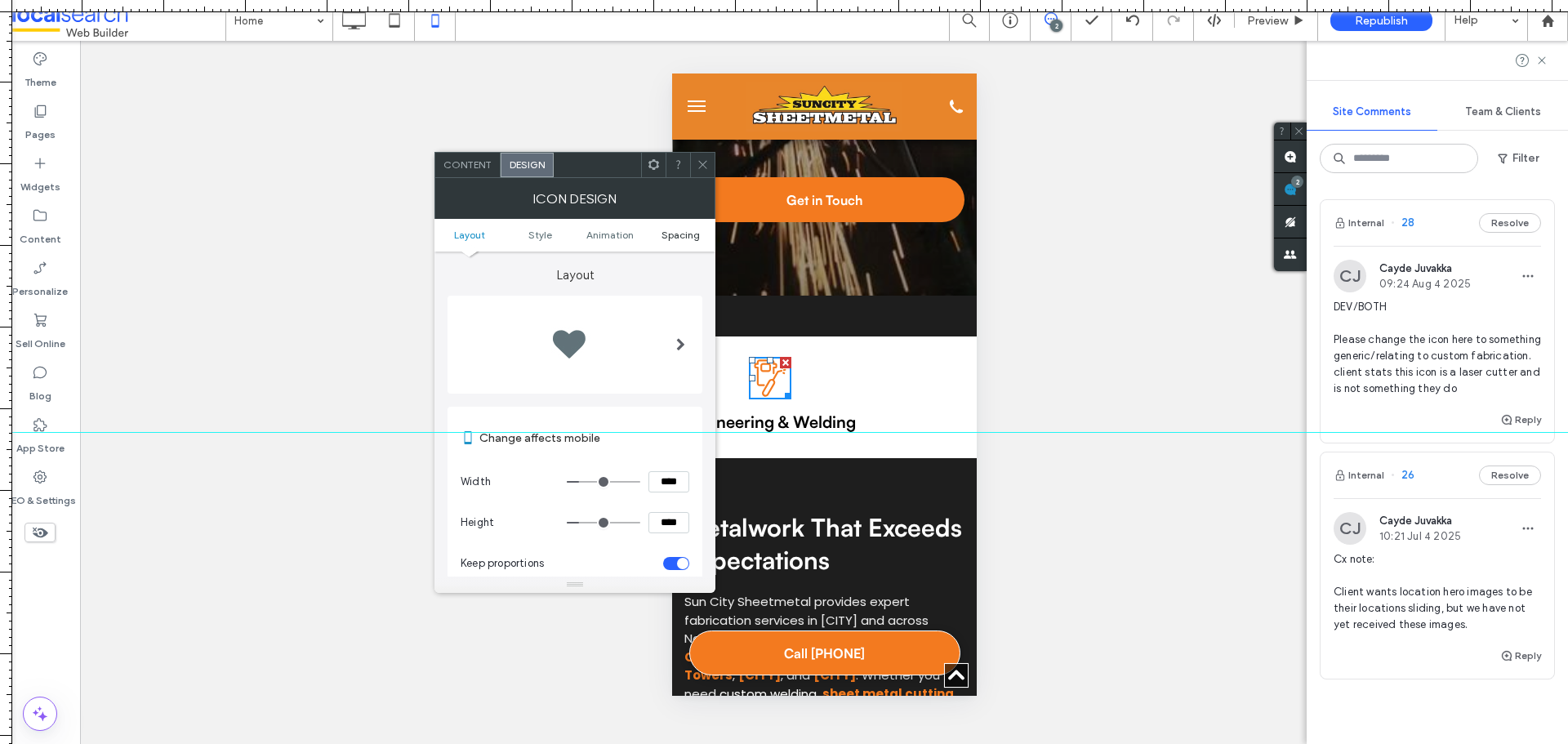 click on "Spacing" at bounding box center [680, 234] 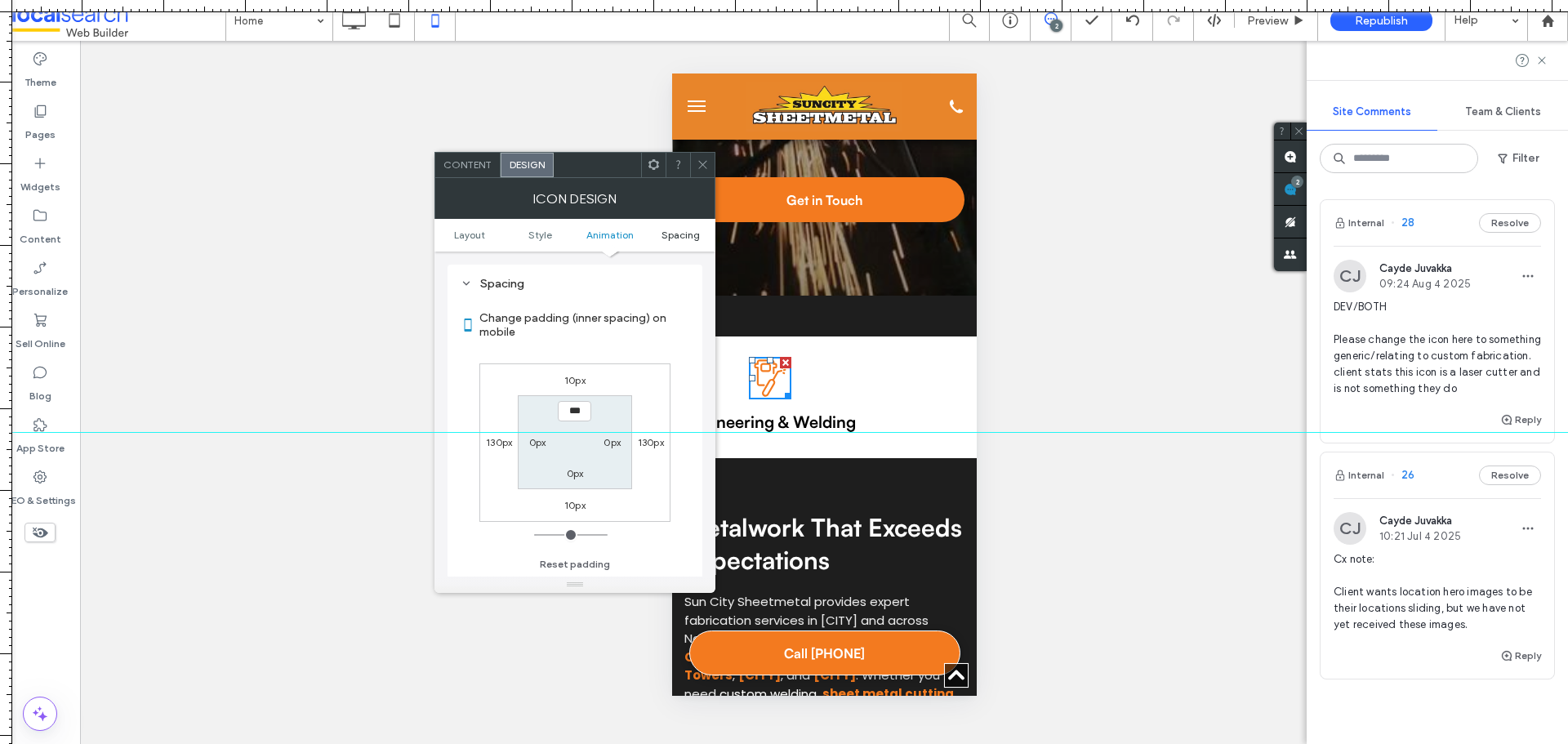 scroll, scrollTop: 751, scrollLeft: 0, axis: vertical 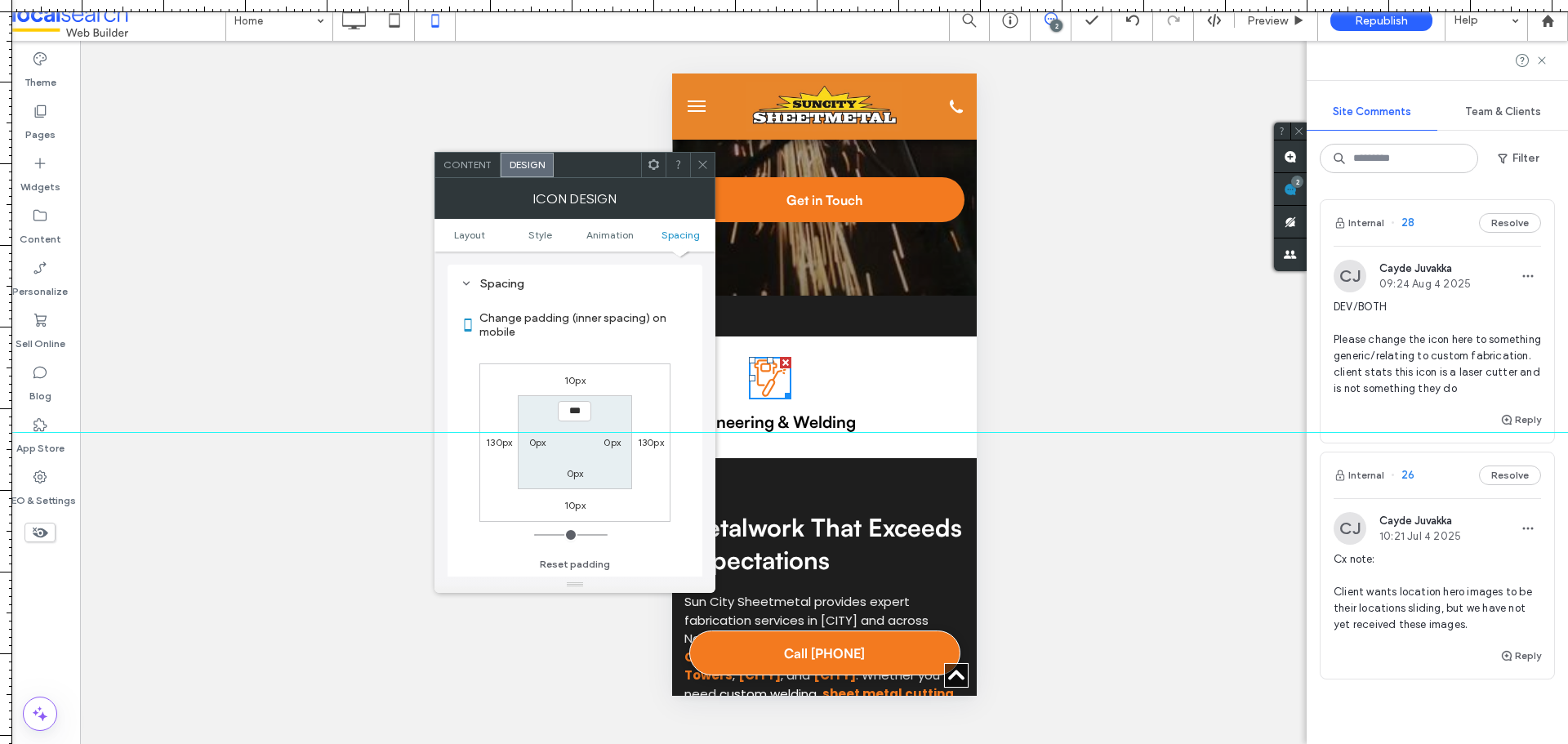 click 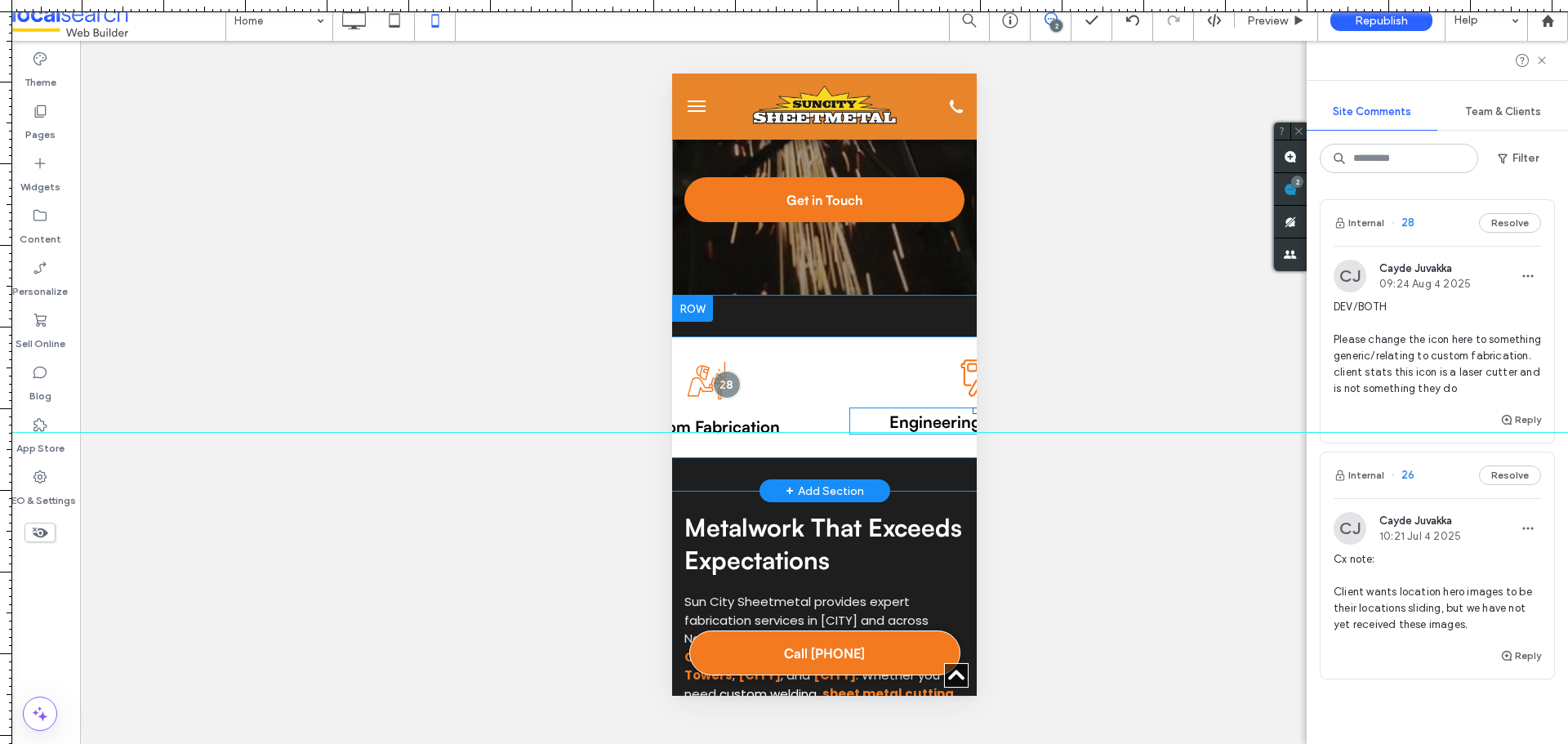 scroll, scrollTop: 0, scrollLeft: 0, axis: both 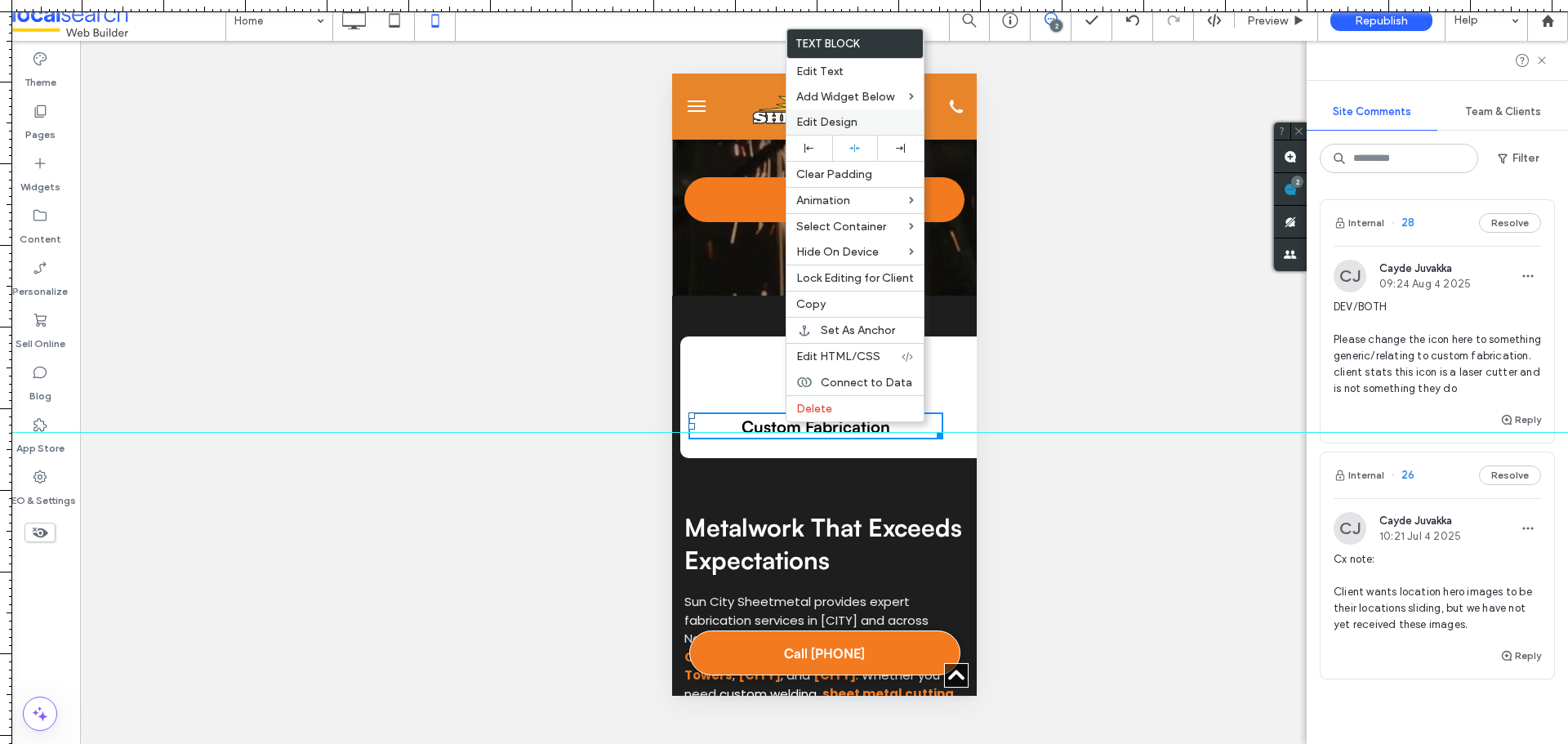 click on "Edit Design" at bounding box center [826, 122] 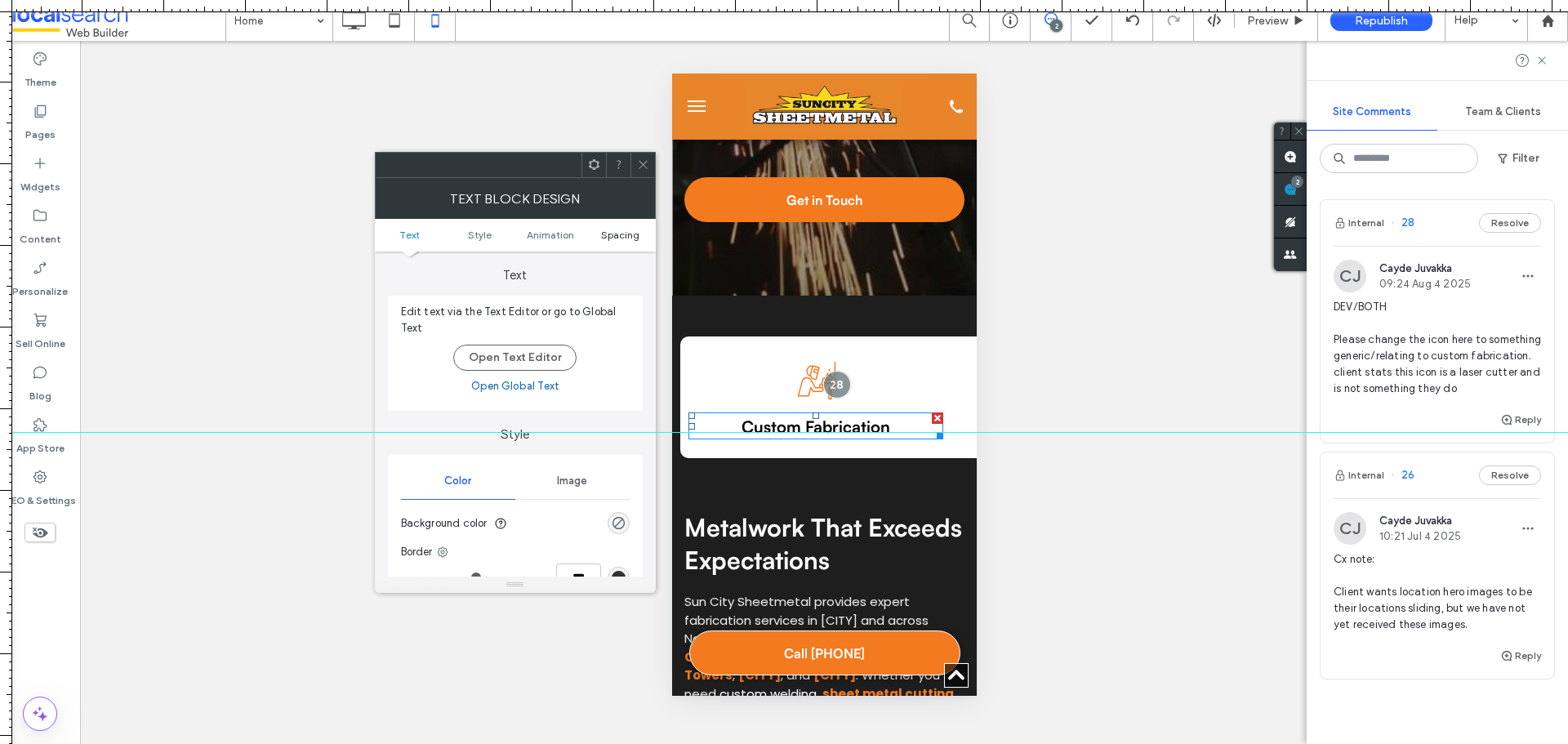 click on "Spacing" at bounding box center (620, 234) 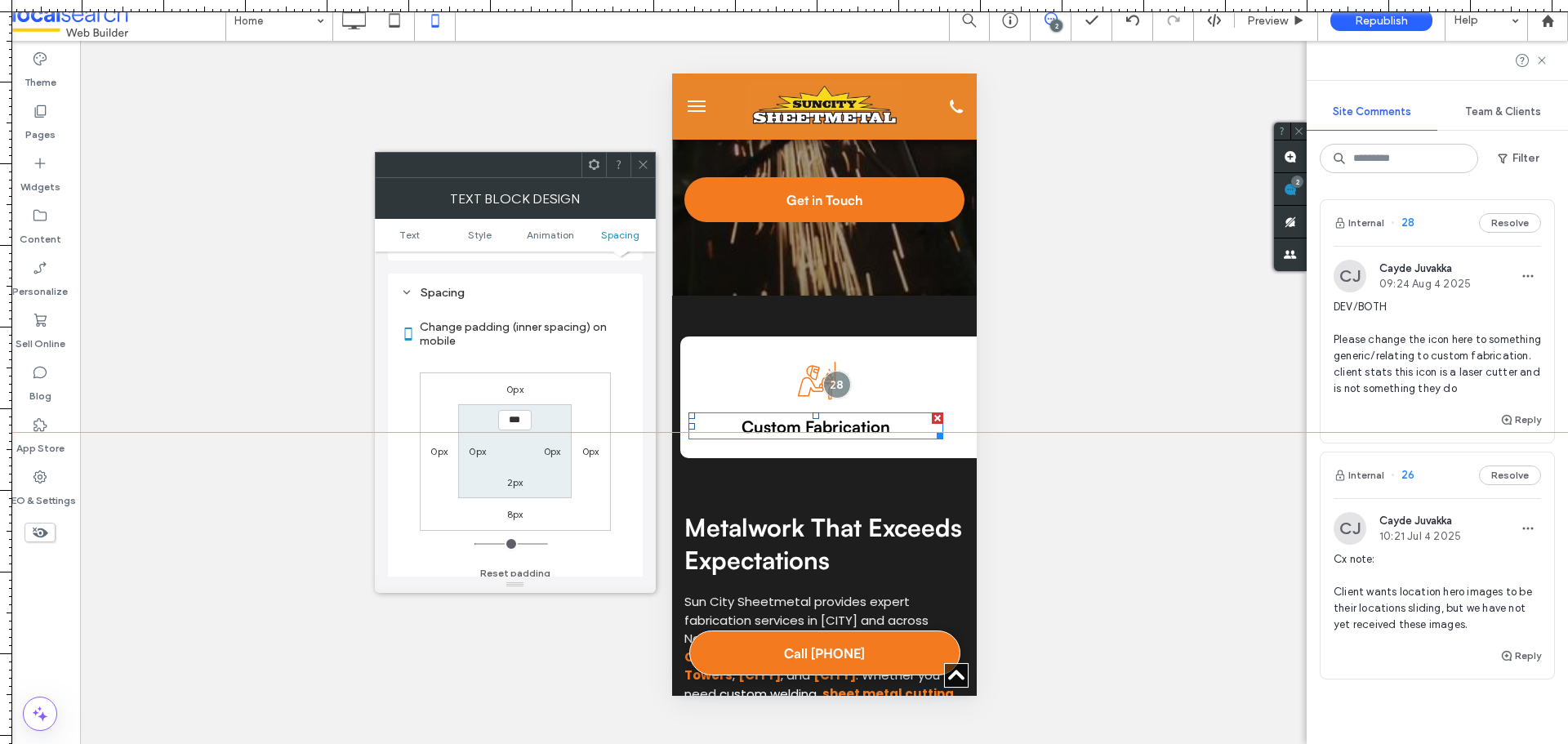 scroll, scrollTop: 468, scrollLeft: 0, axis: vertical 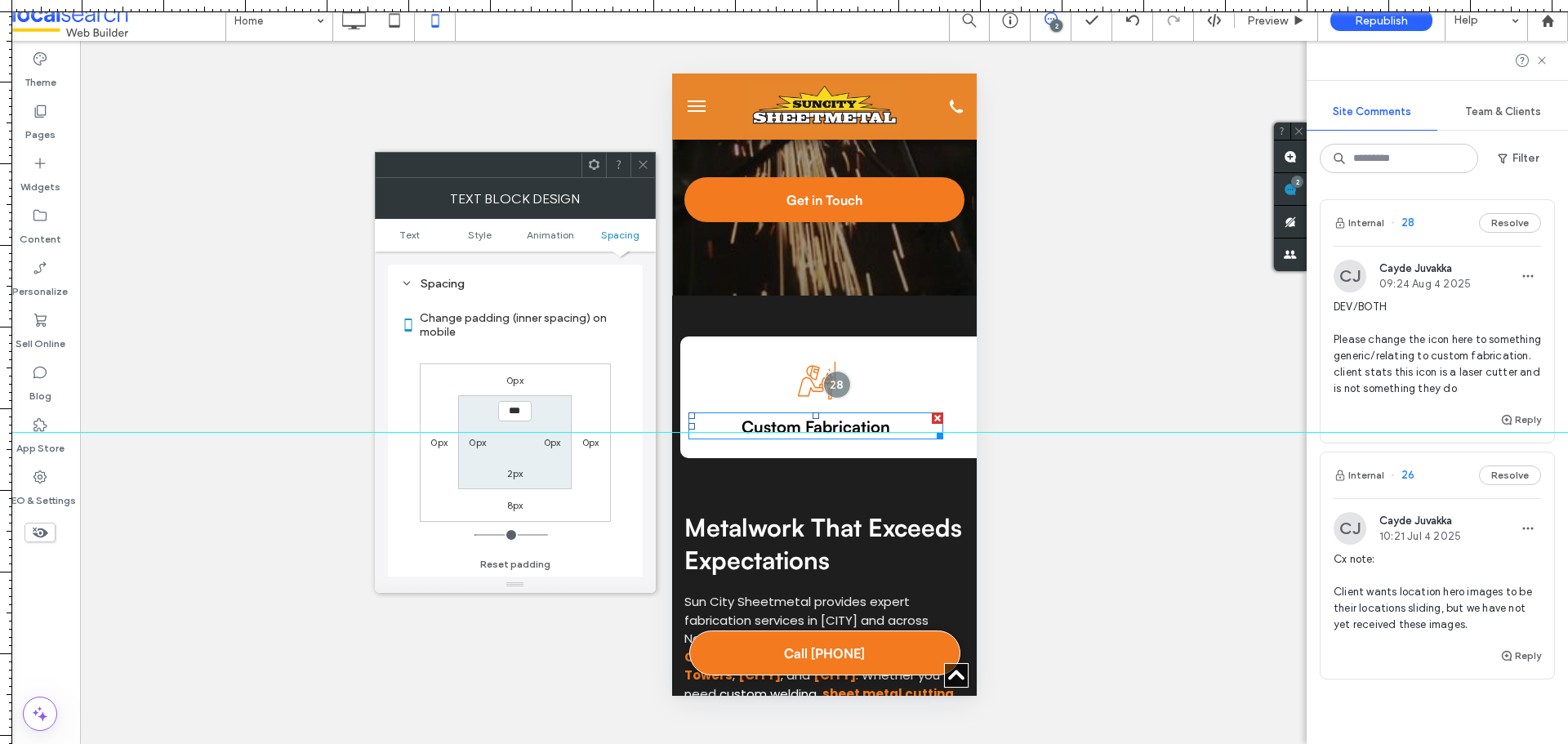 click 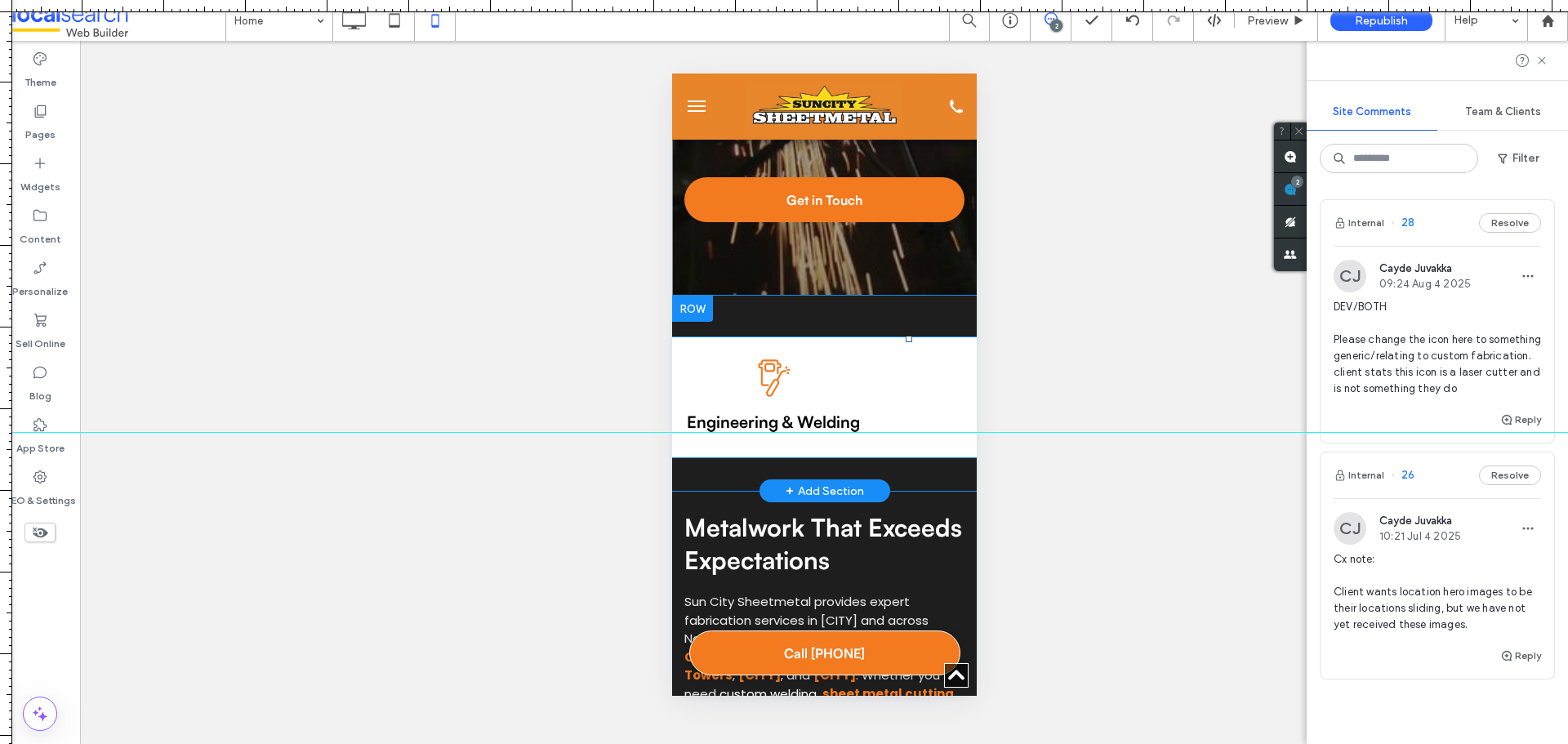 scroll, scrollTop: 0, scrollLeft: 327, axis: horizontal 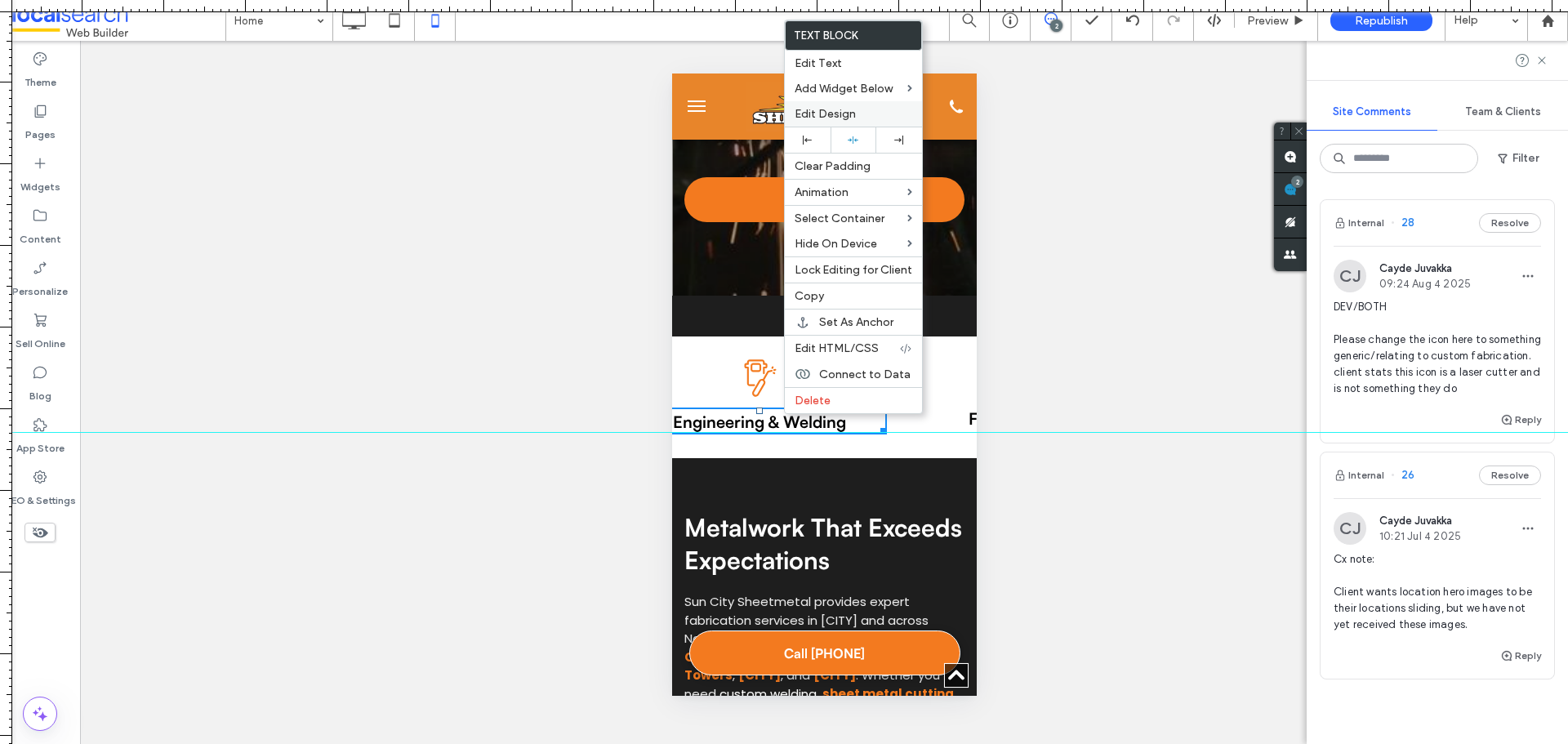 click on "Edit Design" at bounding box center (825, 114) 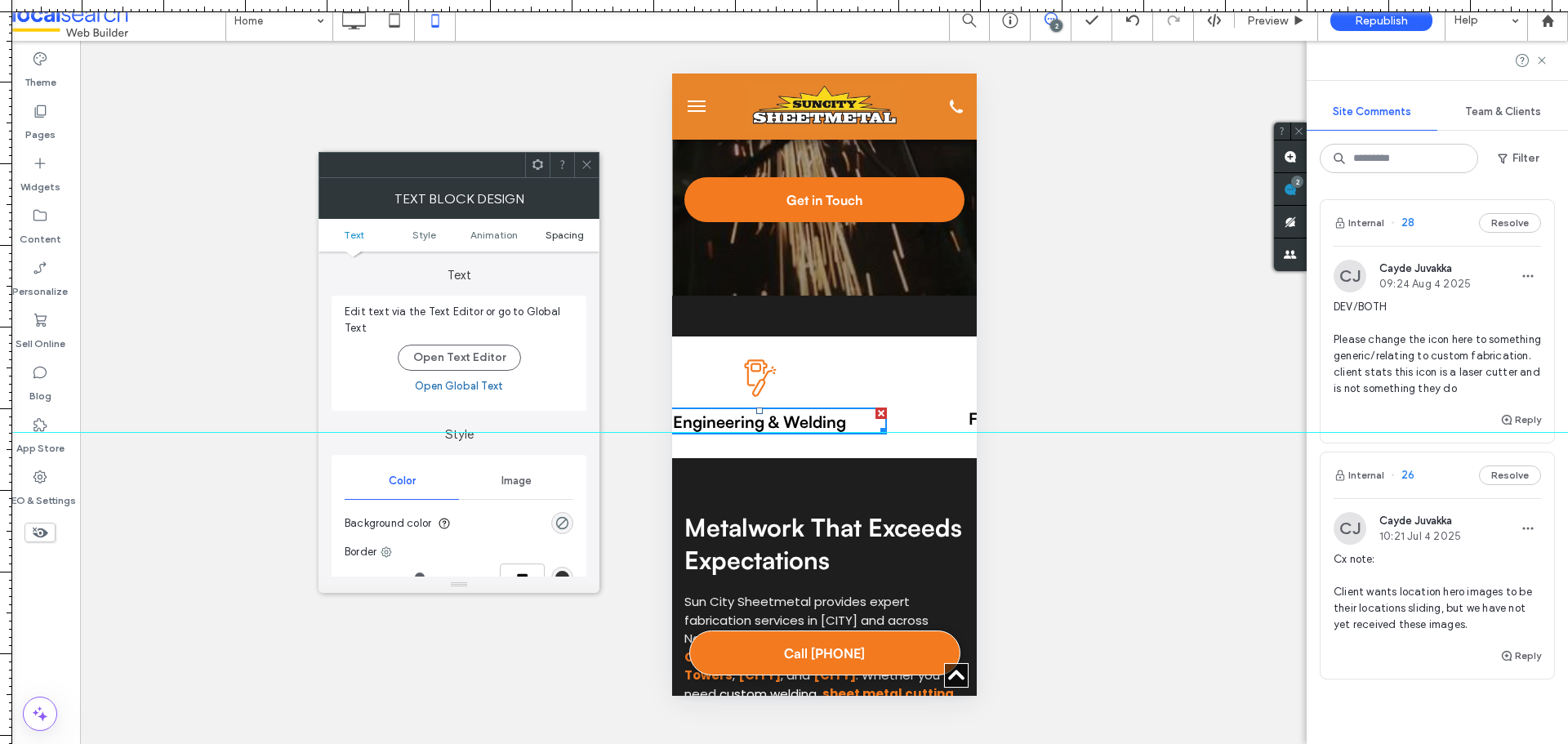 click on "Spacing" at bounding box center [564, 234] 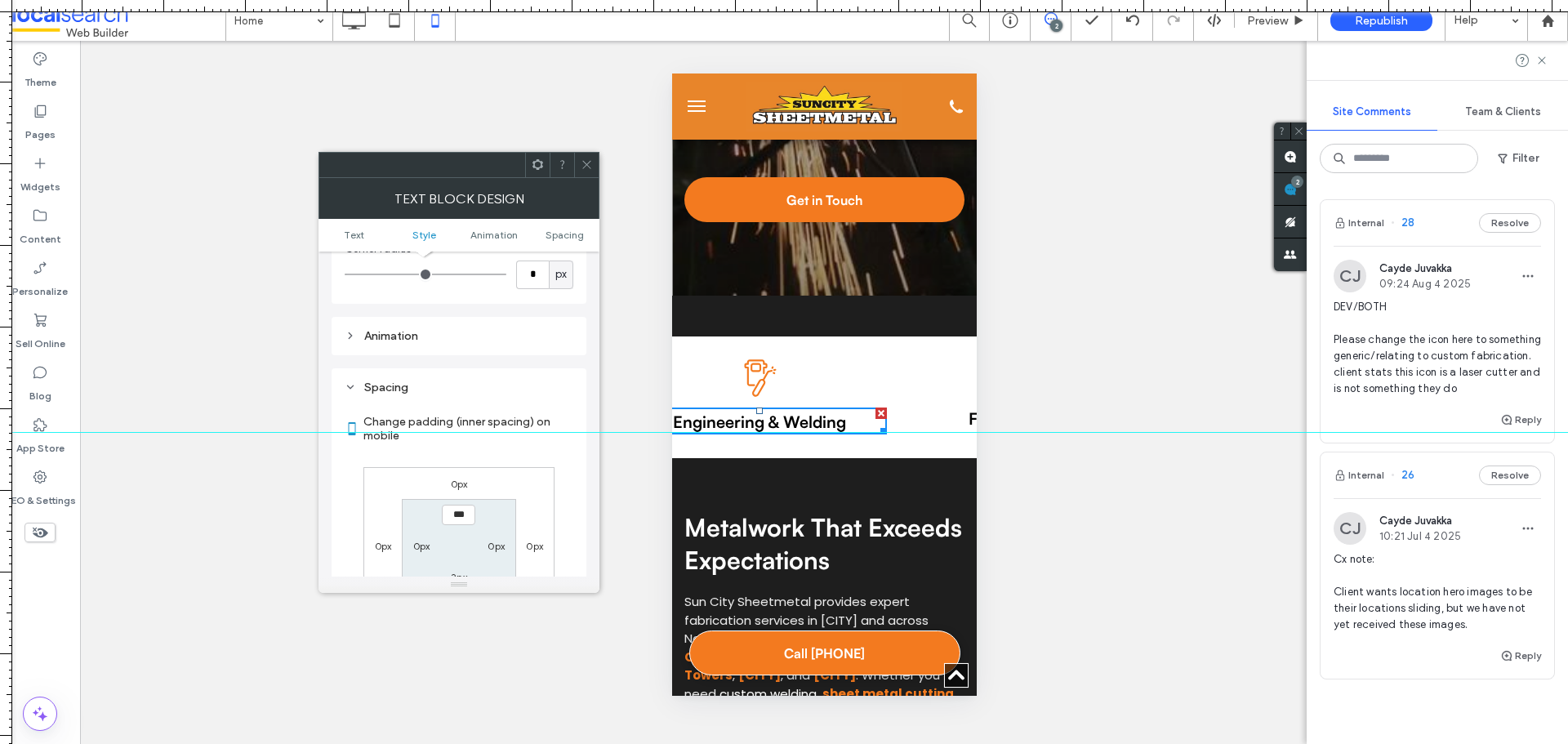 scroll, scrollTop: 468, scrollLeft: 0, axis: vertical 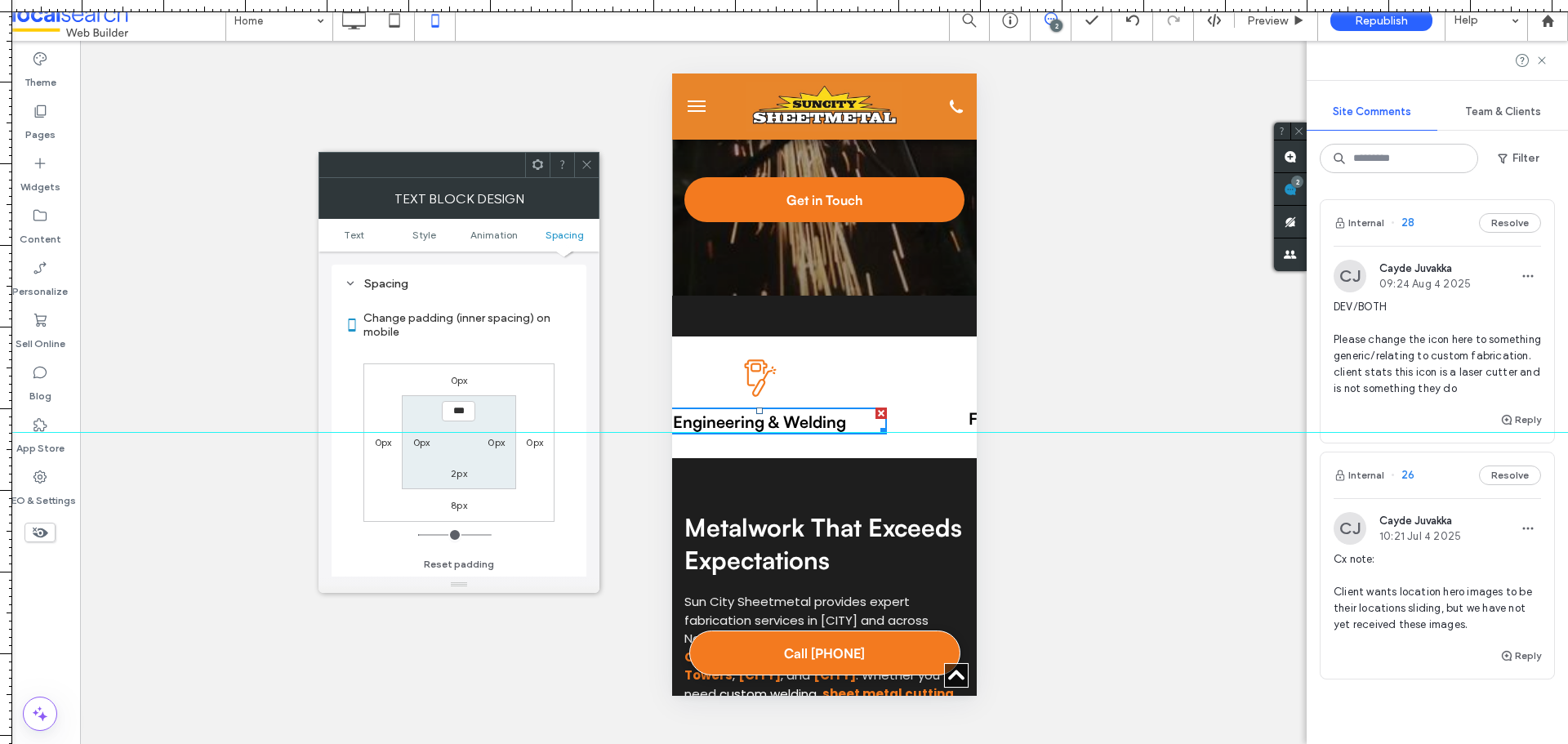 click at bounding box center (586, 165) 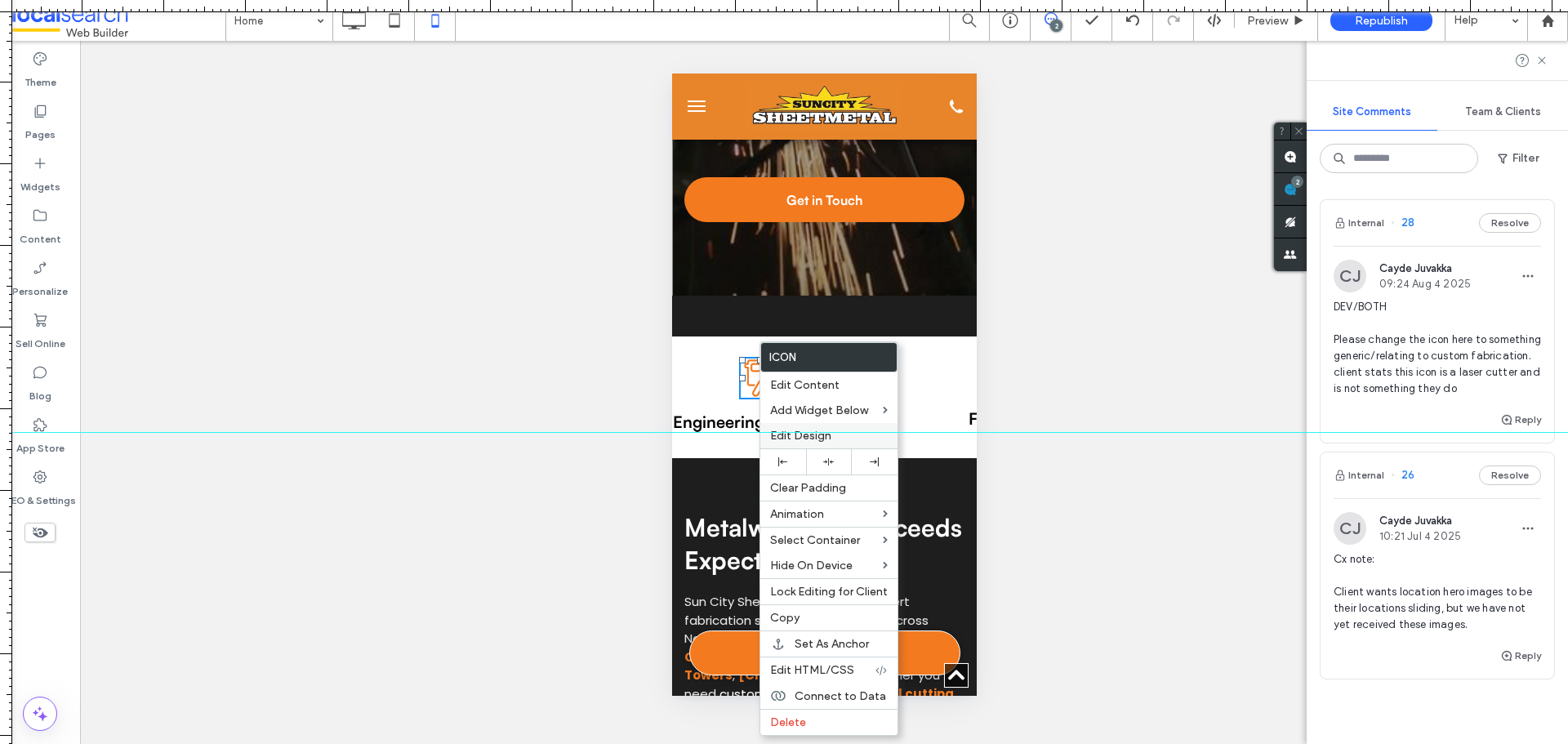 click on "Edit Design" at bounding box center (829, 435) 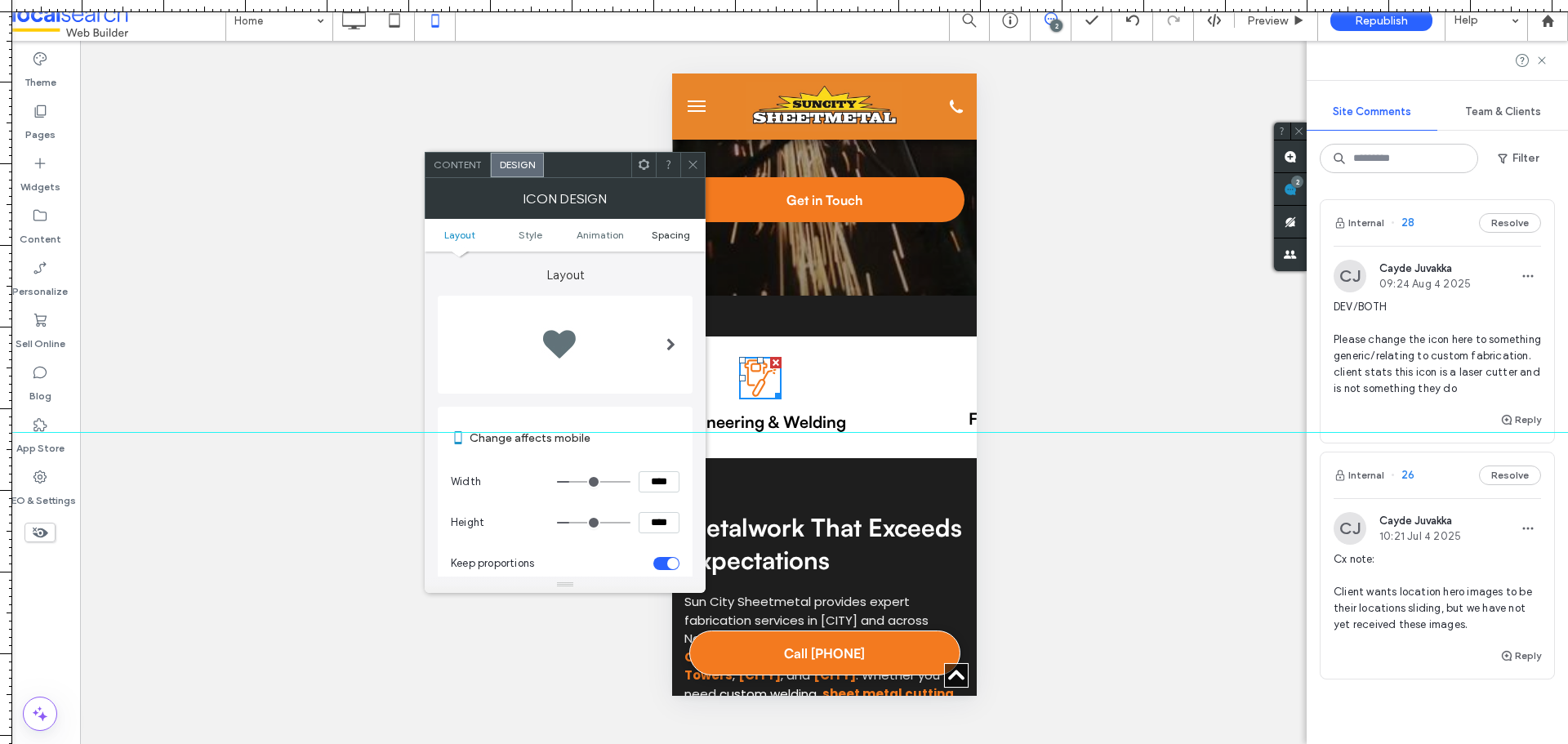 click on "Spacing" at bounding box center (670, 234) 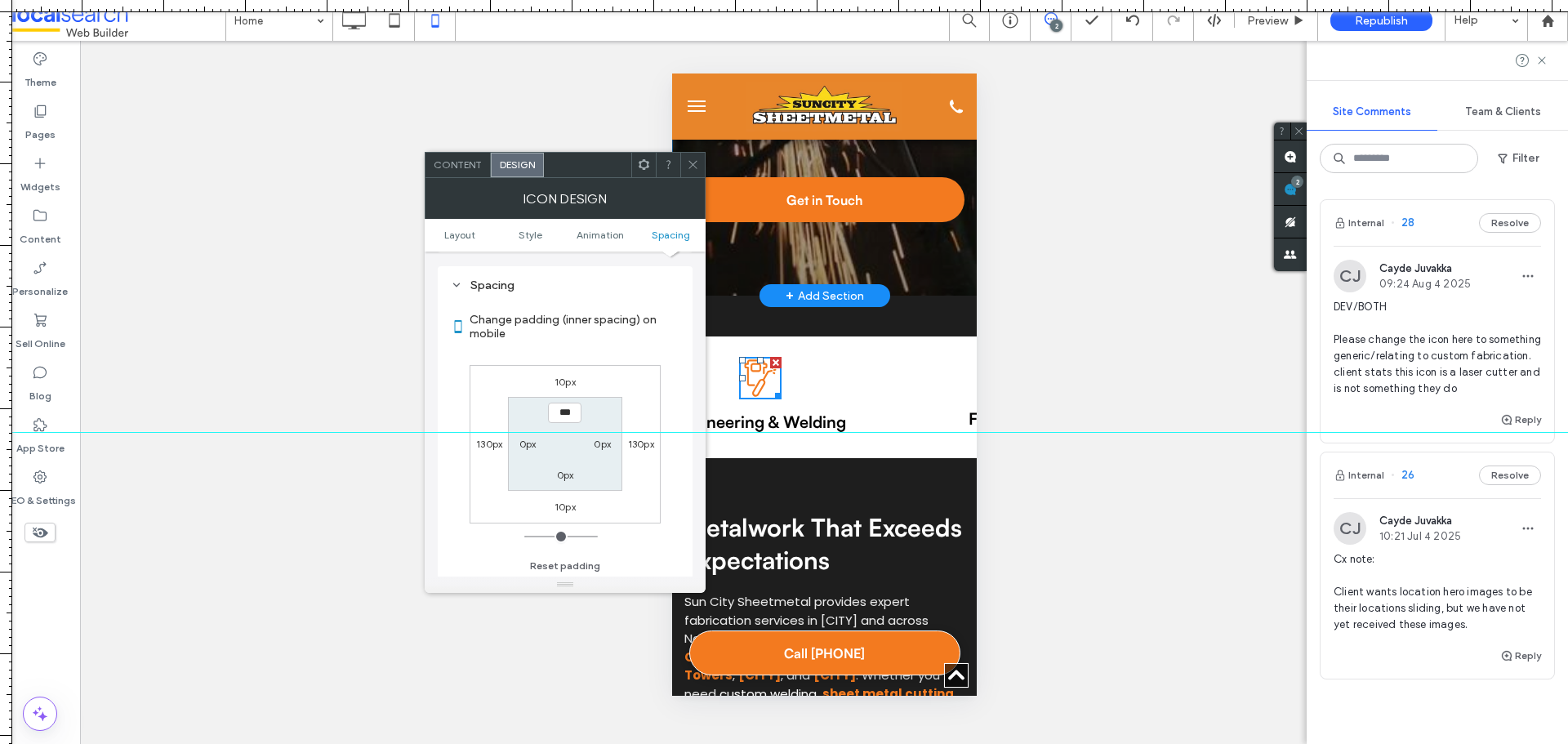 scroll, scrollTop: 751, scrollLeft: 0, axis: vertical 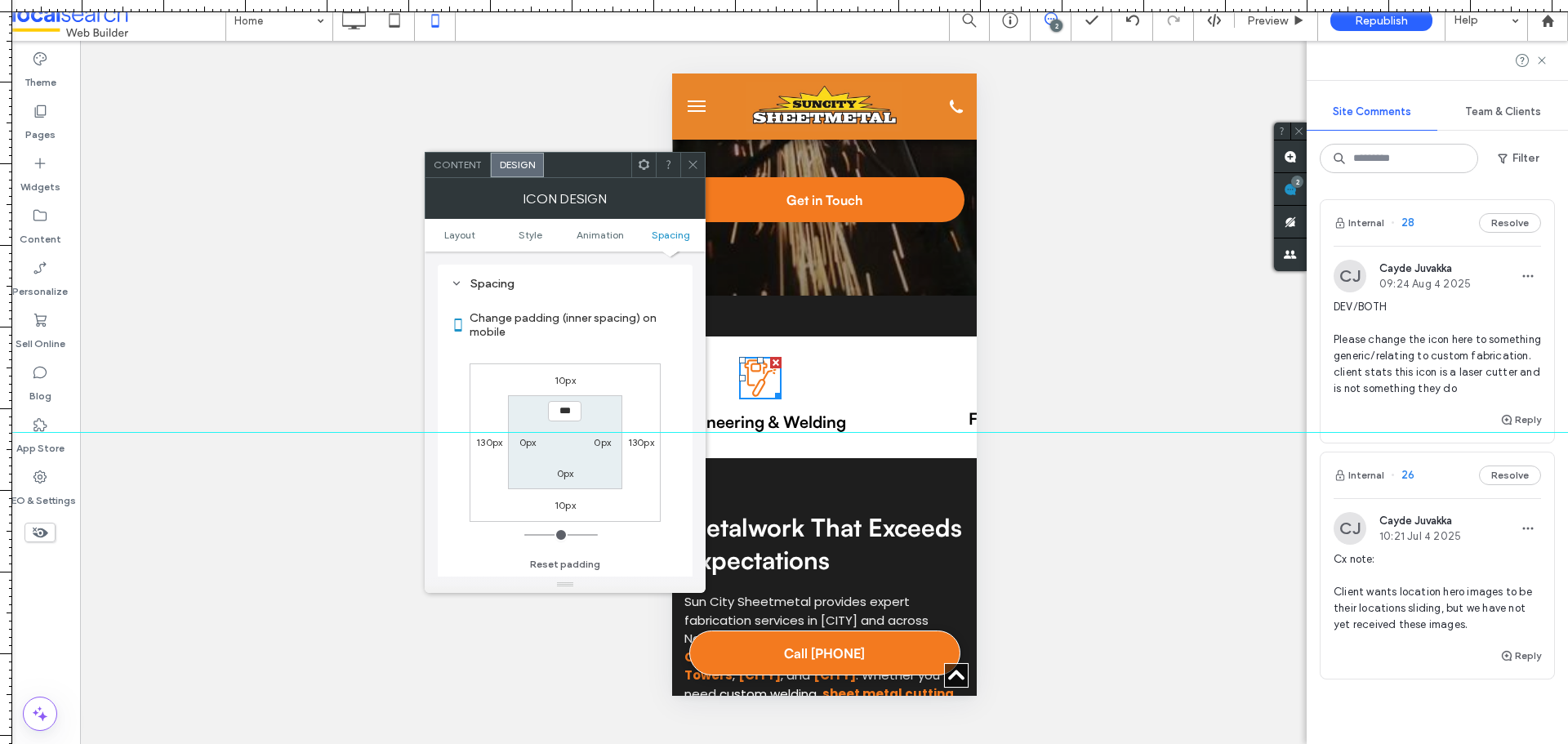 click 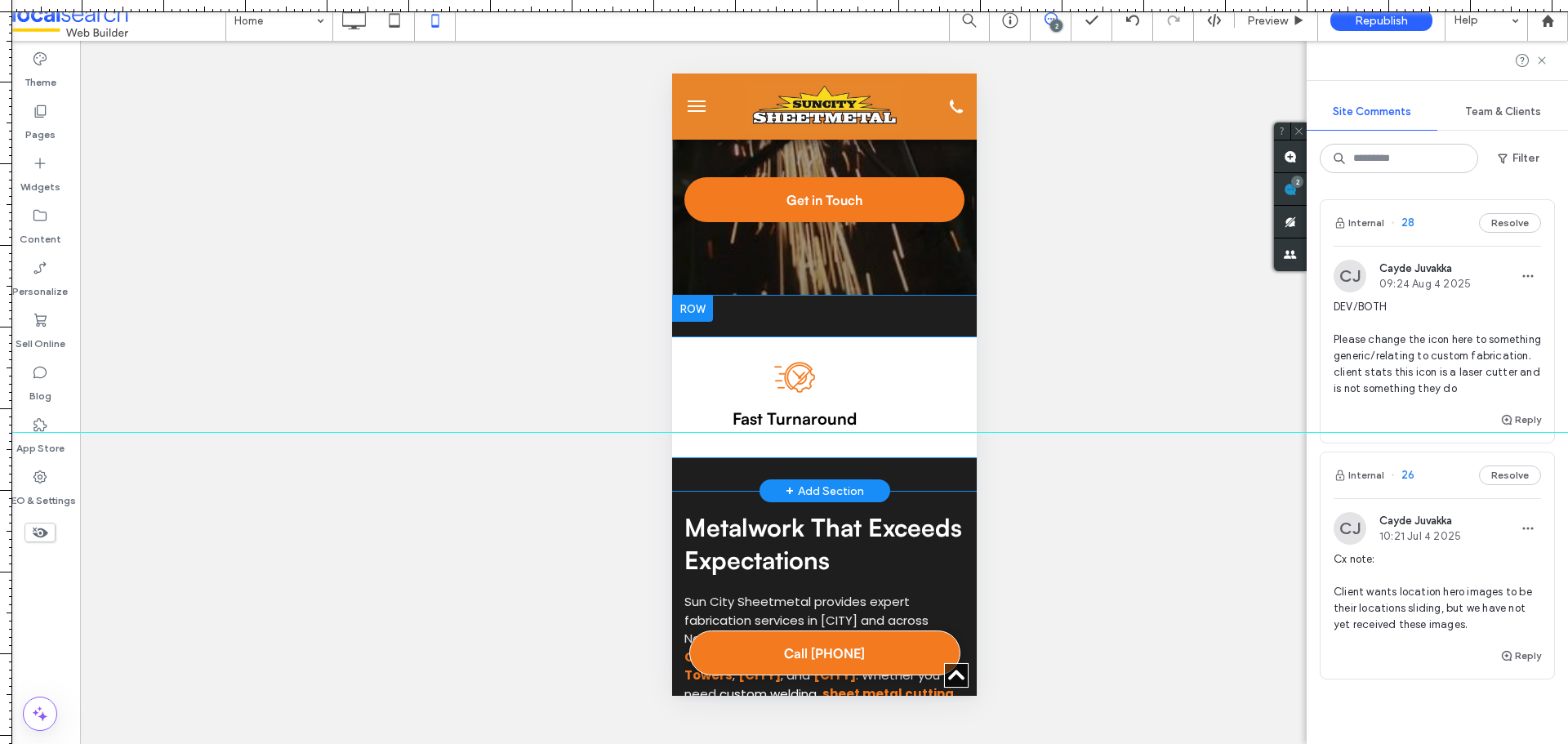 scroll, scrollTop: 0, scrollLeft: 572, axis: horizontal 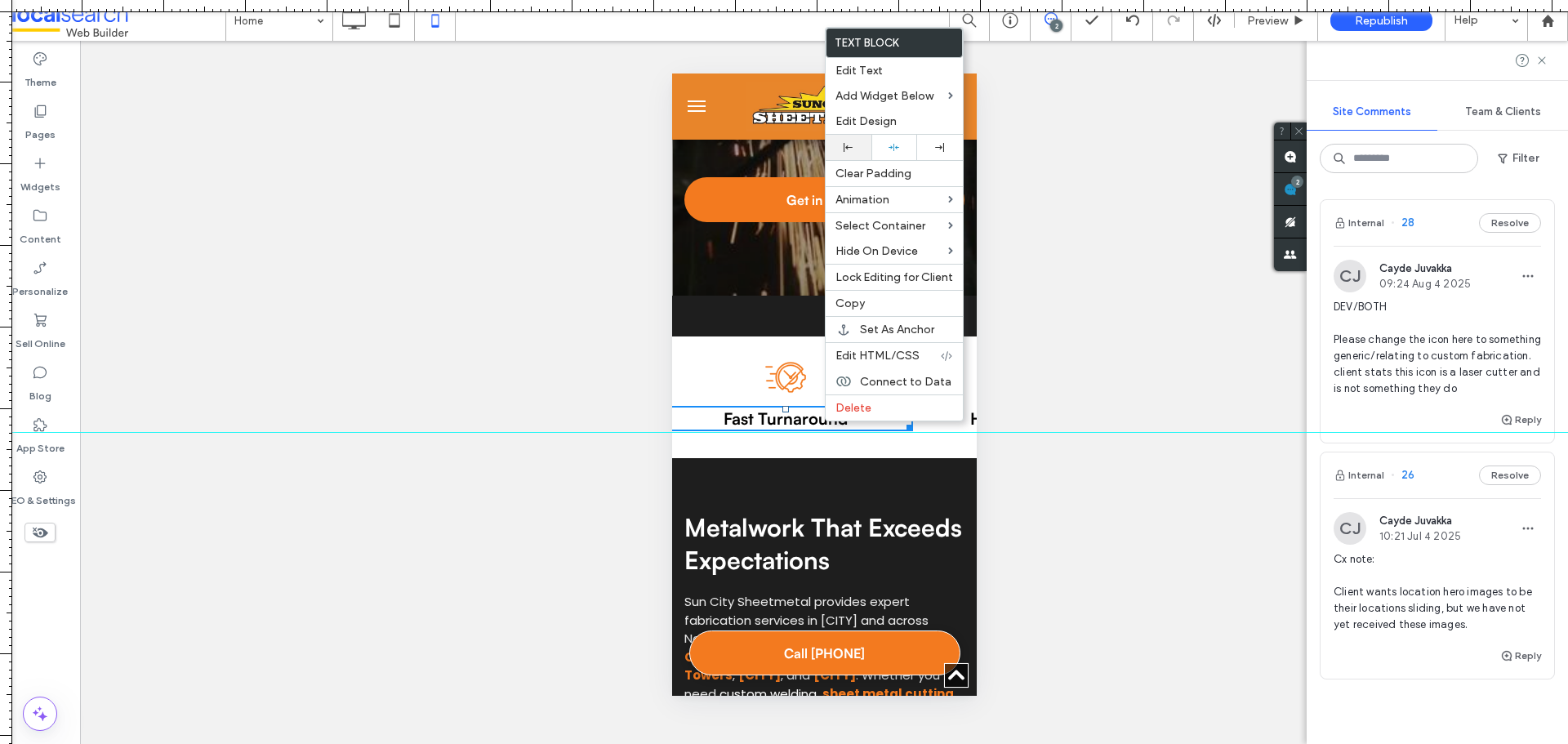 click on "Edit Design" at bounding box center [866, 121] 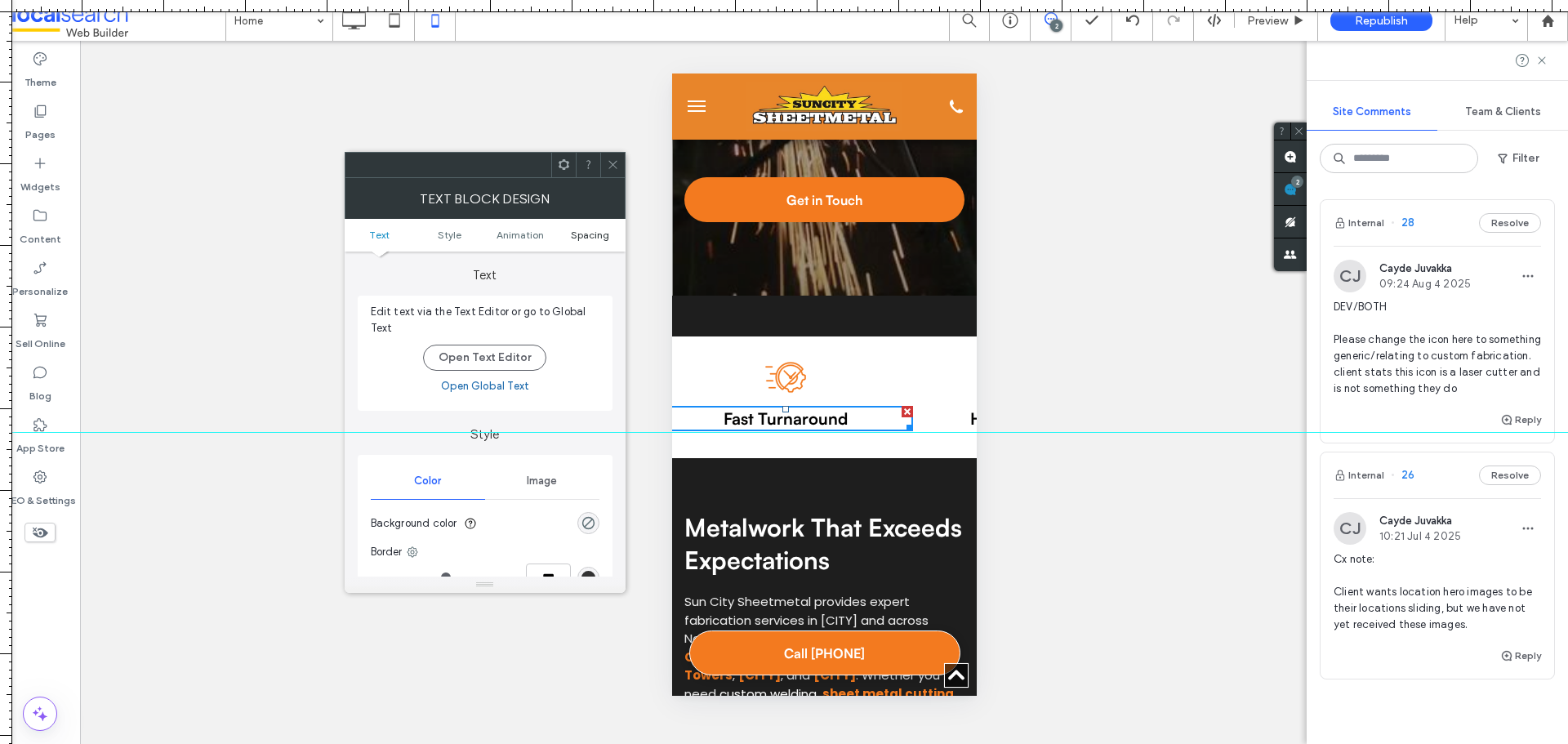 click on "Spacing" at bounding box center [590, 234] 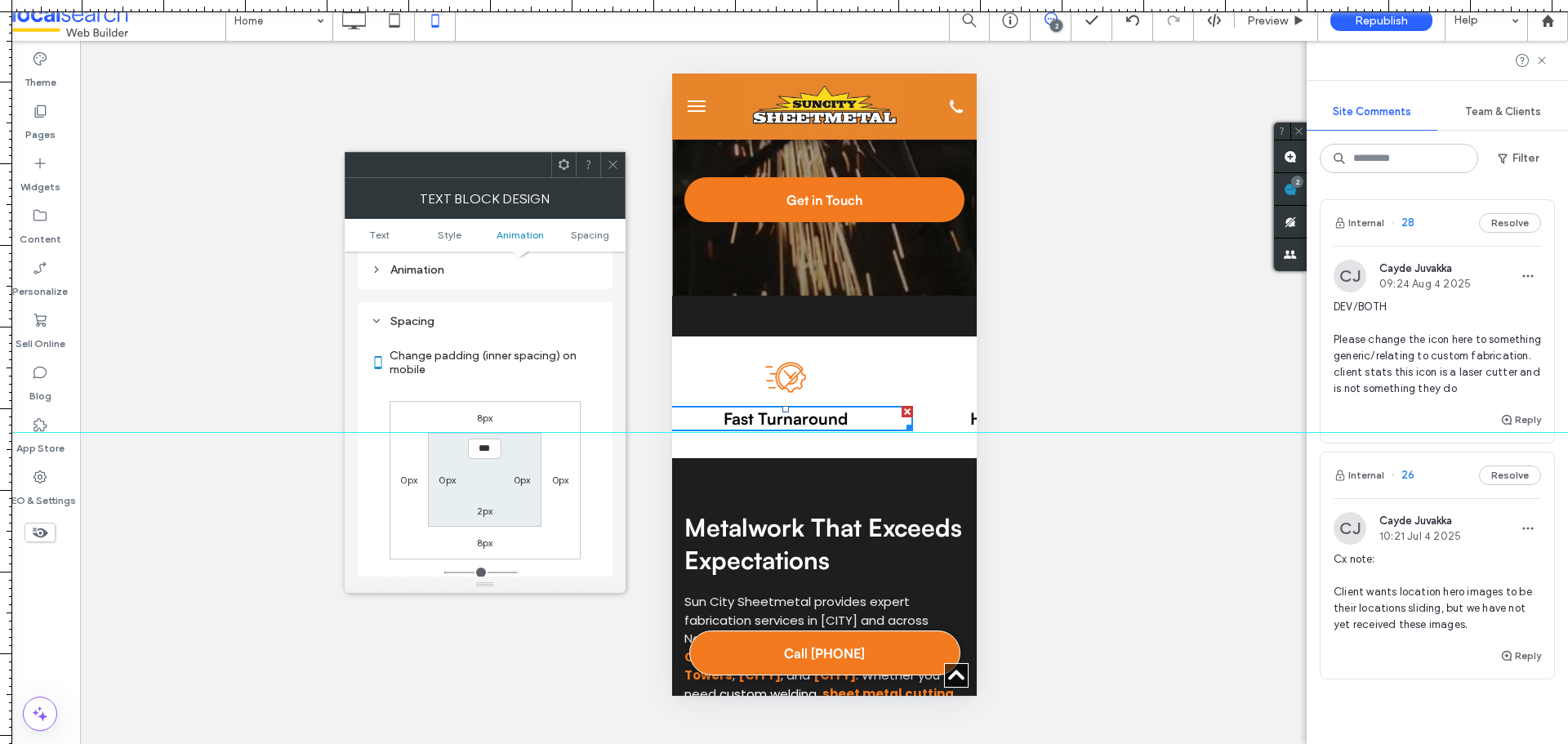 scroll, scrollTop: 468, scrollLeft: 0, axis: vertical 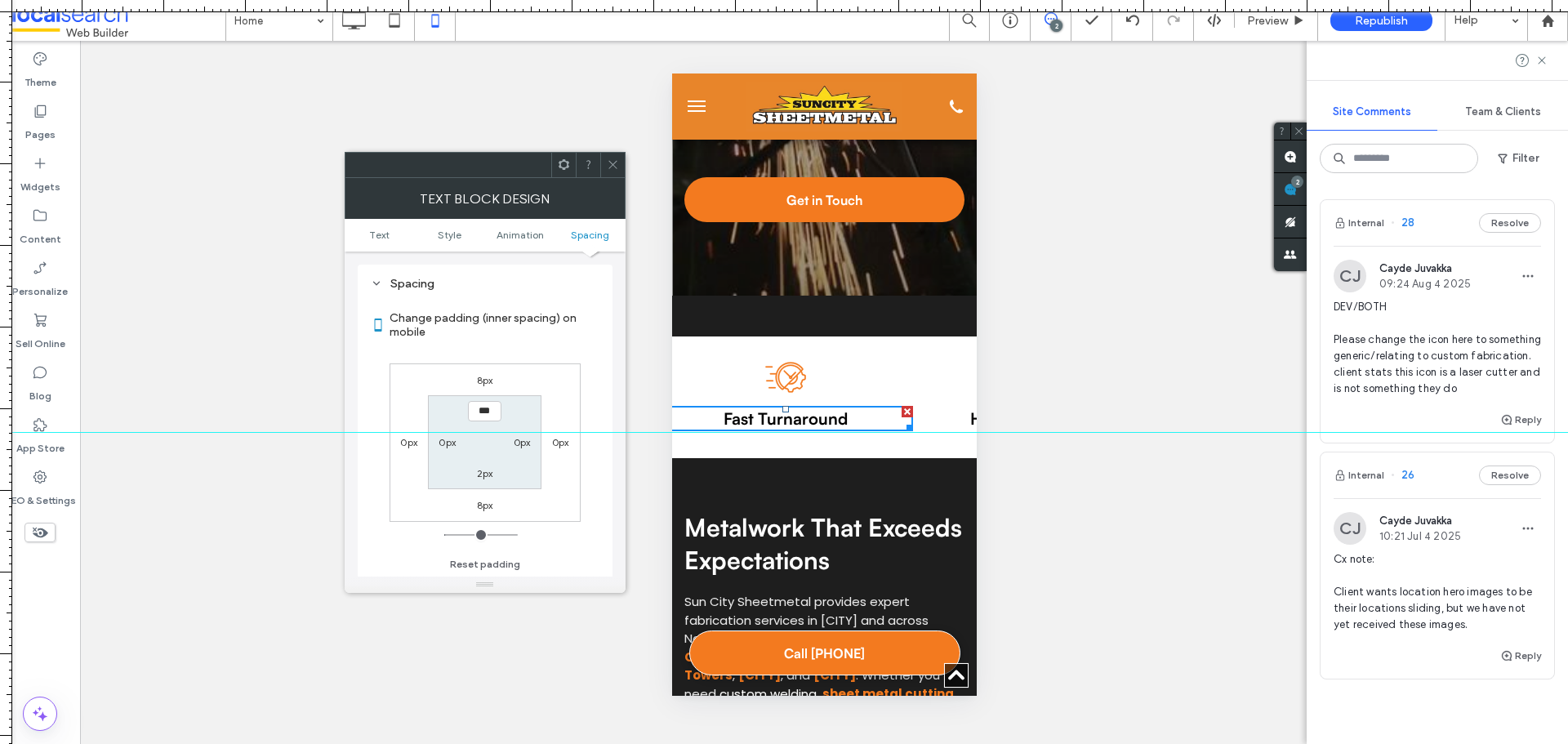 click 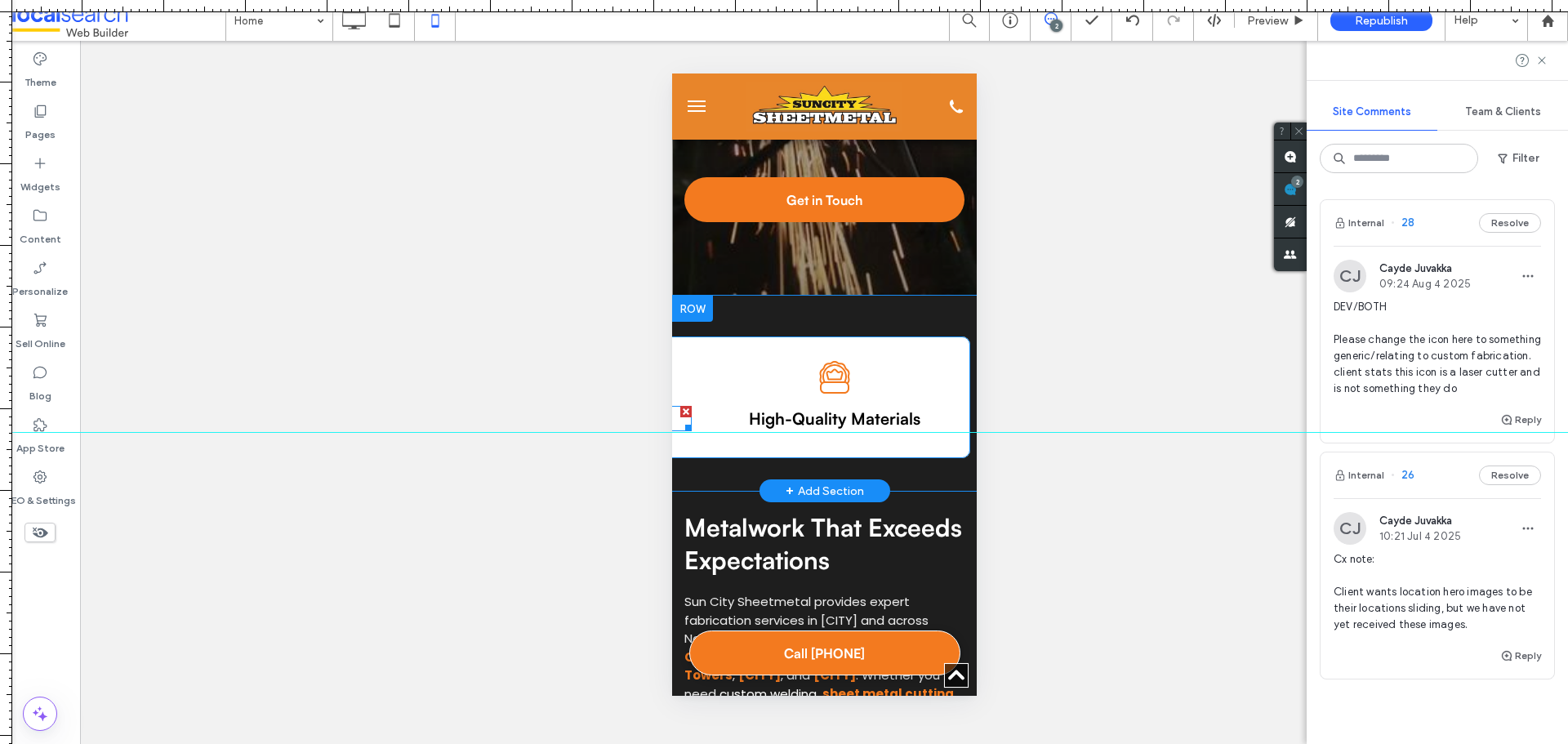 scroll, scrollTop: 0, scrollLeft: 807, axis: horizontal 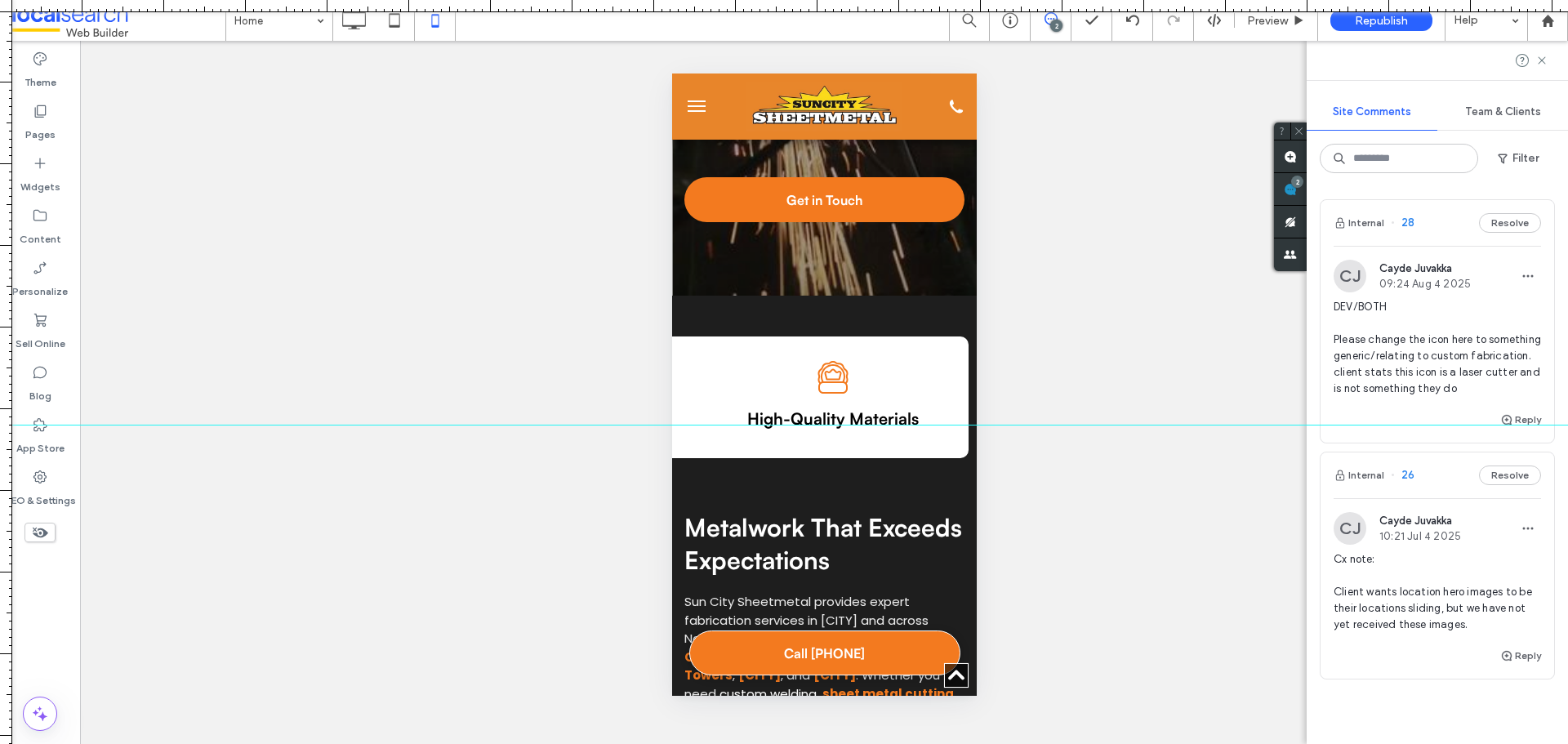 drag, startPoint x: 875, startPoint y: 433, endPoint x: 875, endPoint y: 425, distance: 8 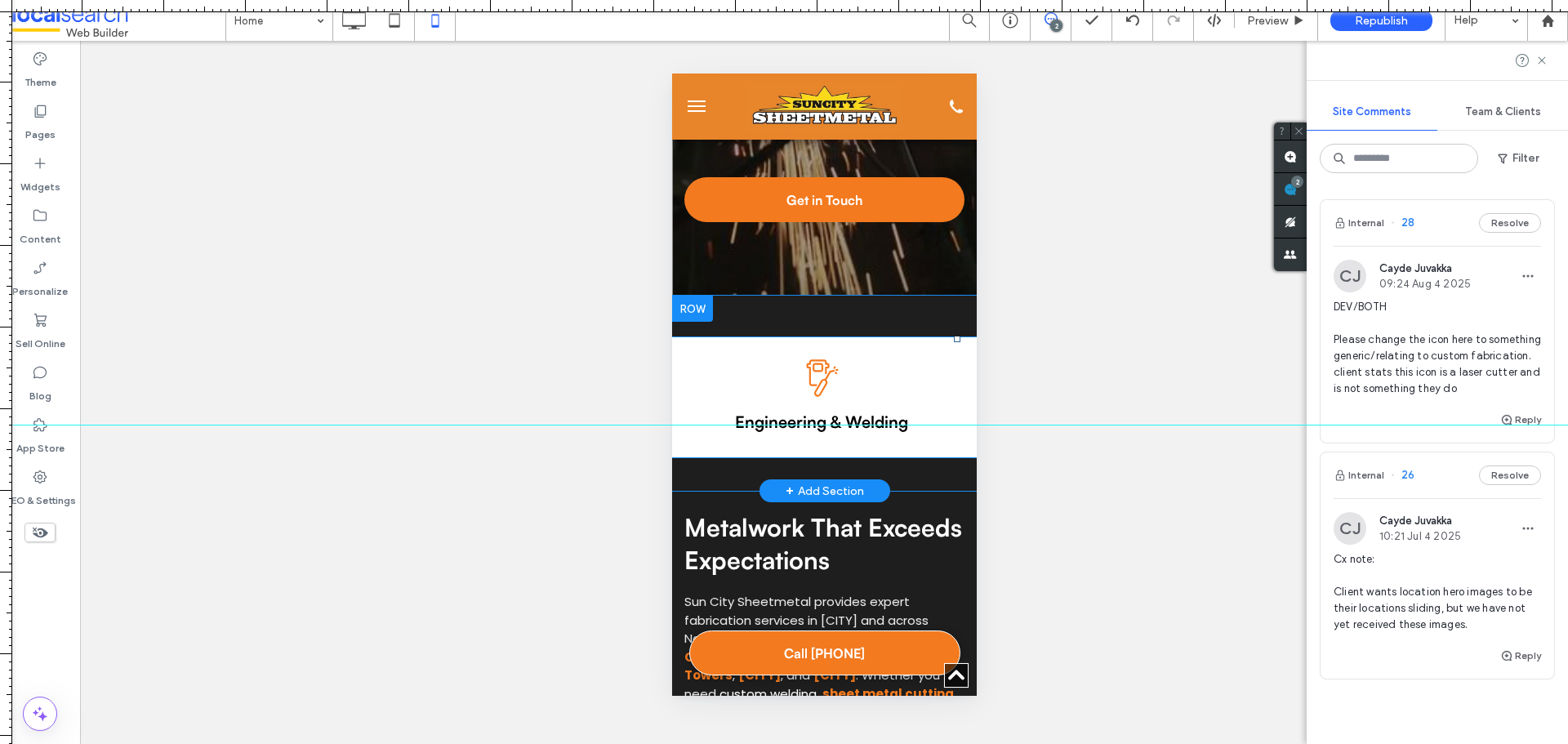 scroll, scrollTop: 0, scrollLeft: 235, axis: horizontal 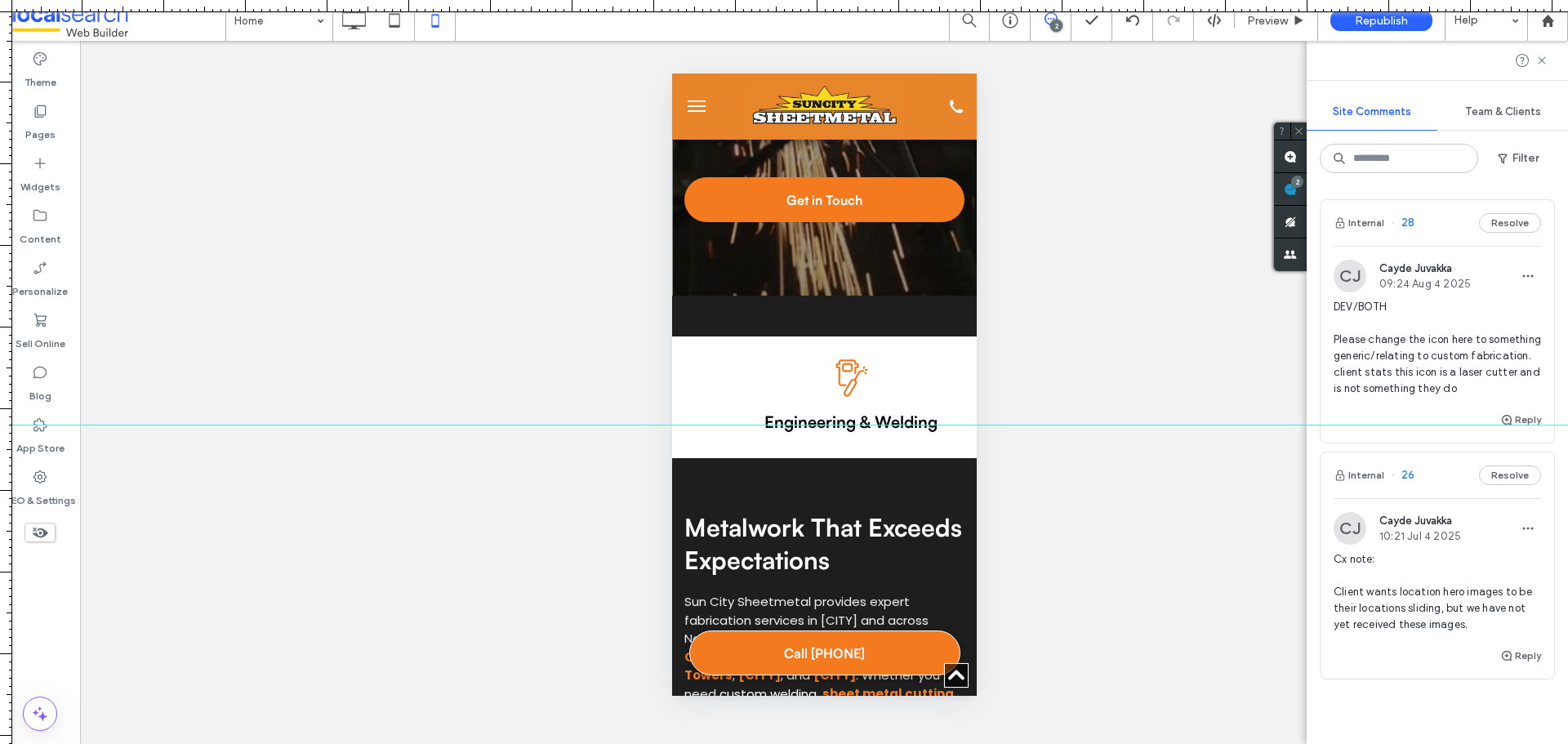 drag, startPoint x: 810, startPoint y: 431, endPoint x: 789, endPoint y: 425, distance: 21.84033 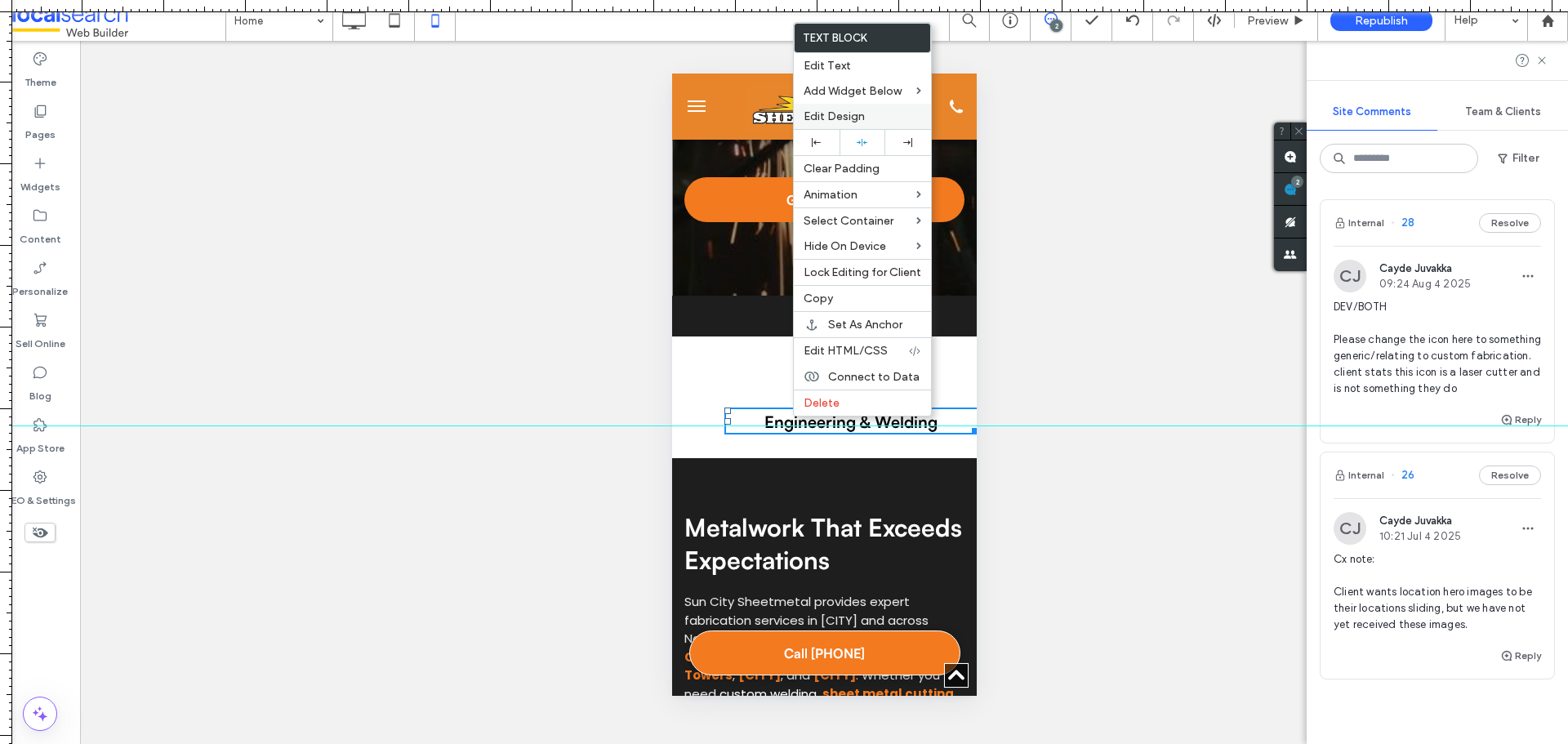click on "Edit Design" at bounding box center [834, 116] 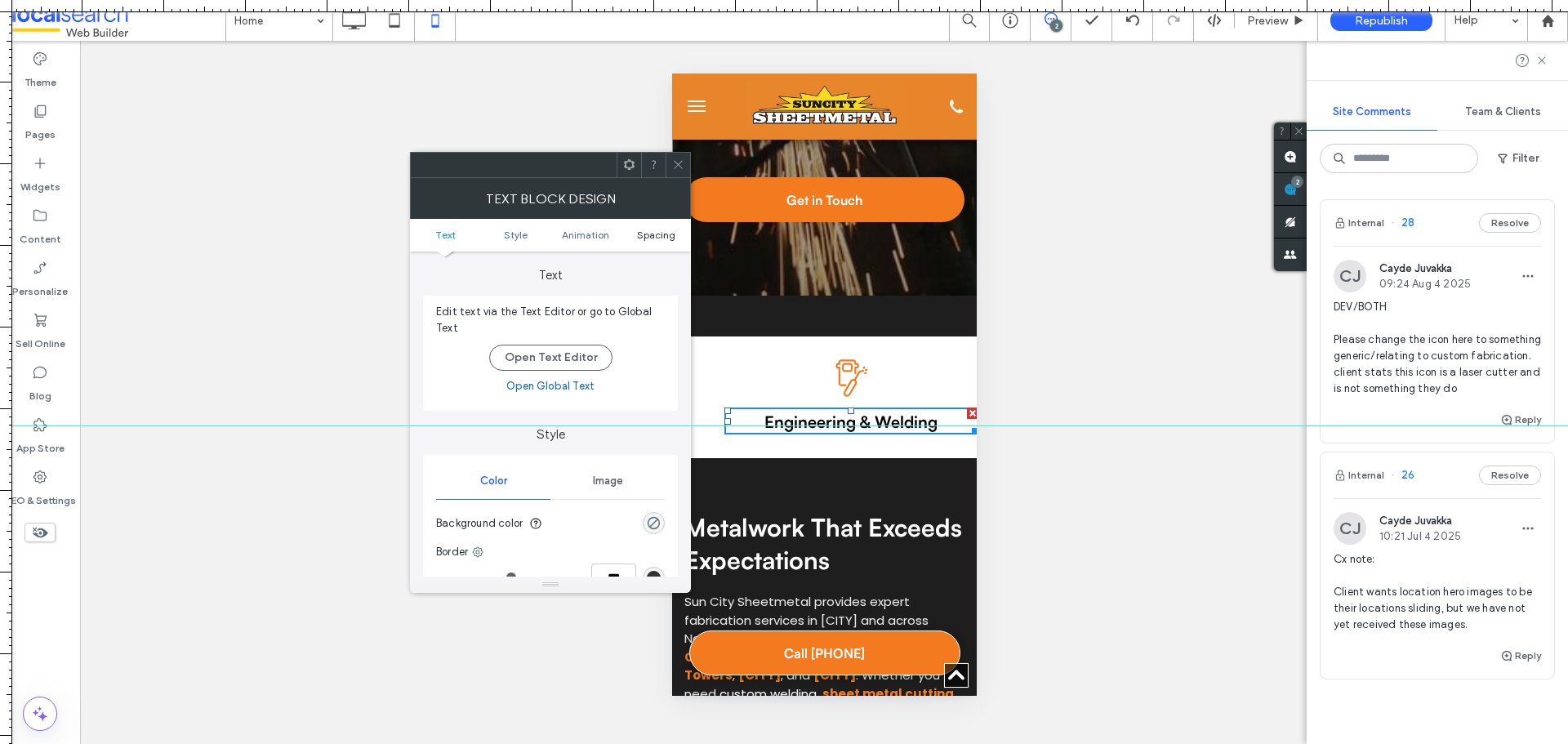 click on "Spacing" at bounding box center [656, 234] 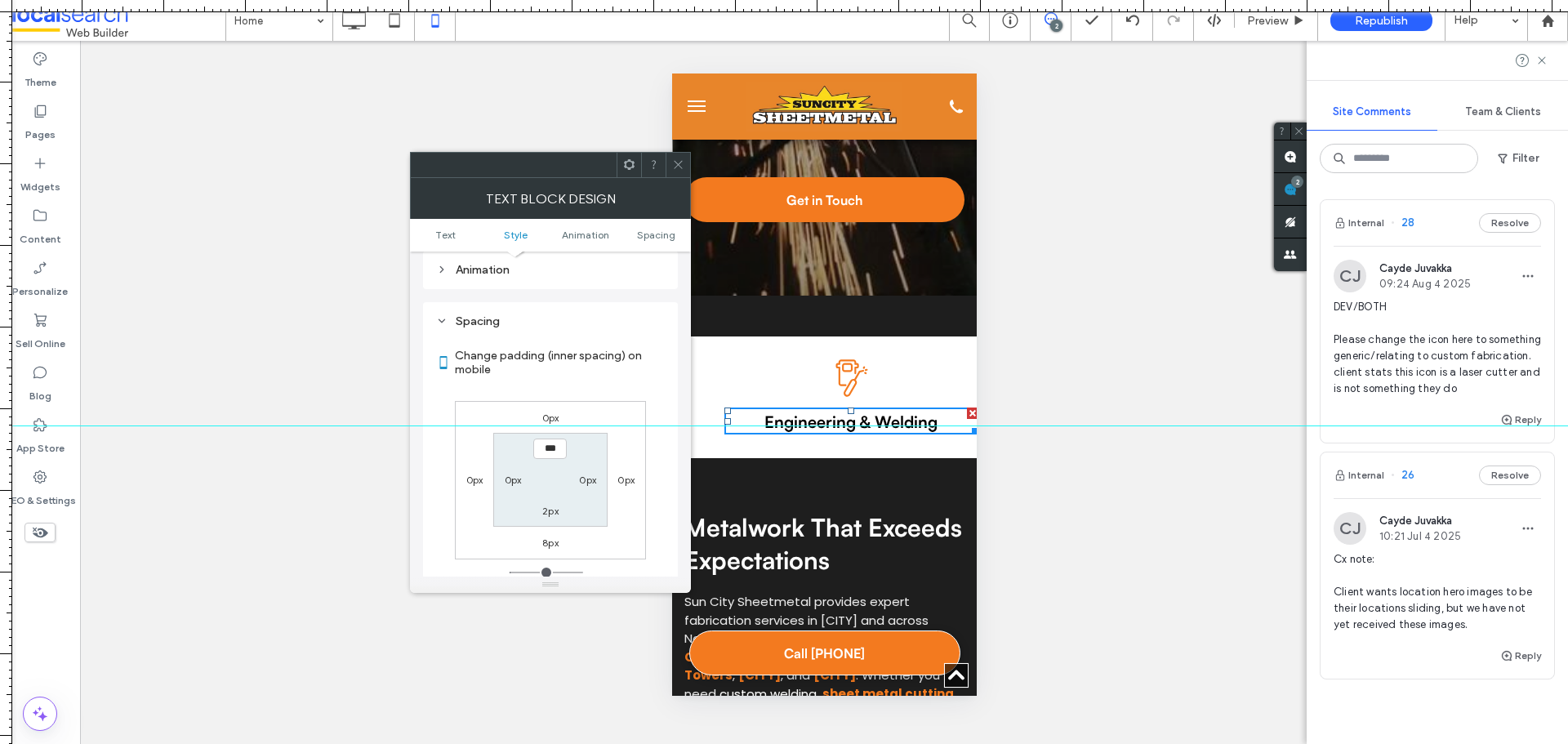 scroll, scrollTop: 468, scrollLeft: 0, axis: vertical 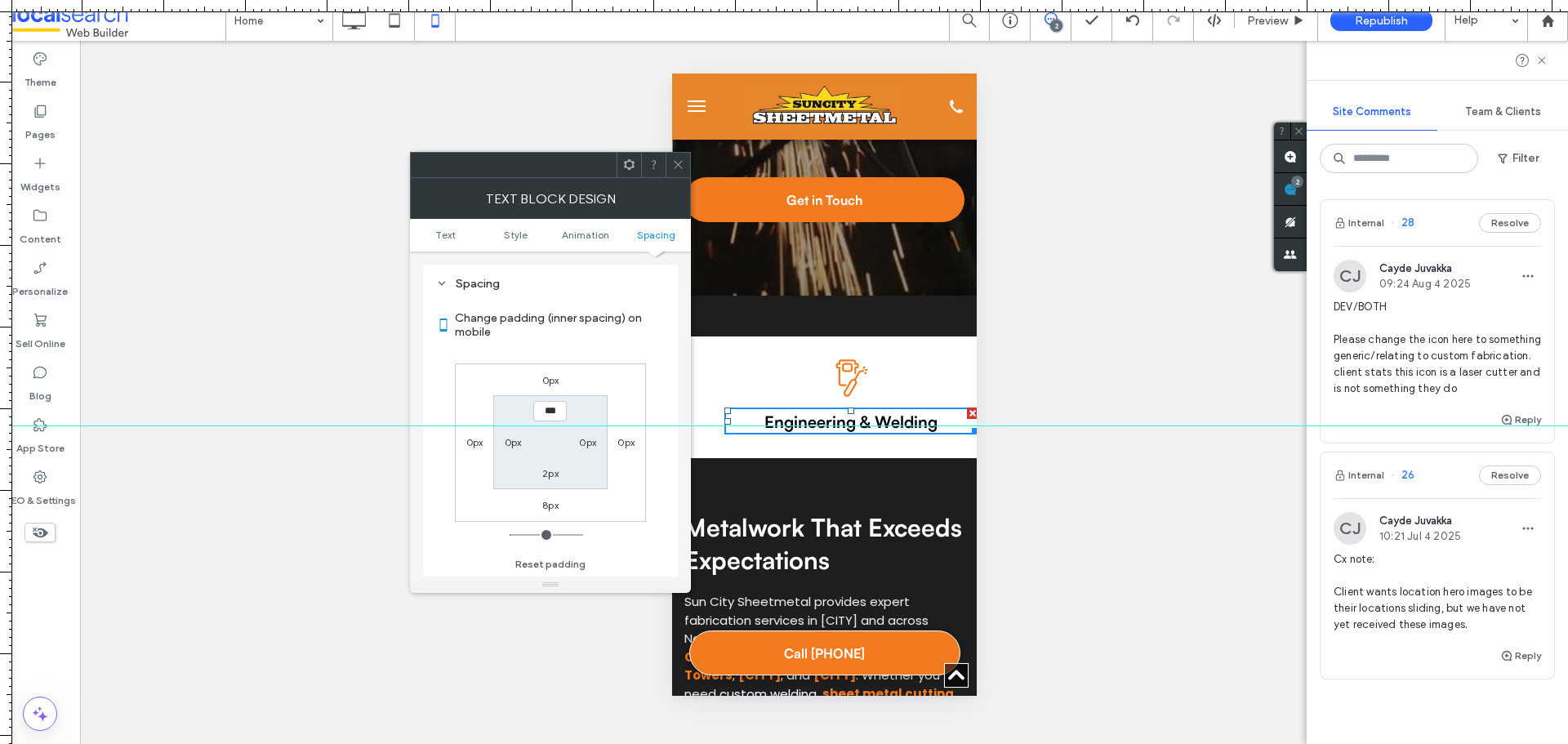 click on "0px" at bounding box center [550, 380] 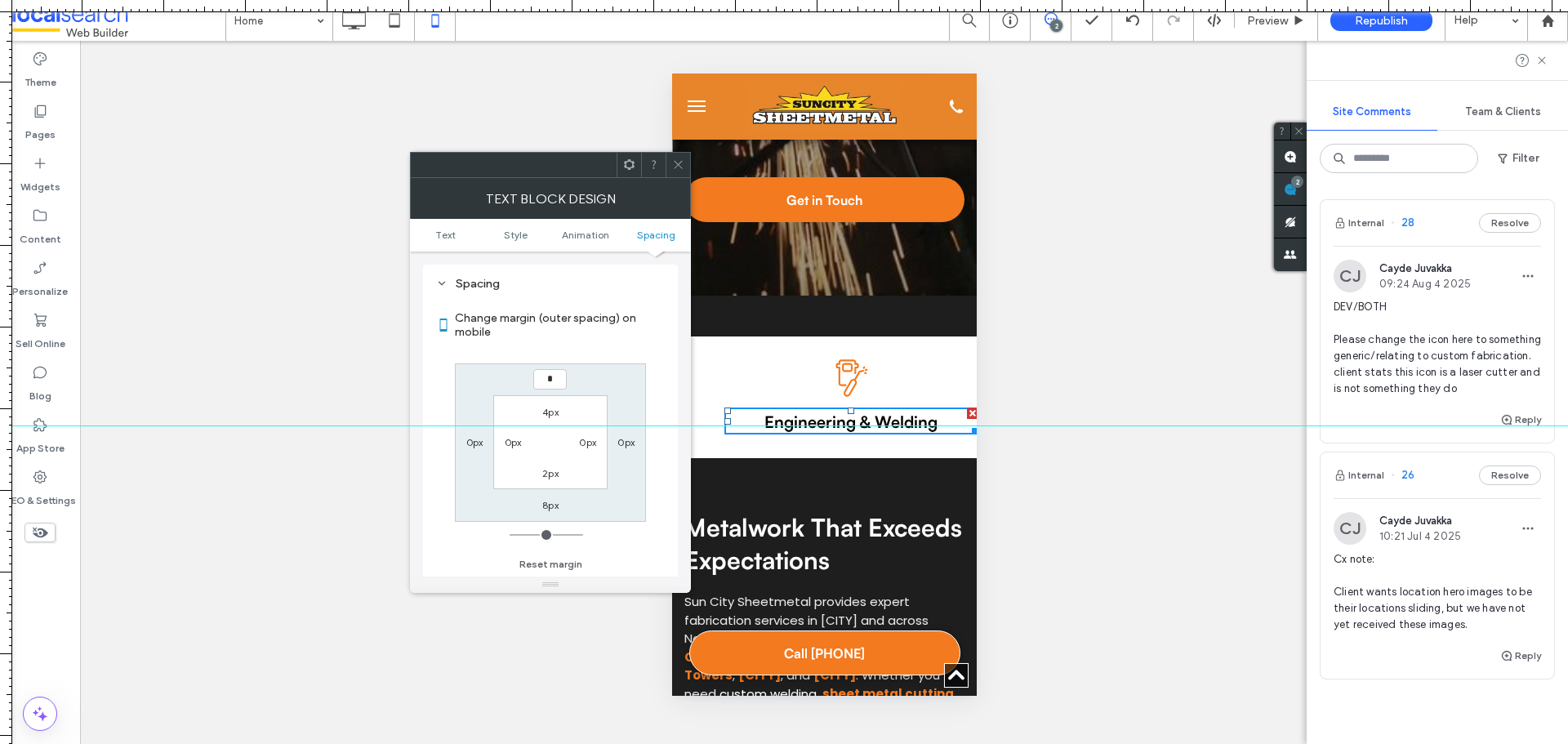 type on "*" 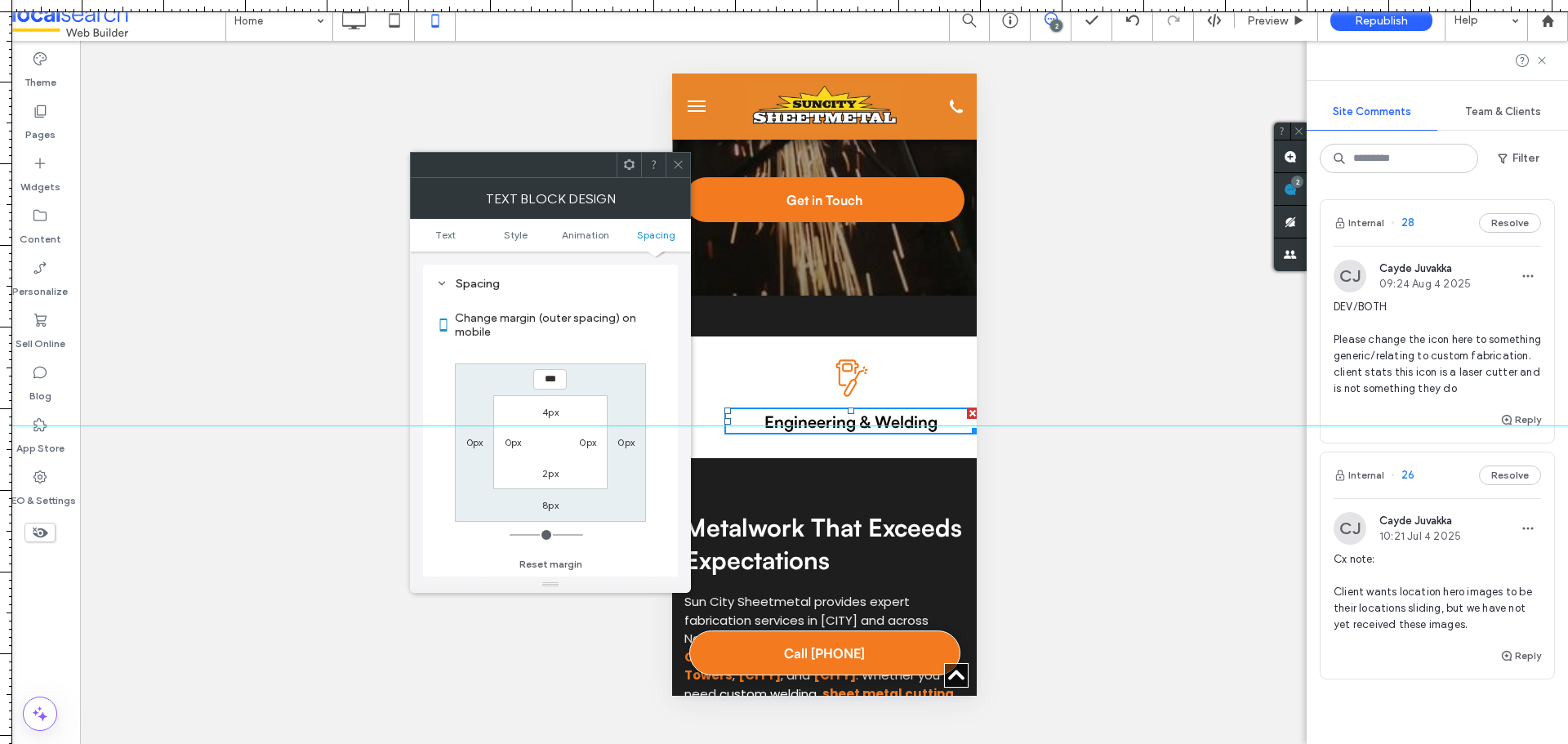 click on "4px 0px 2px 0px" at bounding box center [550, 442] 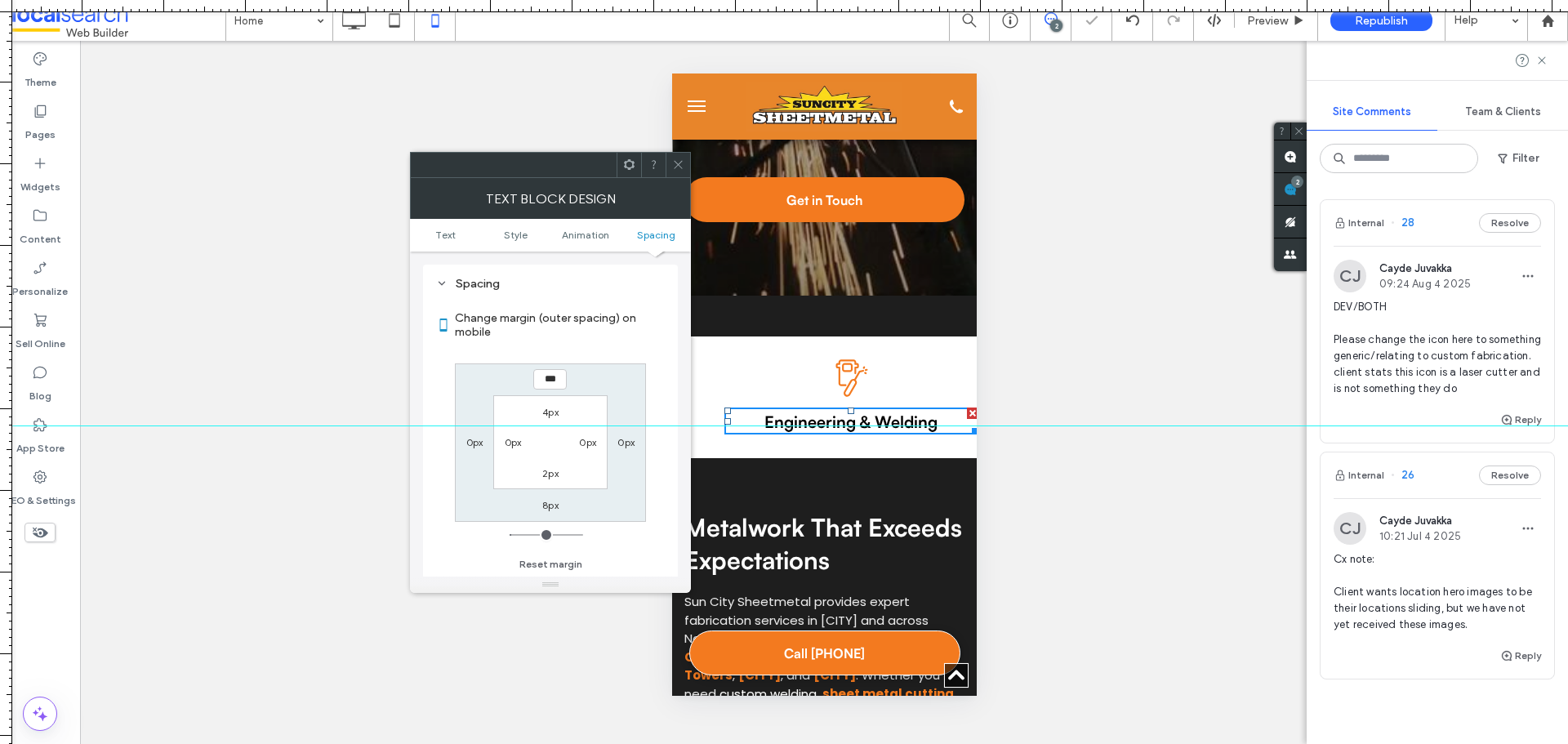 click on "4px" at bounding box center [550, 412] 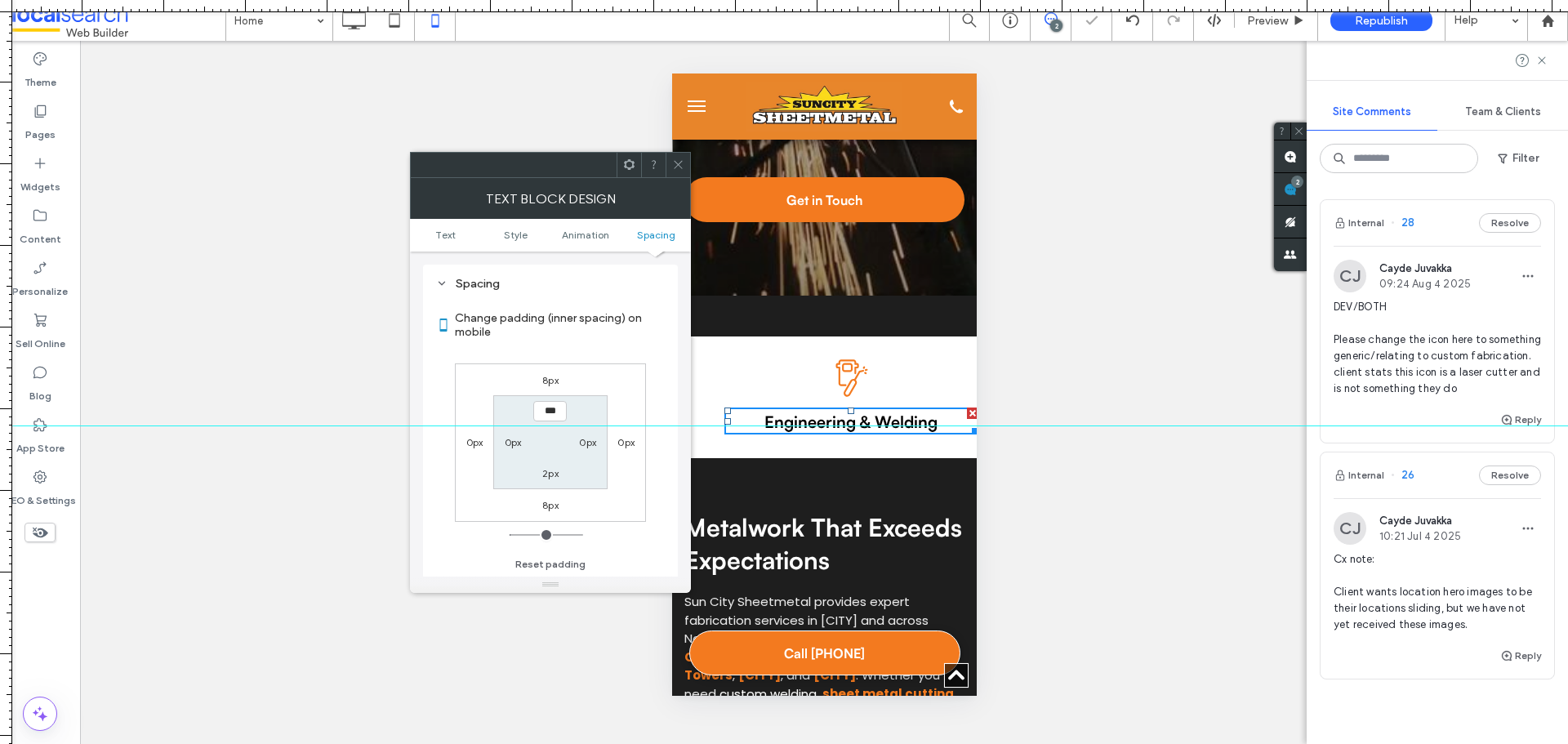 type on "*" 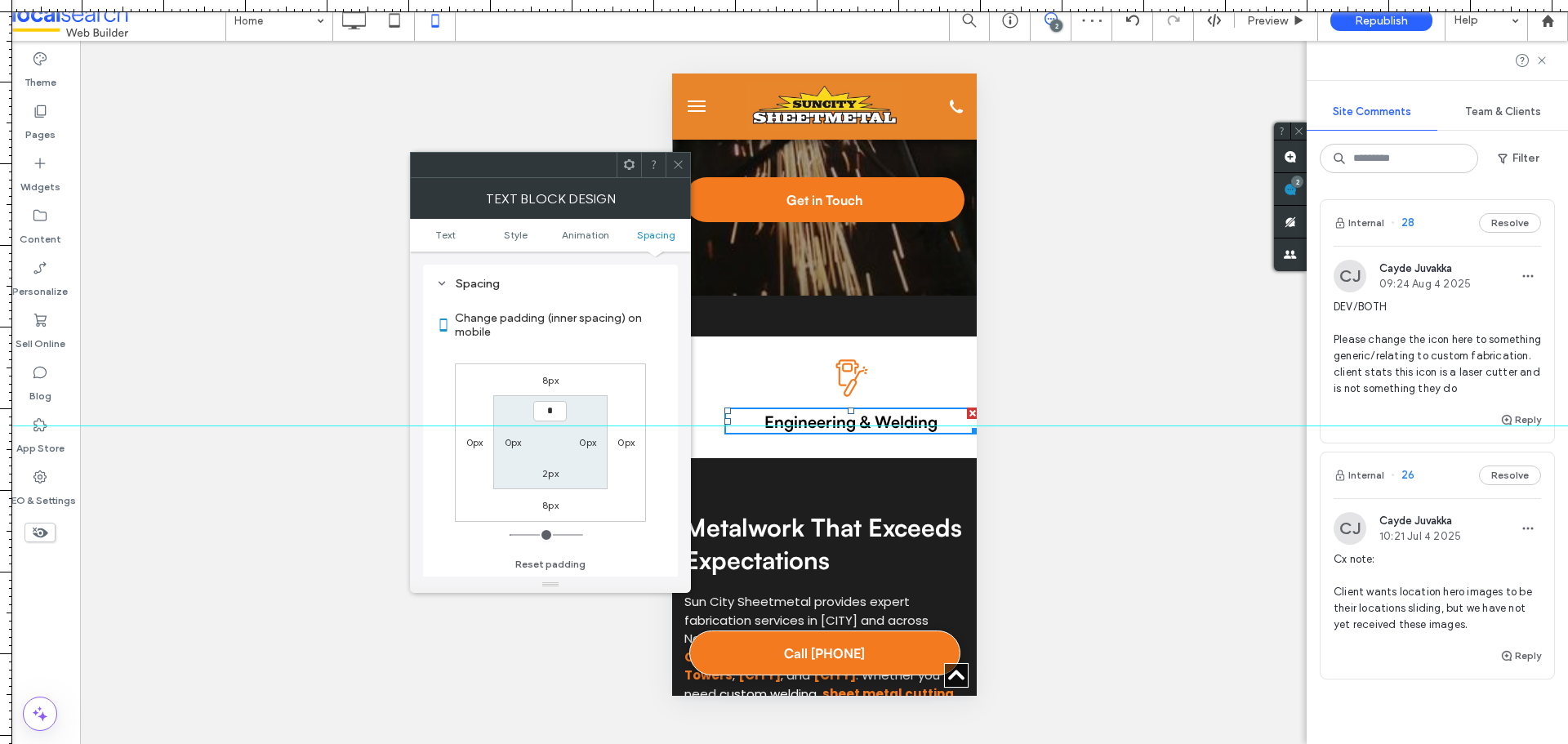 type on "*" 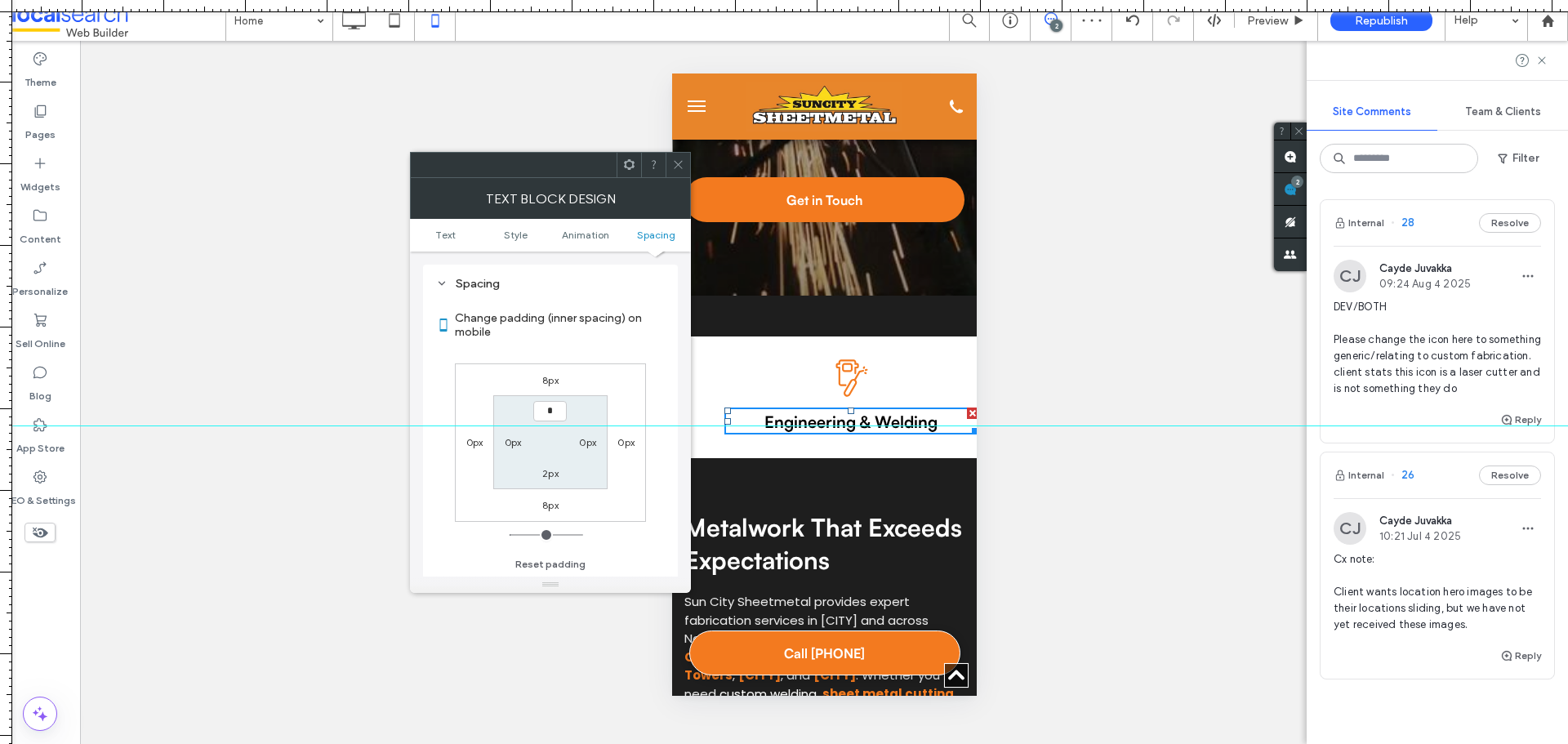 type on "*" 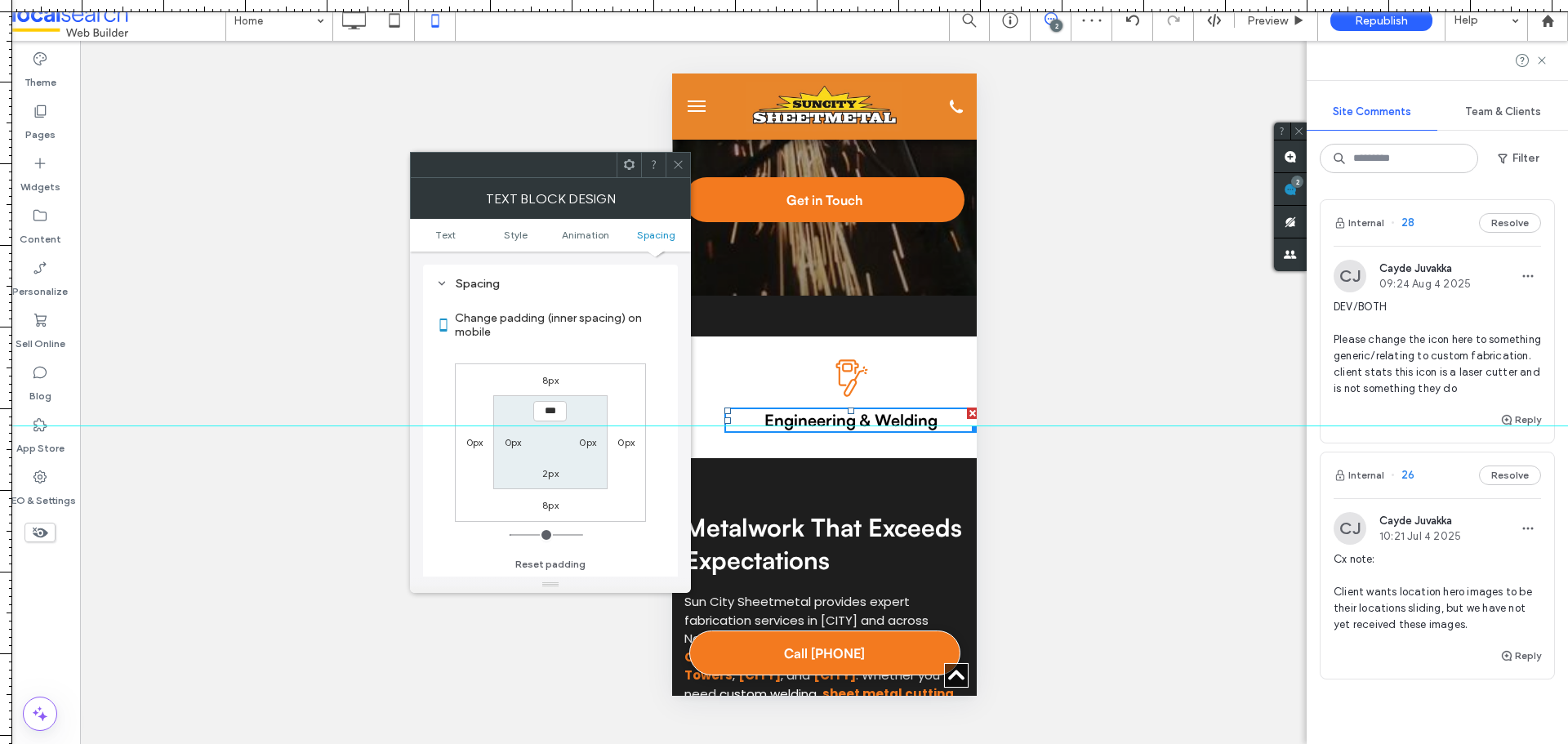 click on "*** 0px 2px 0px" at bounding box center [550, 442] 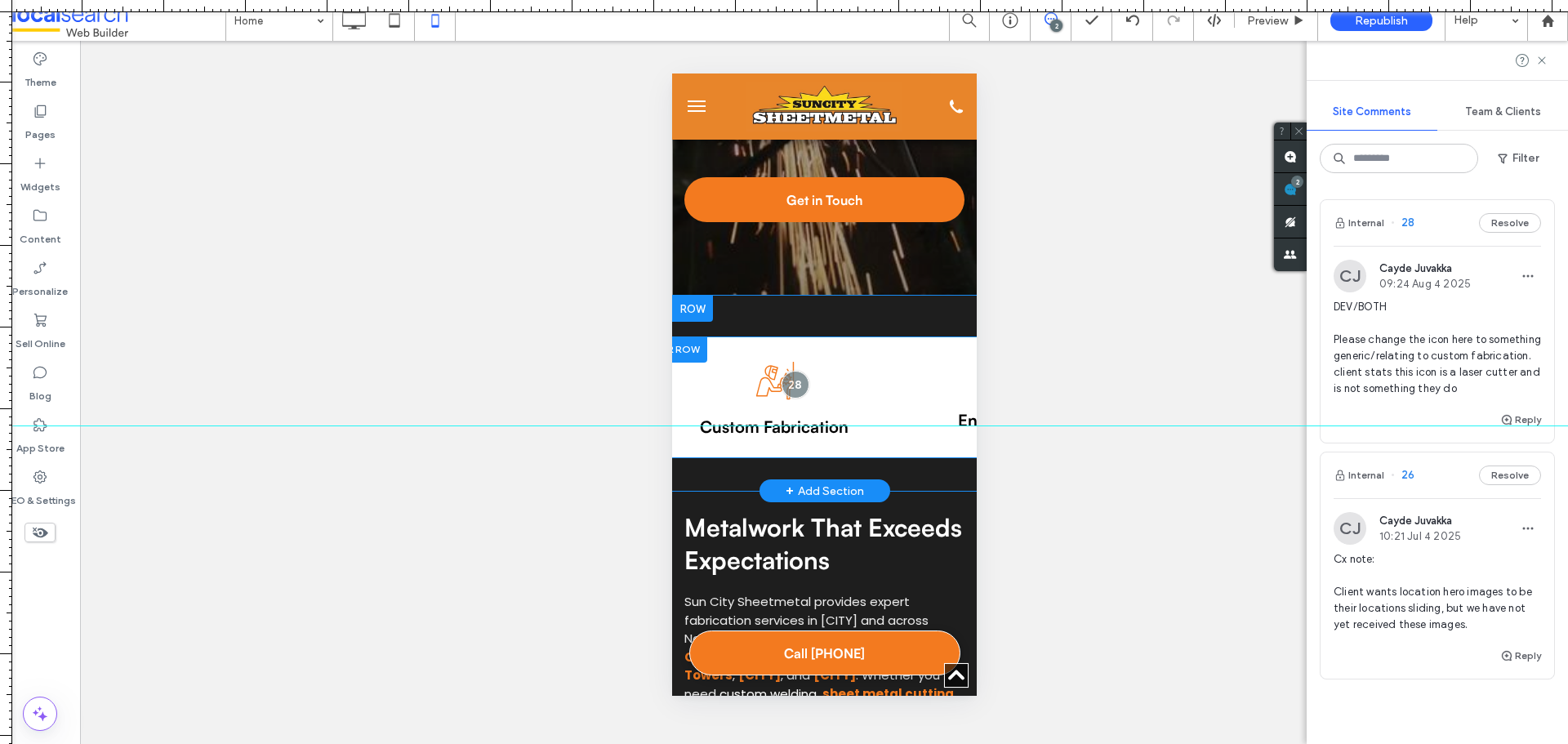 scroll, scrollTop: 0, scrollLeft: 0, axis: both 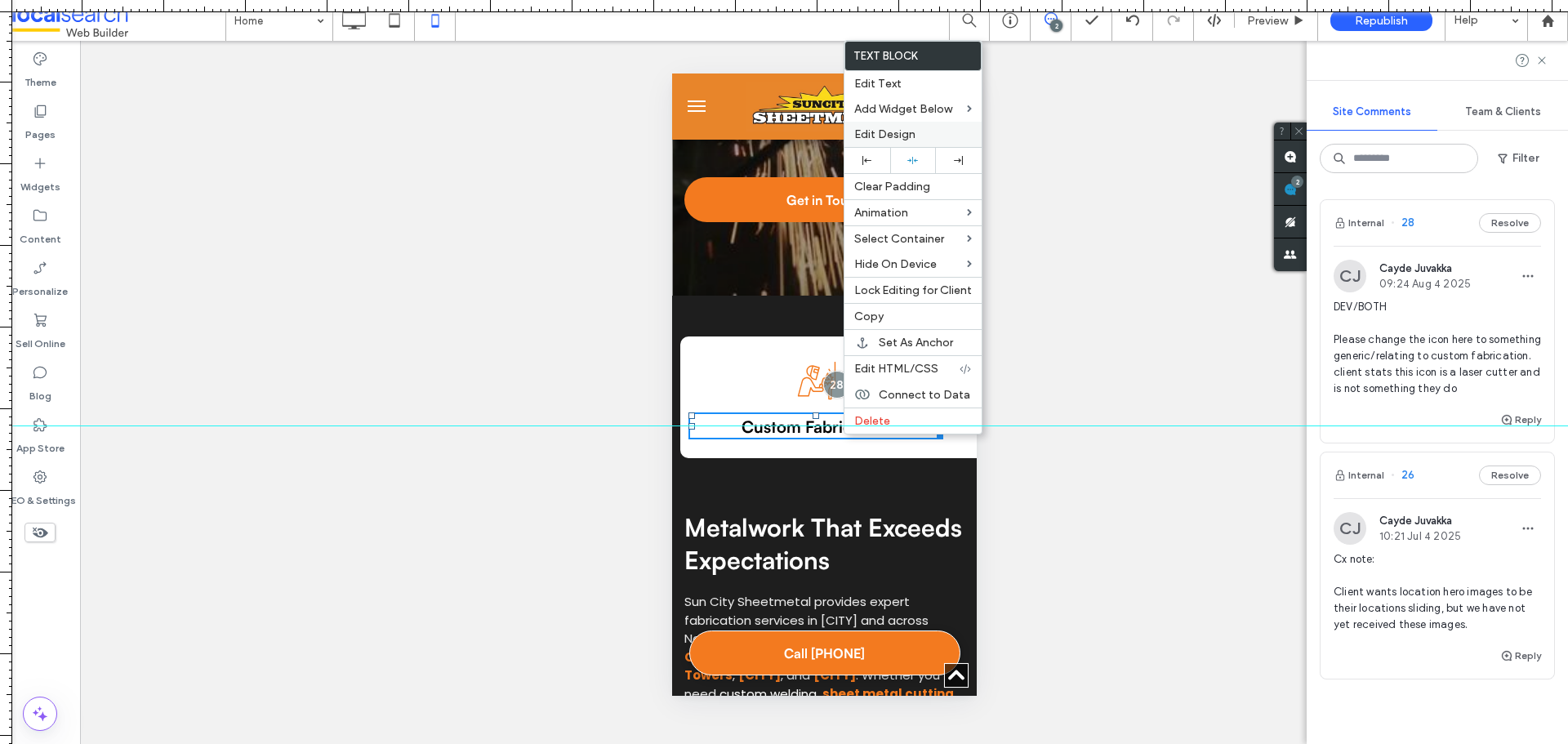 drag, startPoint x: 884, startPoint y: 140, endPoint x: 109, endPoint y: 98, distance: 776.137 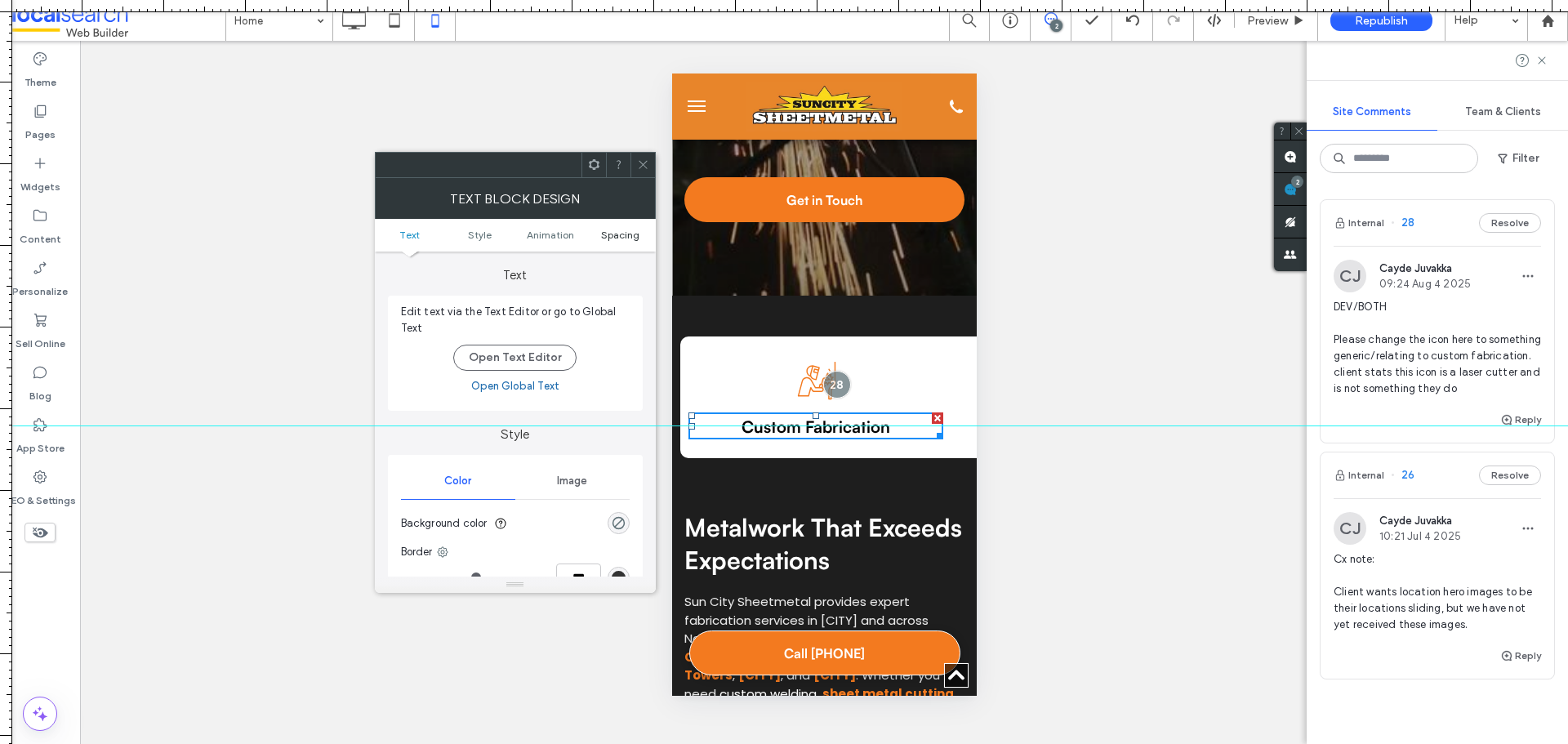 click on "Spacing" at bounding box center [620, 234] 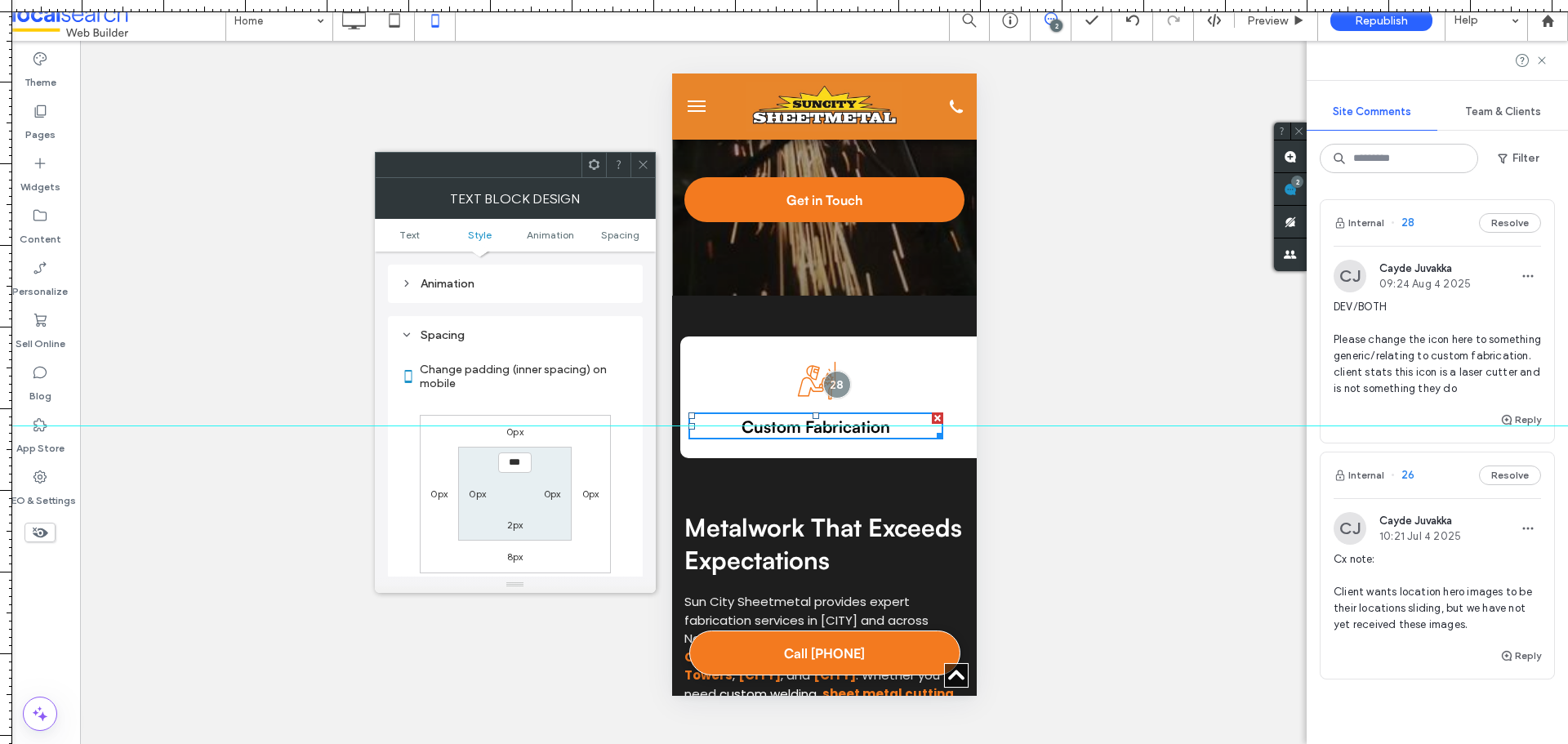 scroll, scrollTop: 468, scrollLeft: 0, axis: vertical 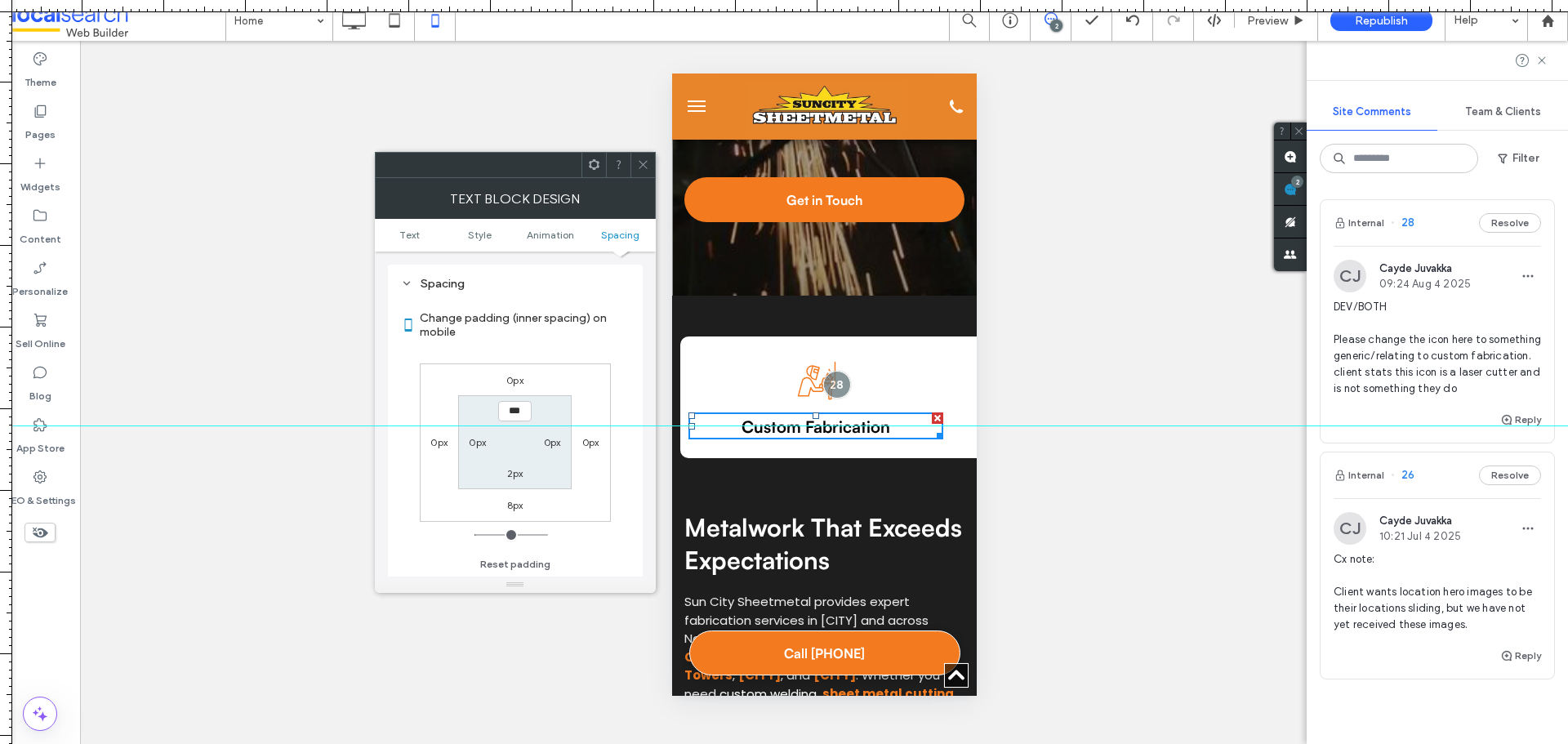 click on "0px" at bounding box center [514, 380] 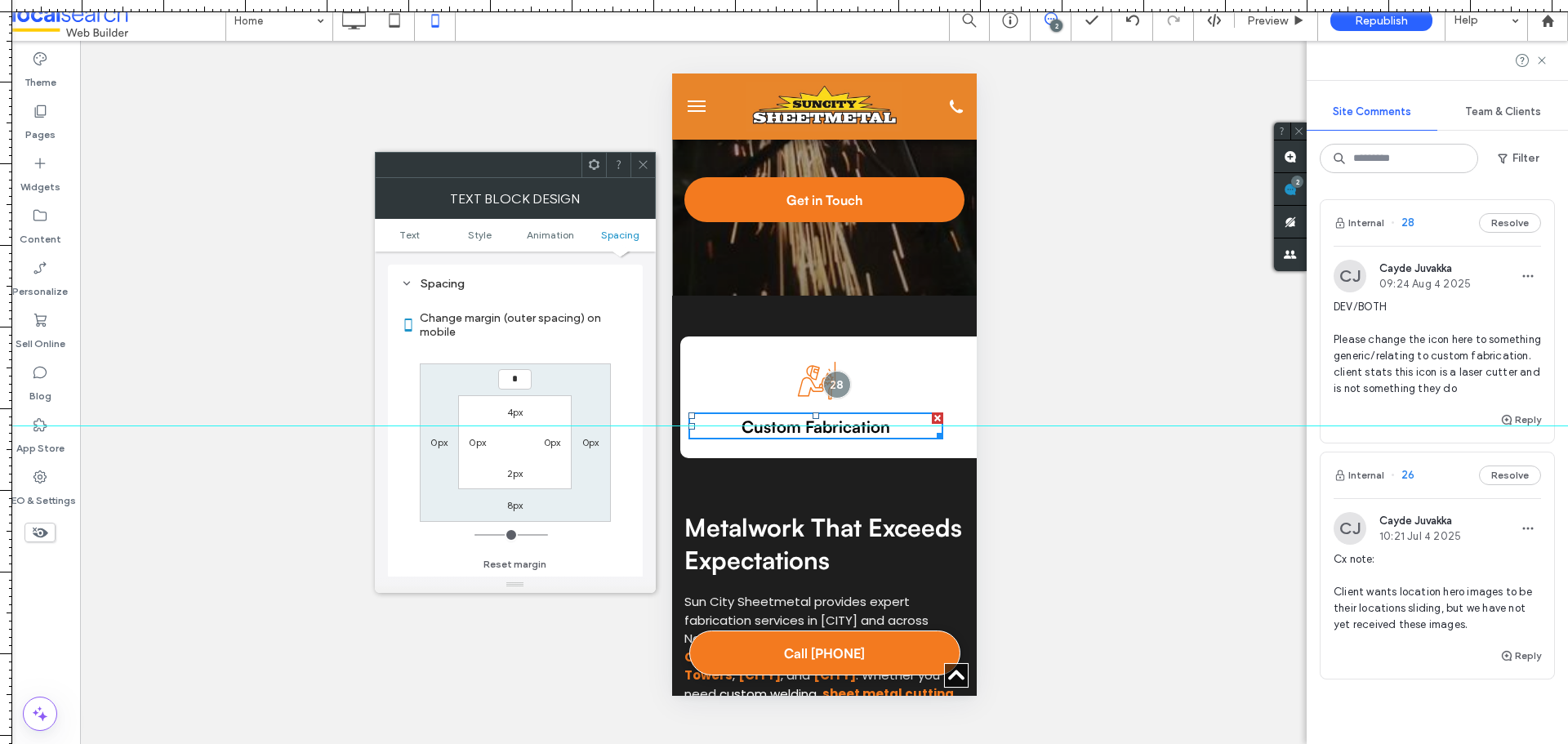 type on "*" 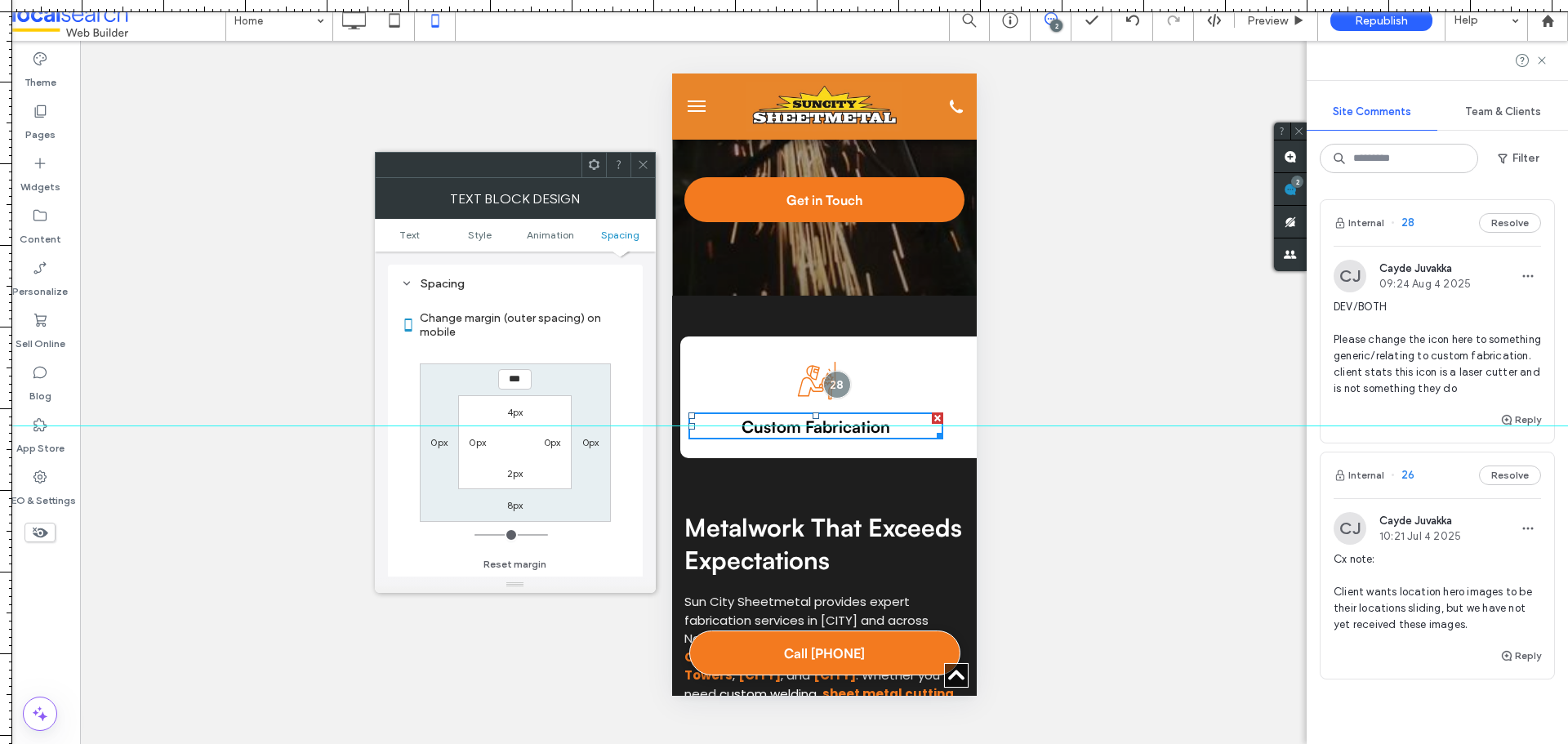 click on "4px 0px 2px 0px" at bounding box center (514, 442) 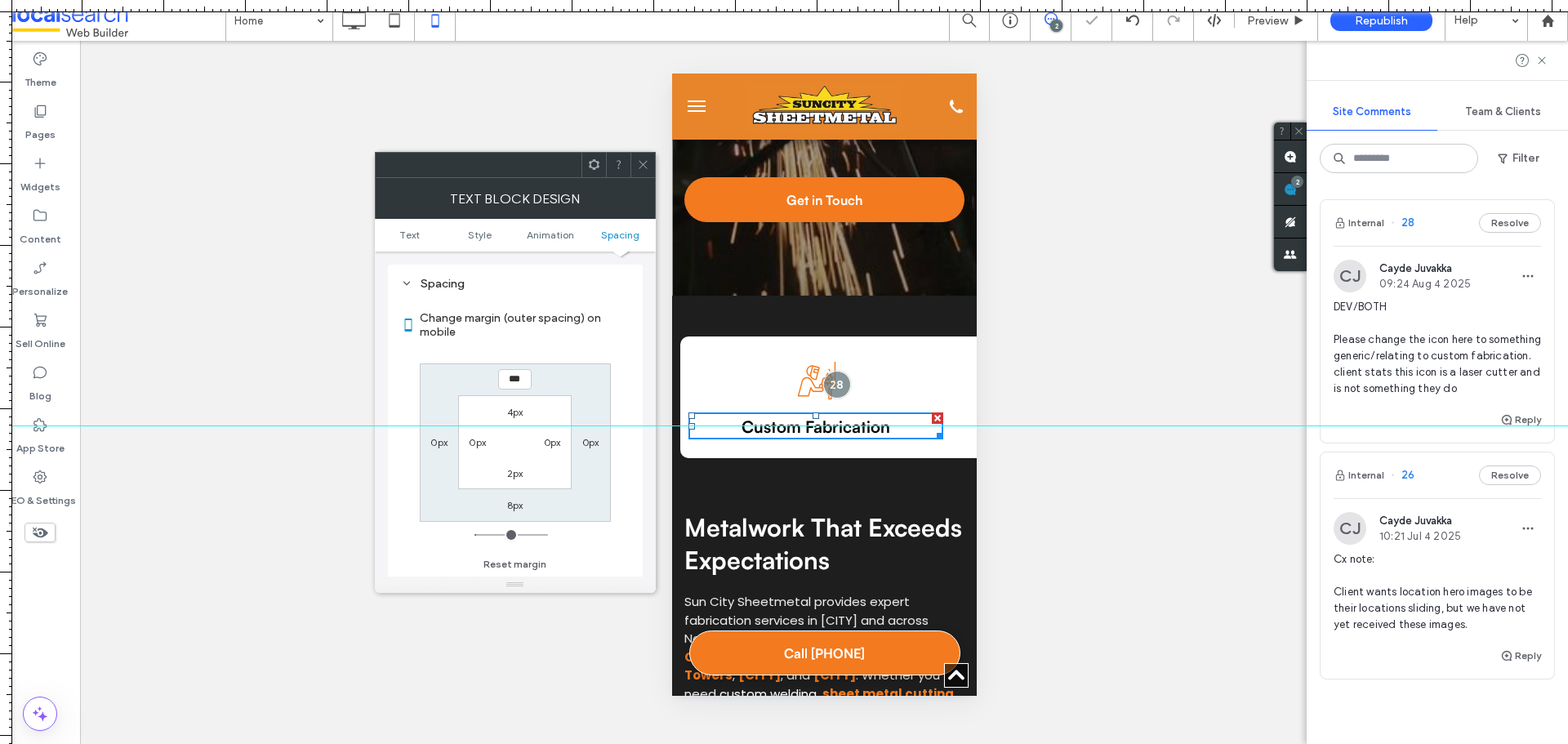 click on "4px" at bounding box center [515, 412] 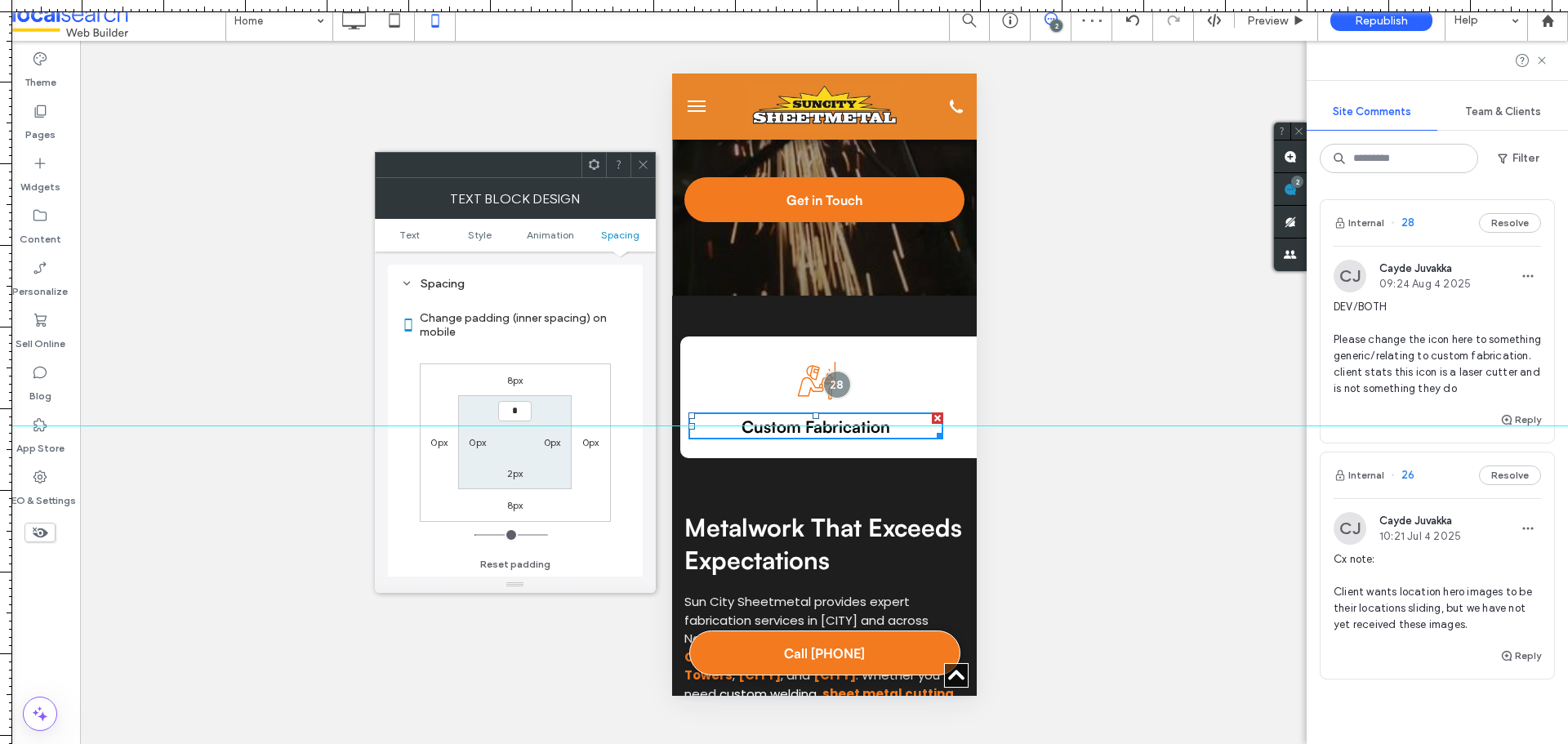 type on "*" 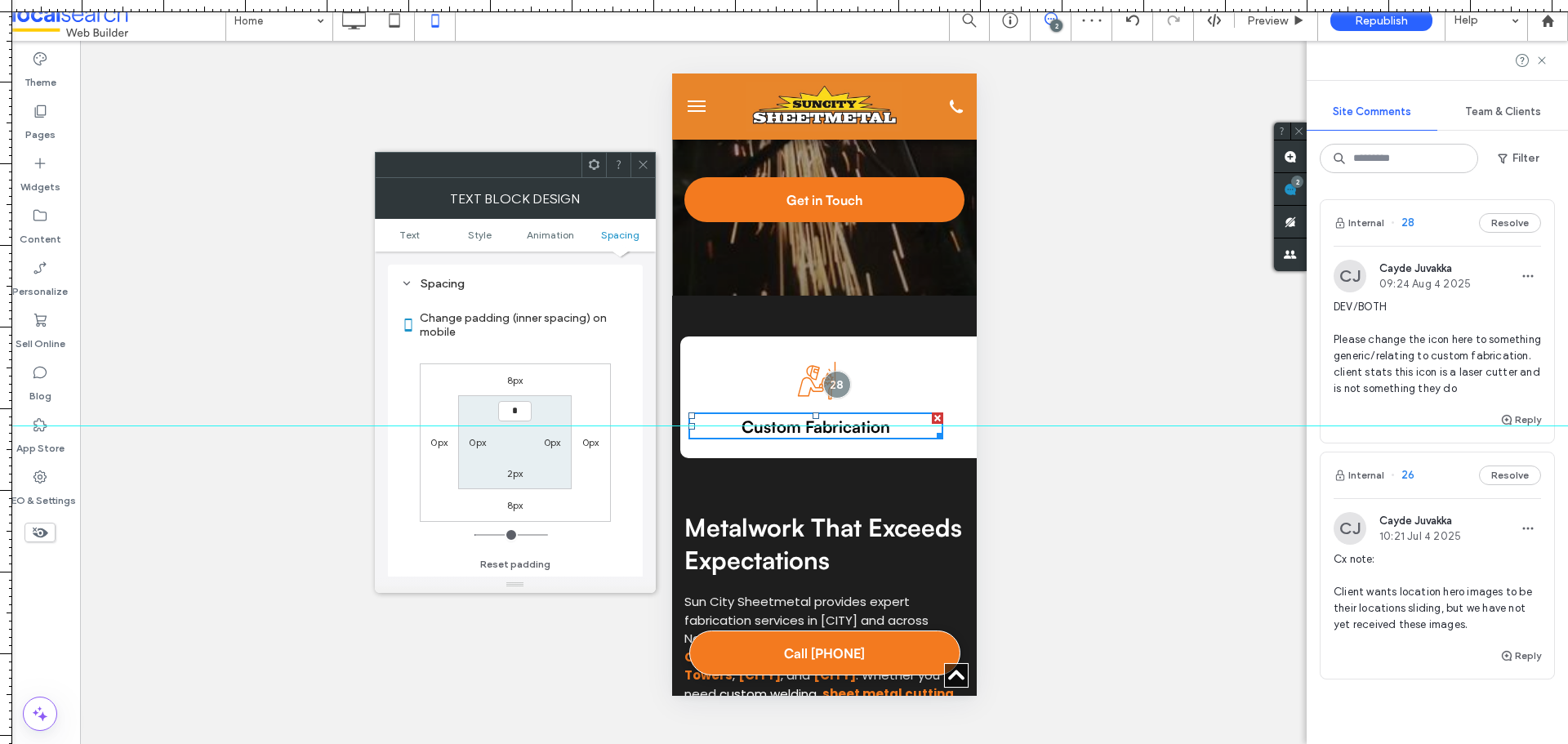 click on "* 0px 2px 0px" at bounding box center [514, 442] 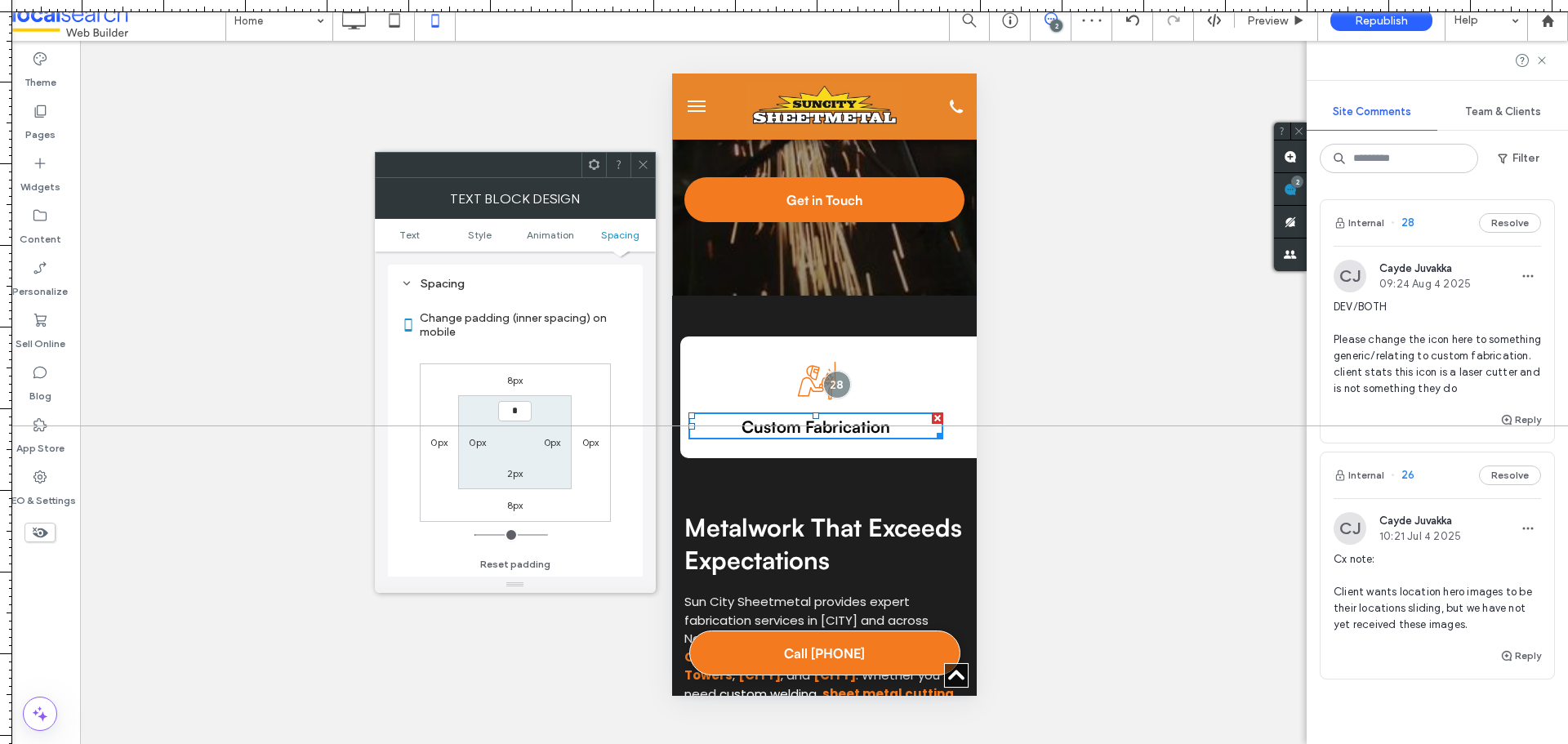 type on "*" 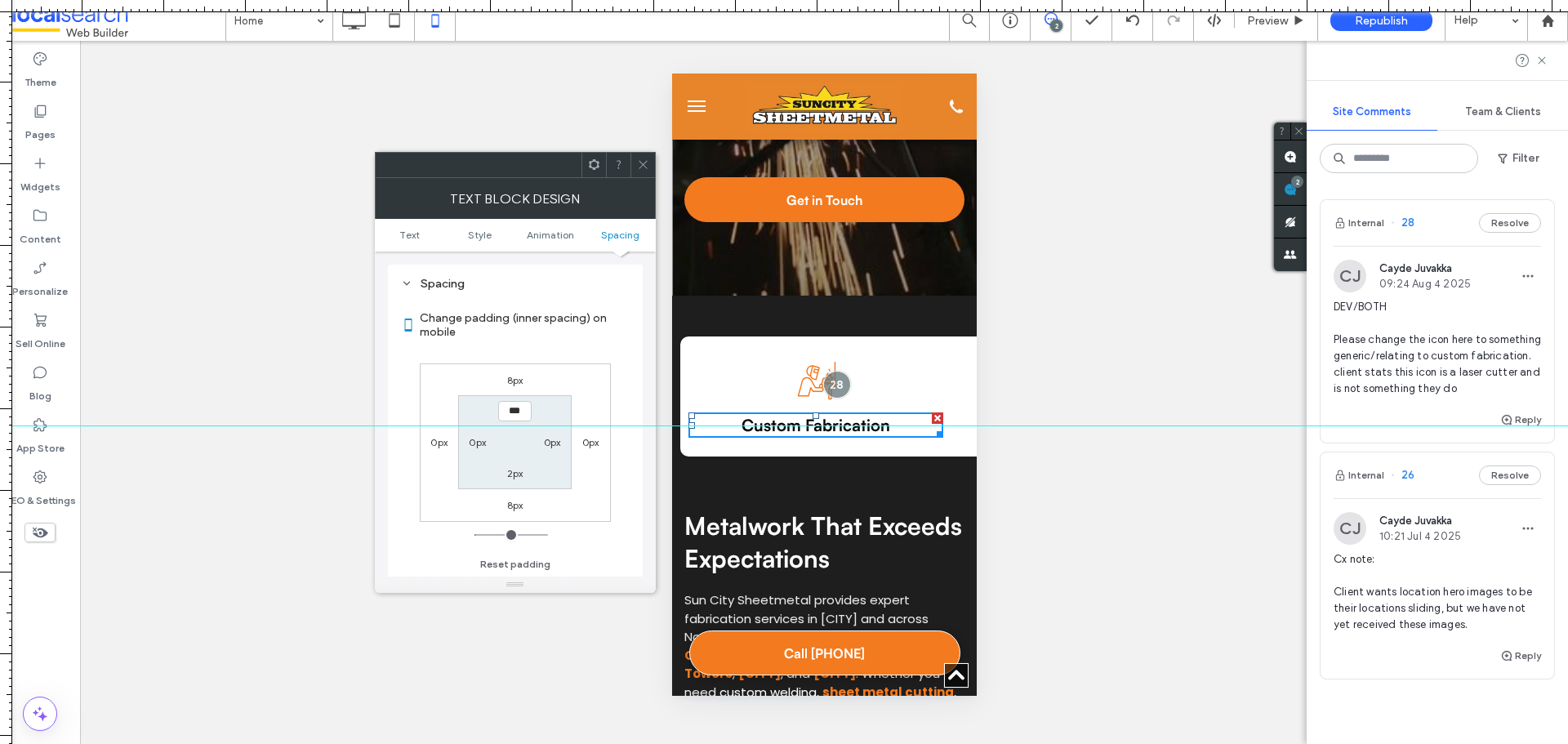 drag, startPoint x: 639, startPoint y: 159, endPoint x: 627, endPoint y: 180, distance: 24.186773 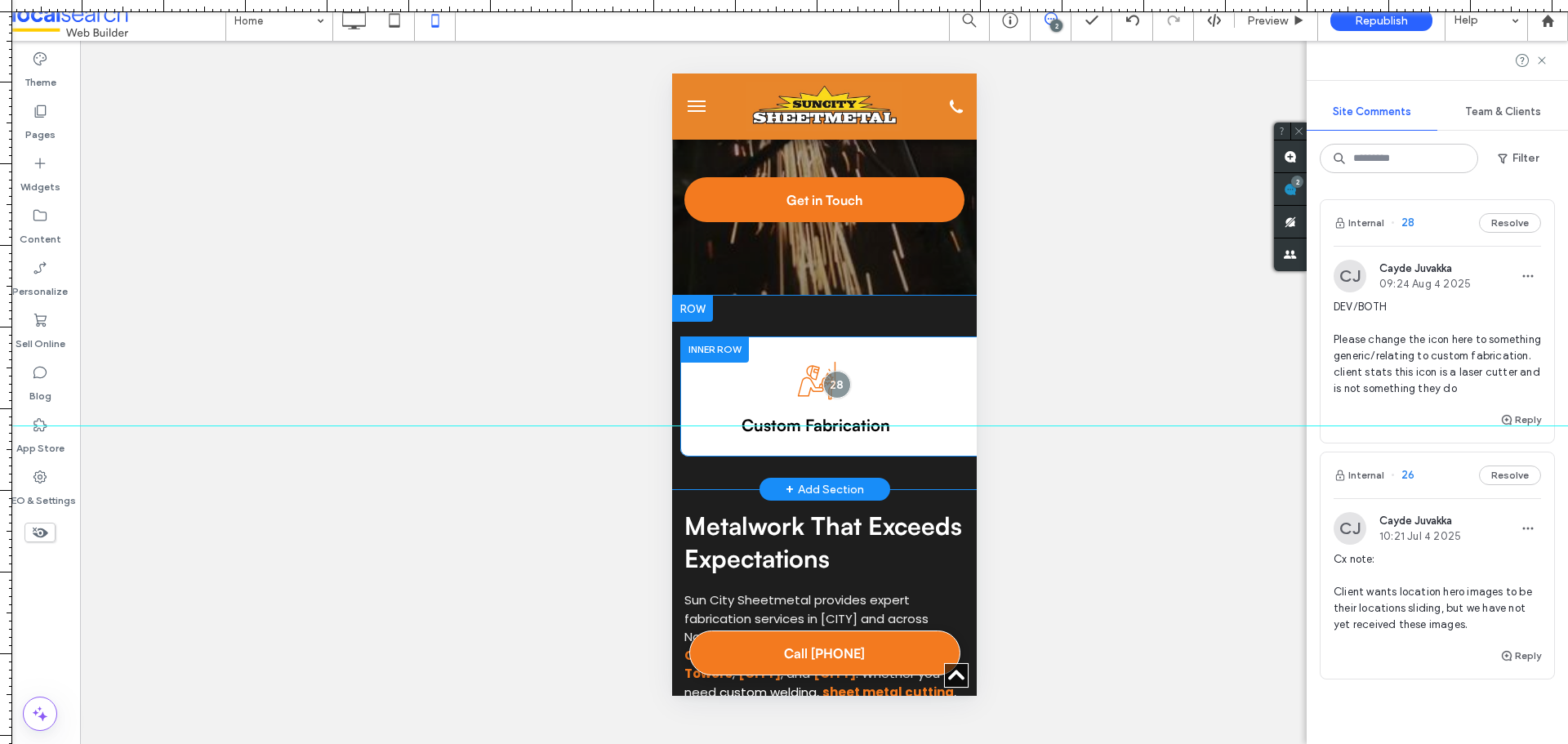 click on "Fabrication Icon
Custom Fabrication
Click To Paste" at bounding box center (815, 396) 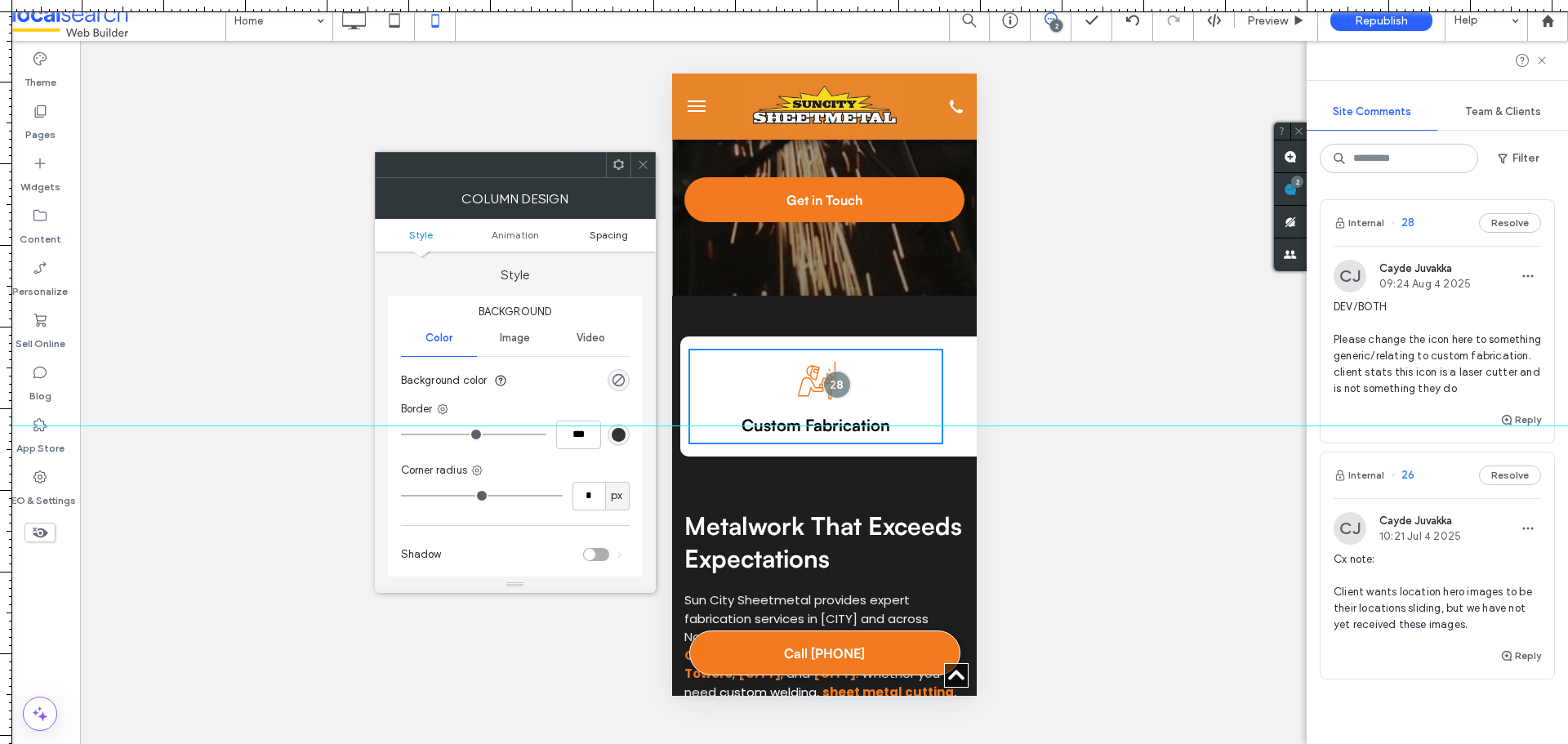 click on "Spacing" at bounding box center [608, 234] 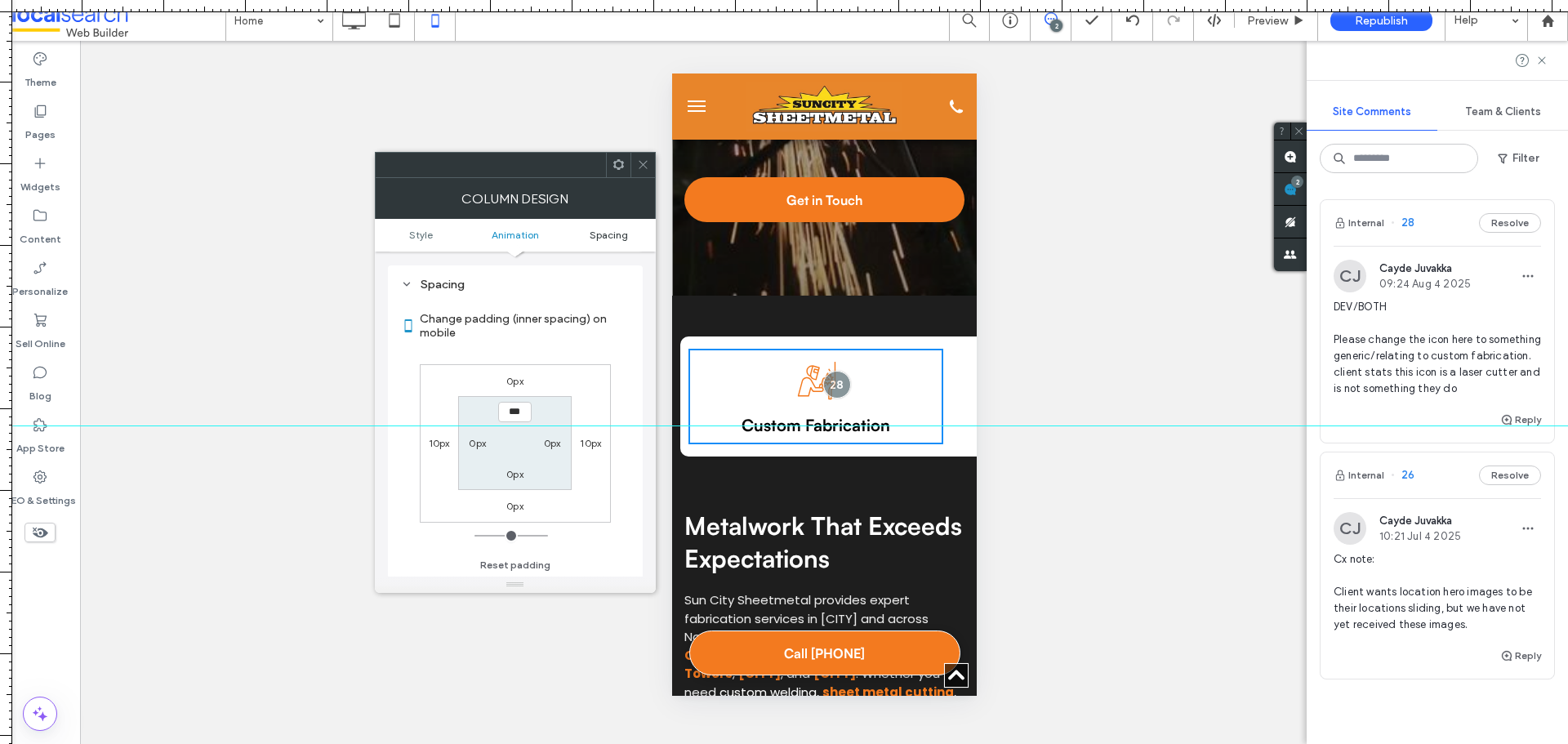 scroll, scrollTop: 383, scrollLeft: 0, axis: vertical 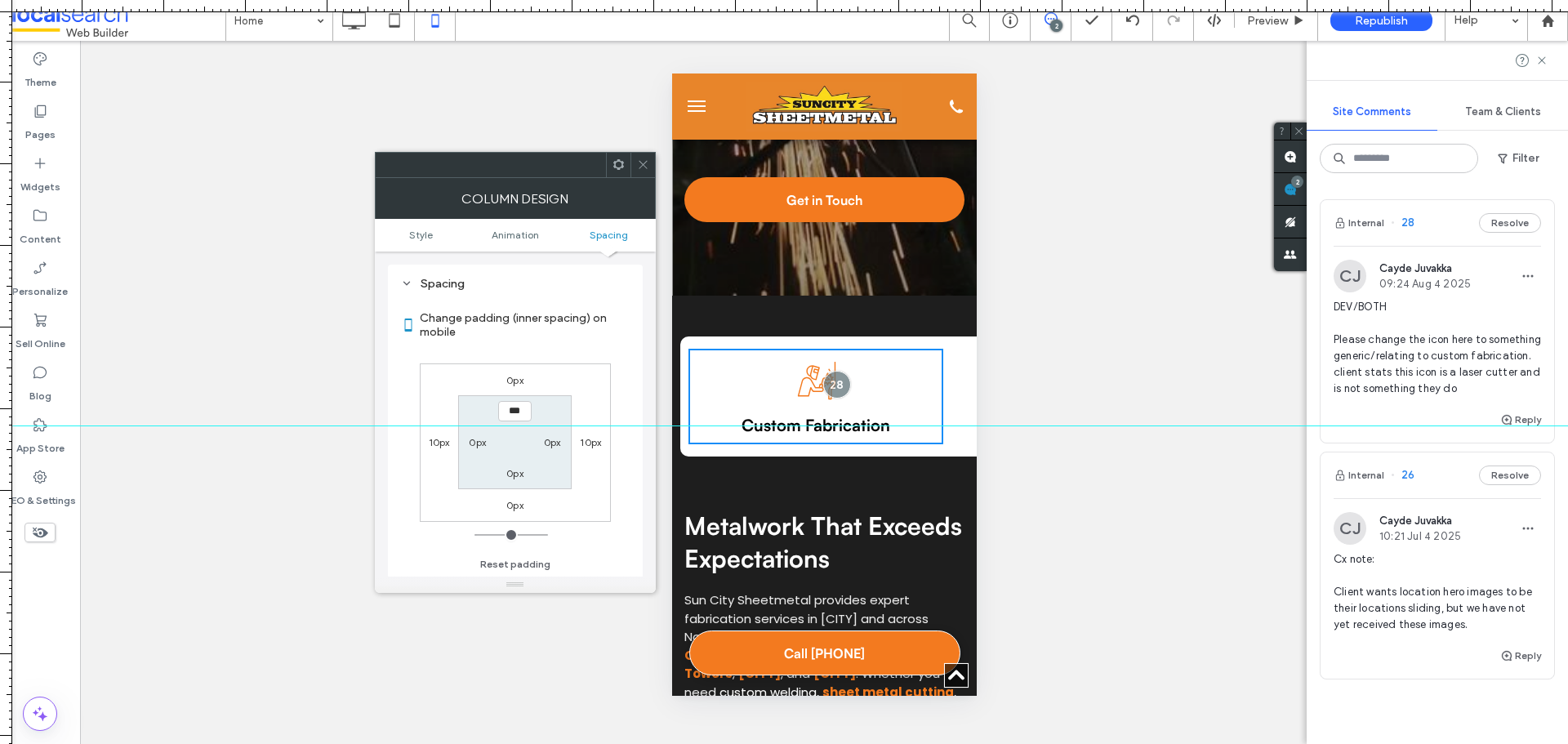 click 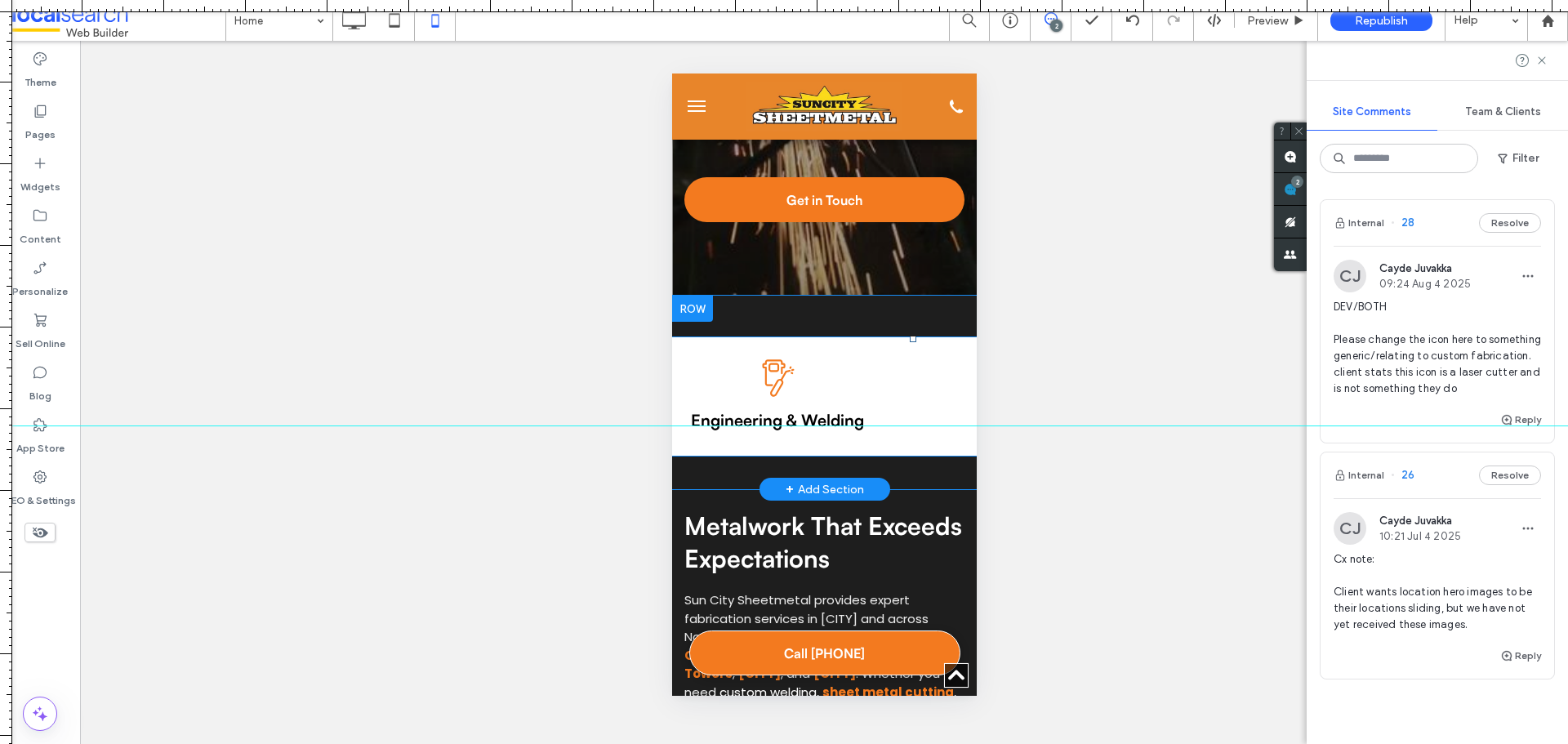 scroll, scrollTop: 0, scrollLeft: 327, axis: horizontal 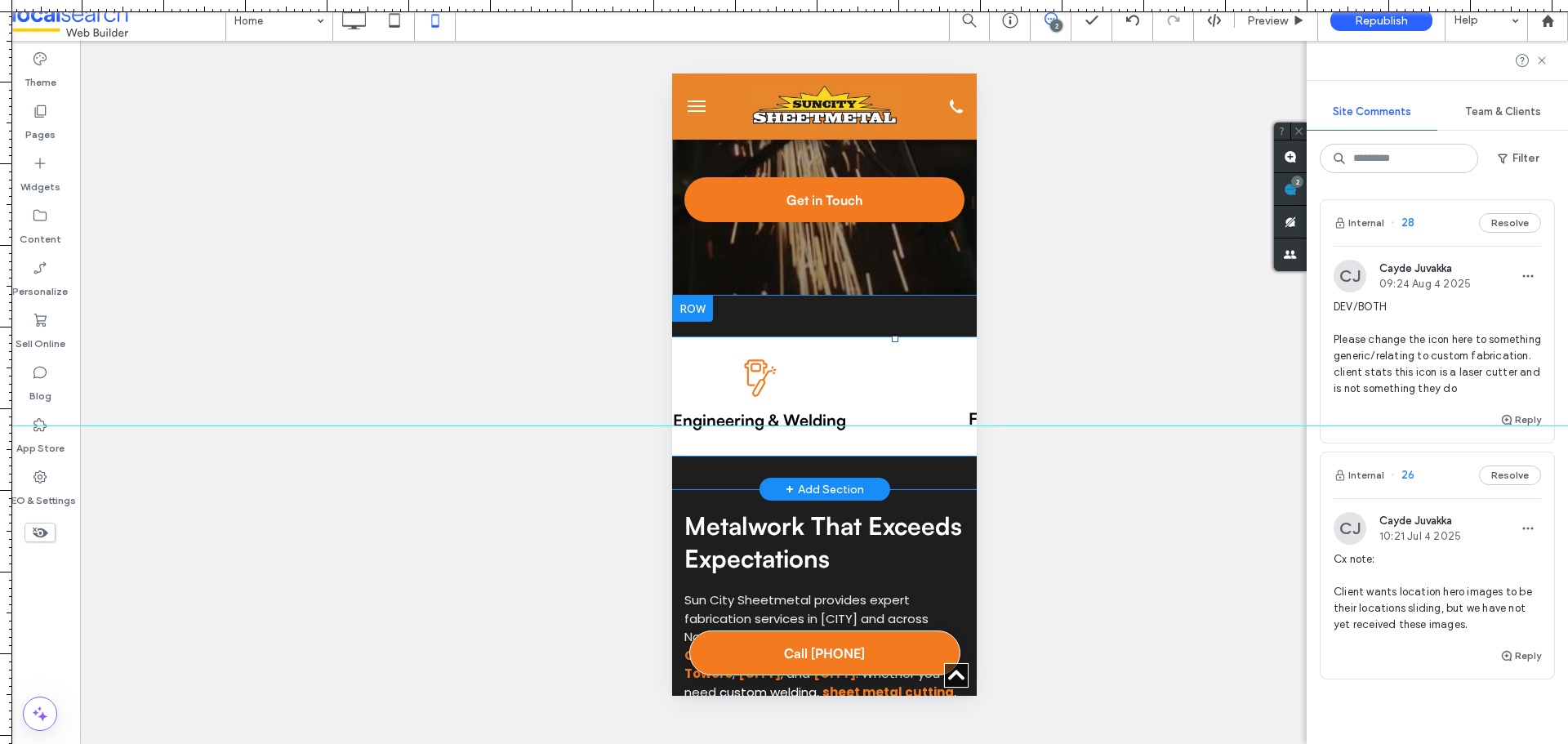 click on "Engineering Icon
Engineering & Welding
Click To Paste" at bounding box center [760, 396] 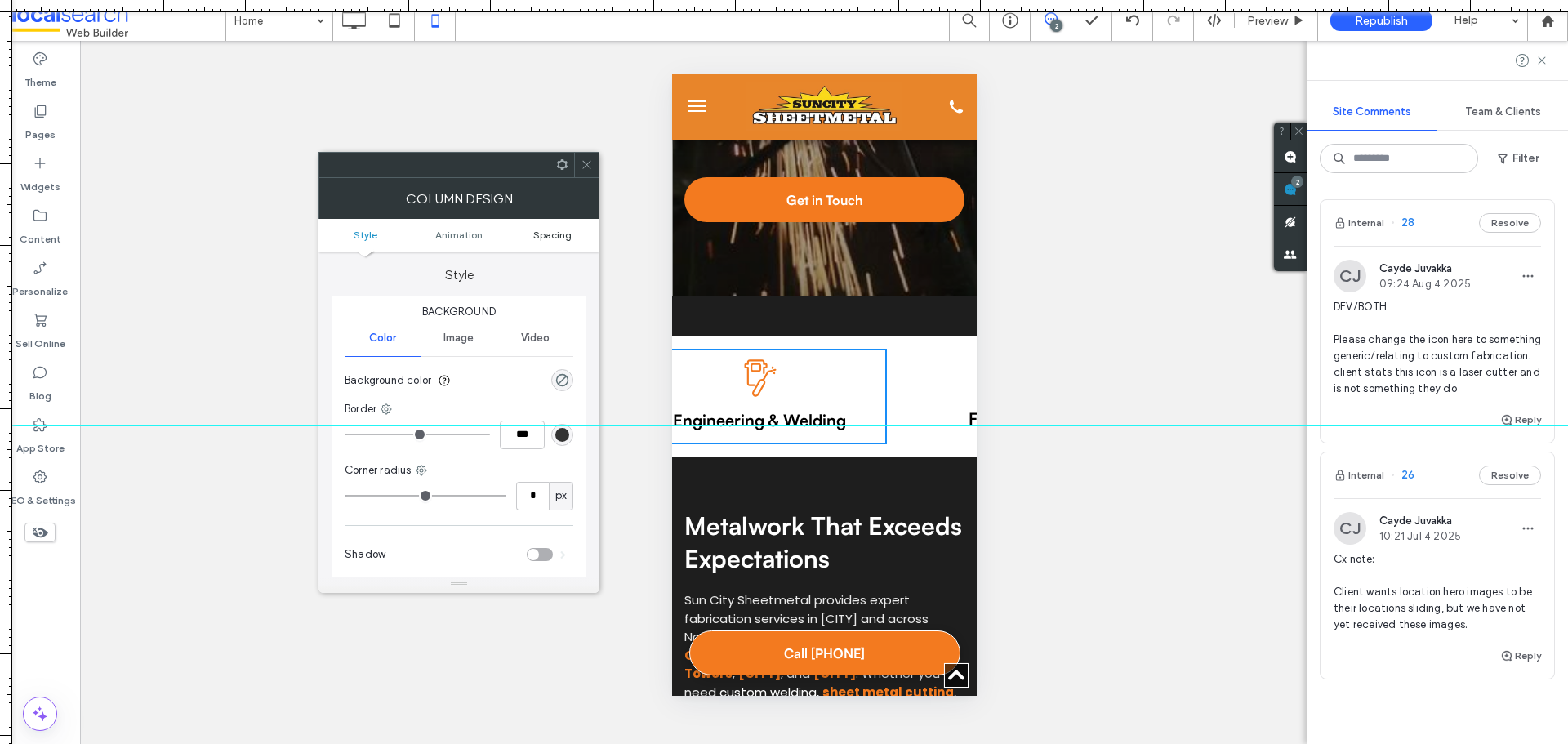 click on "Spacing" at bounding box center (552, 234) 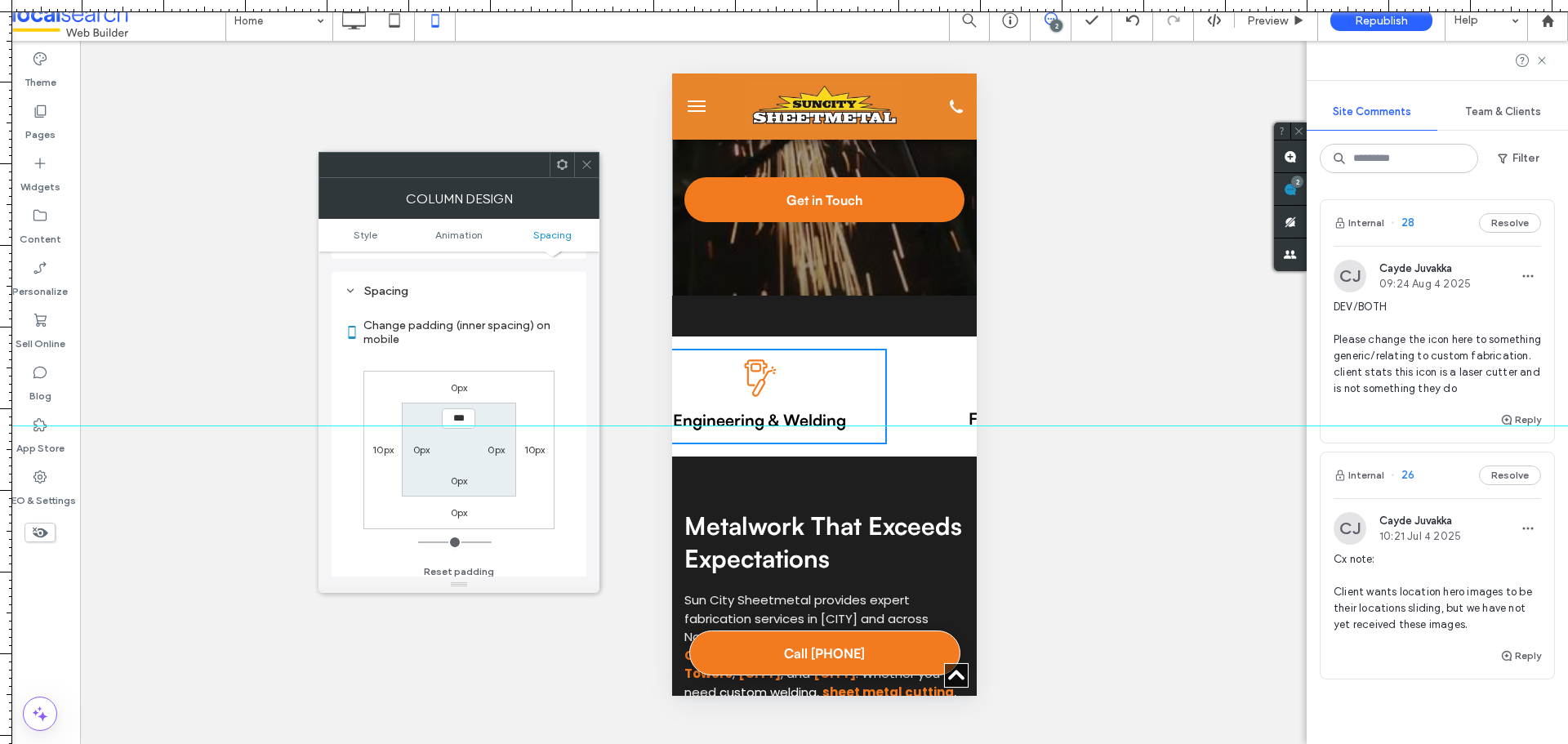 scroll, scrollTop: 383, scrollLeft: 0, axis: vertical 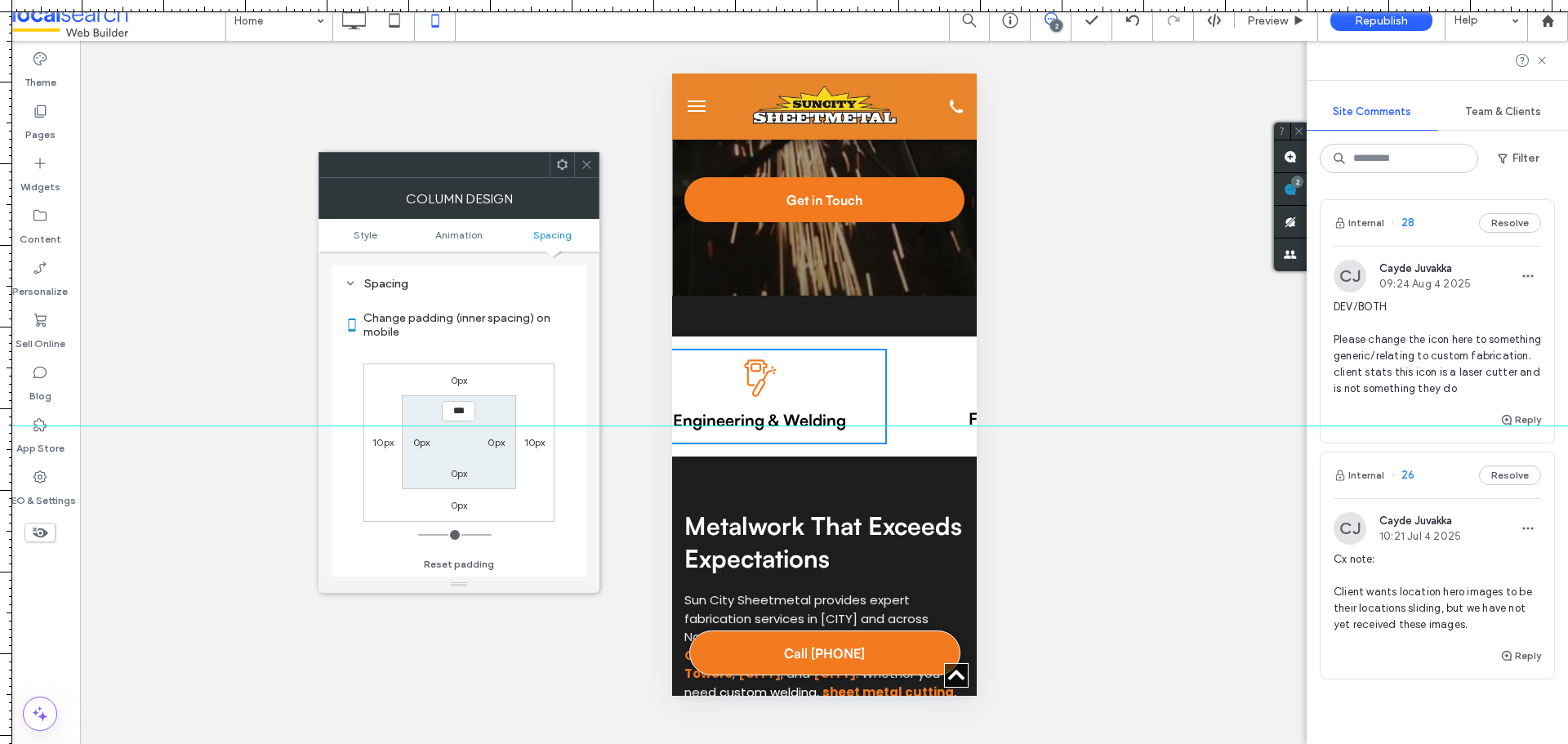 click 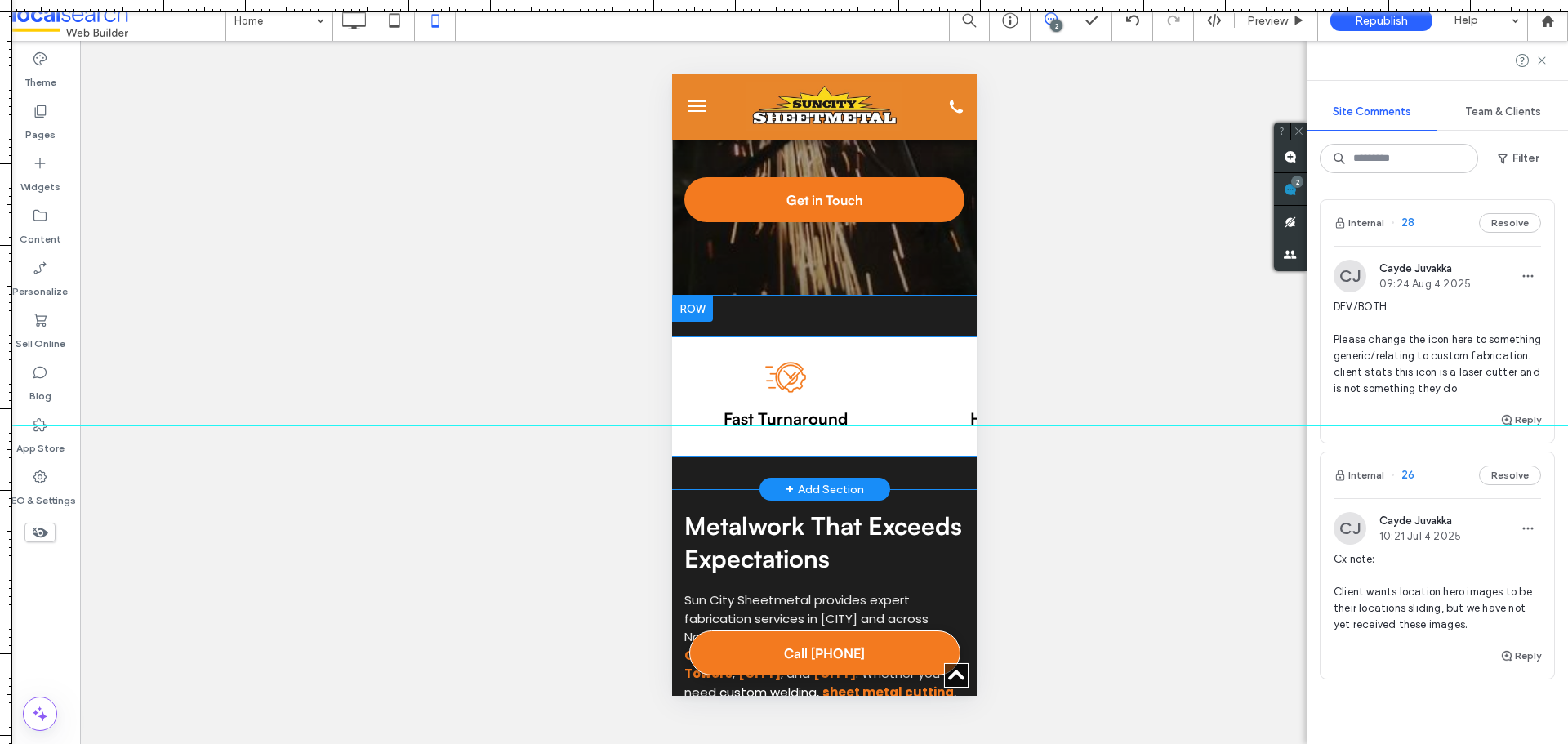 scroll, scrollTop: 0, scrollLeft: 807, axis: horizontal 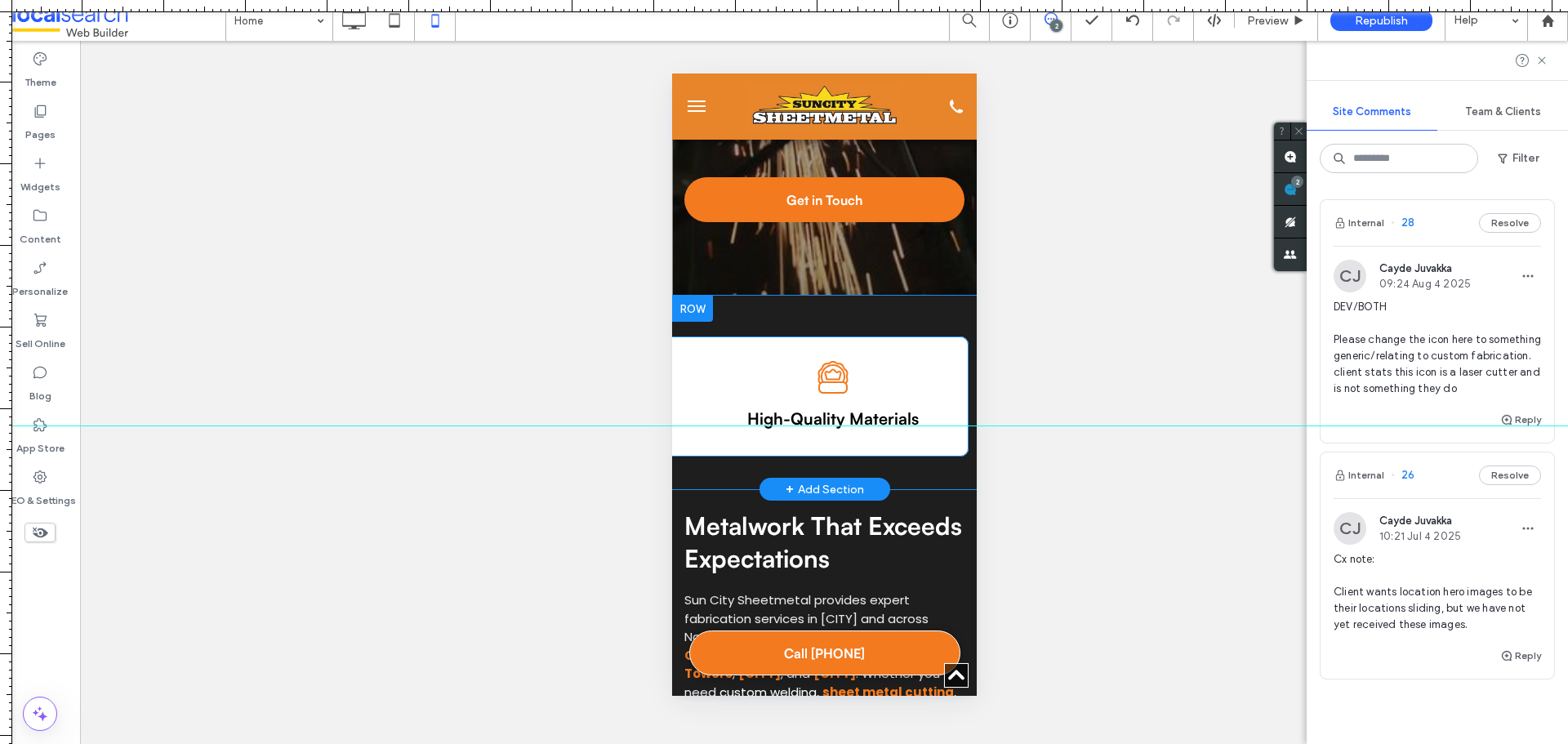 click on "High-Quality Icon
High-Quality Materials
Click To Paste" at bounding box center (833, 396) 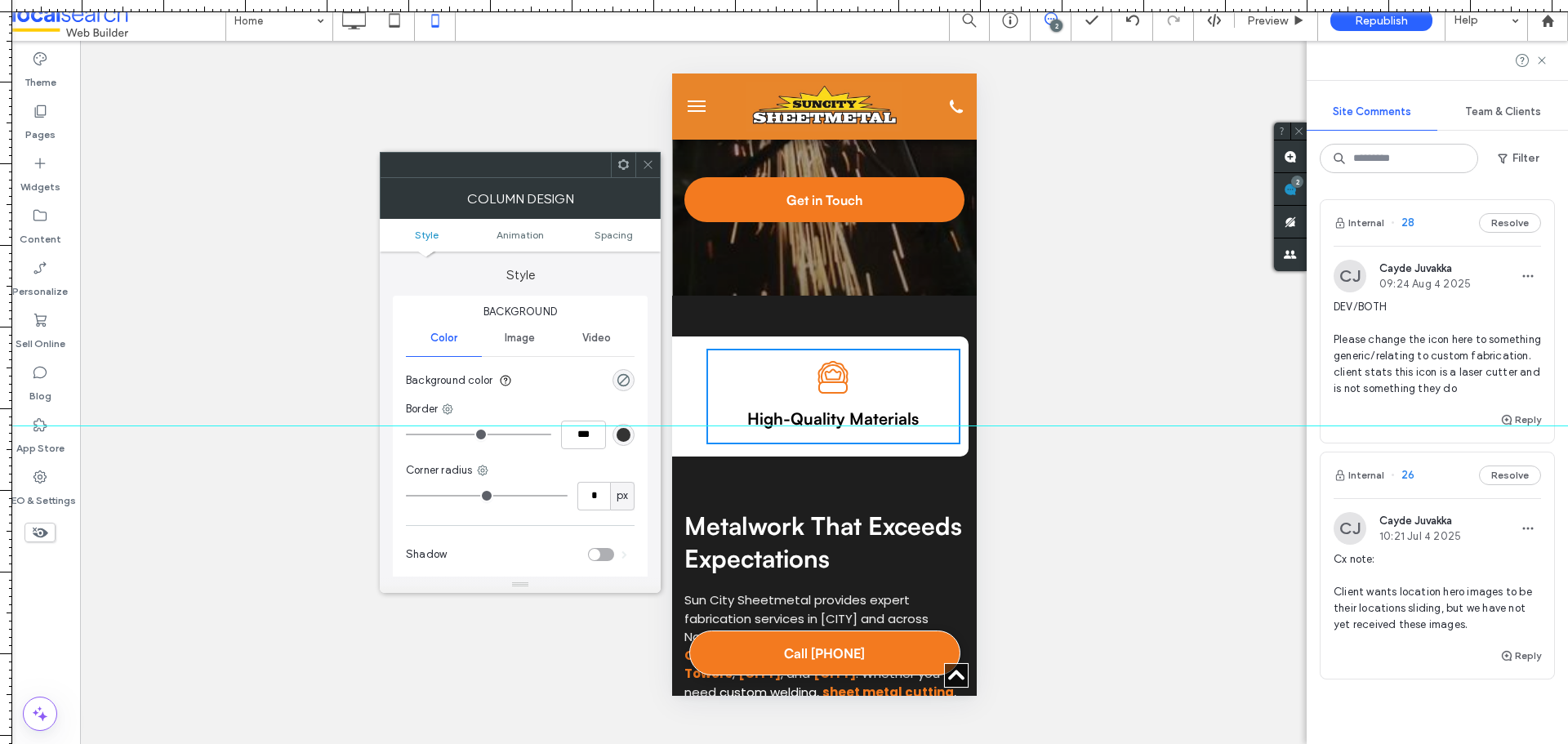 scroll, scrollTop: 0, scrollLeft: 537, axis: horizontal 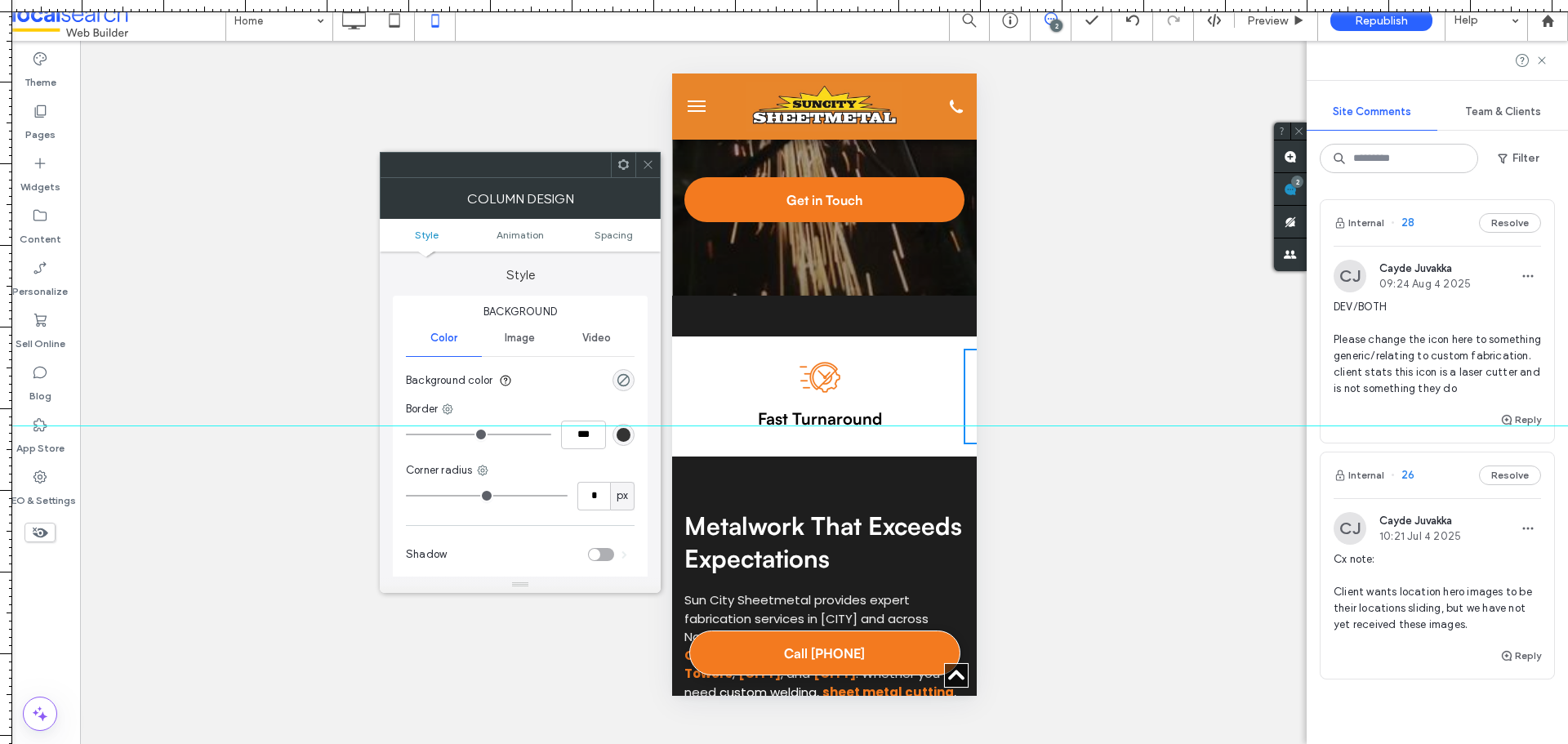 click 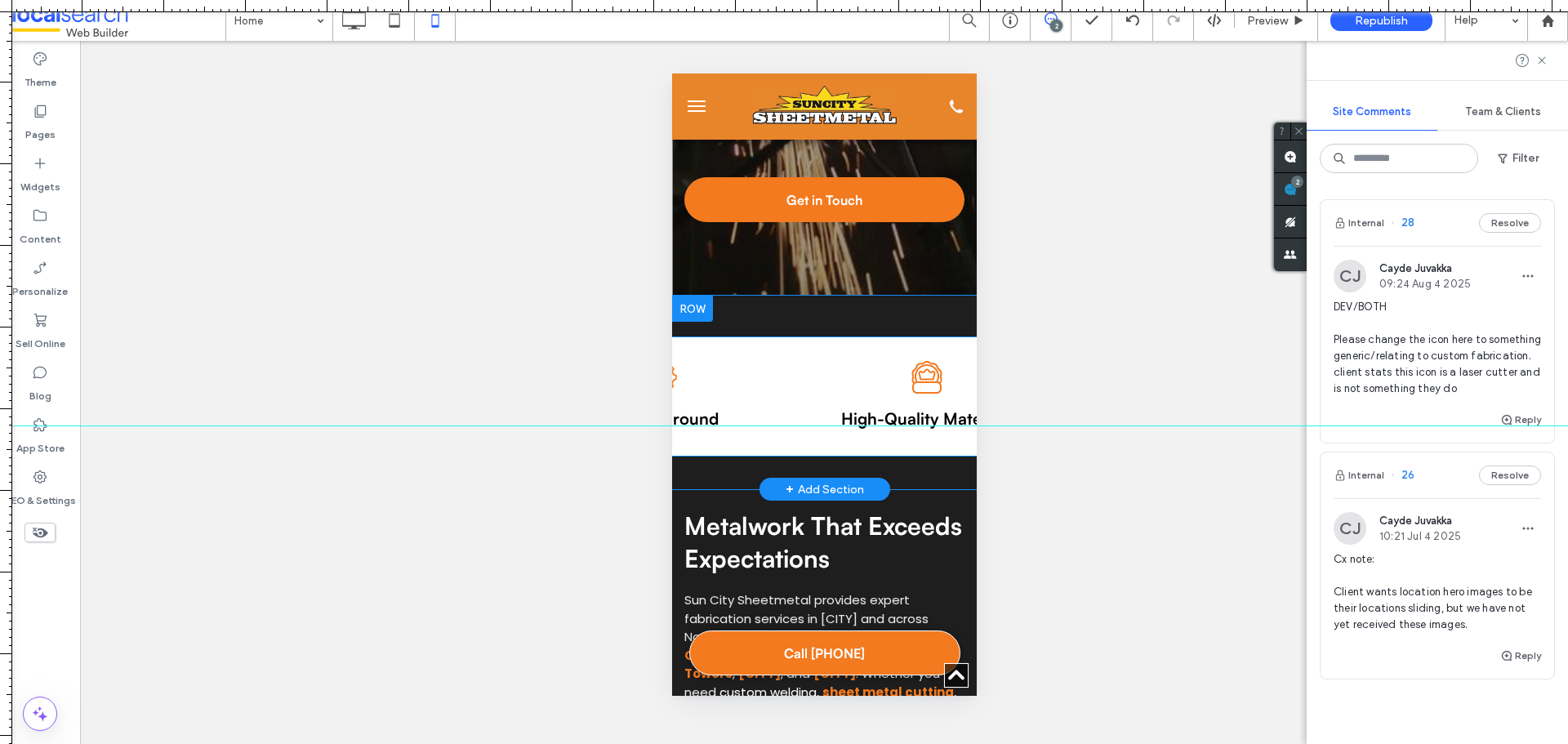scroll, scrollTop: 0, scrollLeft: 807, axis: horizontal 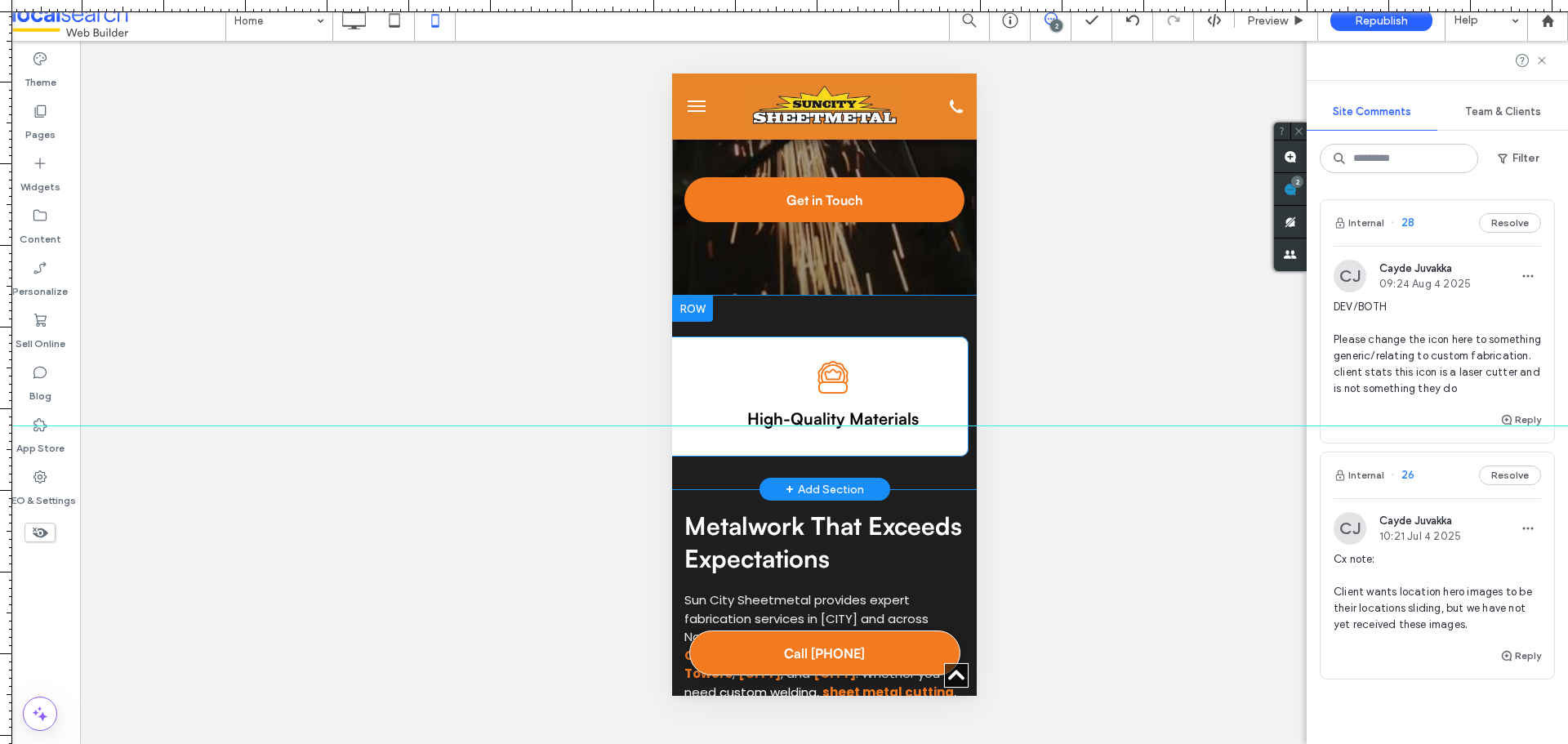 click on "High-Quality Icon
High-Quality Materials
Click To Paste" at bounding box center [833, 396] 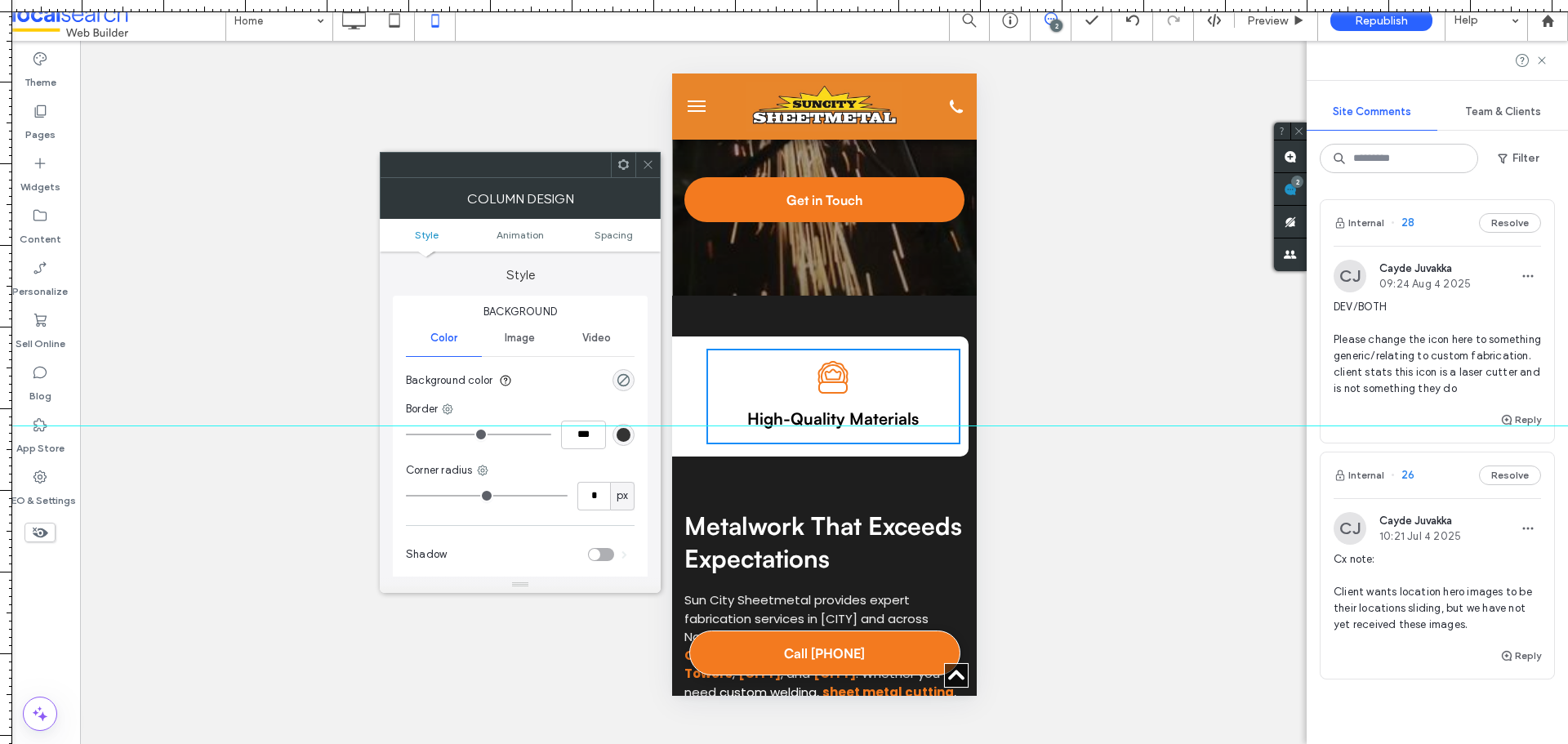 scroll, scrollTop: 0, scrollLeft: 537, axis: horizontal 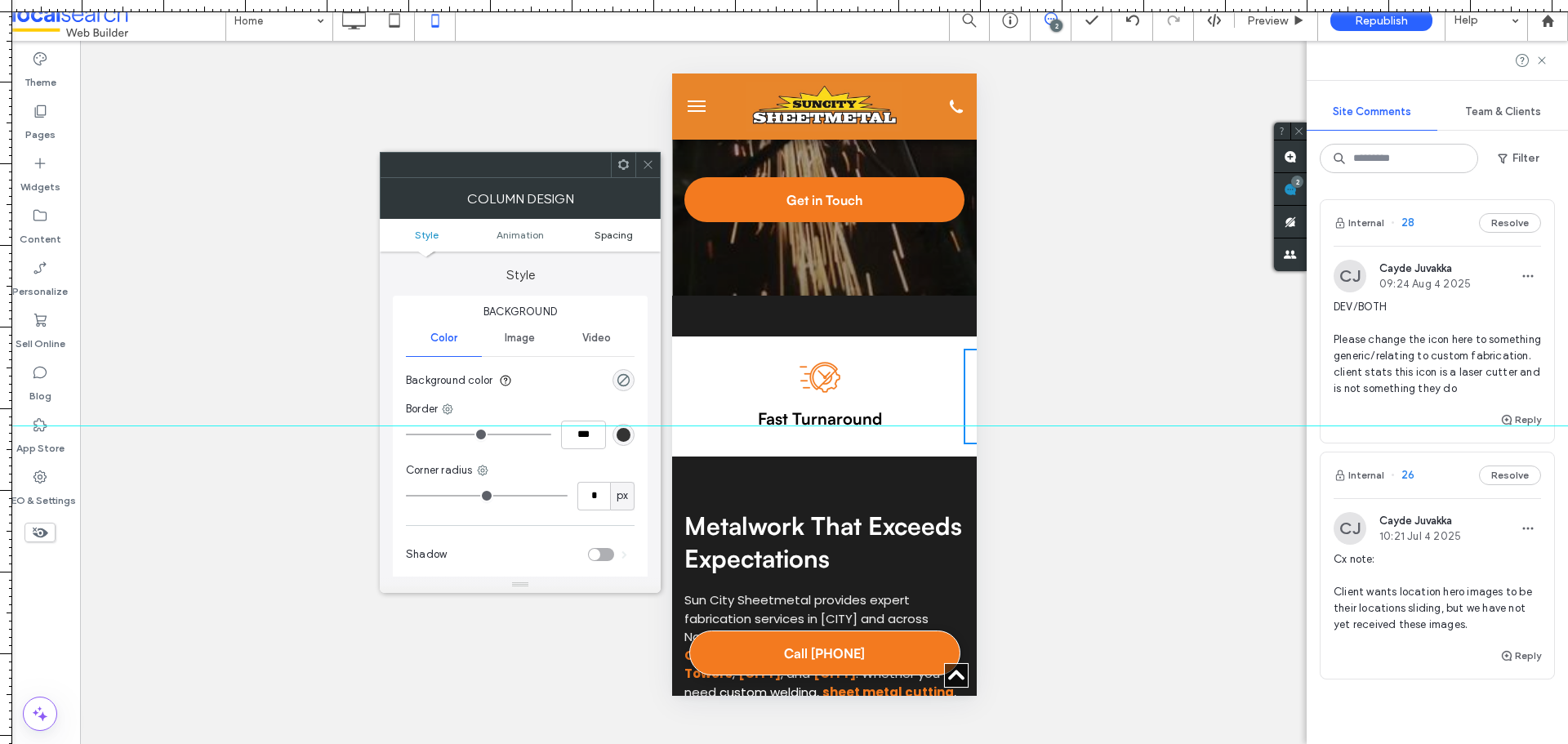 click on "Spacing" at bounding box center (613, 234) 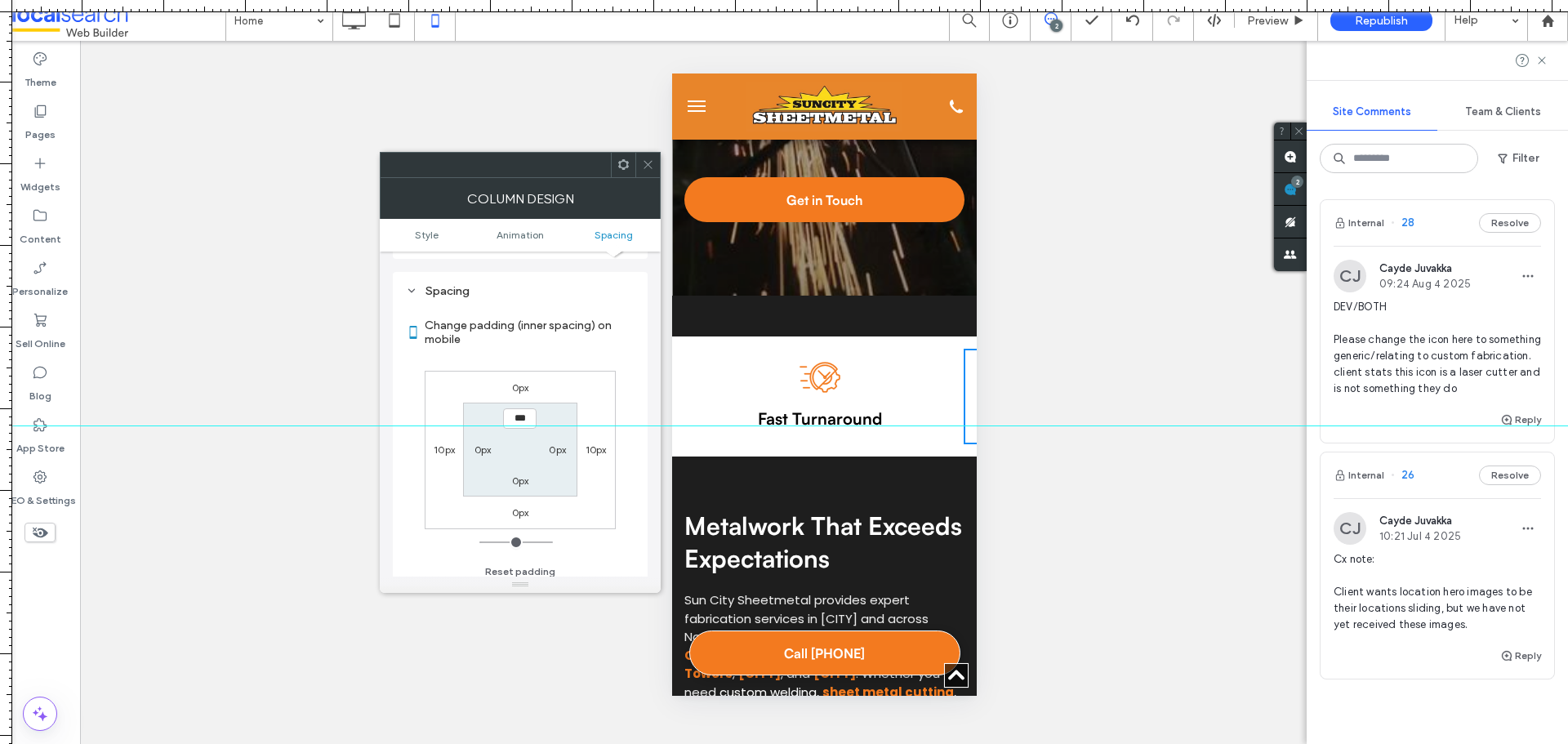 scroll, scrollTop: 383, scrollLeft: 0, axis: vertical 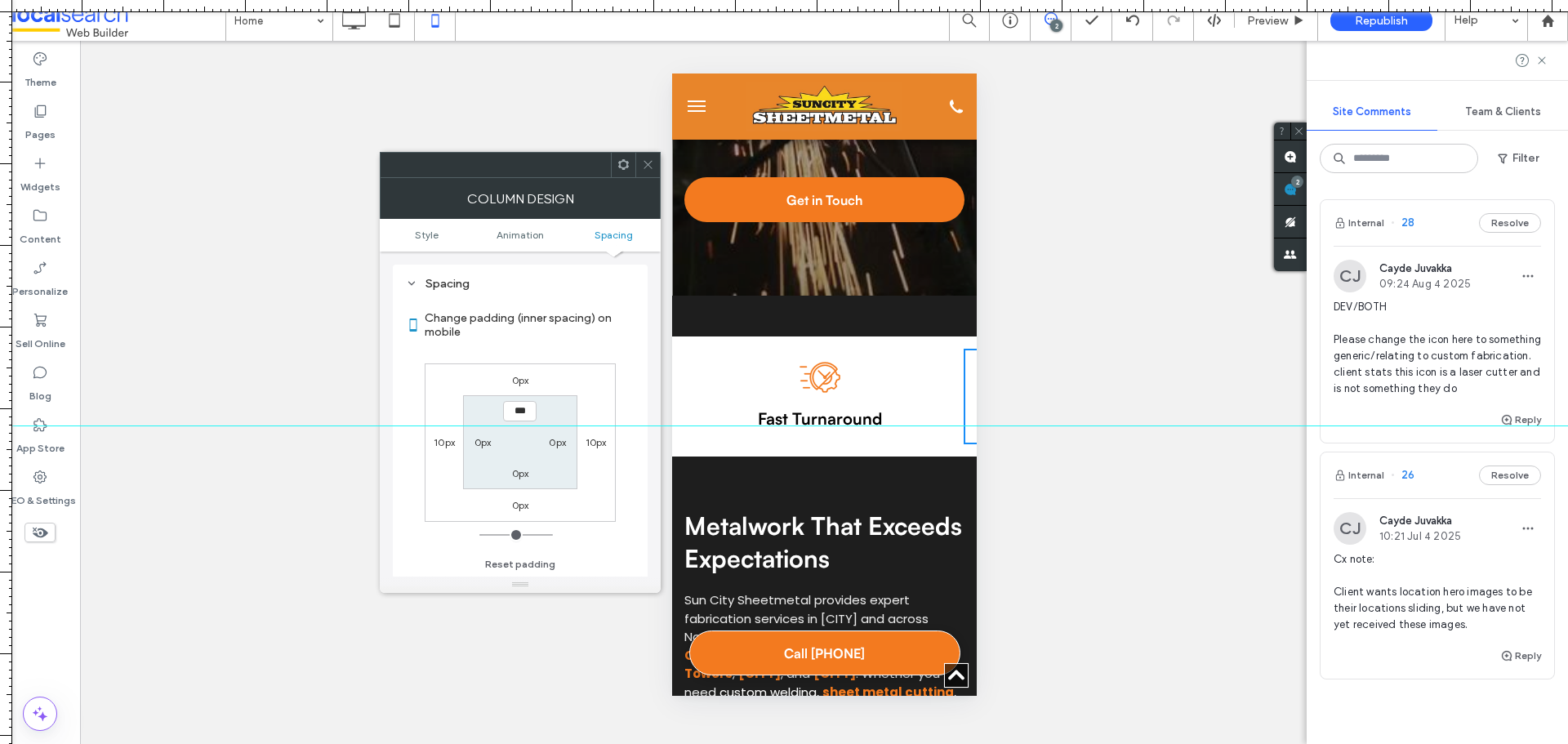 click 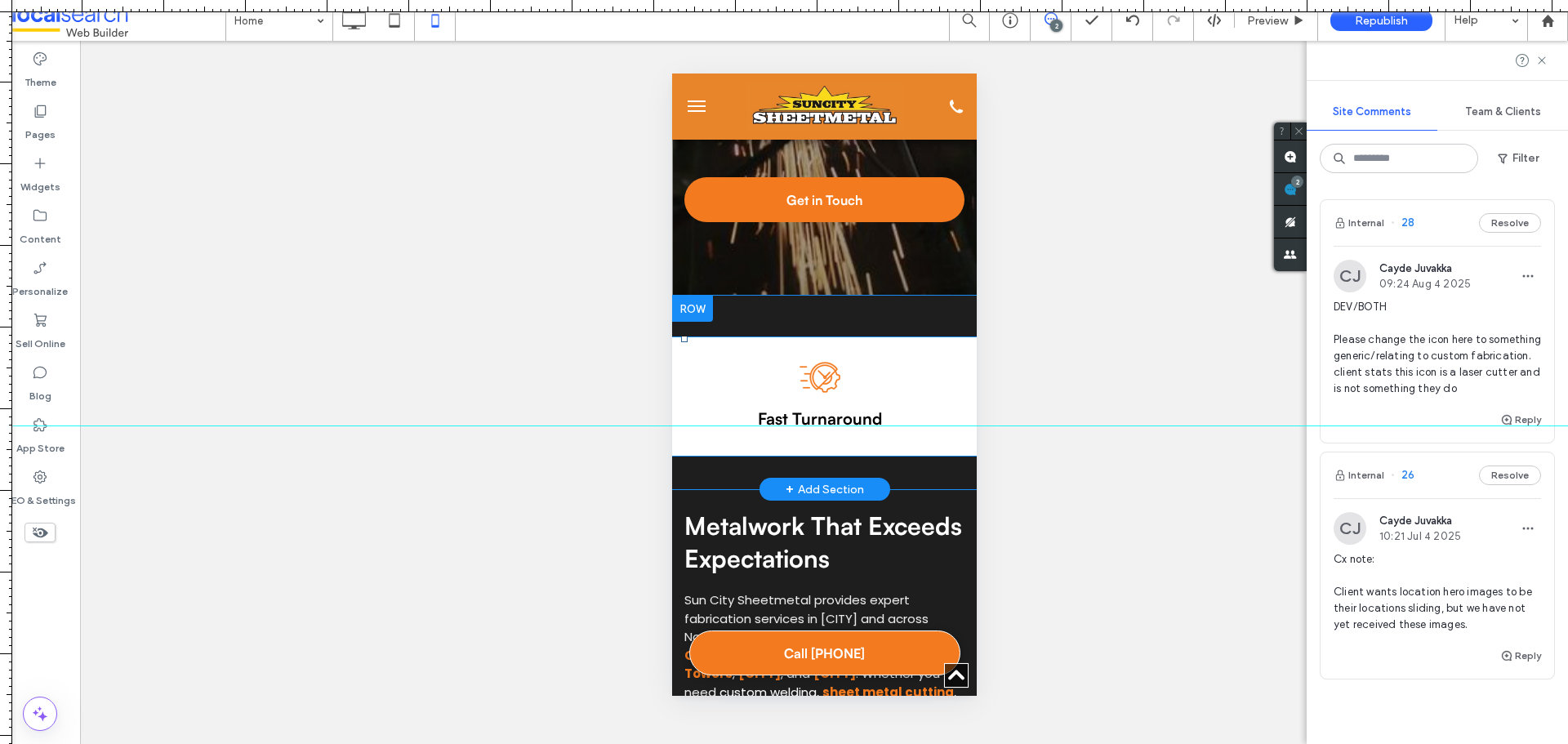 click on "Fast Turnaround Icon
Fast Turnaround
Click To Paste" at bounding box center (819, 396) 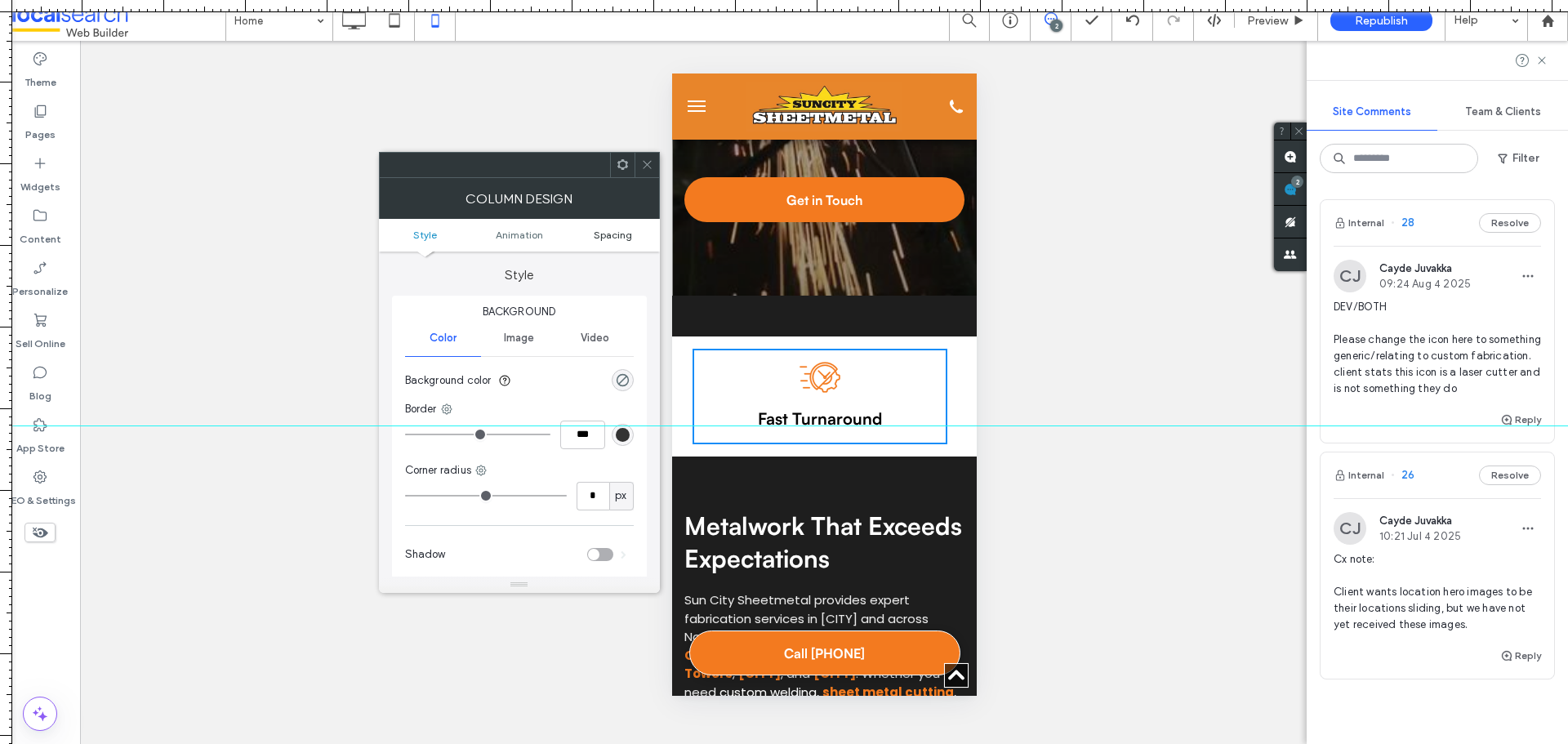 click on "Spacing" at bounding box center [612, 234] 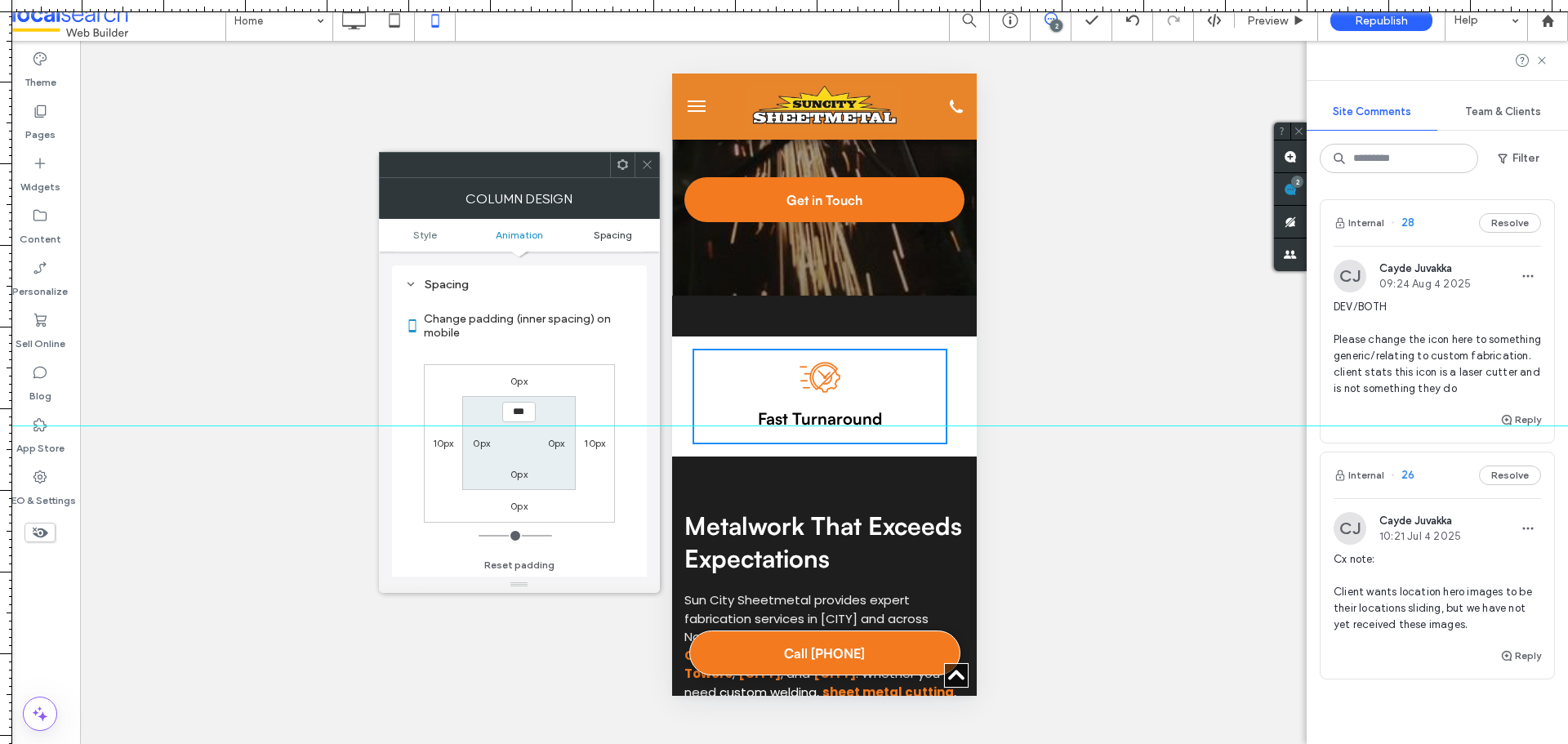 scroll, scrollTop: 383, scrollLeft: 0, axis: vertical 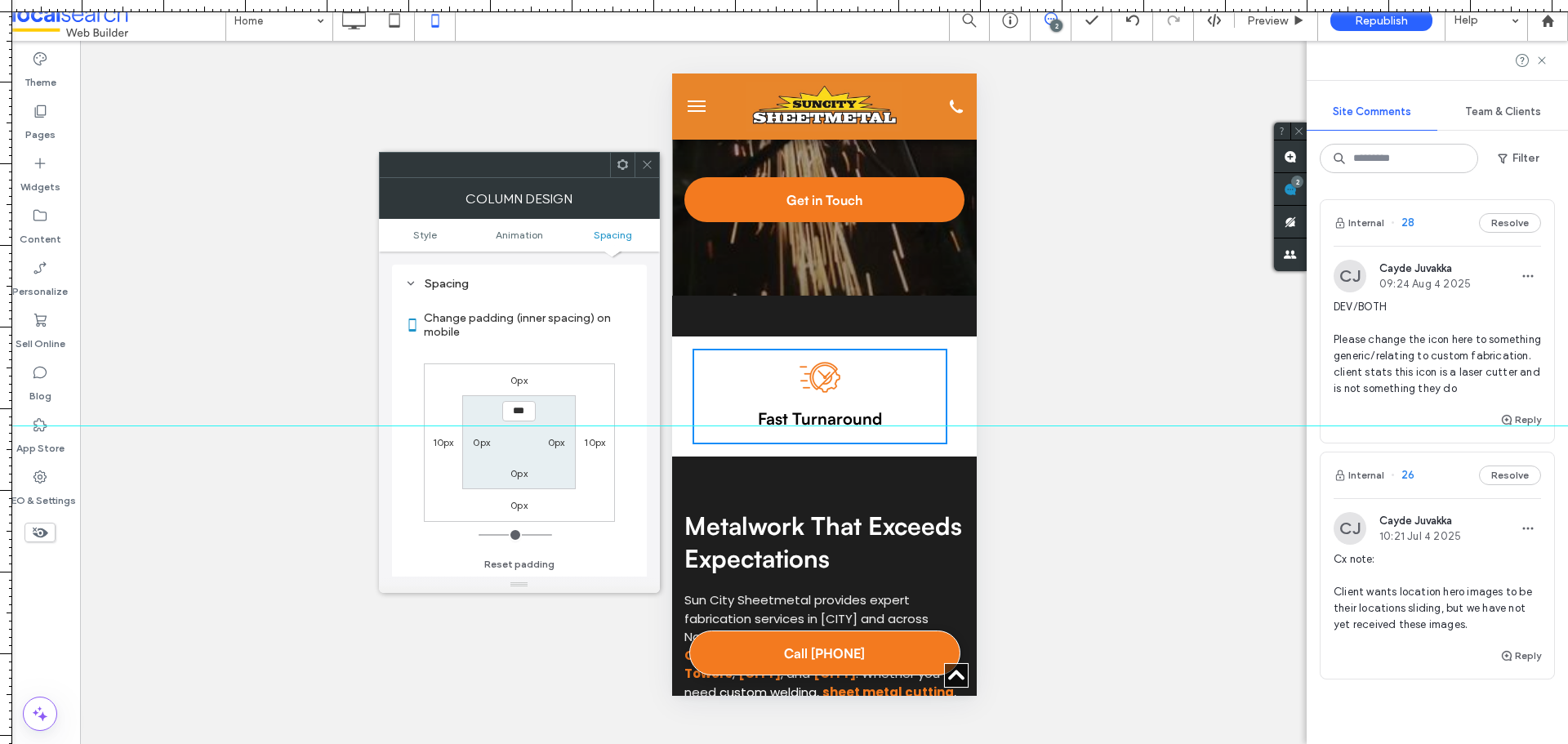 click 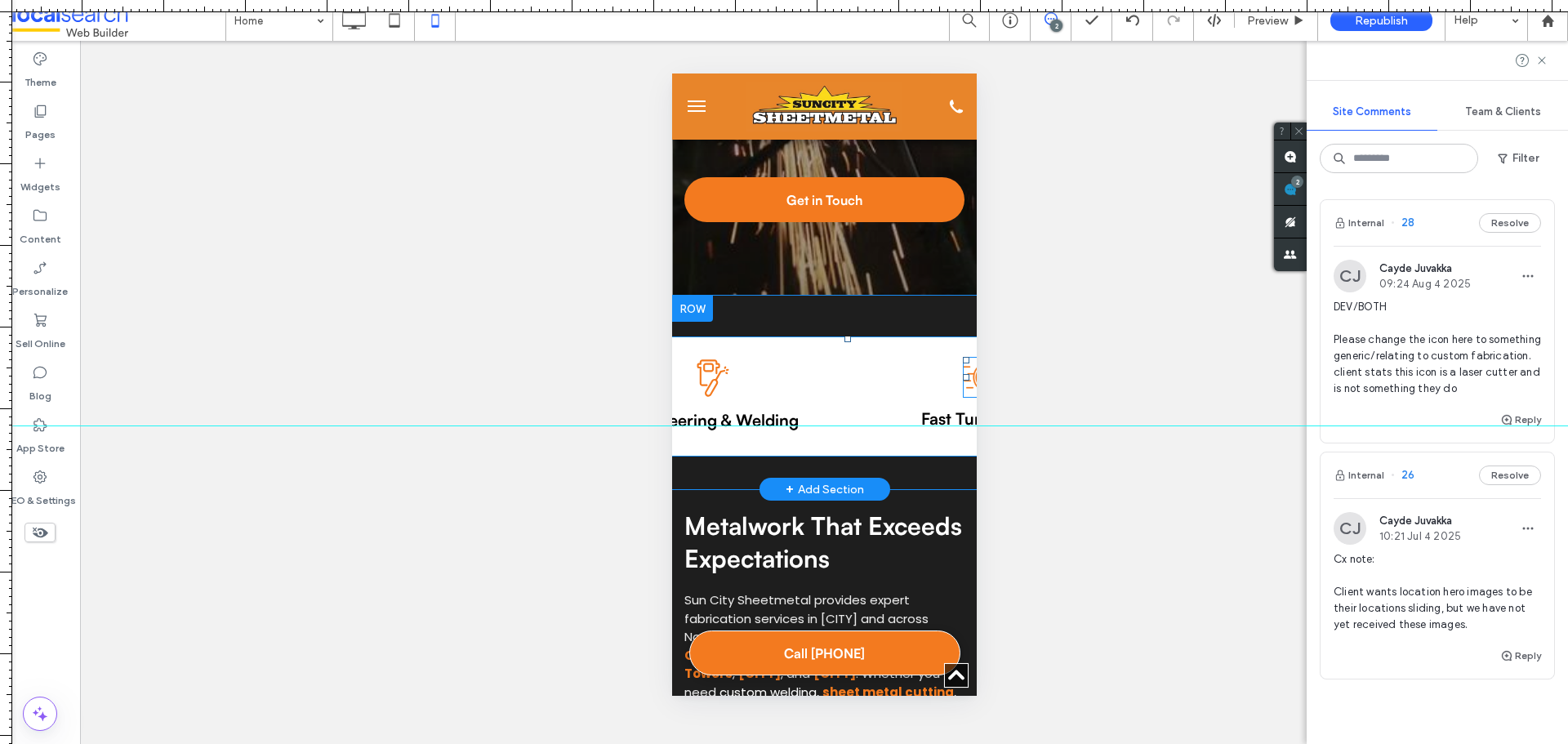 scroll, scrollTop: 0, scrollLeft: 292, axis: horizontal 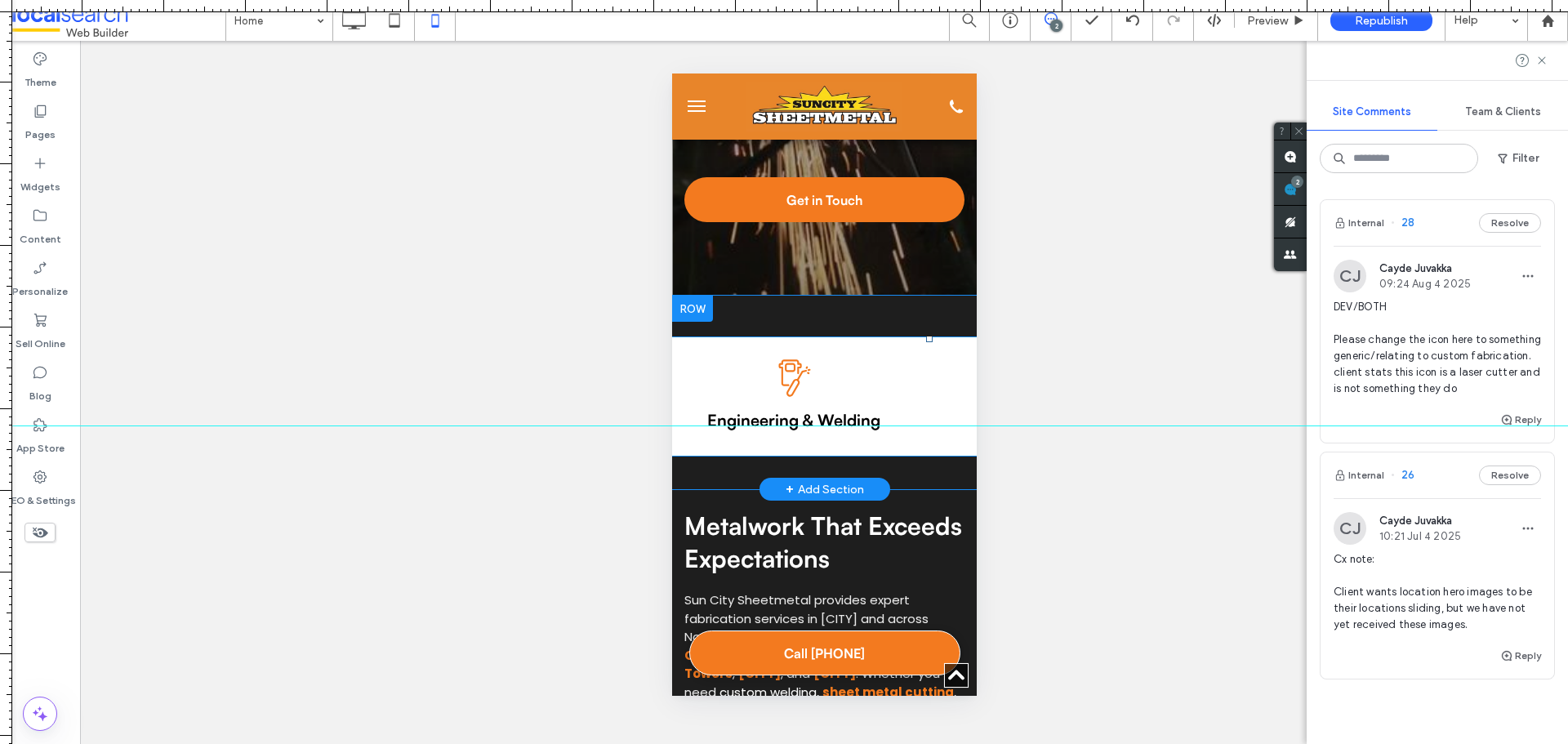 click on "Engineering Icon
Engineering & Welding
Click To Paste" at bounding box center [794, 396] 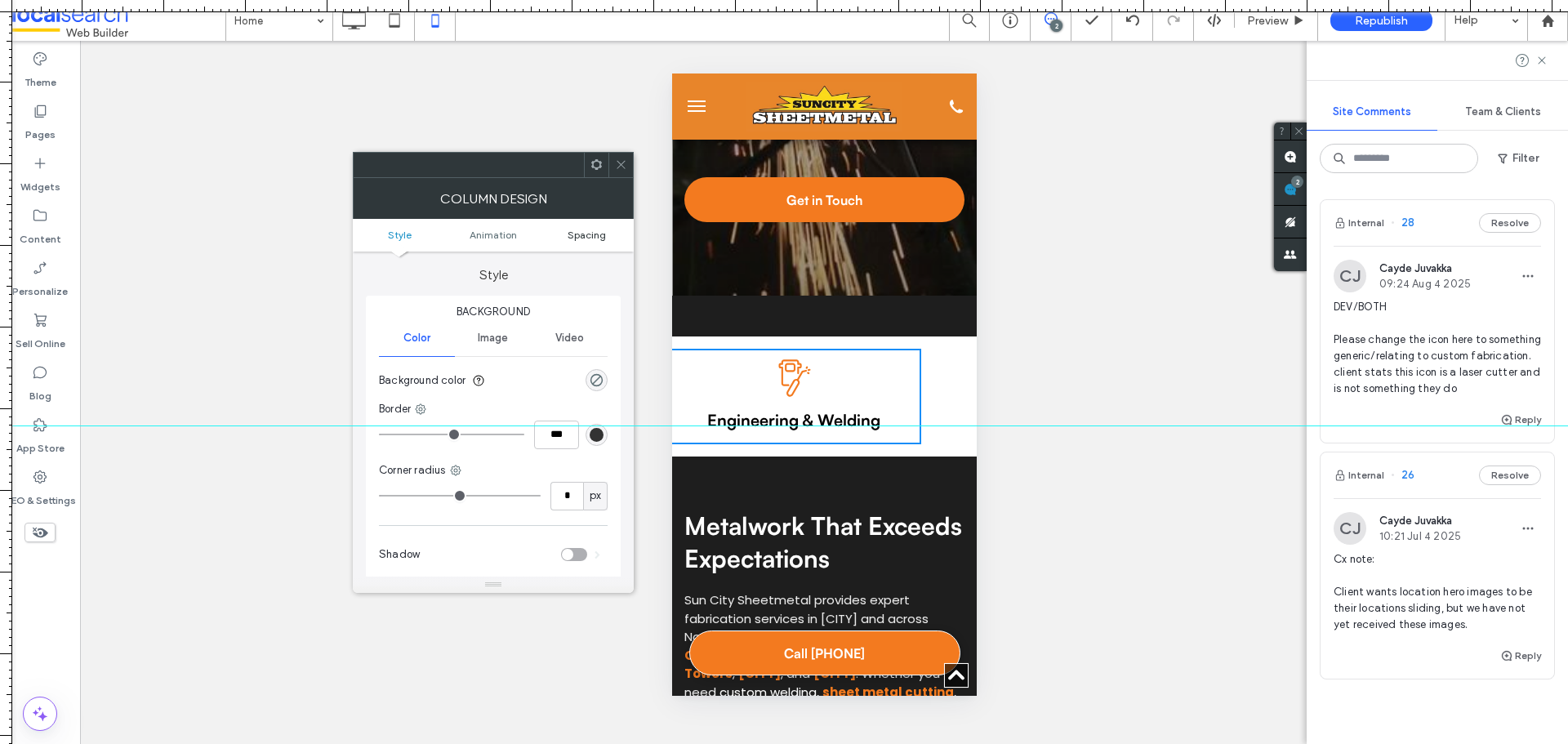 click on "Spacing" at bounding box center [586, 234] 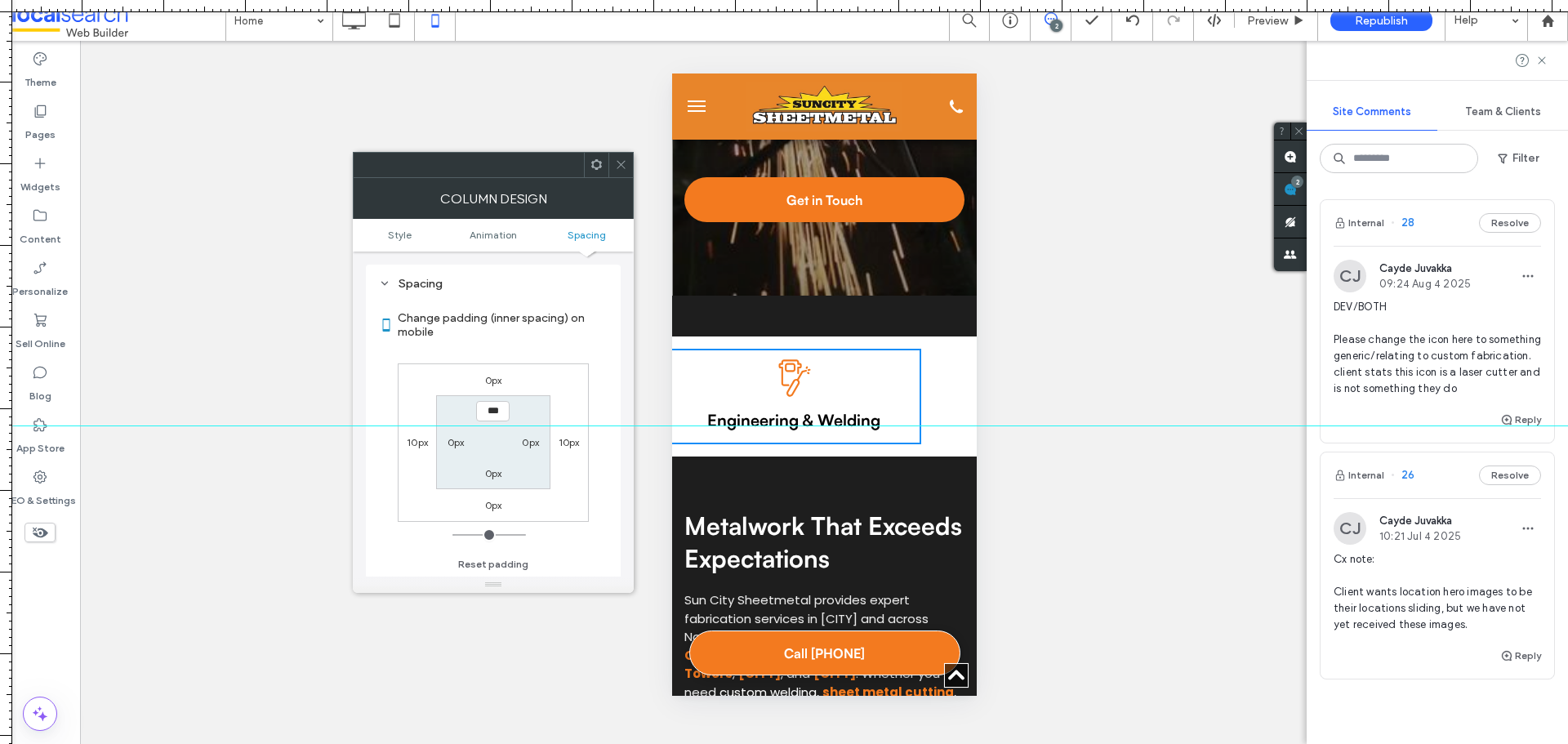 scroll, scrollTop: 383, scrollLeft: 0, axis: vertical 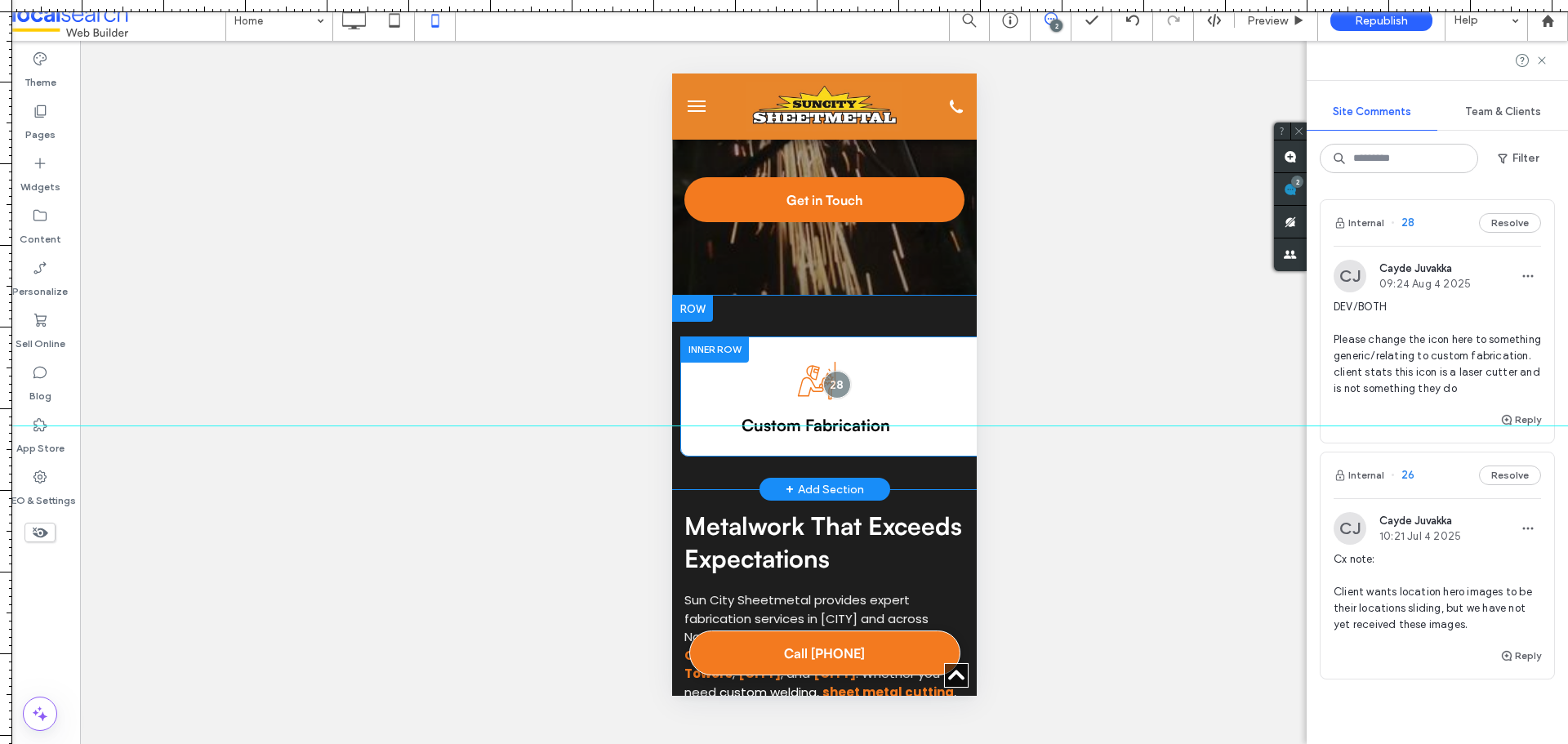 click on "Fabrication Icon
Custom Fabrication
Click To Paste" at bounding box center (815, 396) 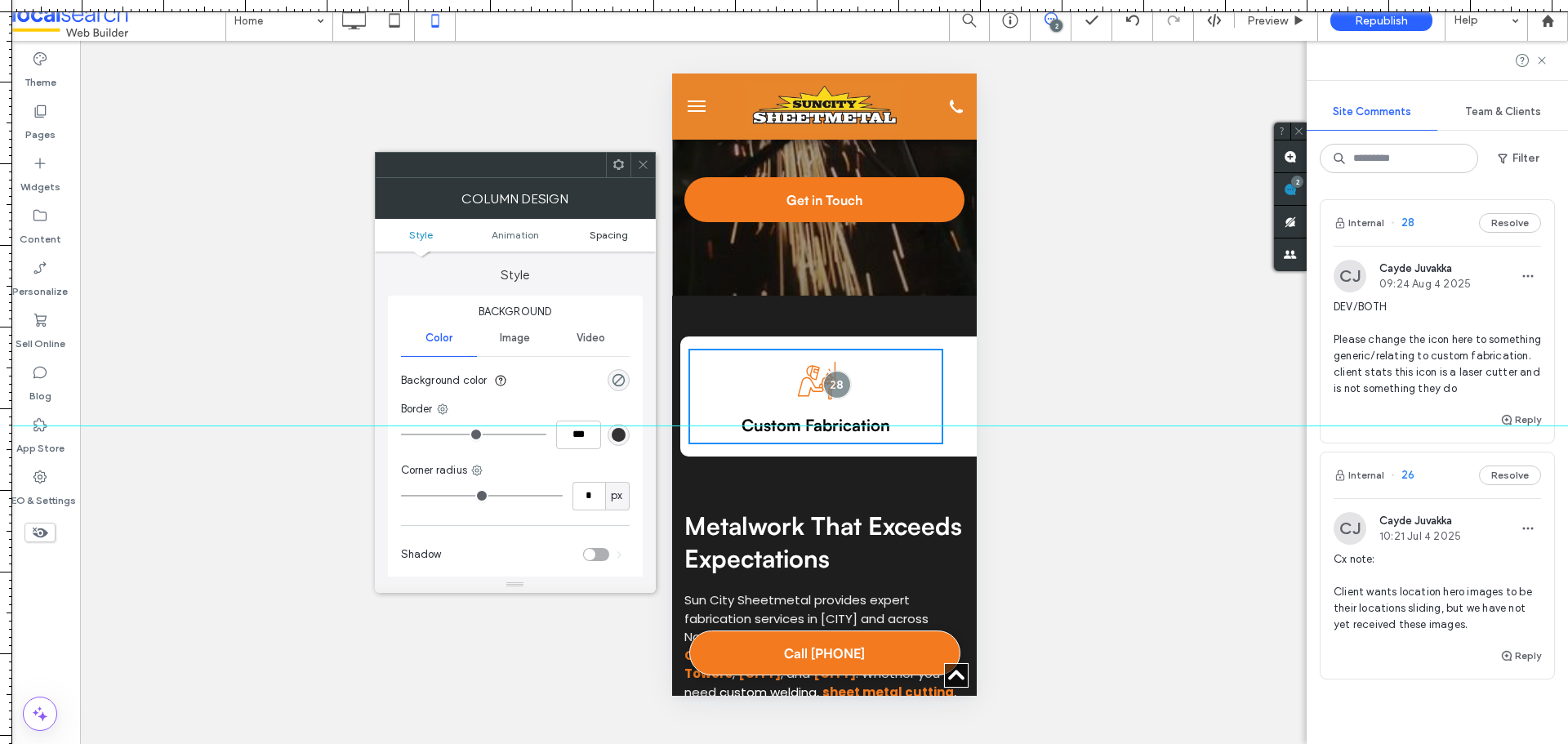 click on "Spacing" at bounding box center [608, 234] 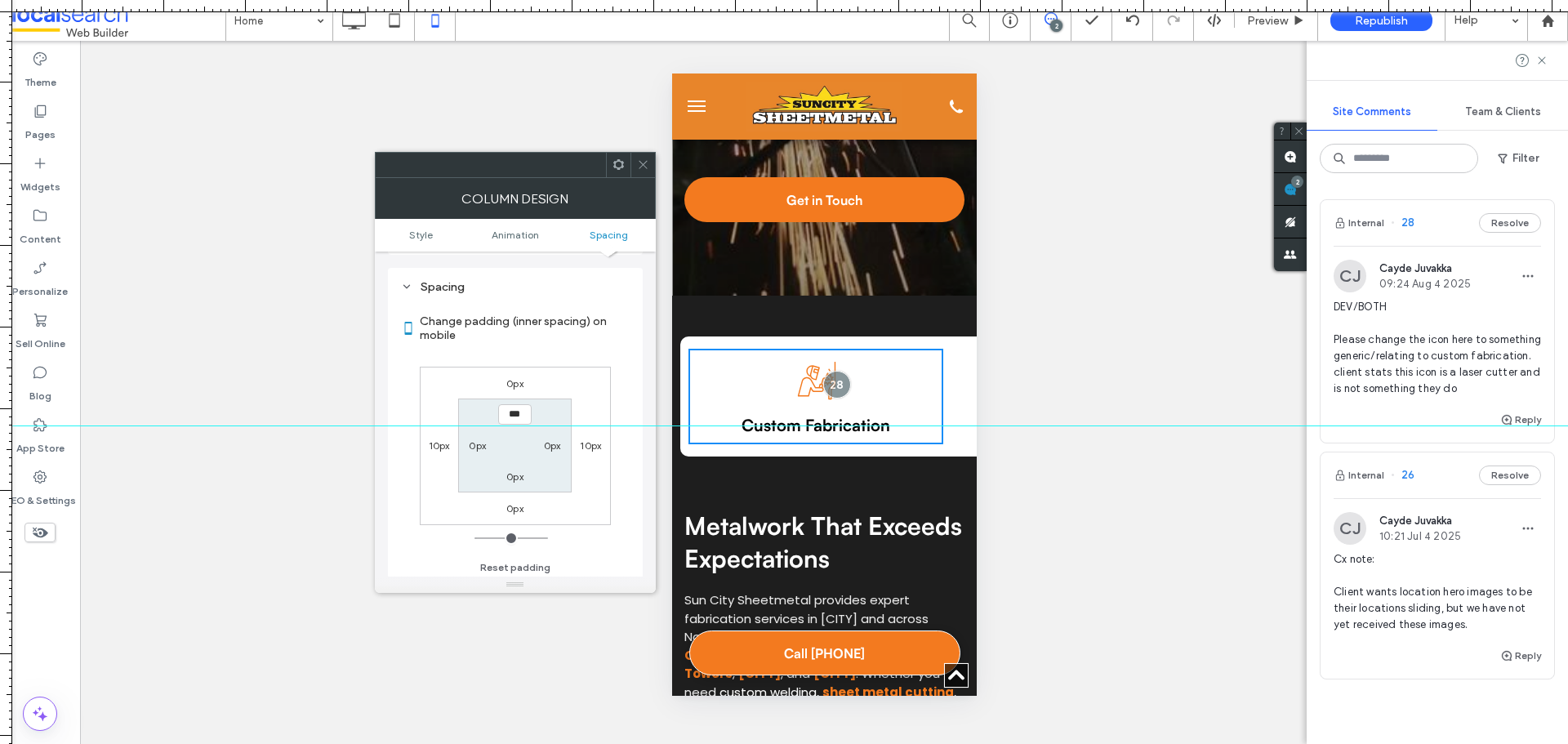 scroll, scrollTop: 383, scrollLeft: 0, axis: vertical 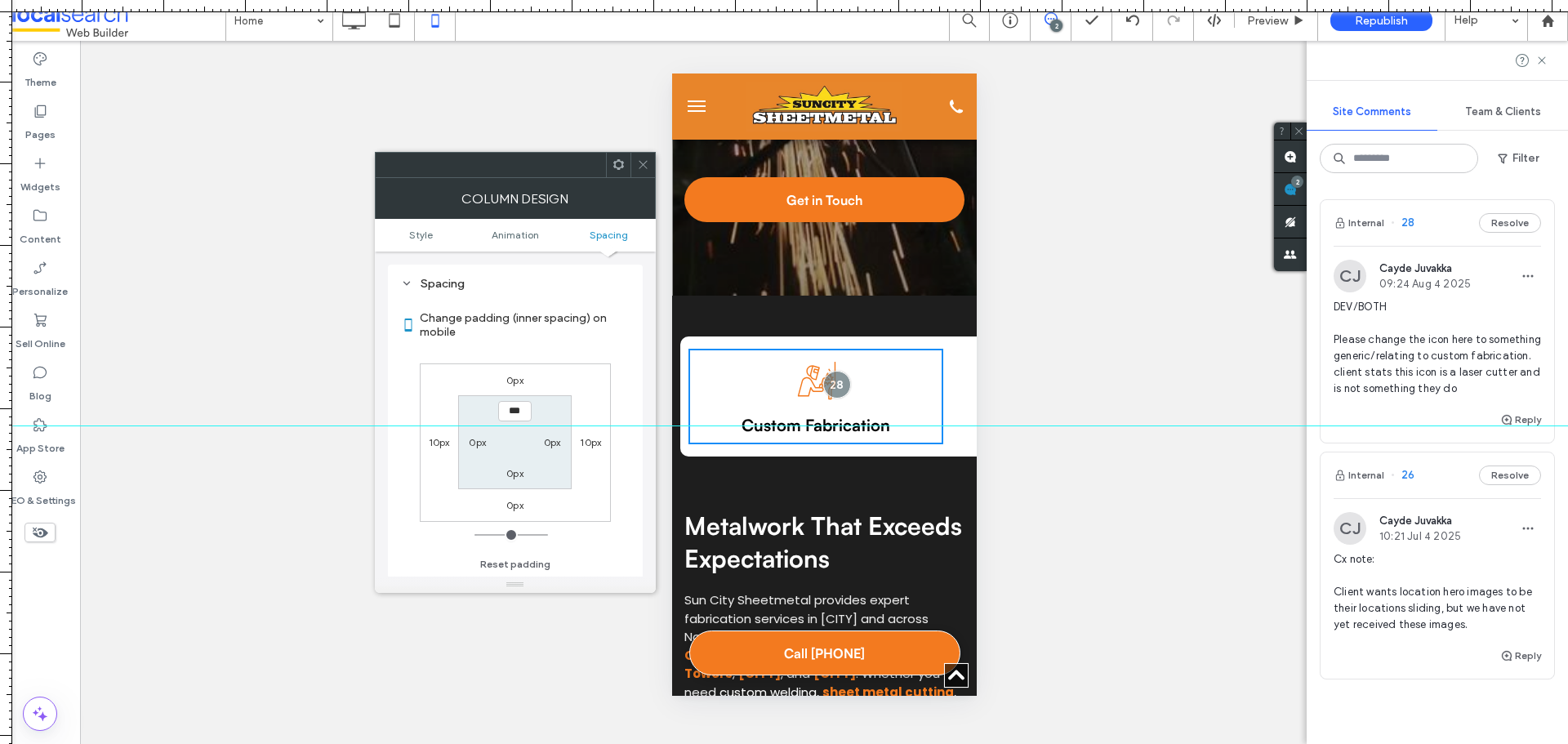 click 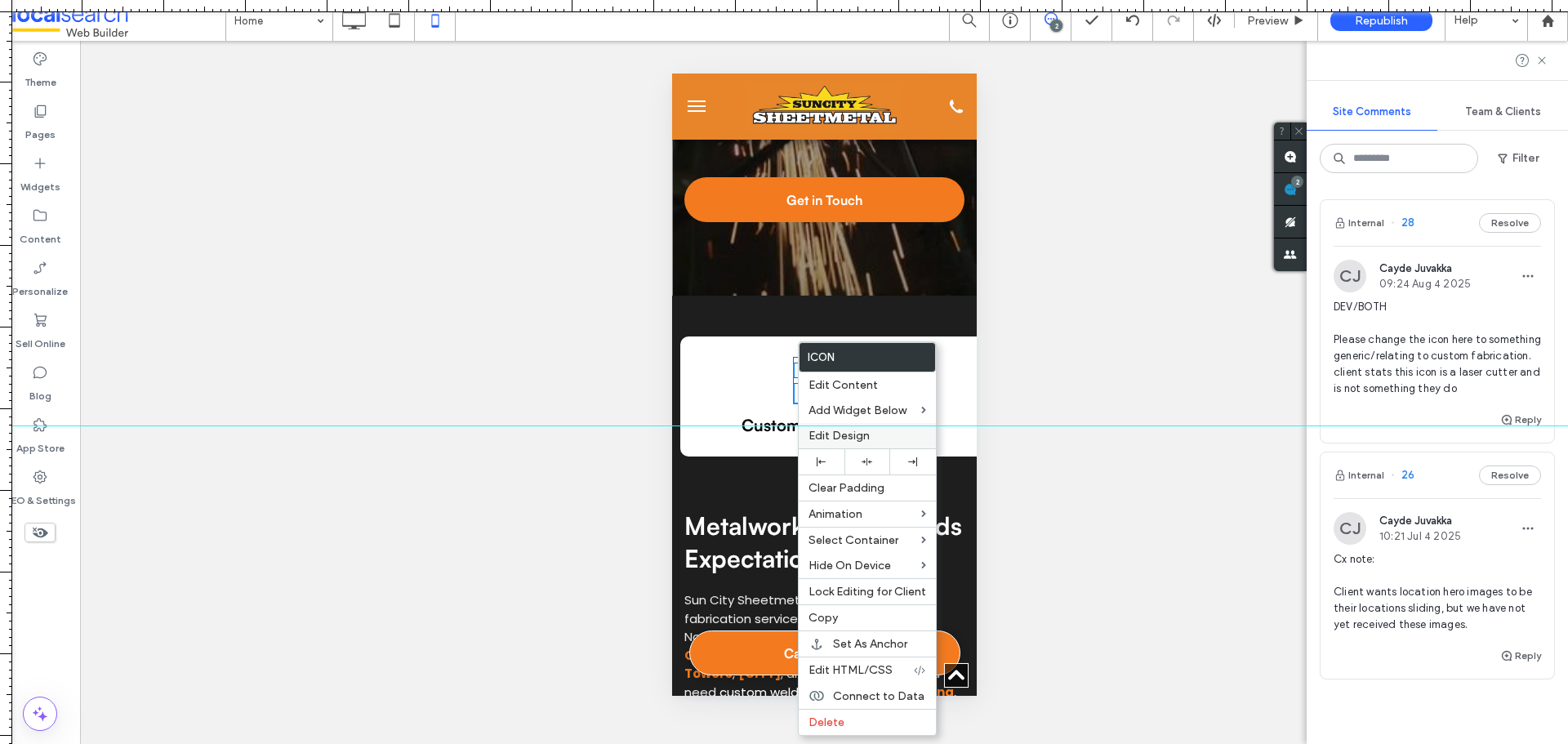 click on "Edit Design" at bounding box center (867, 435) 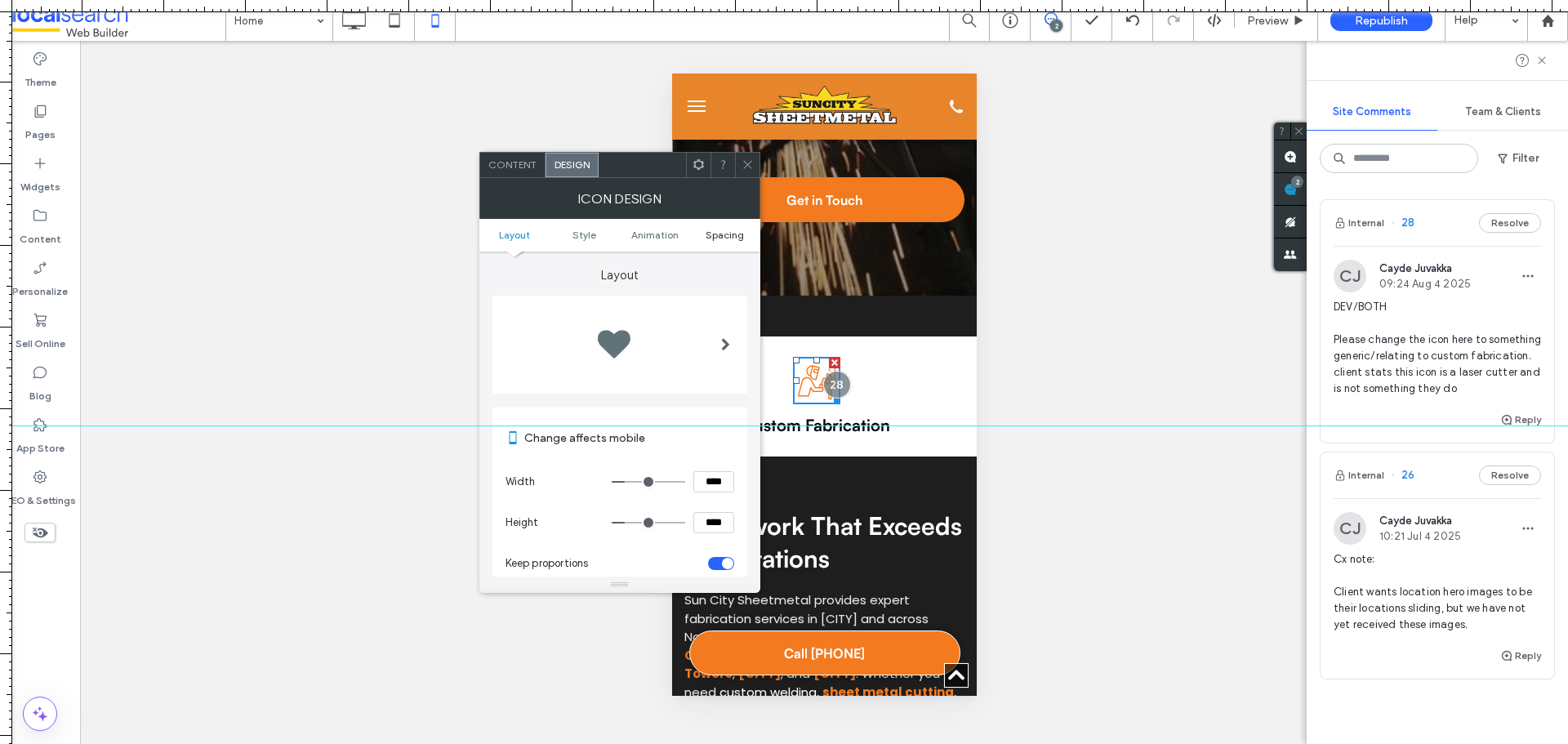 click on "Spacing" at bounding box center [724, 234] 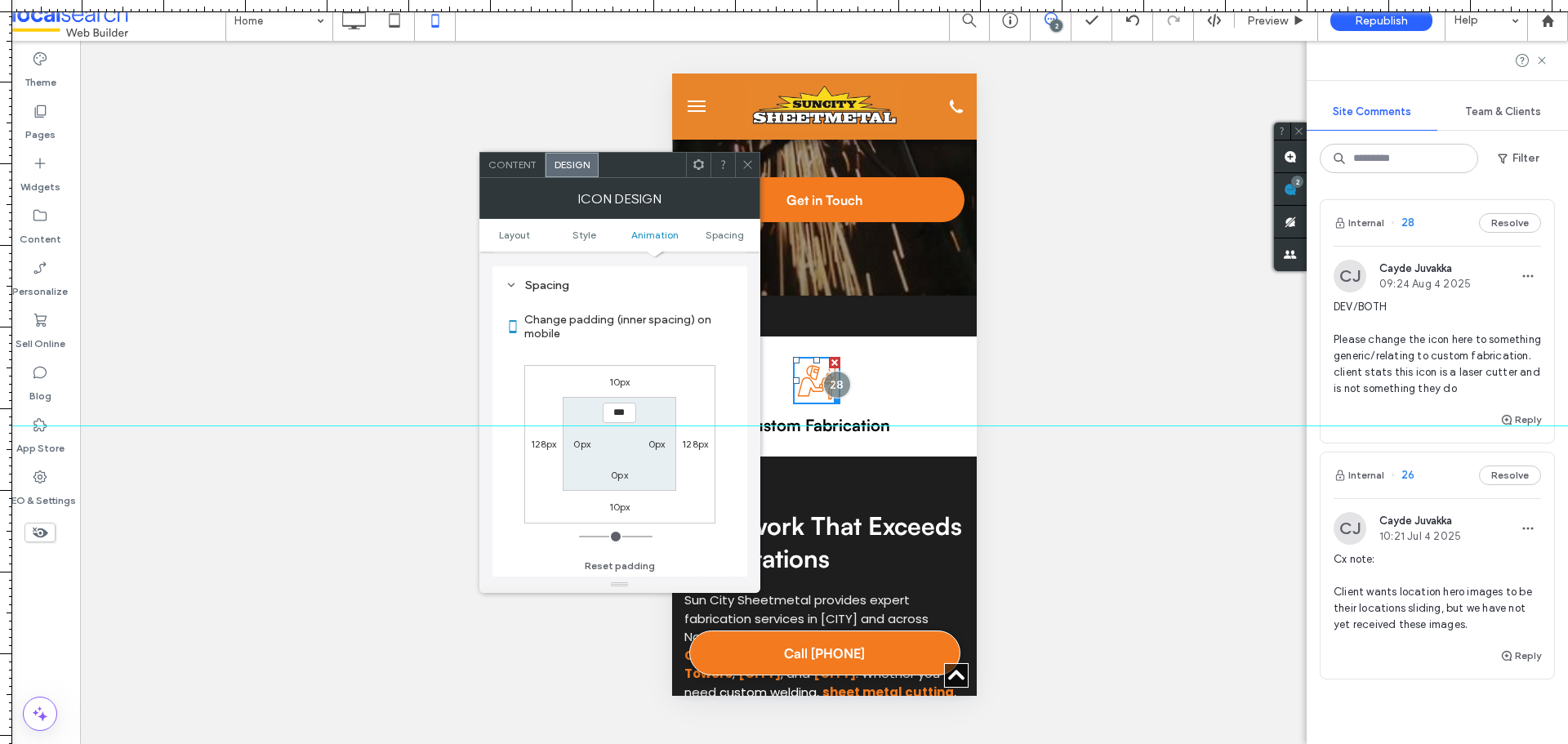 scroll, scrollTop: 751, scrollLeft: 0, axis: vertical 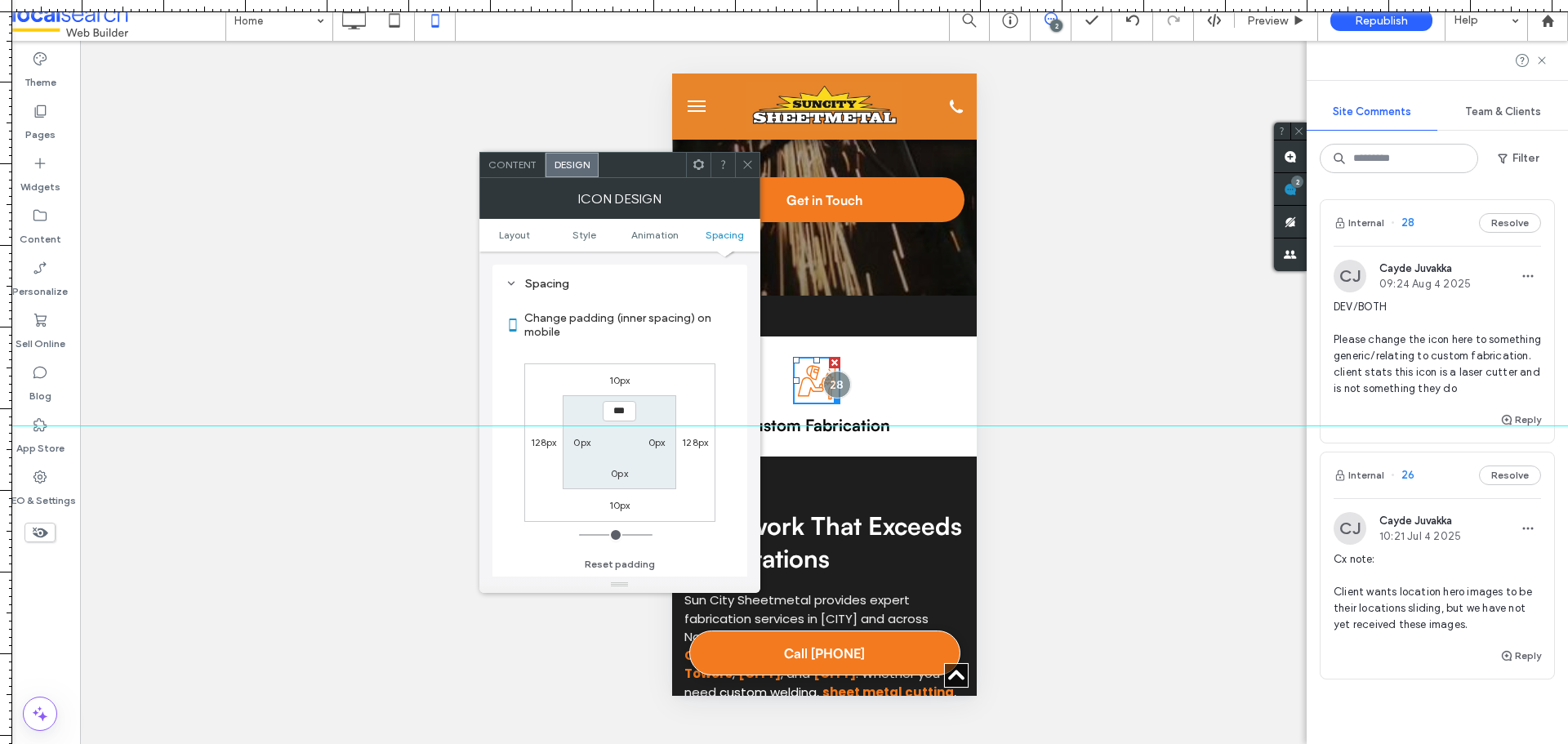 click on "10px" at bounding box center [620, 380] 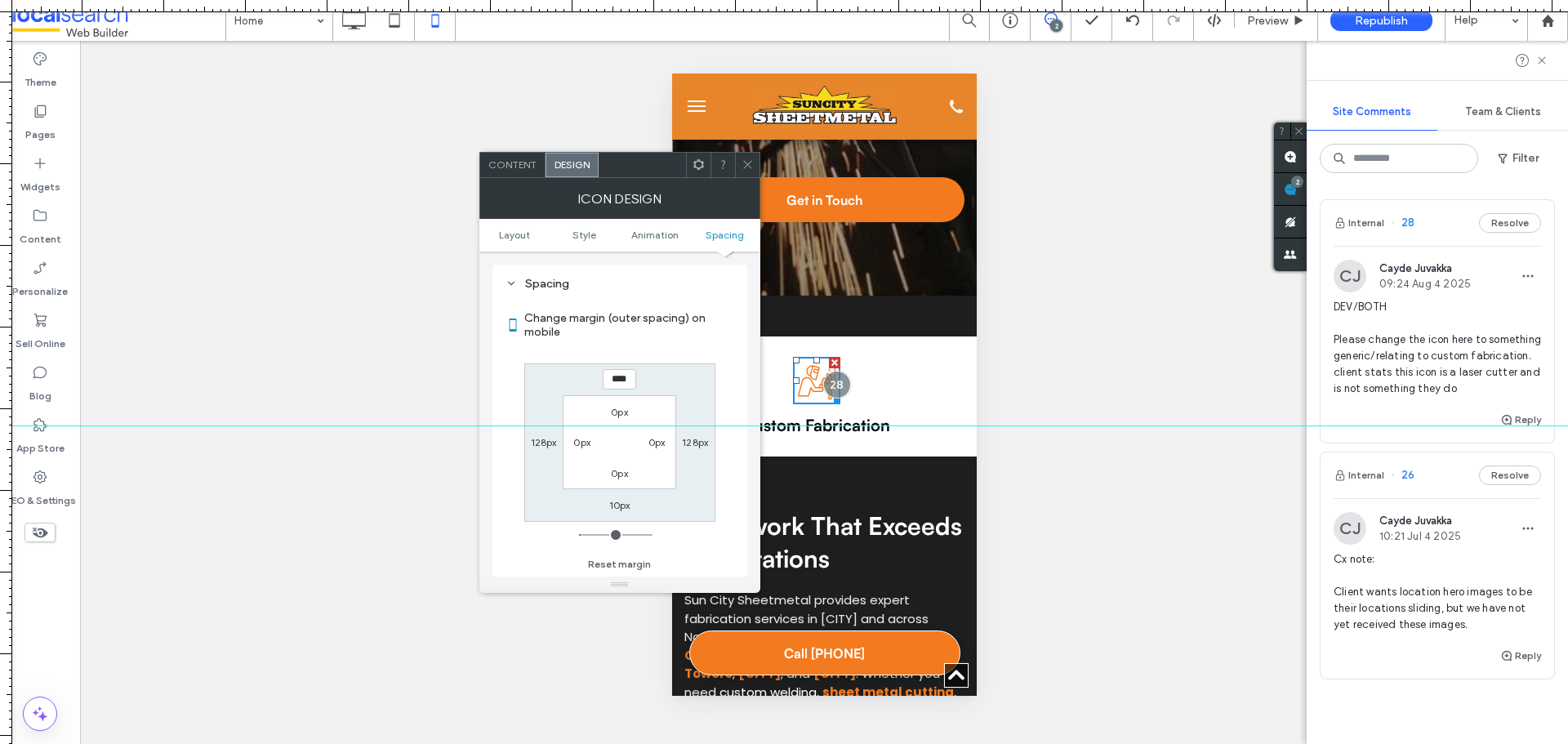 type on "*" 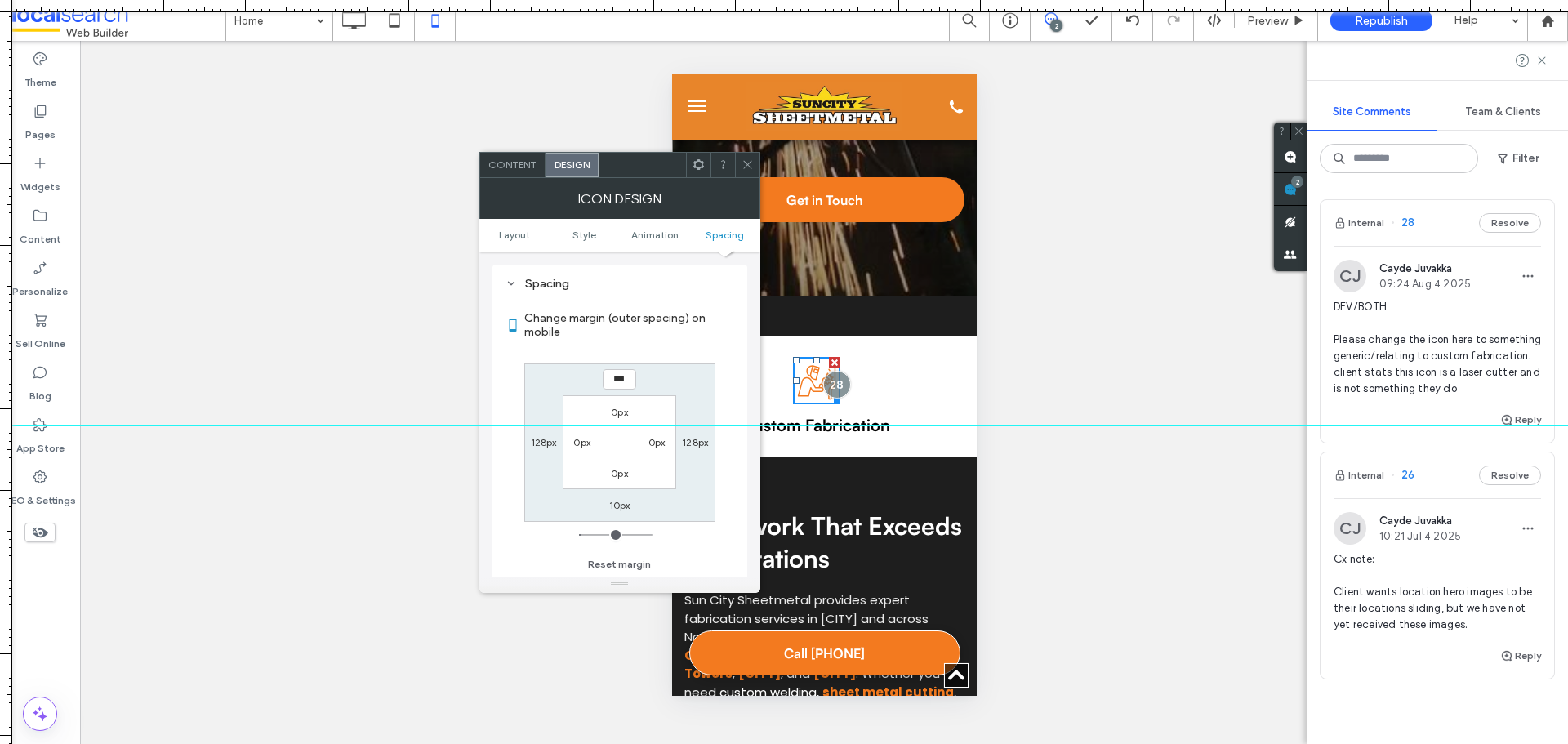type on "*" 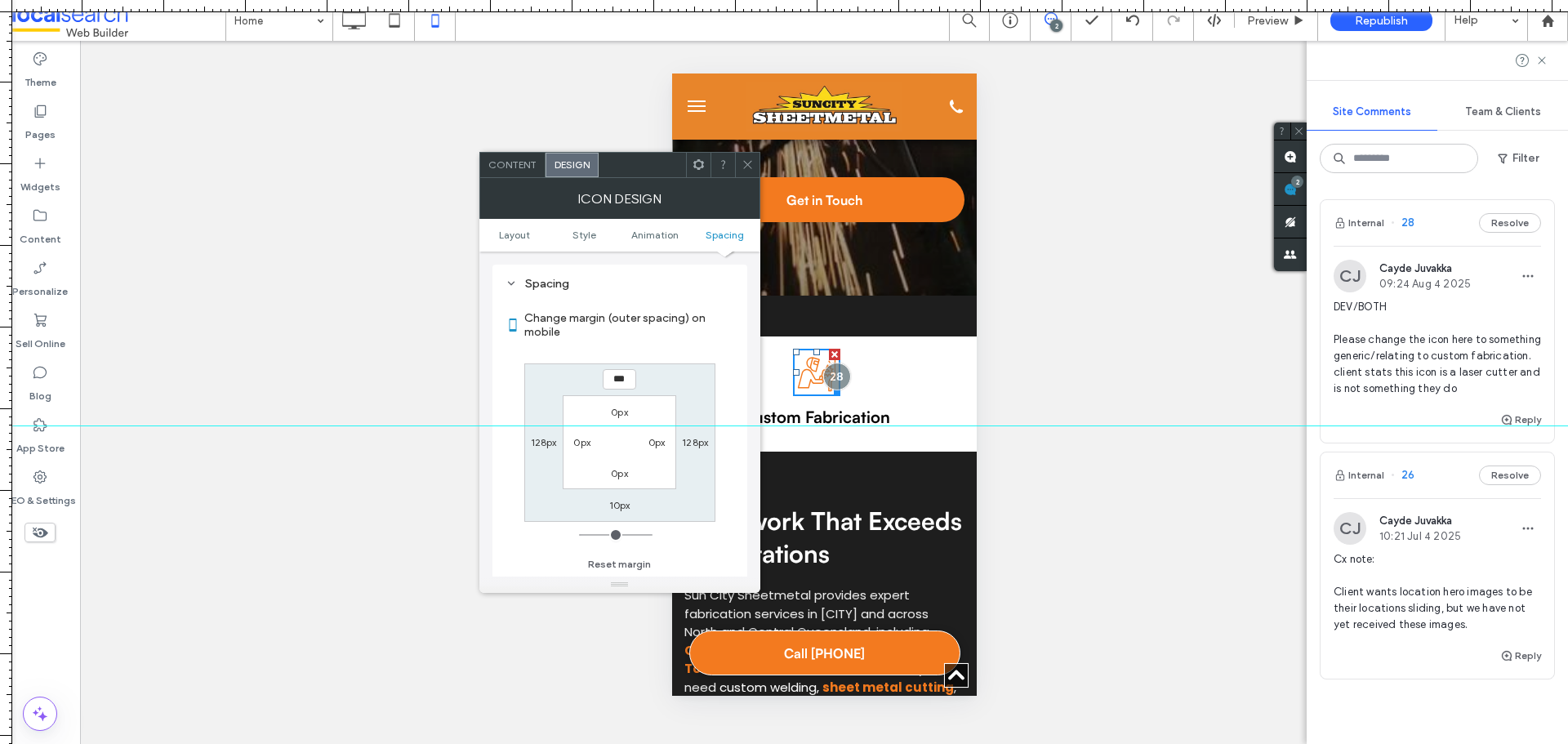 click at bounding box center (616, 535) 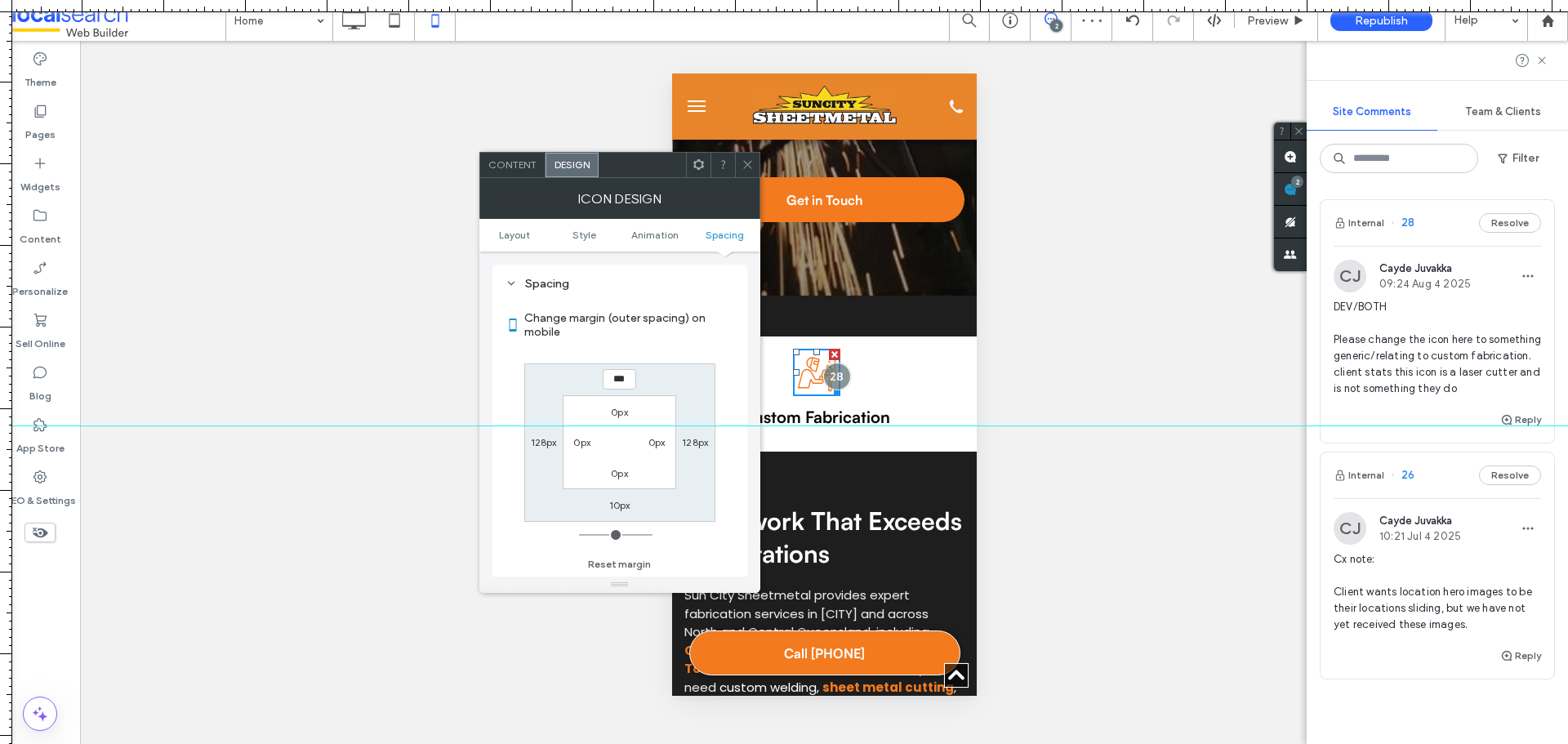 type on "*" 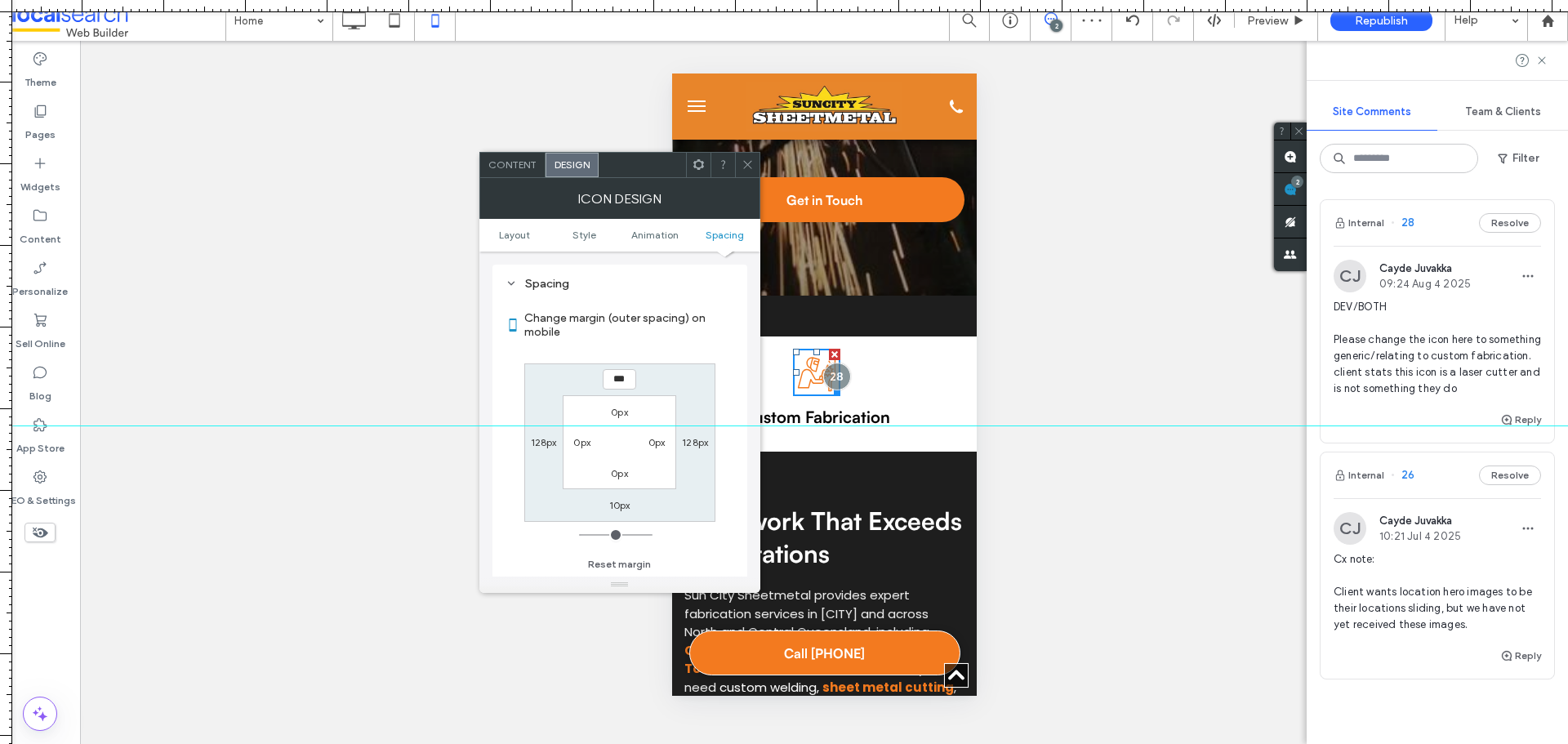 type on "***" 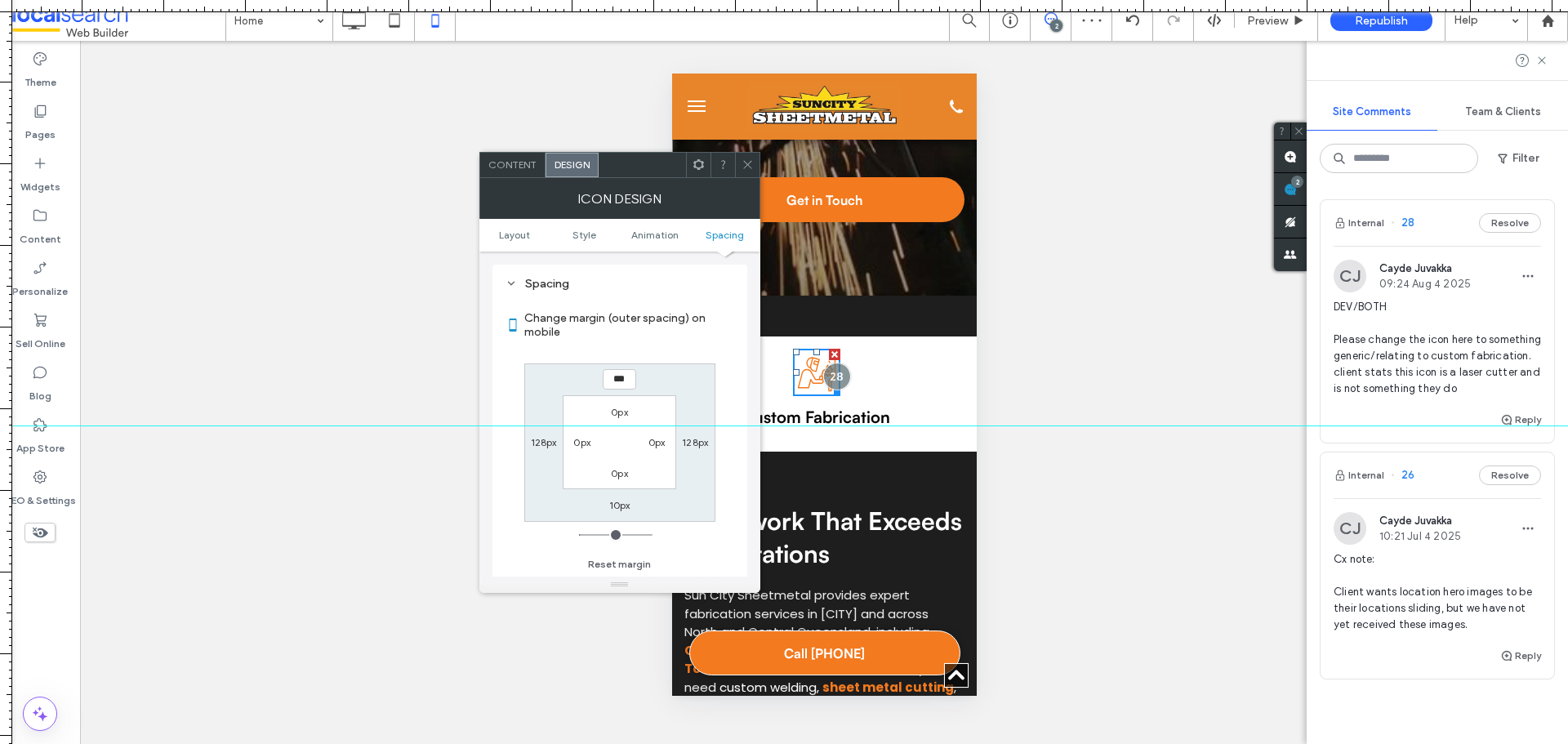 type on "*" 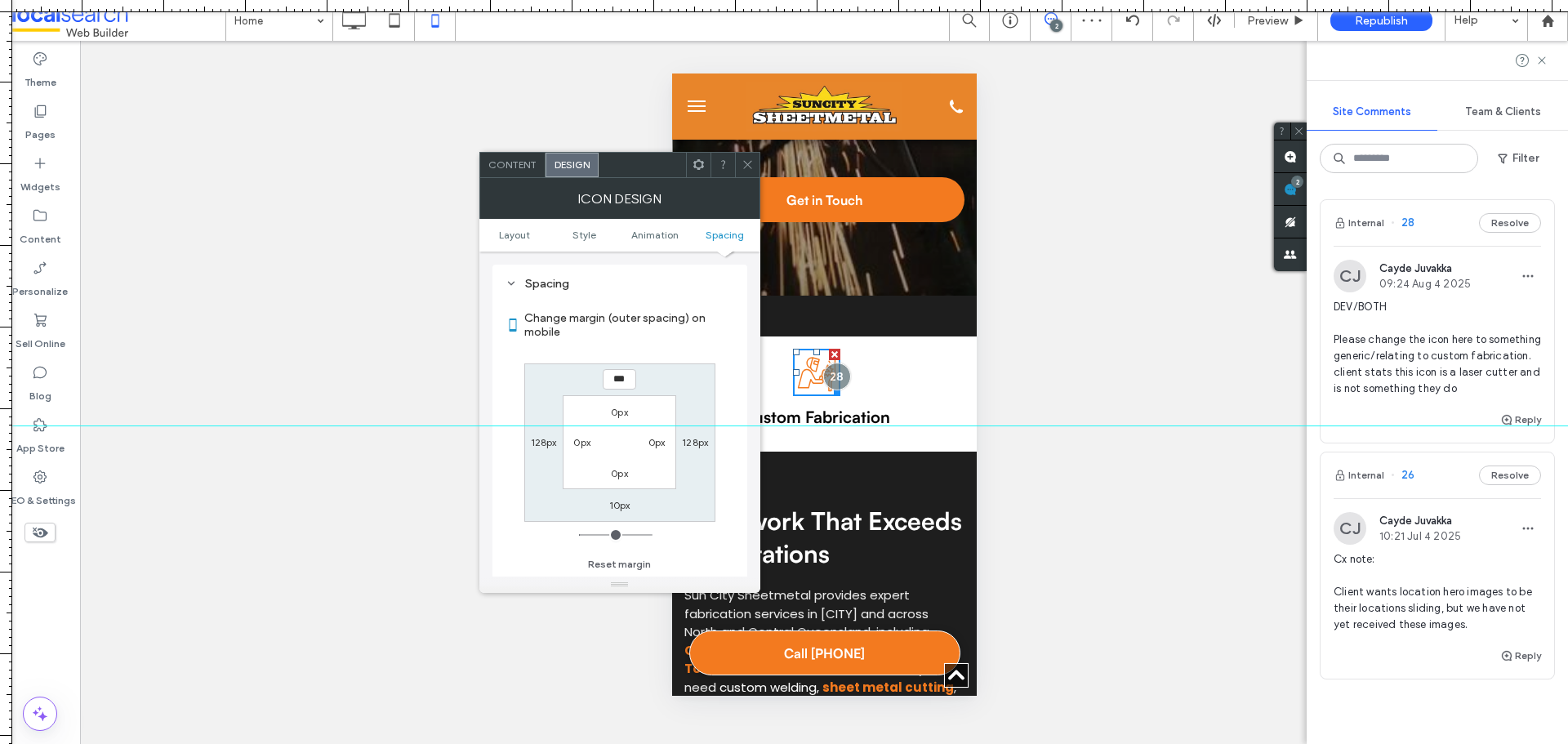 type on "***" 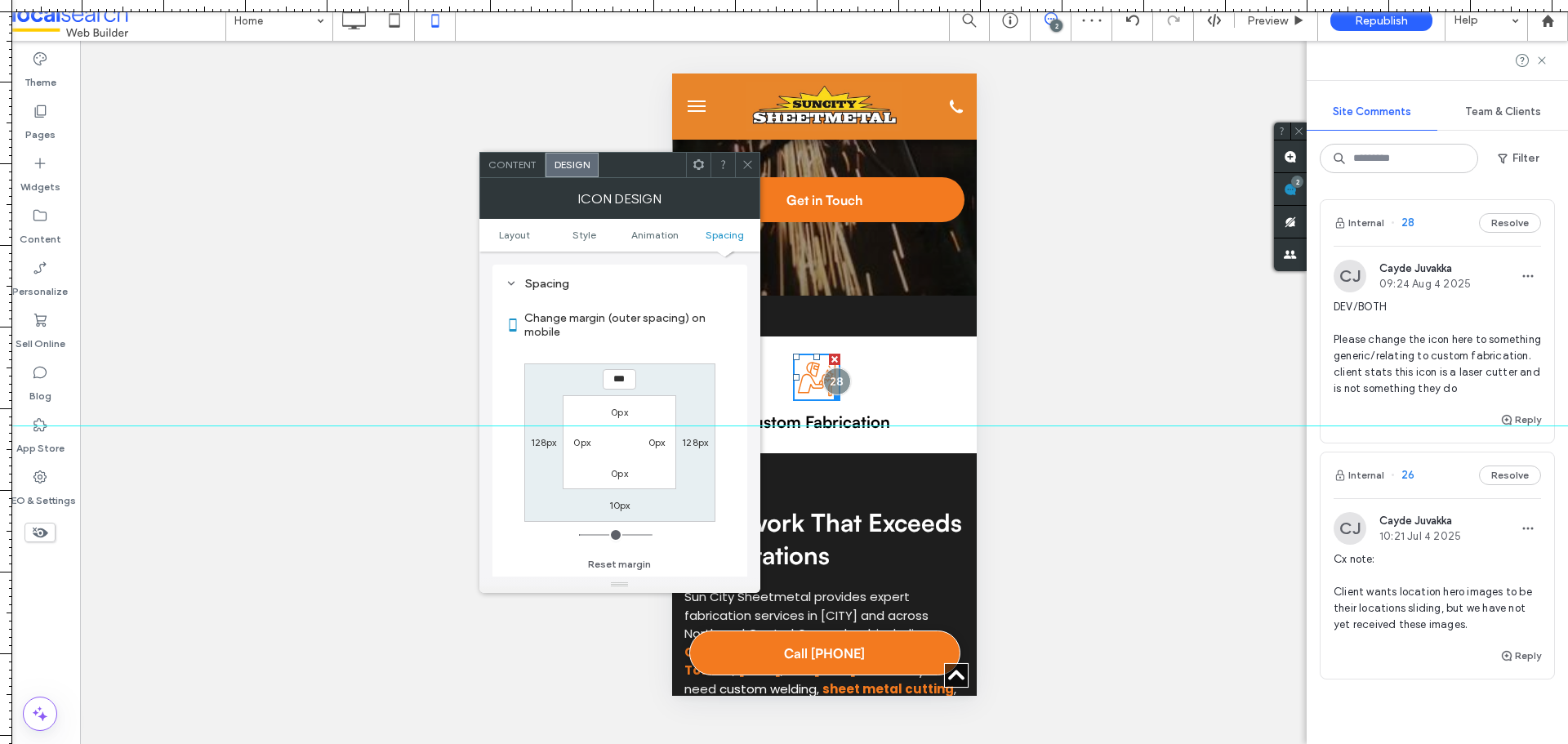 type on "*" 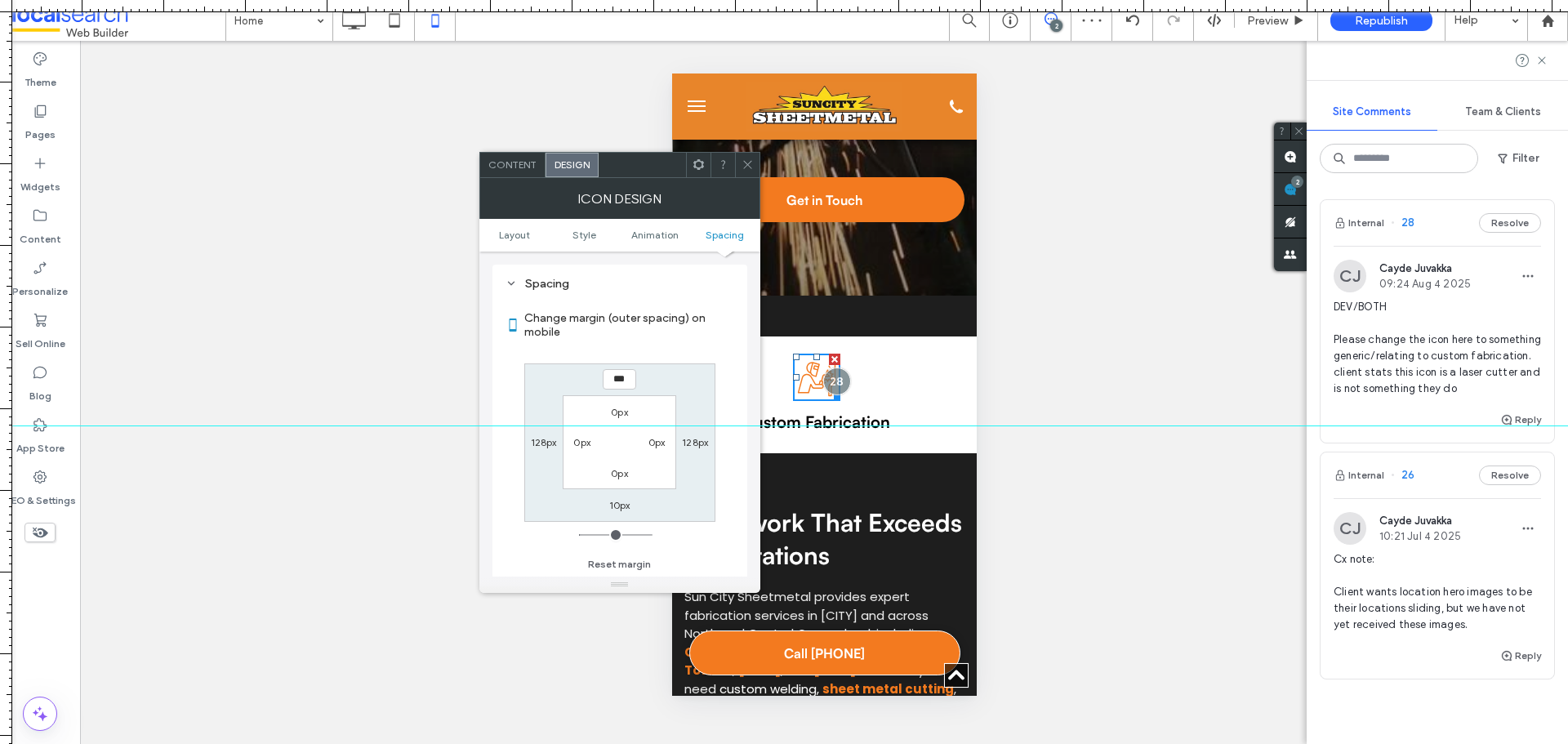 type on "***" 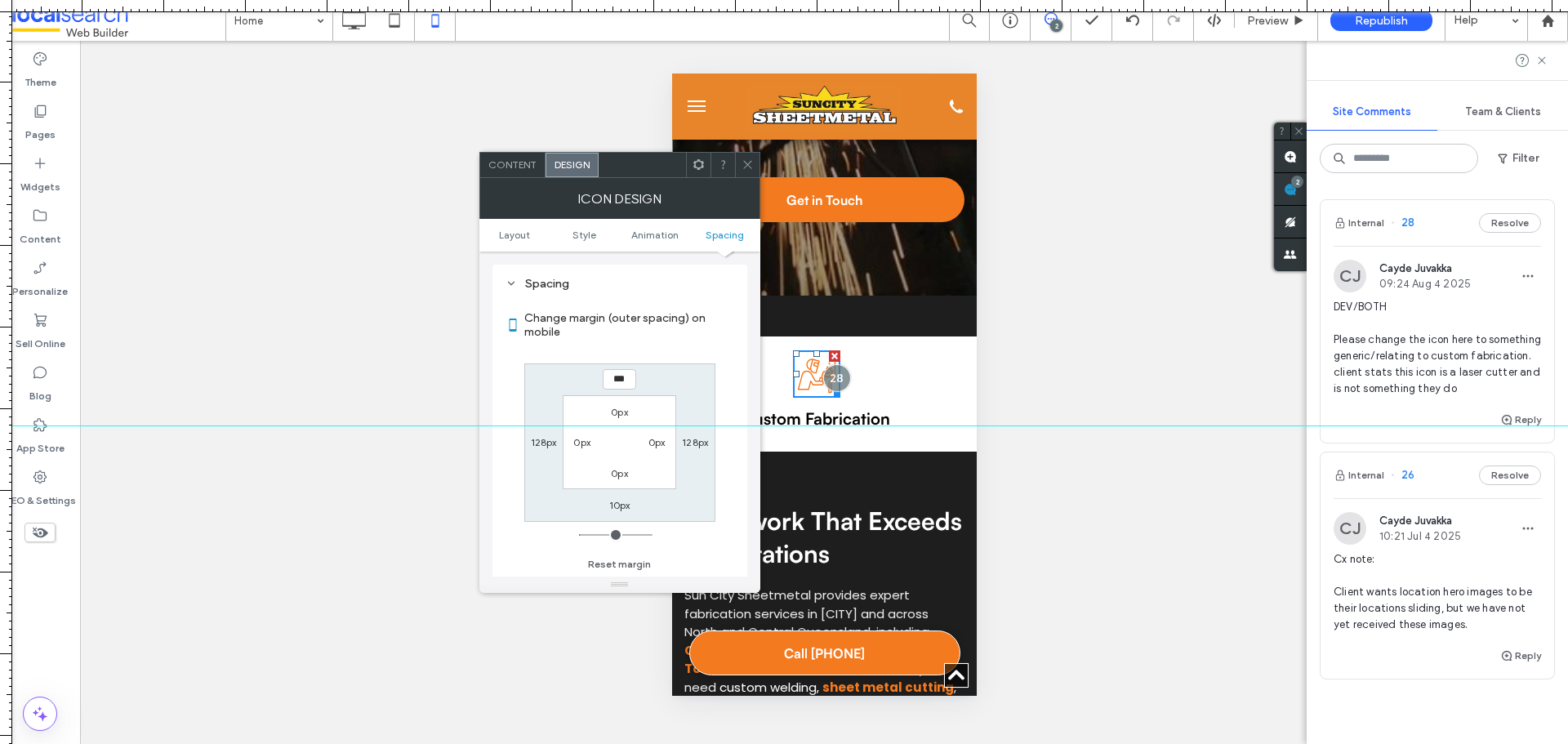 type on "*" 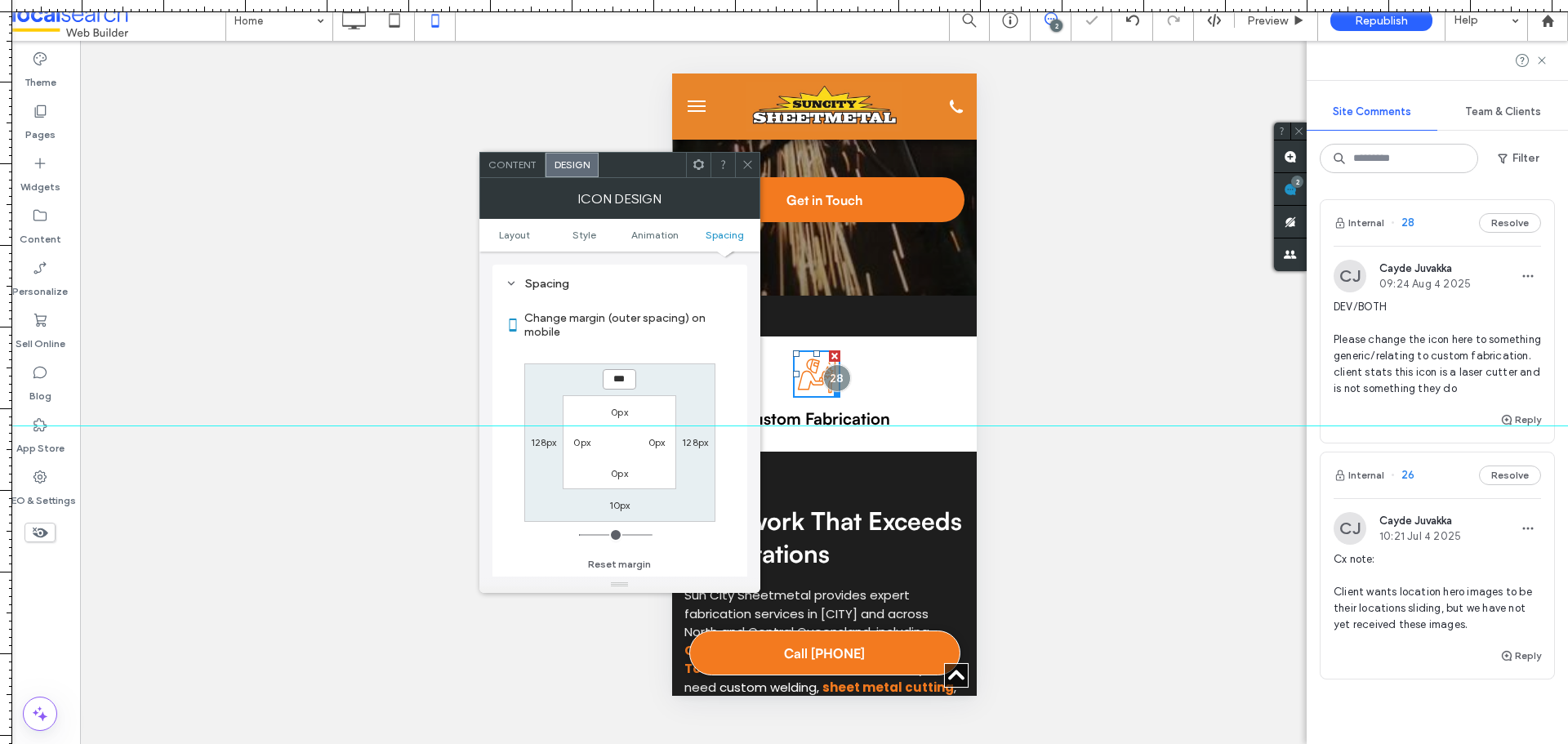 click on "***" at bounding box center (619, 379) 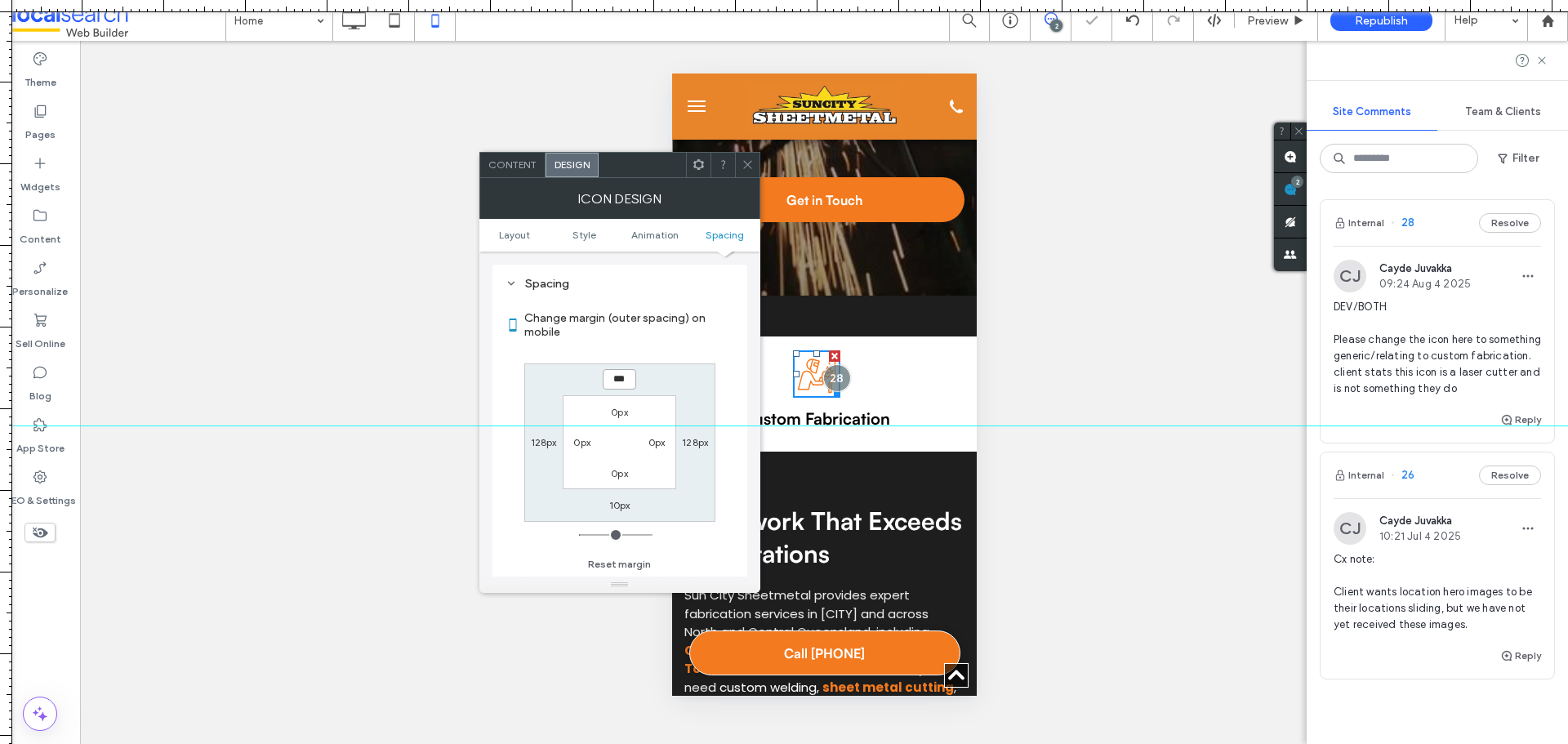 type on "***" 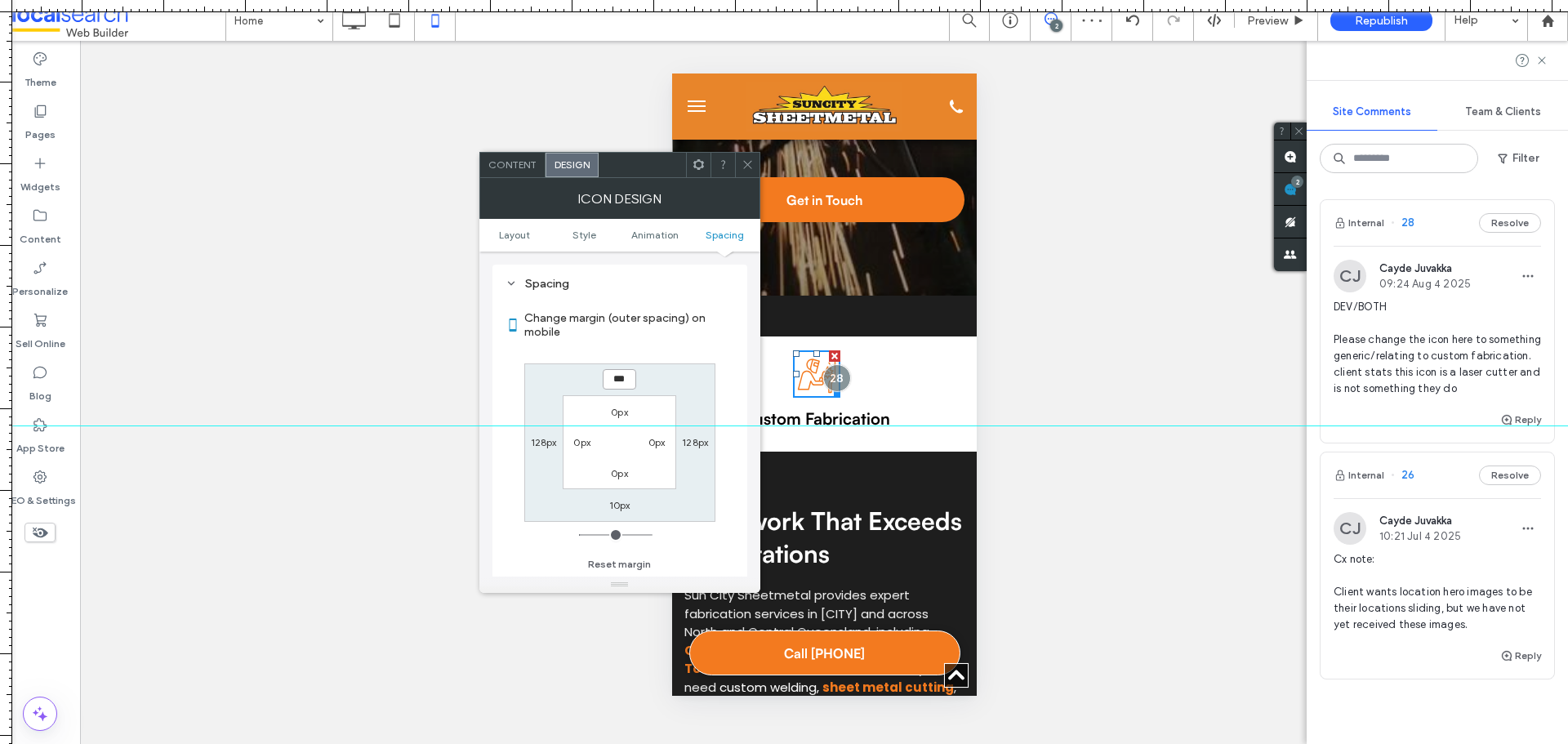 type on "*" 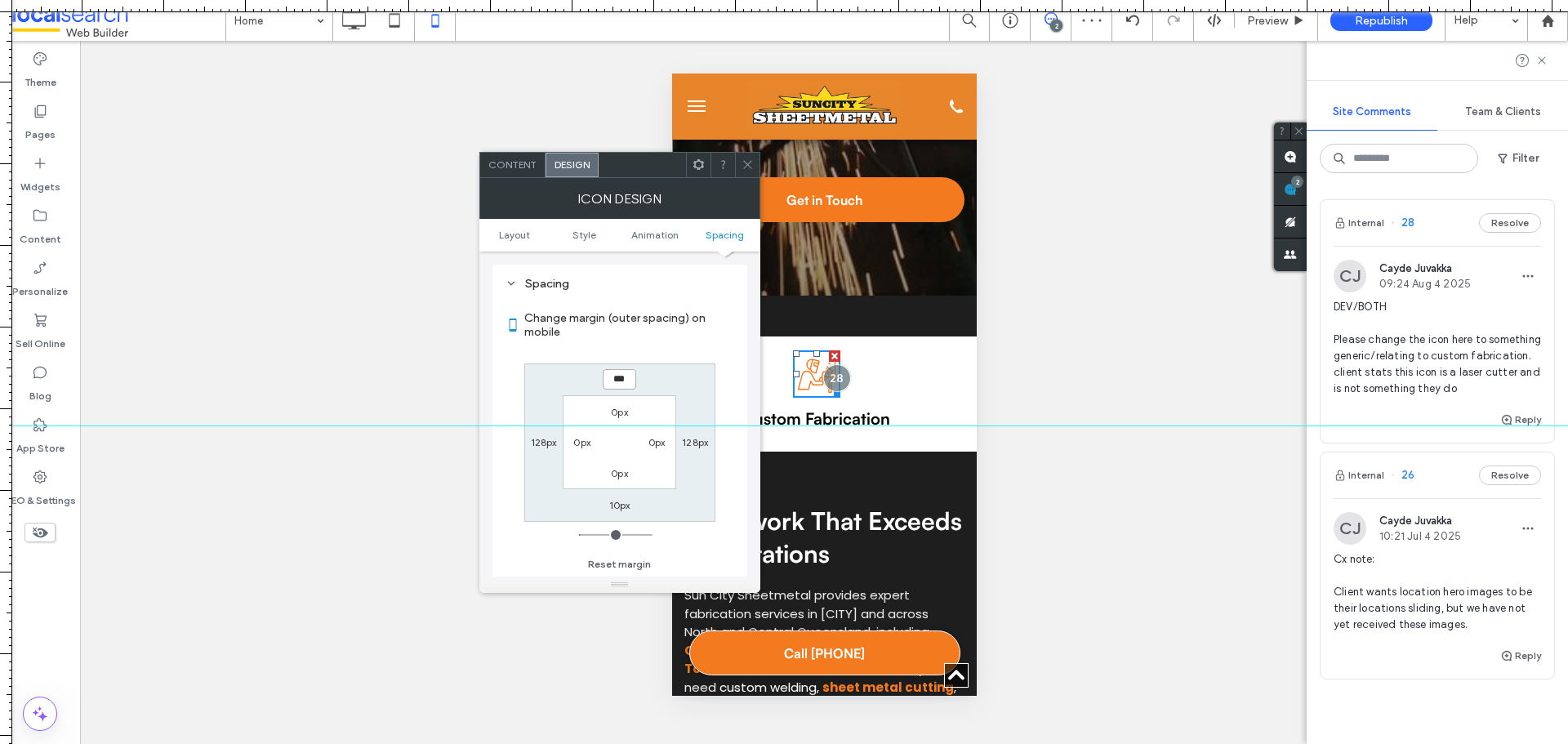 type on "***" 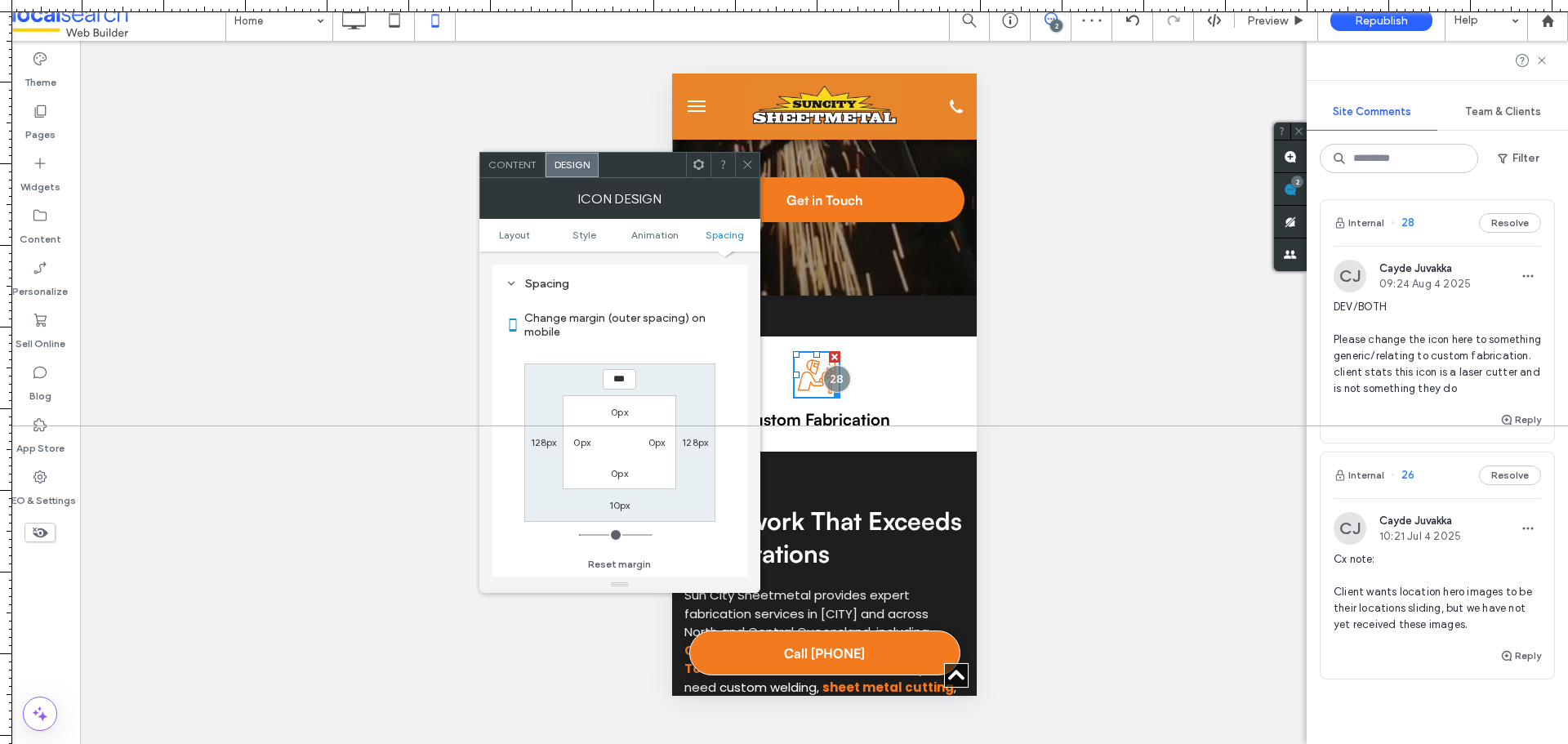 click 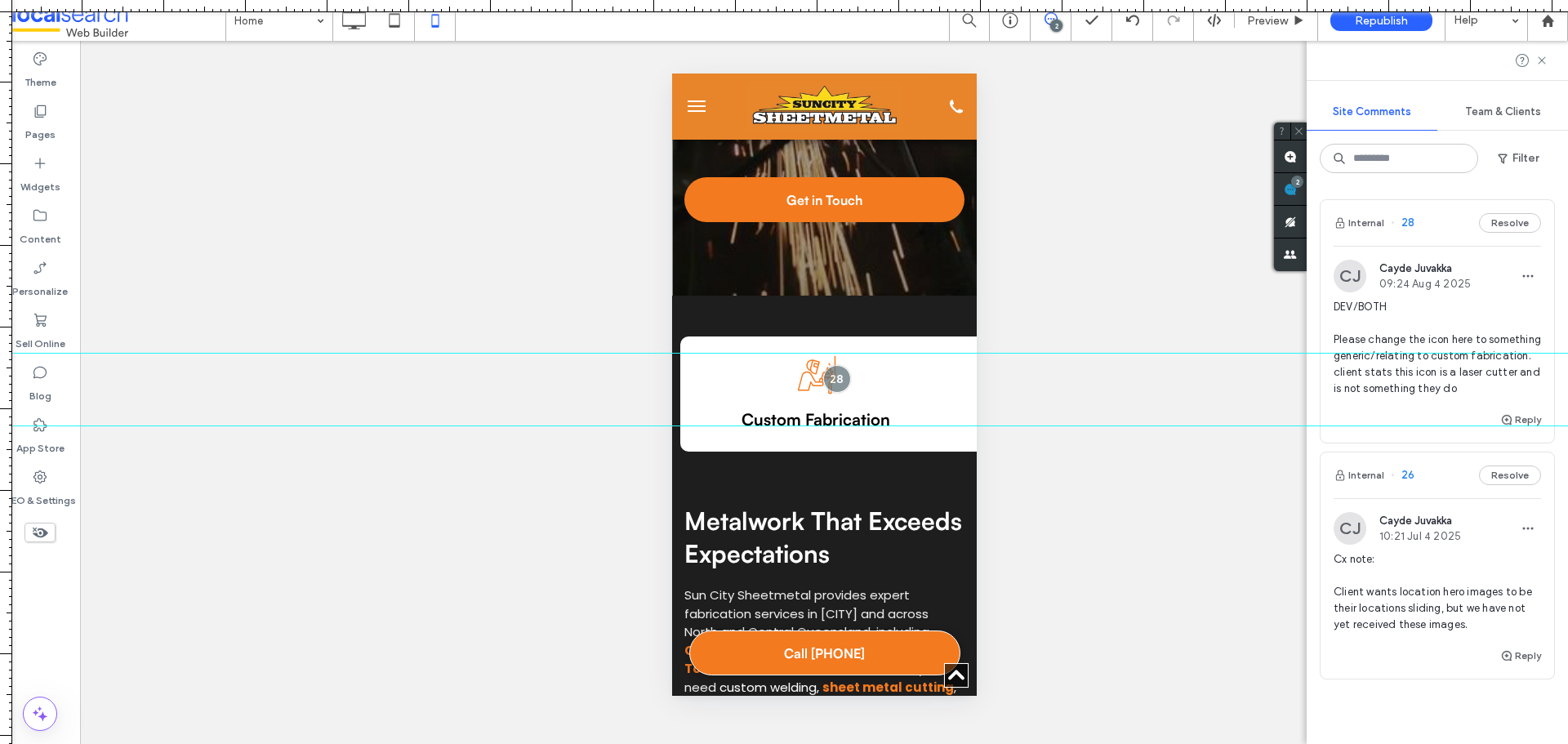 drag, startPoint x: 893, startPoint y: 96, endPoint x: 971, endPoint y: 353, distance: 268.5759 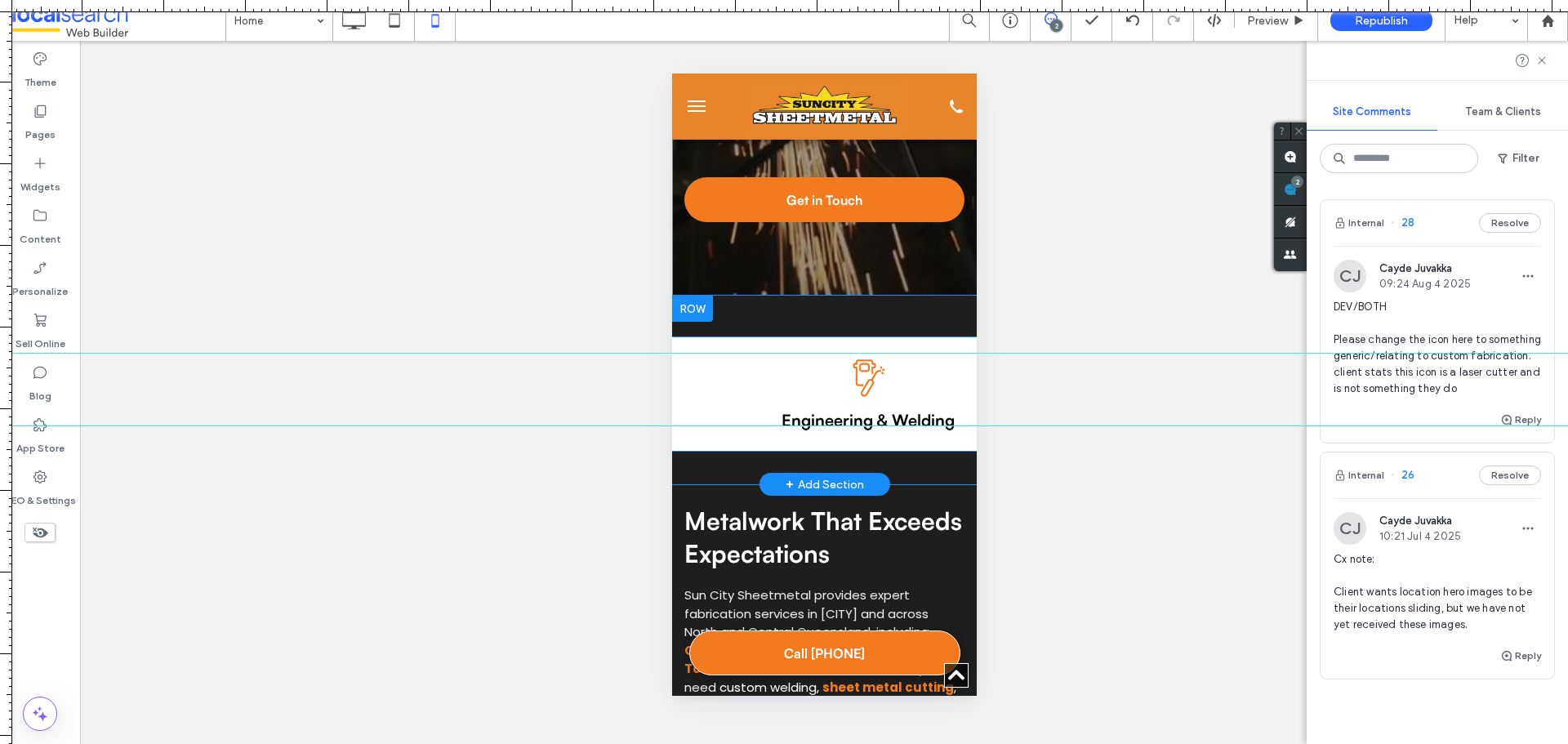 scroll, scrollTop: 0, scrollLeft: 0, axis: both 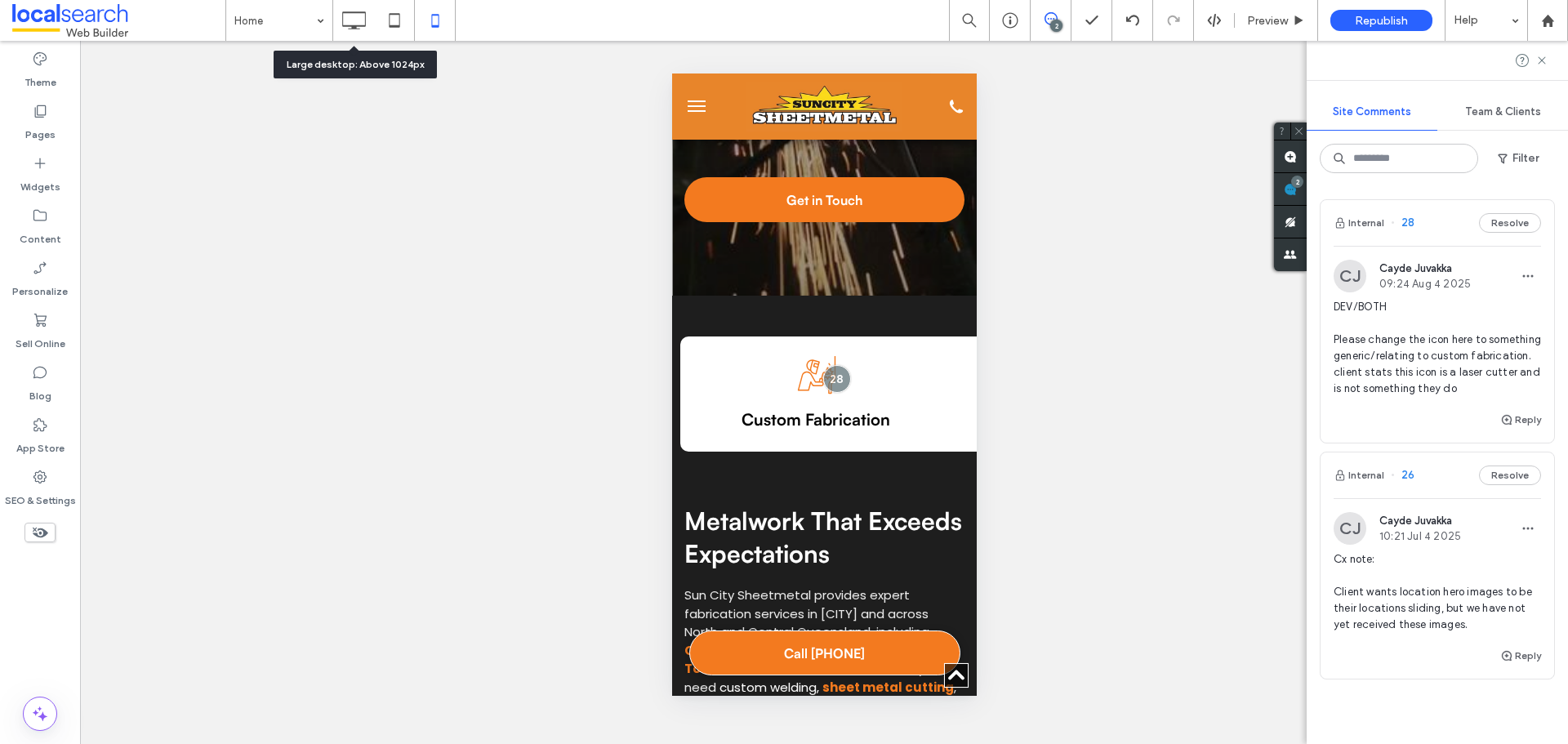 click 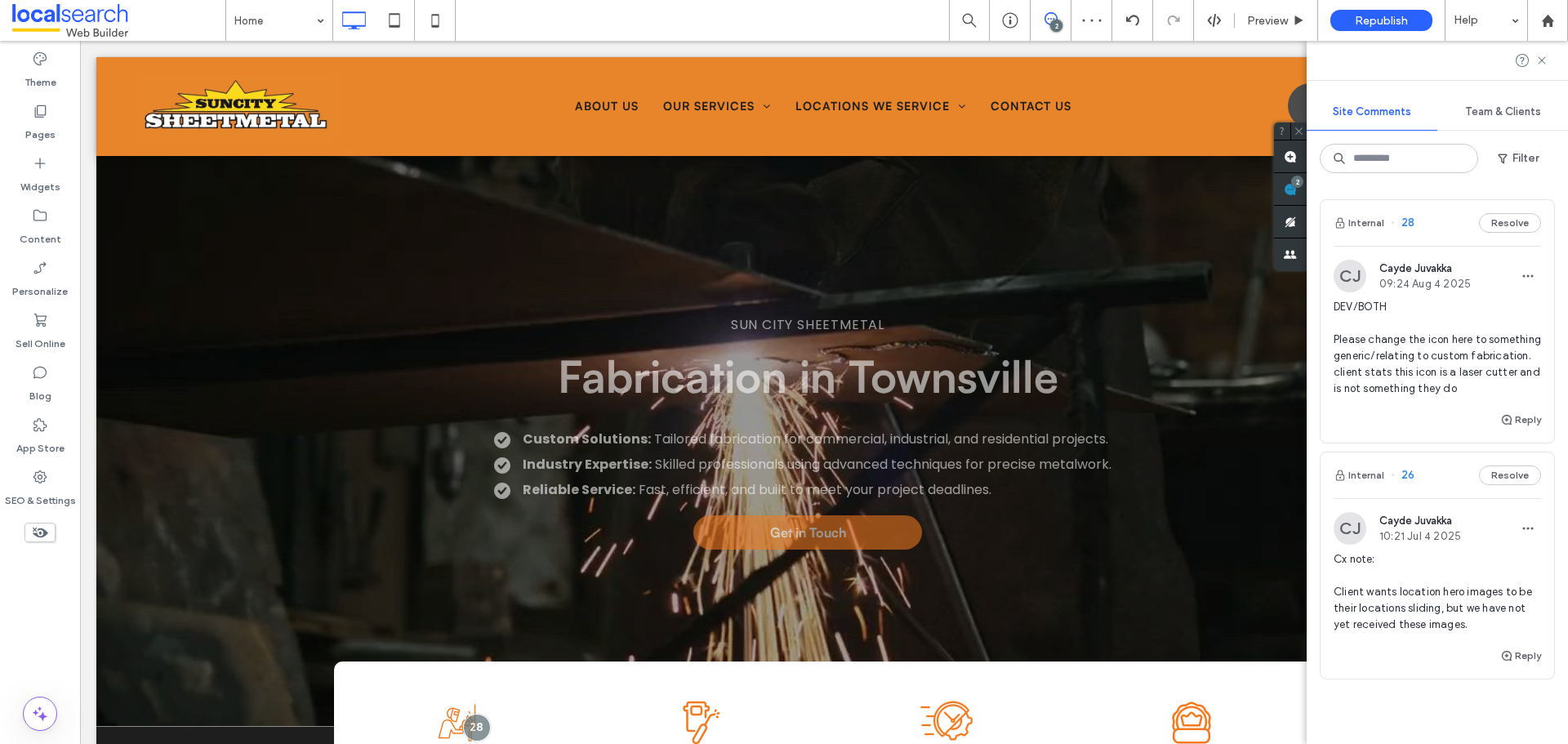 scroll, scrollTop: 327, scrollLeft: 0, axis: vertical 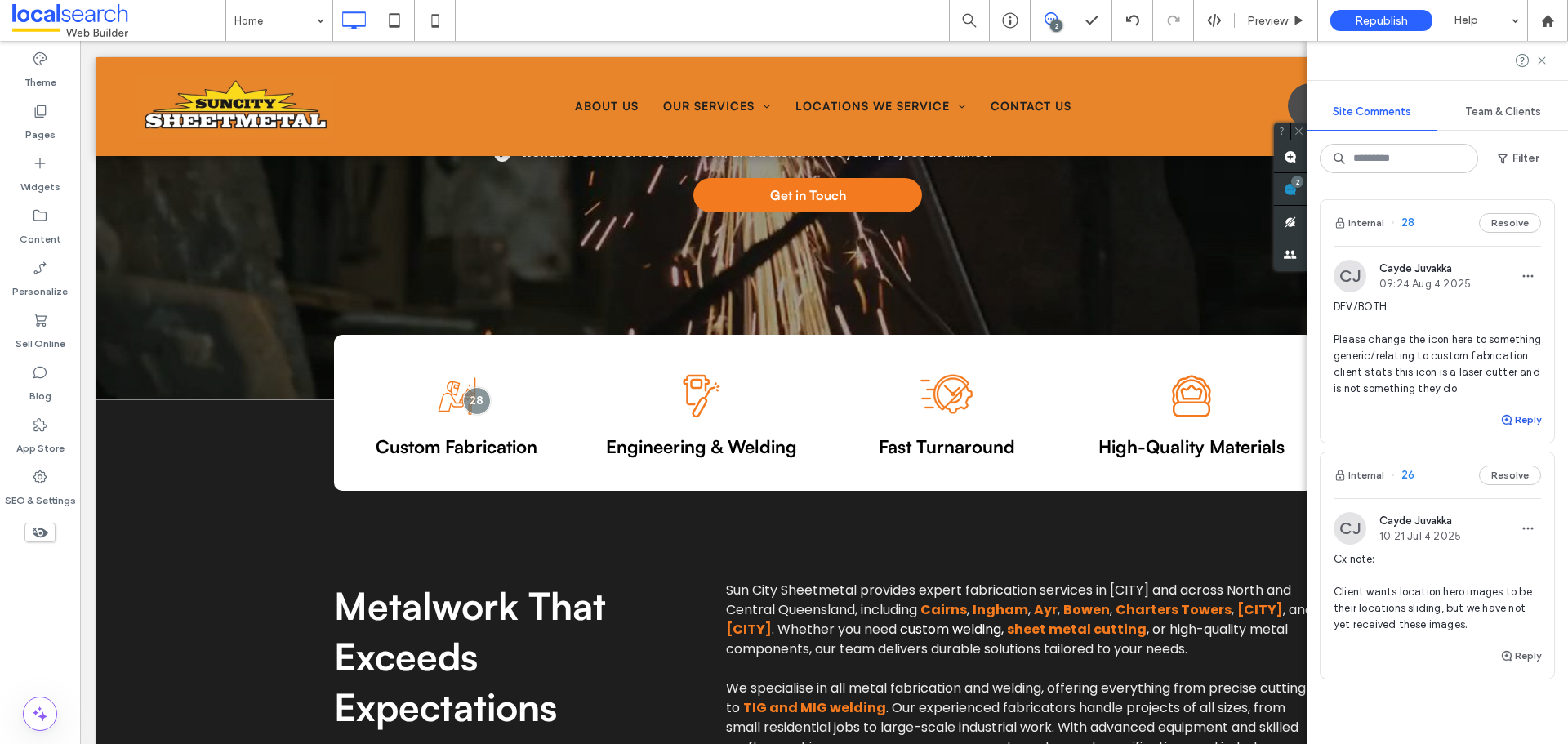 click on "Reply" at bounding box center [1521, 420] 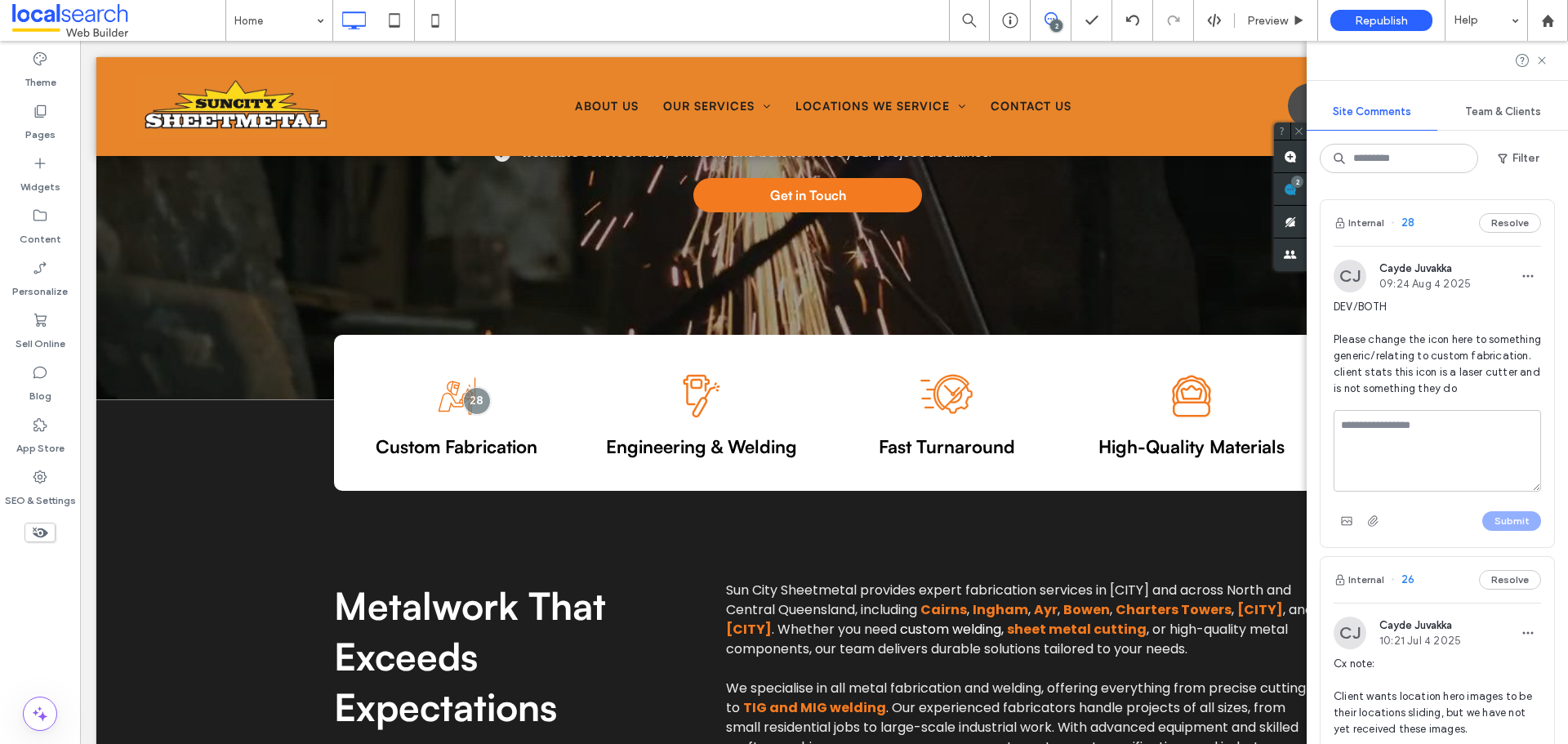 click at bounding box center [1437, 451] 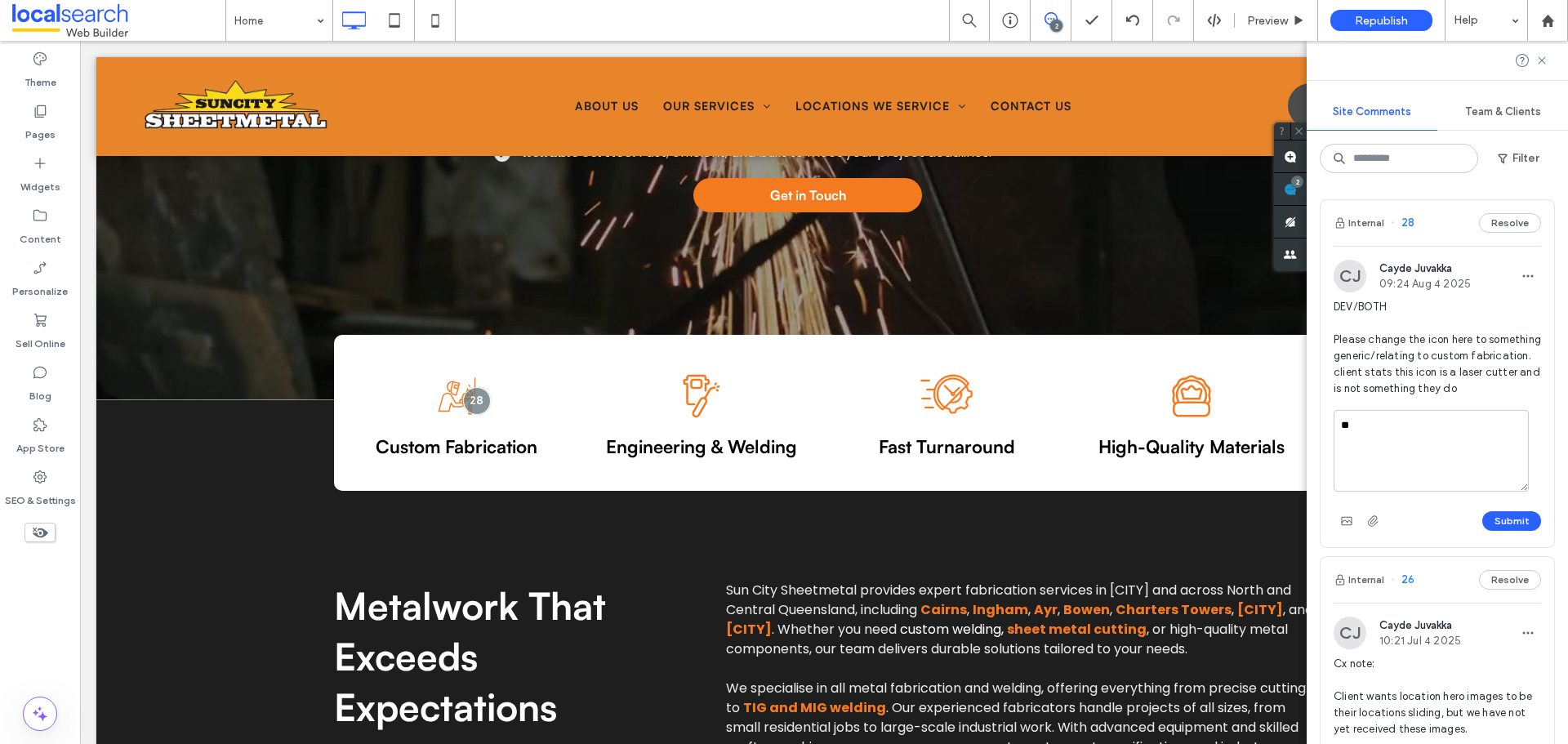 type on "*" 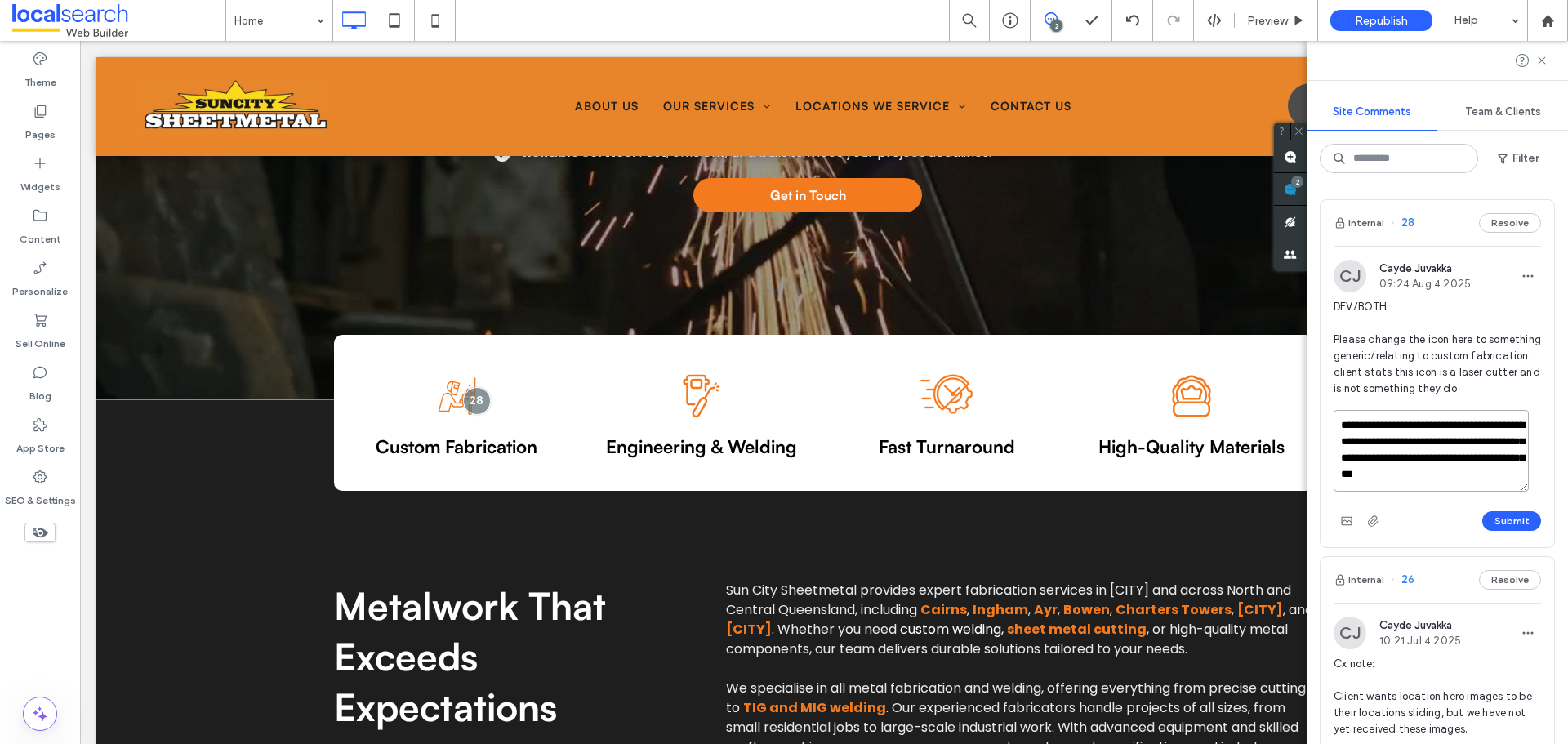 click on "**********" at bounding box center [1431, 451] 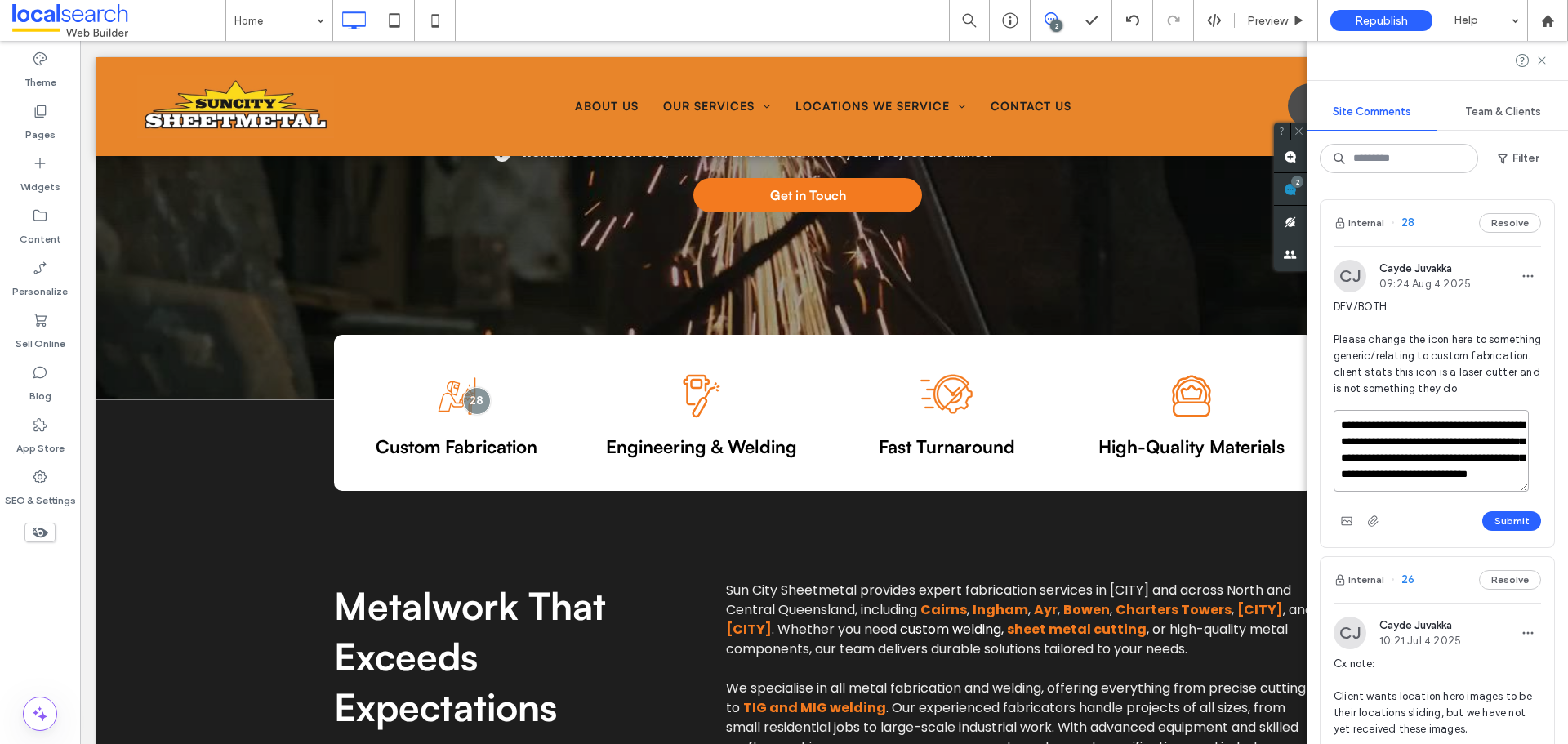 scroll, scrollTop: 22, scrollLeft: 0, axis: vertical 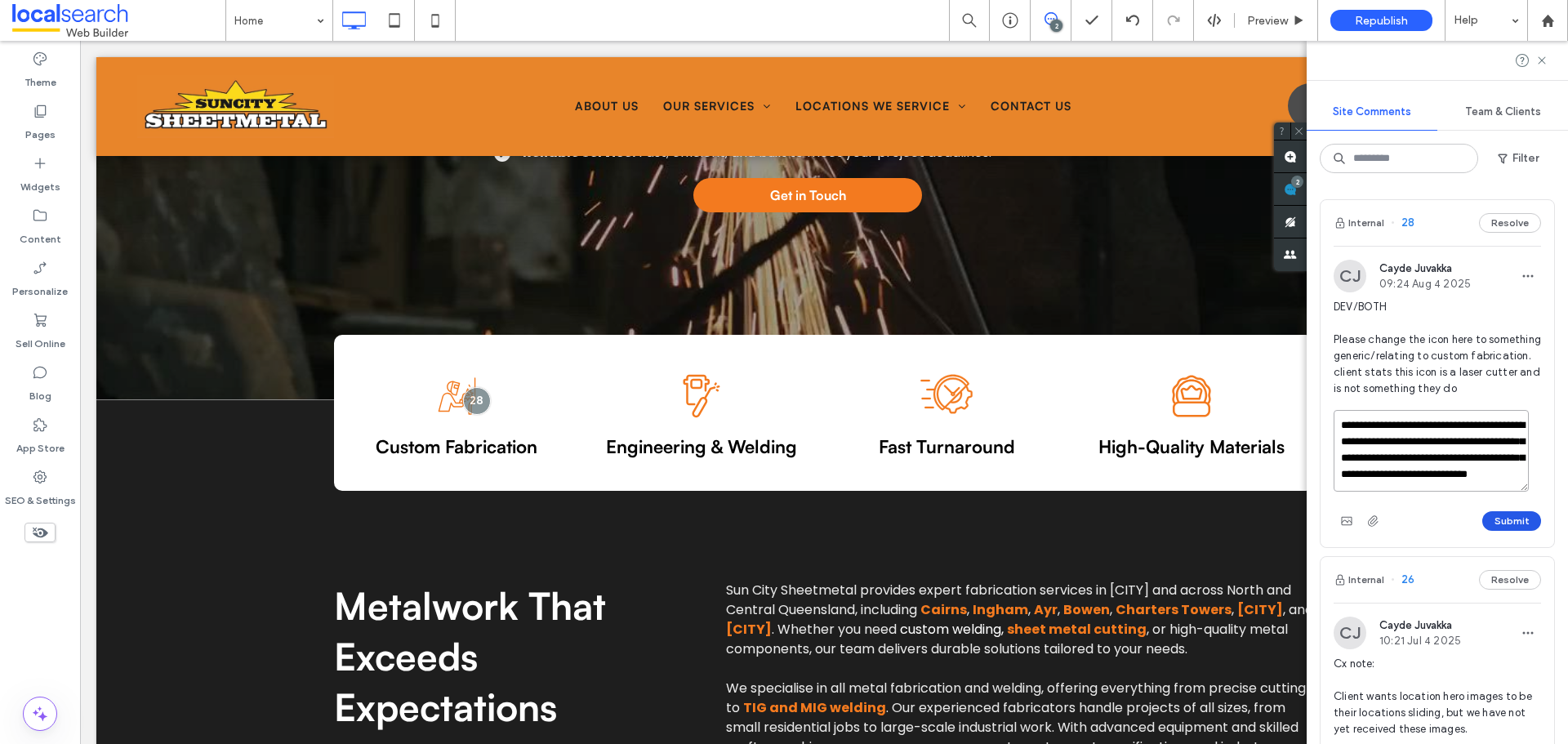 type on "**********" 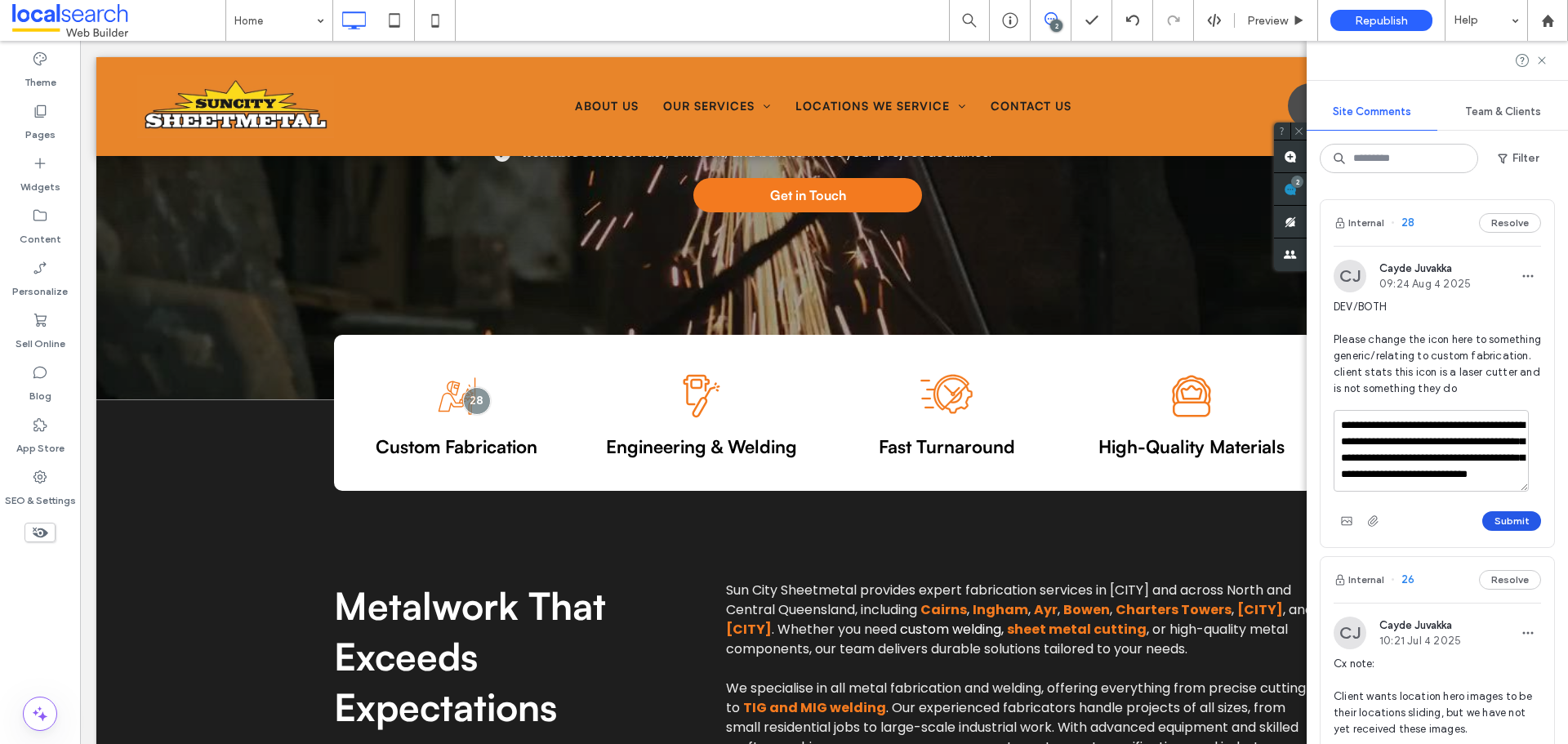 click on "Submit" at bounding box center [1512, 521] 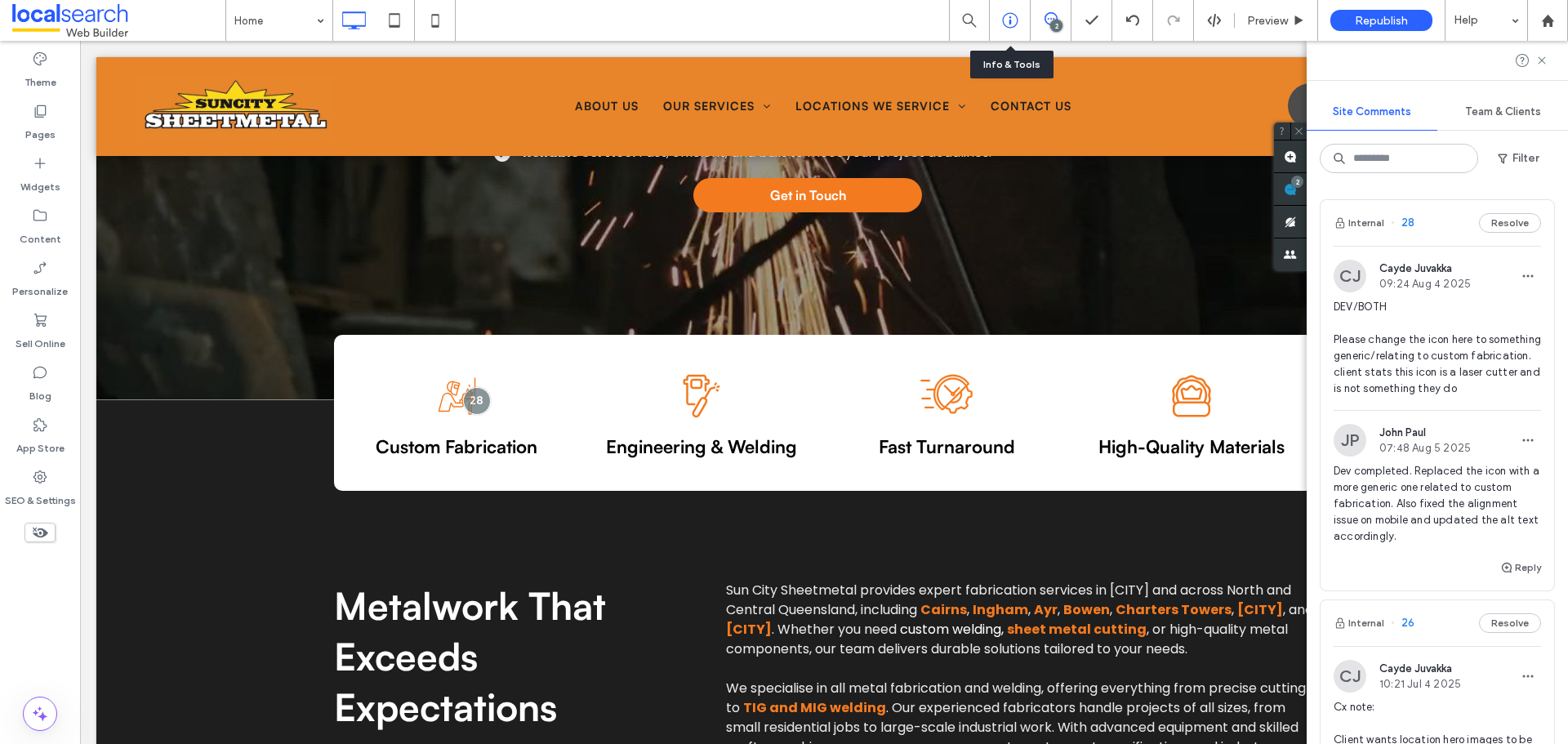 click 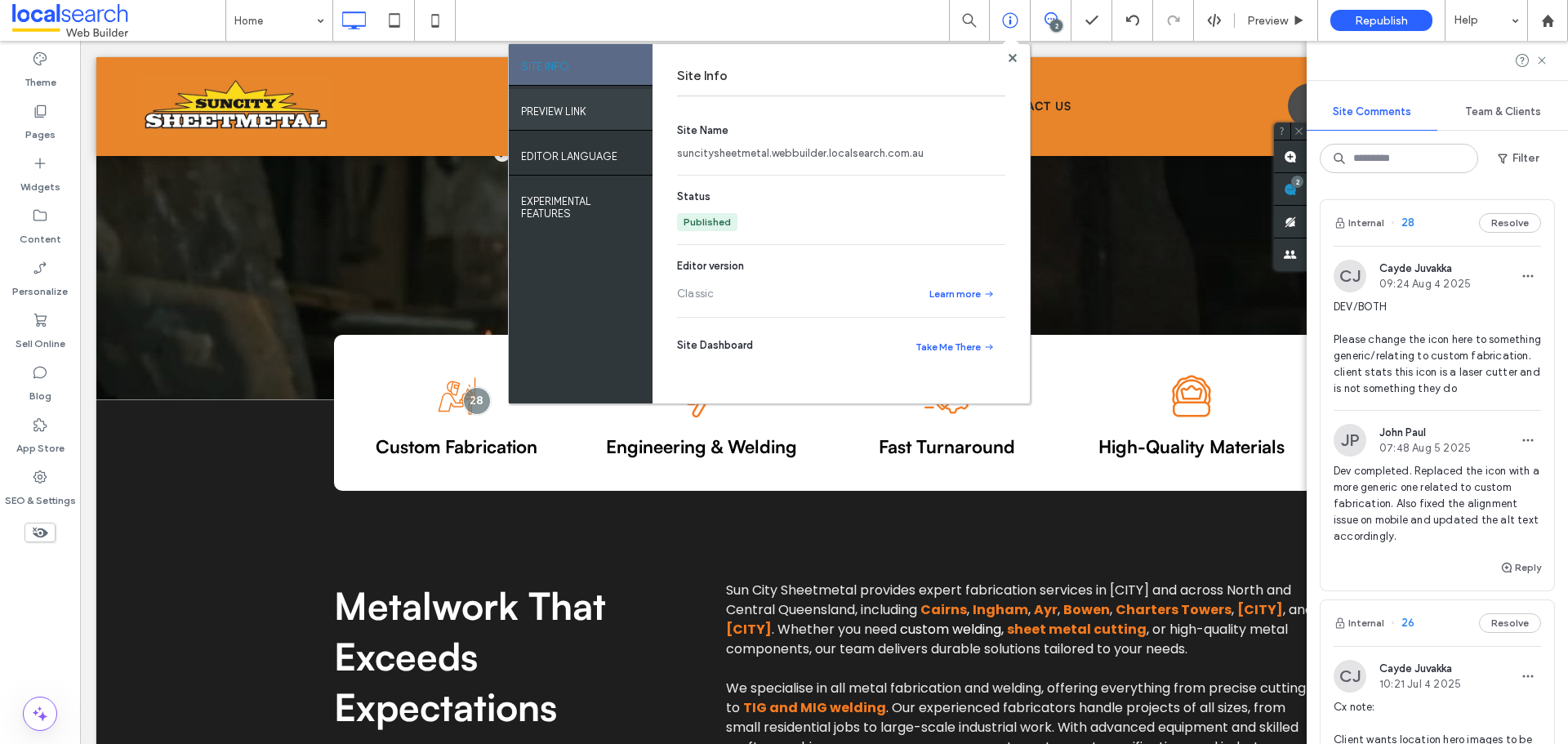 click on "PREVIEW LINK" at bounding box center [581, 109] 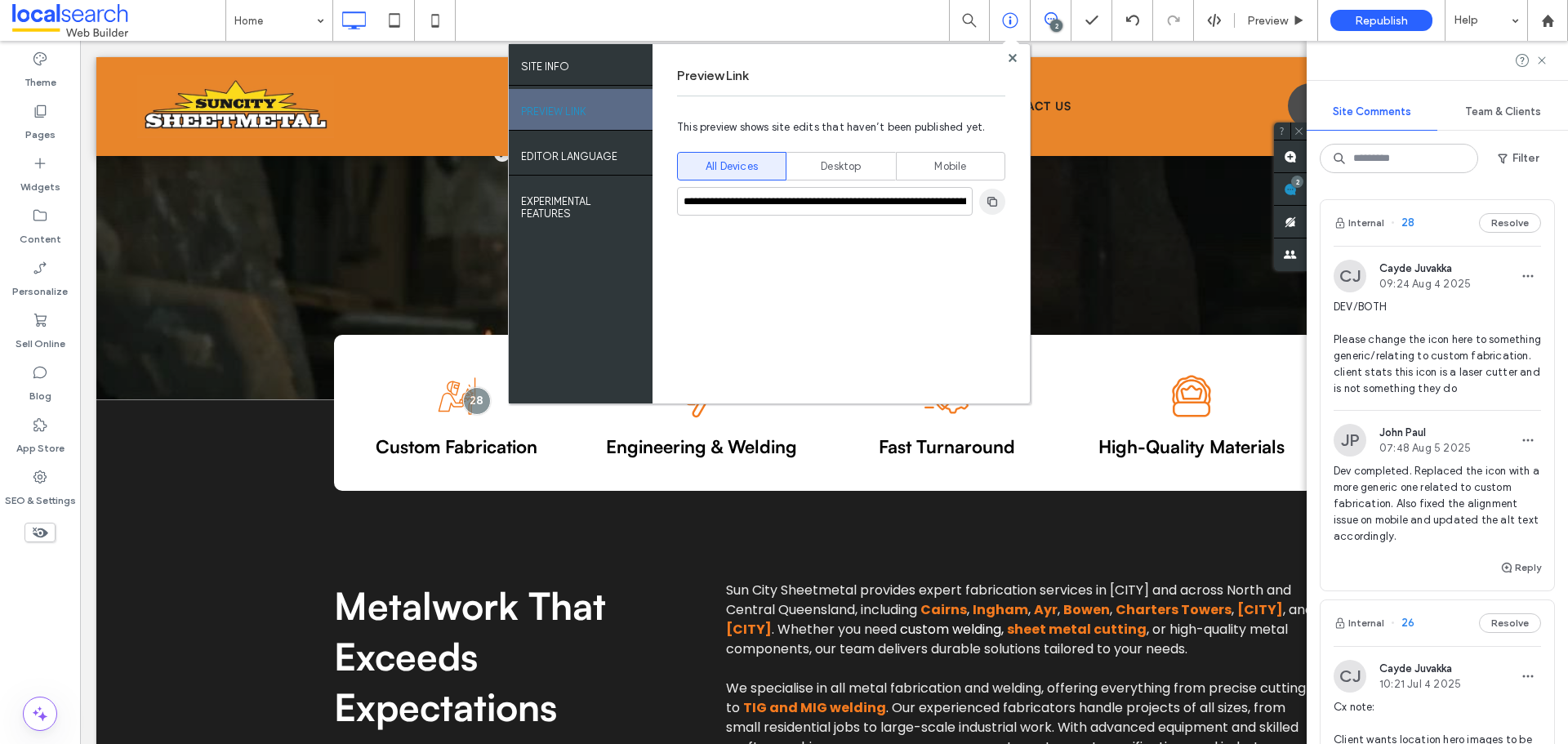 click 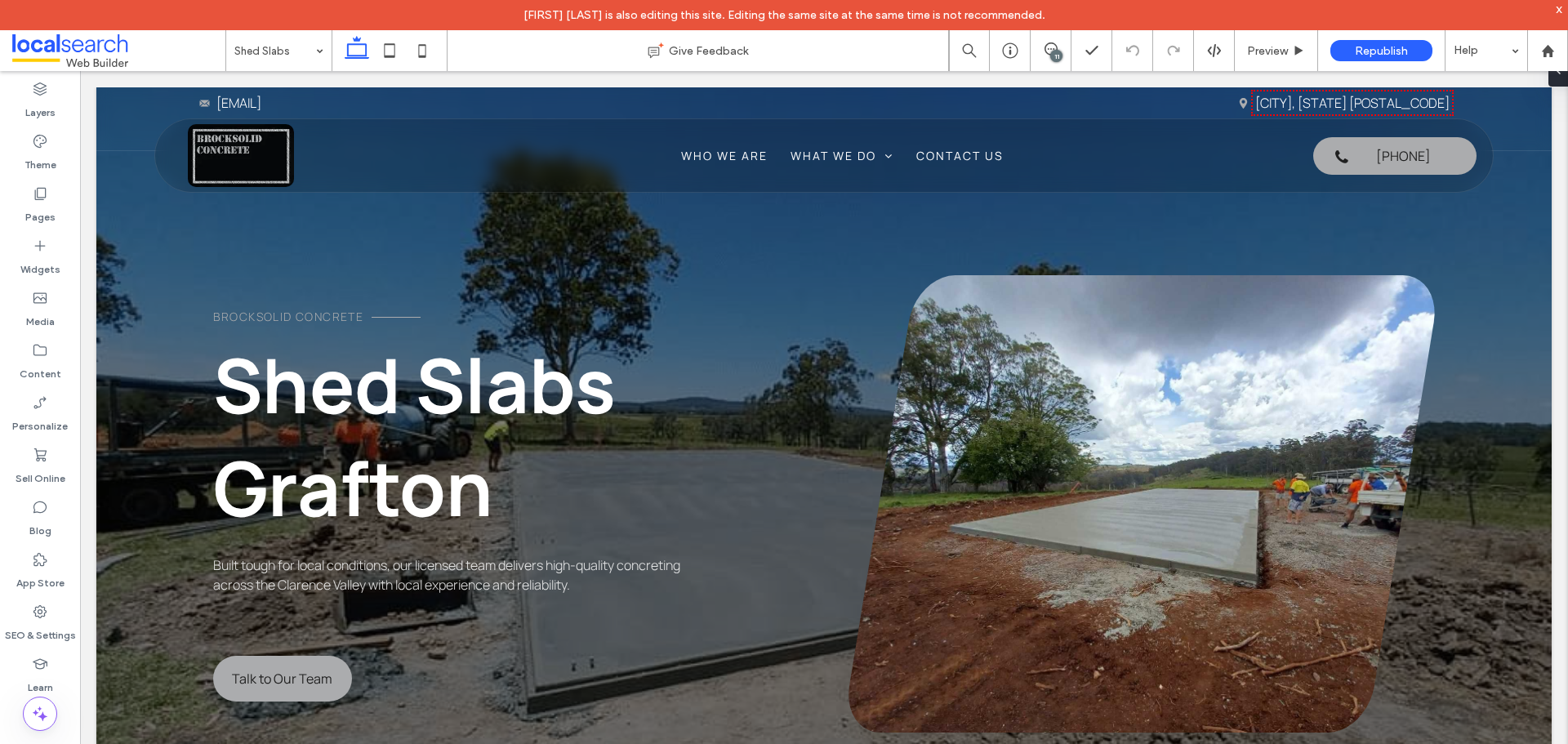 scroll, scrollTop: 0, scrollLeft: 0, axis: both 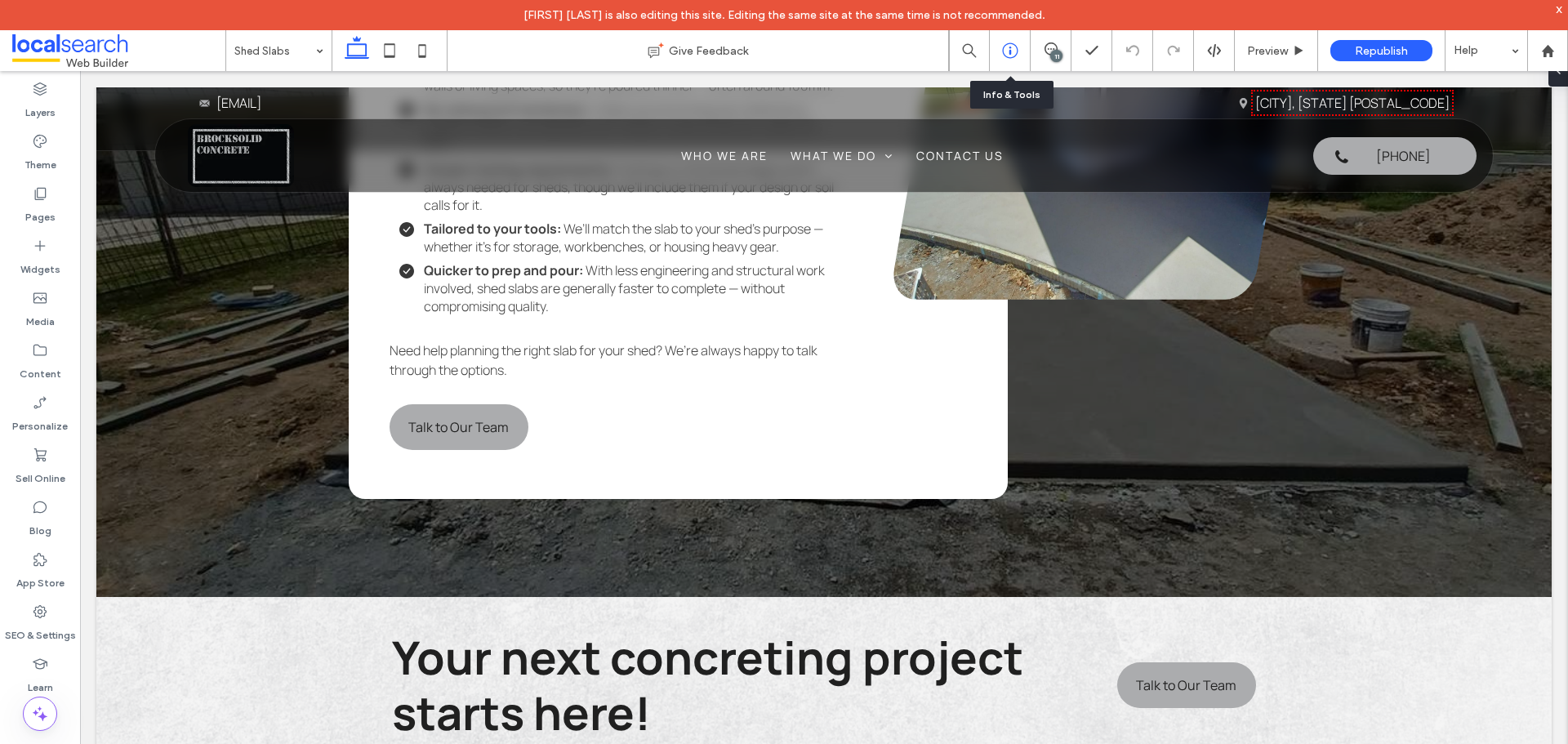 click 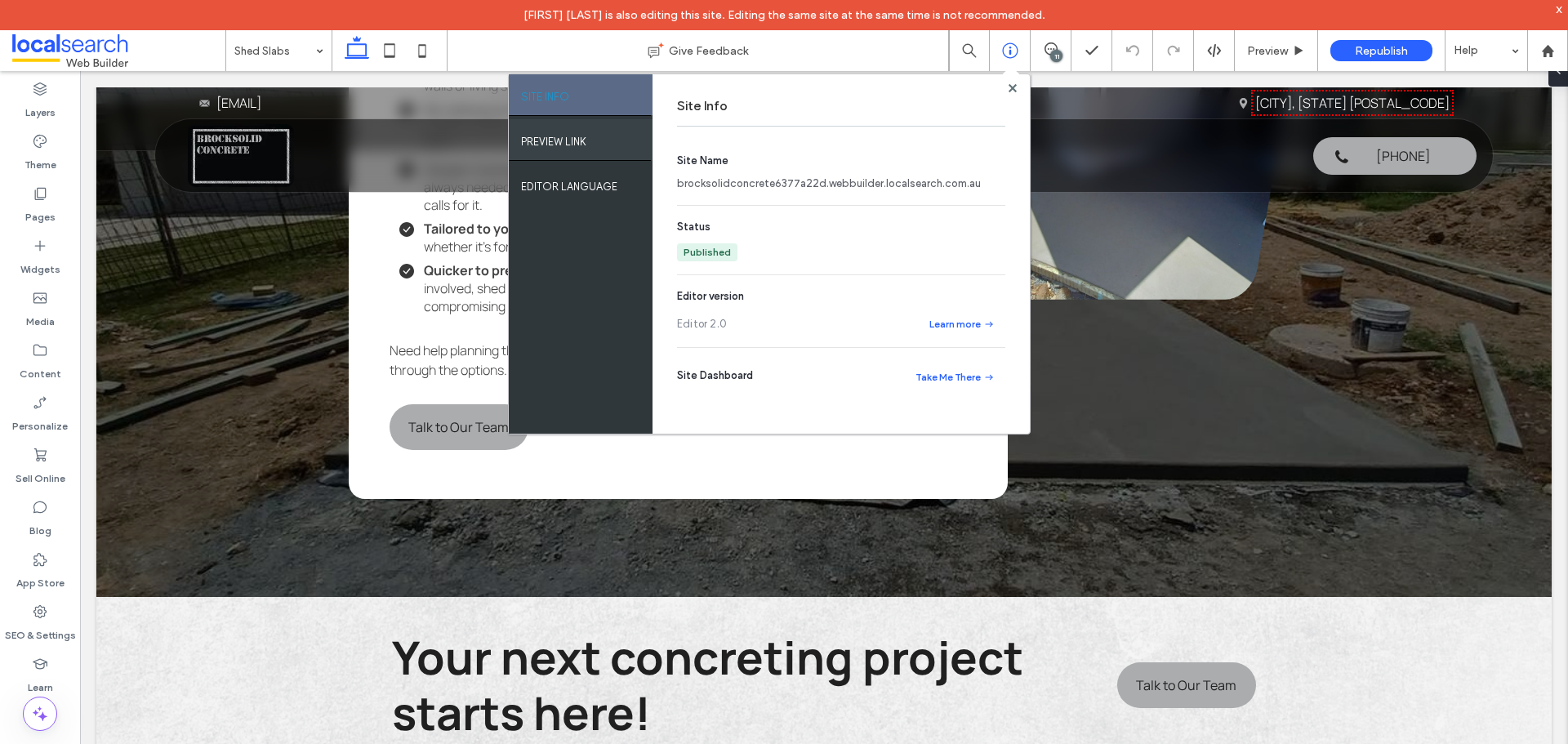 click on "PREVIEW LINK" at bounding box center (554, 137) 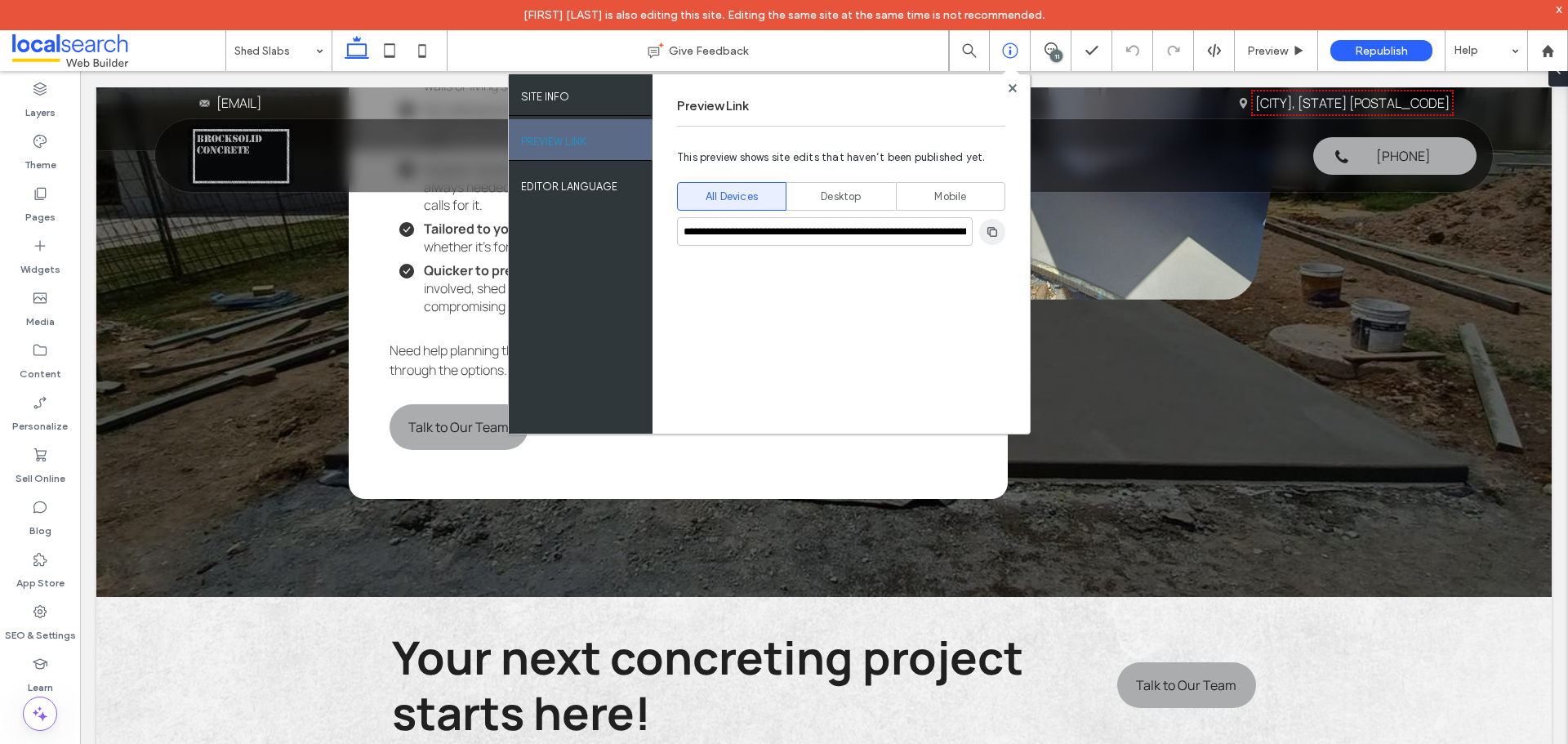 click 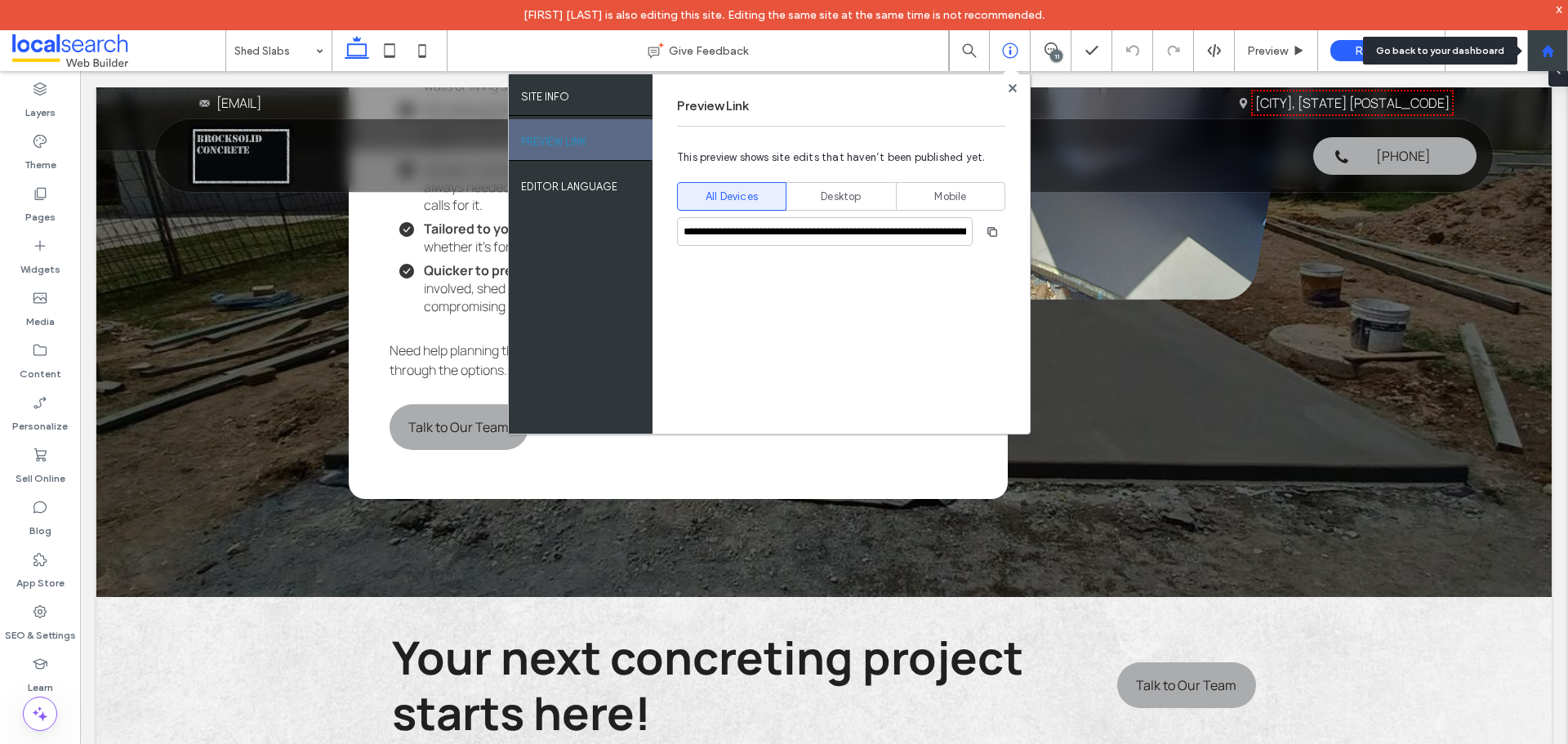 click at bounding box center [1548, 51] 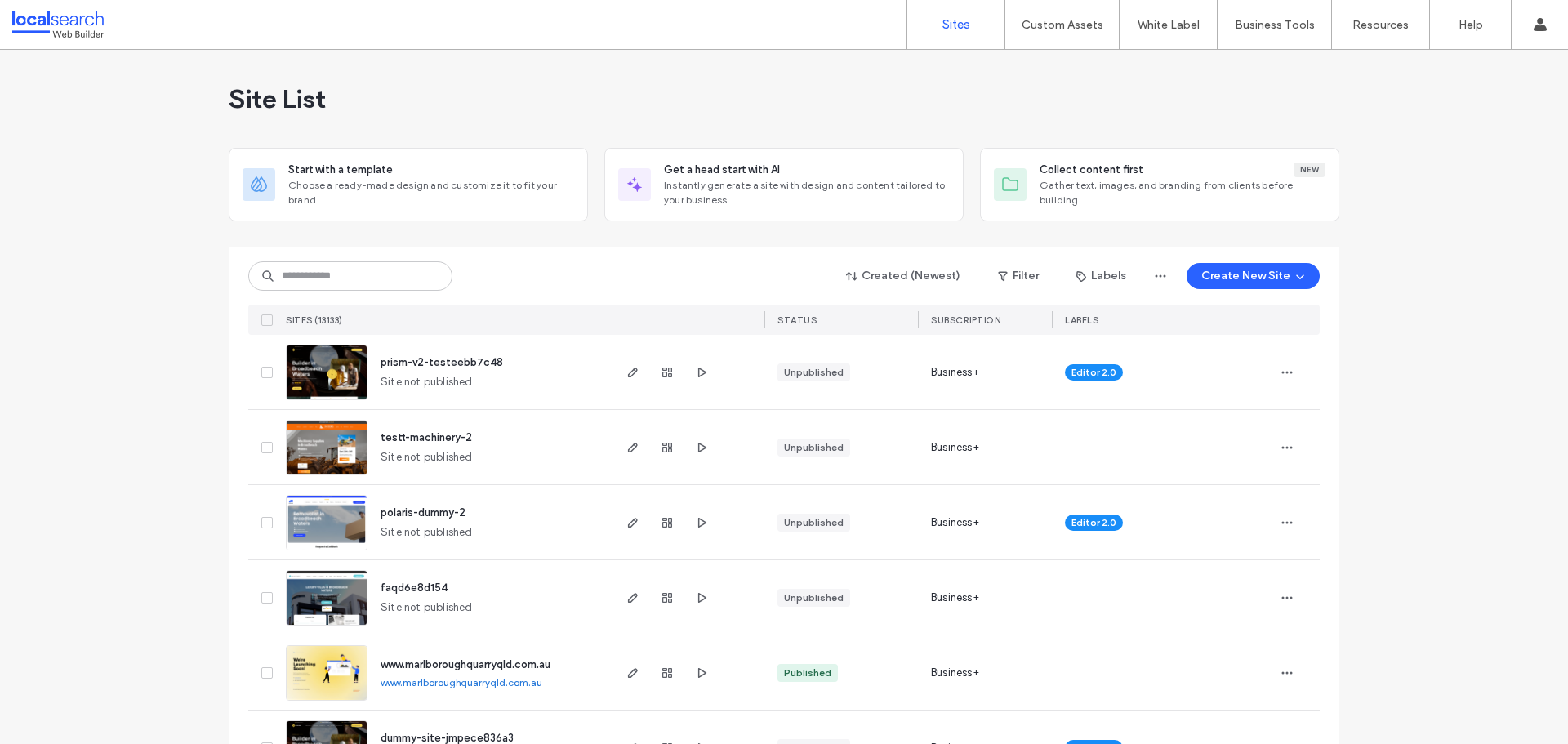 scroll, scrollTop: 0, scrollLeft: 0, axis: both 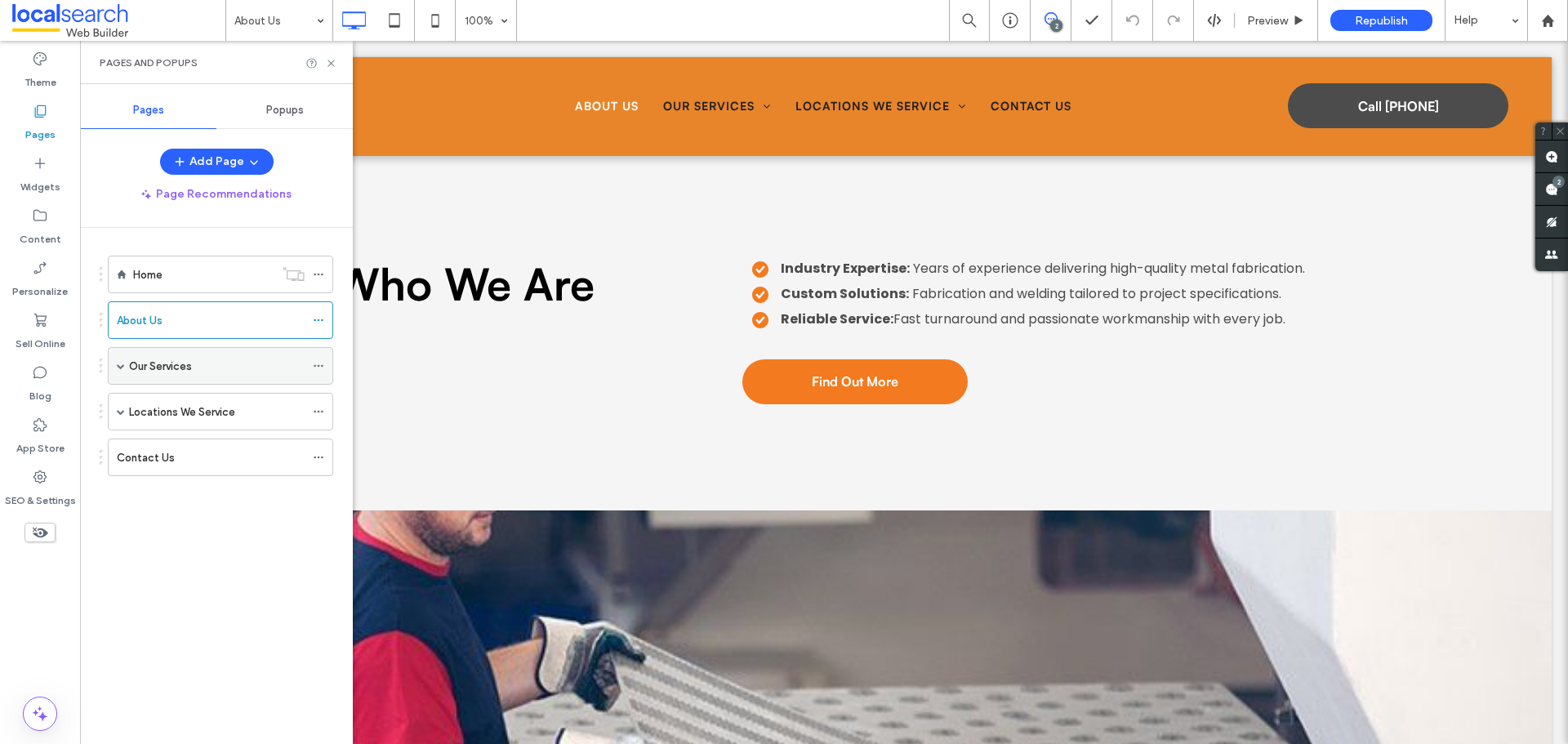 click at bounding box center (121, 366) 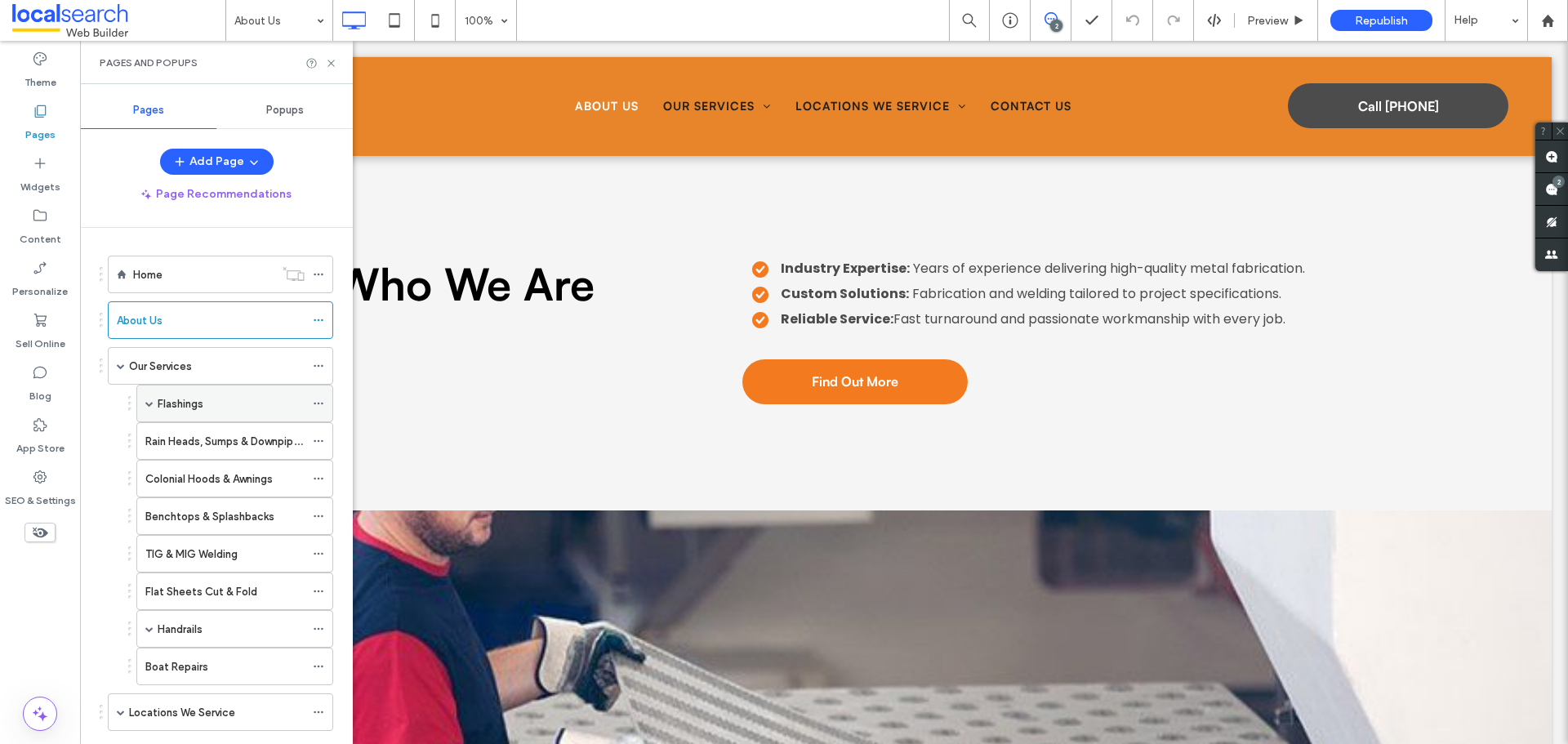 click at bounding box center (149, 403) 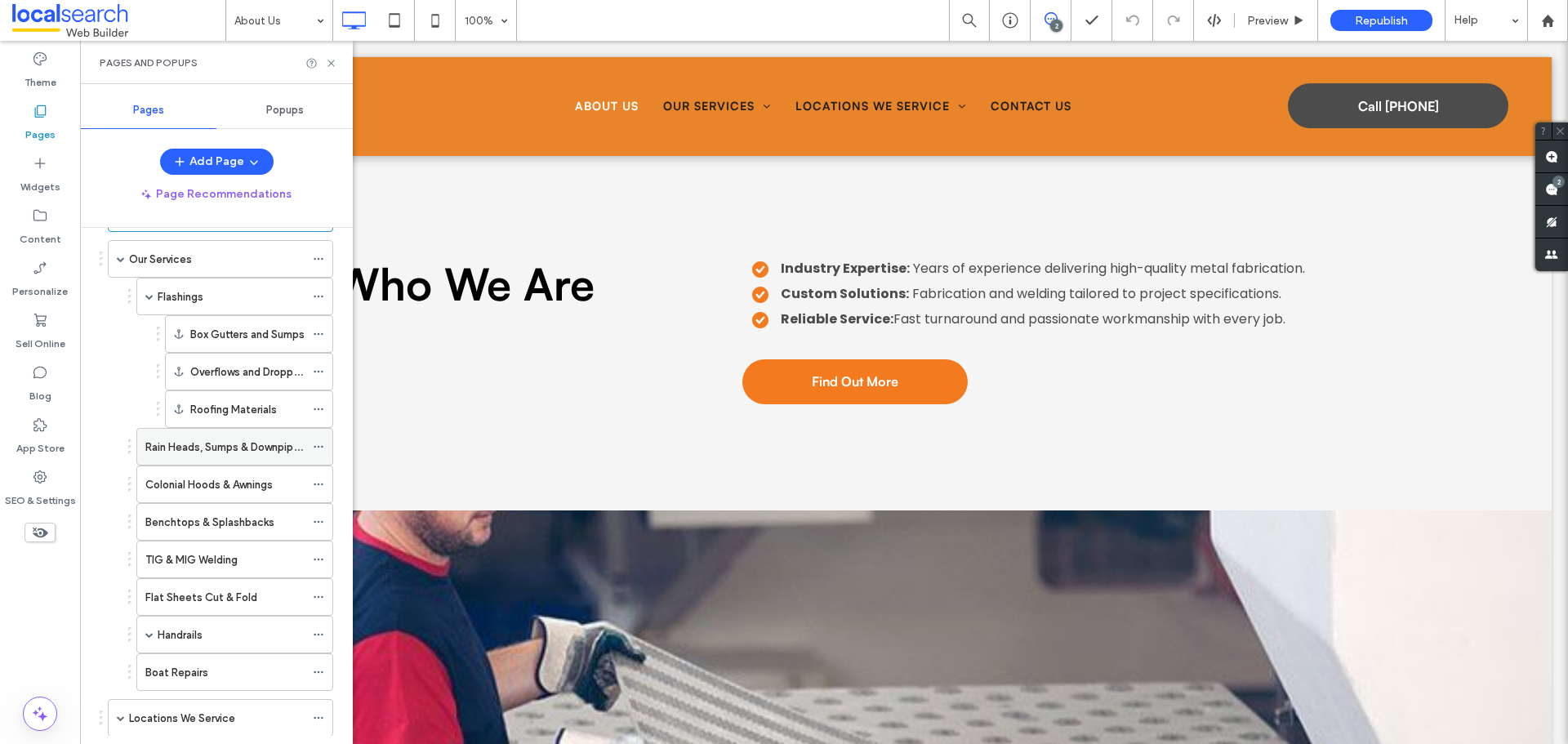 scroll, scrollTop: 163, scrollLeft: 0, axis: vertical 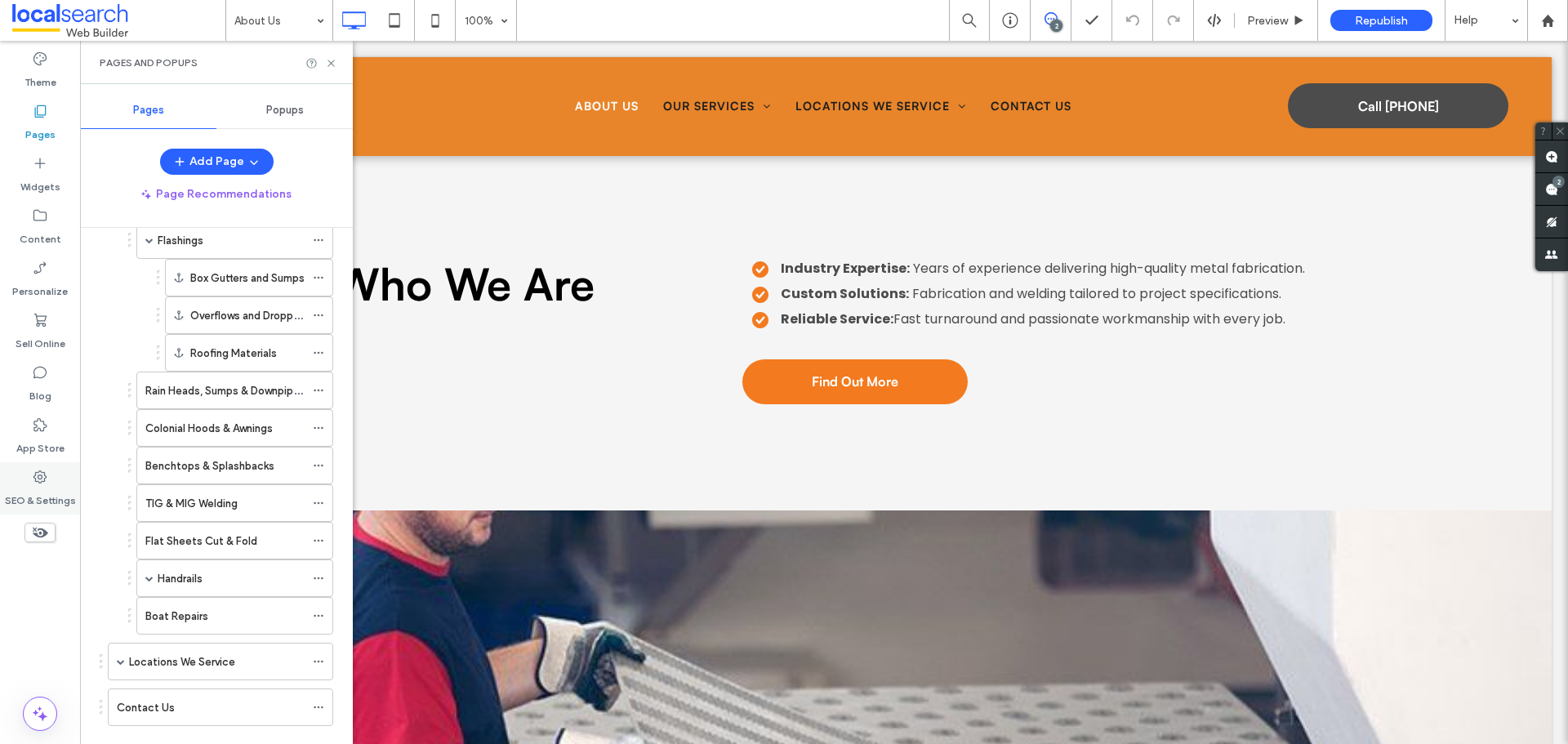 click 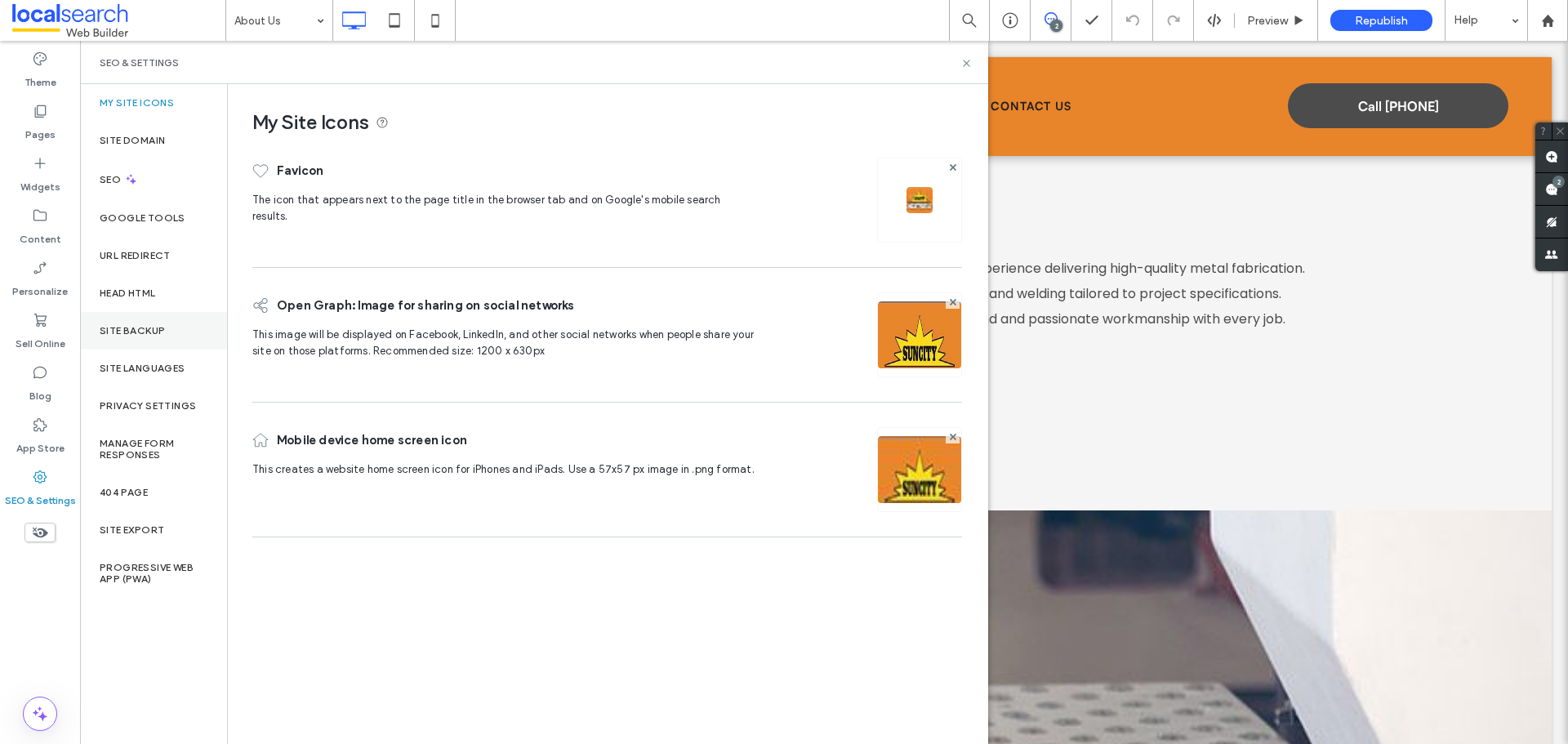 click on "Site Backup" at bounding box center (132, 331) 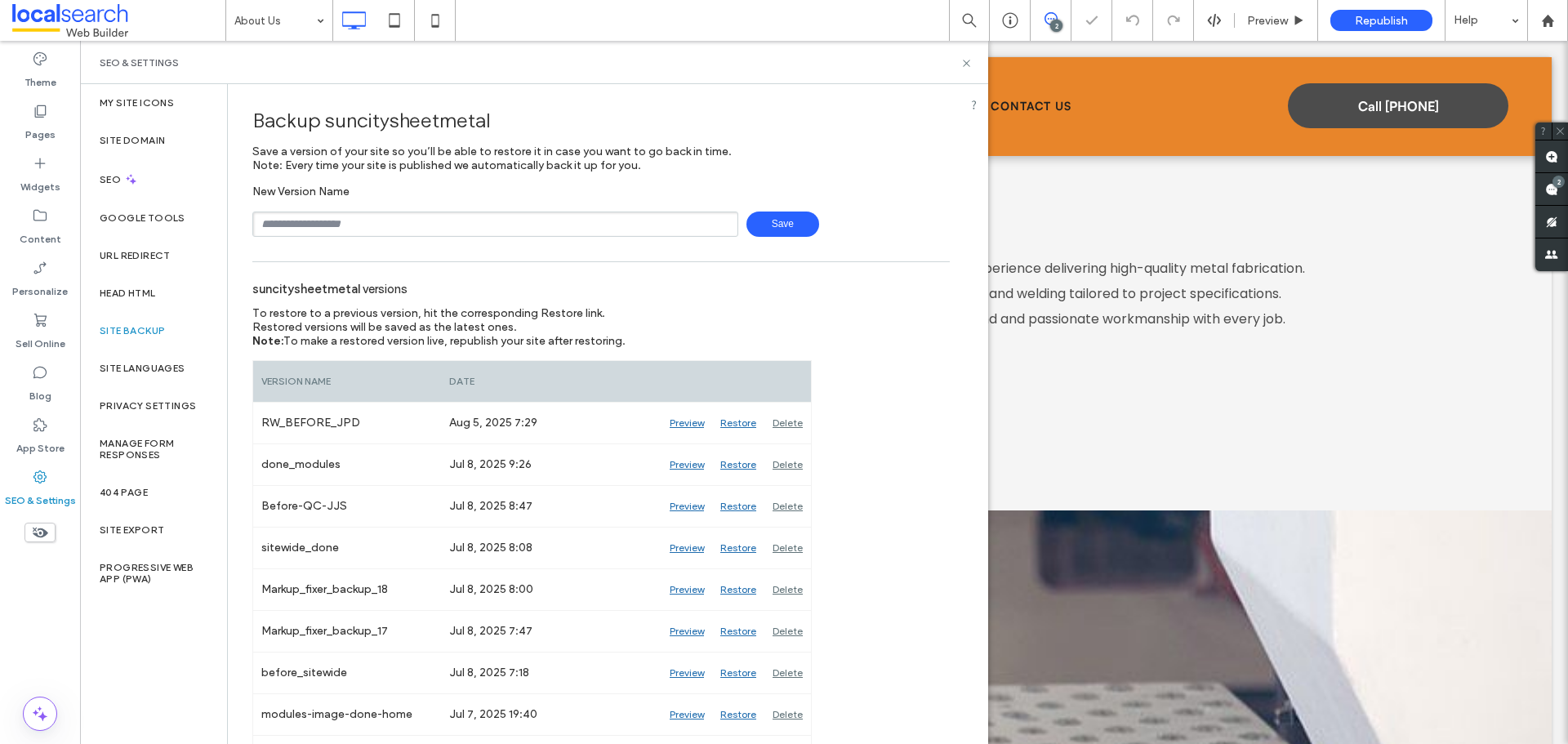 drag, startPoint x: 368, startPoint y: 225, endPoint x: 368, endPoint y: 236, distance: 11 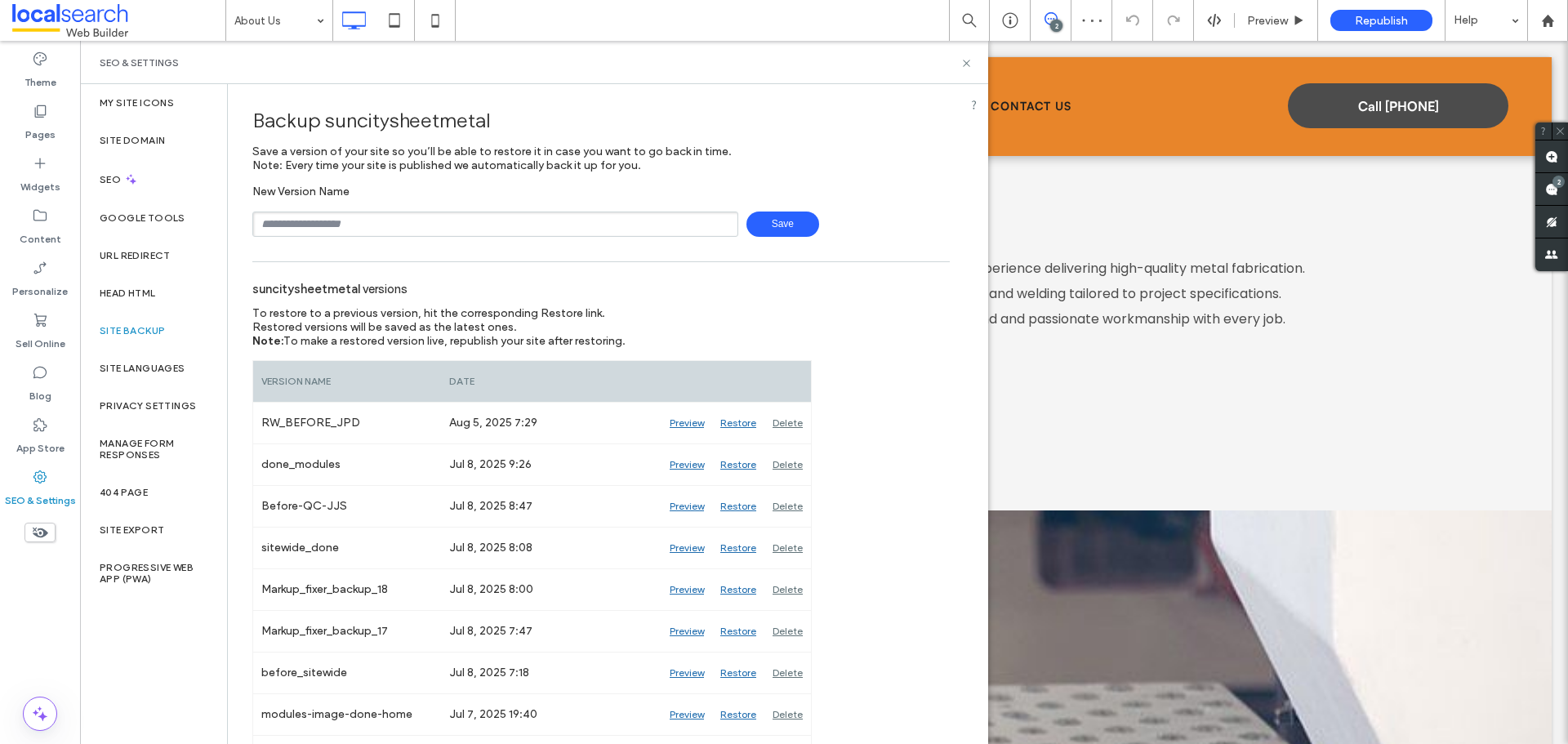 type on "**********" 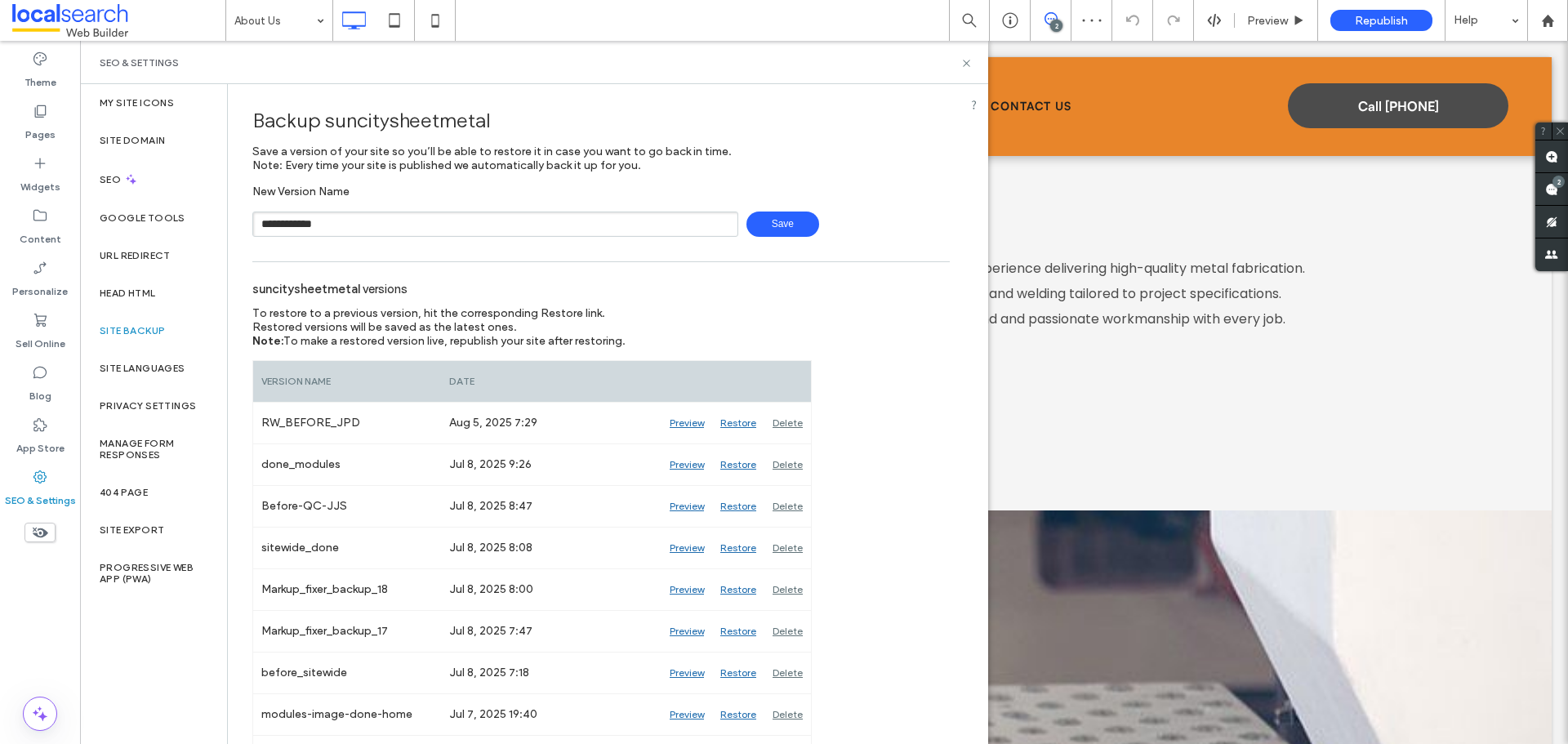 click on "Save" at bounding box center (782, 224) 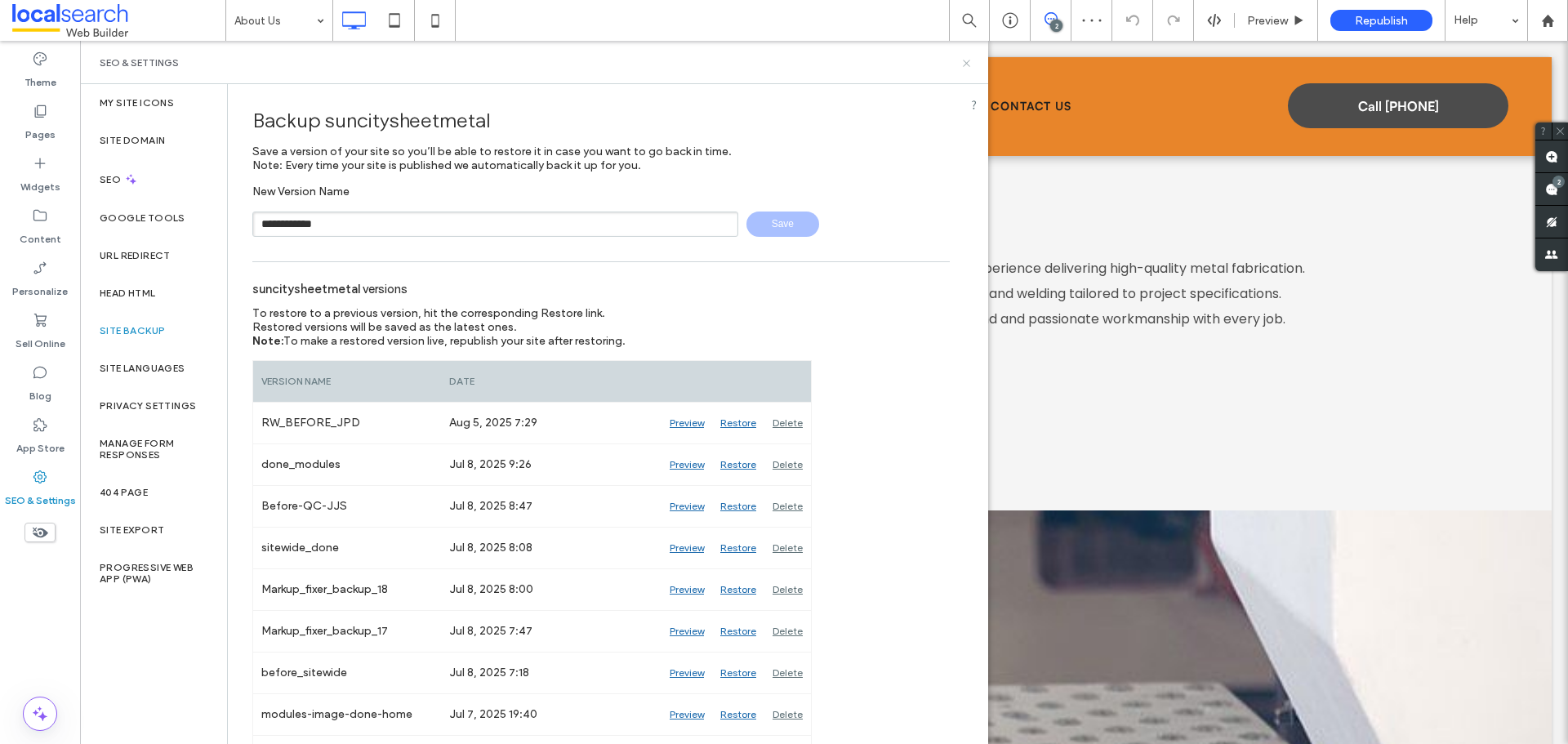 type 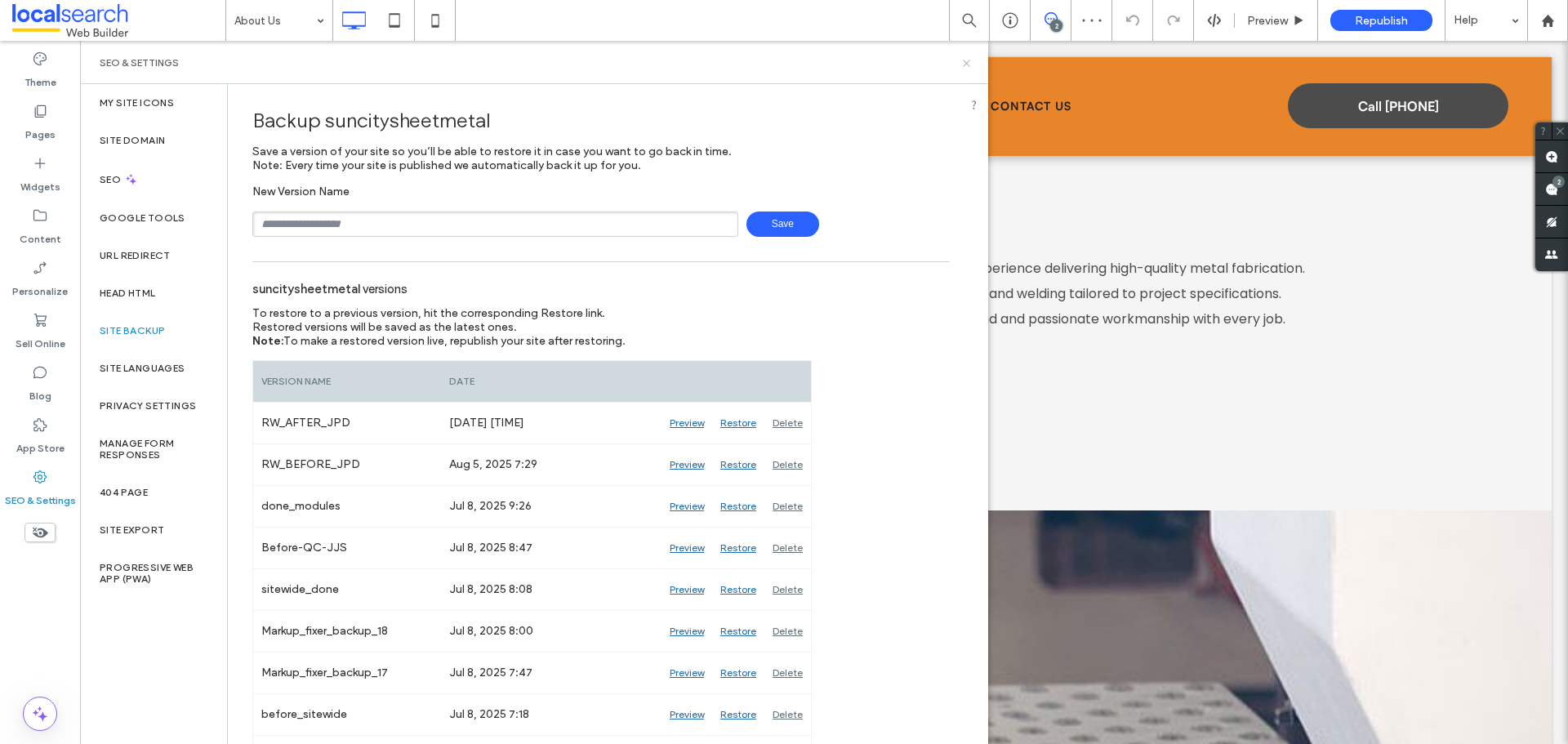 click 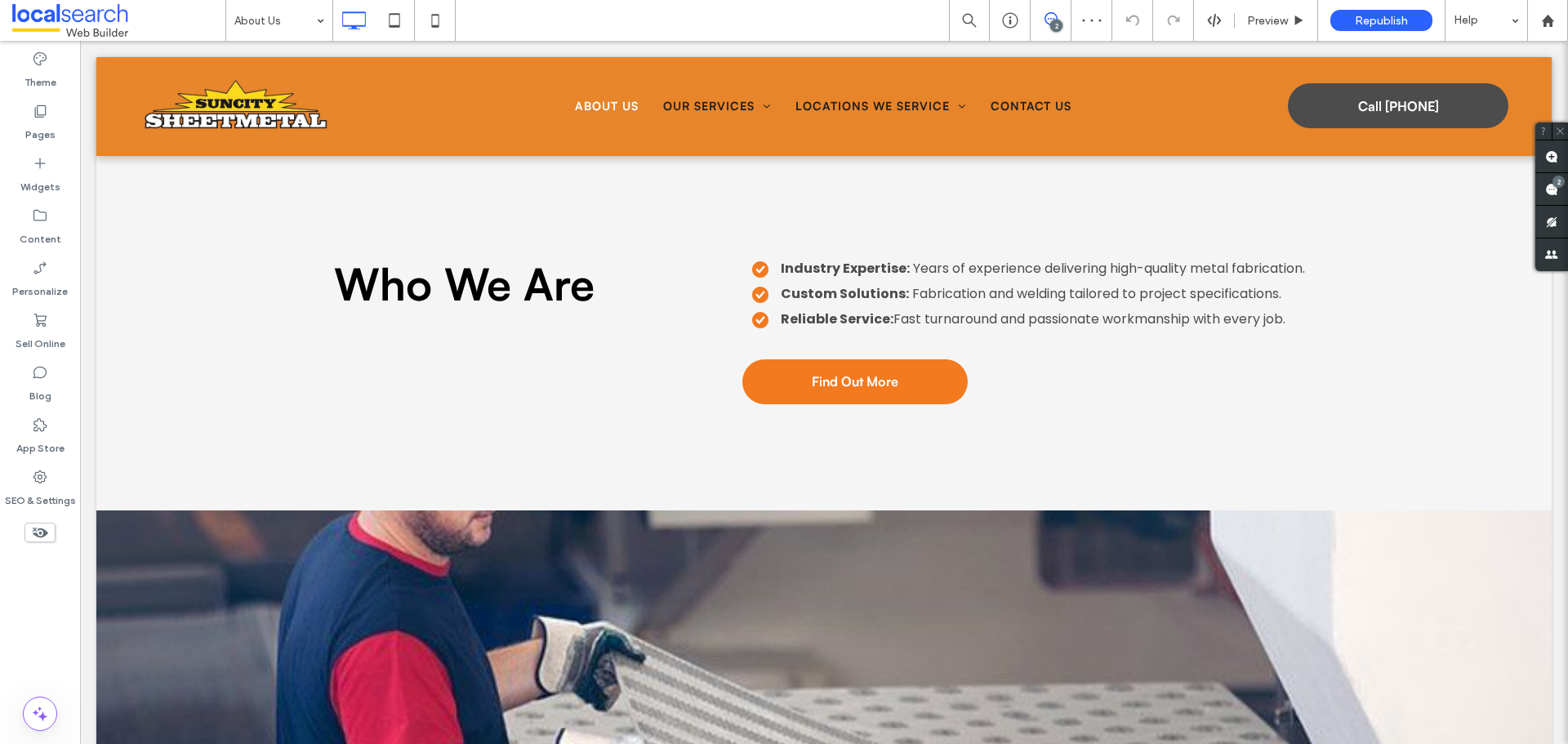 click at bounding box center (1050, 19) 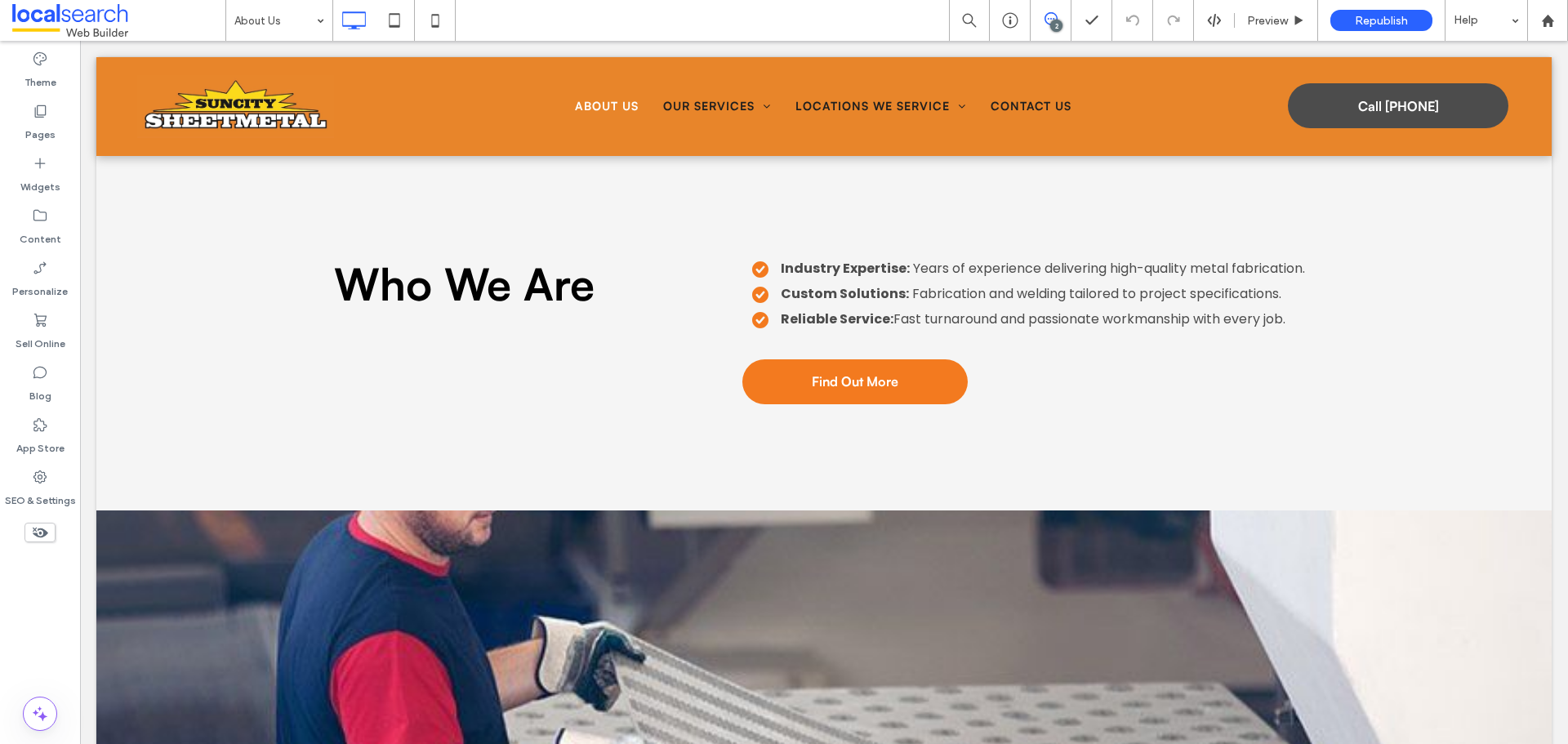 click at bounding box center [1050, 19] 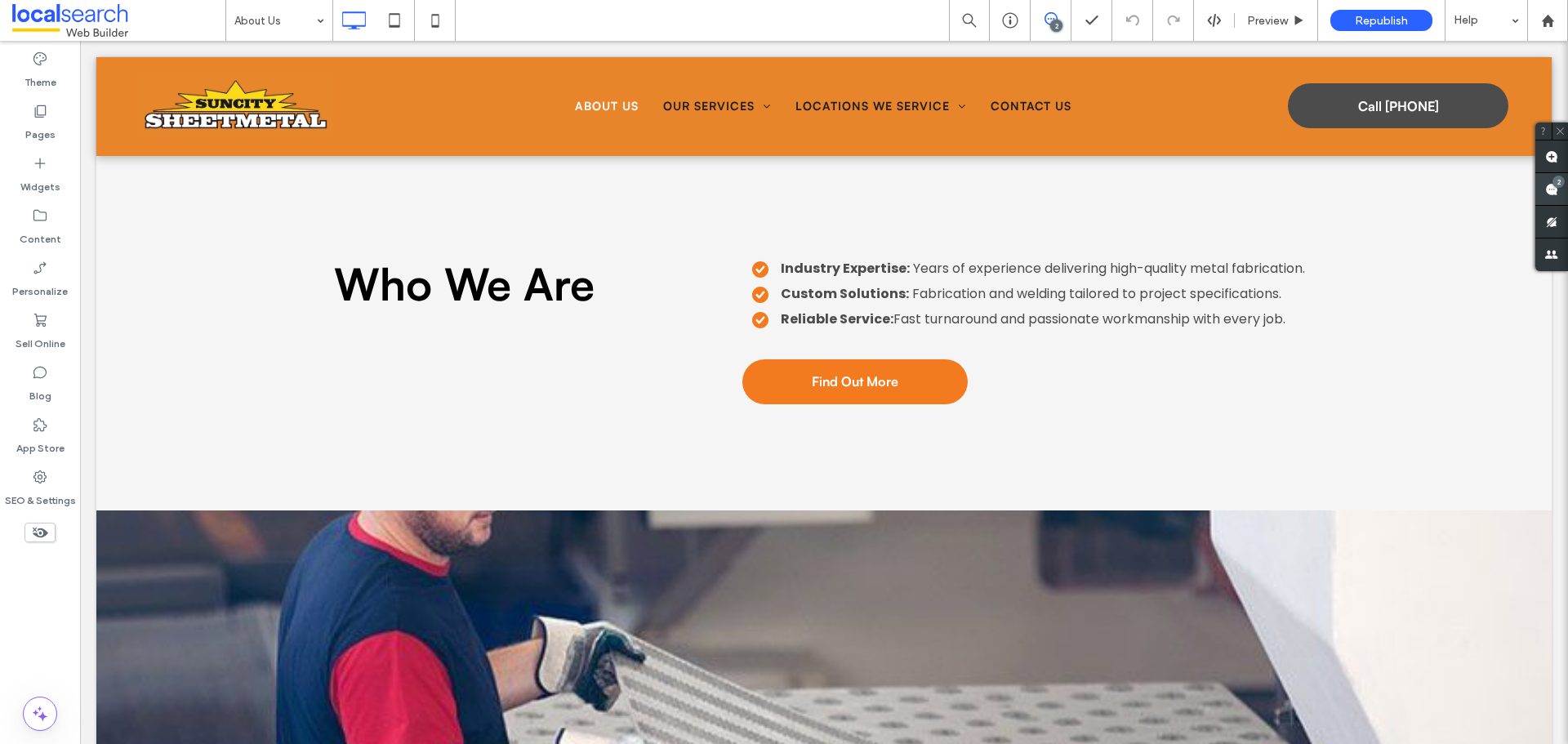 click 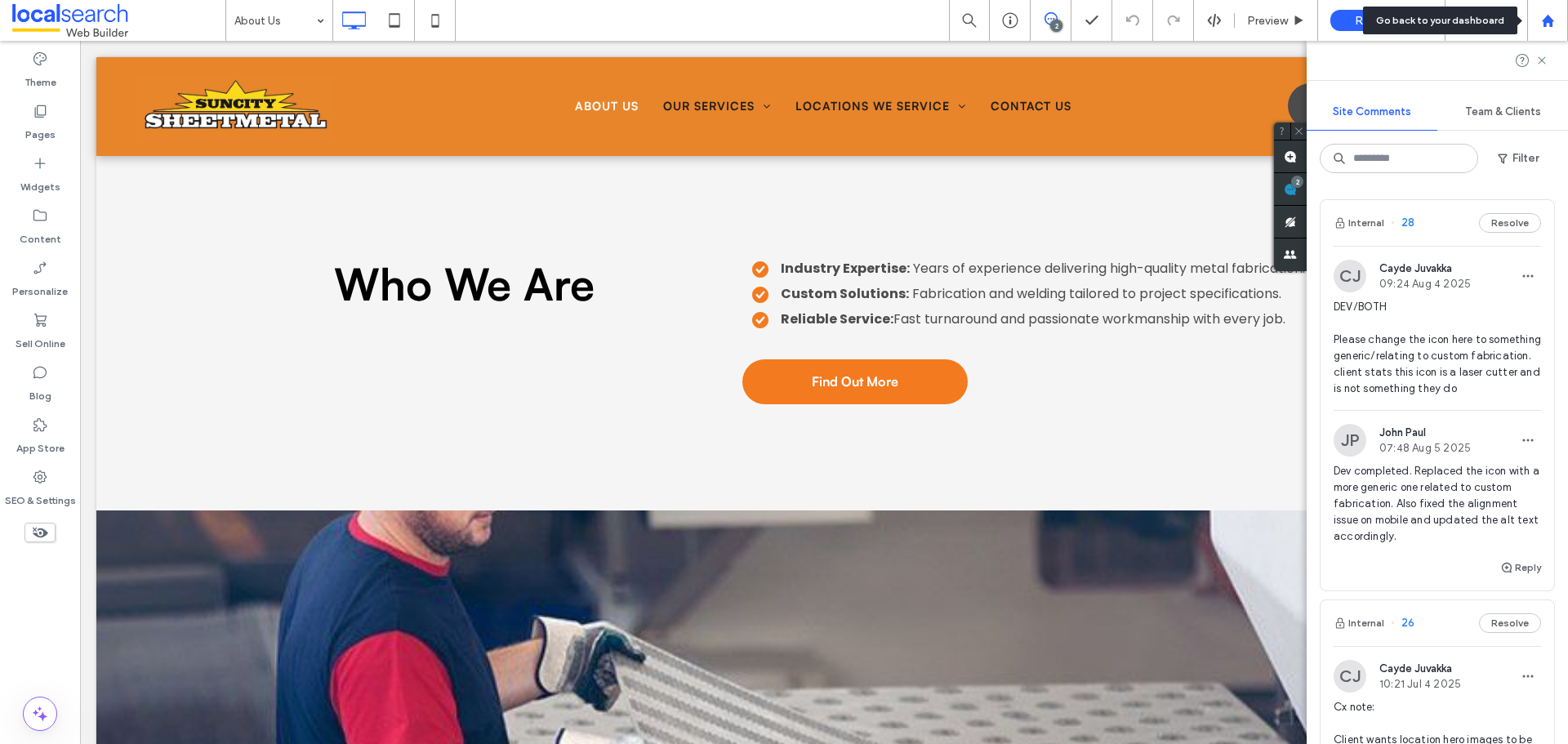 click 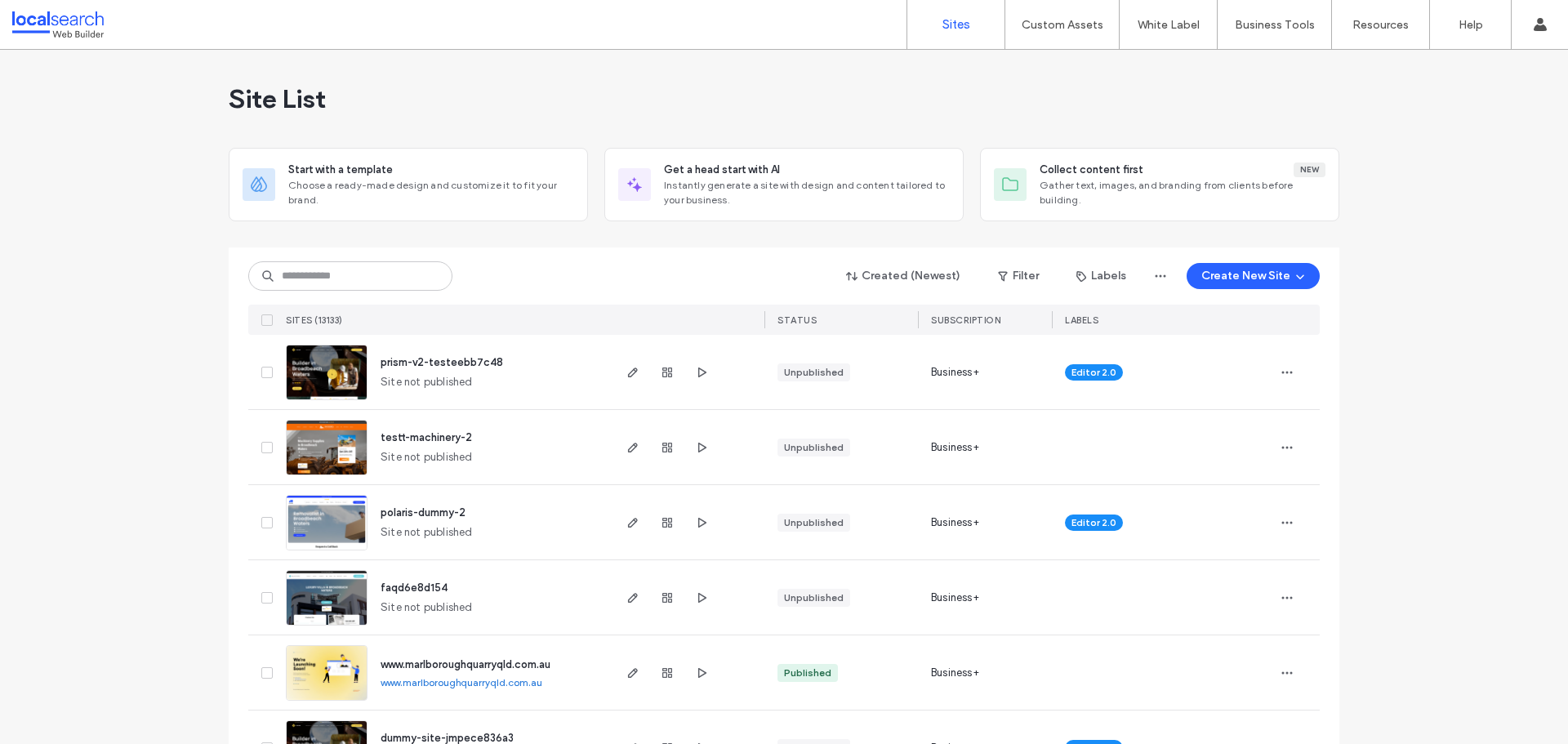 scroll, scrollTop: 0, scrollLeft: 0, axis: both 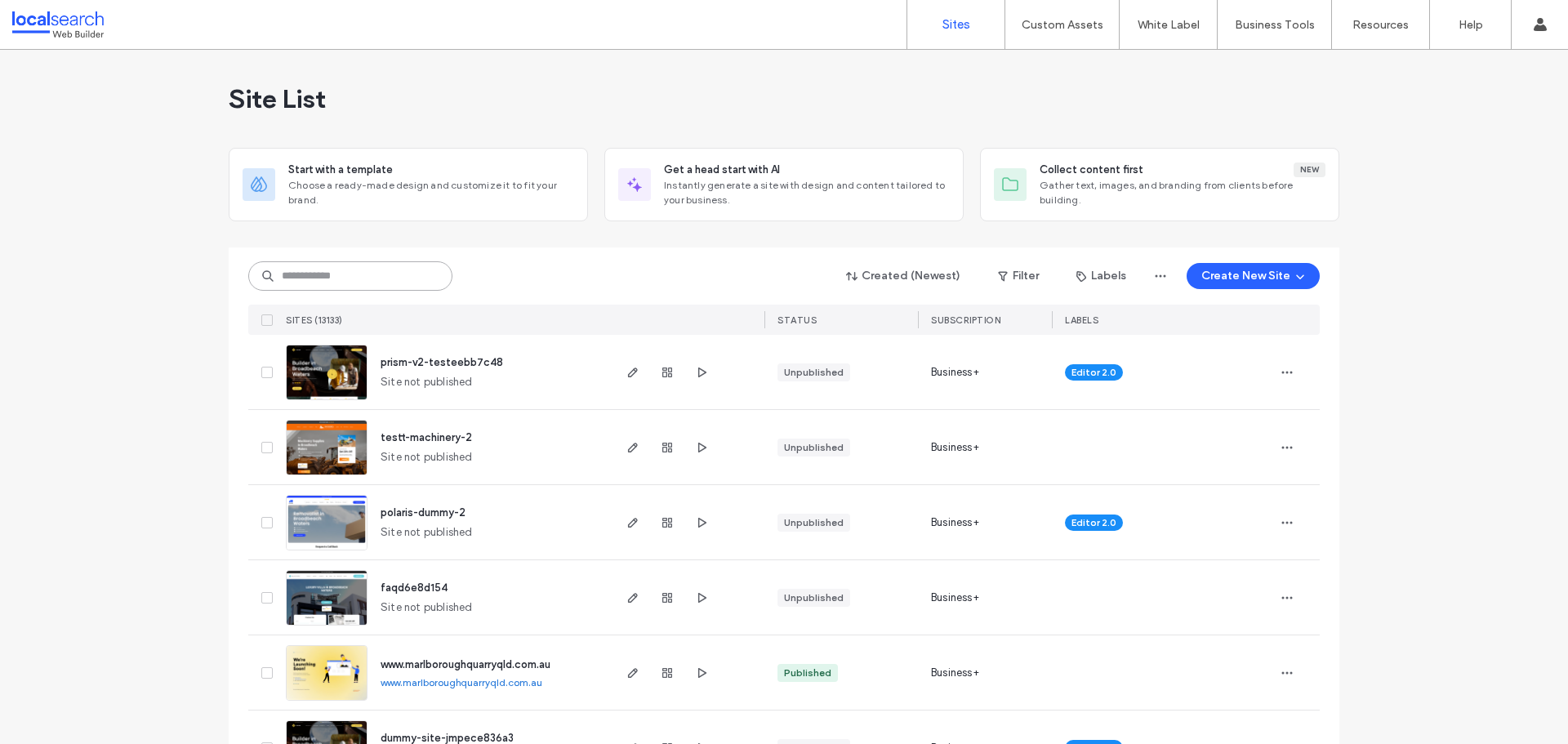 click at bounding box center (350, 276) 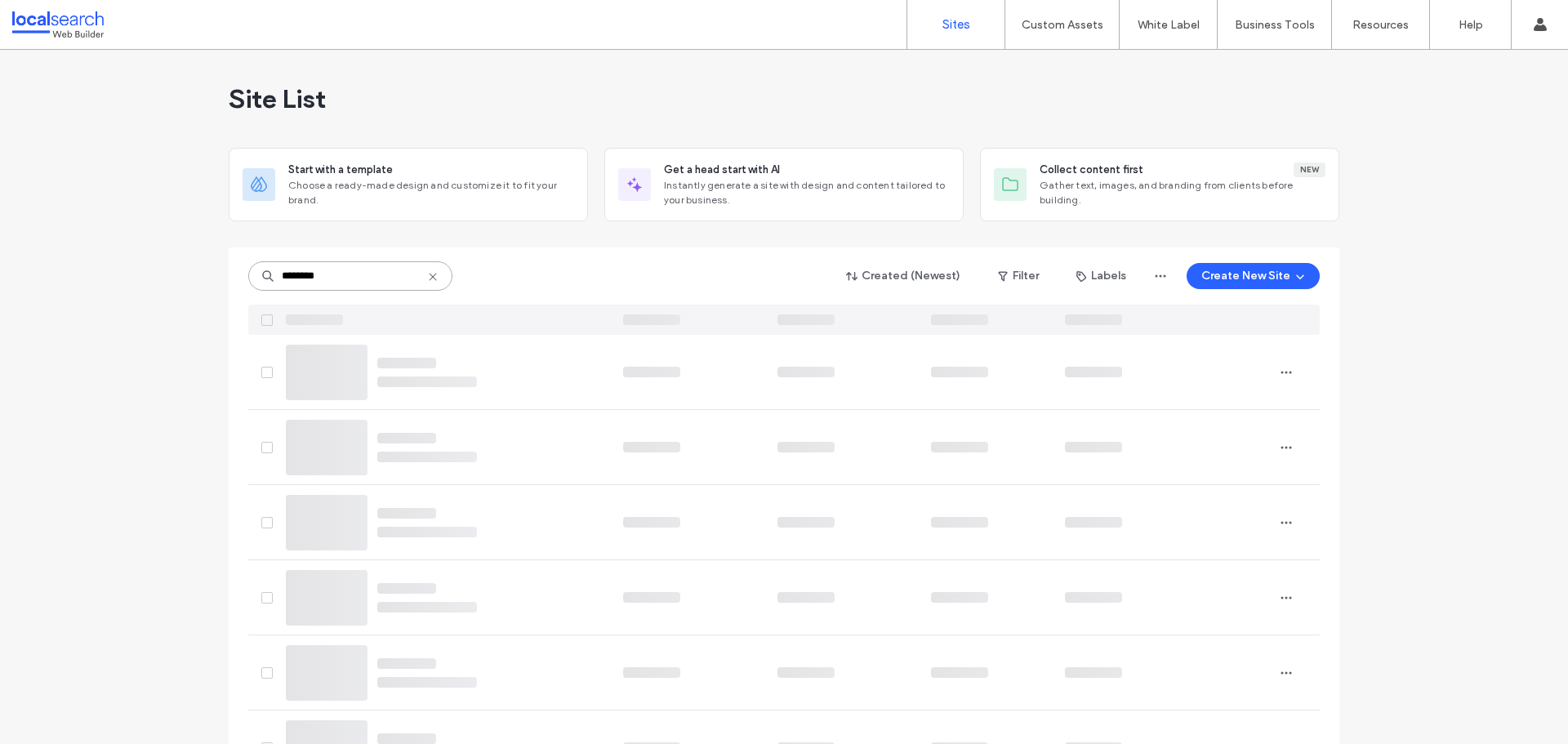 type on "********" 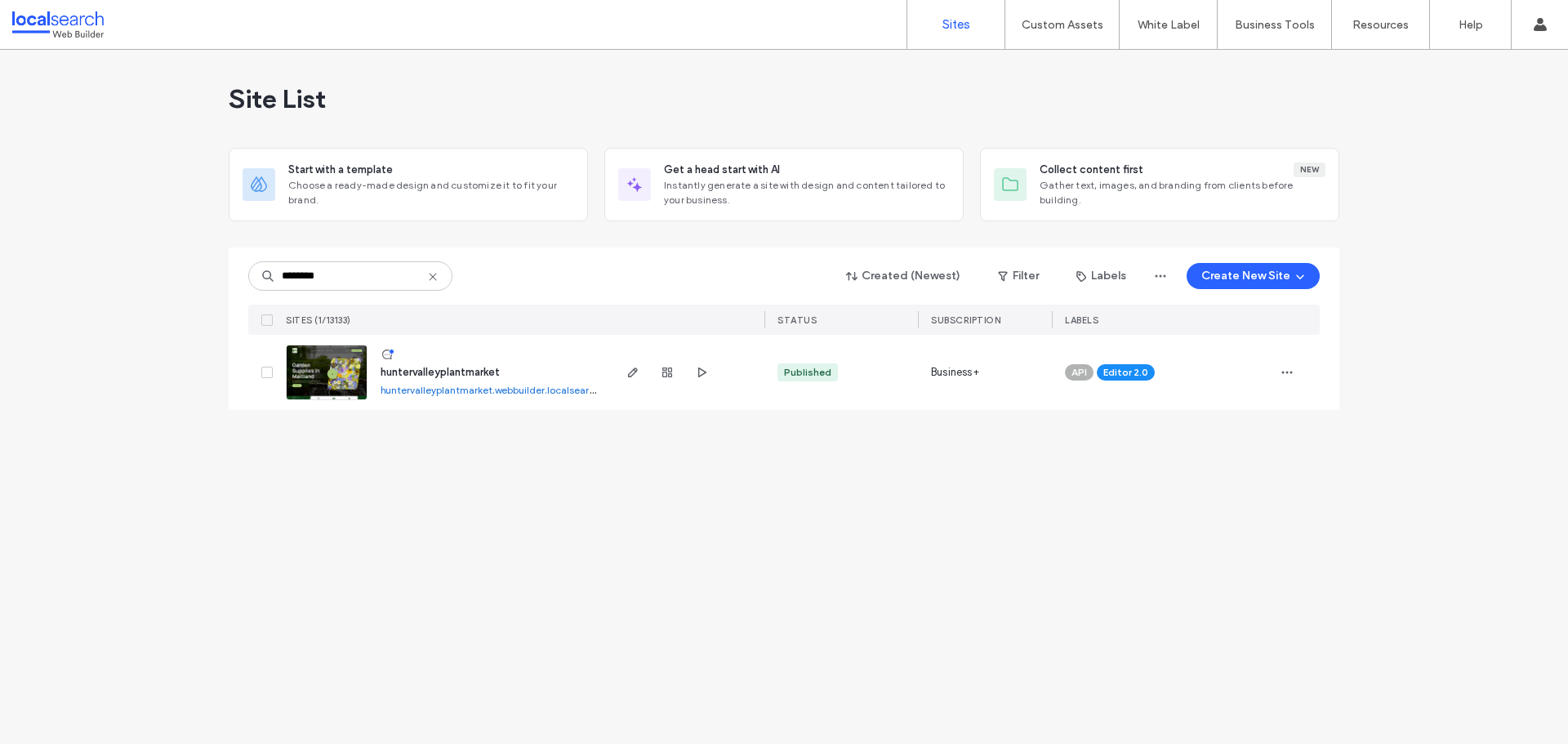 click at bounding box center [327, 401] 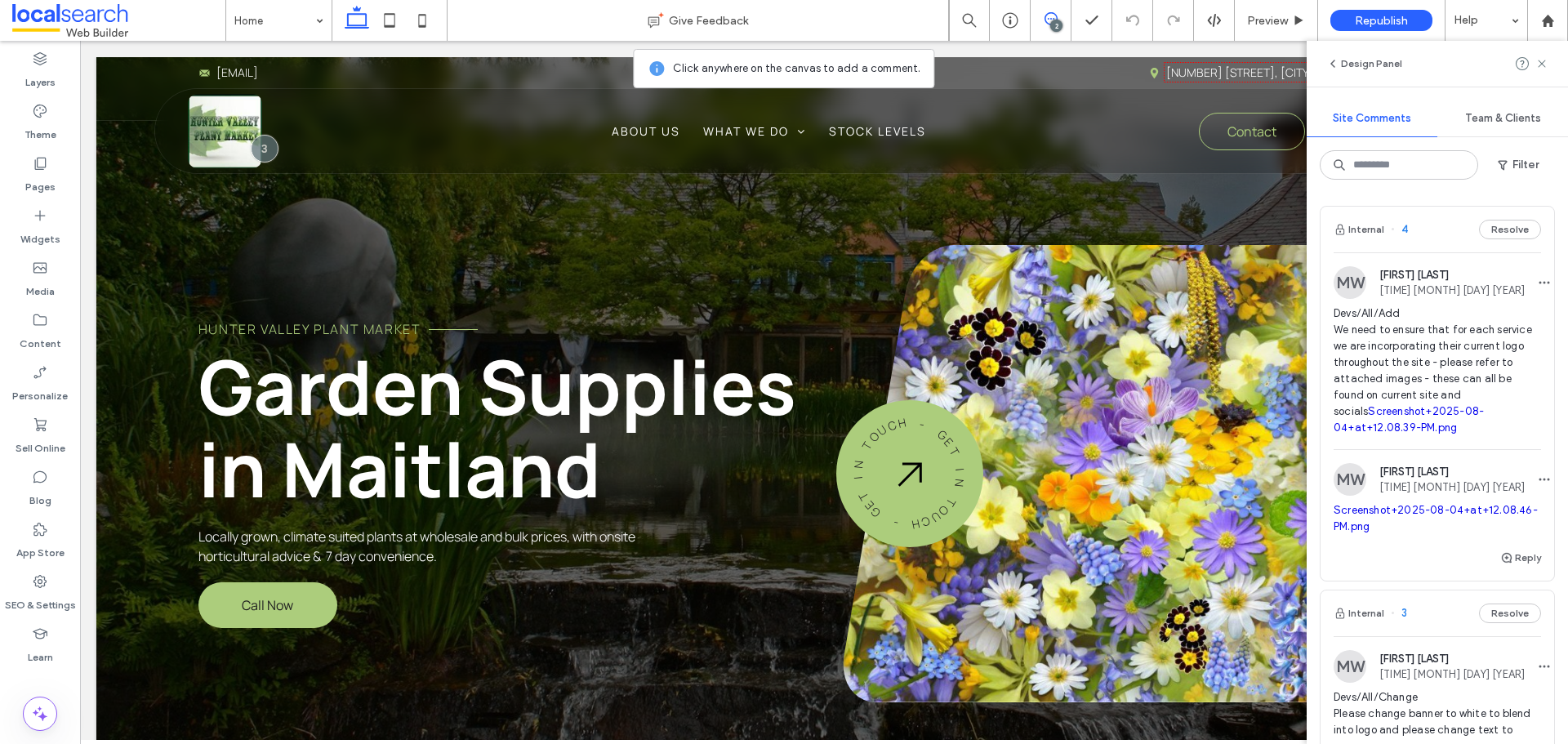 scroll, scrollTop: 0, scrollLeft: 0, axis: both 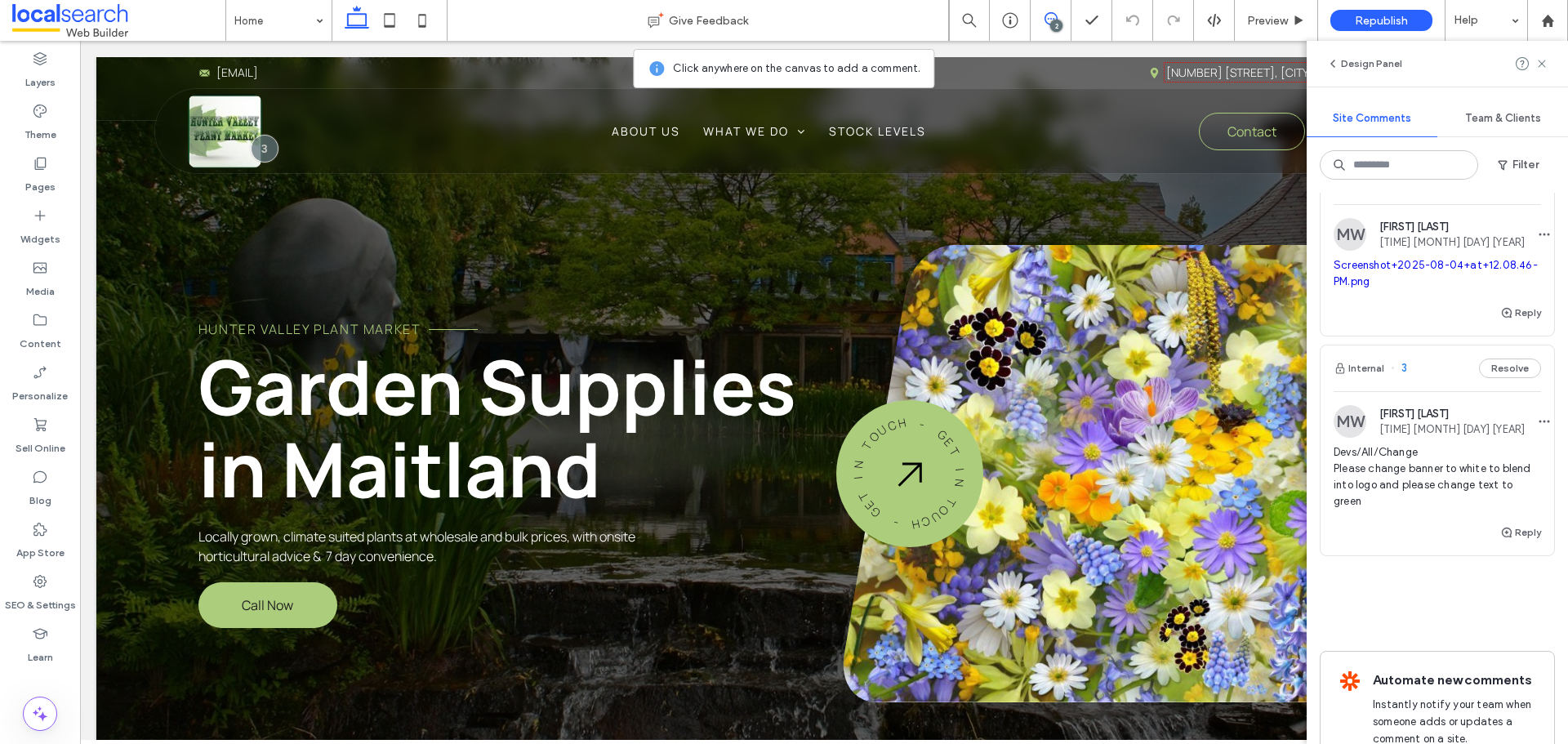 click on "Internal 3 Resolve" at bounding box center [1437, 368] 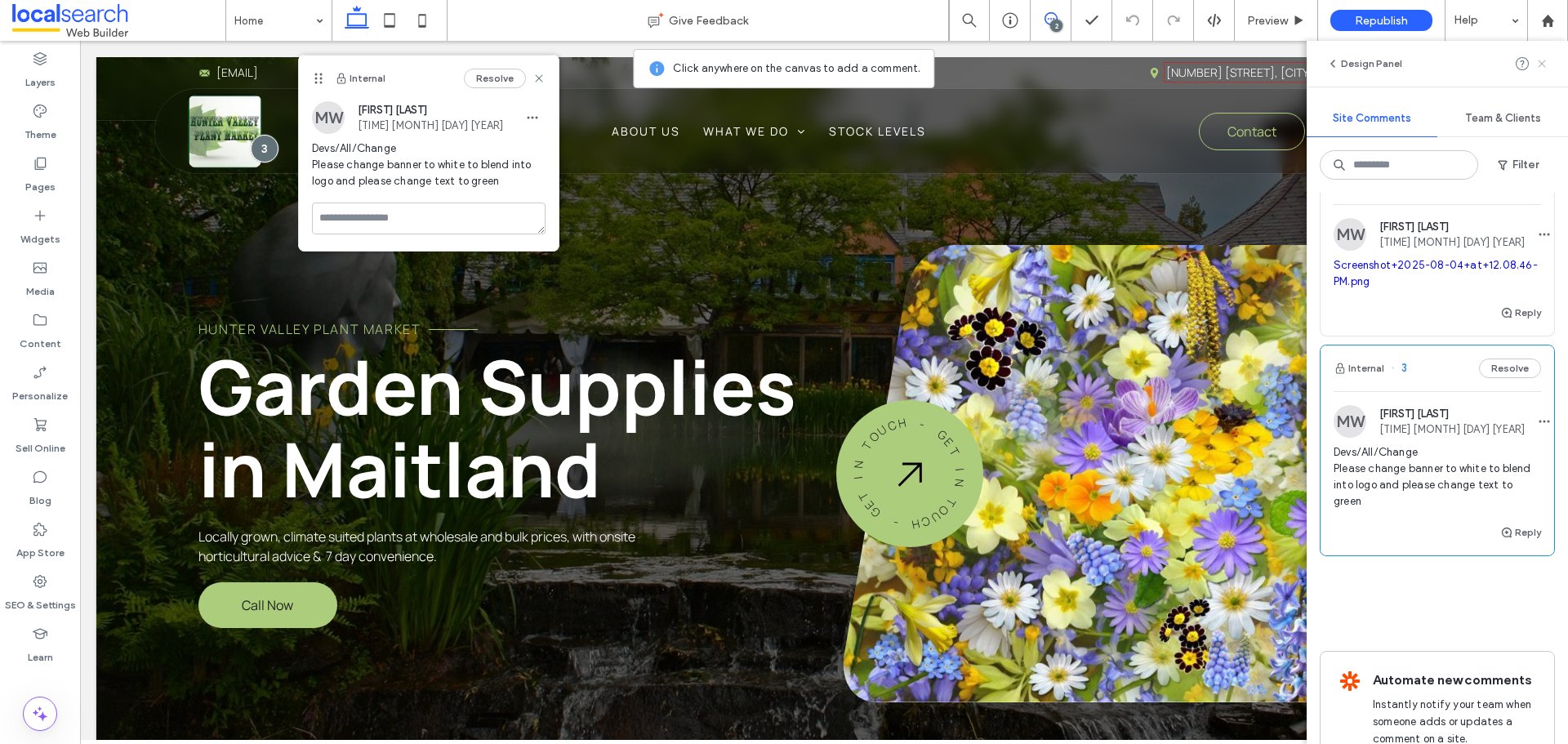 click at bounding box center (1542, 64) 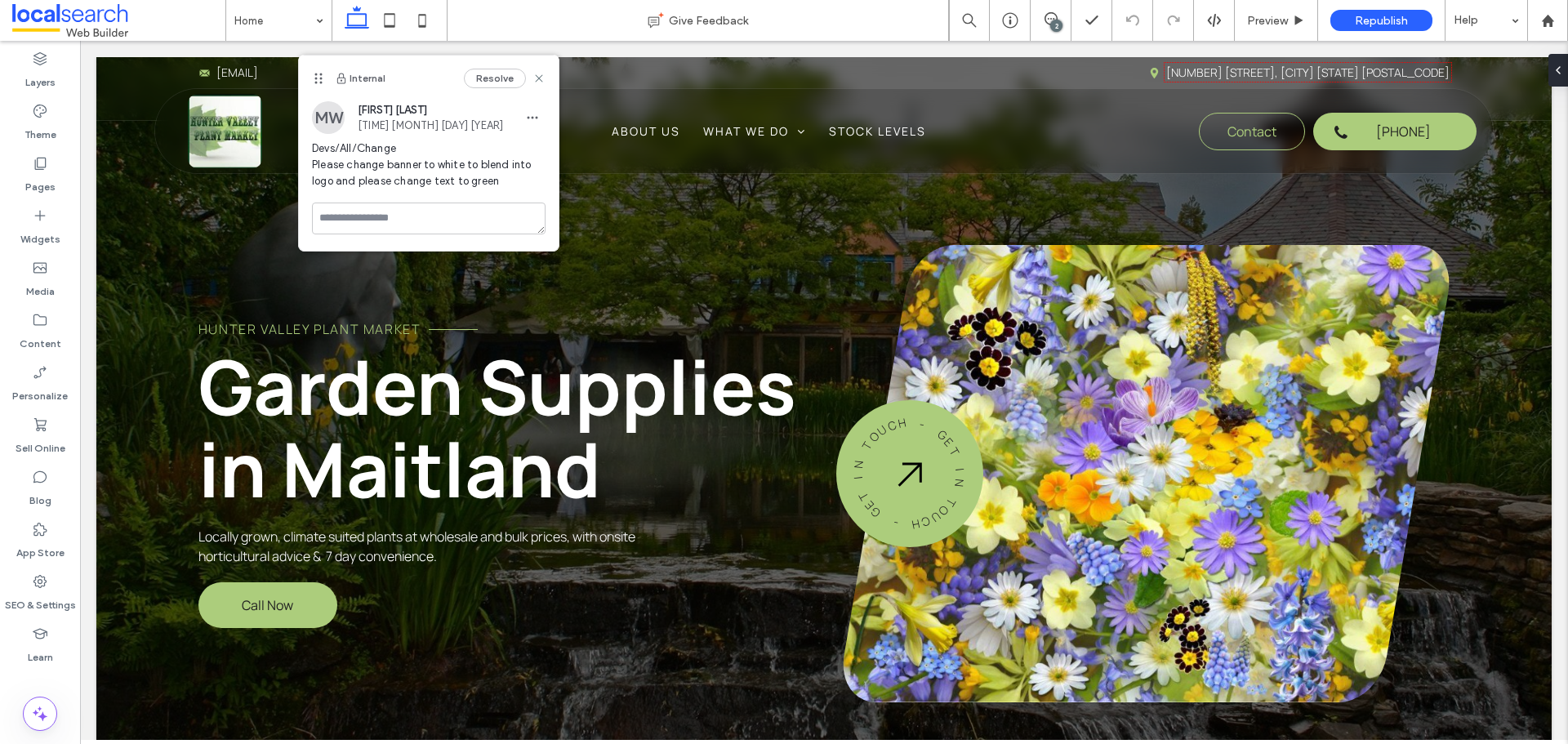 scroll, scrollTop: 0, scrollLeft: 0, axis: both 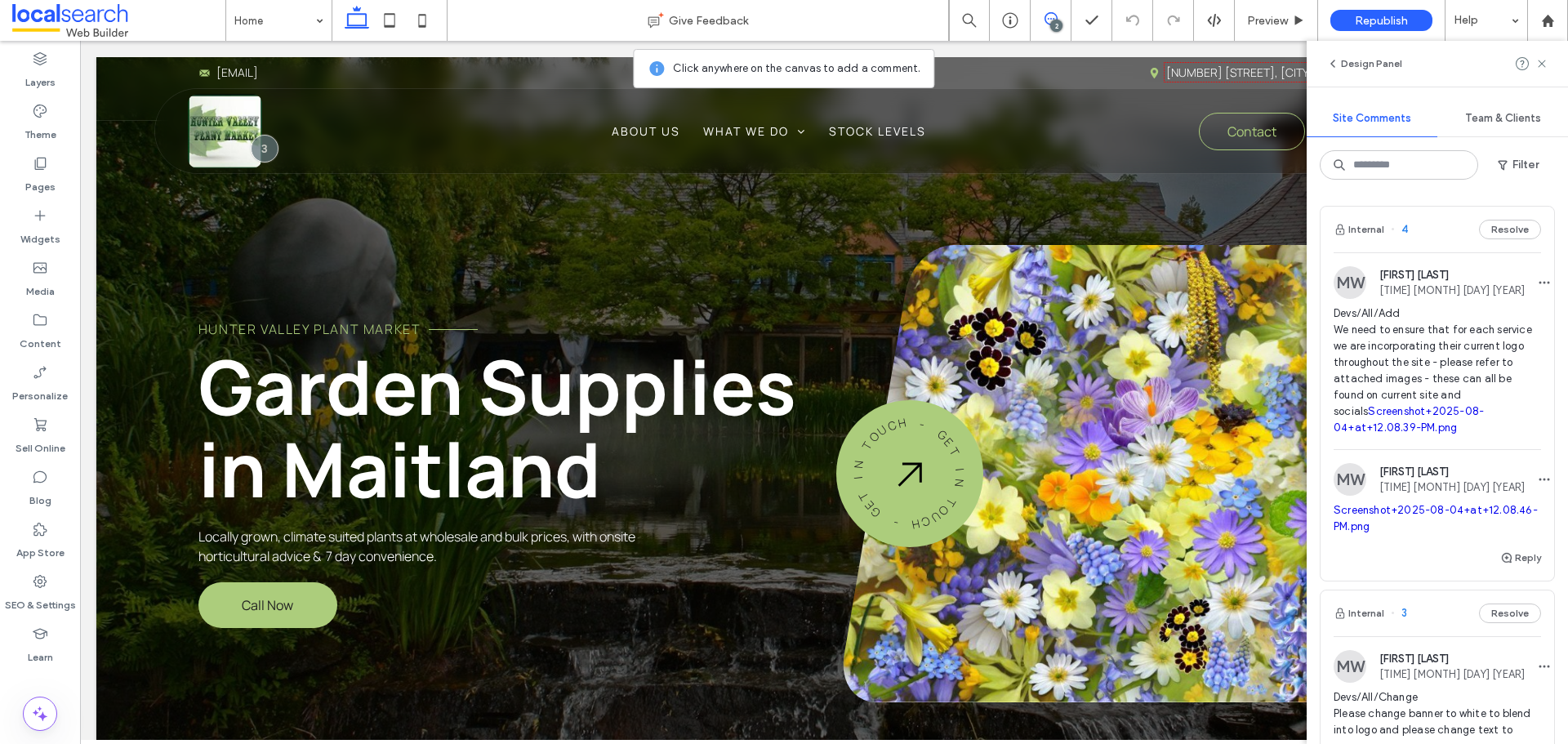 click on "Internal 4 Resolve" at bounding box center [1437, 229] 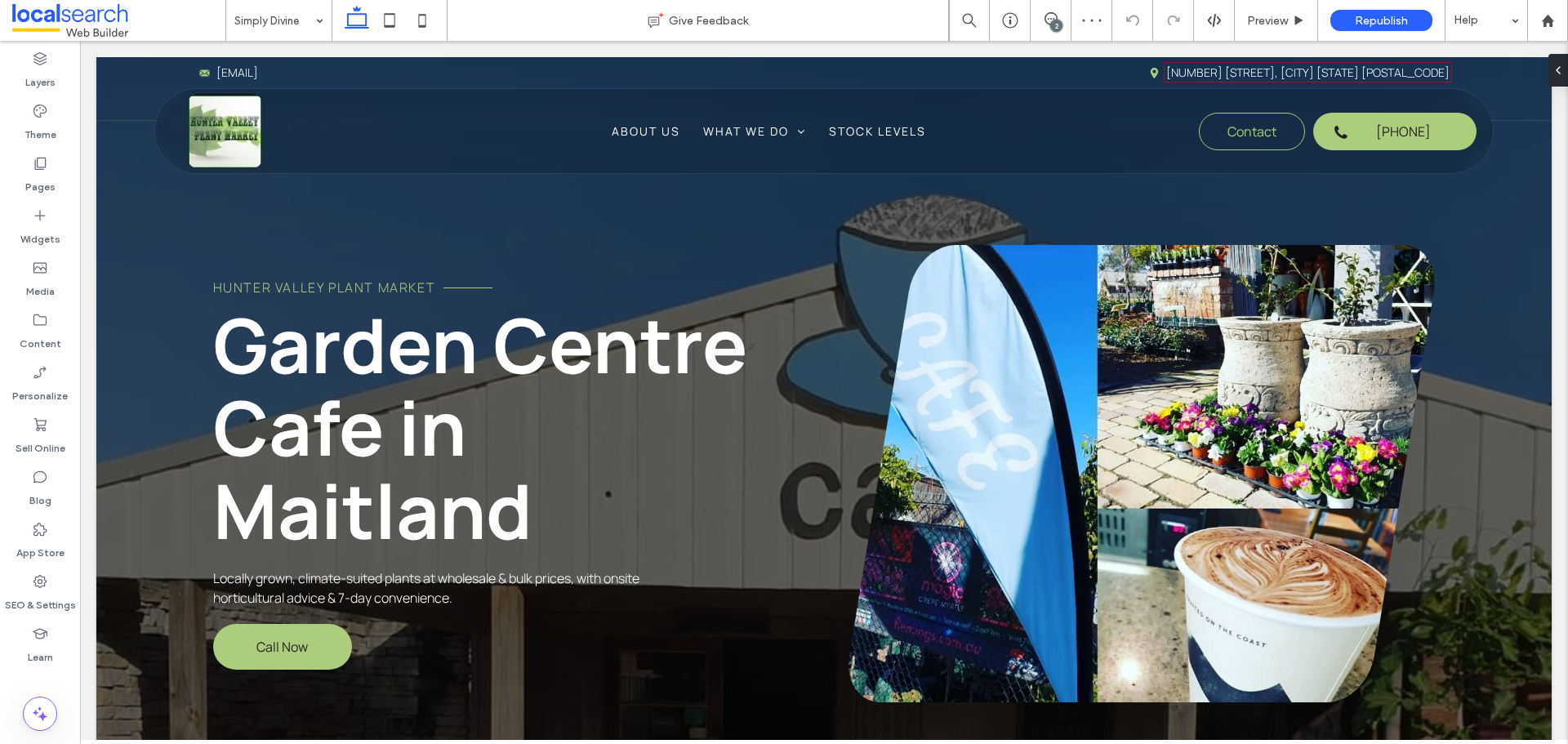 scroll, scrollTop: 0, scrollLeft: 0, axis: both 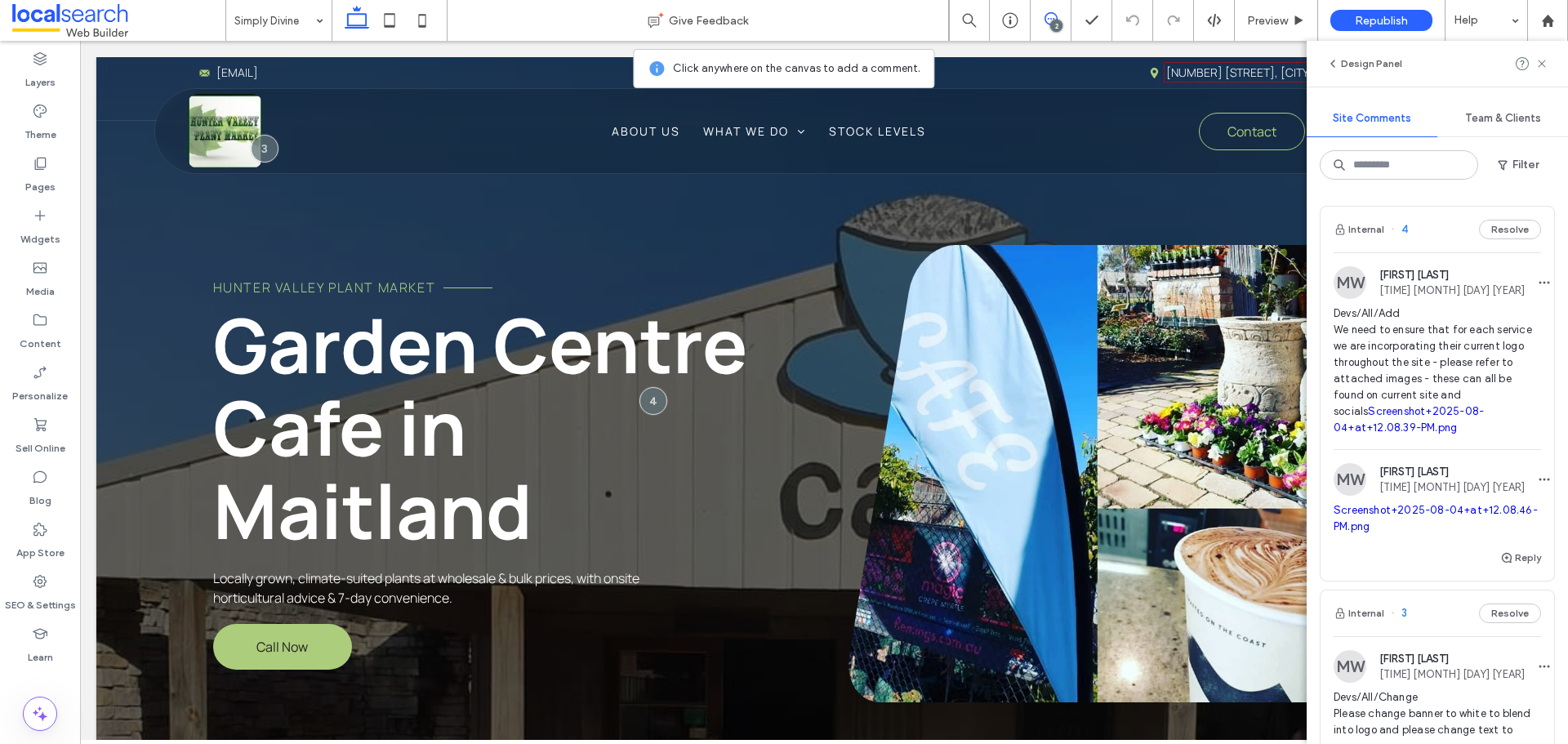 click on "Screenshot+2025-08-04+at+12.08.39-PM.png" at bounding box center [1409, 419] 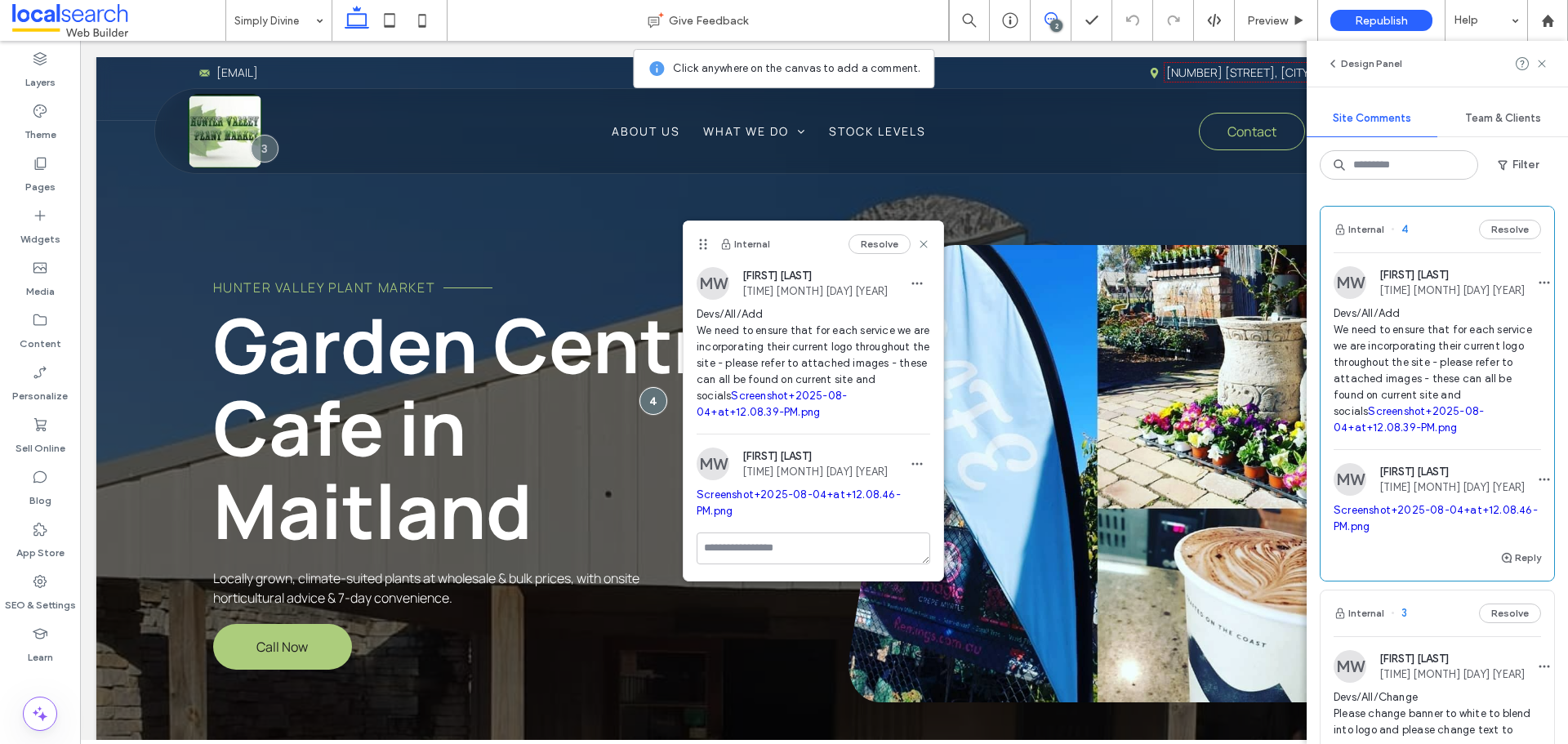 click on "Screenshot+2025-08-04+at+12.08.46-PM.png" at bounding box center (1436, 518) 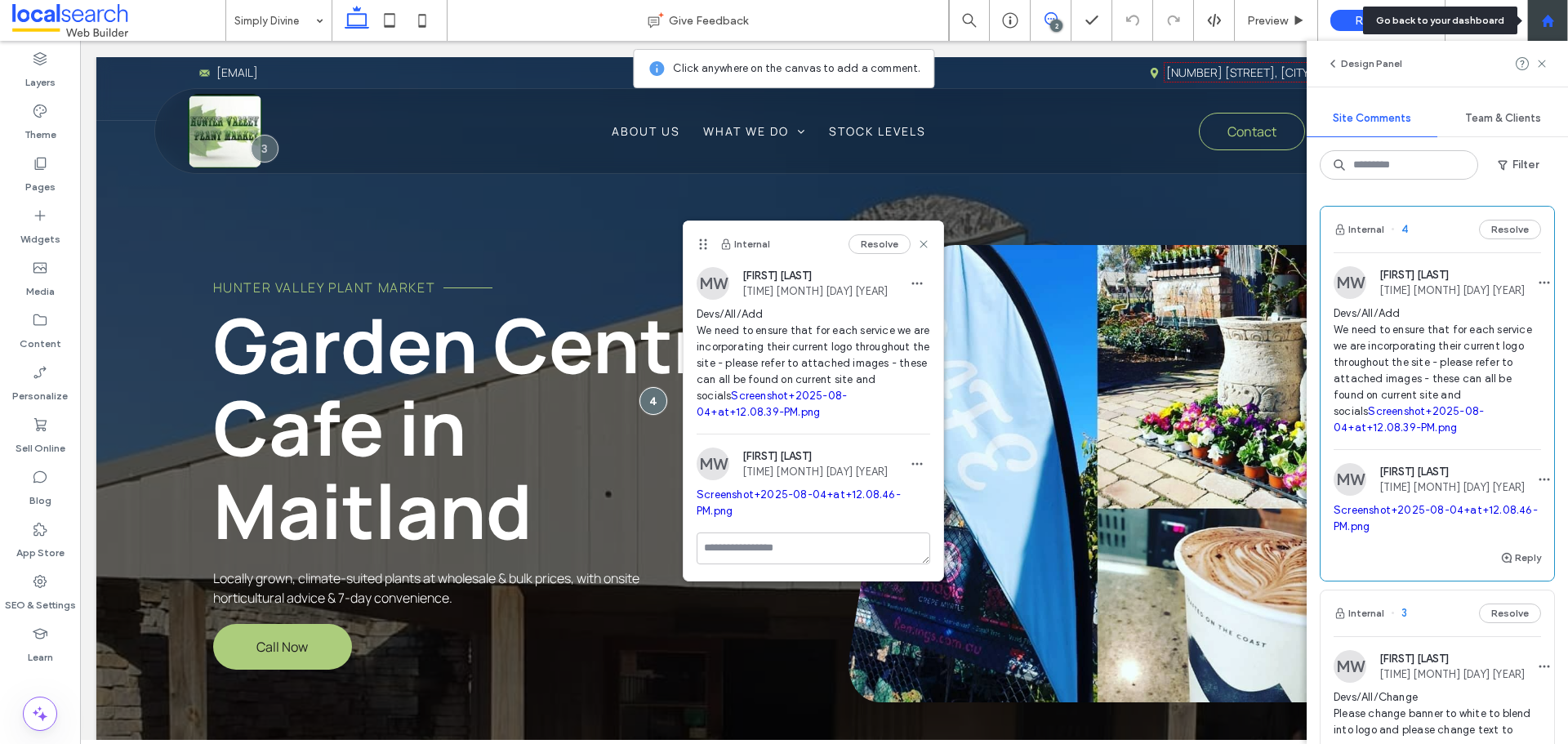 click at bounding box center (1548, 20) 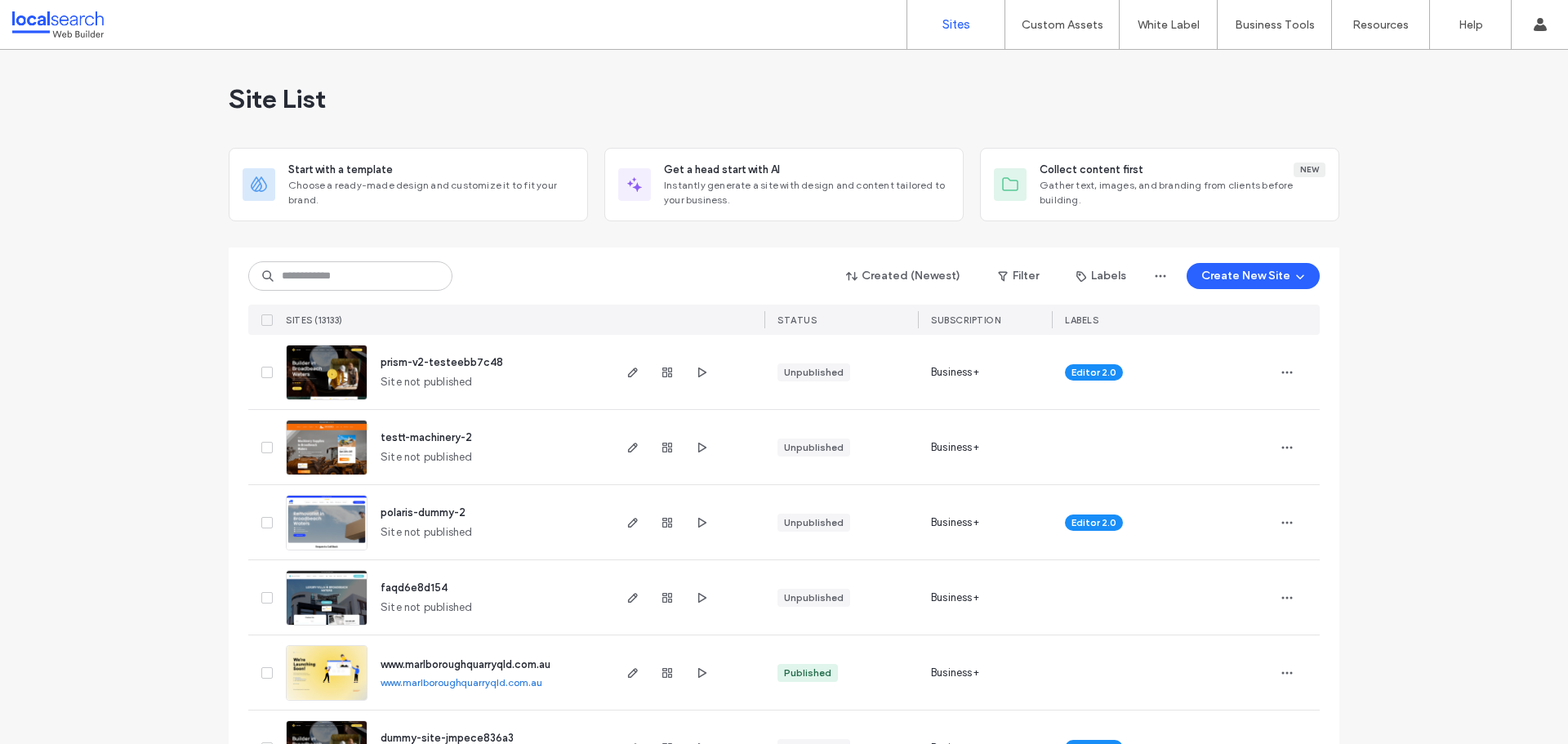 scroll, scrollTop: 0, scrollLeft: 0, axis: both 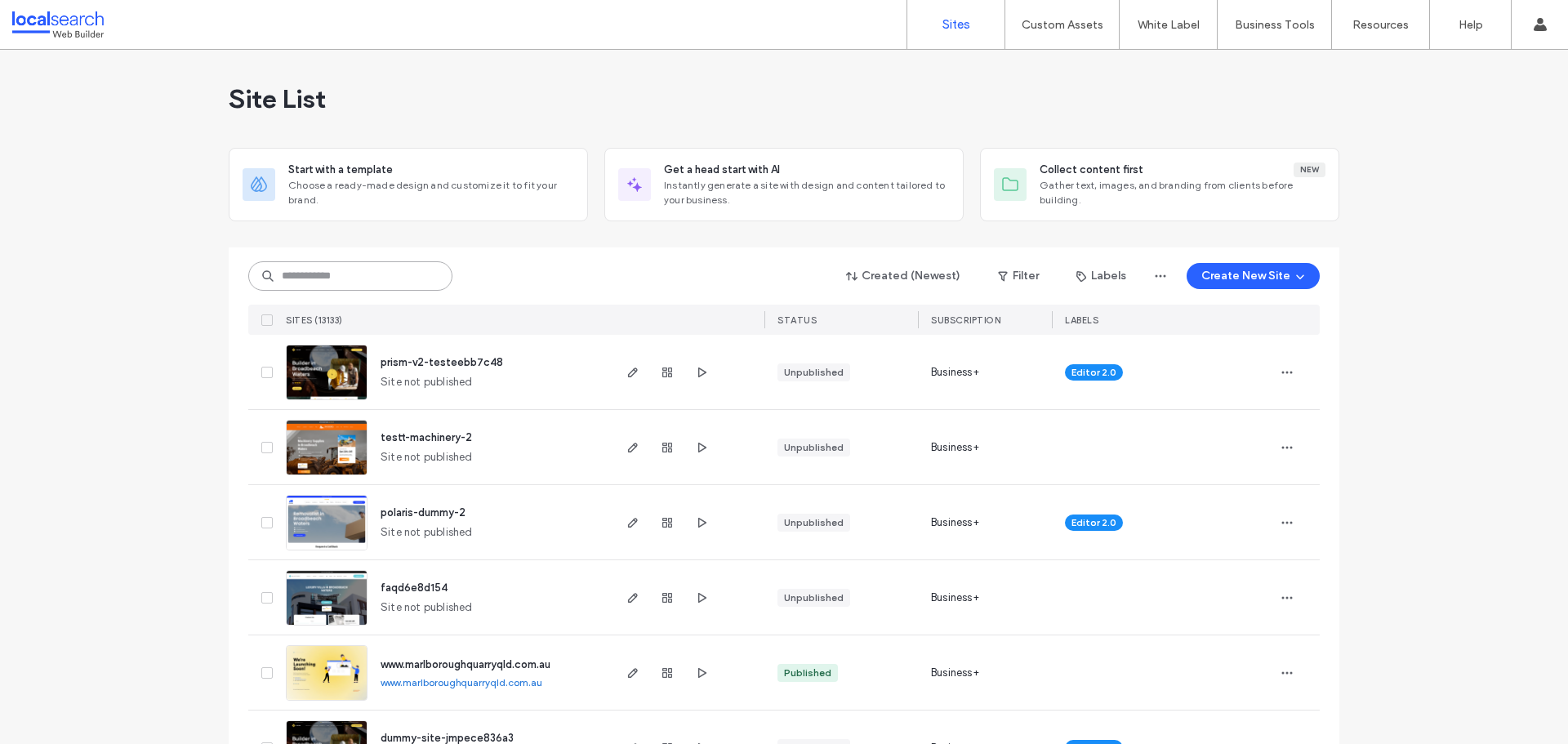 click at bounding box center (350, 276) 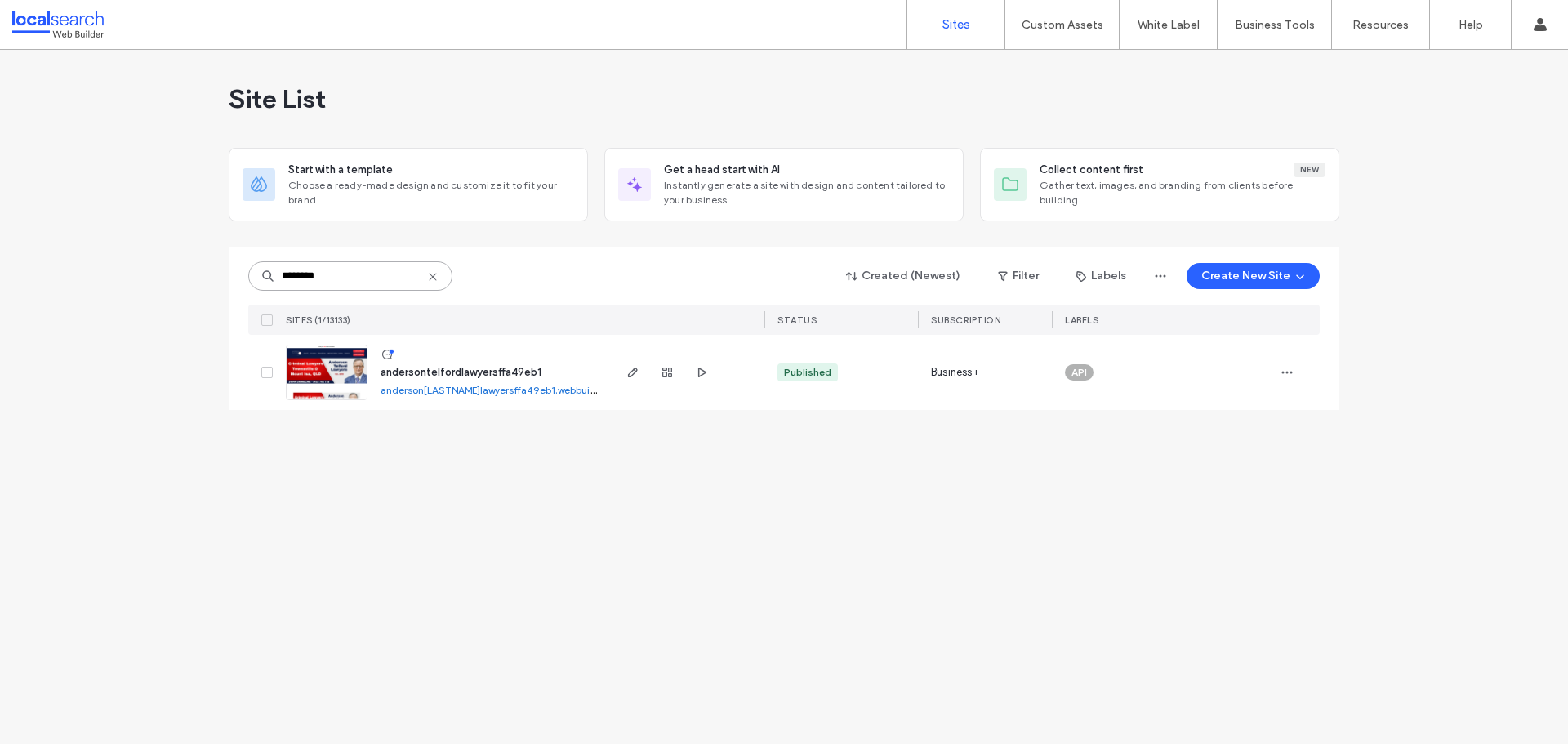 type on "********" 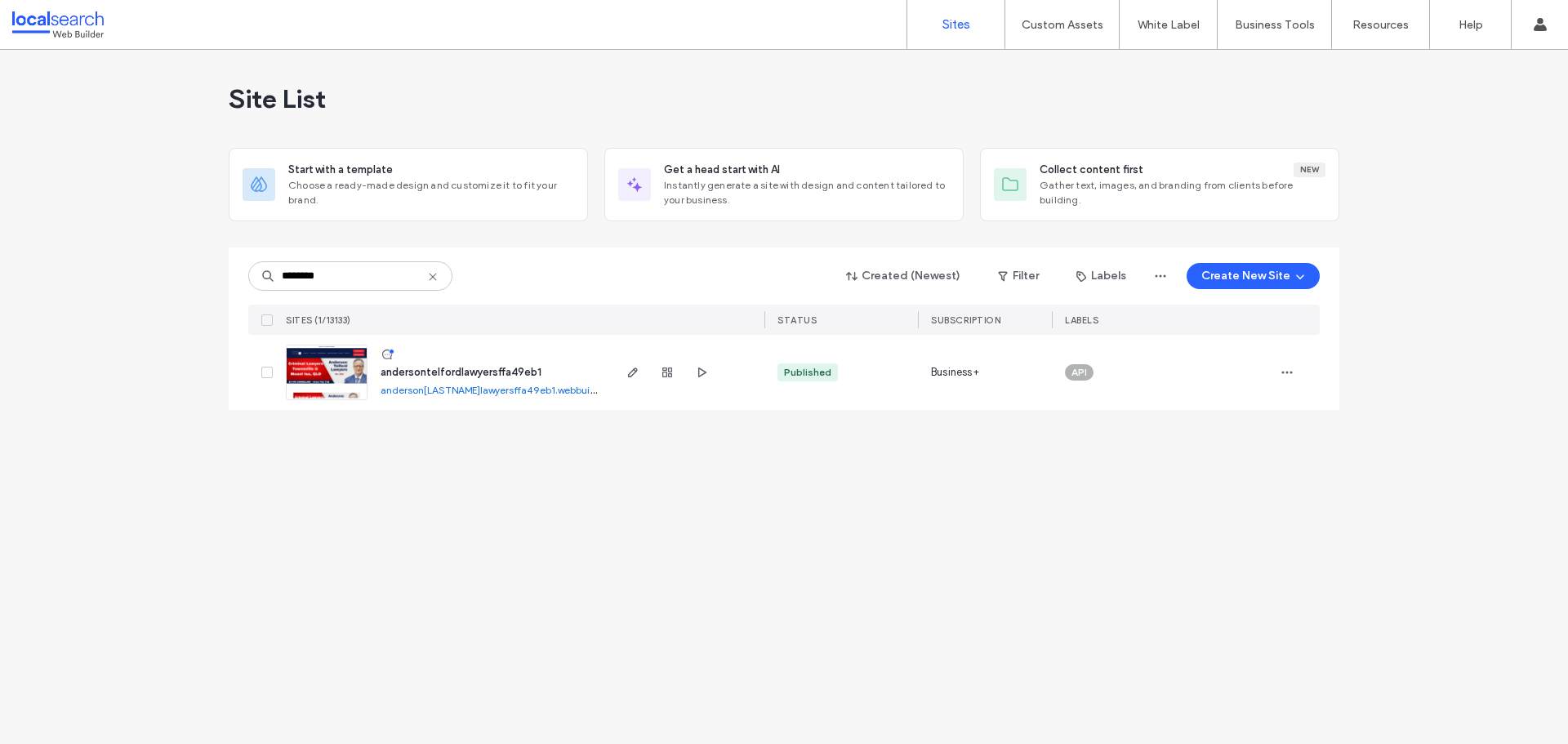 click at bounding box center (327, 401) 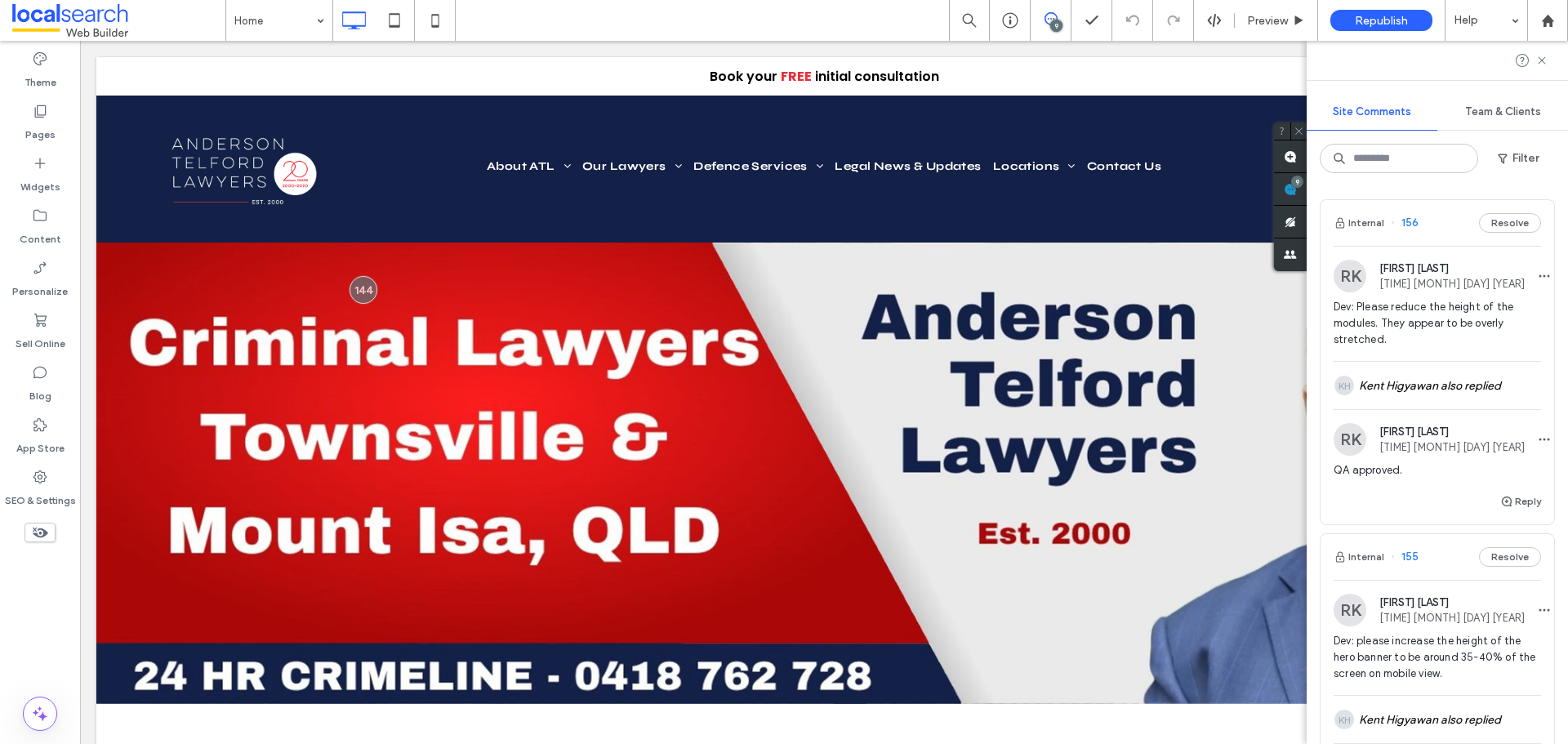 scroll, scrollTop: 0, scrollLeft: 0, axis: both 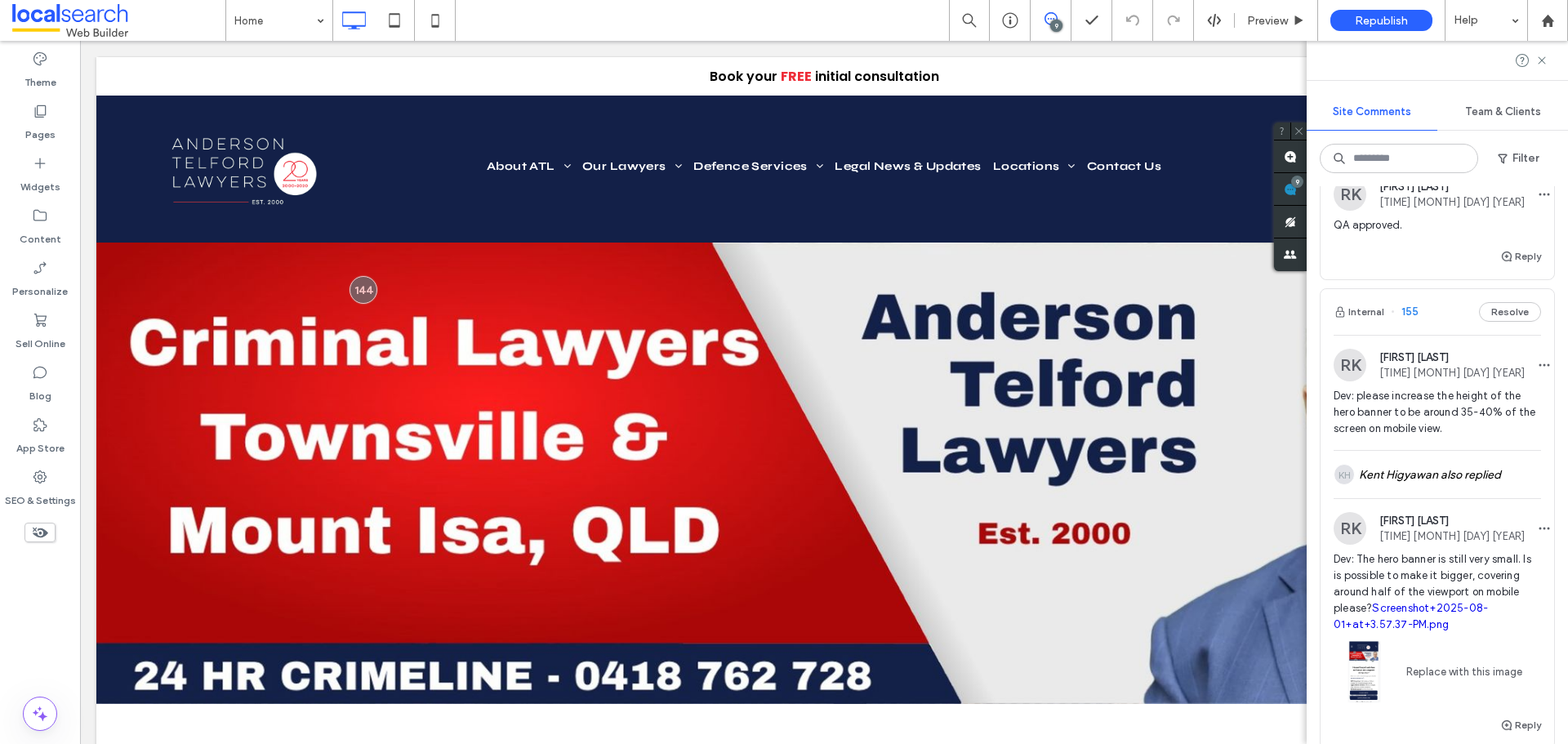 click on "Screenshot+2025-08-01+at+3.57.37-PM.png" at bounding box center [1410, 616] 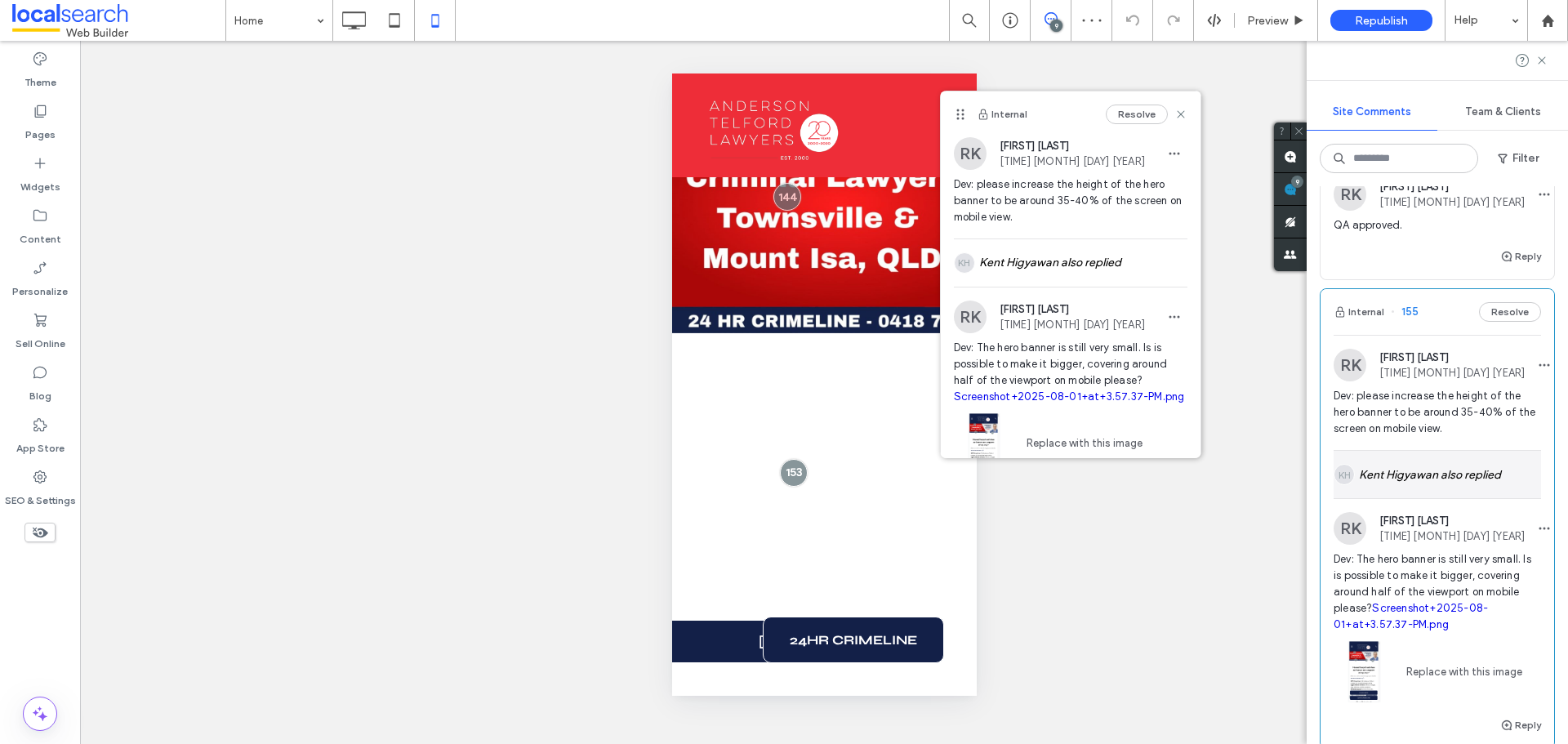 click on "KH Kent Higyawan also replied" at bounding box center (1437, 474) 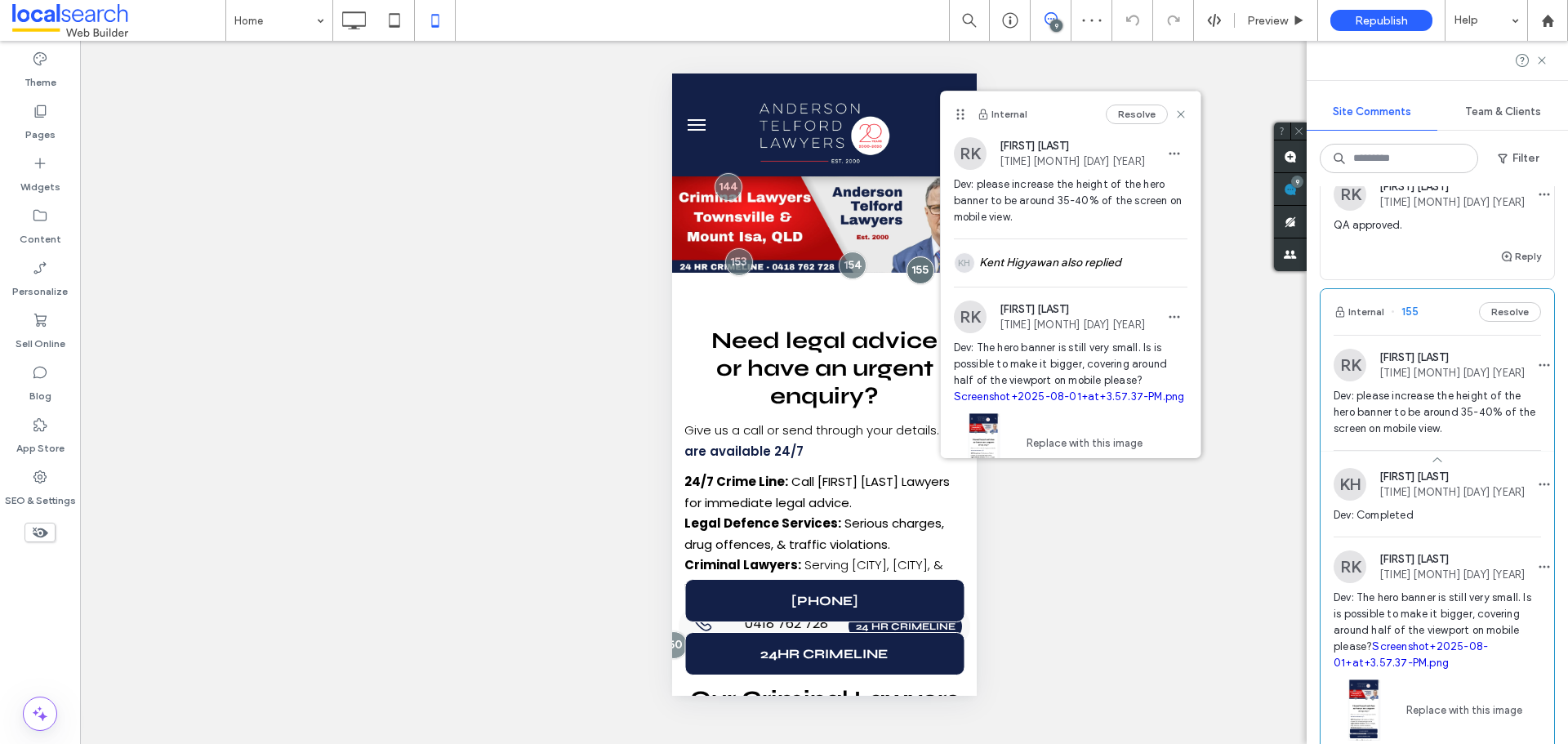 scroll, scrollTop: 0, scrollLeft: 0, axis: both 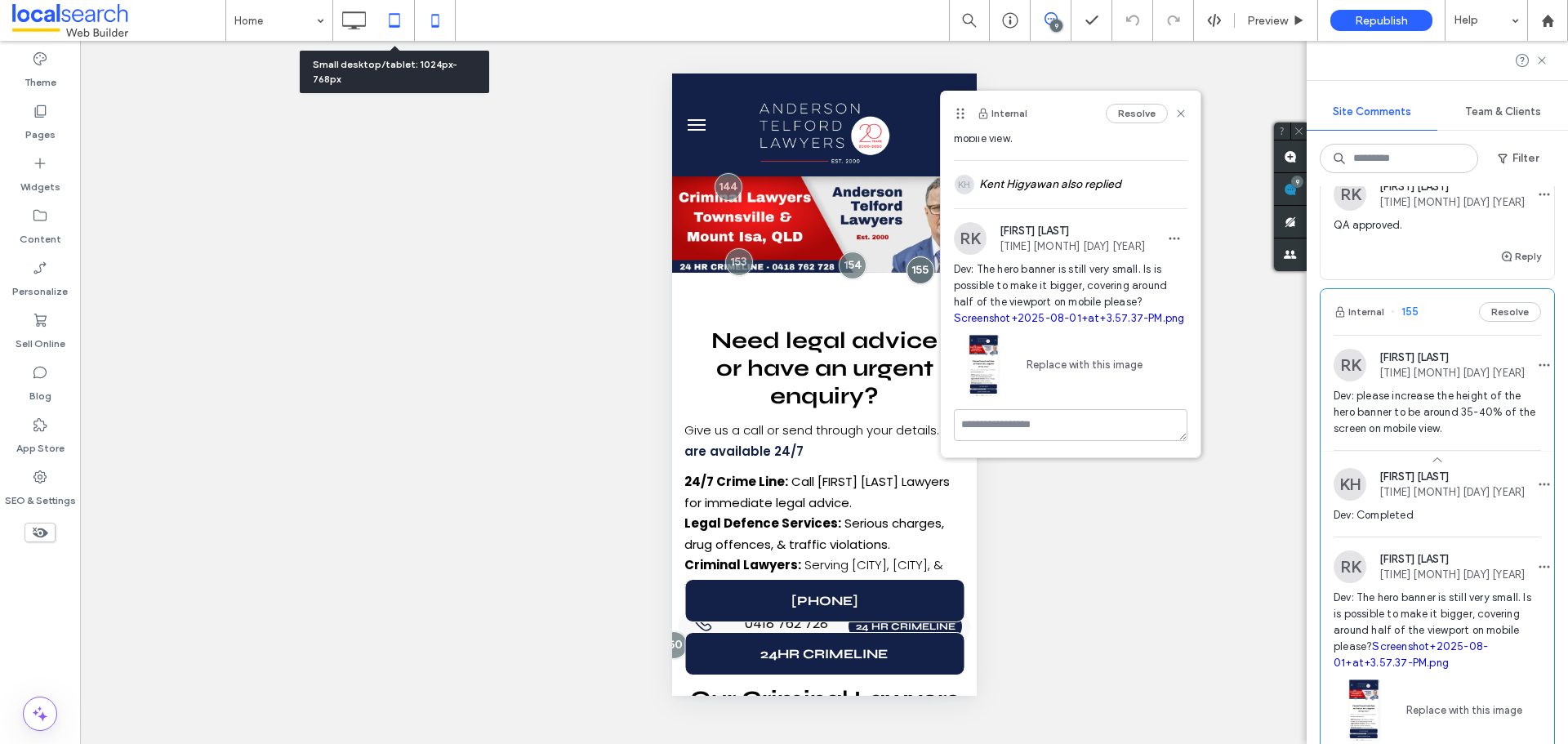 click 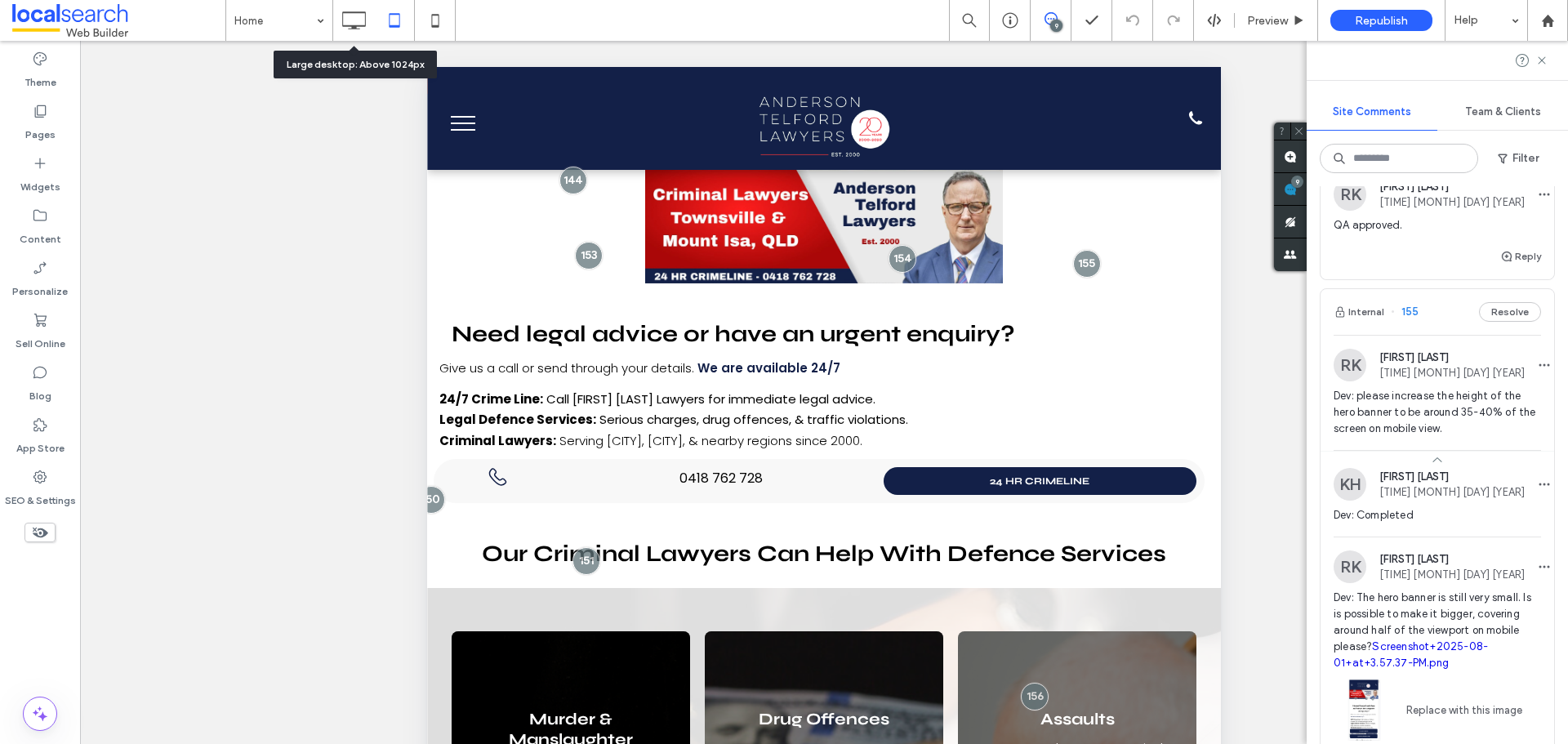 click 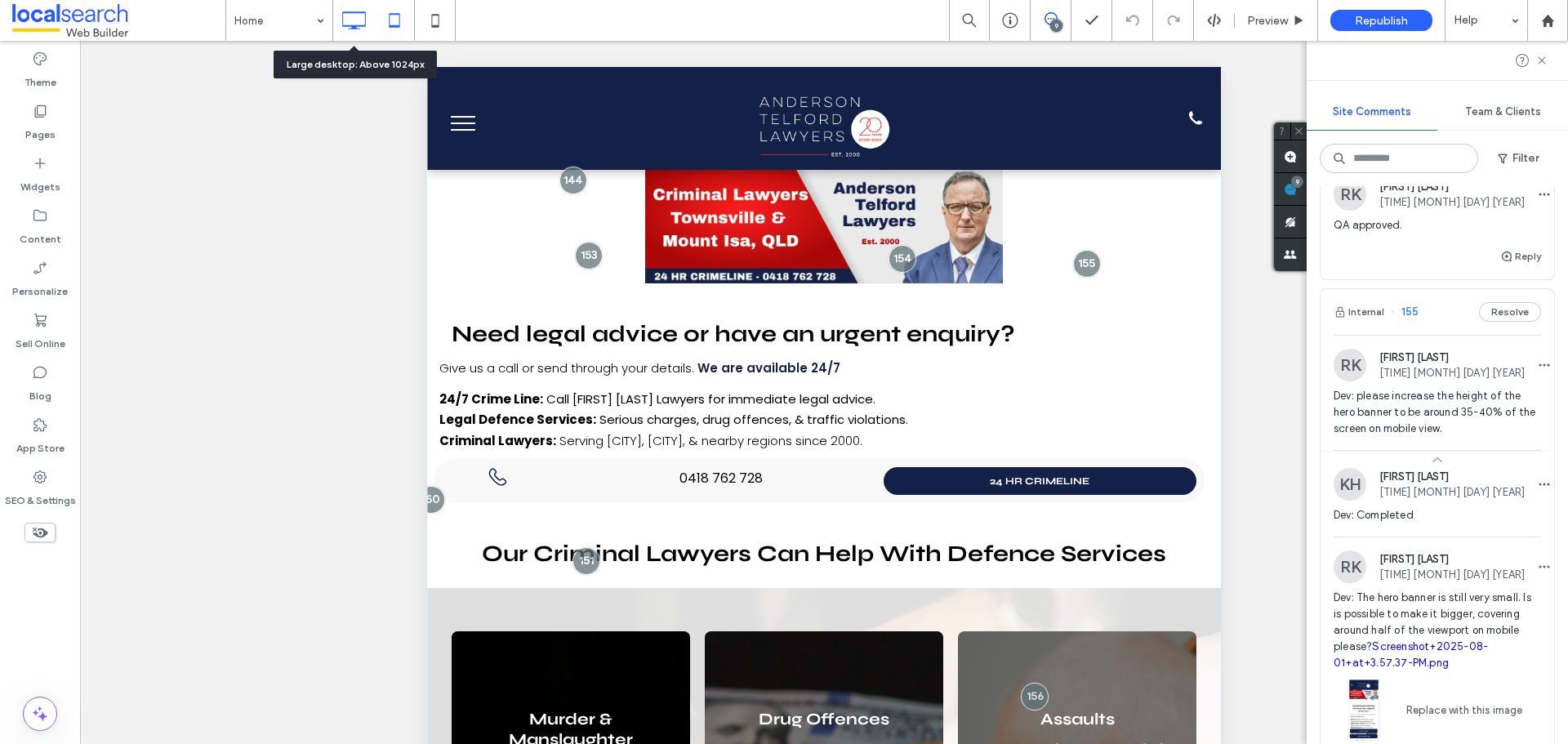 click 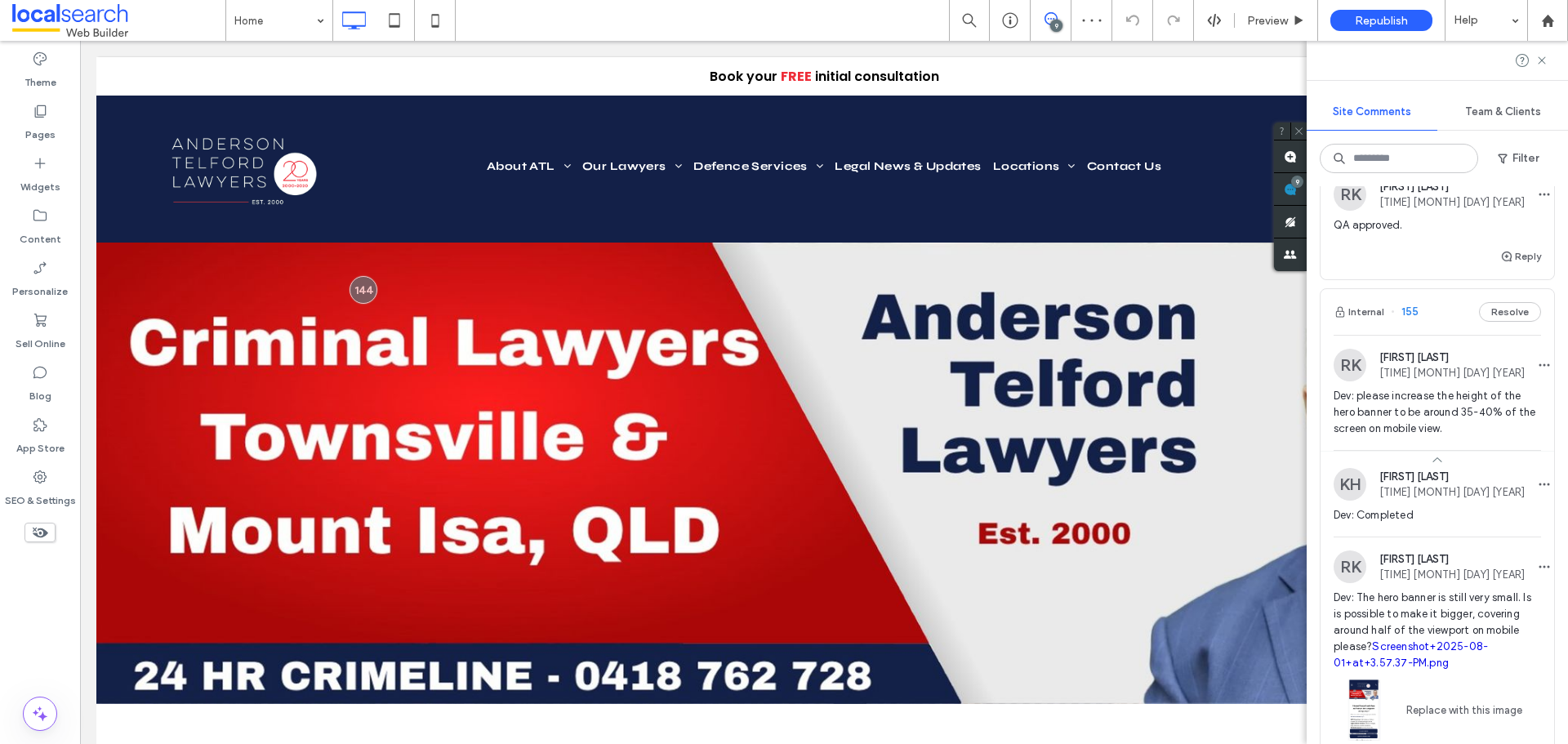 scroll, scrollTop: 0, scrollLeft: 0, axis: both 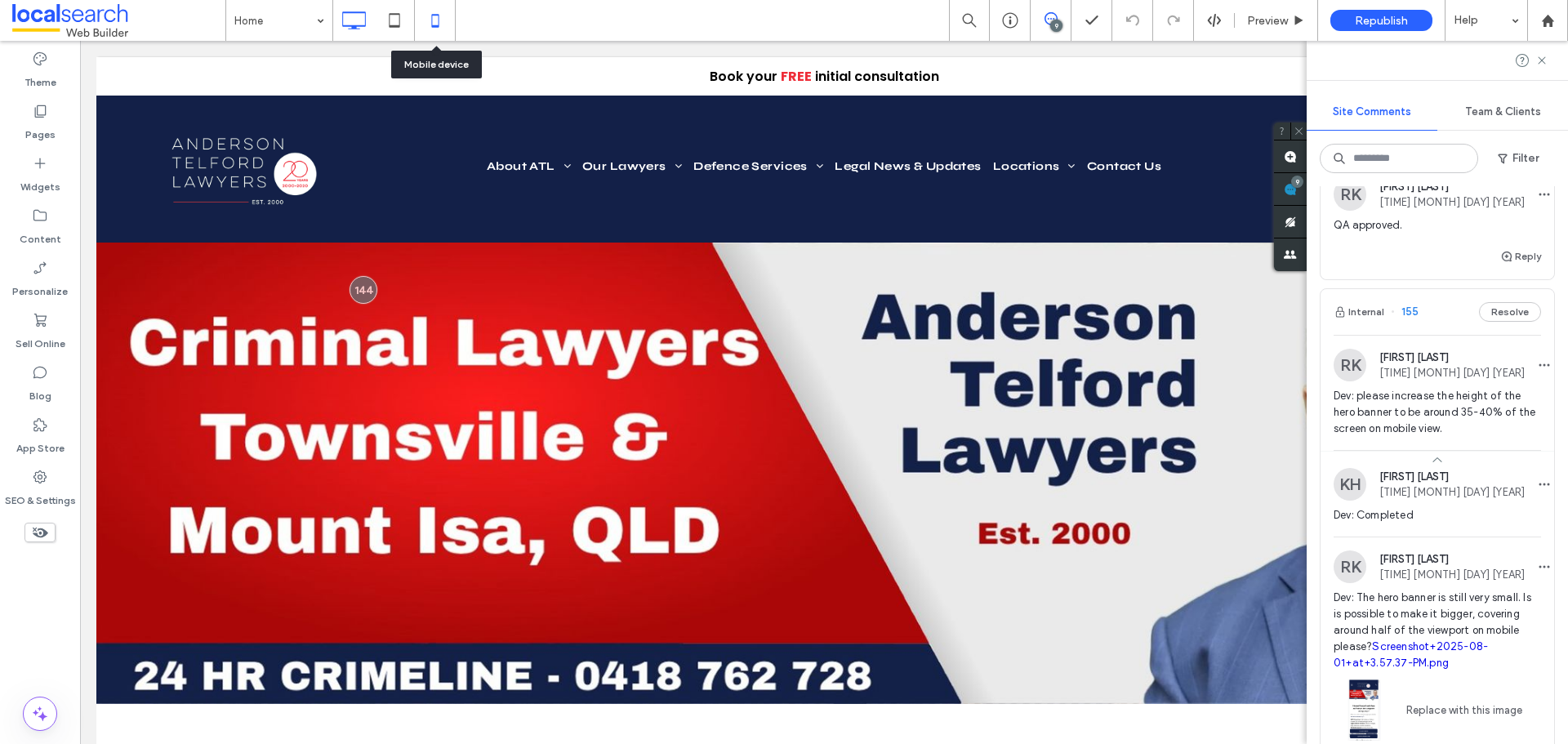 click 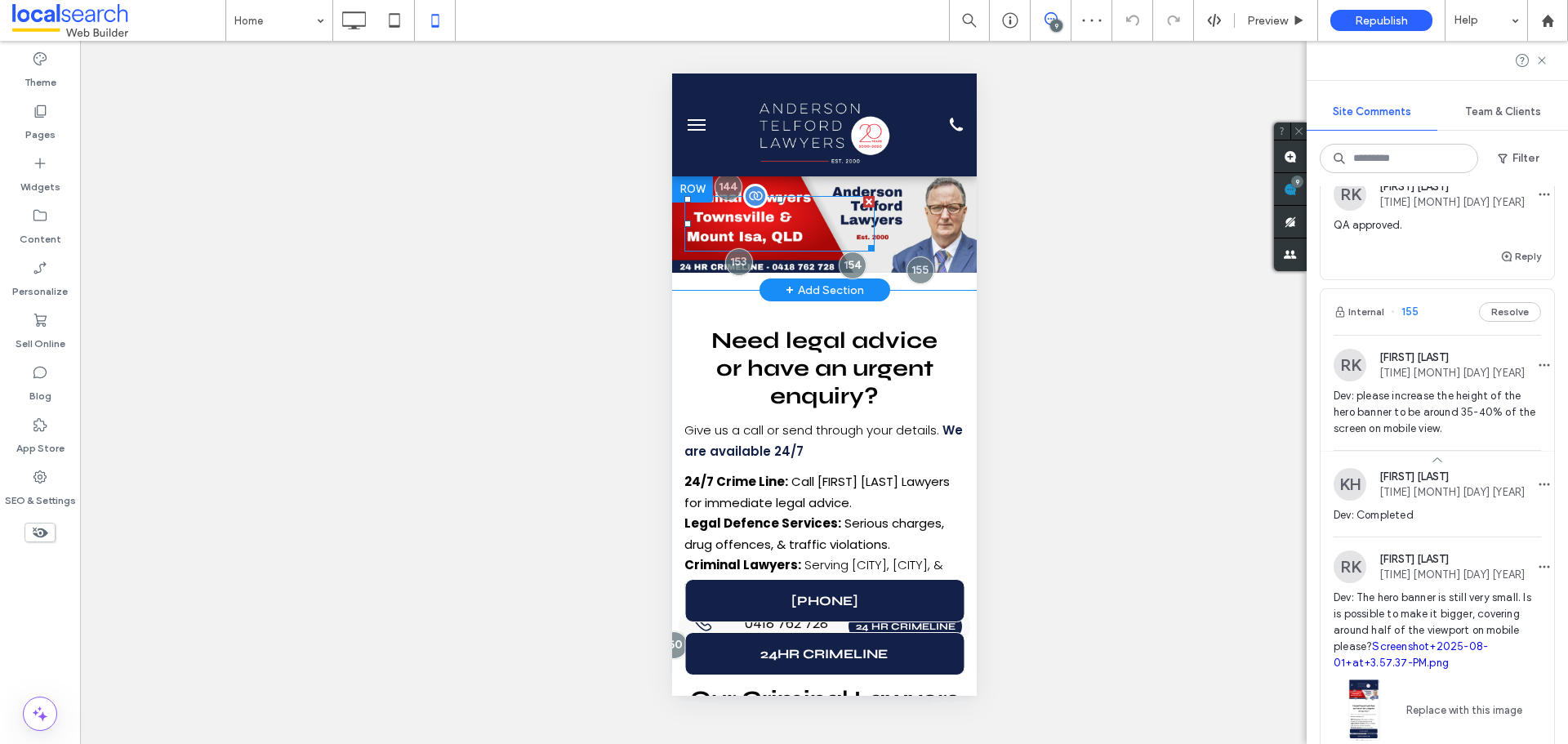 scroll, scrollTop: 0, scrollLeft: 0, axis: both 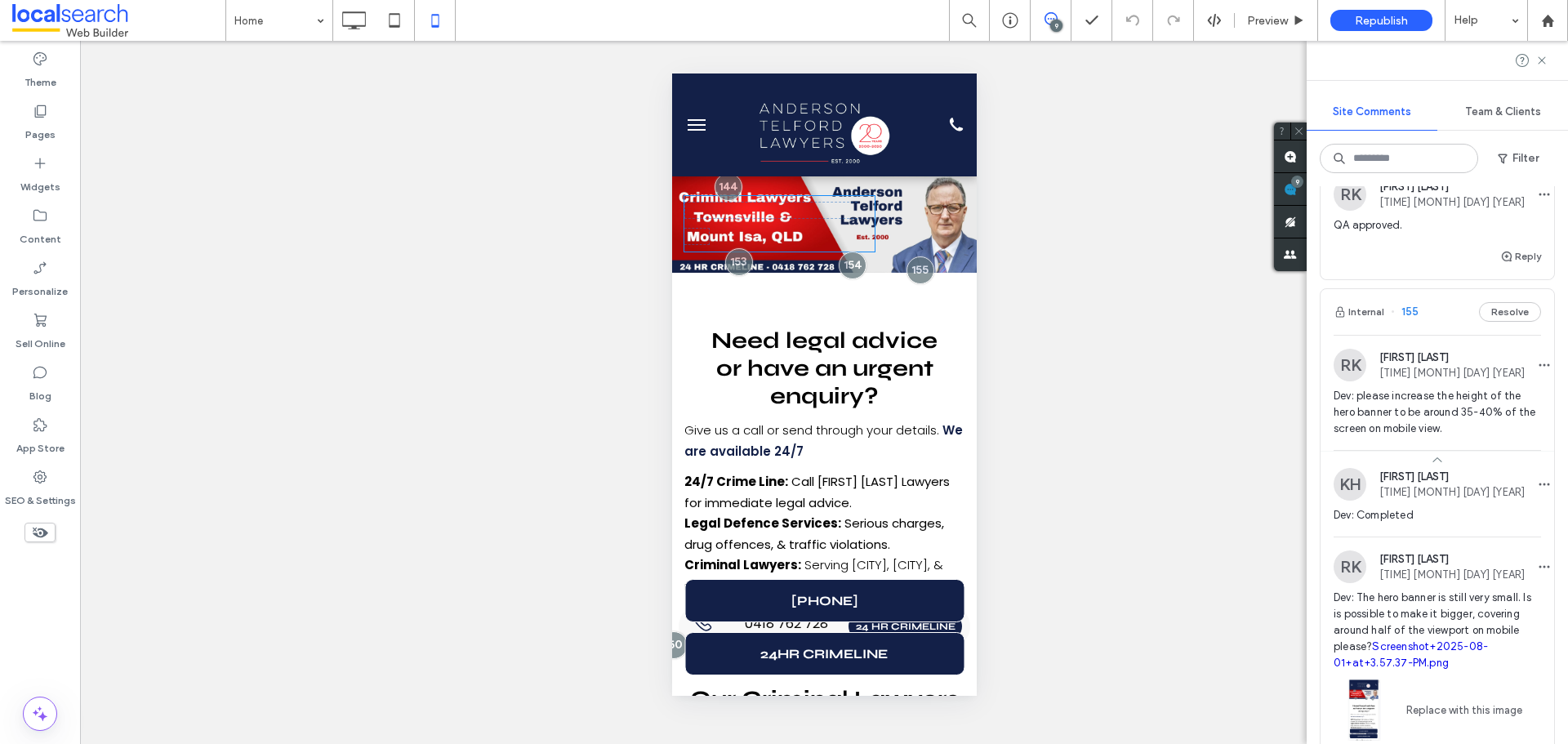 type on "*******" 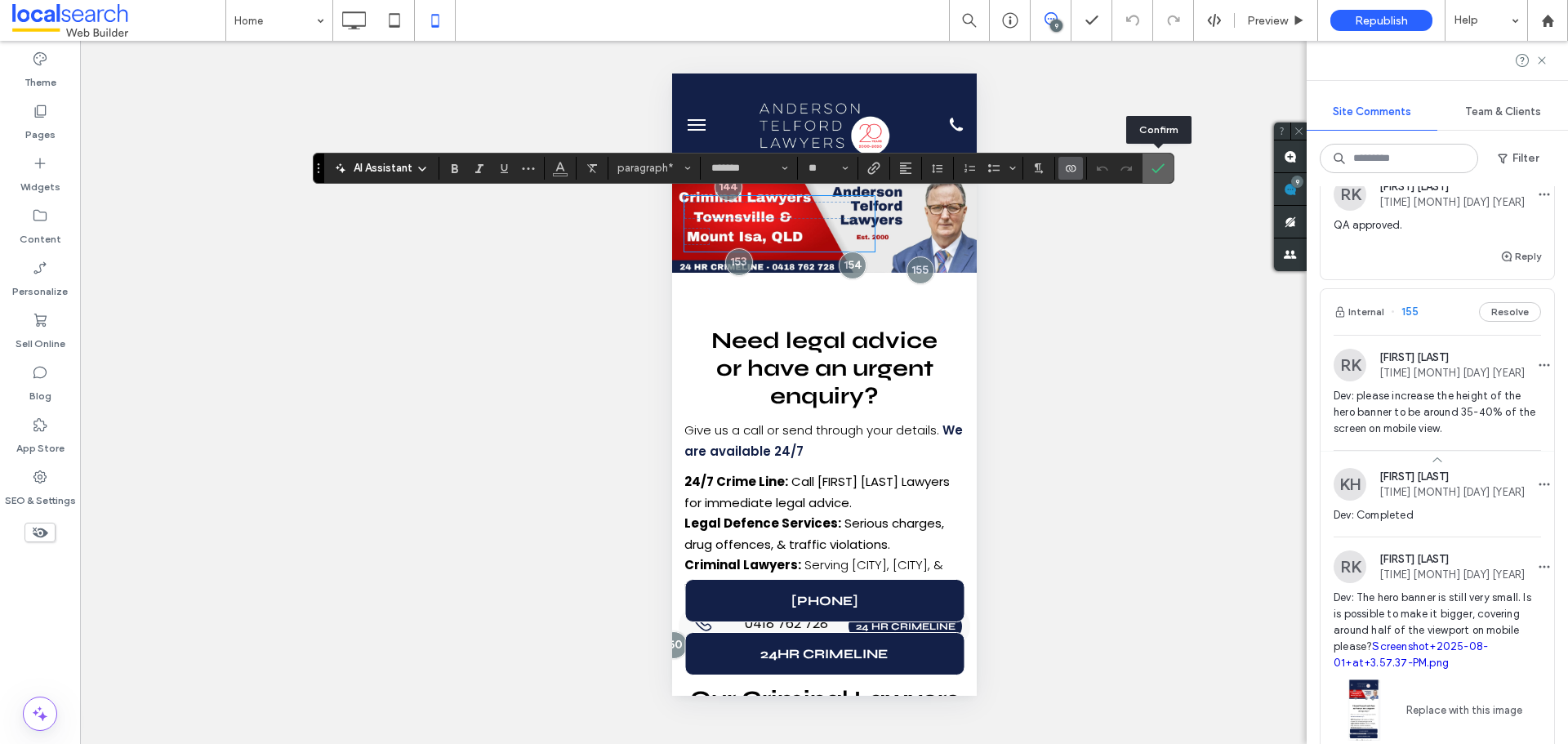 click 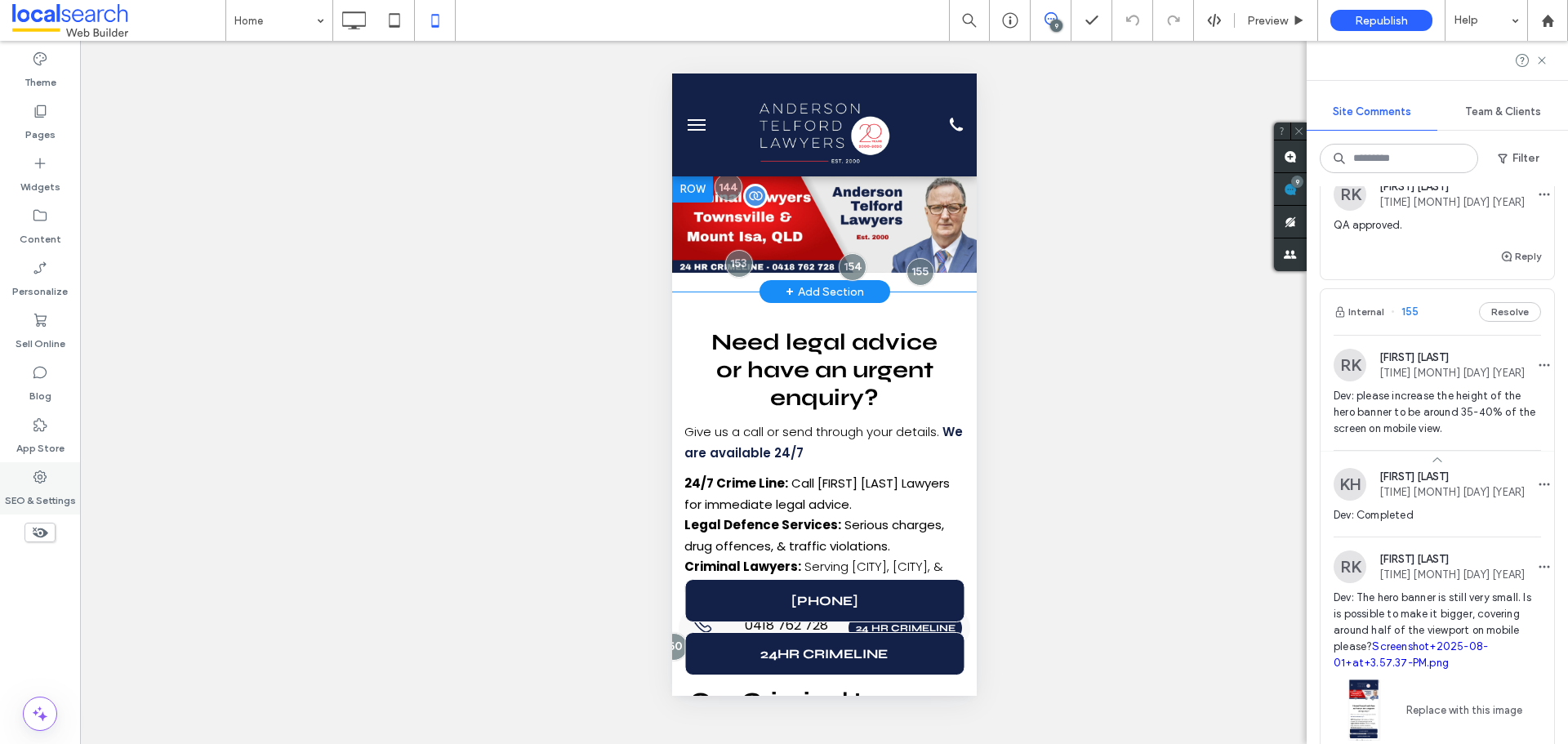 click on "SEO & Settings" at bounding box center (40, 497) 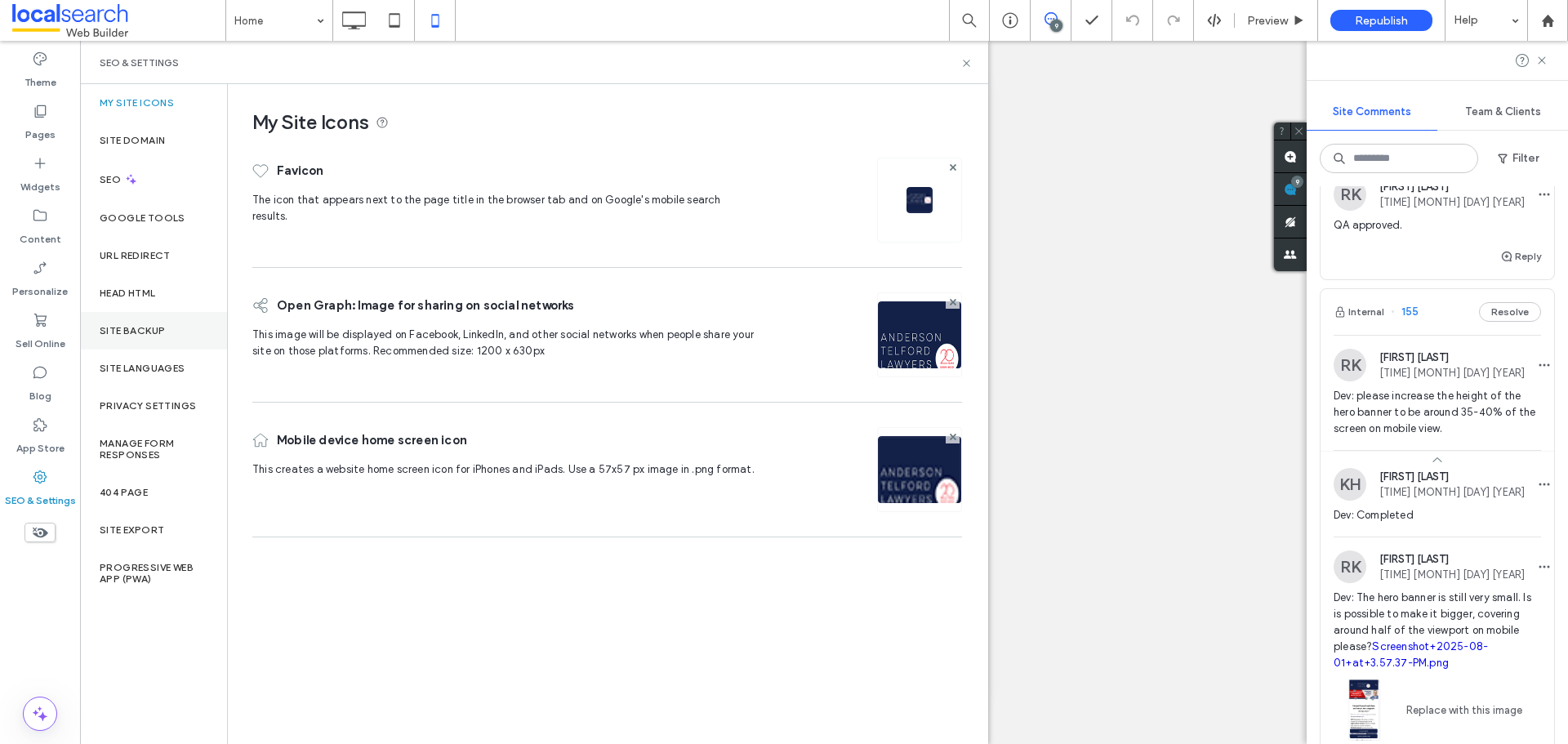 click on "Site Backup" at bounding box center (154, 331) 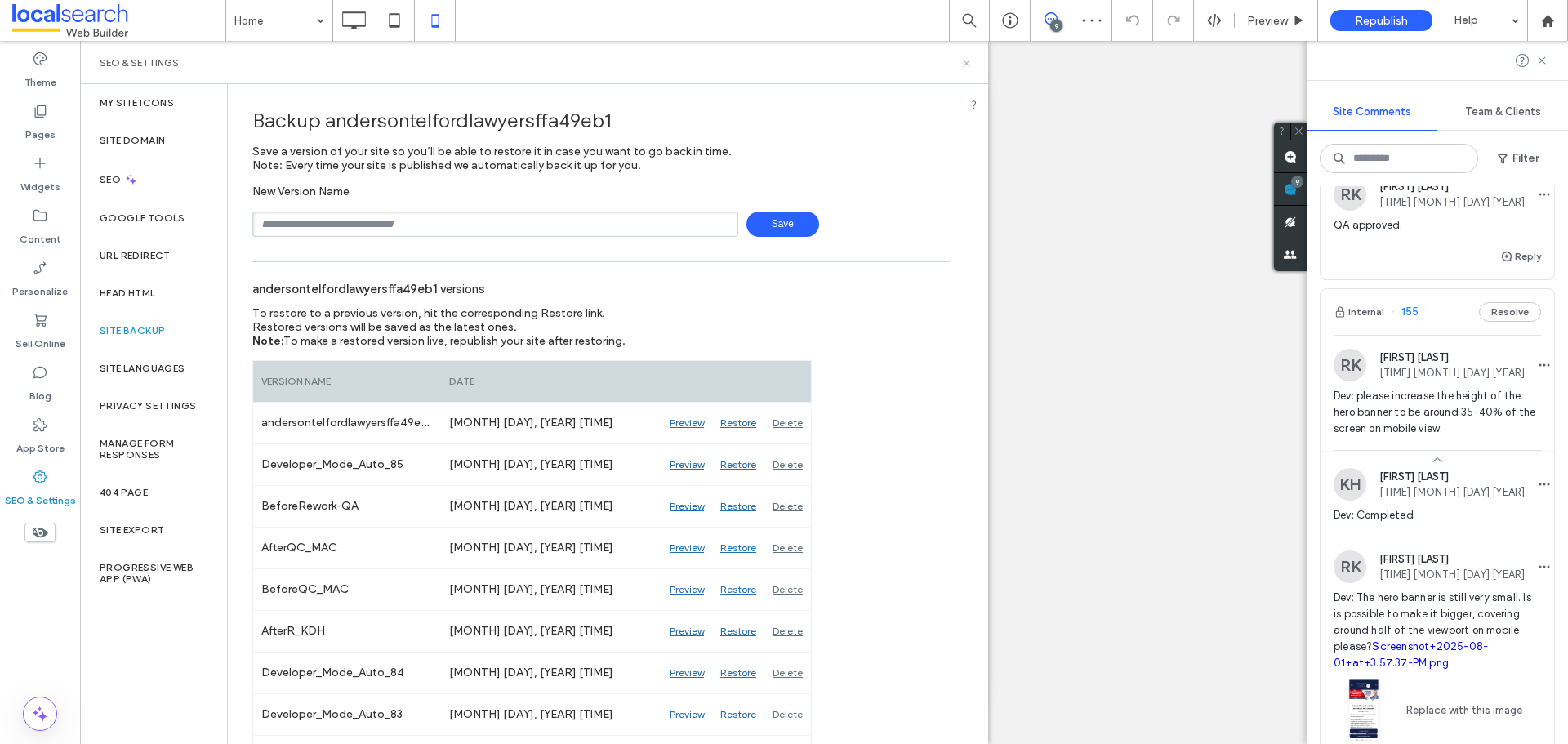 click 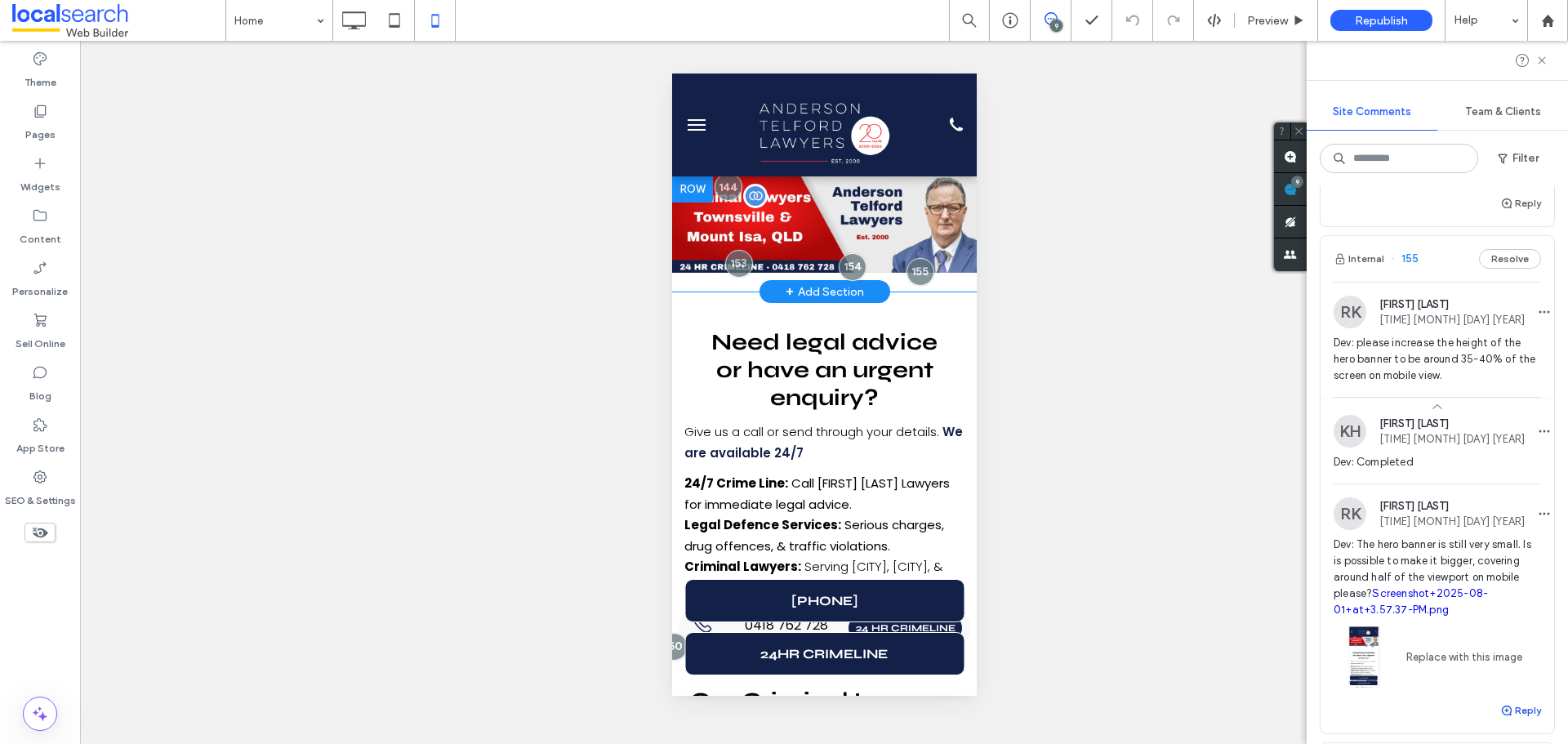 scroll, scrollTop: 327, scrollLeft: 0, axis: vertical 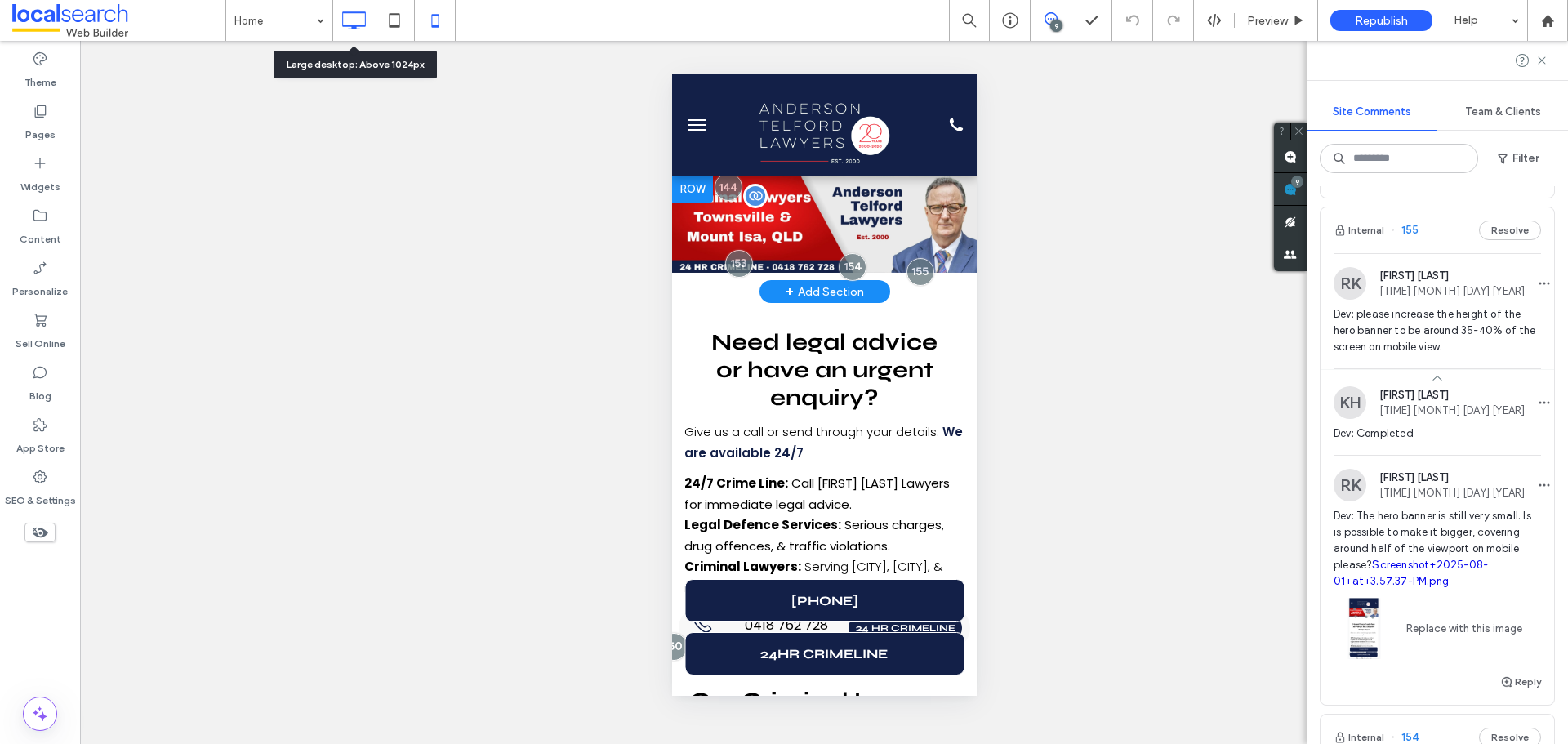 click 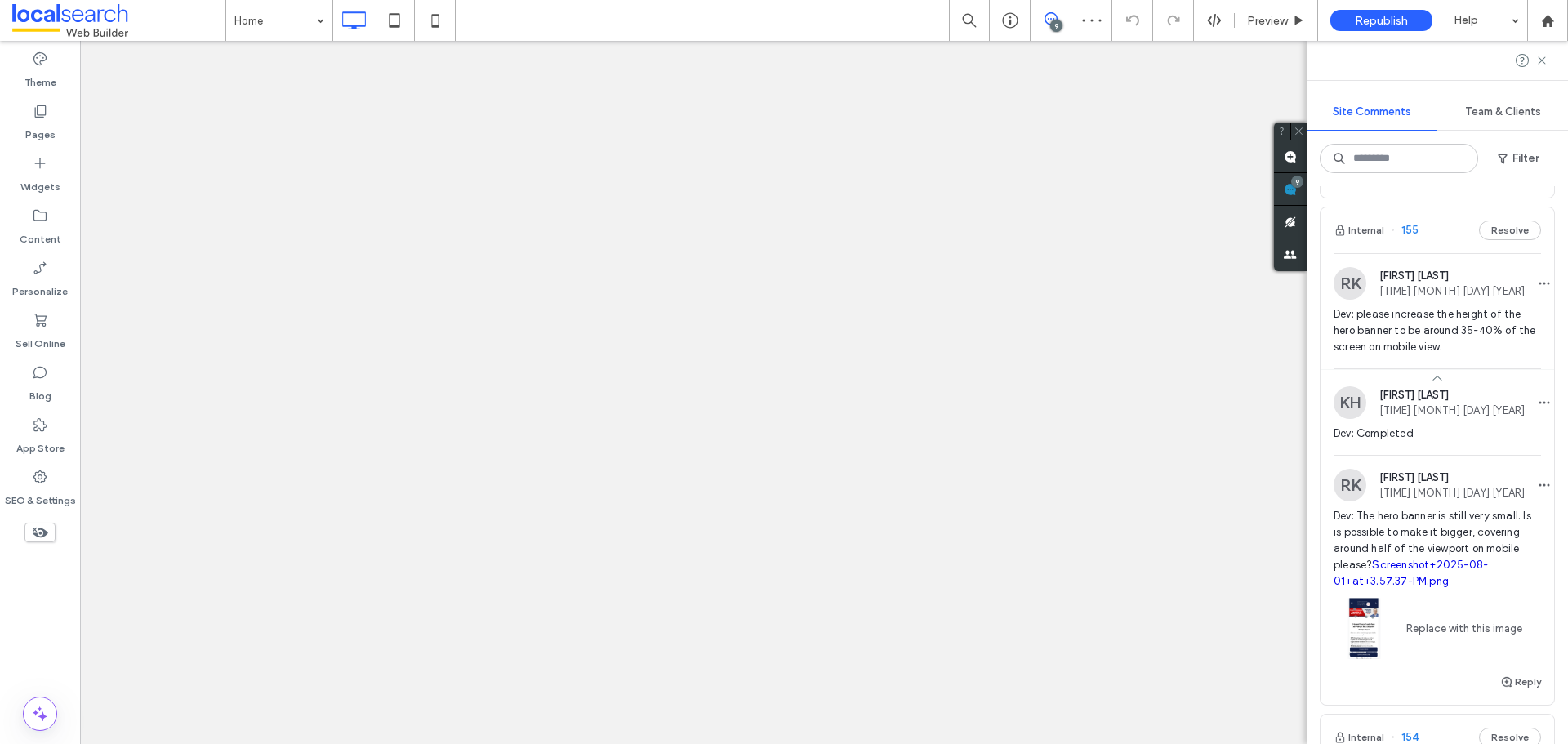 scroll, scrollTop: 408, scrollLeft: 0, axis: vertical 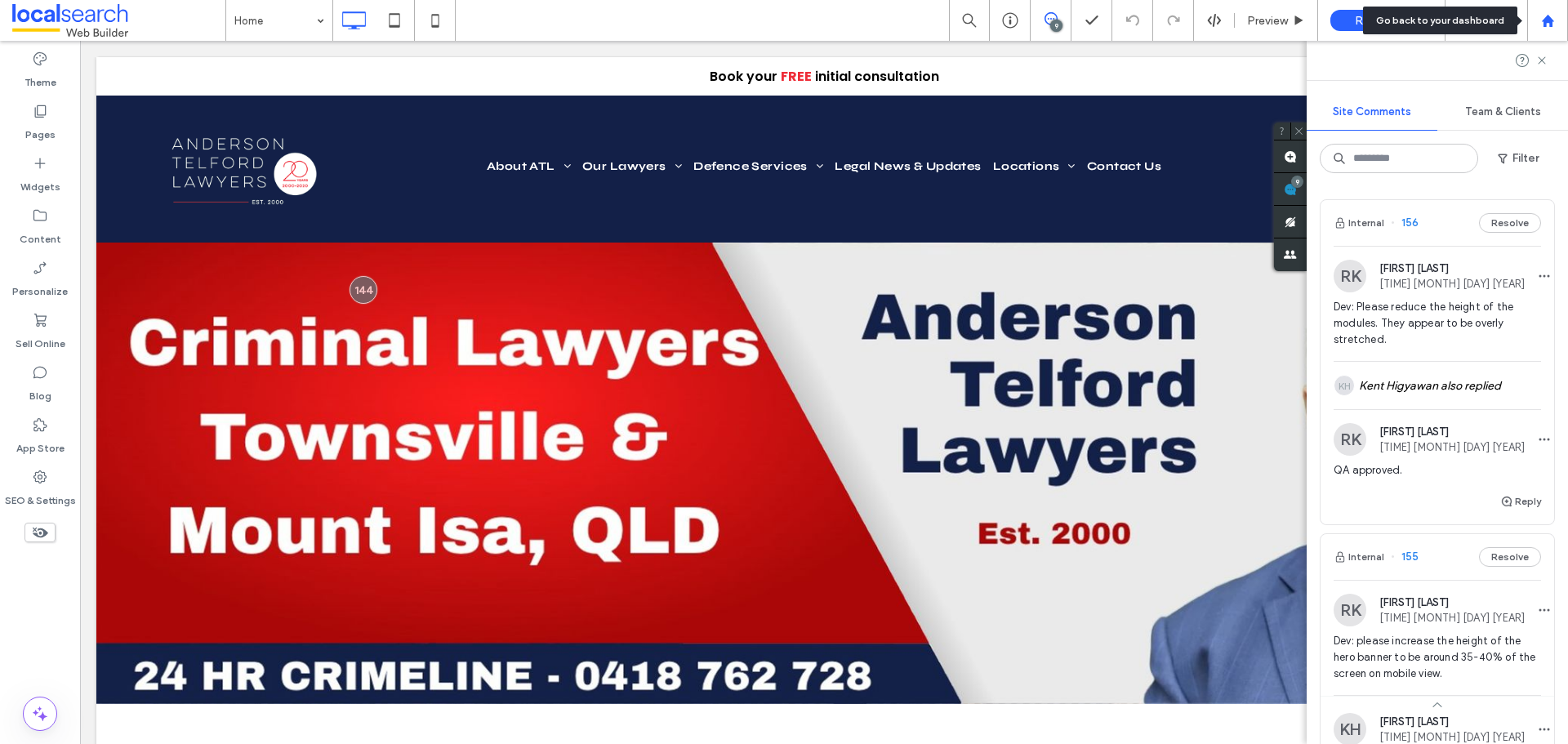 click at bounding box center [1548, 20] 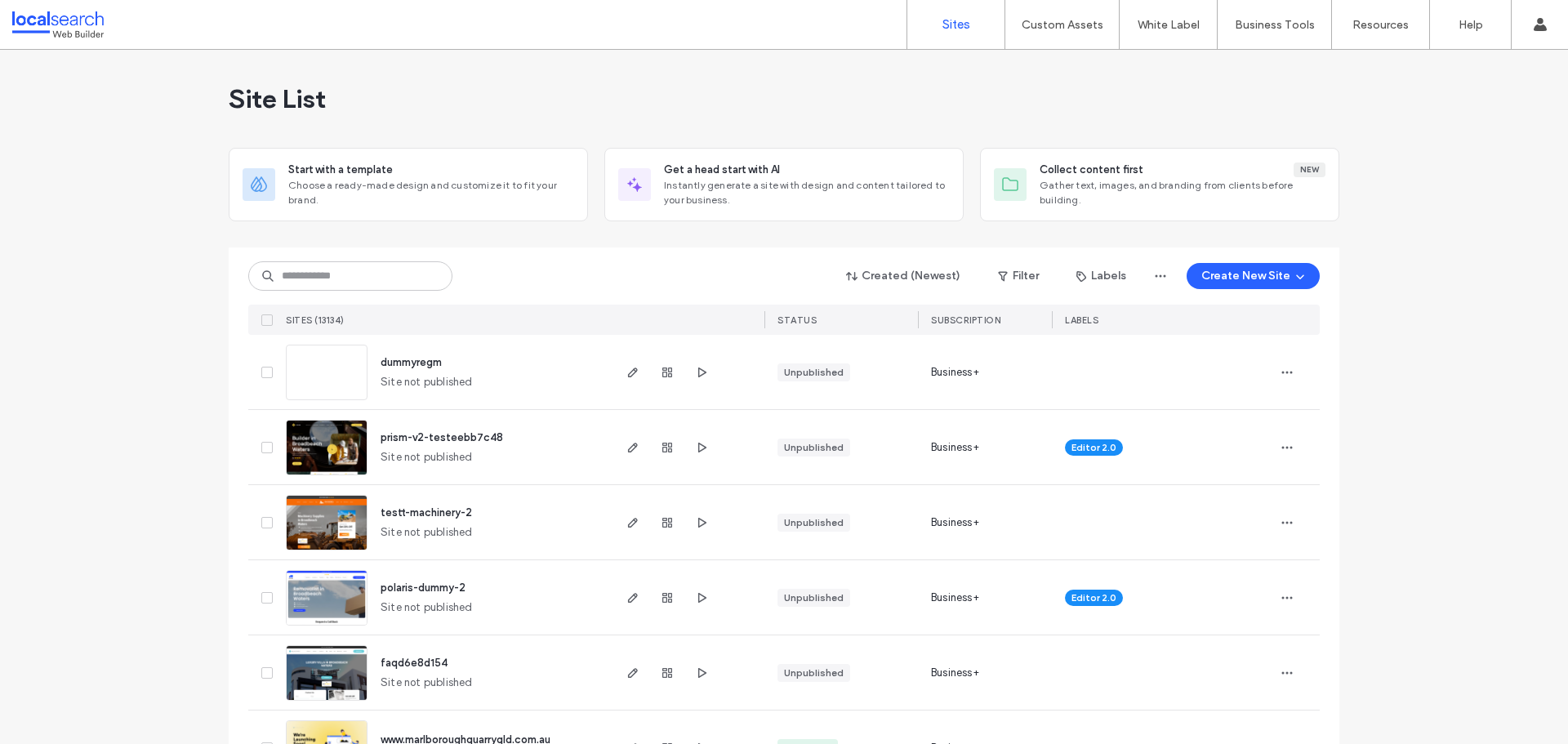 scroll, scrollTop: 0, scrollLeft: 0, axis: both 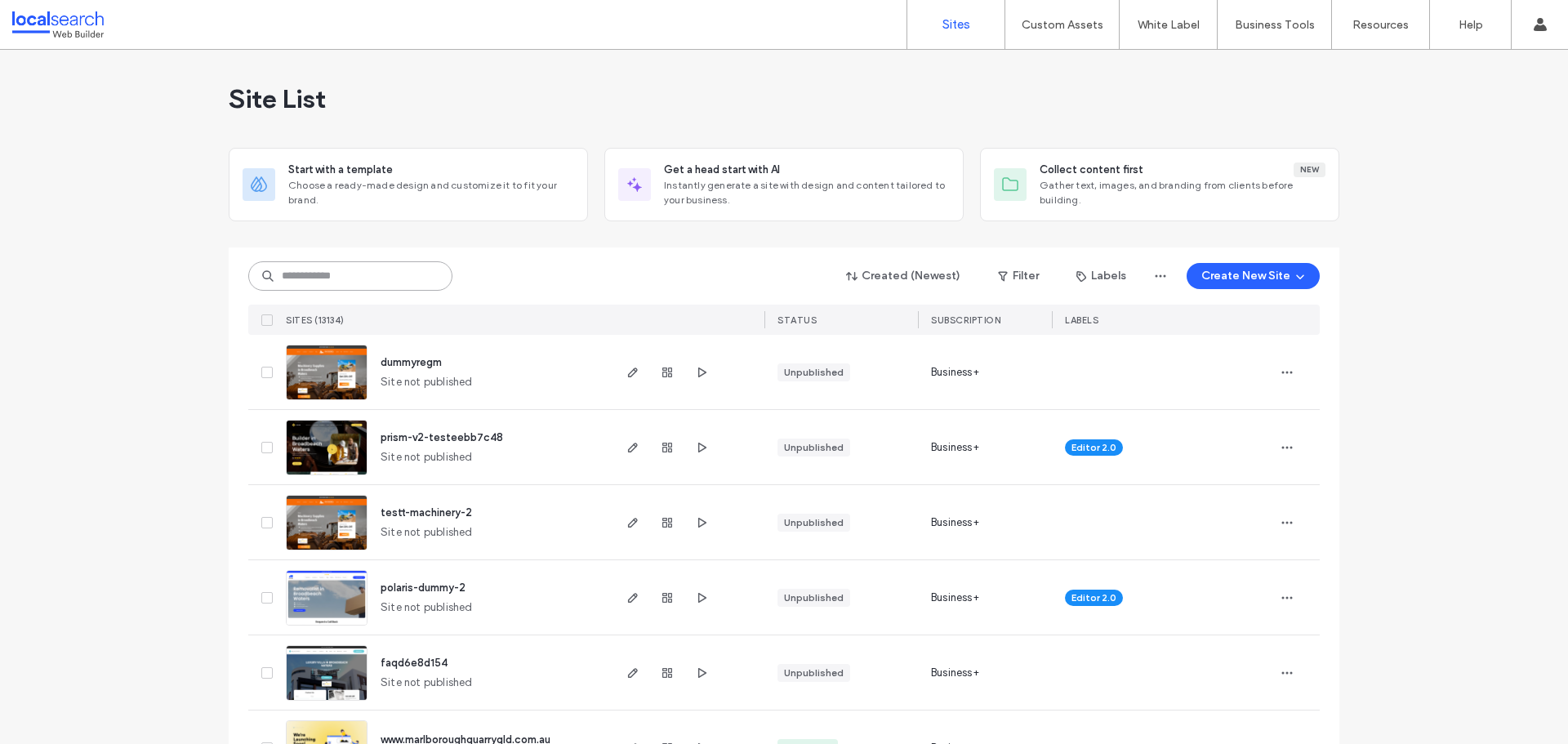 click at bounding box center (350, 276) 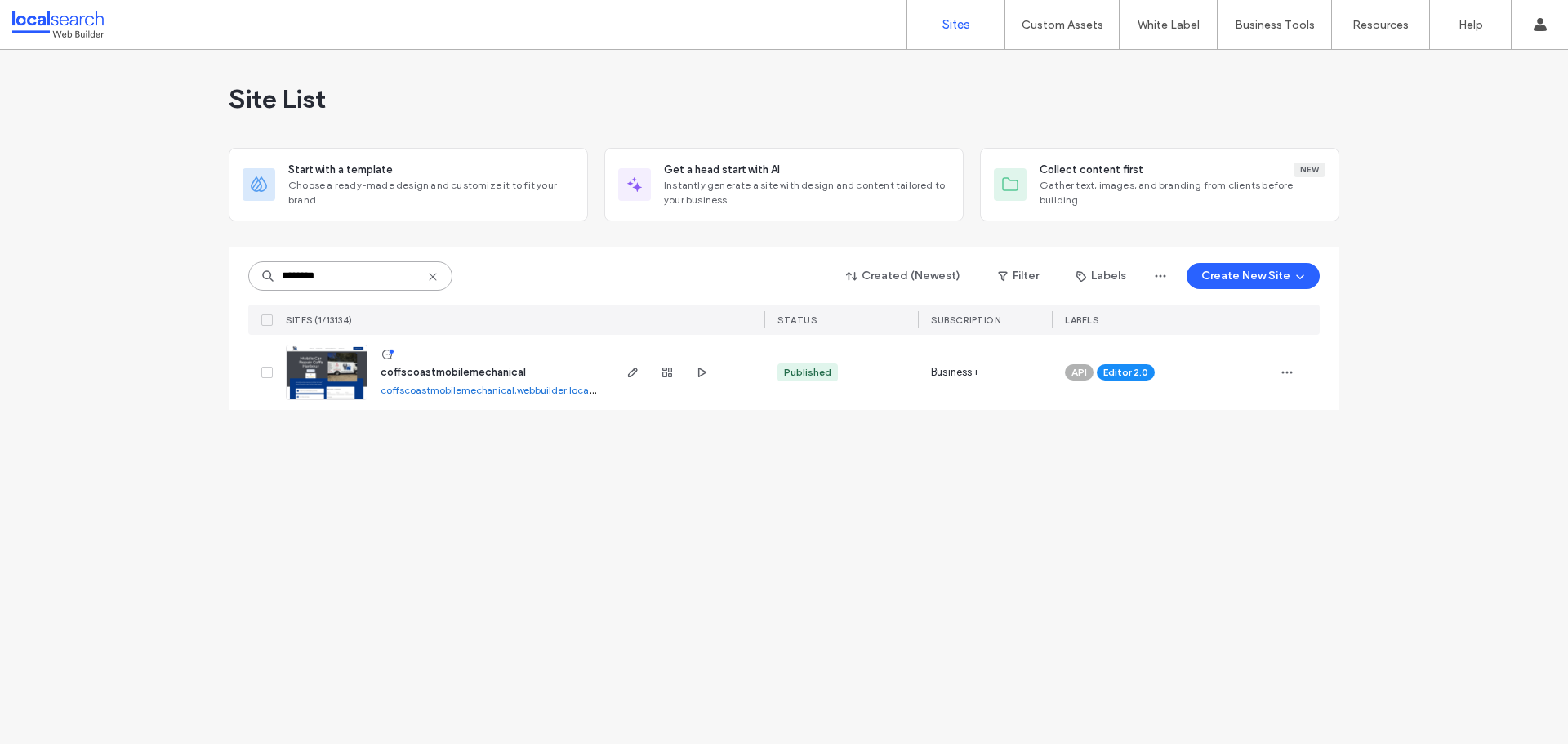 type on "********" 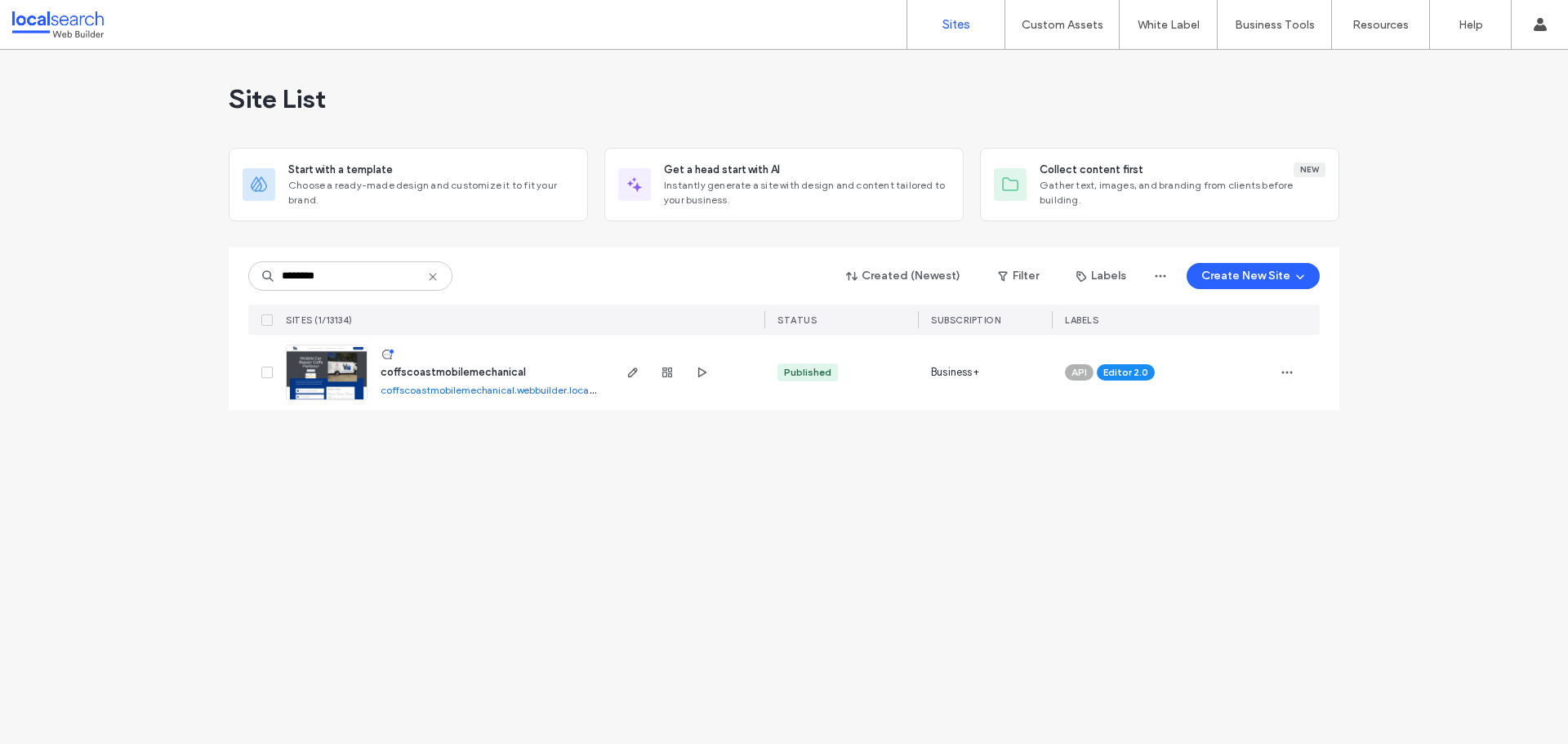 click at bounding box center [327, 372] 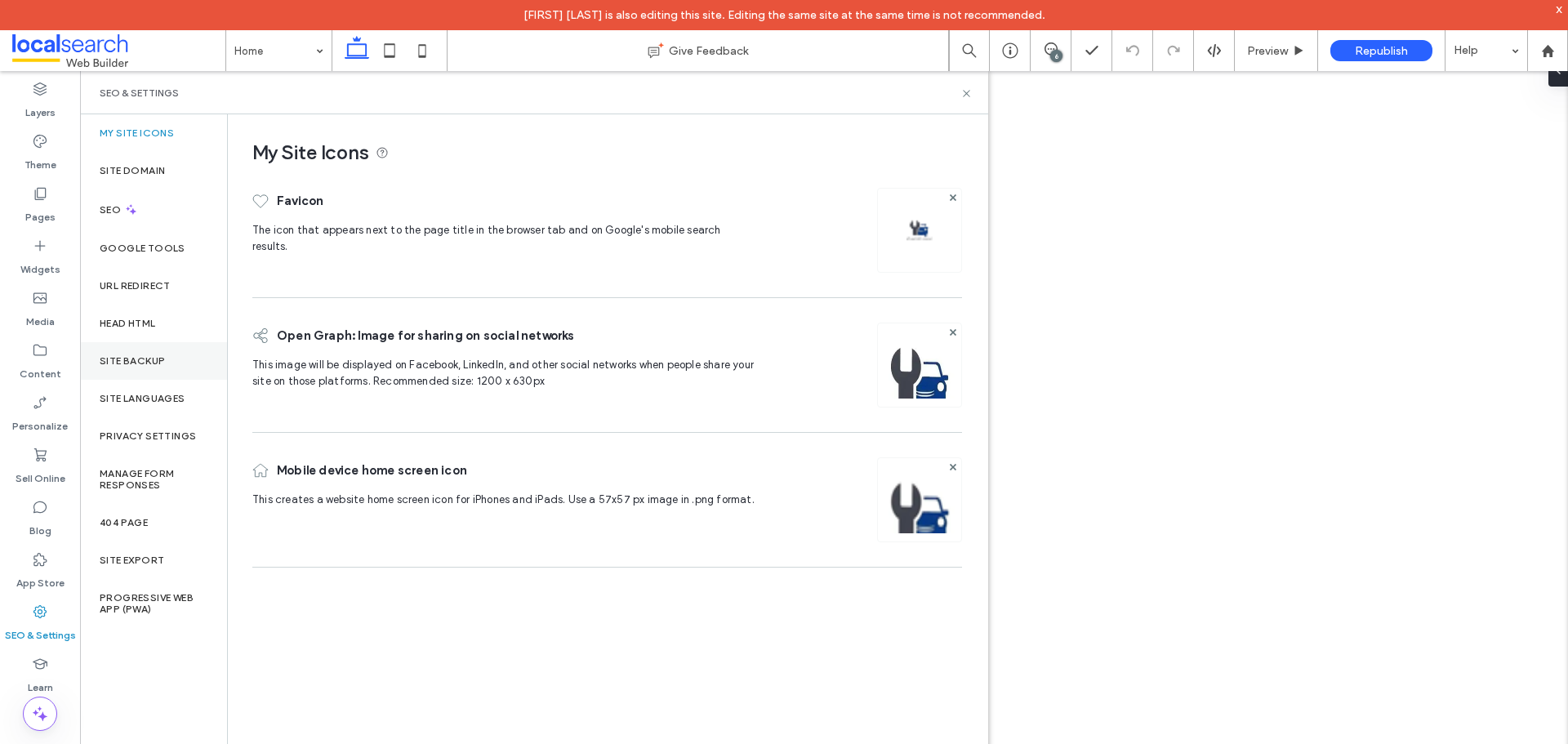 scroll, scrollTop: 0, scrollLeft: 0, axis: both 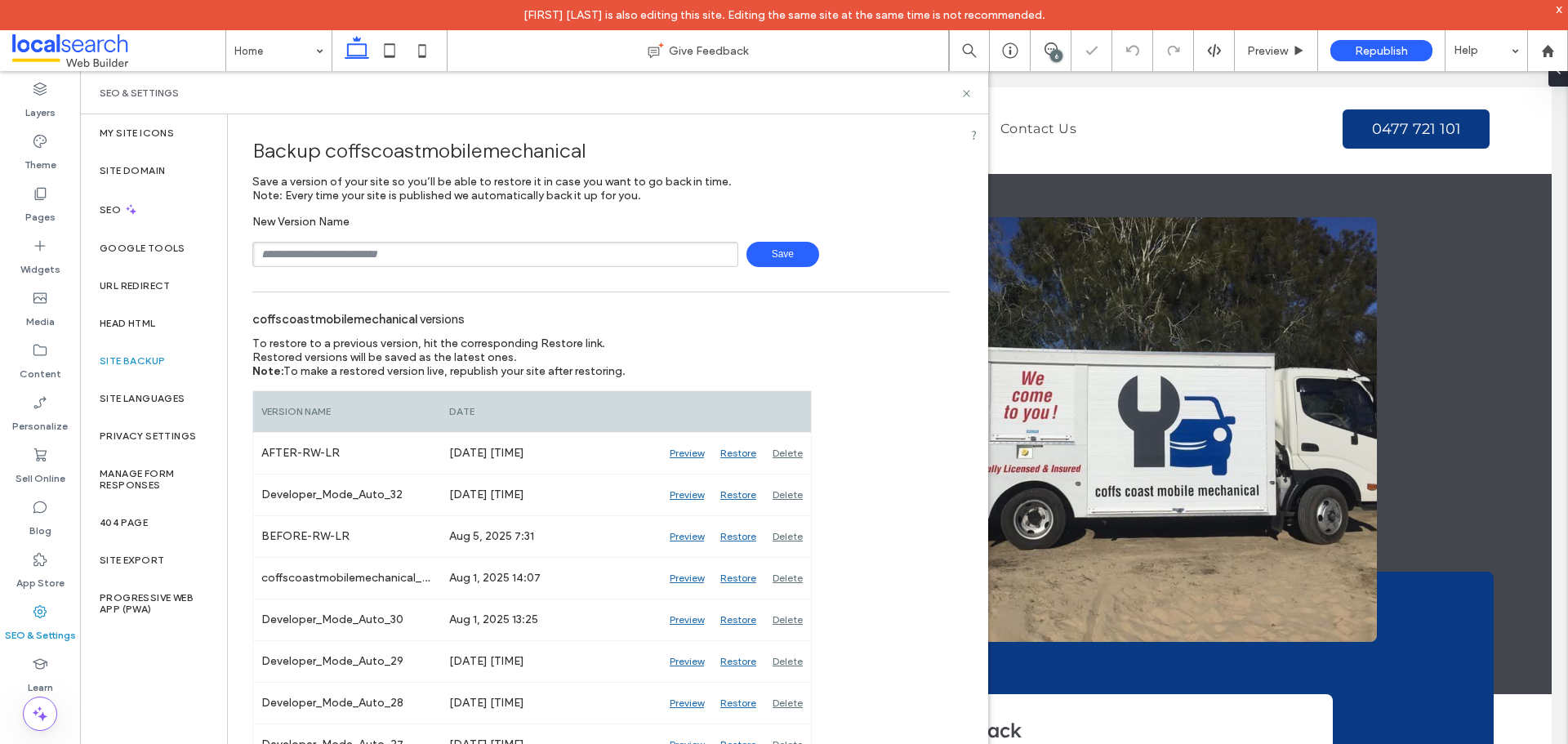 click at bounding box center [495, 254] 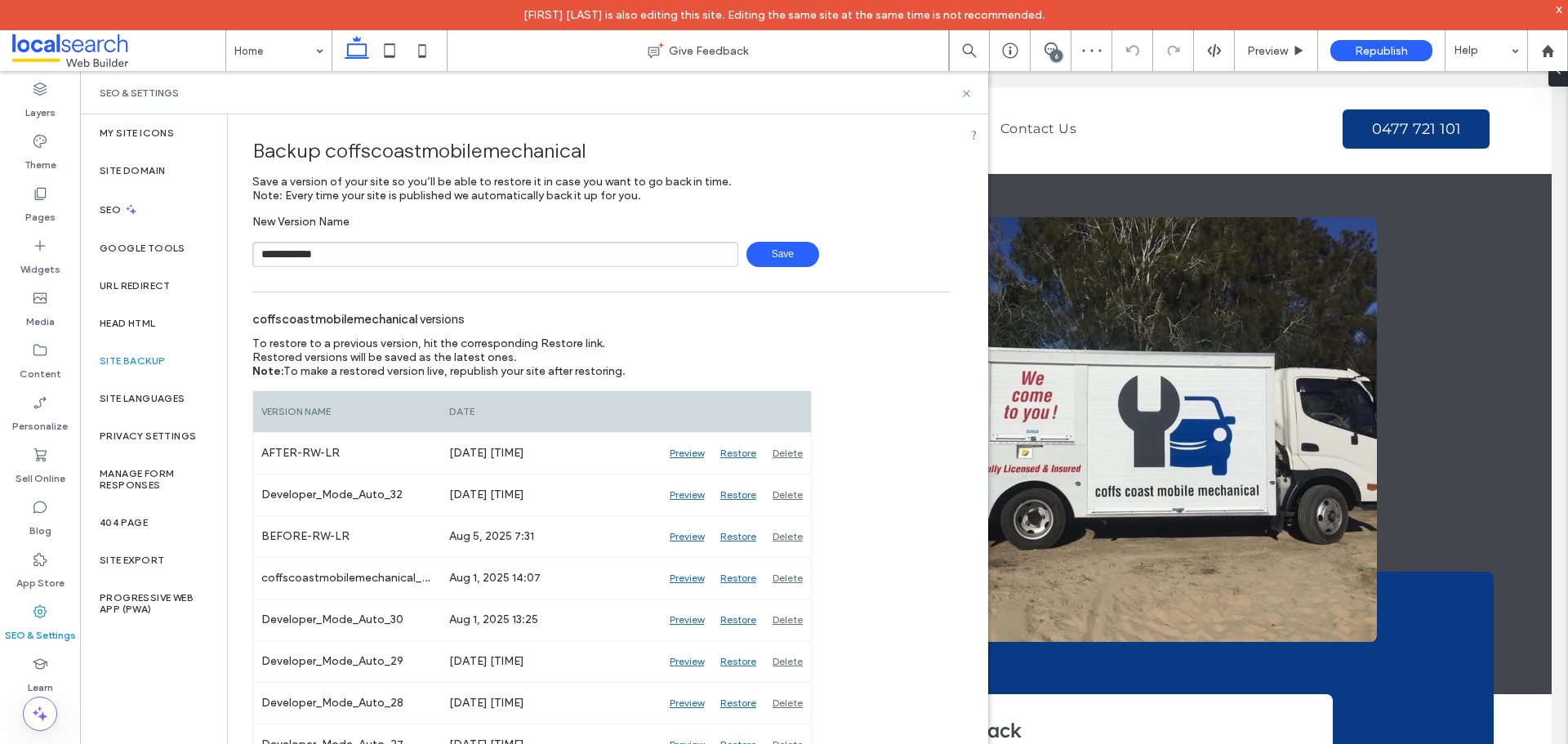 click on "Save" at bounding box center (782, 254) 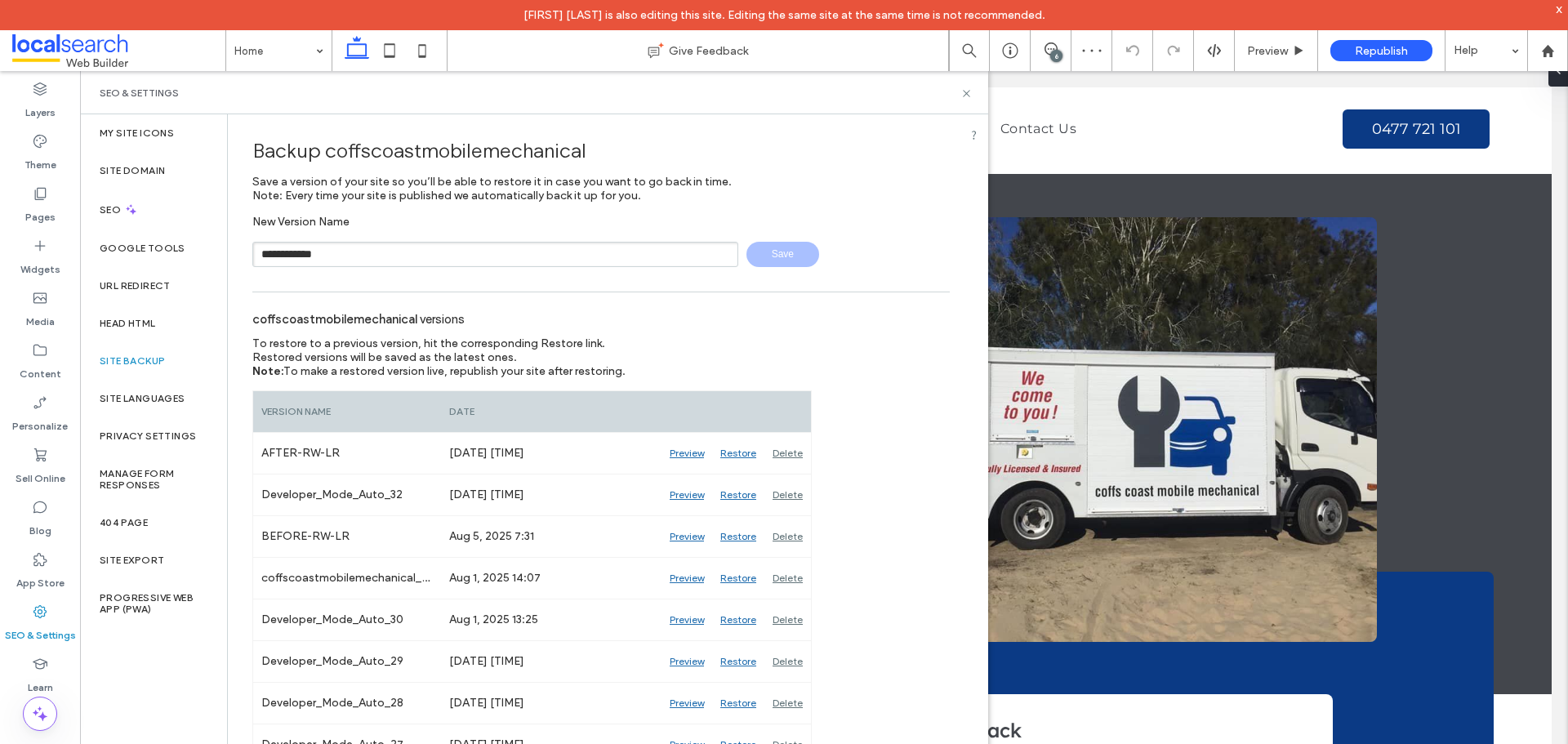type 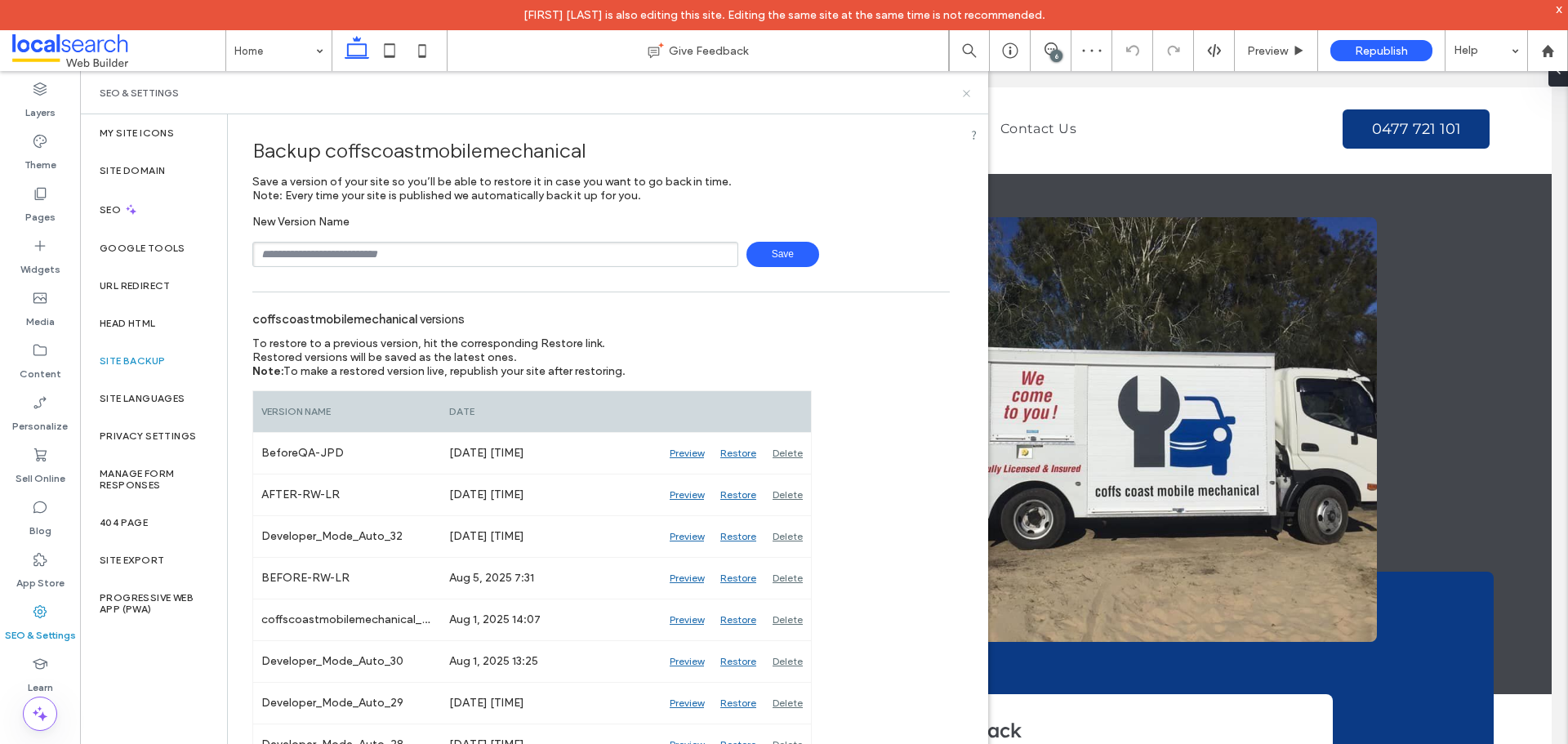 drag, startPoint x: 964, startPoint y: 89, endPoint x: 888, endPoint y: 25, distance: 99.35794 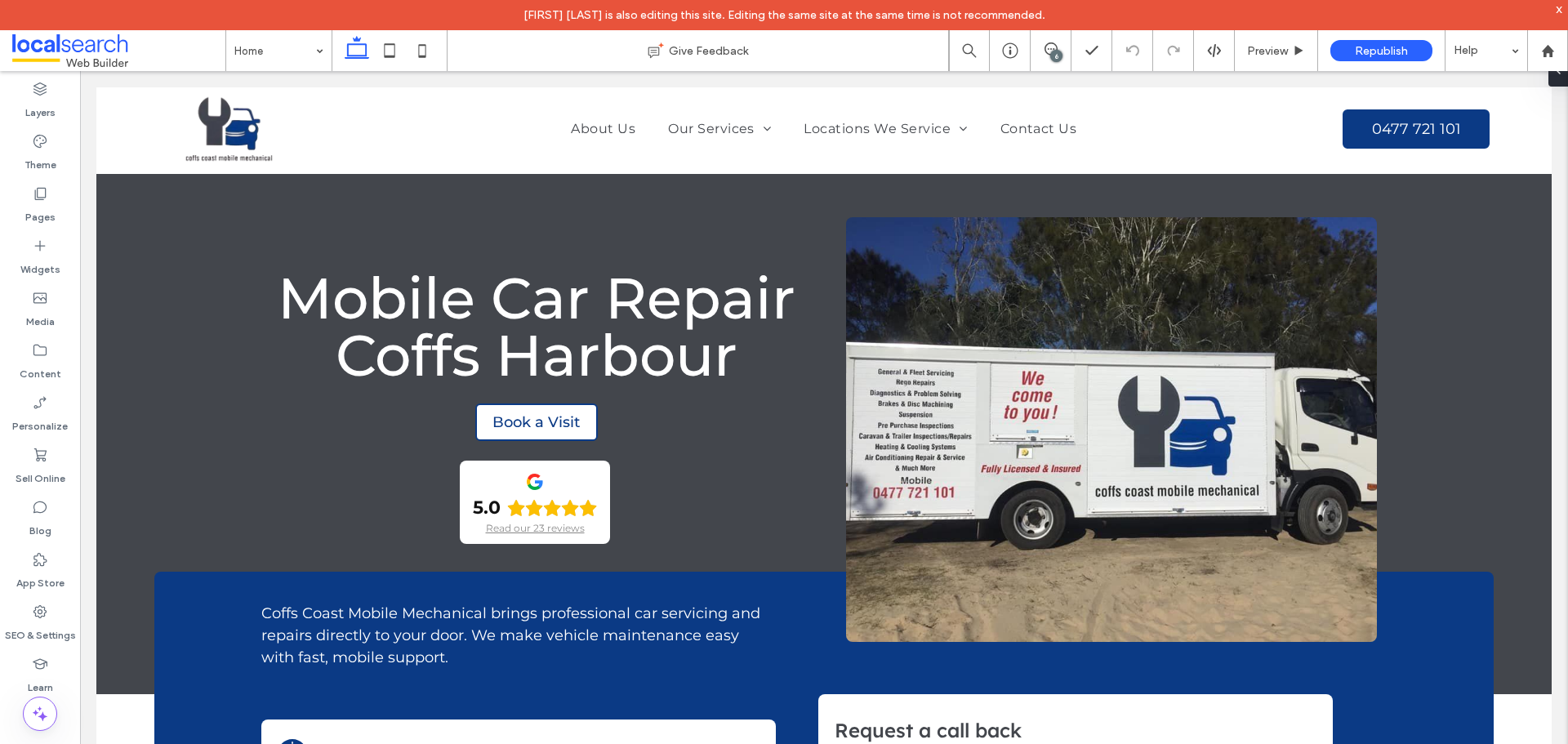 click on "6" at bounding box center (1056, 56) 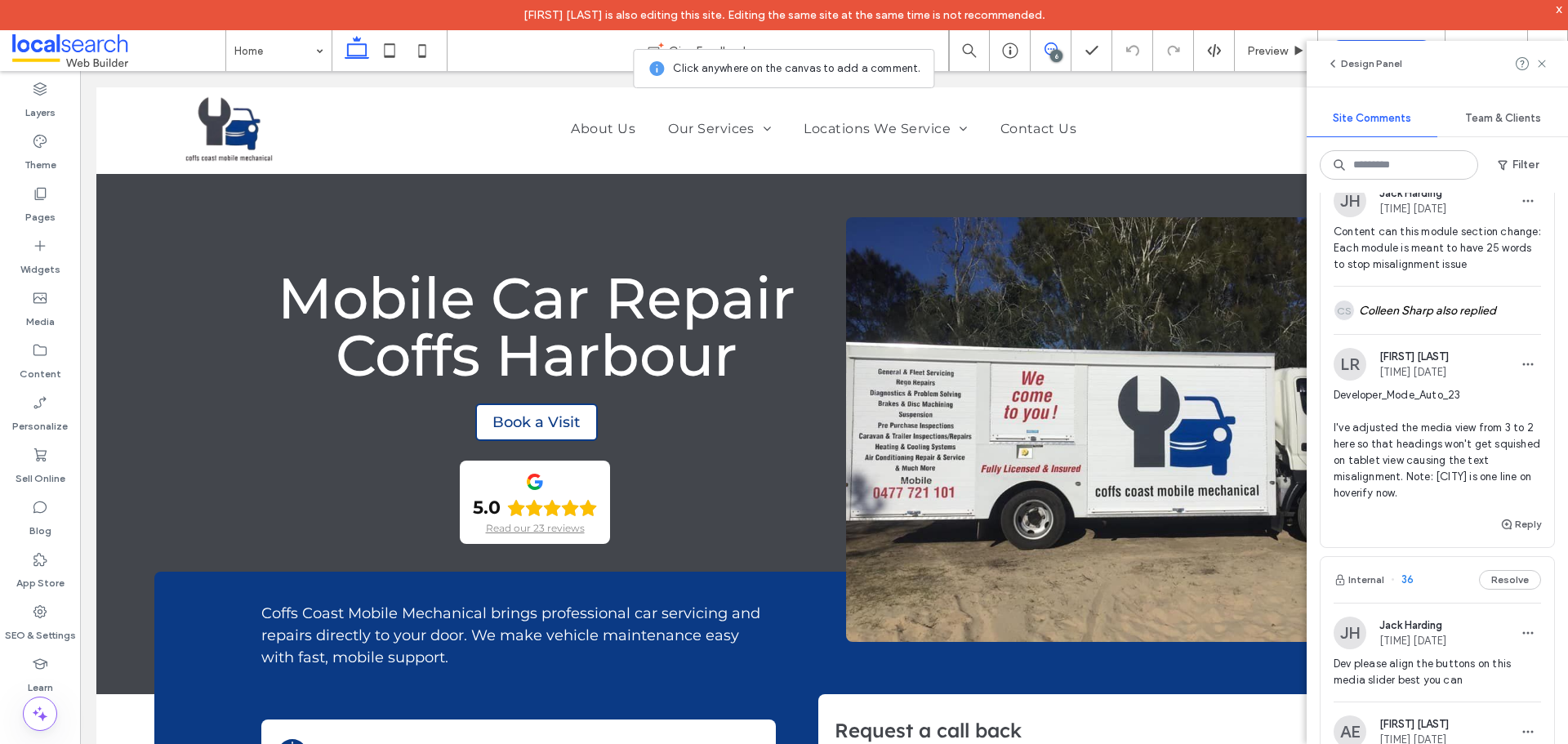 scroll, scrollTop: 0, scrollLeft: 0, axis: both 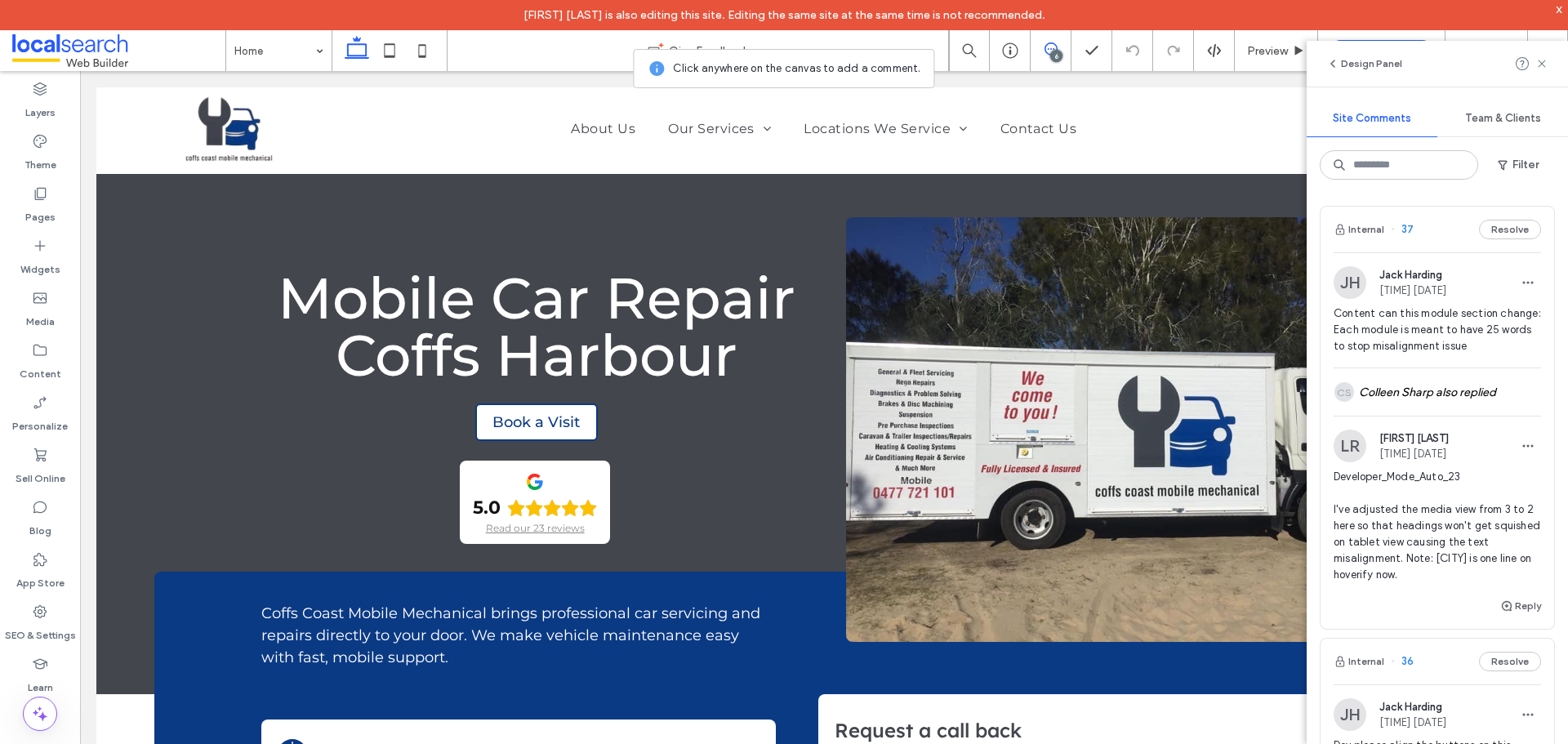 click on "Internal 37 Resolve" at bounding box center [1437, 229] 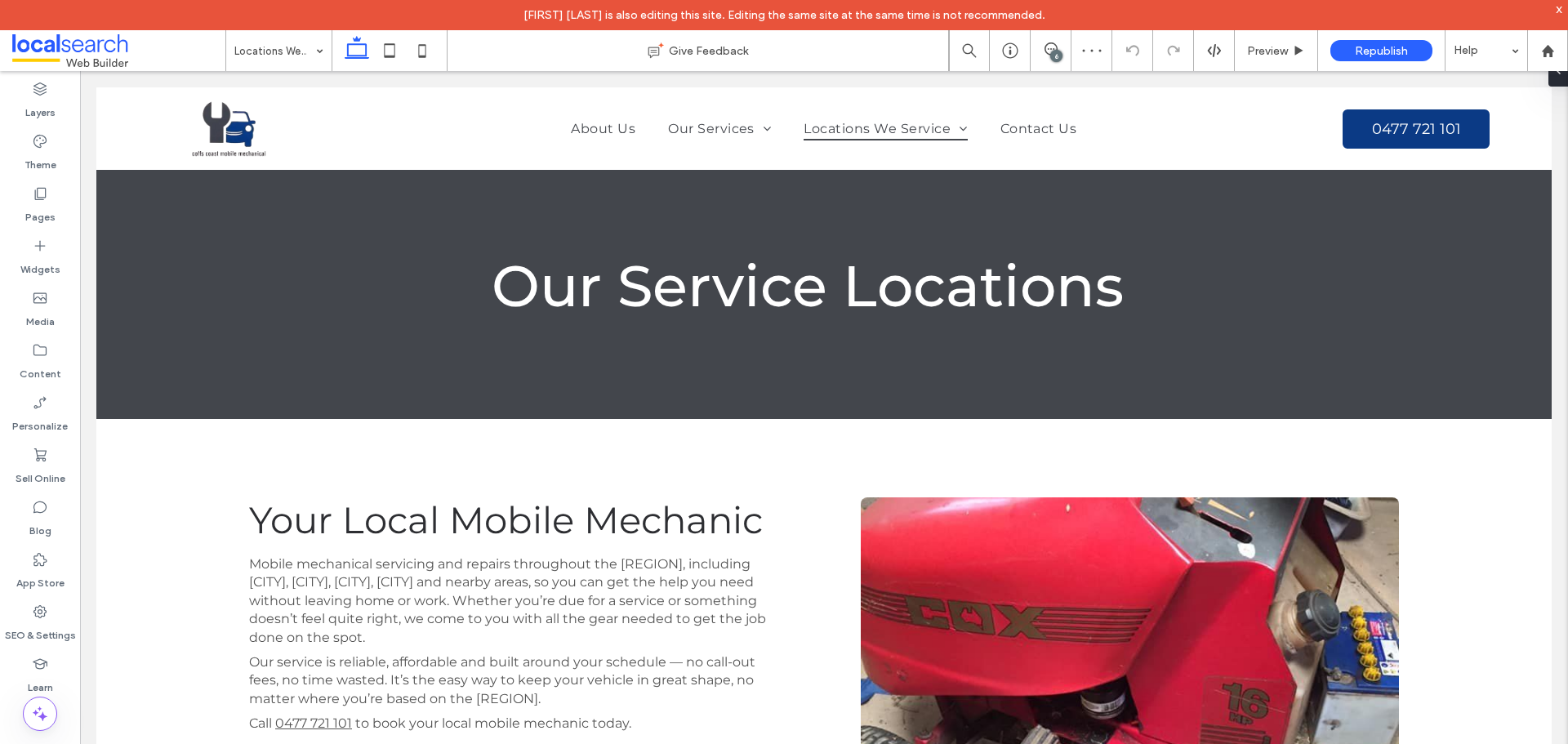 scroll, scrollTop: 803, scrollLeft: 0, axis: vertical 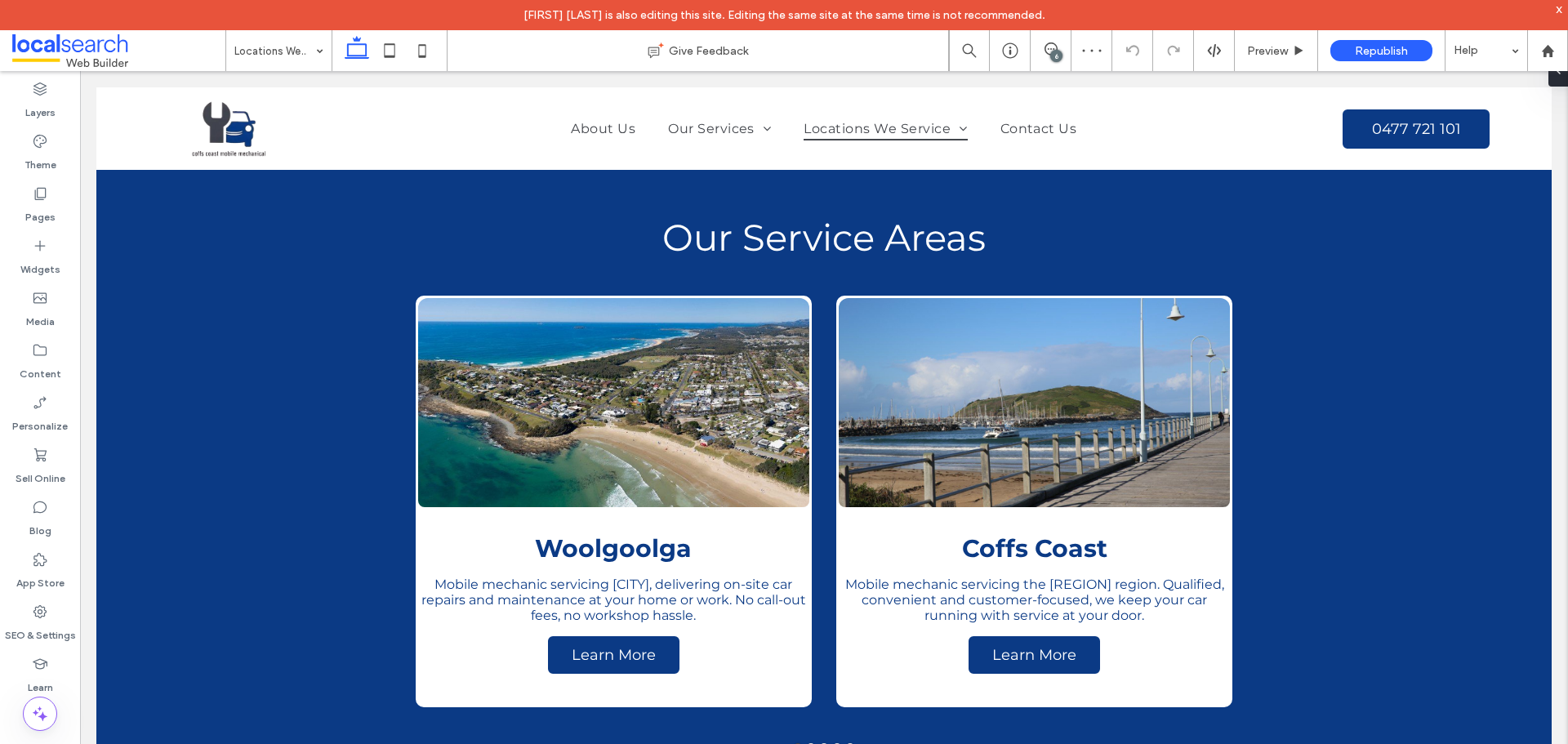 click on "6" at bounding box center (1056, 56) 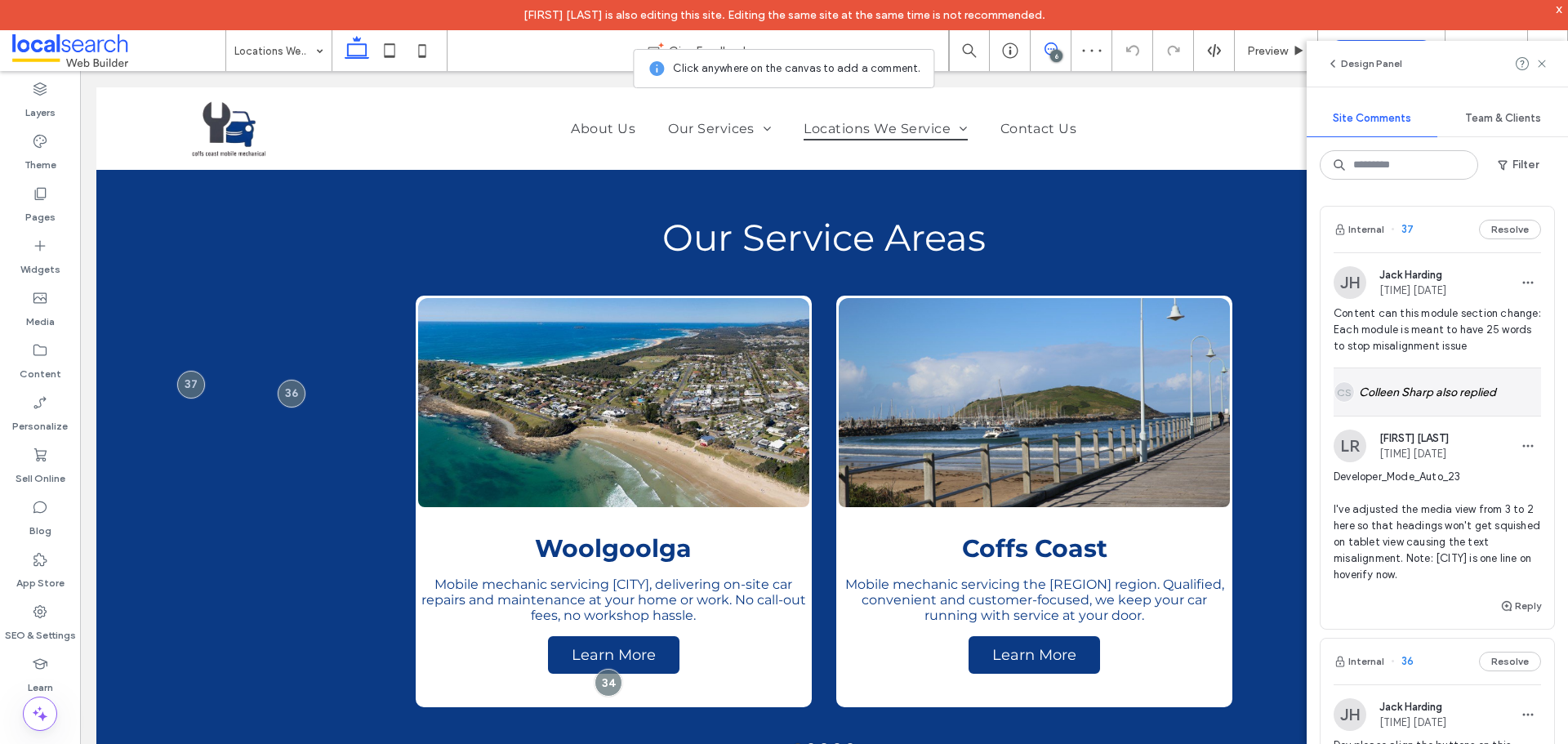 click on "CS [LAST] also replied" at bounding box center (1437, 392) 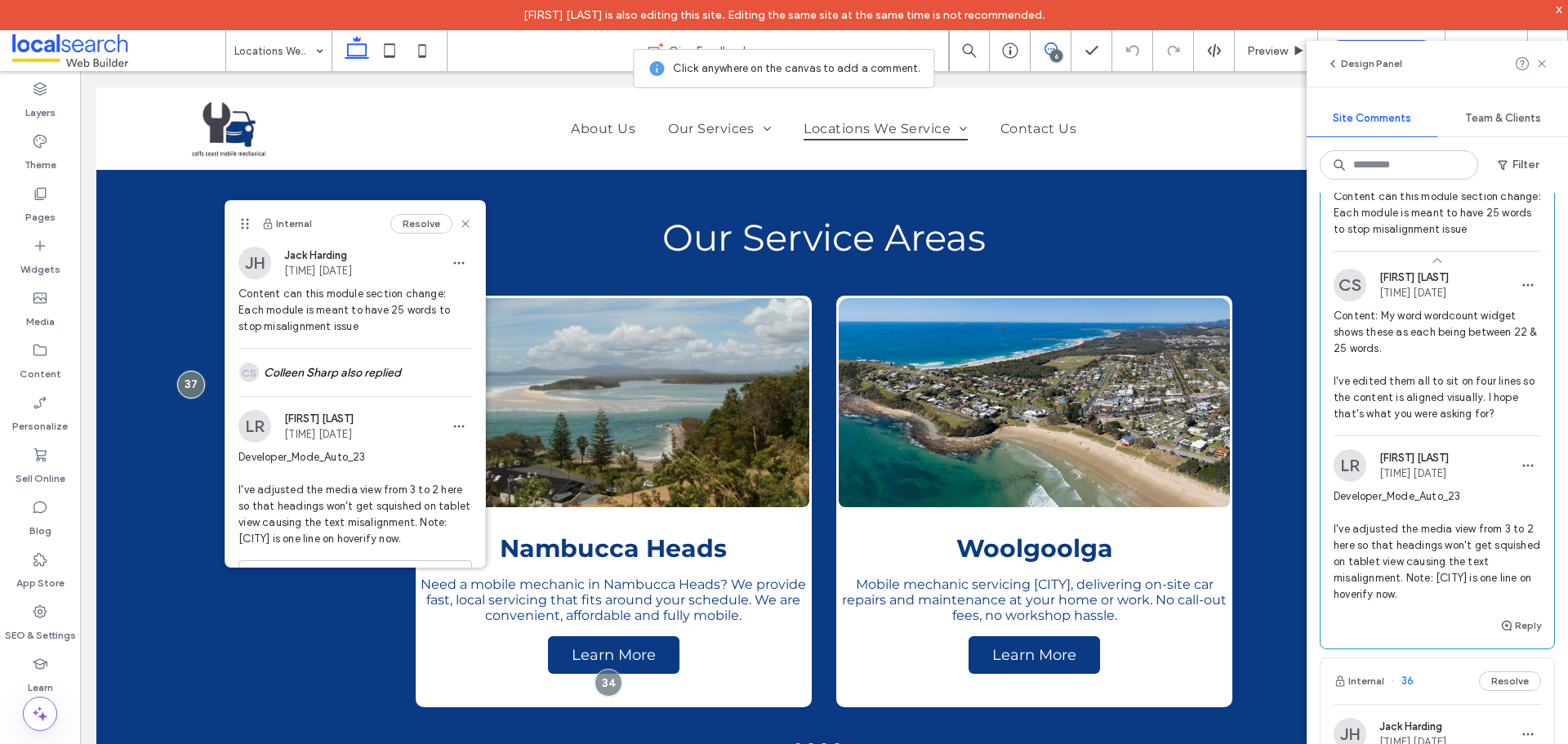 scroll, scrollTop: 0, scrollLeft: 0, axis: both 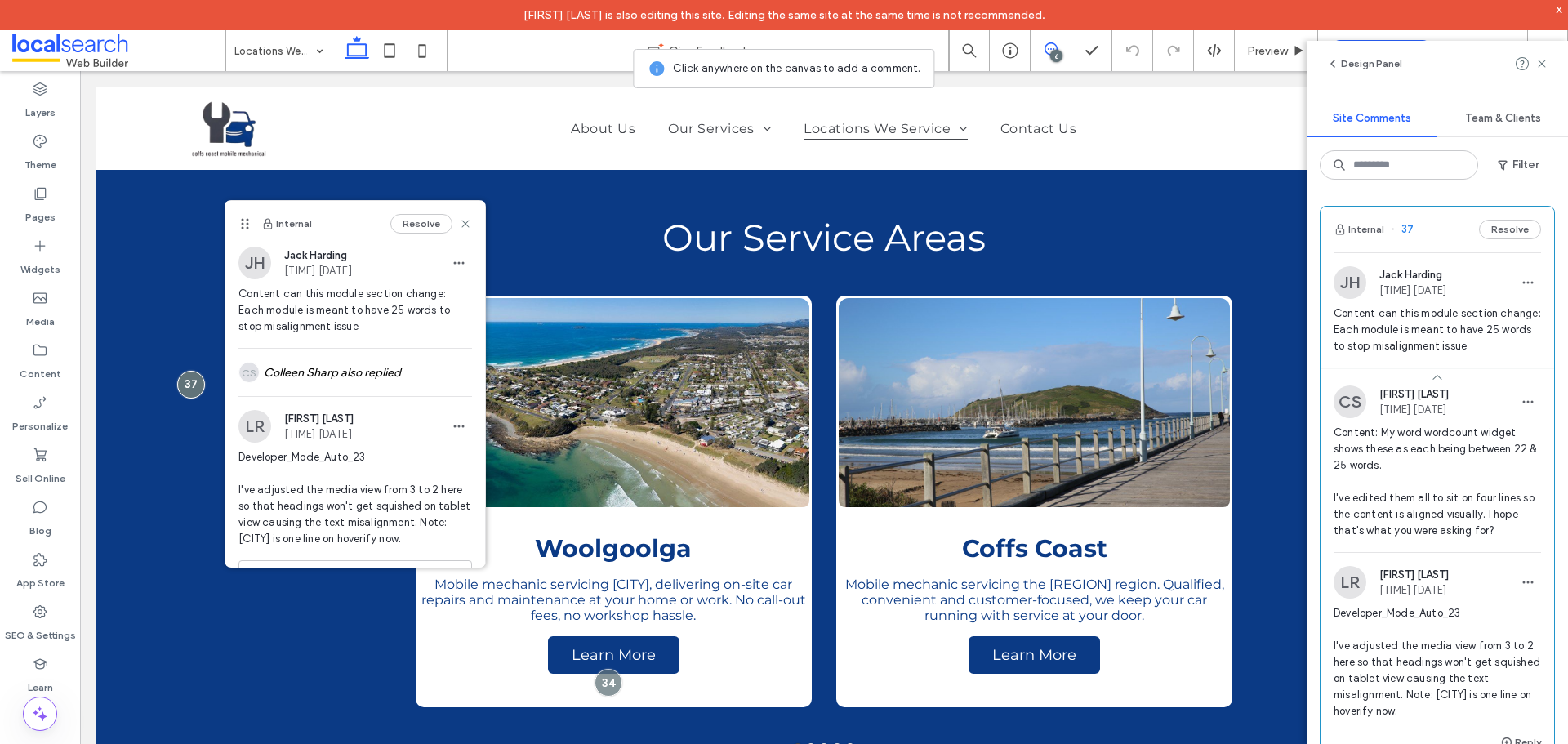 click on "6" at bounding box center [1056, 56] 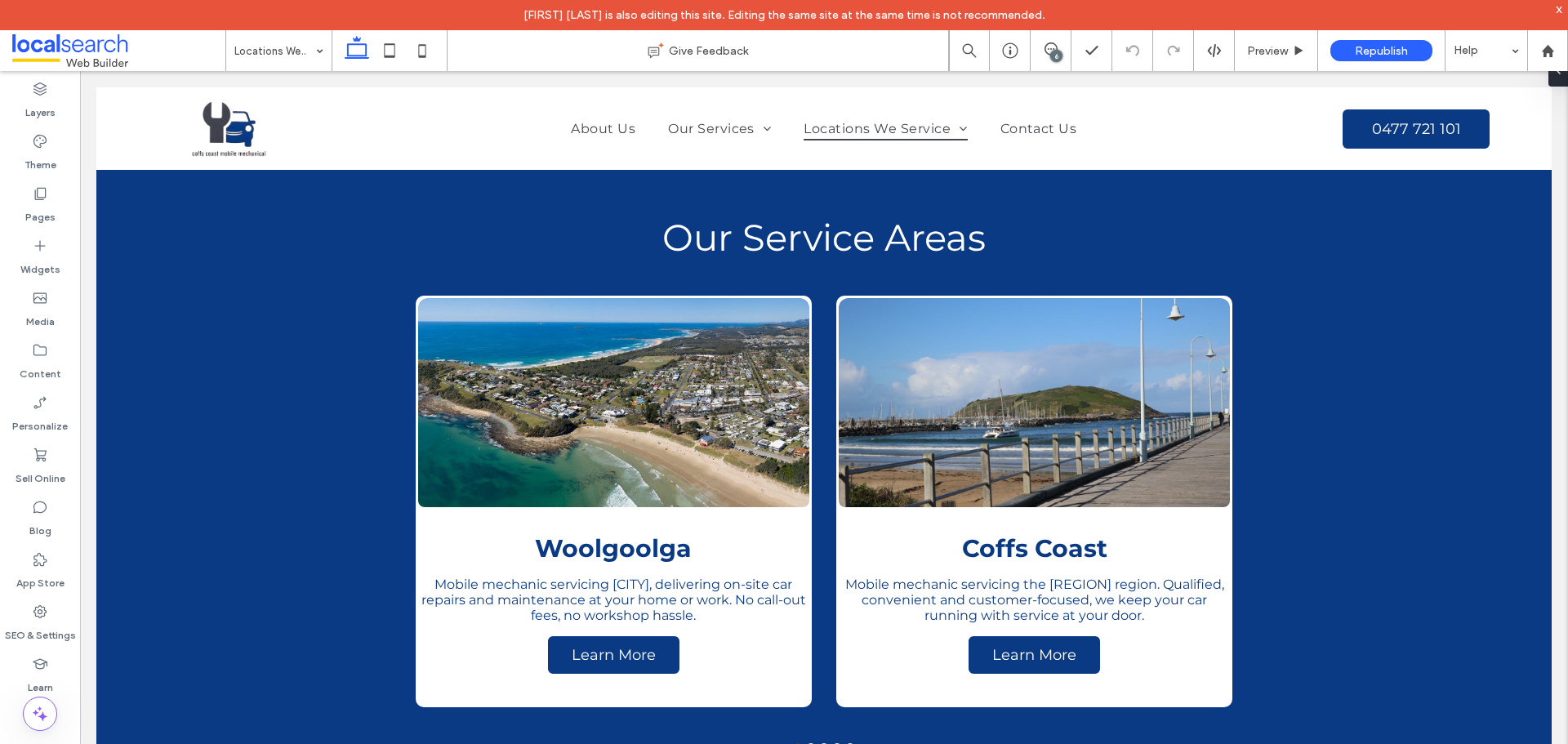 click on "6" at bounding box center [1056, 56] 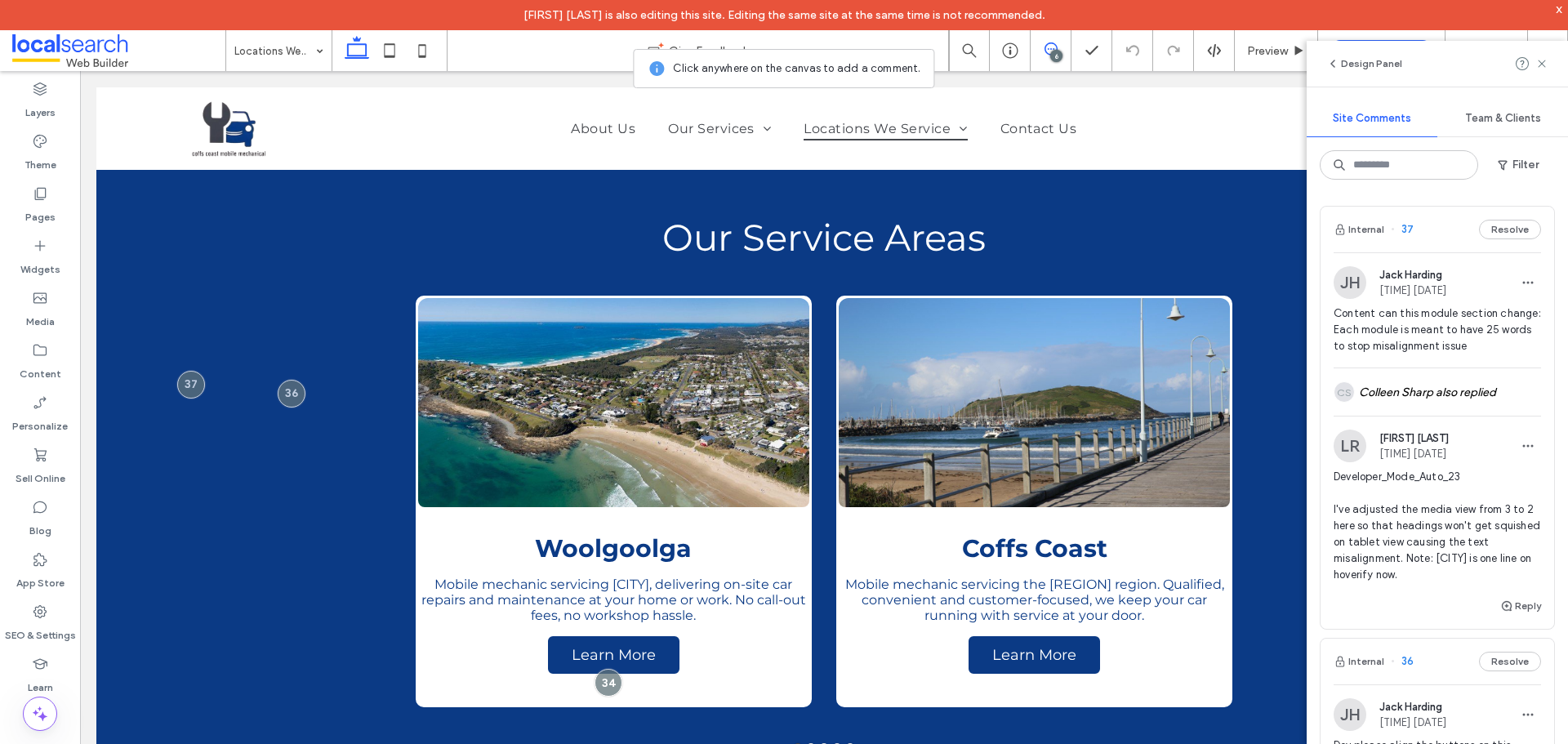 click on "6" at bounding box center [1056, 56] 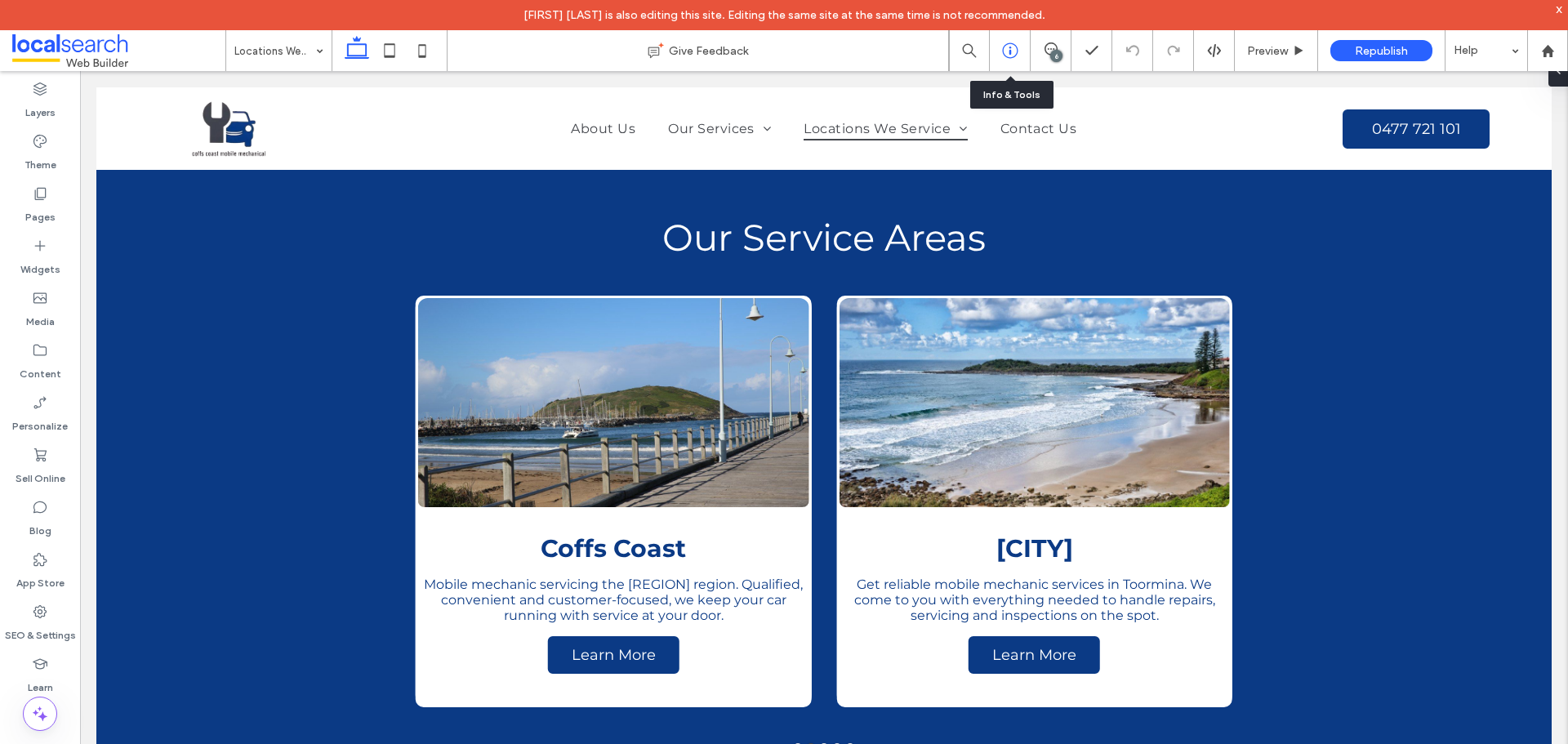click 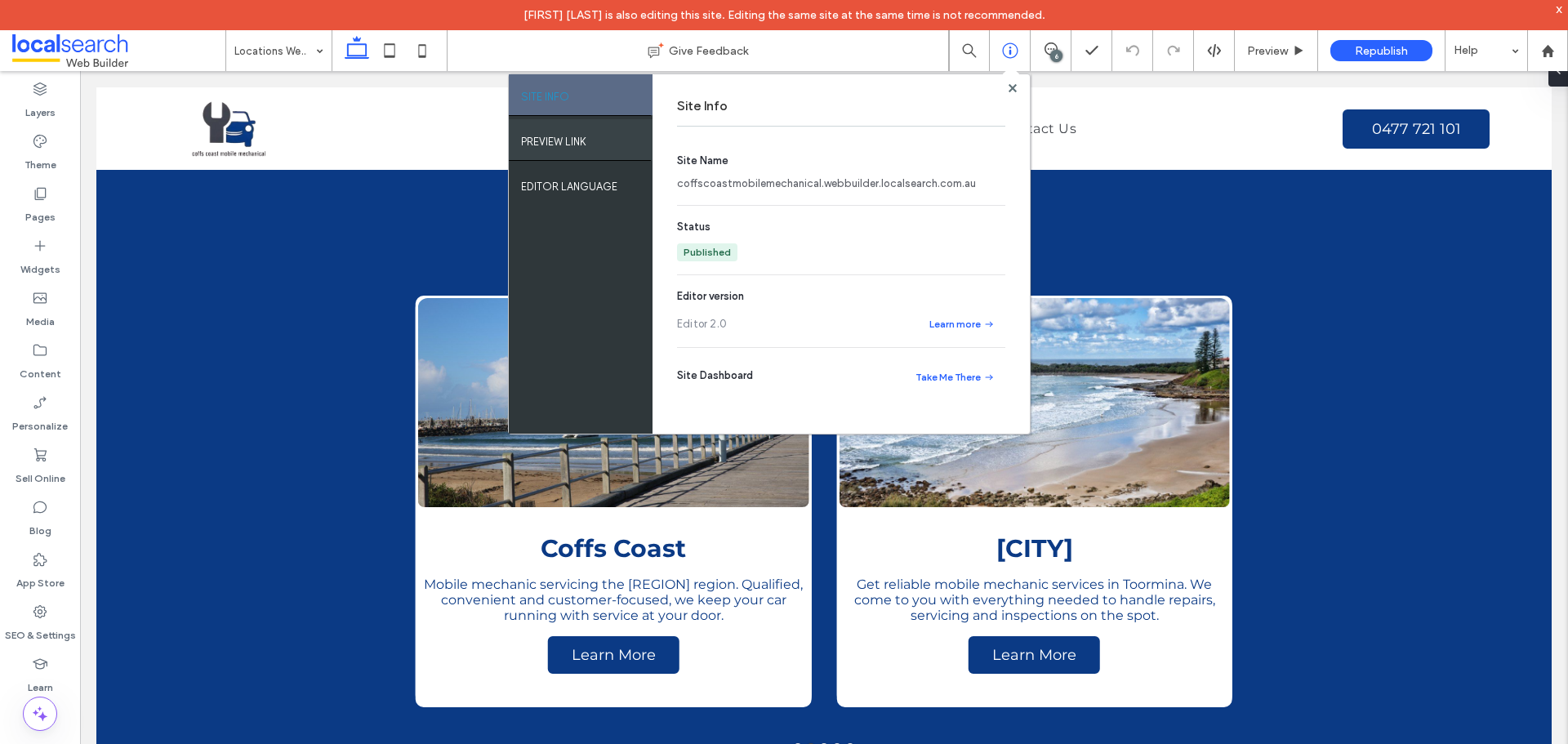 click on "PREVIEW LINK" at bounding box center (554, 137) 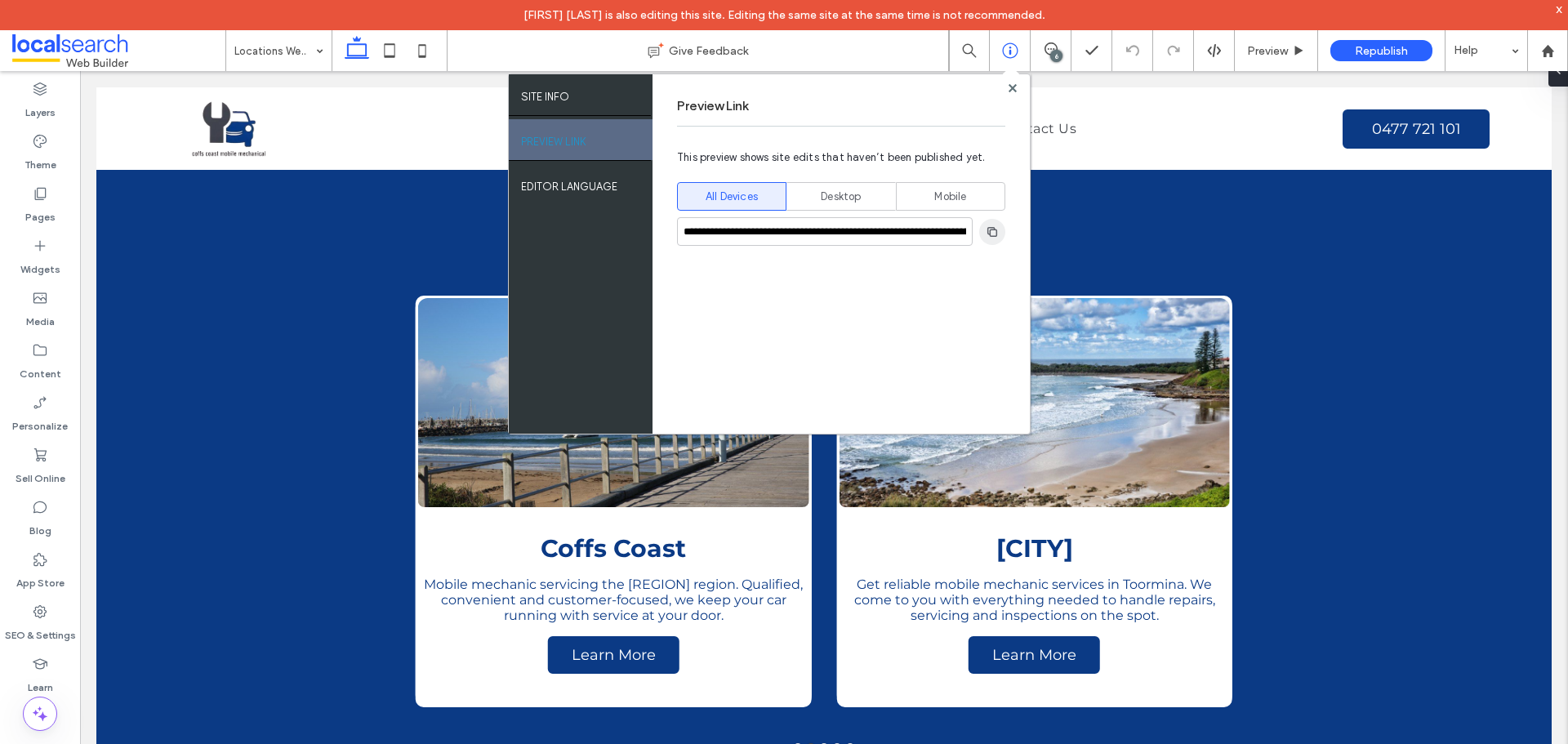 click 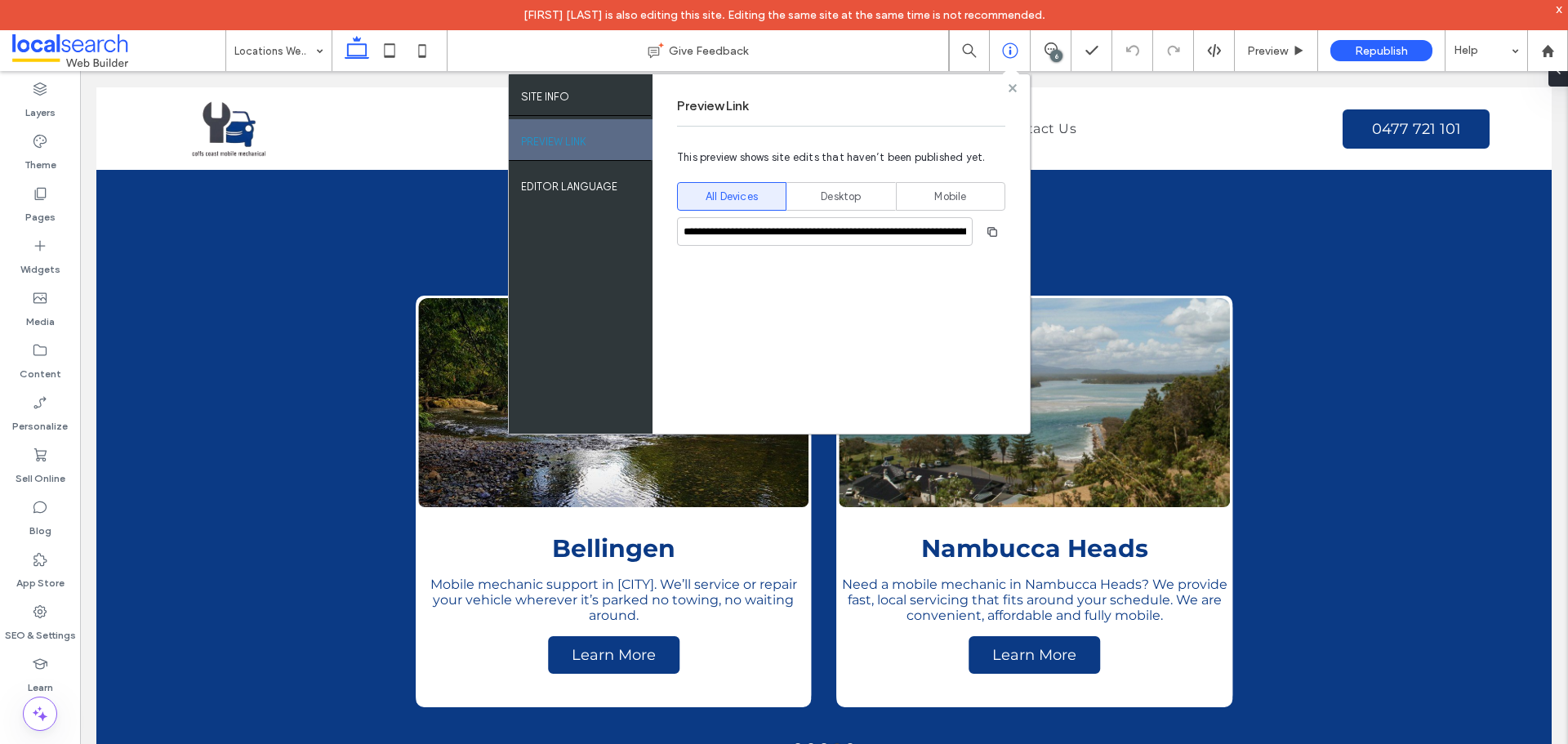 click 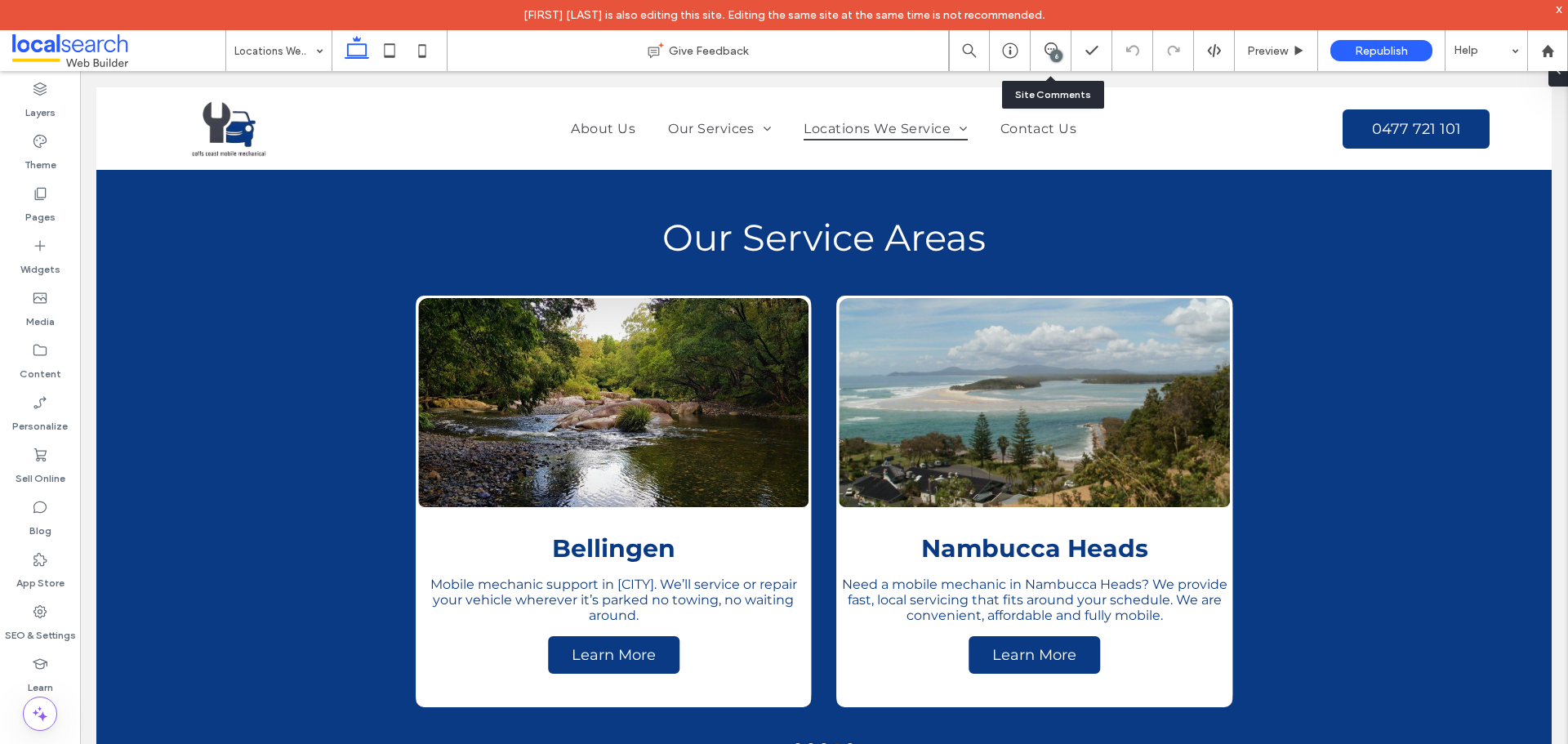 click on "6" at bounding box center [1051, 51] 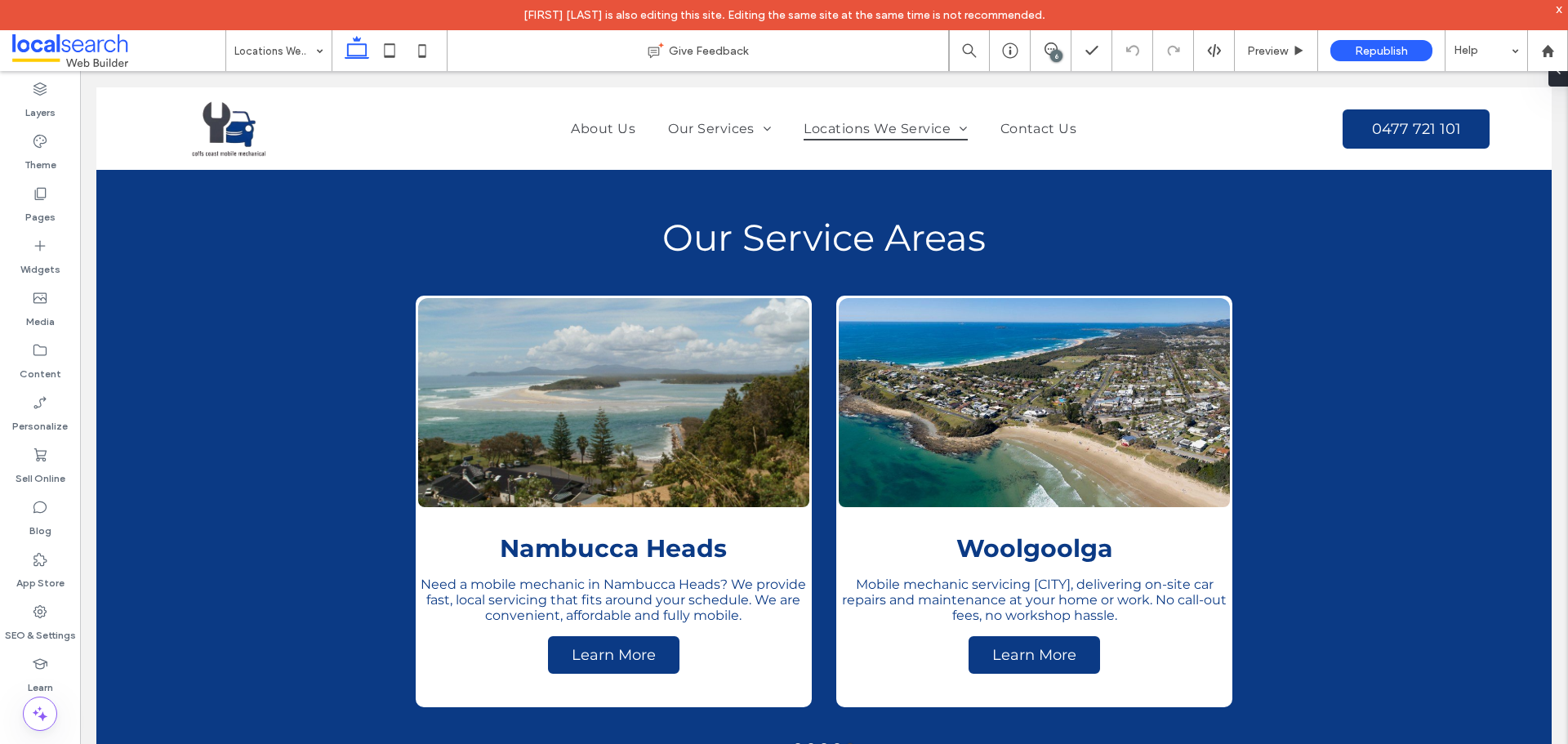 click on "6" at bounding box center (1056, 56) 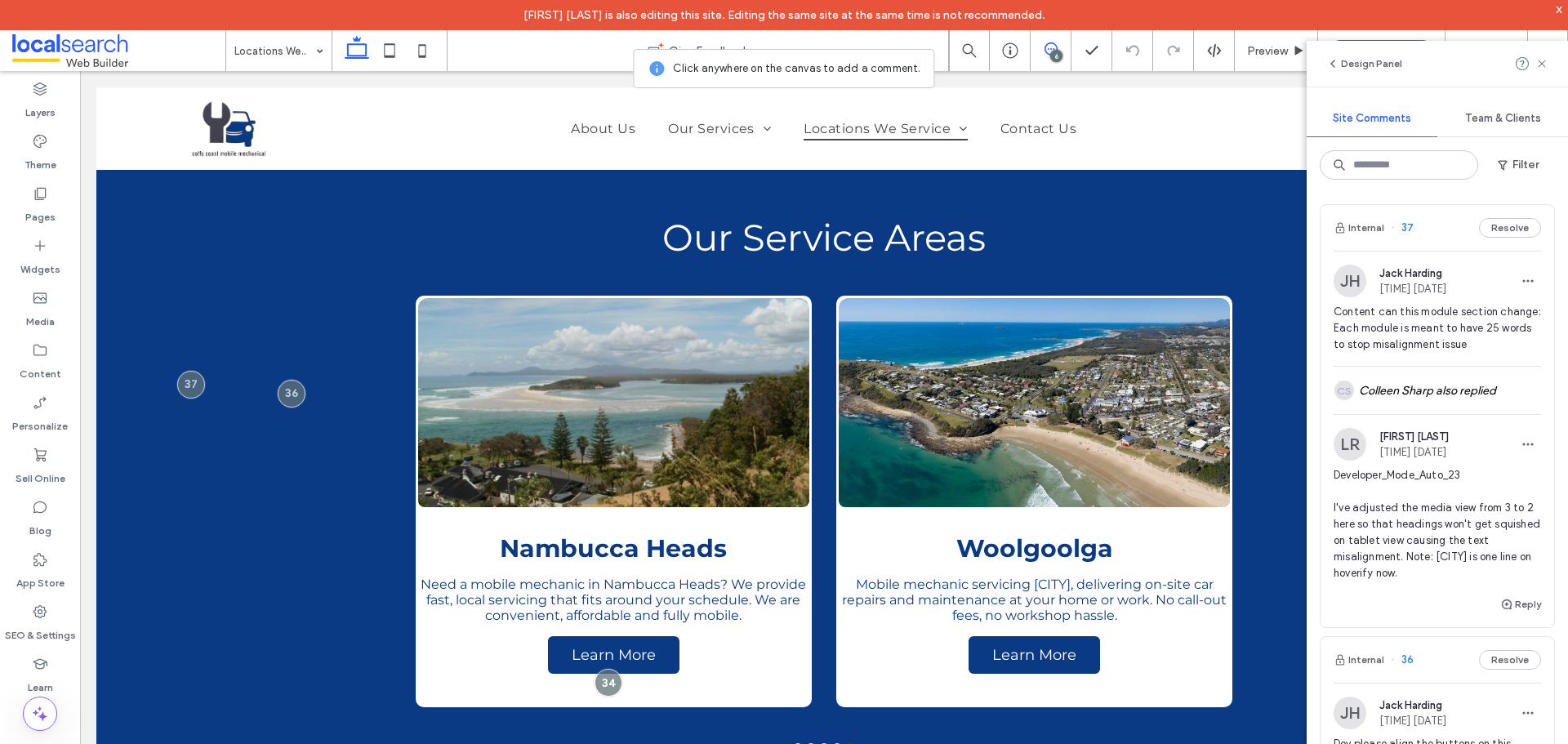 scroll, scrollTop: 0, scrollLeft: 0, axis: both 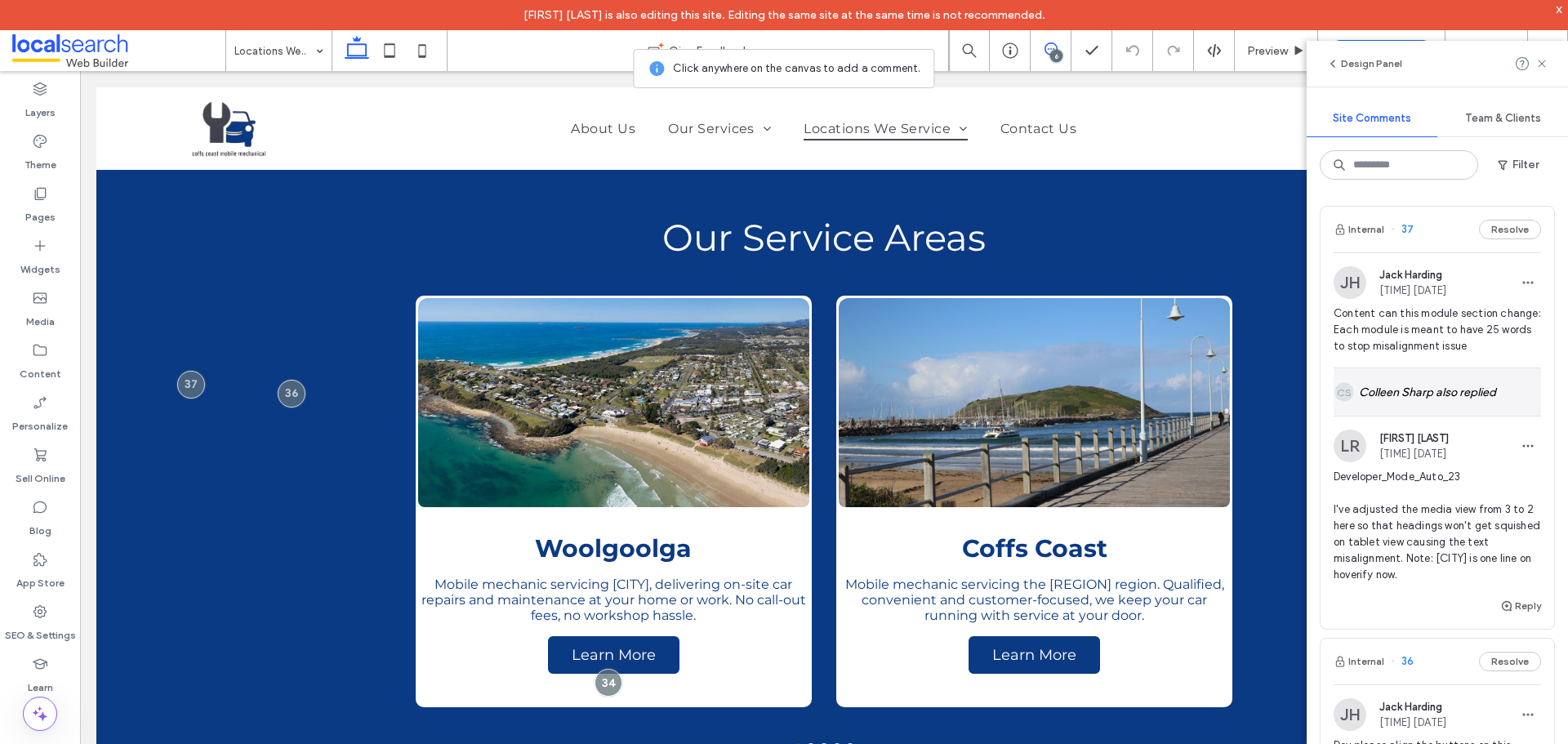 click on "CS [LAST] also replied" at bounding box center (1437, 392) 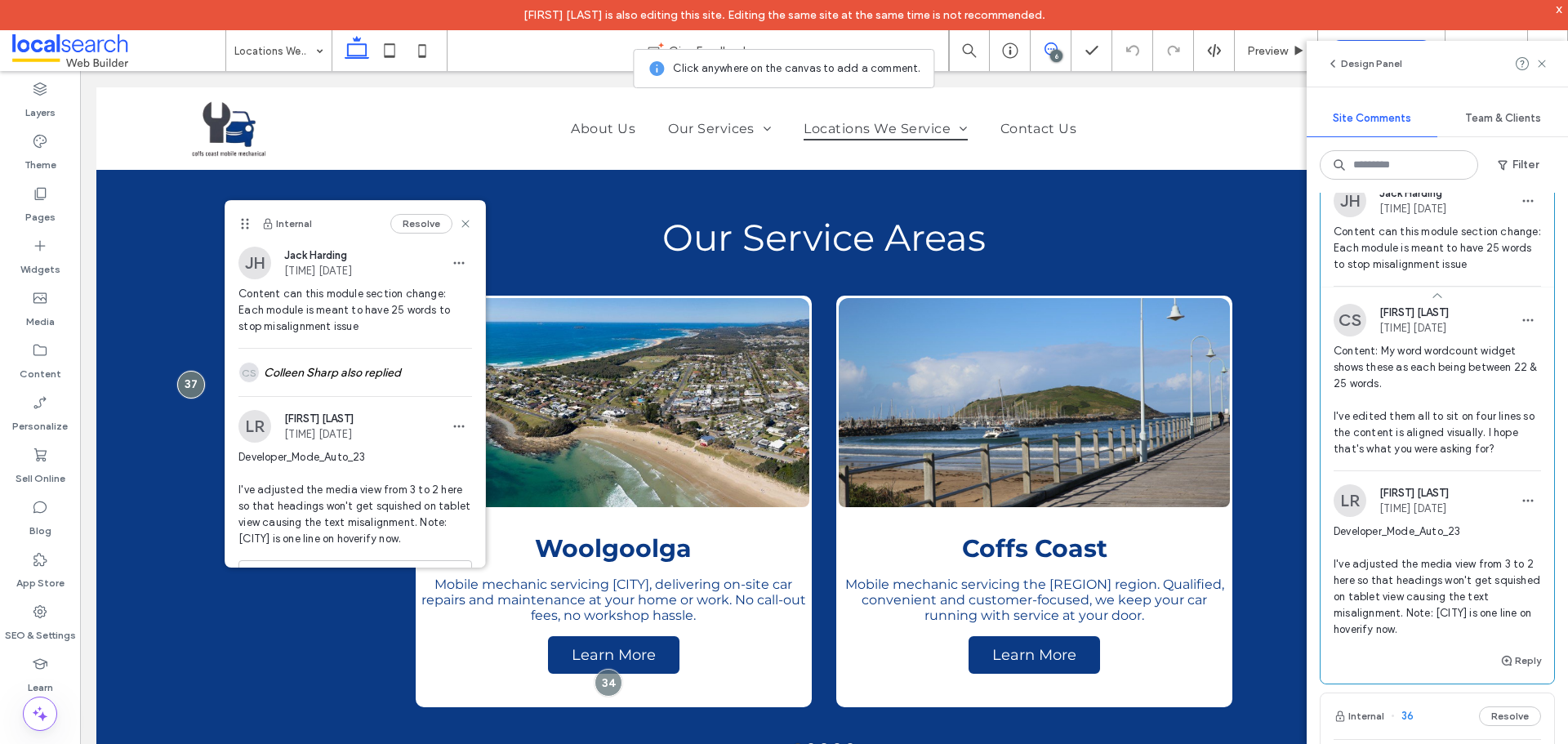 scroll, scrollTop: 163, scrollLeft: 0, axis: vertical 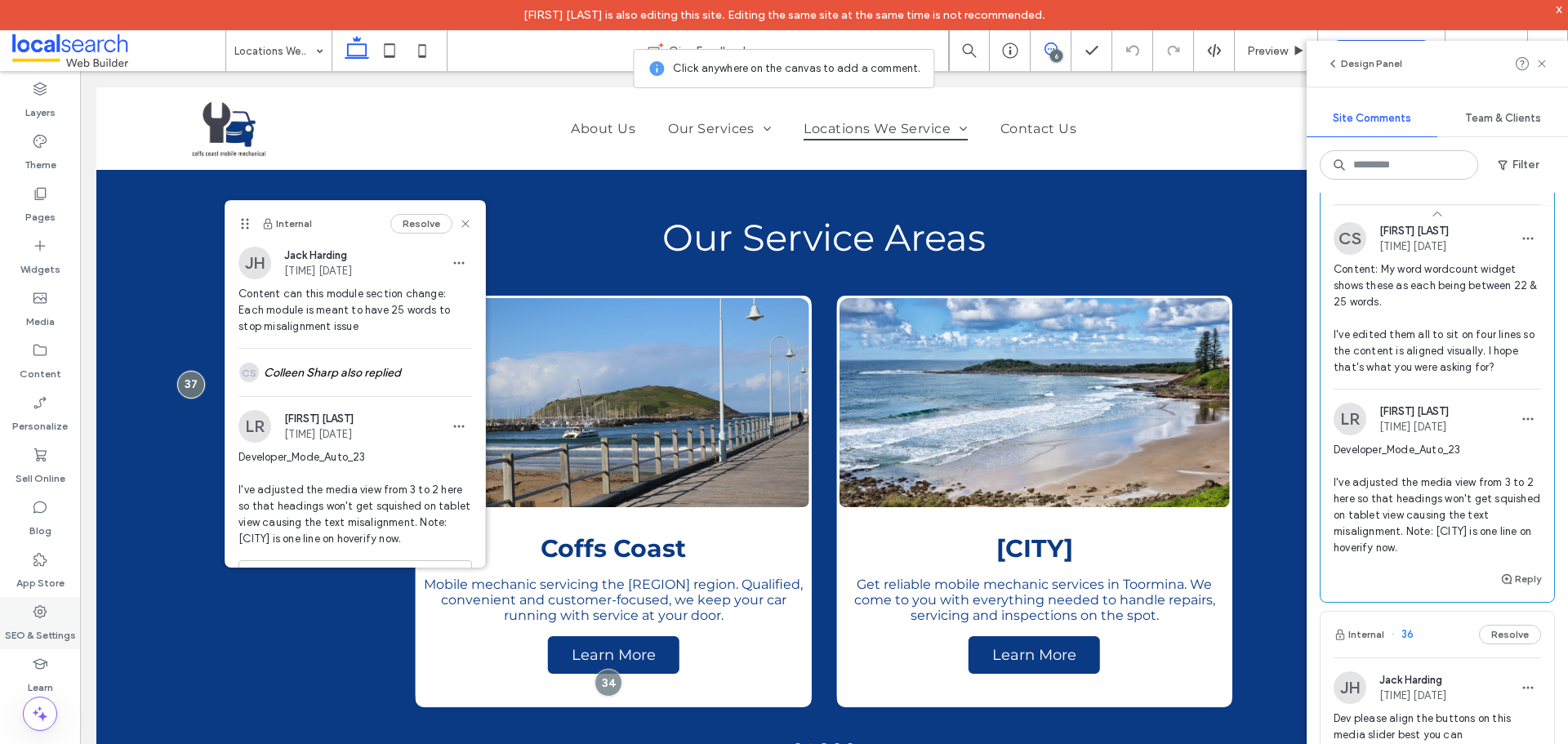 click on "SEO & Settings" at bounding box center (40, 631) 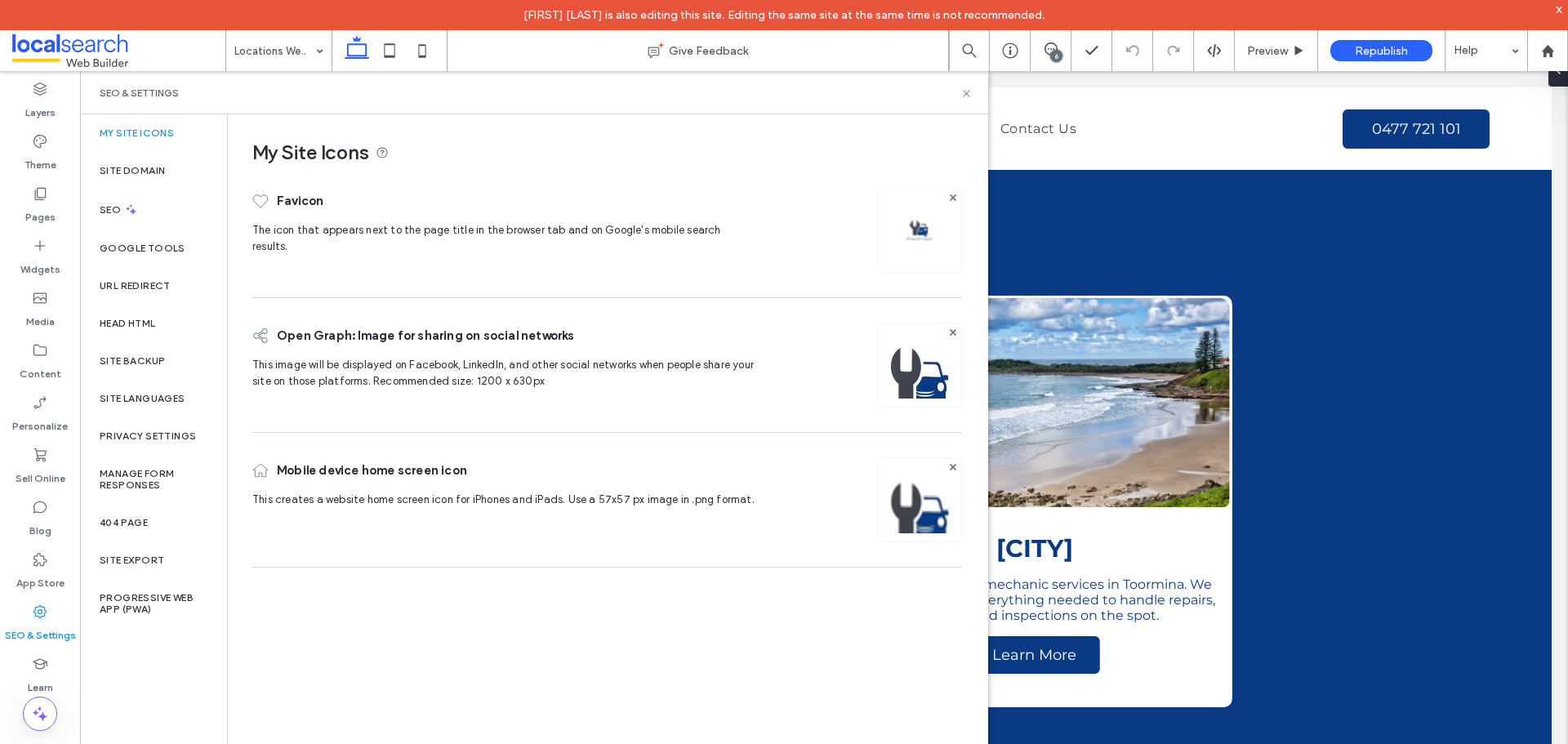 scroll, scrollTop: 0, scrollLeft: 0, axis: both 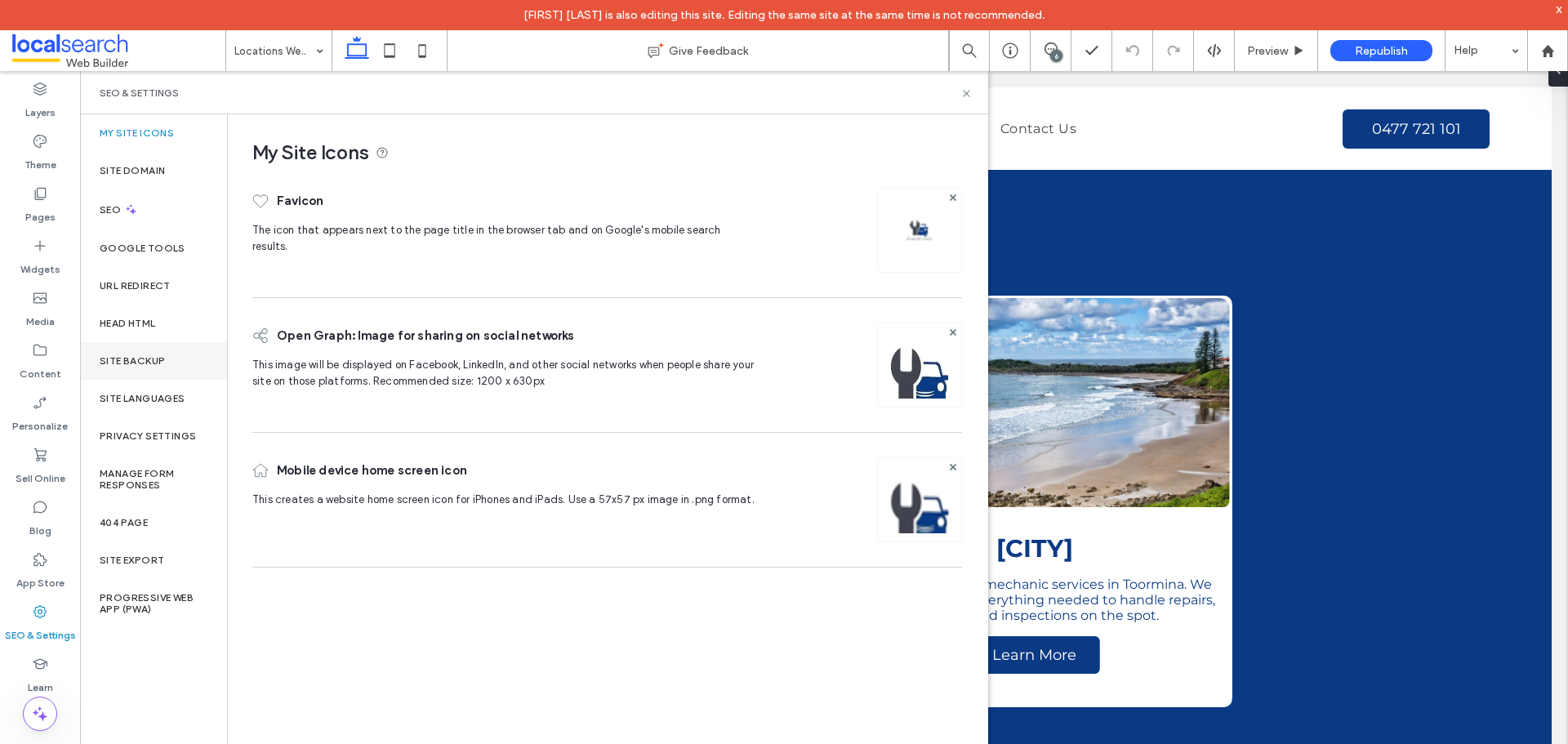 click on "Site Backup" at bounding box center [154, 361] 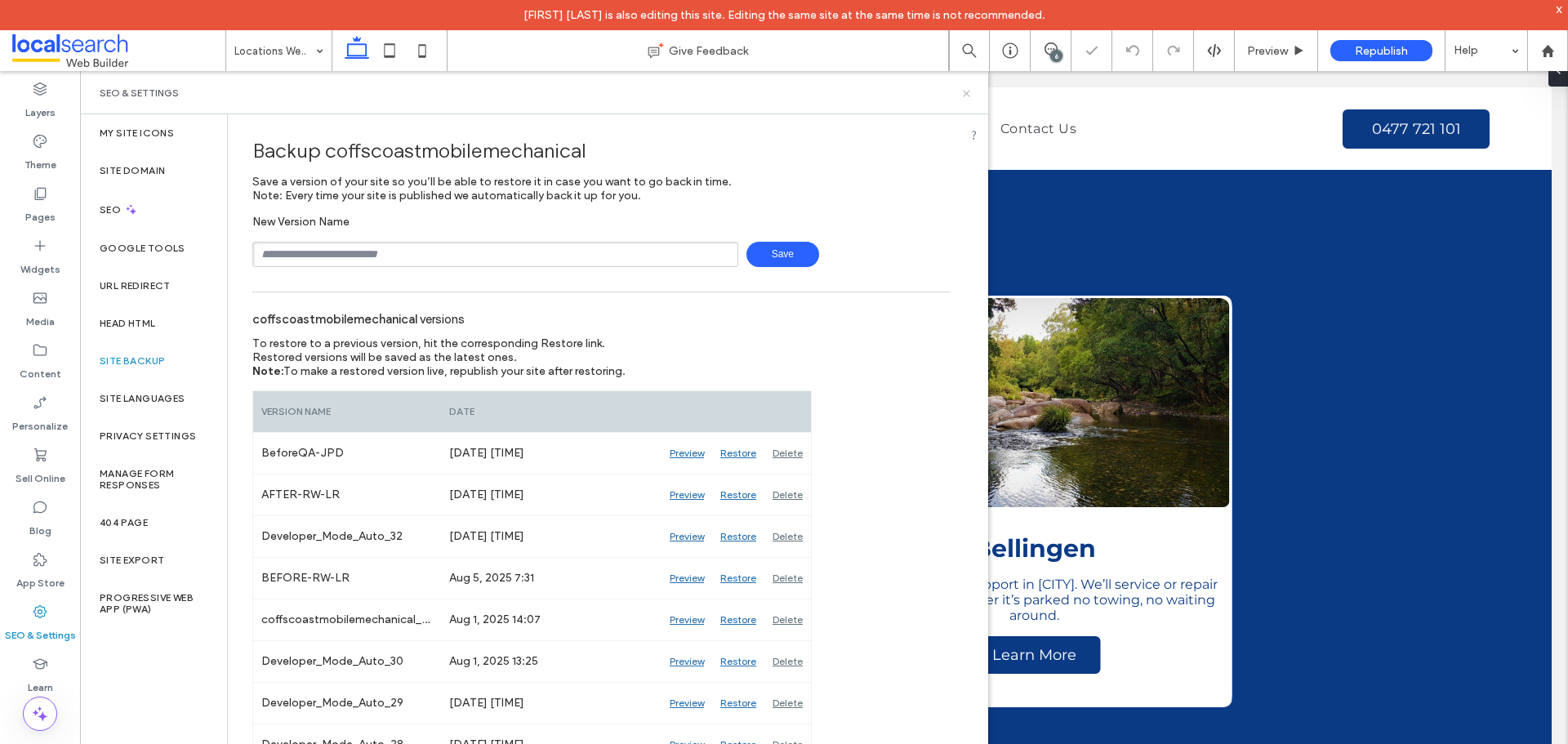 click 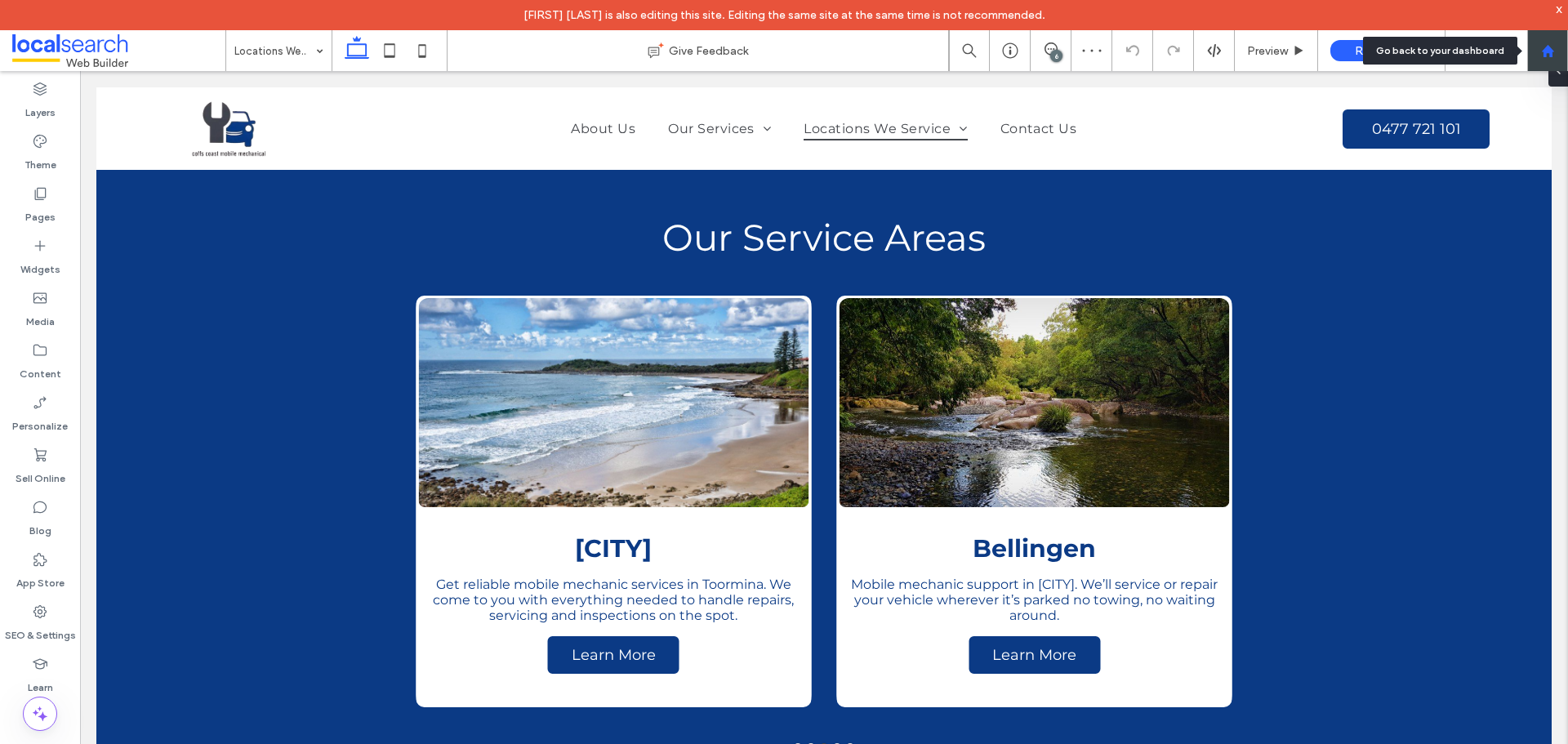 click at bounding box center [1548, 51] 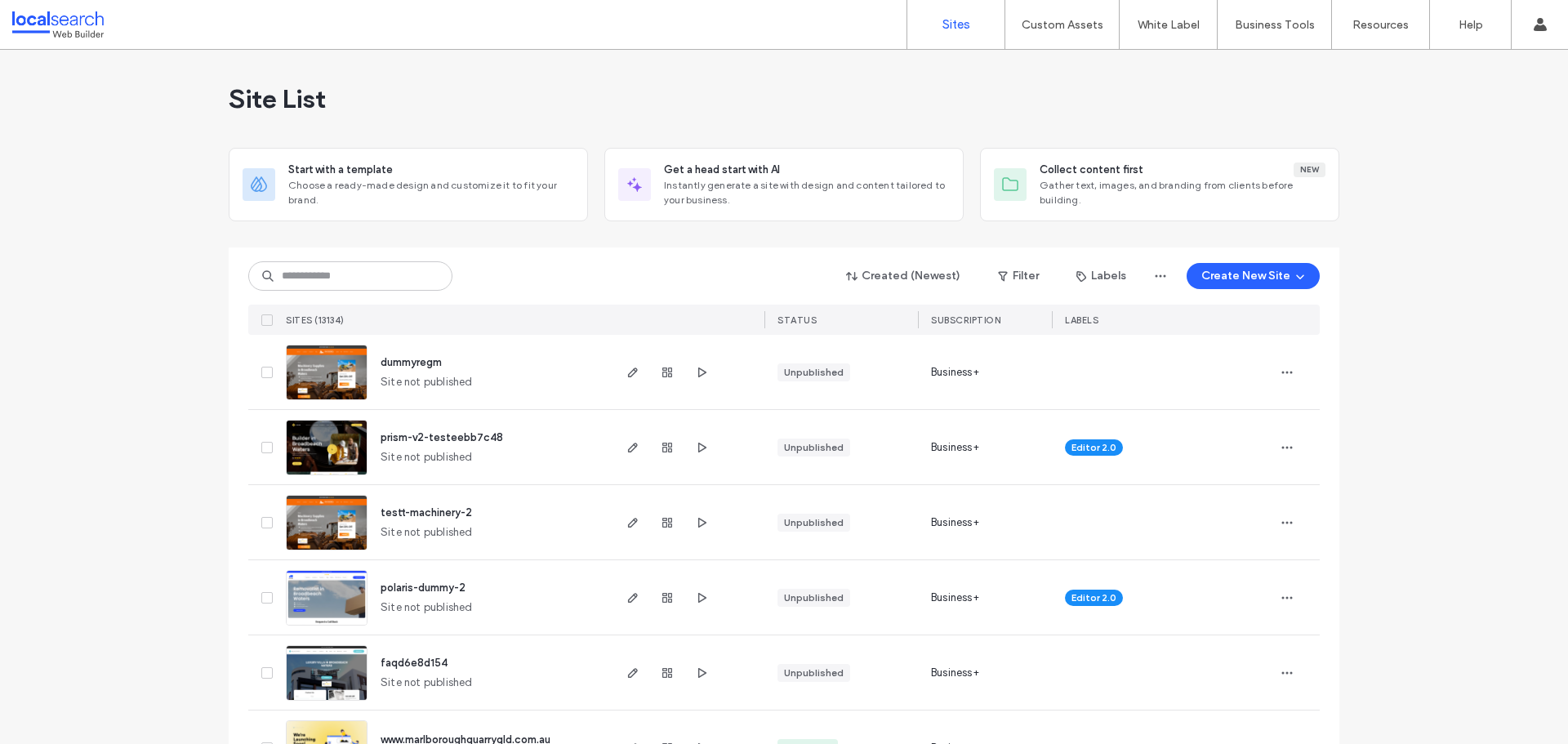 scroll, scrollTop: 0, scrollLeft: 0, axis: both 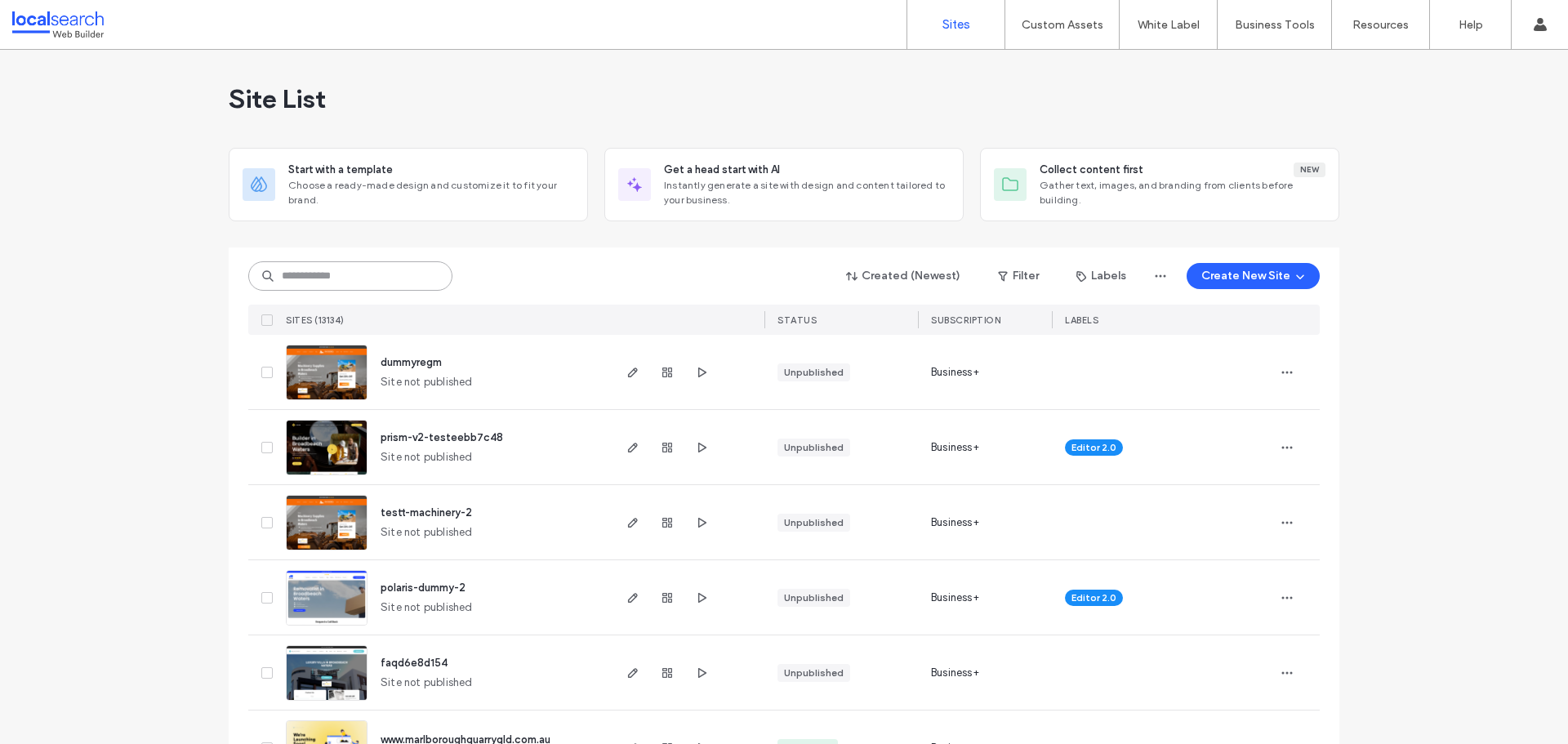 click at bounding box center [350, 276] 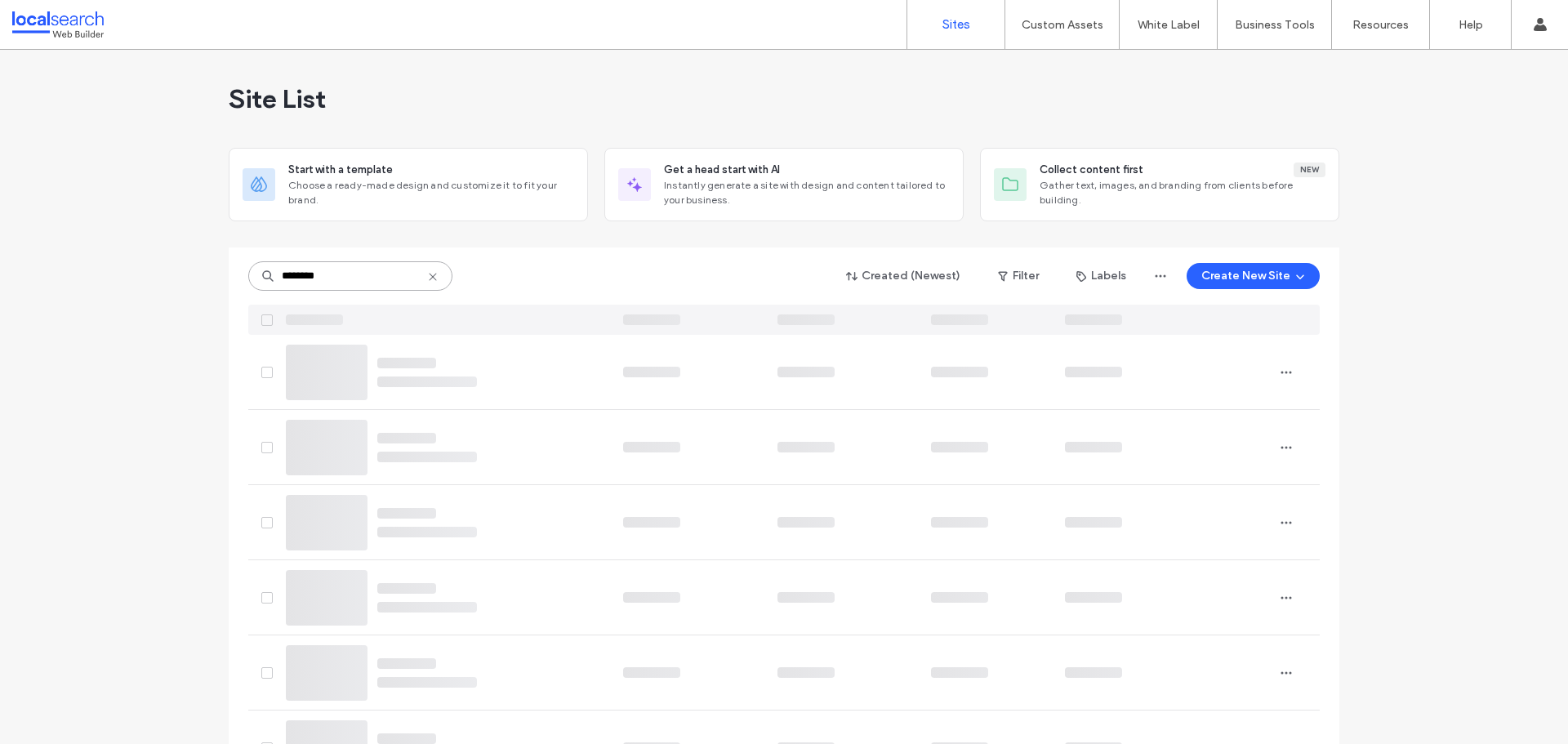 type on "********" 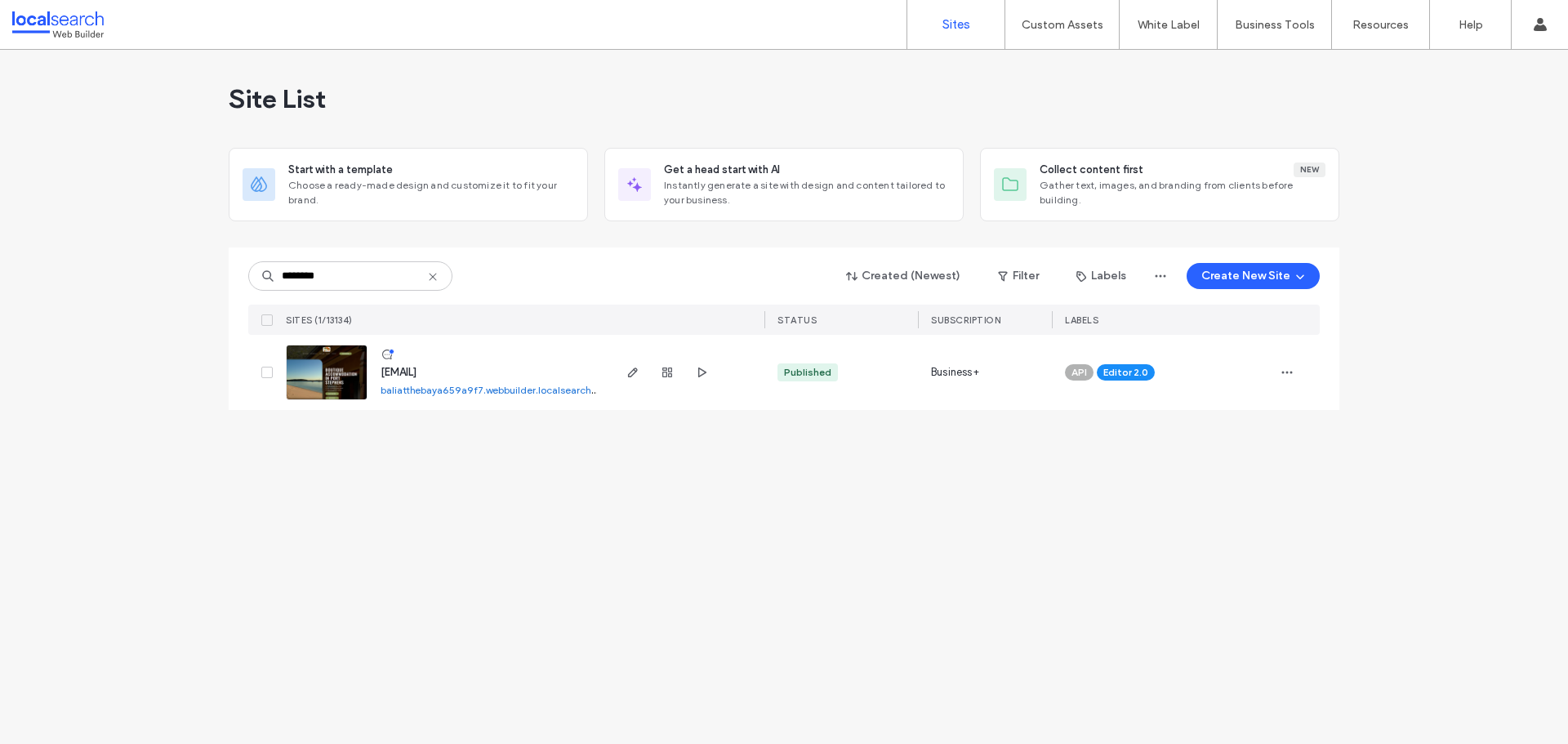 click at bounding box center (327, 401) 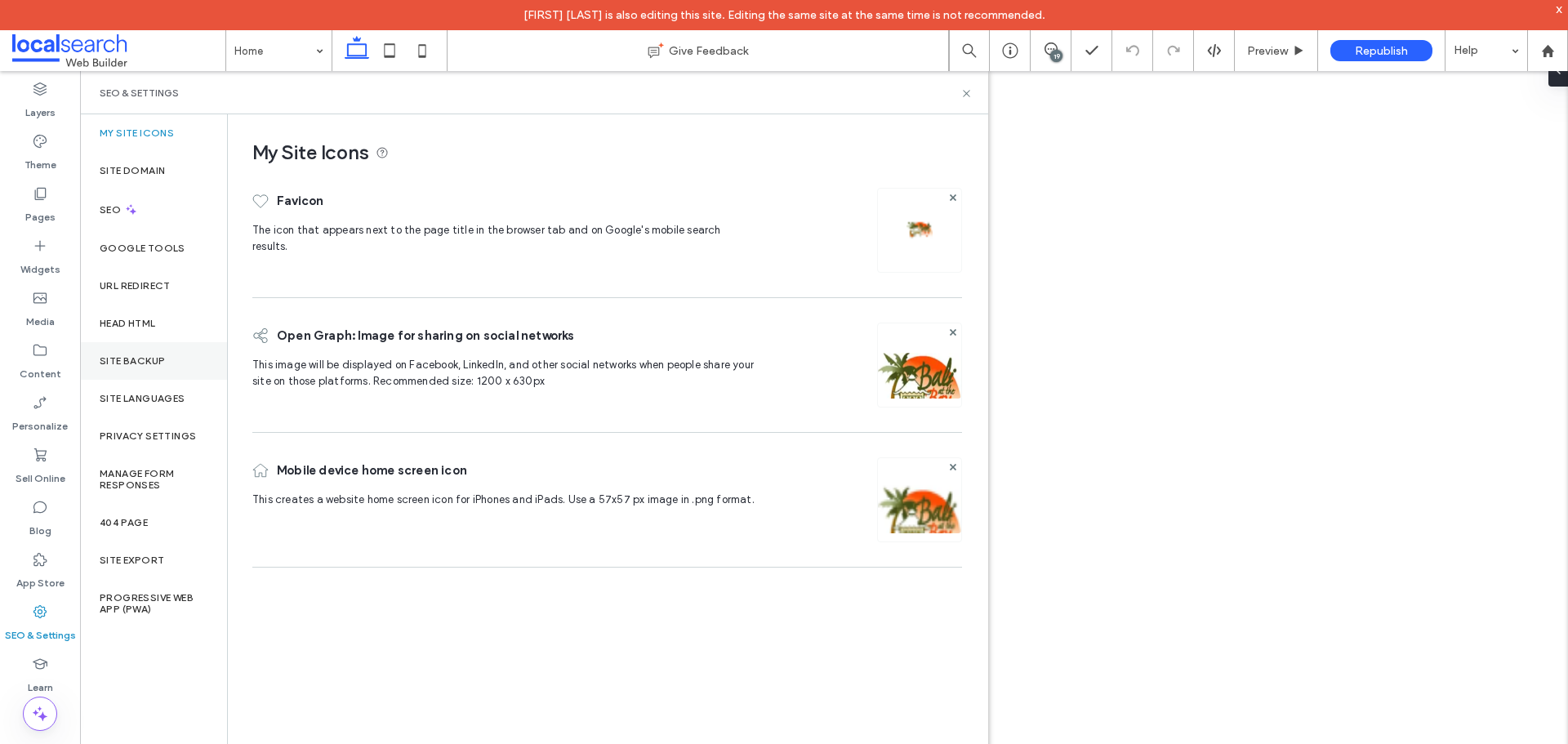 scroll, scrollTop: 0, scrollLeft: 0, axis: both 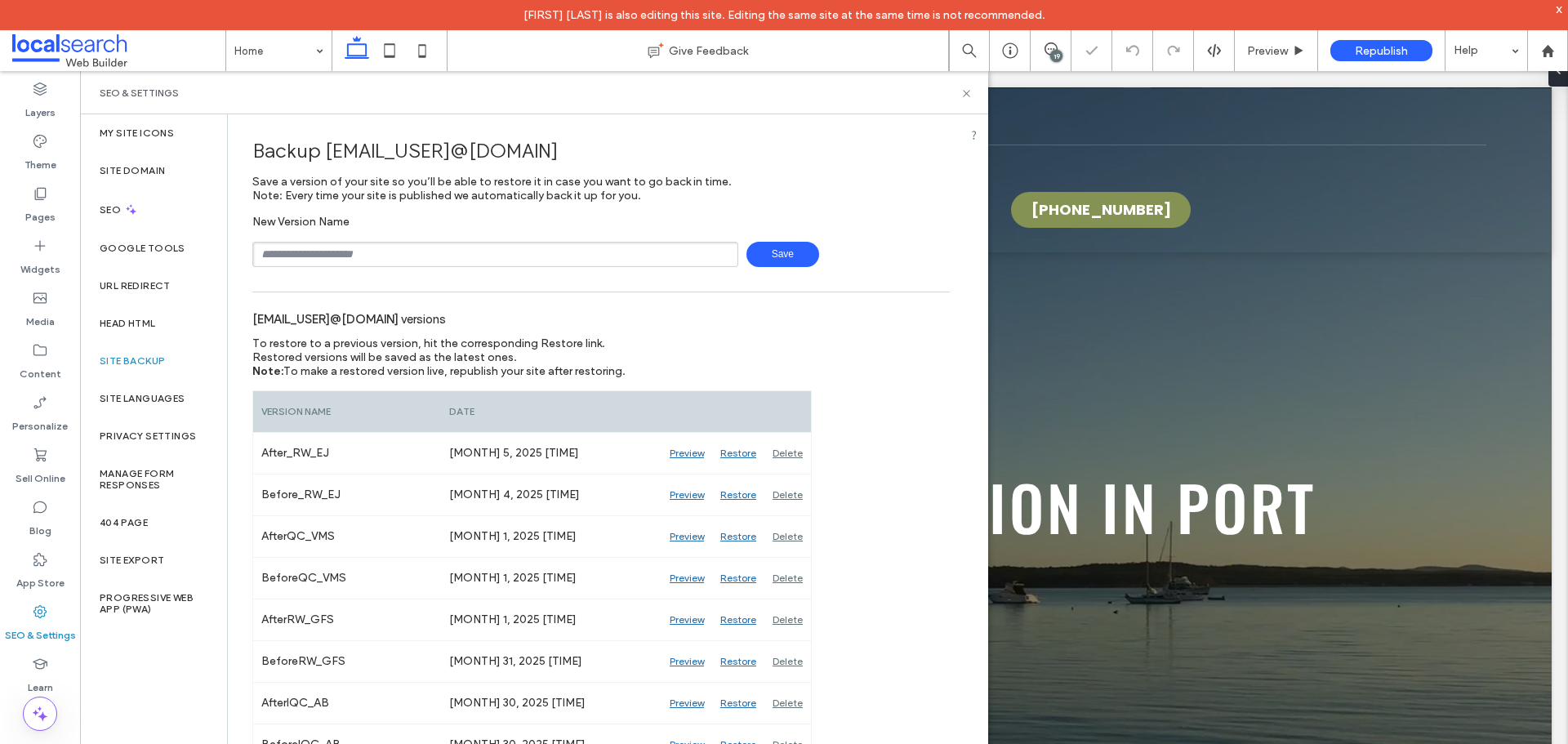 click at bounding box center [495, 254] 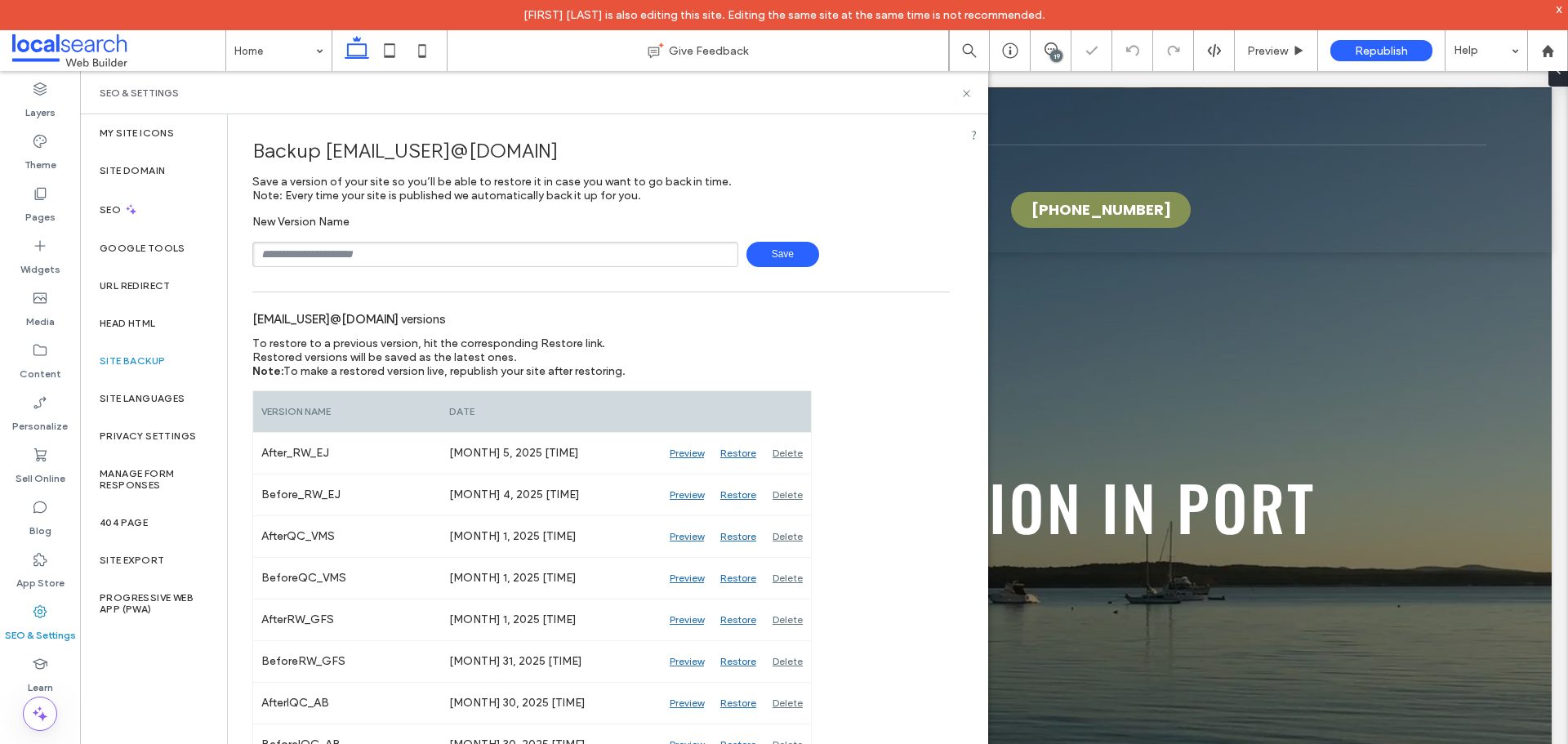 type on "**********" 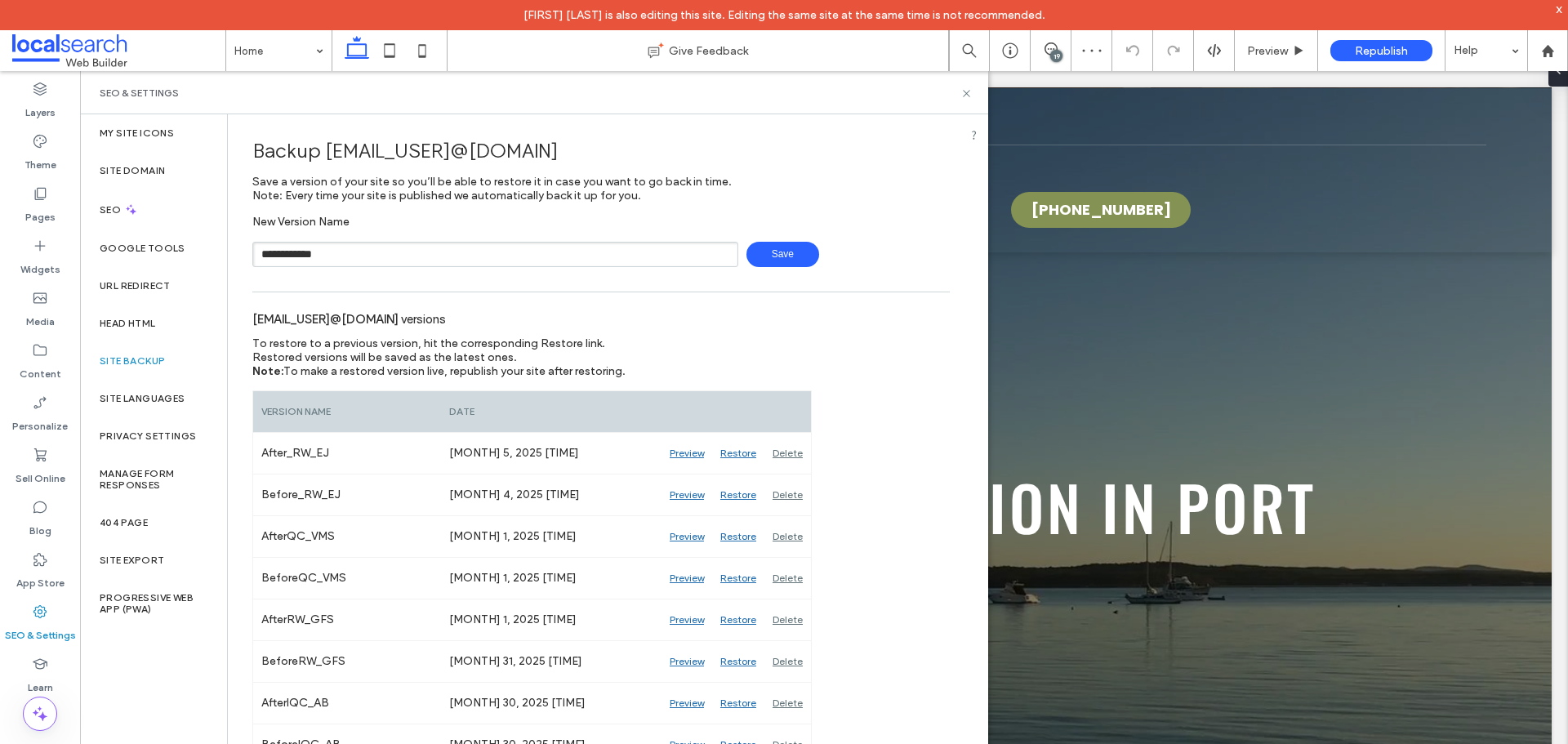 click on "Save" at bounding box center [782, 254] 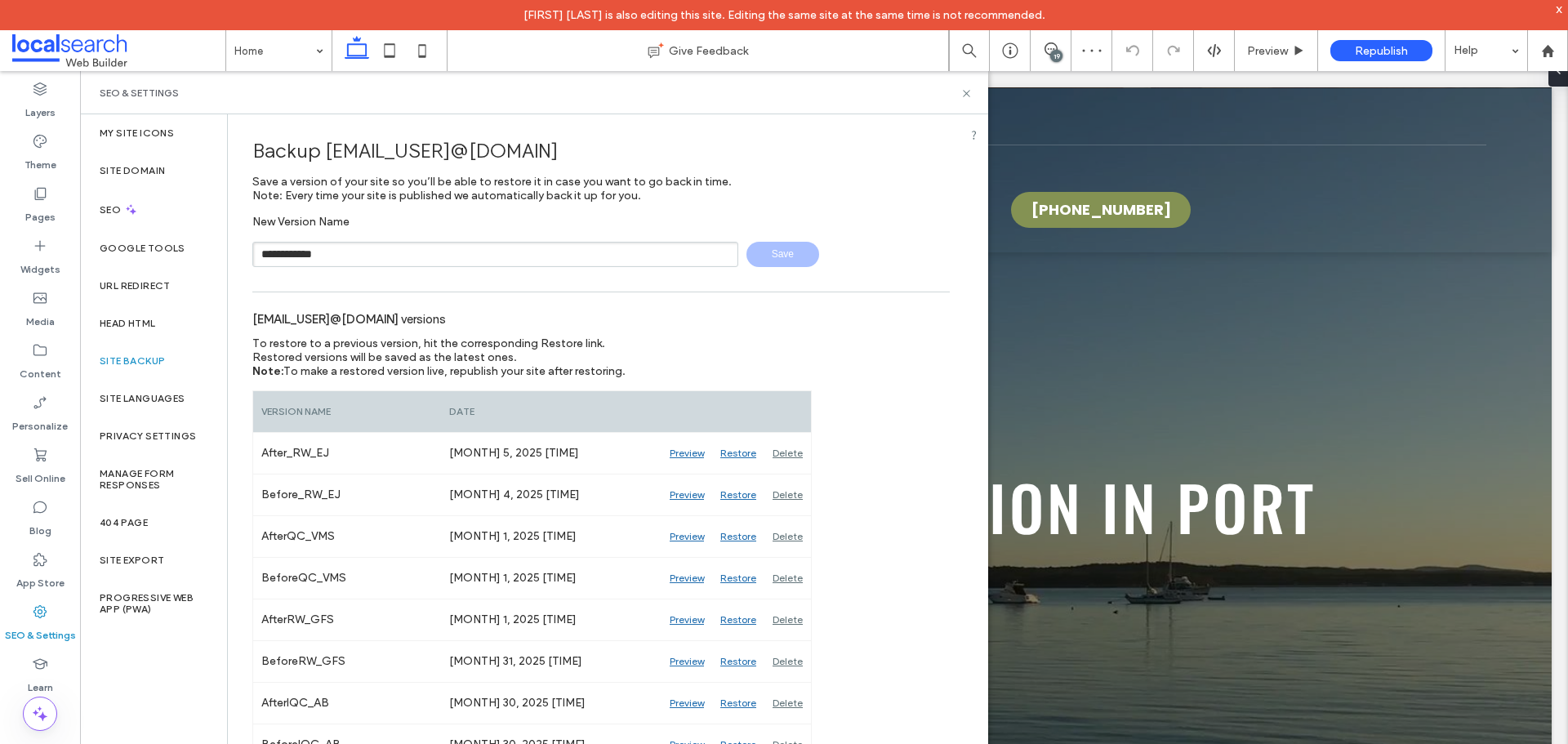 type 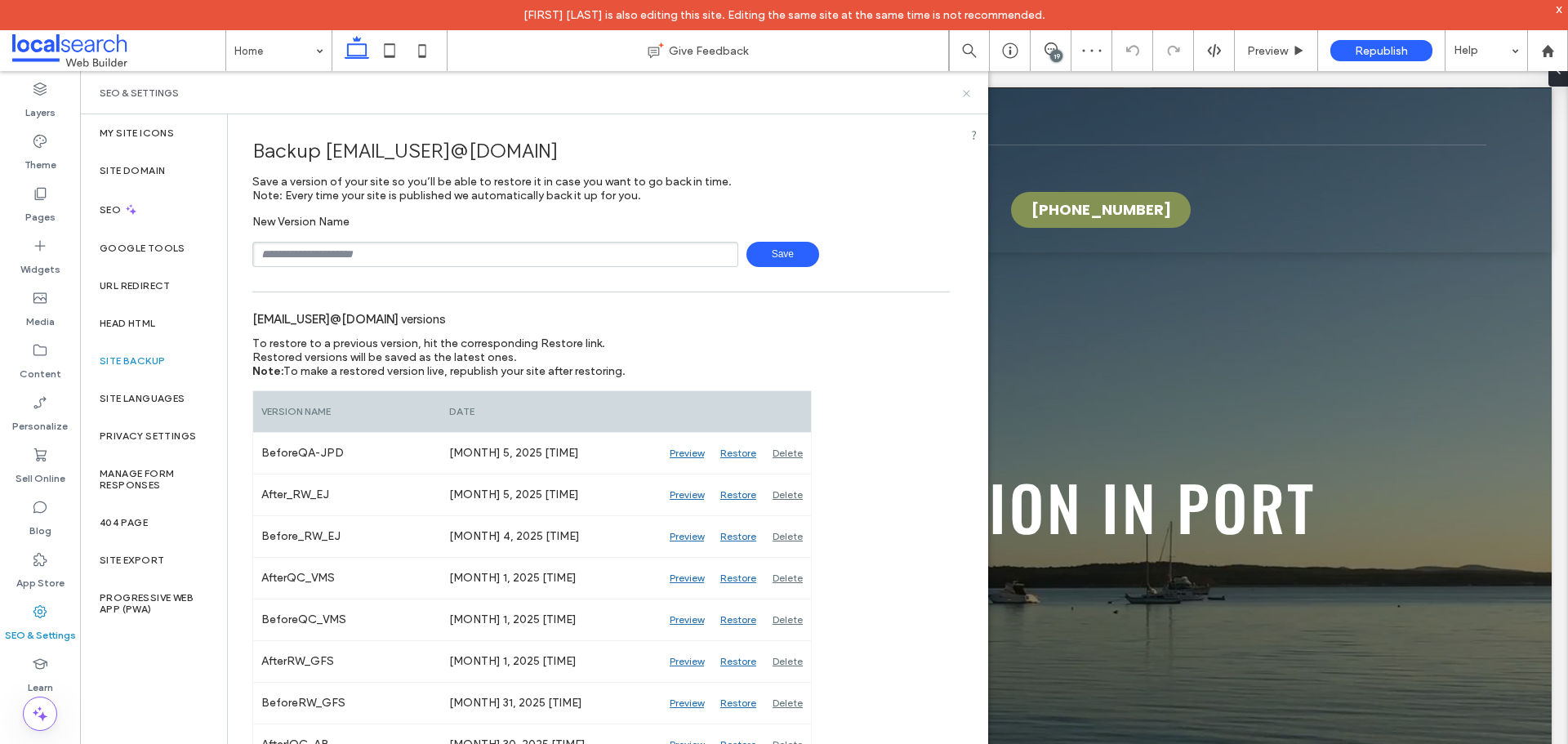 click 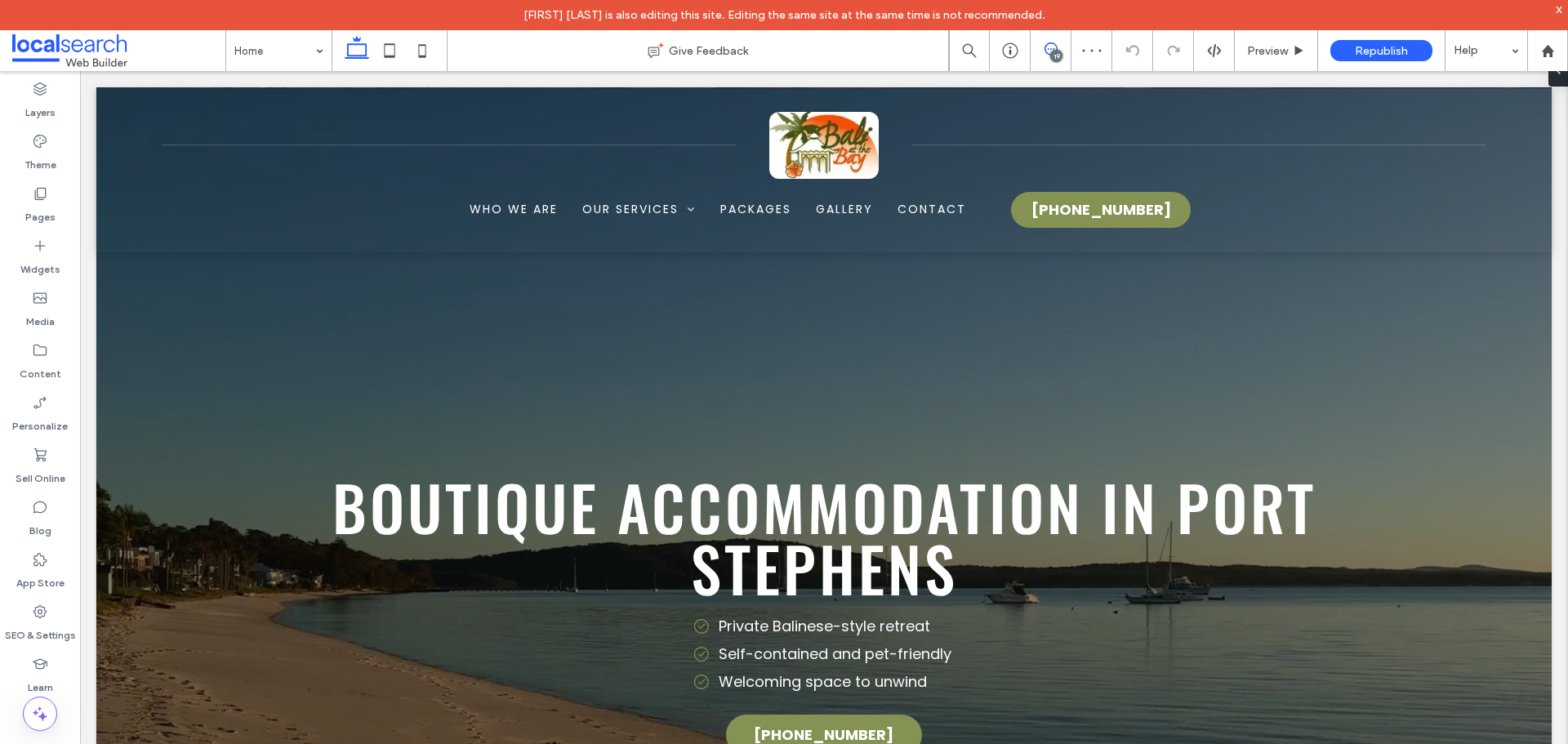 click at bounding box center (1050, 49) 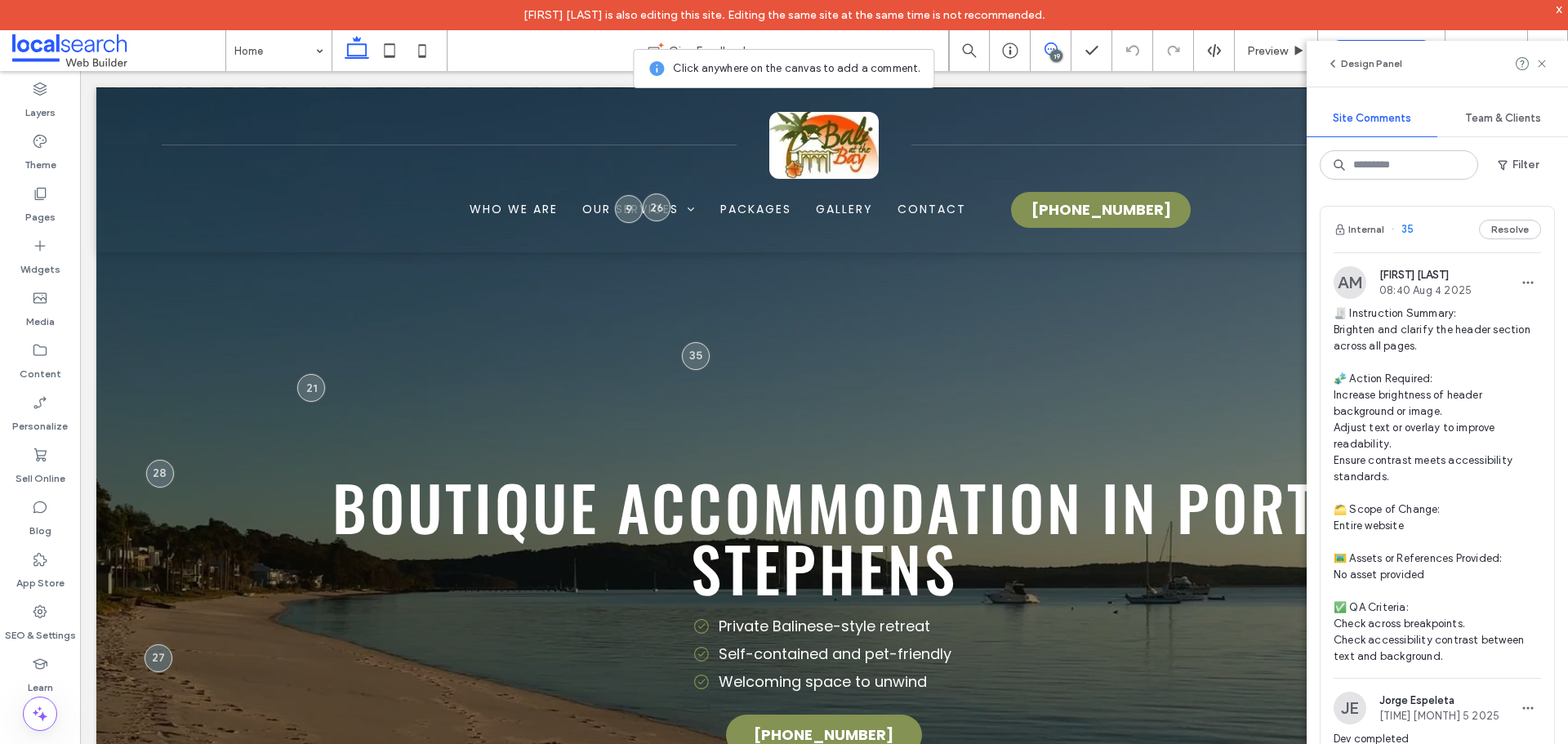 click on "Internal 35 Resolve" at bounding box center [1437, 229] 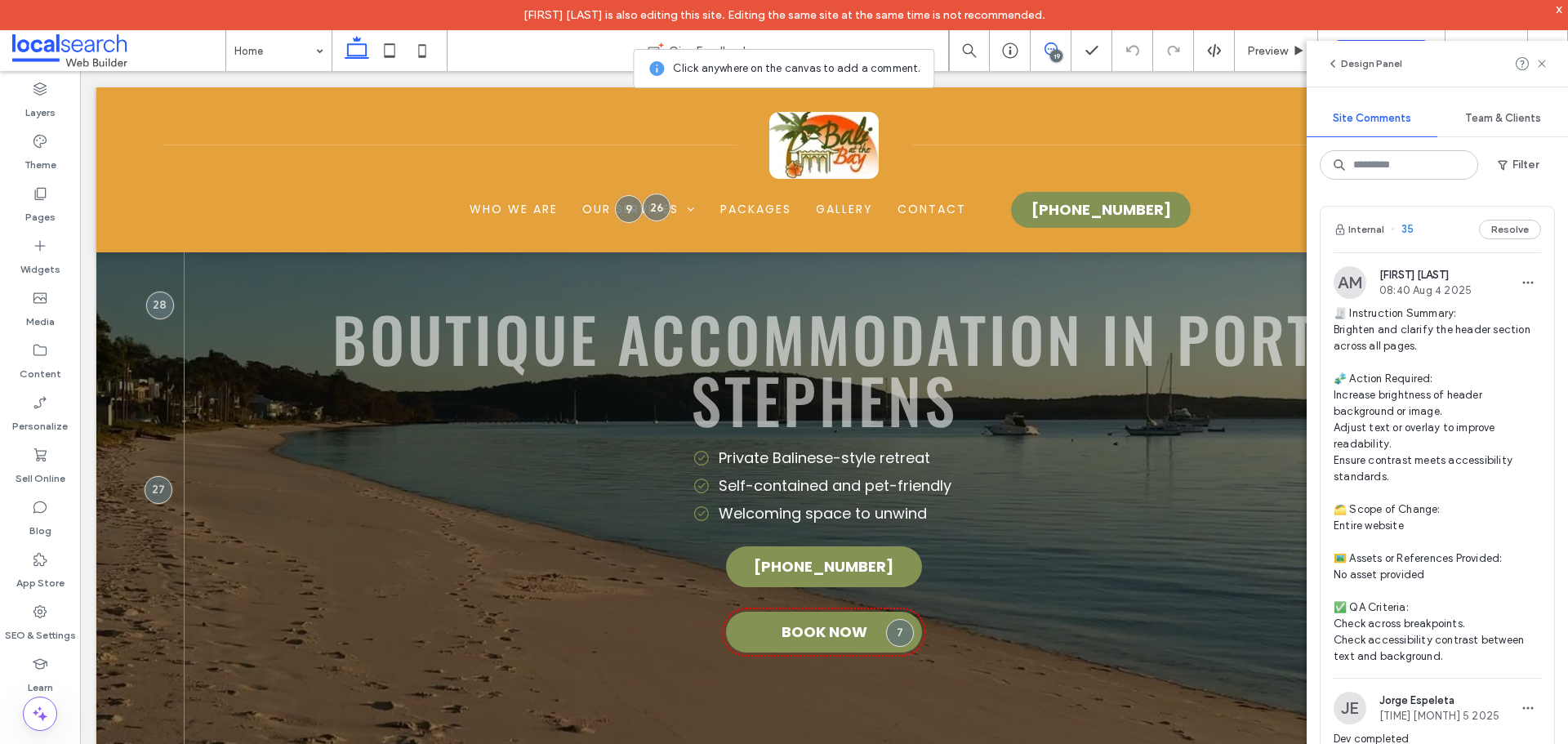 scroll, scrollTop: 149, scrollLeft: 0, axis: vertical 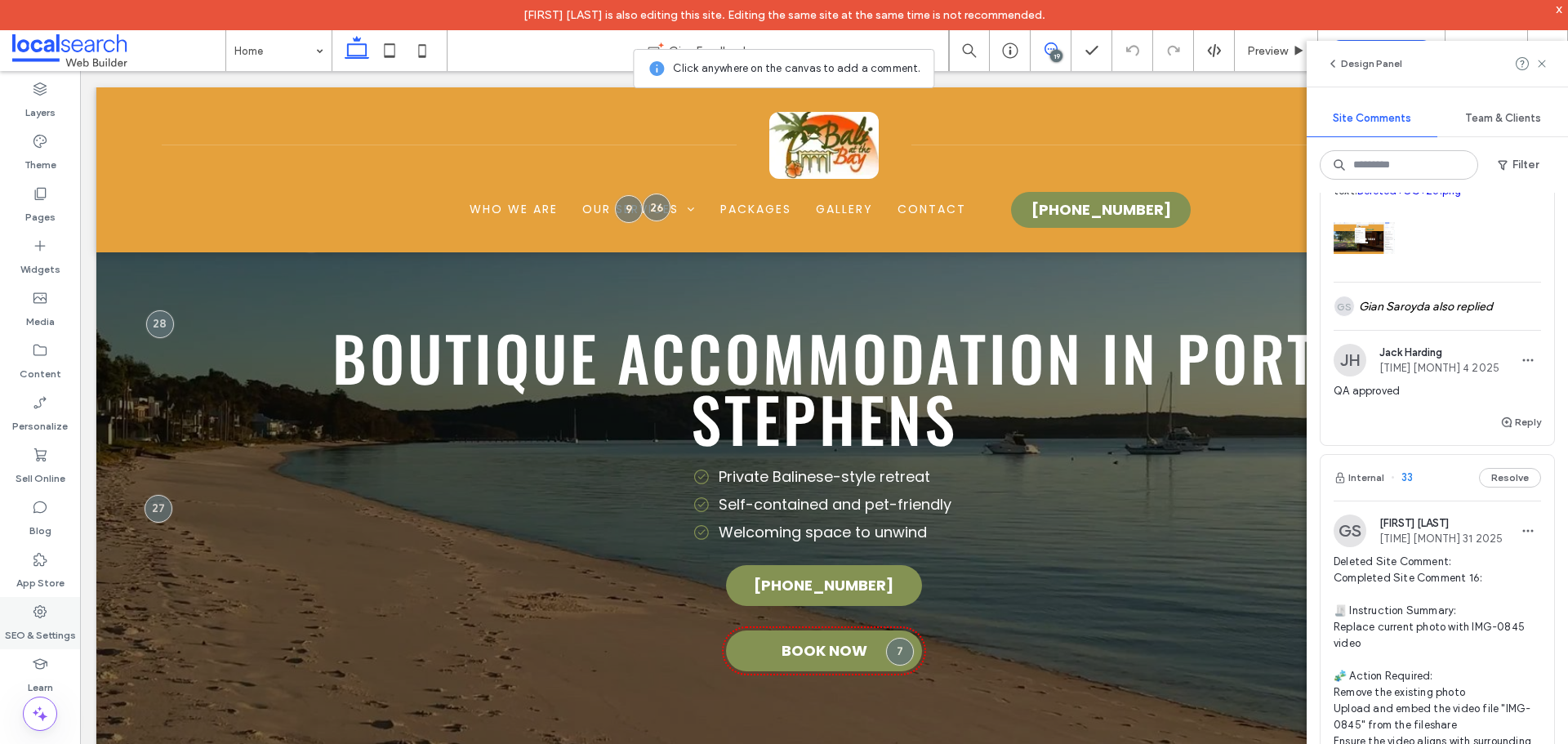 click 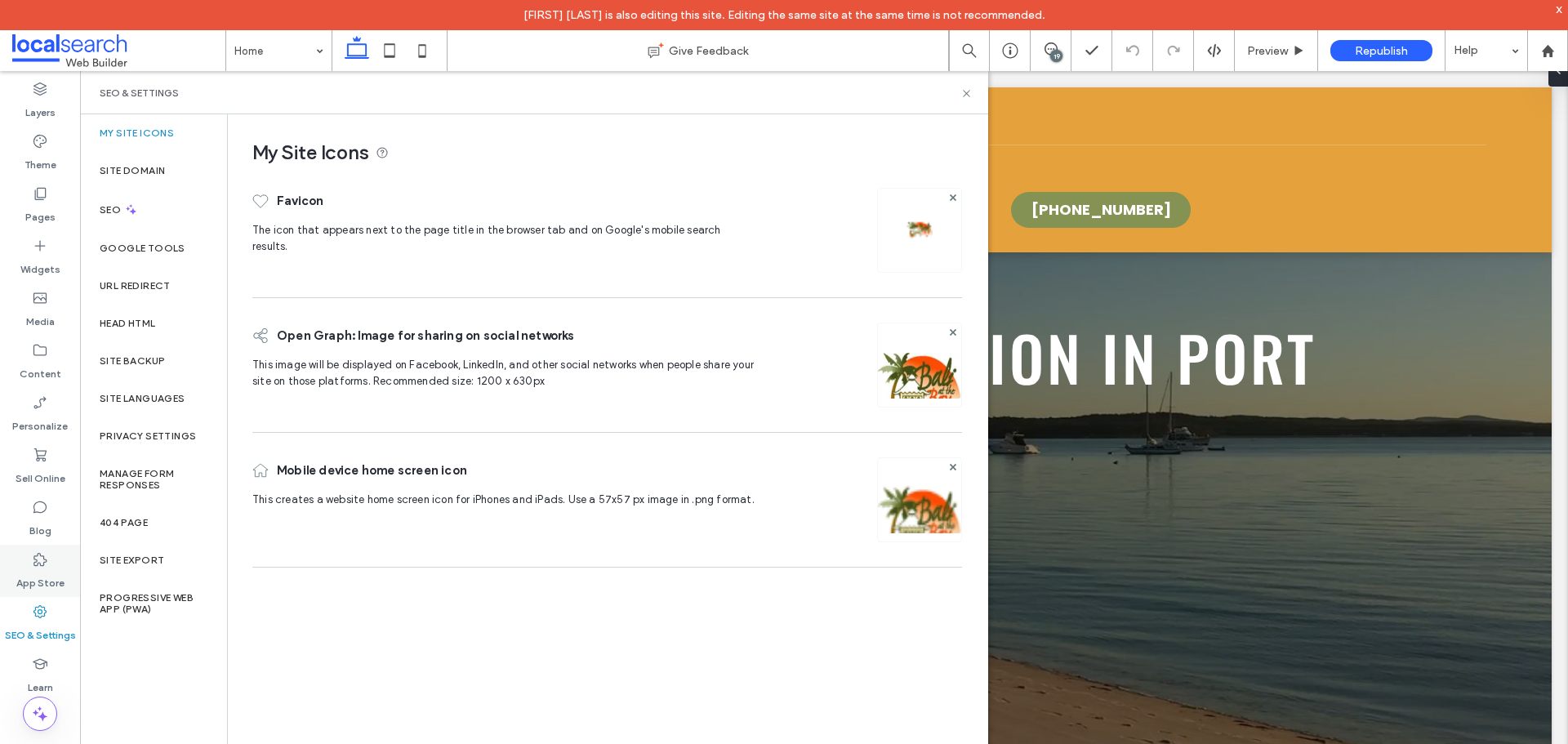 scroll, scrollTop: 0, scrollLeft: 0, axis: both 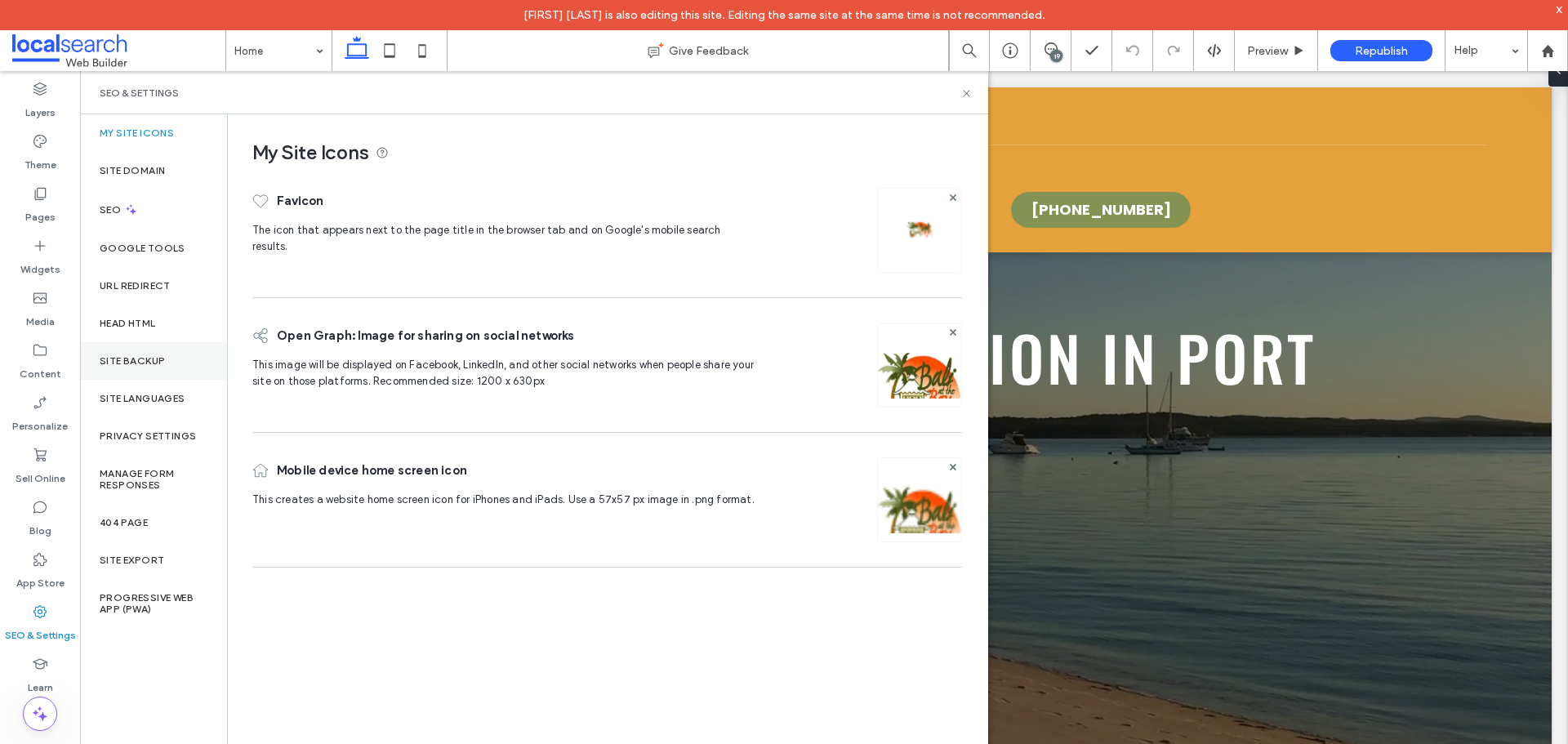 click on "Site Backup" at bounding box center [132, 361] 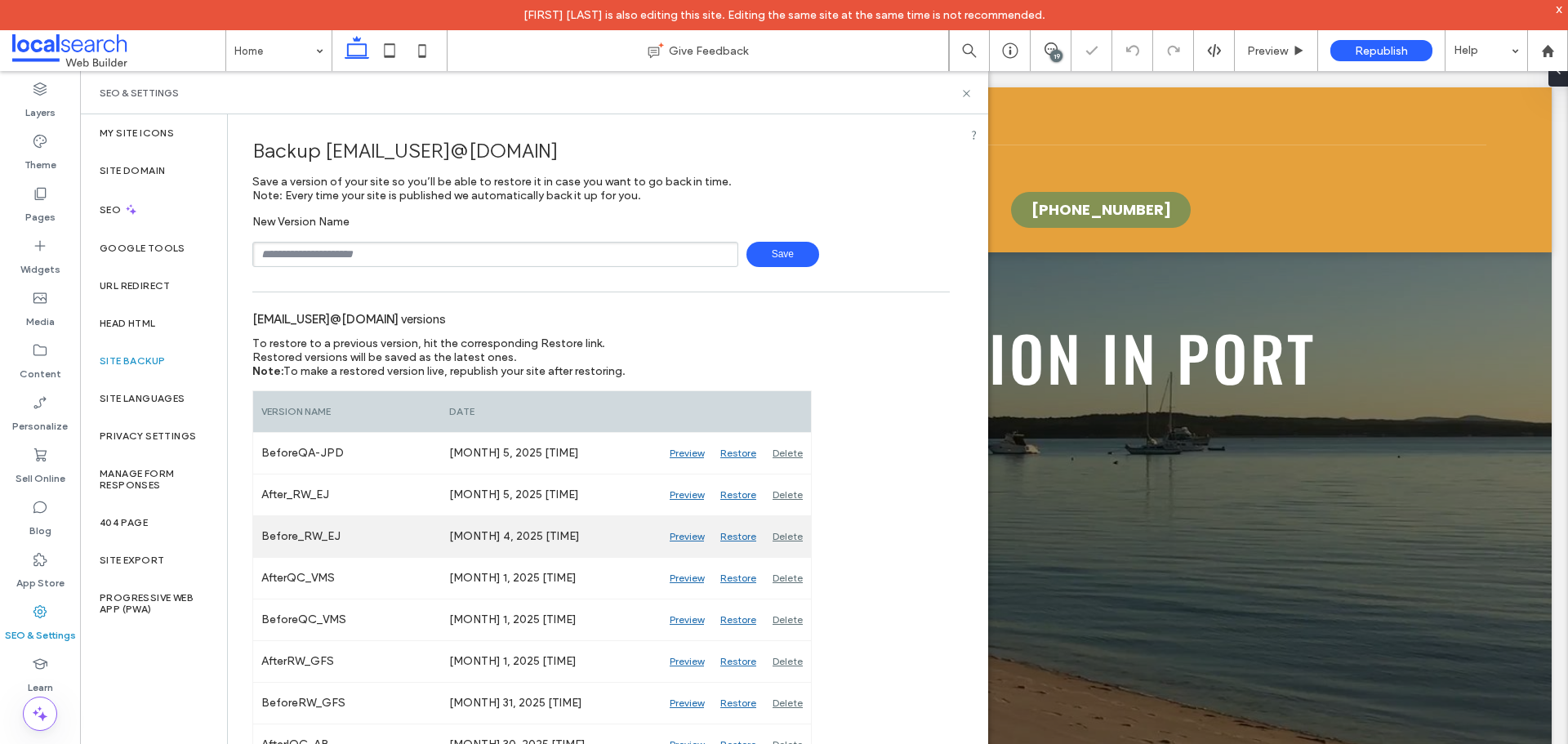 click on "Preview" at bounding box center (687, 537) 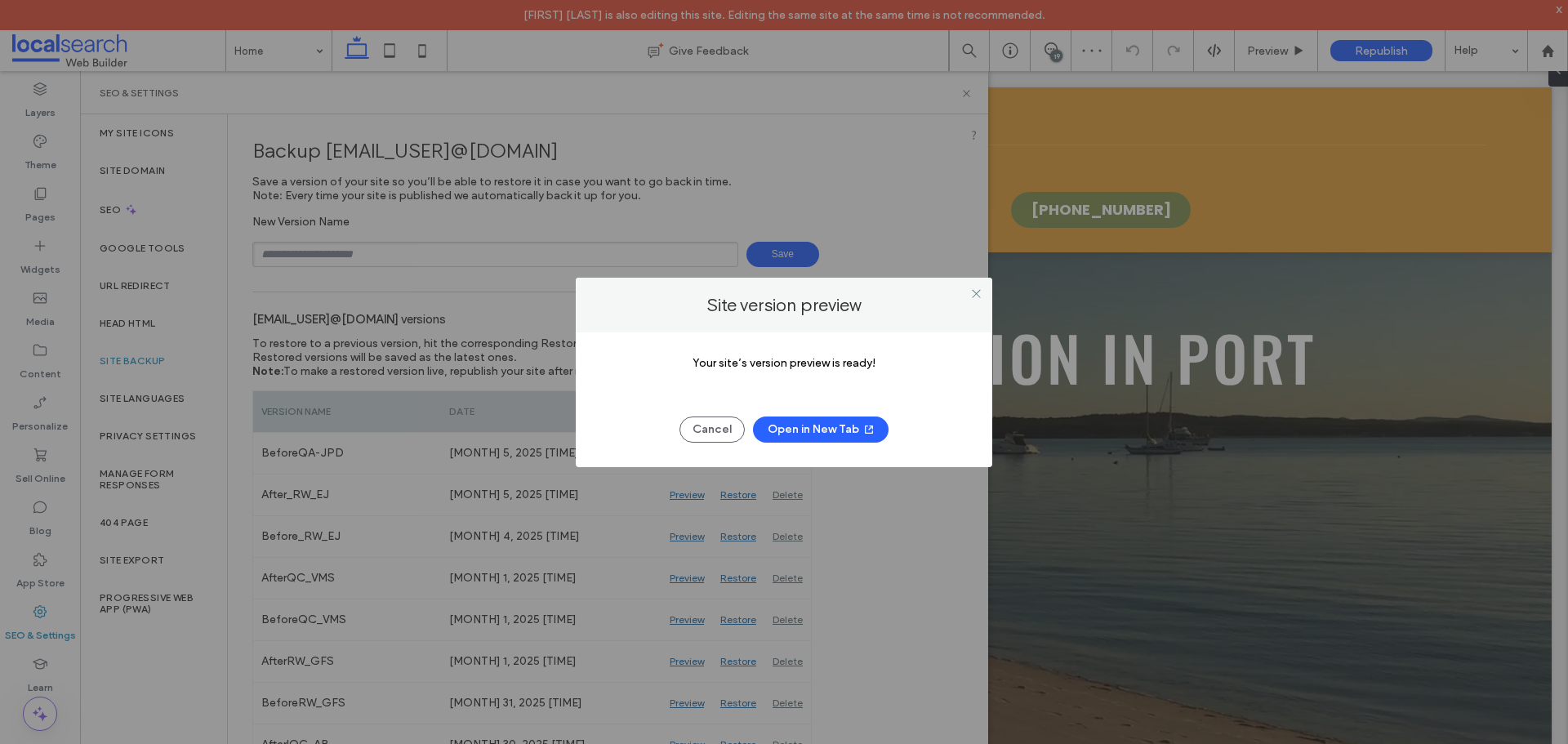 click on "Open in New Tab" at bounding box center (821, 430) 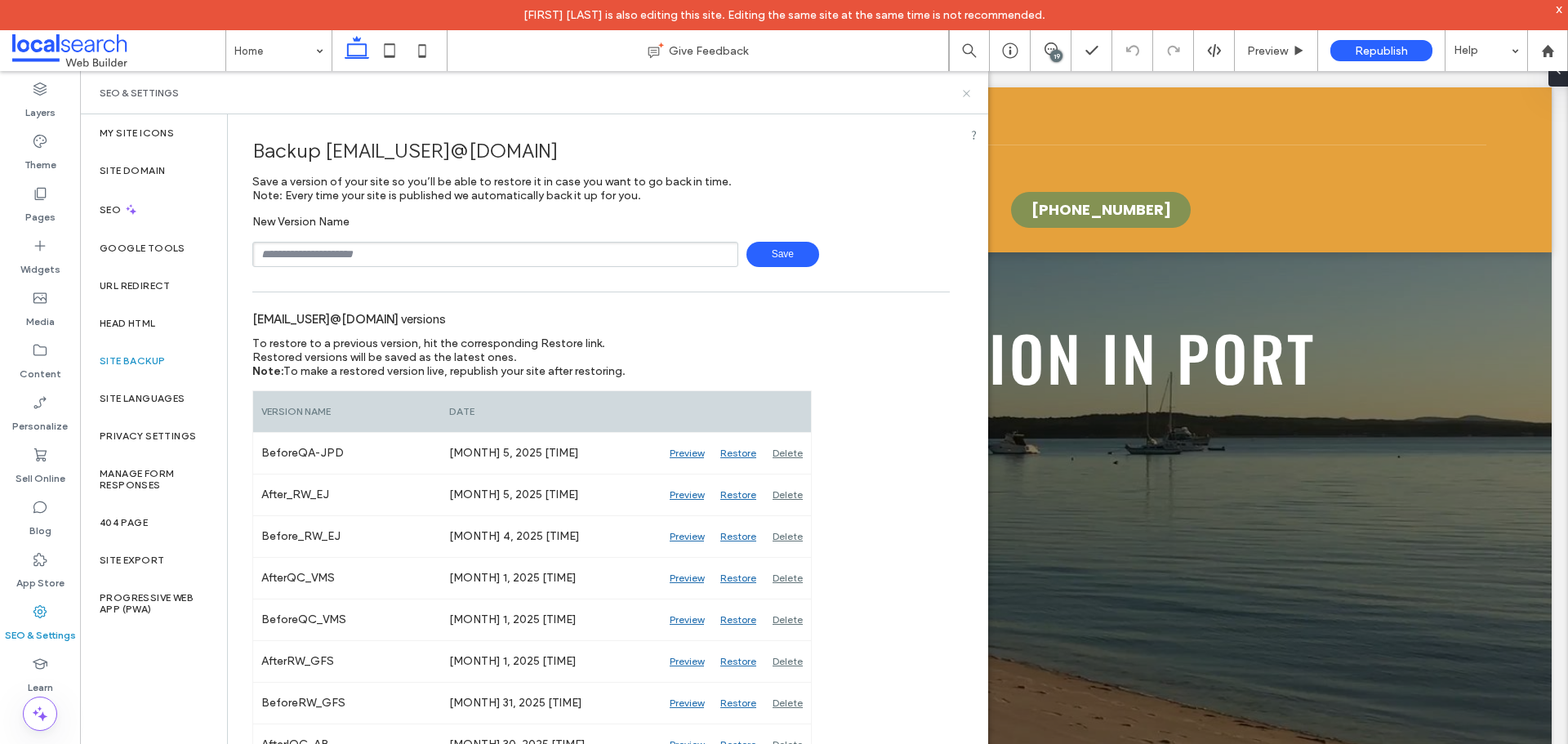 click 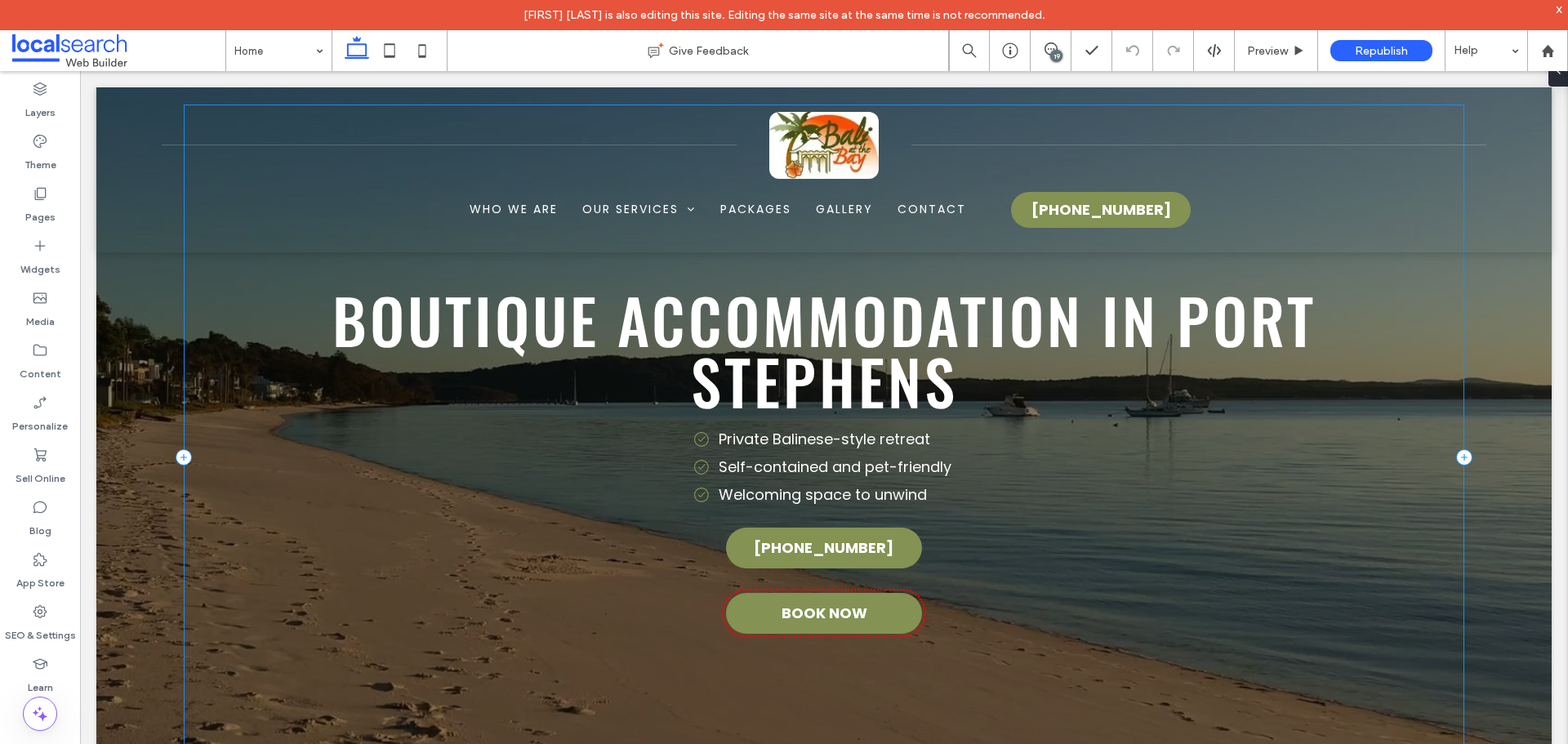 scroll, scrollTop: 0, scrollLeft: 0, axis: both 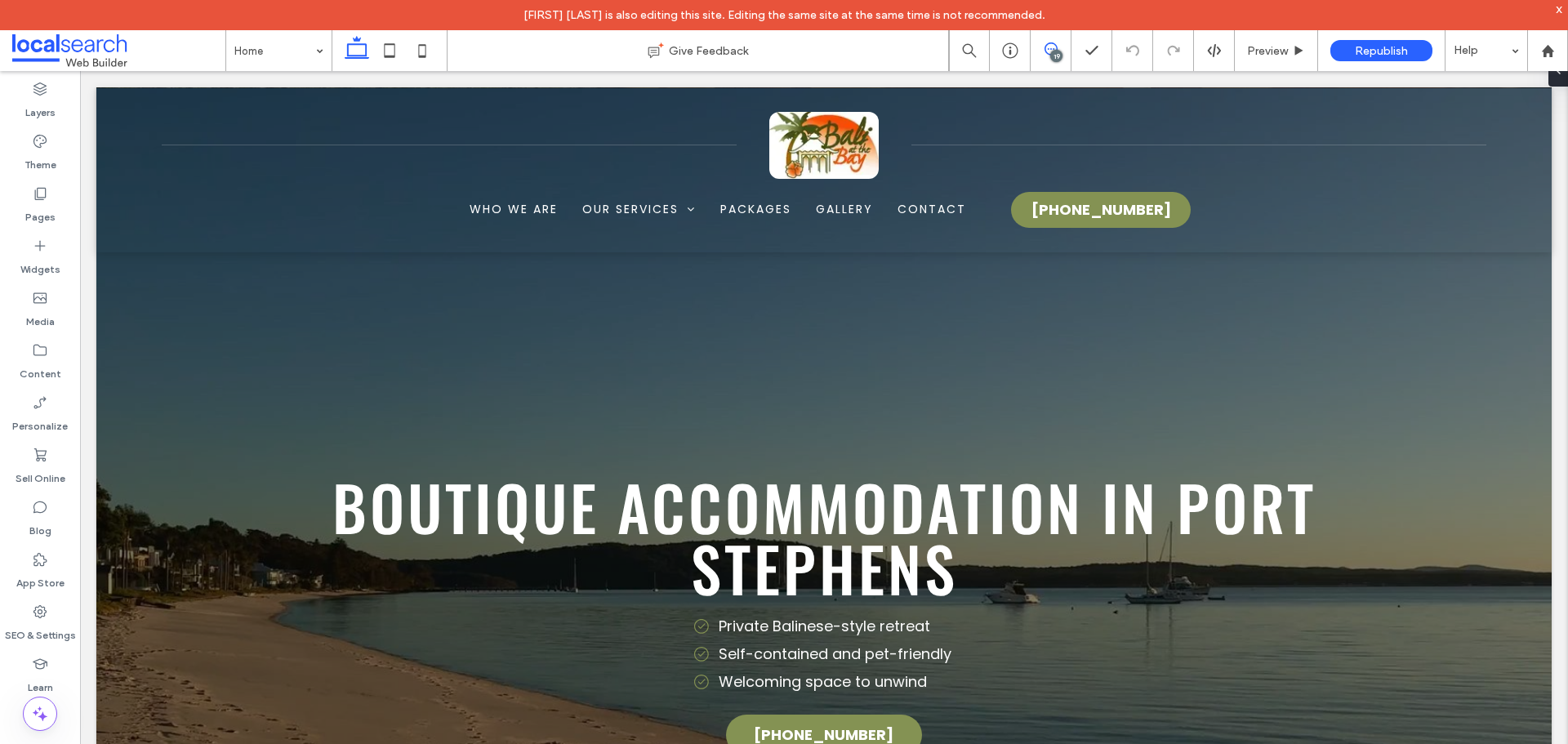 click 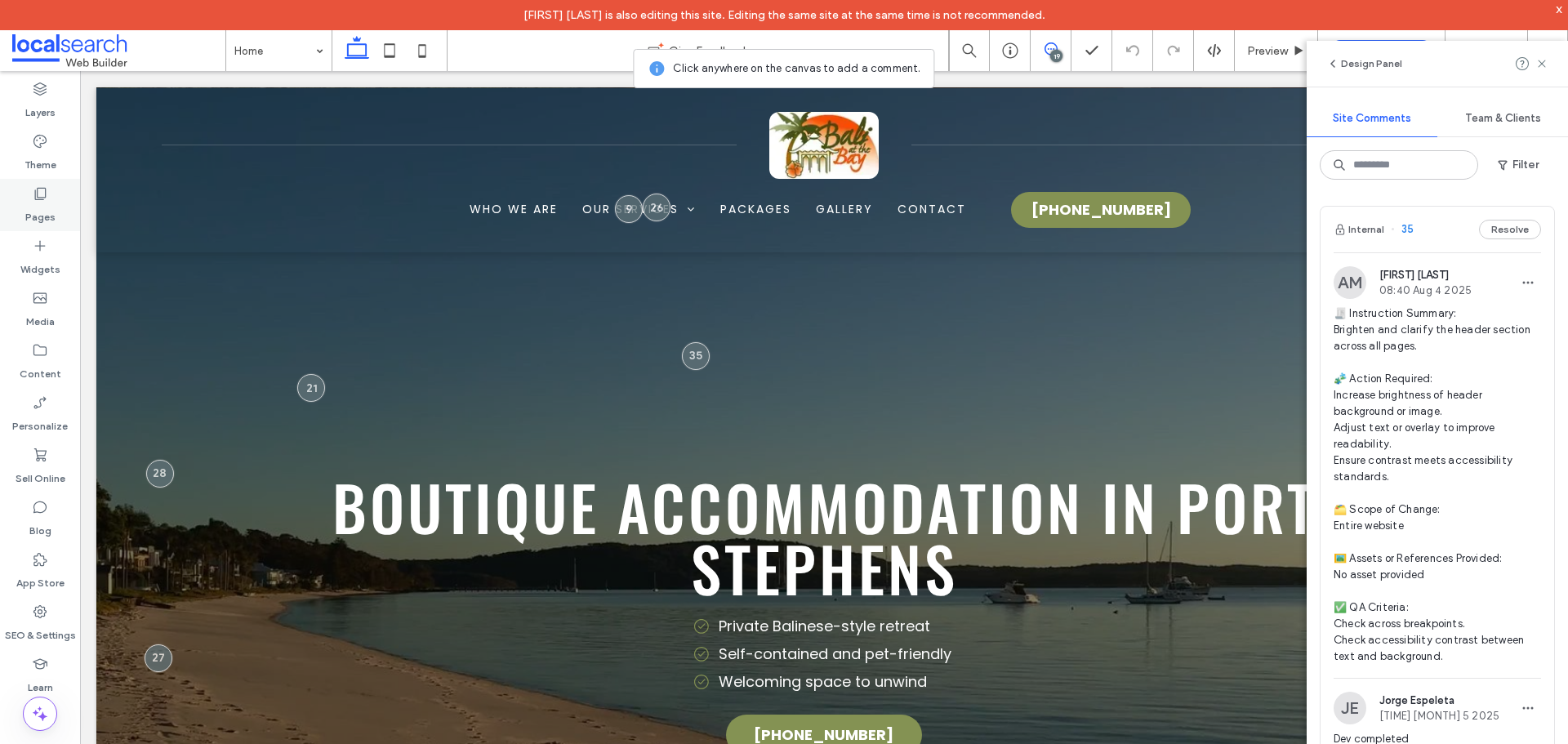 click on "Pages" at bounding box center (40, 213) 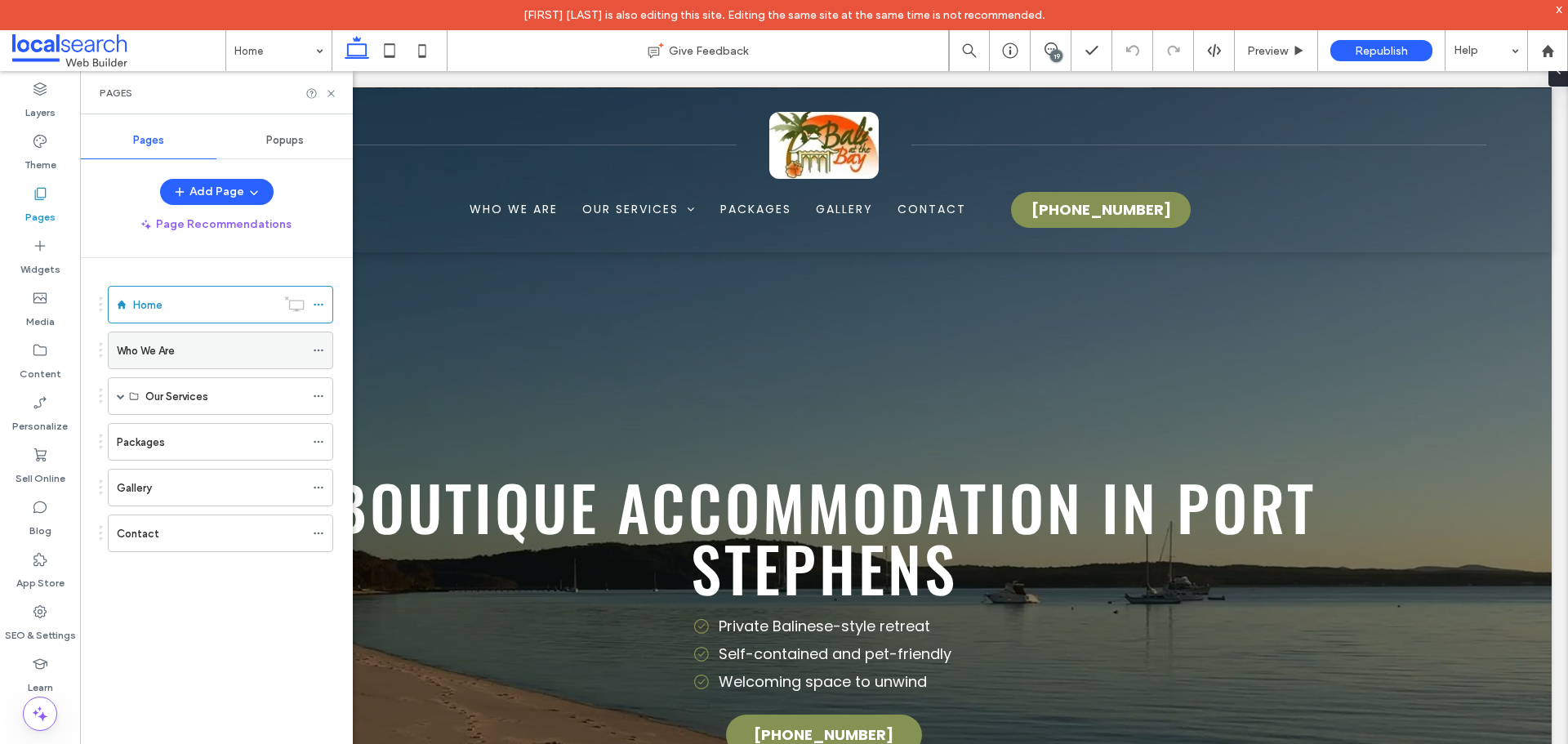 click on "Who We Are" at bounding box center (145, 350) 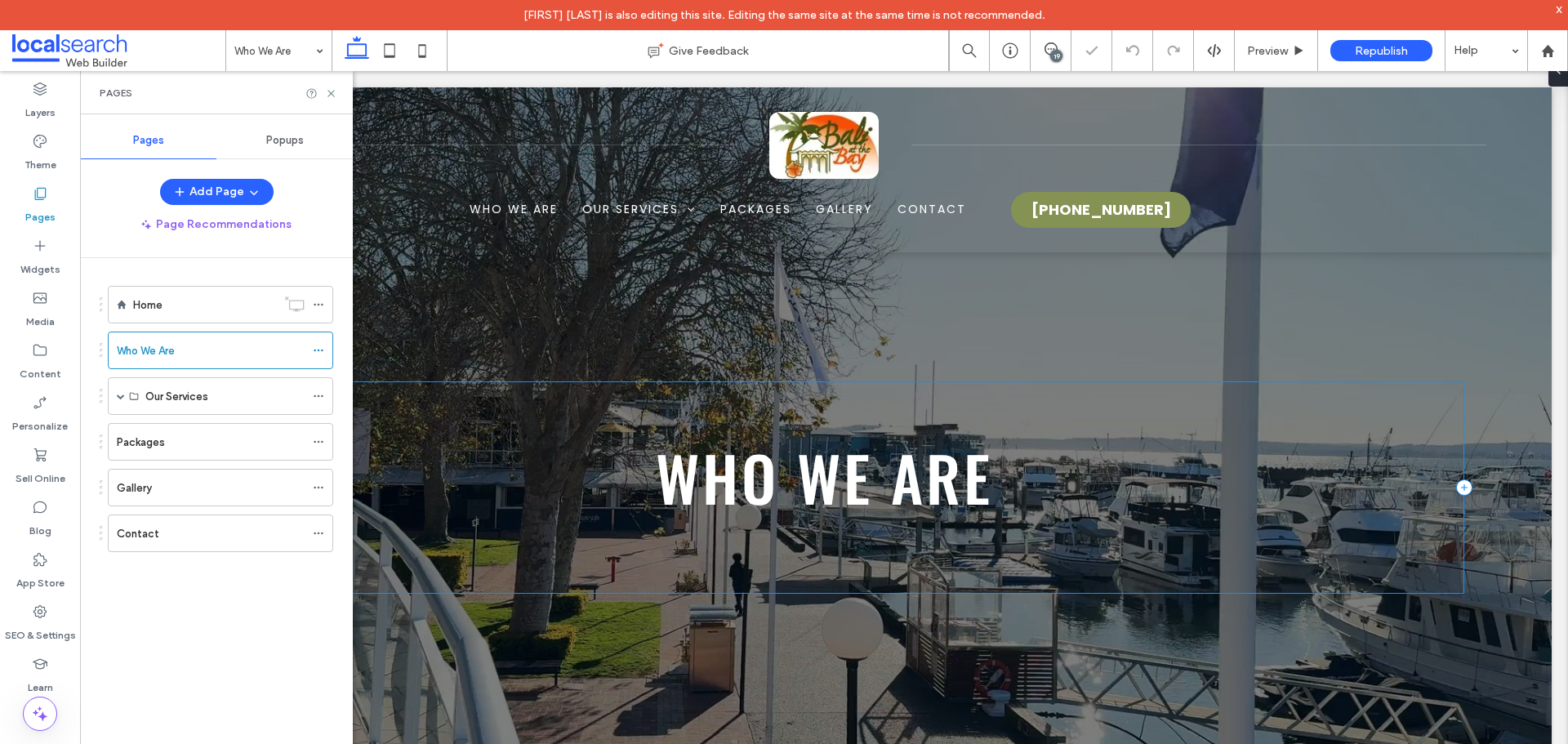 scroll, scrollTop: 0, scrollLeft: 0, axis: both 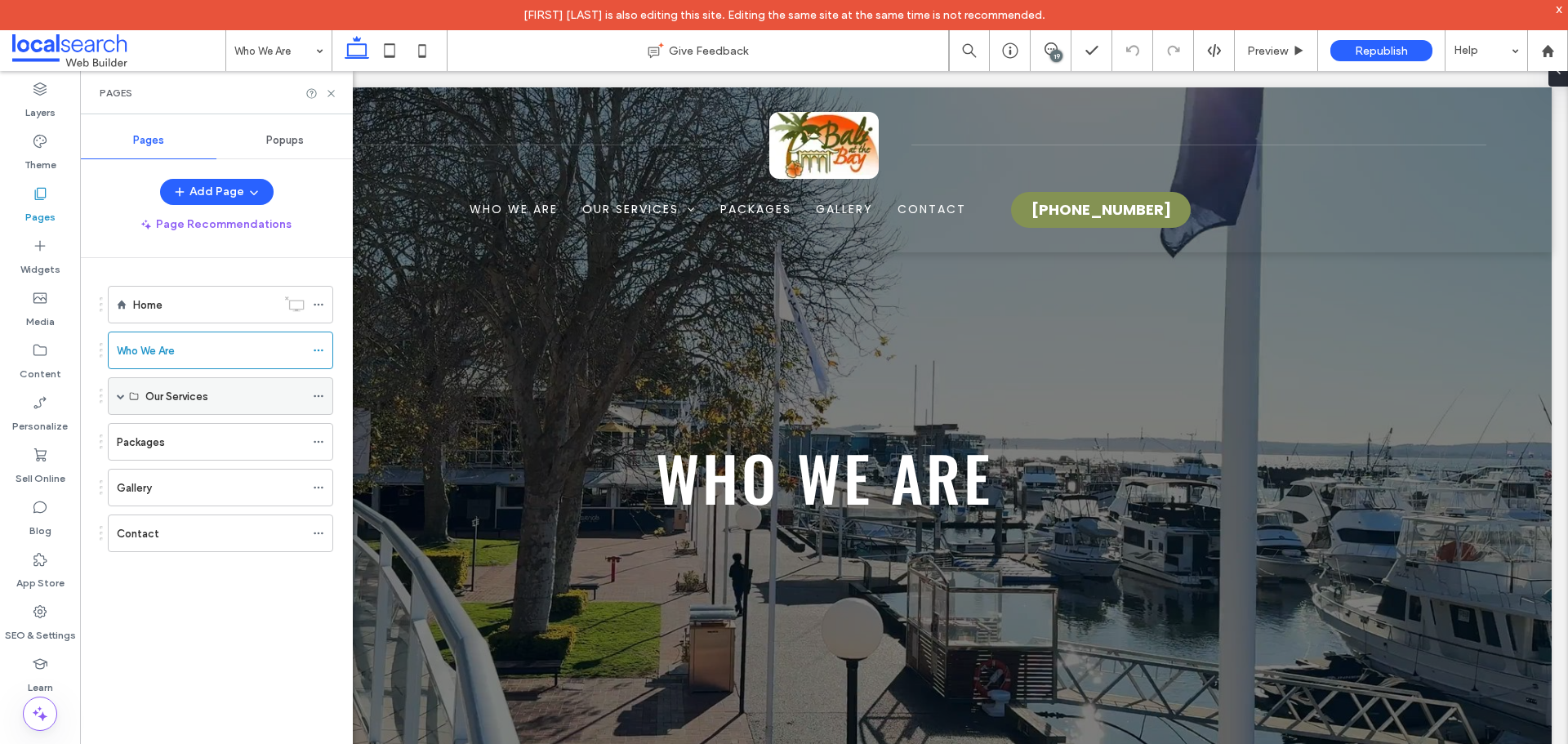 click on "Our Services" at bounding box center (176, 396) 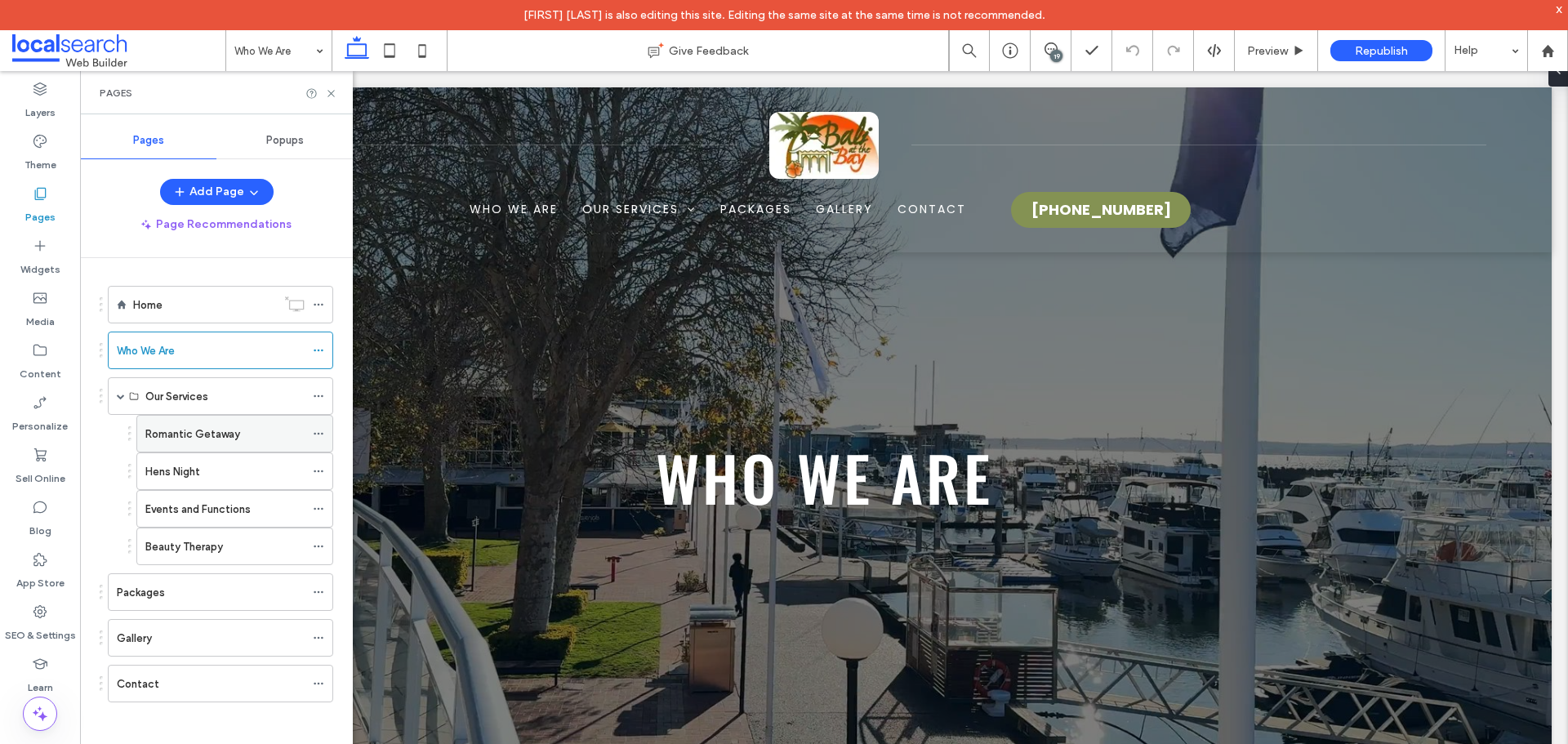 click on "Romantic Getaway" at bounding box center (225, 434) 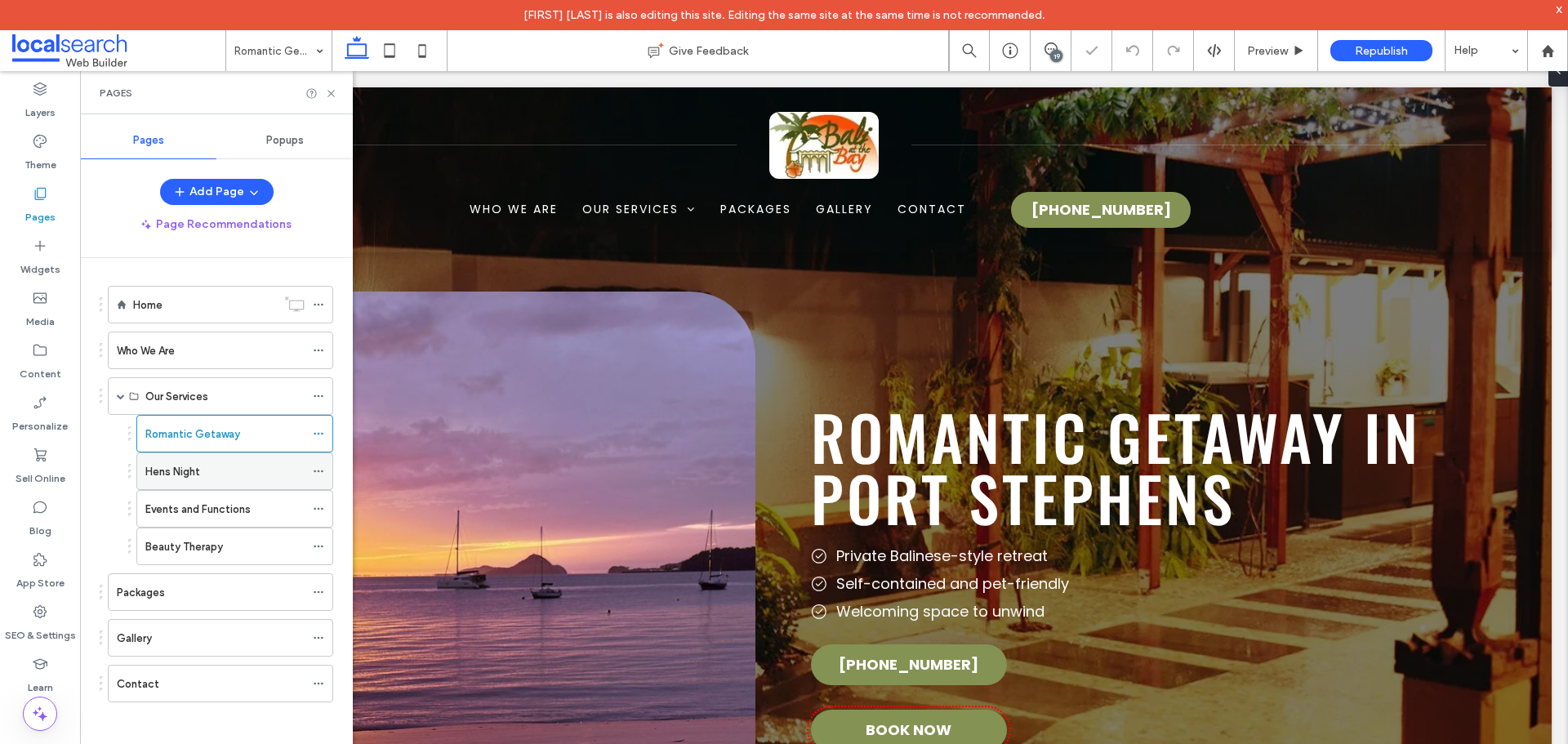 scroll, scrollTop: 0, scrollLeft: 0, axis: both 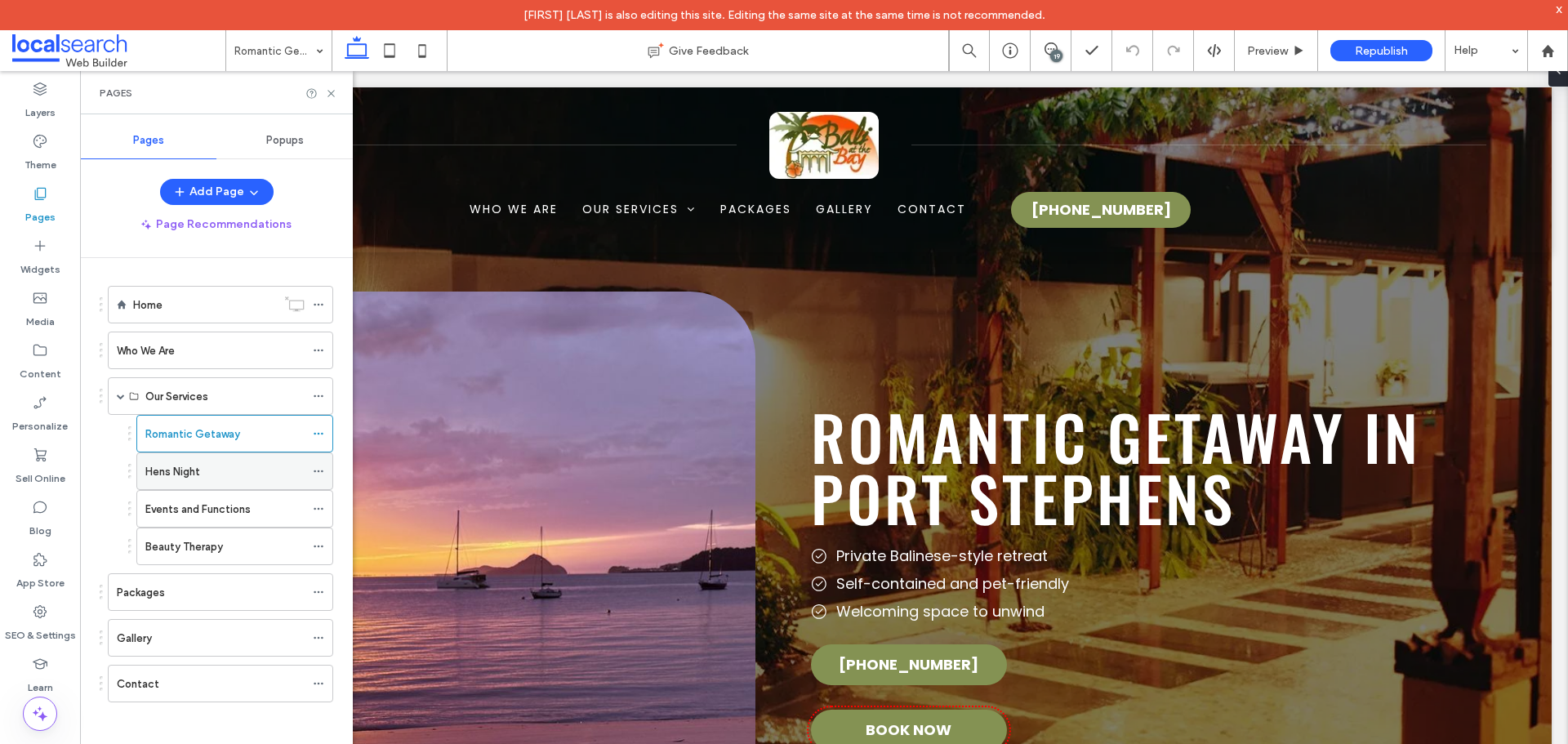 click on "Hens Night" at bounding box center (225, 471) 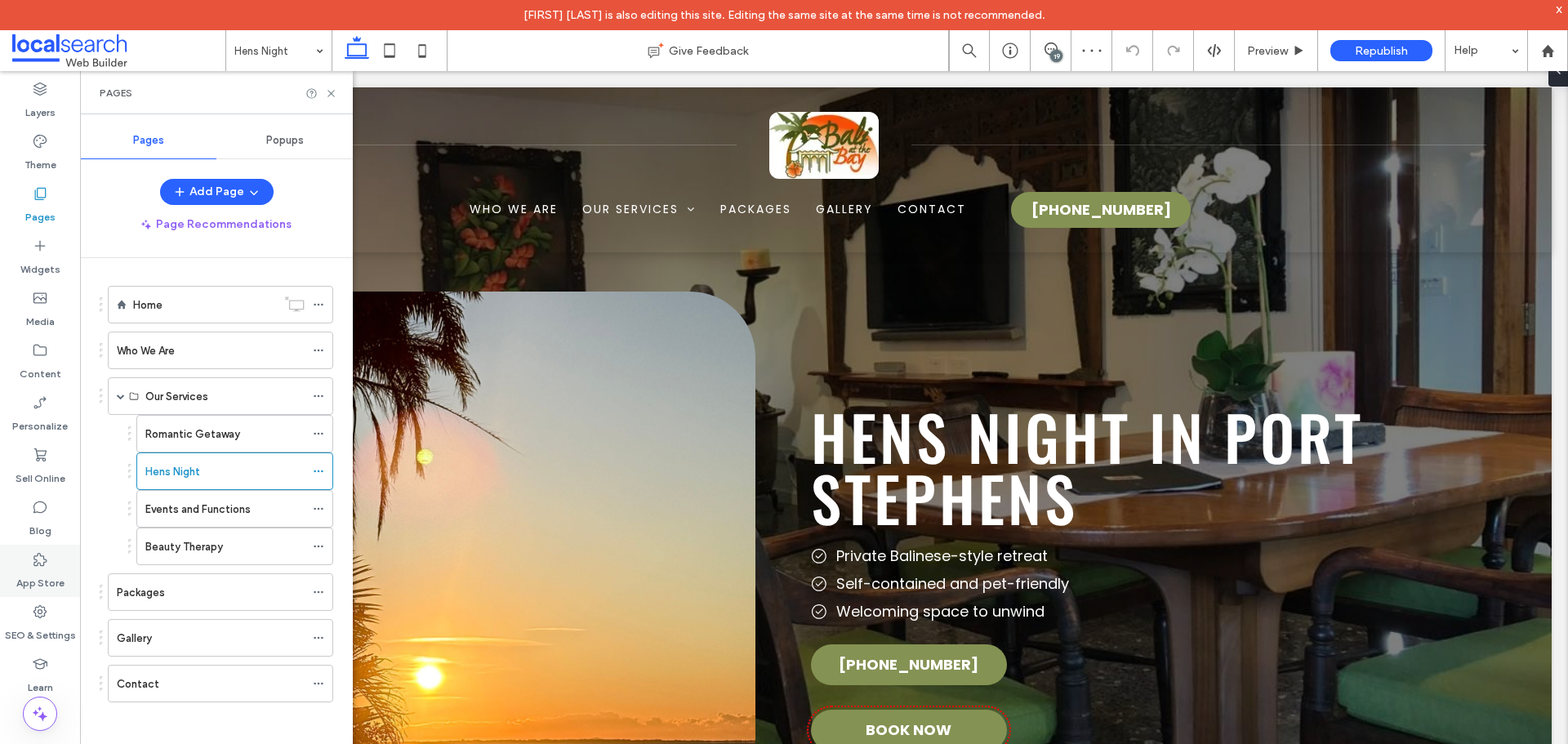 scroll, scrollTop: 0, scrollLeft: 0, axis: both 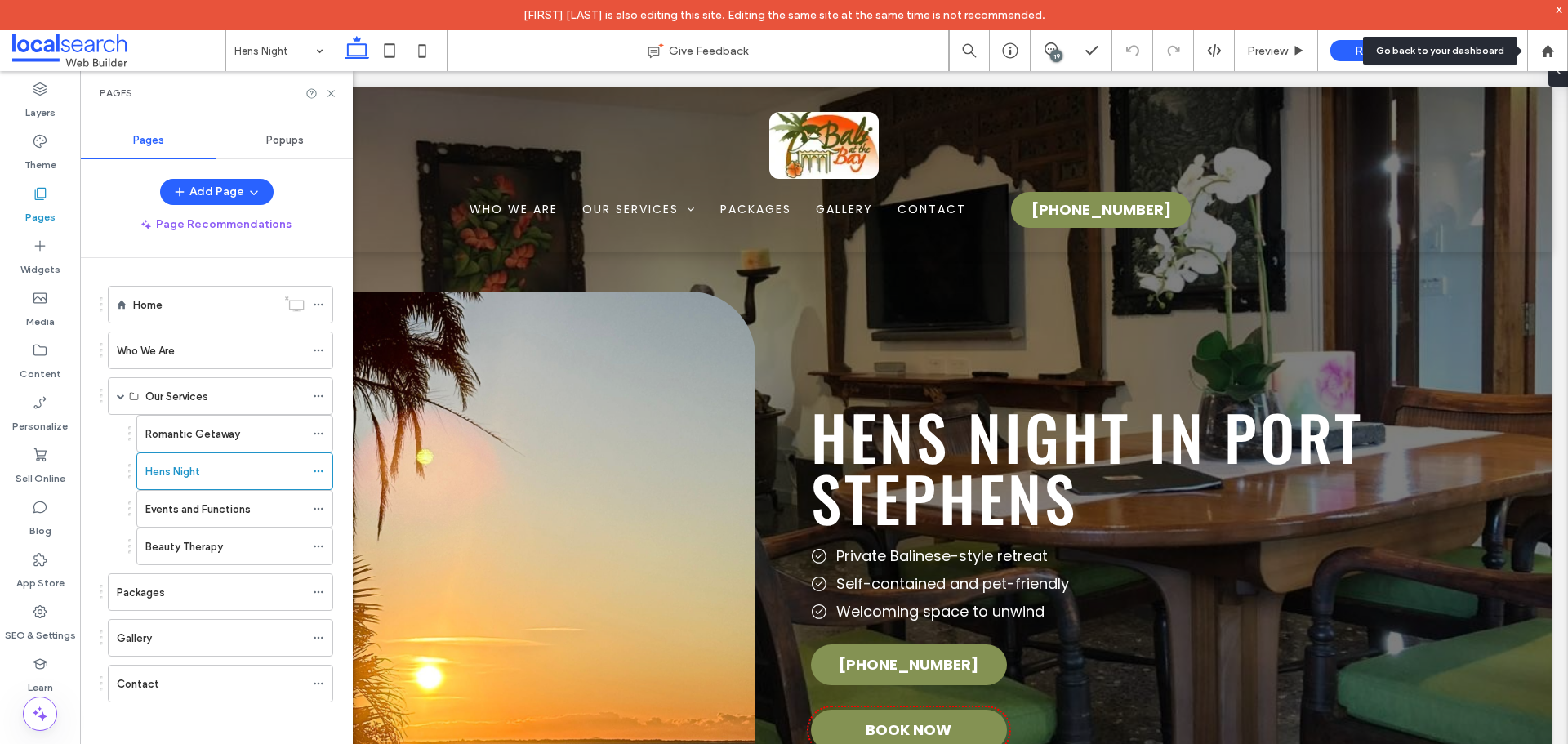 drag, startPoint x: 1548, startPoint y: 60, endPoint x: 1525, endPoint y: 67, distance: 24.041631 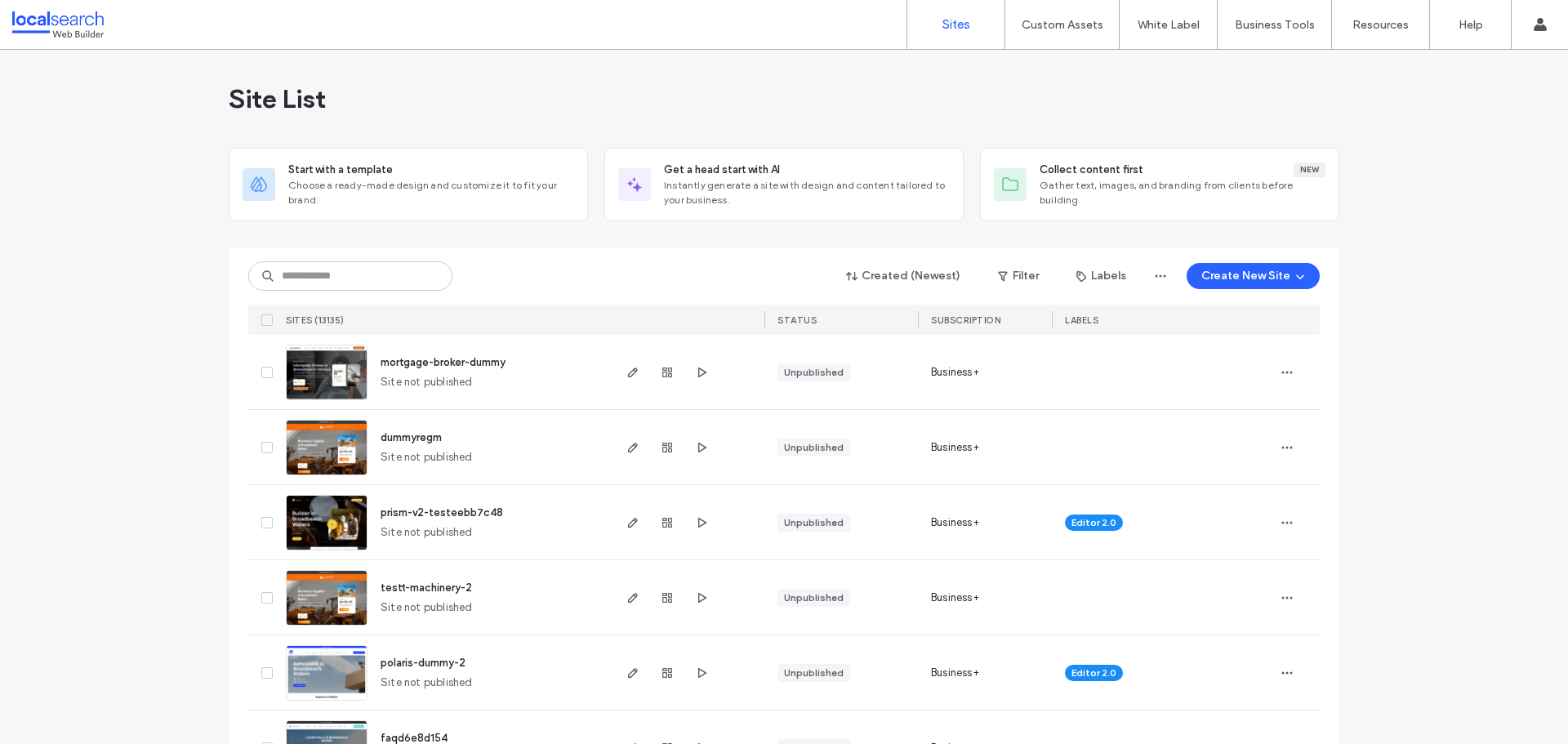 scroll, scrollTop: 0, scrollLeft: 0, axis: both 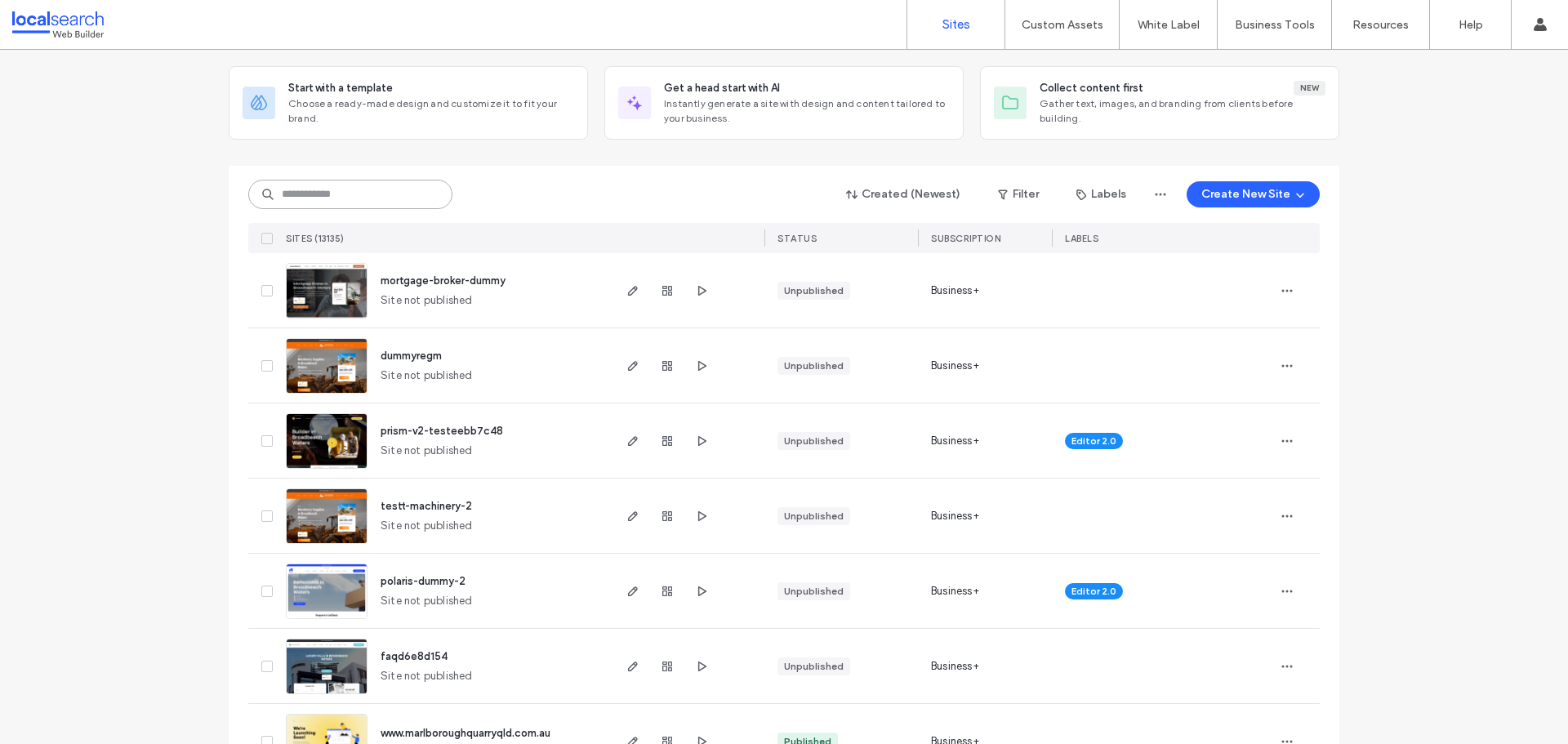 click at bounding box center [350, 194] 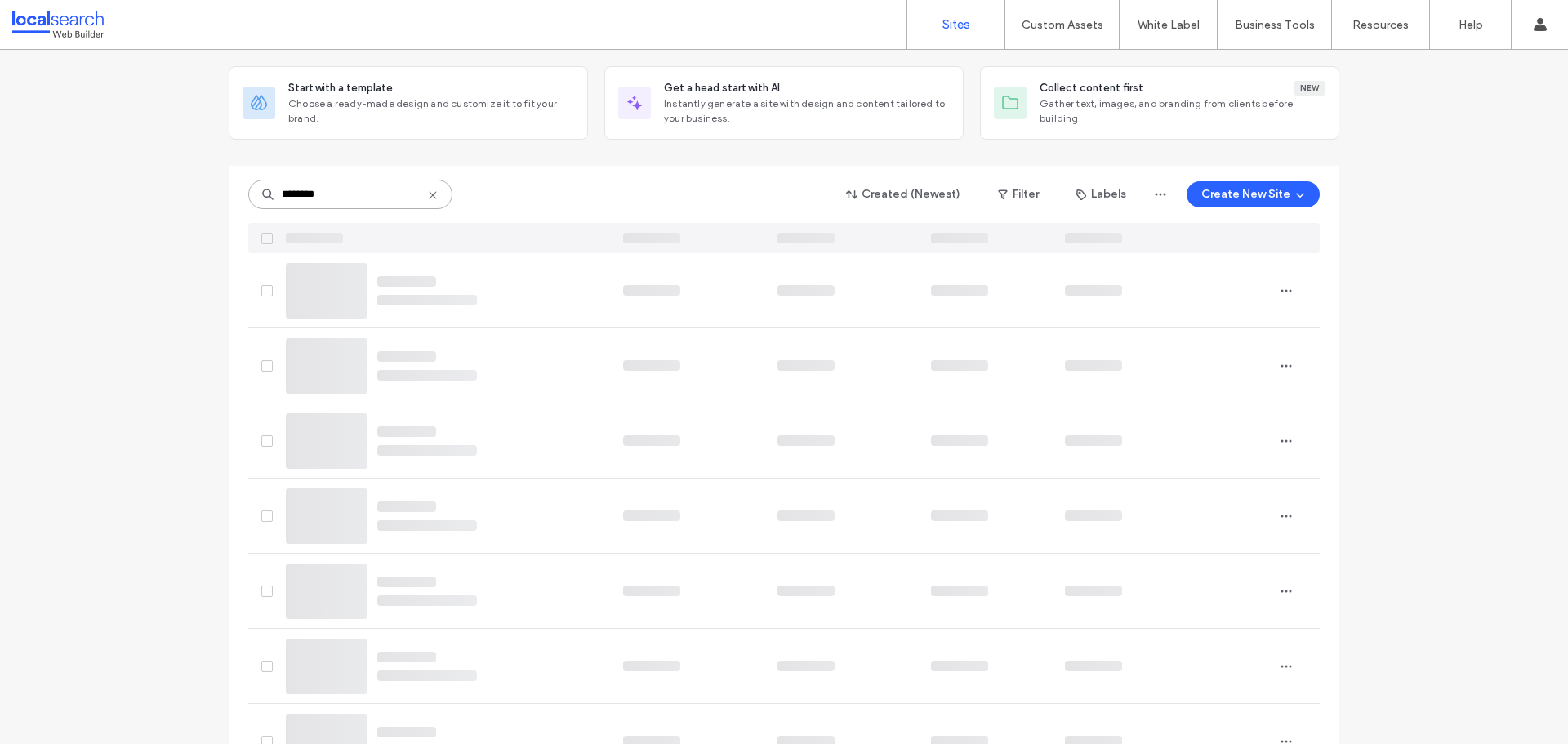 scroll, scrollTop: 0, scrollLeft: 0, axis: both 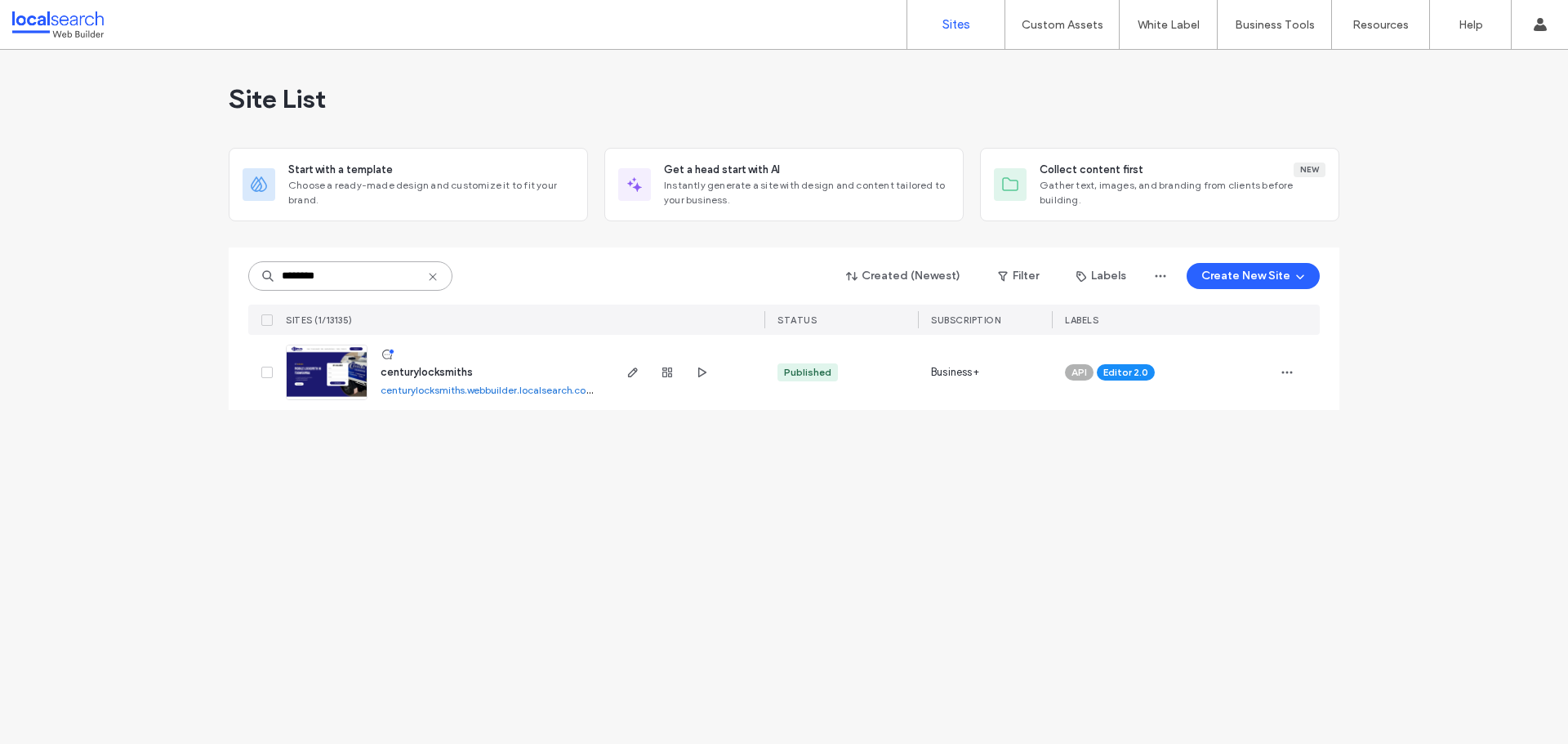 type on "********" 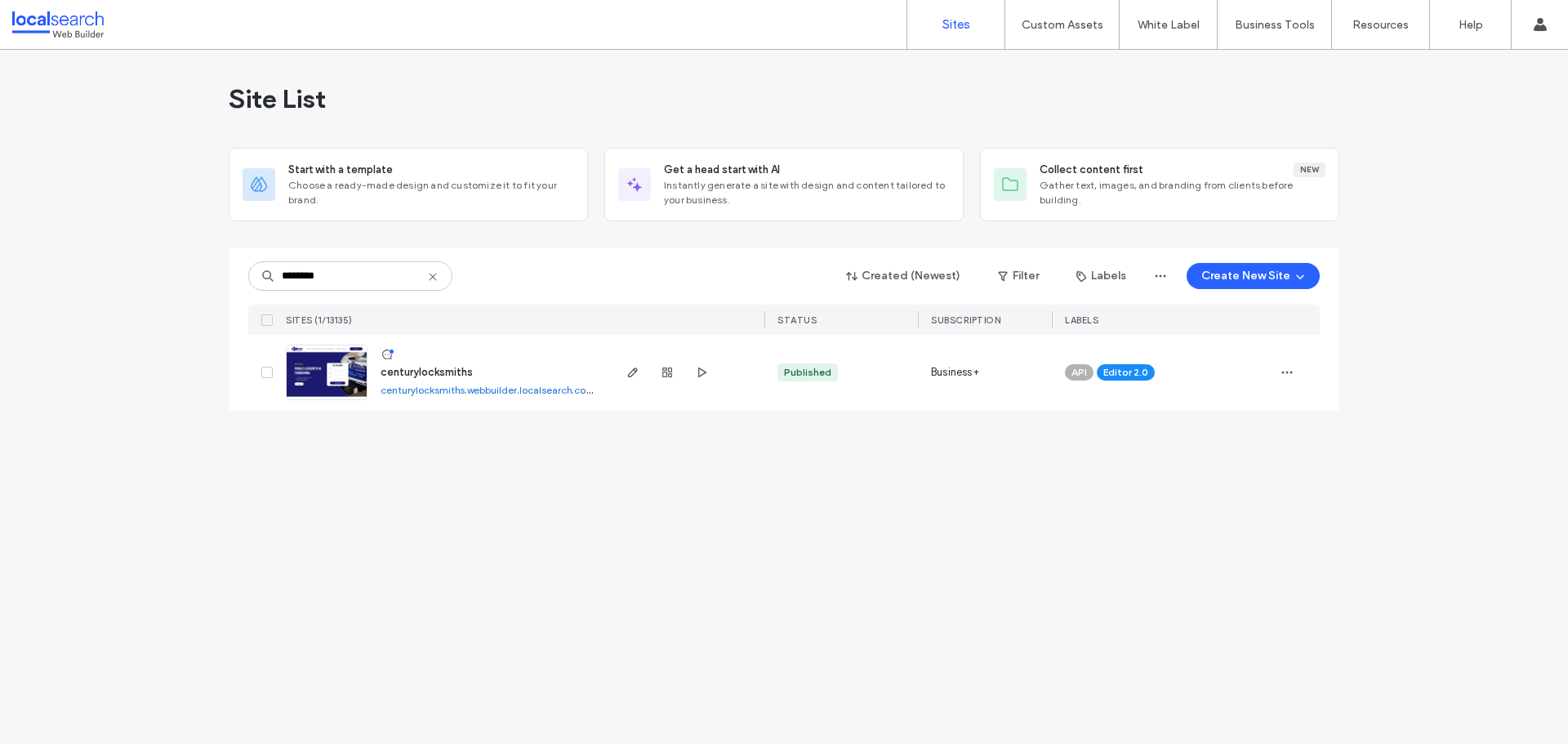 click at bounding box center (327, 372) 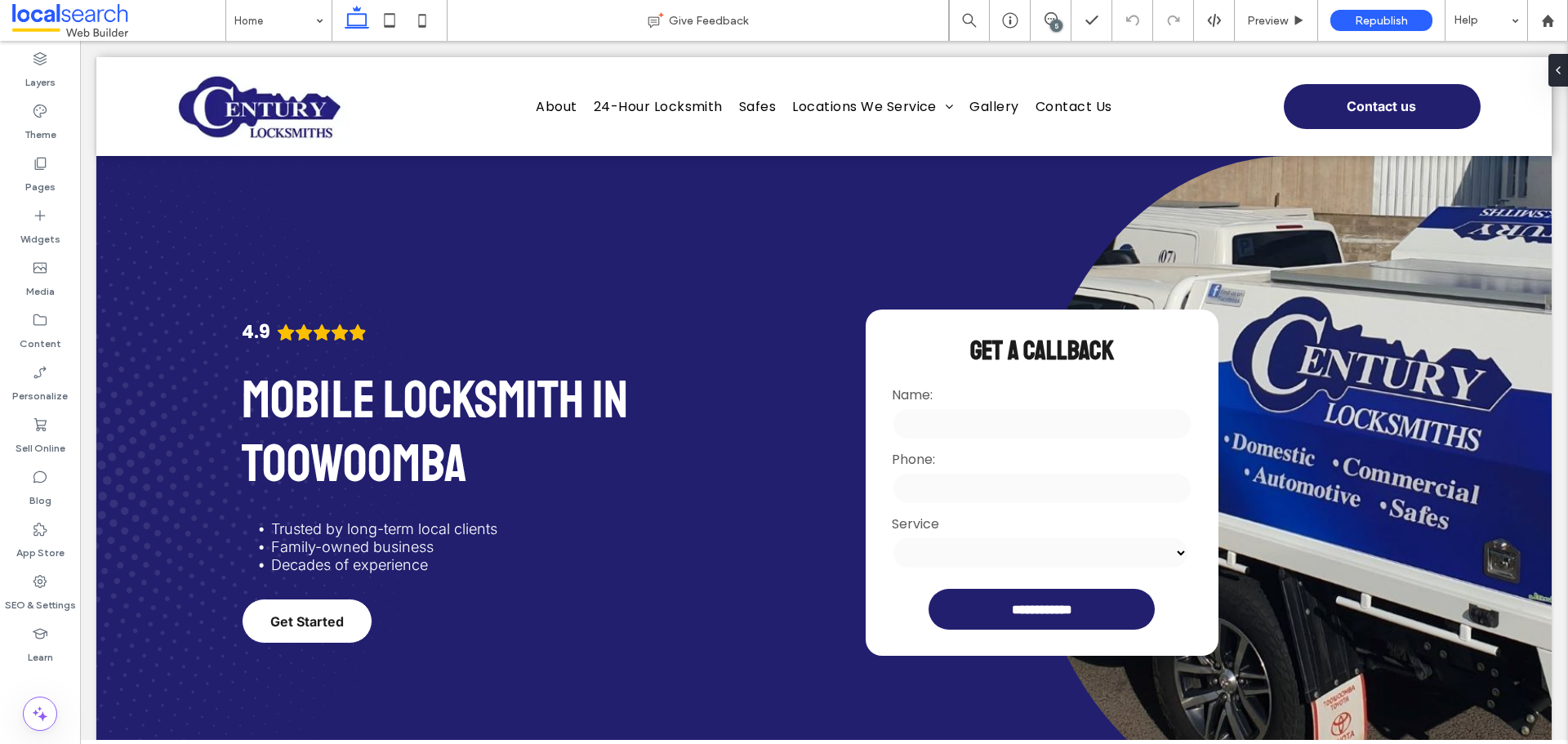 scroll, scrollTop: 0, scrollLeft: 0, axis: both 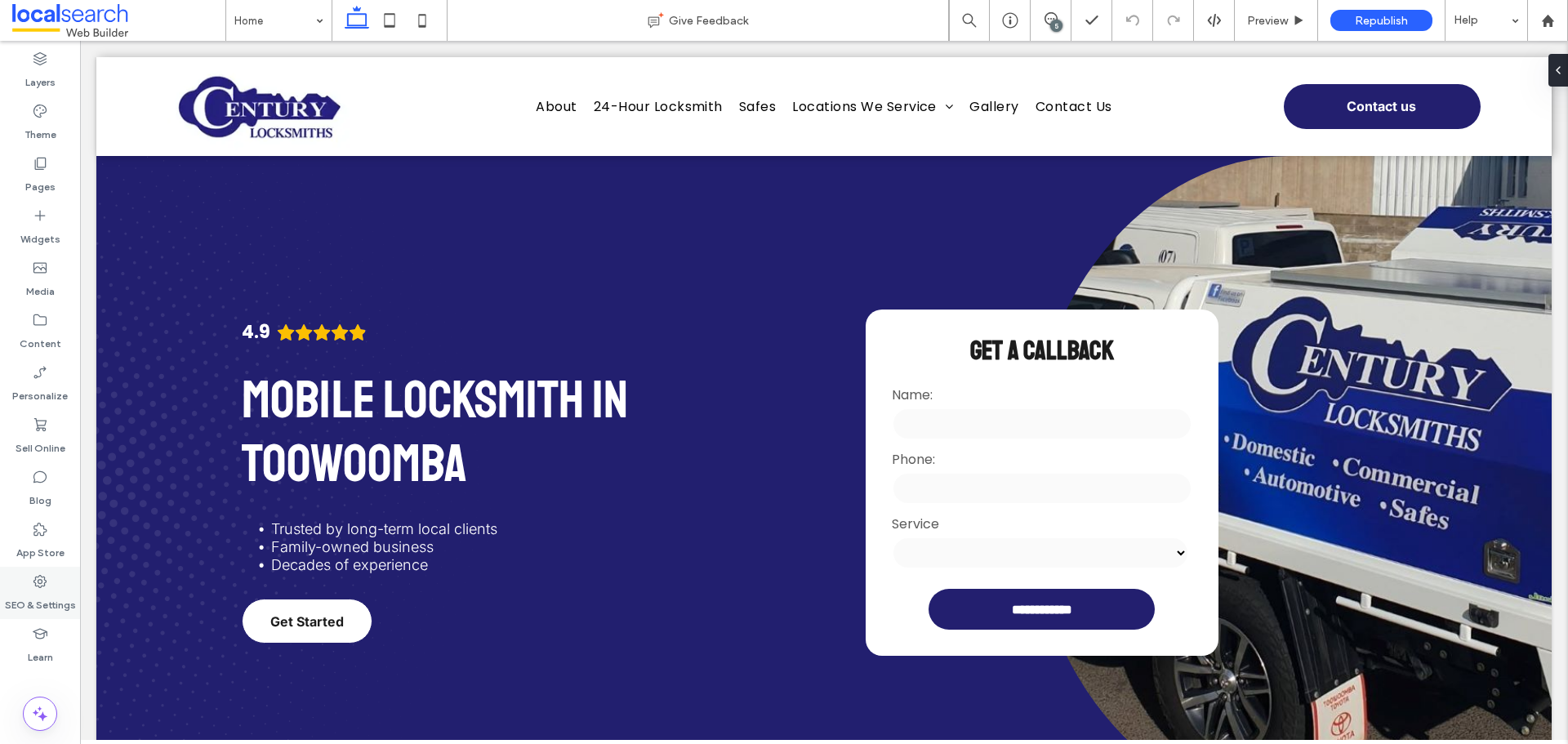 click on "SEO & Settings" at bounding box center (40, 601) 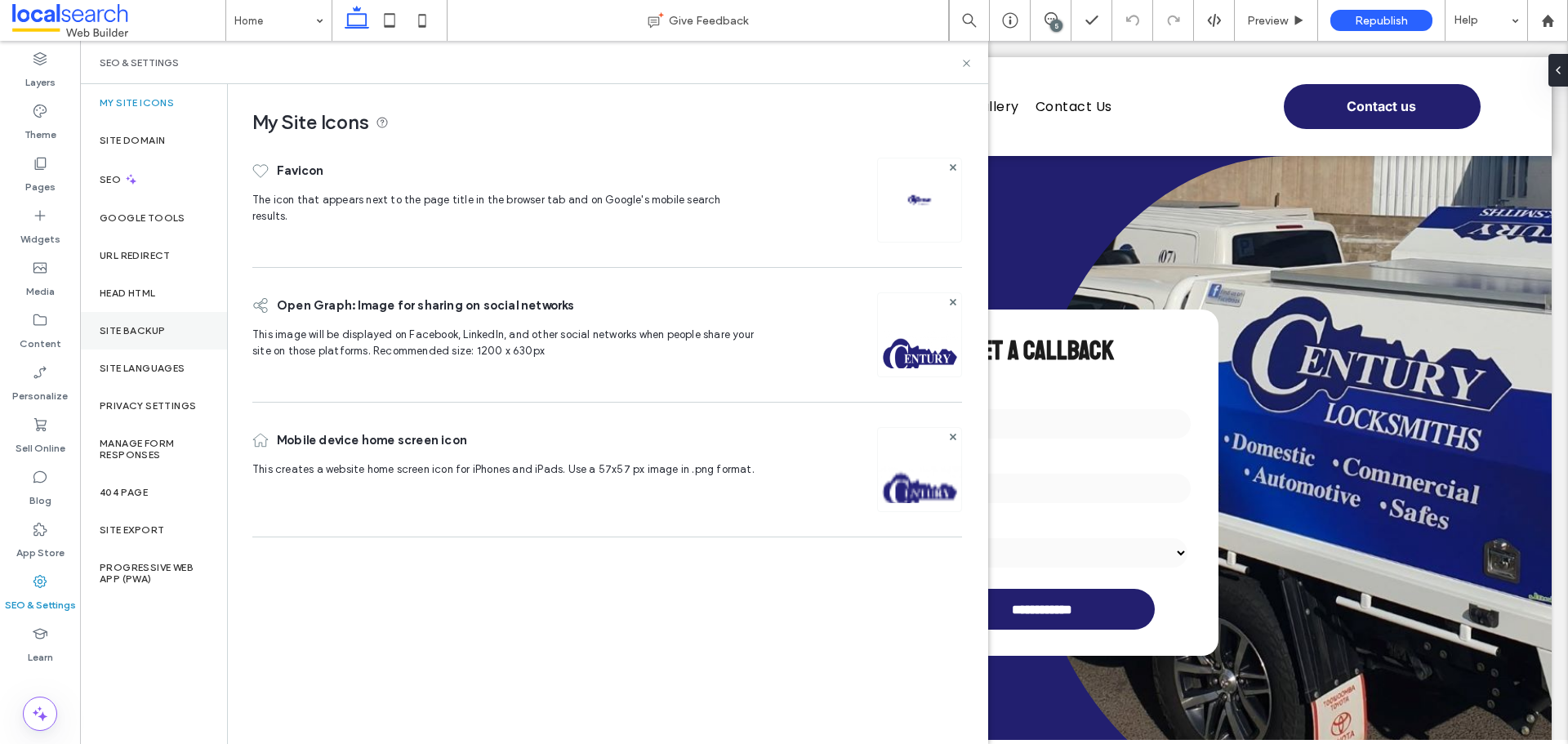 click on "Site Backup" at bounding box center (154, 331) 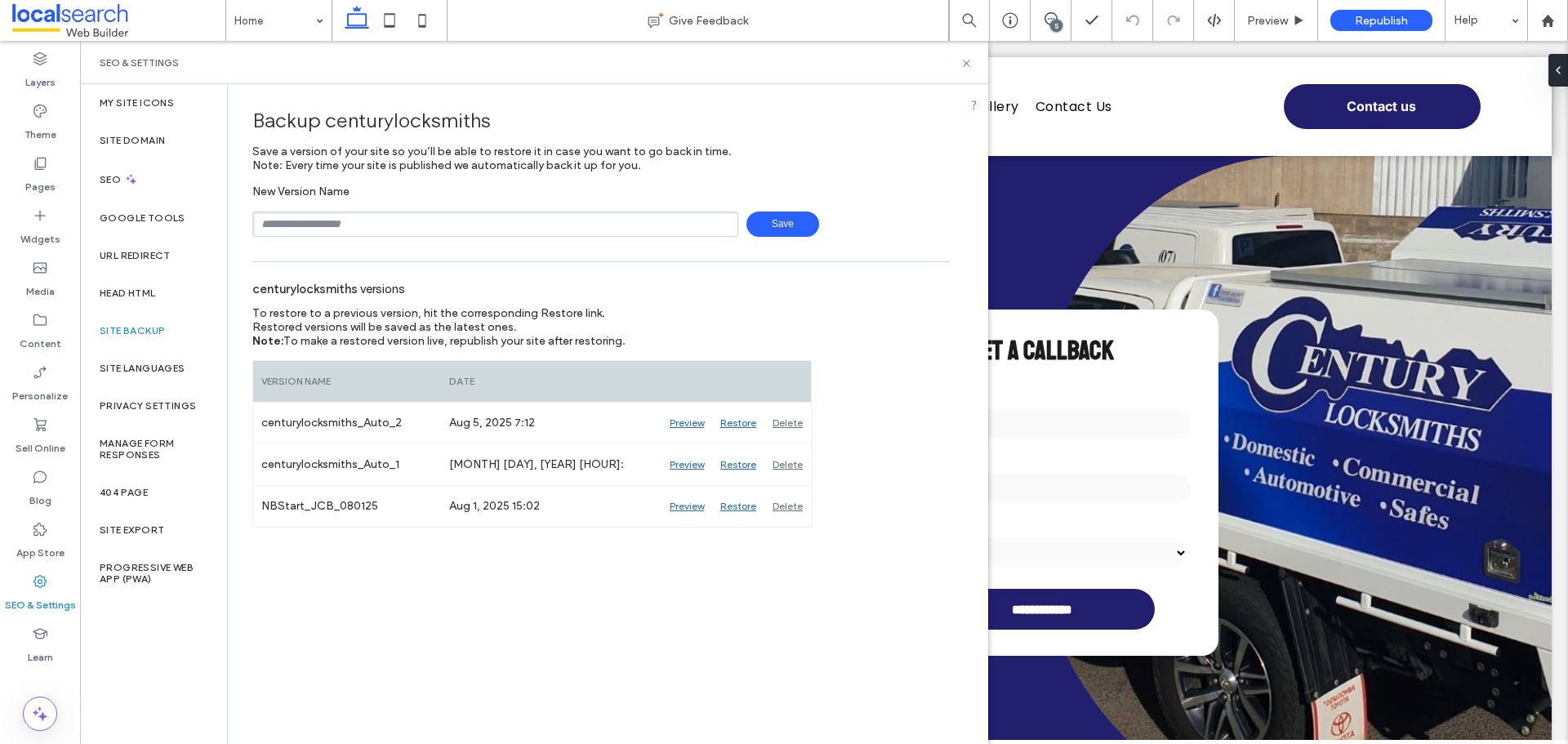click at bounding box center [495, 224] 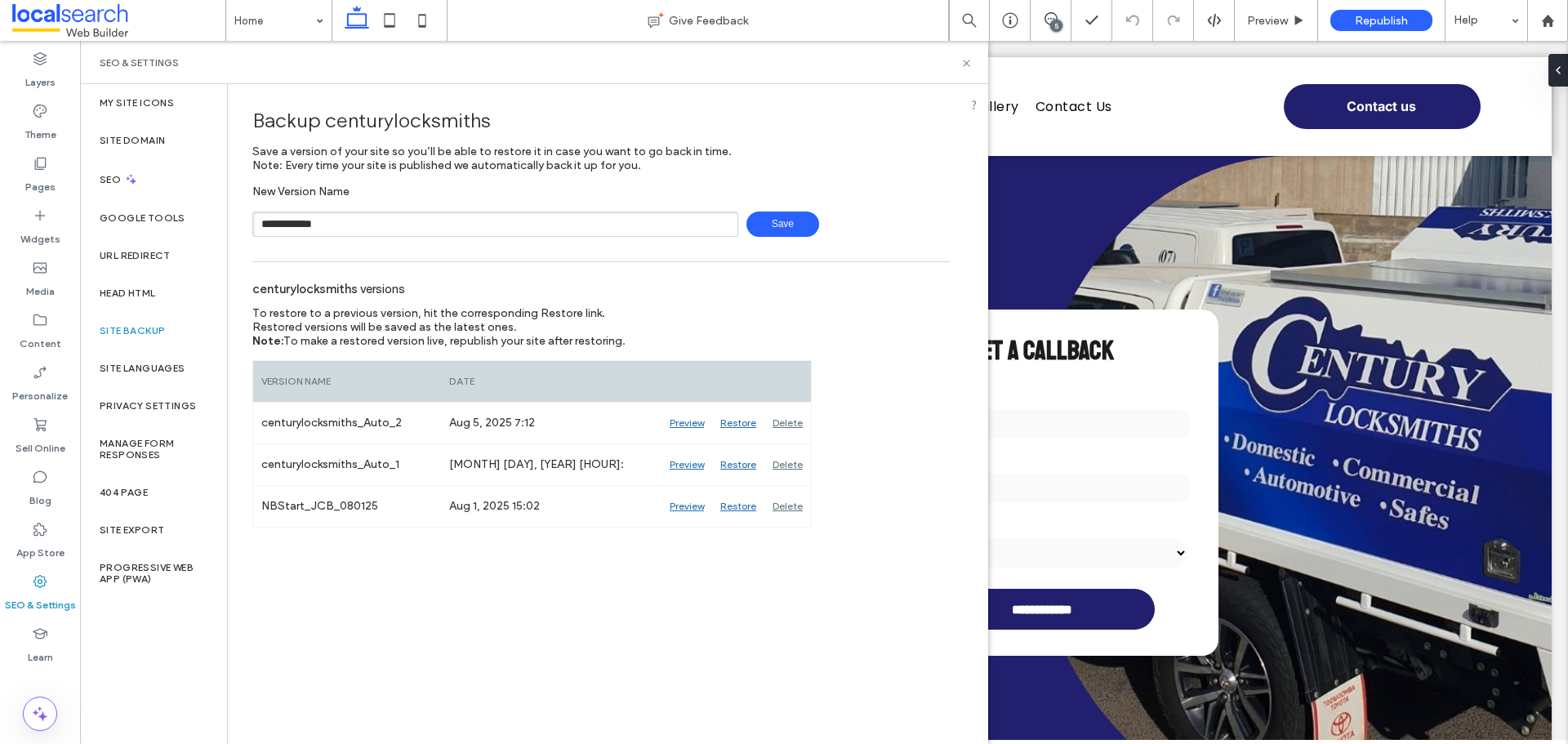 click on "Save" at bounding box center [782, 224] 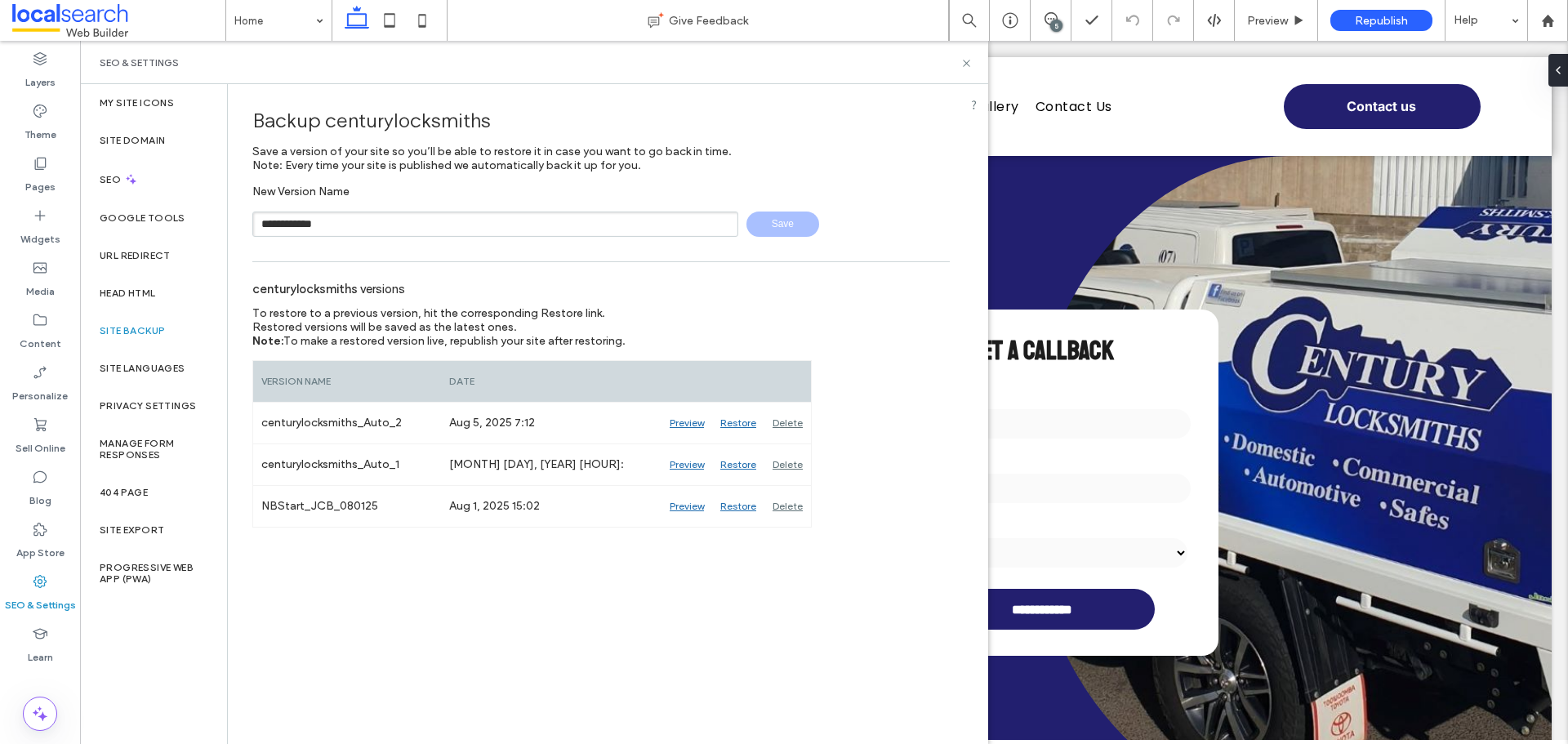 type 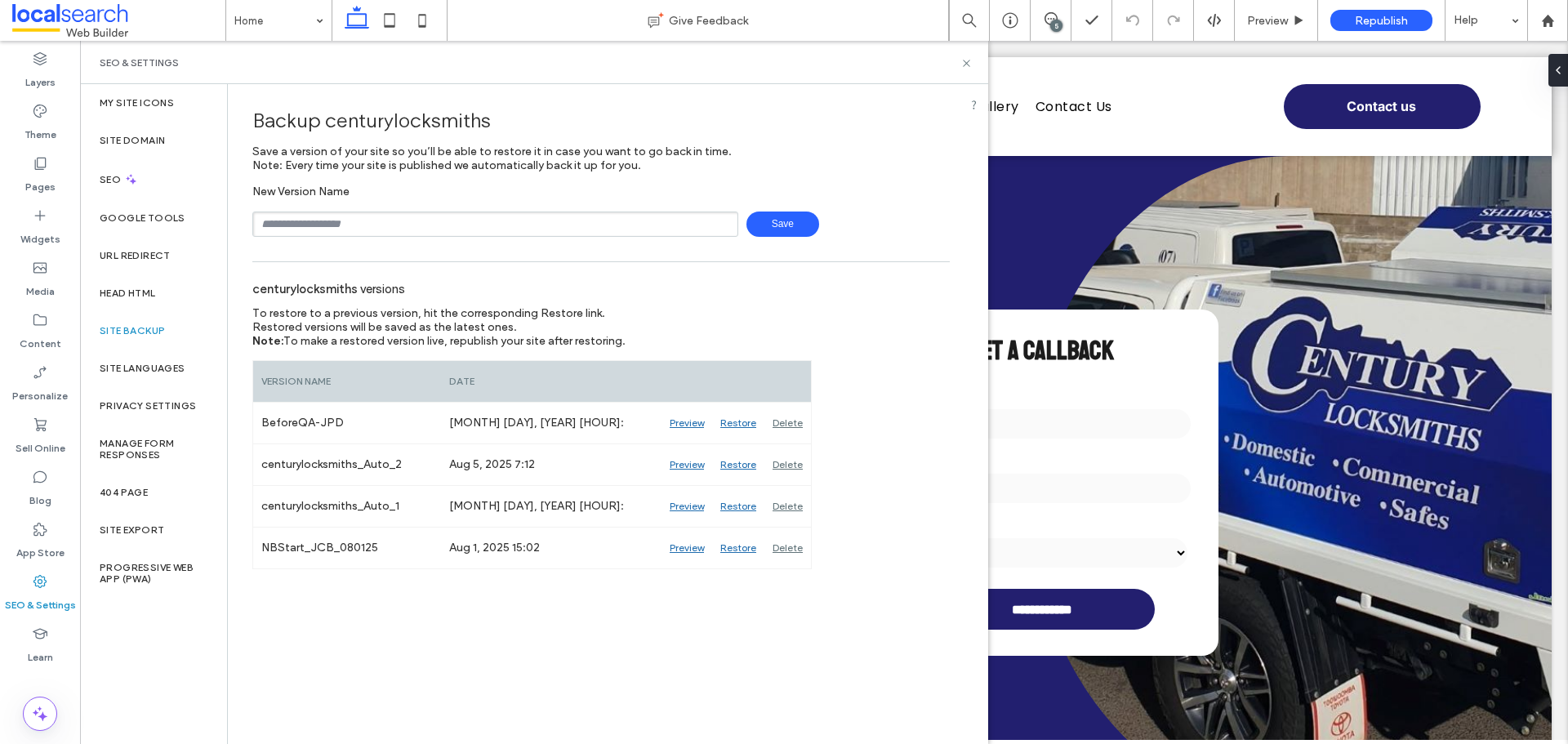 click on "Theme" at bounding box center [40, 131] 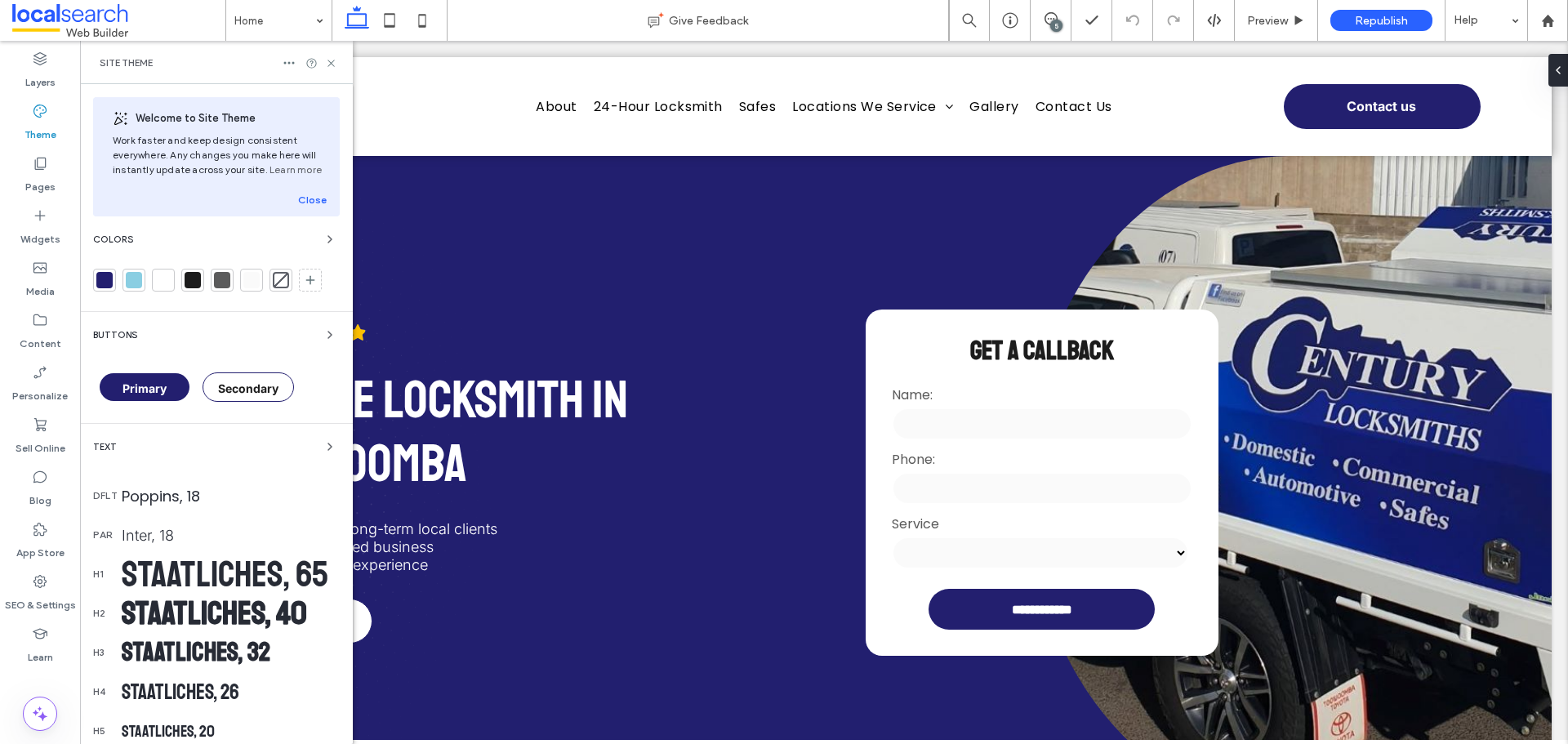 click on "Colors" at bounding box center [216, 239] 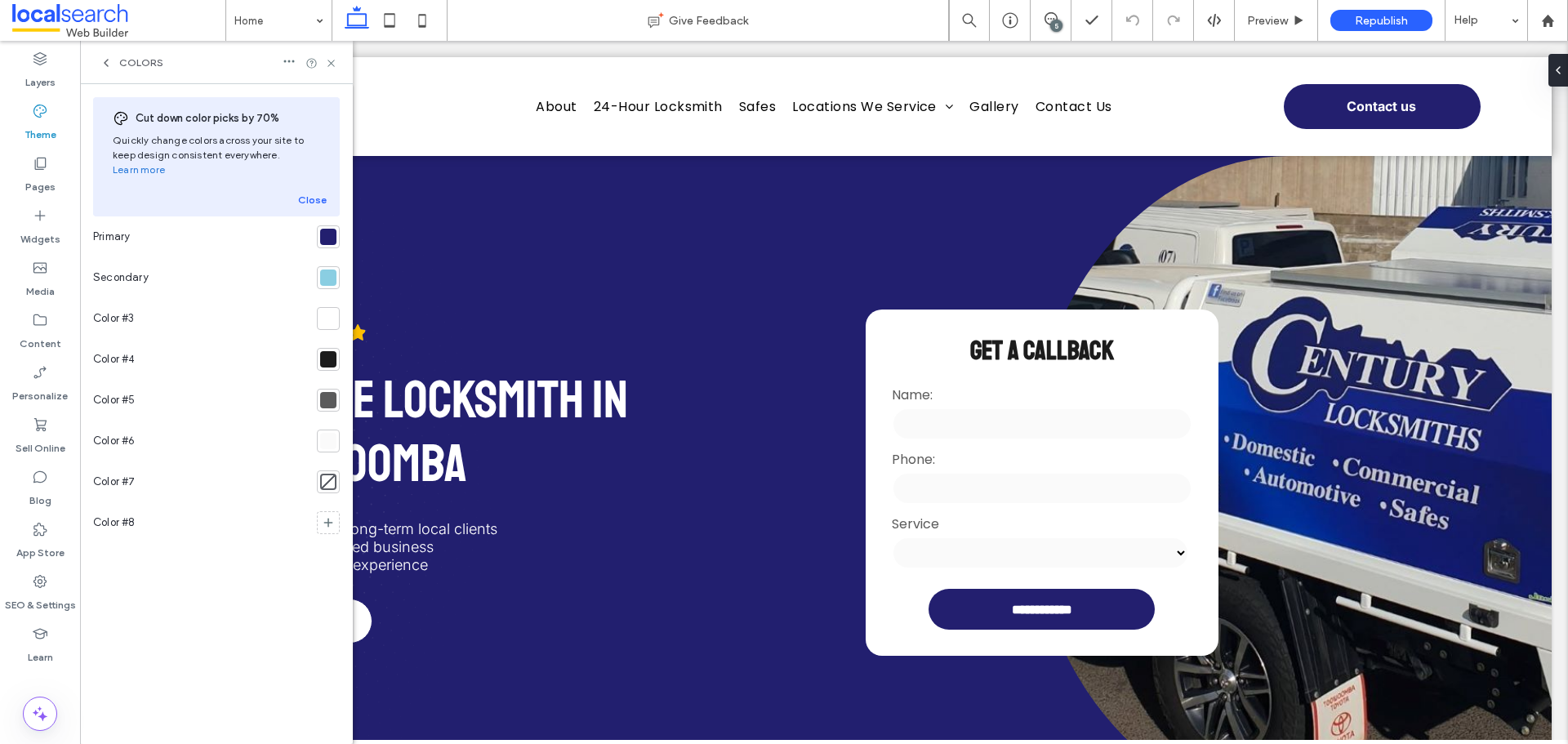 click at bounding box center [328, 237] 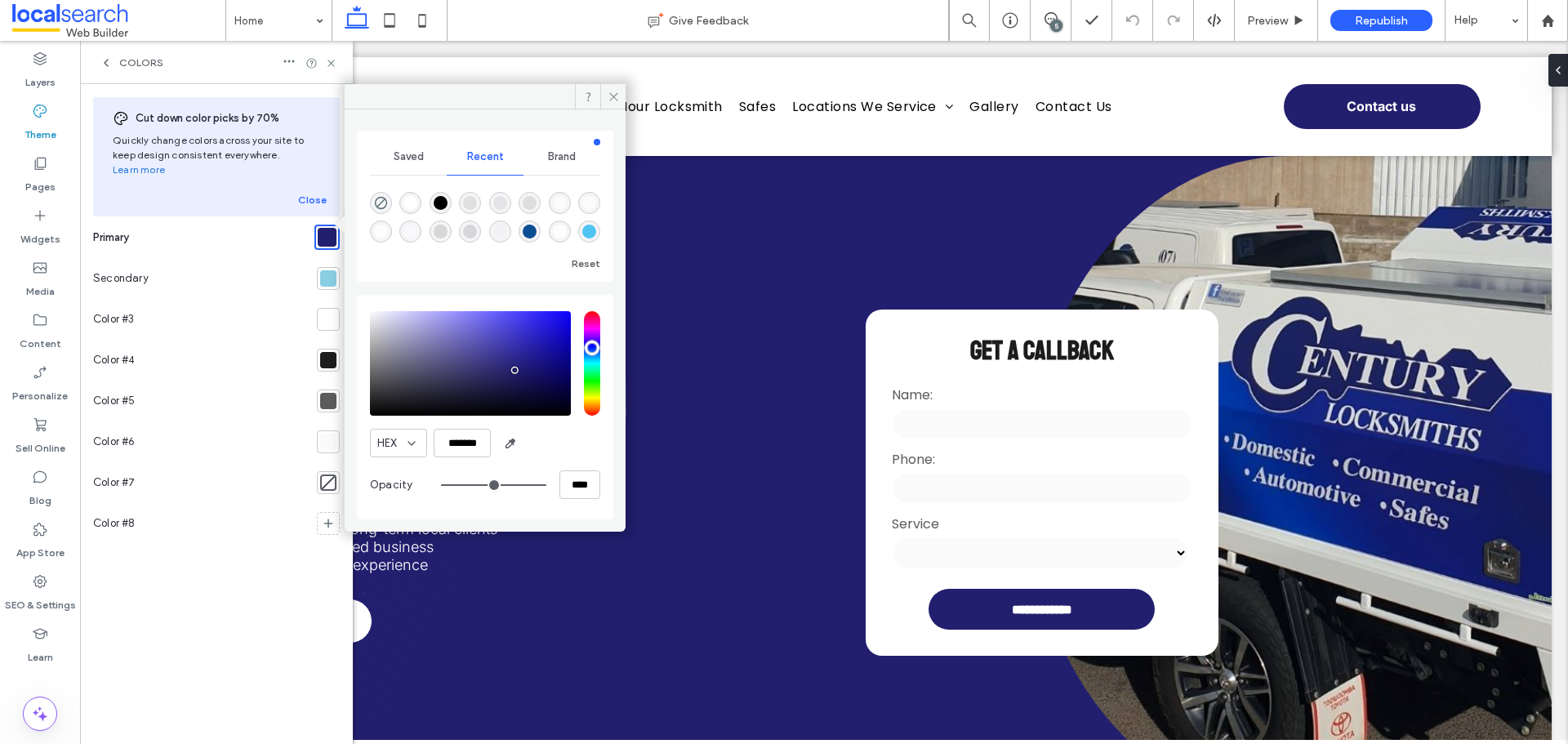 click at bounding box center (328, 278) 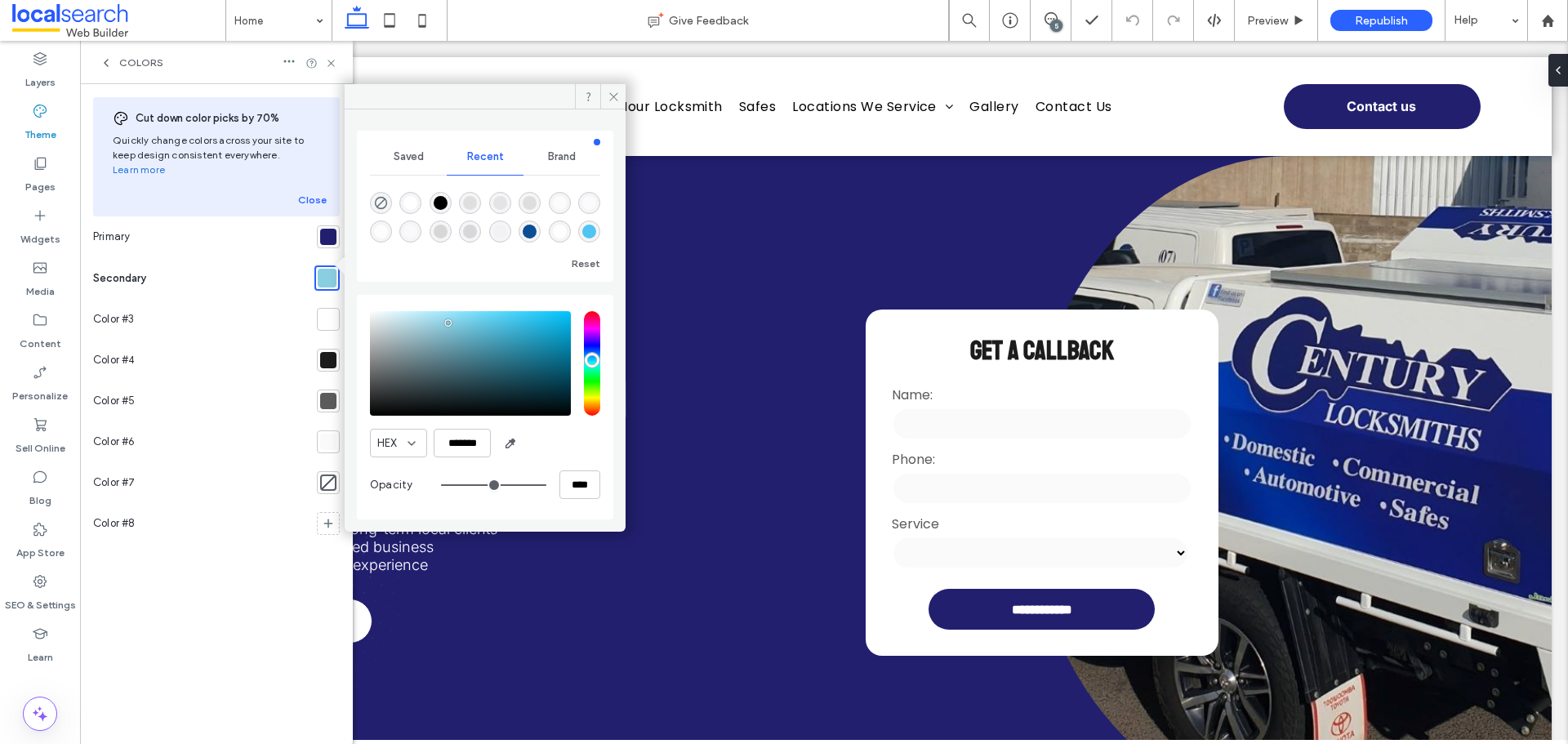 click on "Colors" at bounding box center [141, 63] 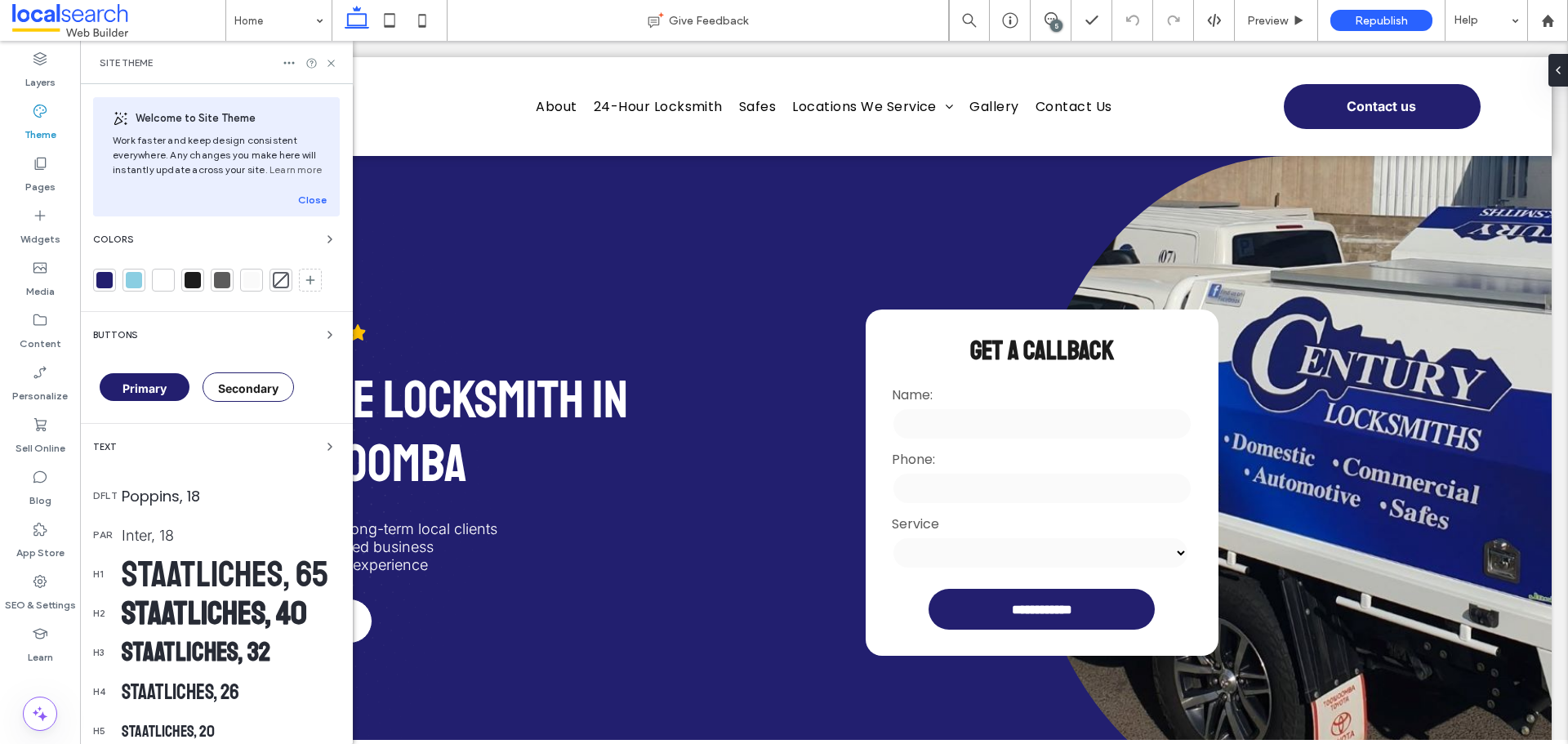 click on "Text" at bounding box center [216, 447] 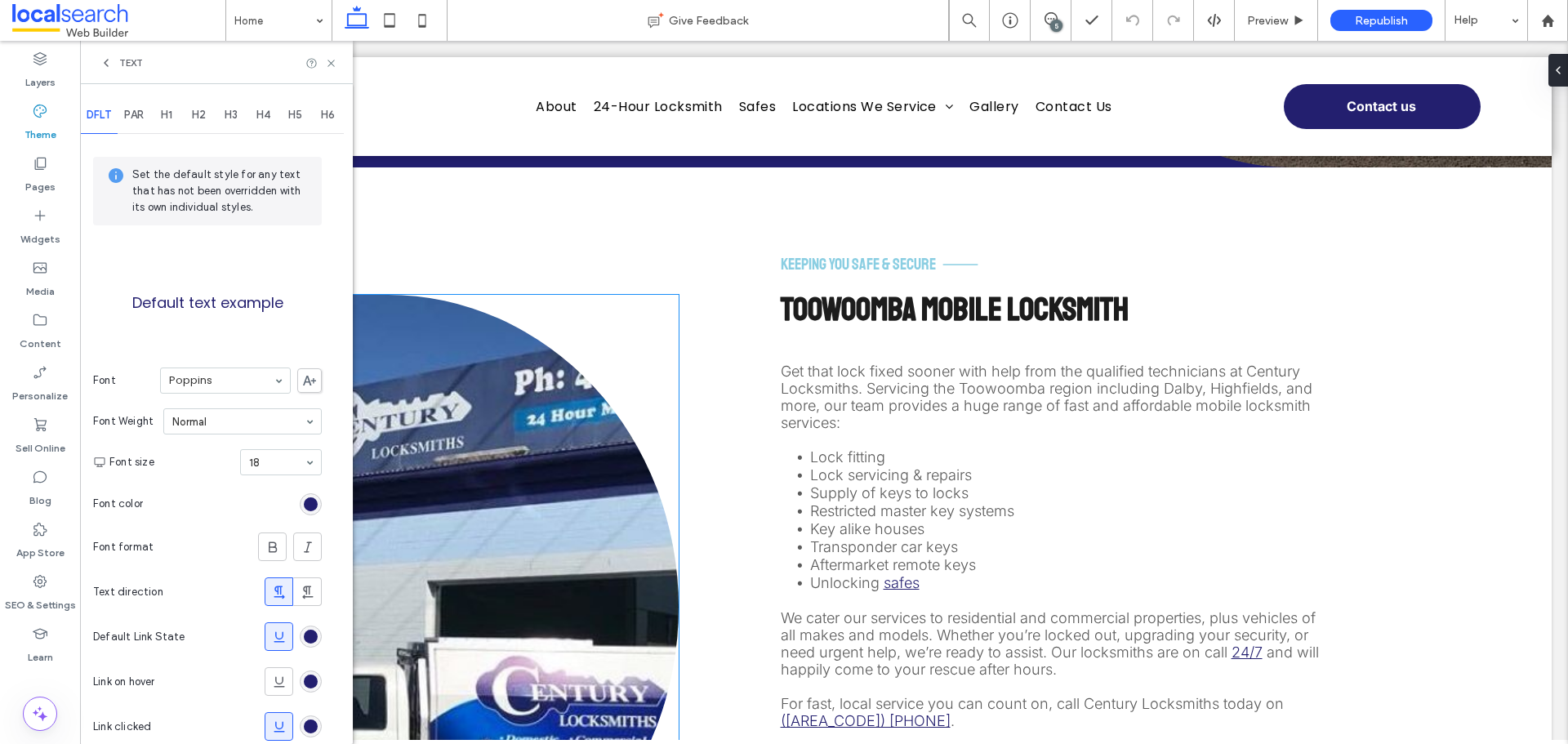 scroll, scrollTop: 653, scrollLeft: 0, axis: vertical 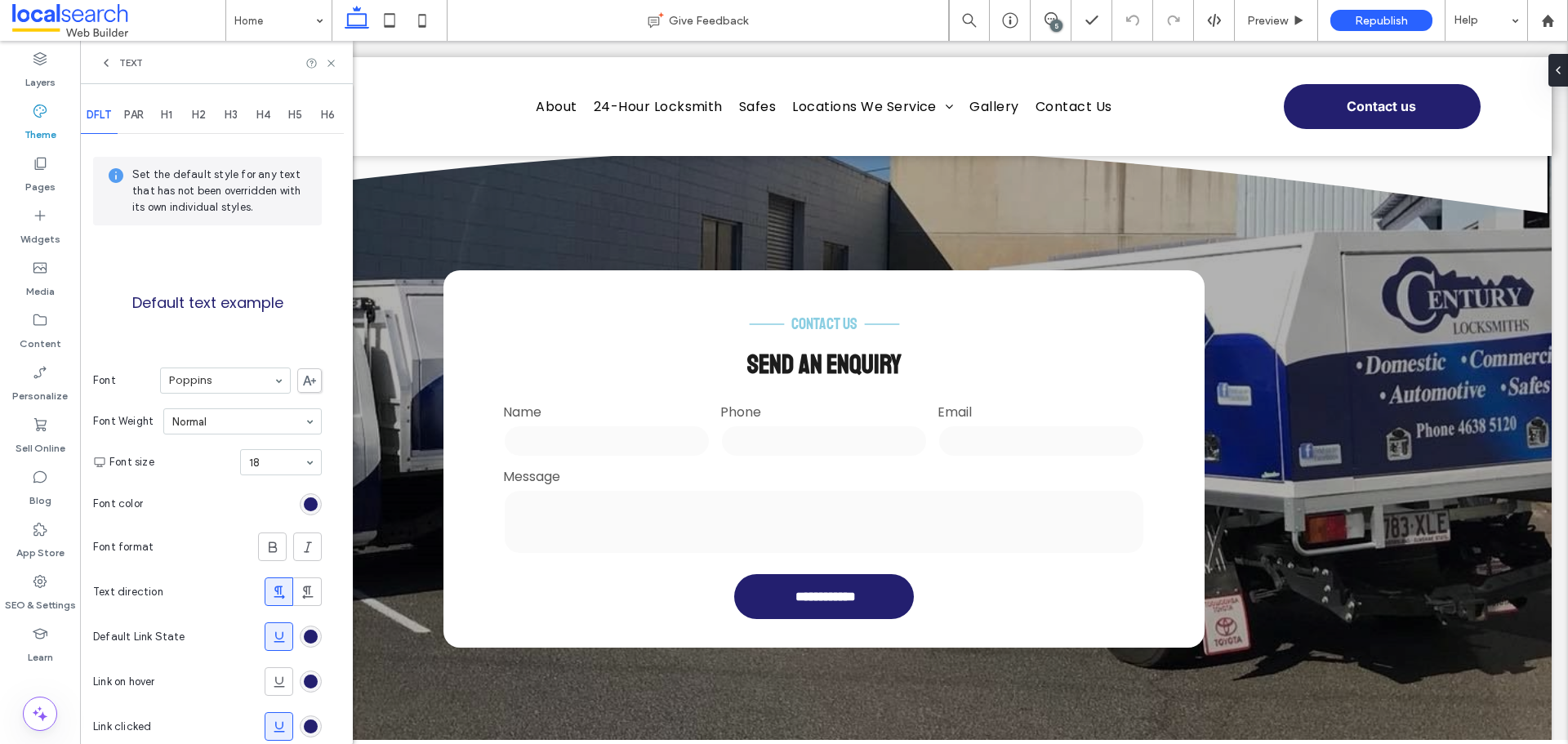 click on "PAR" at bounding box center [134, 115] 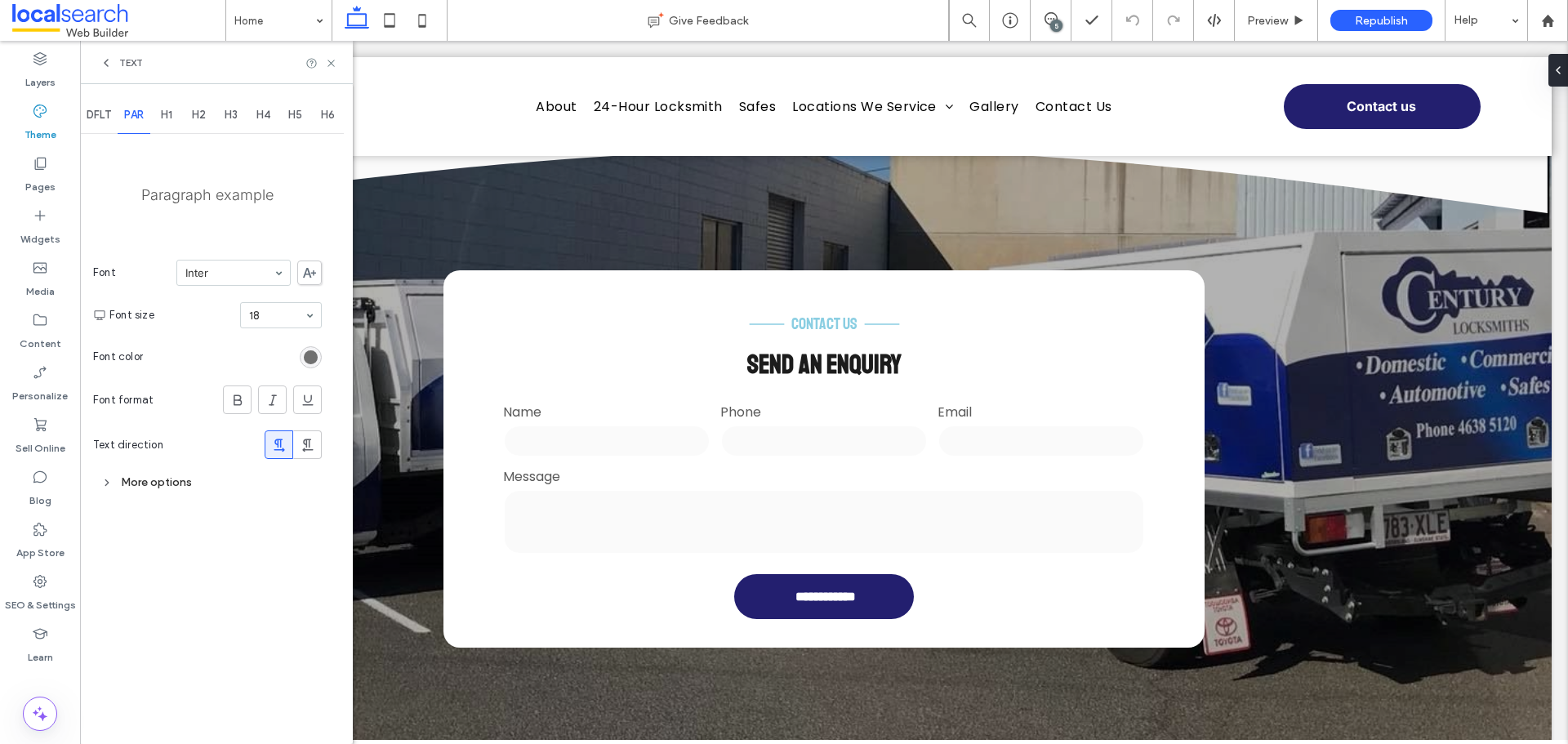 click at bounding box center [310, 357] 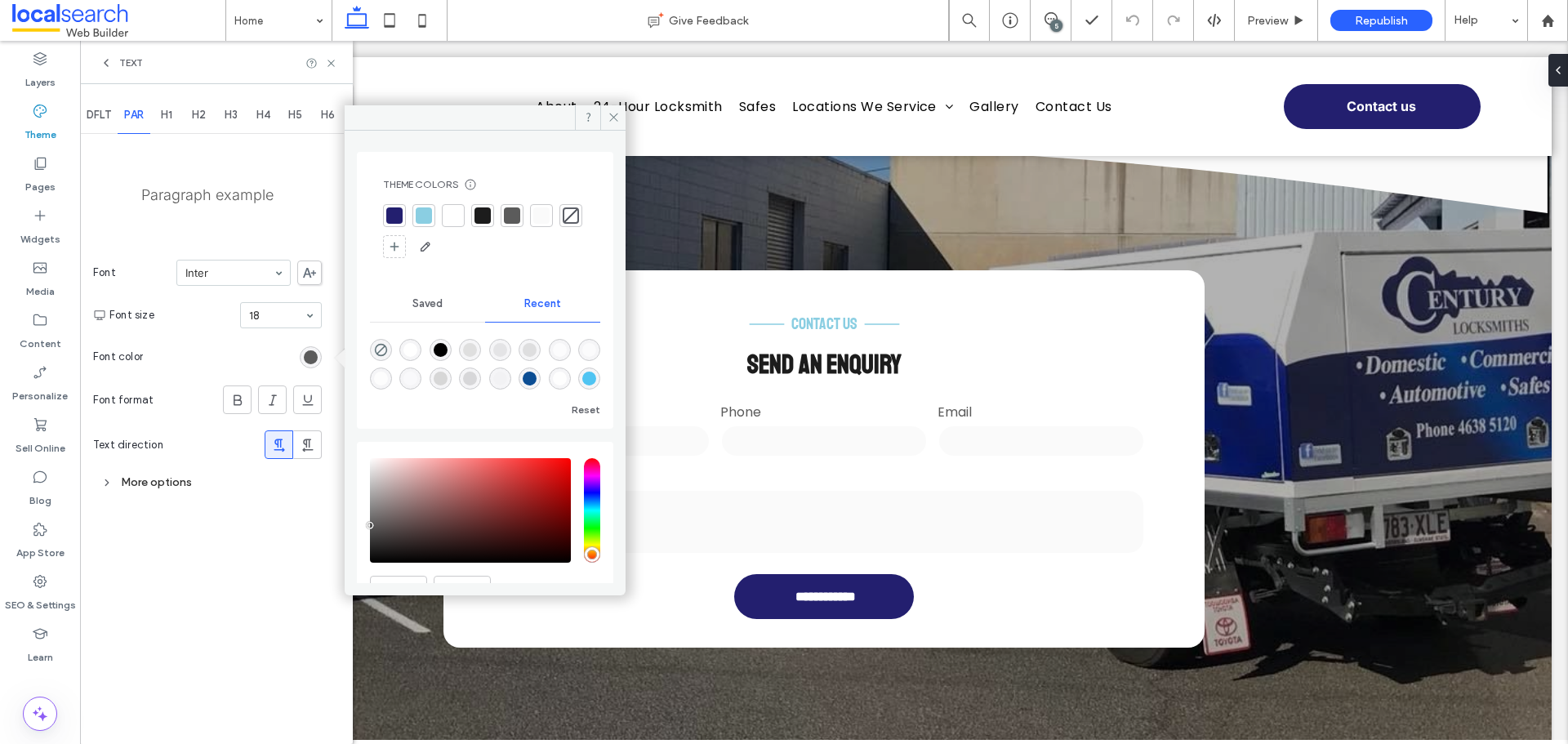 click on "Text" at bounding box center (121, 63) 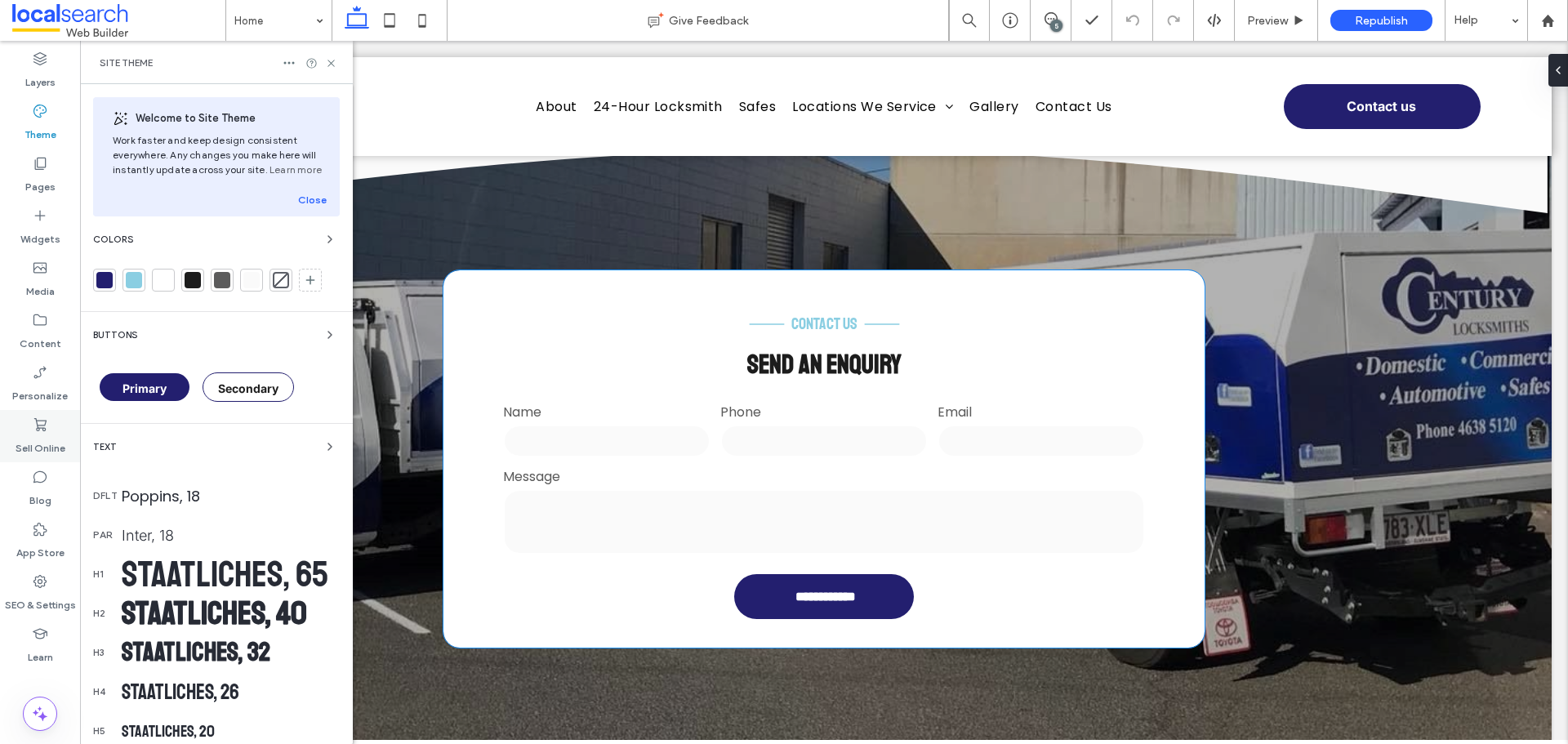 scroll, scrollTop: 2287, scrollLeft: 0, axis: vertical 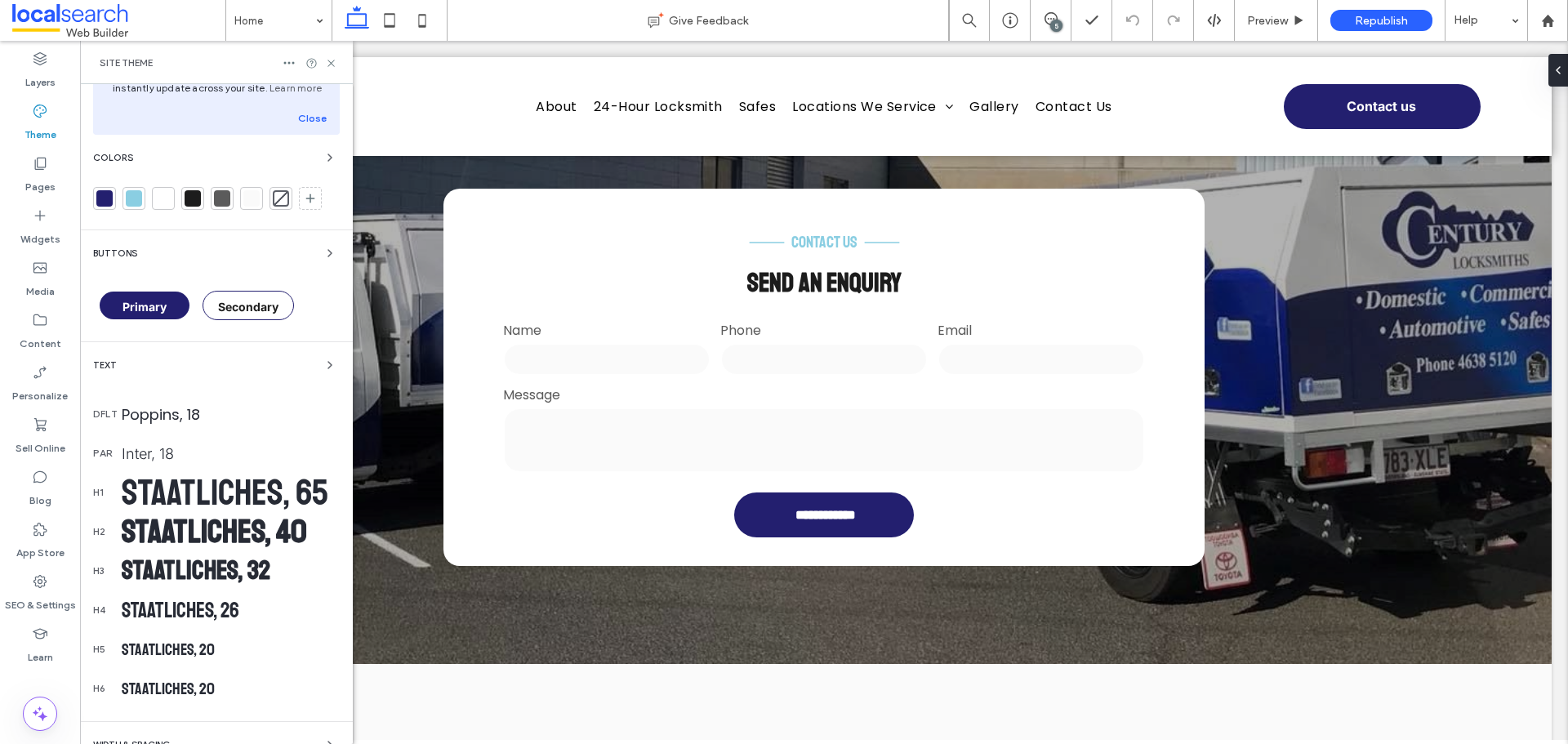 click on "Text" at bounding box center [216, 365] 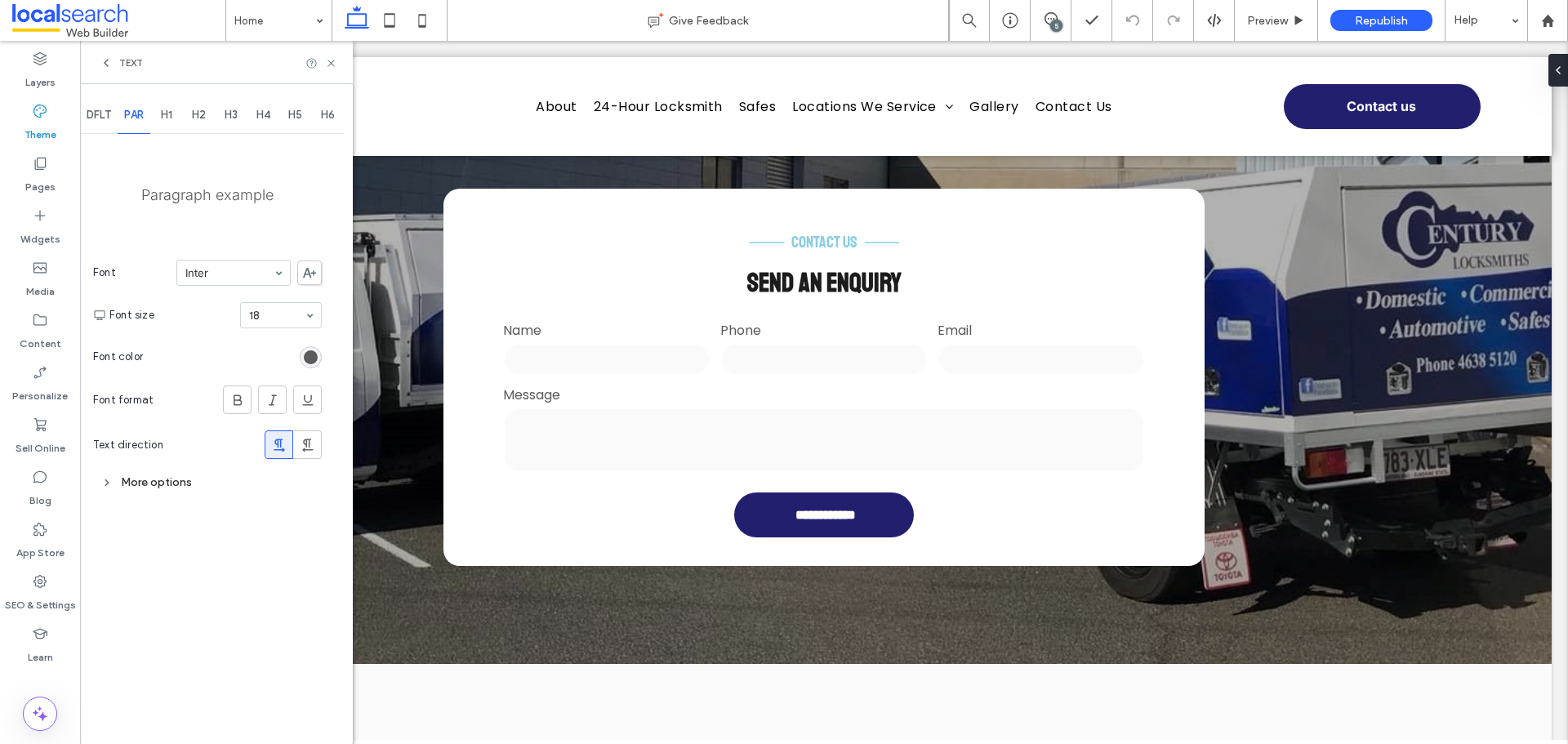 scroll, scrollTop: 0, scrollLeft: 0, axis: both 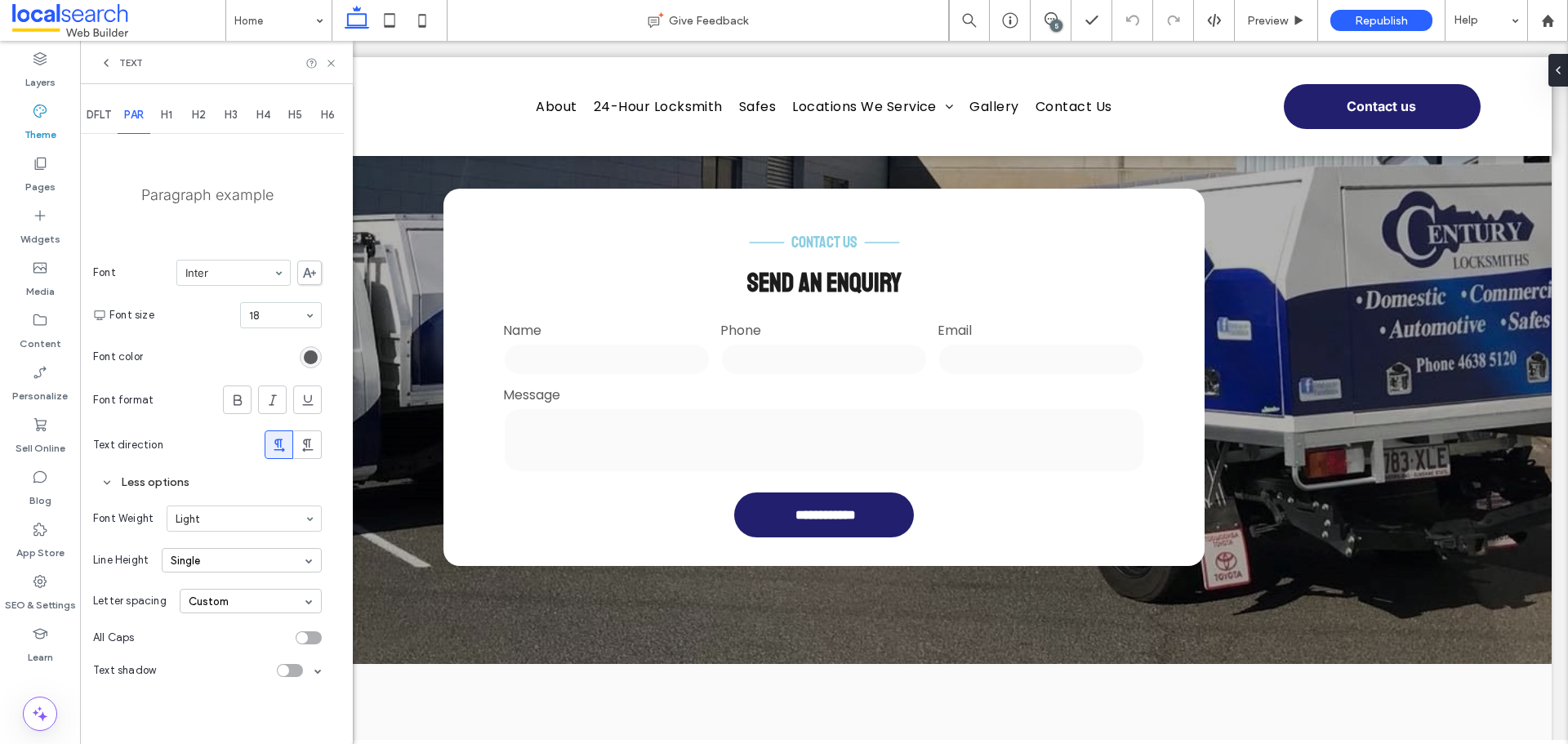 click on "Text" at bounding box center [216, 62] 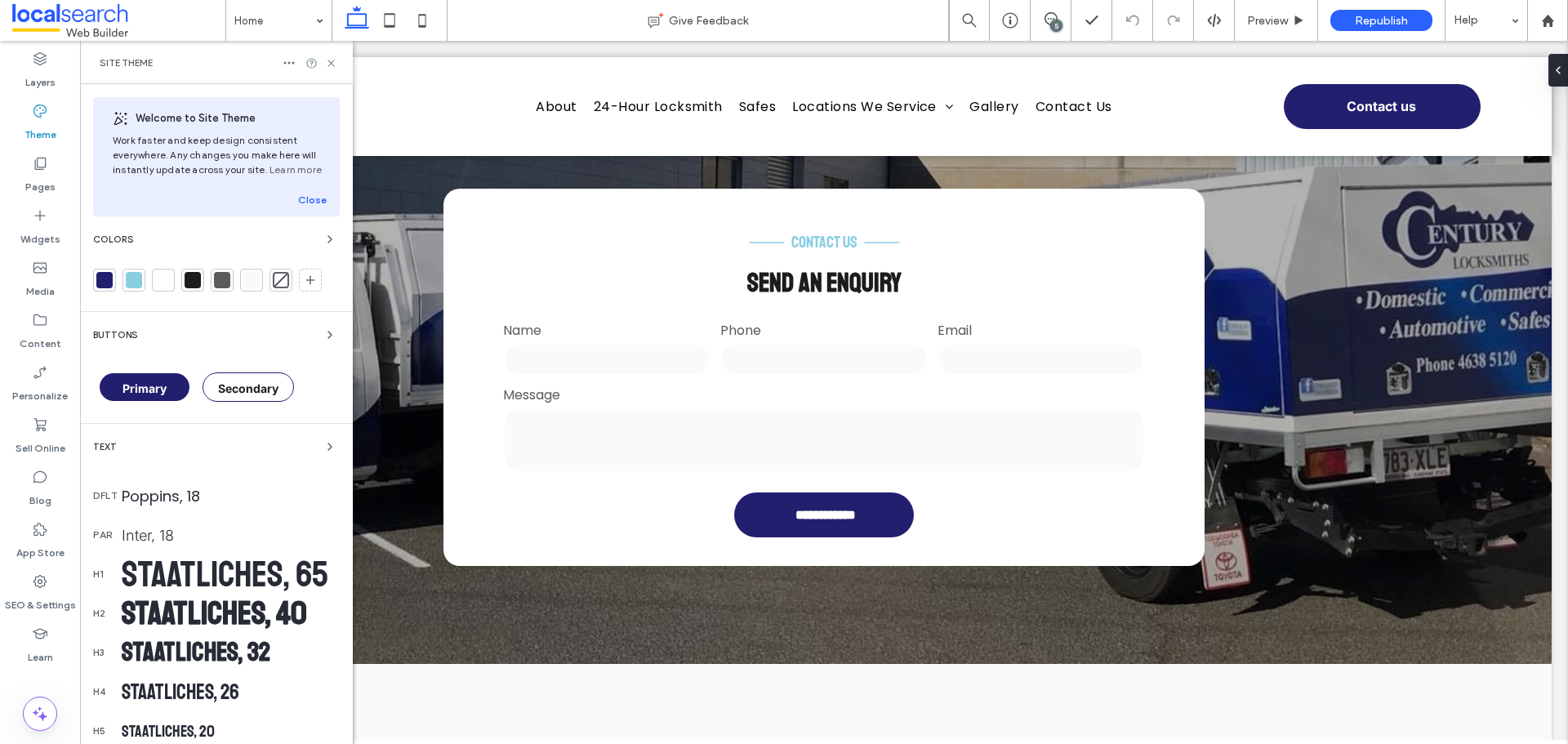 click on "Buttons" at bounding box center (115, 335) 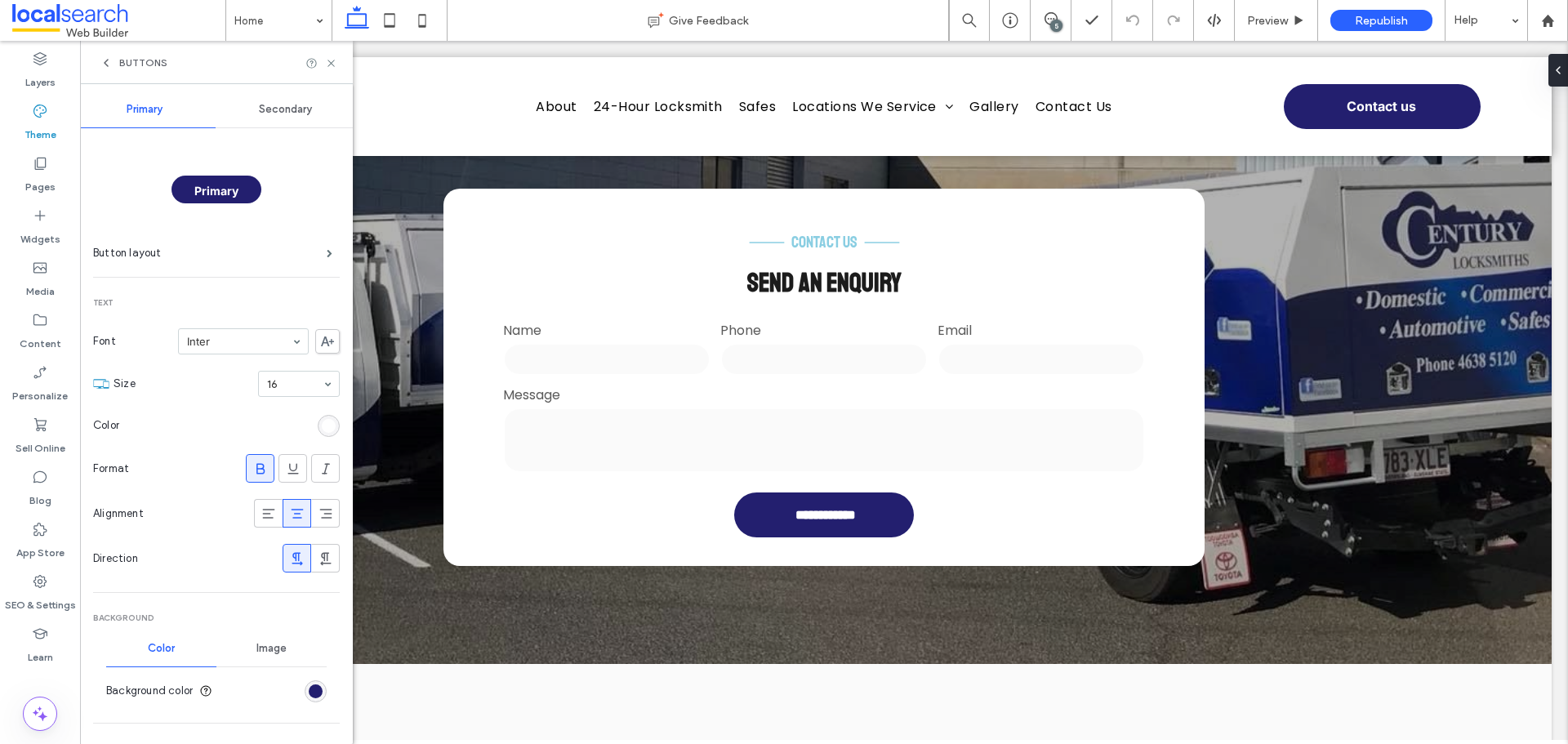 scroll, scrollTop: 0, scrollLeft: 0, axis: both 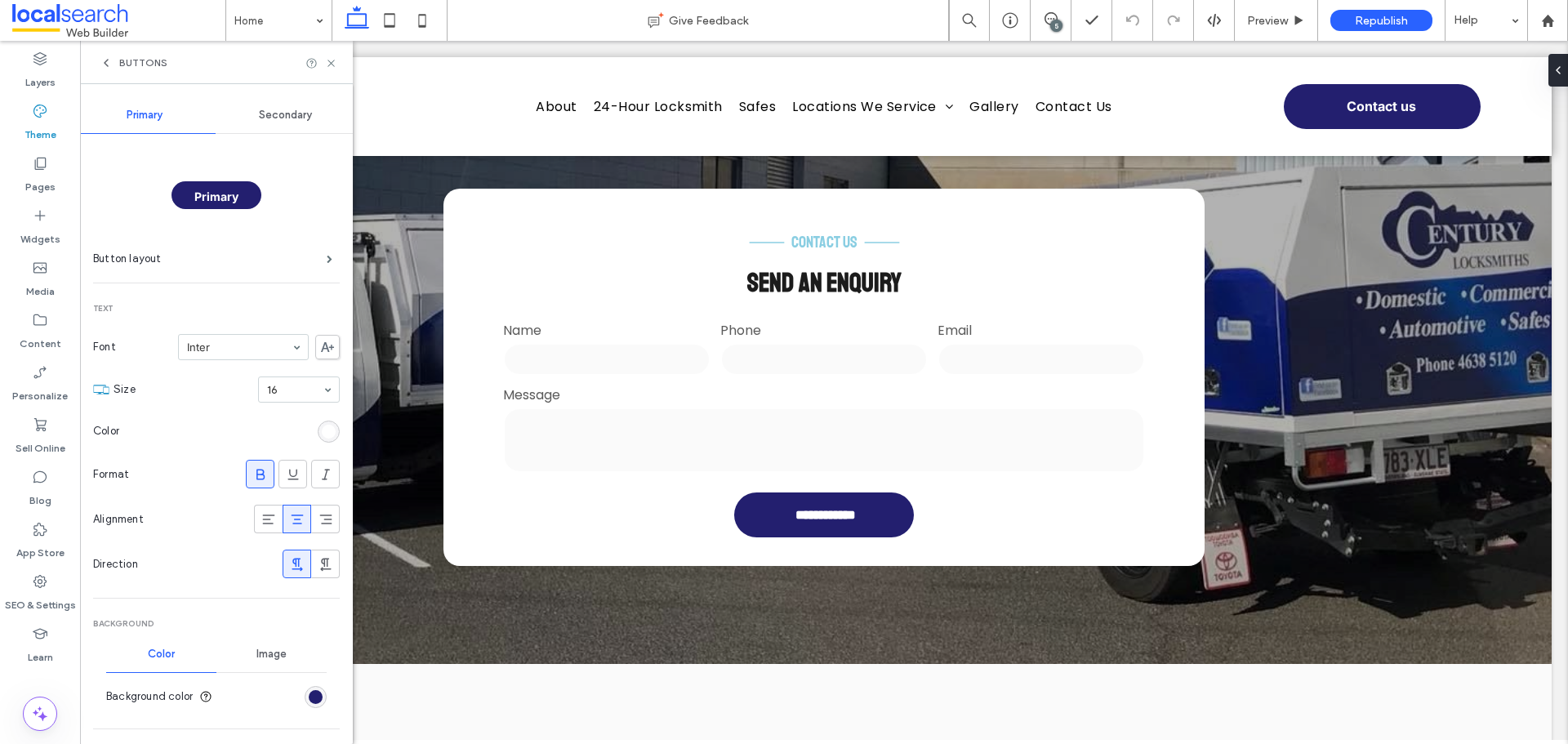 click on "Buttons" at bounding box center (133, 63) 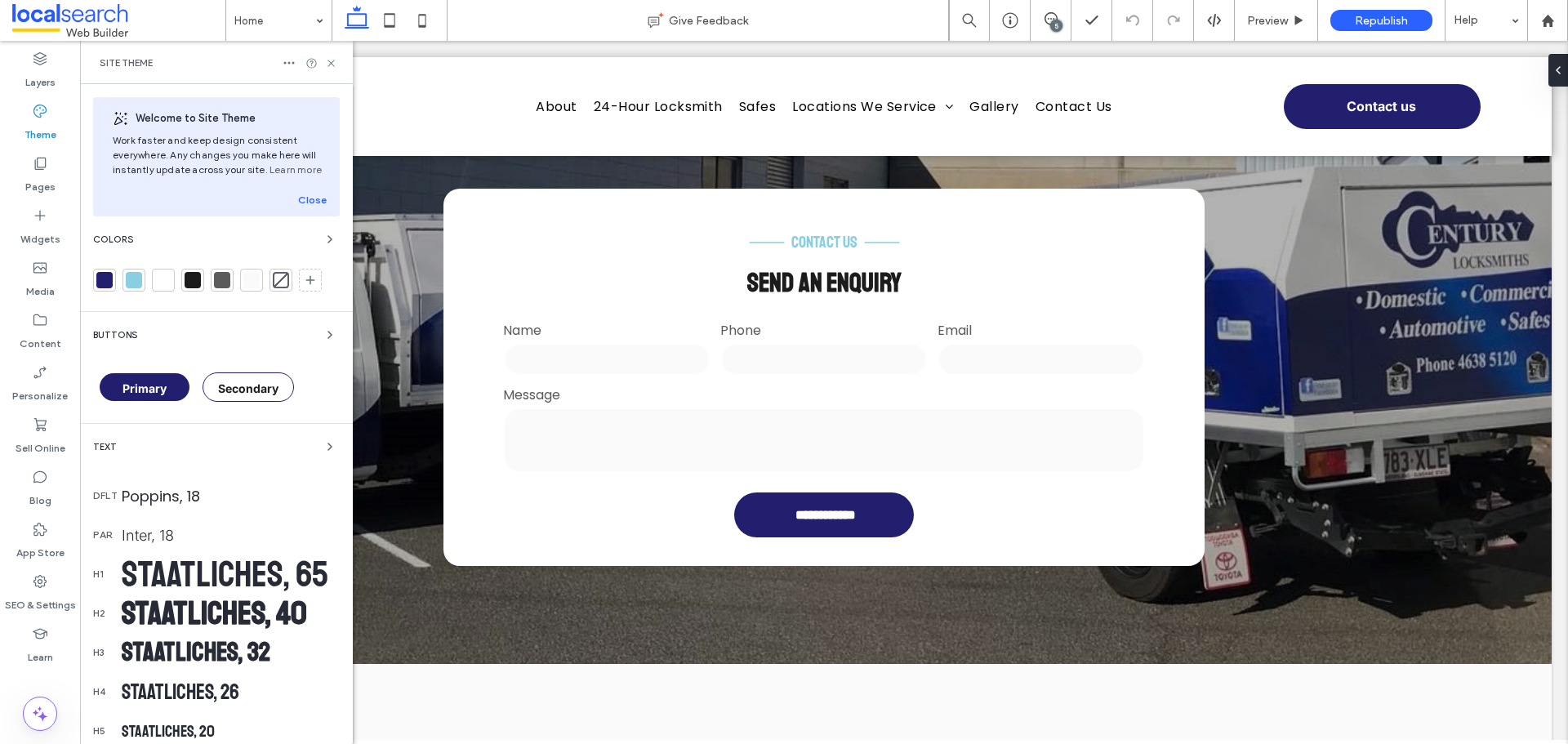 click on "Text" at bounding box center (105, 447) 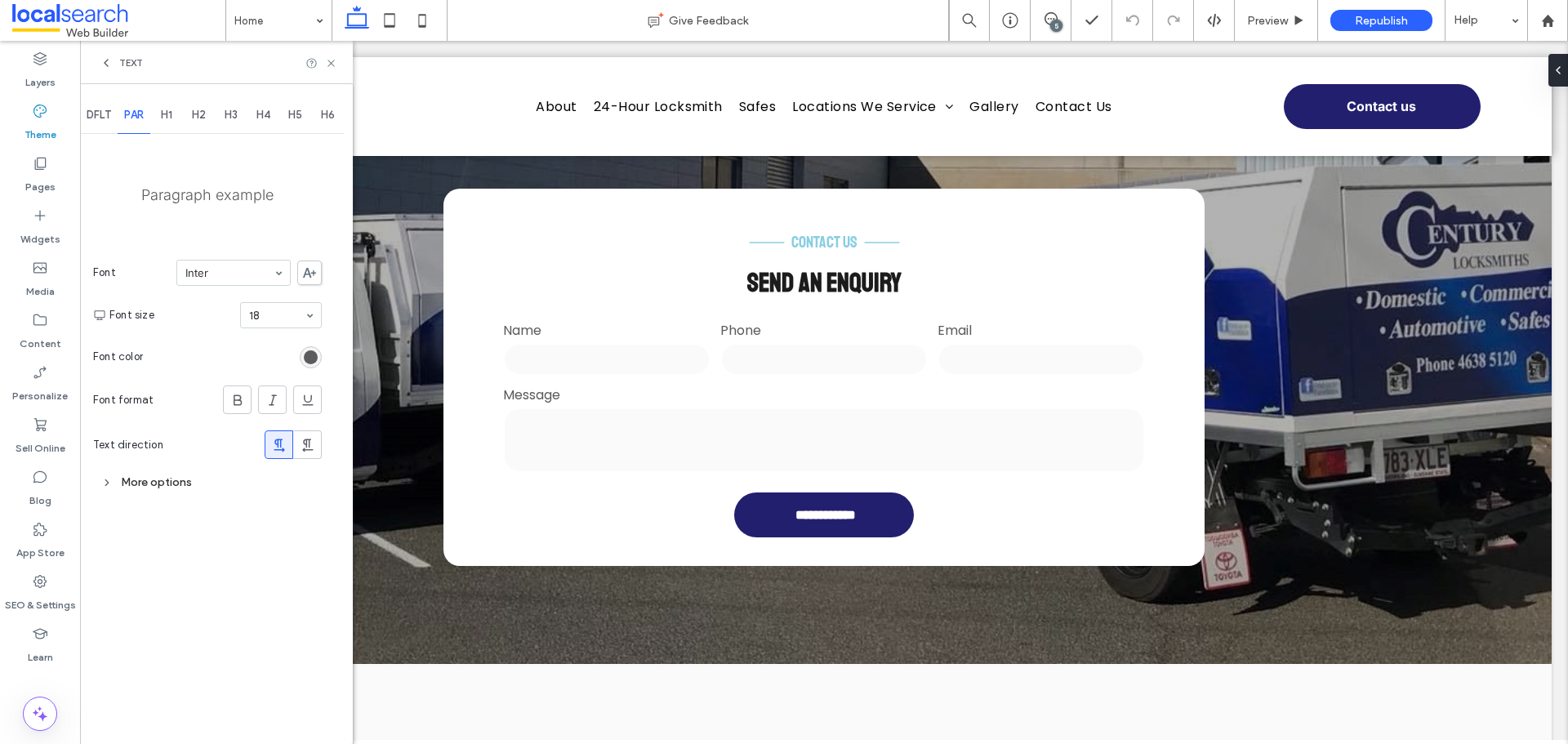 click on "DFLT" at bounding box center [99, 115] 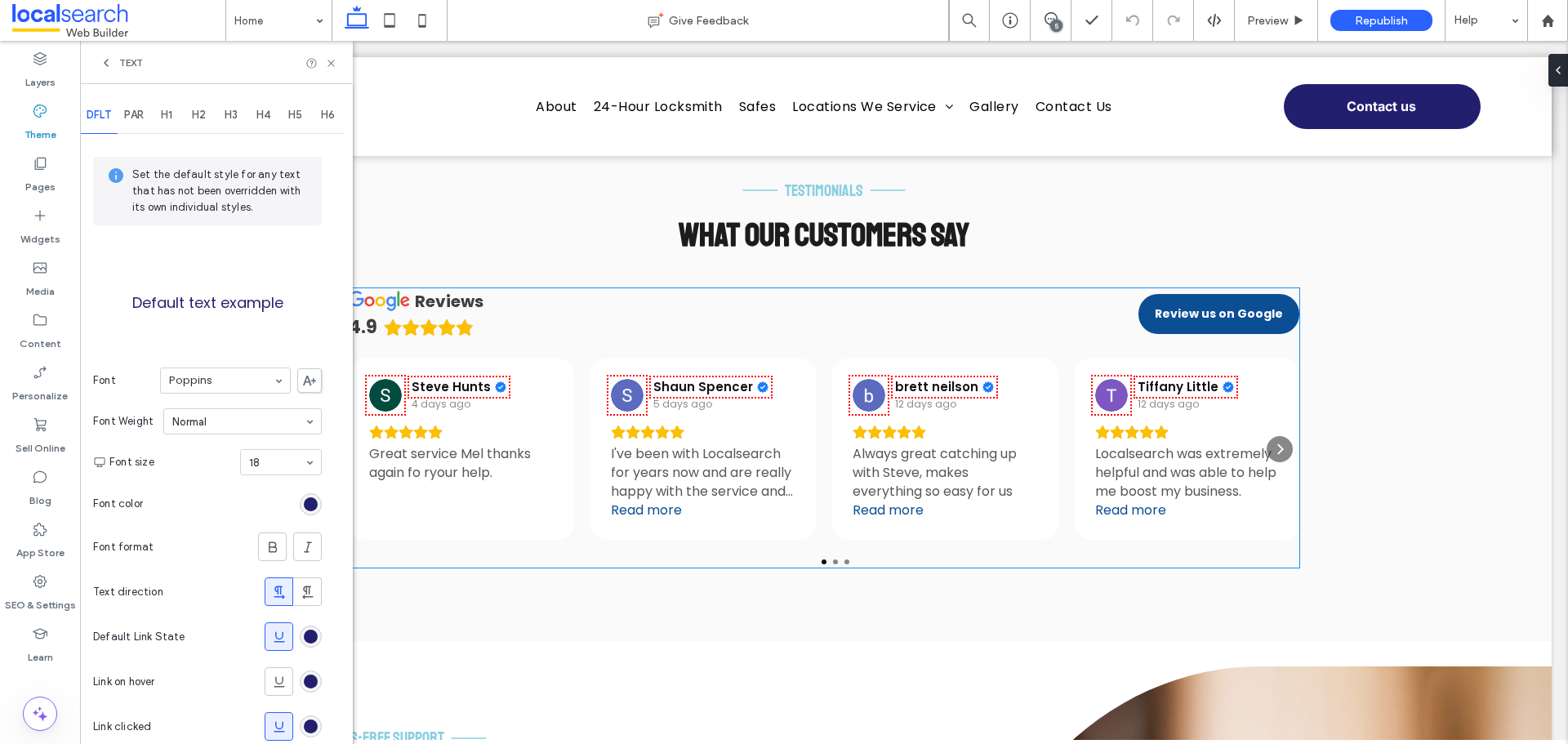 scroll, scrollTop: 2858, scrollLeft: 0, axis: vertical 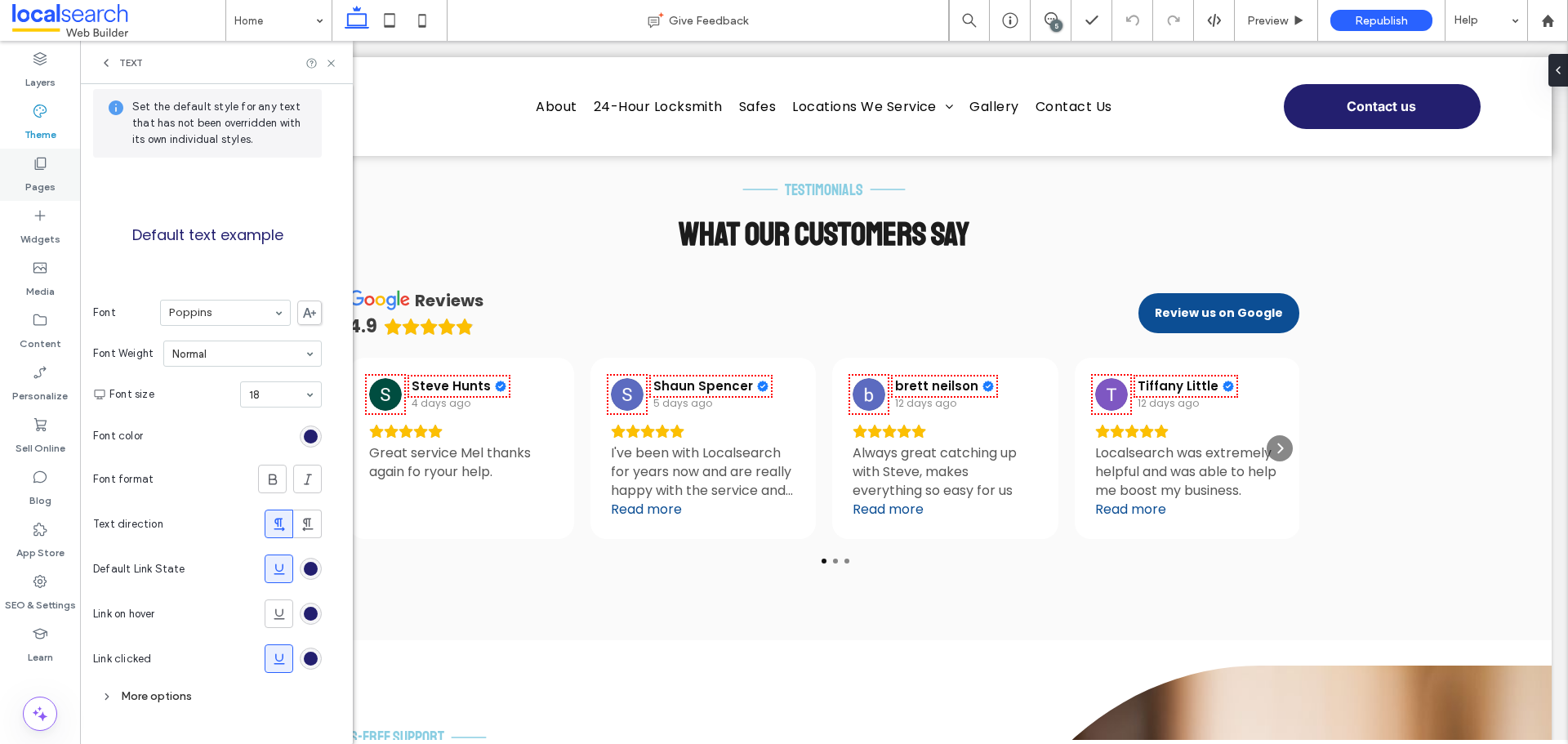 drag, startPoint x: 42, startPoint y: 189, endPoint x: 127, endPoint y: 239, distance: 98.61541 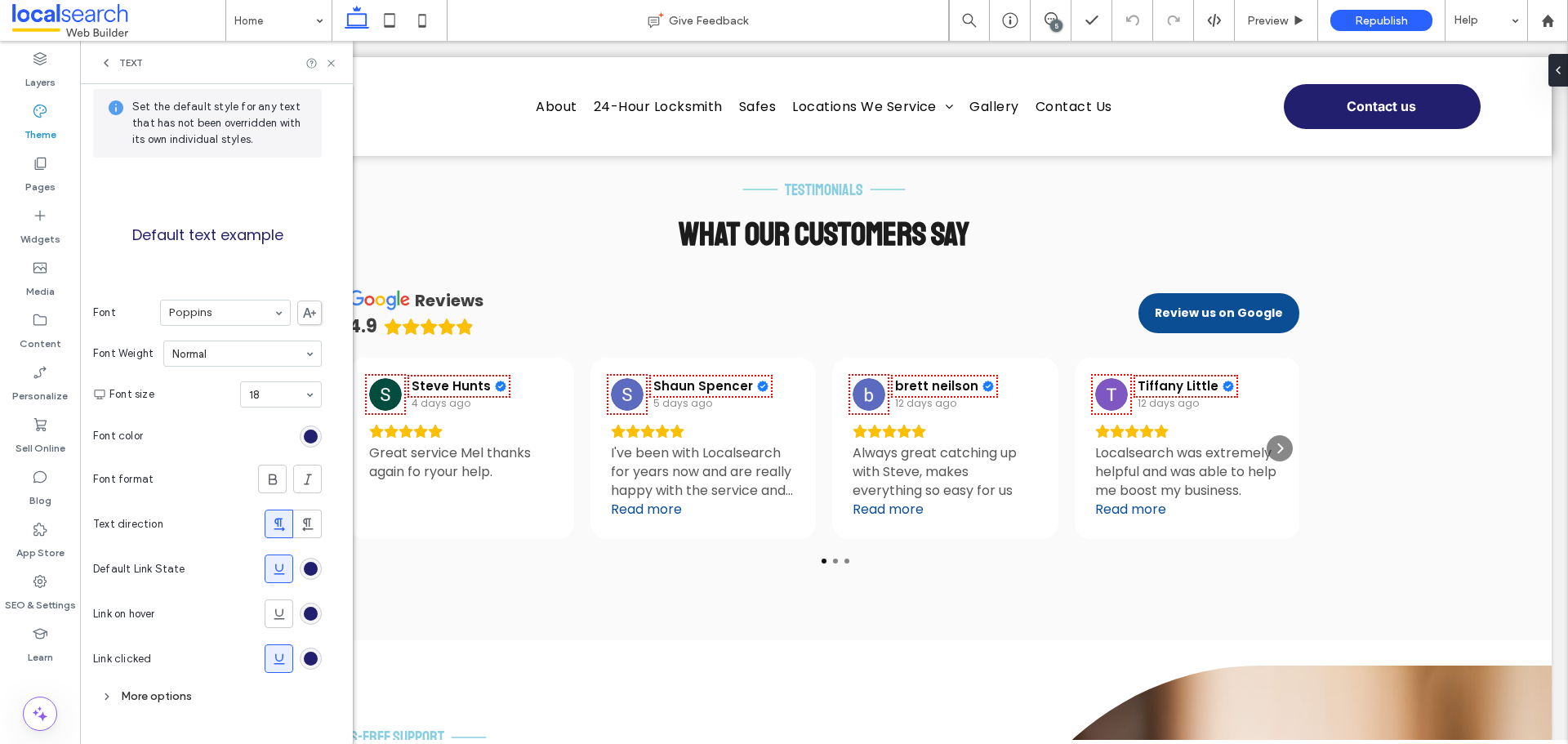 click on "Pages" at bounding box center [40, 183] 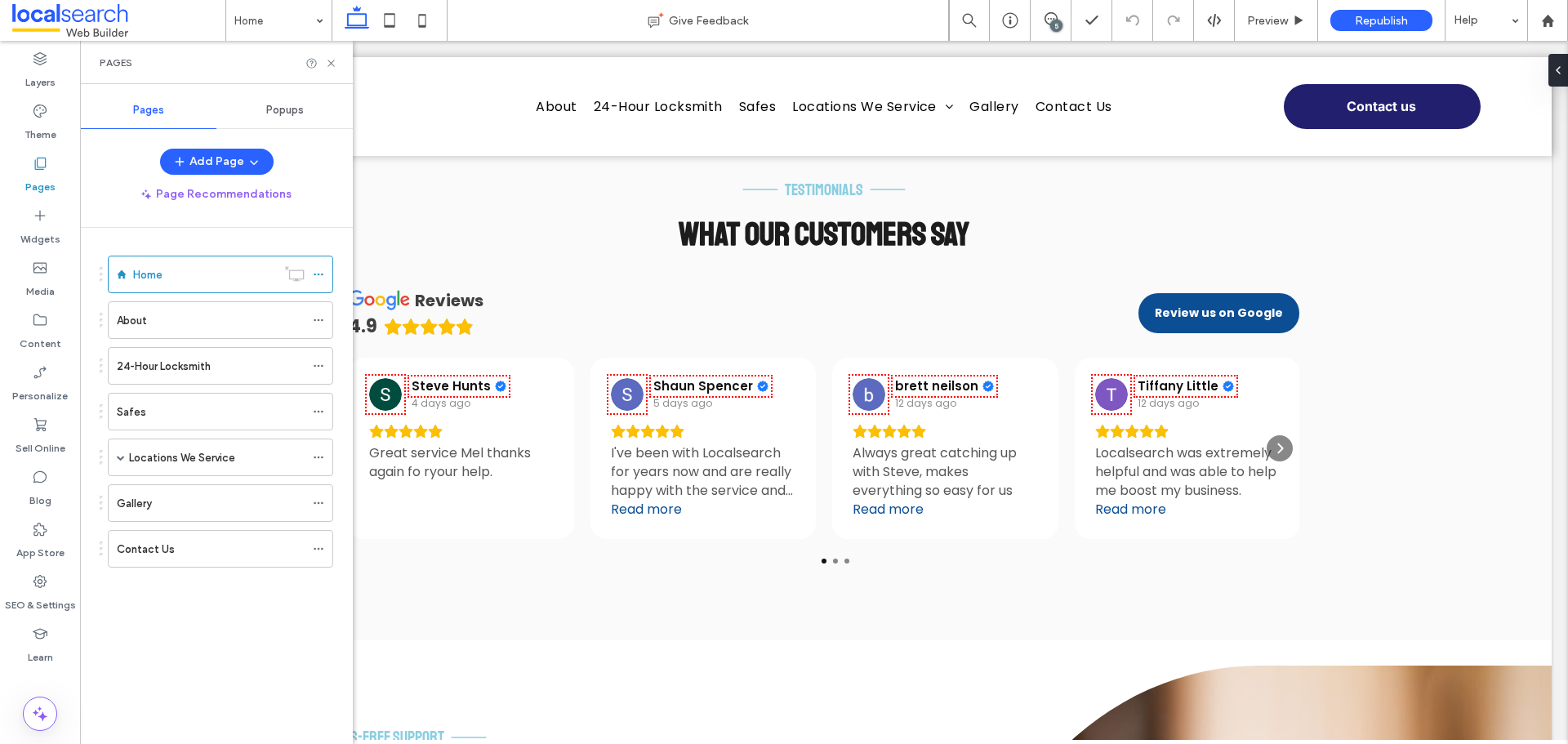click on "Popups" at bounding box center [285, 110] 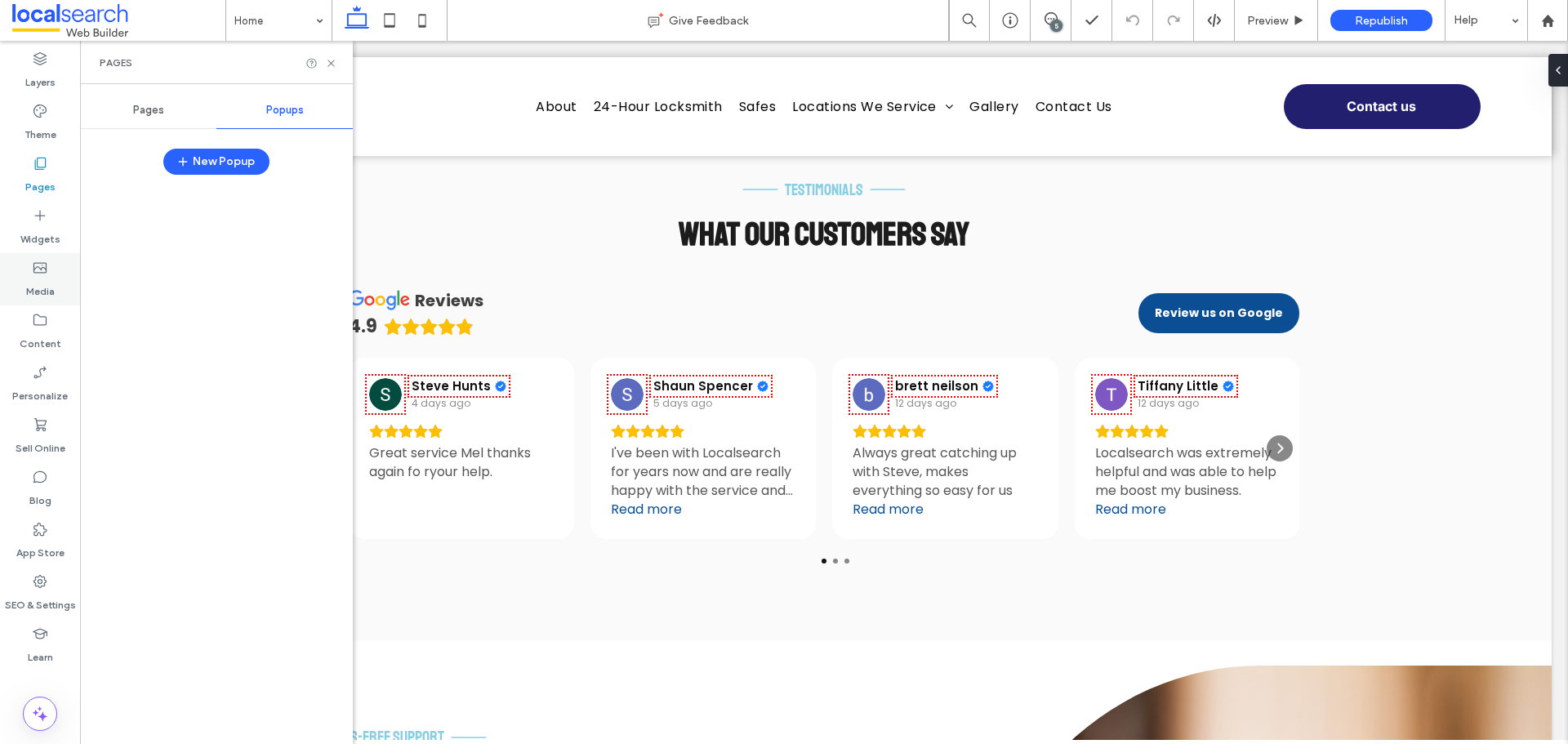 click on "Widgets" at bounding box center [40, 227] 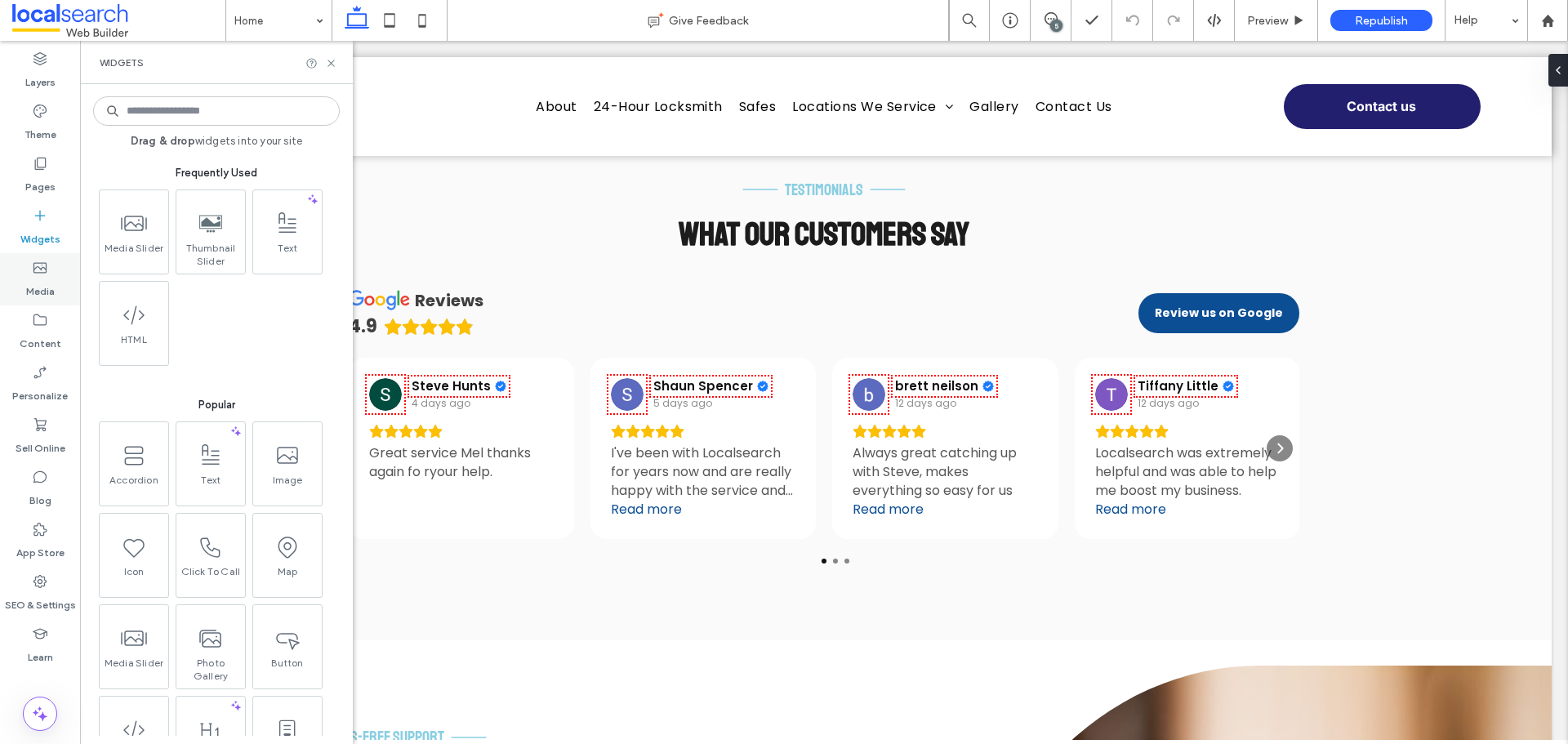 click on "Media" at bounding box center [40, 287] 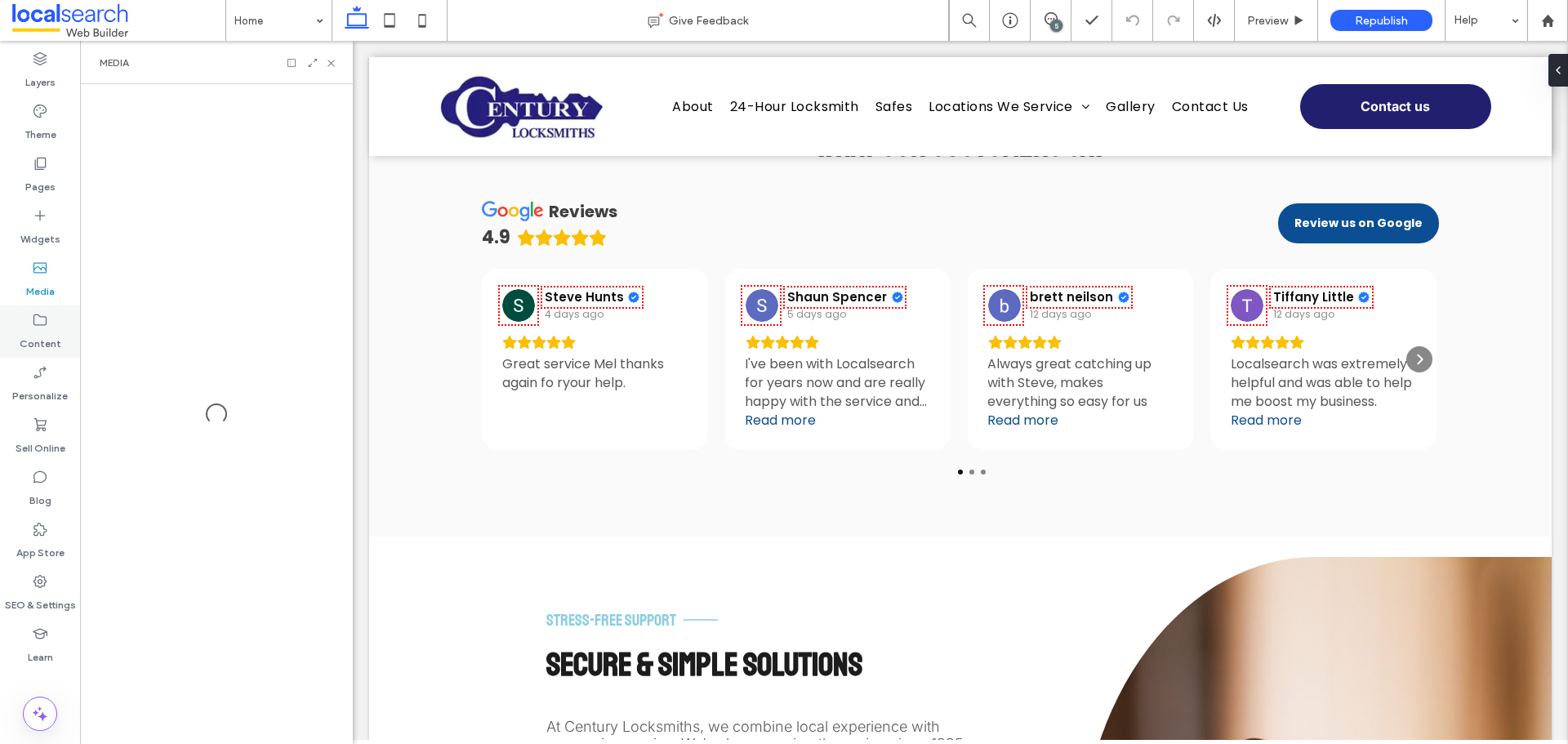 click on "Content" at bounding box center [40, 340] 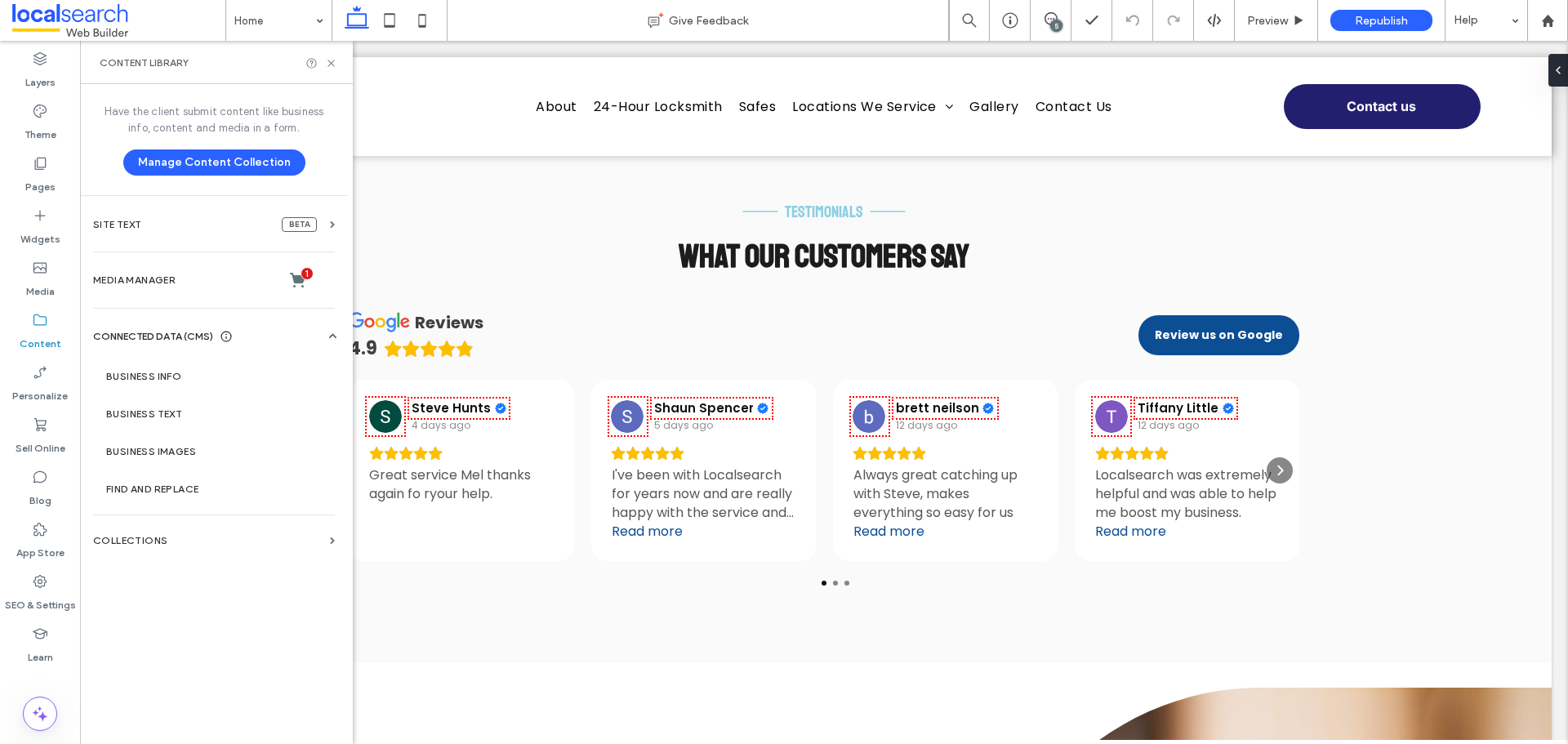 scroll, scrollTop: 2858, scrollLeft: 0, axis: vertical 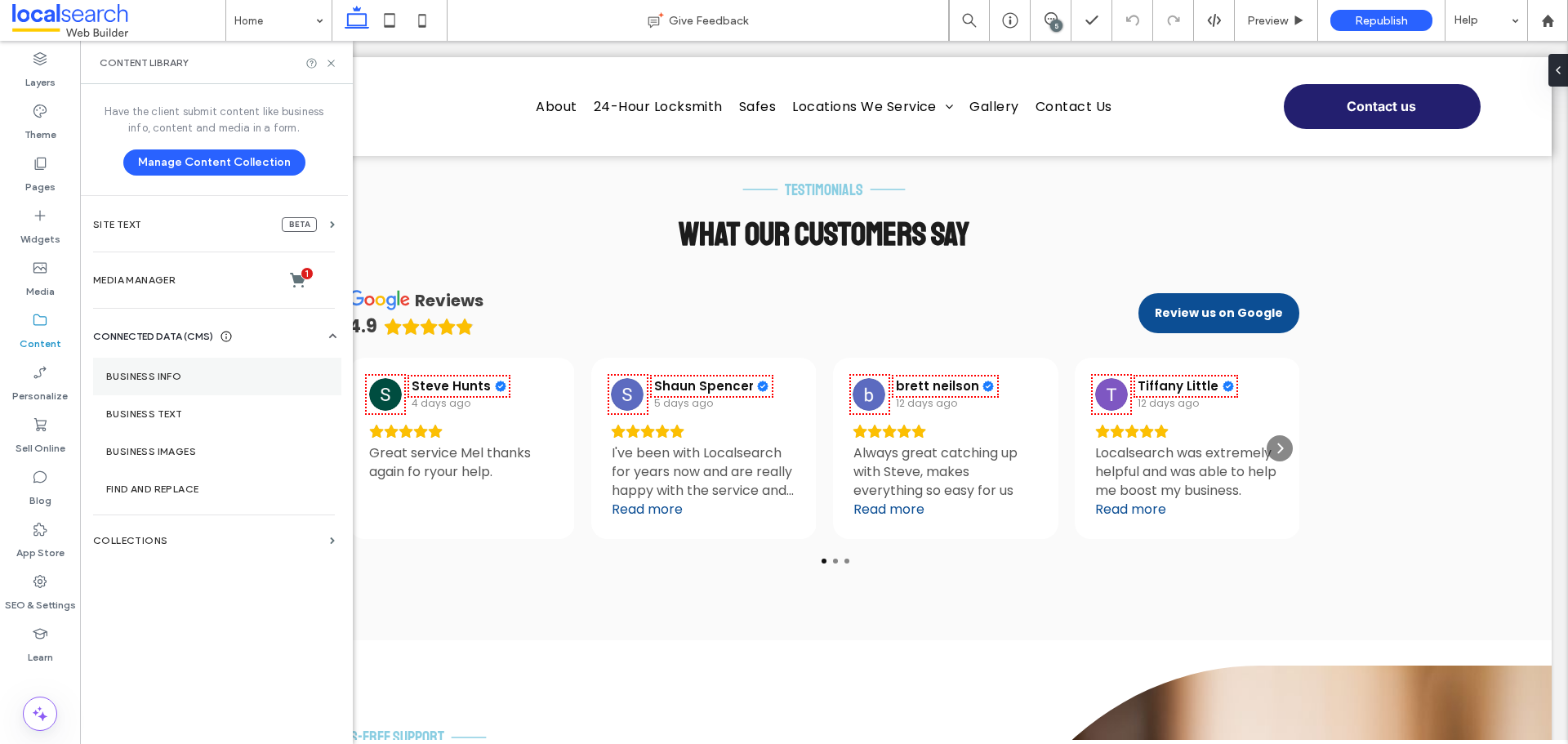 click on "Business Info" at bounding box center [217, 376] 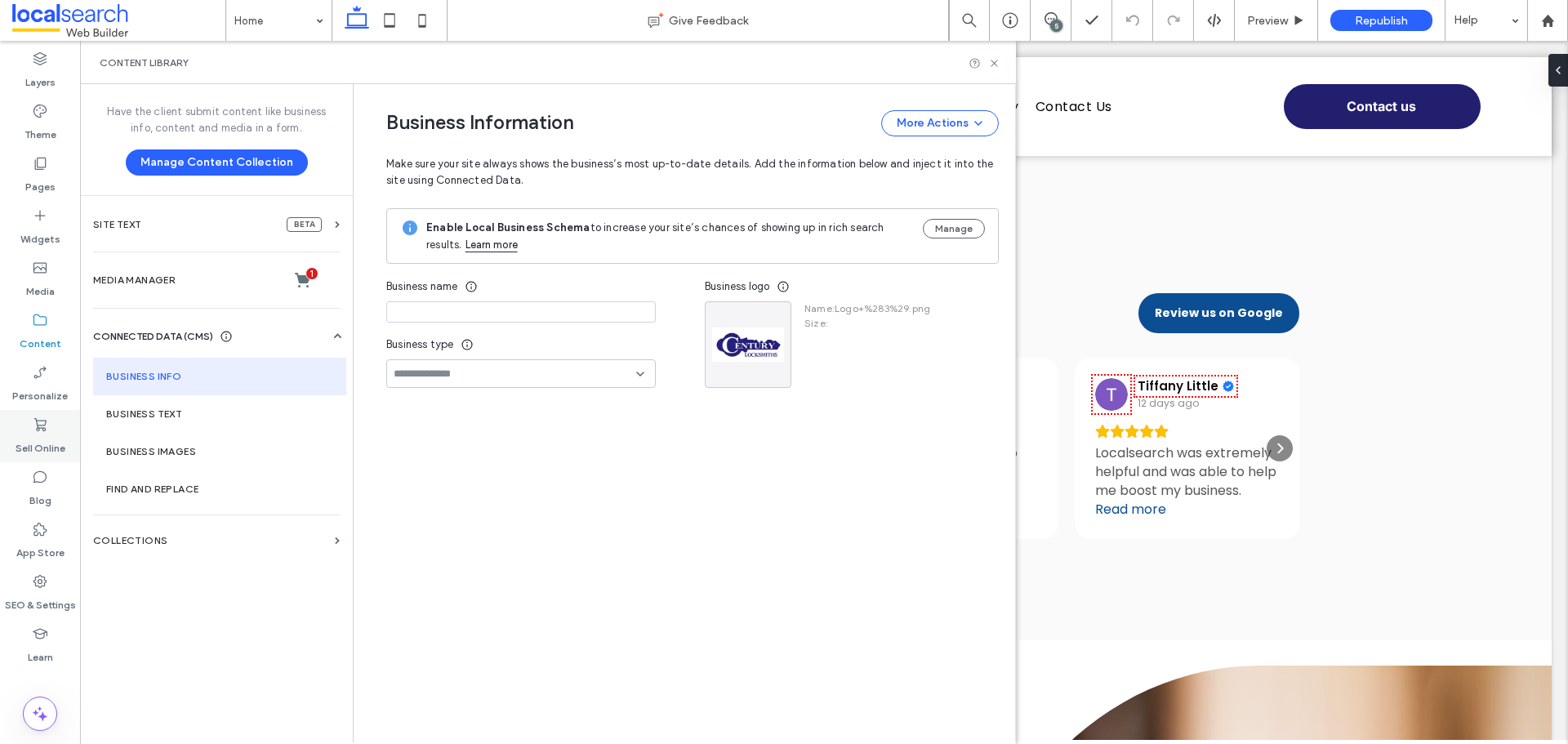 type on "**********" 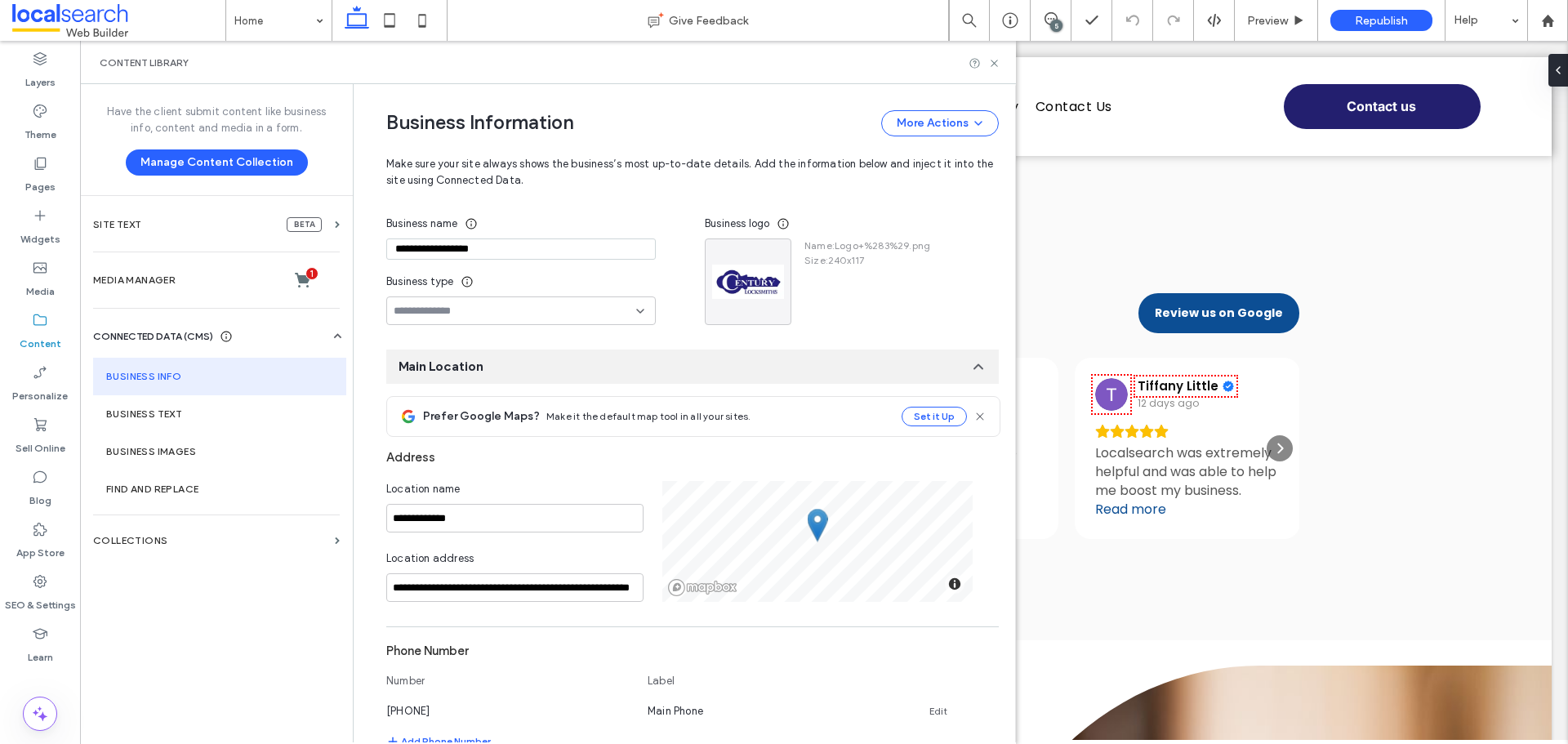 scroll, scrollTop: 82, scrollLeft: 0, axis: vertical 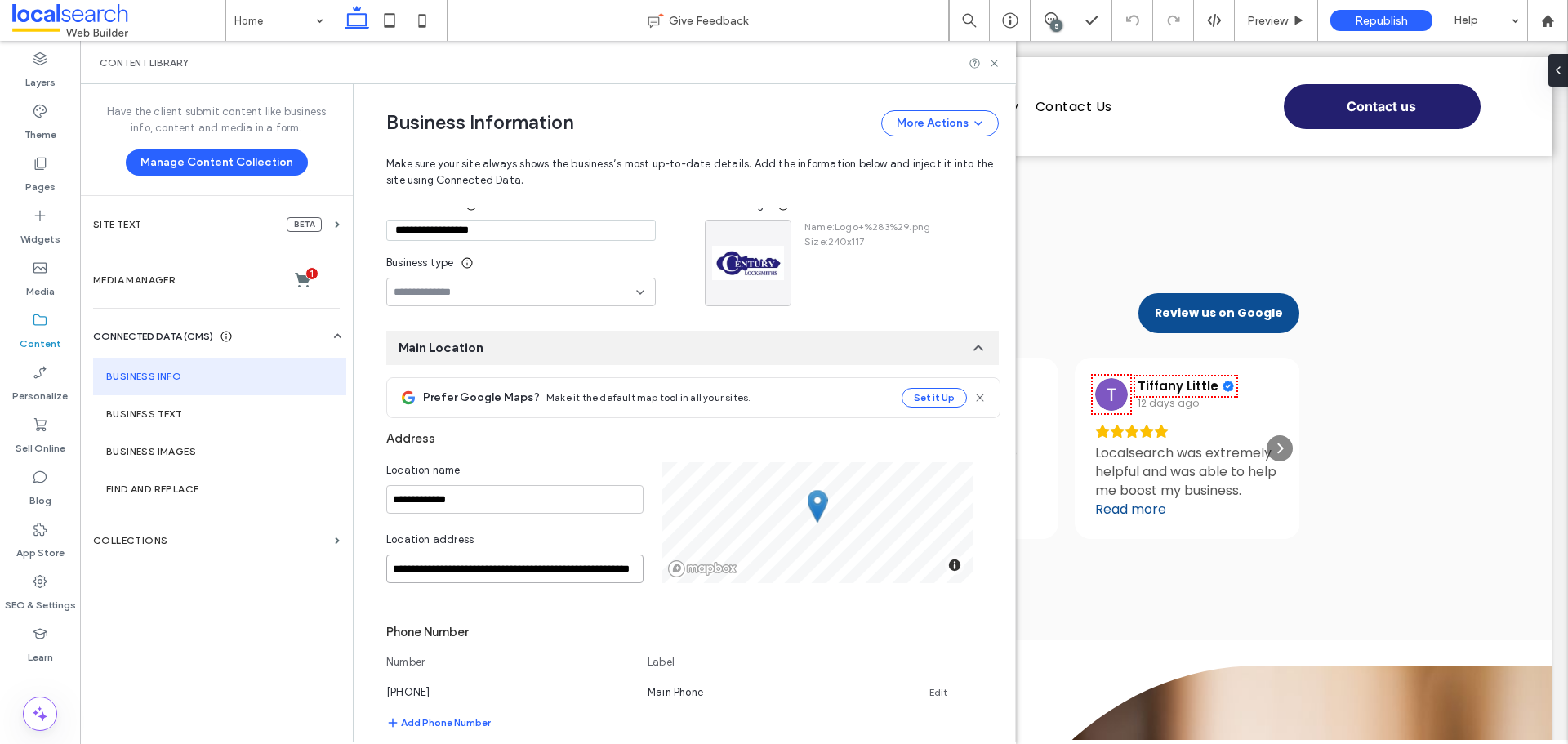click on "**********" at bounding box center (514, 568) 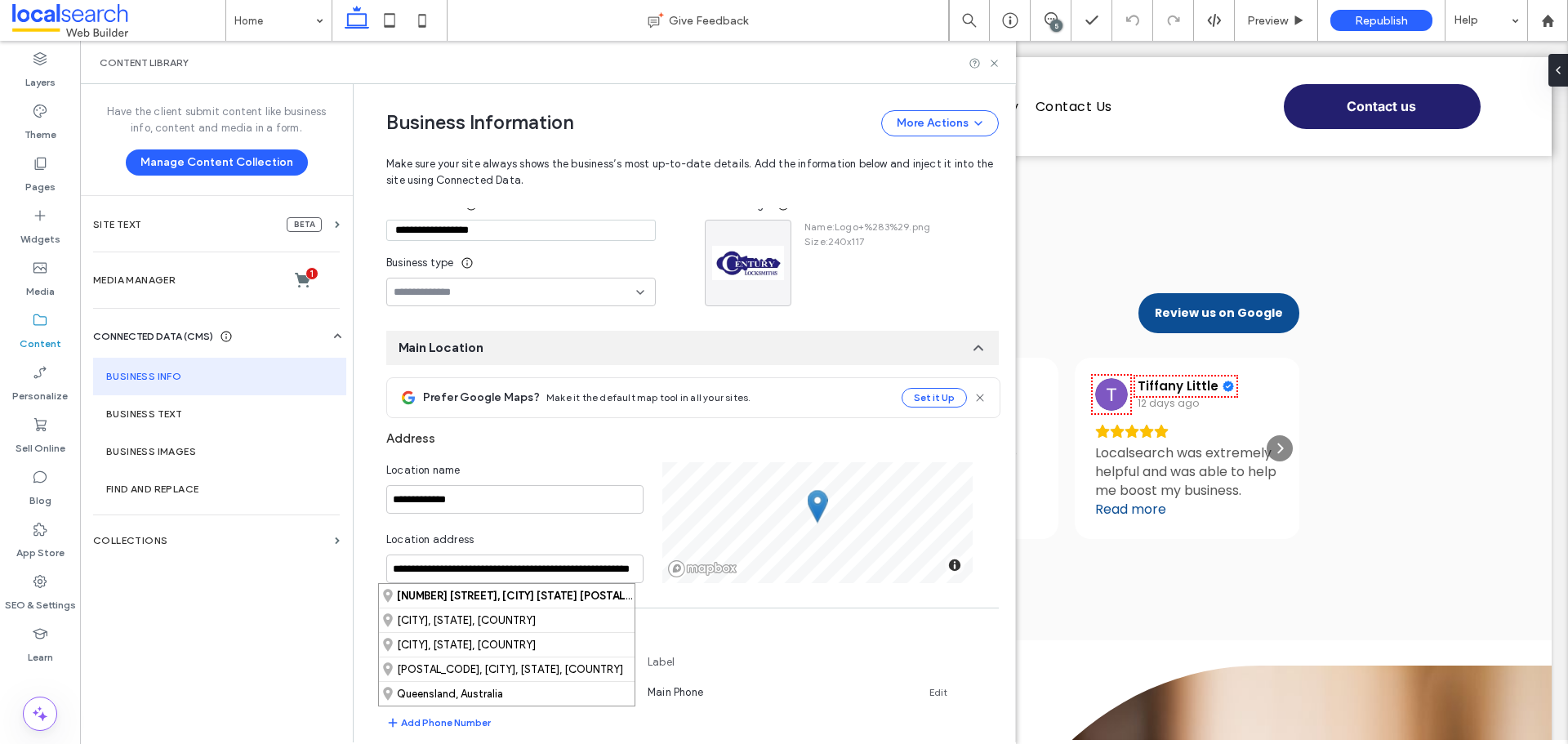 click on "**********" at bounding box center (680, 896) 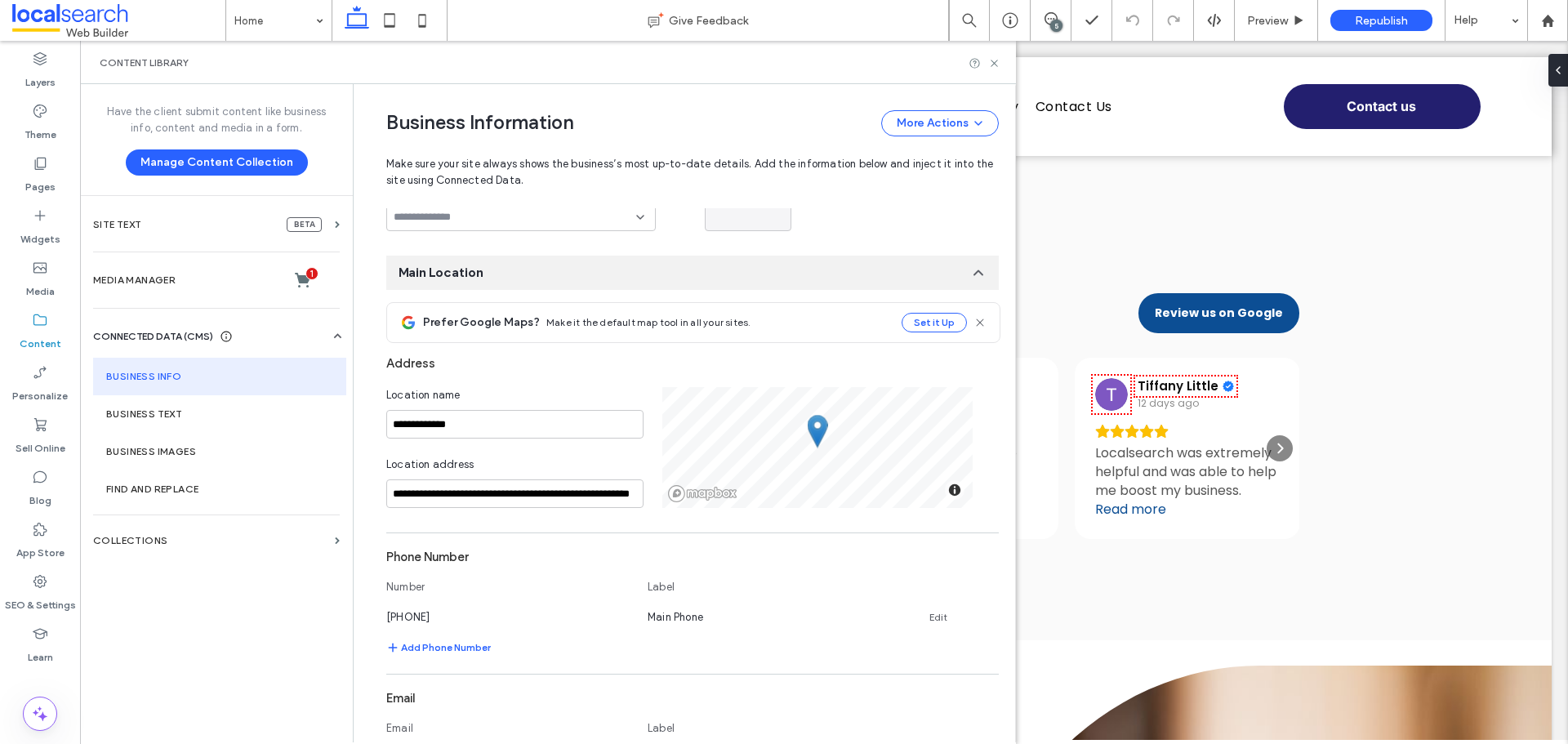 scroll, scrollTop: 245, scrollLeft: 0, axis: vertical 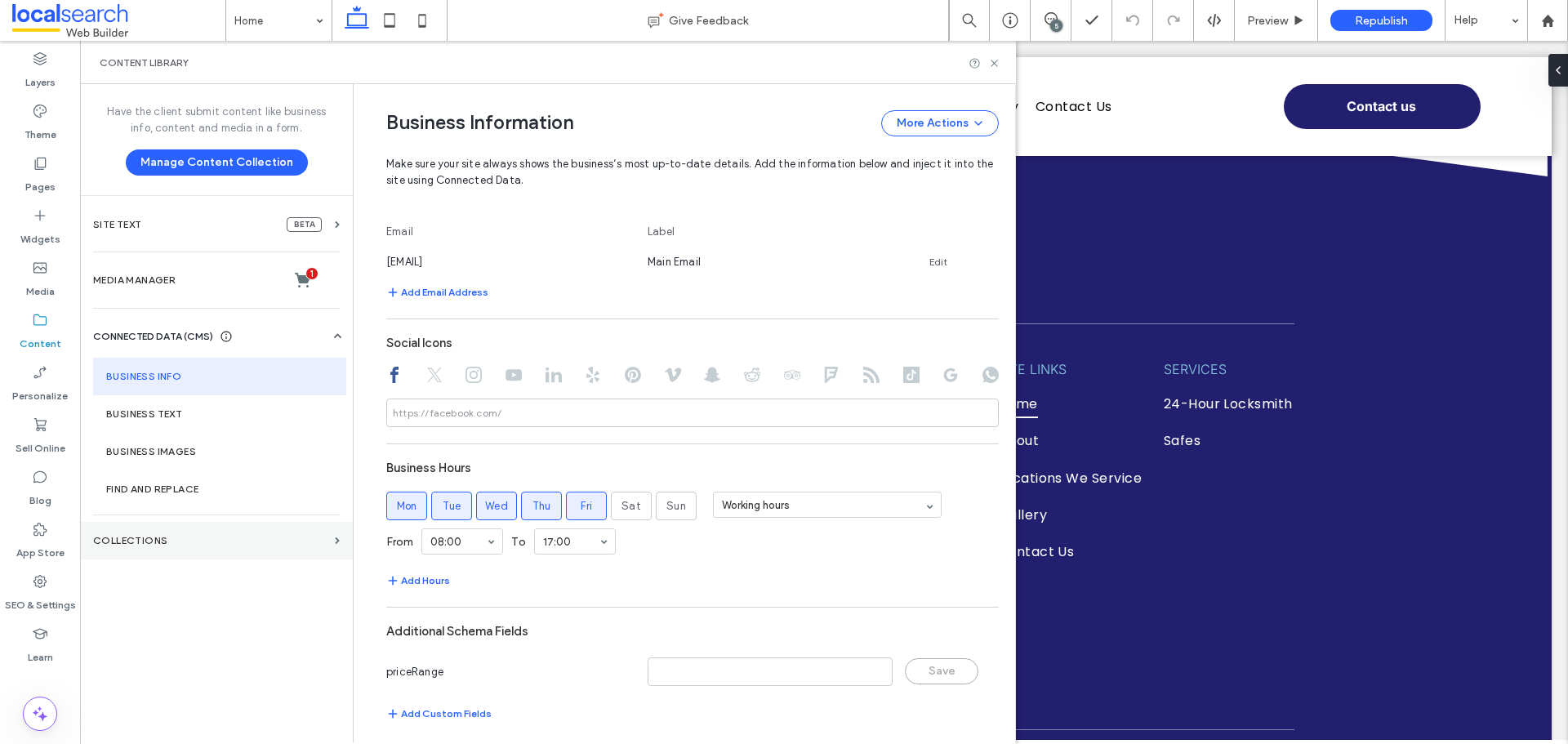 click on "Collections" at bounding box center (216, 541) 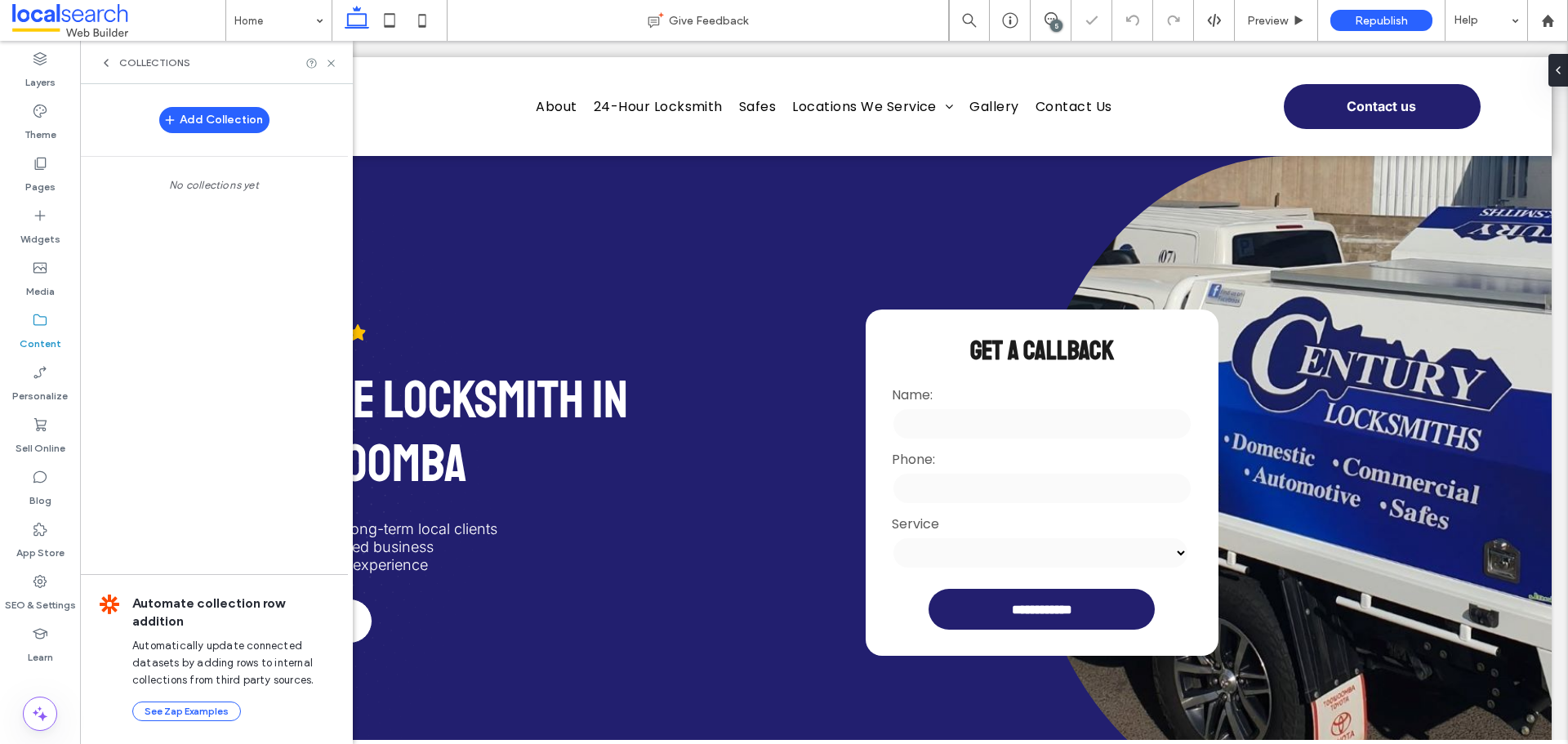 scroll, scrollTop: 0, scrollLeft: 0, axis: both 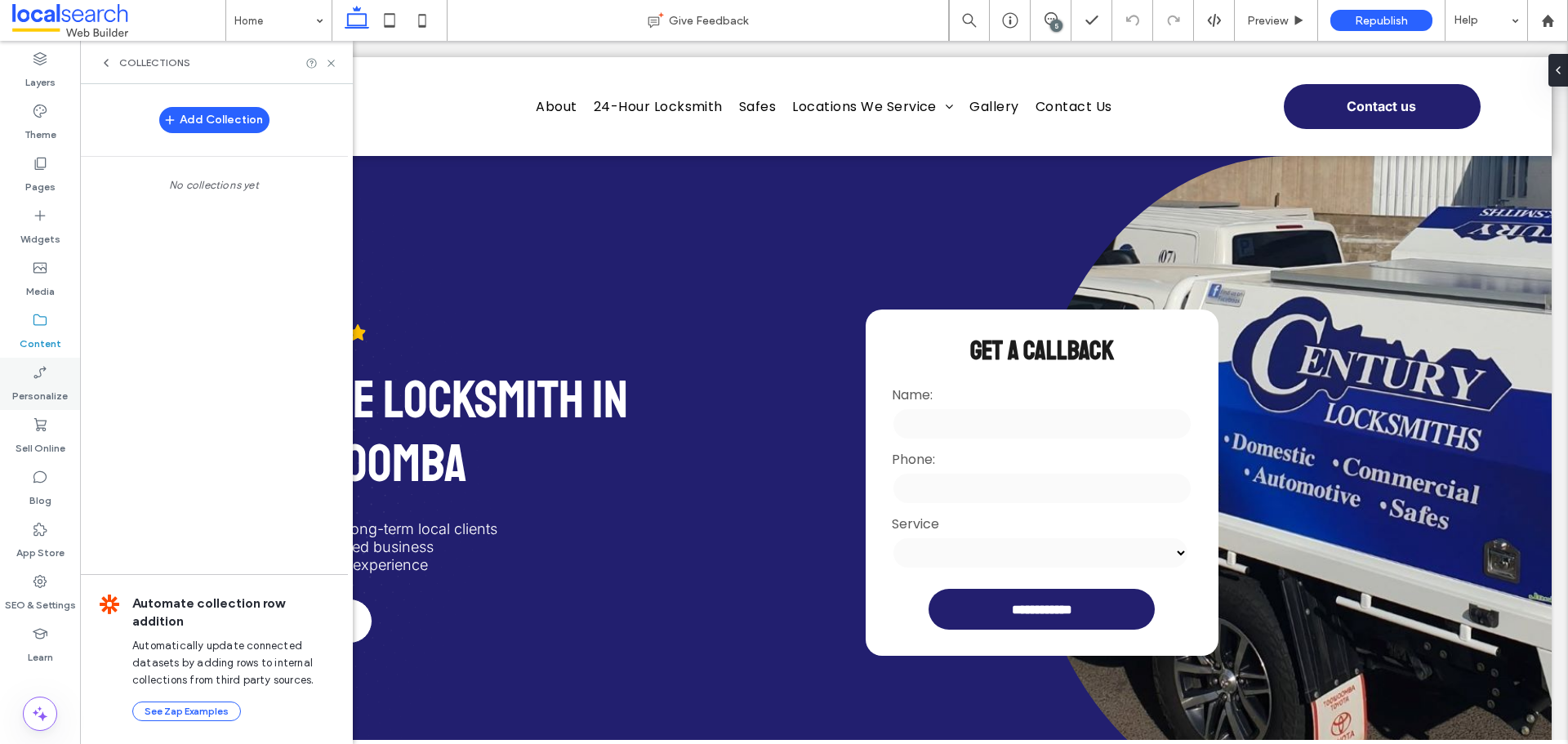 click 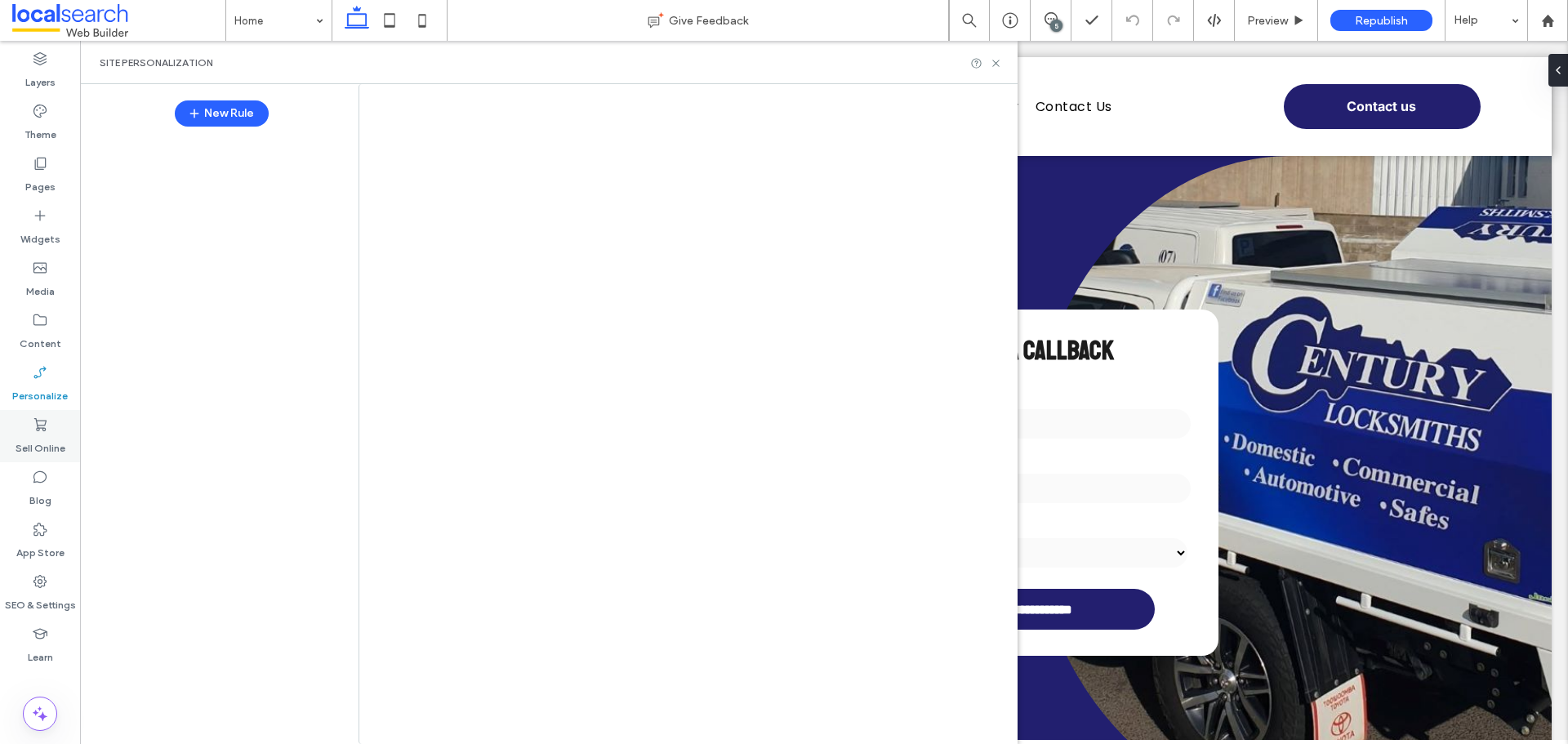 click on "Sell Online" at bounding box center (40, 444) 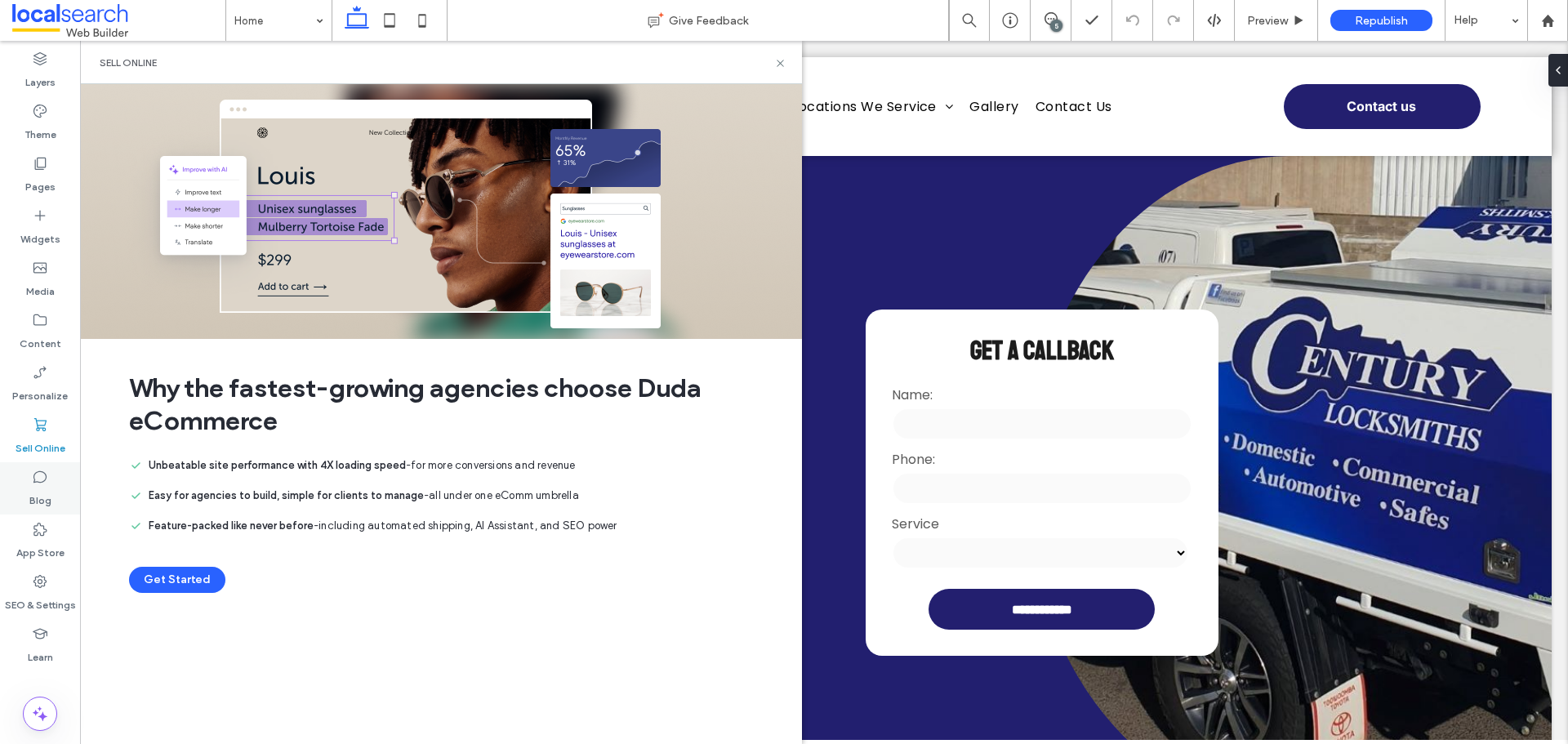 click on "Blog" at bounding box center (40, 497) 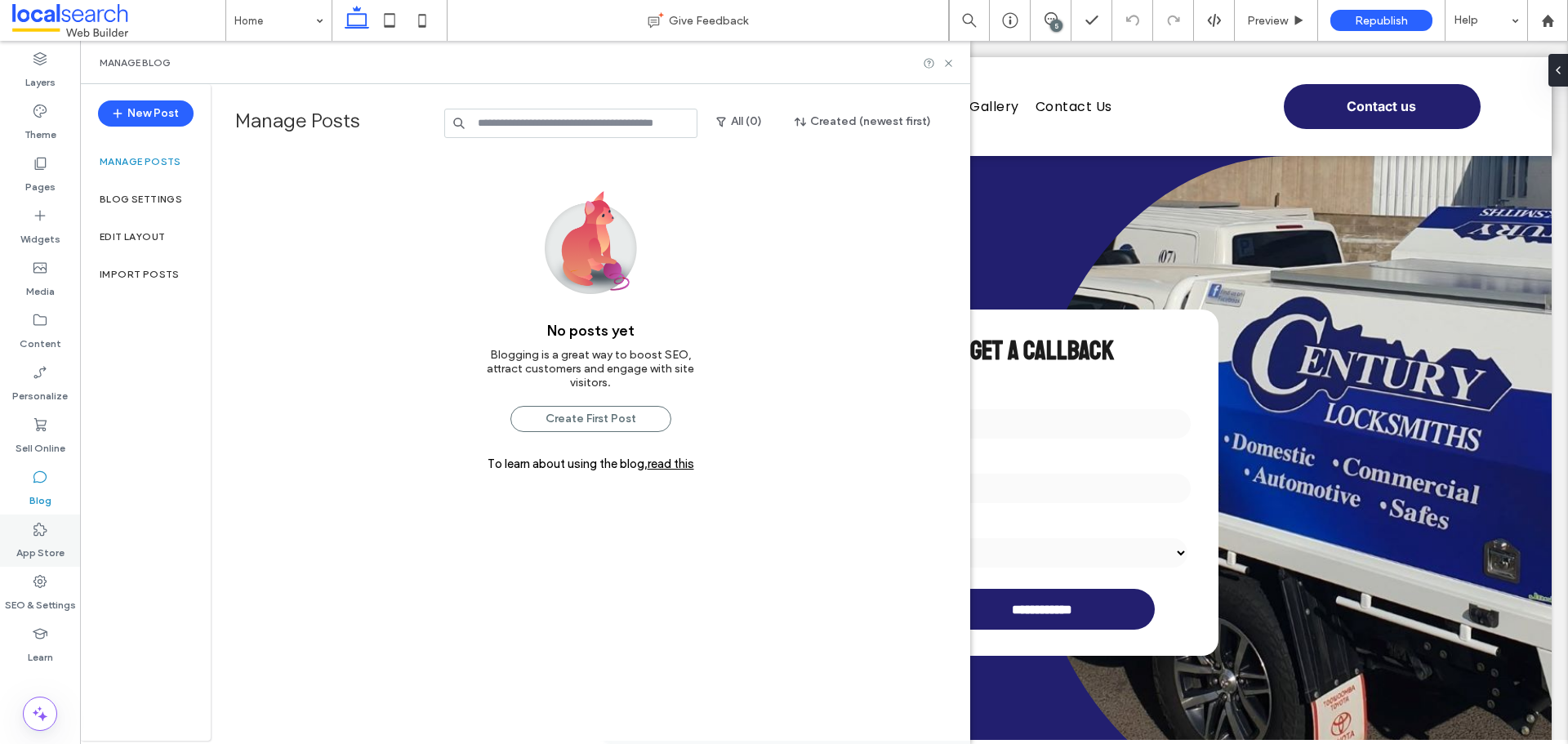 click on "App Store" at bounding box center (40, 541) 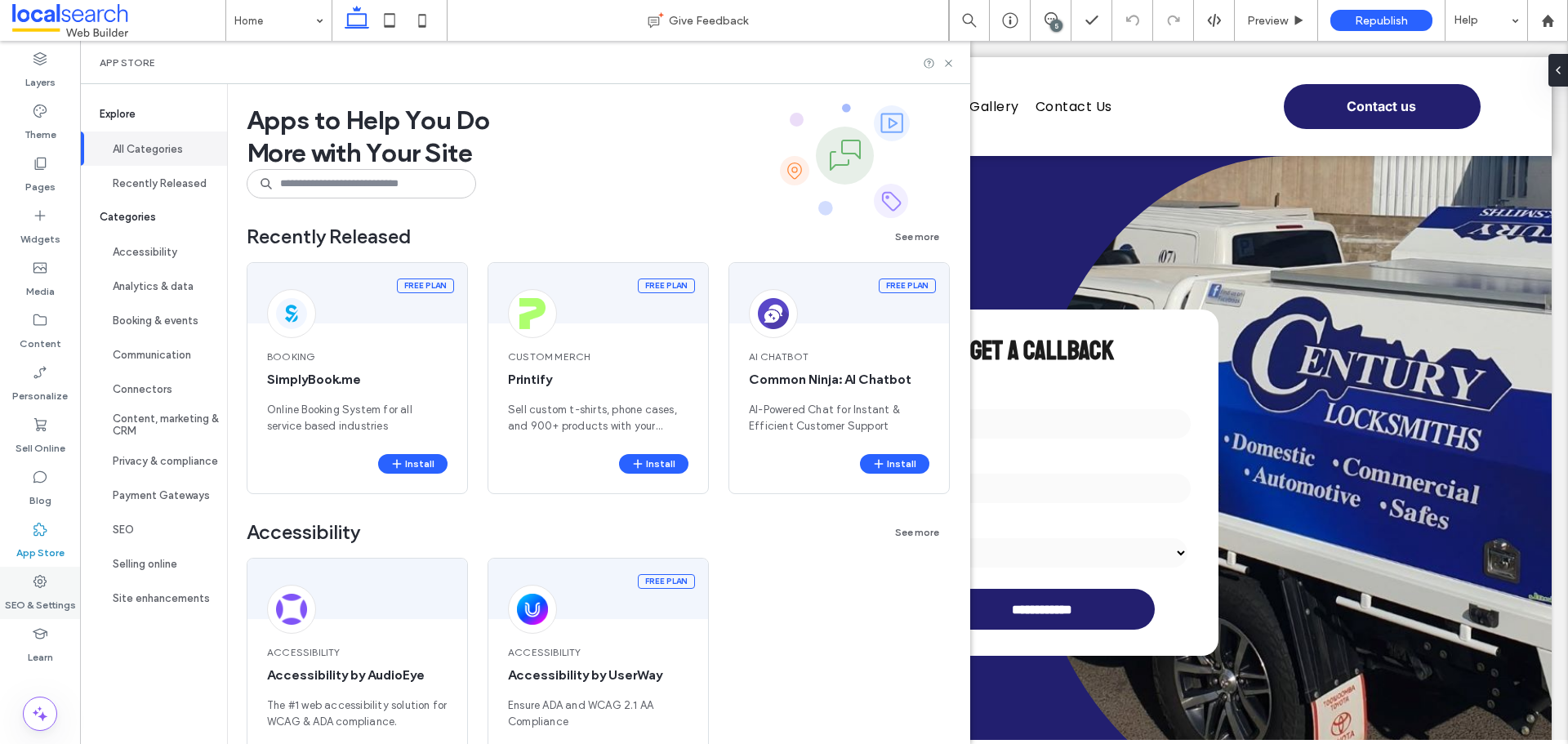 click 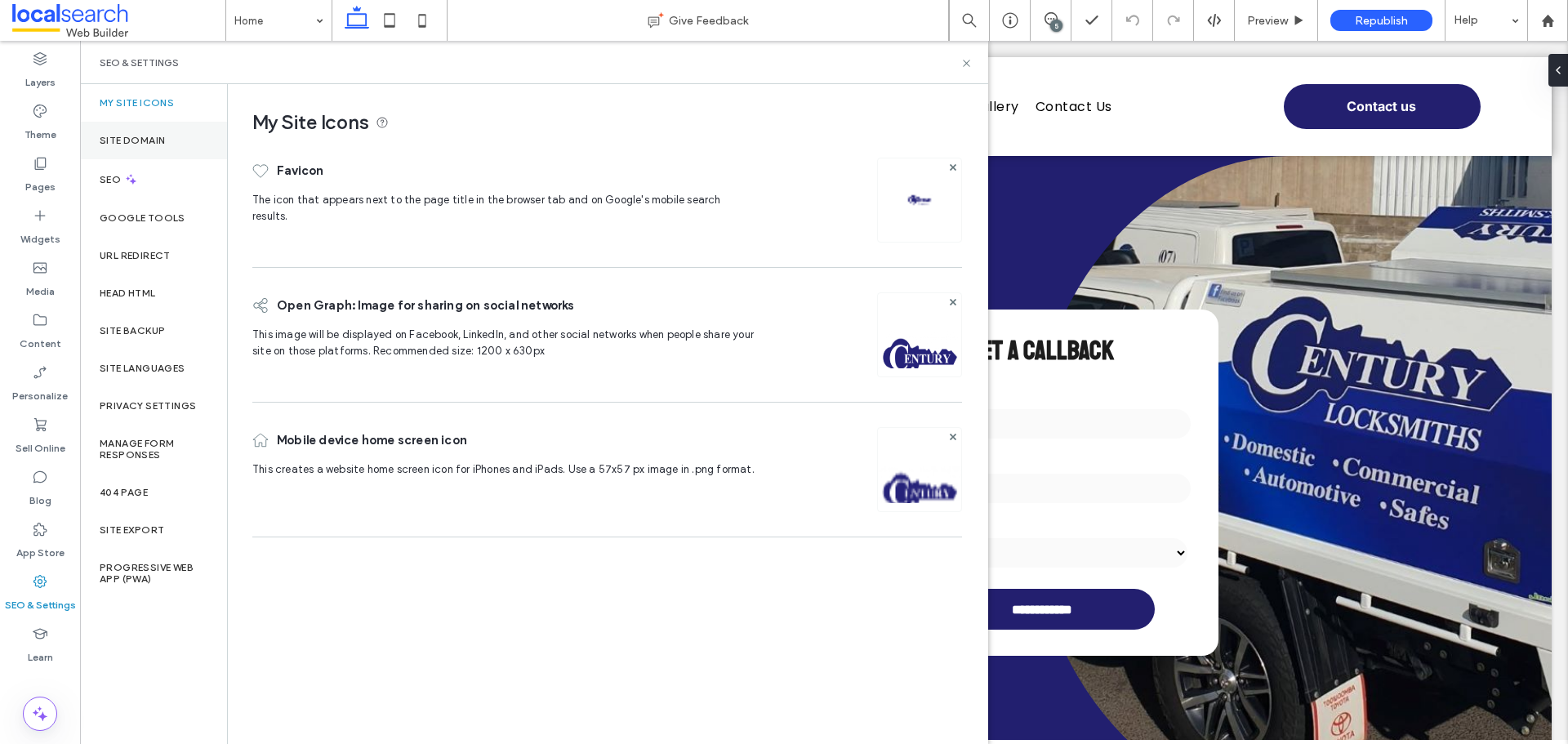 click on "Site Domain" at bounding box center [154, 140] 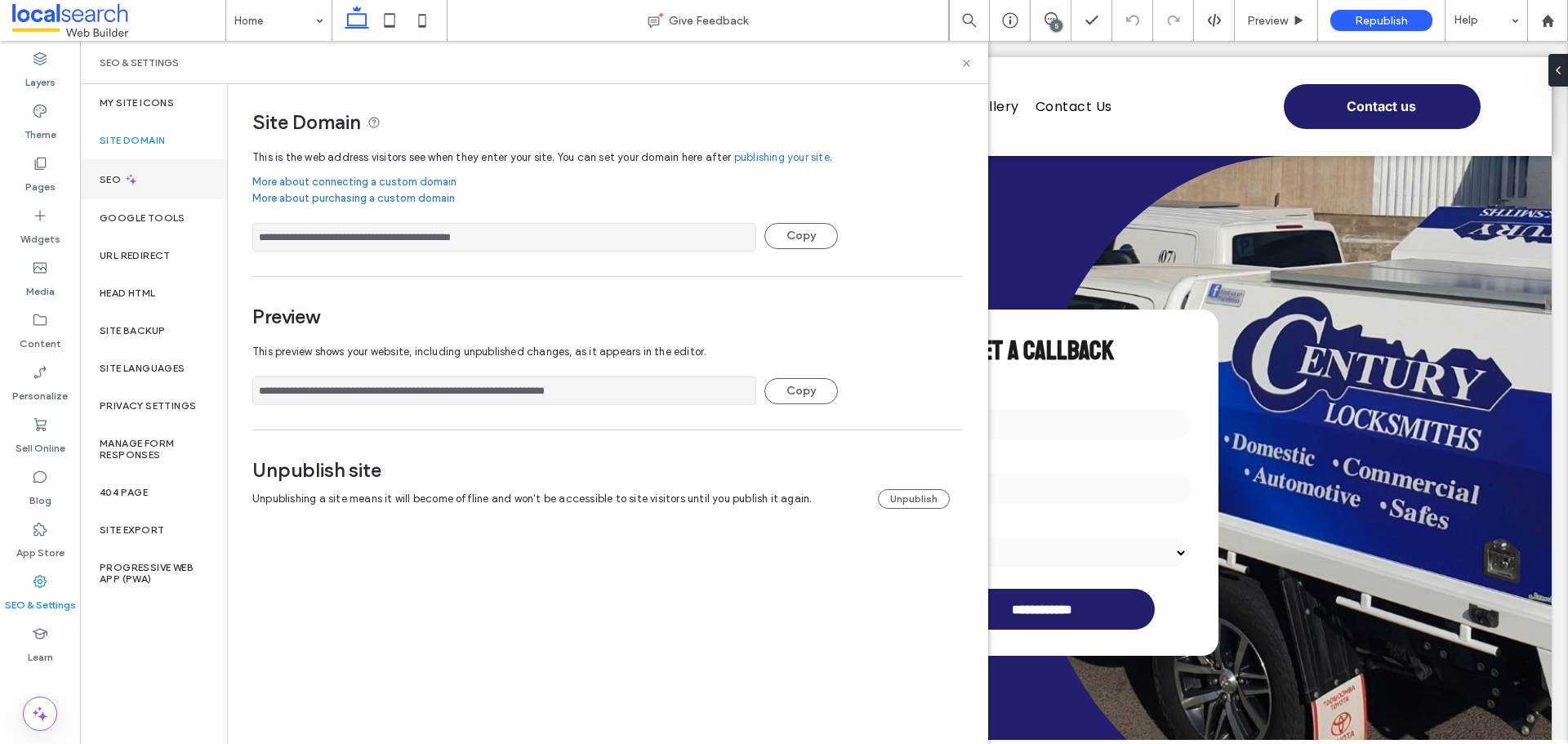 click on "SEO" at bounding box center [154, 179] 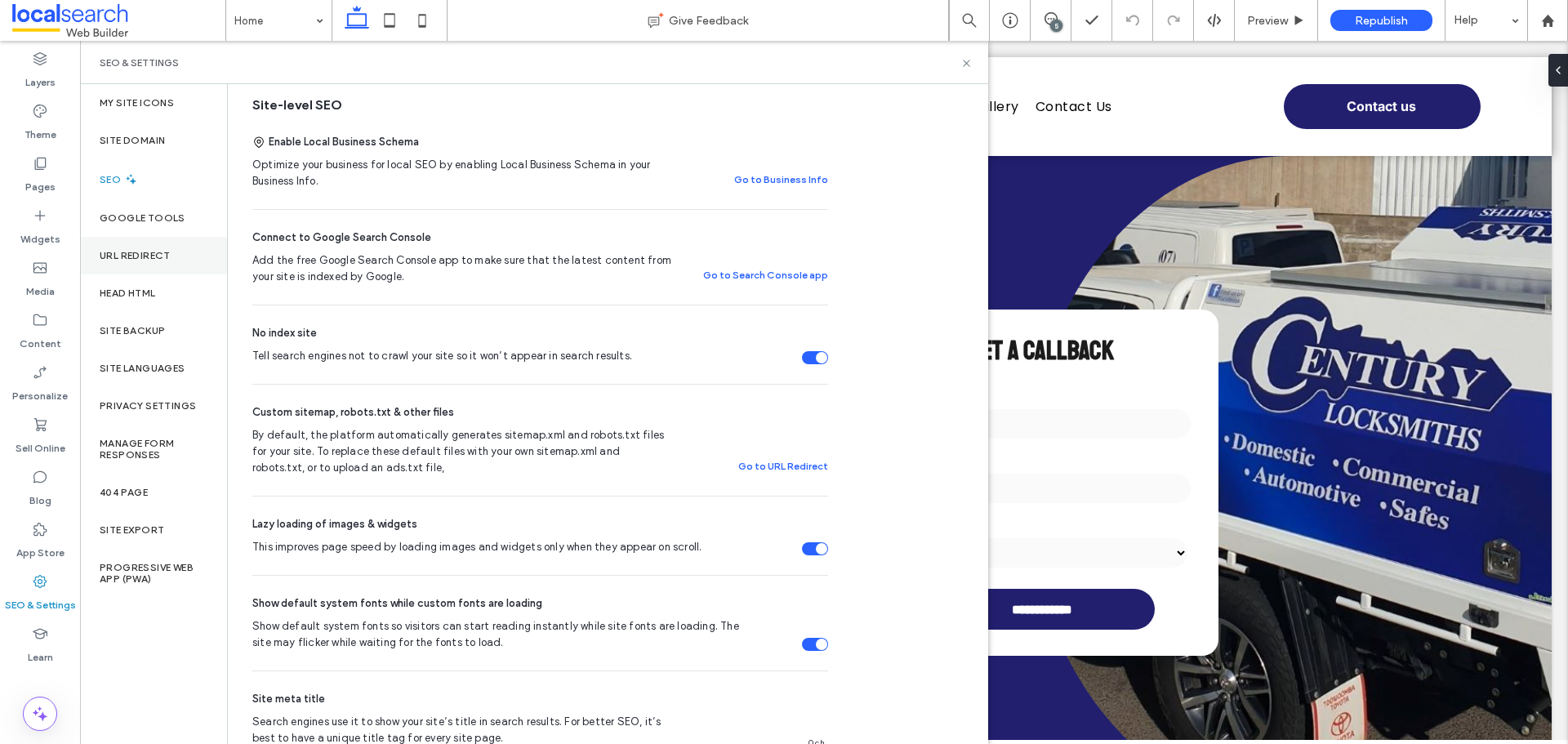 scroll, scrollTop: 408, scrollLeft: 0, axis: vertical 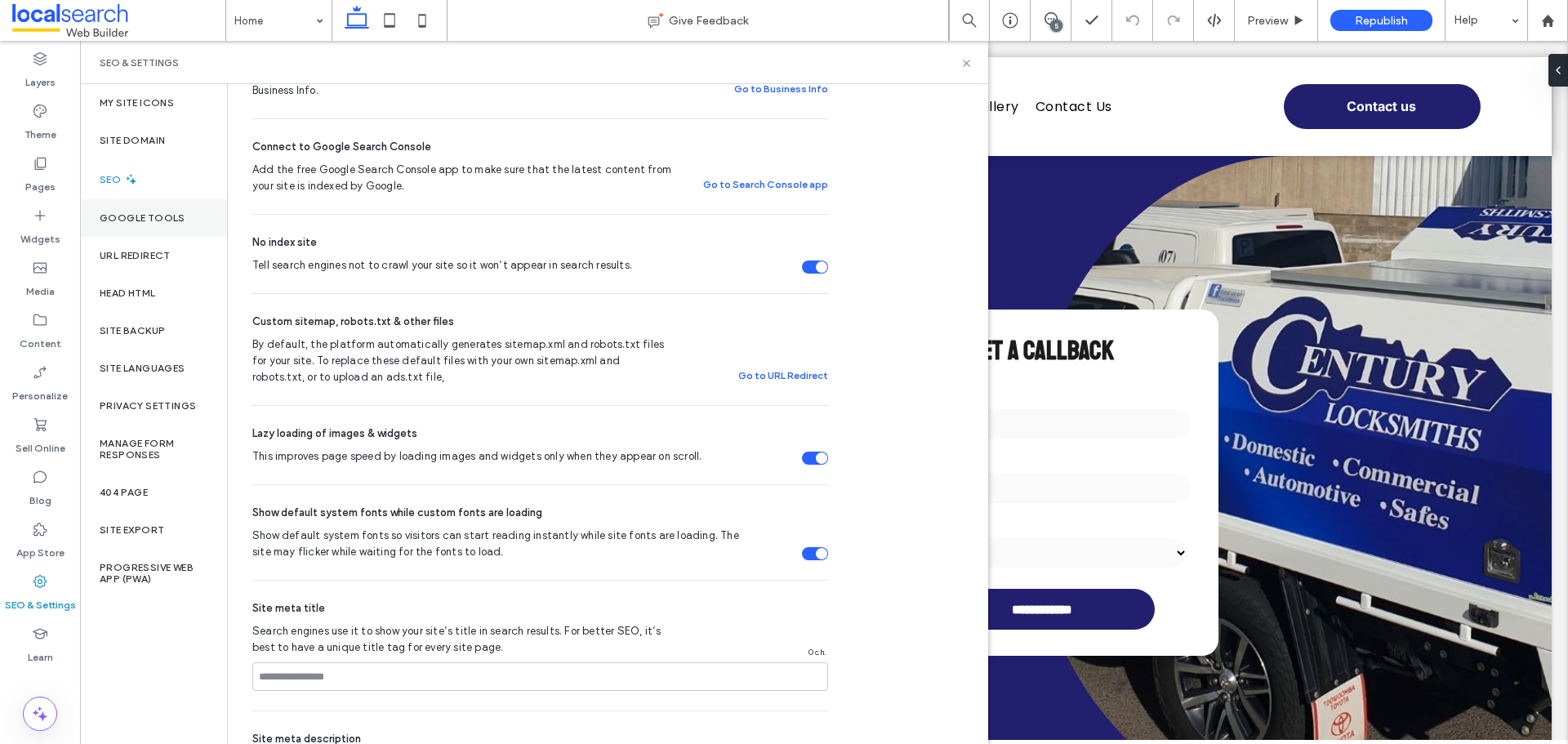 click on "Google Tools" at bounding box center (142, 218) 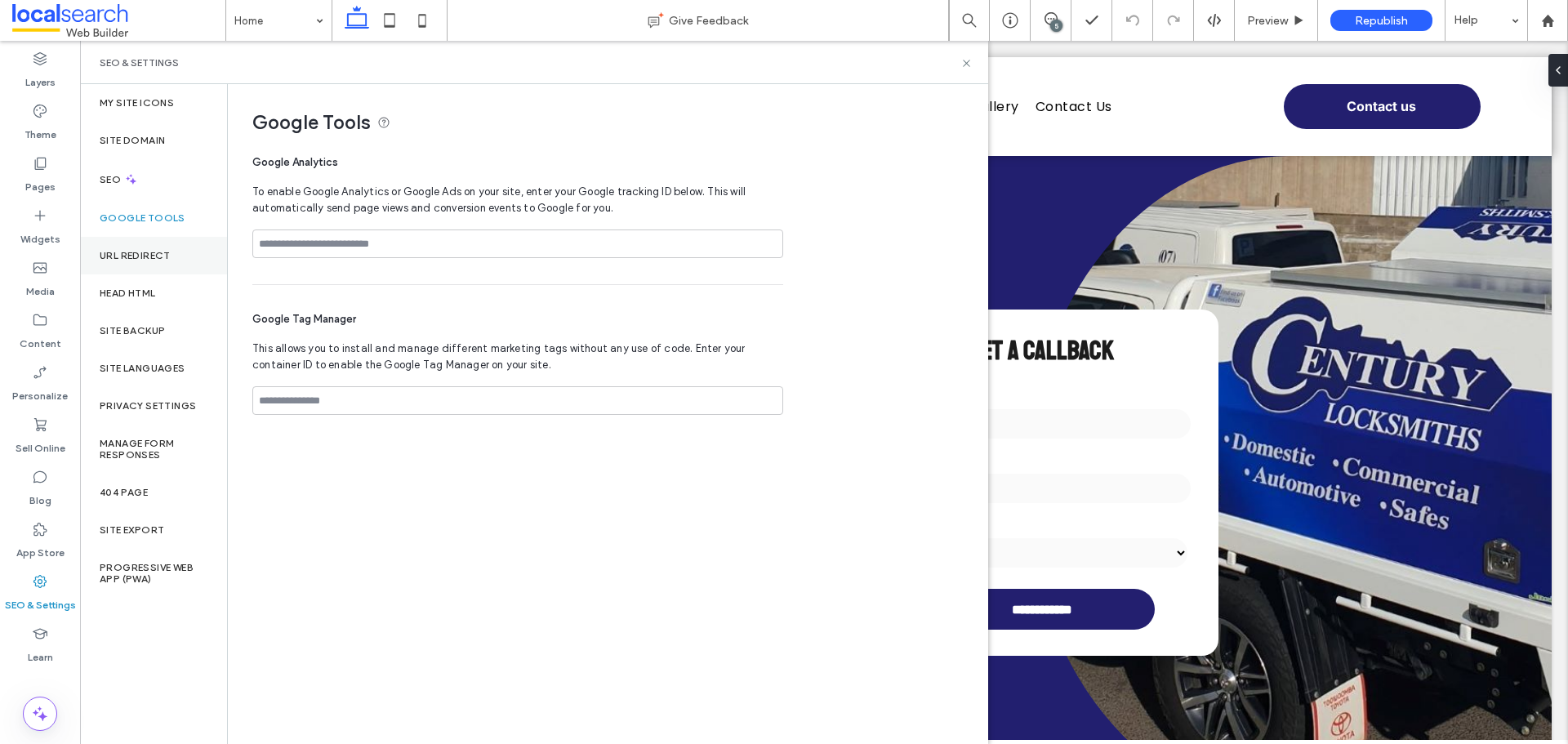 click on "URL Redirect" at bounding box center [154, 256] 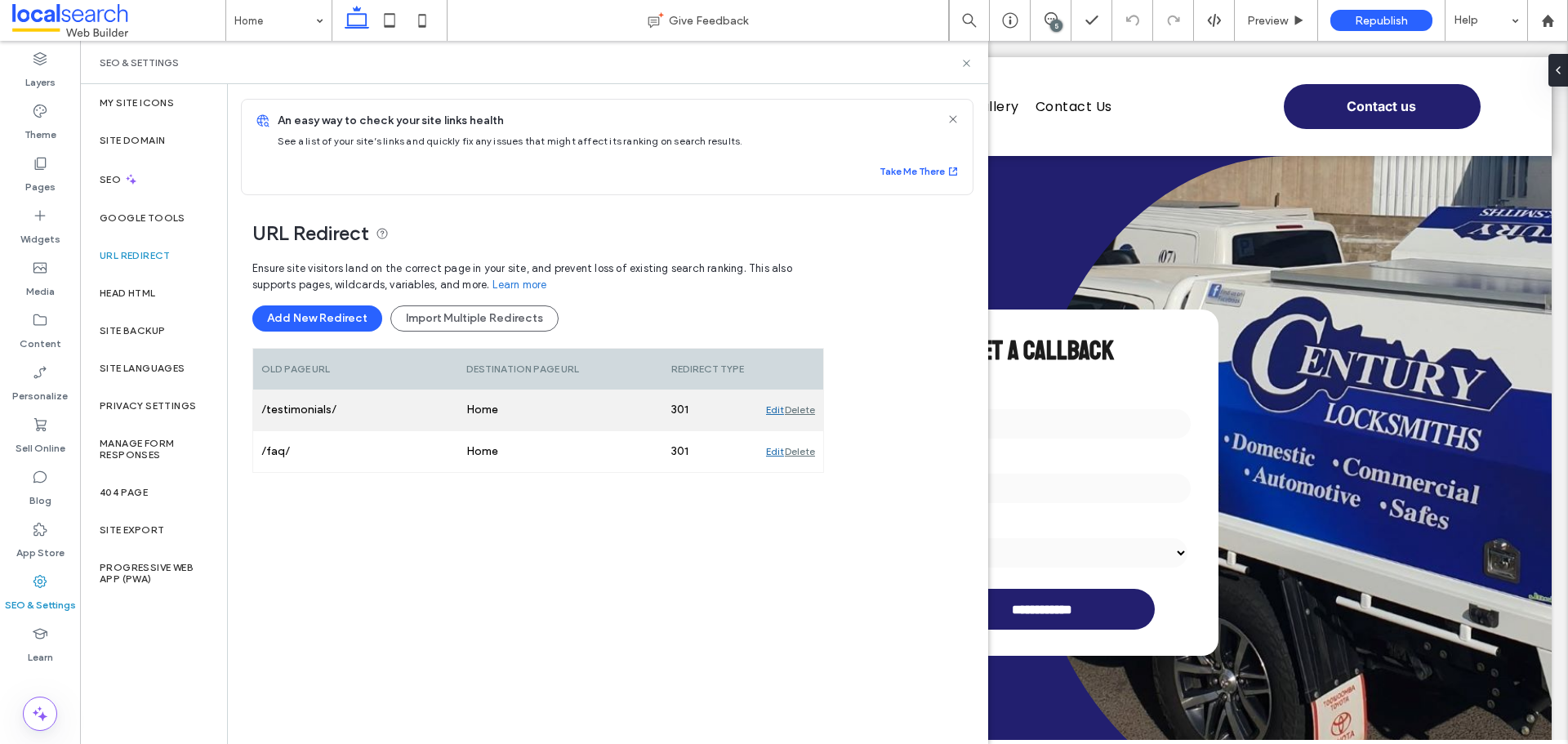click on "Edit" at bounding box center [775, 410] 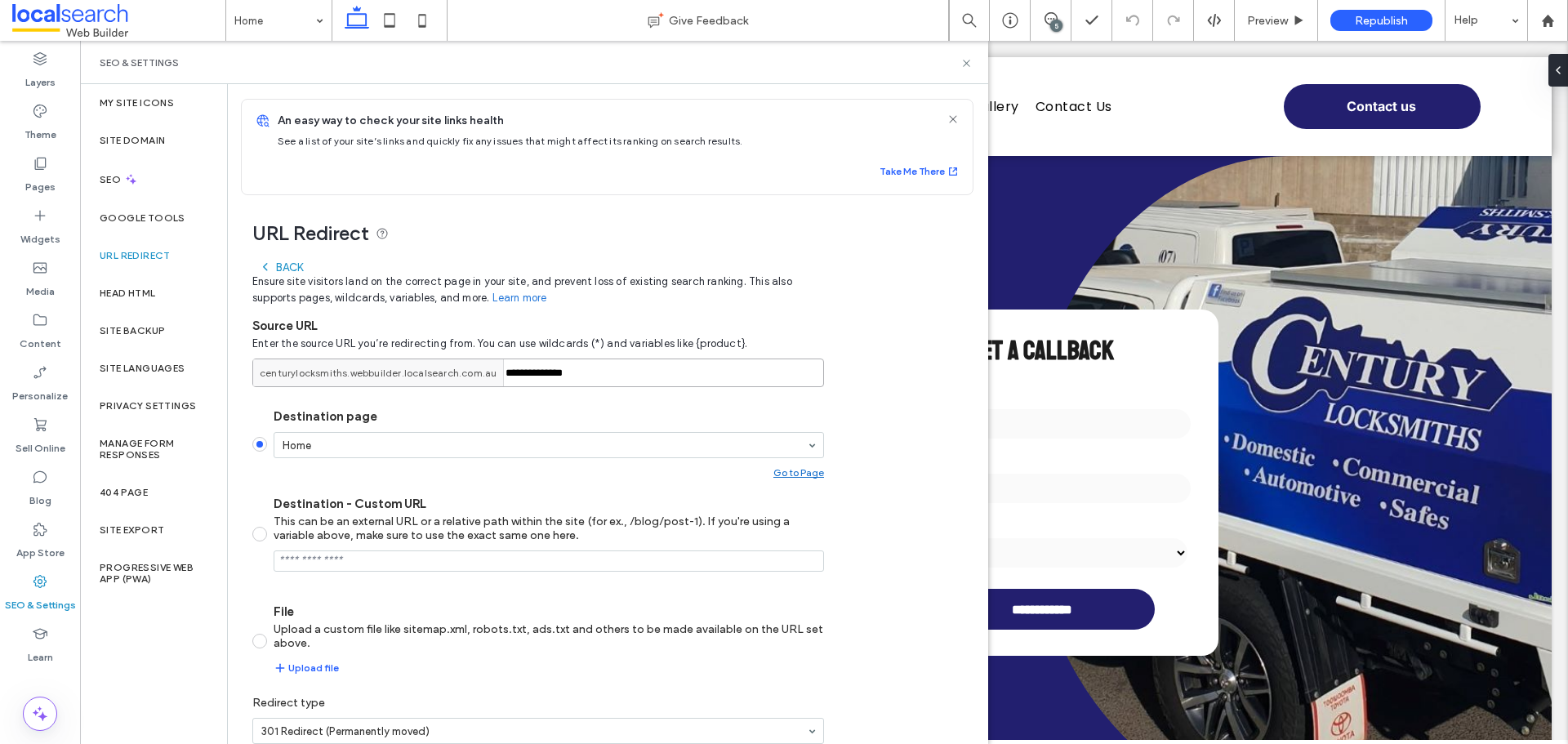 click on "**********" at bounding box center (538, 372) 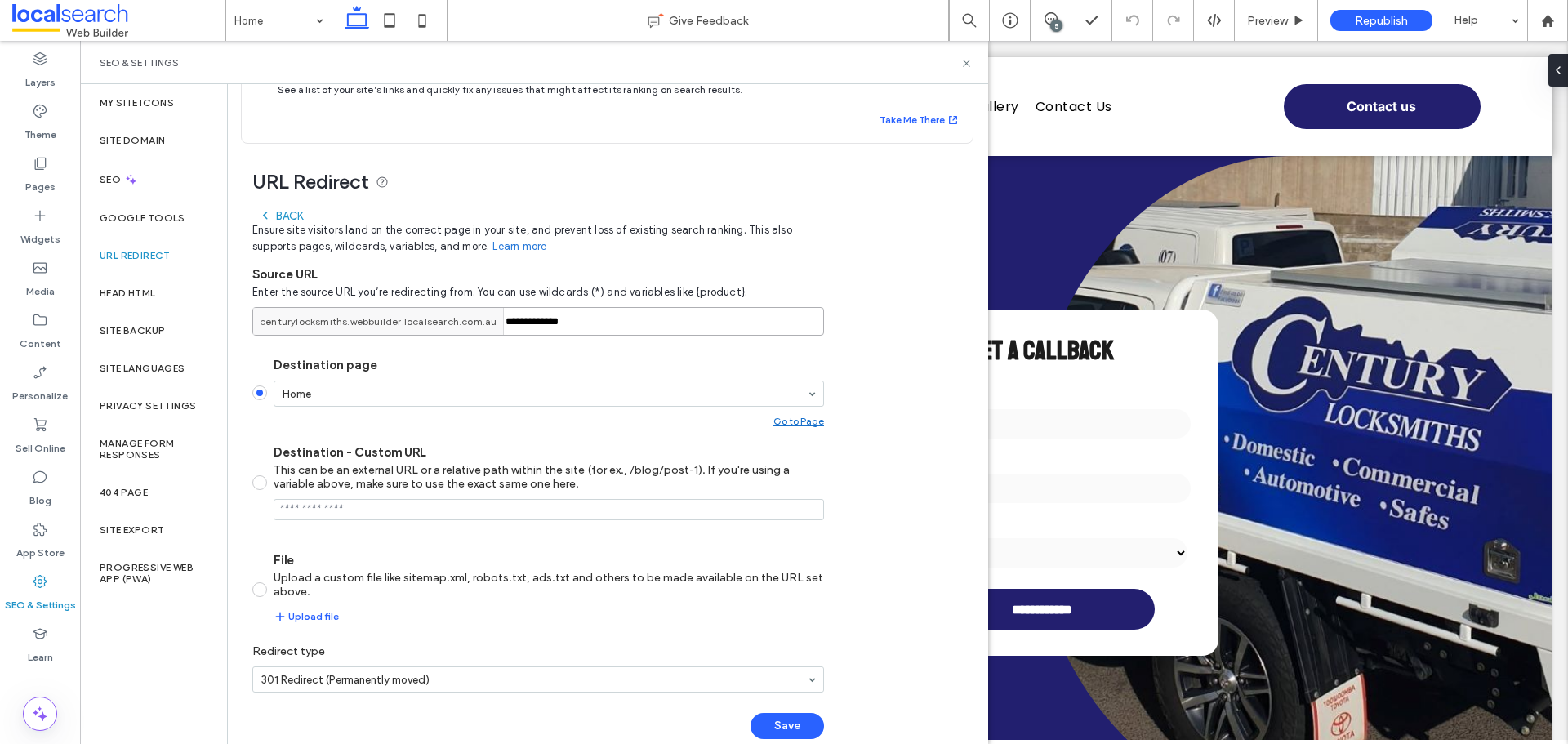 scroll, scrollTop: 78, scrollLeft: 0, axis: vertical 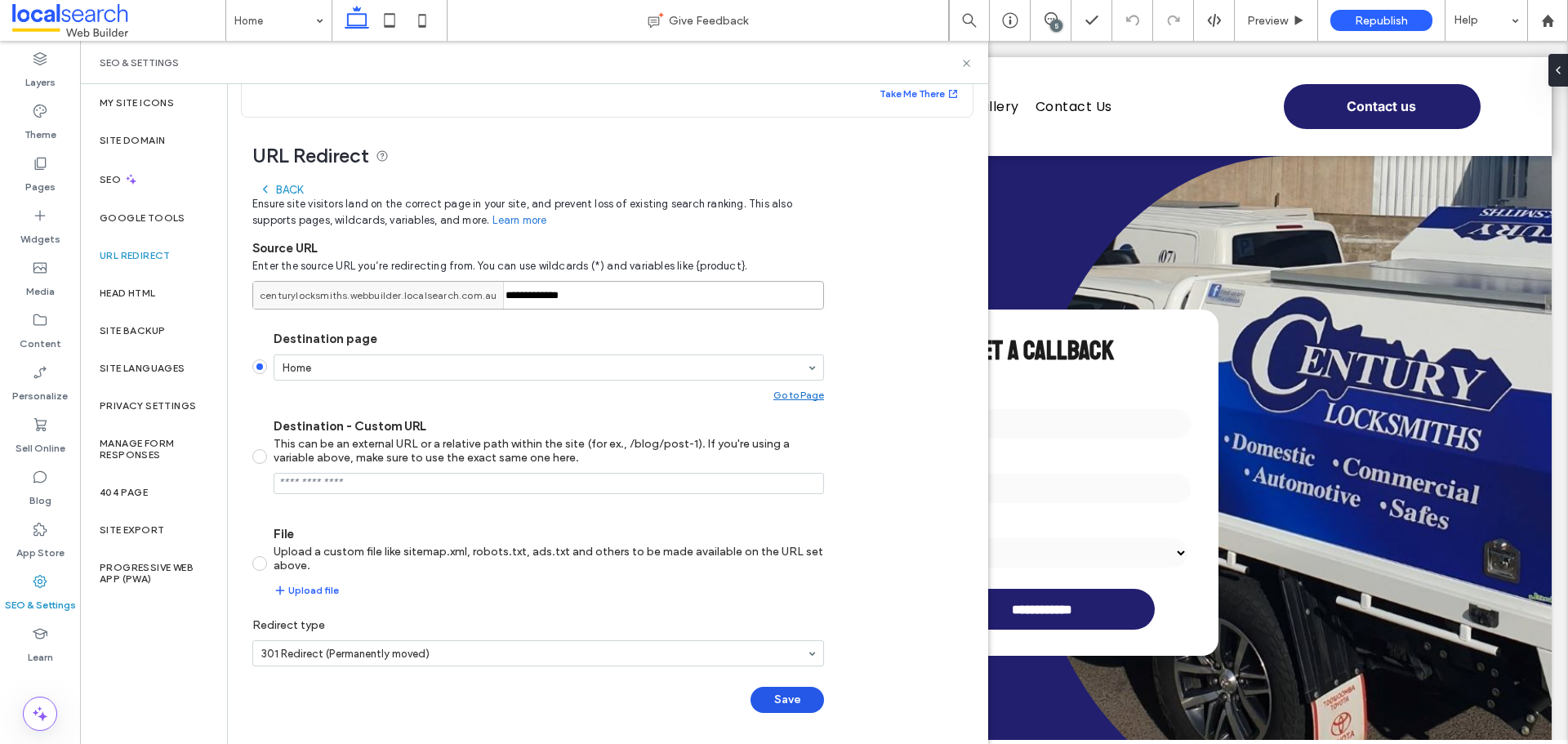 type on "**********" 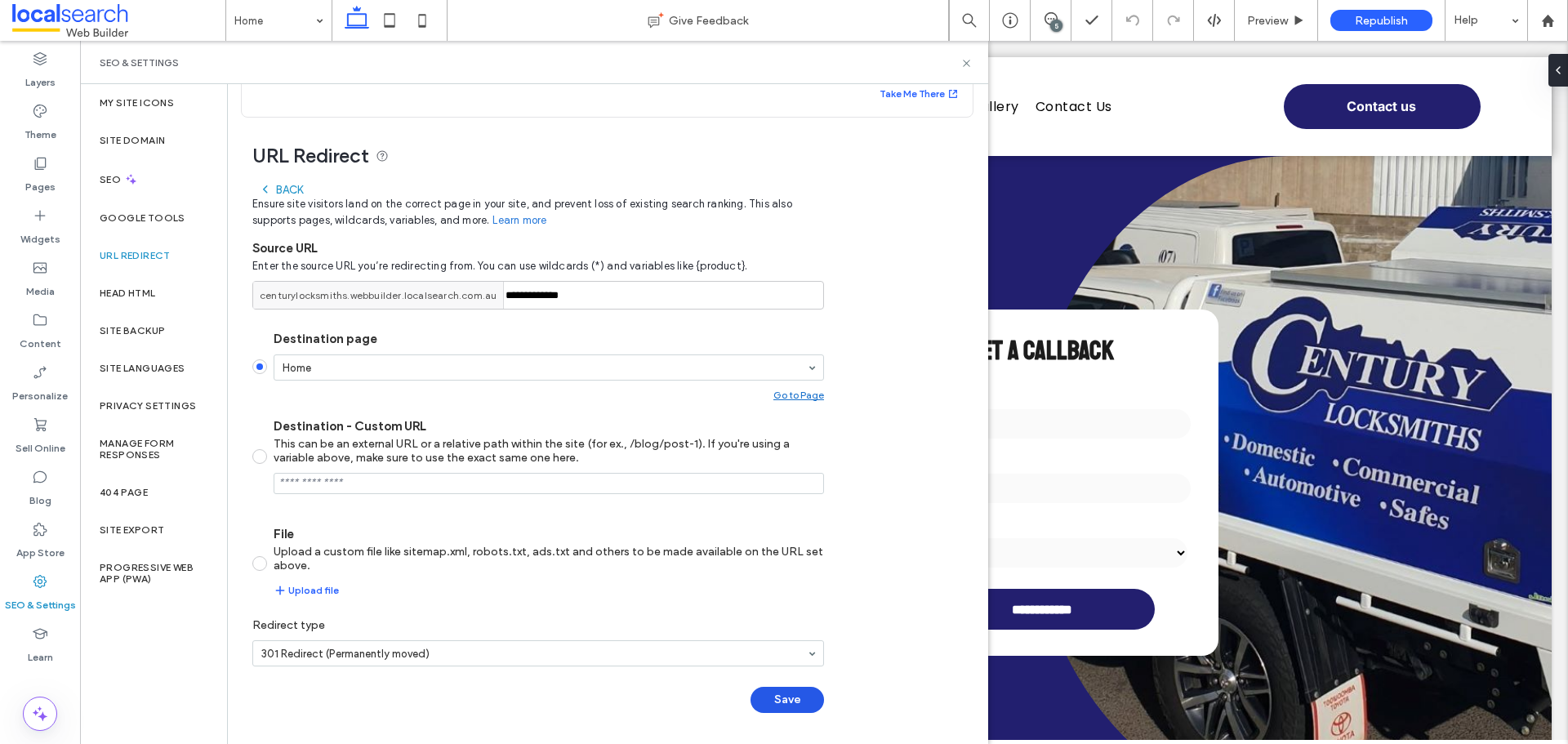 click on "Save" at bounding box center [787, 700] 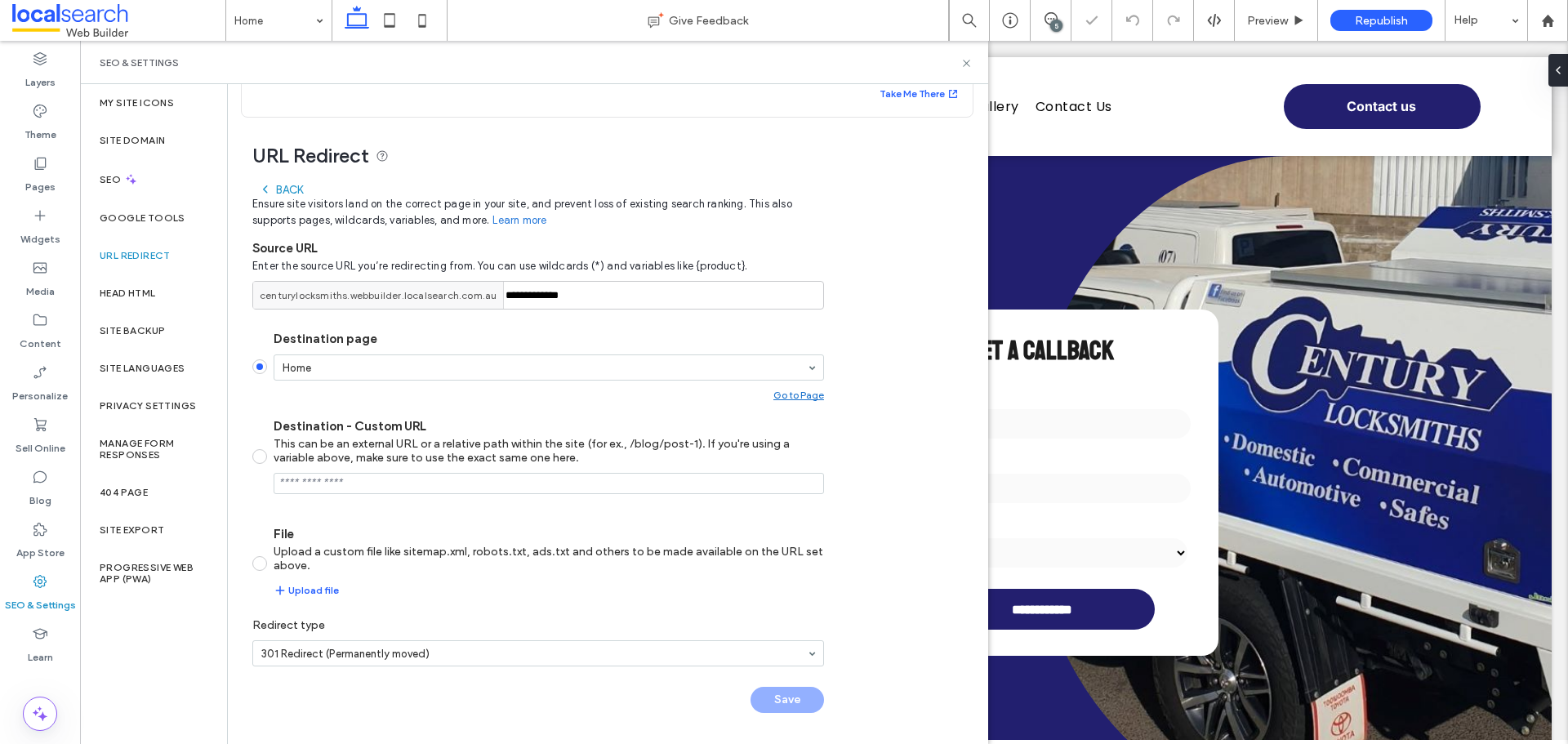 scroll, scrollTop: 13, scrollLeft: 0, axis: vertical 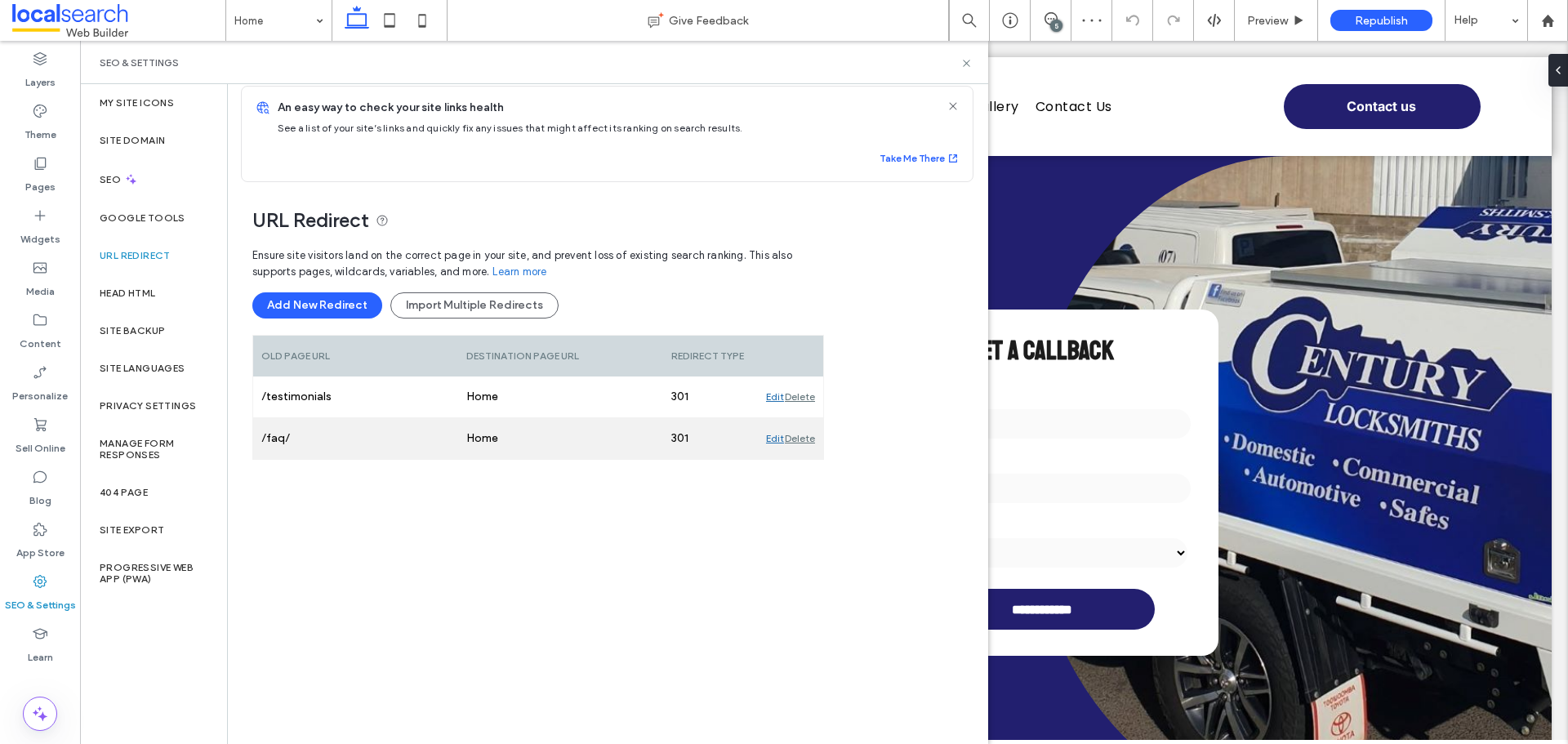 click on "Edit" at bounding box center [775, 439] 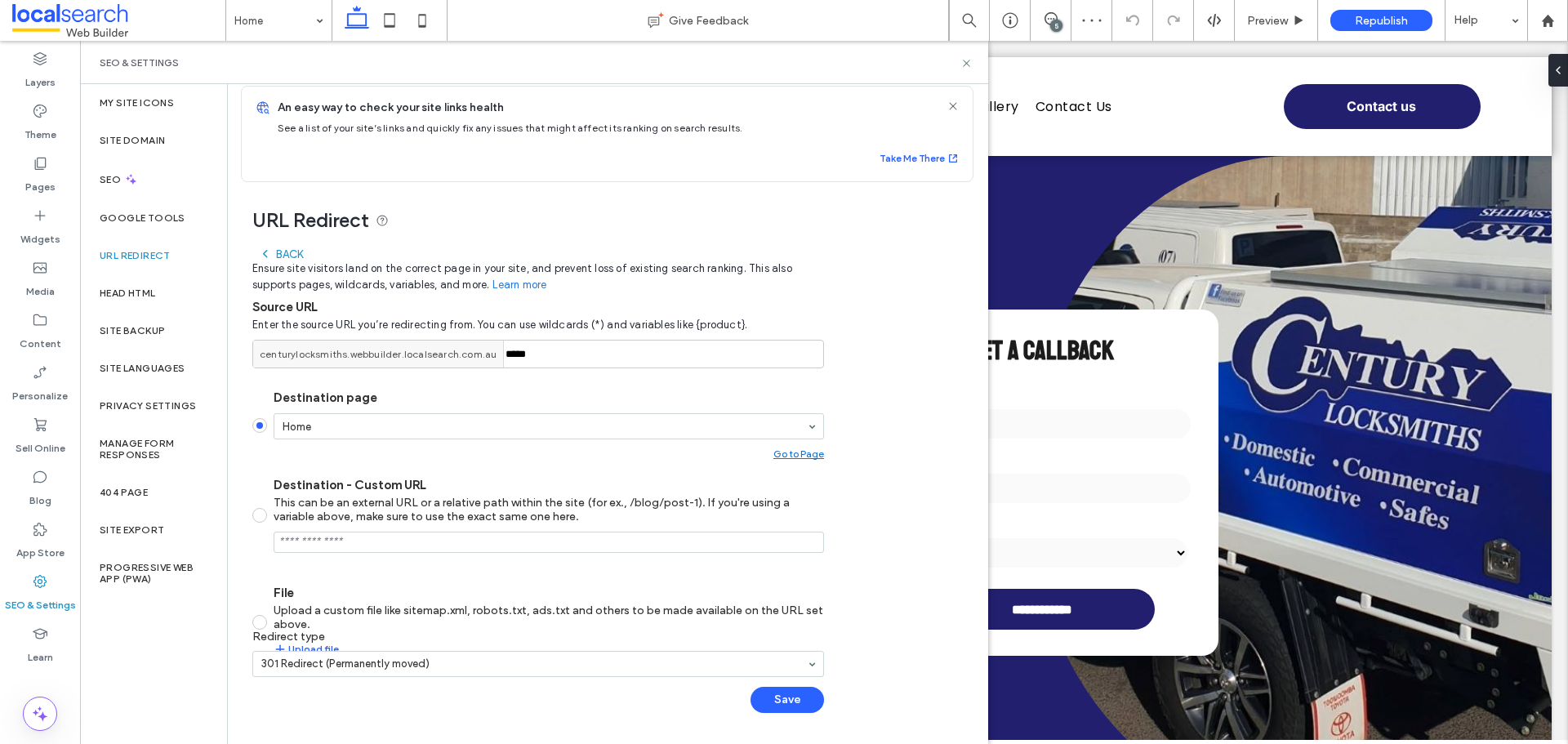 scroll, scrollTop: 78, scrollLeft: 0, axis: vertical 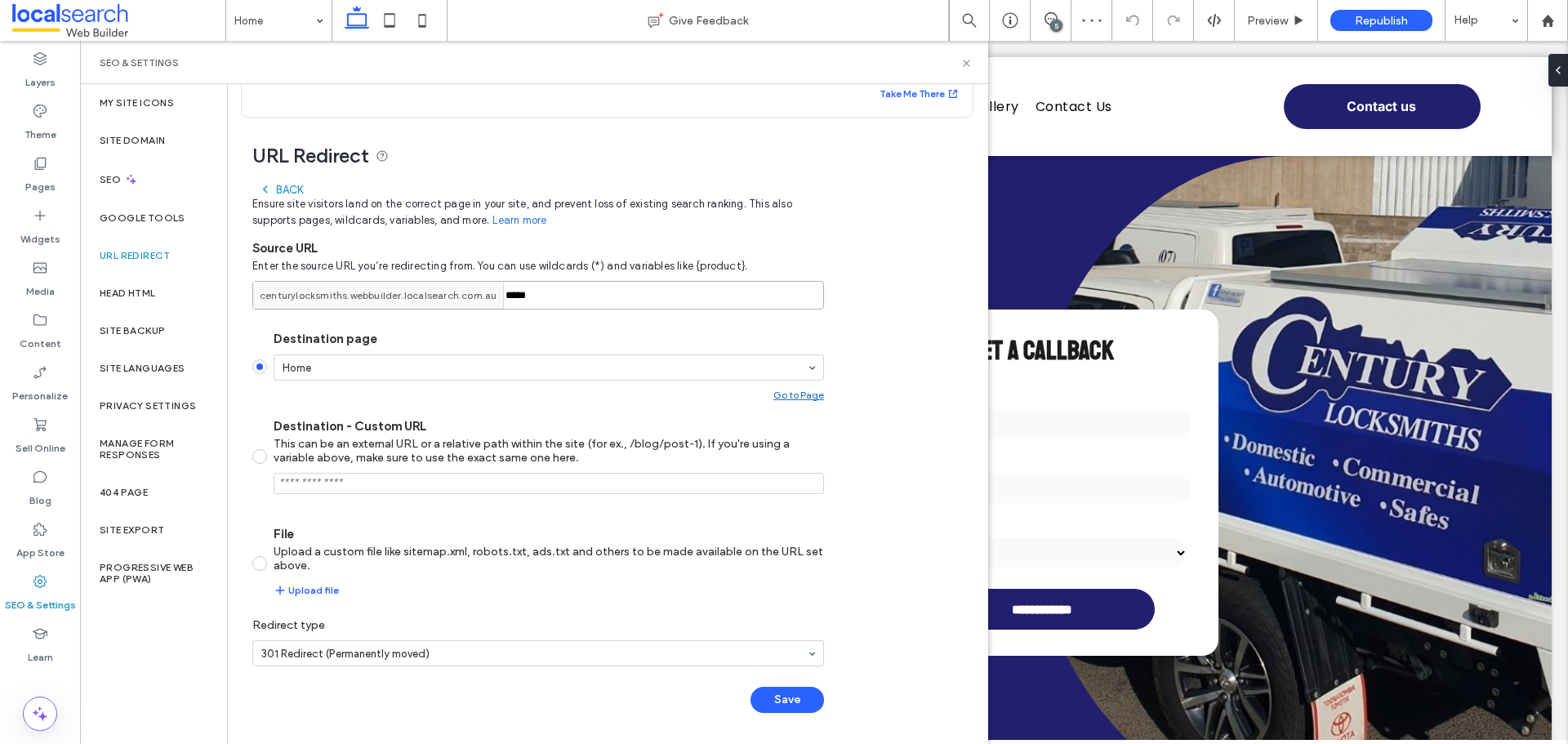 click on "*****" at bounding box center (538, 295) 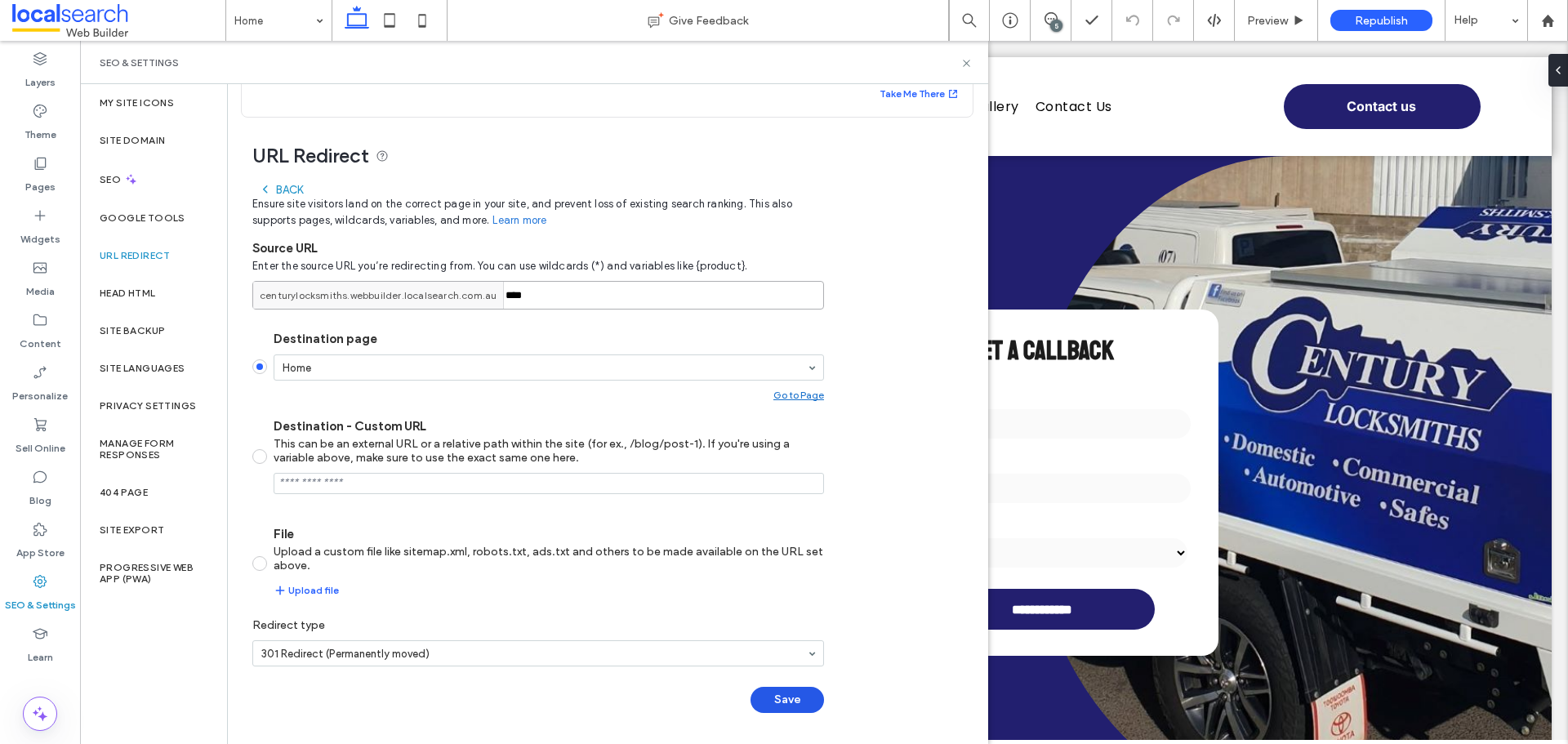 type on "****" 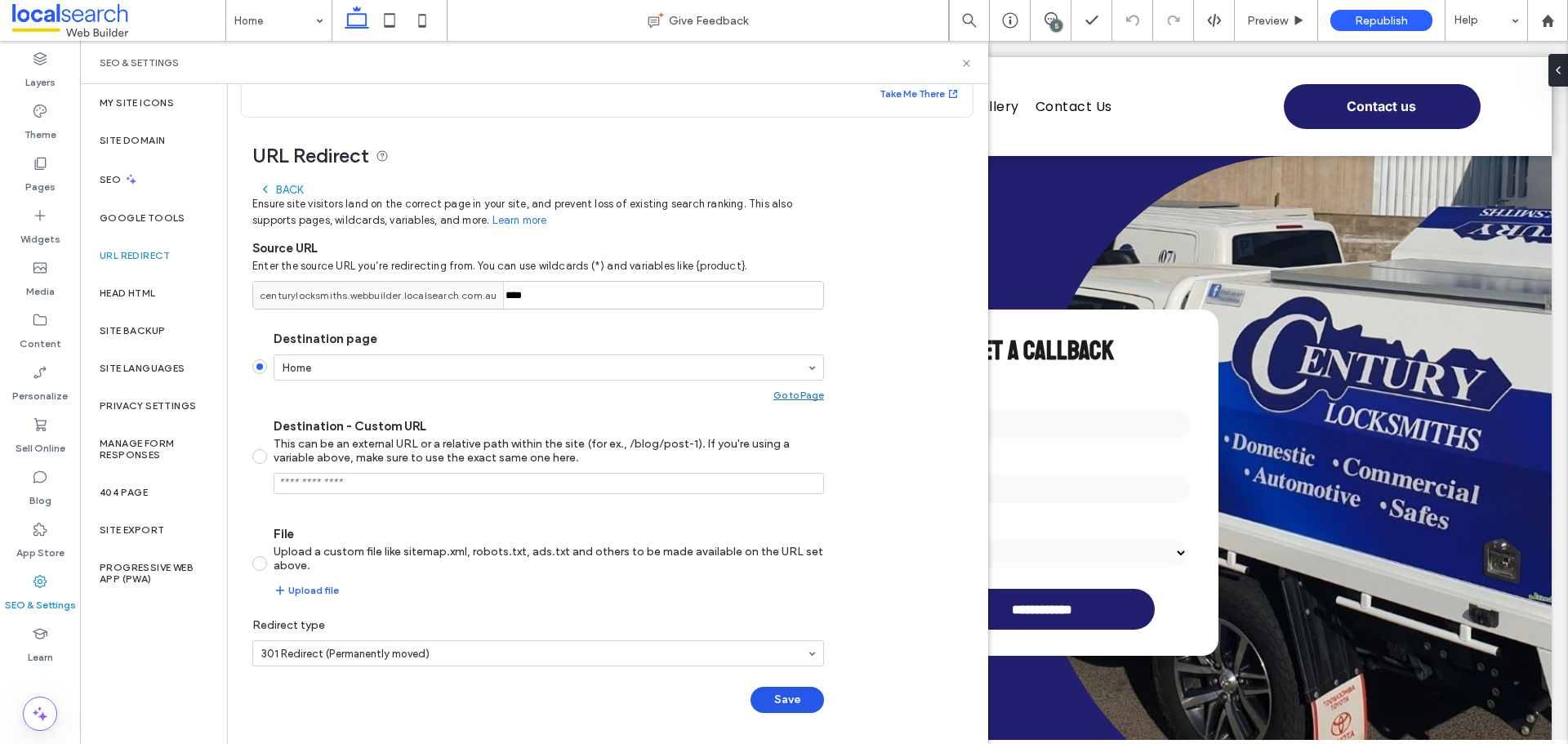 click on "Save" at bounding box center [787, 700] 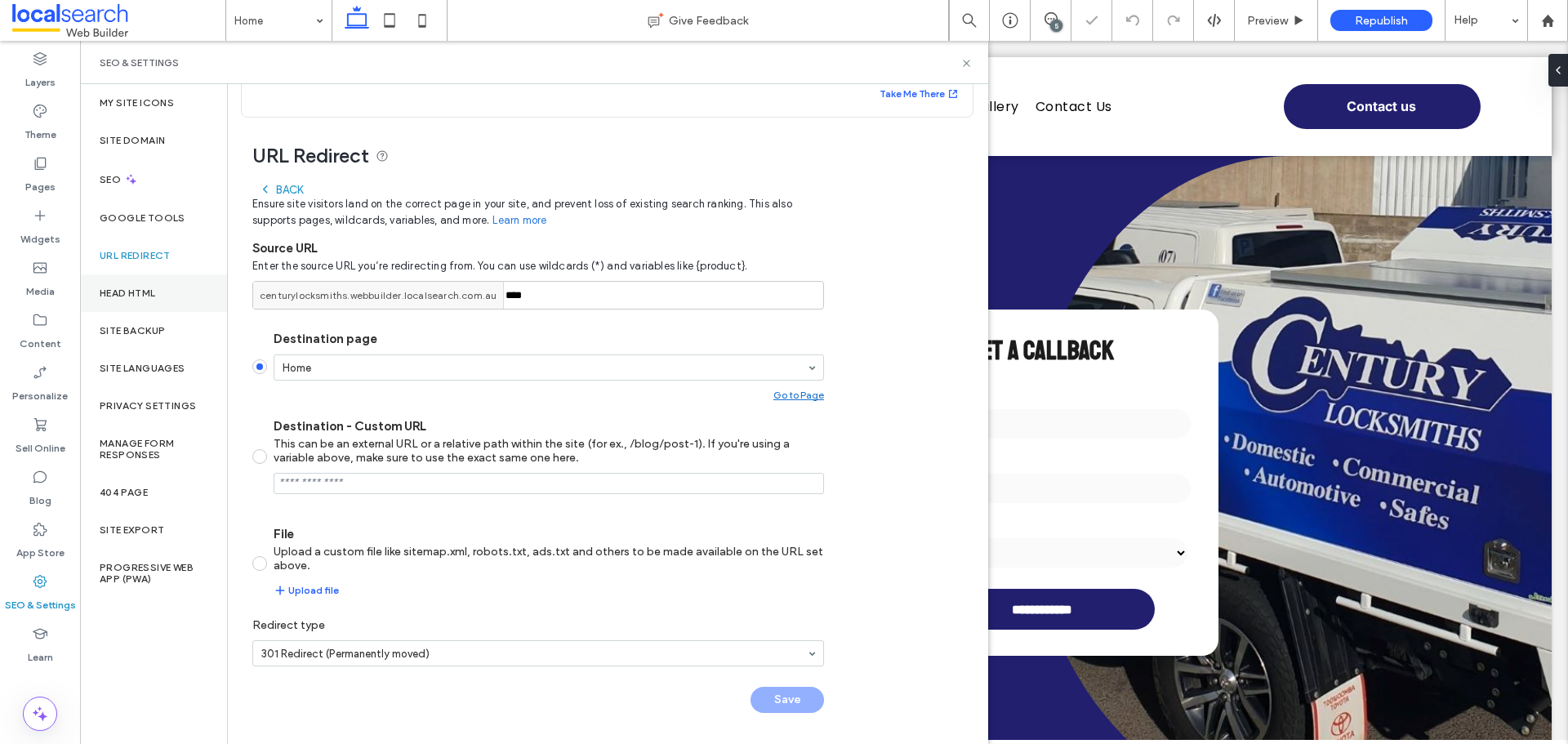 scroll, scrollTop: 13, scrollLeft: 0, axis: vertical 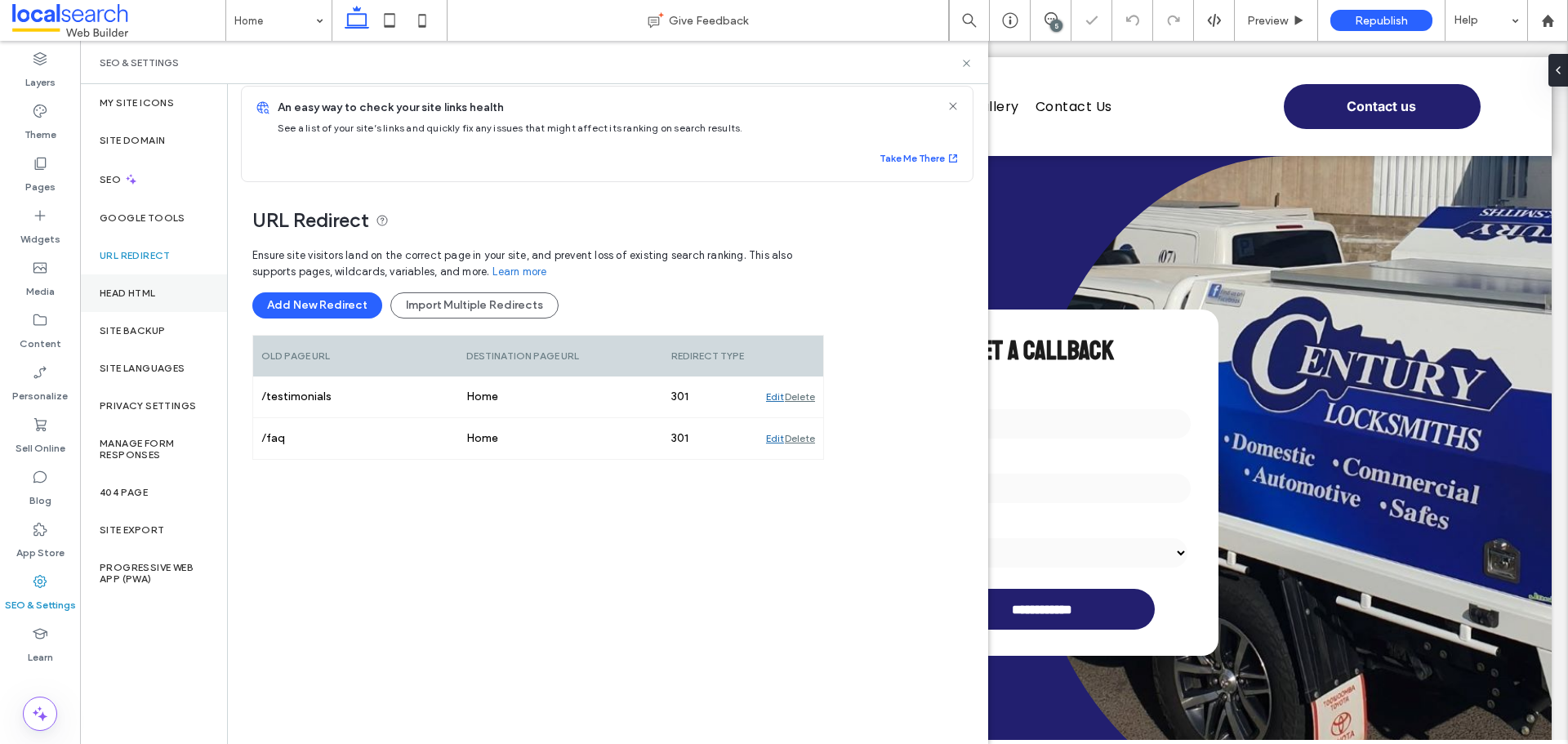 click on "Head HTML" at bounding box center (127, 293) 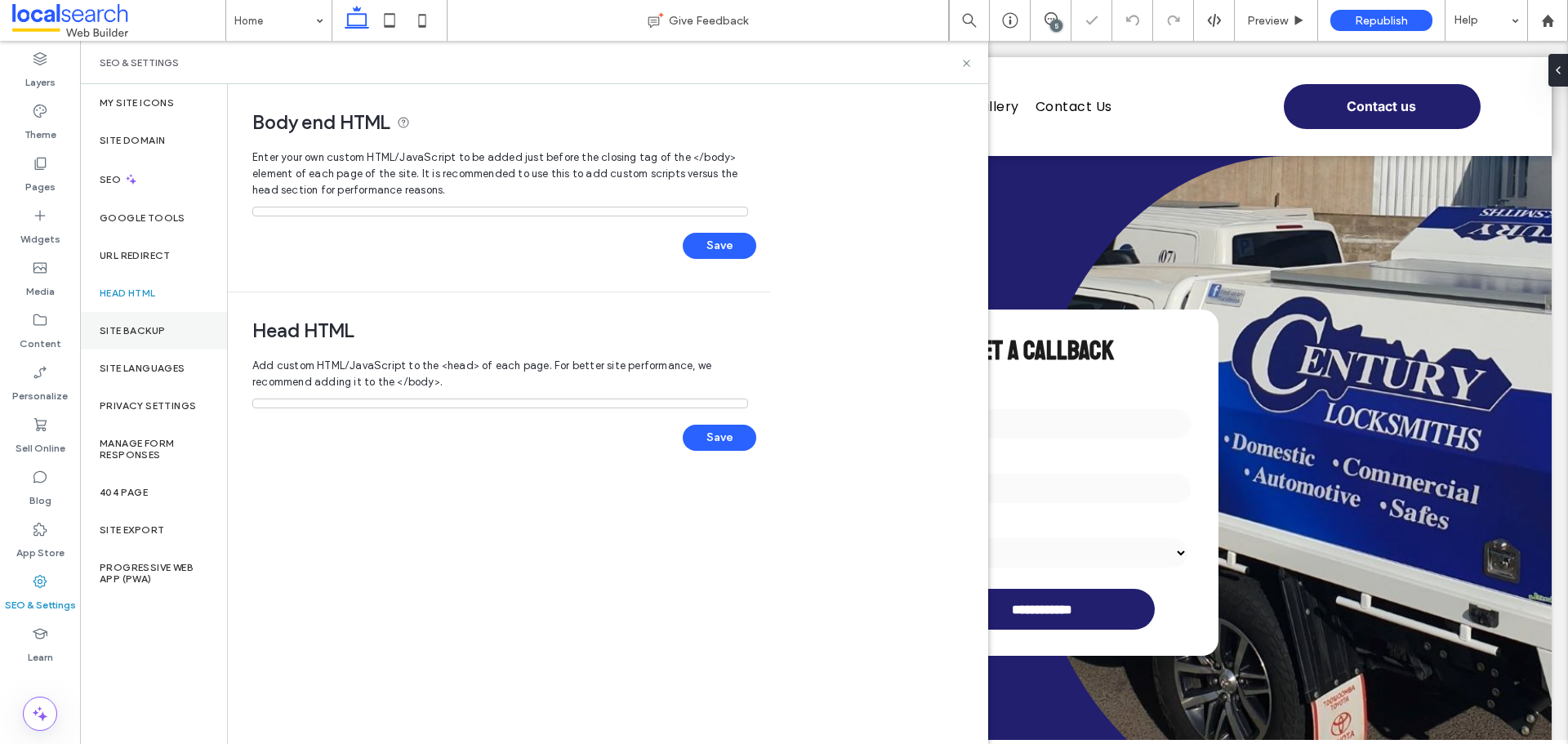 click on "Site Backup" at bounding box center (154, 331) 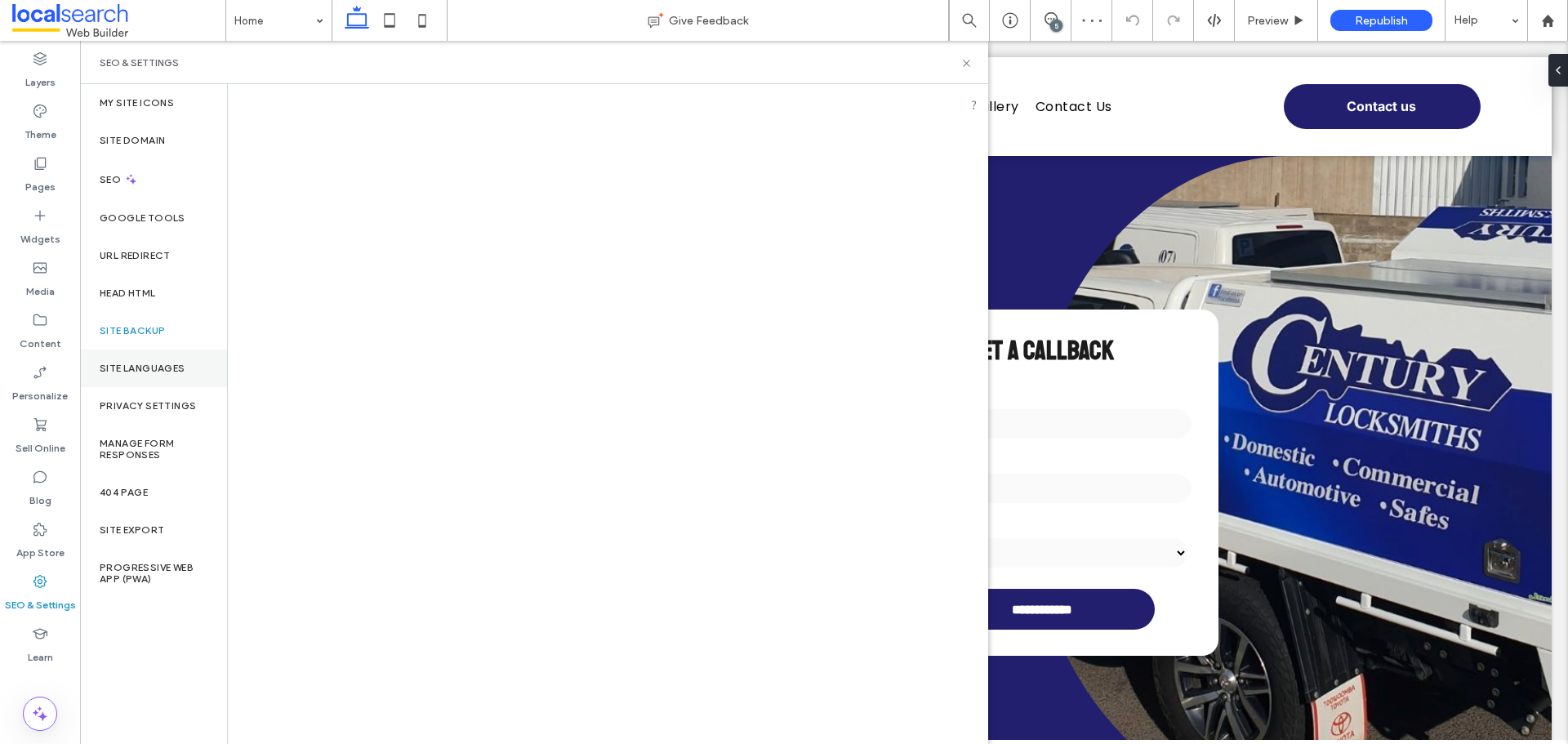 click on "Site Languages" at bounding box center (142, 368) 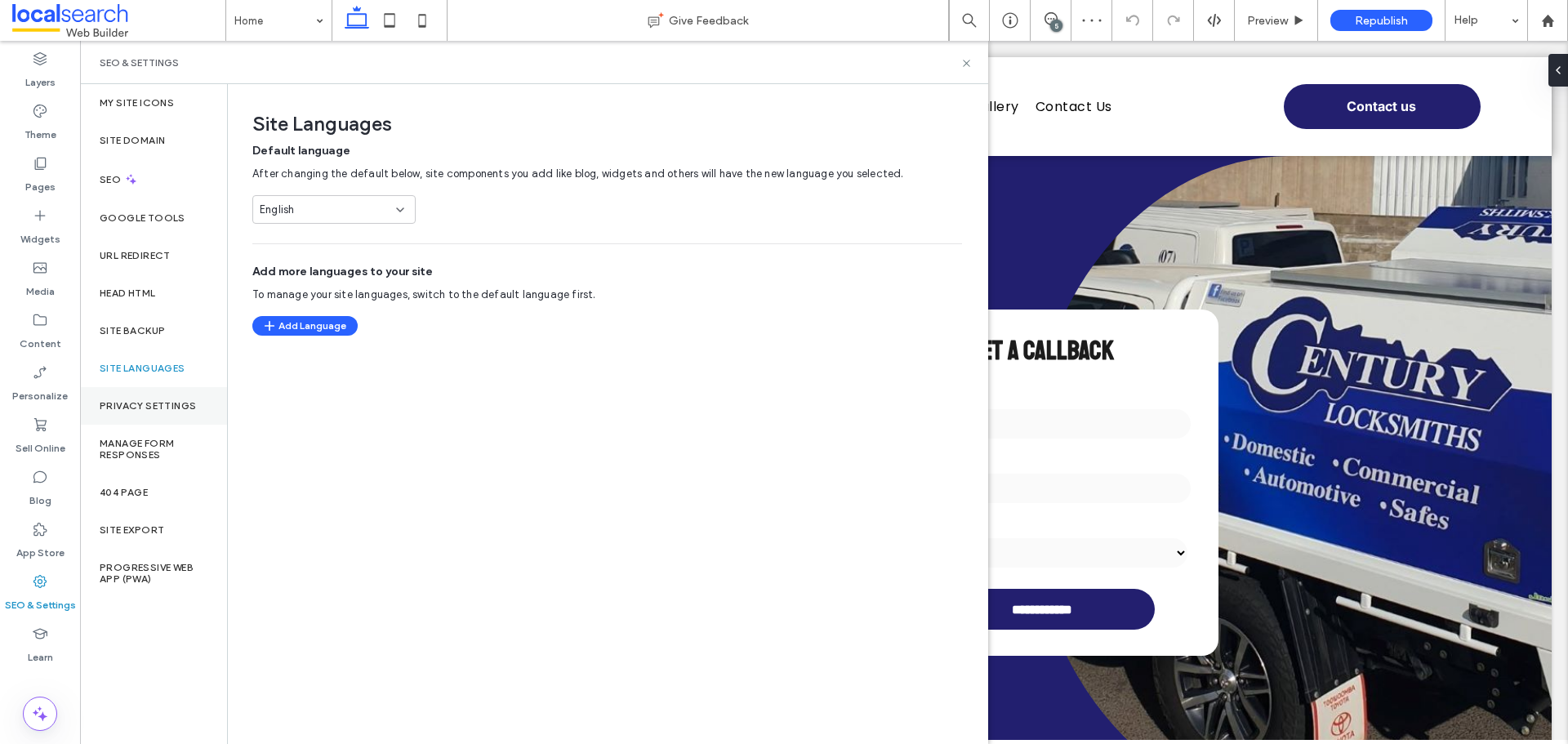 click on "Privacy Settings" at bounding box center [154, 406] 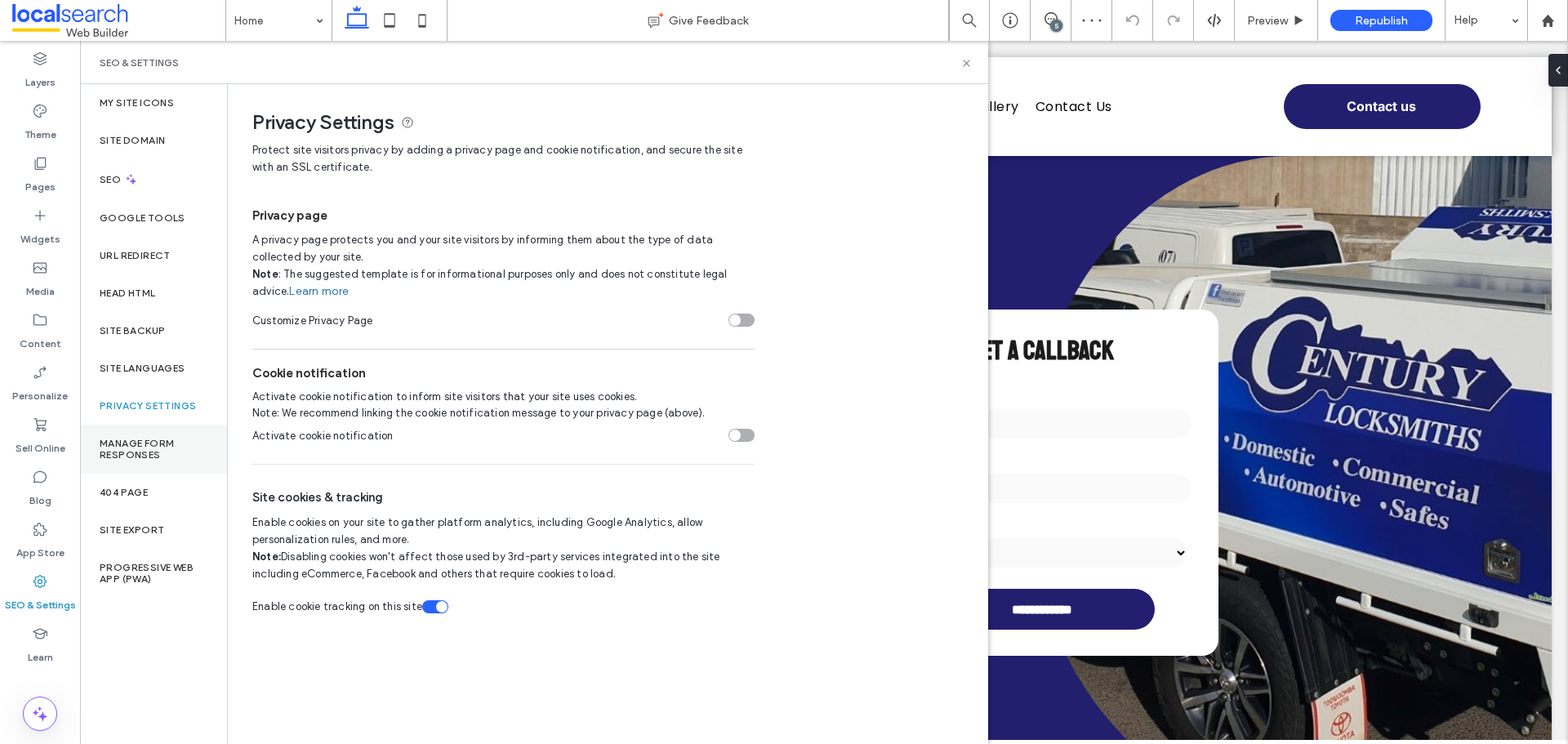 click on "Manage Form Responses" at bounding box center [154, 449] 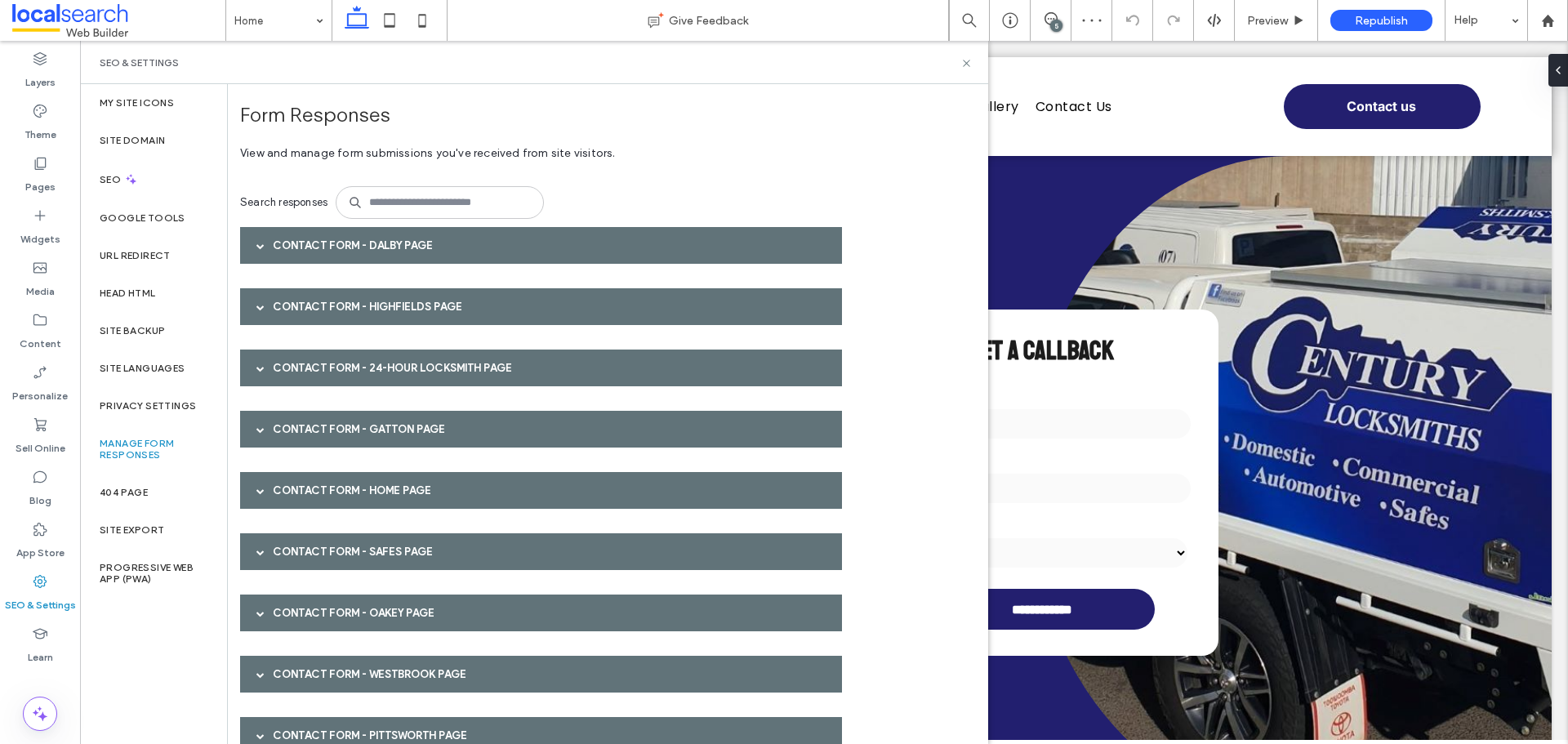 click on "Contact Form - Dalby page" at bounding box center (541, 245) 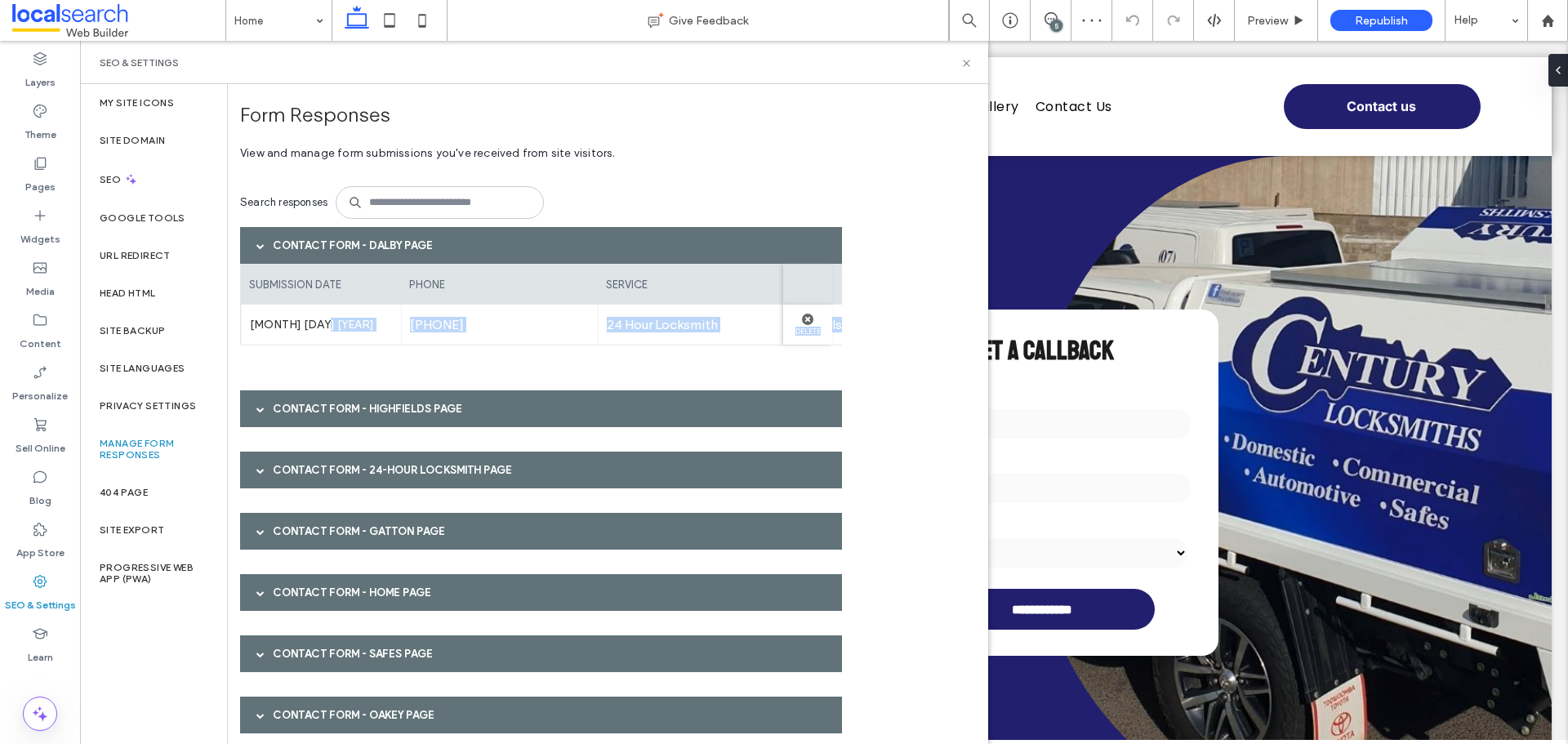 drag, startPoint x: 367, startPoint y: 351, endPoint x: 709, endPoint y: 384, distance: 343.58842 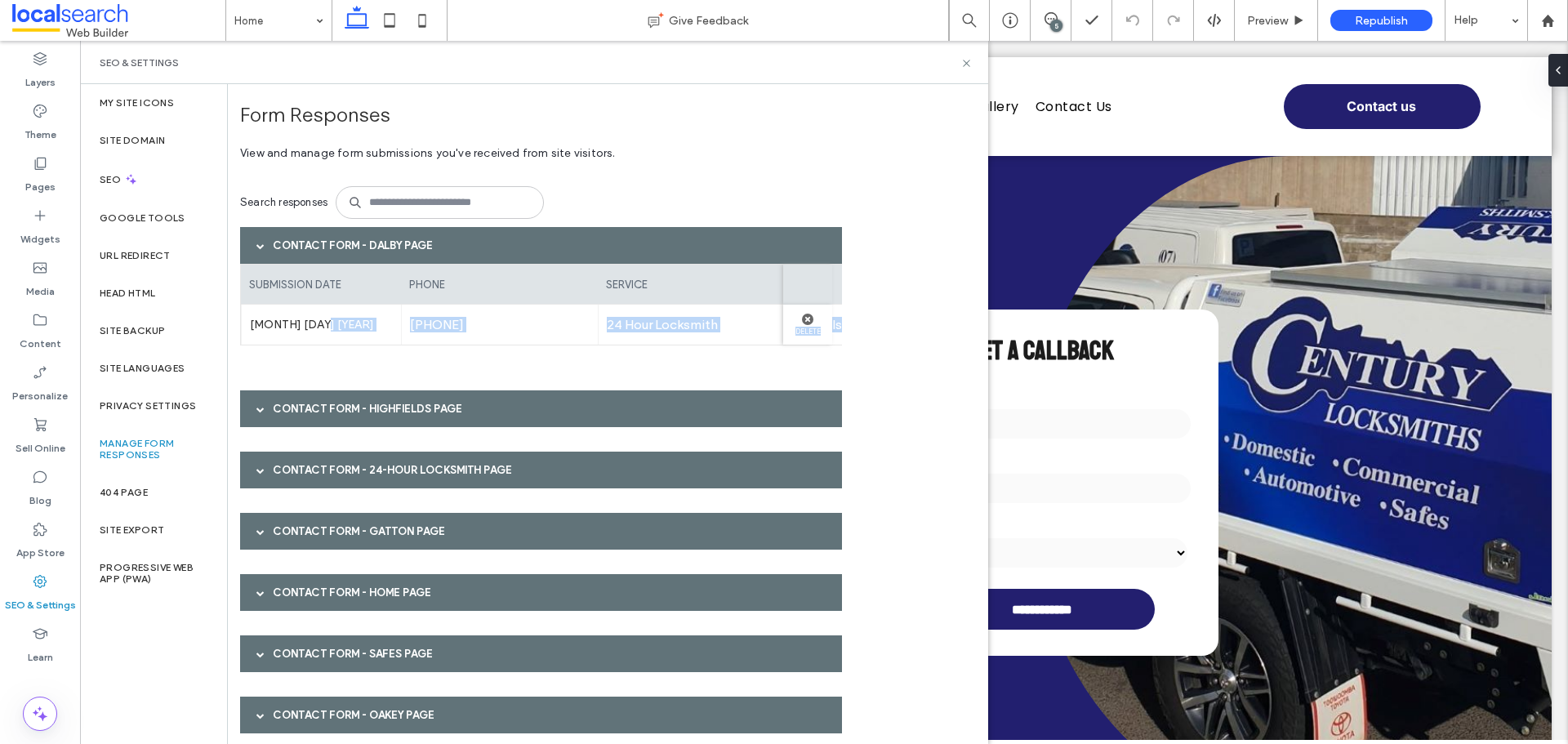 click on "submission date phone service name Aug 5th 2025 0412345678 24 Hour Locksmith Localsearch Tester Delete" at bounding box center [541, 313] 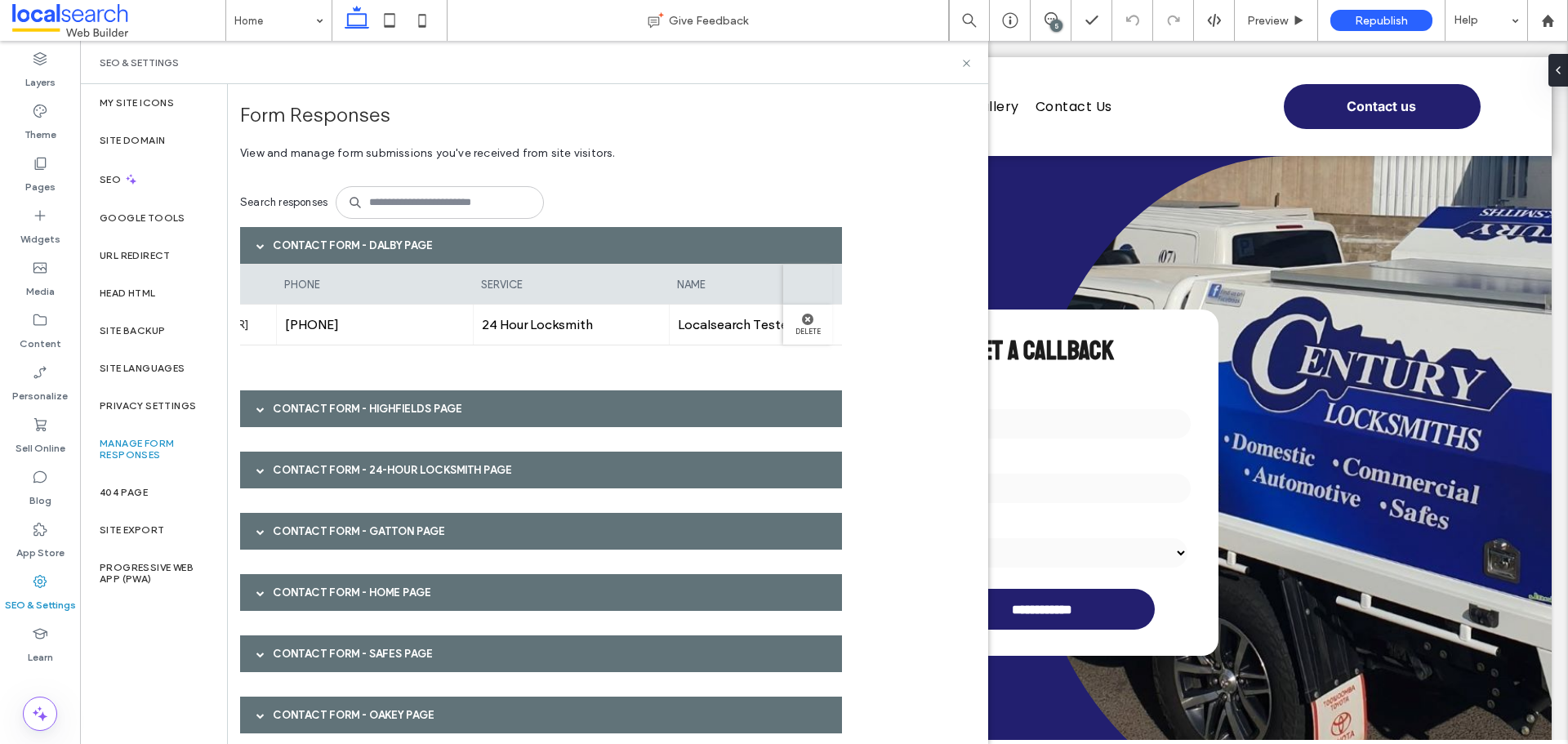 scroll, scrollTop: 0, scrollLeft: 209, axis: horizontal 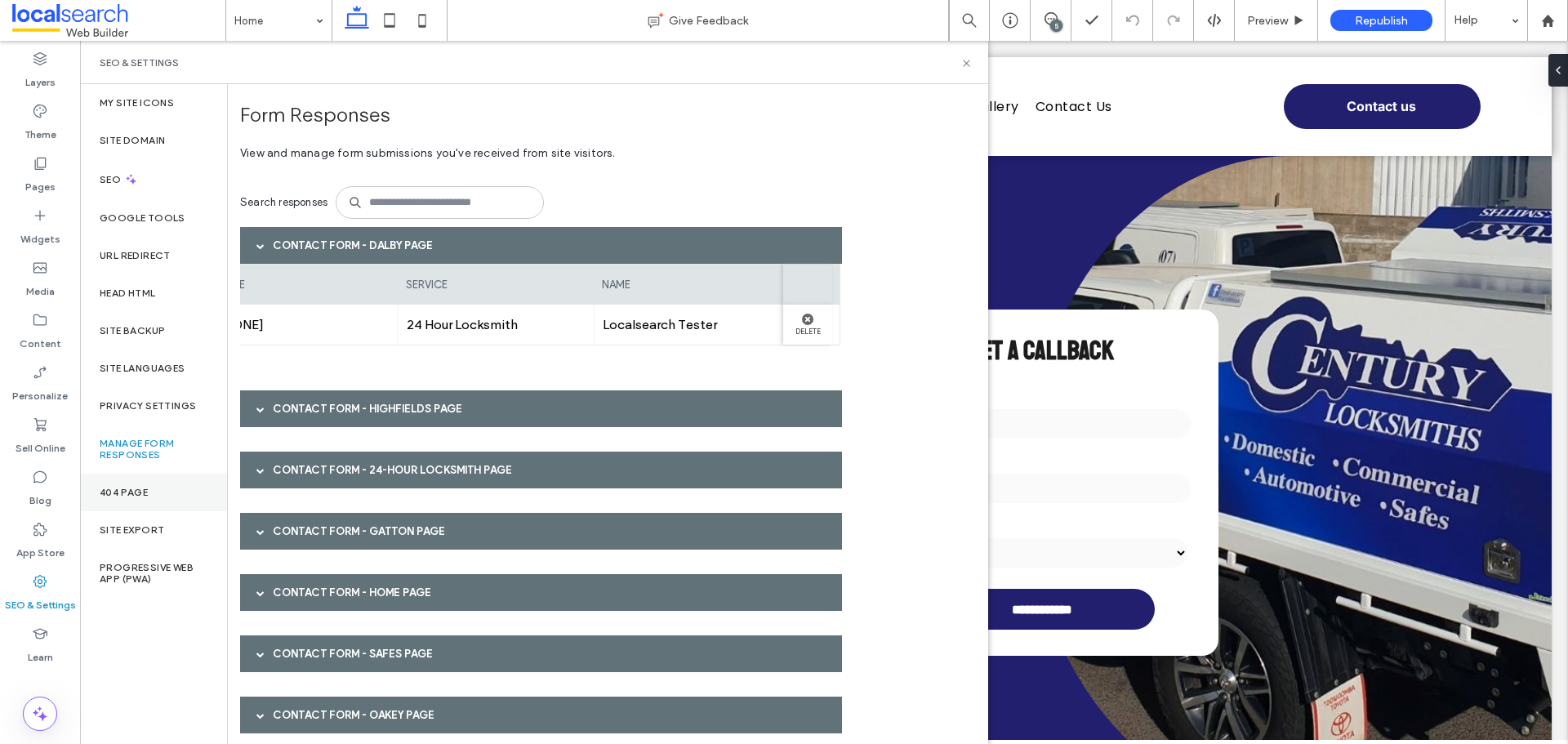 click on "404 Page" at bounding box center [154, 492] 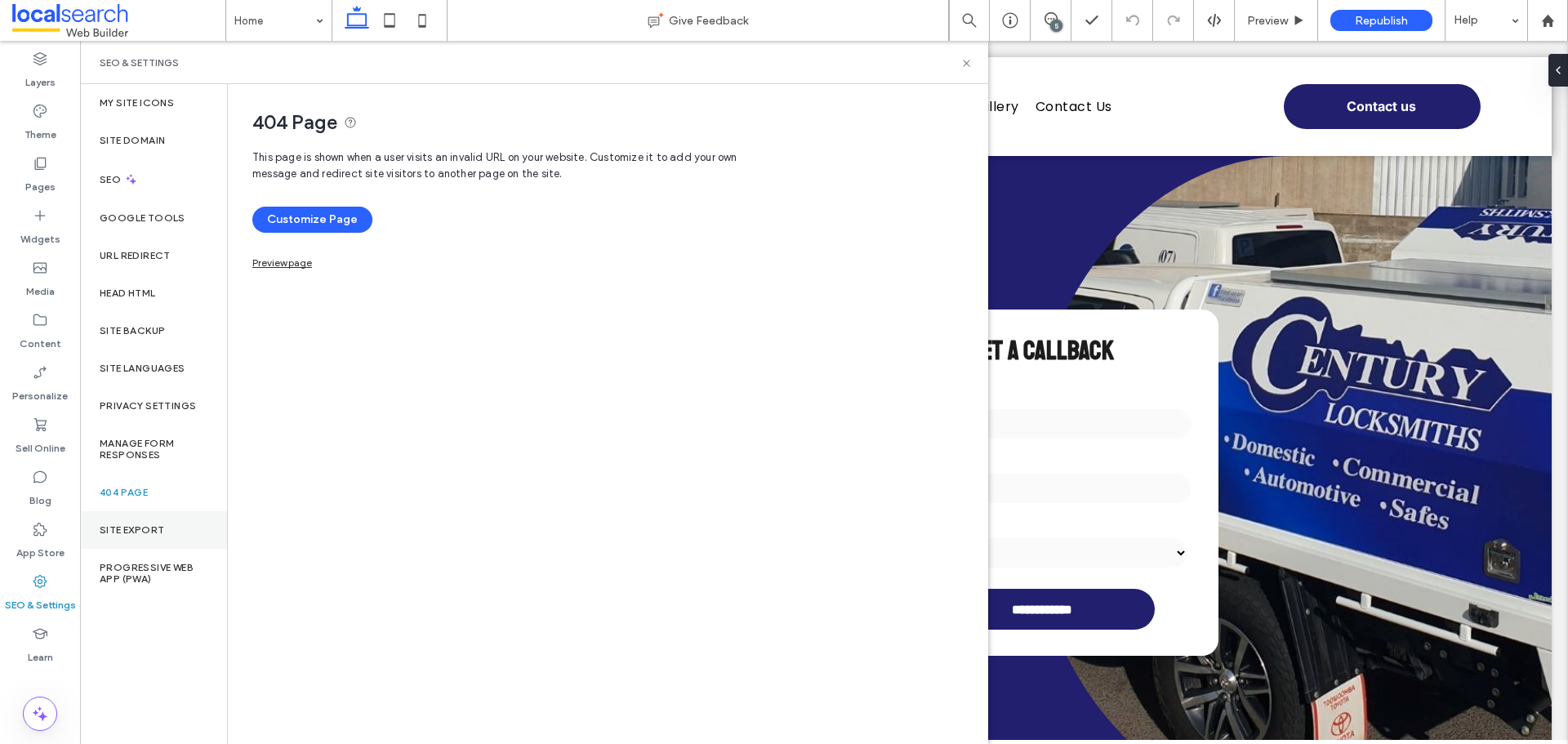 click on "Site Export" at bounding box center [131, 530] 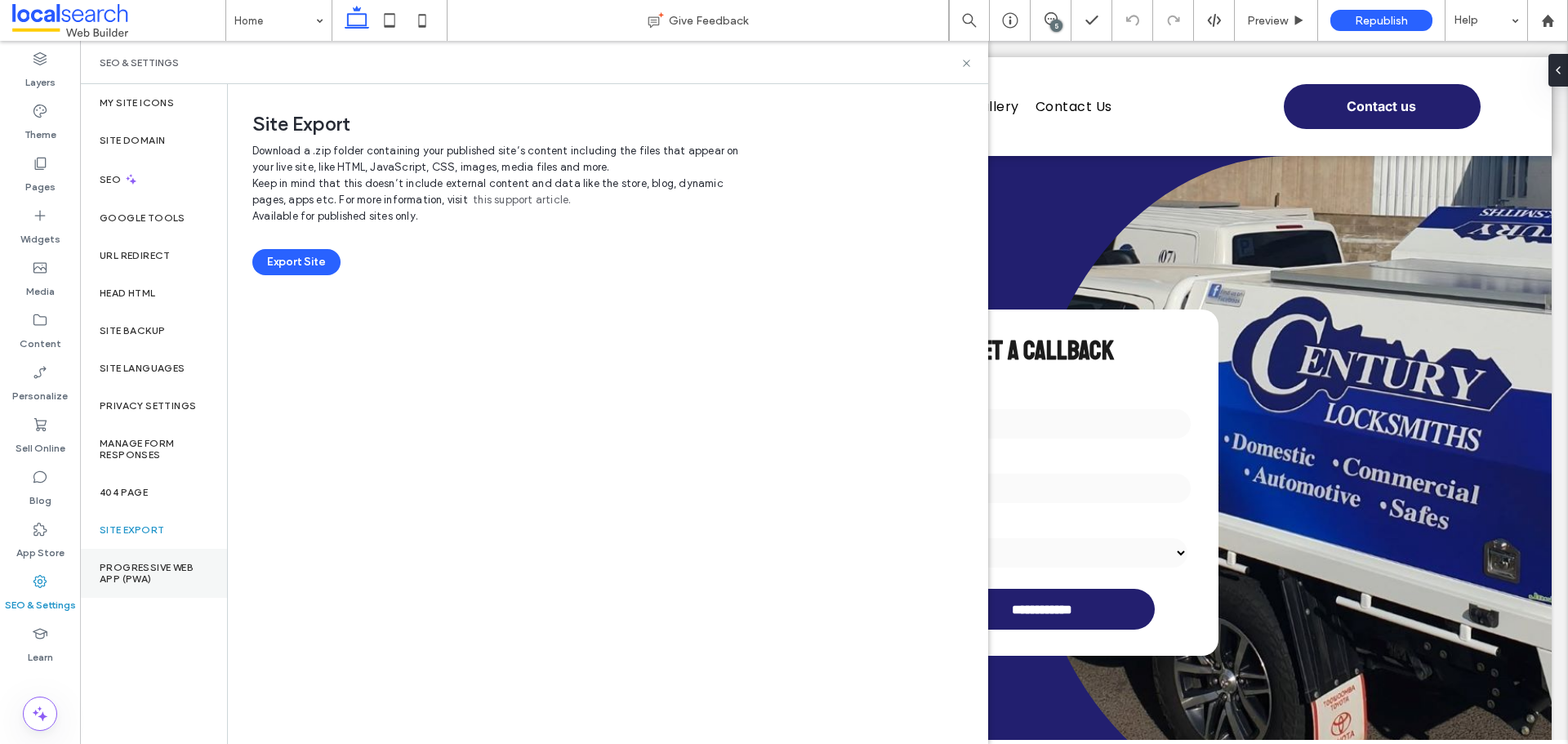 click on "Progressive Web App (PWA)" at bounding box center [154, 573] 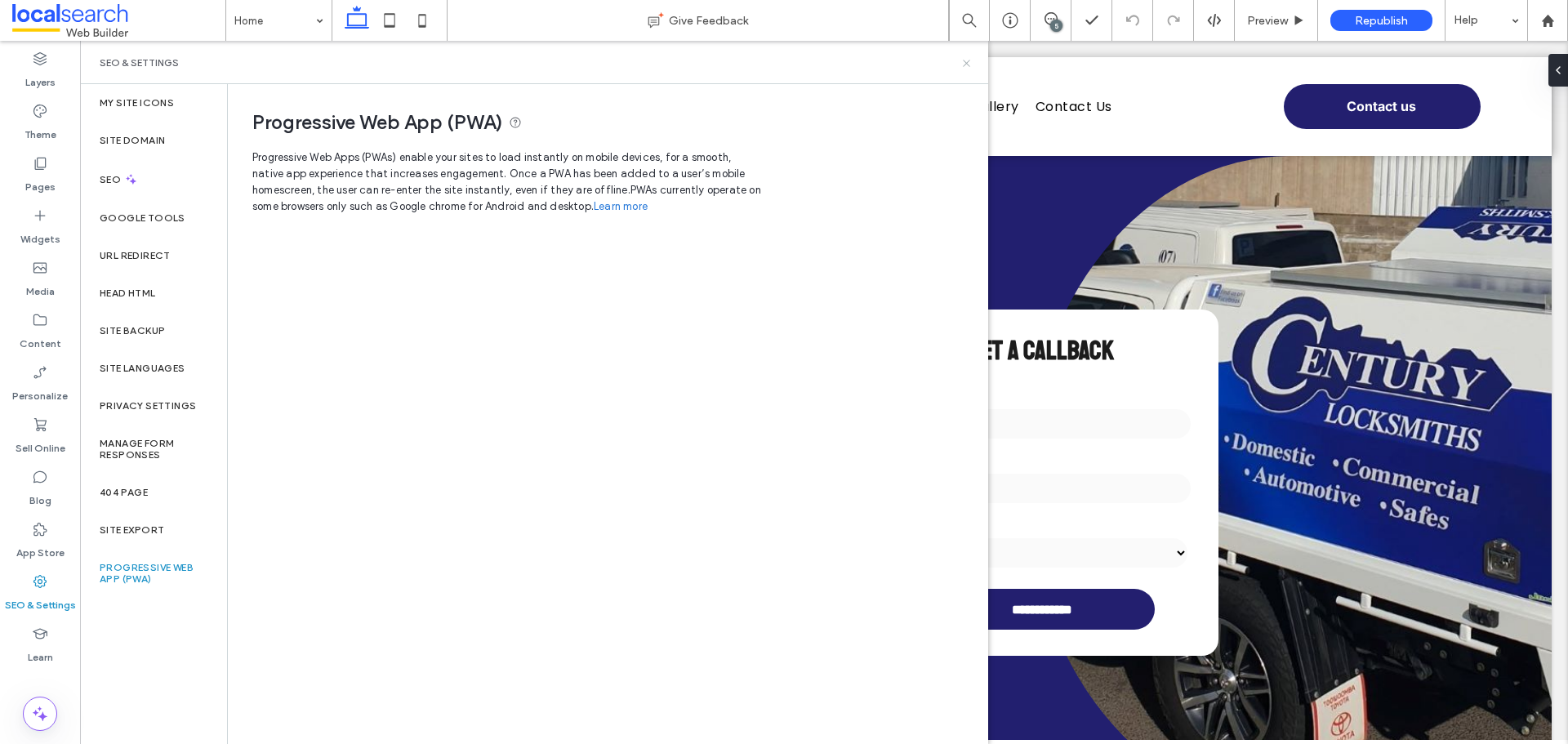 drag, startPoint x: 967, startPoint y: 65, endPoint x: 657, endPoint y: 427, distance: 476.5963 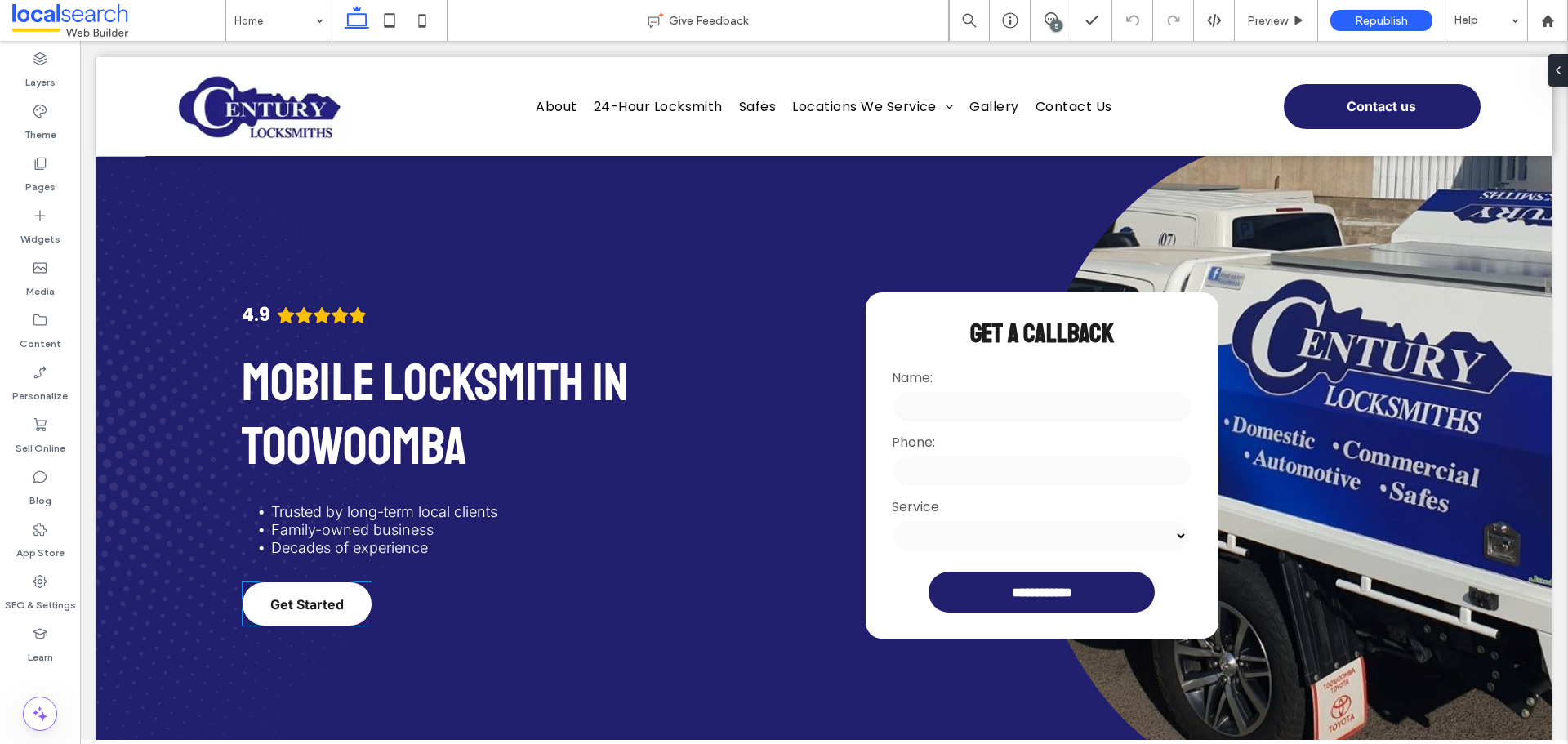 scroll, scrollTop: 0, scrollLeft: 0, axis: both 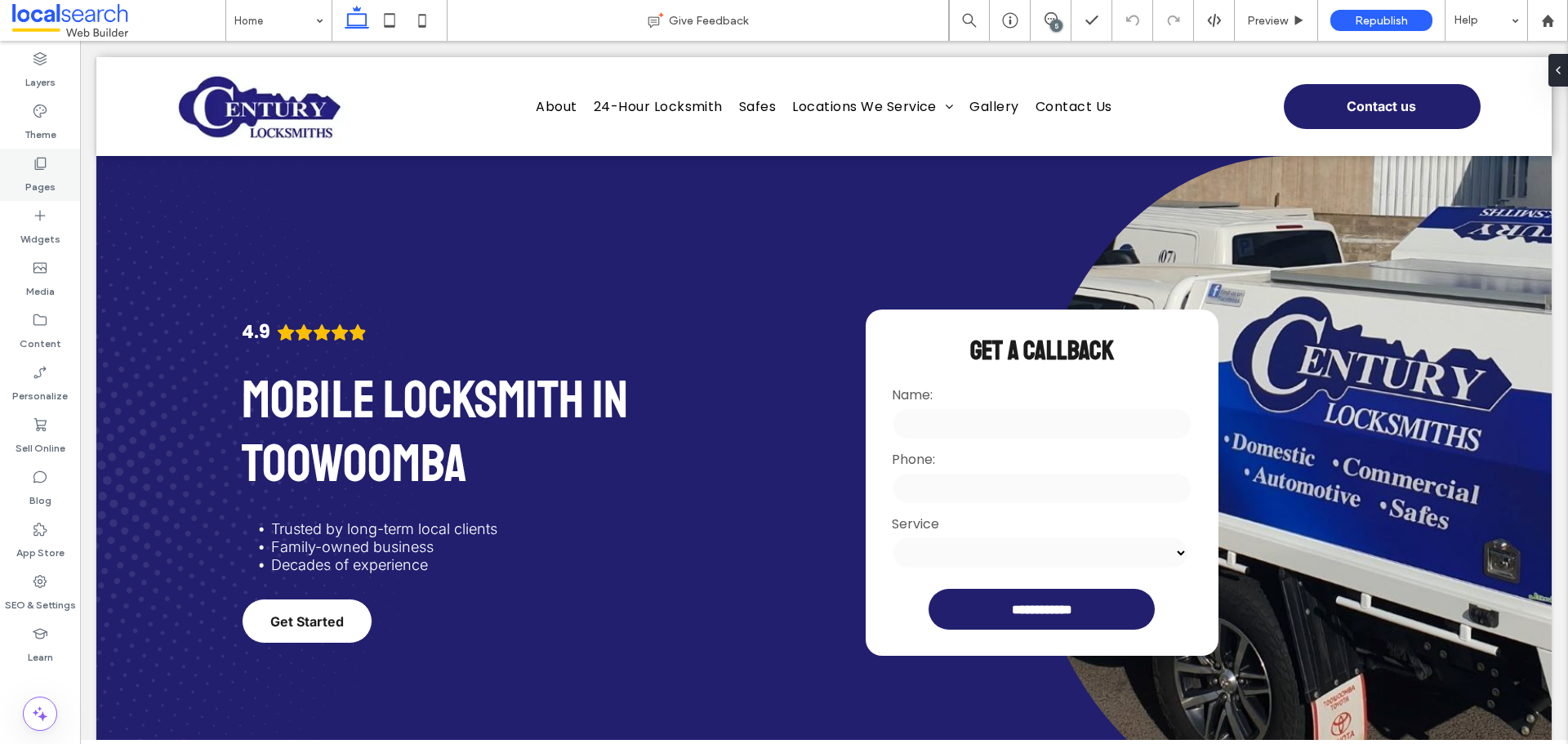 click 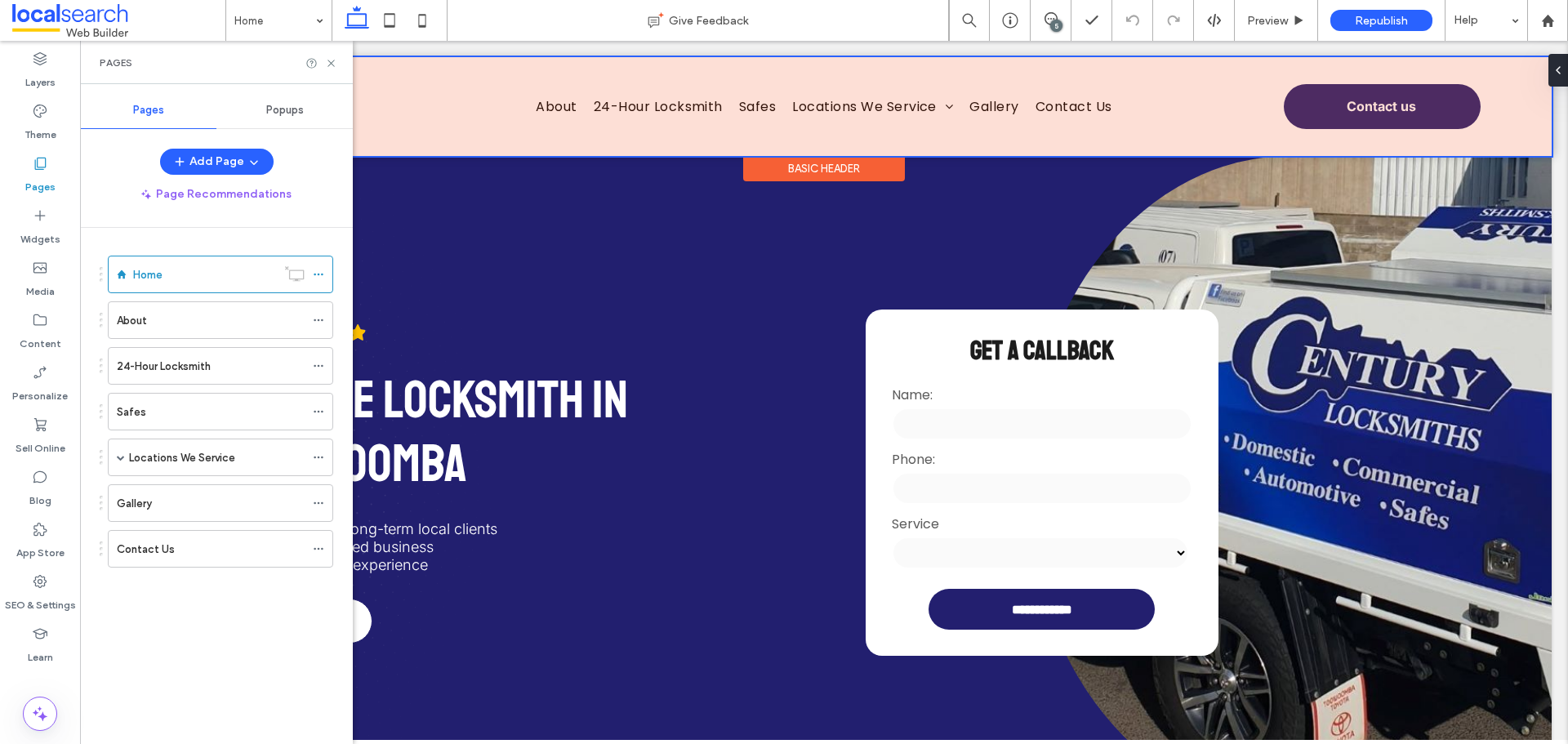 scroll, scrollTop: 4181, scrollLeft: 0, axis: vertical 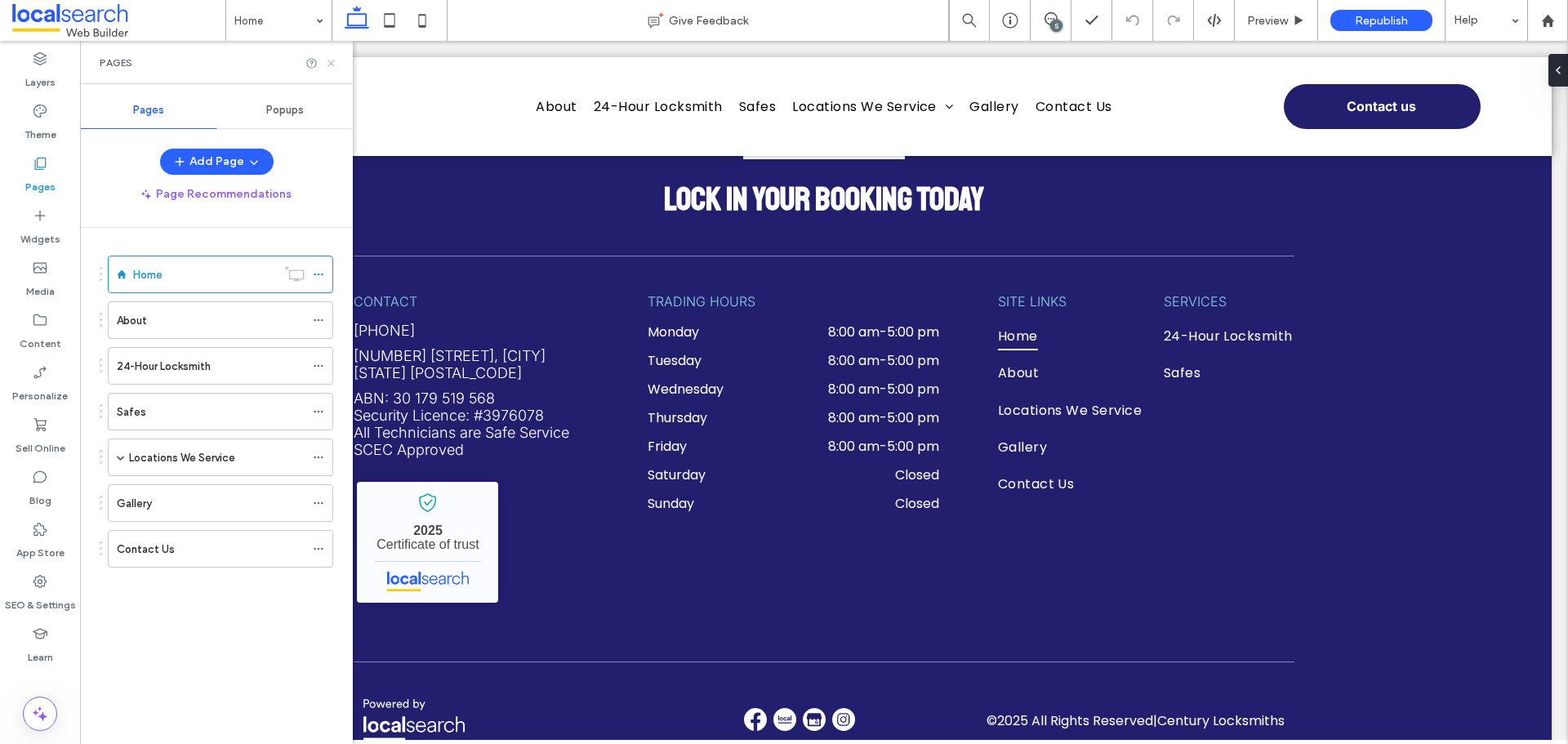 click 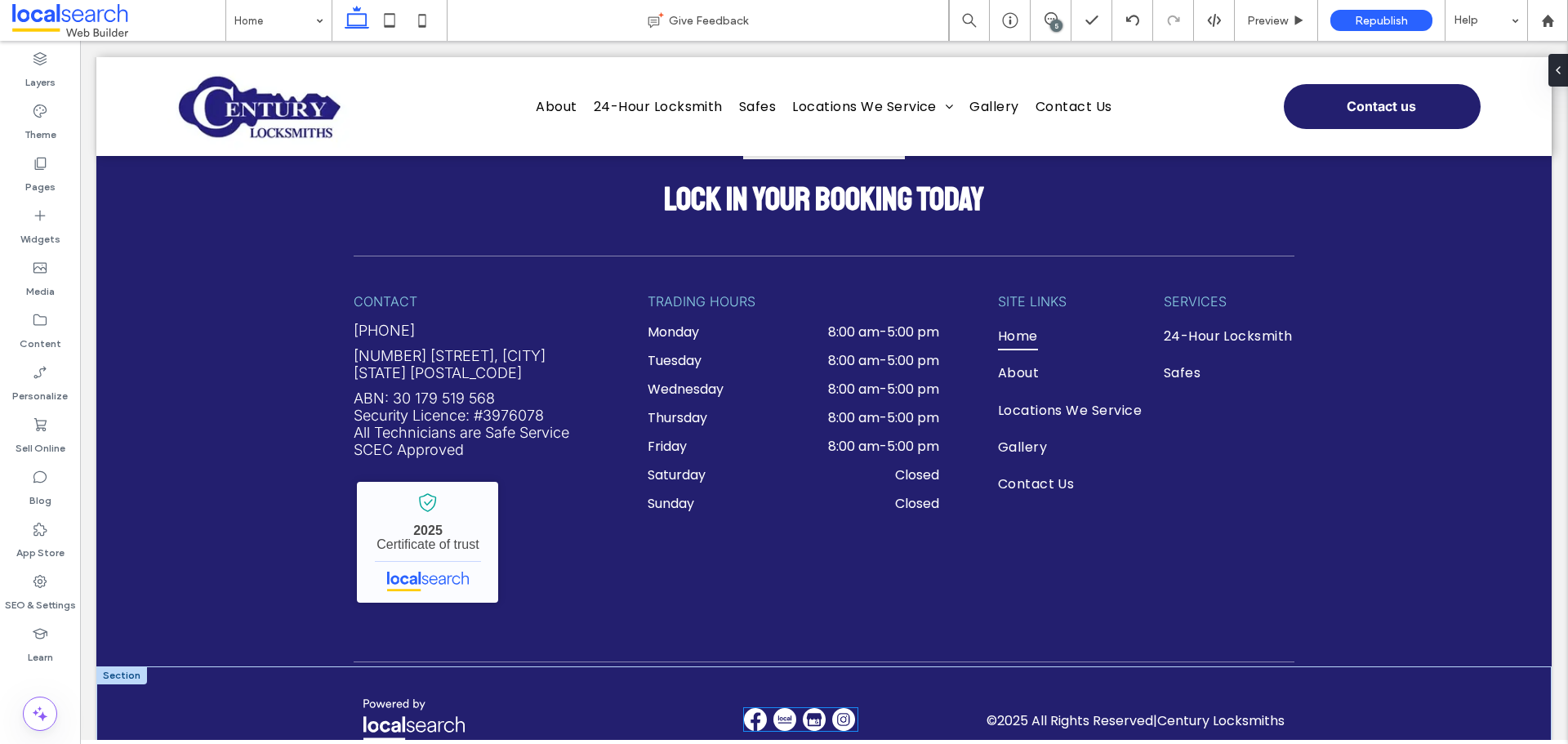 click at bounding box center (785, 719) 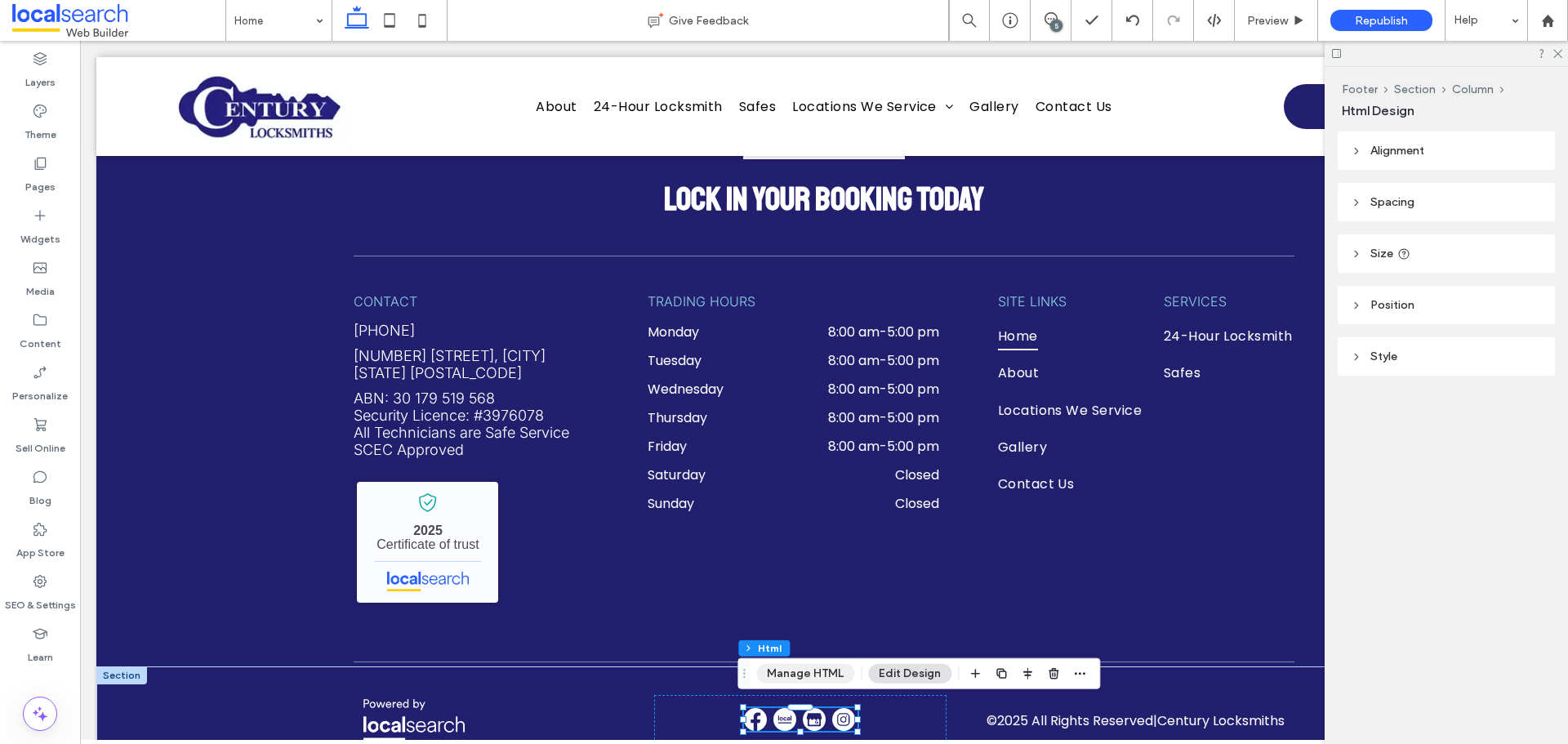 click on "Manage HTML" at bounding box center (805, 674) 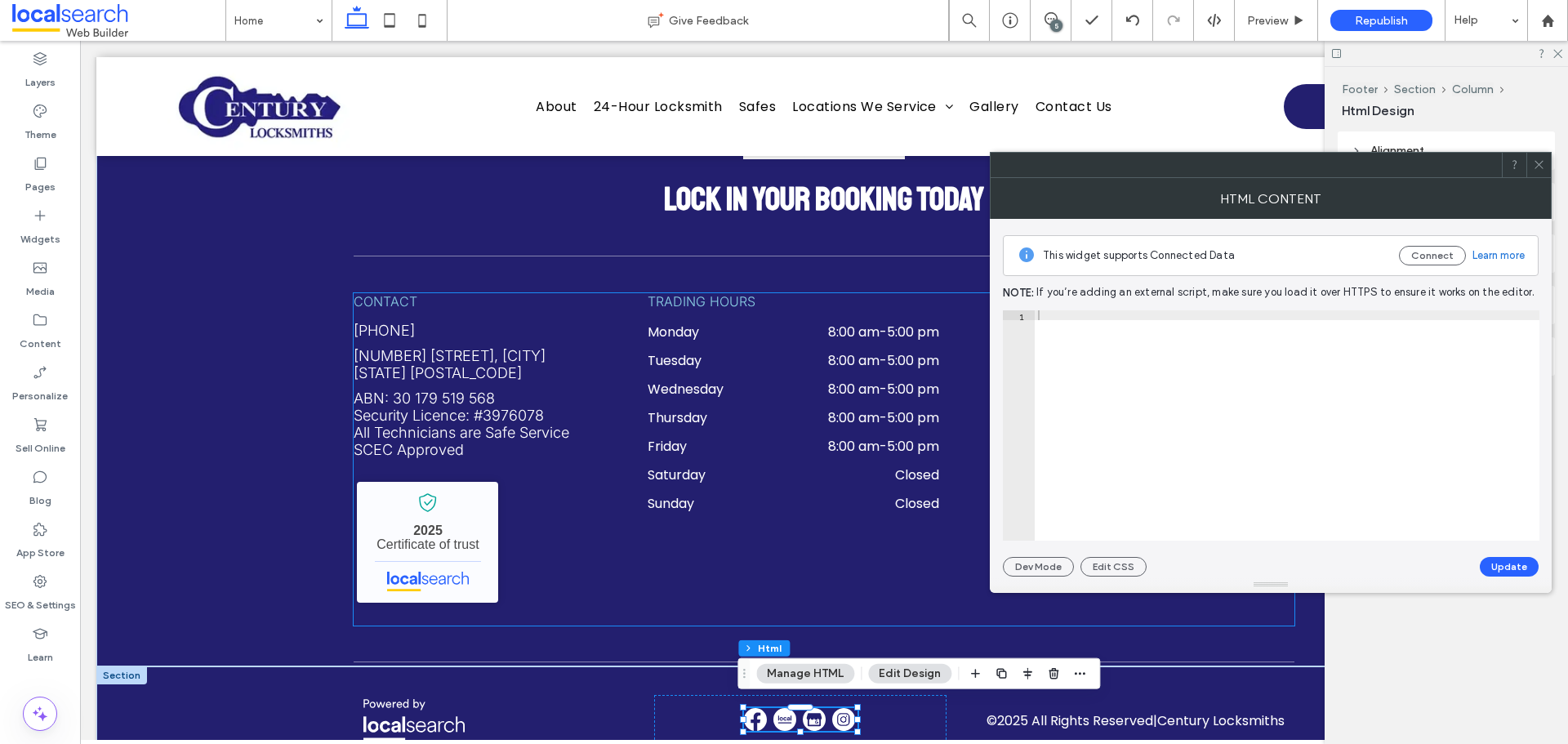 type 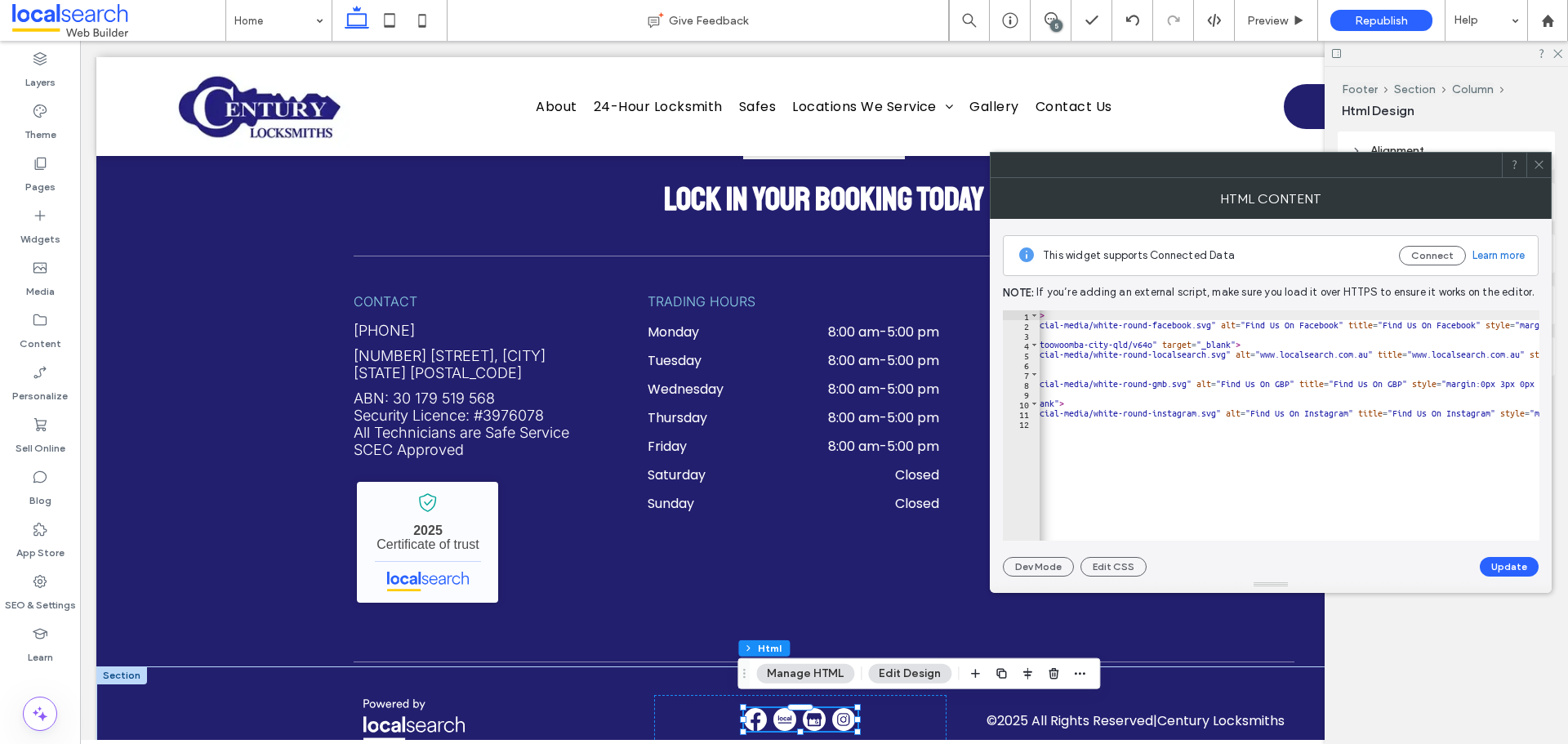 scroll, scrollTop: 0, scrollLeft: 409, axis: horizontal 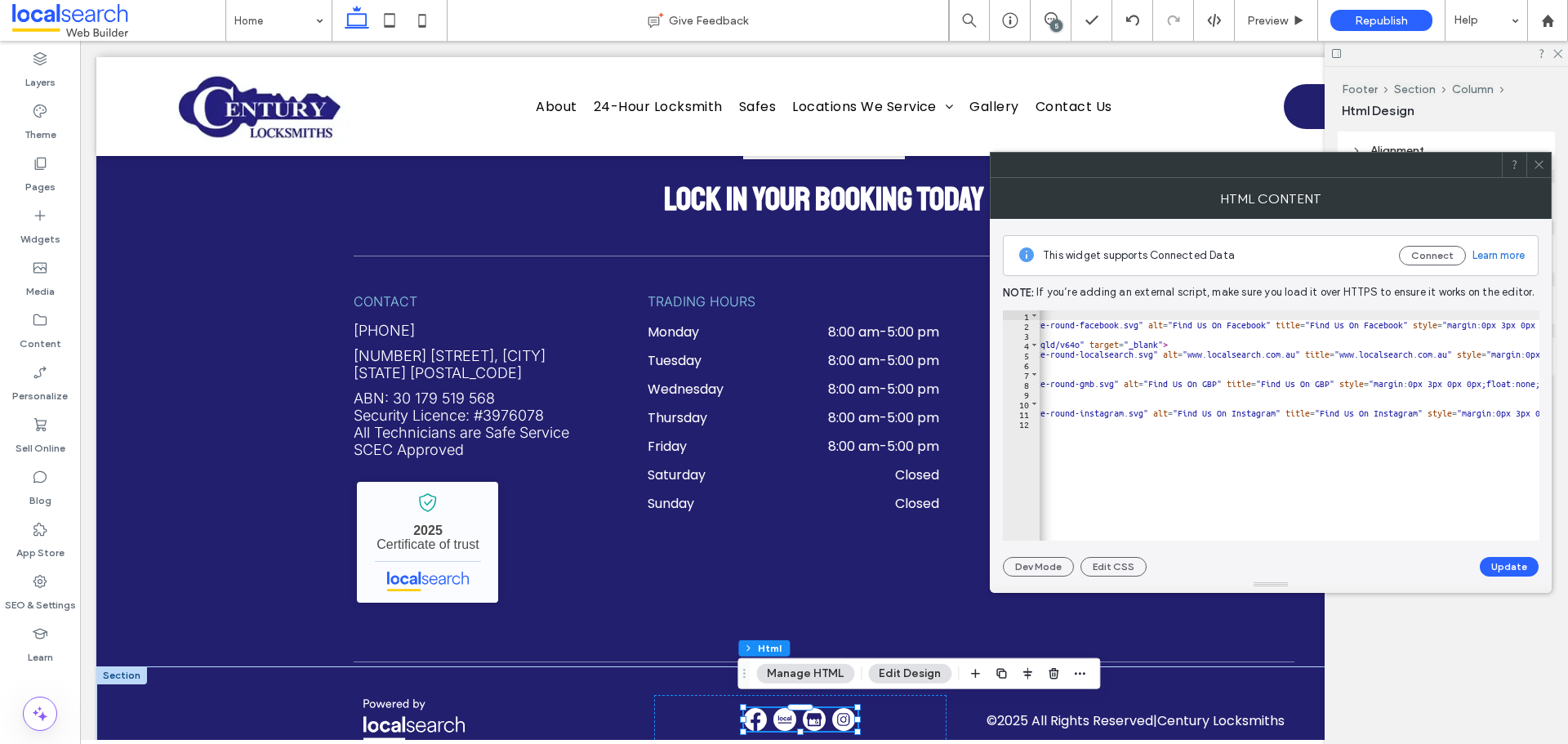 click 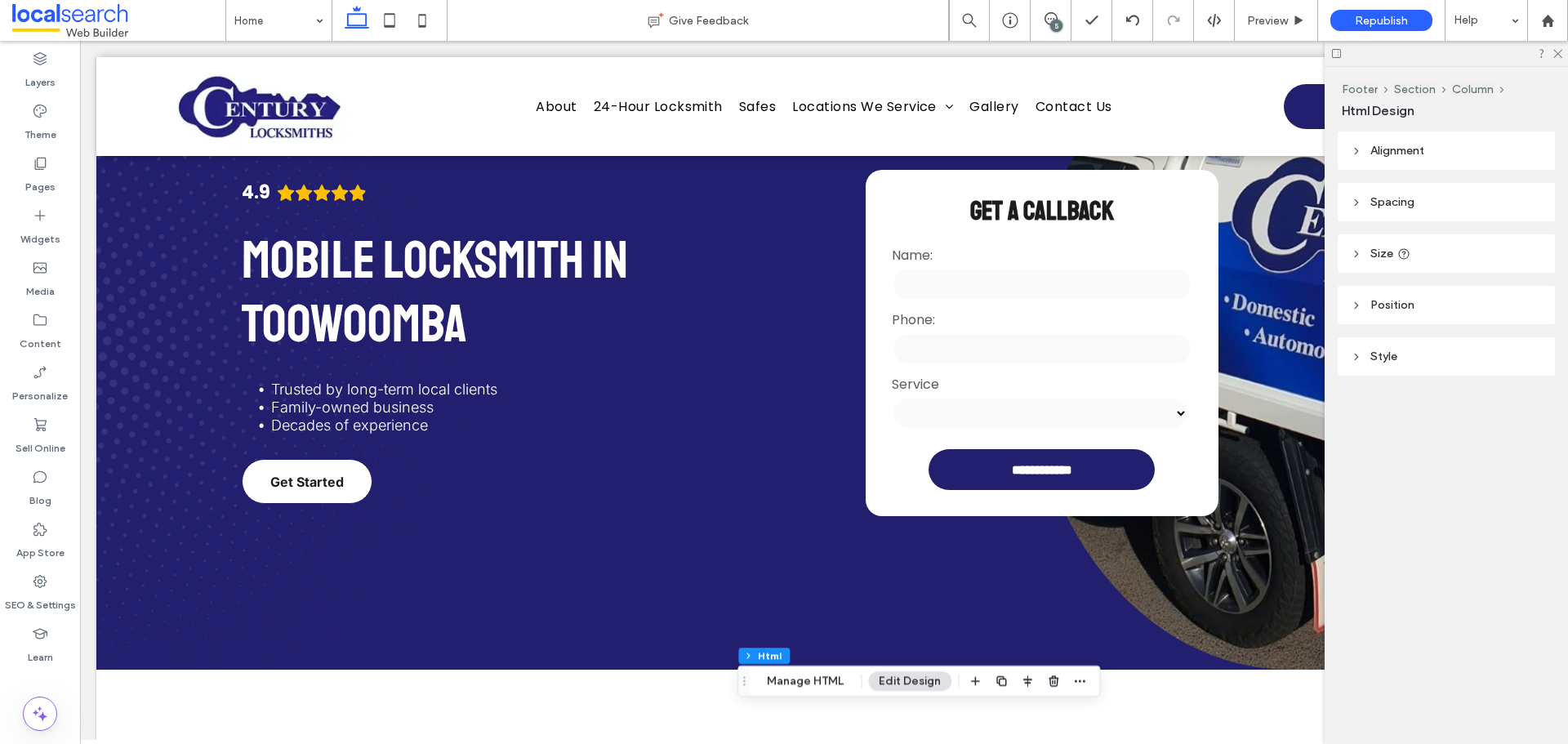 scroll, scrollTop: 0, scrollLeft: 0, axis: both 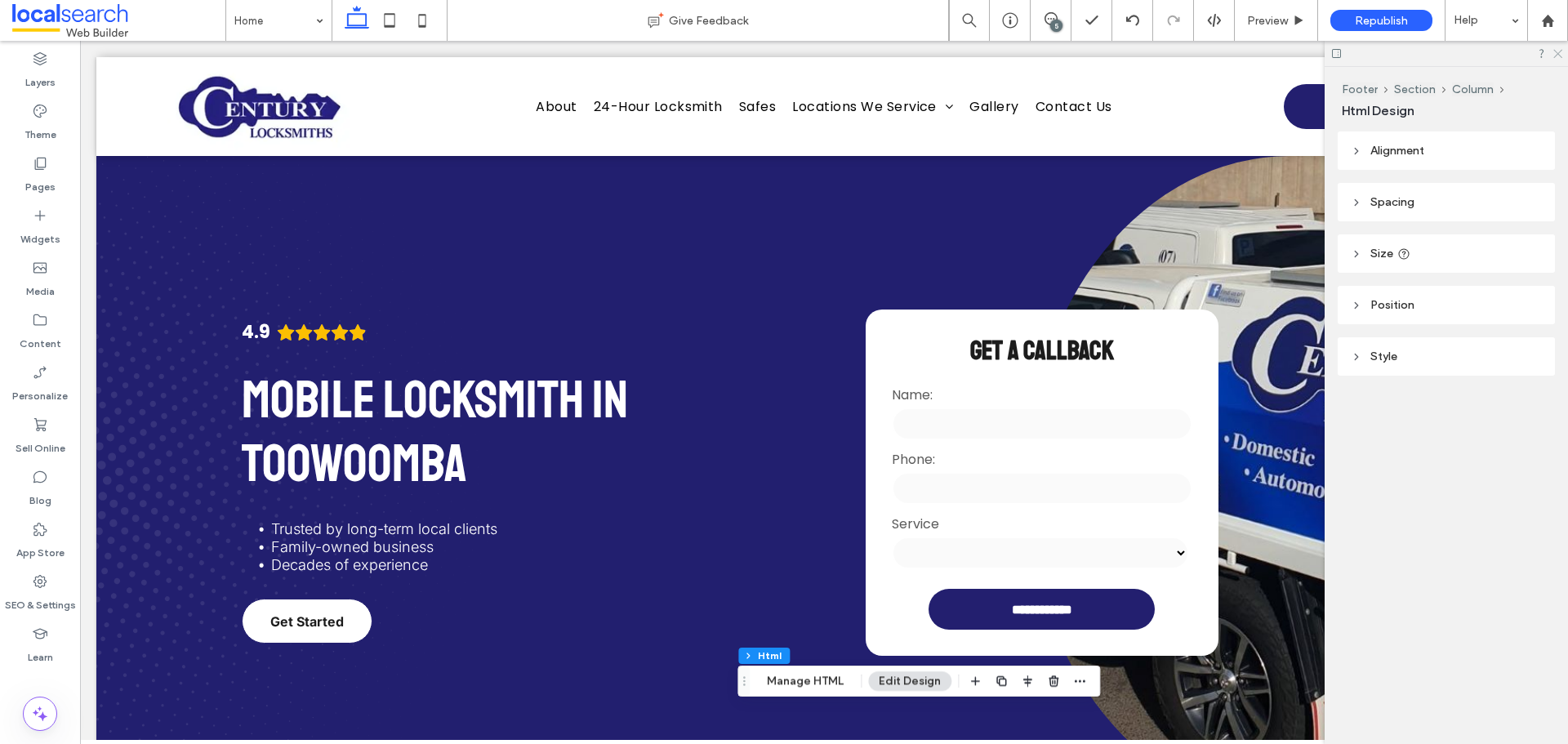 click 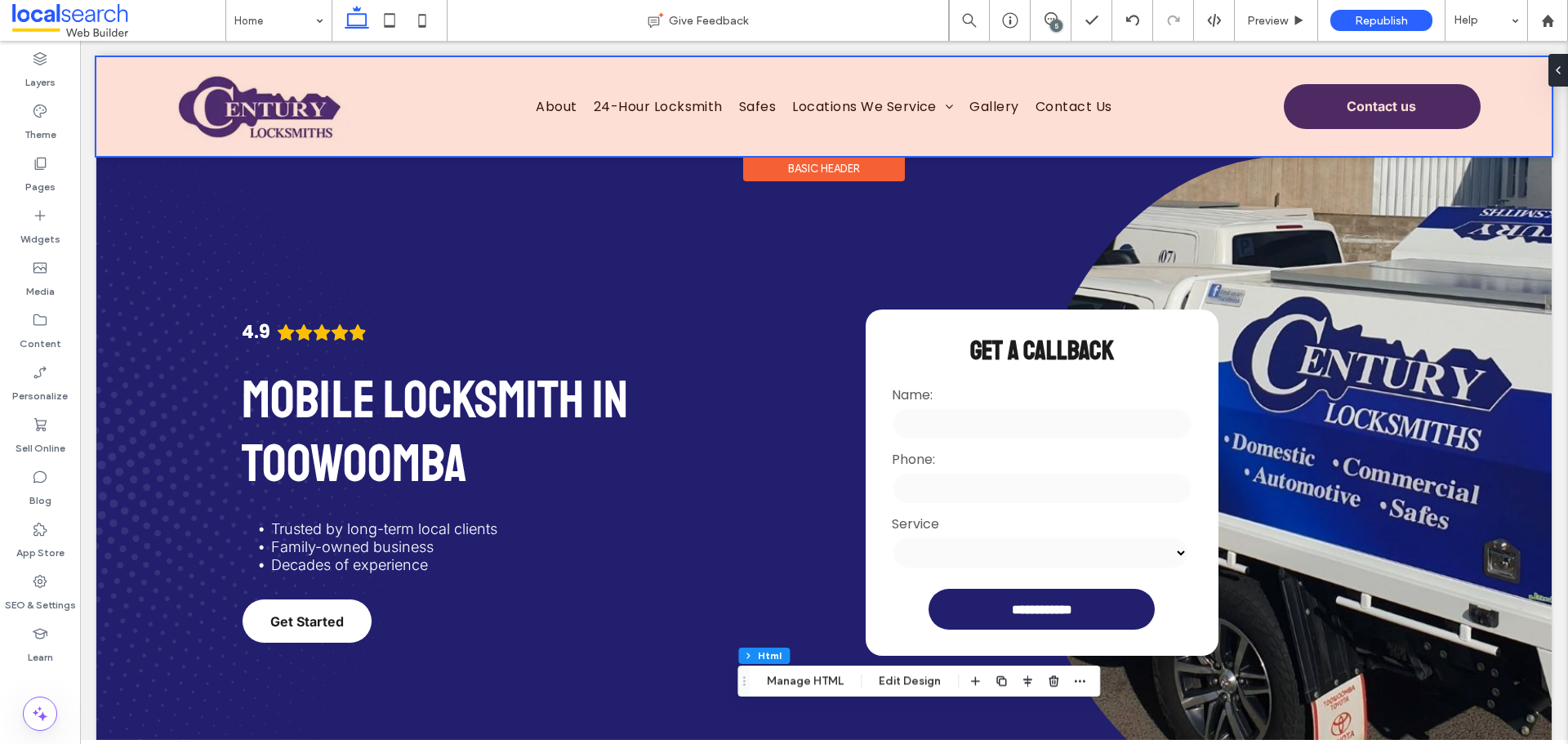 click at bounding box center [824, 106] 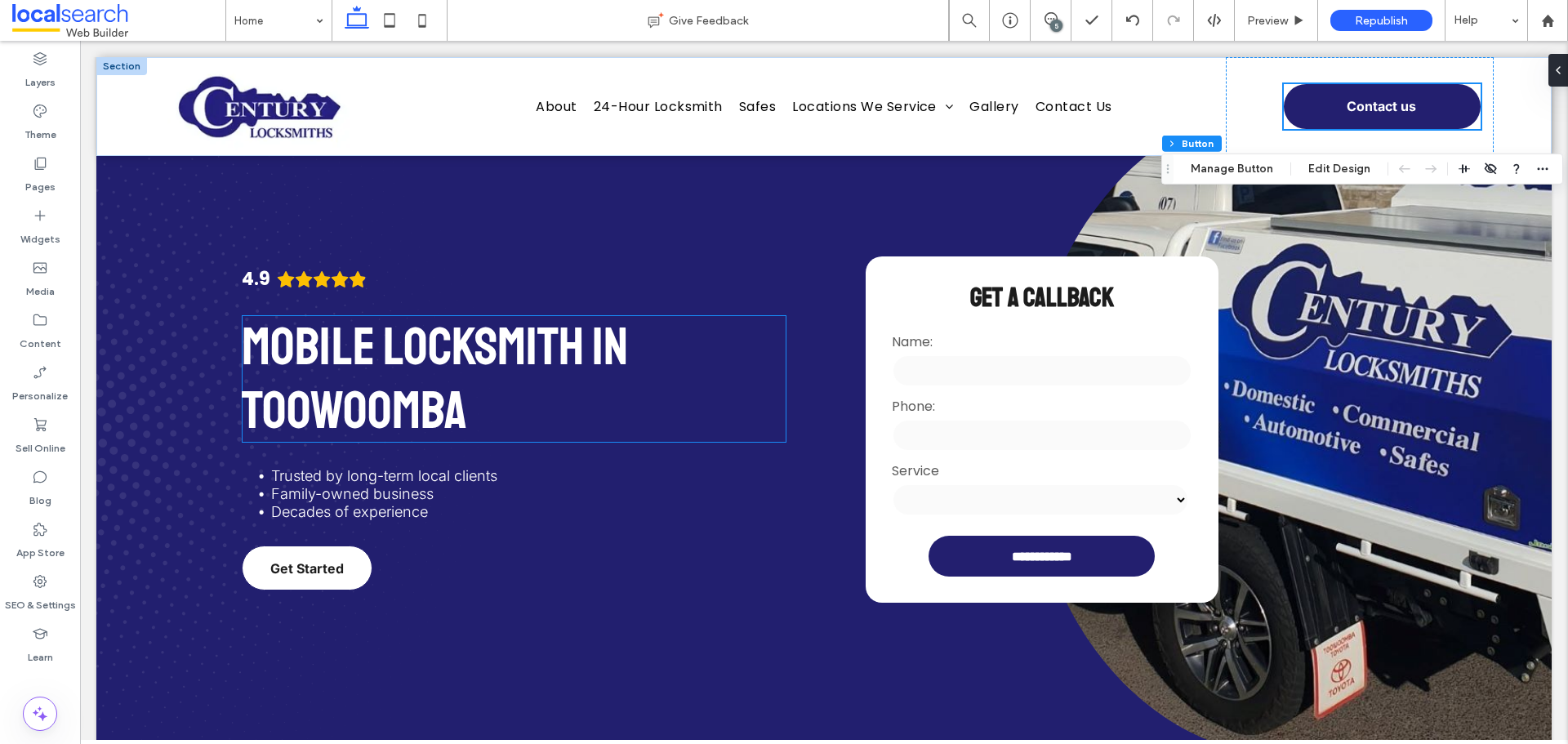 scroll, scrollTop: 82, scrollLeft: 0, axis: vertical 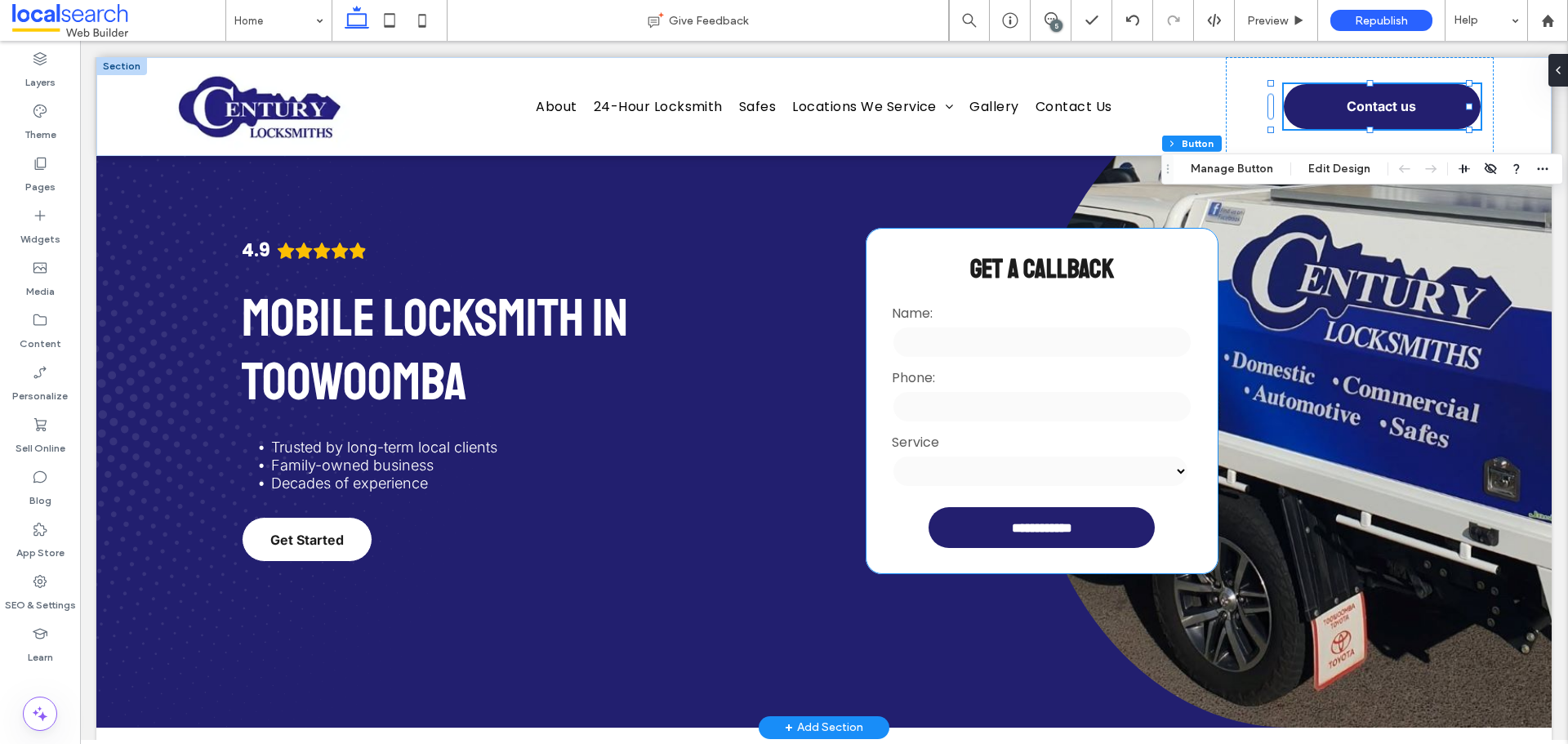 click at bounding box center [1041, 407] 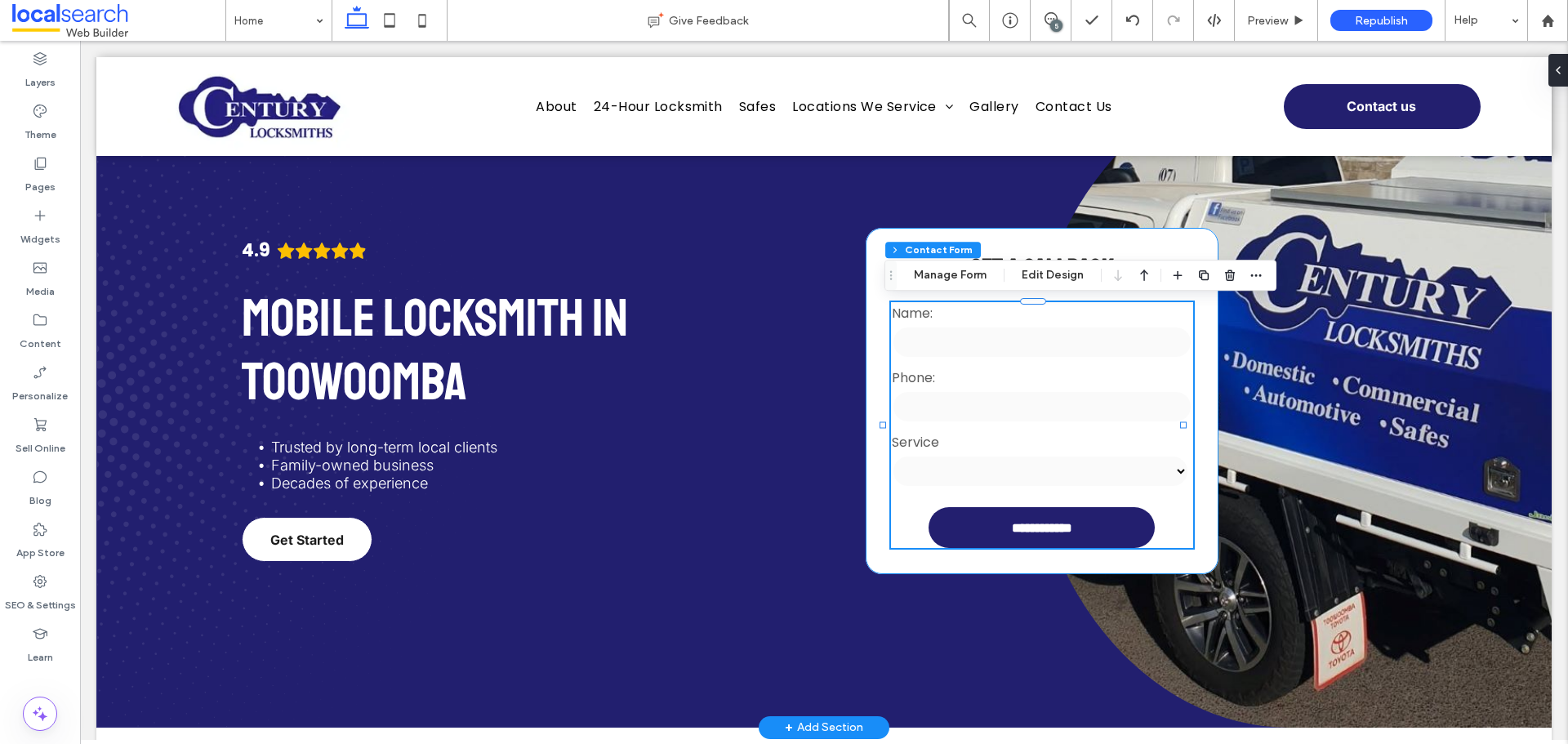 type on "*" 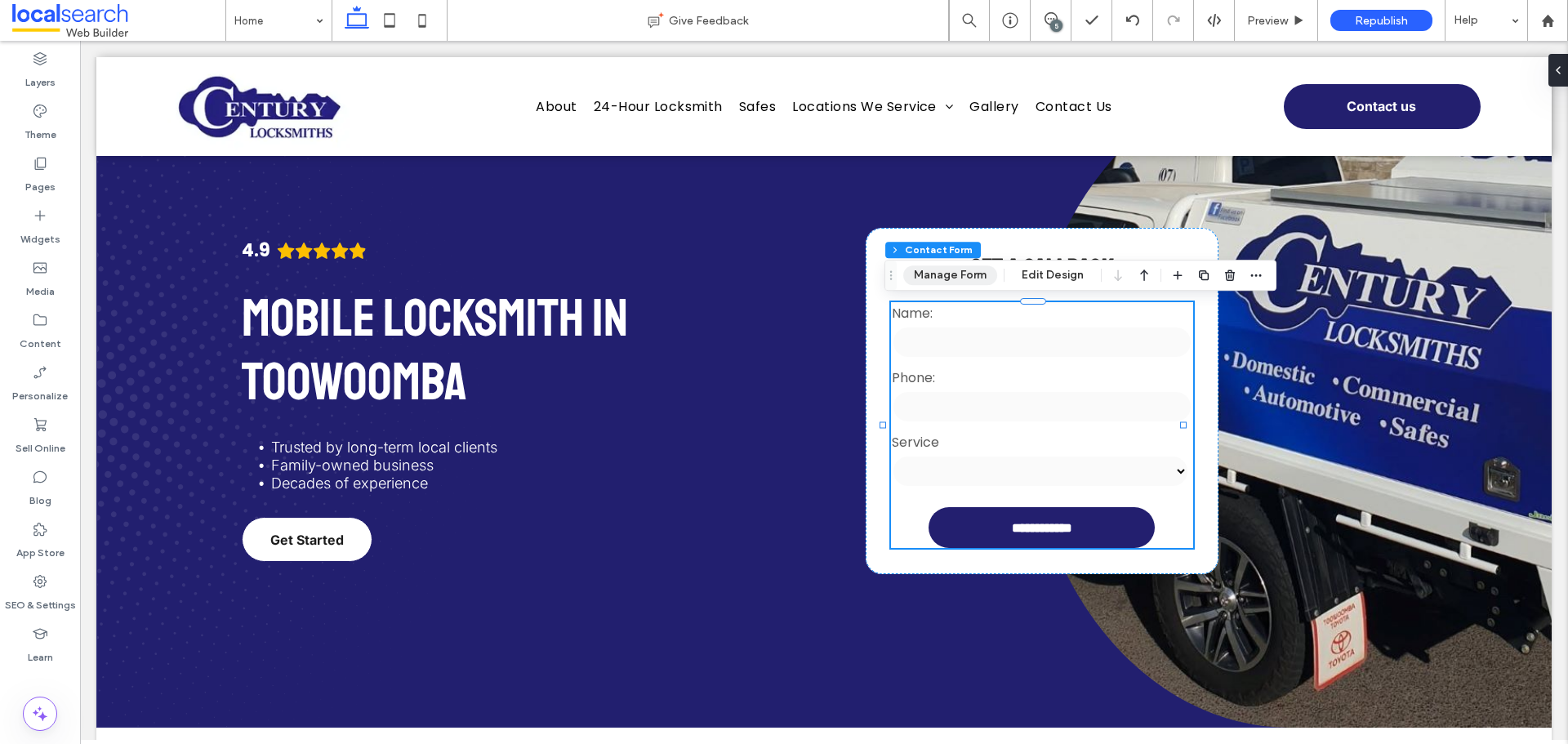 click on "Manage Form" at bounding box center [950, 275] 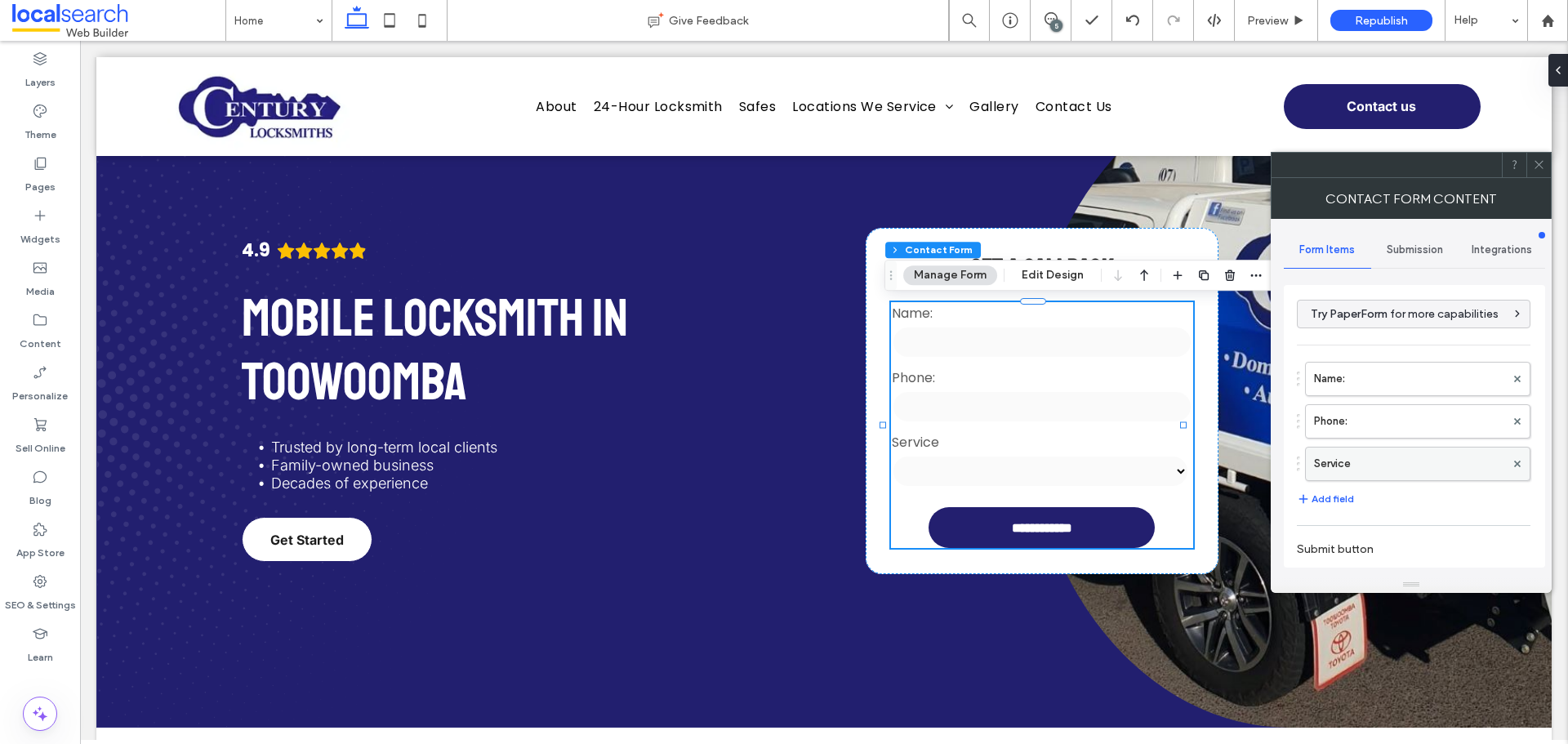 click on "Service" at bounding box center (1410, 464) 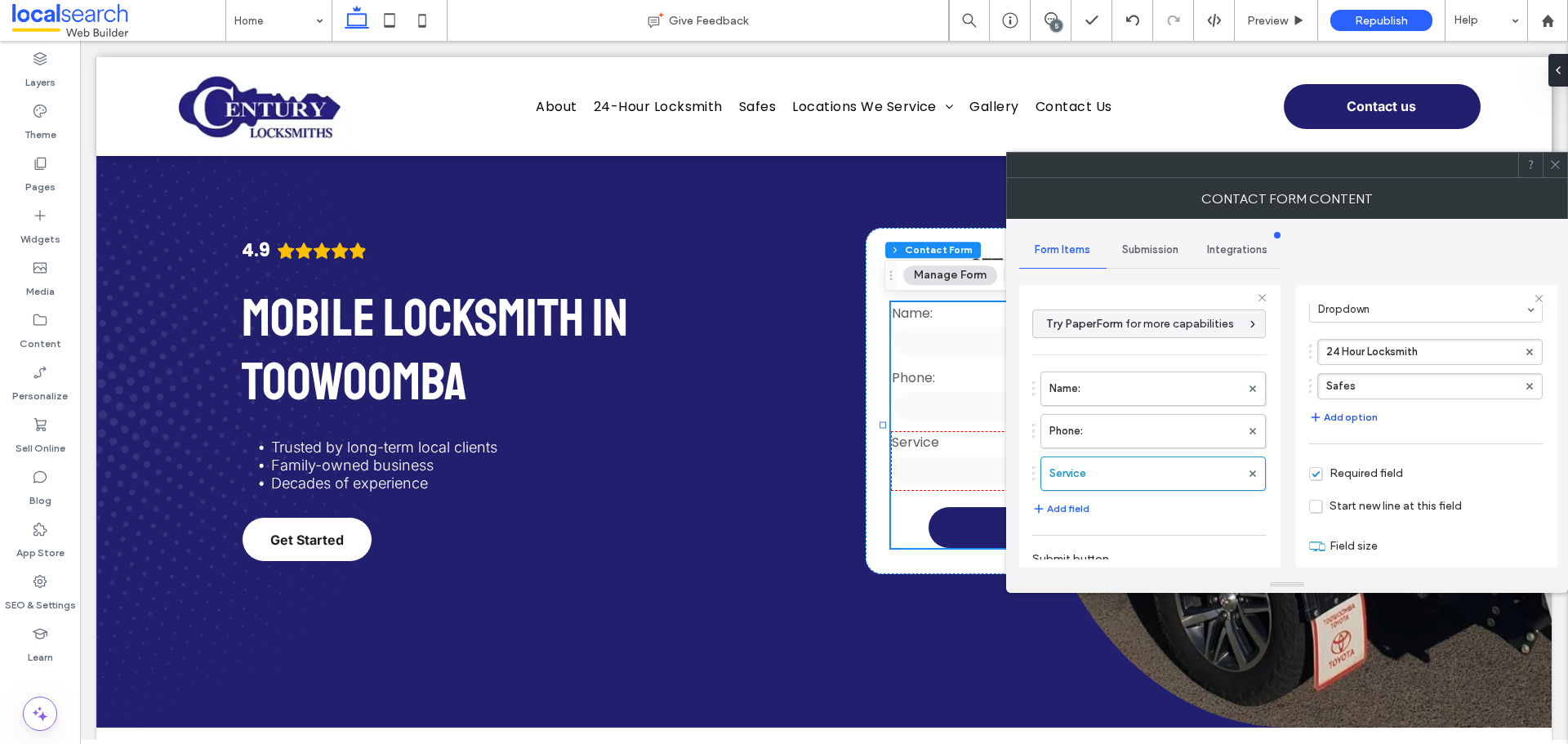 scroll, scrollTop: 156, scrollLeft: 0, axis: vertical 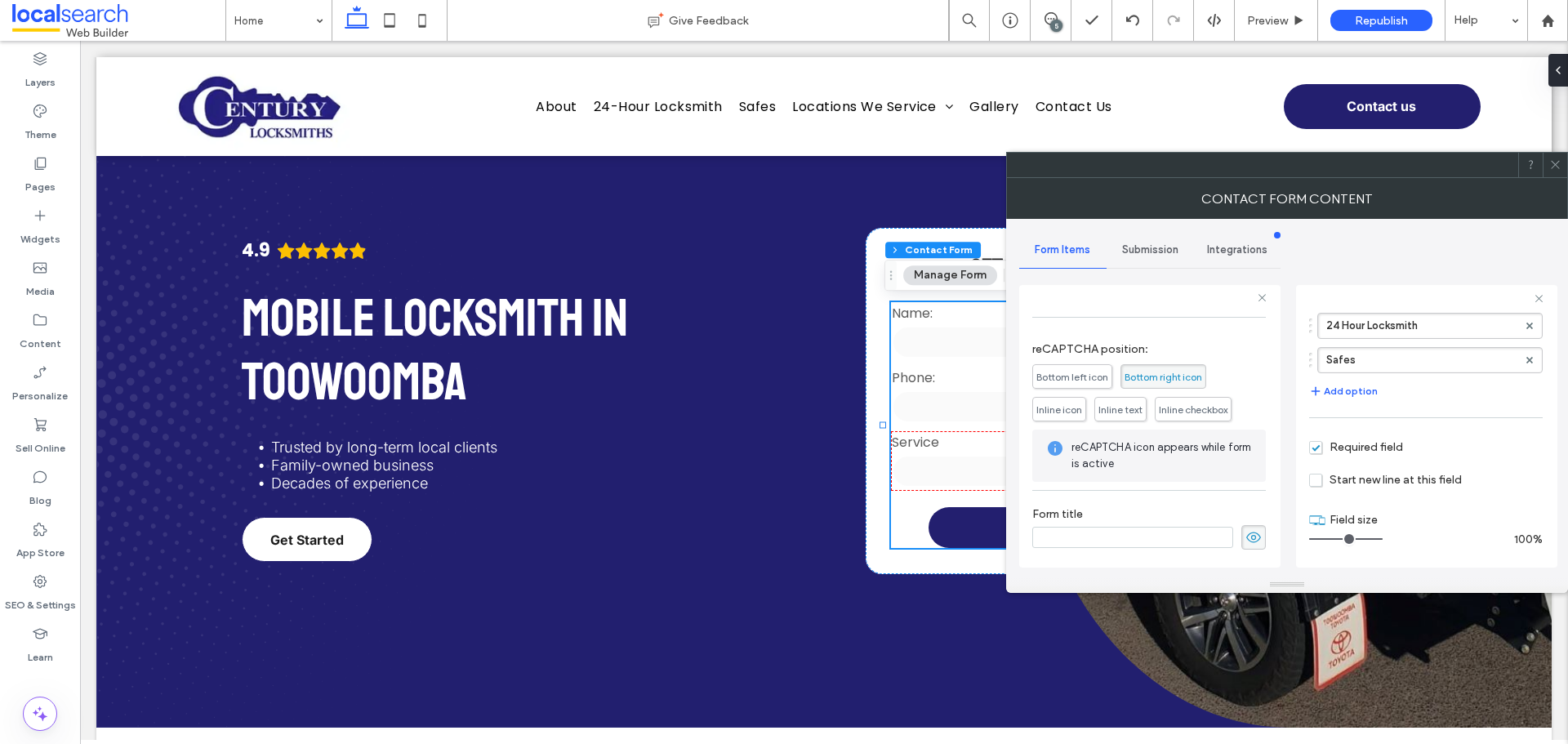 click on "Submission" at bounding box center [1150, 250] 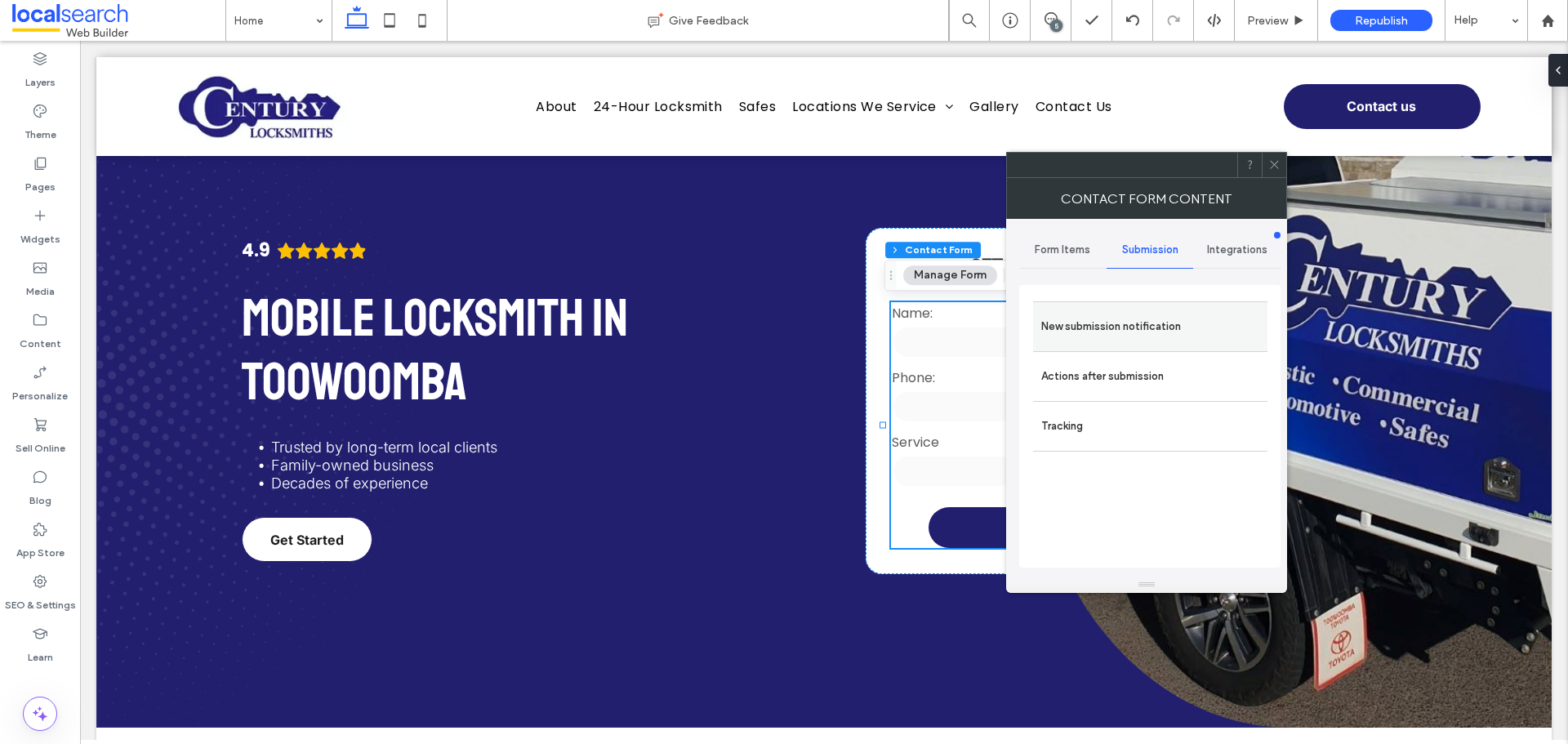 click on "New submission notification" at bounding box center [1150, 327] 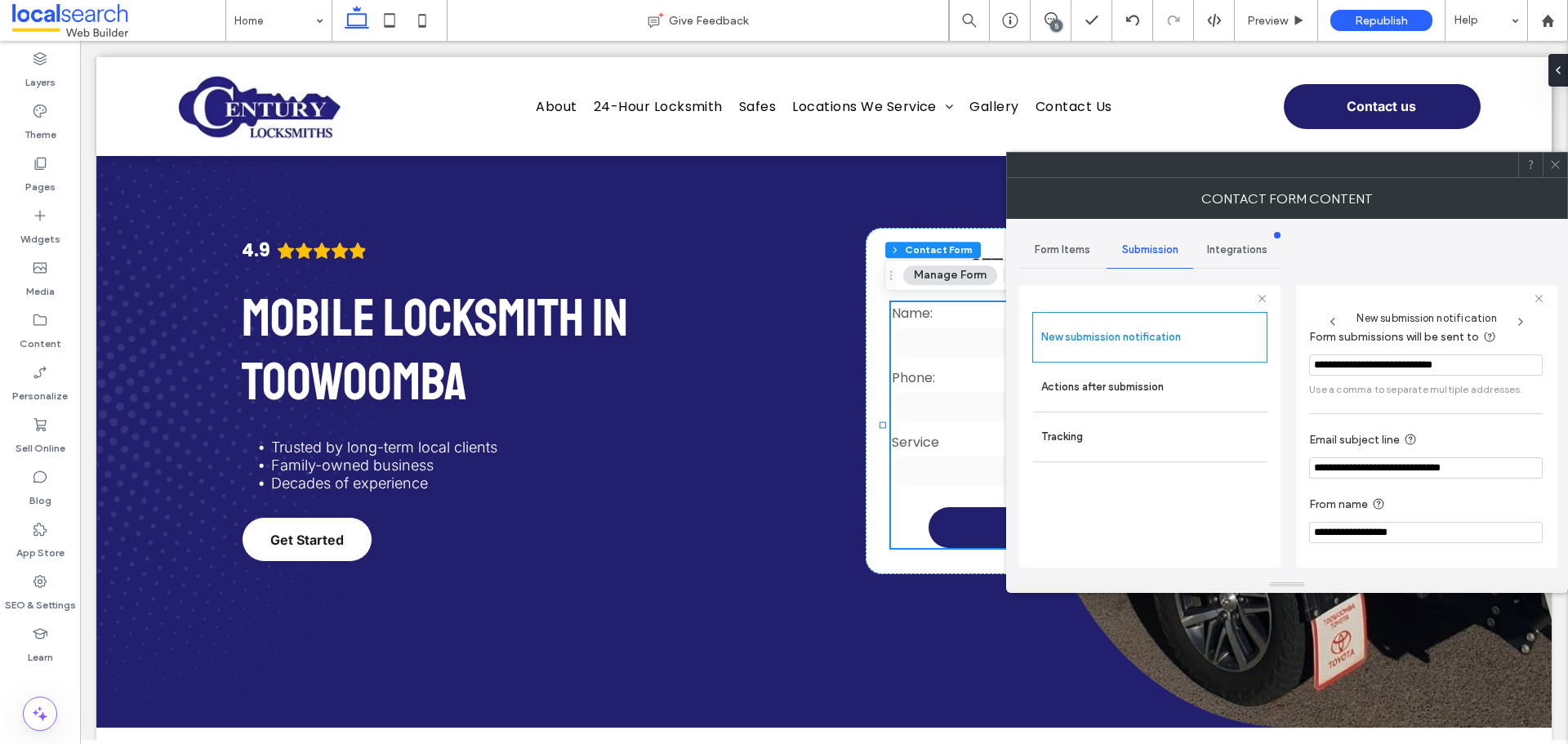 scroll, scrollTop: 85, scrollLeft: 0, axis: vertical 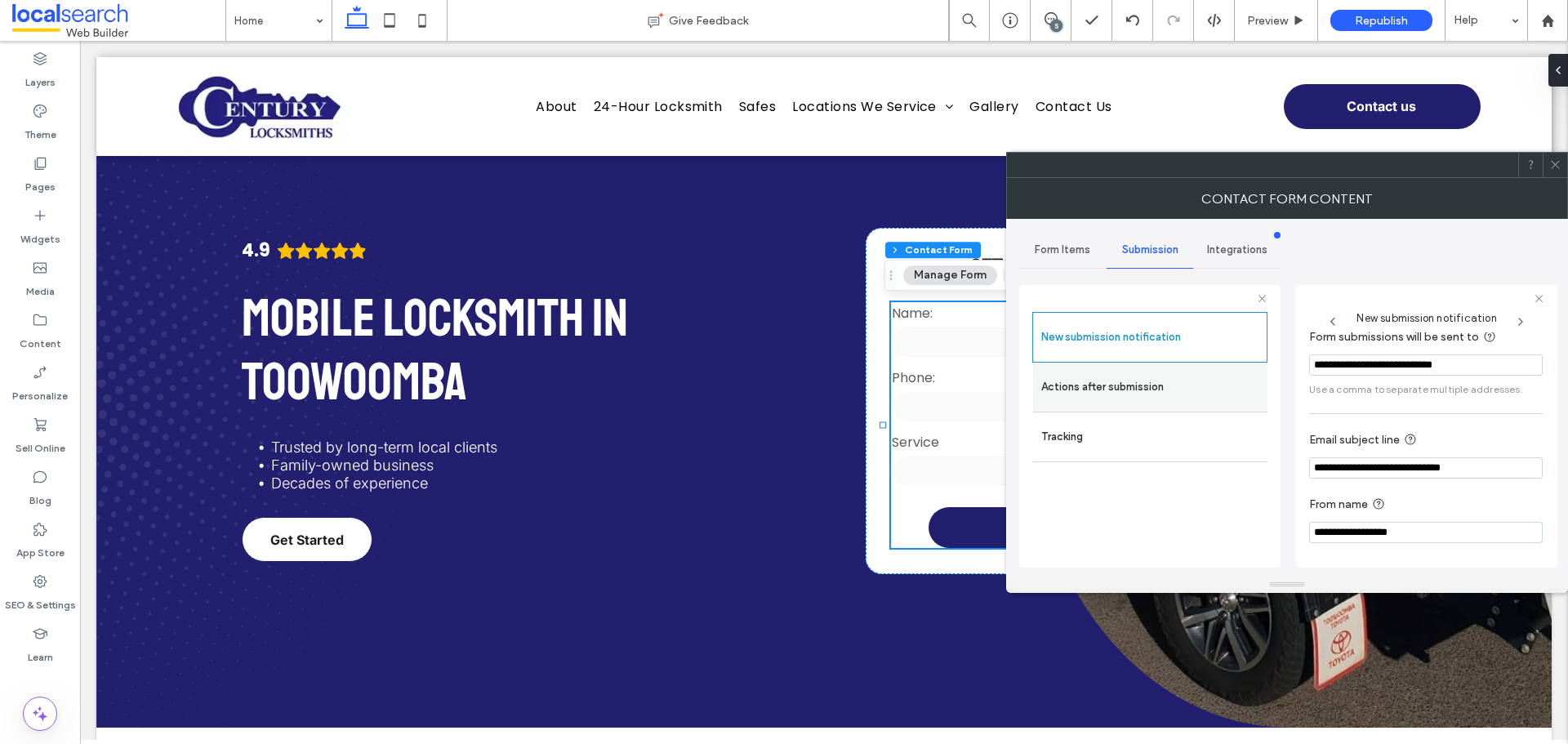 click on "Actions after submission" at bounding box center [1150, 387] 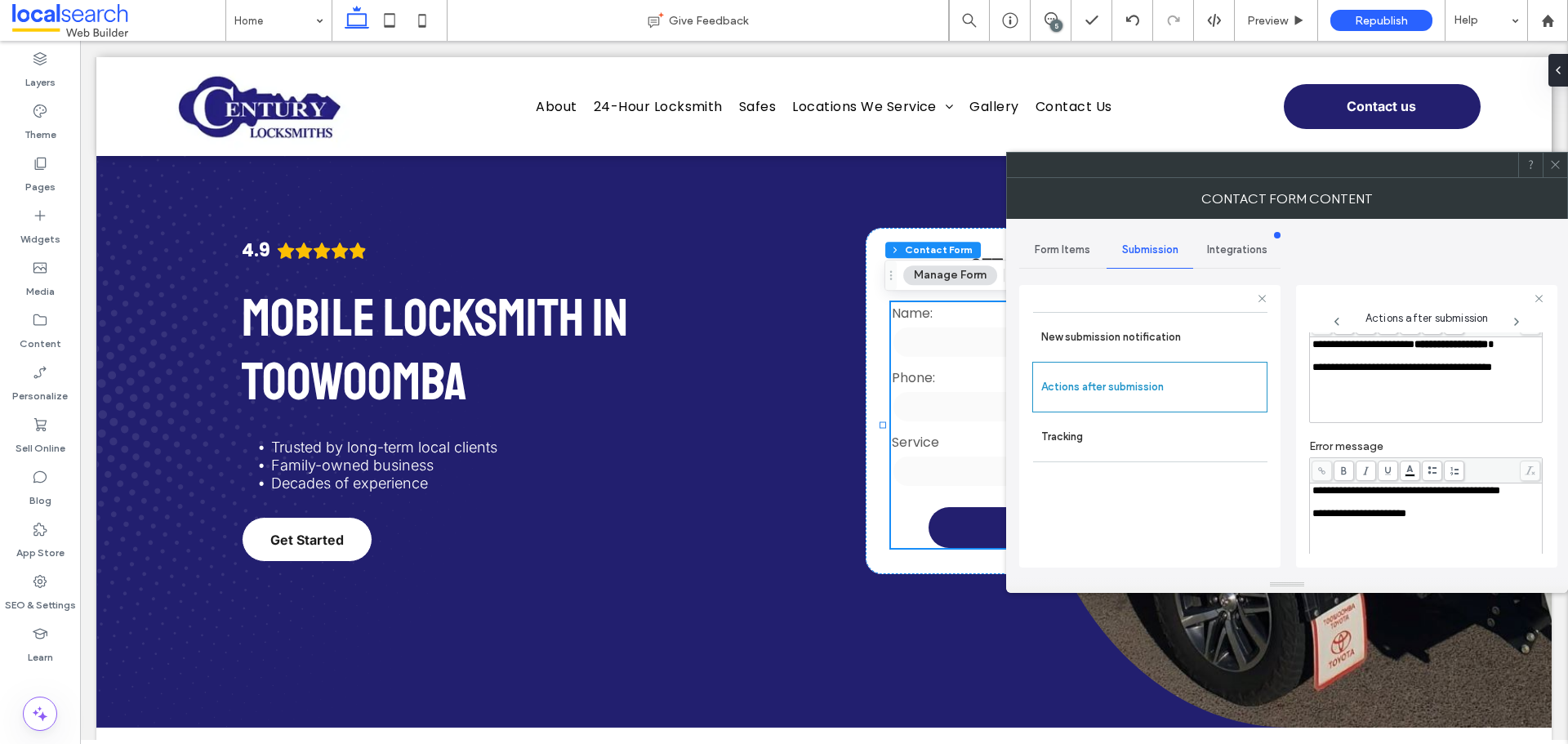 scroll, scrollTop: 167, scrollLeft: 0, axis: vertical 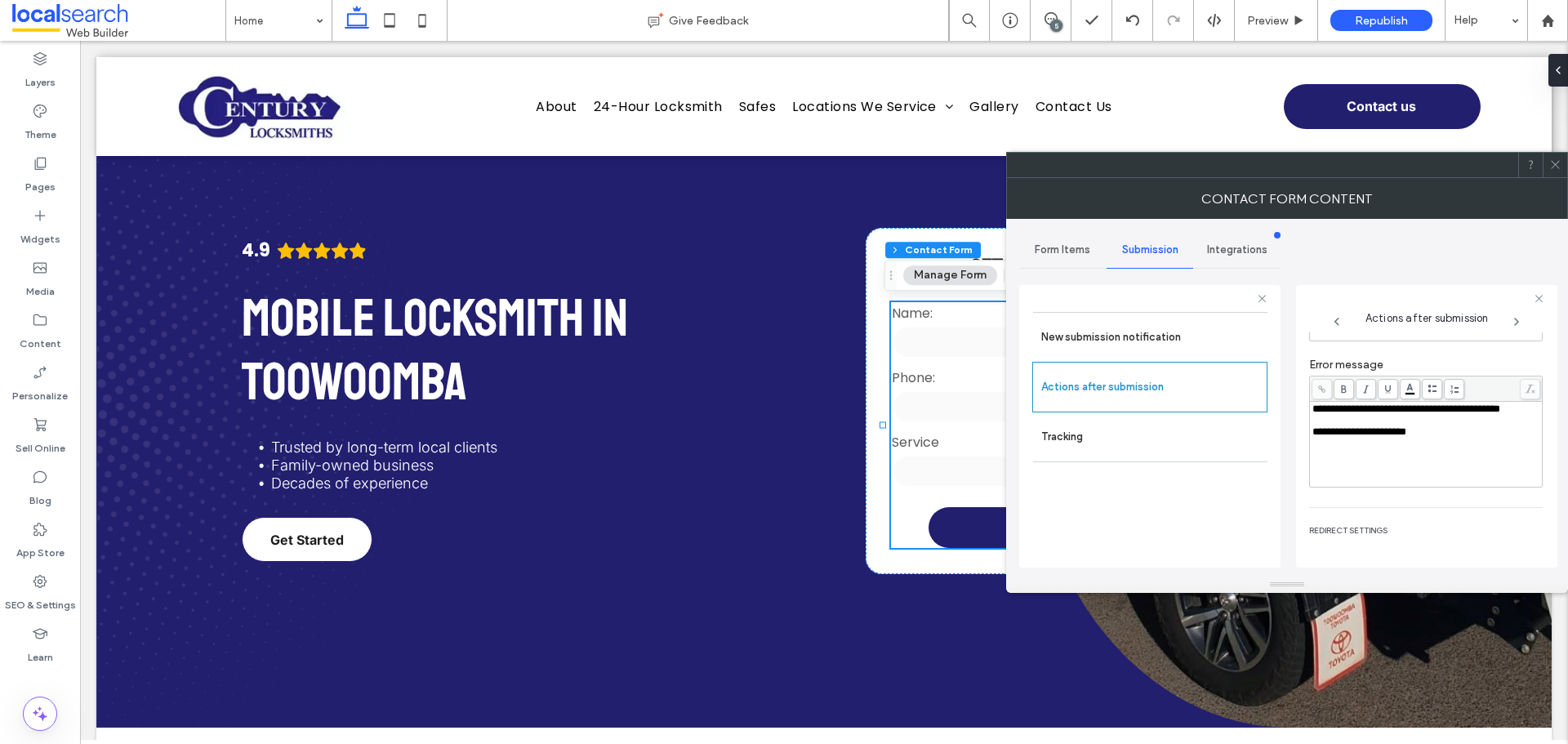 click at bounding box center (1555, 165) 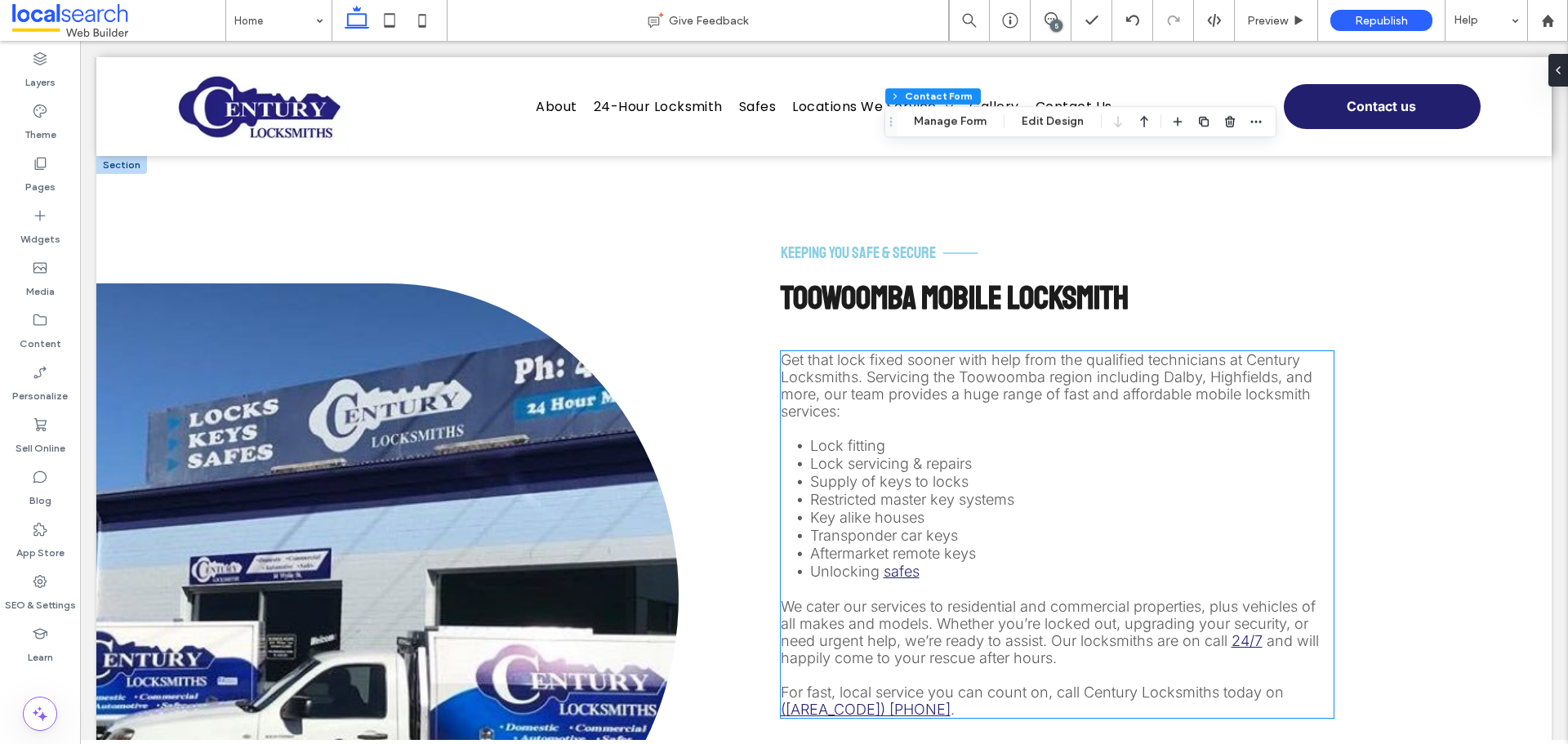 scroll, scrollTop: 735, scrollLeft: 0, axis: vertical 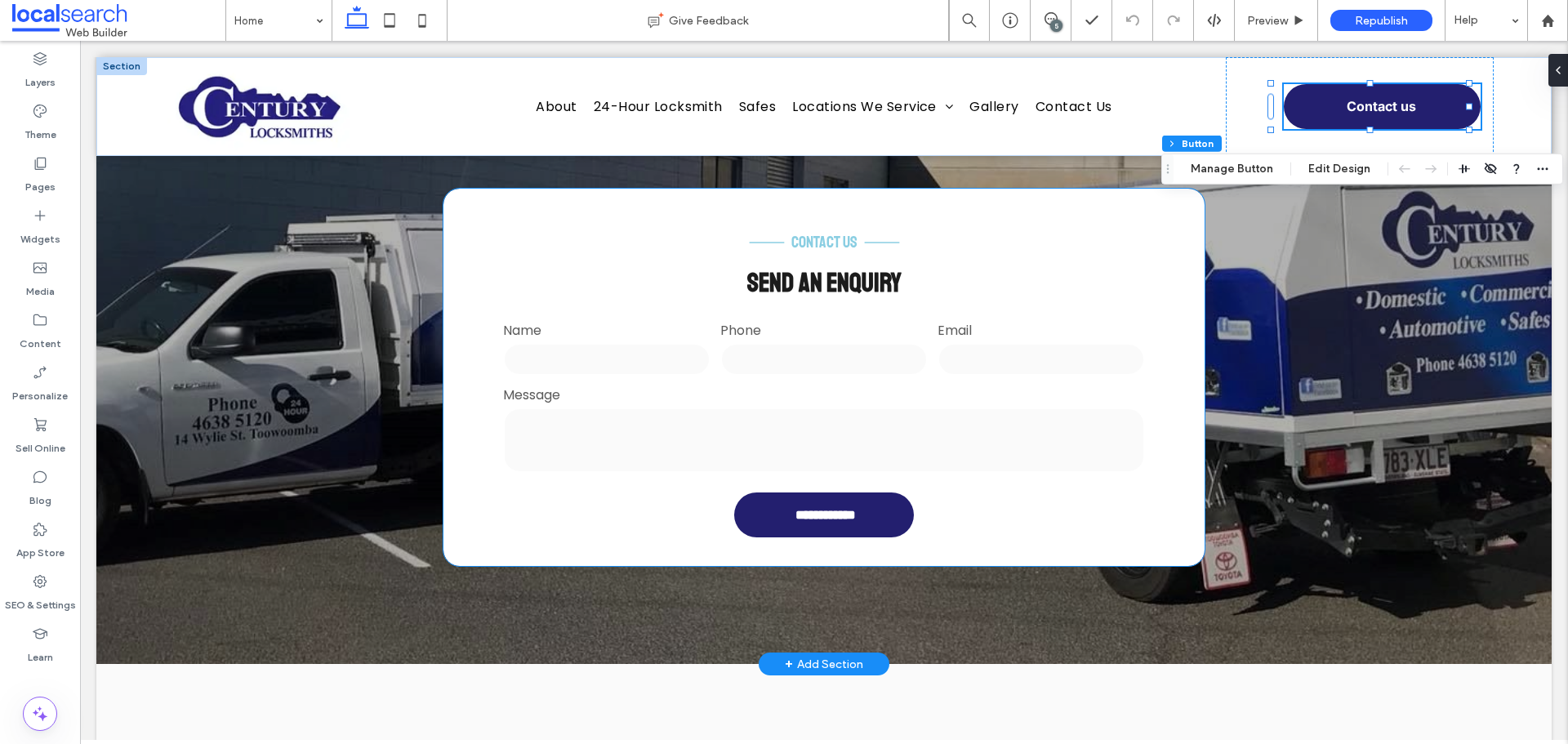 click at bounding box center [824, 440] 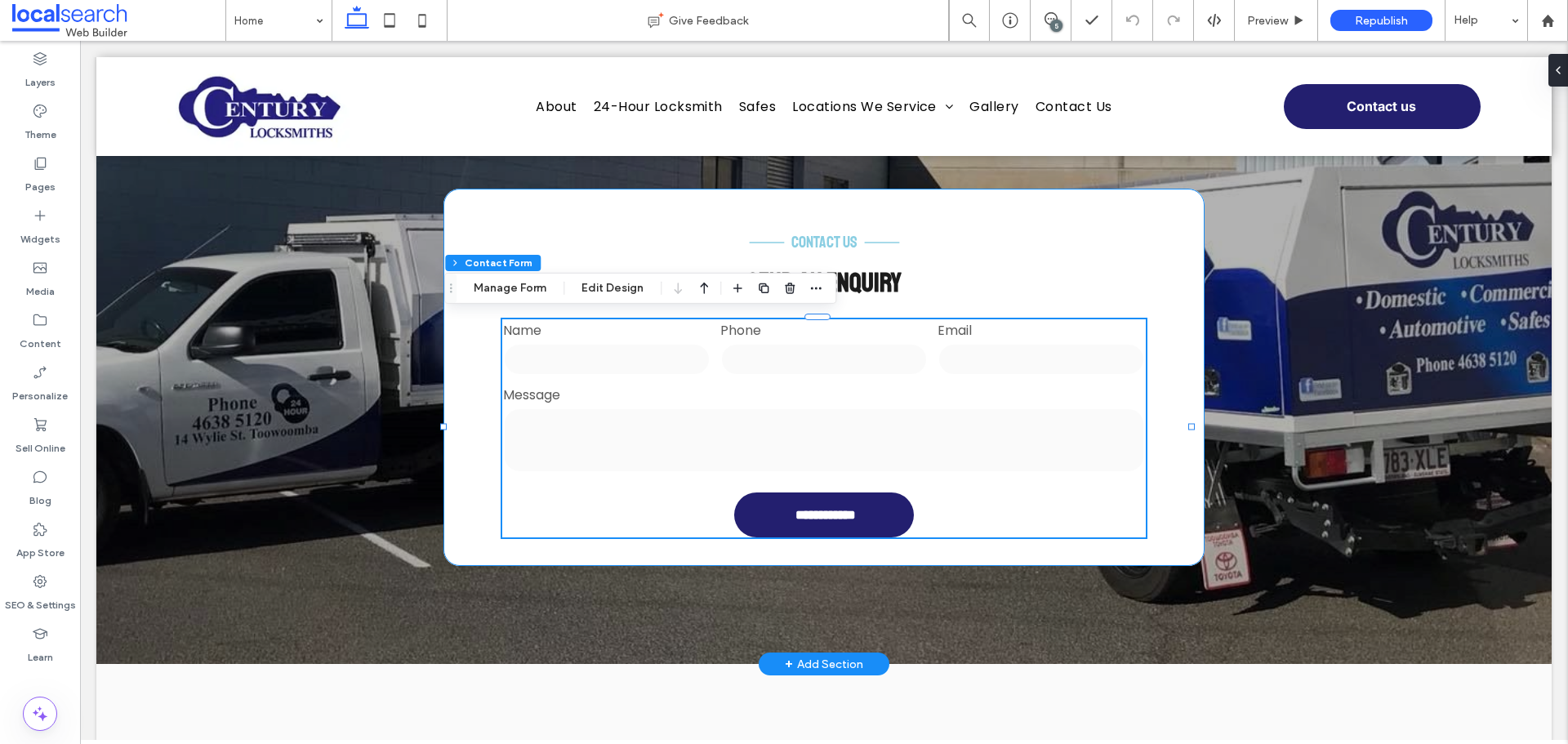 type on "*" 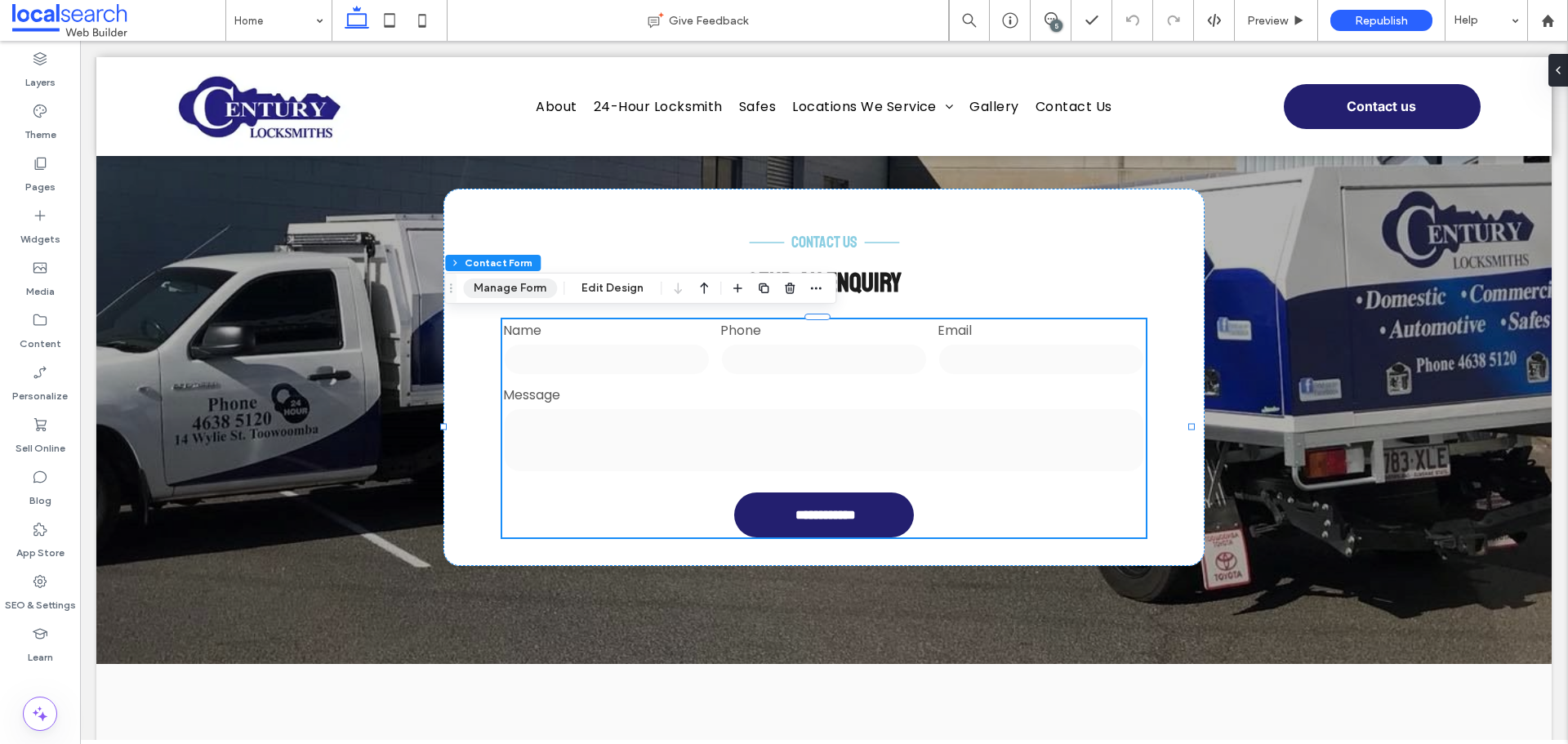 drag, startPoint x: 504, startPoint y: 292, endPoint x: 1139, endPoint y: 450, distance: 654.36152 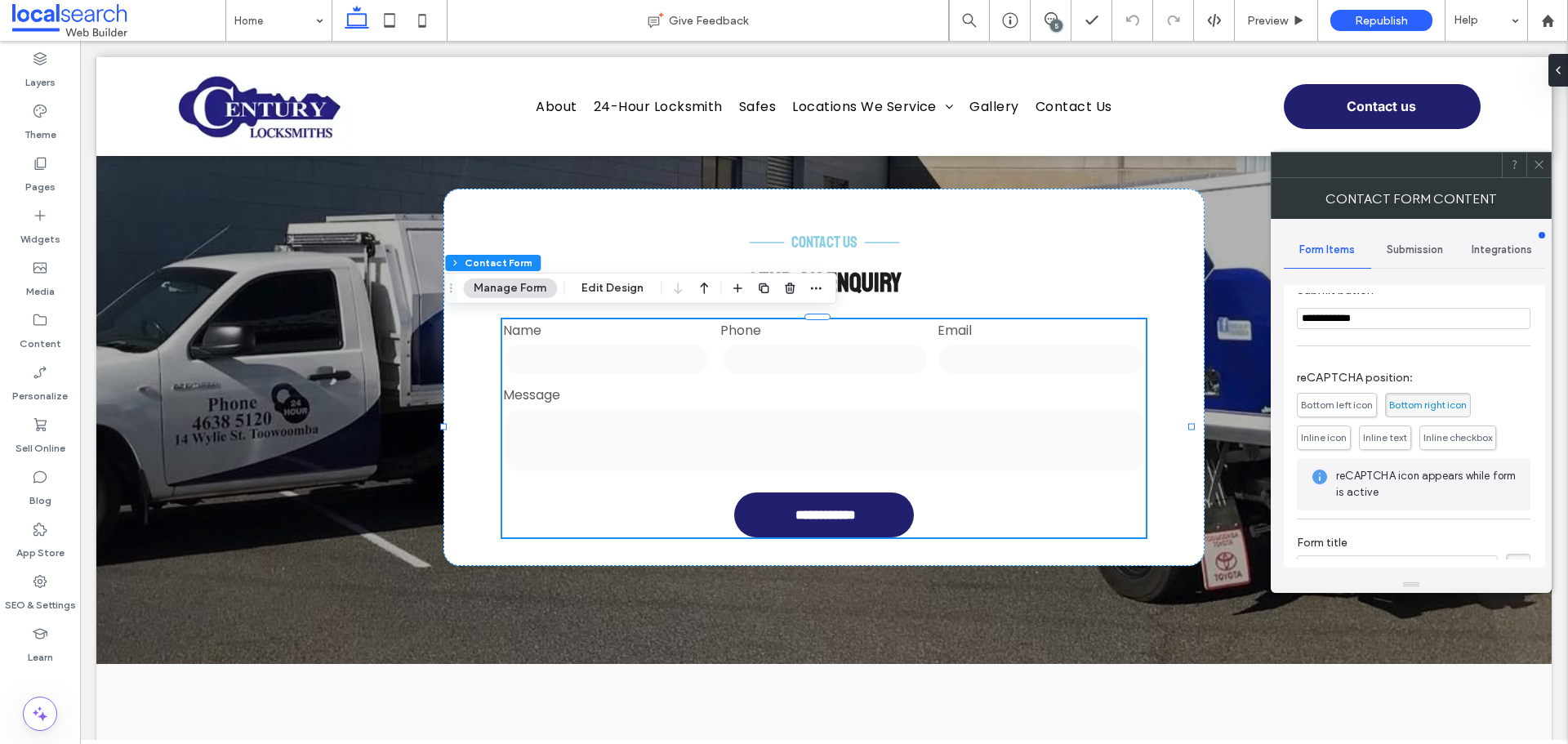 scroll, scrollTop: 331, scrollLeft: 0, axis: vertical 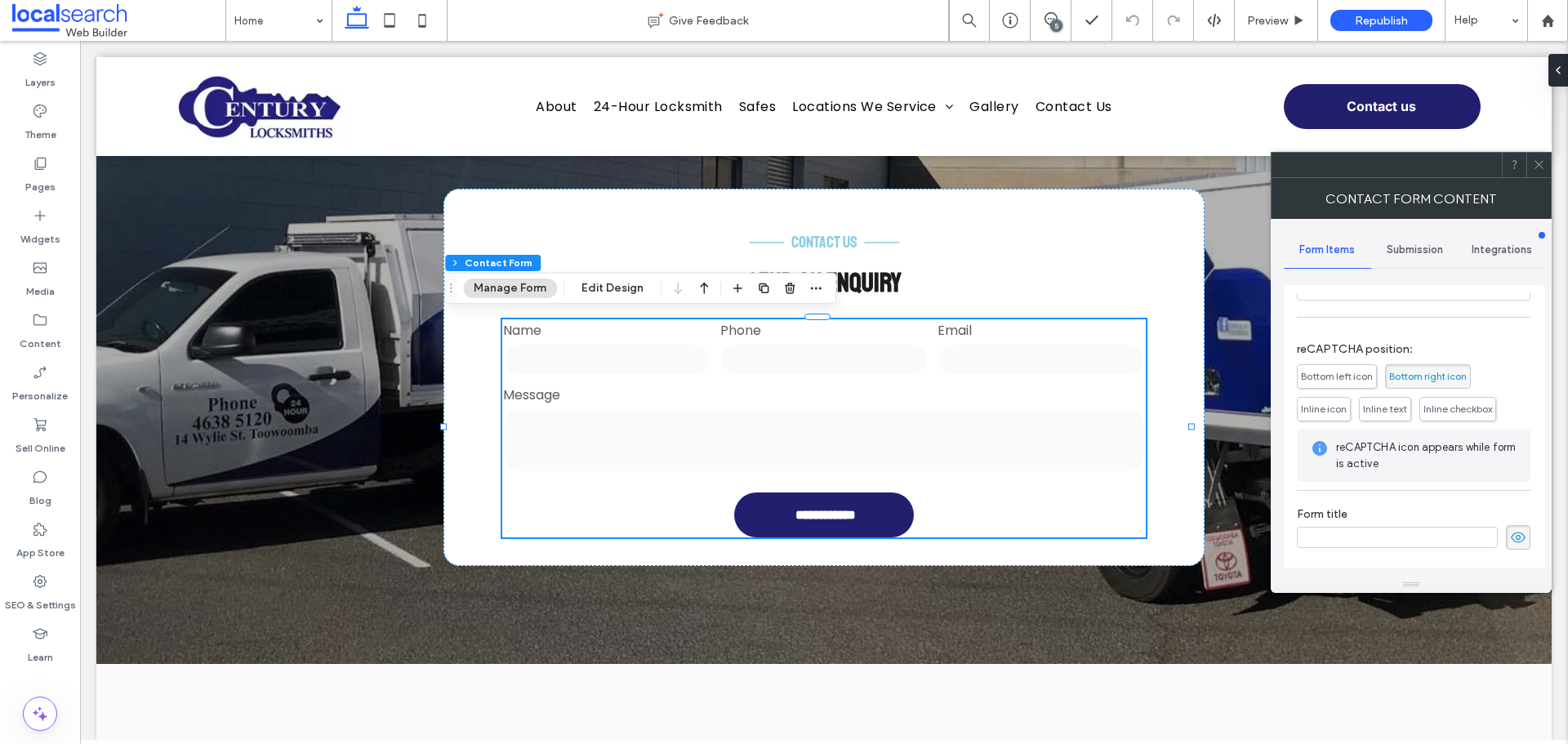 click on "Submission" at bounding box center [1414, 250] 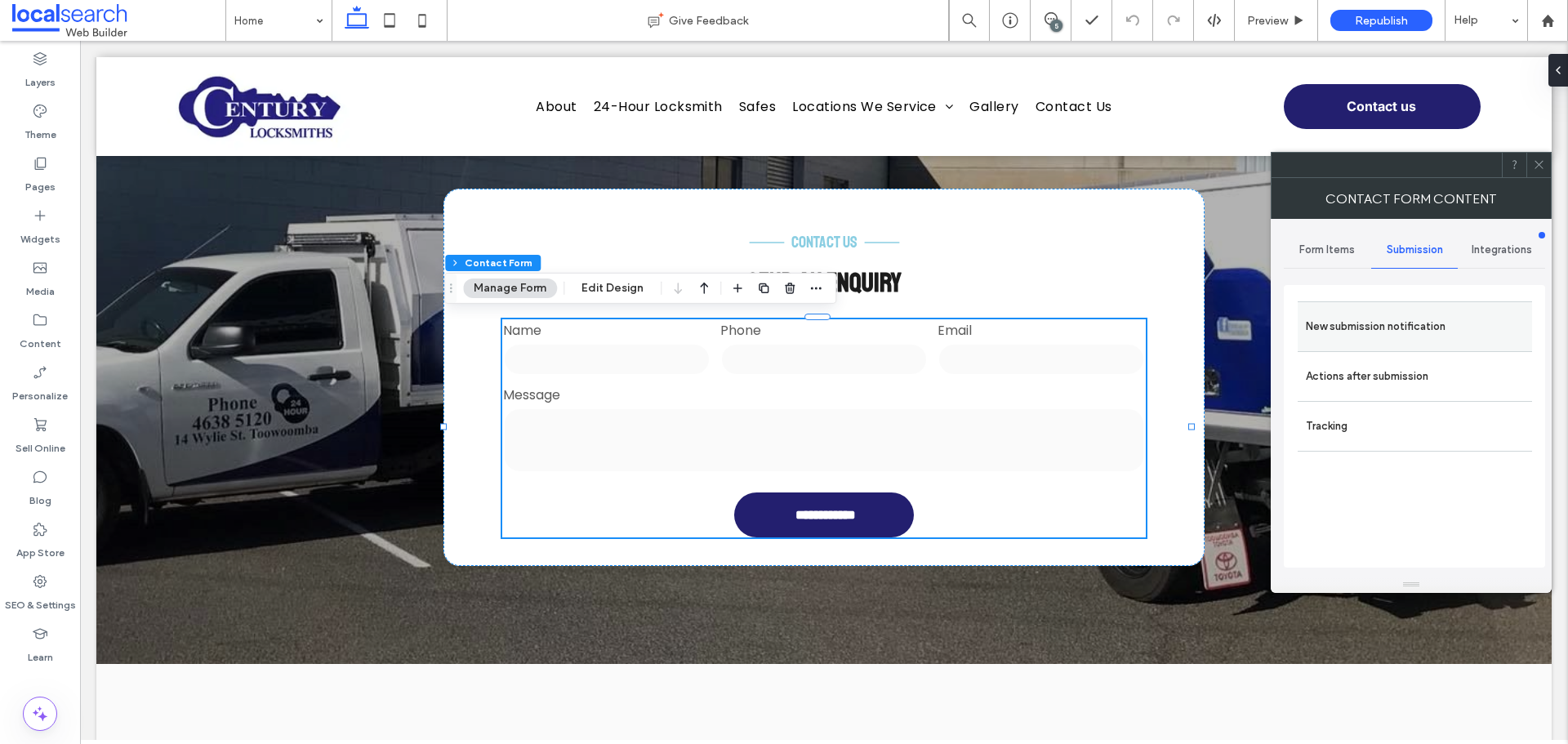 click on "New submission notification" at bounding box center (1414, 327) 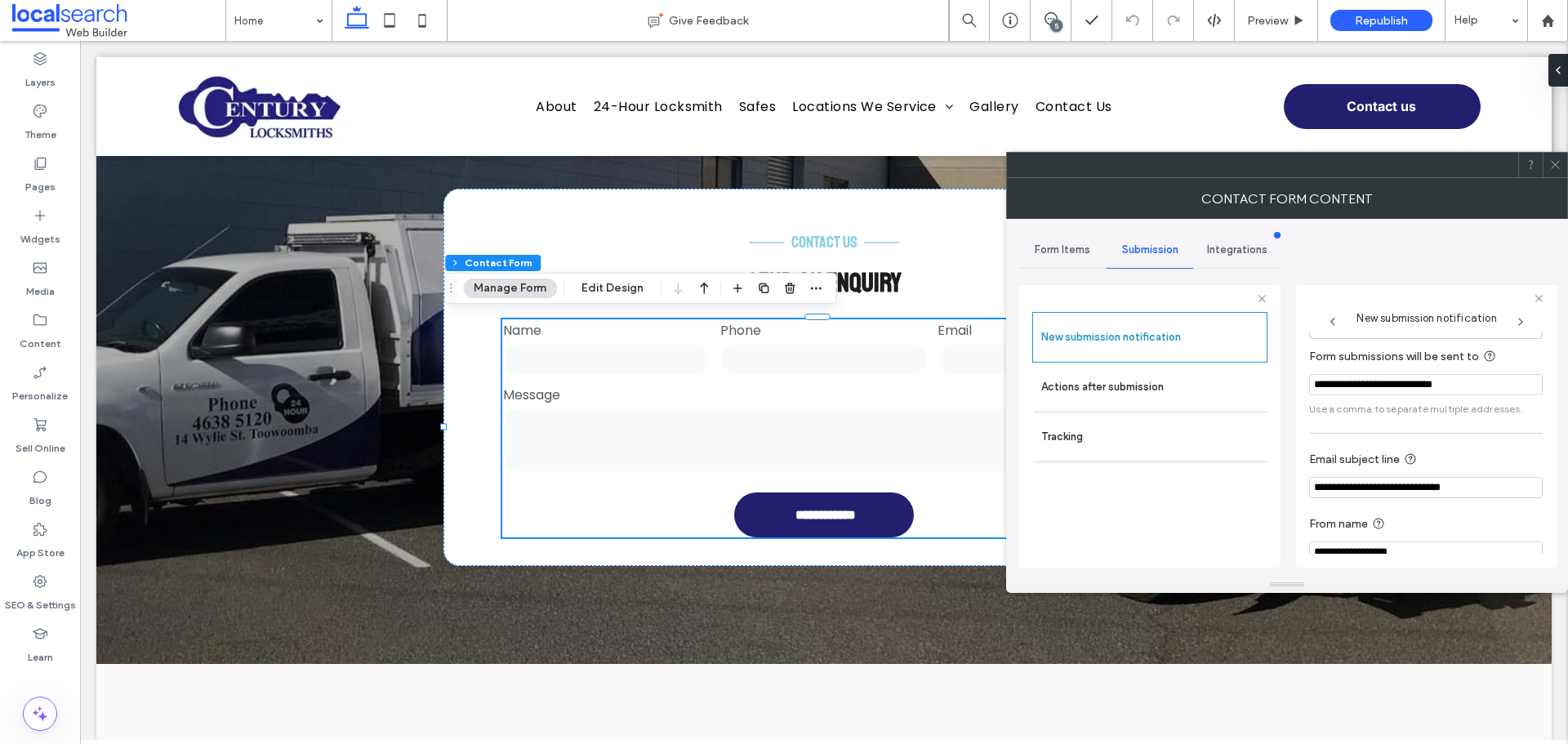 scroll, scrollTop: 85, scrollLeft: 0, axis: vertical 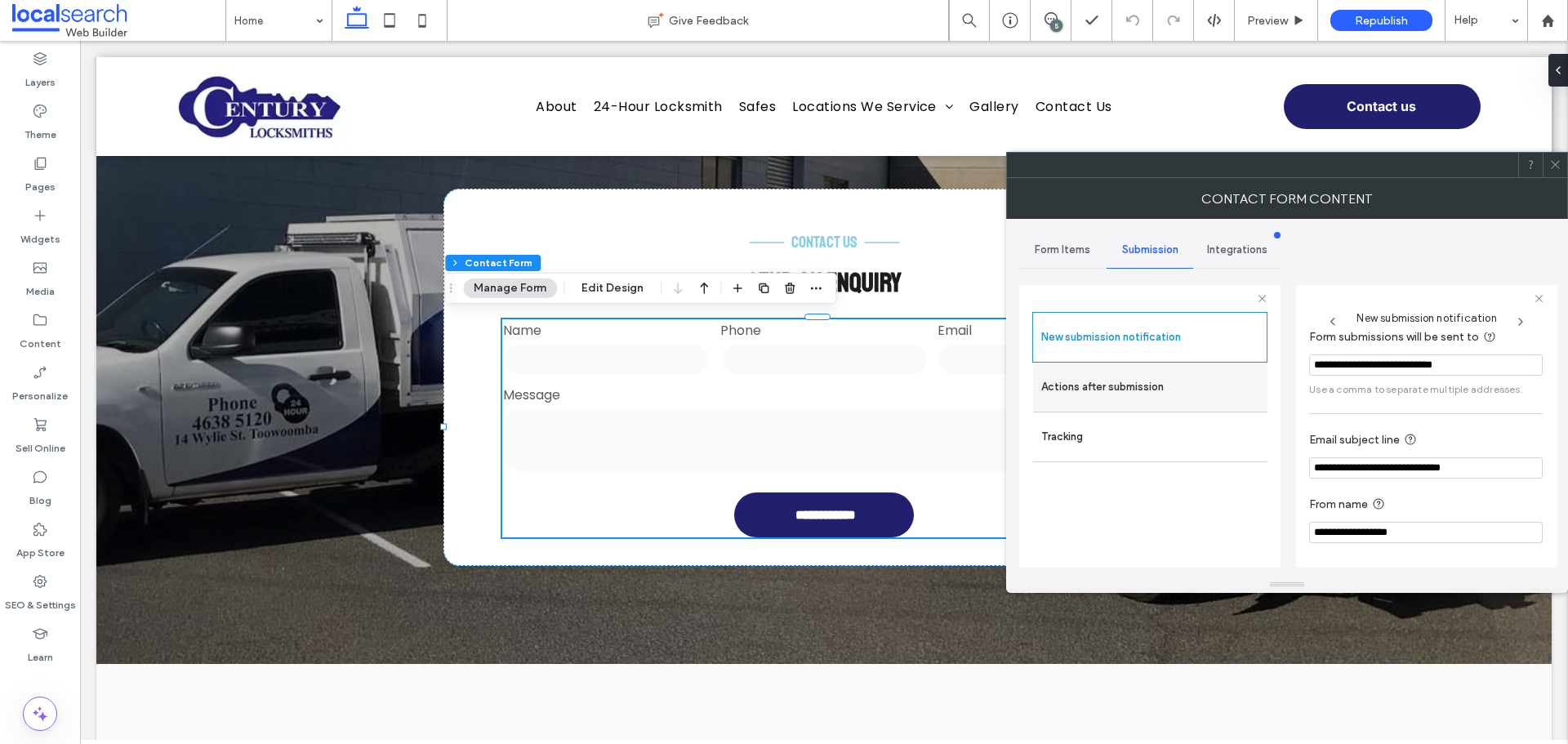 click on "Actions after submission" at bounding box center [1150, 387] 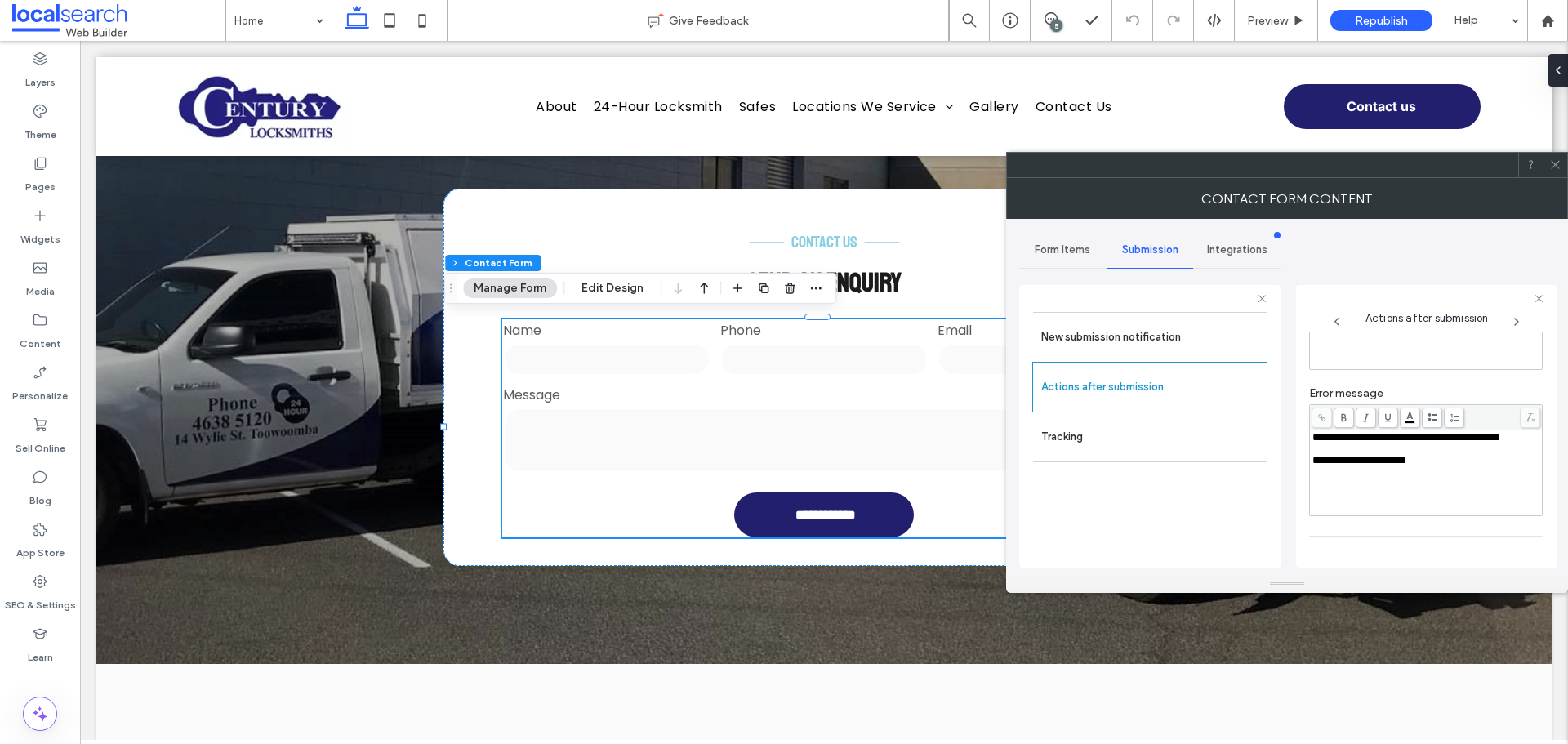 scroll, scrollTop: 167, scrollLeft: 0, axis: vertical 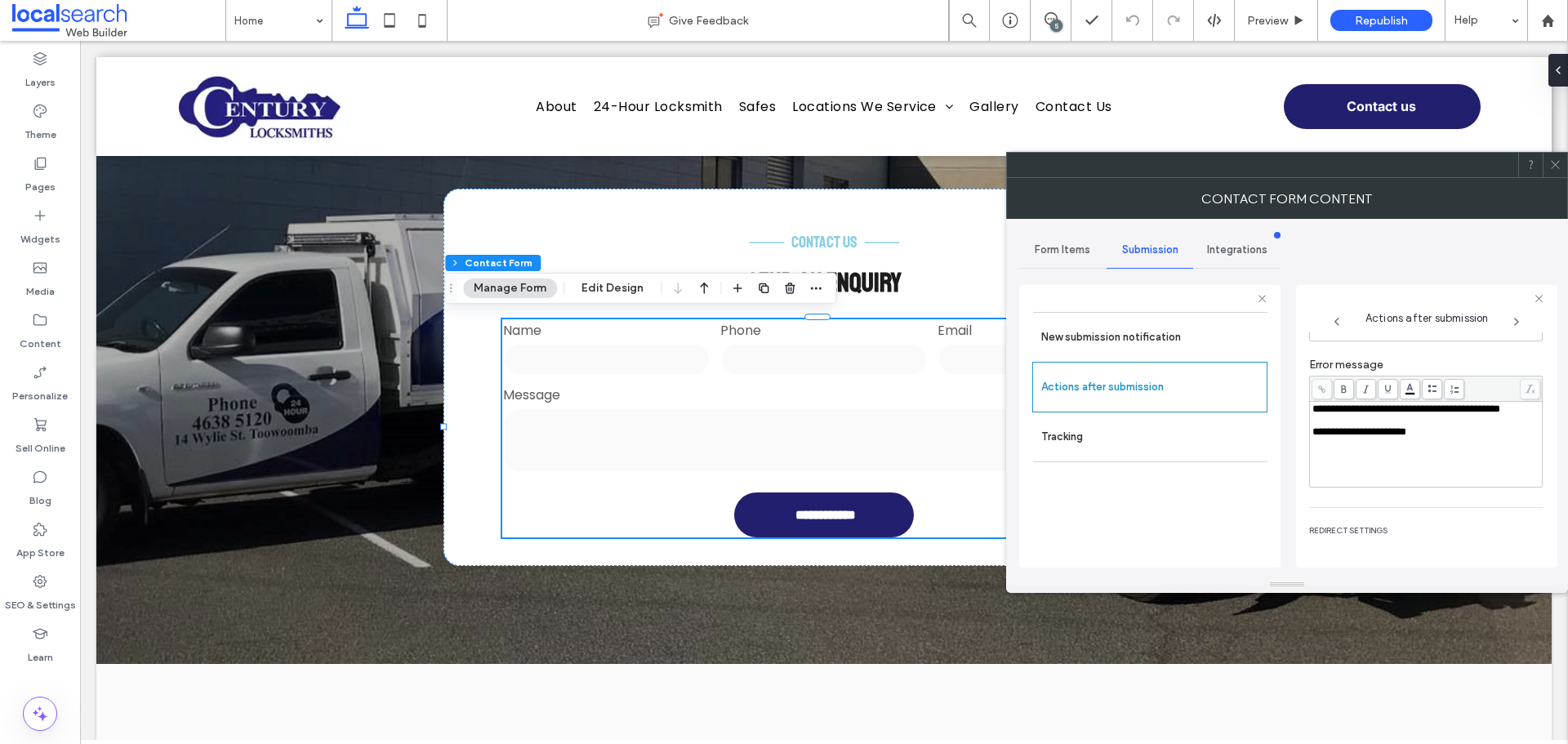 click 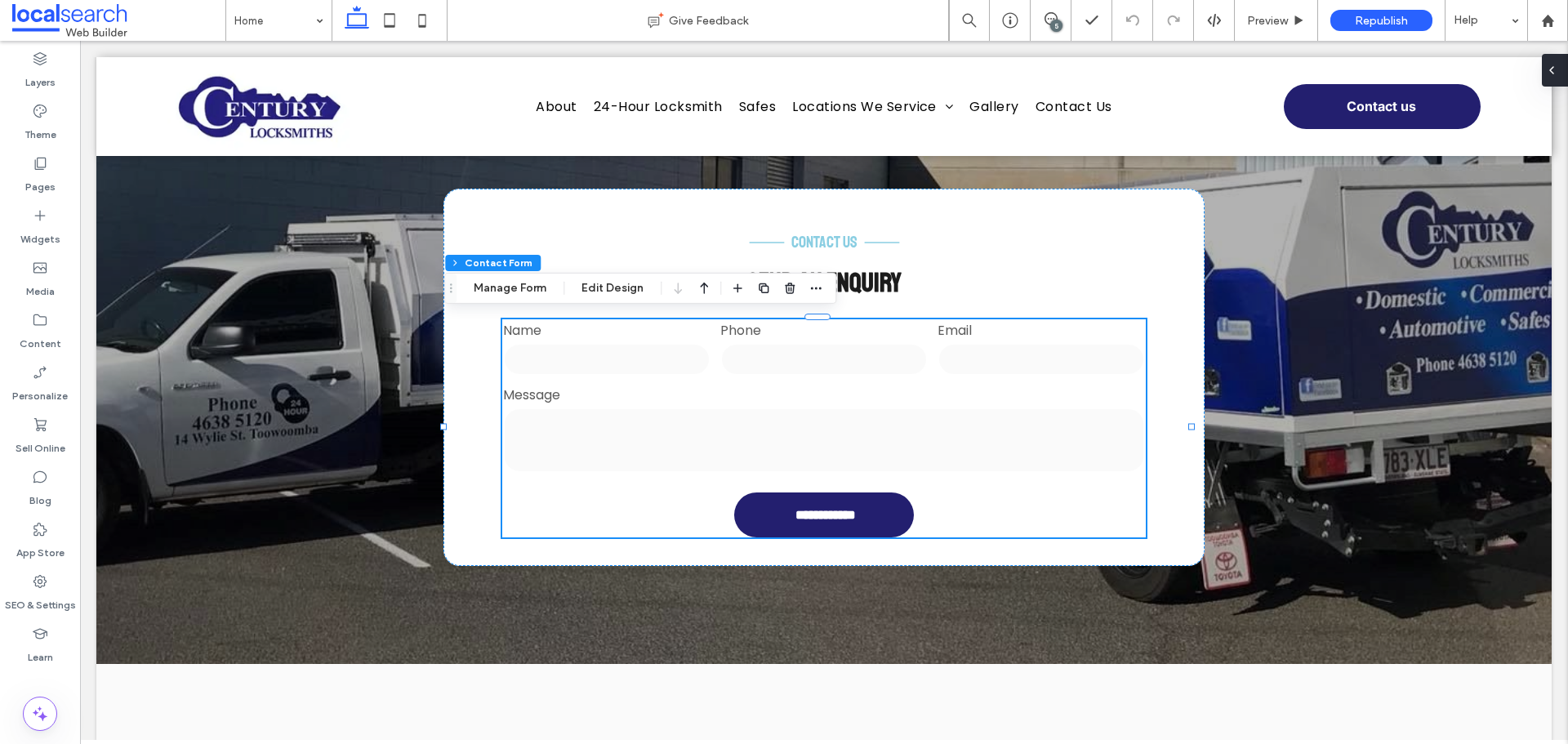 click 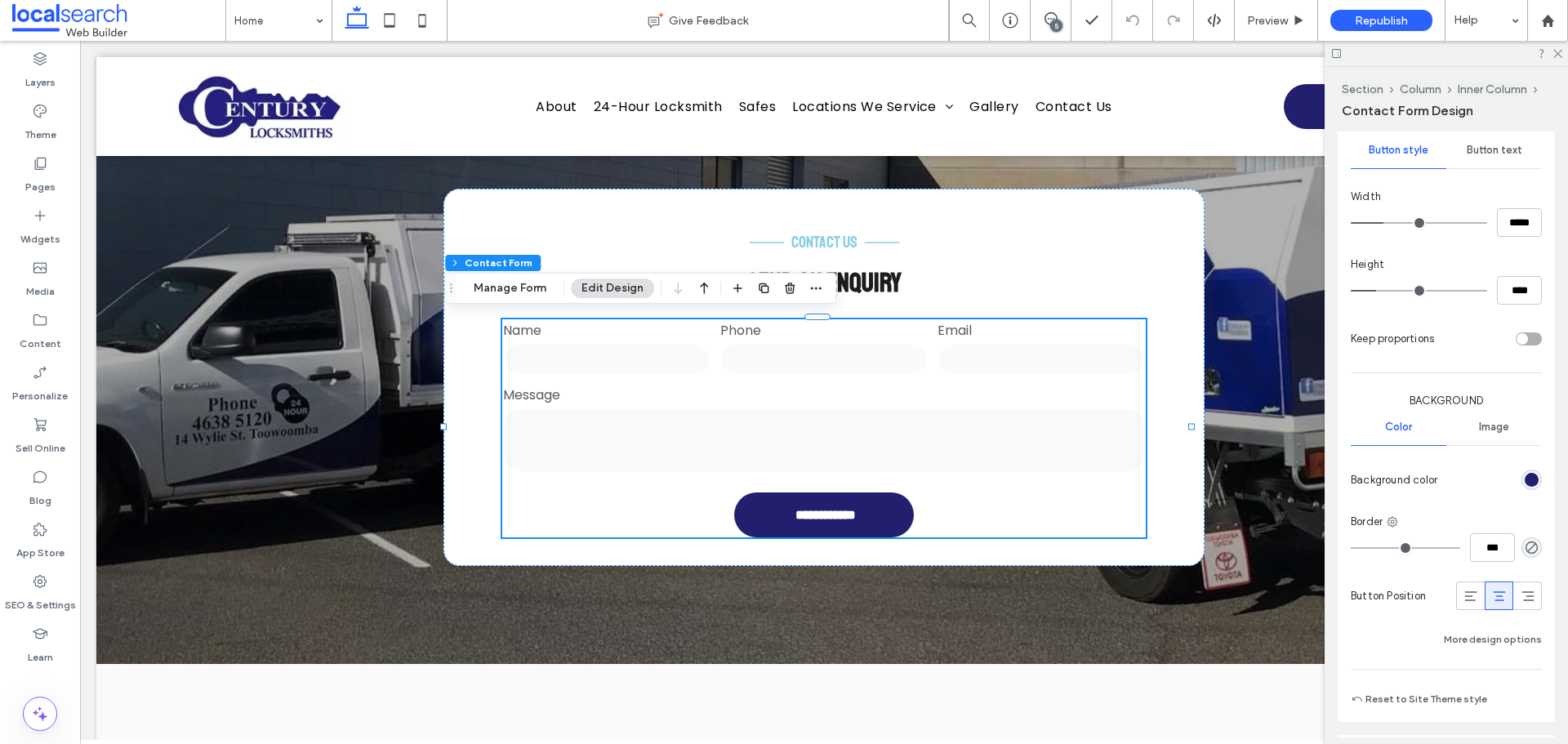 scroll, scrollTop: 1244, scrollLeft: 0, axis: vertical 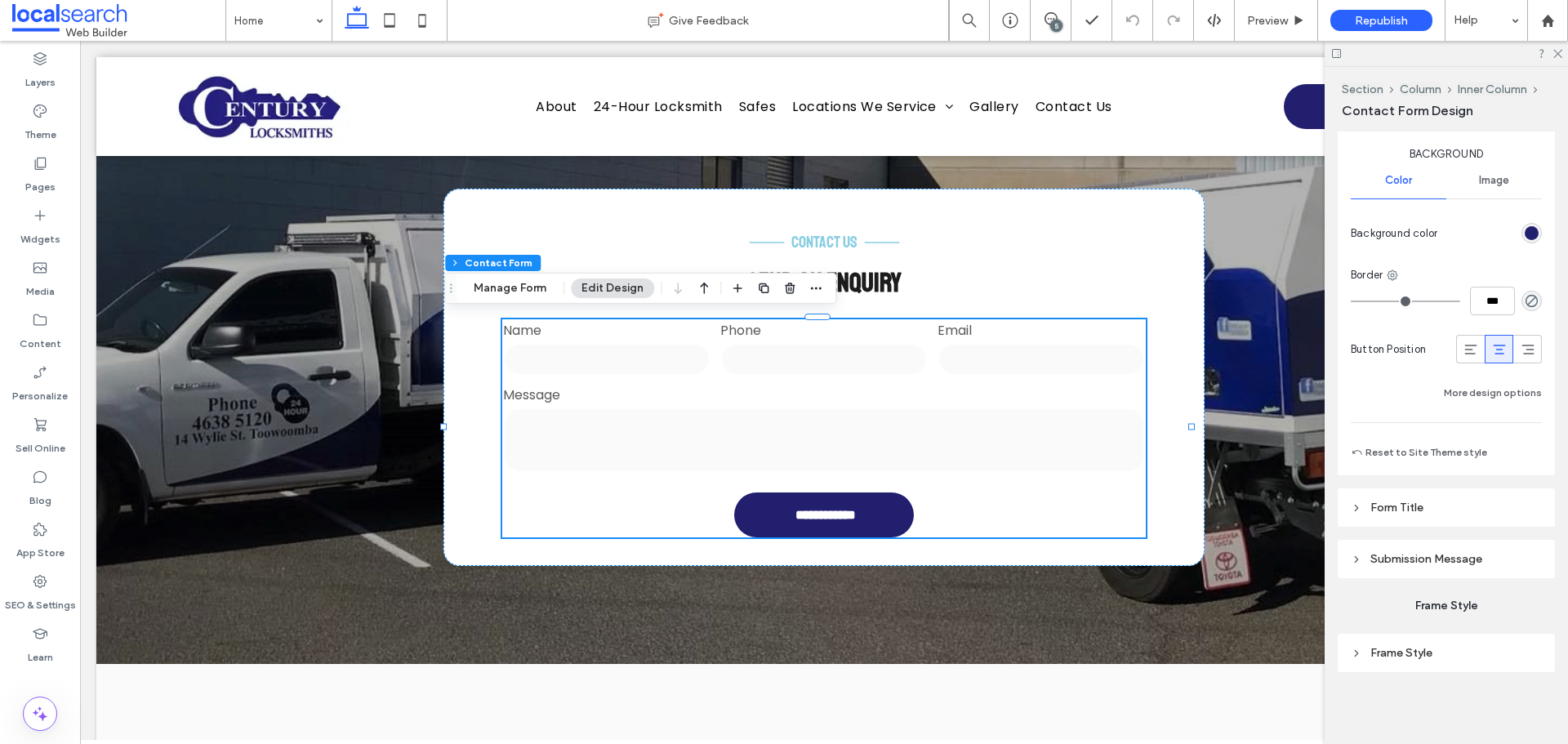click on "Submission Message" at bounding box center (1426, 559) 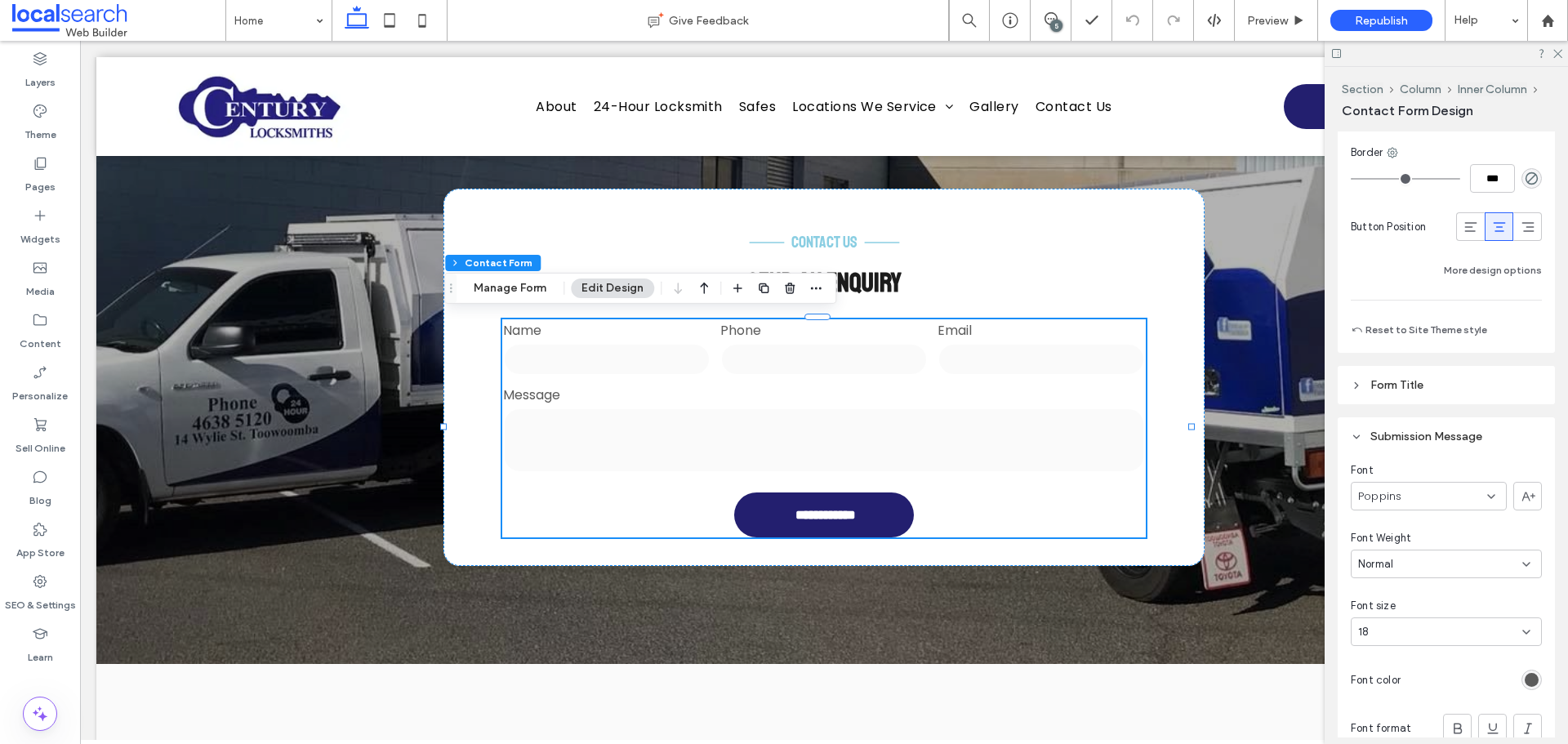 scroll, scrollTop: 1515, scrollLeft: 0, axis: vertical 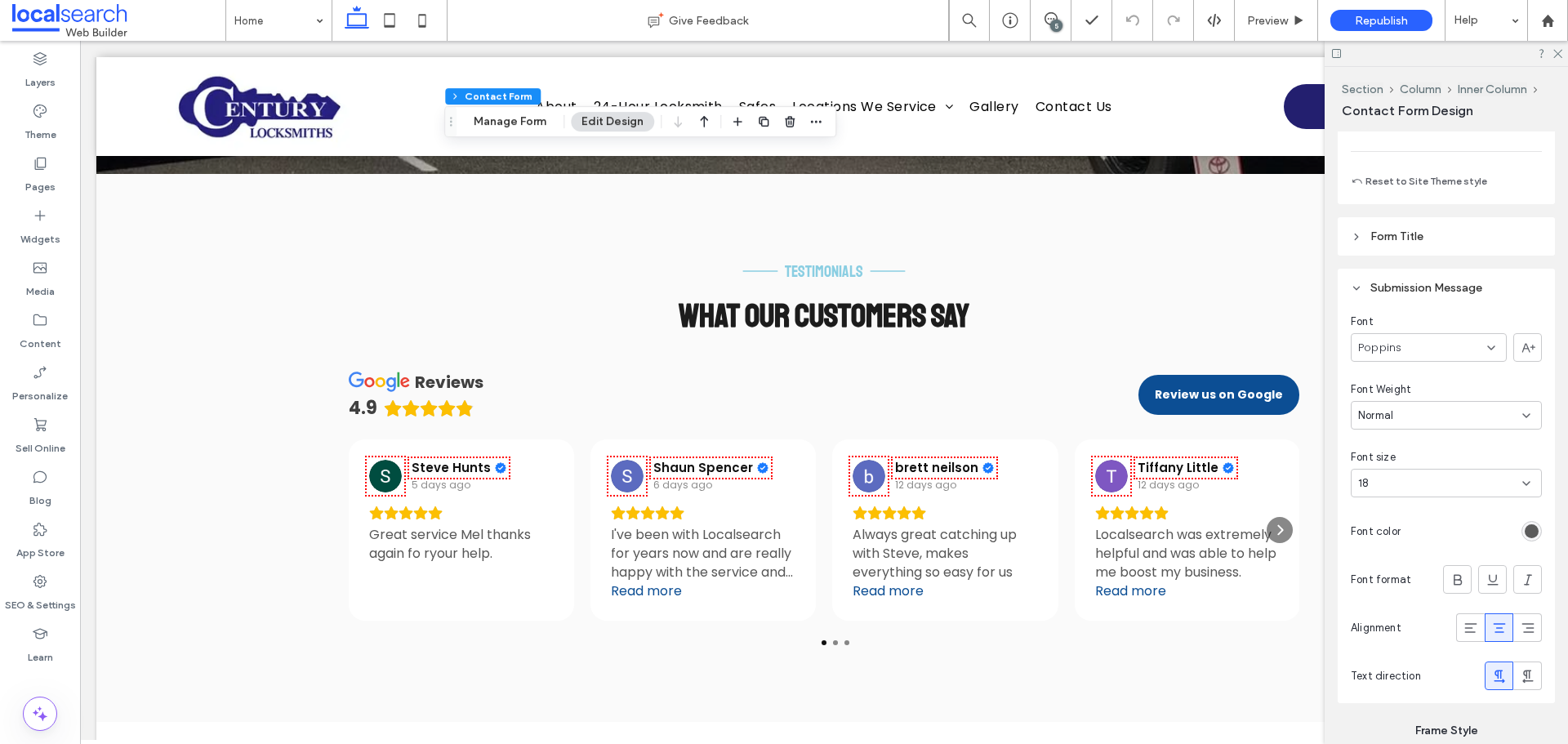 click on "5" at bounding box center (1056, 25) 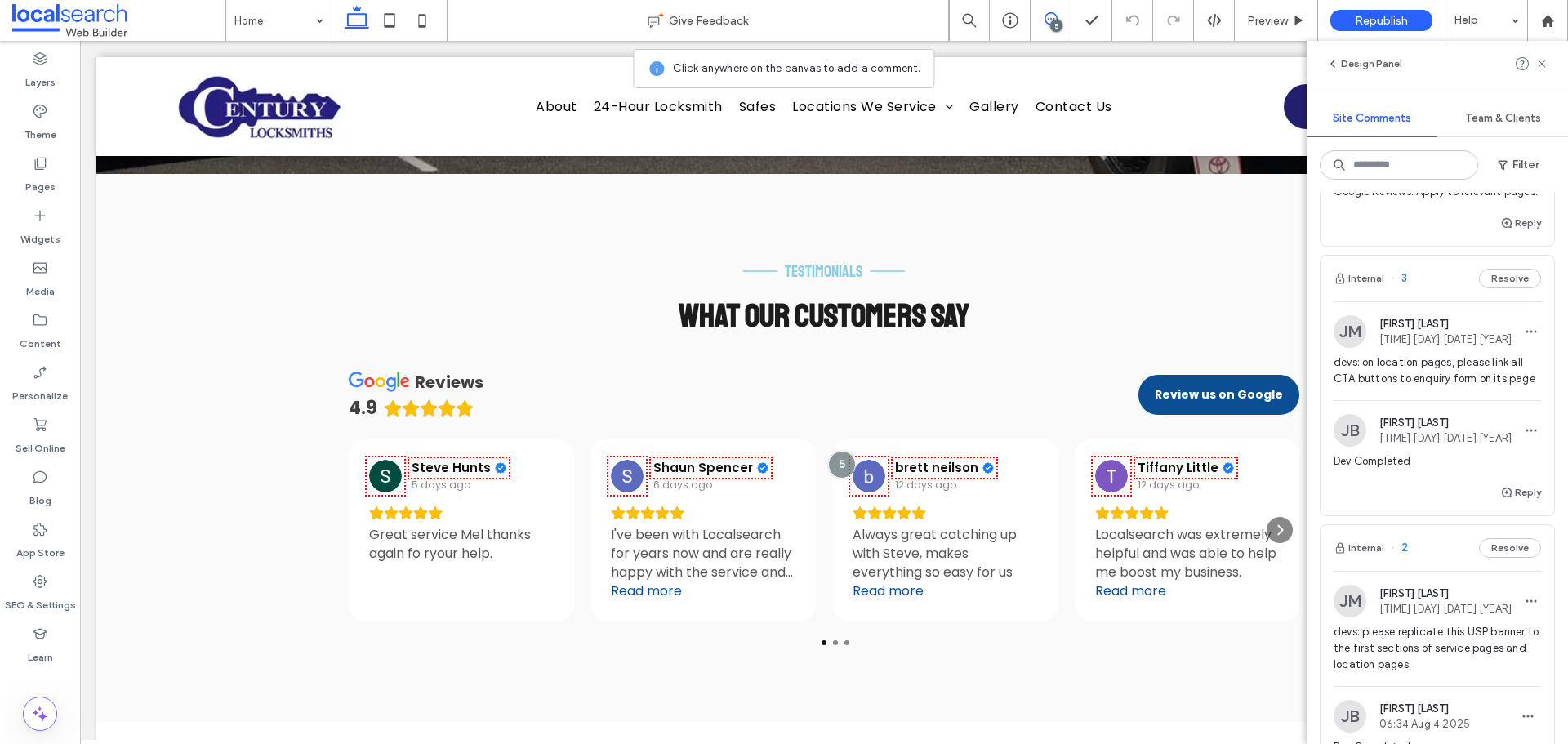 scroll, scrollTop: 327, scrollLeft: 0, axis: vertical 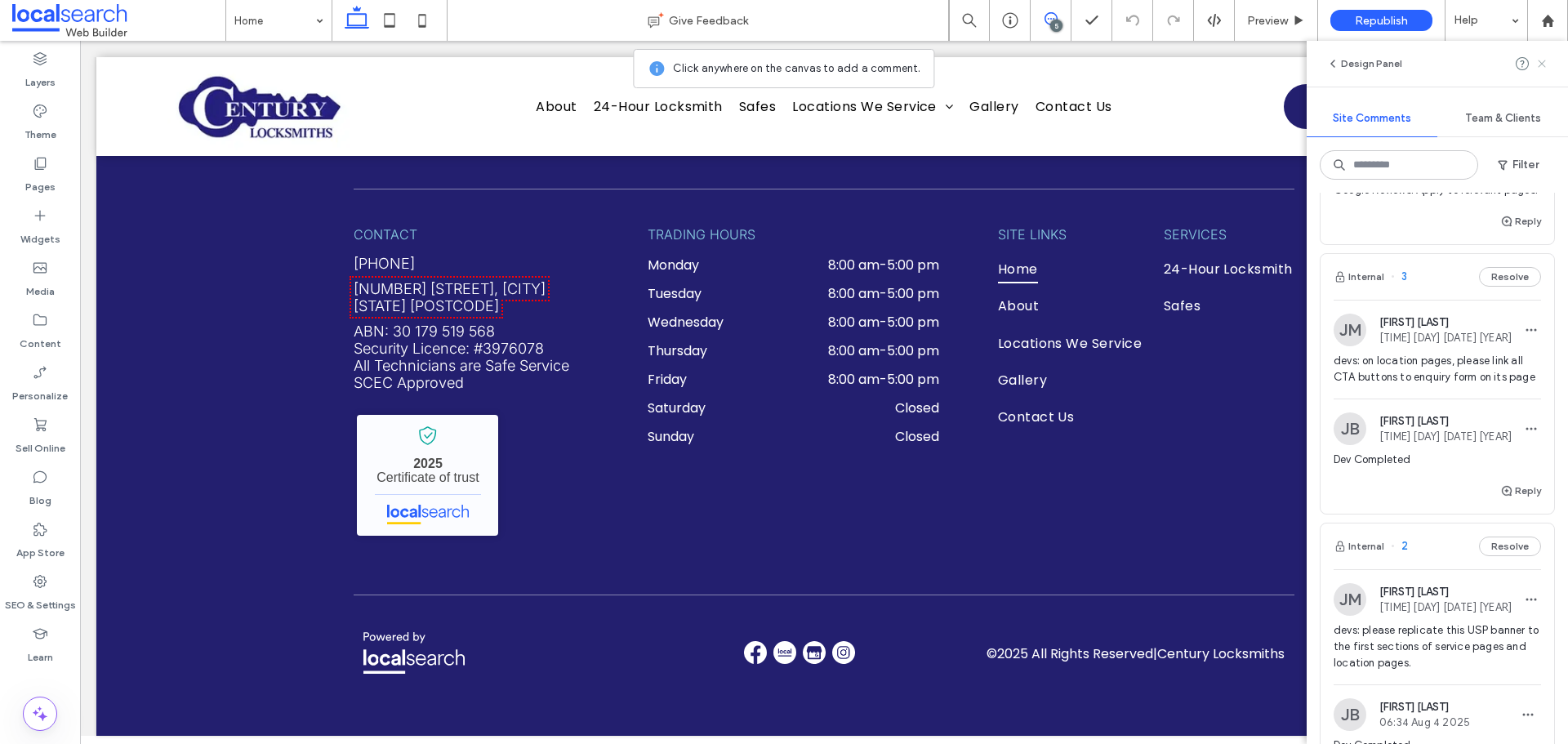 click 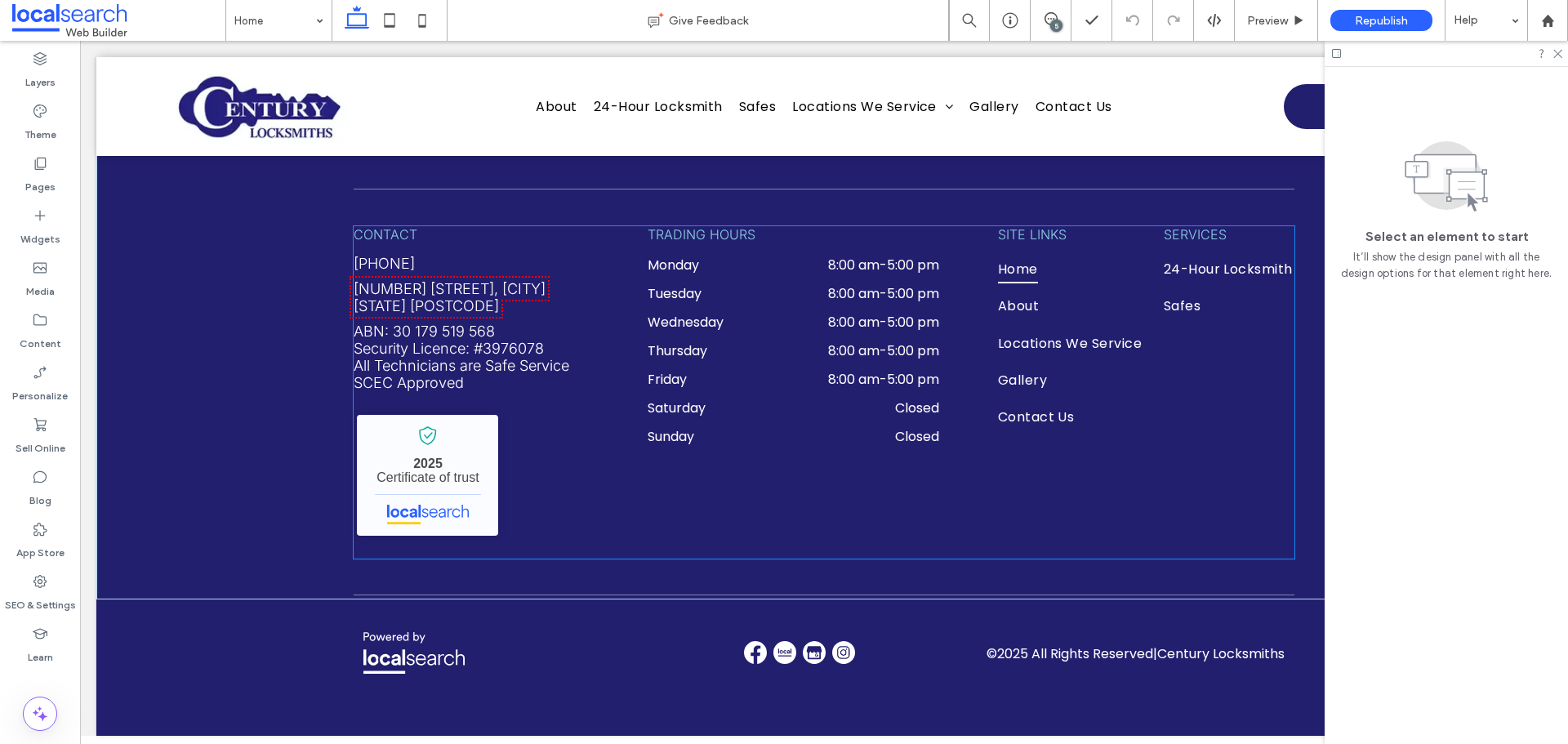 scroll, scrollTop: 0, scrollLeft: 0, axis: both 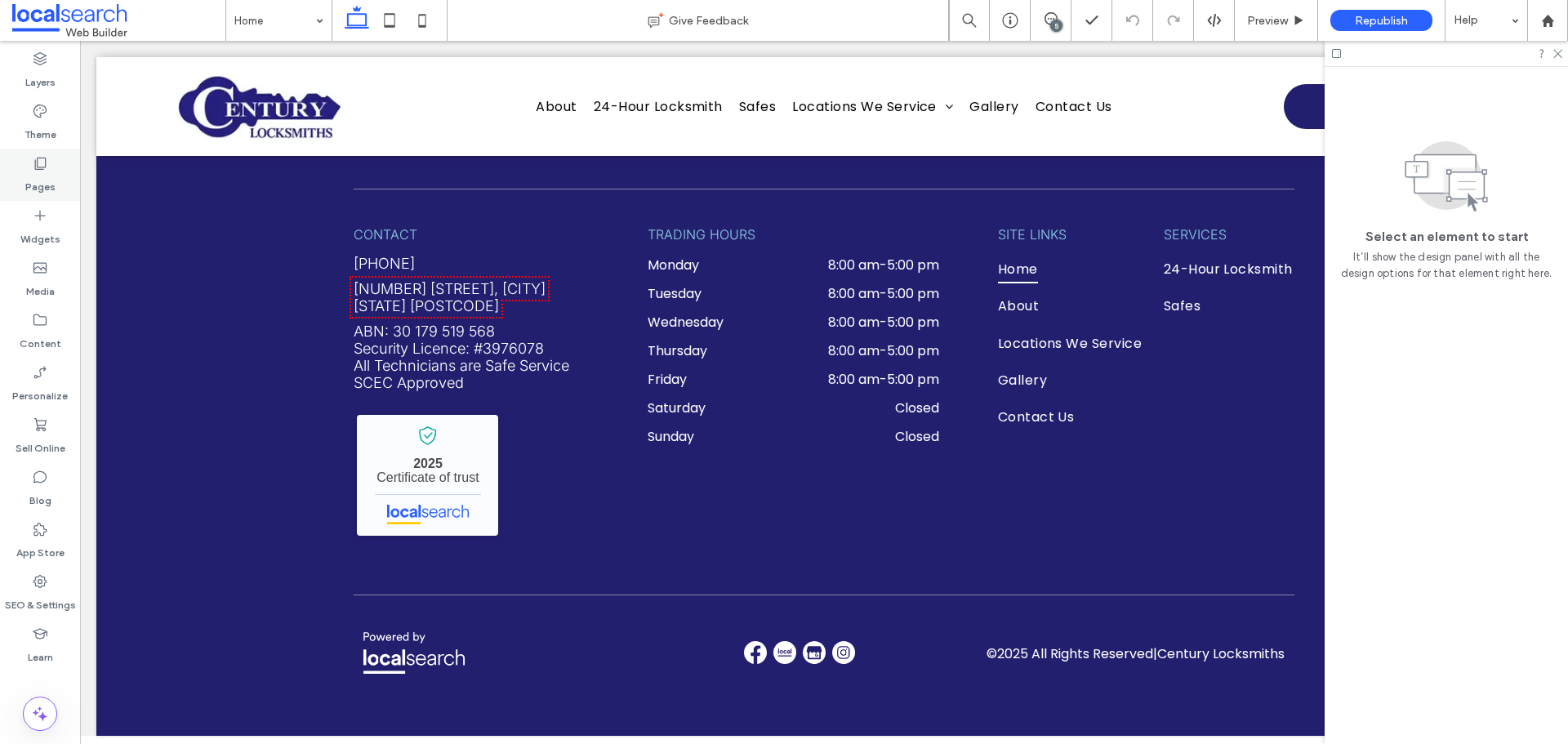 click 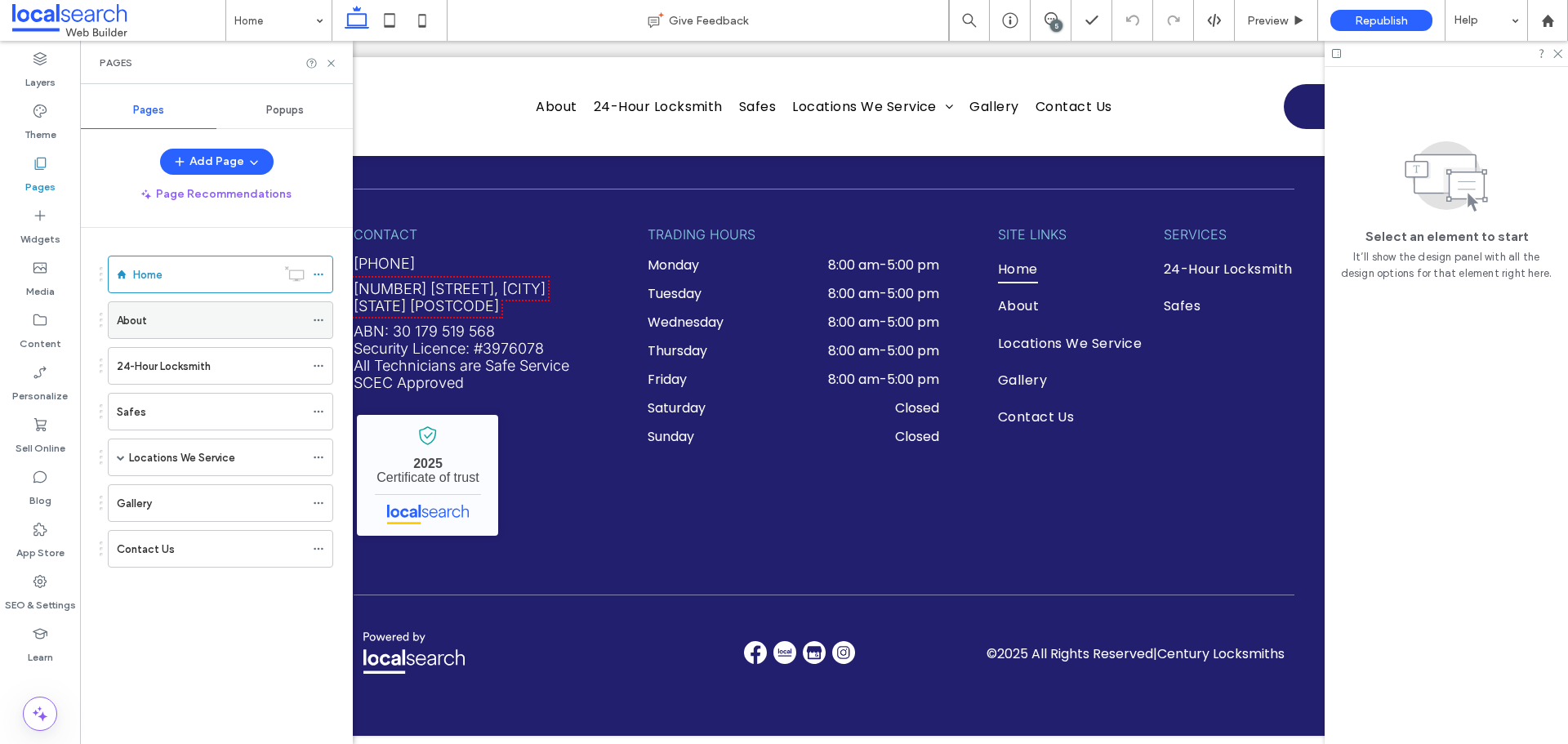 click on "About" at bounding box center (211, 320) 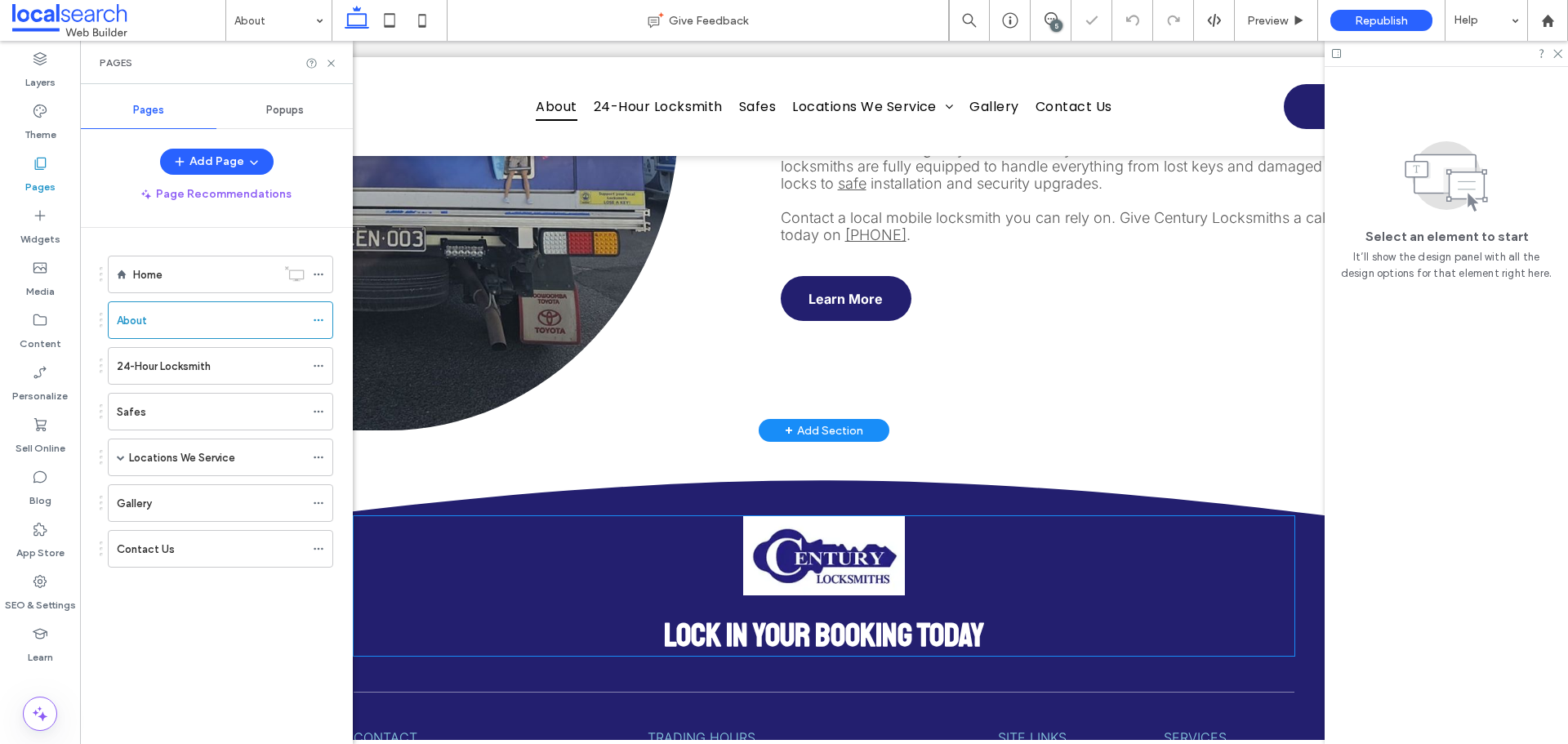scroll, scrollTop: 572, scrollLeft: 0, axis: vertical 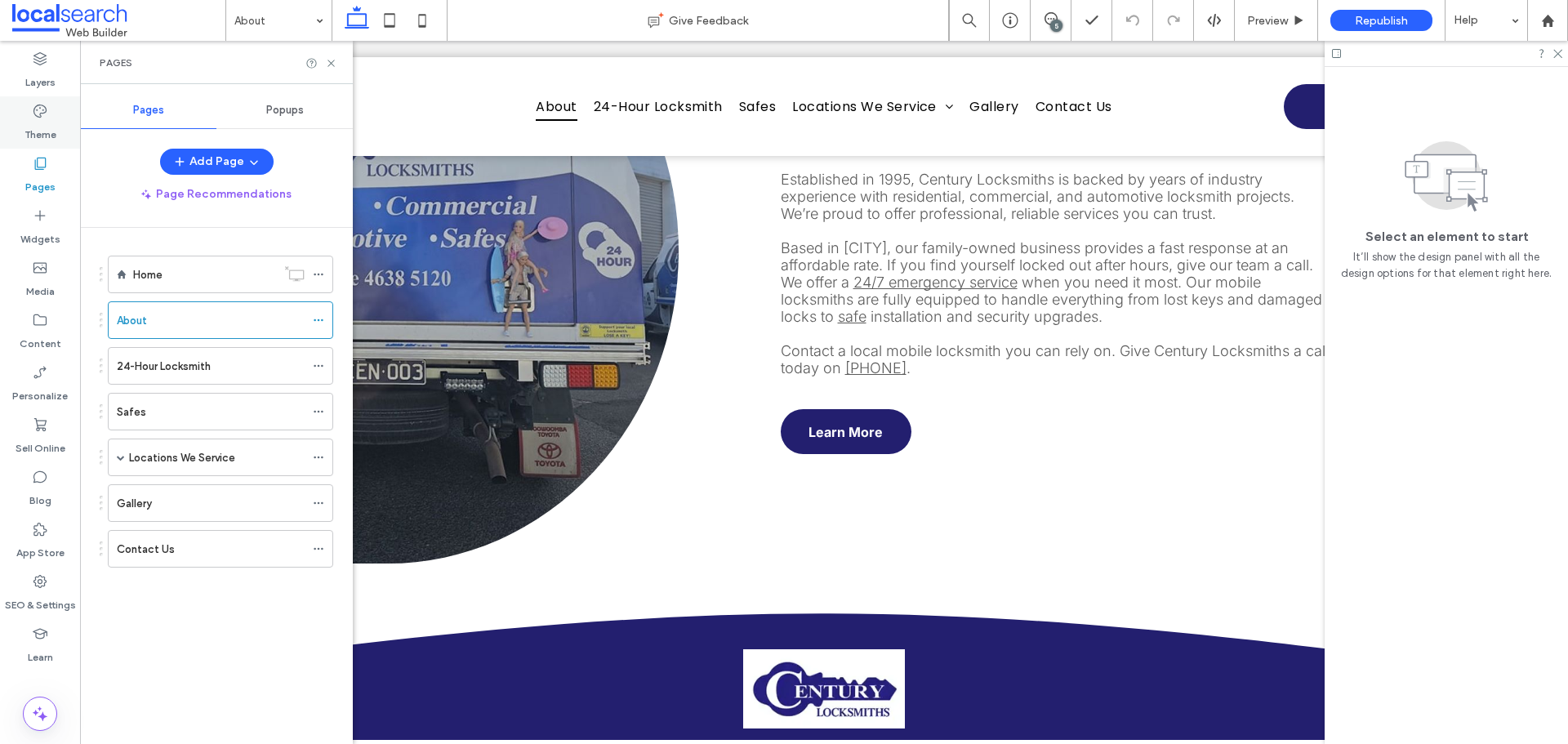 click on "Theme" at bounding box center (40, 131) 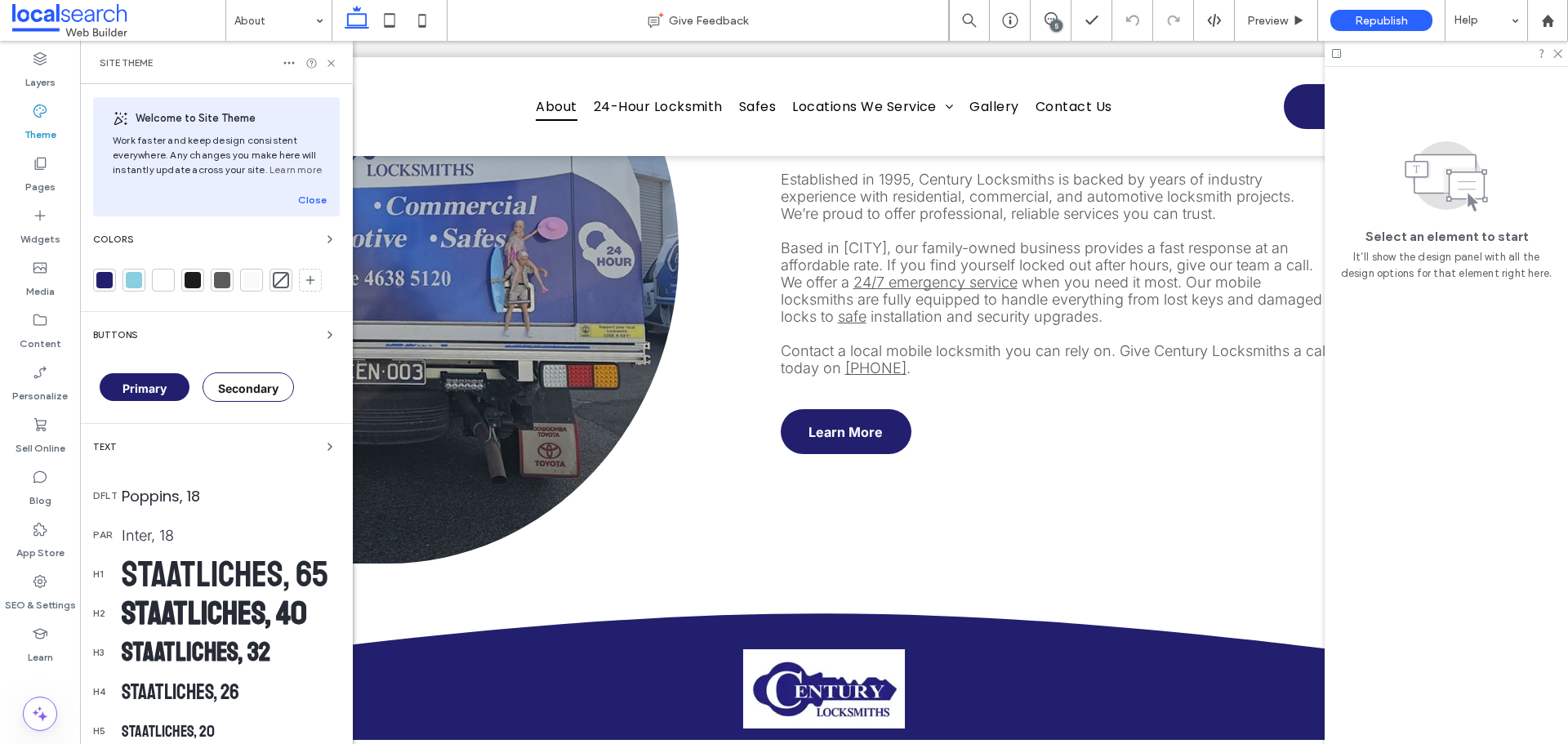 click on "Colors" at bounding box center (216, 239) 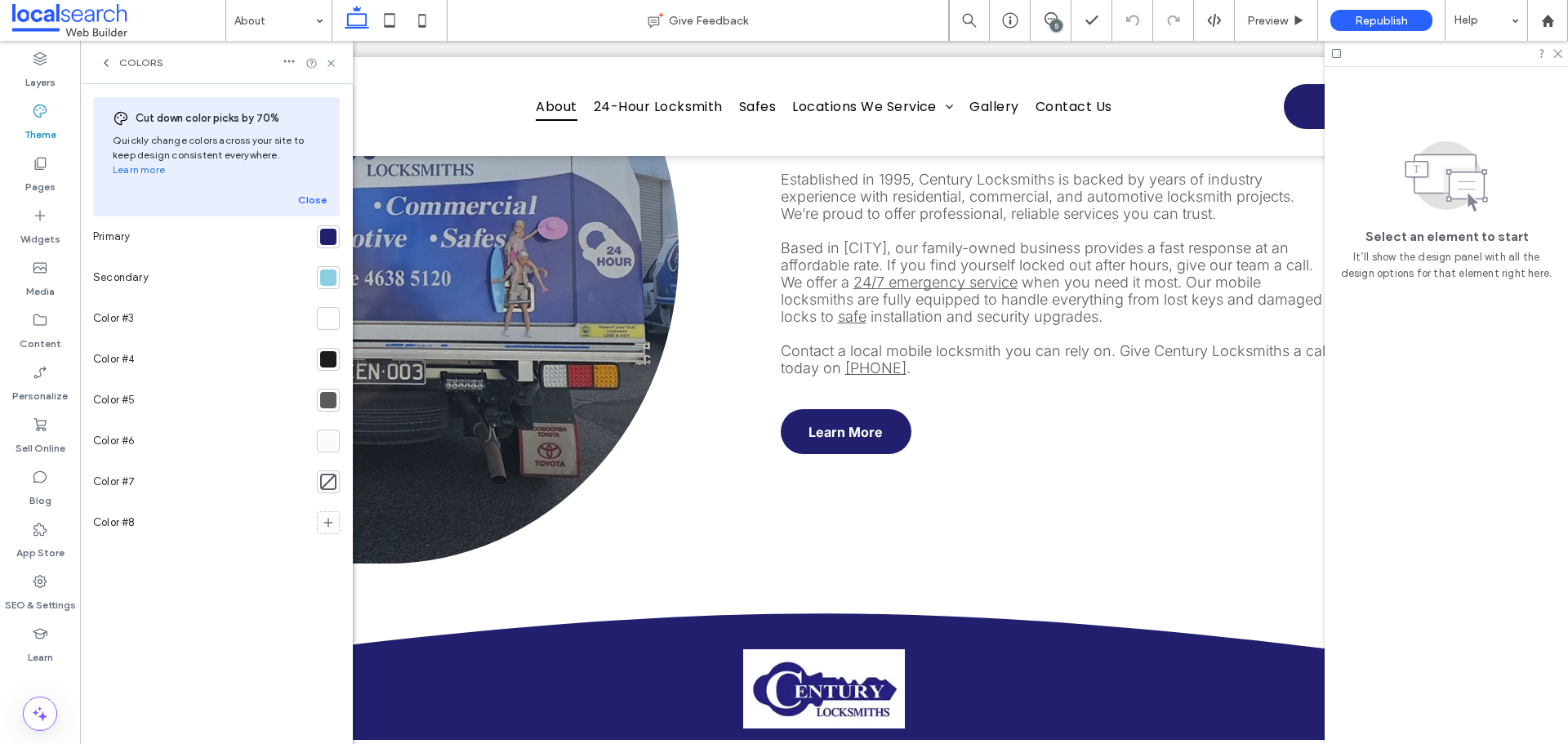 drag, startPoint x: 121, startPoint y: 65, endPoint x: 125, endPoint y: 102, distance: 37.215588 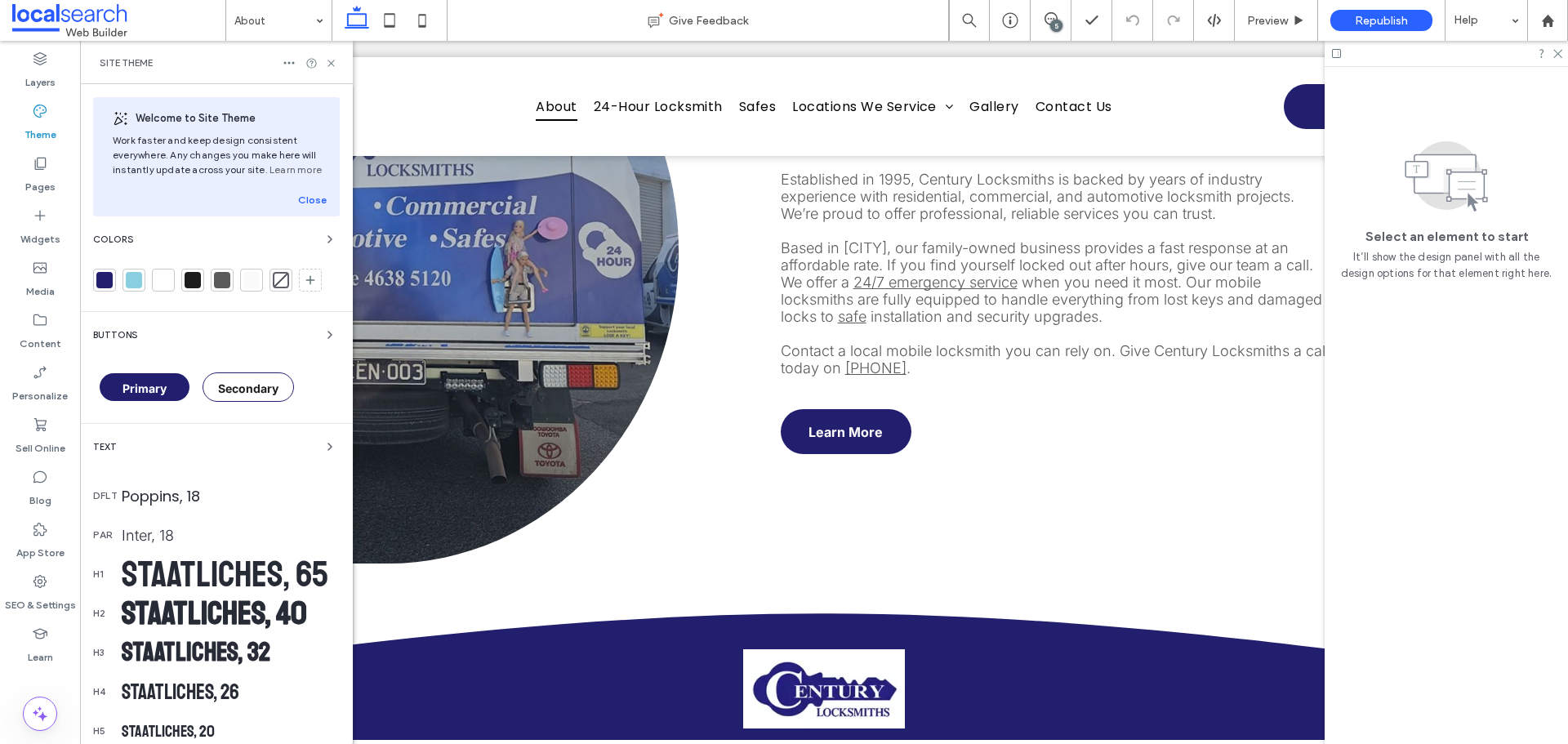 click on "Text" at bounding box center (216, 447) 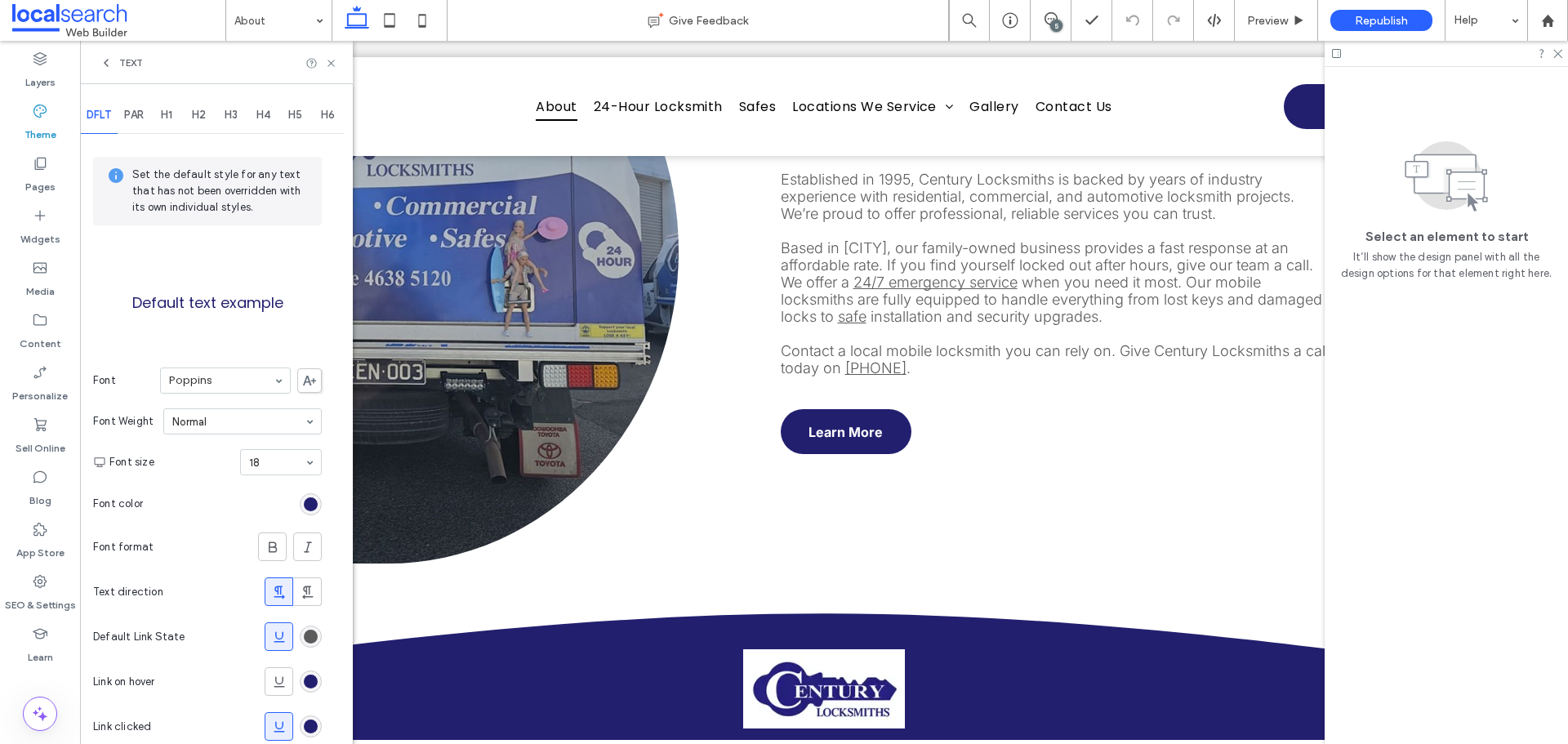 scroll, scrollTop: 68, scrollLeft: 0, axis: vertical 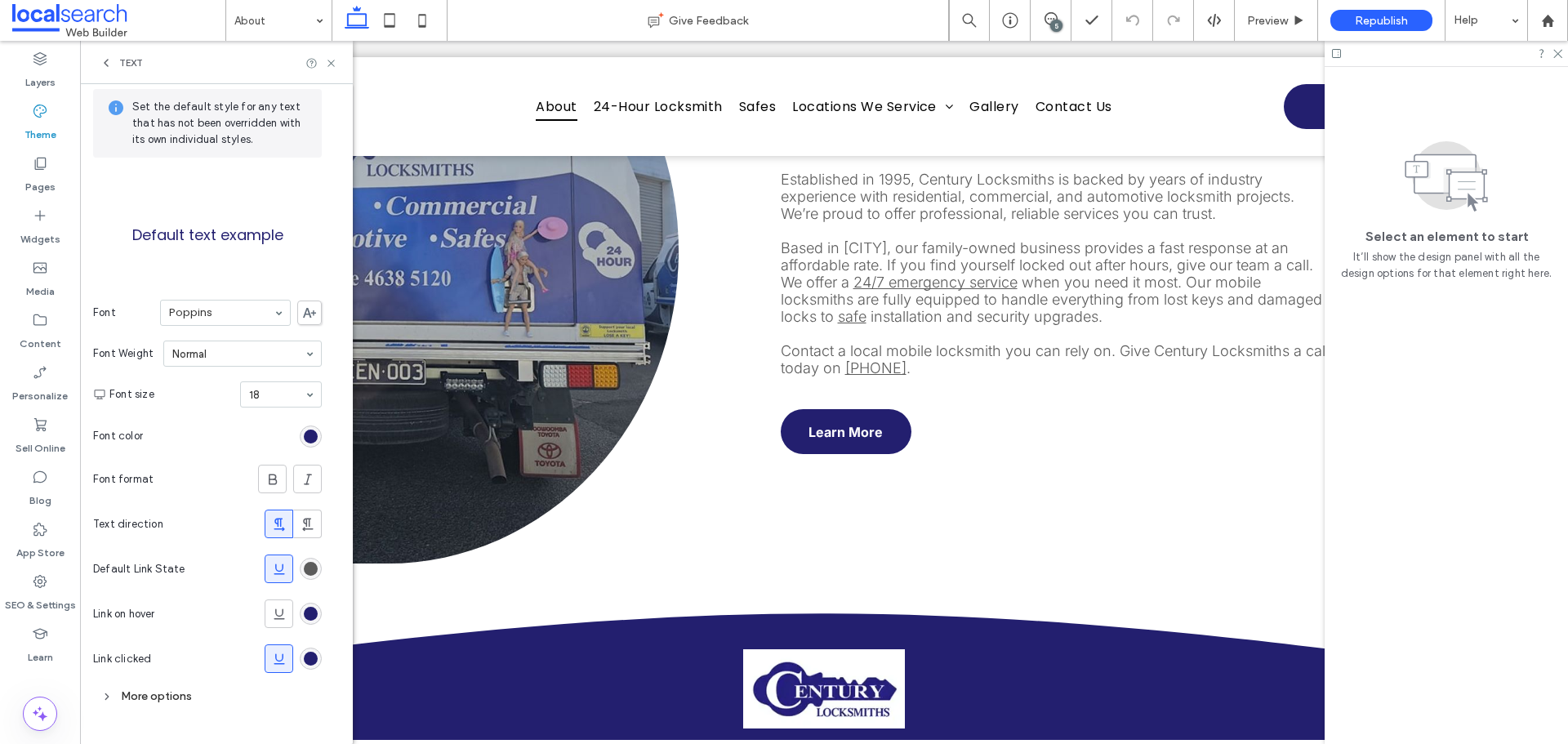 click at bounding box center [310, 613] 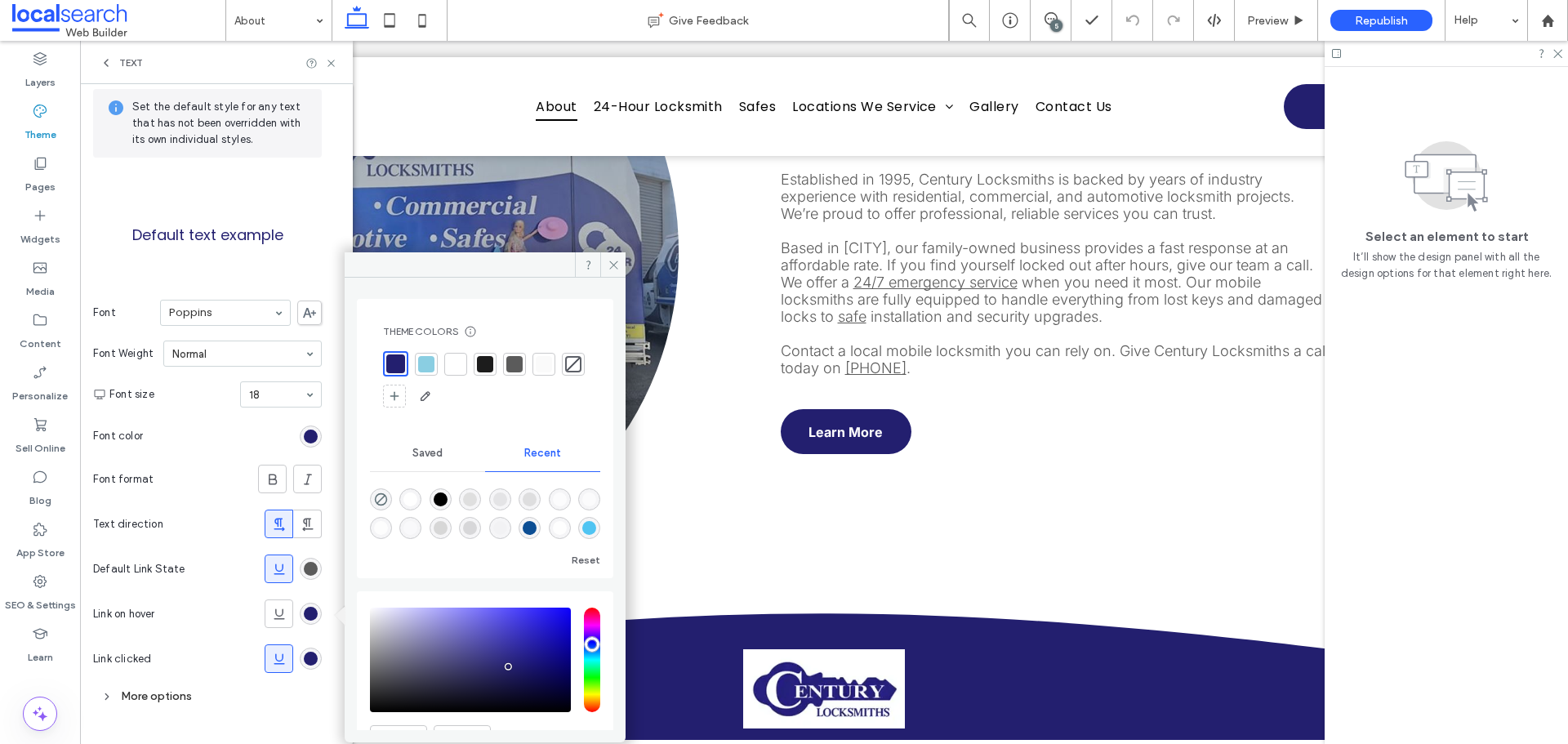 click at bounding box center [514, 364] 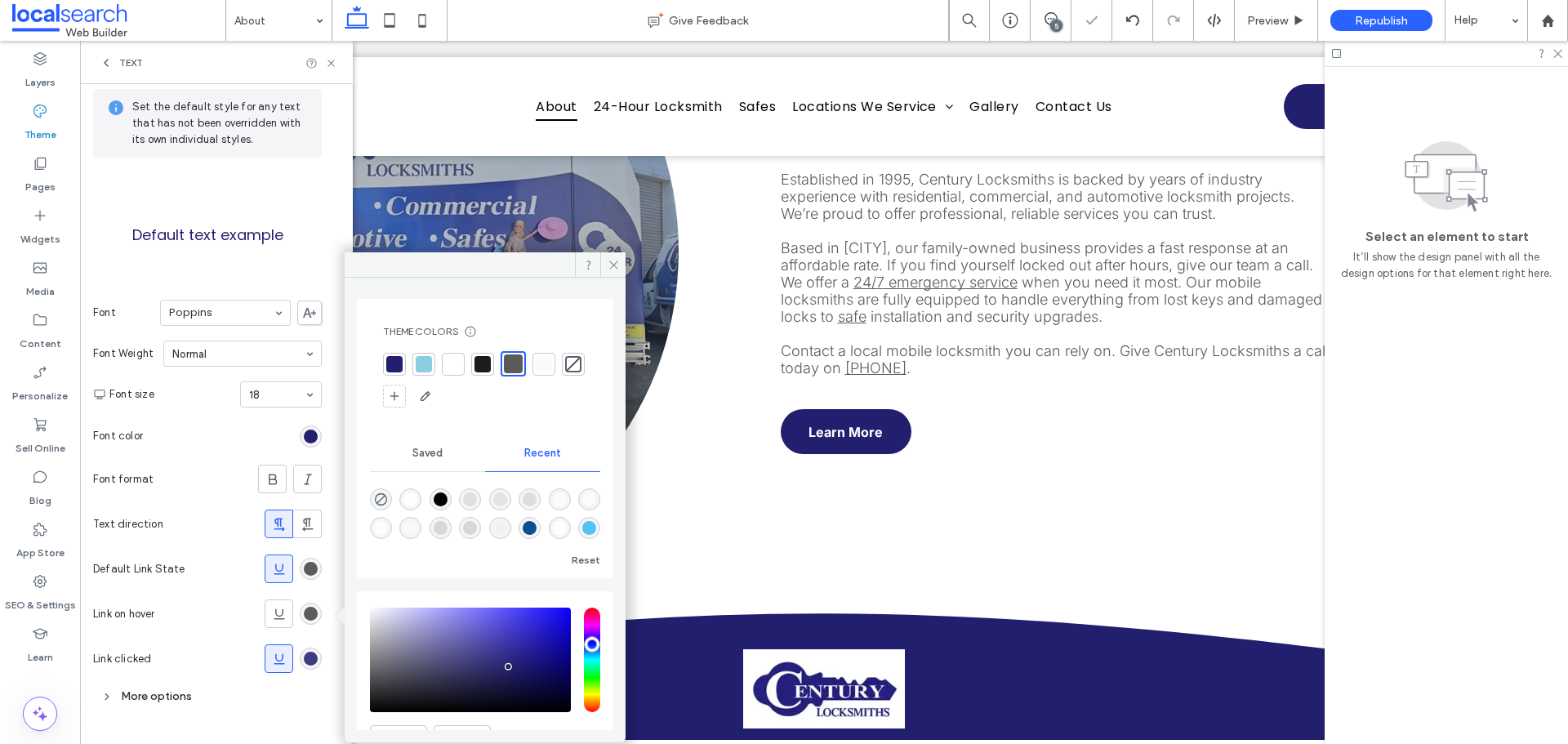 click at bounding box center [310, 658] 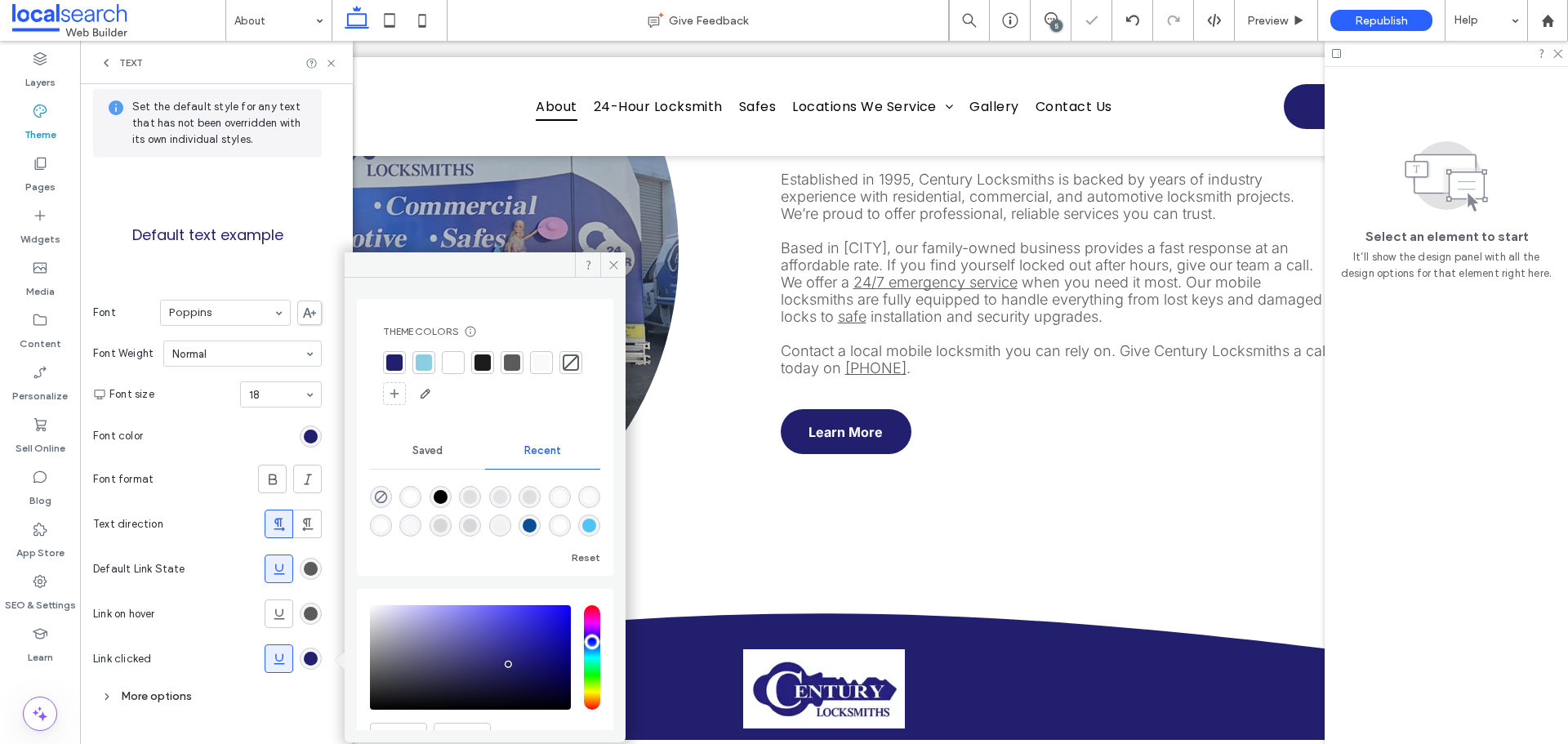 click at bounding box center [512, 363] 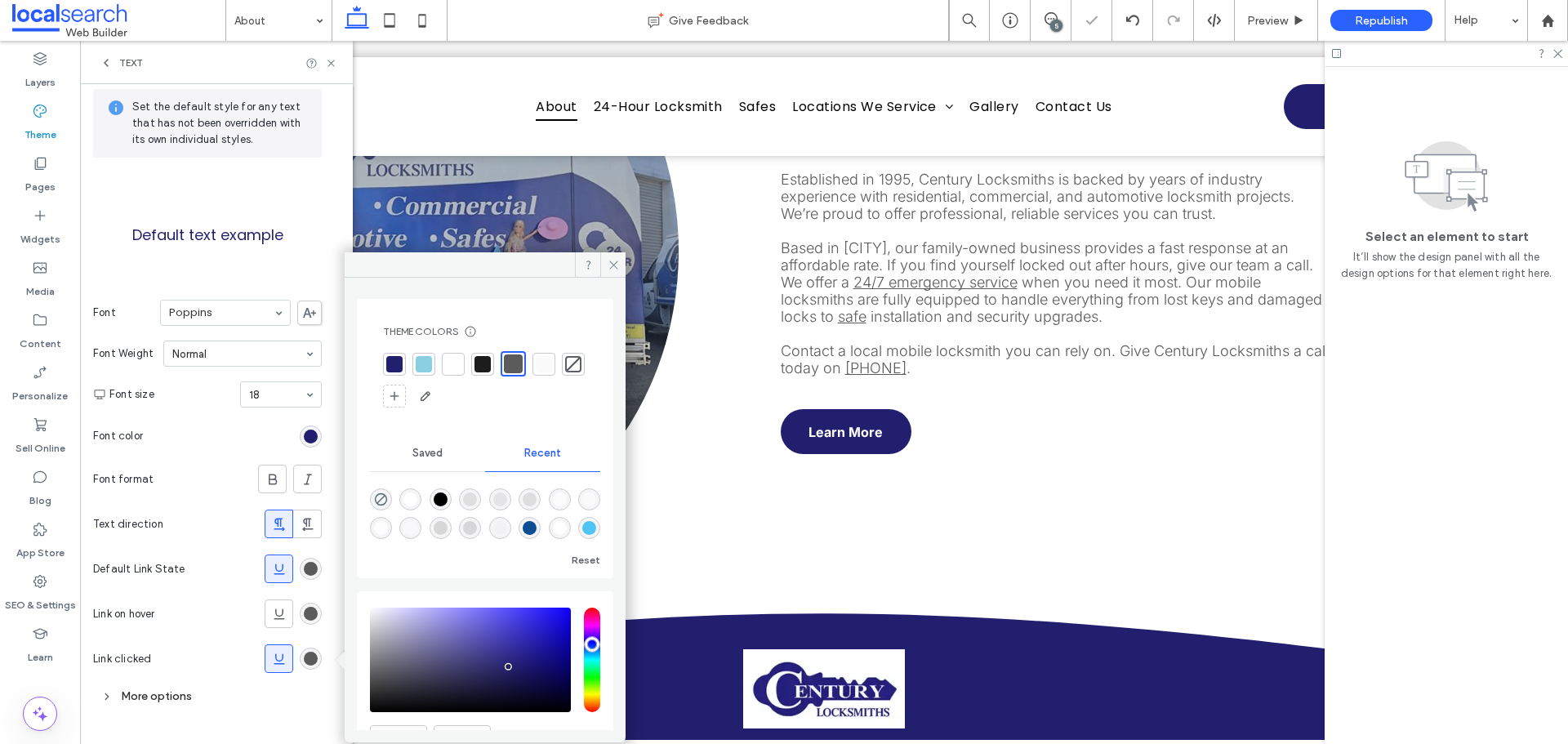 click 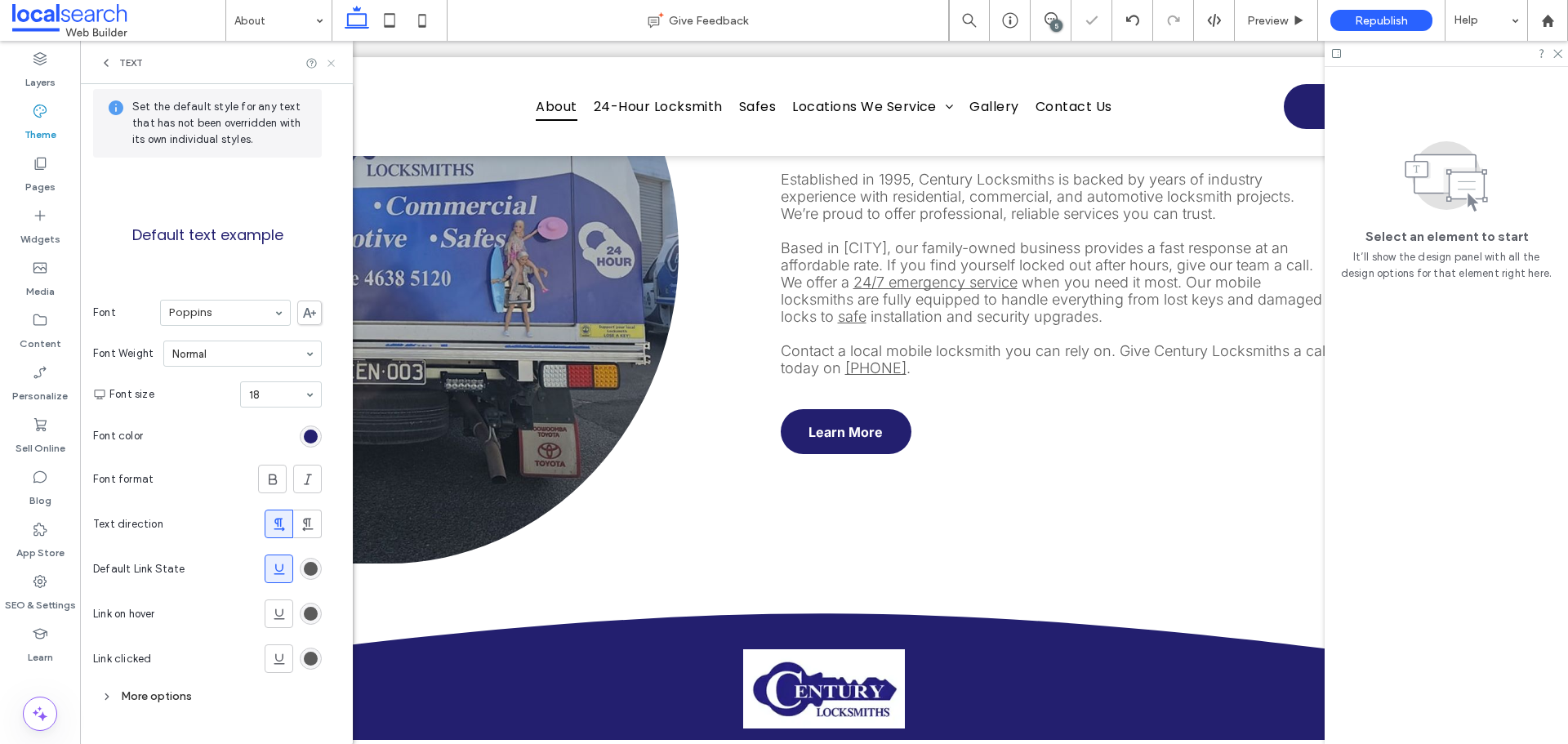 click 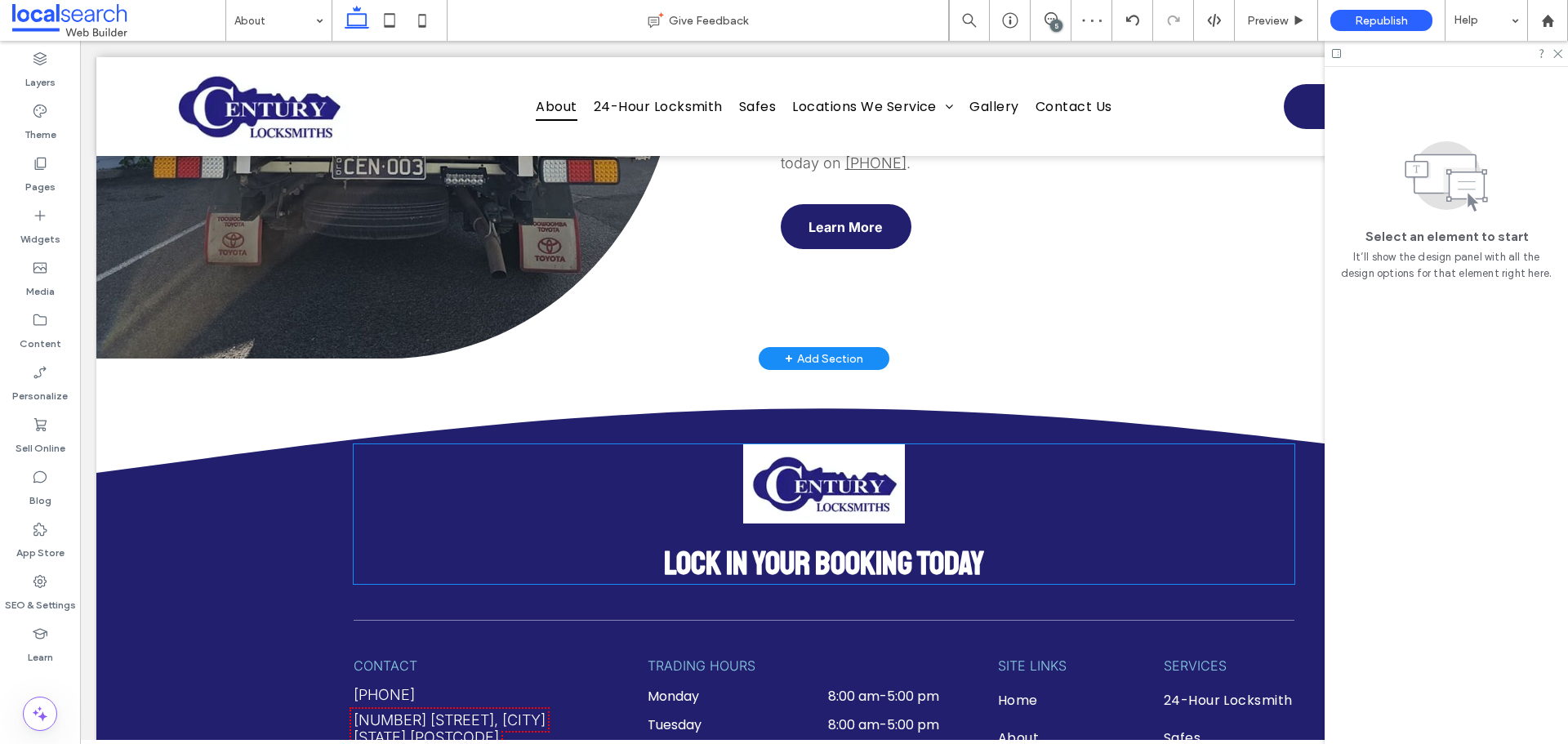 scroll, scrollTop: 572, scrollLeft: 0, axis: vertical 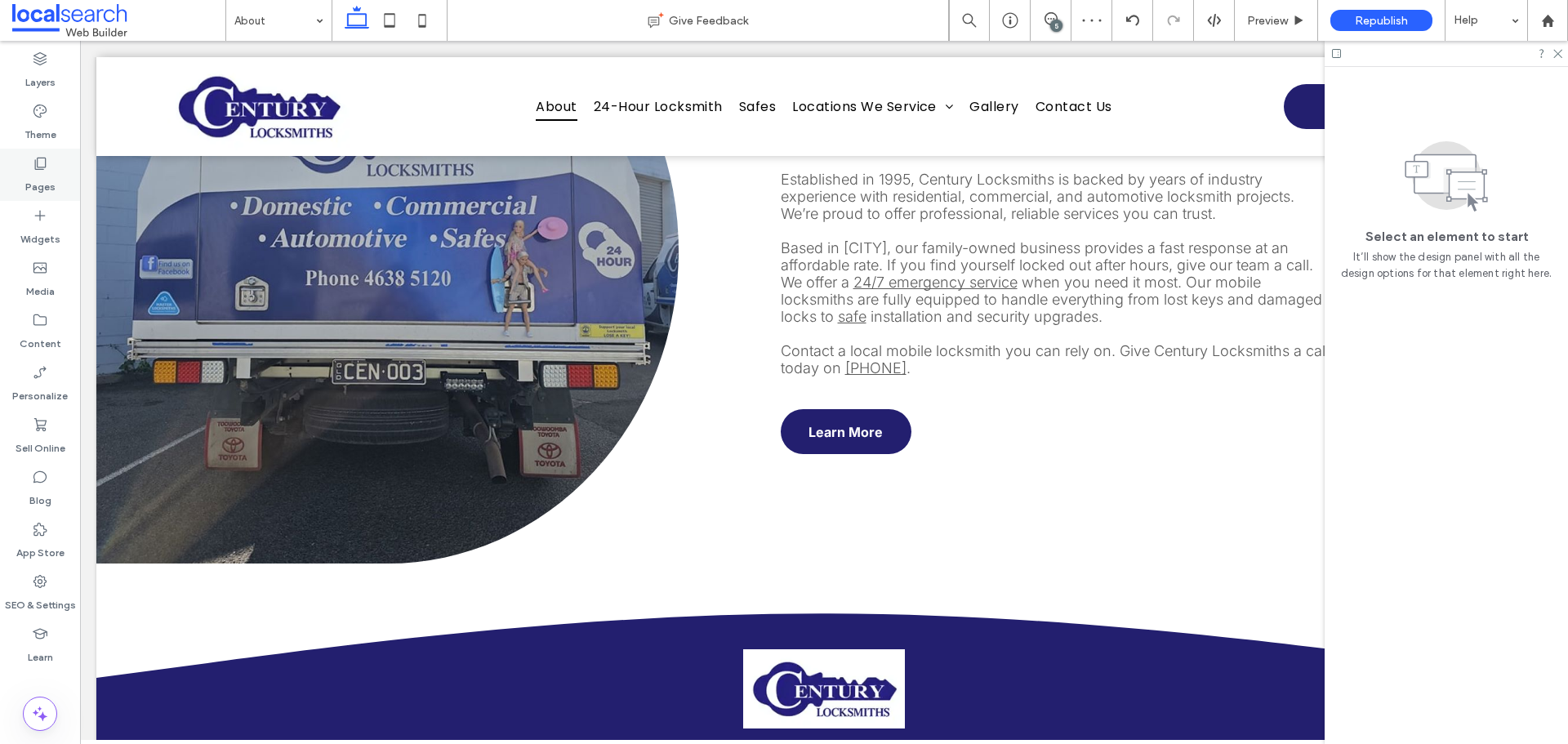 click on "Pages" at bounding box center (40, 175) 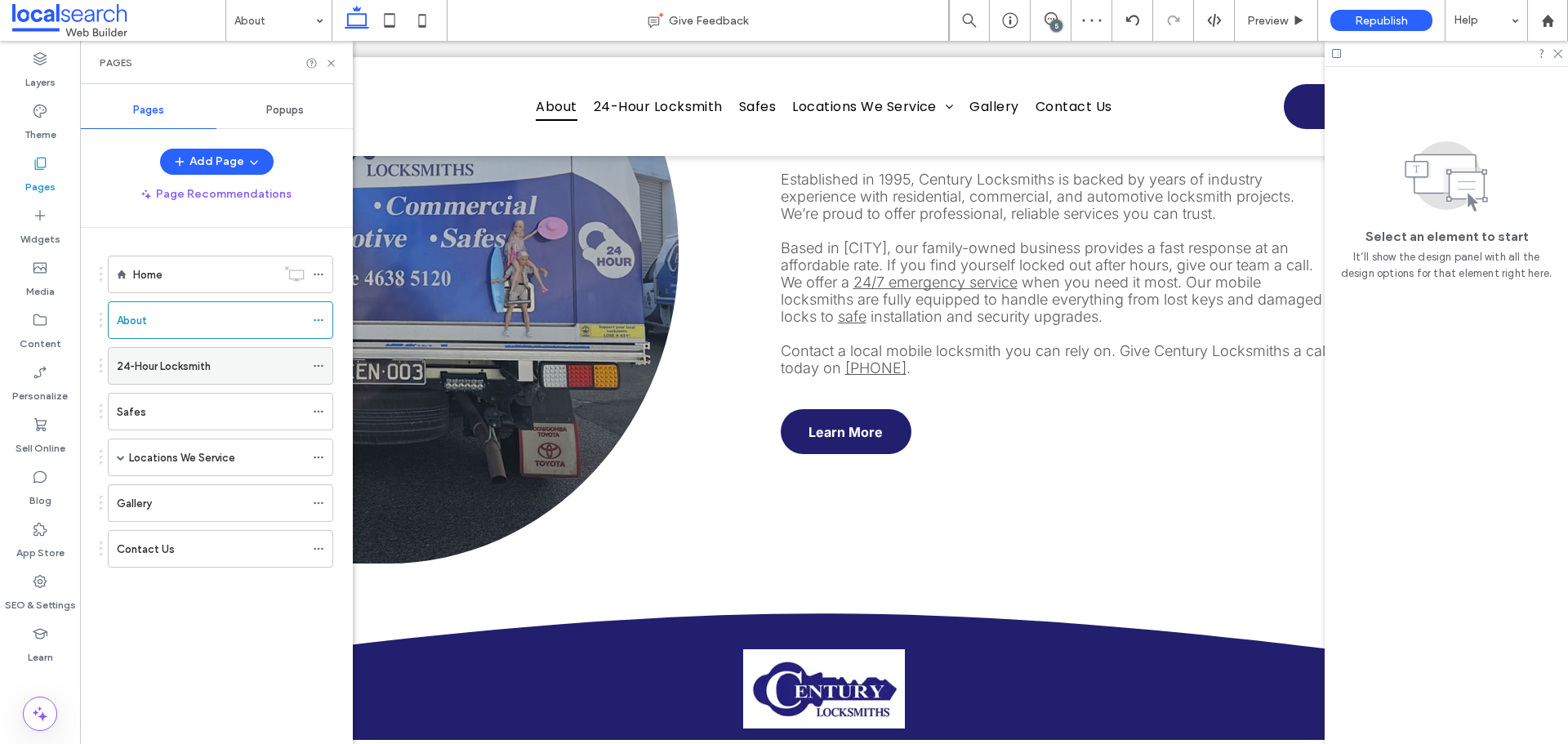 click on "24-Hour Locksmith" at bounding box center [211, 366] 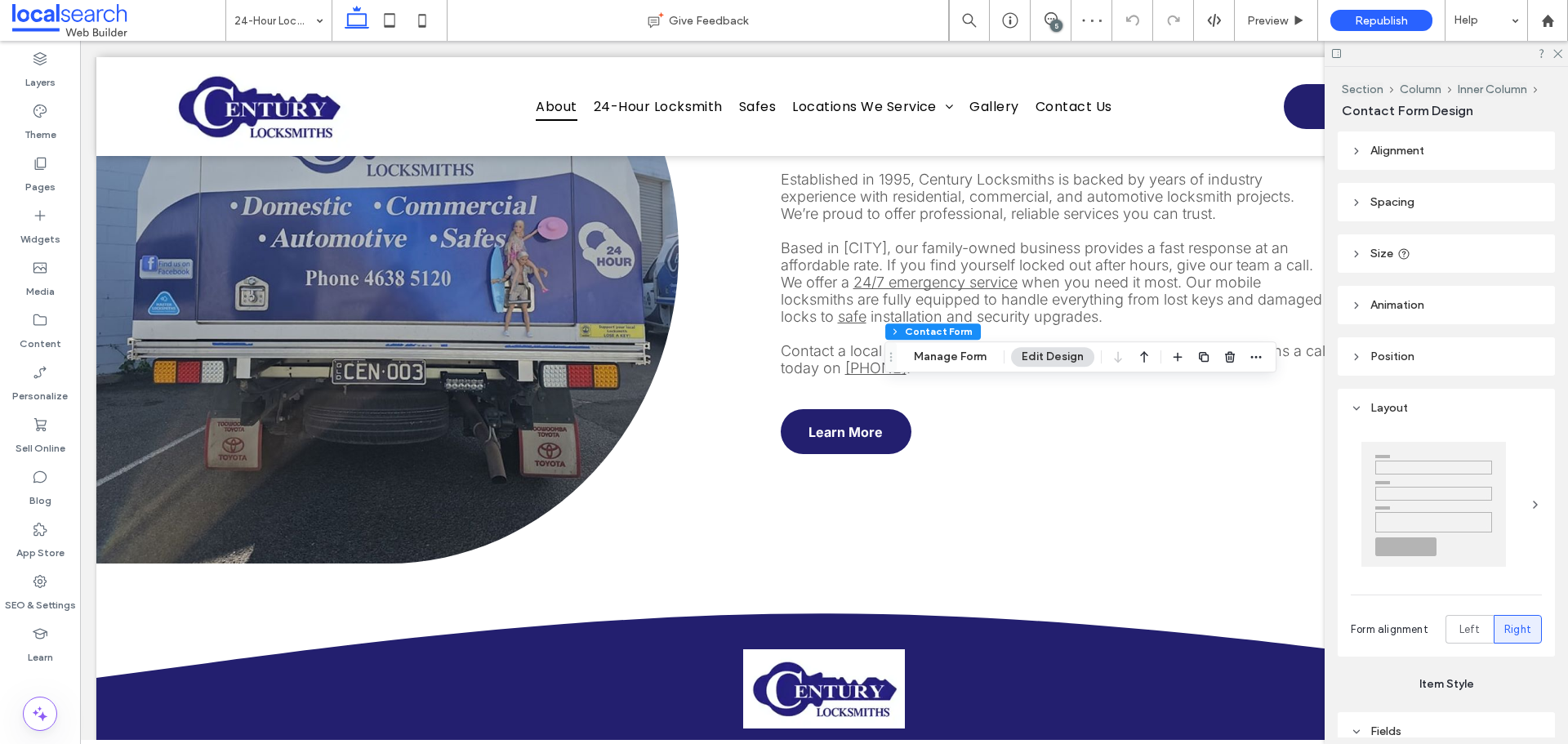 type on "*" 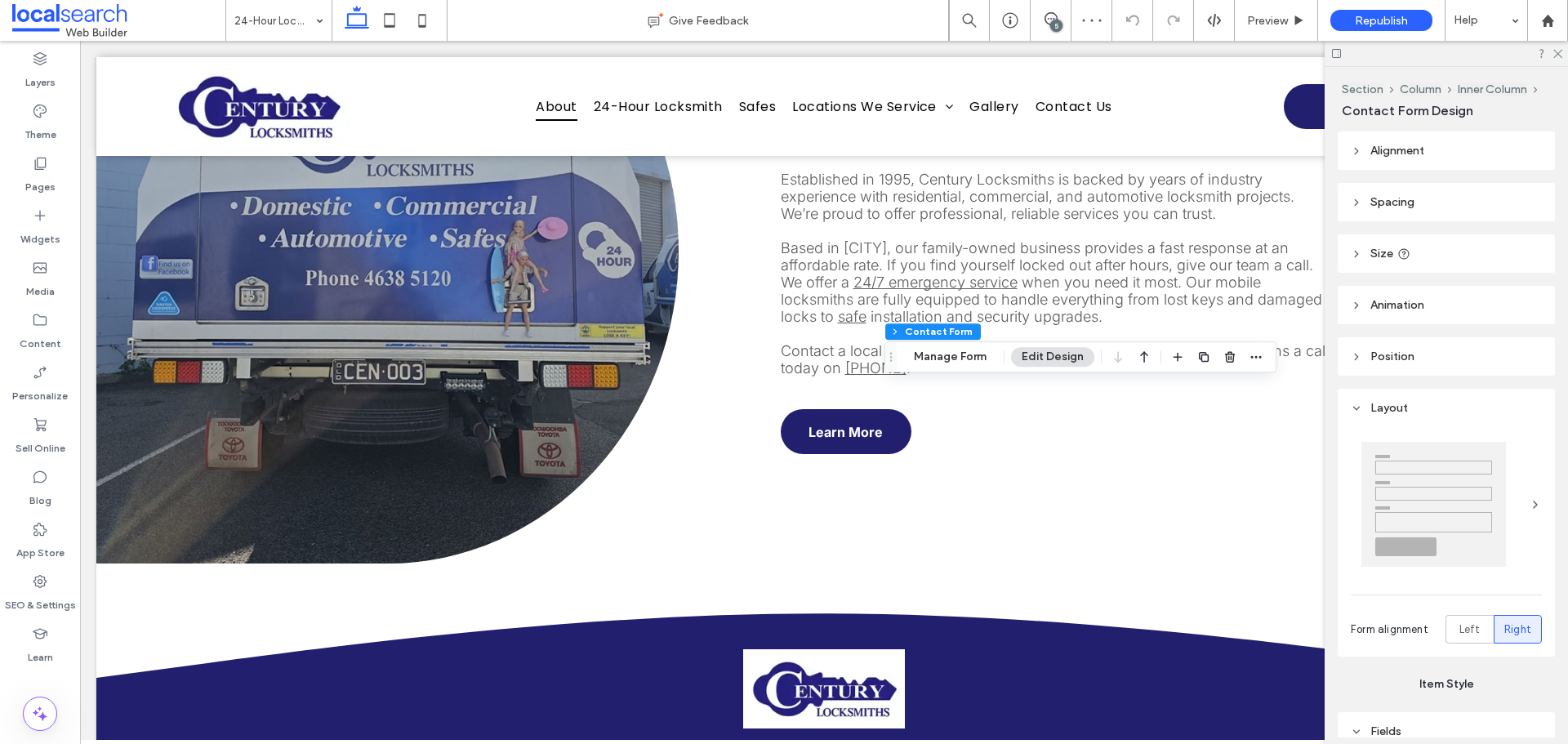 type on "***" 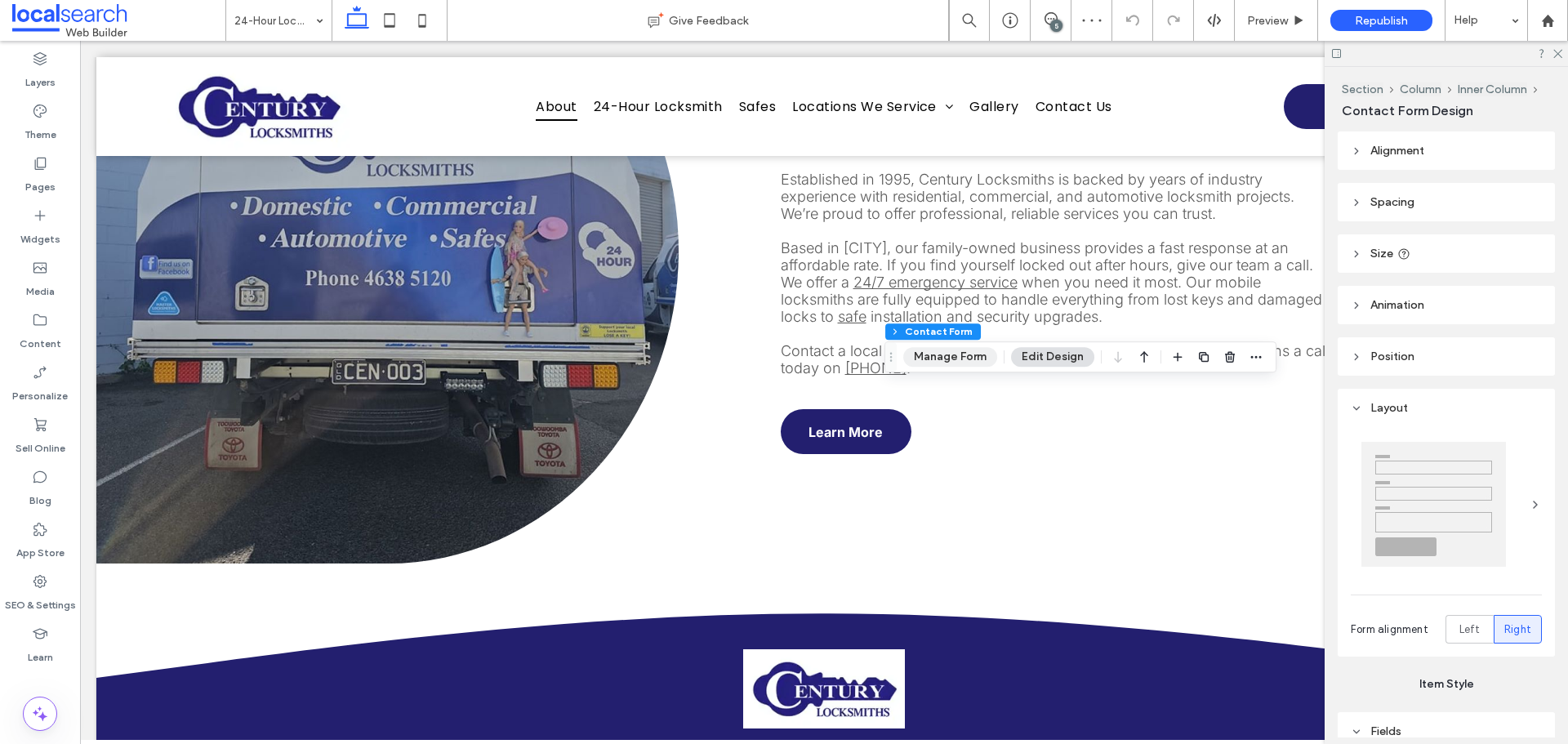 click on "Manage Form" at bounding box center (950, 357) 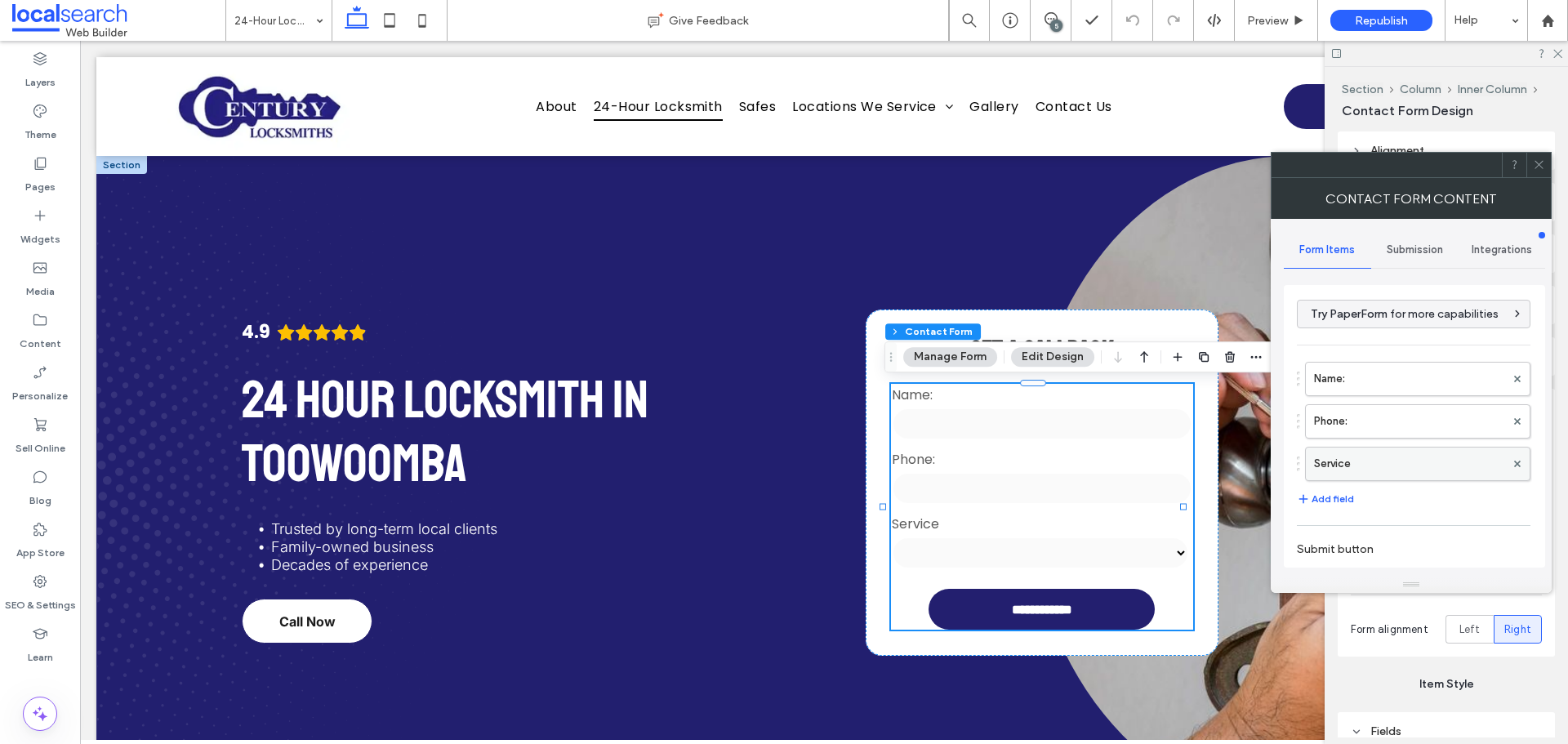 scroll, scrollTop: 0, scrollLeft: 0, axis: both 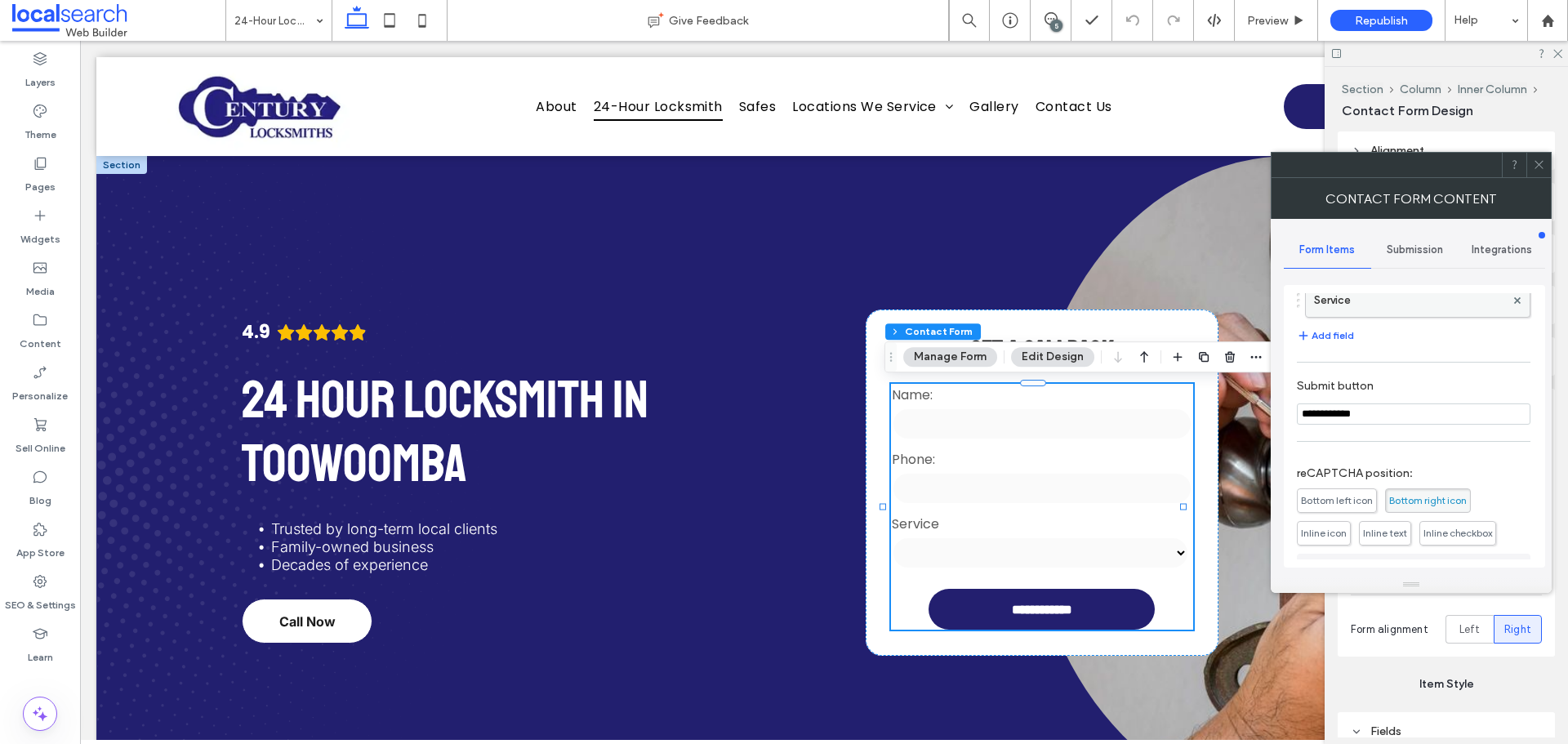 click on "Service" at bounding box center [1410, 301] 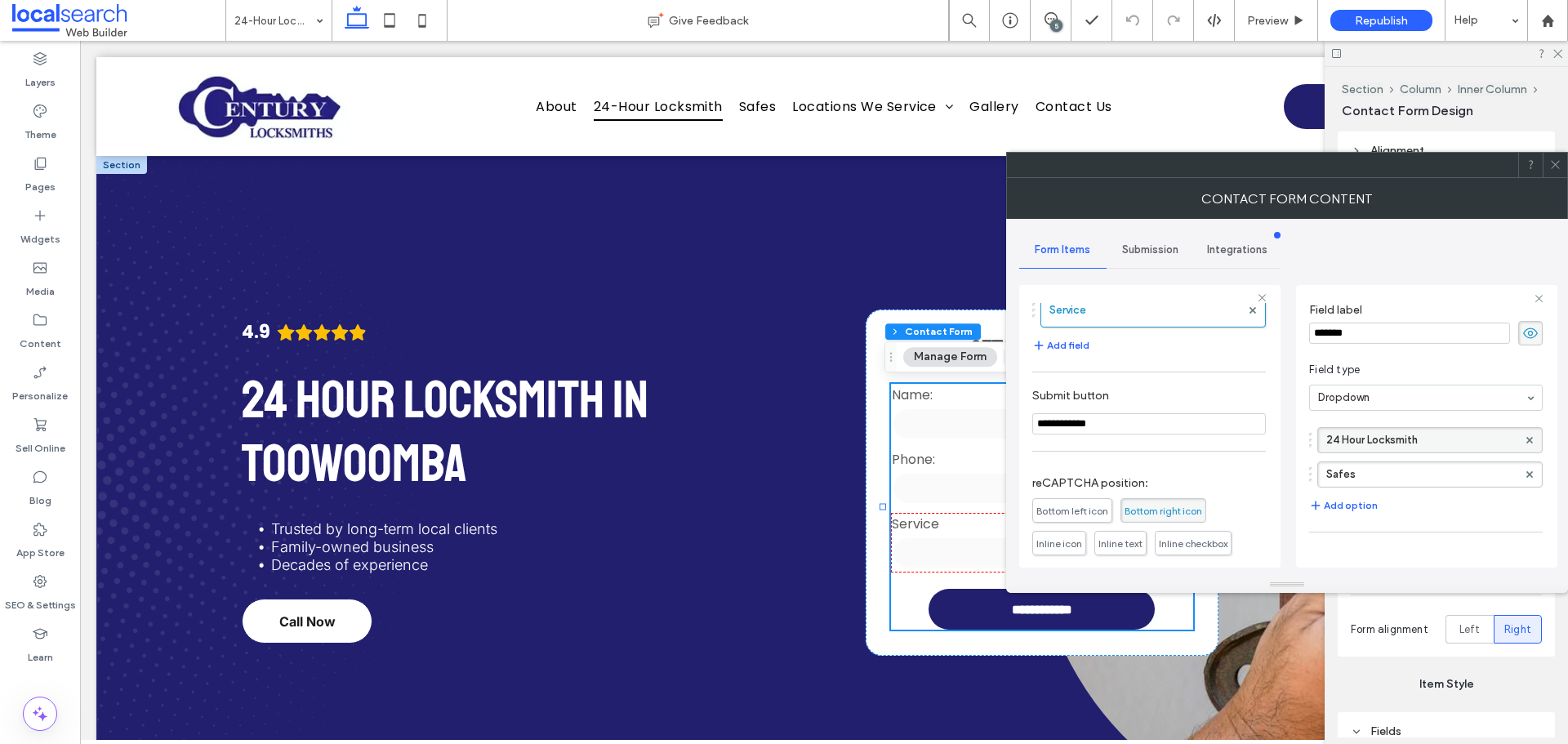 scroll, scrollTop: 82, scrollLeft: 0, axis: vertical 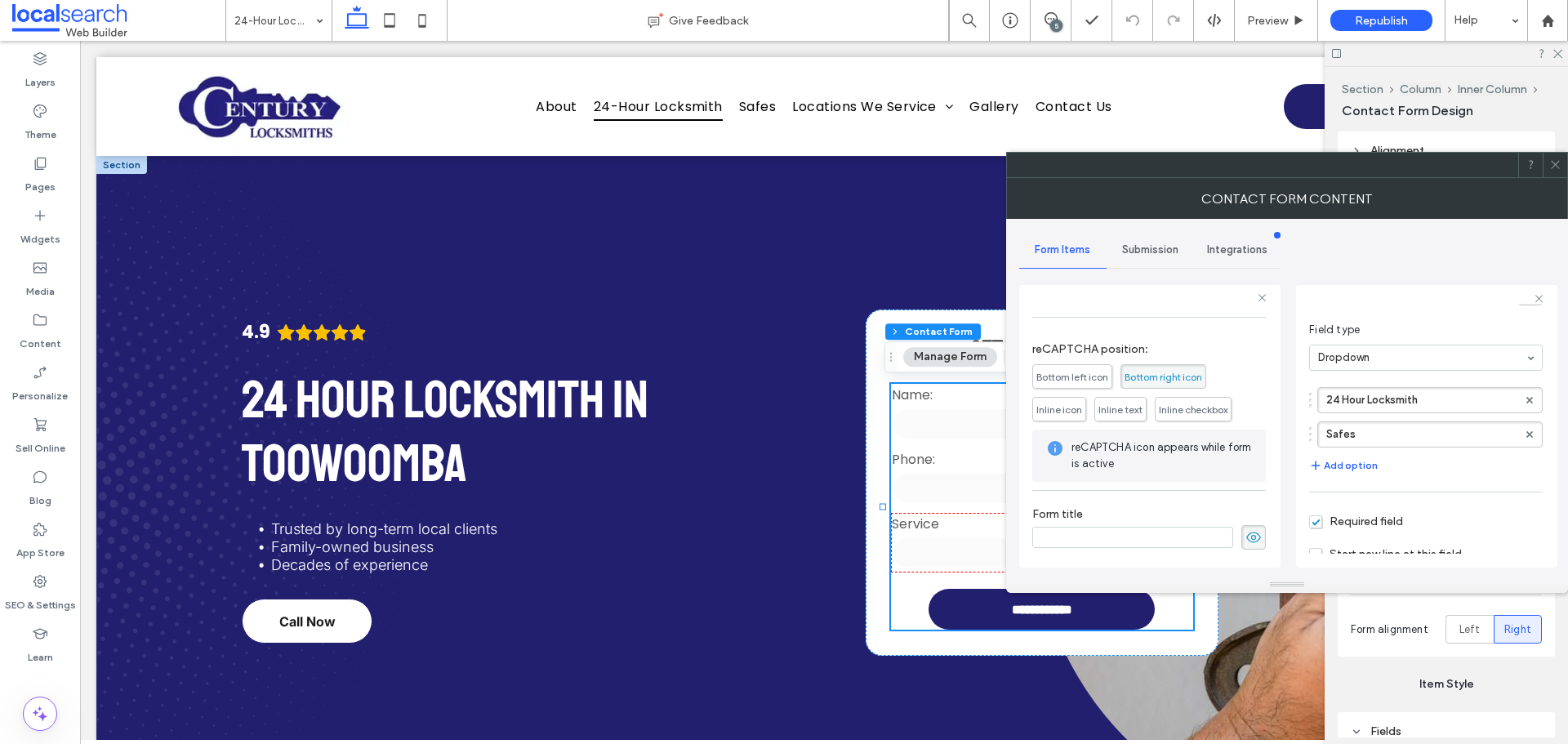 click on "Submission" at bounding box center [1150, 250] 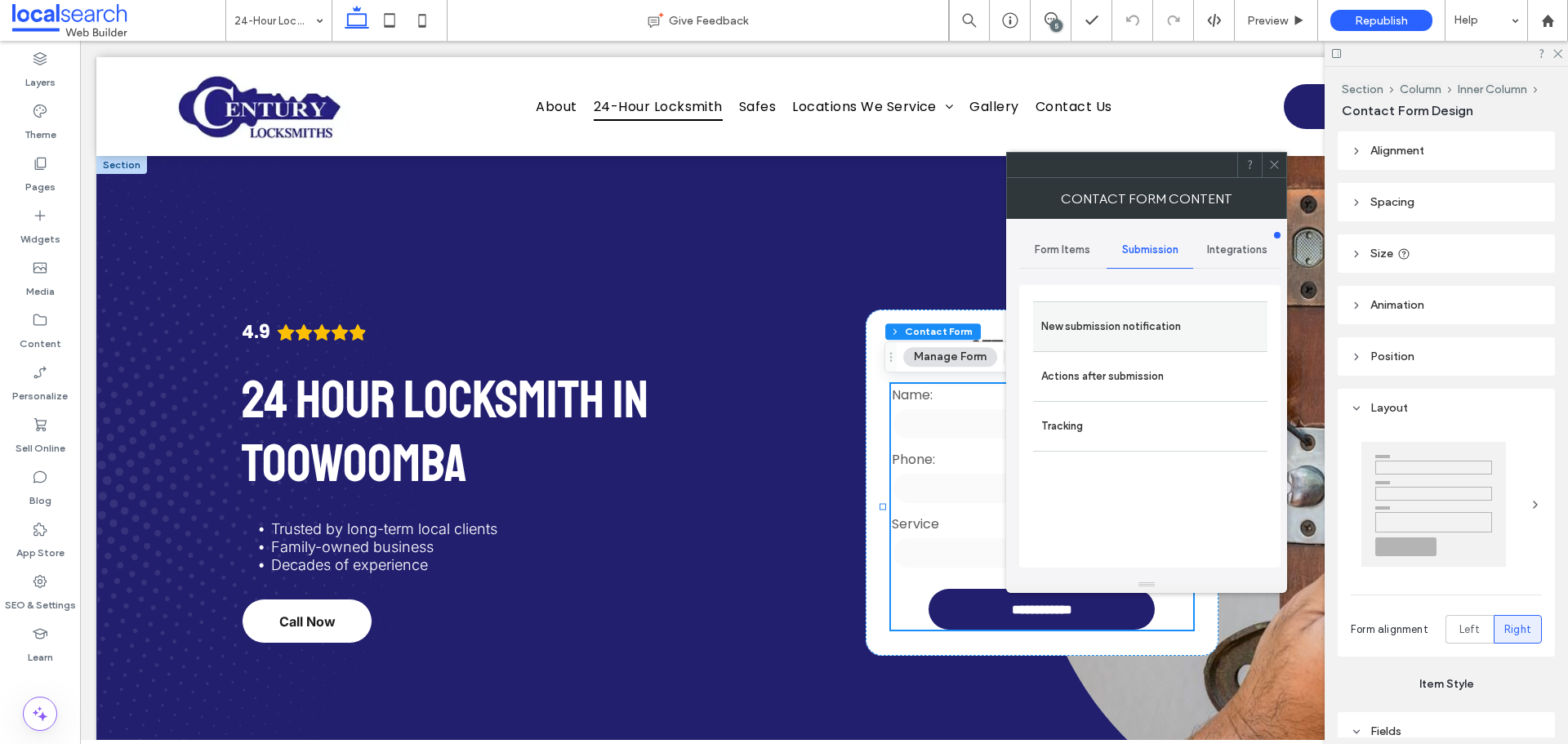click on "New submission notification" at bounding box center (1150, 326) 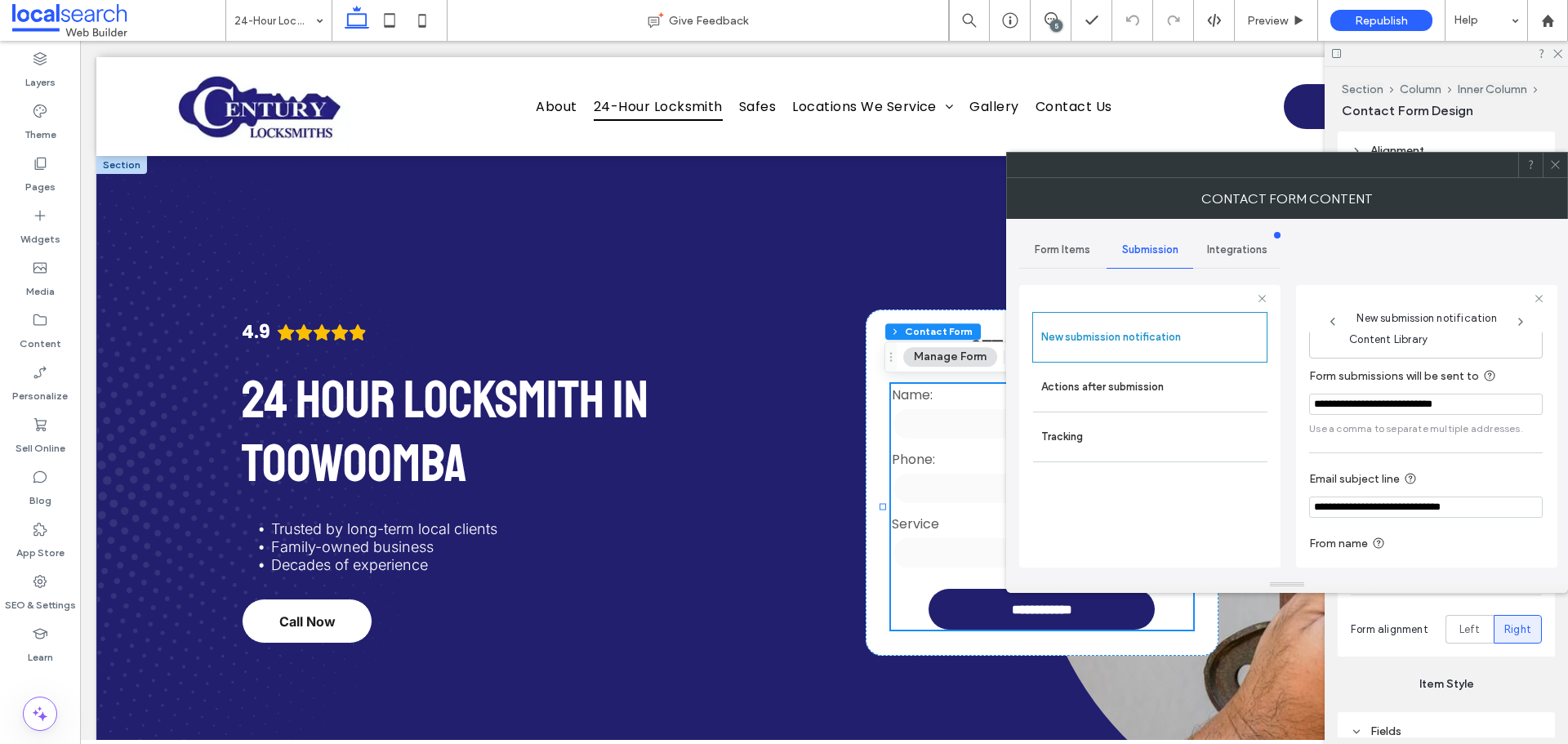 scroll, scrollTop: 85, scrollLeft: 0, axis: vertical 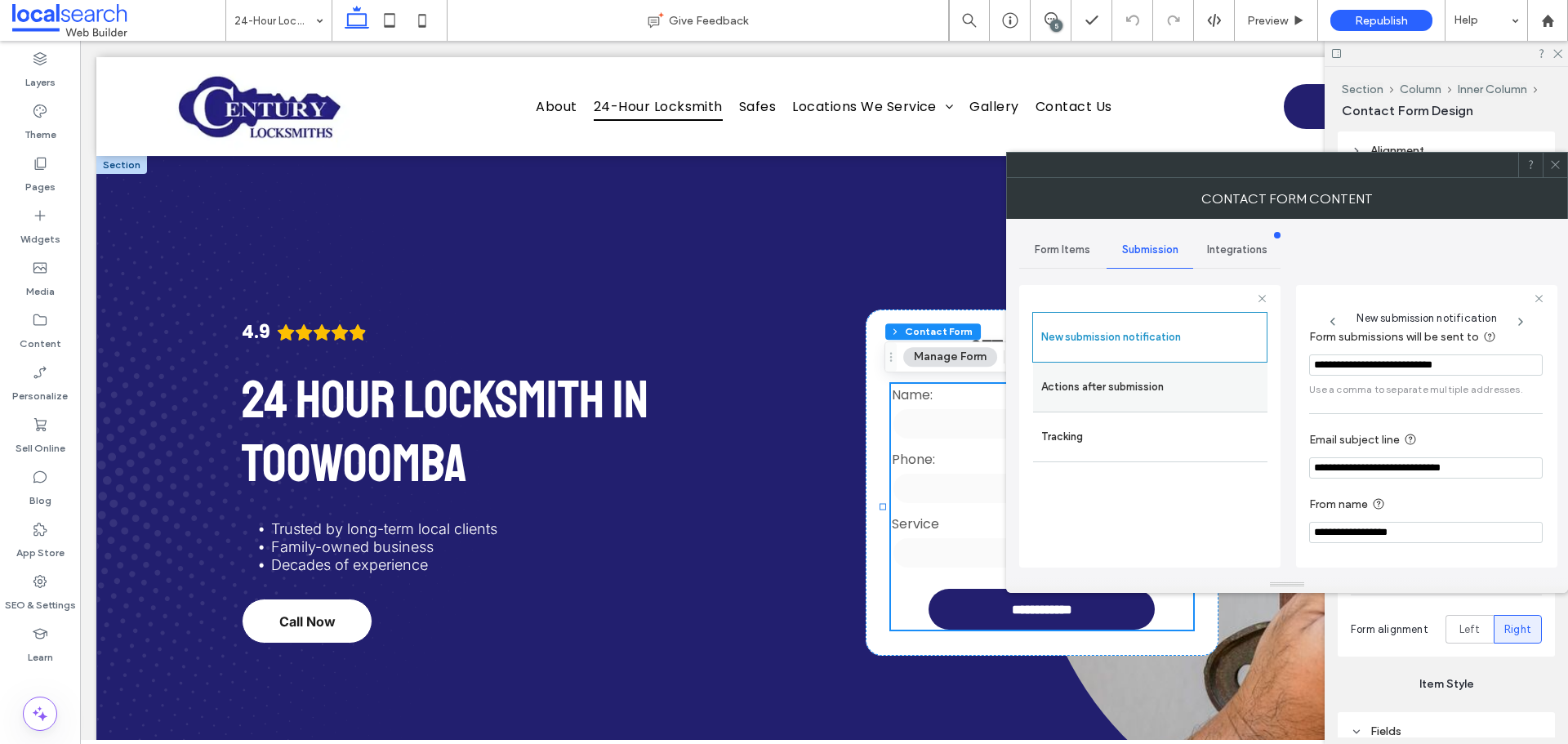 click on "Actions after submission" at bounding box center (1150, 387) 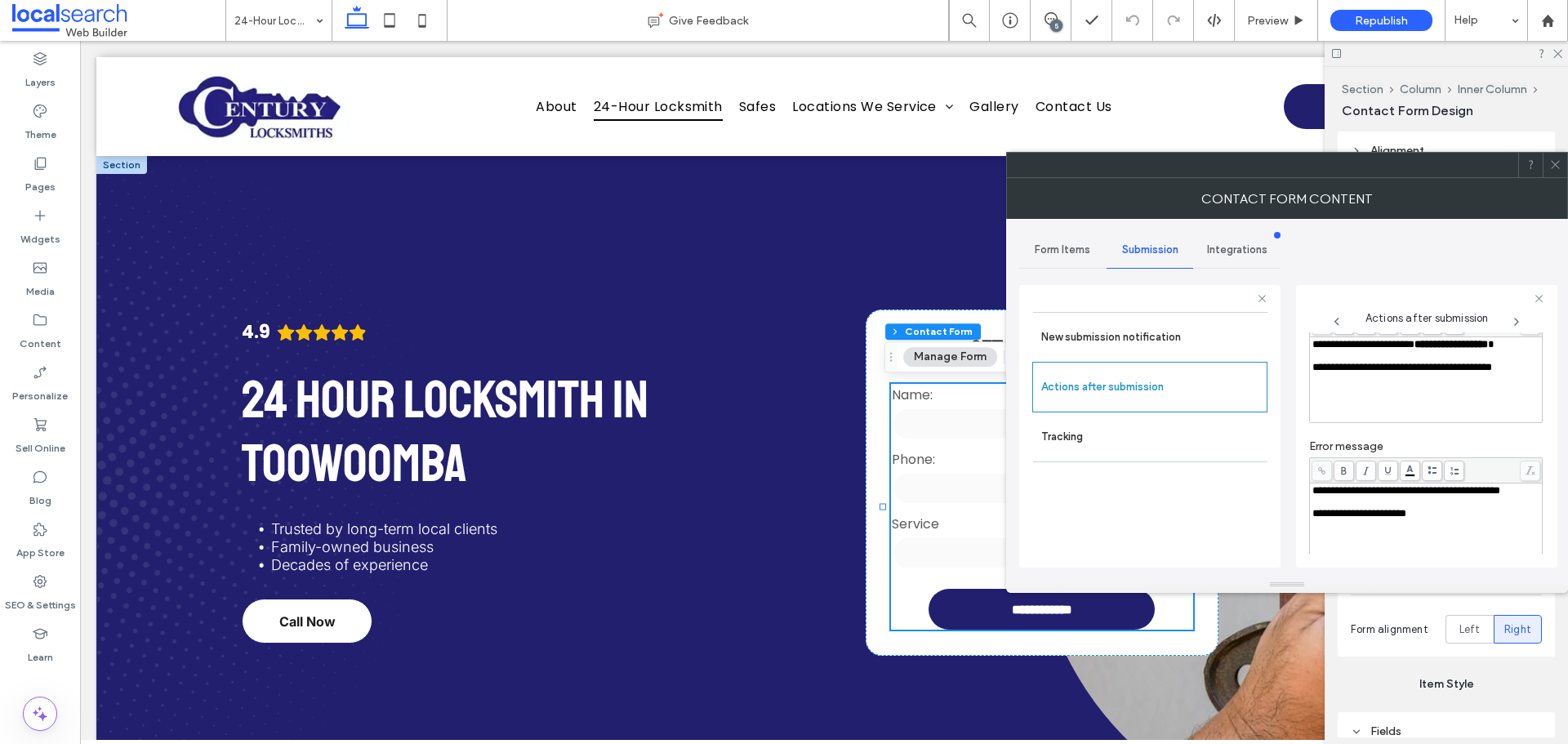 scroll, scrollTop: 167, scrollLeft: 0, axis: vertical 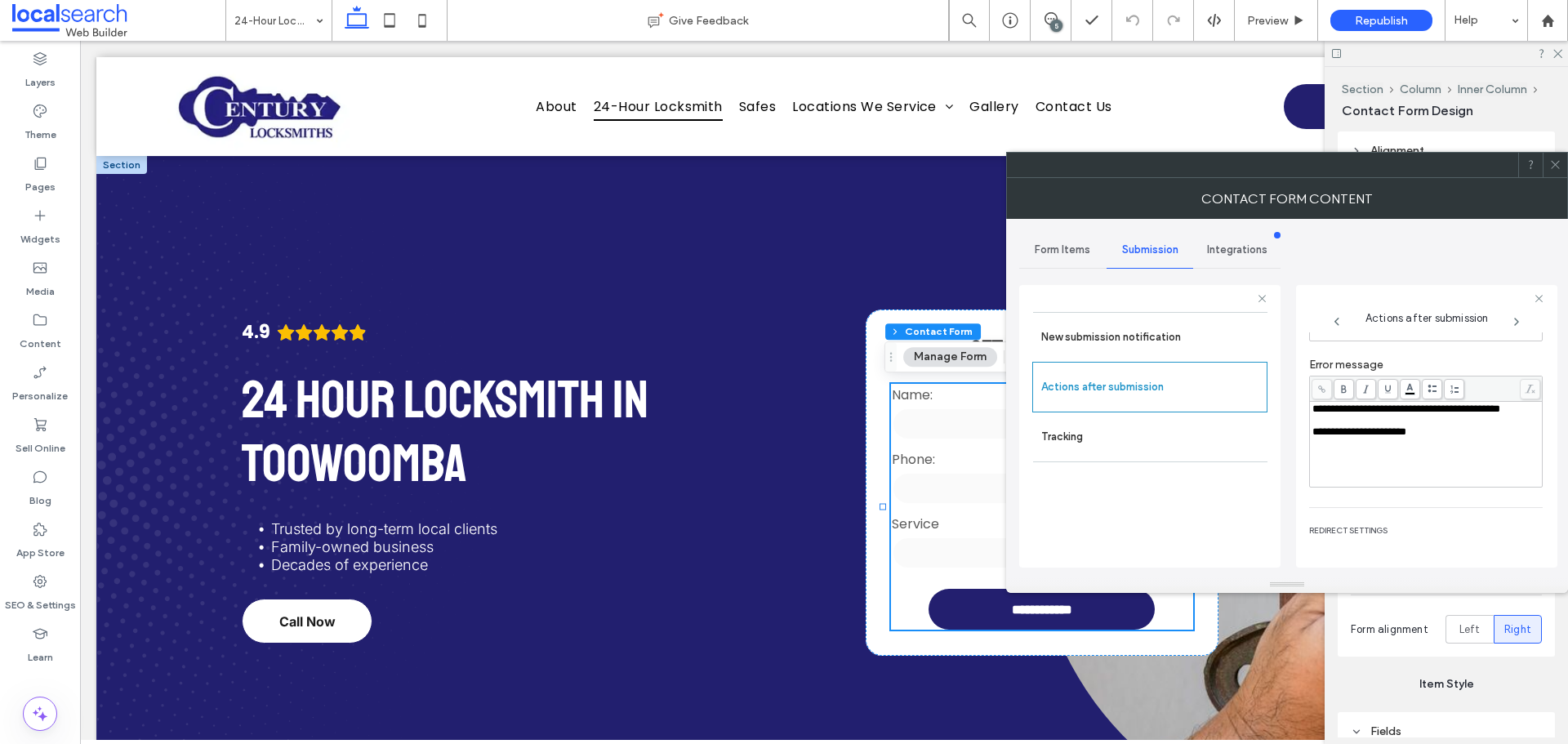 click 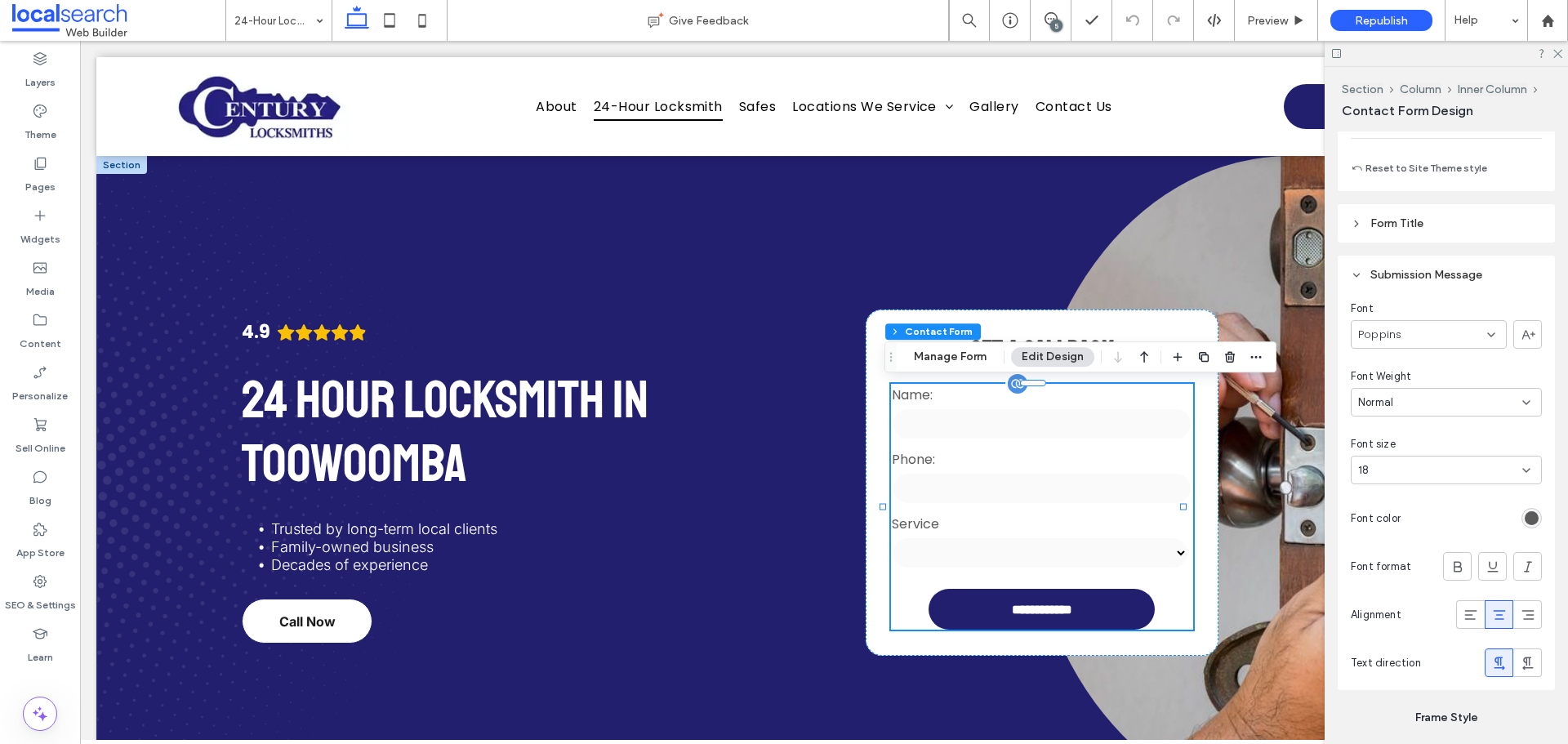scroll, scrollTop: 1633, scrollLeft: 0, axis: vertical 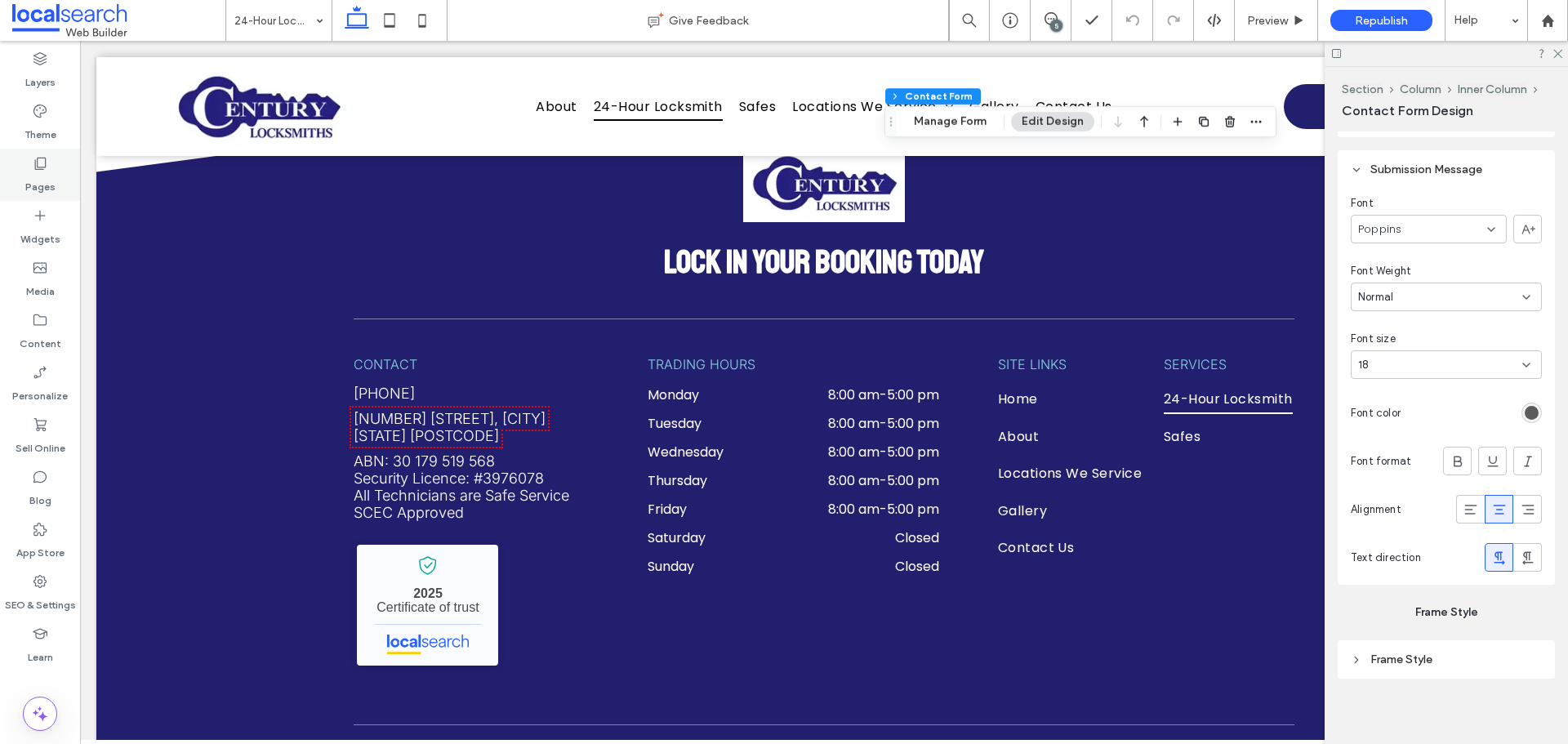click on "Pages" at bounding box center [40, 175] 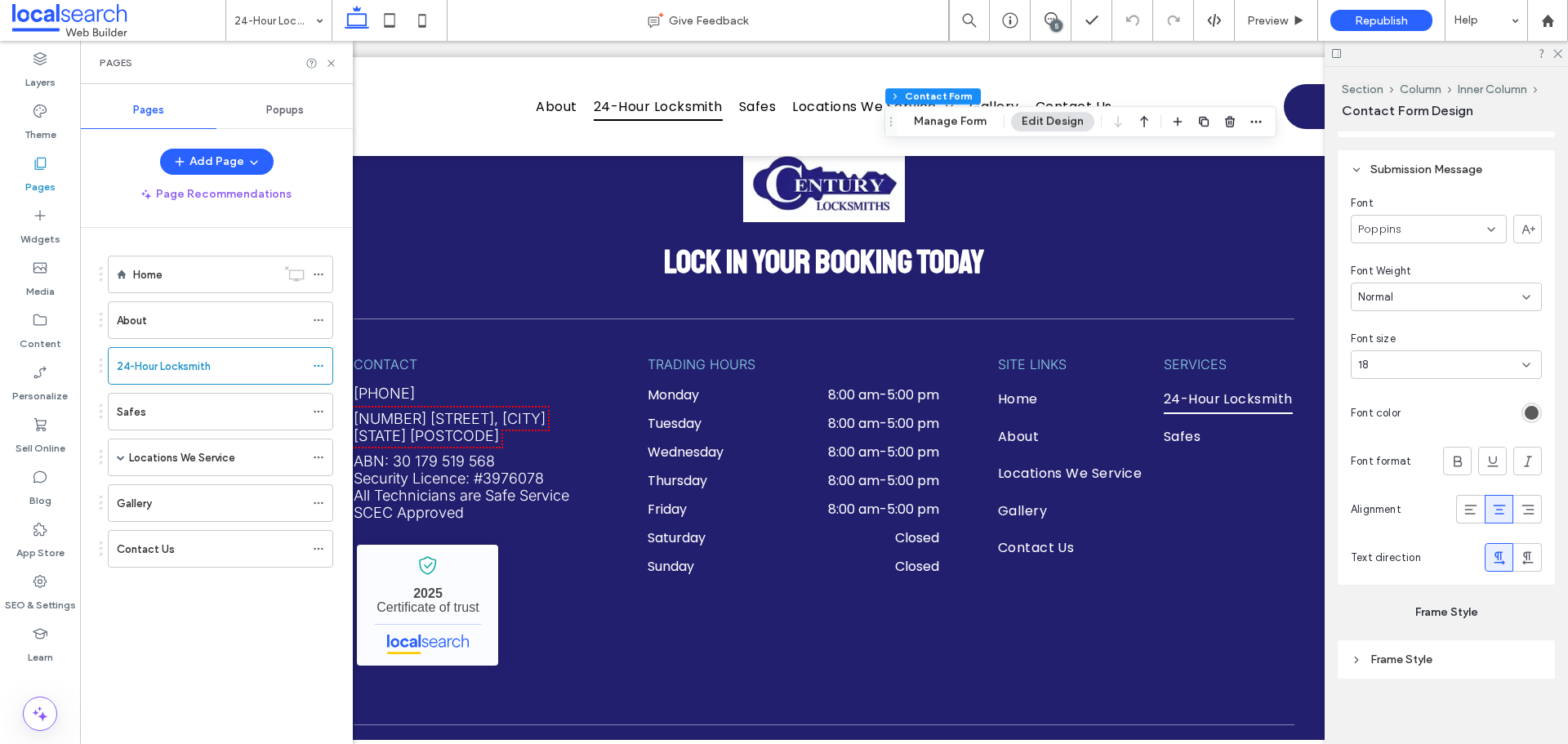 click on "Safes" at bounding box center (211, 412) 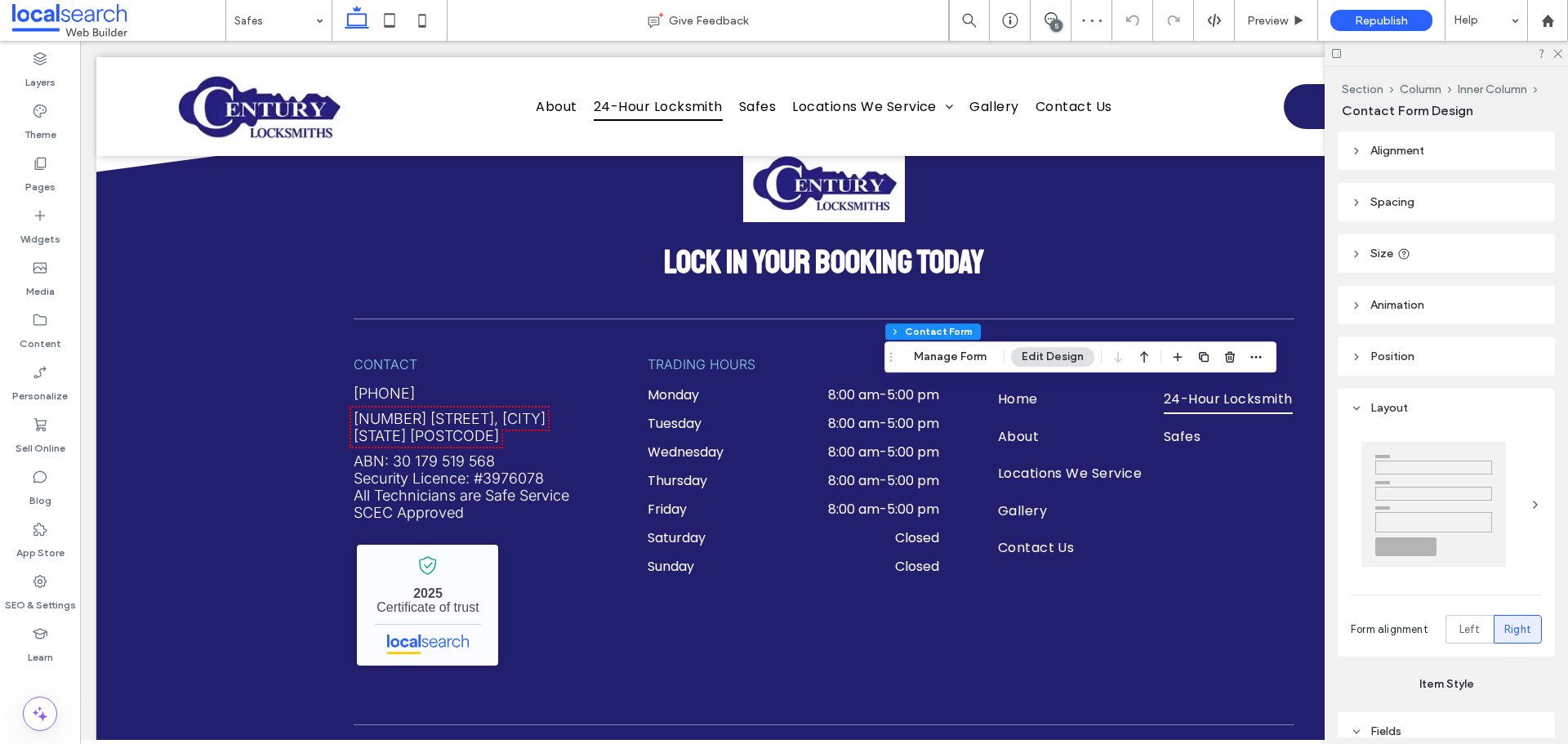 type on "*" 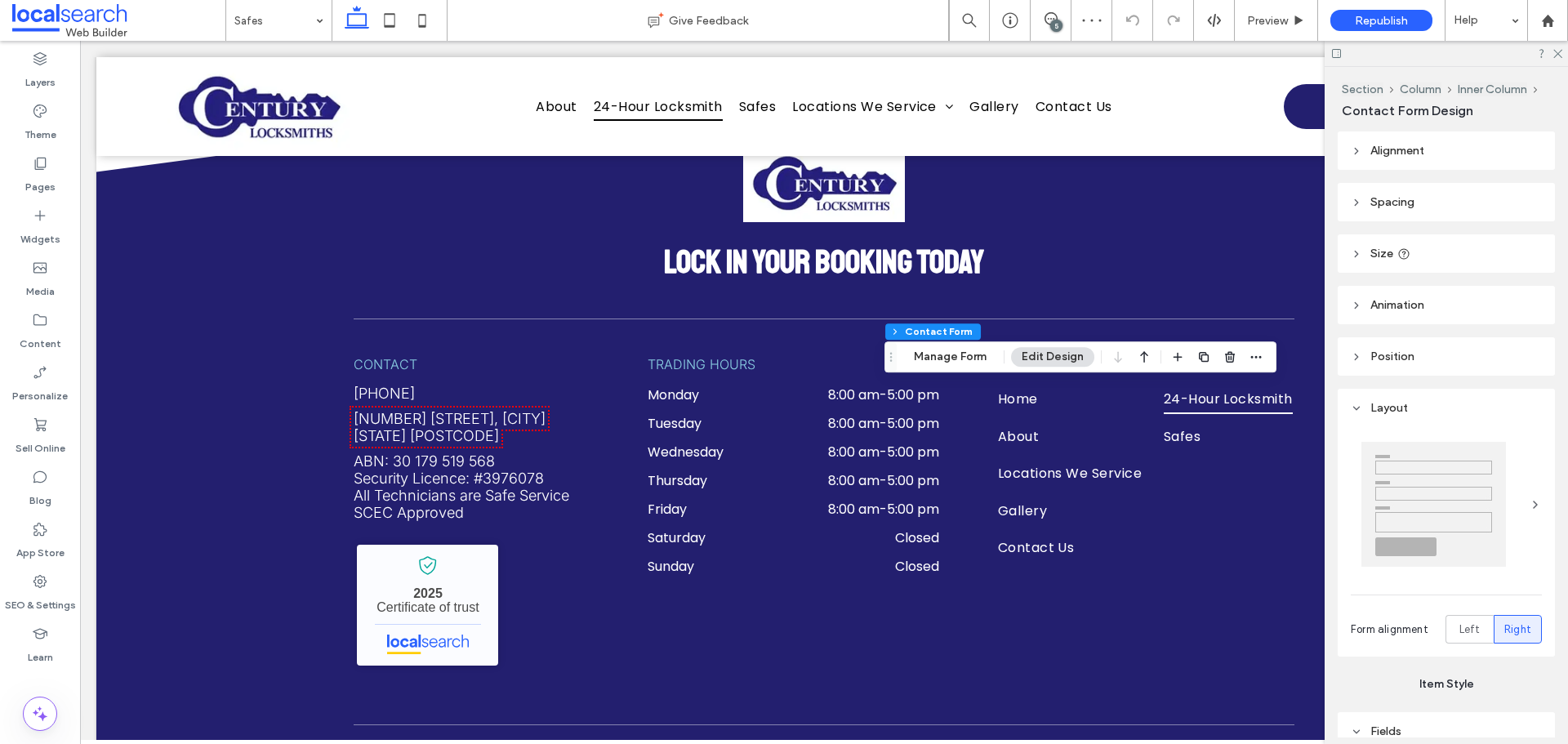 type on "***" 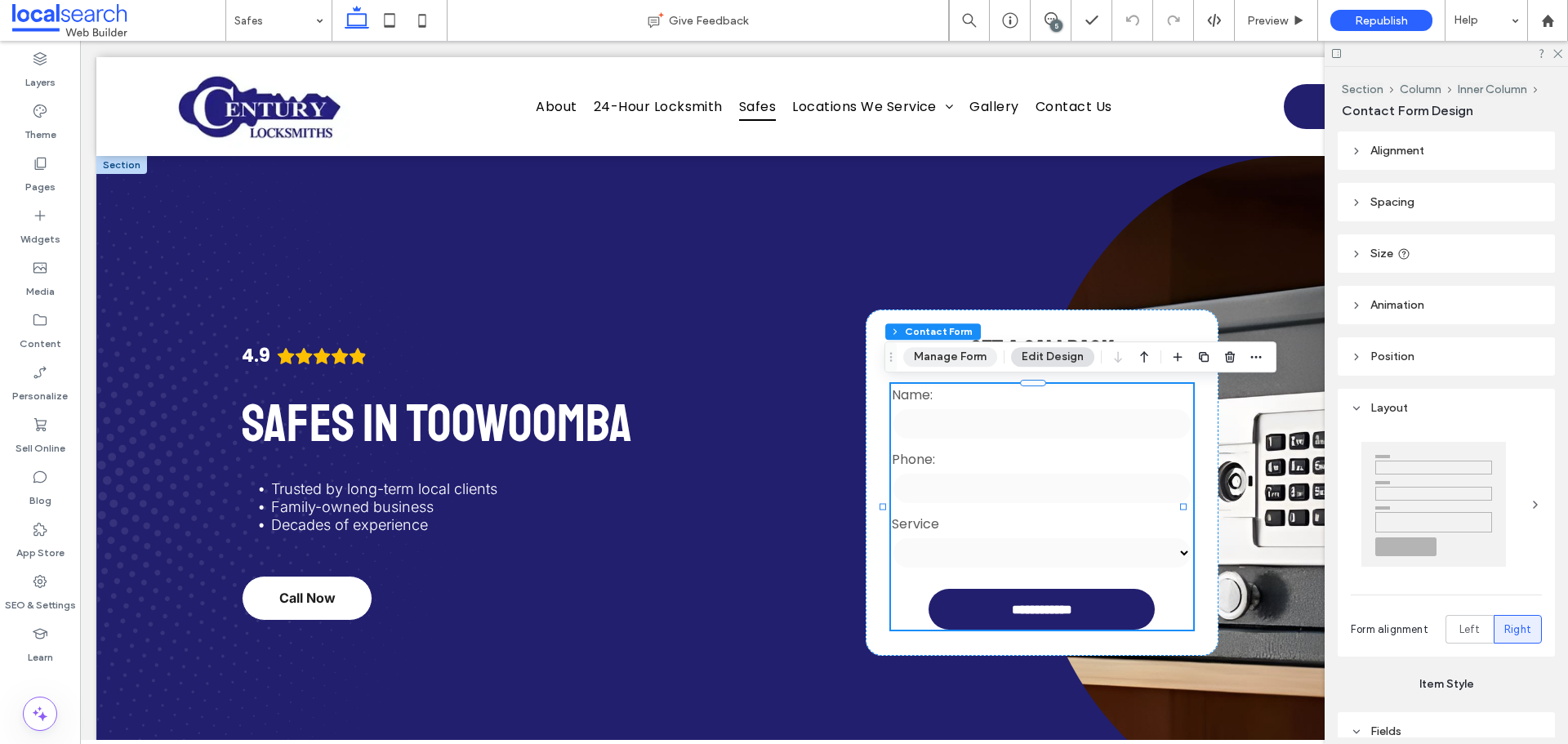 scroll, scrollTop: 0, scrollLeft: 0, axis: both 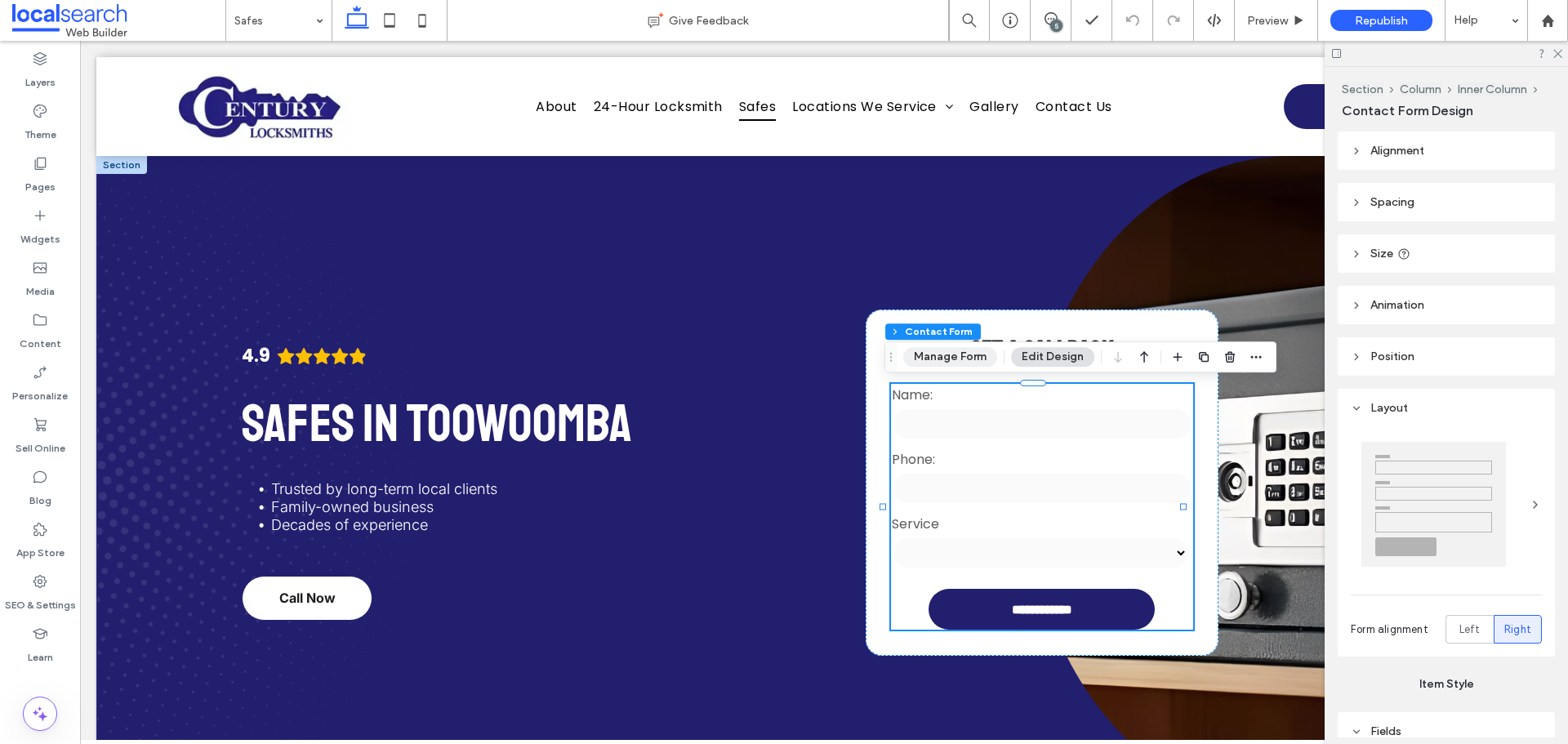 click on "Manage Form" at bounding box center [950, 357] 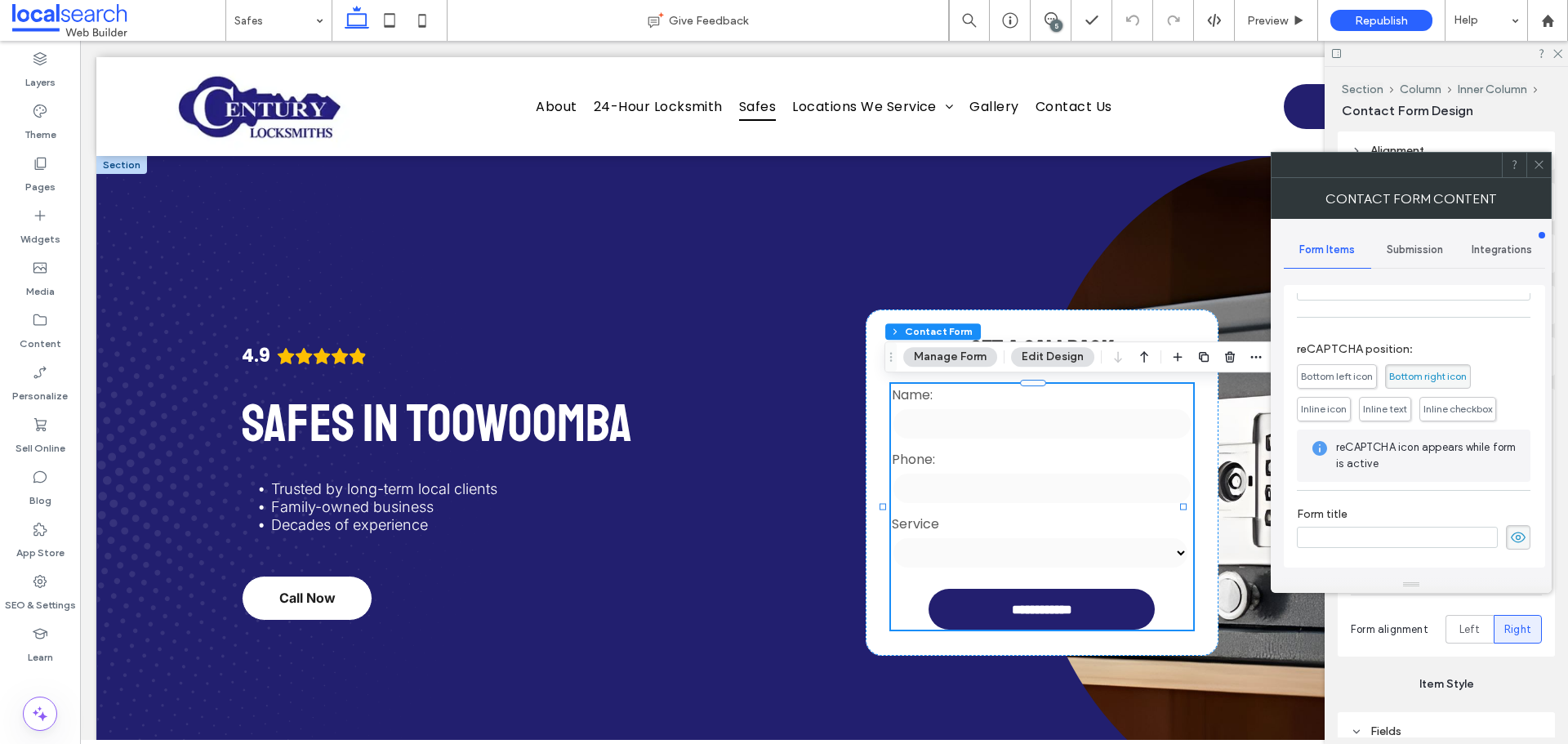 scroll, scrollTop: 125, scrollLeft: 0, axis: vertical 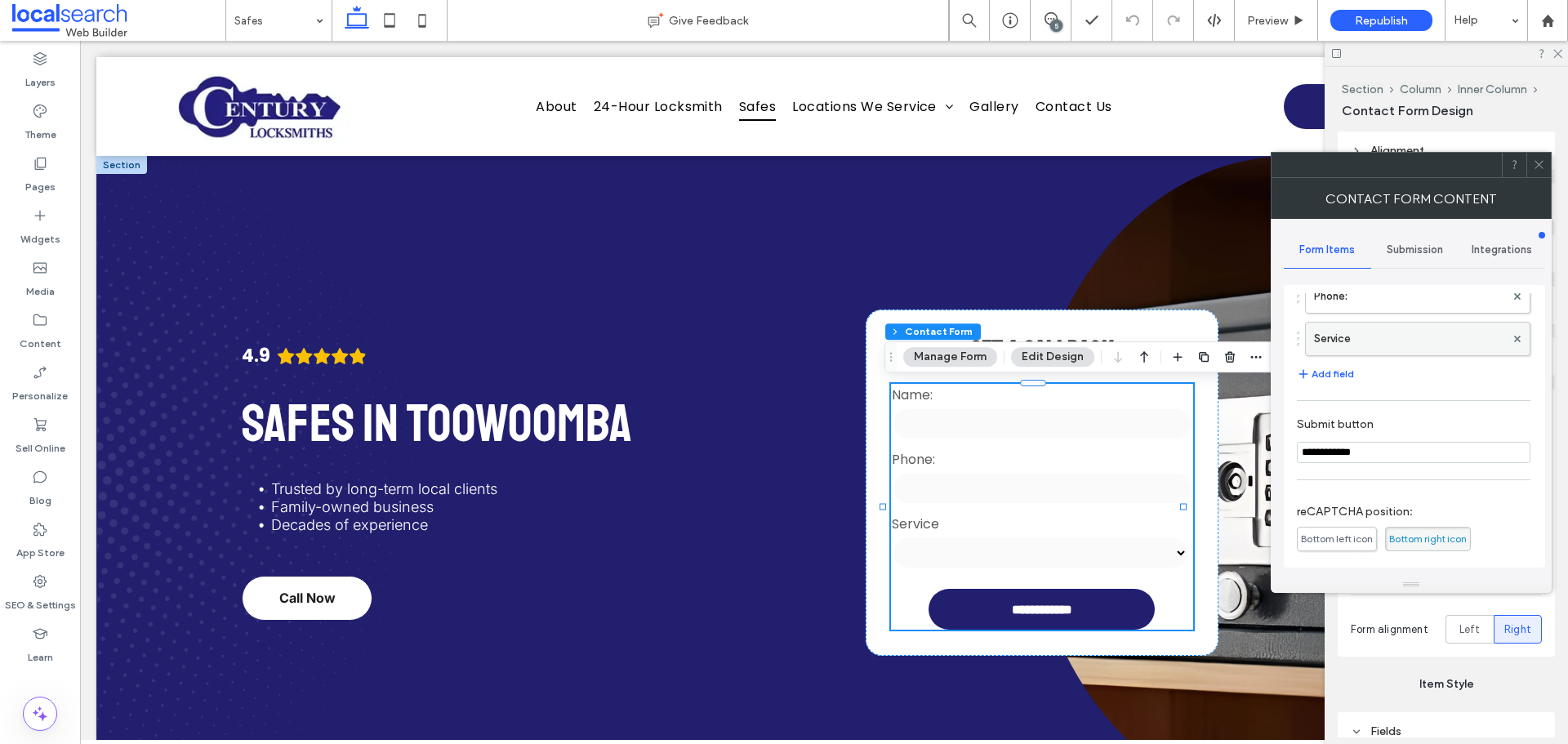 click on "Service" at bounding box center (1410, 339) 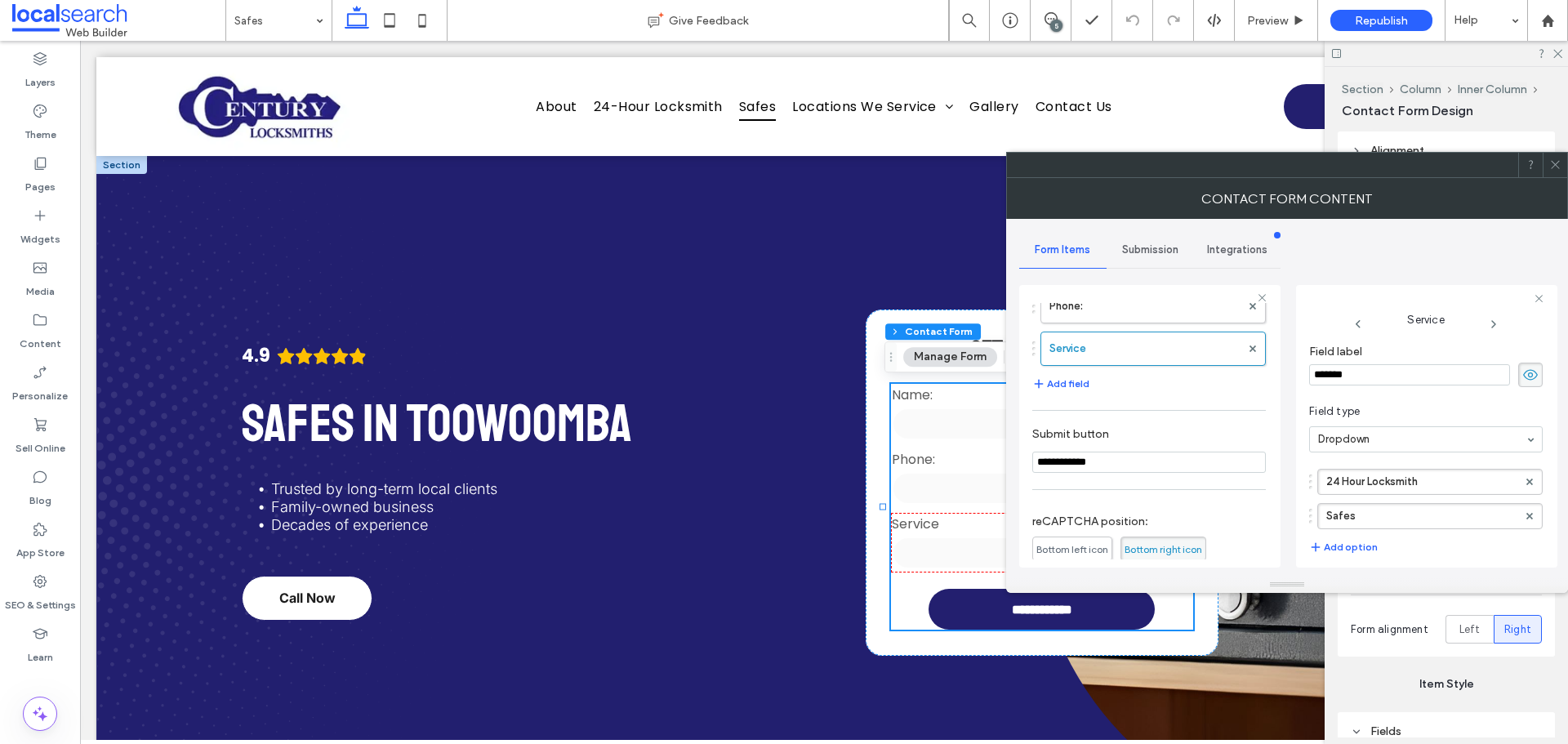 scroll, scrollTop: 156, scrollLeft: 0, axis: vertical 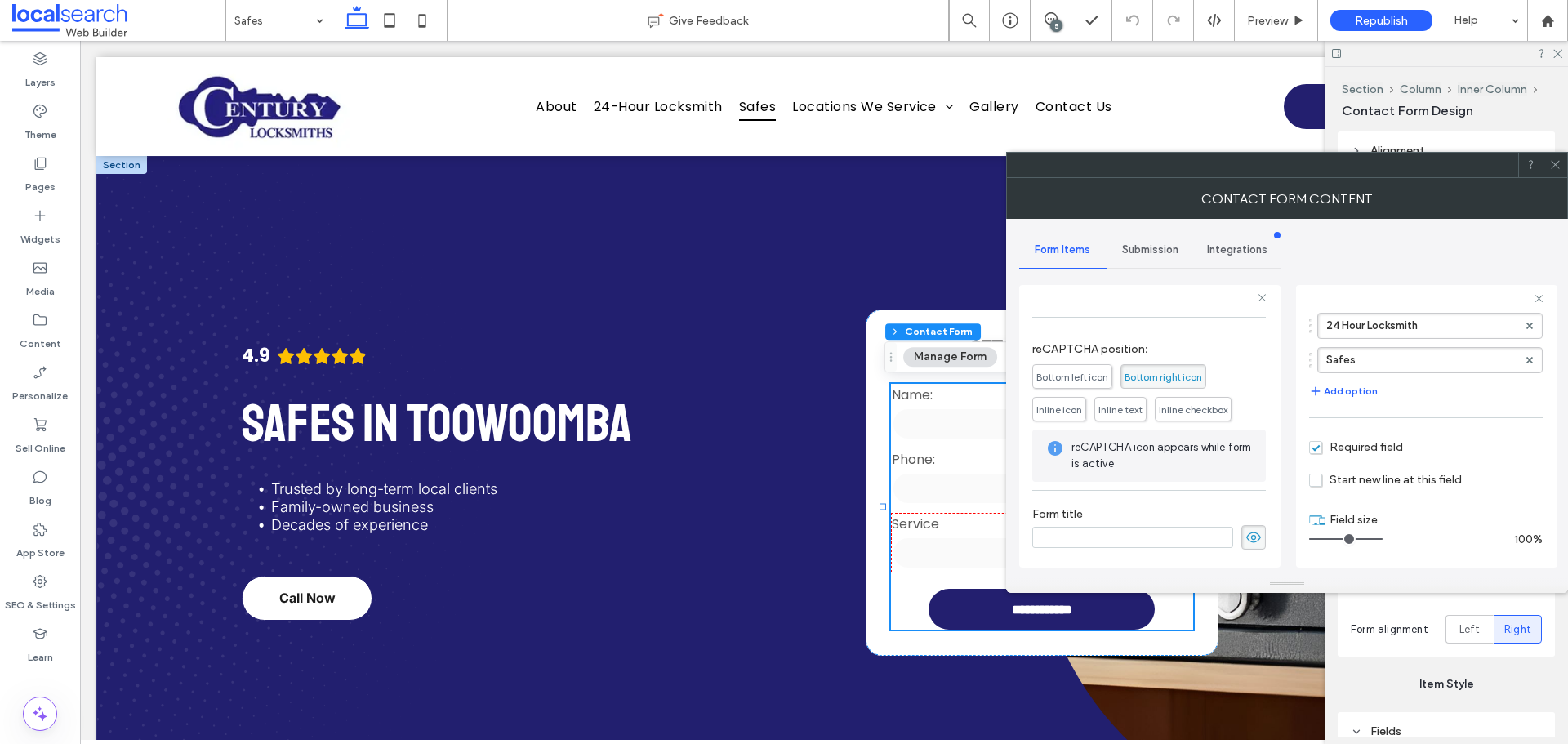 click on "Submission" at bounding box center (1150, 250) 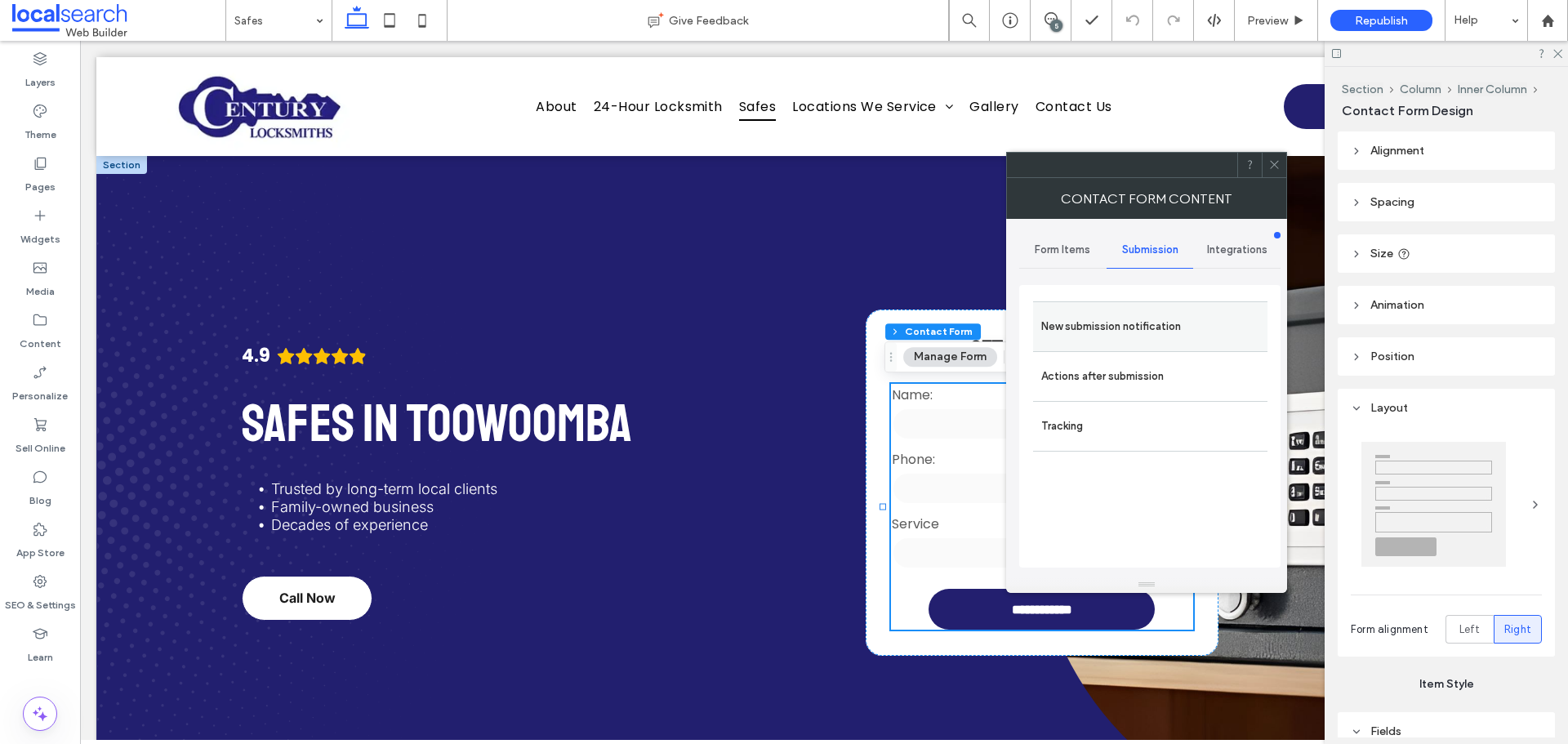 click on "New submission notification" at bounding box center (1150, 327) 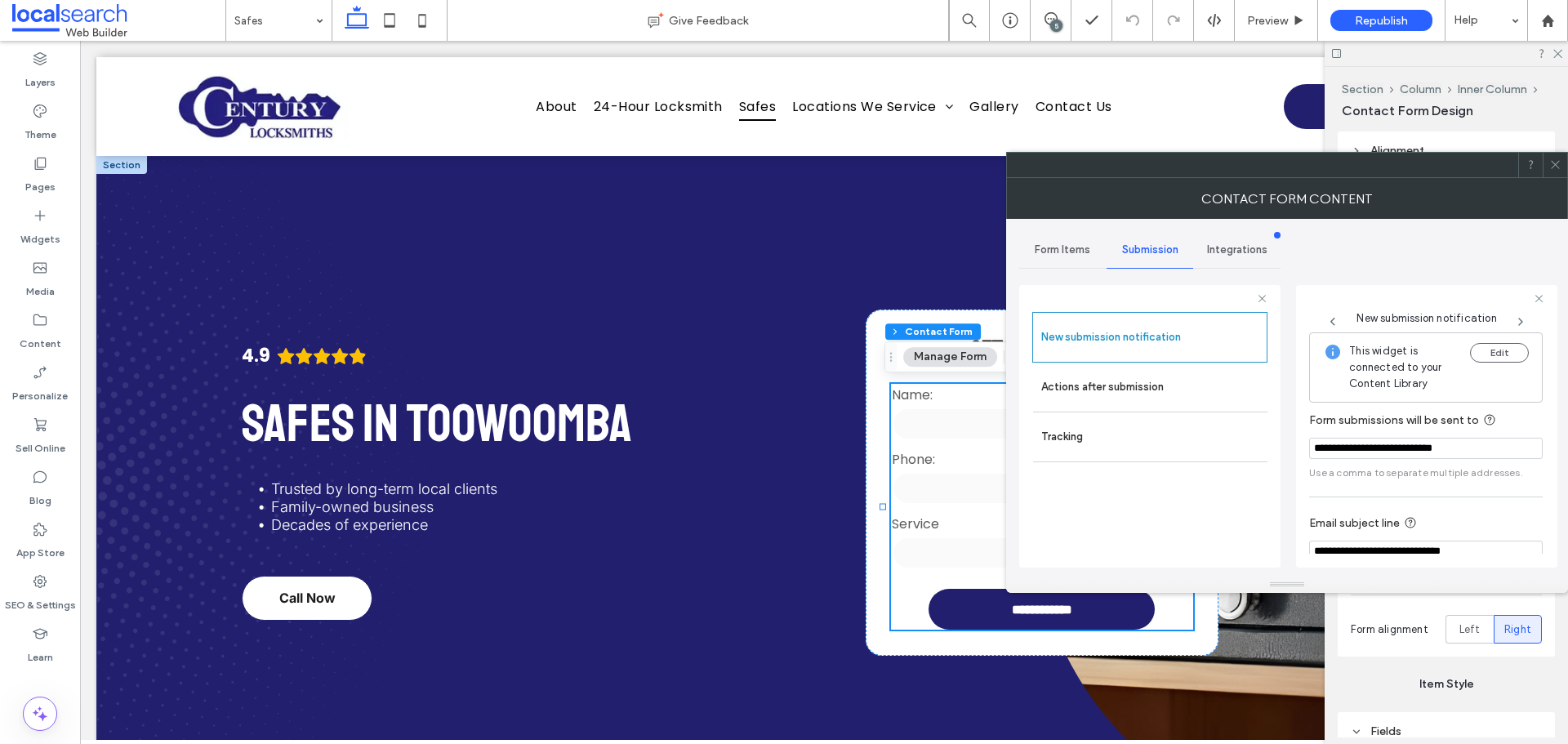 scroll, scrollTop: 85, scrollLeft: 0, axis: vertical 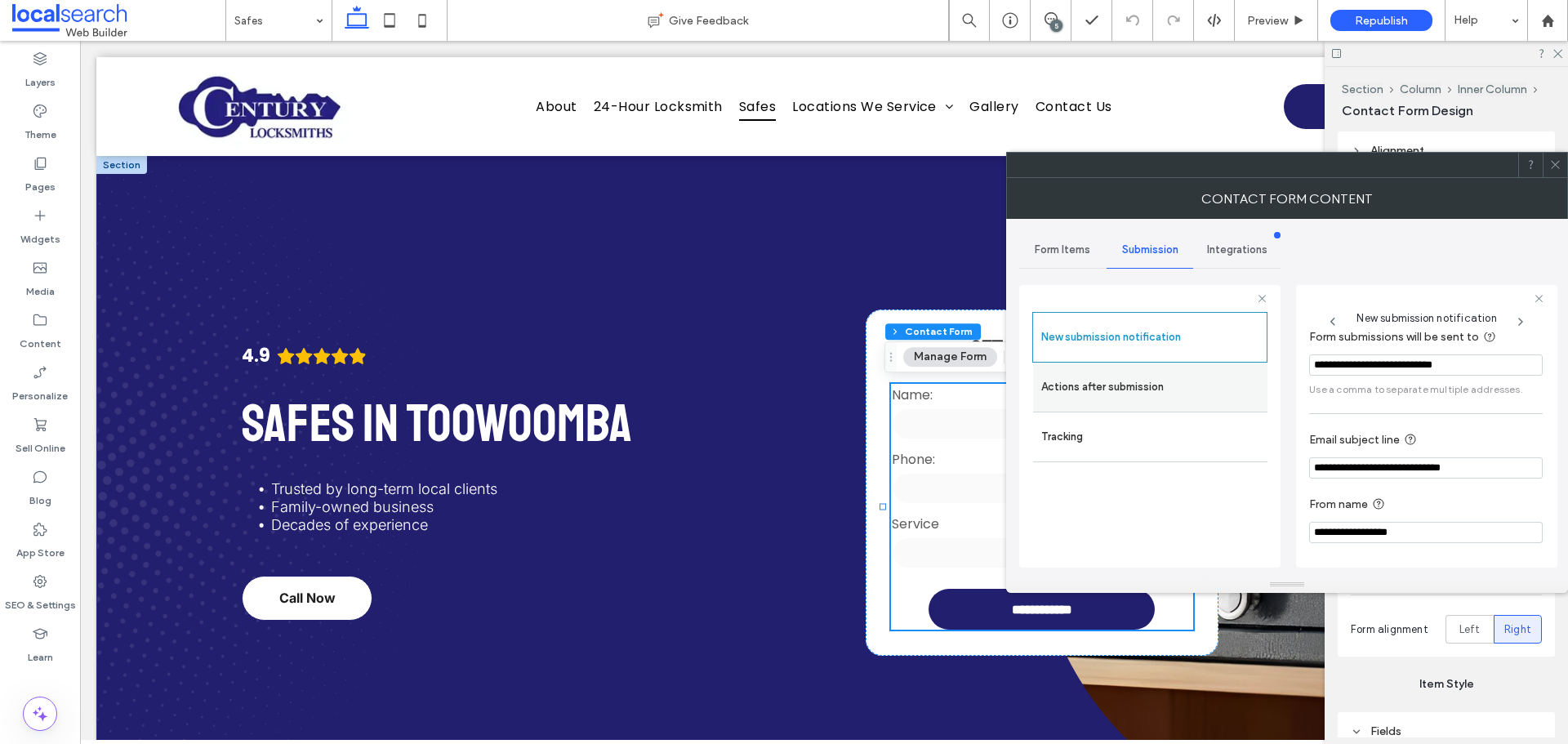 click on "Actions after submission" at bounding box center (1150, 387) 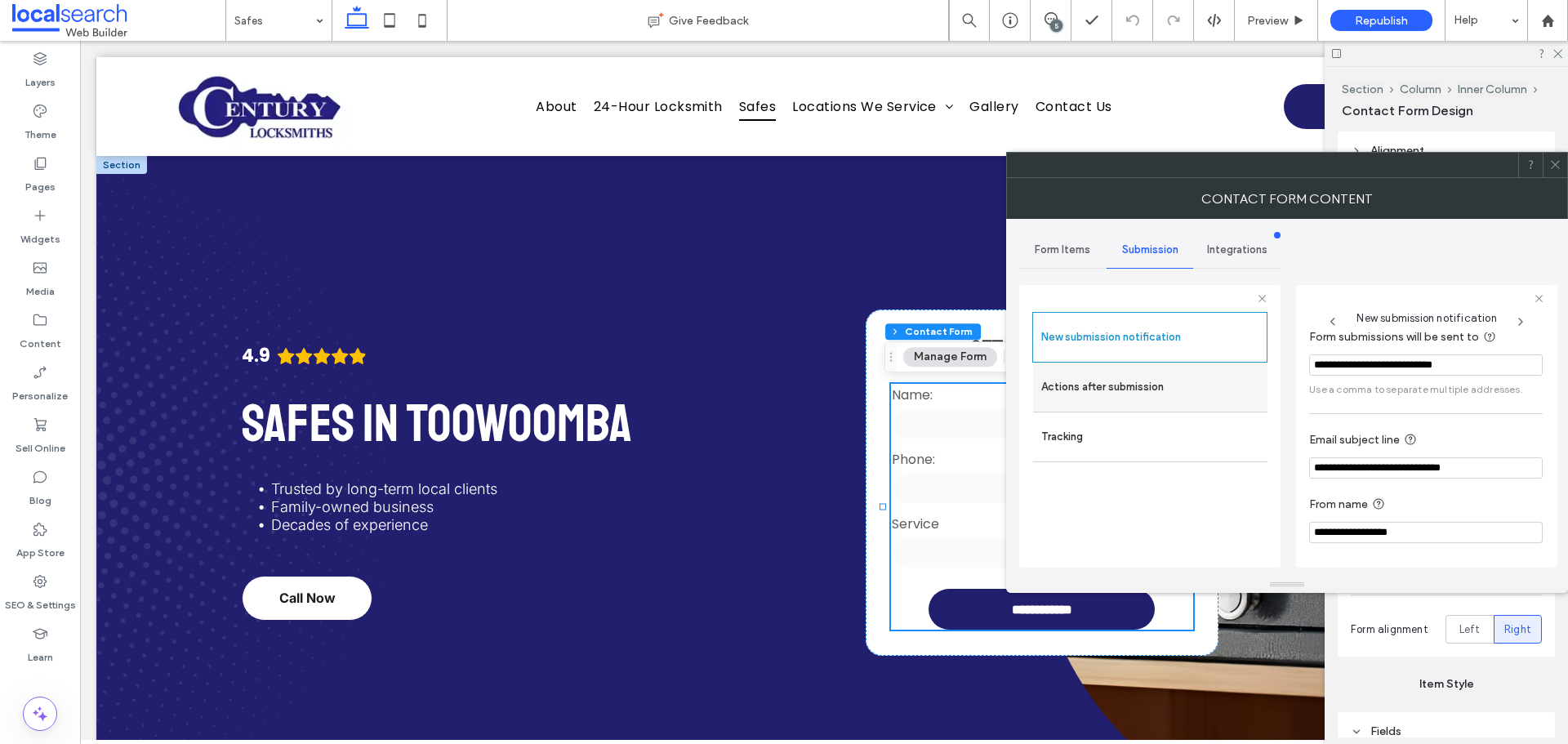 click on "Actions after submission" at bounding box center (1150, 387) 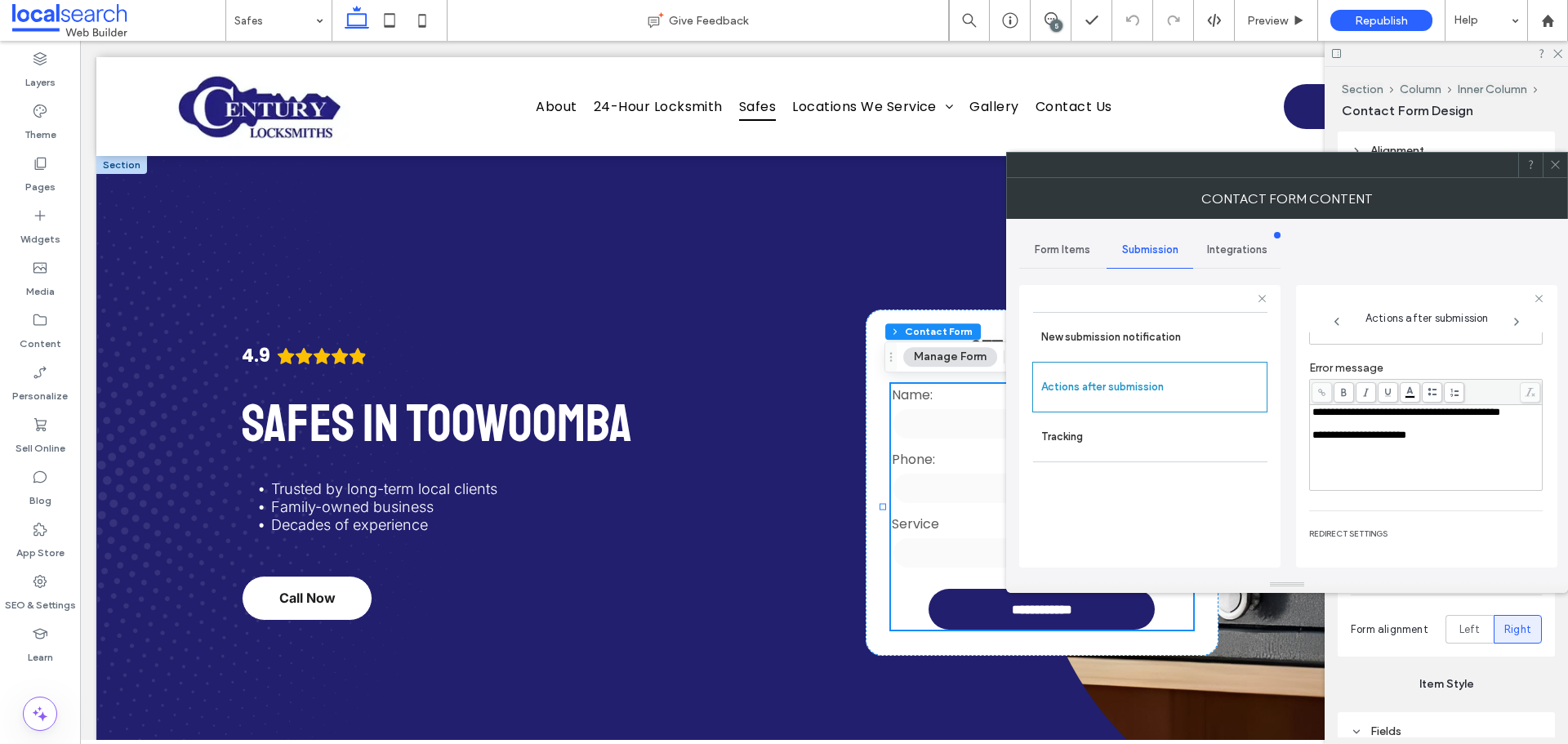scroll, scrollTop: 282, scrollLeft: 0, axis: vertical 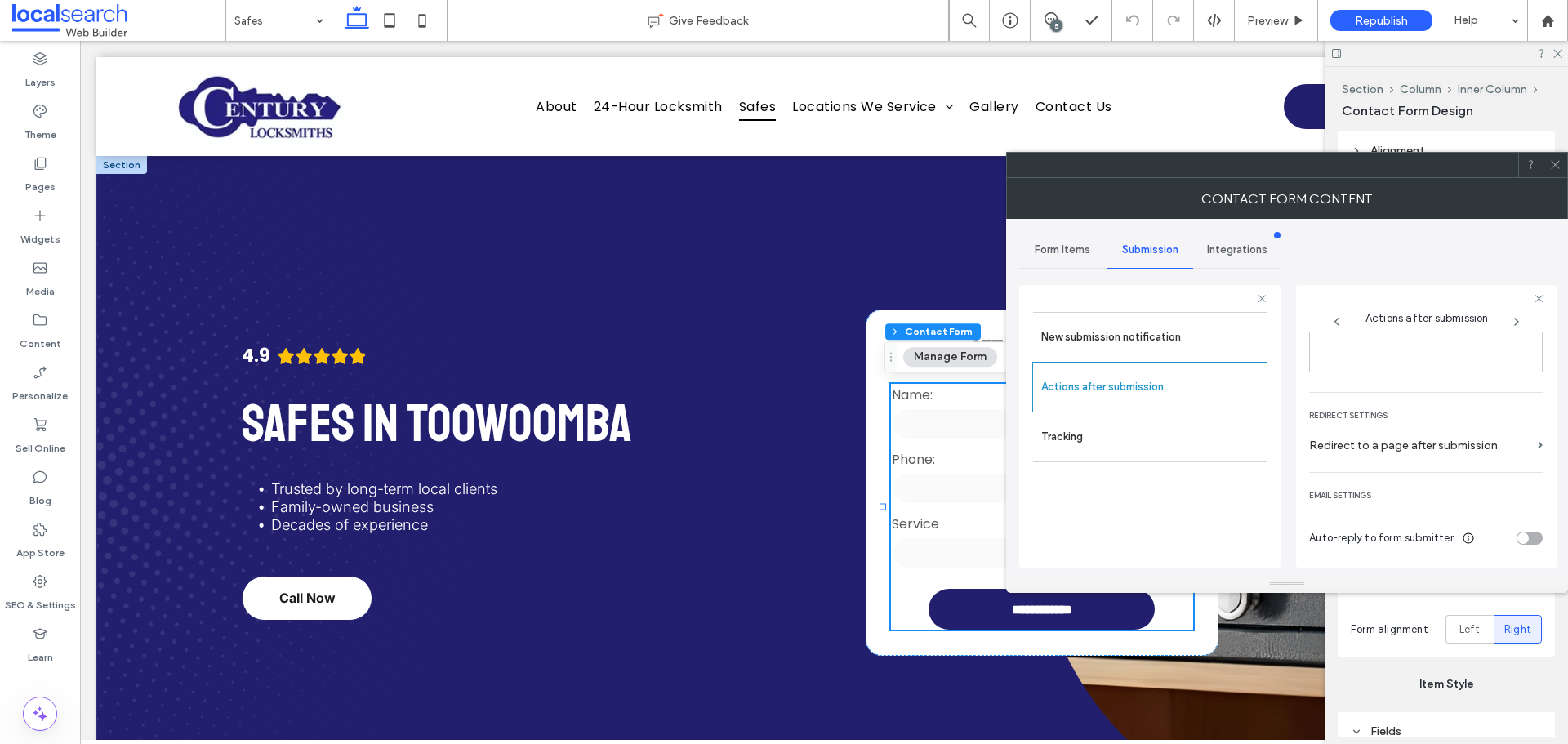 click 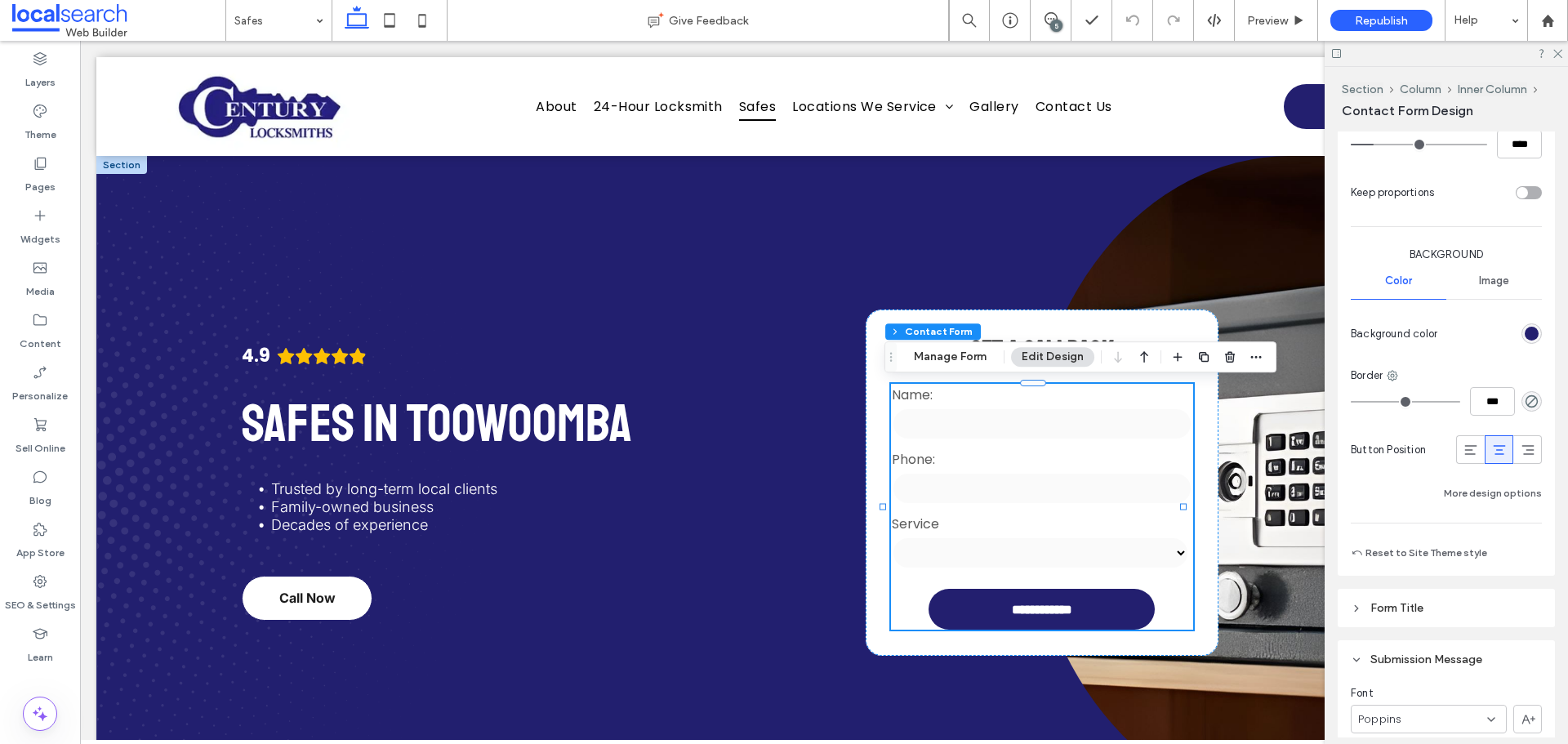 scroll, scrollTop: 1470, scrollLeft: 0, axis: vertical 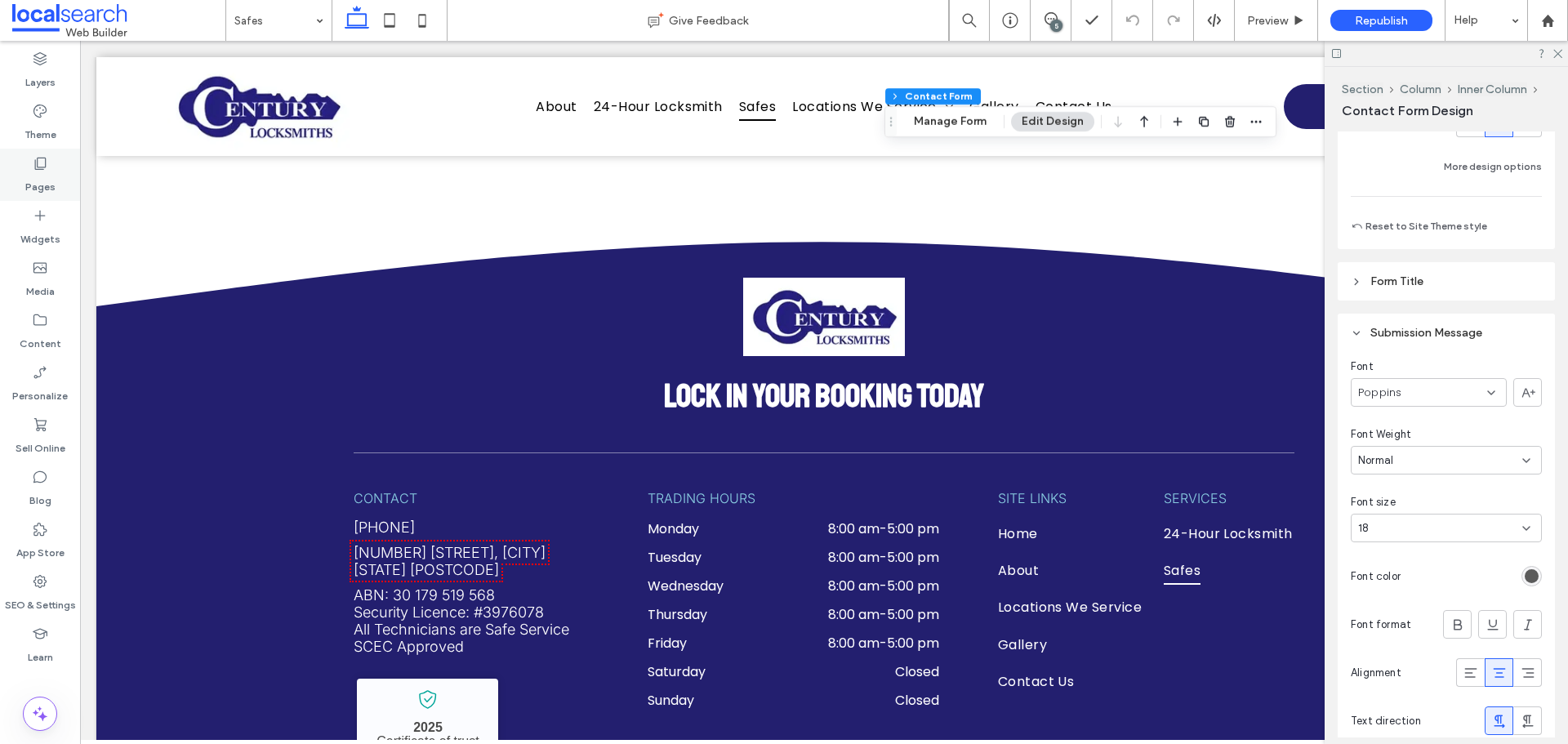 click on "Pages" at bounding box center (40, 175) 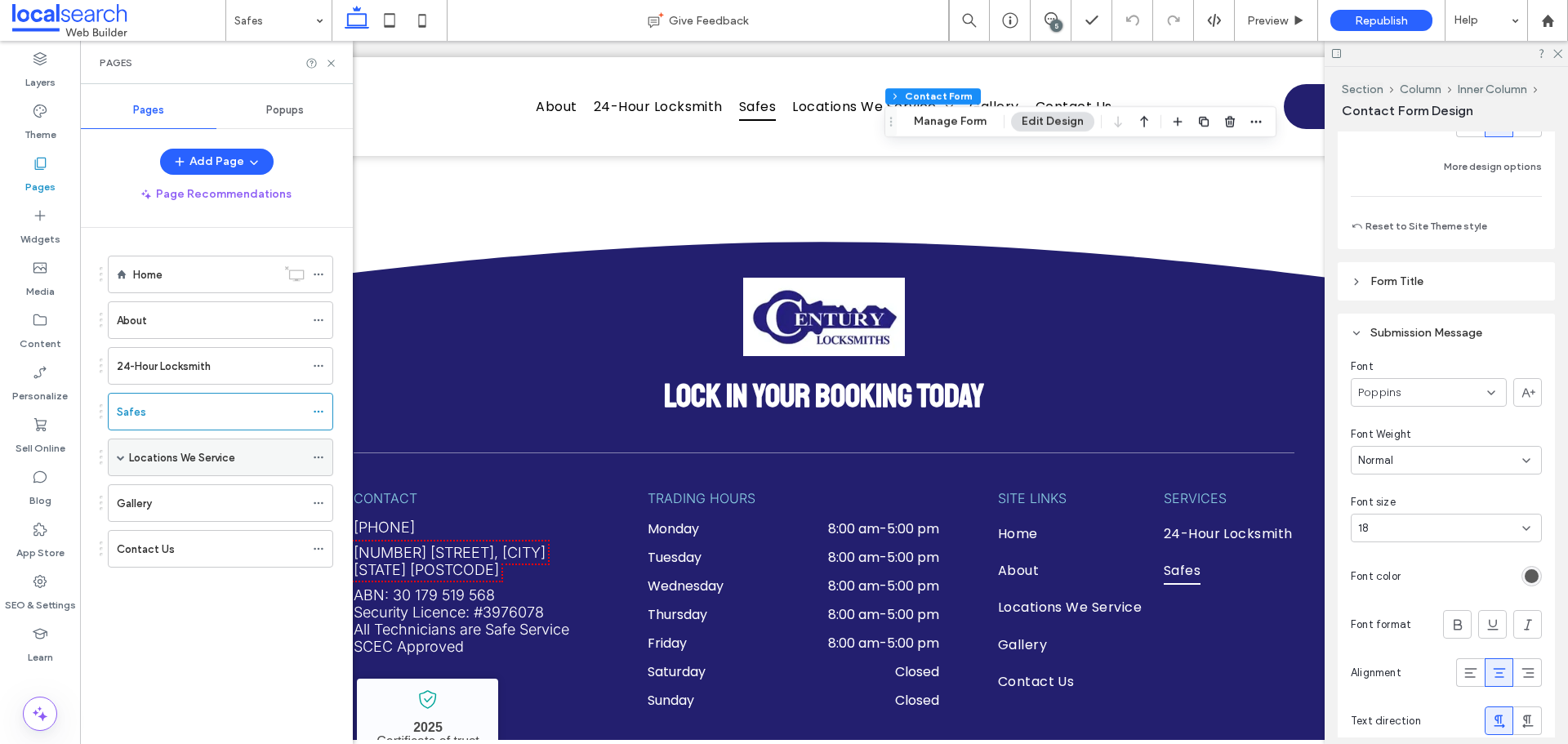 click on "Locations We Service" at bounding box center (182, 457) 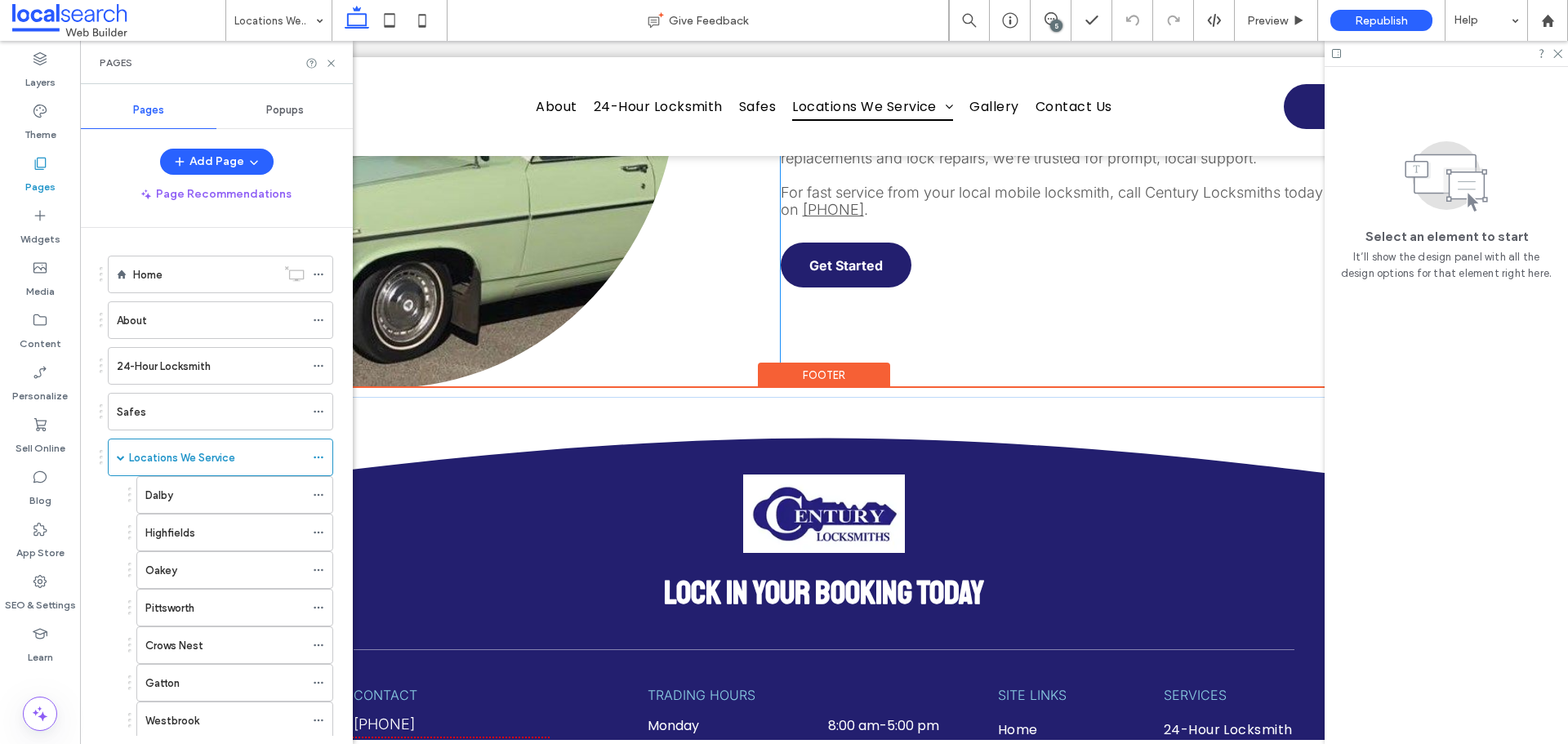 scroll, scrollTop: 2287, scrollLeft: 0, axis: vertical 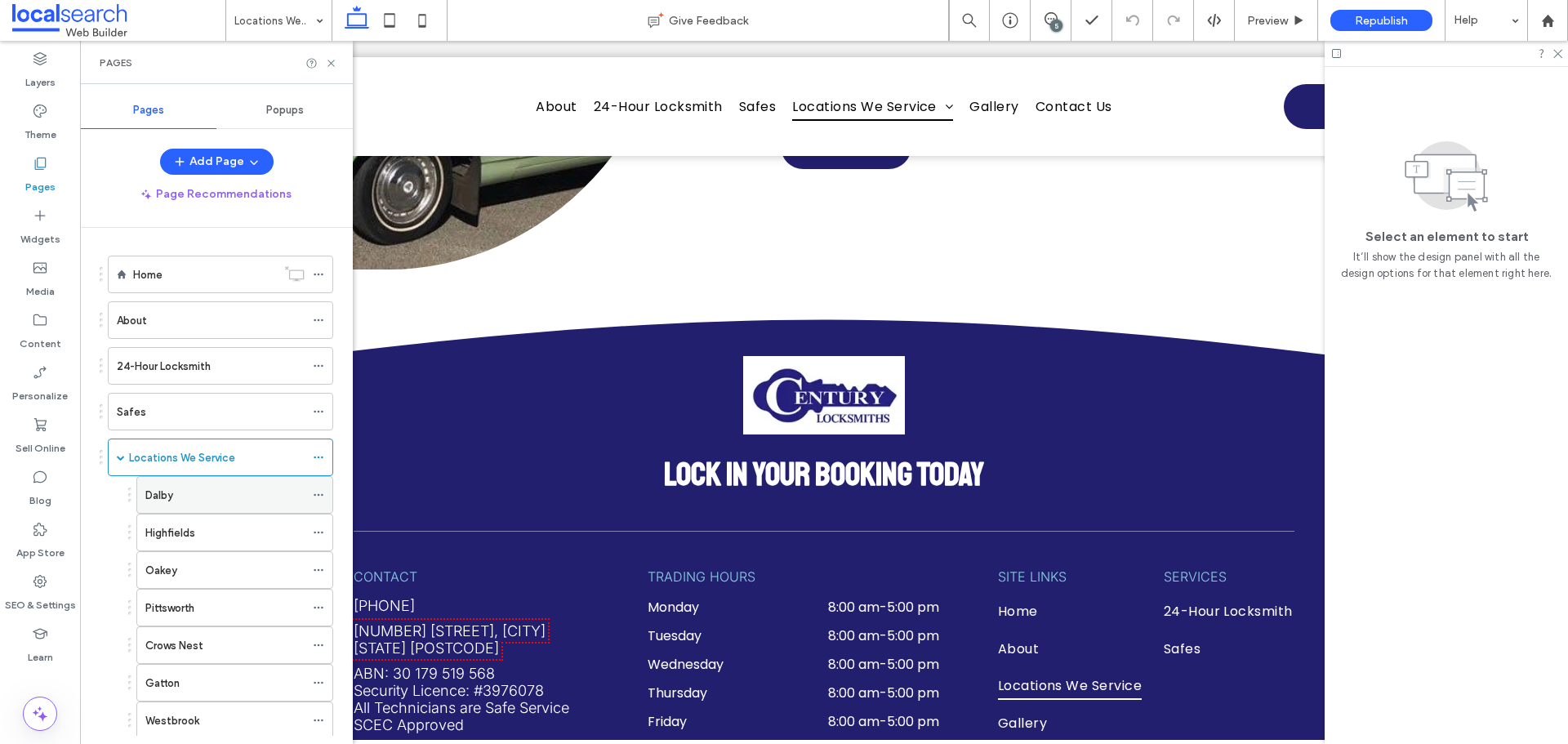 click on "Dalby" at bounding box center [225, 495] 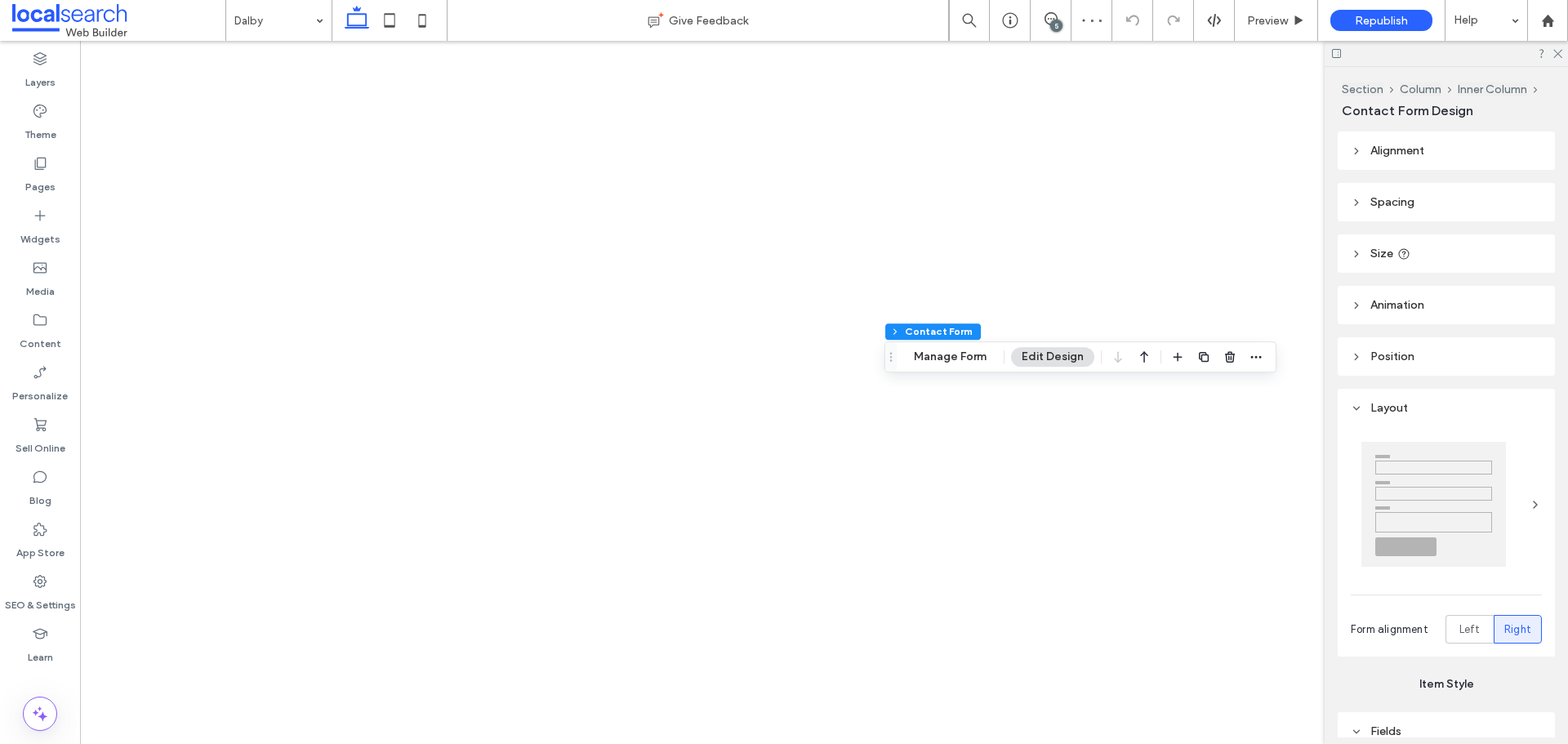 type on "*" 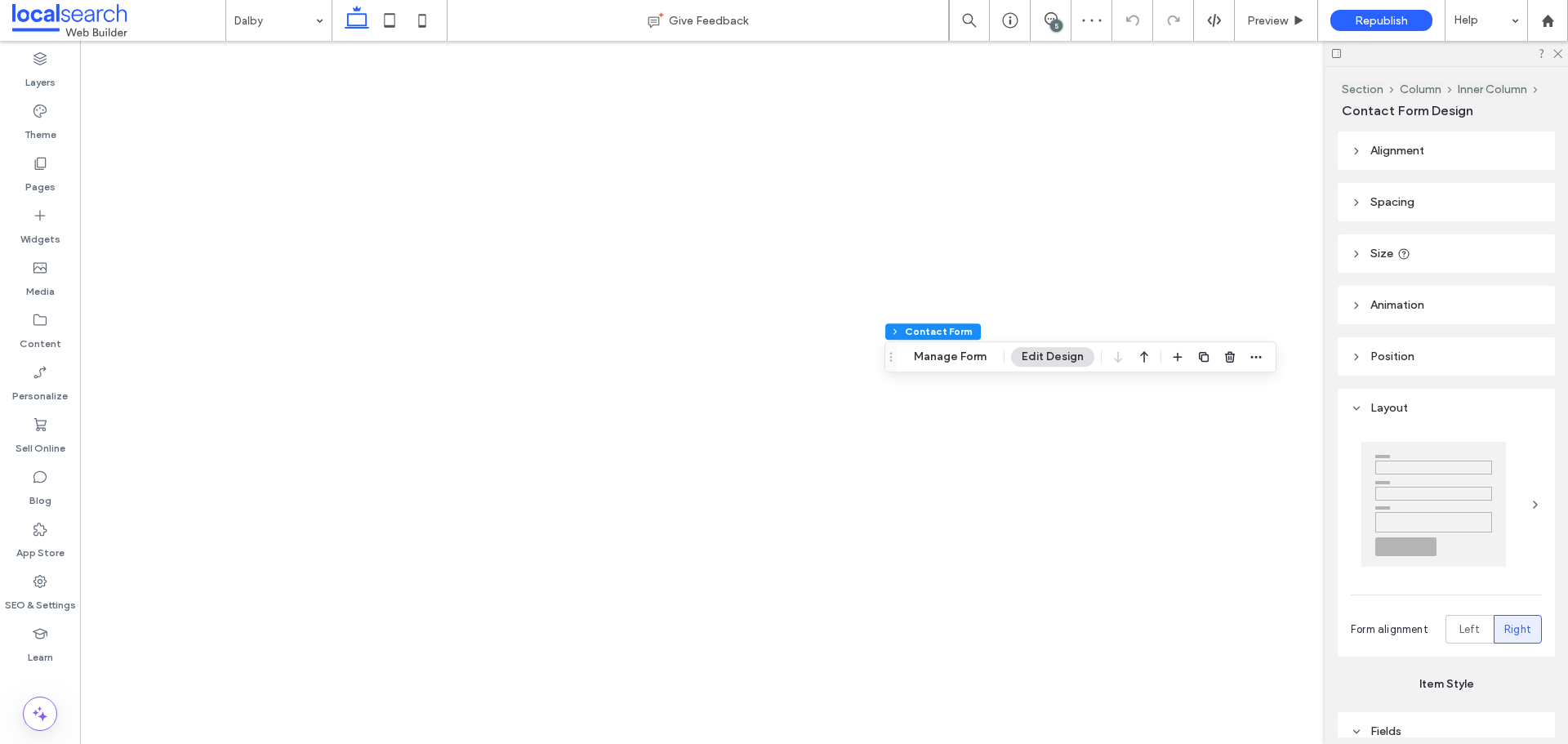 type on "***" 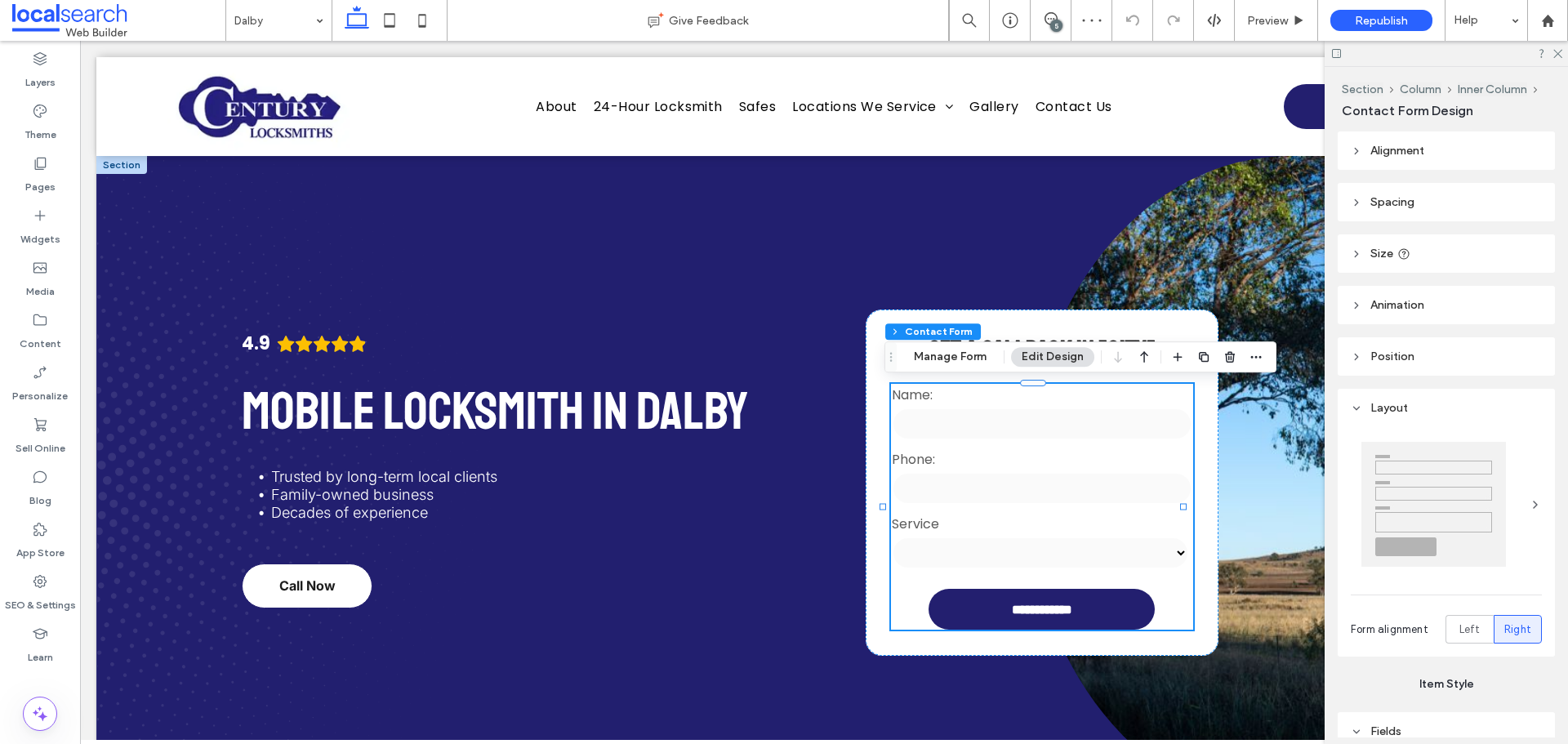 scroll, scrollTop: 0, scrollLeft: 0, axis: both 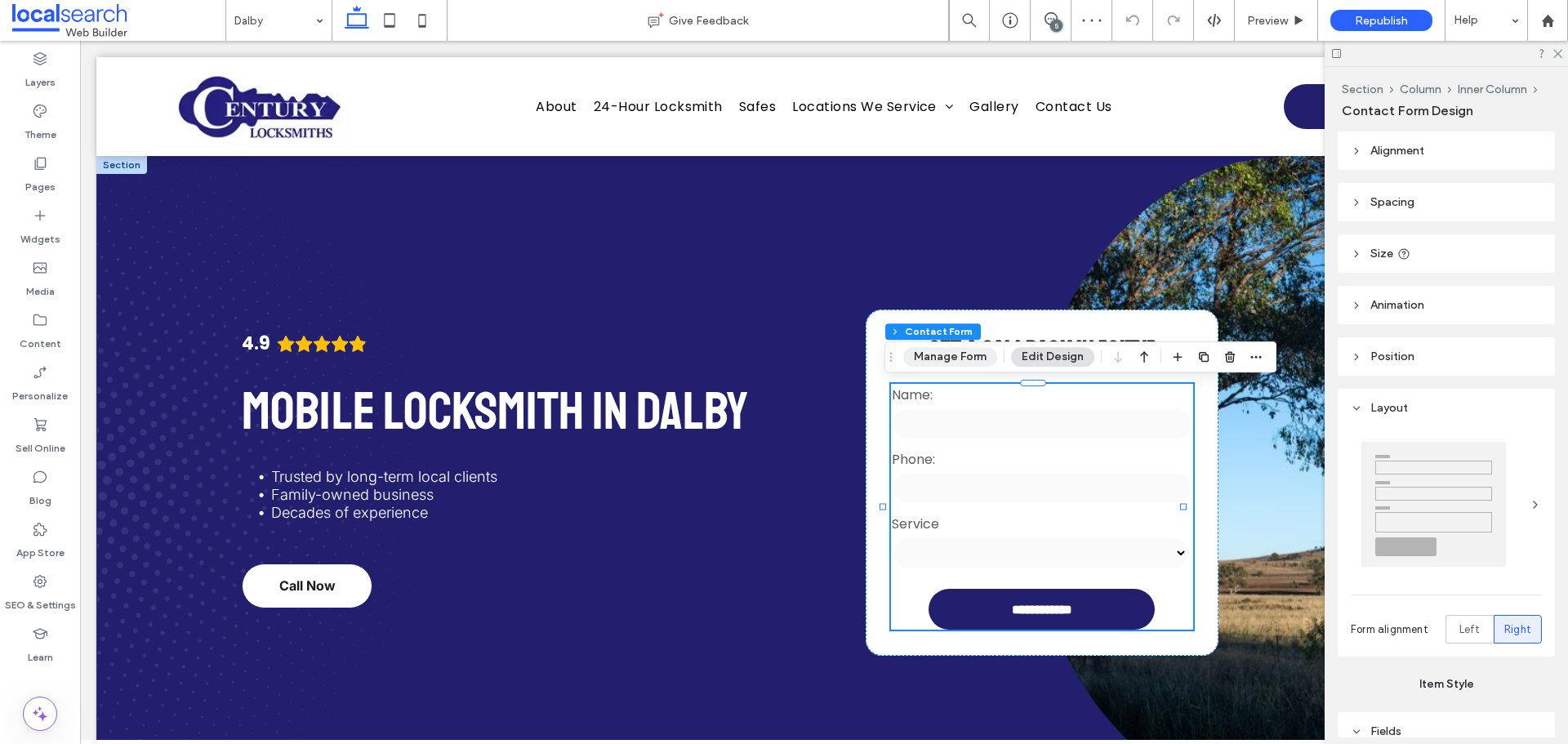 click on "Manage Form" at bounding box center (950, 357) 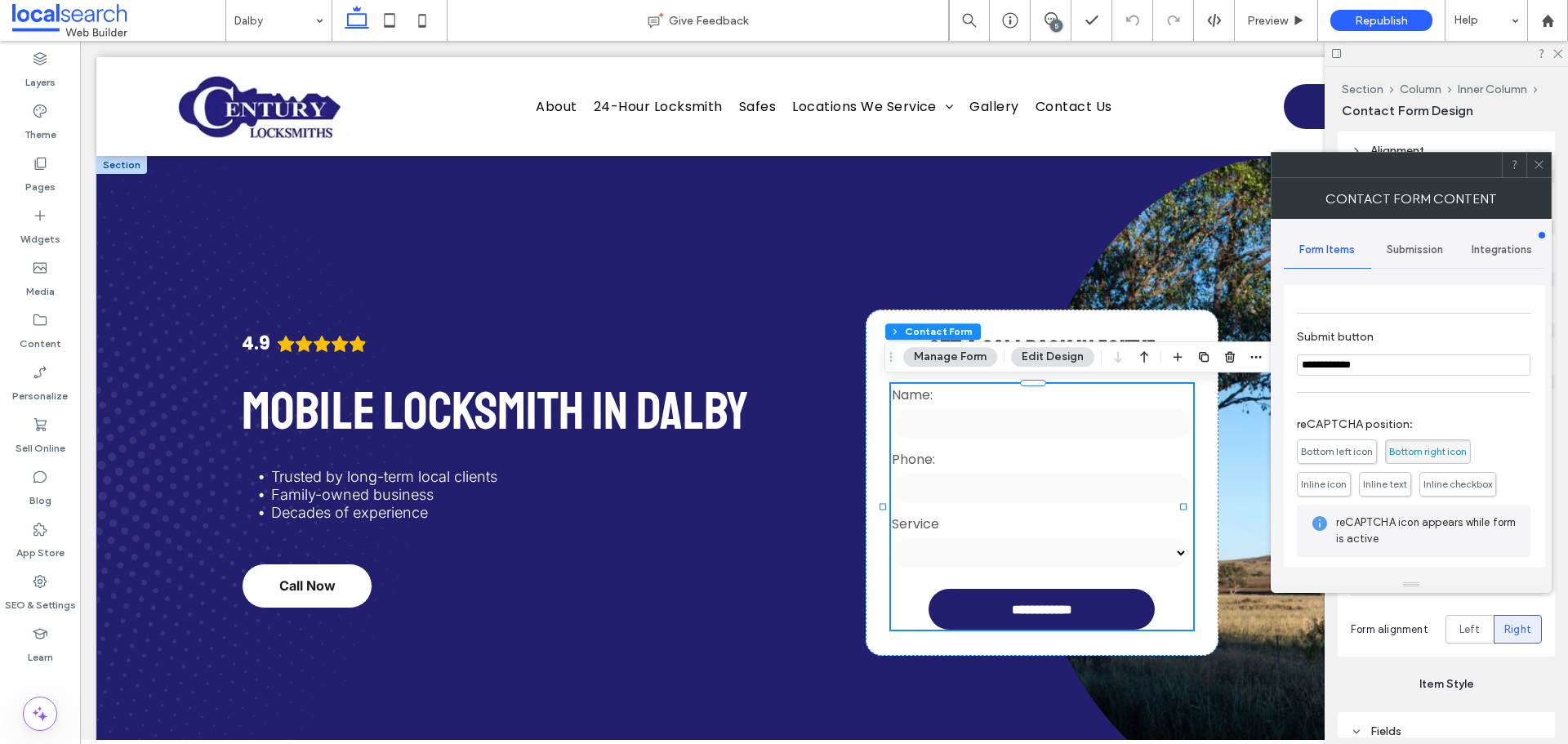 scroll, scrollTop: 125, scrollLeft: 0, axis: vertical 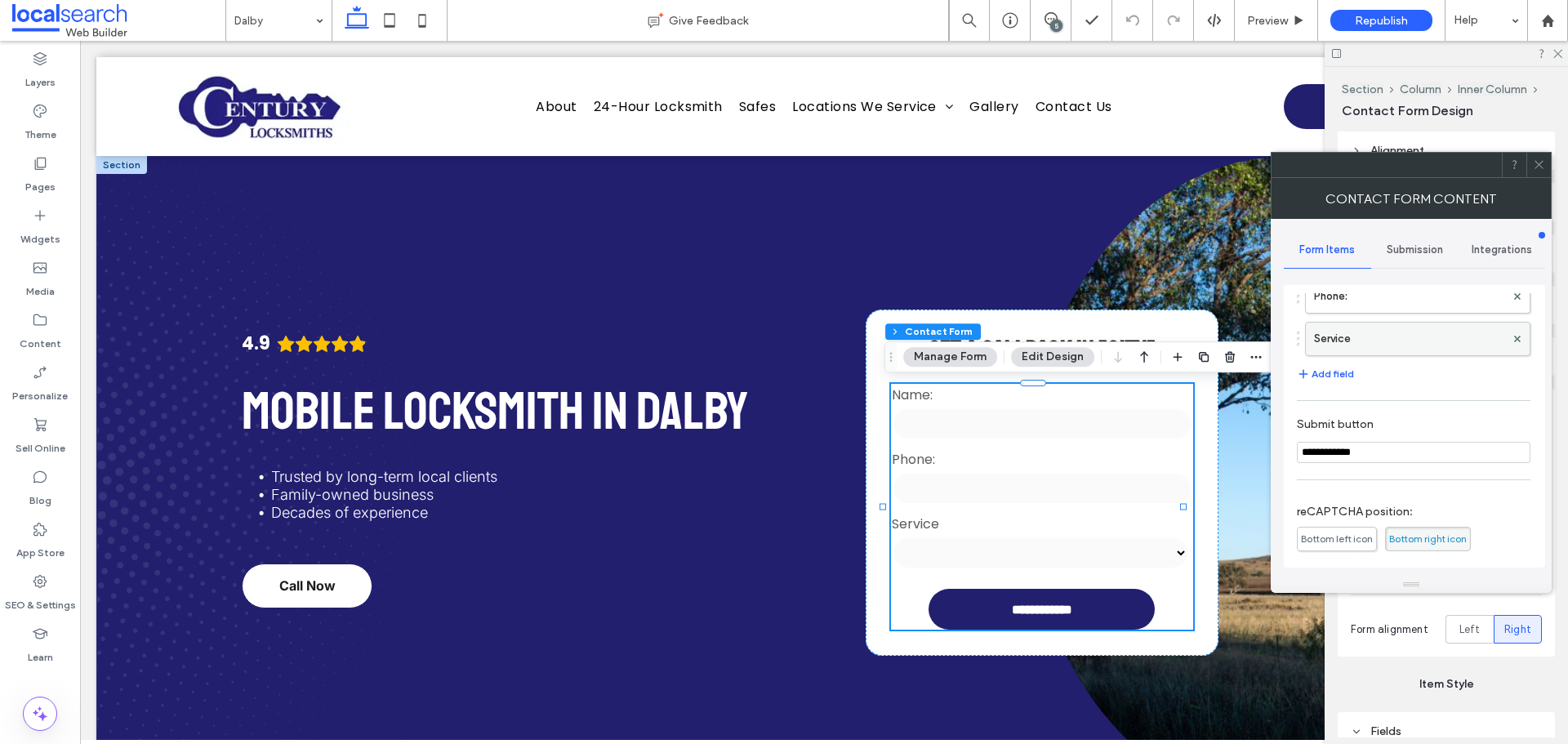 click on "Service" at bounding box center (1410, 339) 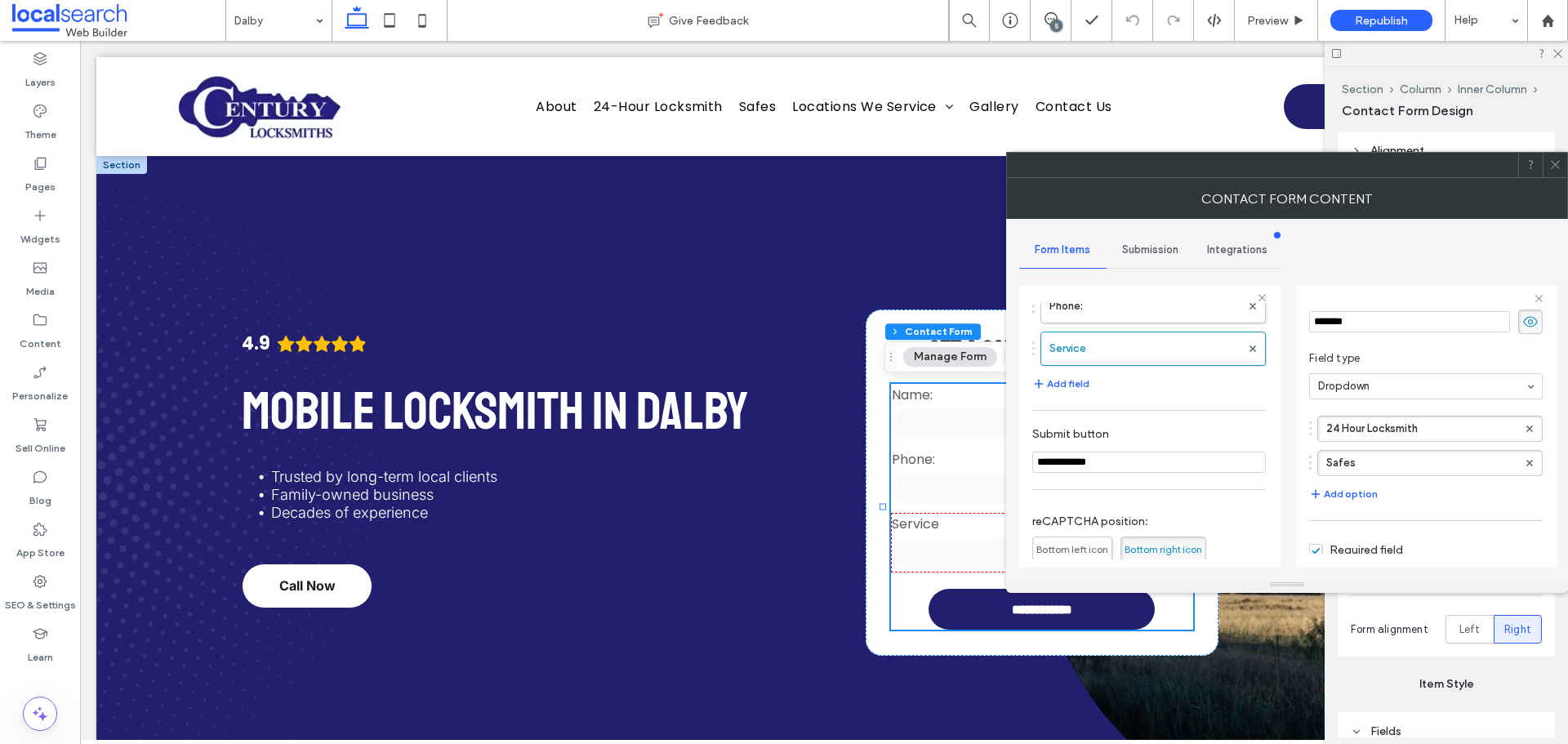 scroll, scrollTop: 82, scrollLeft: 0, axis: vertical 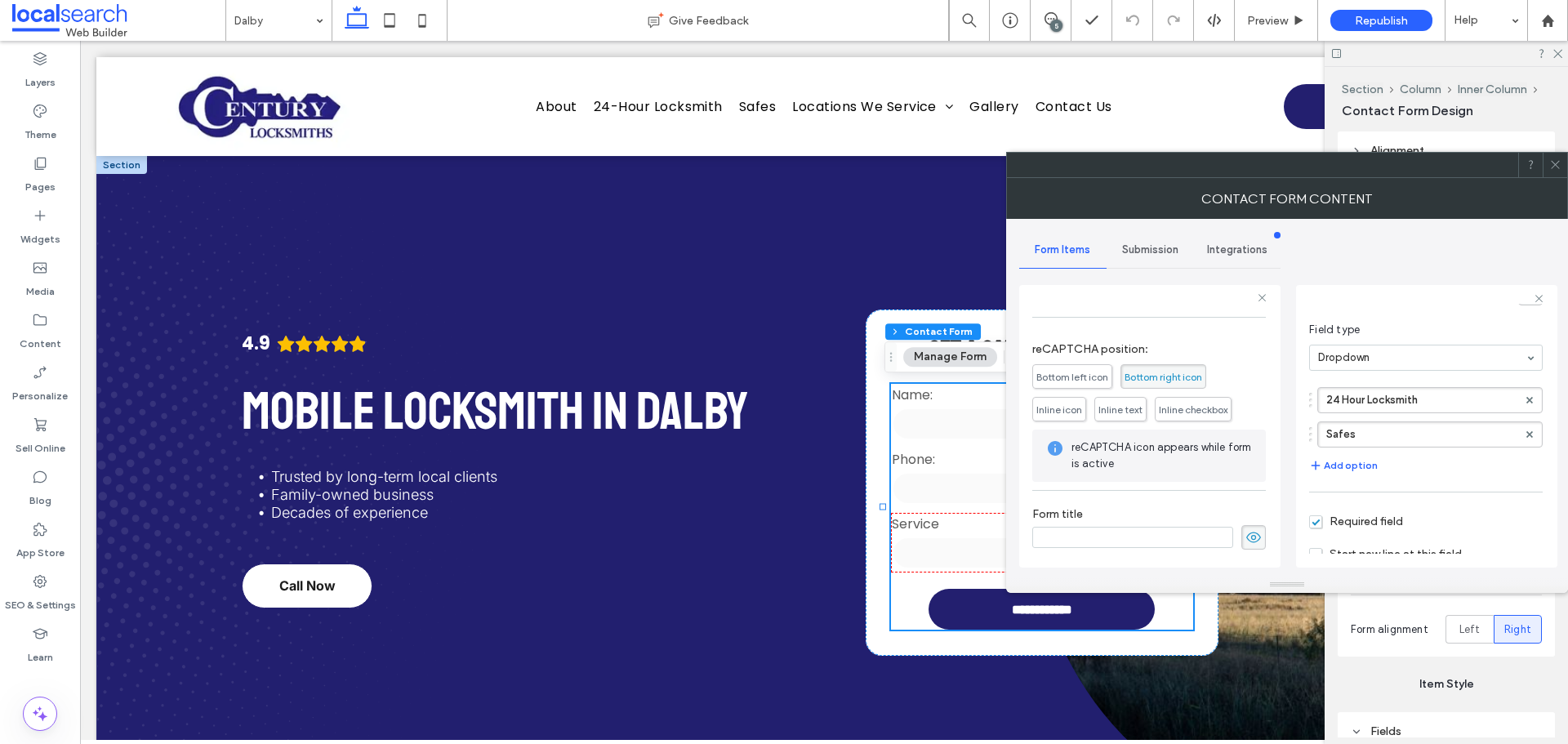 click on "Submission" at bounding box center [1150, 250] 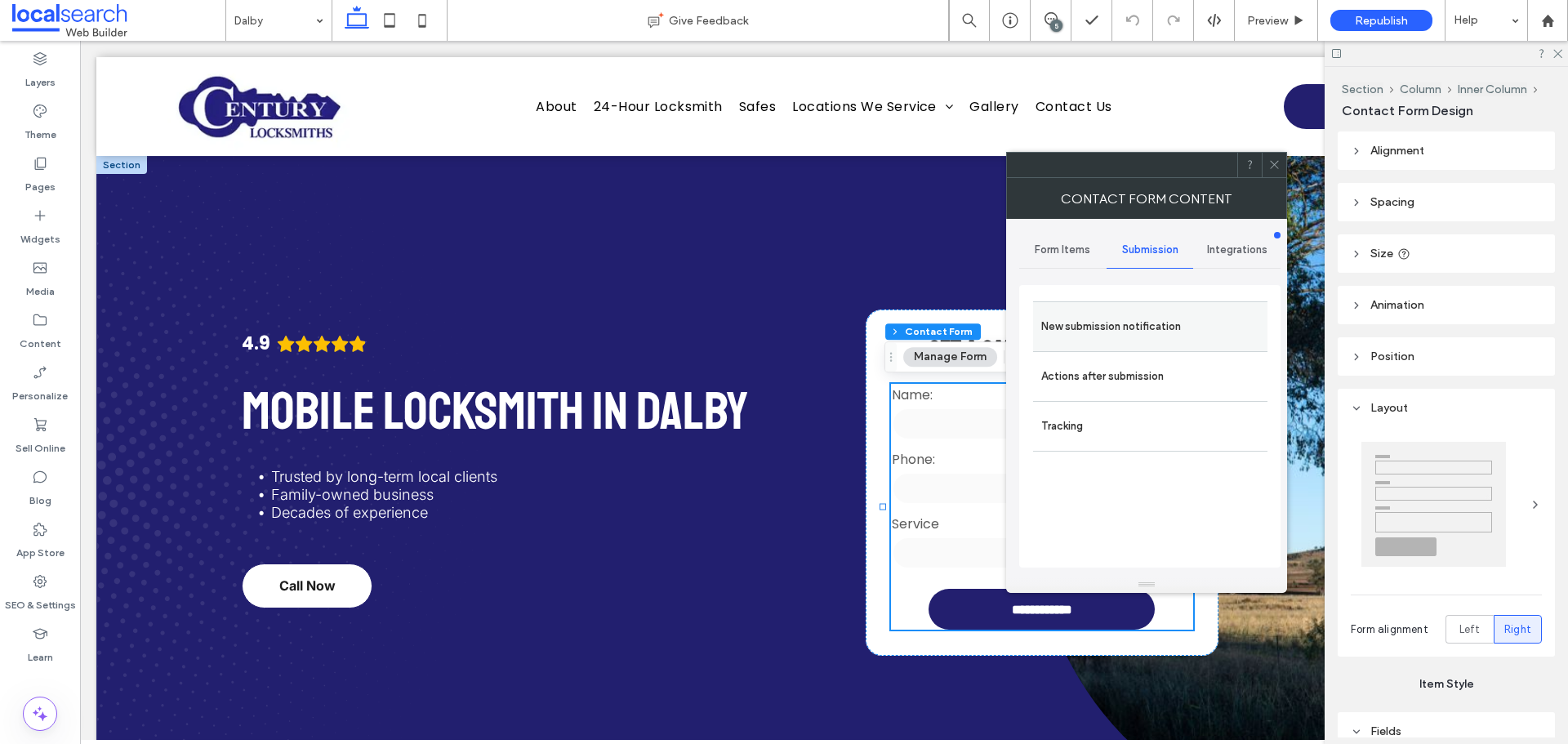click on "New submission notification" at bounding box center [1150, 327] 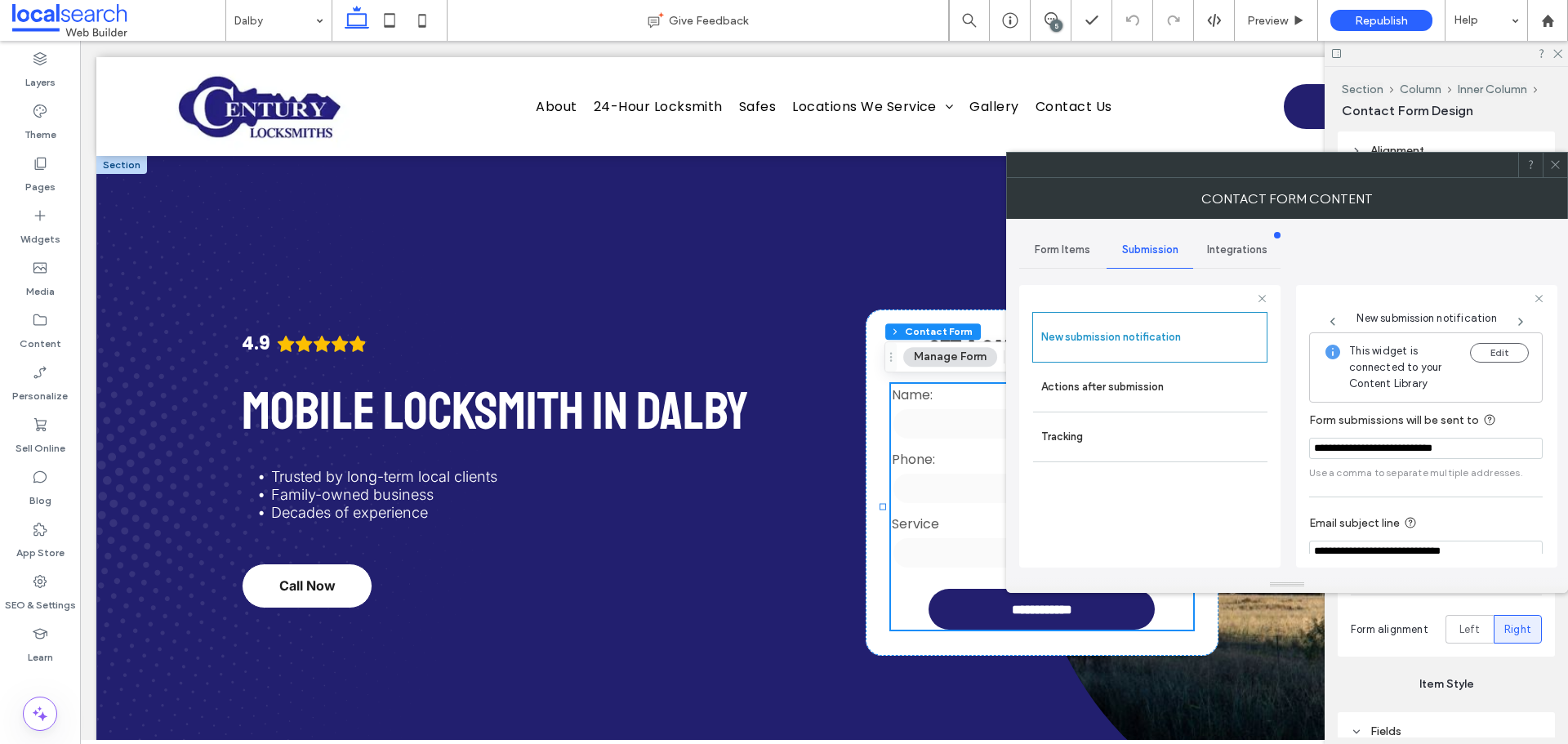 scroll, scrollTop: 85, scrollLeft: 0, axis: vertical 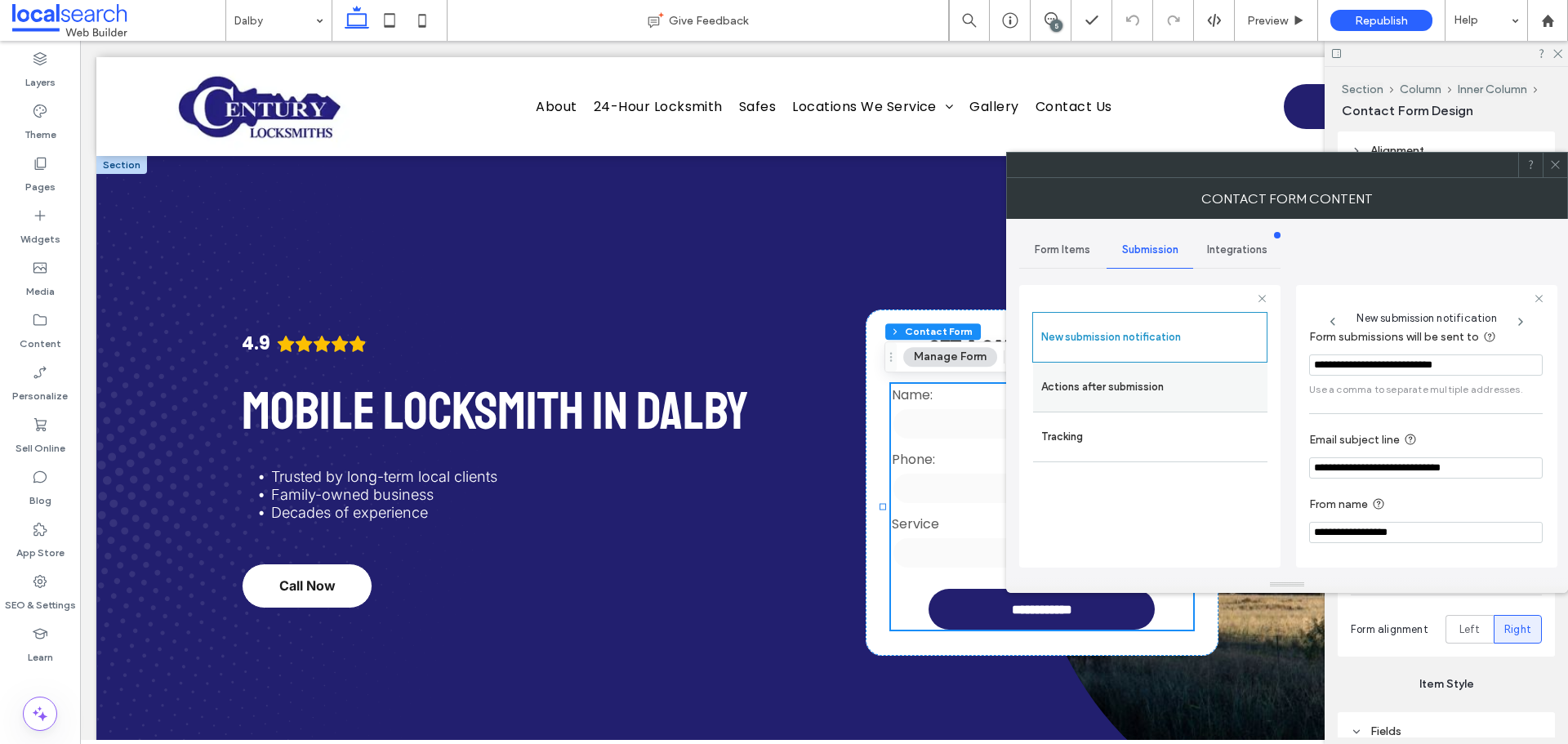 click on "Actions after submission" at bounding box center (1150, 387) 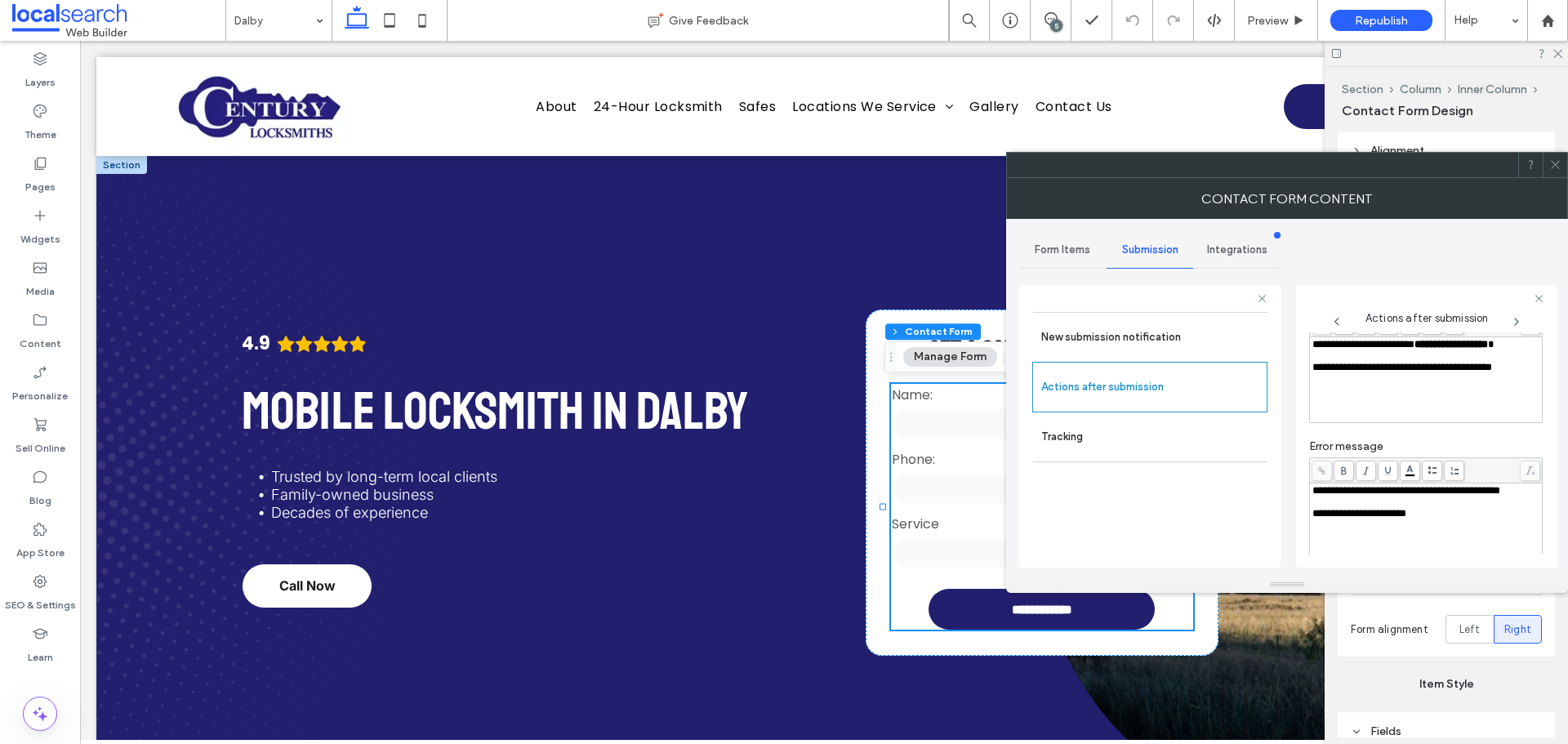 scroll, scrollTop: 282, scrollLeft: 0, axis: vertical 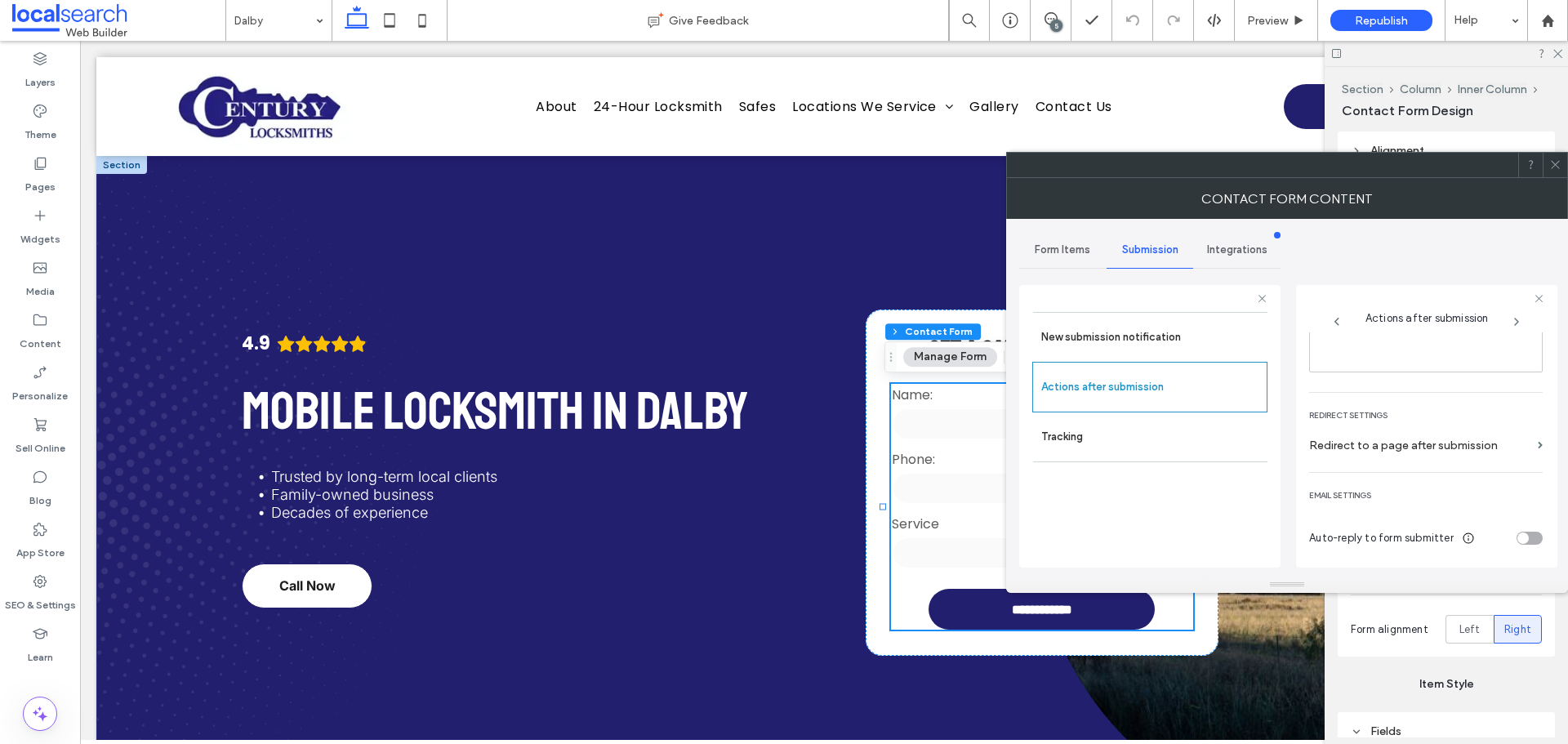 click 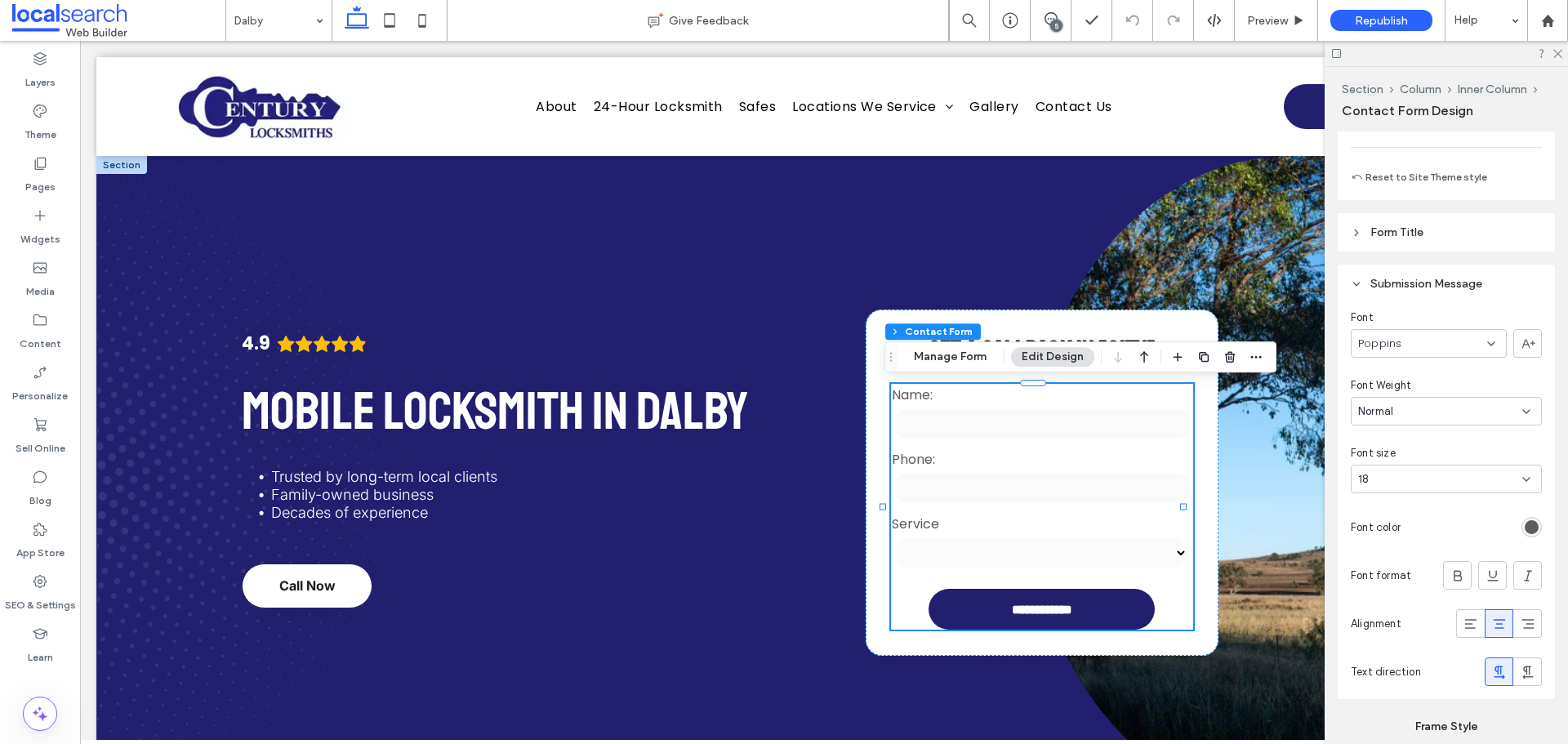 scroll, scrollTop: 1633, scrollLeft: 0, axis: vertical 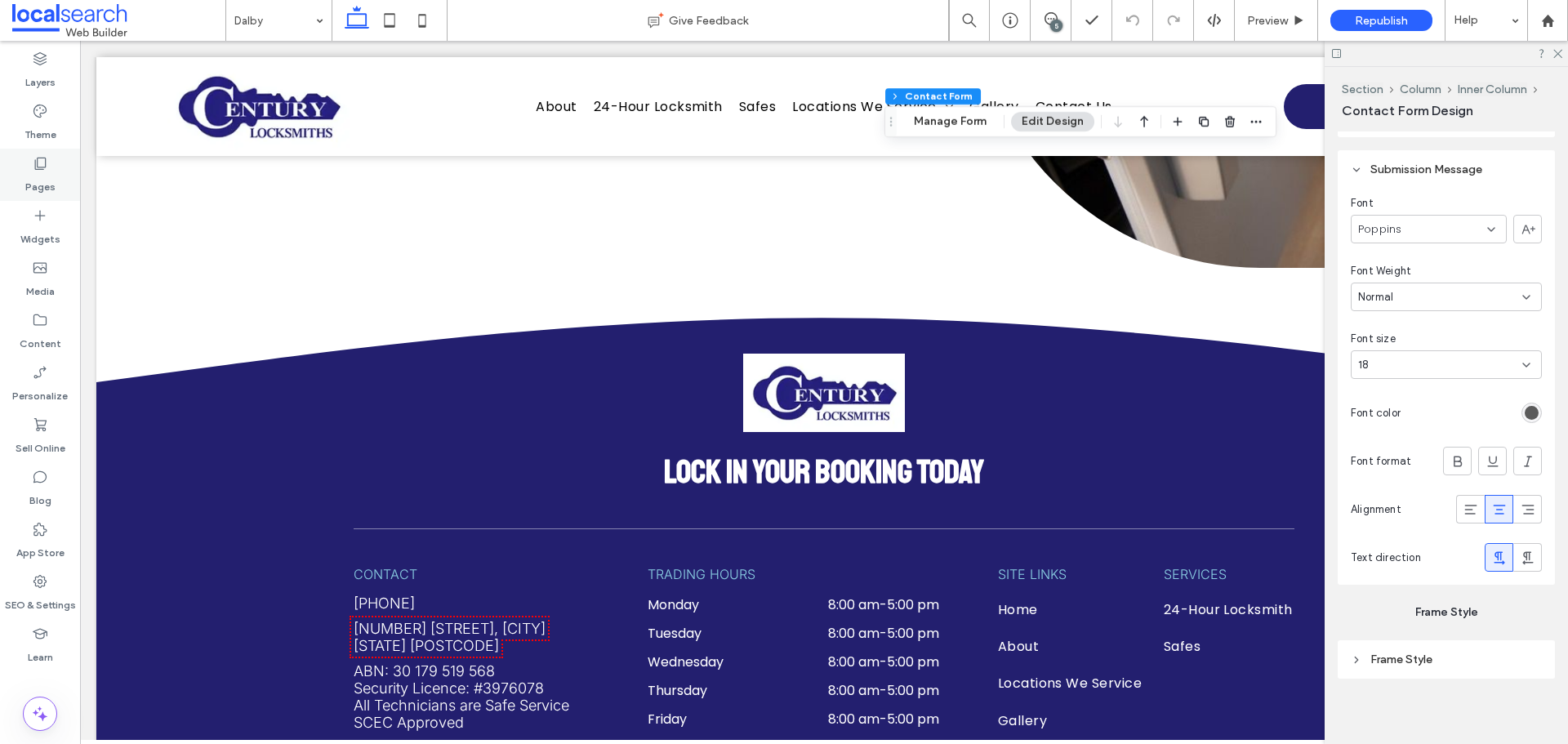 click on "Pages" at bounding box center (40, 175) 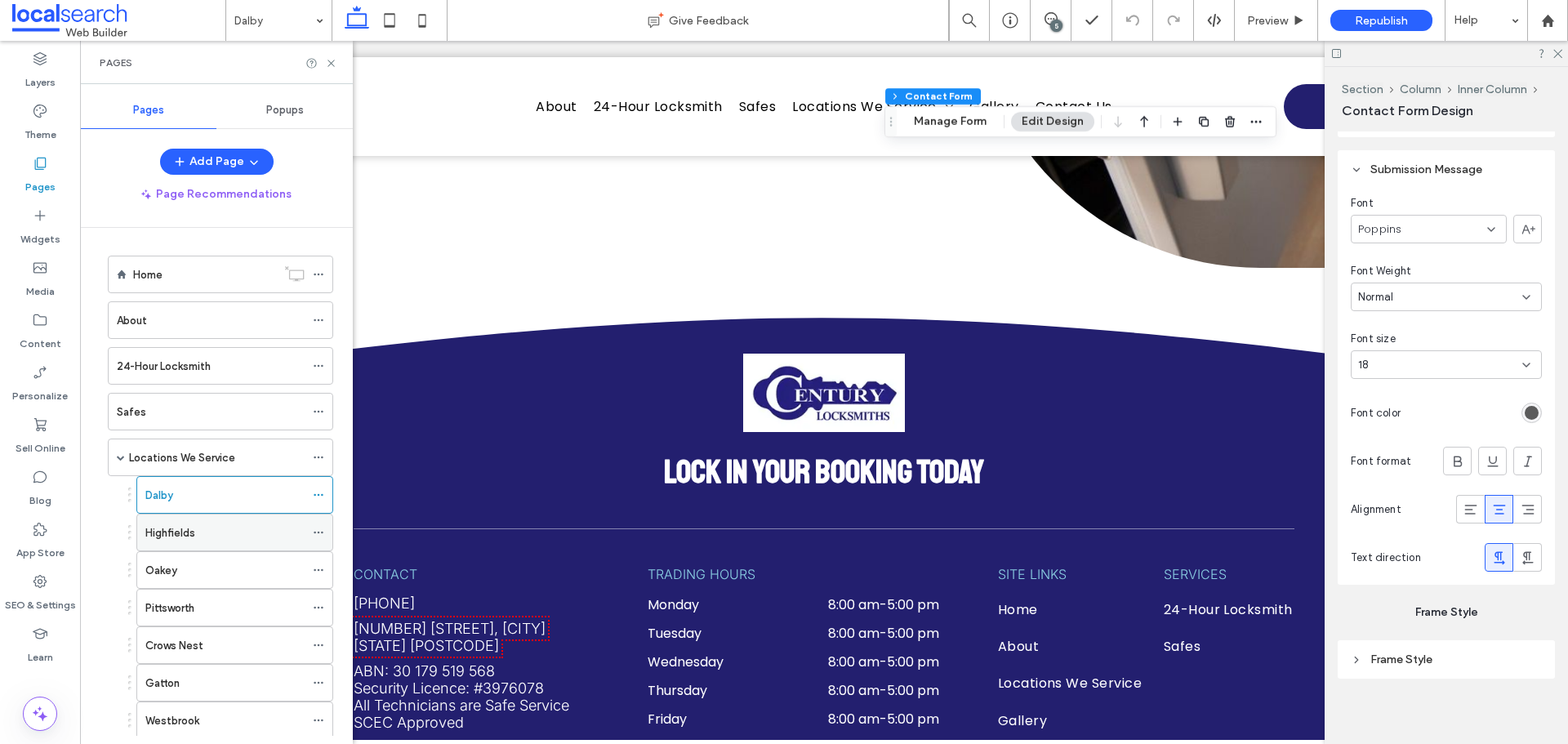 click on "Highfields" at bounding box center [170, 532] 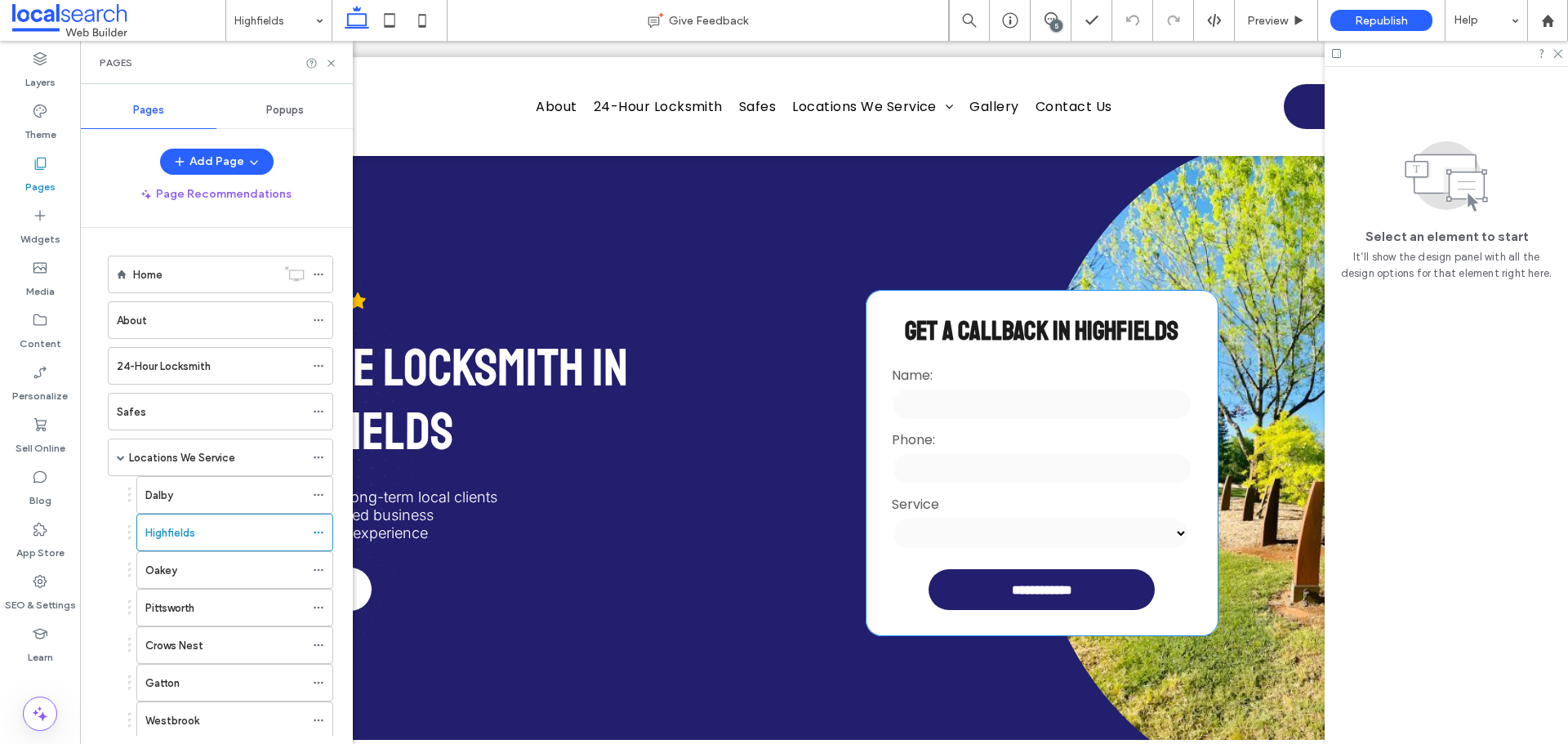 scroll, scrollTop: 82, scrollLeft: 0, axis: vertical 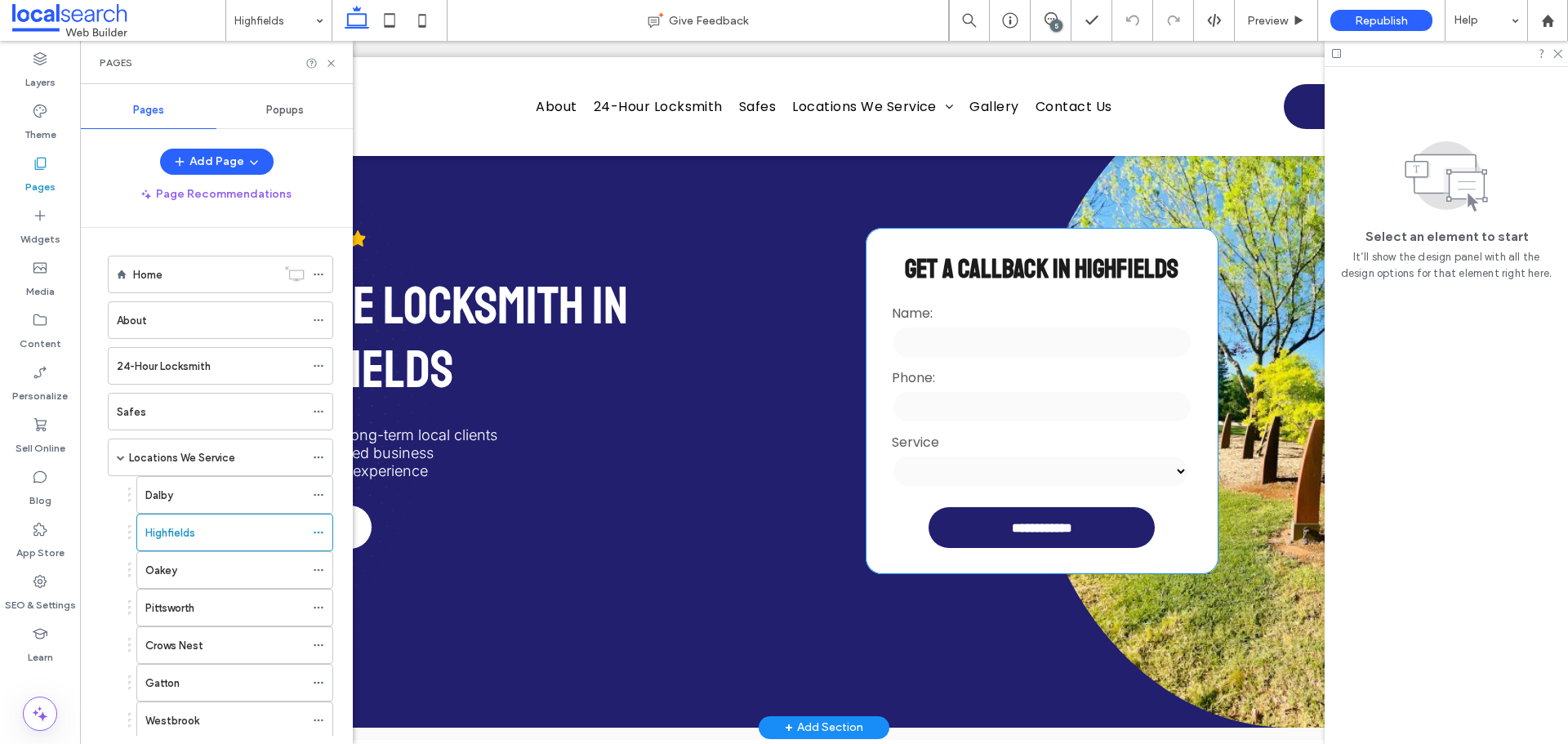 click on "Service" at bounding box center (1041, 442) 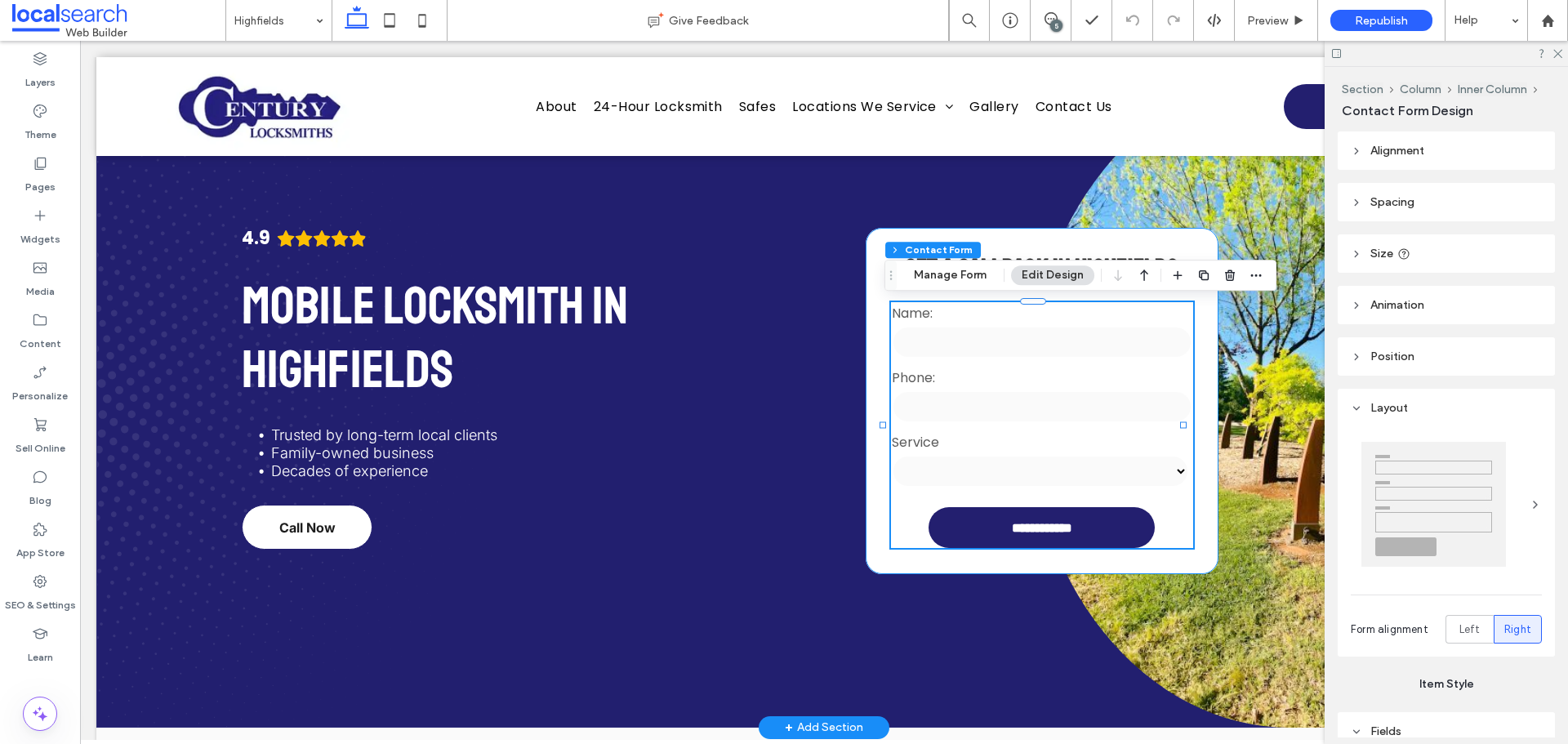 type on "*" 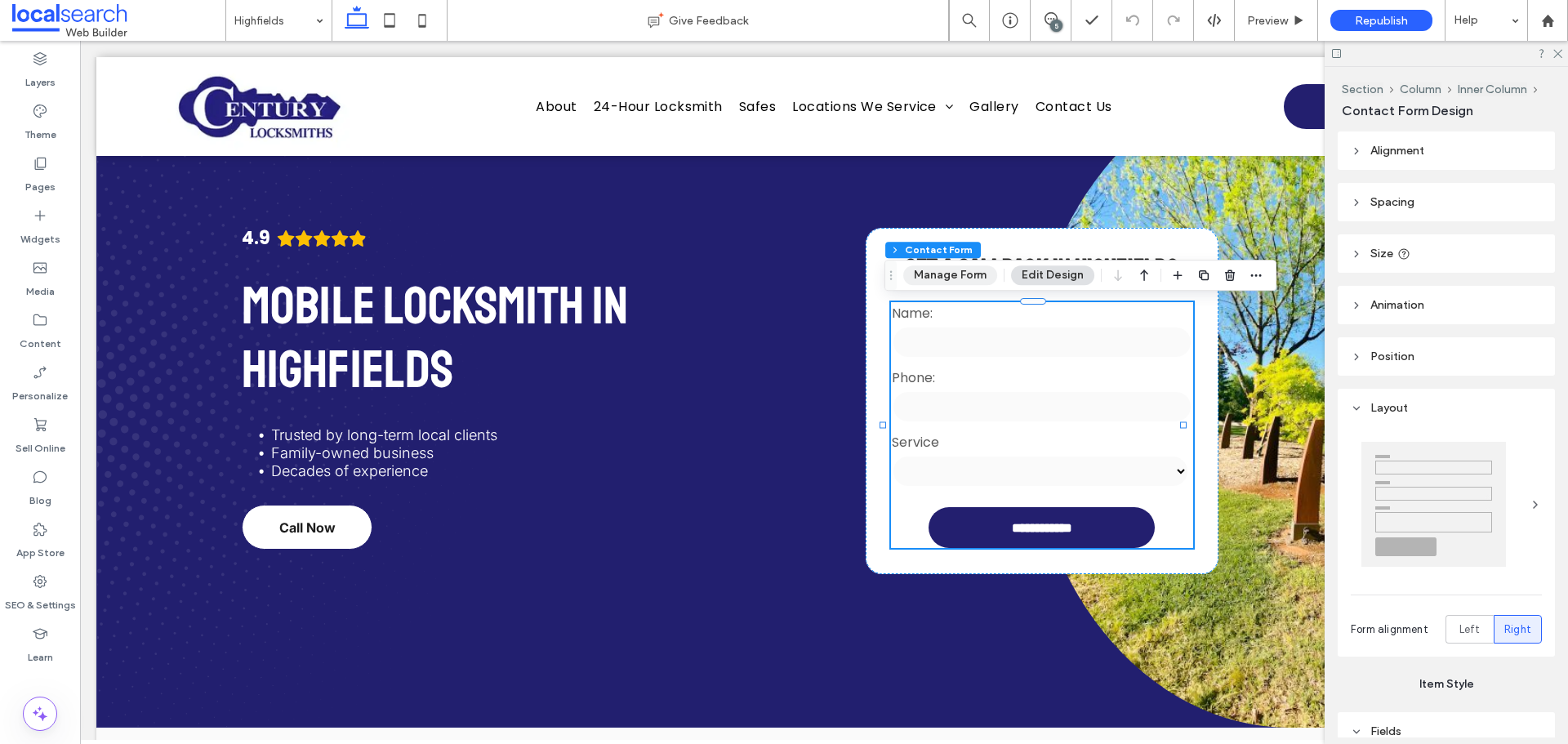 click on "Manage Form" at bounding box center (950, 275) 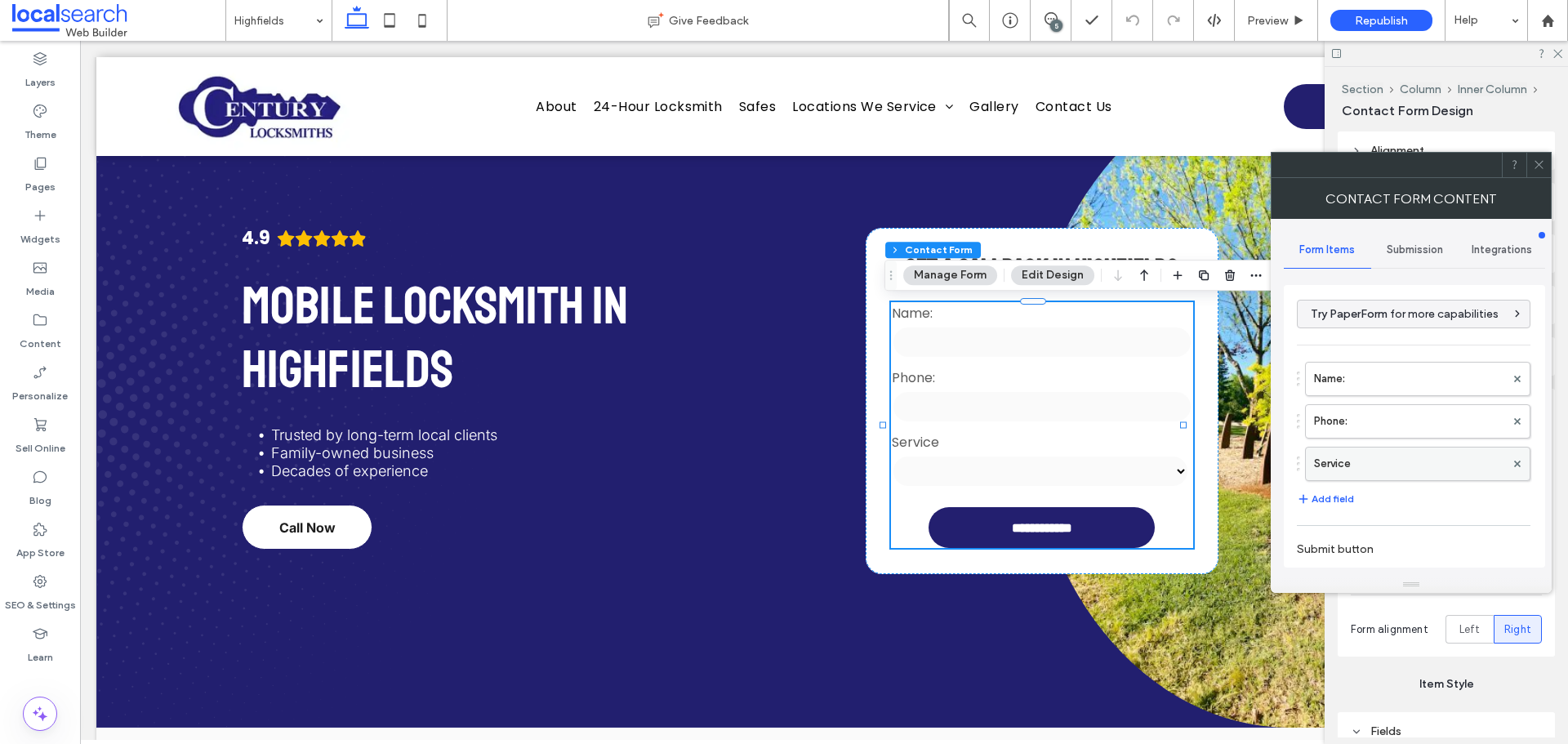 click on "Service" at bounding box center [1410, 464] 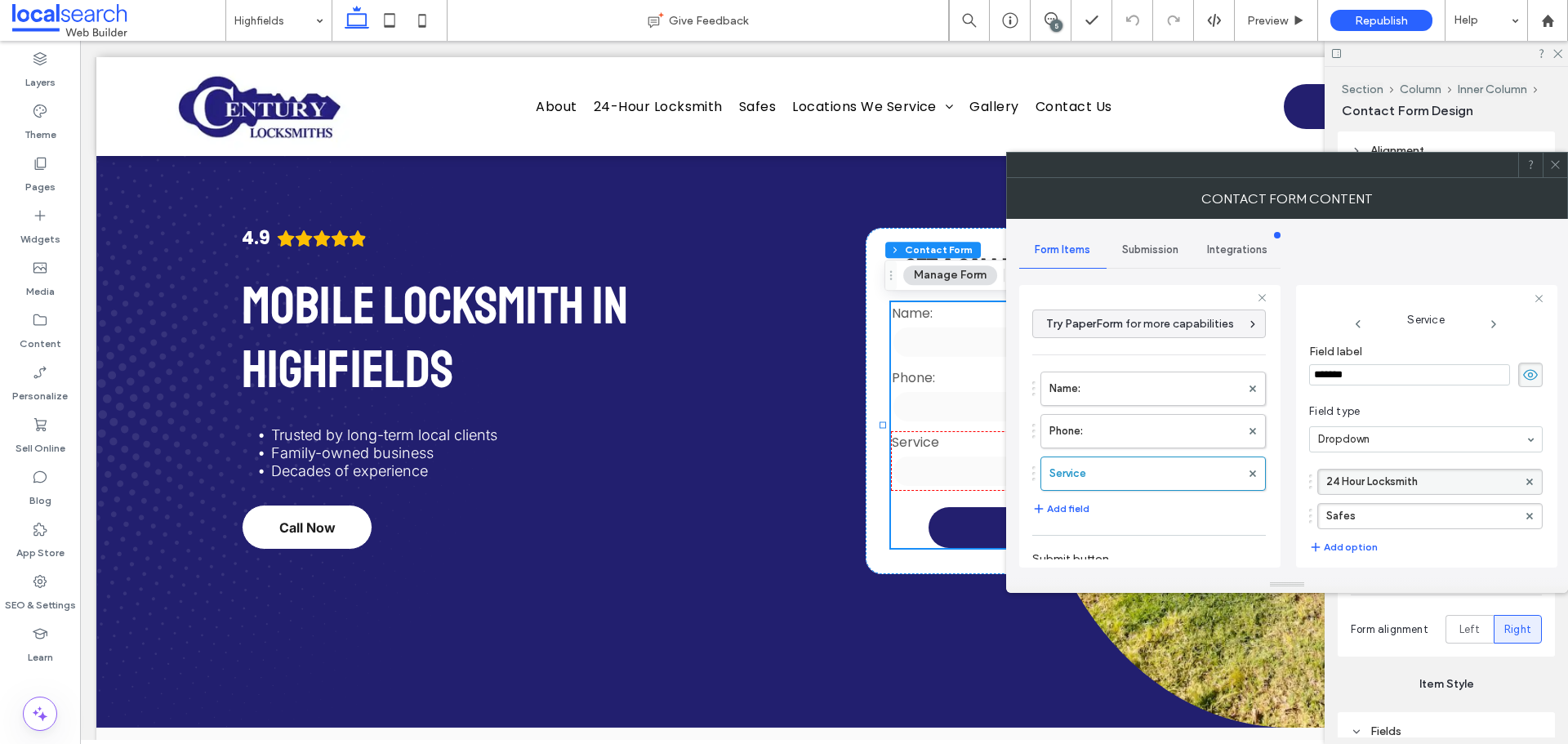 scroll, scrollTop: 156, scrollLeft: 0, axis: vertical 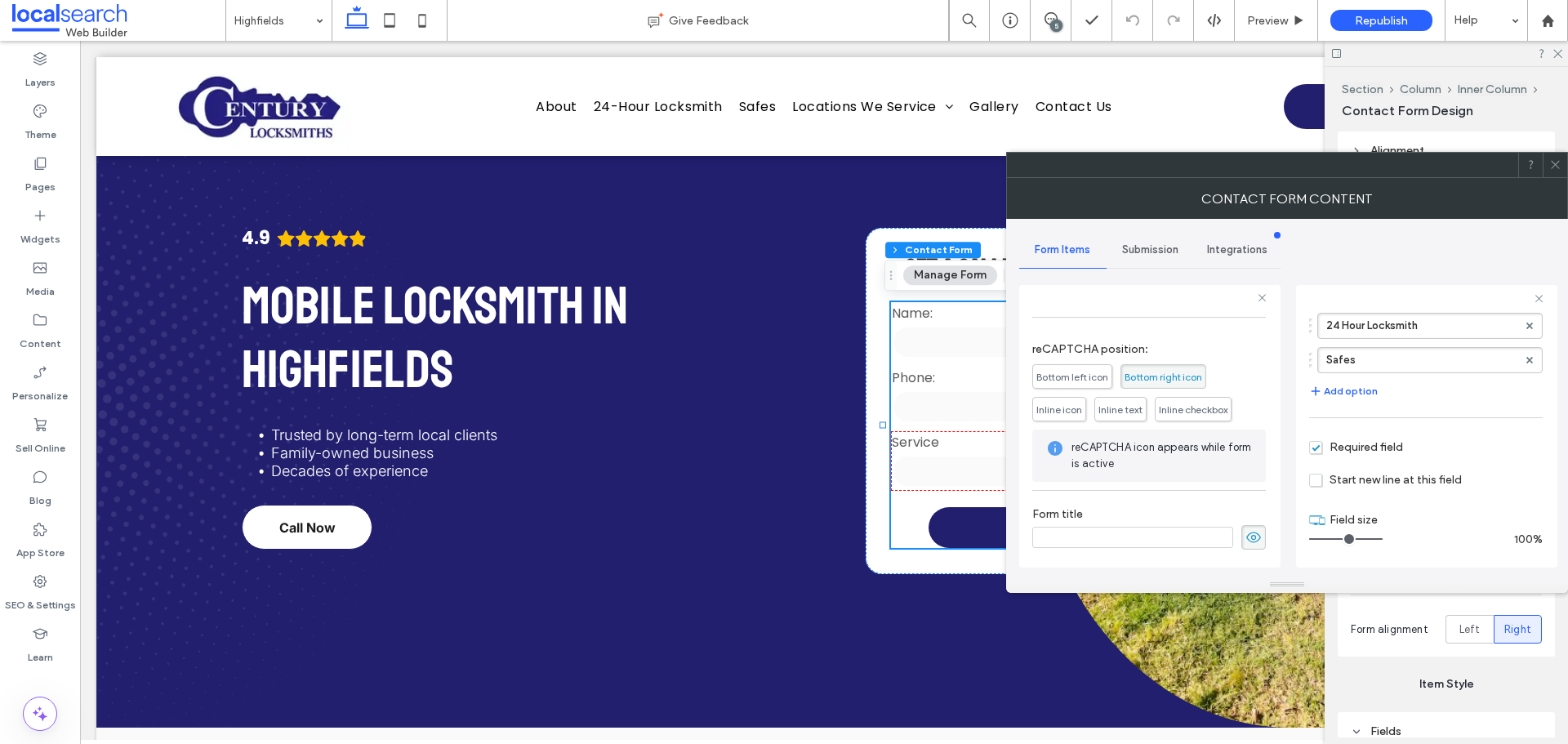 click on "Submission" at bounding box center [1150, 250] 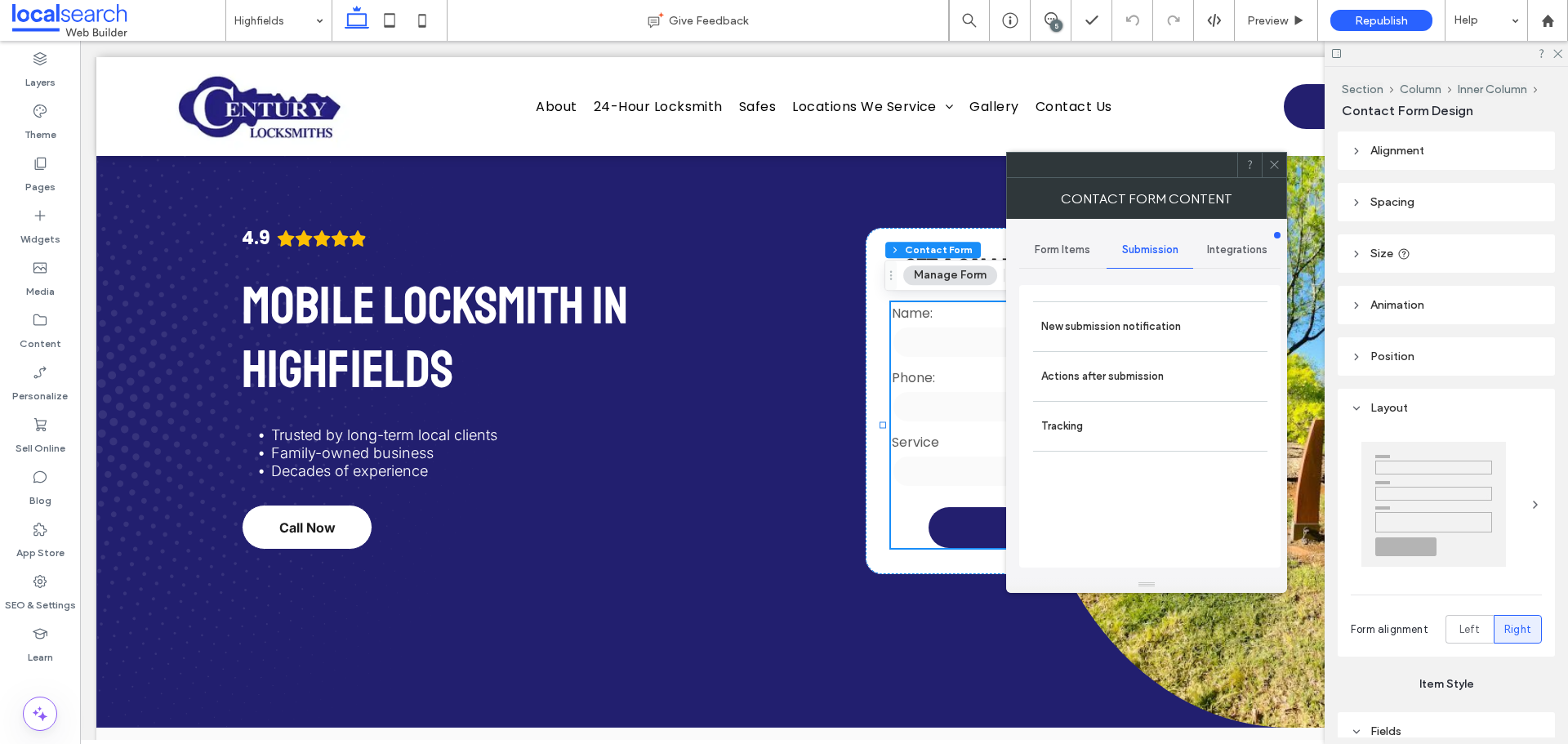 click on "New submission notification" at bounding box center (1150, 326) 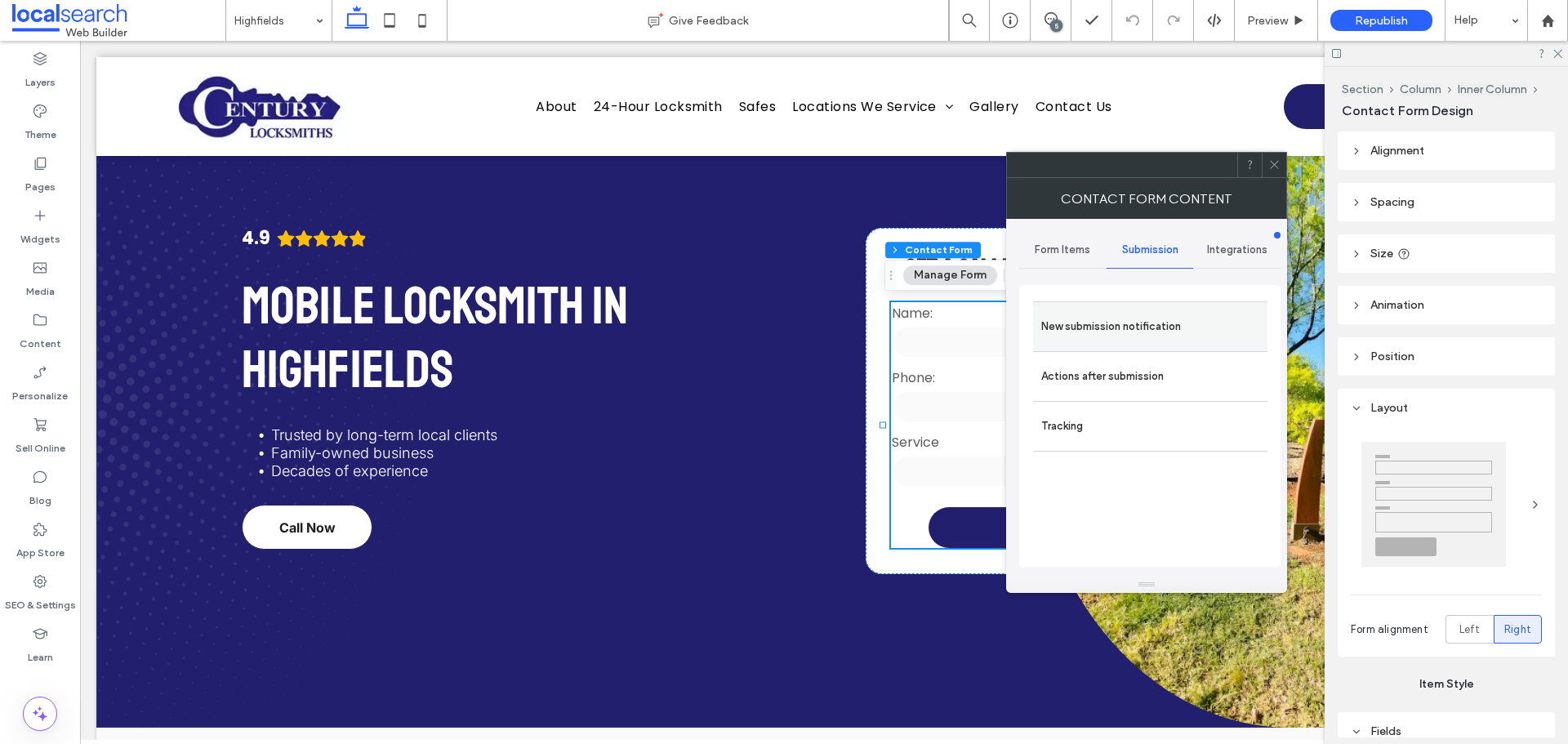click on "New submission notification" at bounding box center (1150, 327) 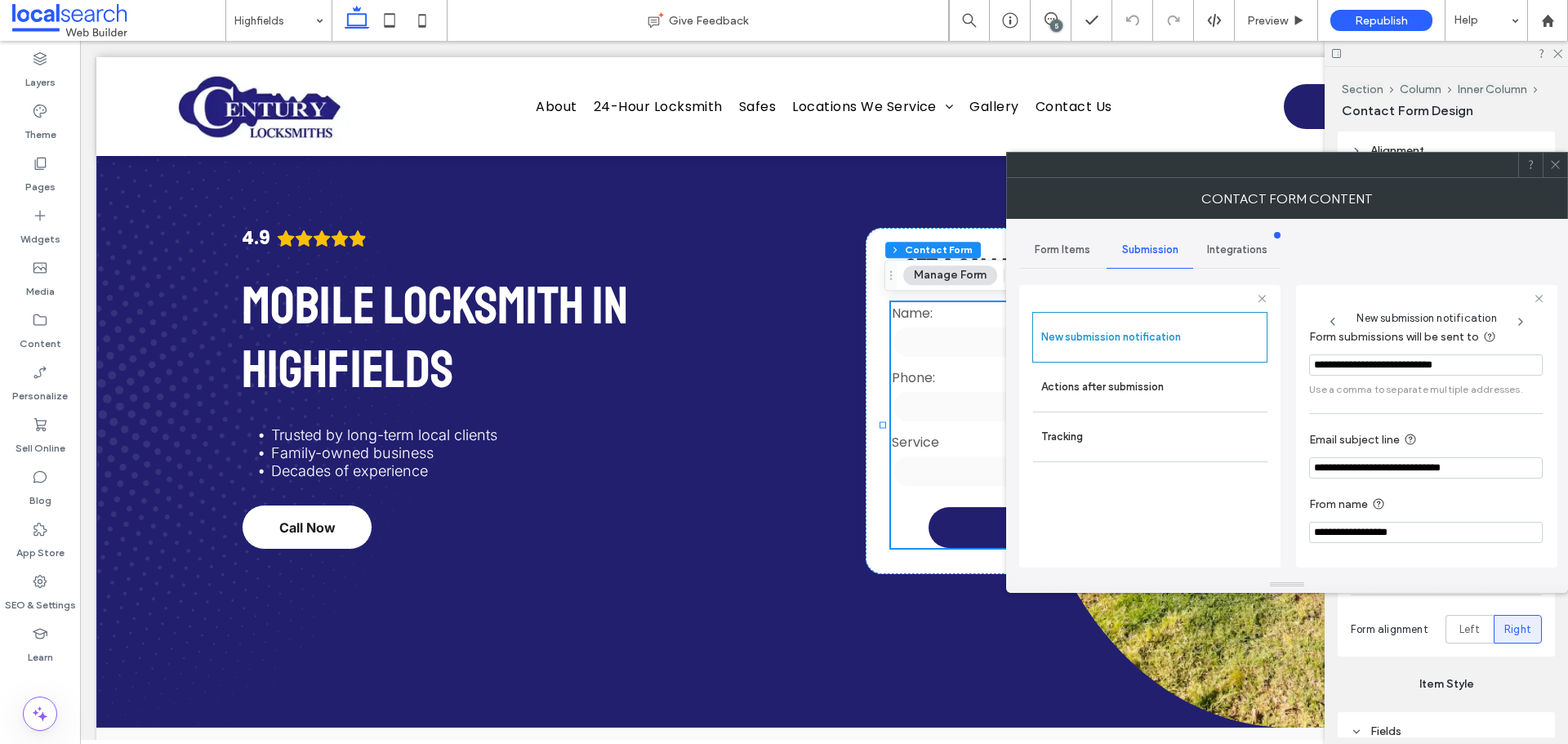 scroll, scrollTop: 85, scrollLeft: 0, axis: vertical 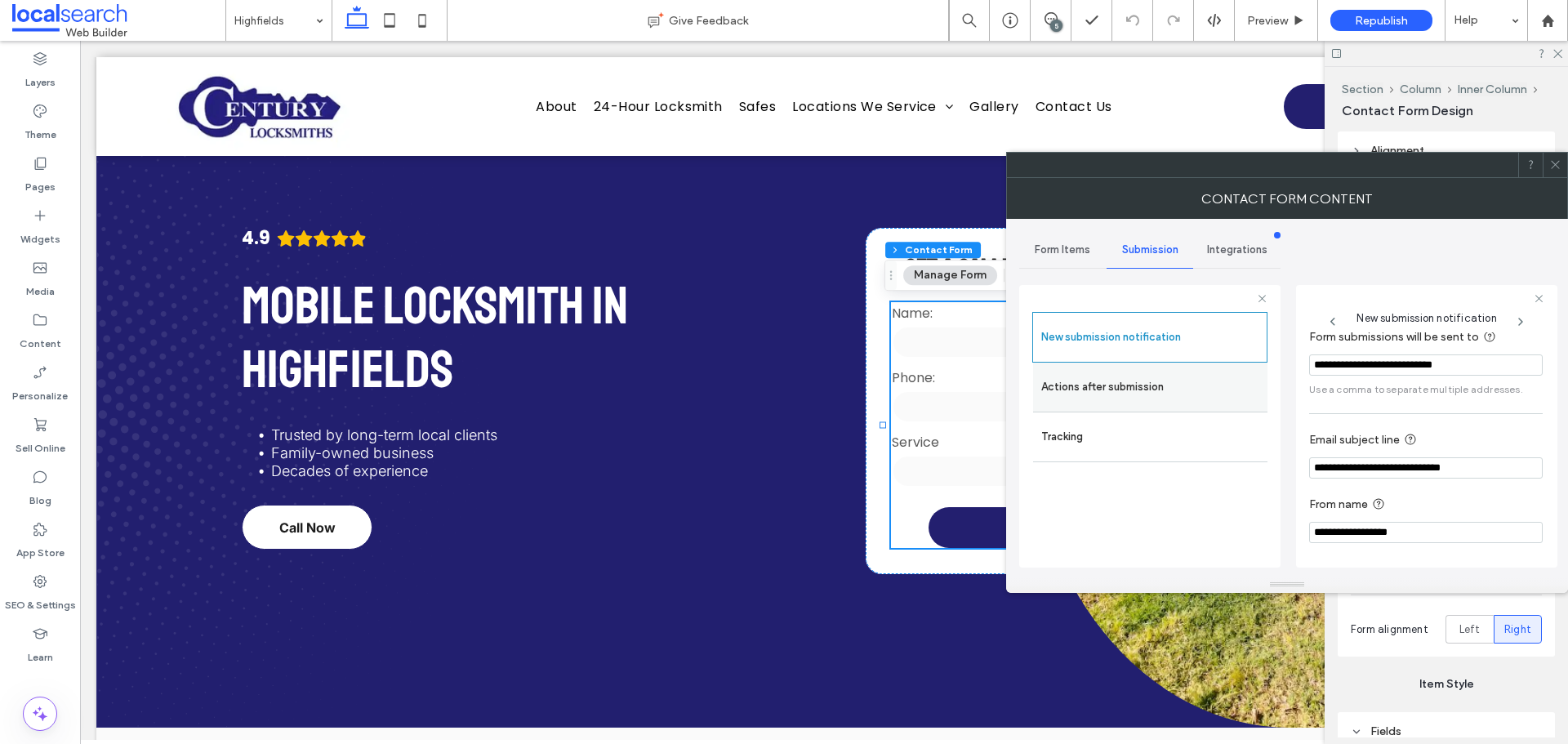 drag, startPoint x: 1159, startPoint y: 376, endPoint x: 1183, endPoint y: 383, distance: 25 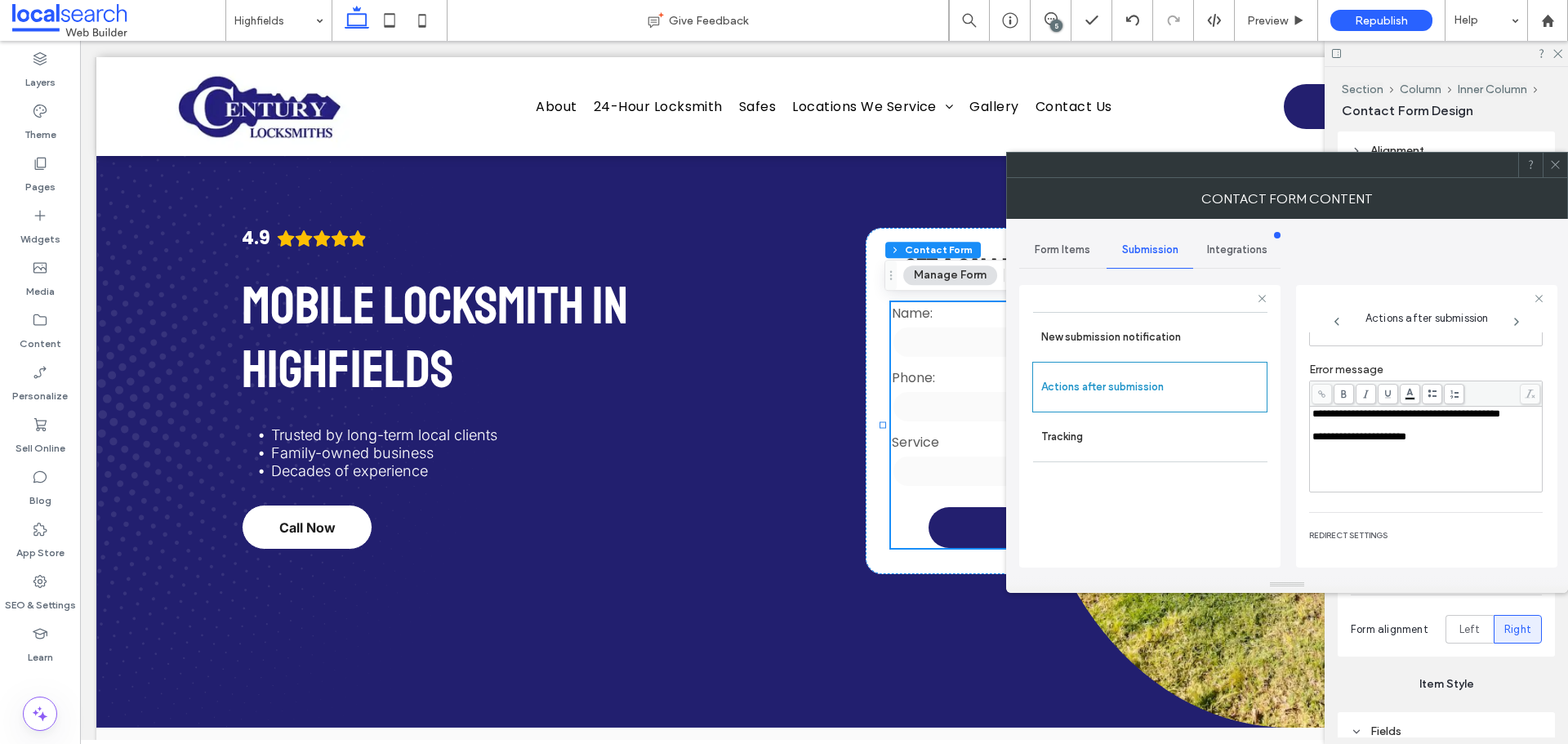 scroll, scrollTop: 248, scrollLeft: 0, axis: vertical 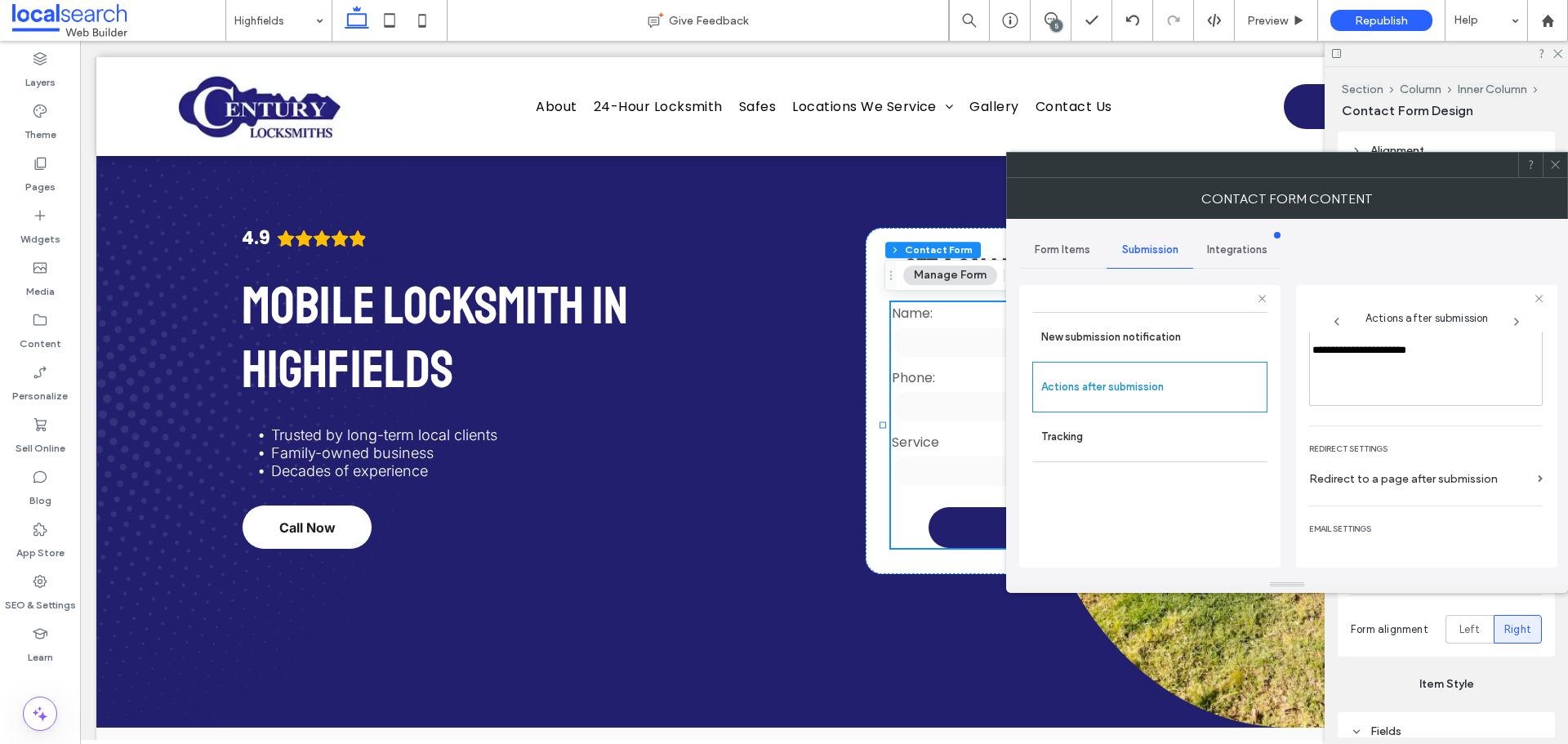 click 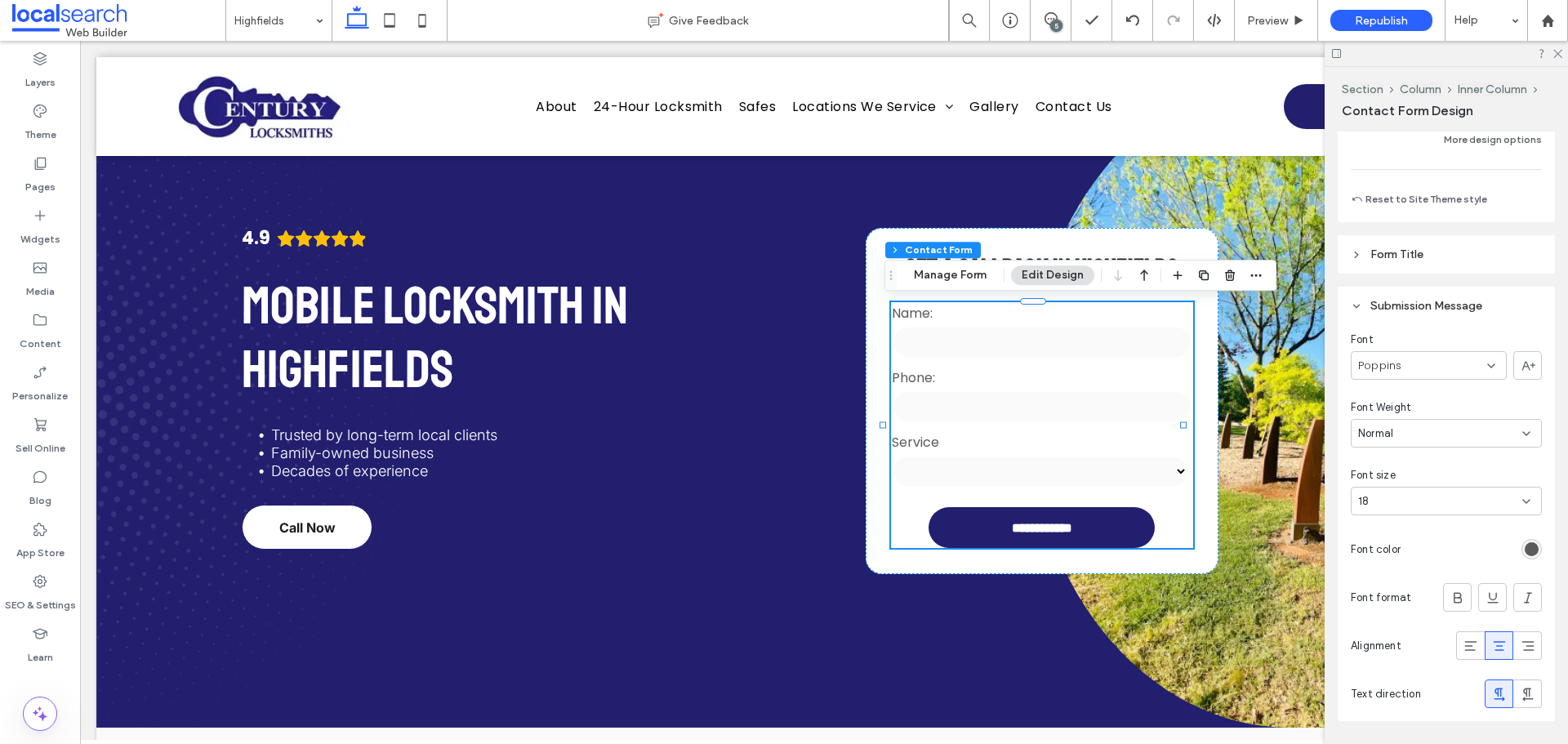 scroll, scrollTop: 1477, scrollLeft: 0, axis: vertical 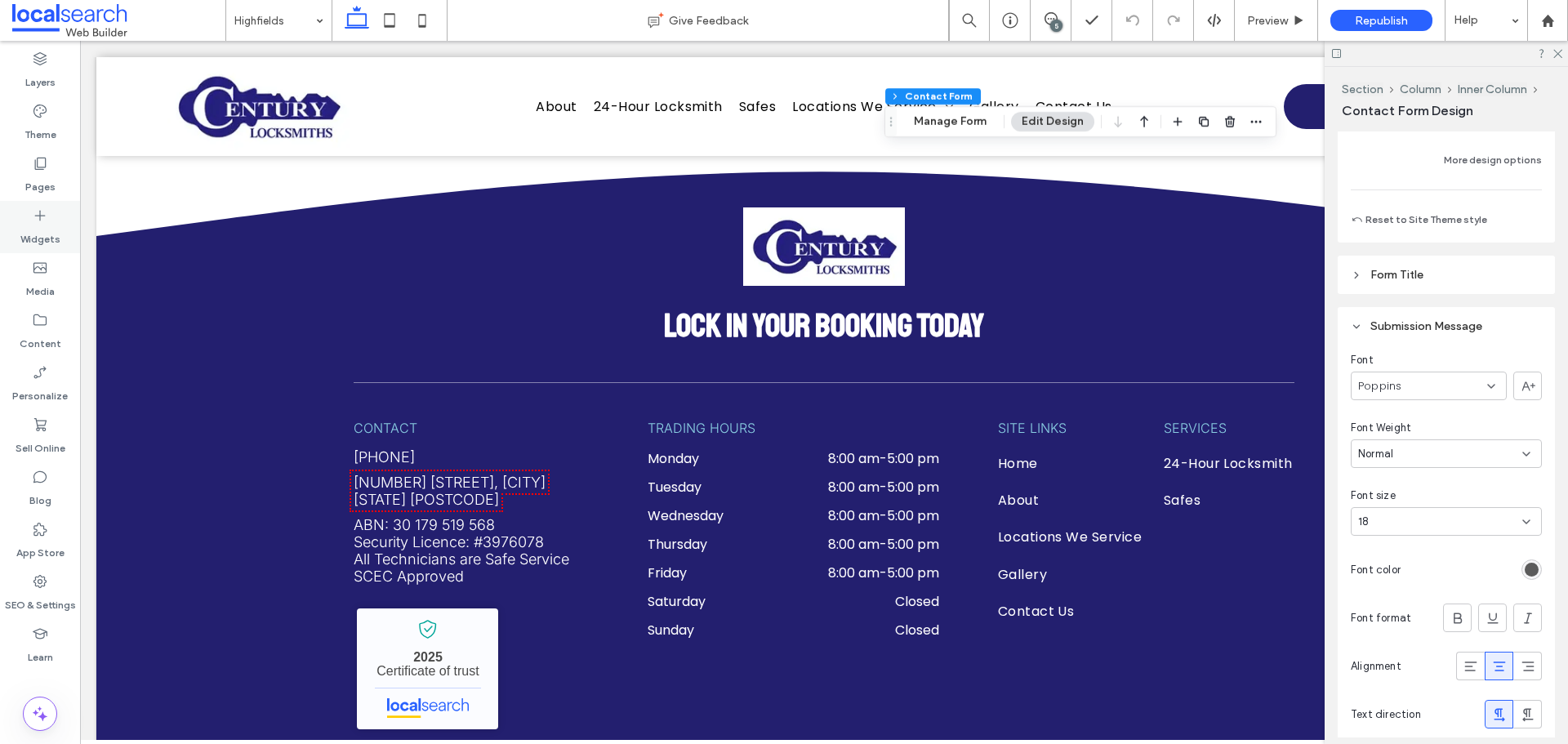 click on "Pages" at bounding box center (40, 183) 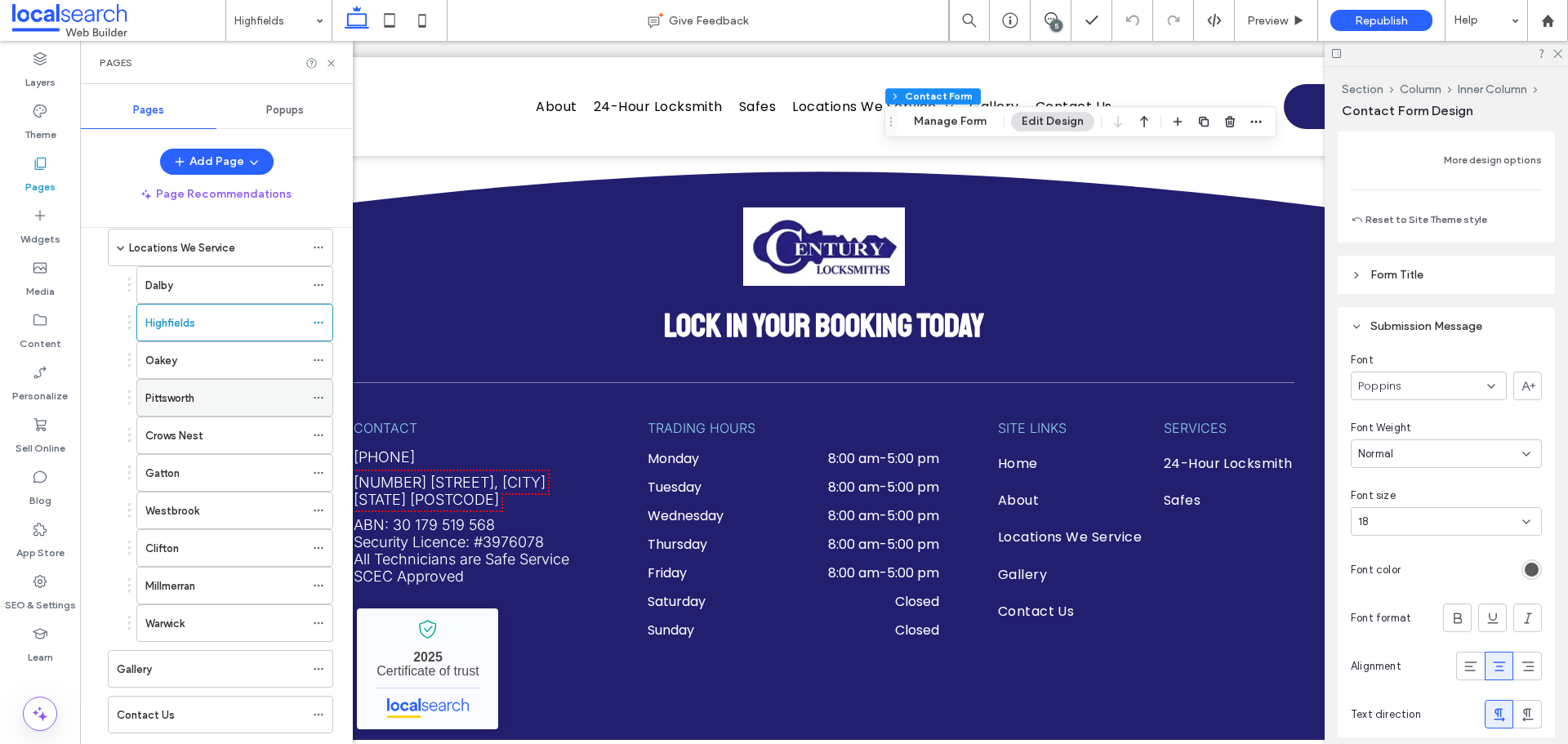 scroll, scrollTop: 248, scrollLeft: 0, axis: vertical 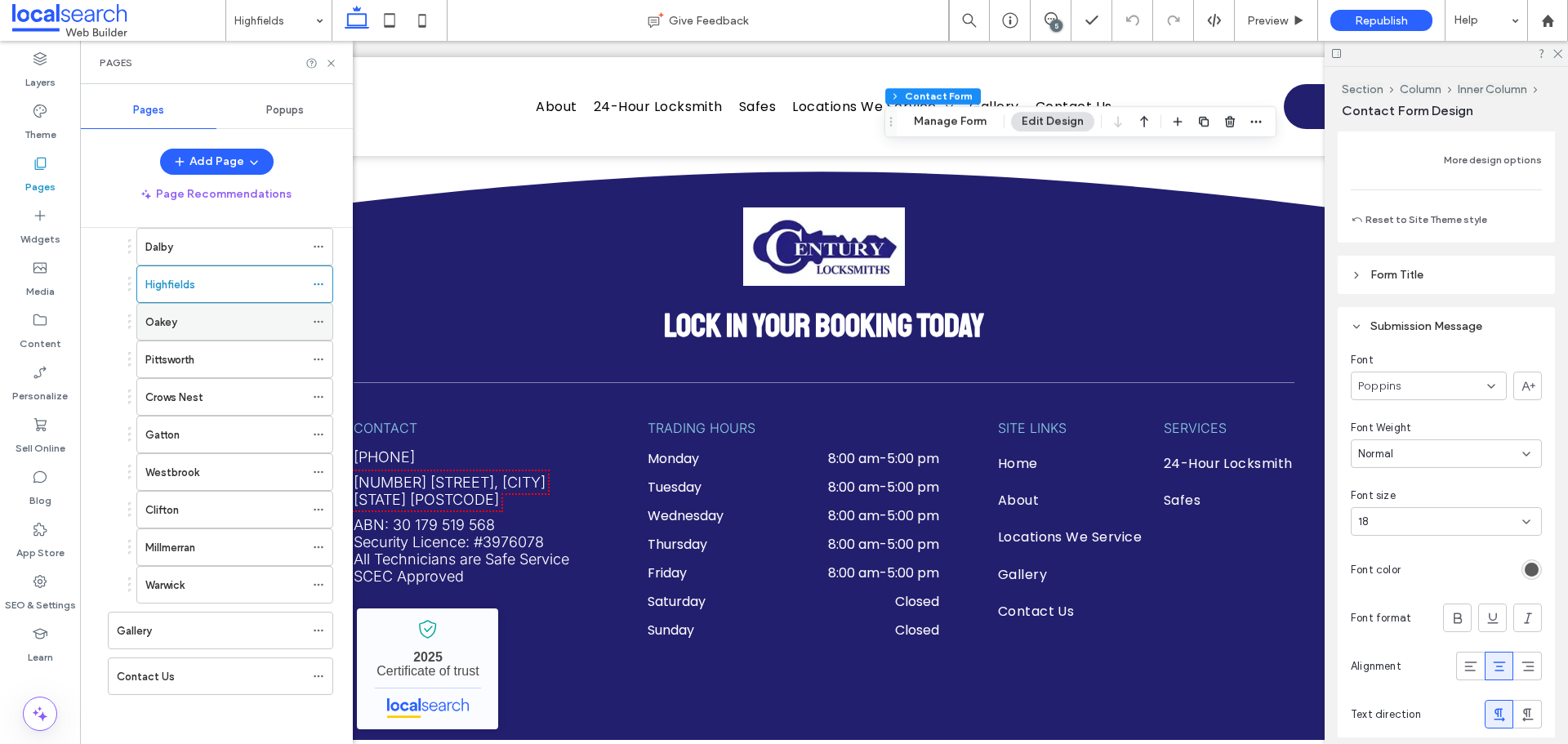 click on "Oakey" at bounding box center (225, 322) 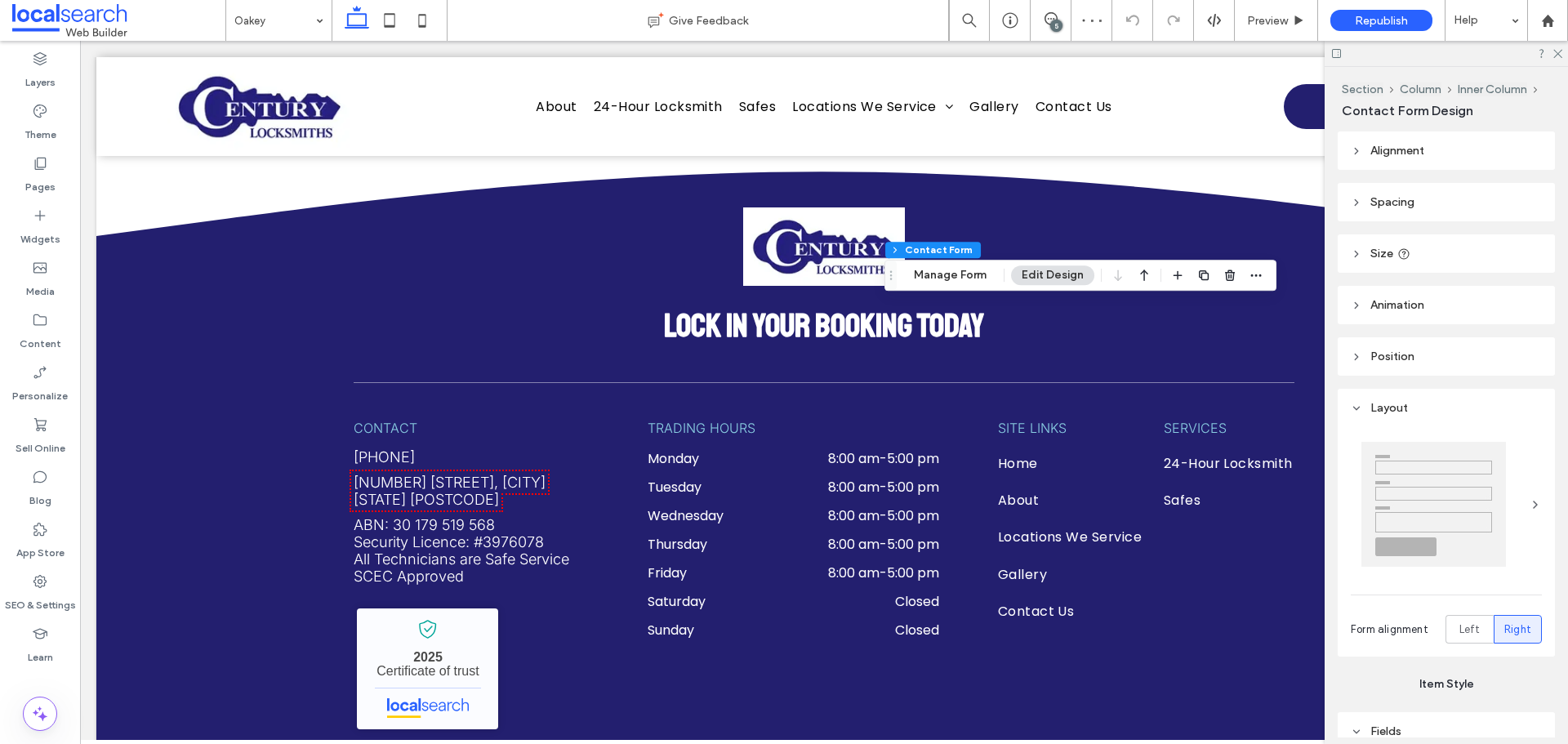 type on "*" 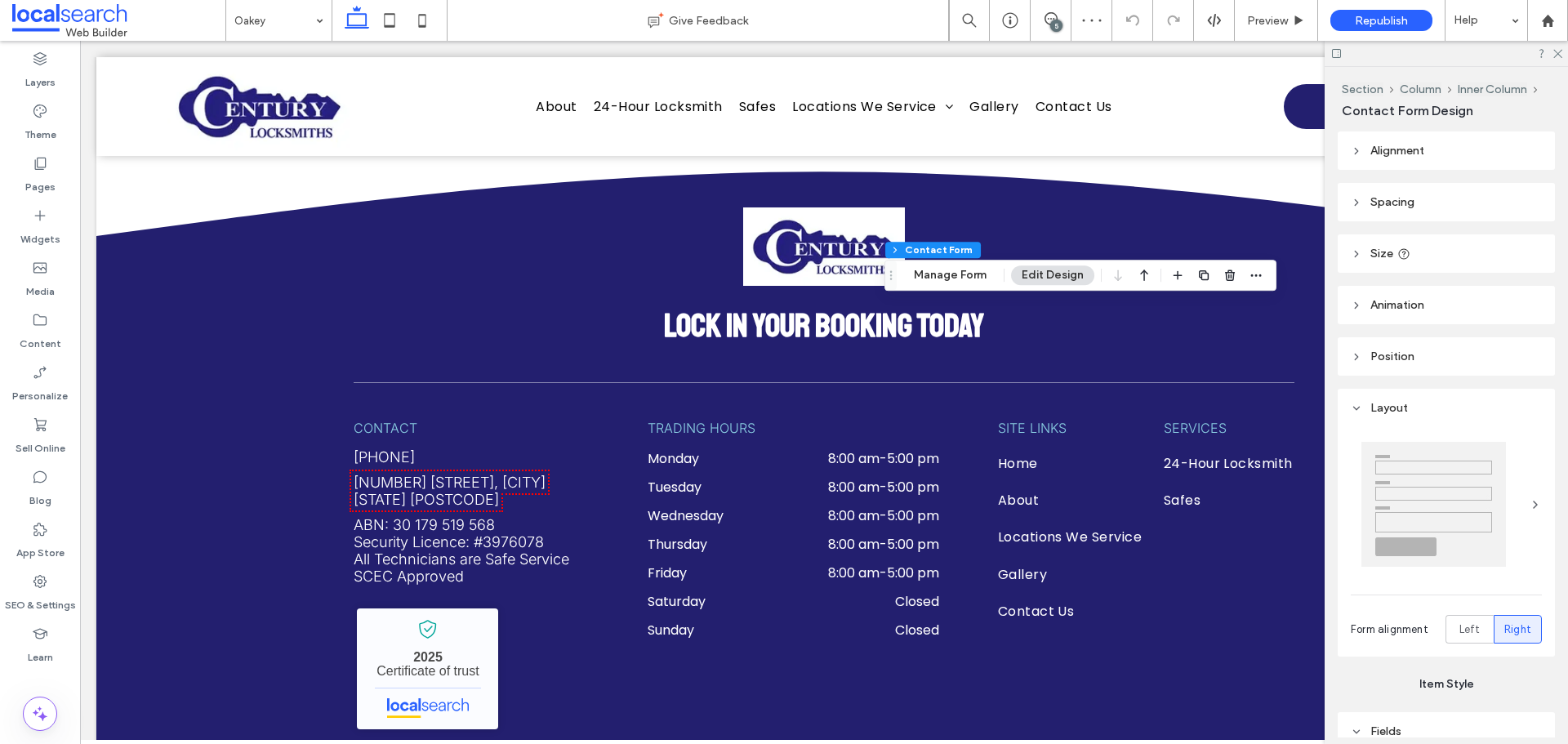 type on "***" 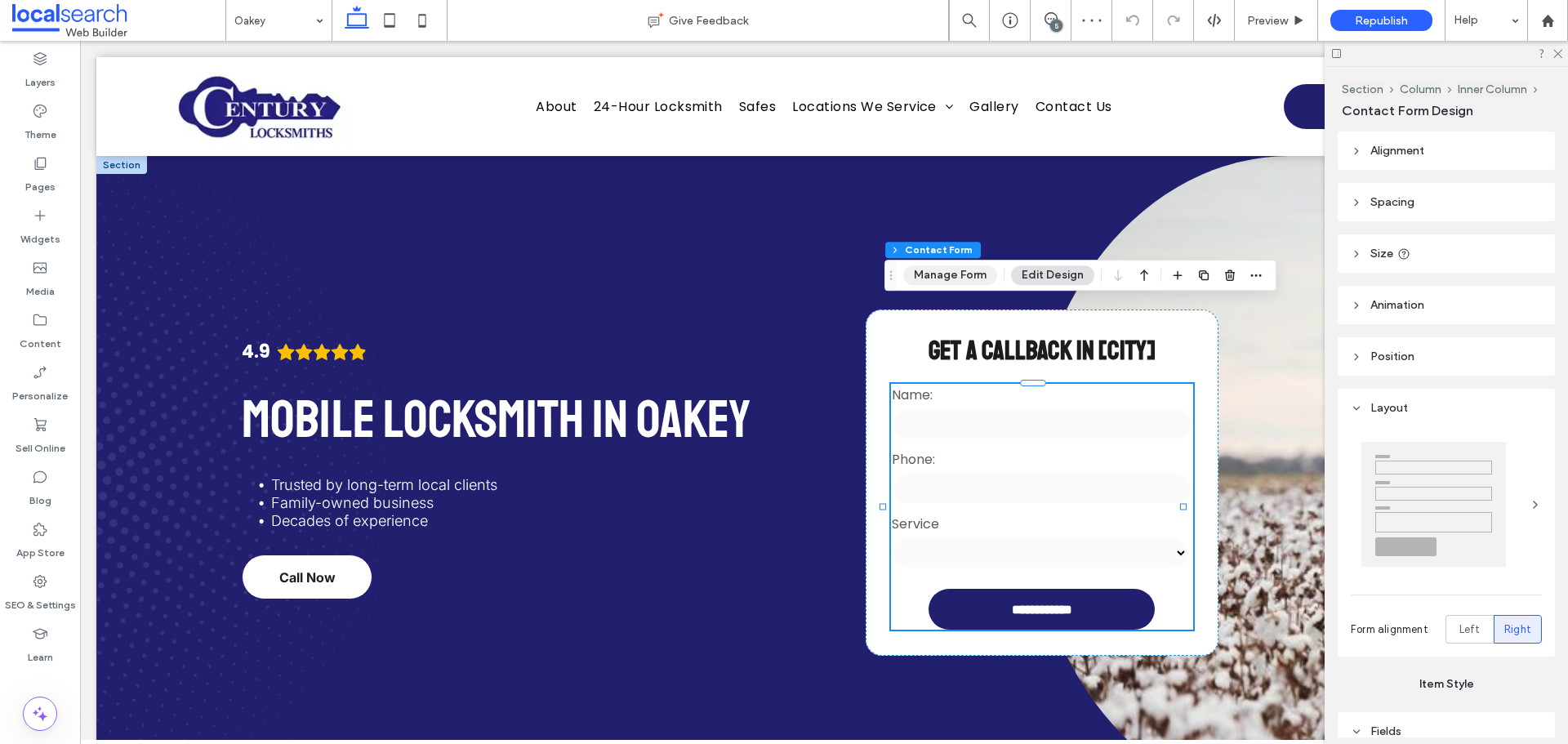 scroll, scrollTop: 82, scrollLeft: 0, axis: vertical 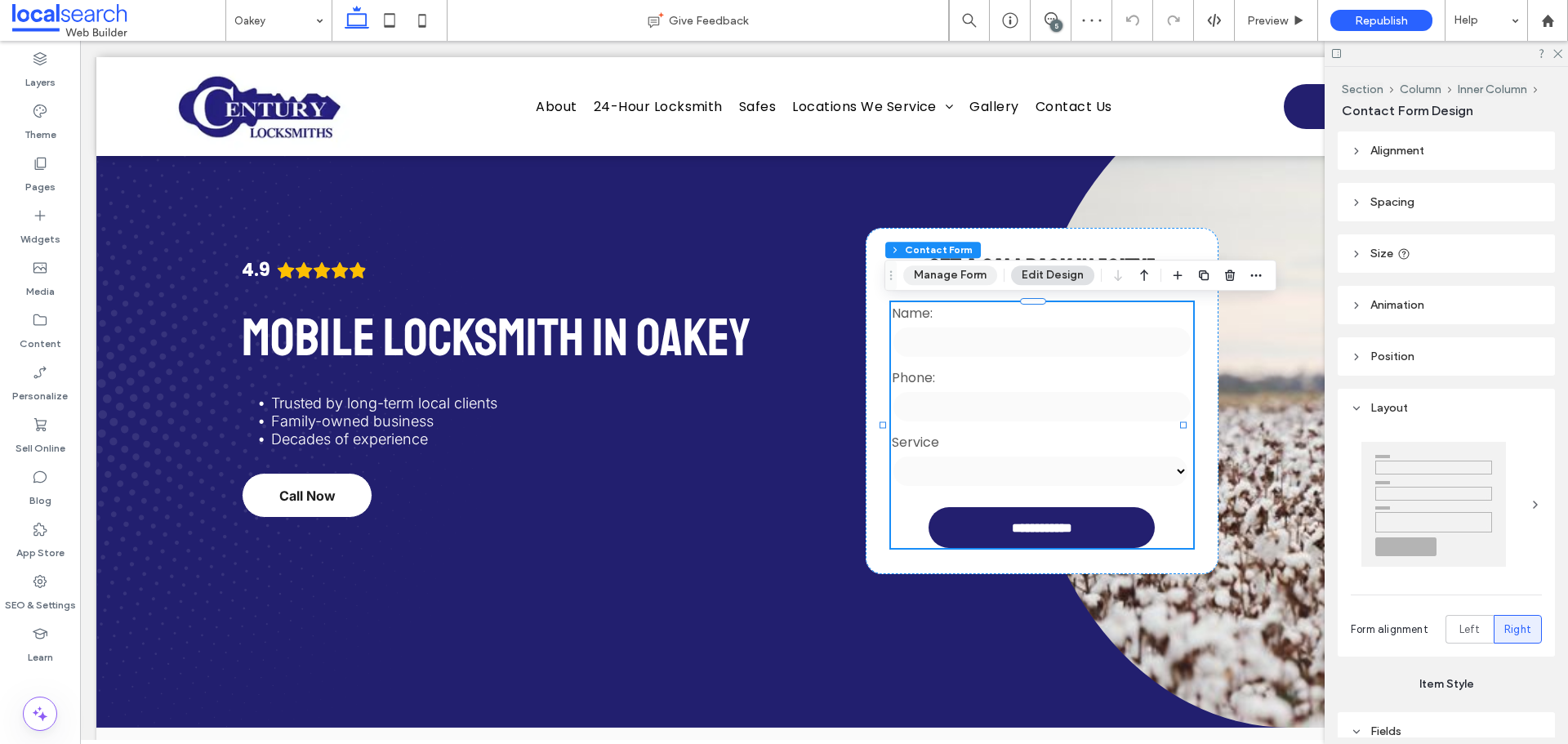 click on "Manage Form" at bounding box center [950, 275] 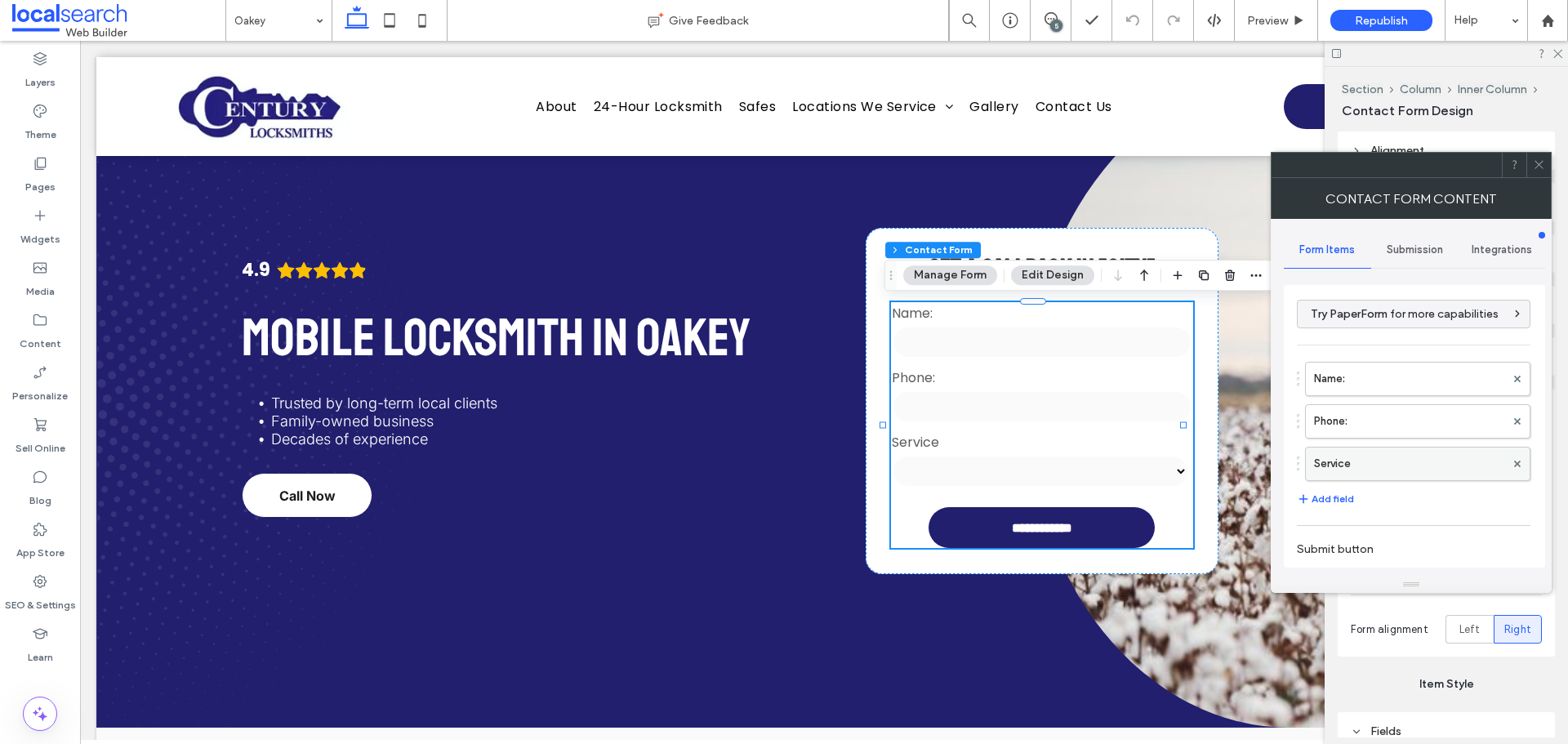 click on "Service" at bounding box center [1410, 464] 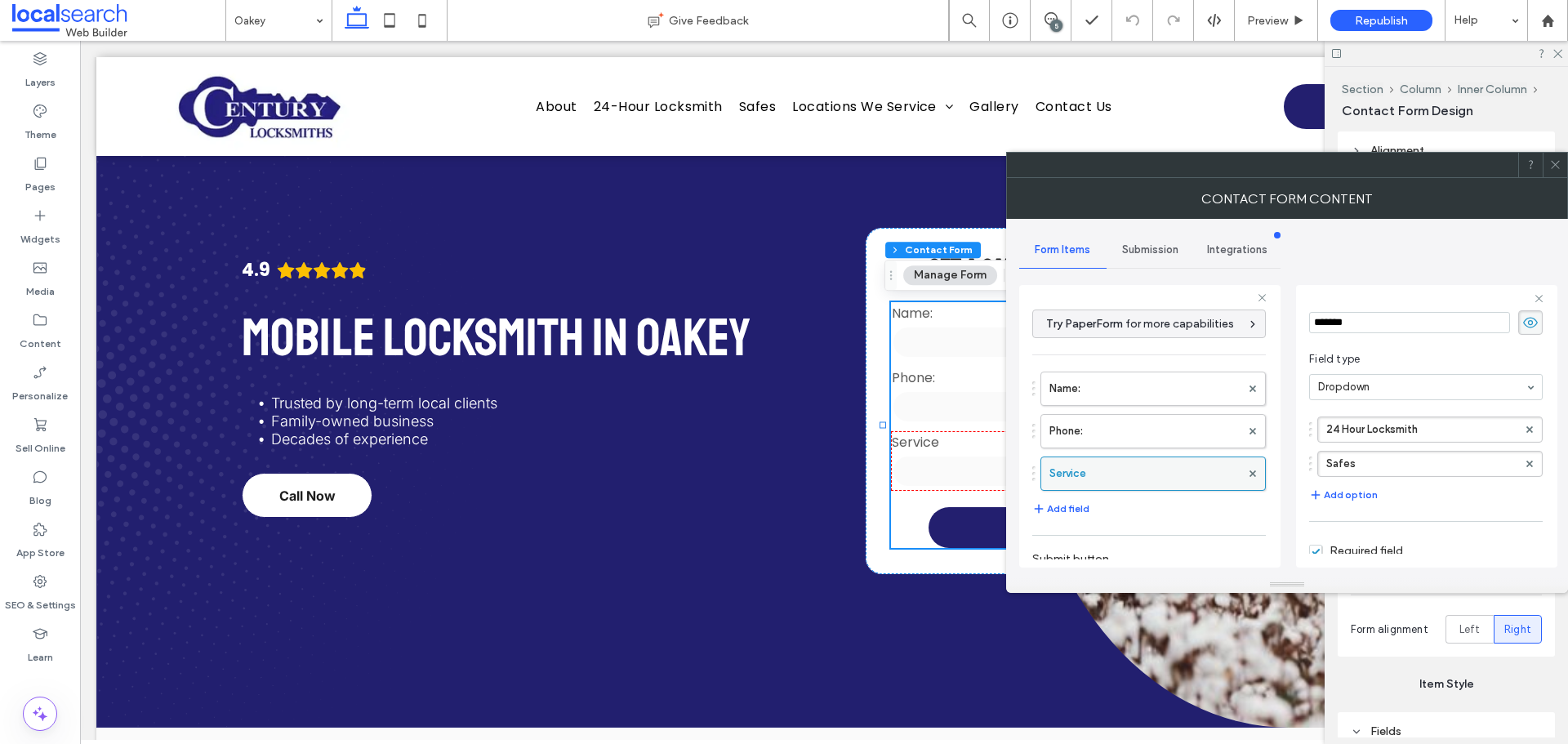scroll, scrollTop: 82, scrollLeft: 0, axis: vertical 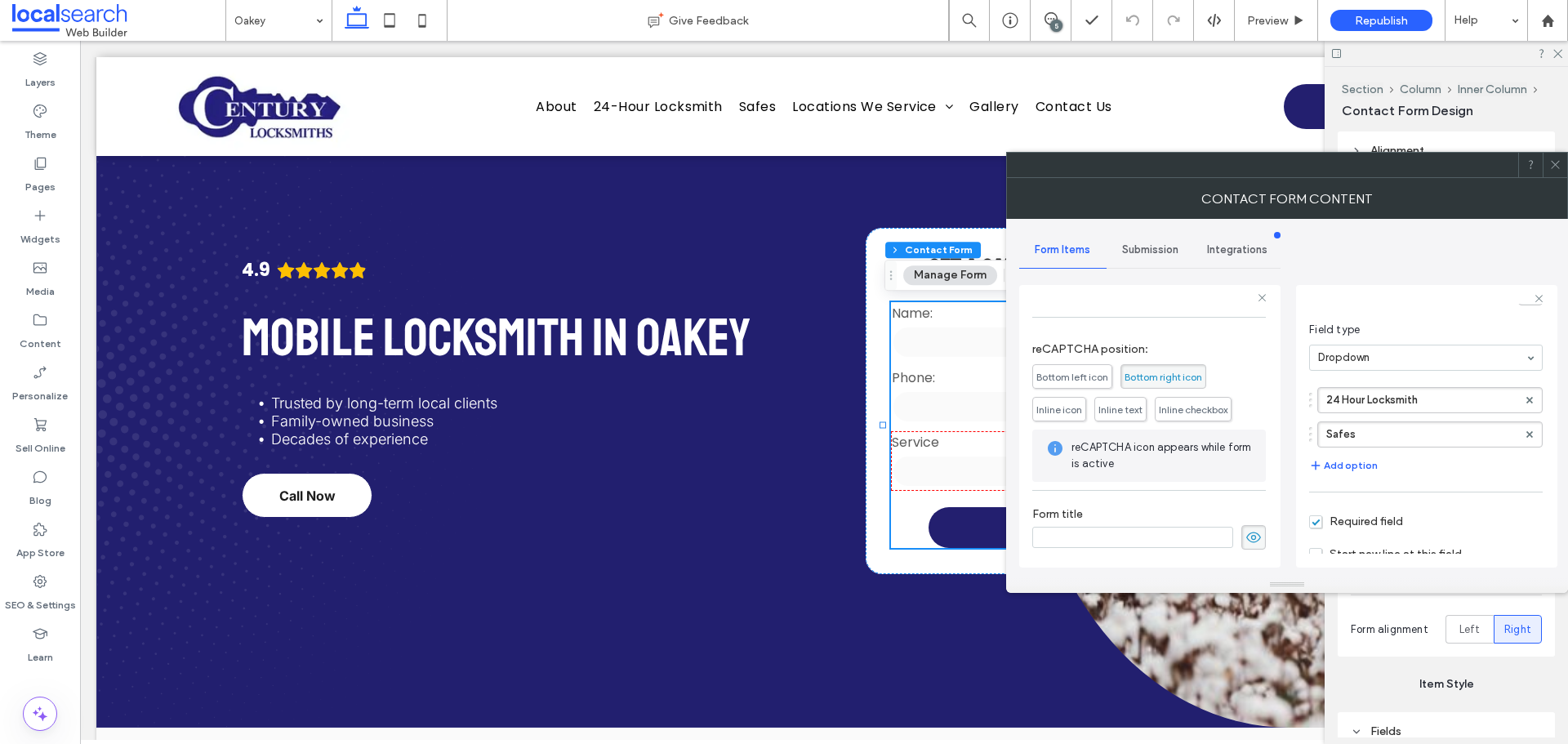 click on "Submission" at bounding box center (1150, 250) 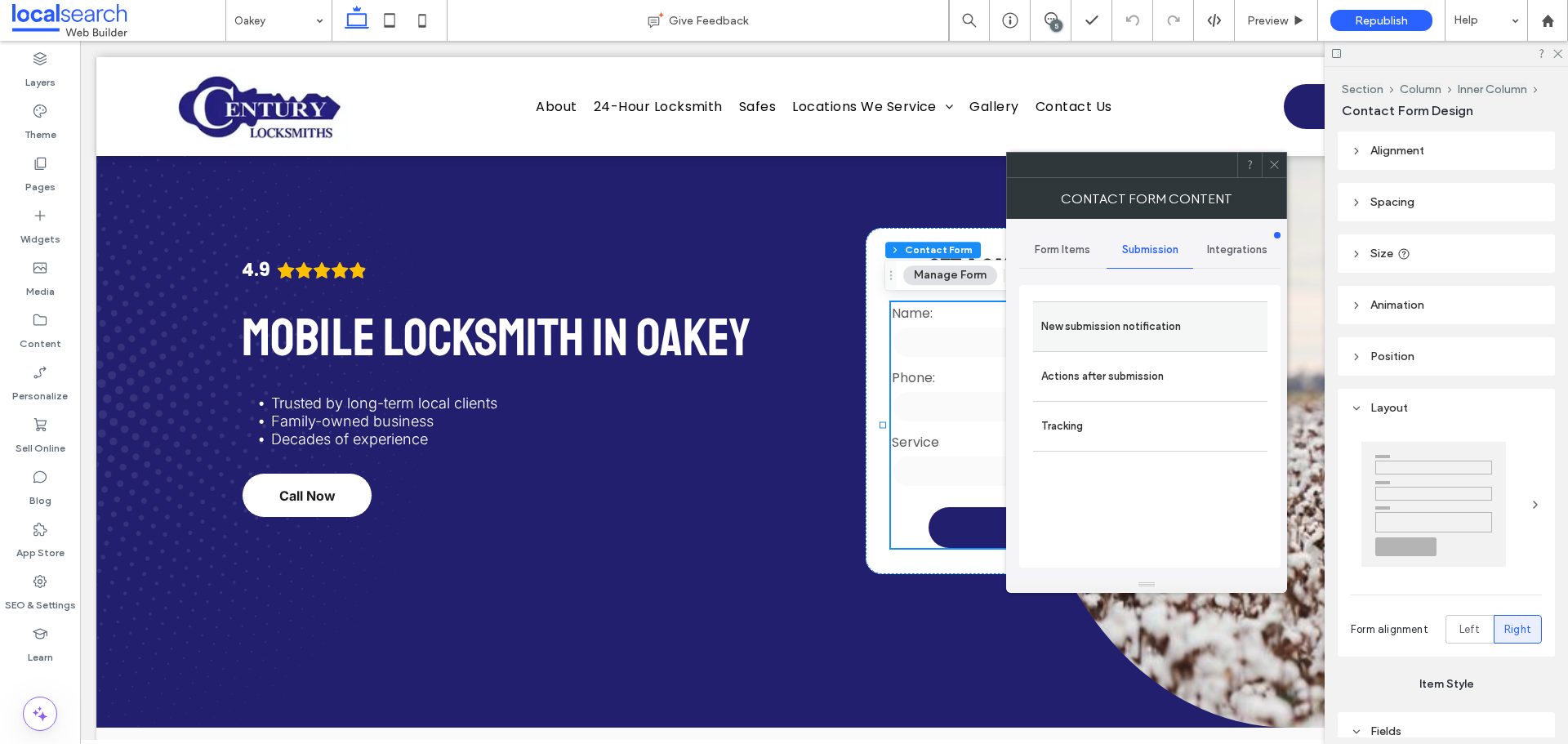 click on "New submission notification" at bounding box center (1150, 327) 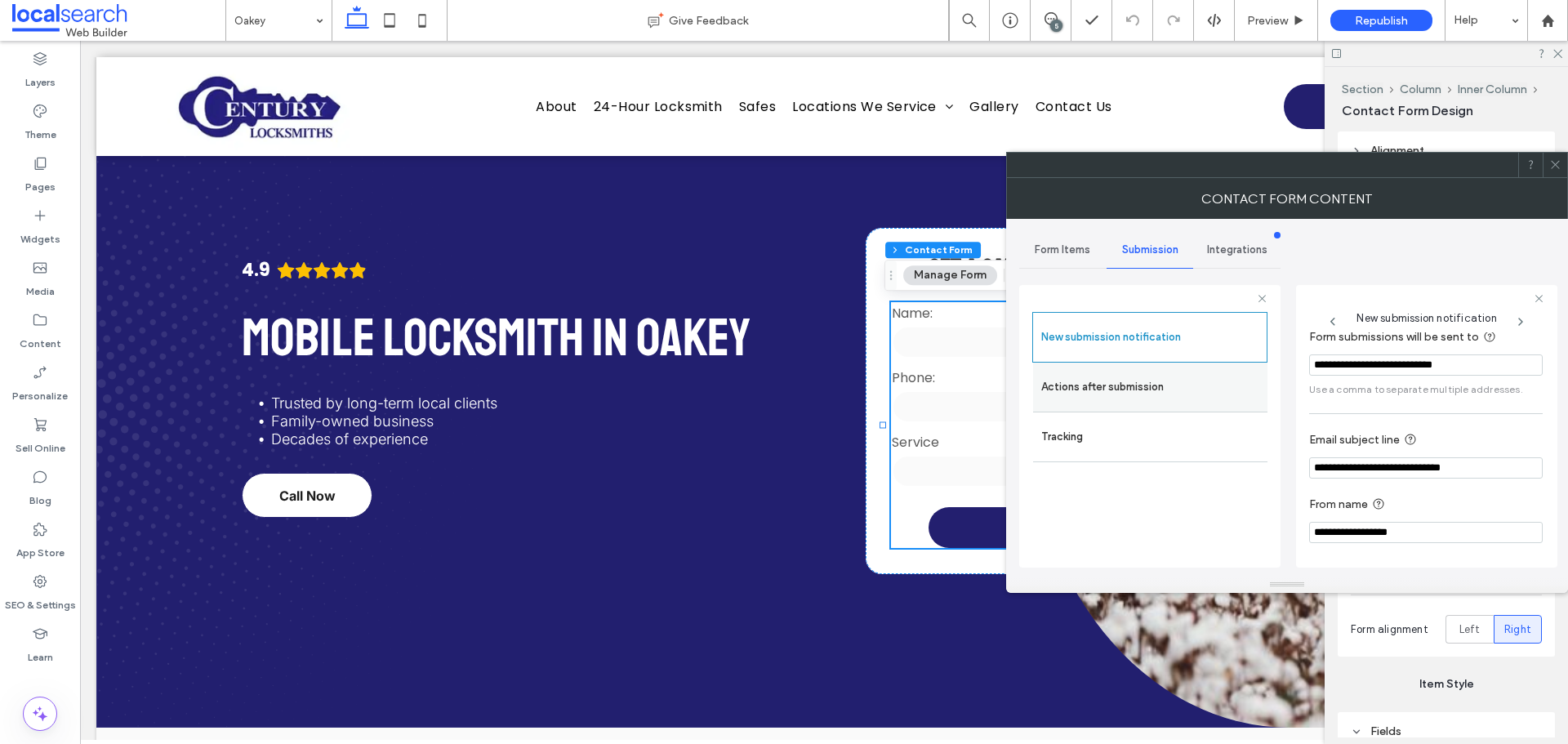 click on "Actions after submission" at bounding box center (1150, 387) 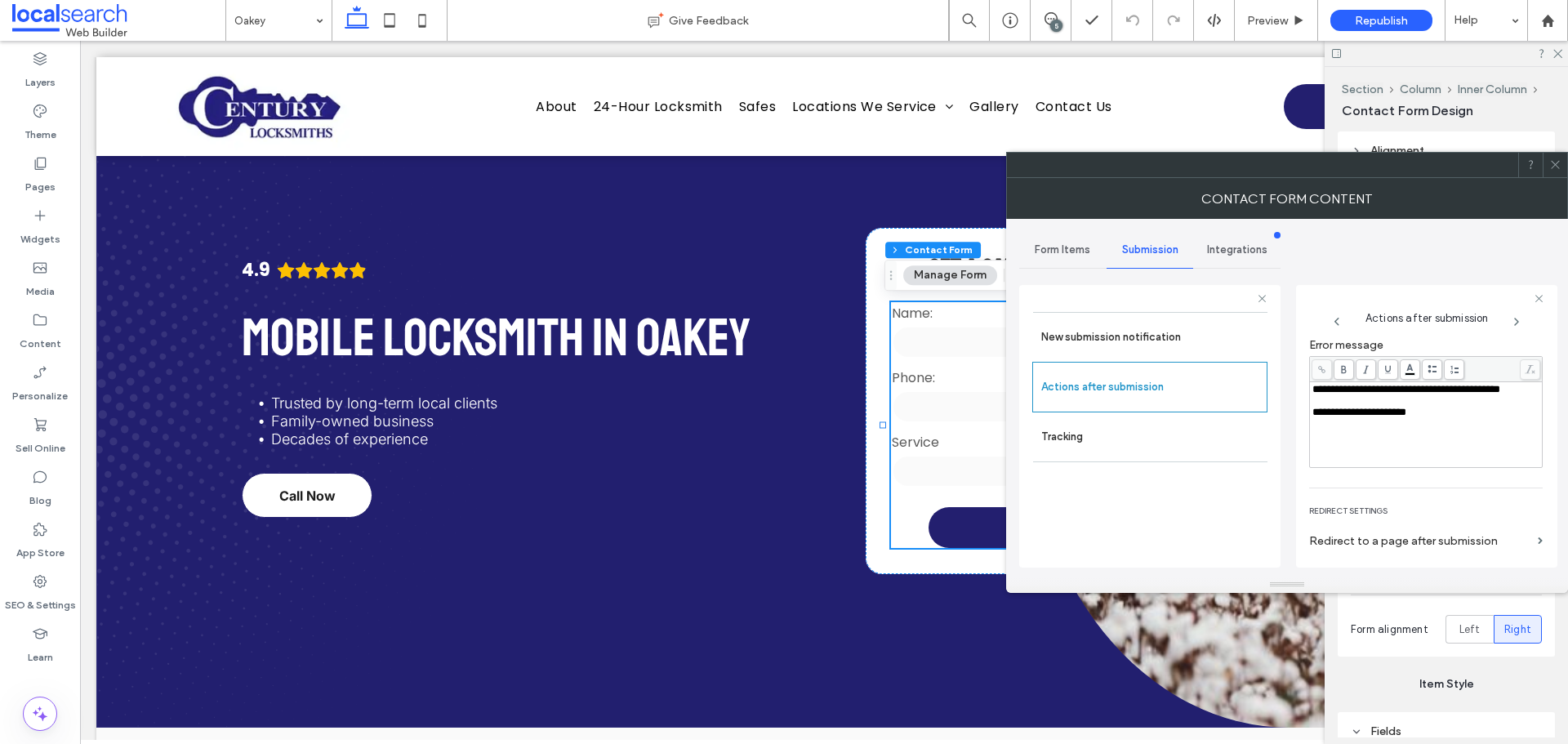 scroll, scrollTop: 282, scrollLeft: 0, axis: vertical 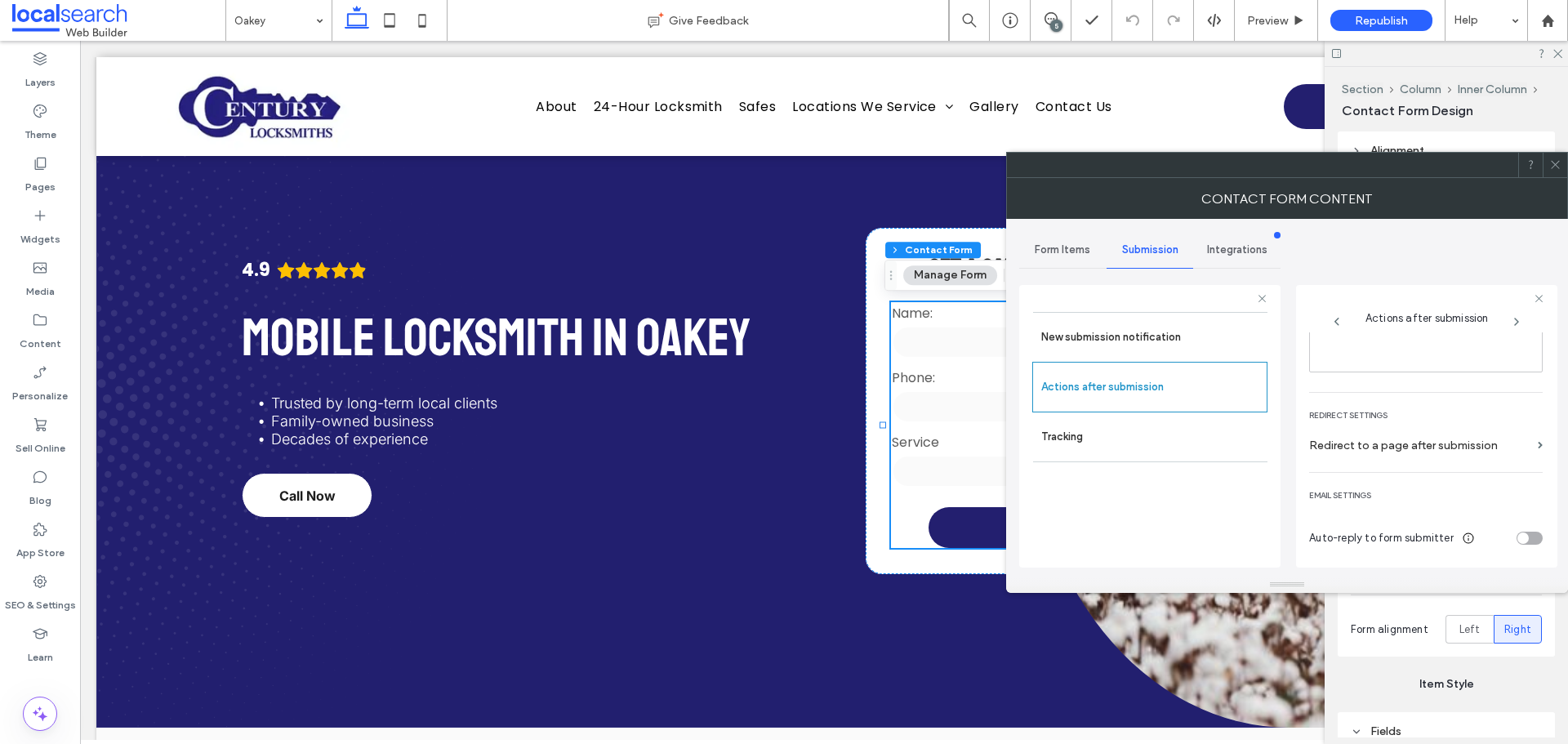 click at bounding box center (1555, 165) 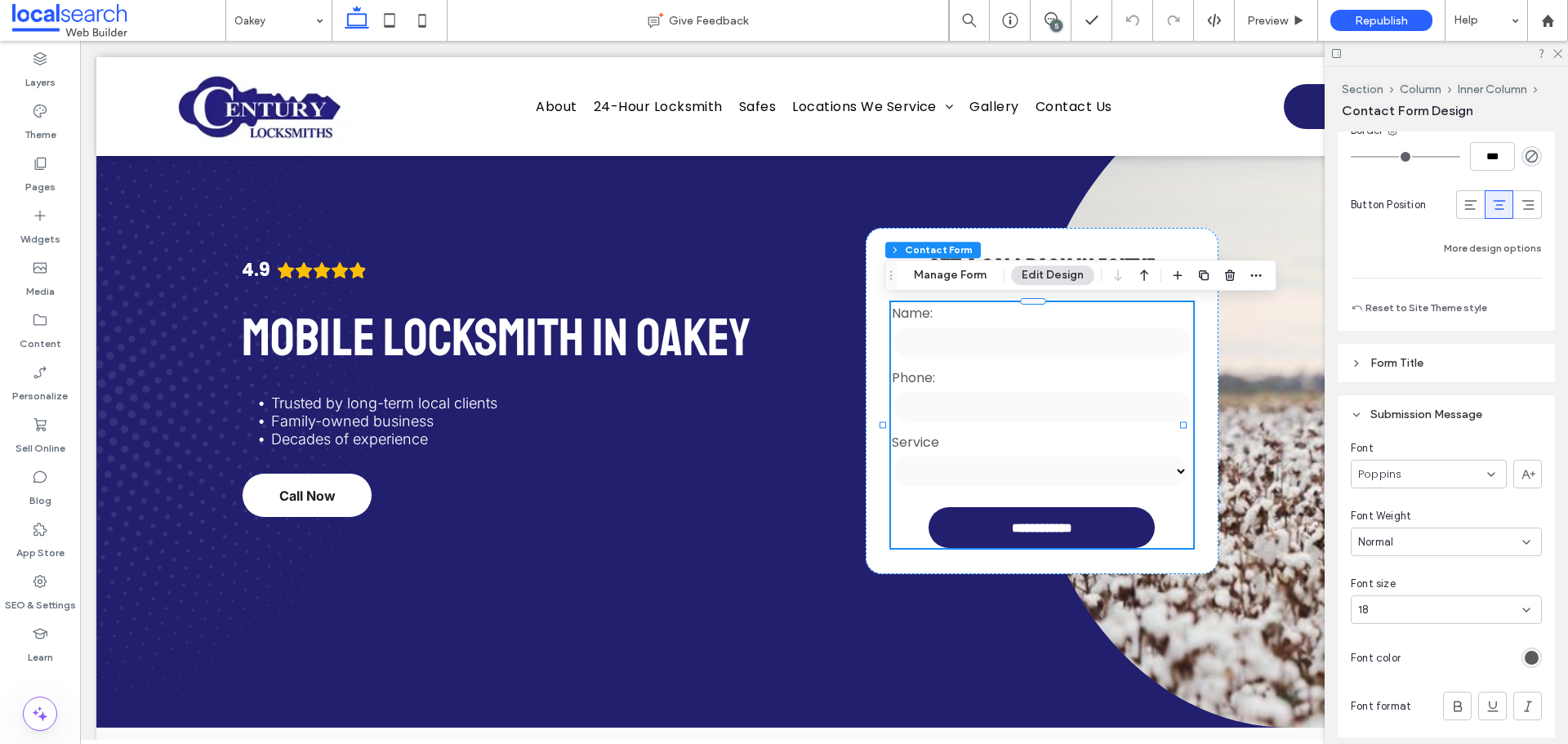 scroll, scrollTop: 1552, scrollLeft: 0, axis: vertical 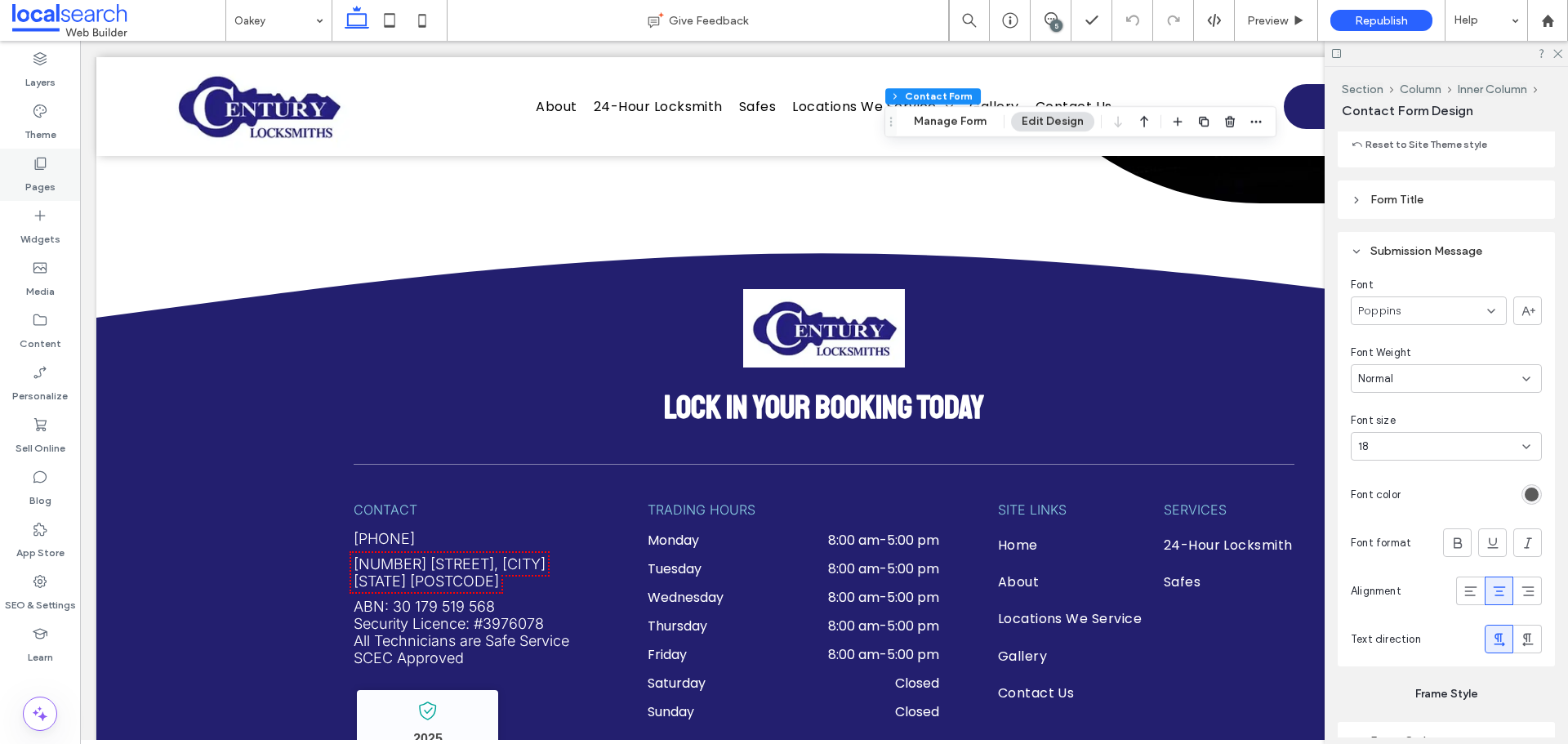 click 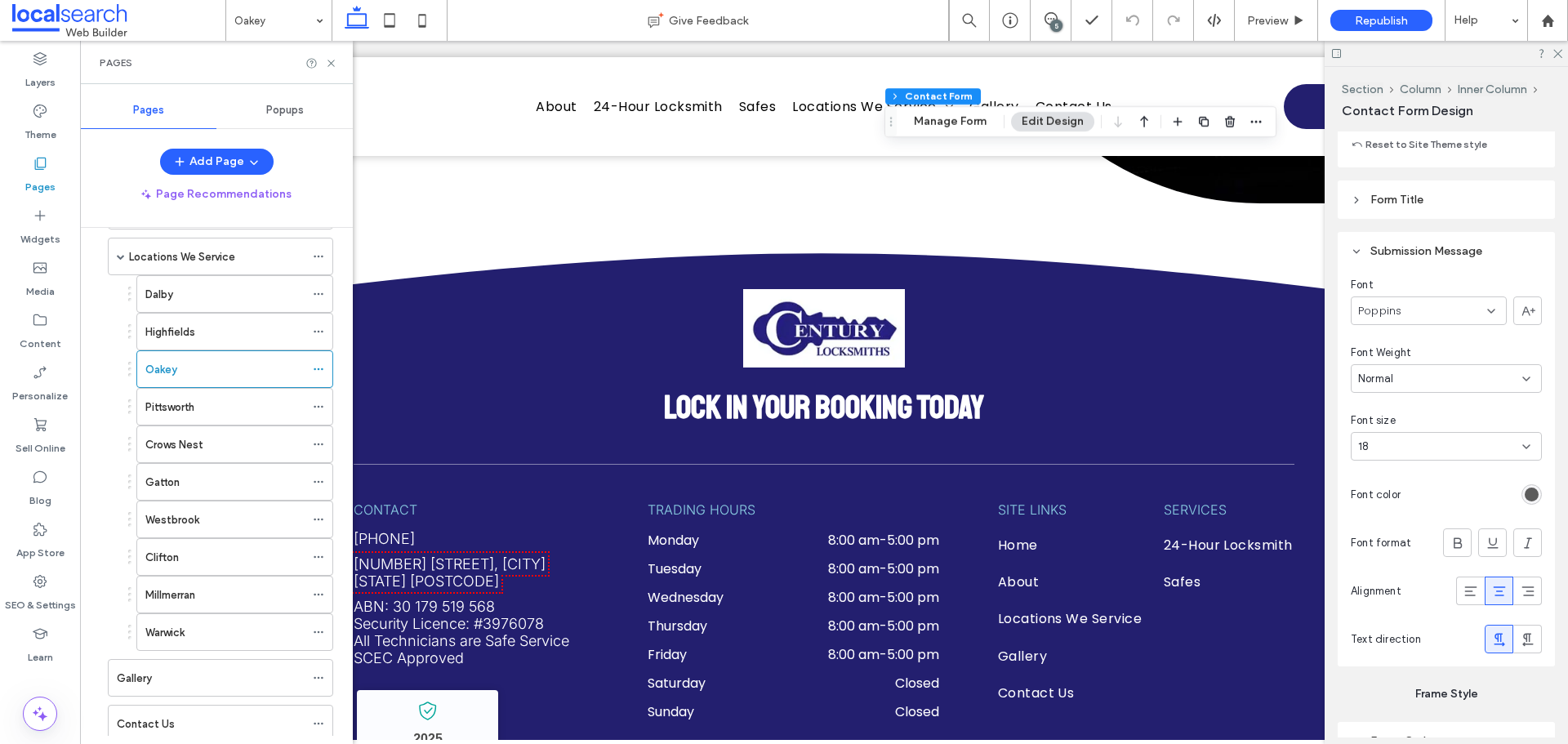 scroll, scrollTop: 248, scrollLeft: 0, axis: vertical 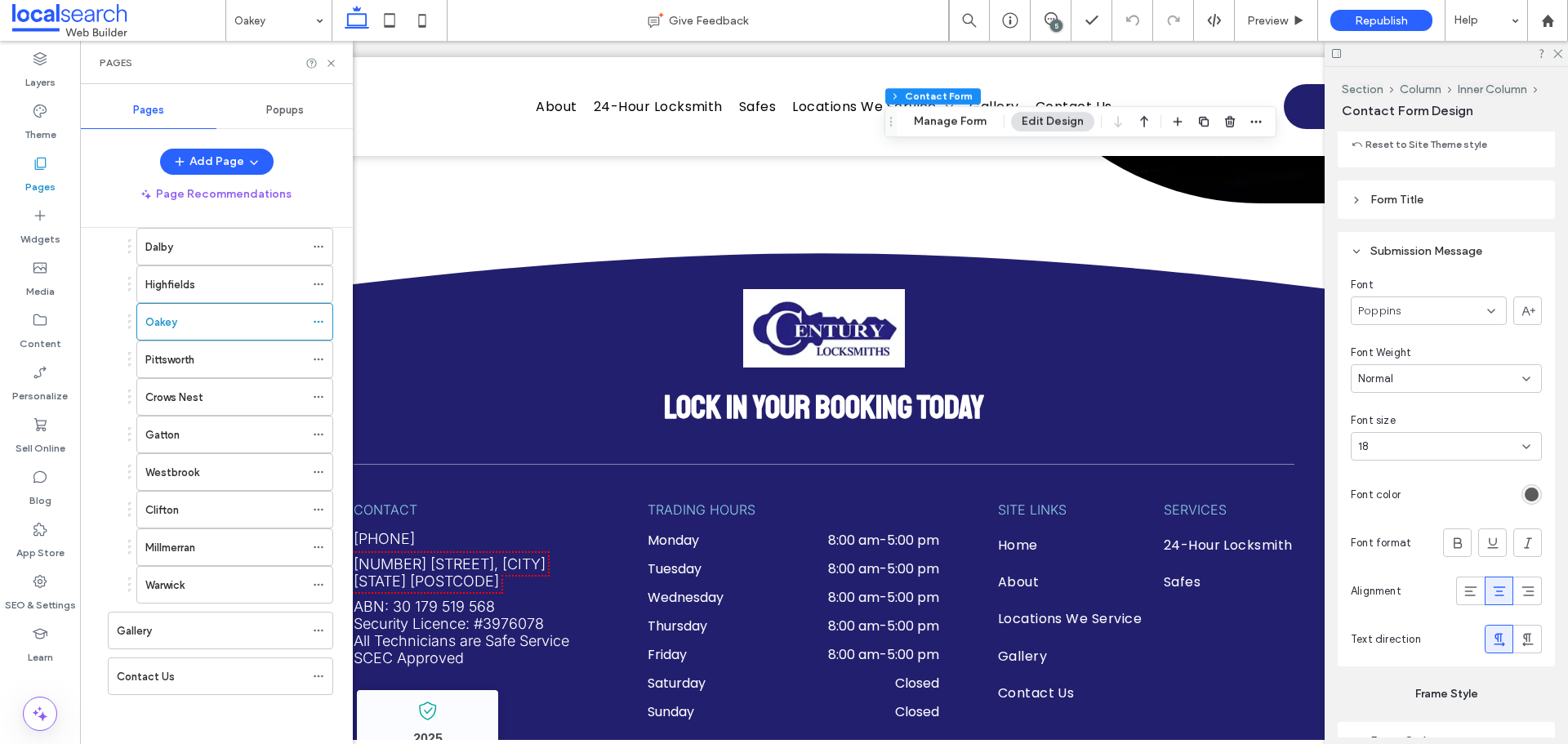 click on "Pittsworth" at bounding box center (170, 359) 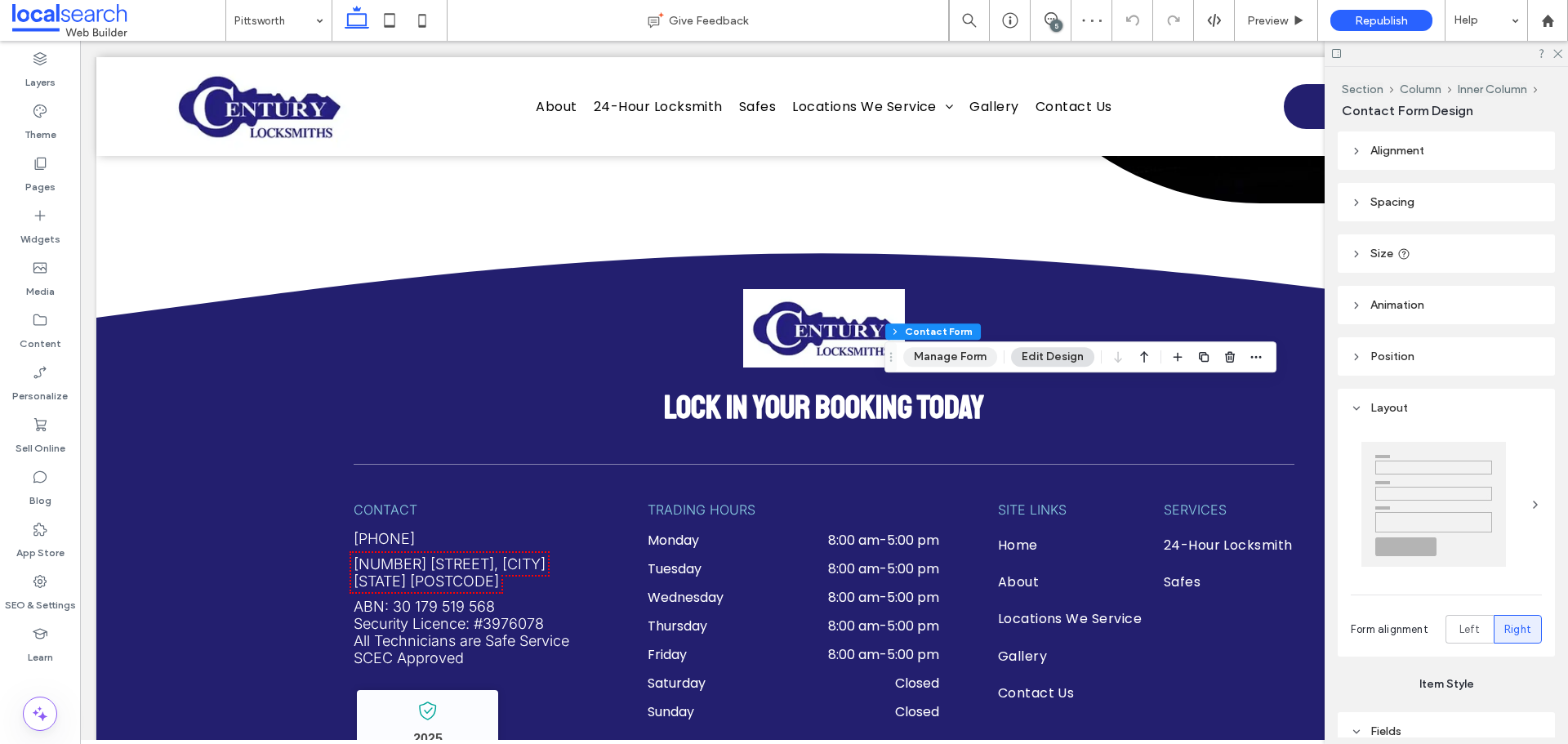 type on "*" 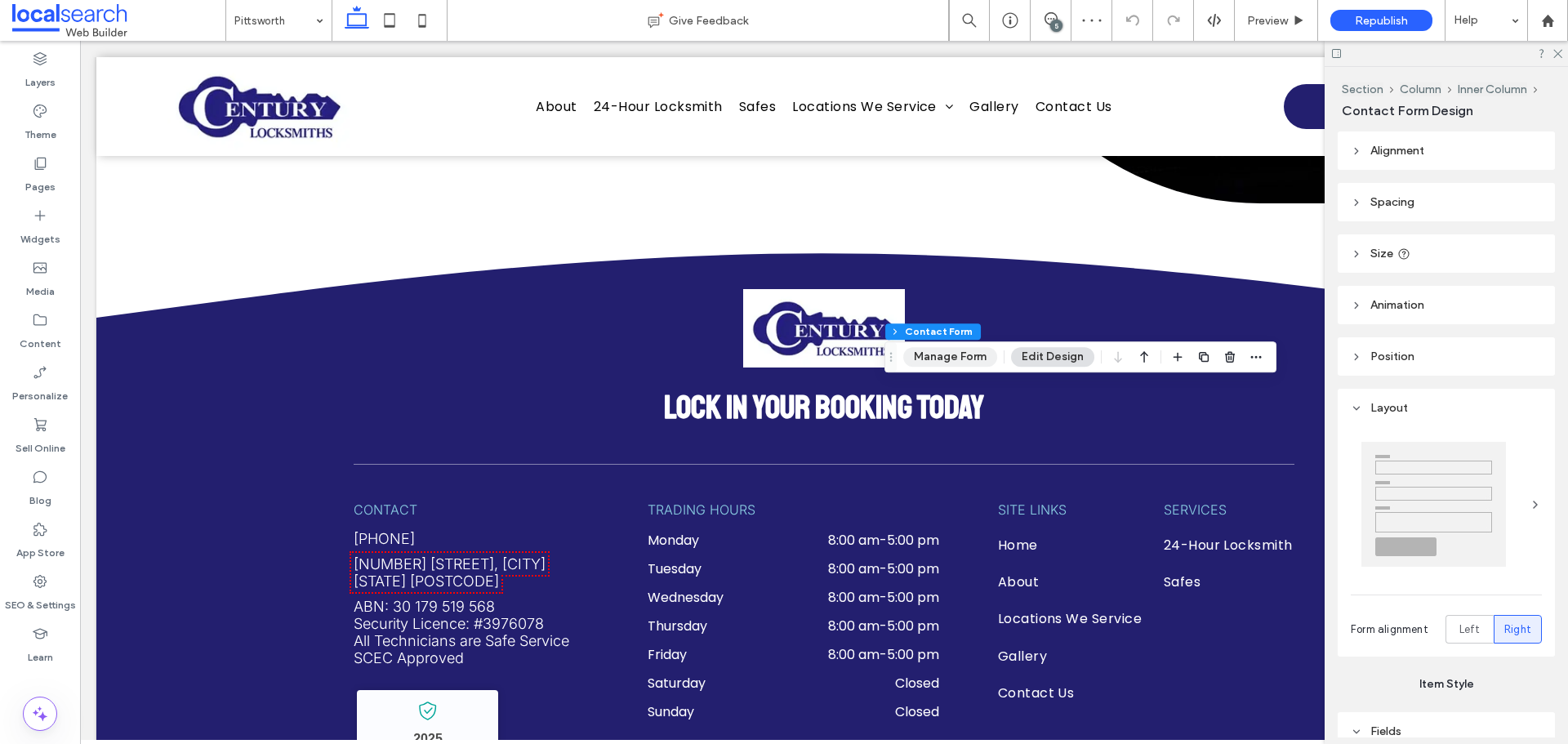 type on "***" 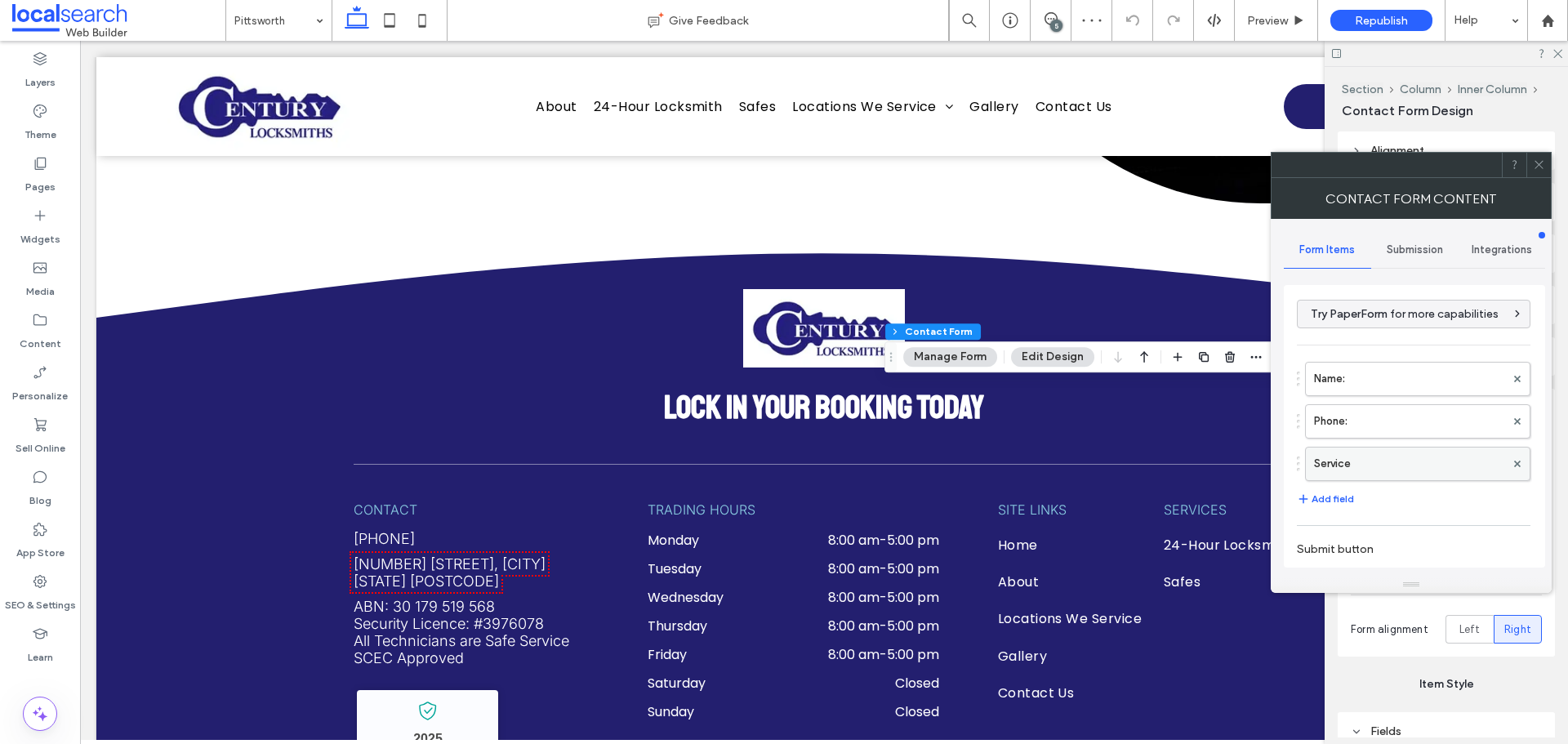 click on "Service" at bounding box center [1410, 464] 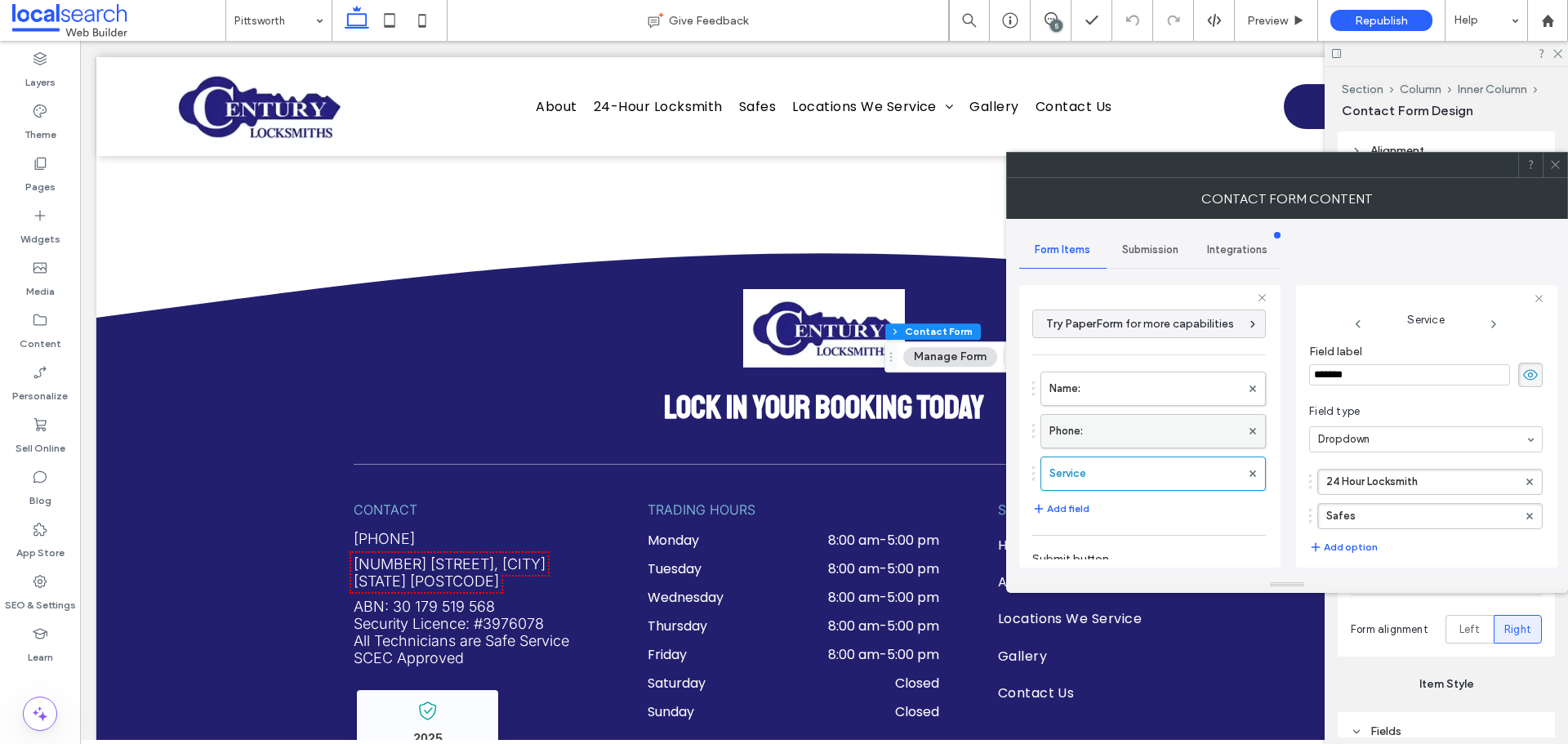 scroll, scrollTop: 156, scrollLeft: 0, axis: vertical 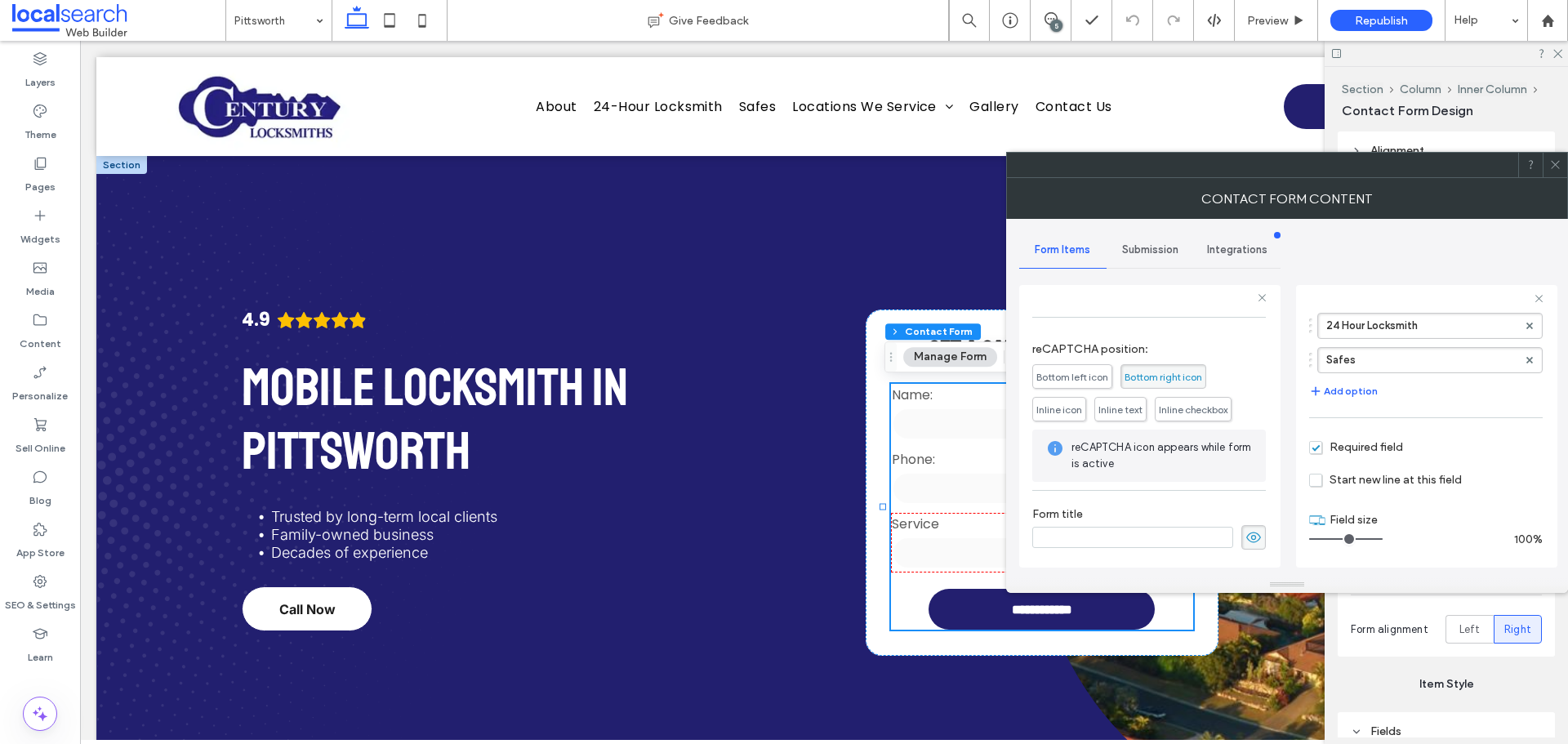 click on "Submission" at bounding box center (1150, 250) 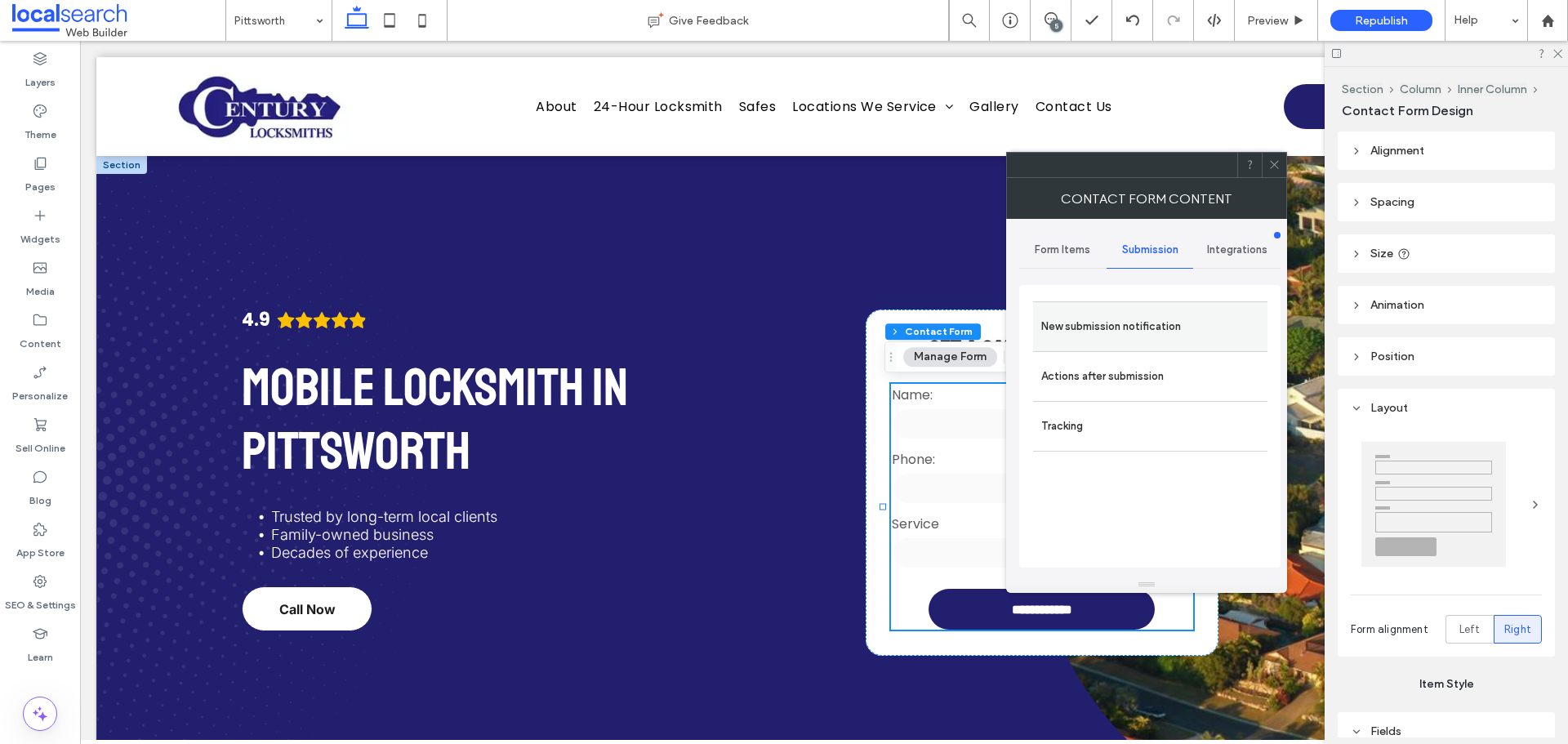 click on "New submission notification" at bounding box center (1150, 326) 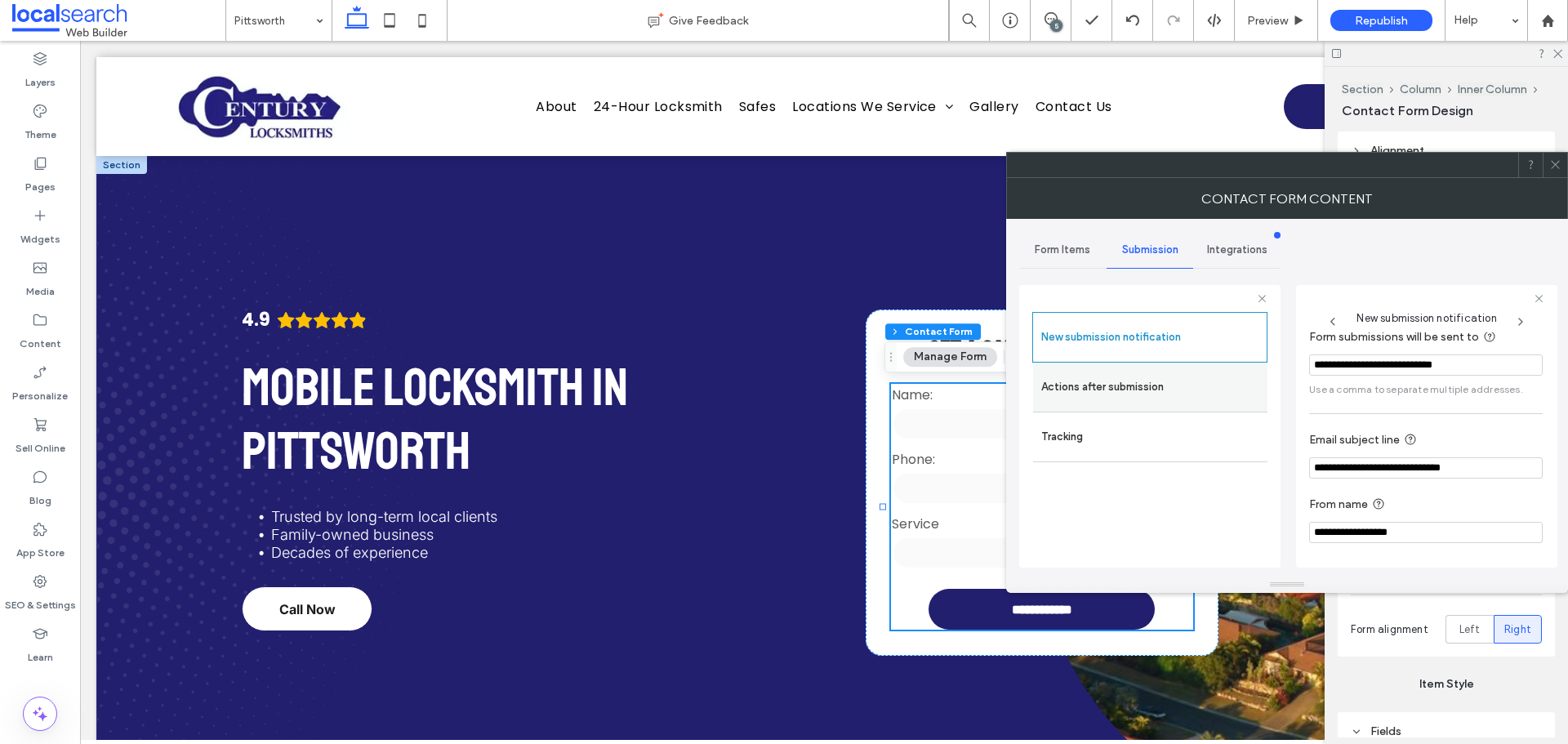 click on "Actions after submission" at bounding box center (1150, 387) 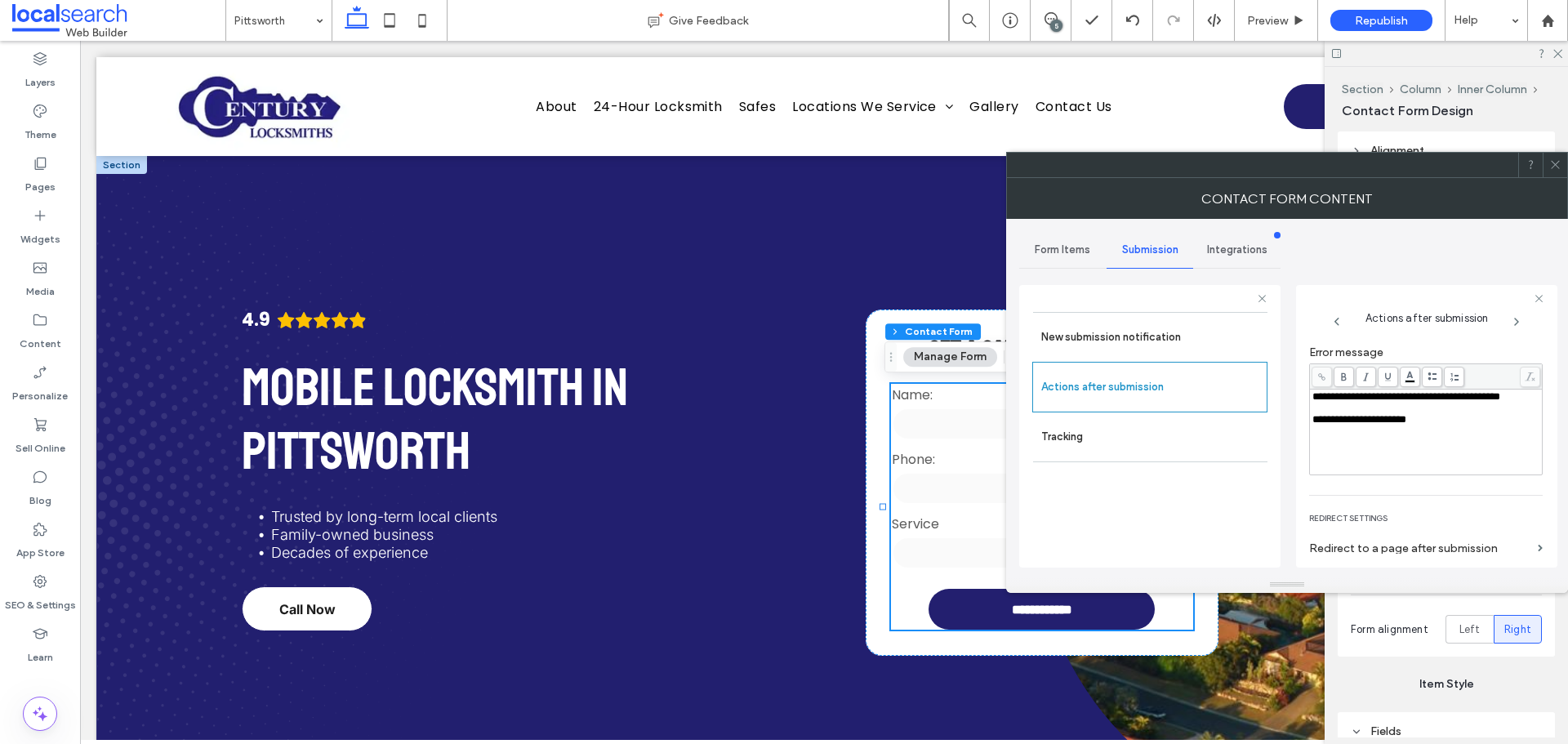 scroll, scrollTop: 282, scrollLeft: 0, axis: vertical 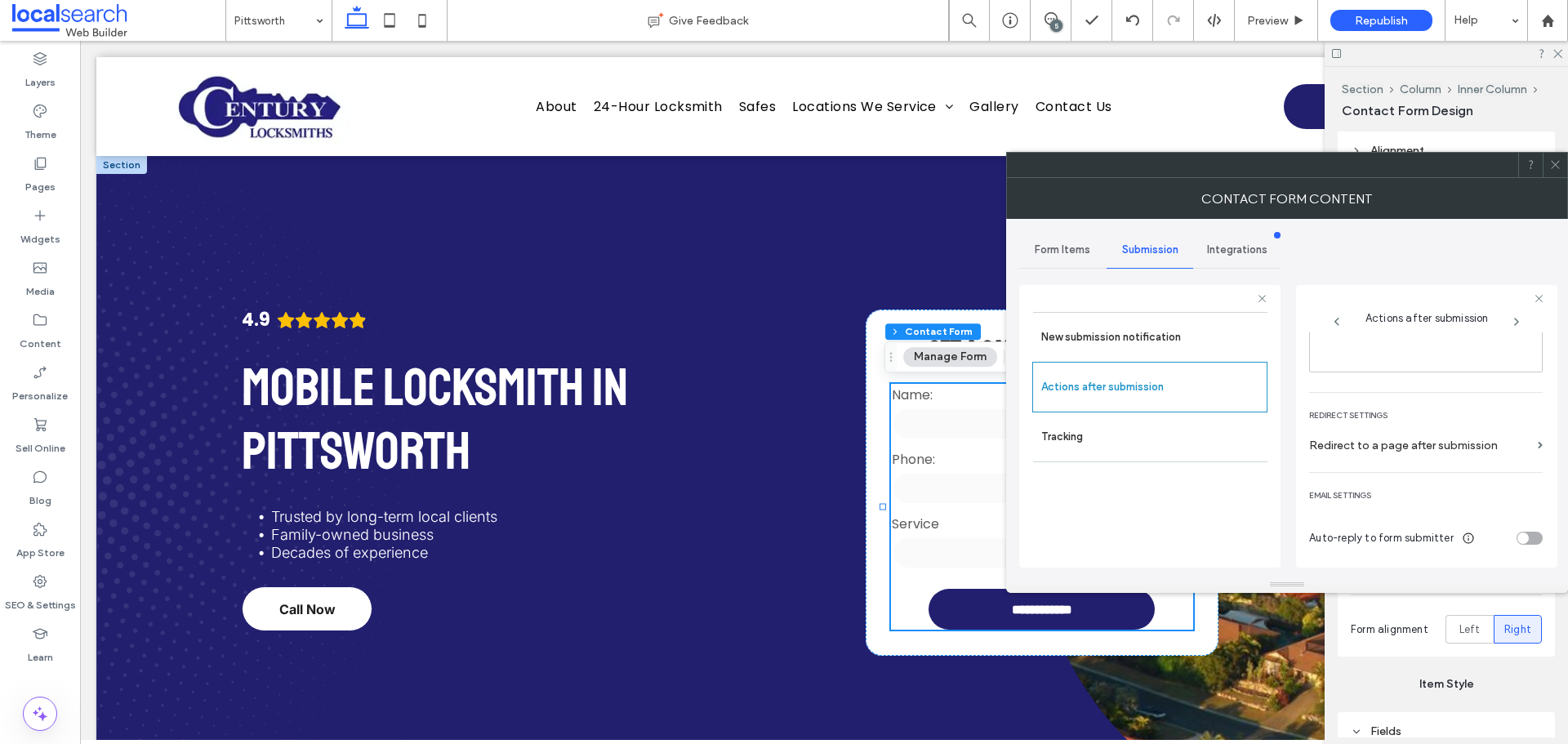 click 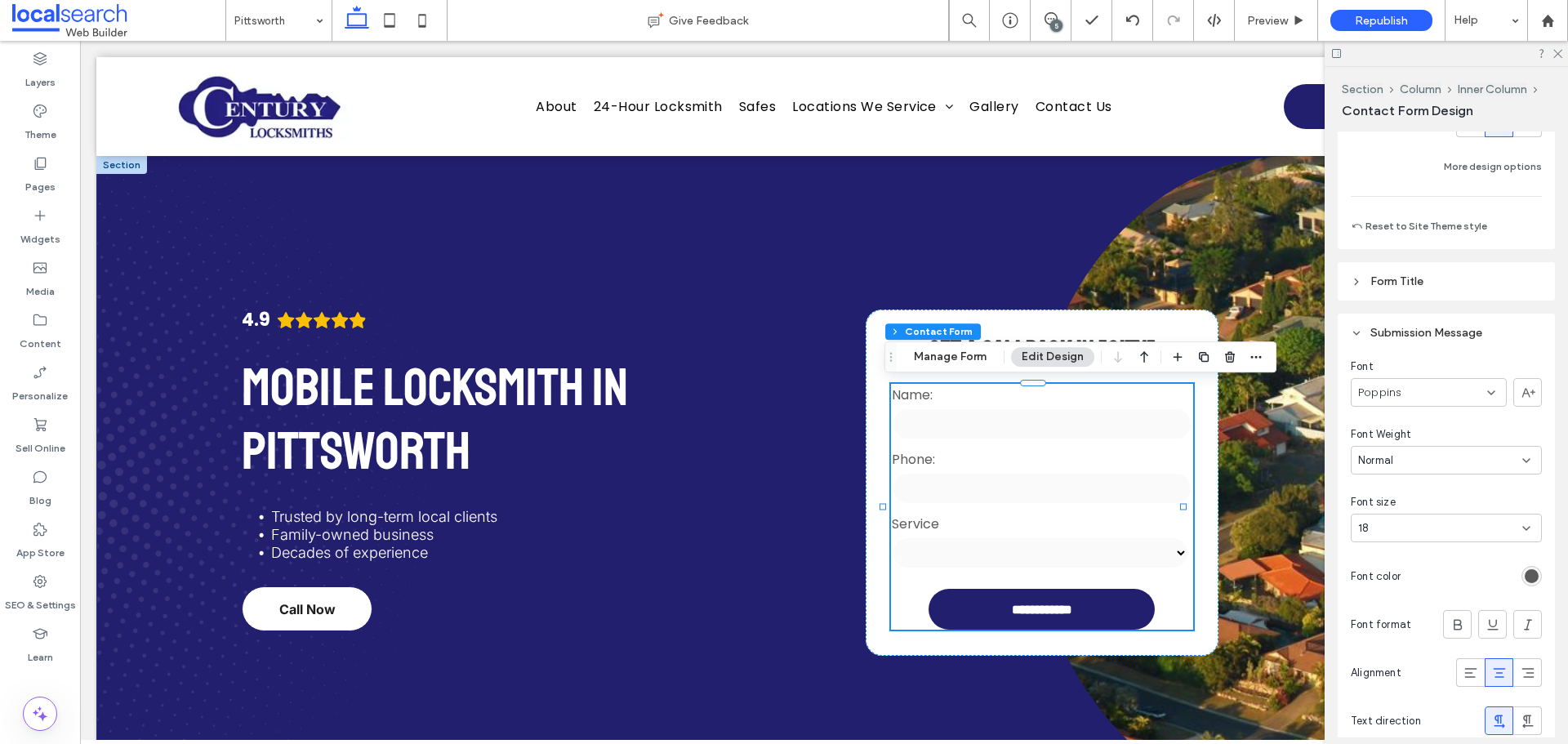 scroll, scrollTop: 1633, scrollLeft: 0, axis: vertical 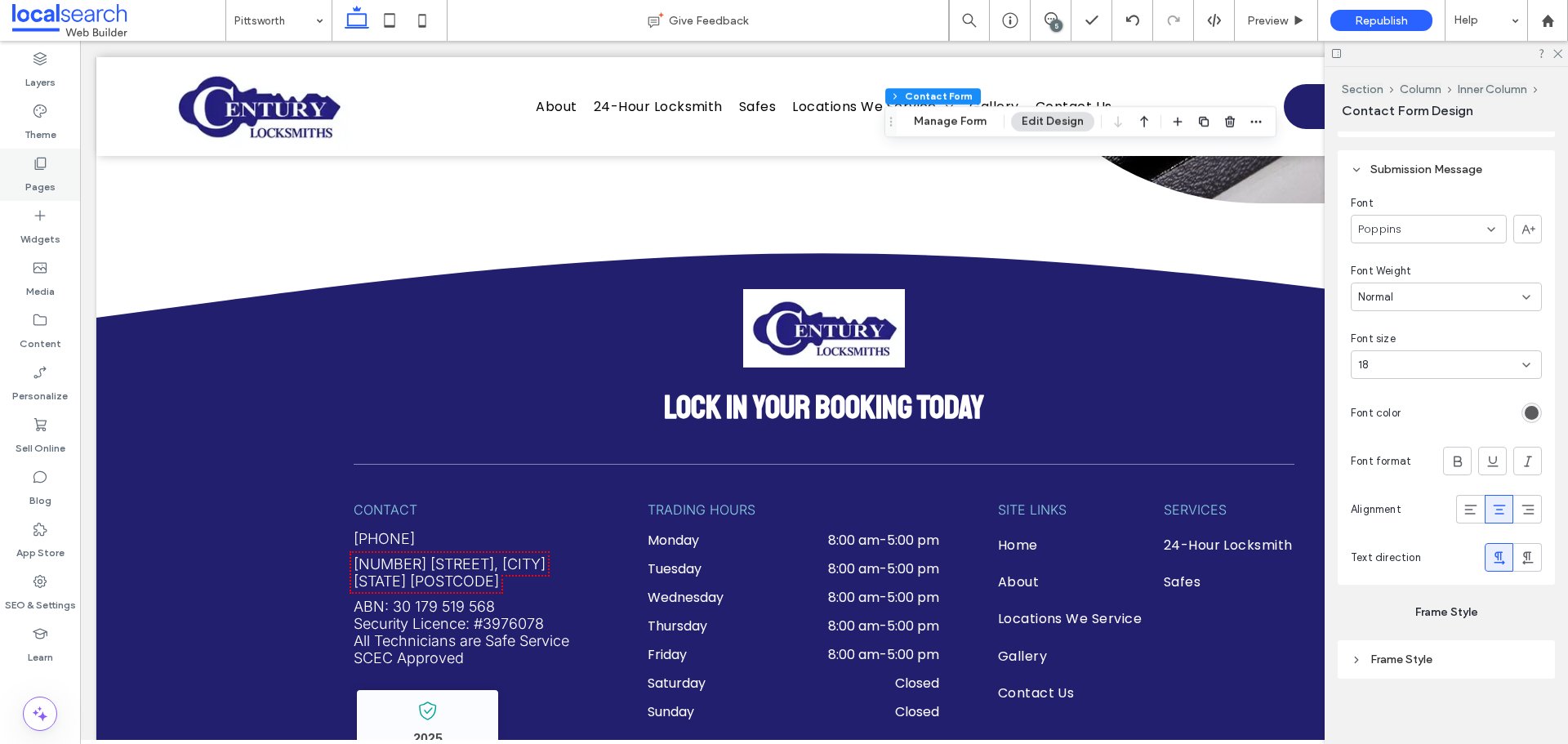 drag, startPoint x: 65, startPoint y: 163, endPoint x: 72, endPoint y: 187, distance: 25 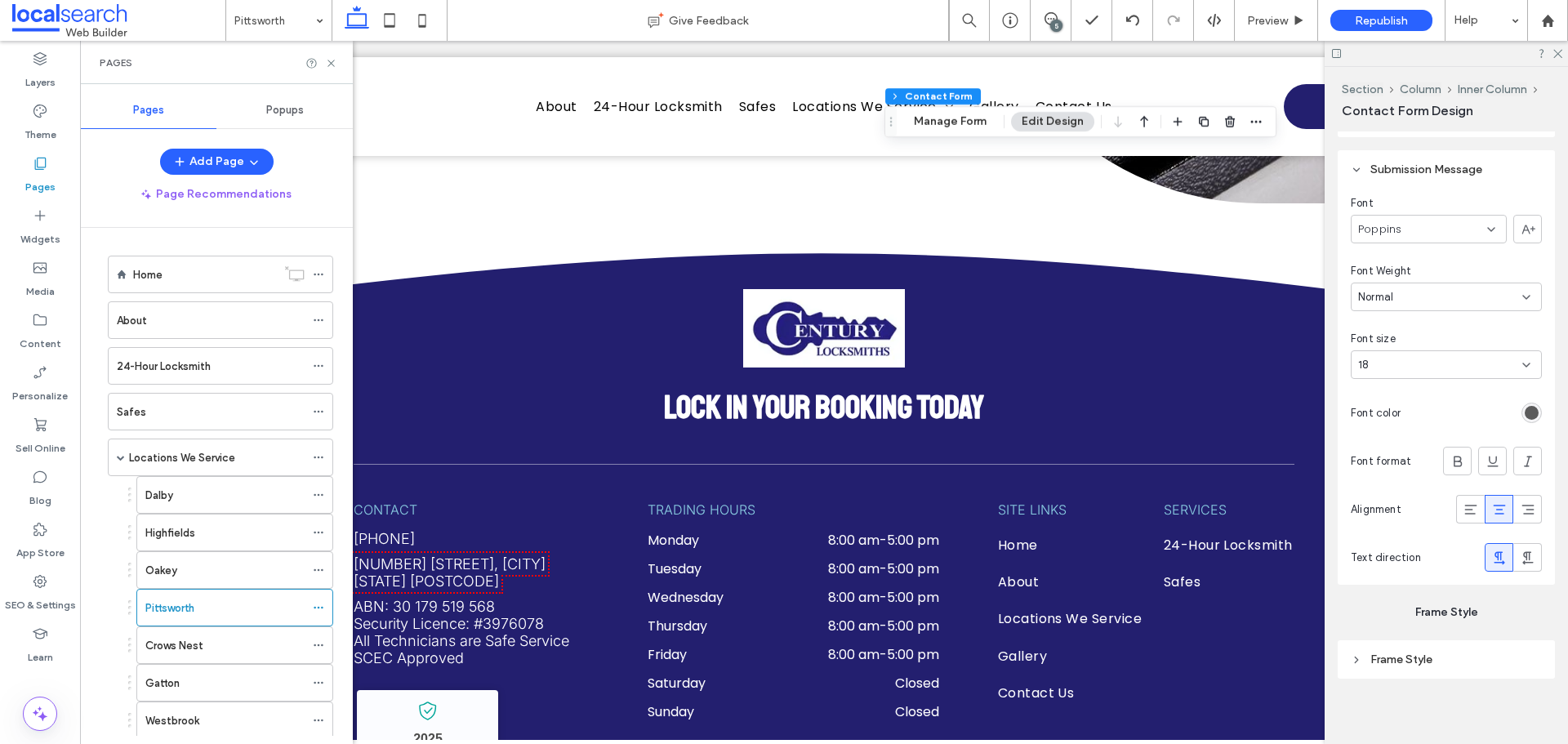 drag, startPoint x: 211, startPoint y: 643, endPoint x: 505, endPoint y: 701, distance: 299.6665 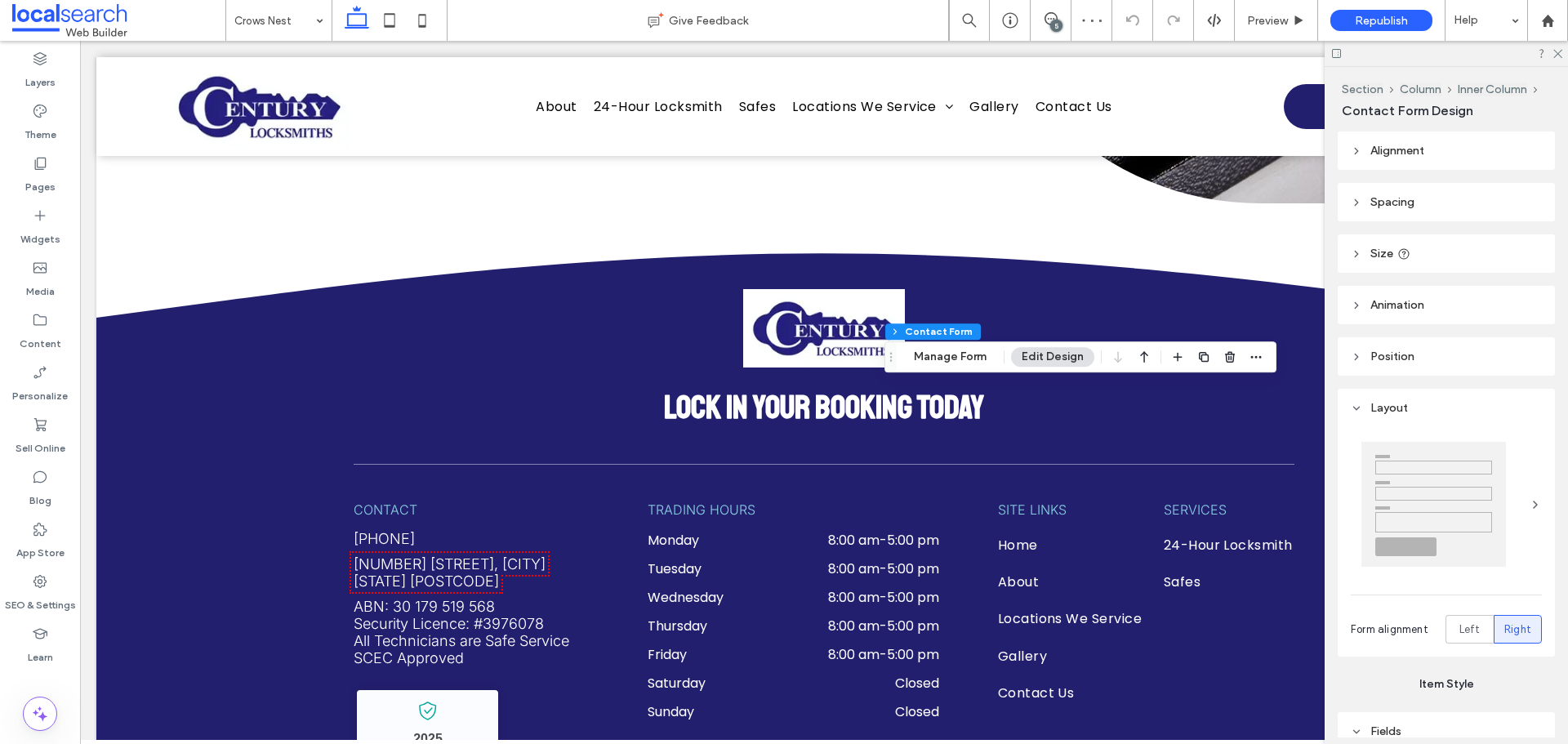 type on "*" 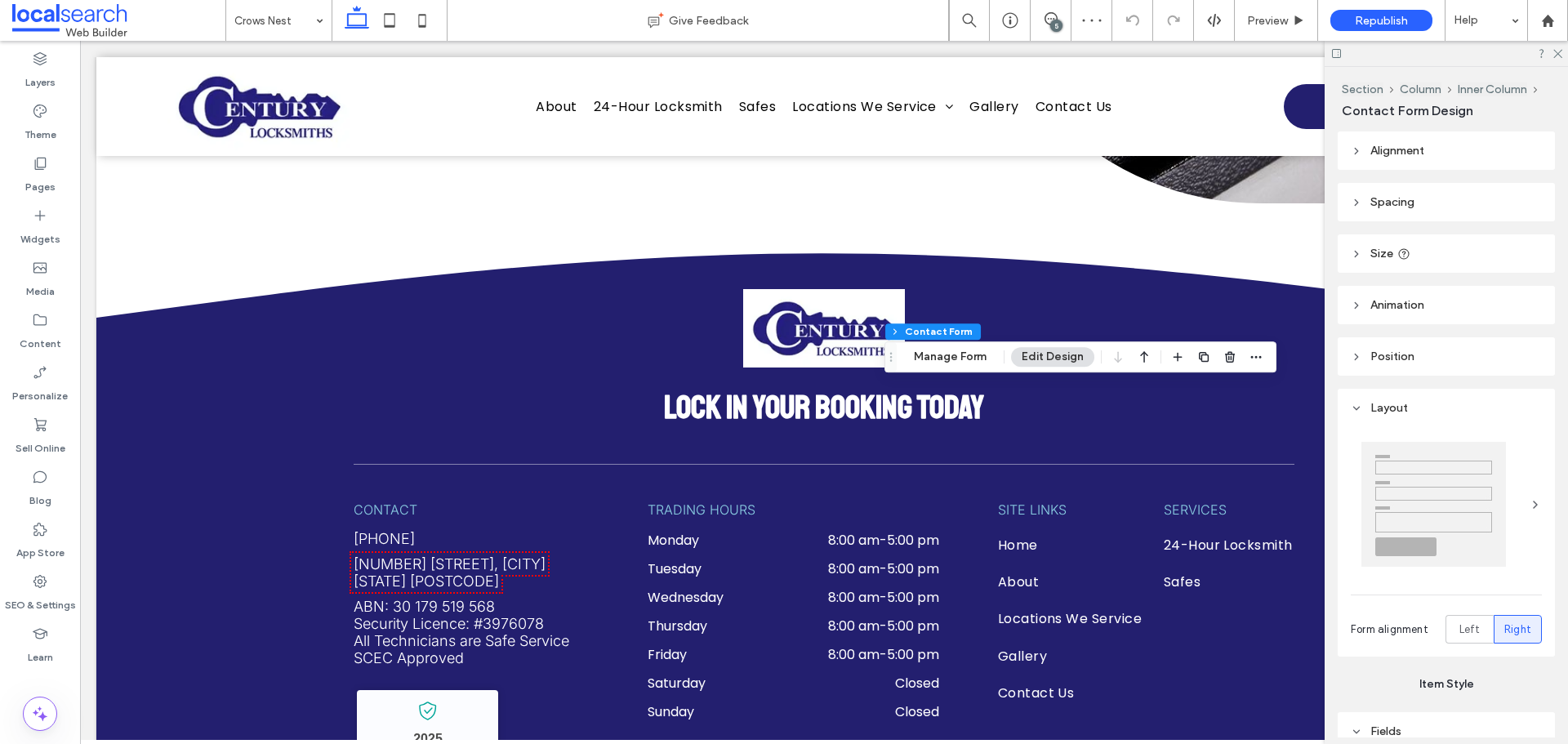 type on "***" 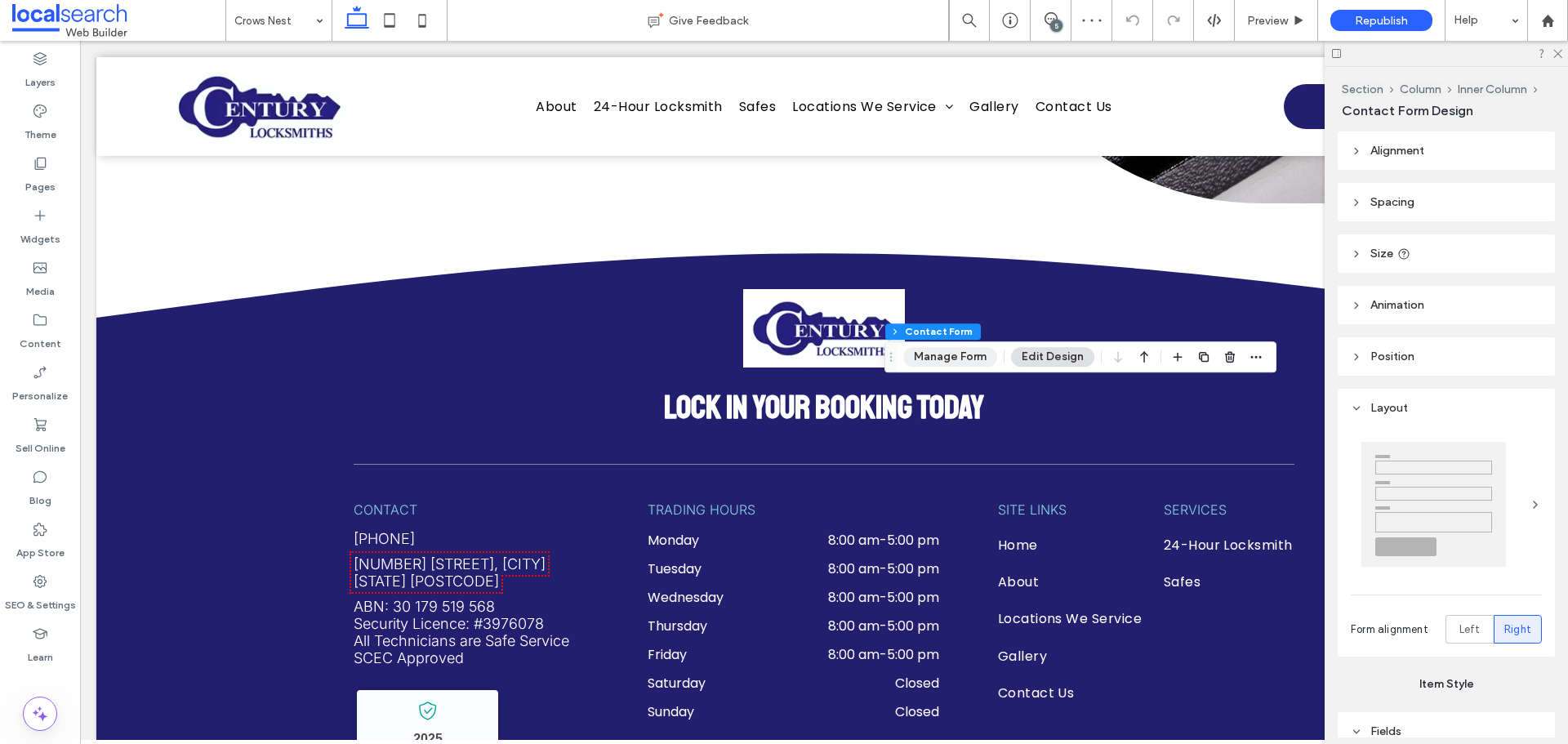 click on "Manage Form" at bounding box center (950, 357) 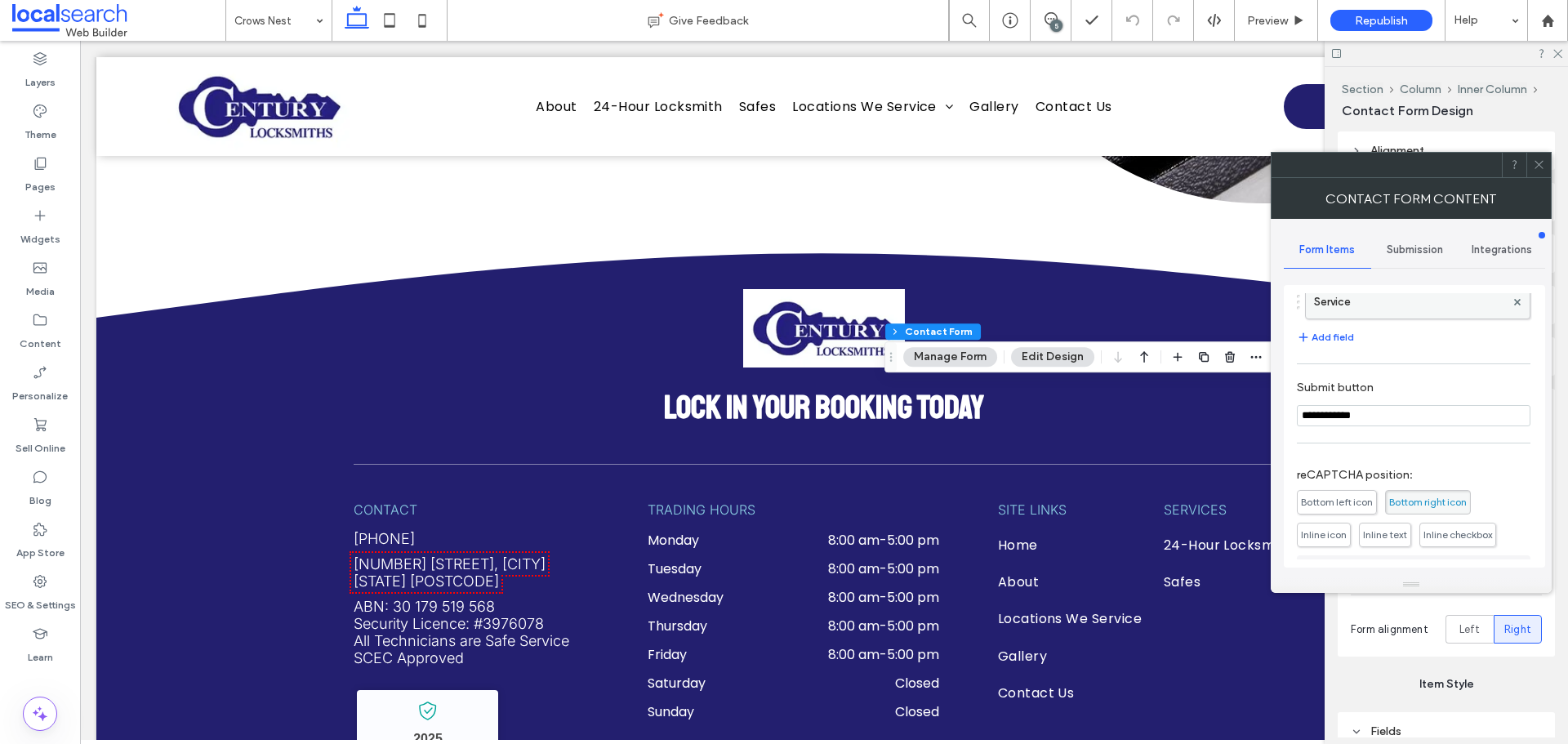scroll, scrollTop: 125, scrollLeft: 0, axis: vertical 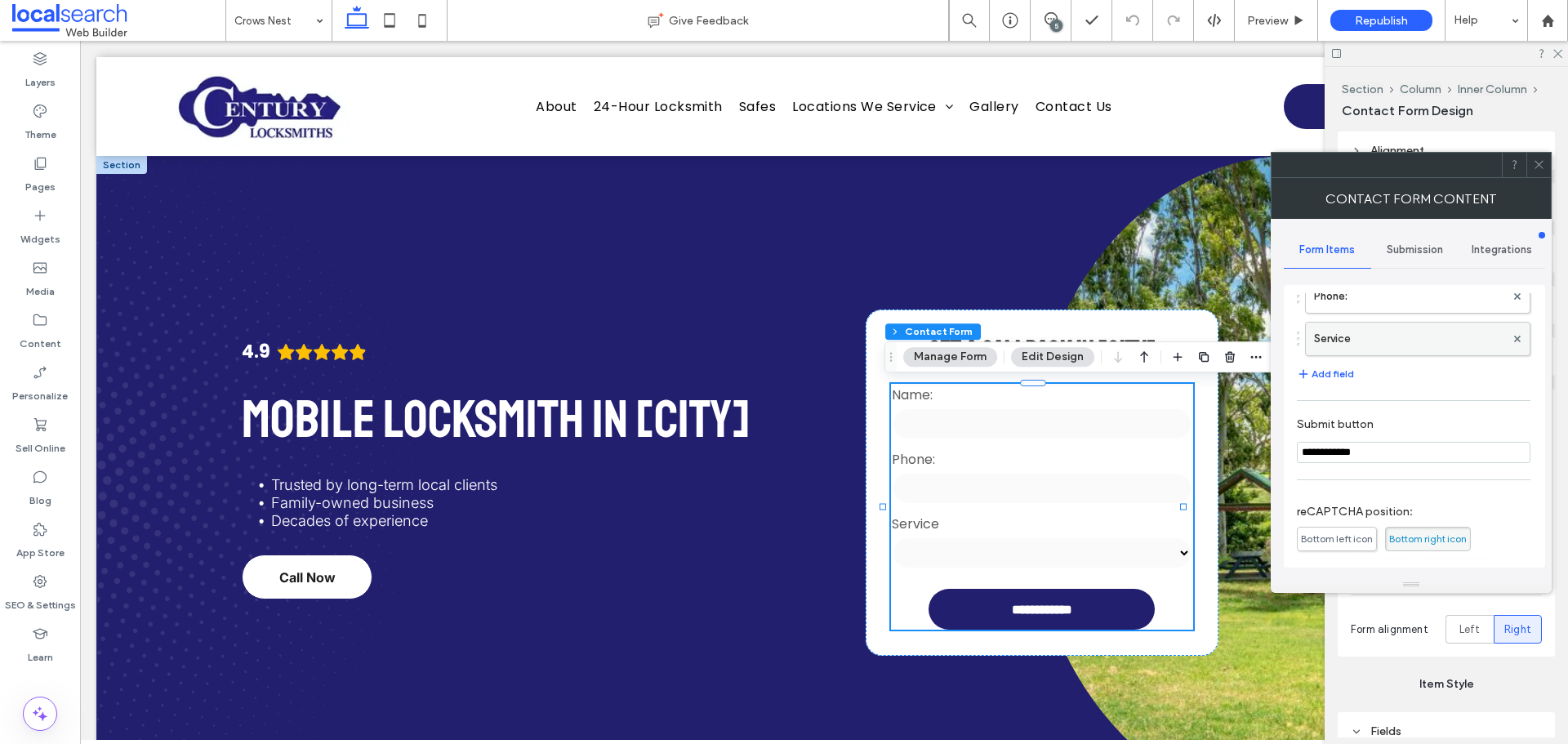click on "Service" at bounding box center [1410, 339] 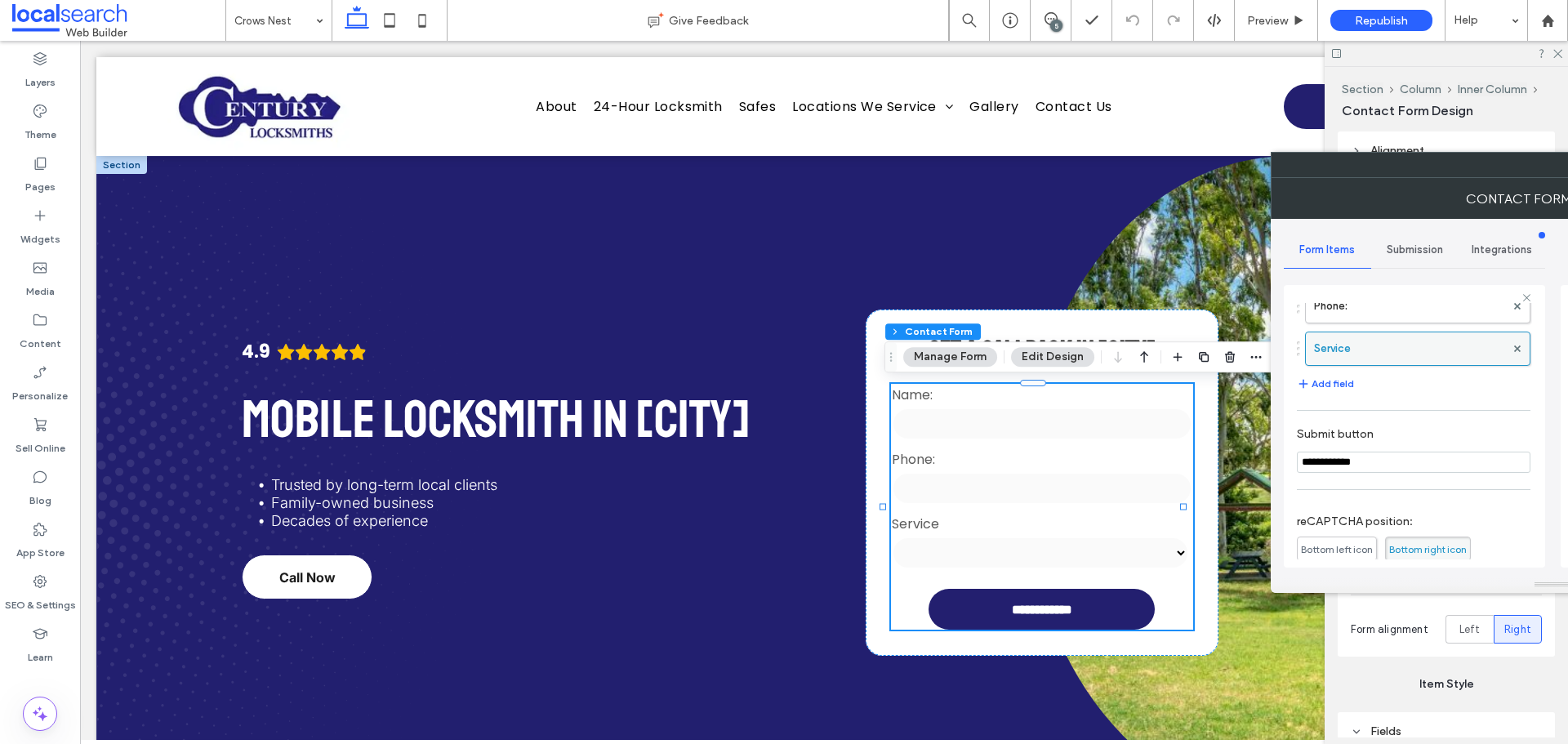 scroll, scrollTop: 0, scrollLeft: 0, axis: both 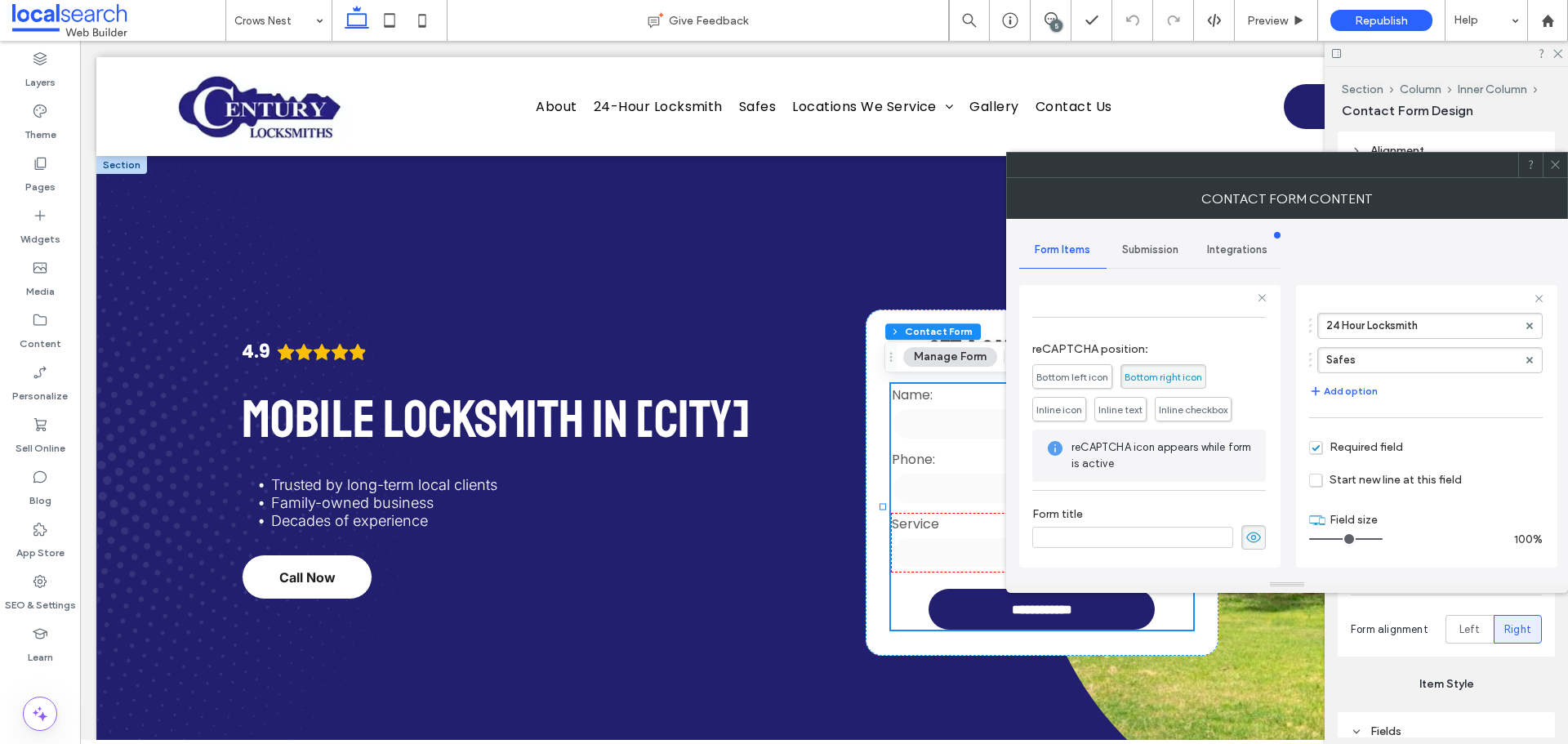click on "Submission" at bounding box center (1150, 250) 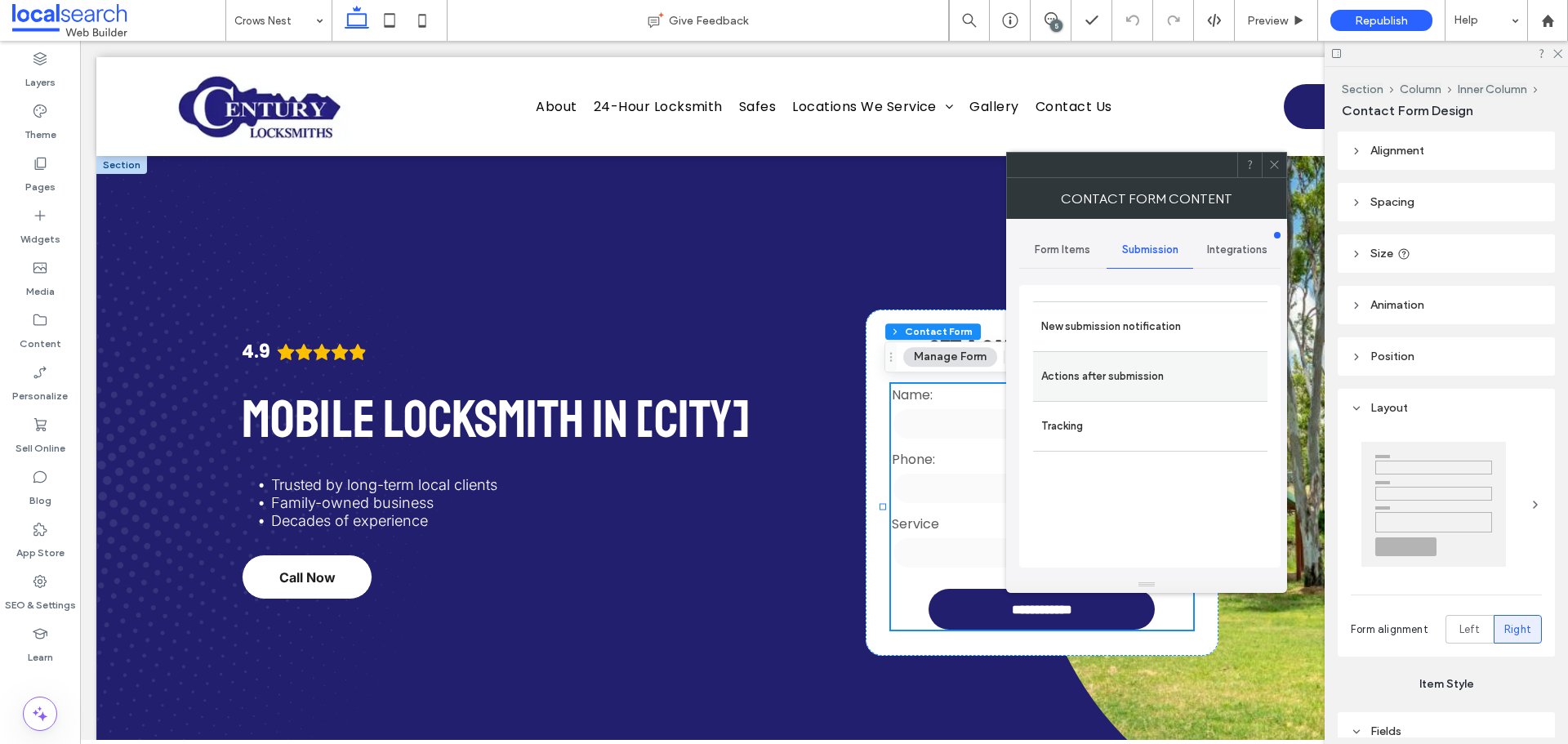 click on "Actions after submission" at bounding box center (1150, 376) 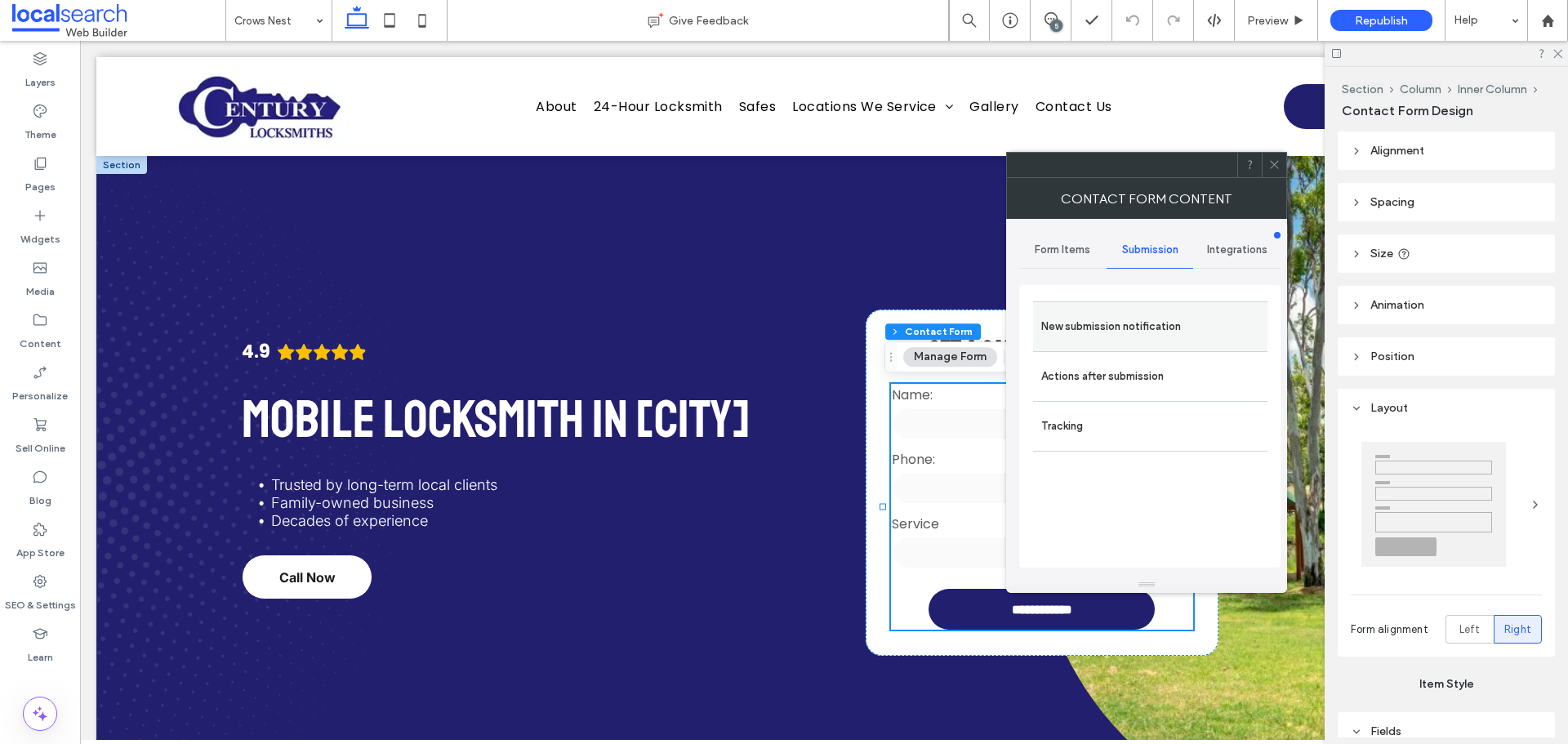 click on "New submission notification" at bounding box center [1150, 327] 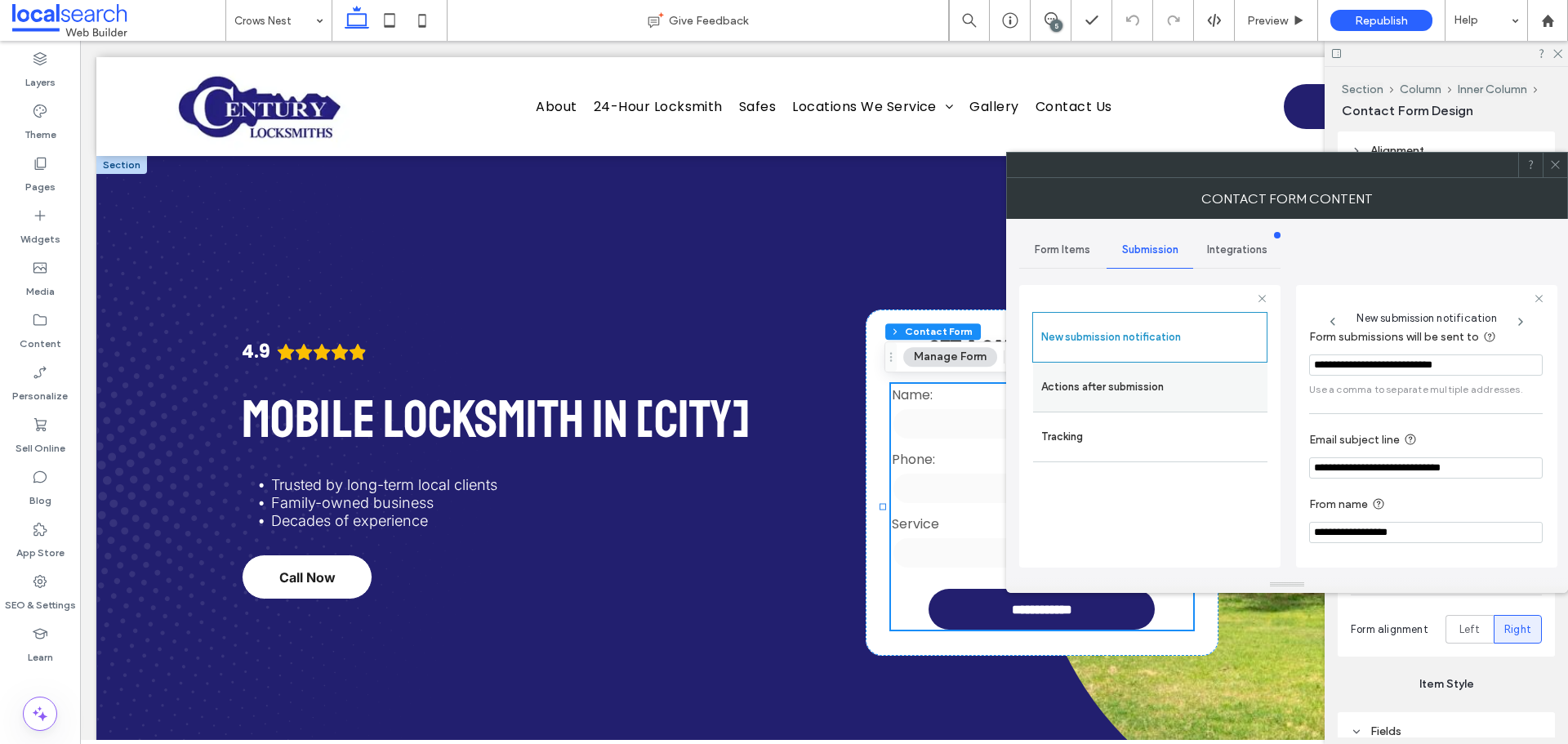 click on "Actions after submission" at bounding box center [1150, 387] 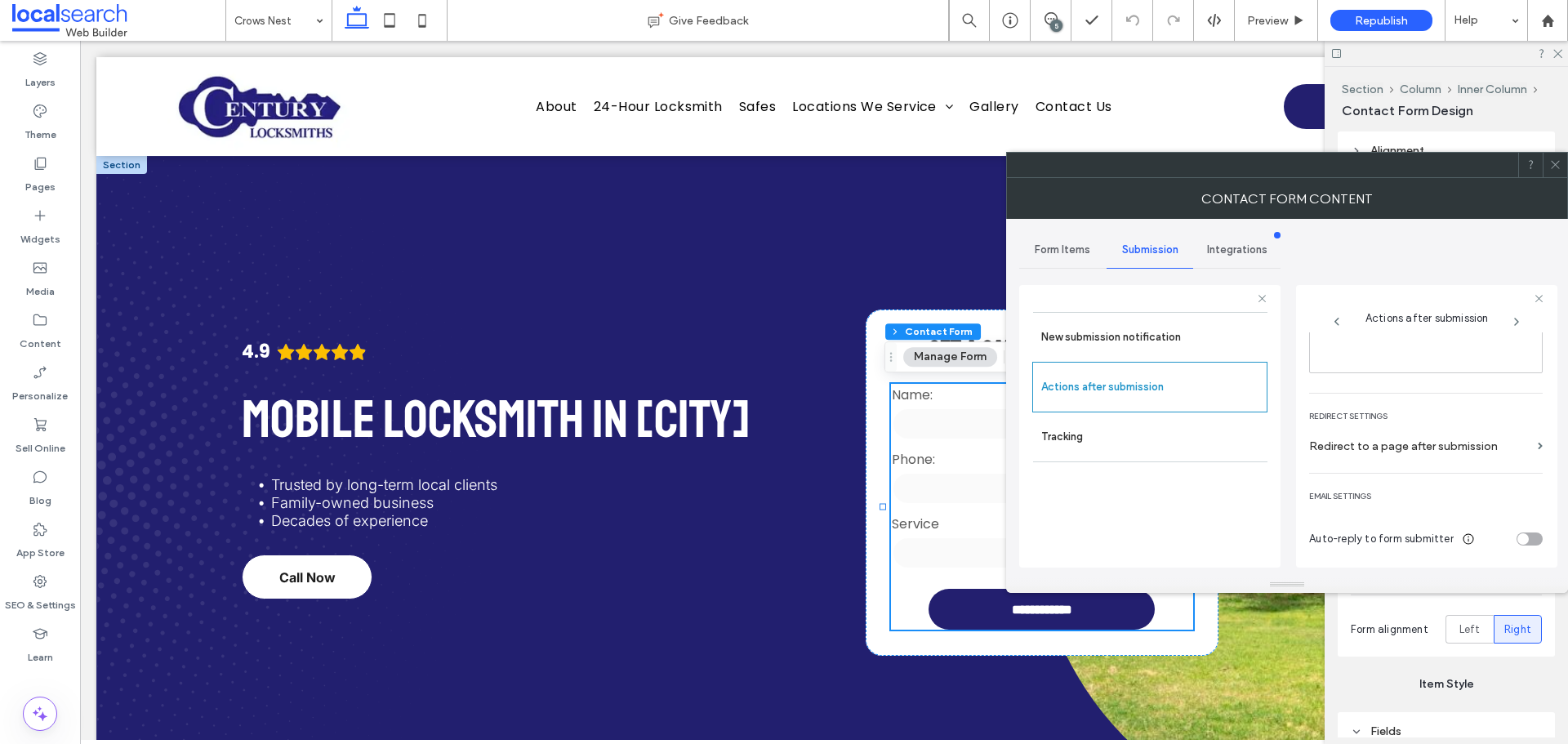 scroll, scrollTop: 282, scrollLeft: 0, axis: vertical 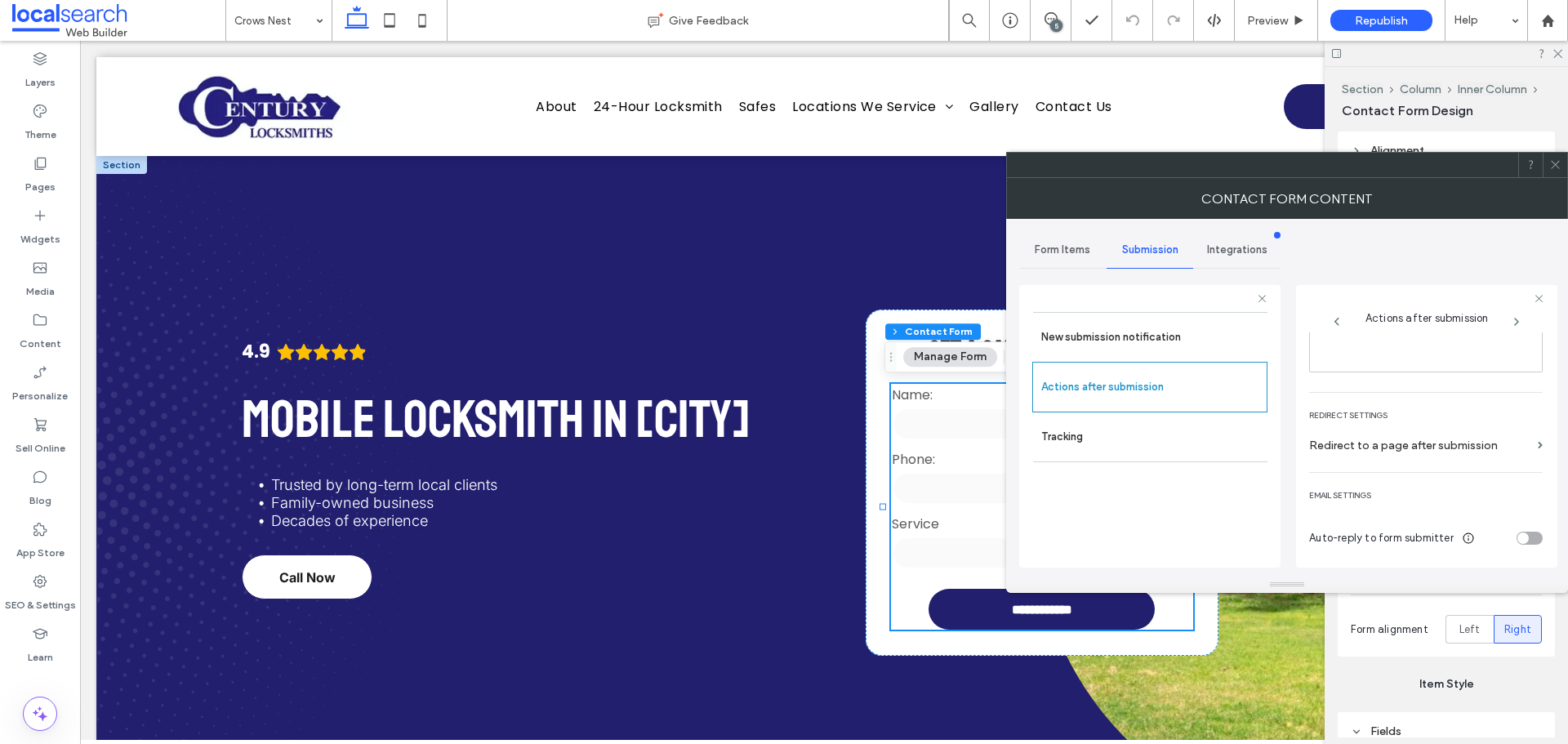 click 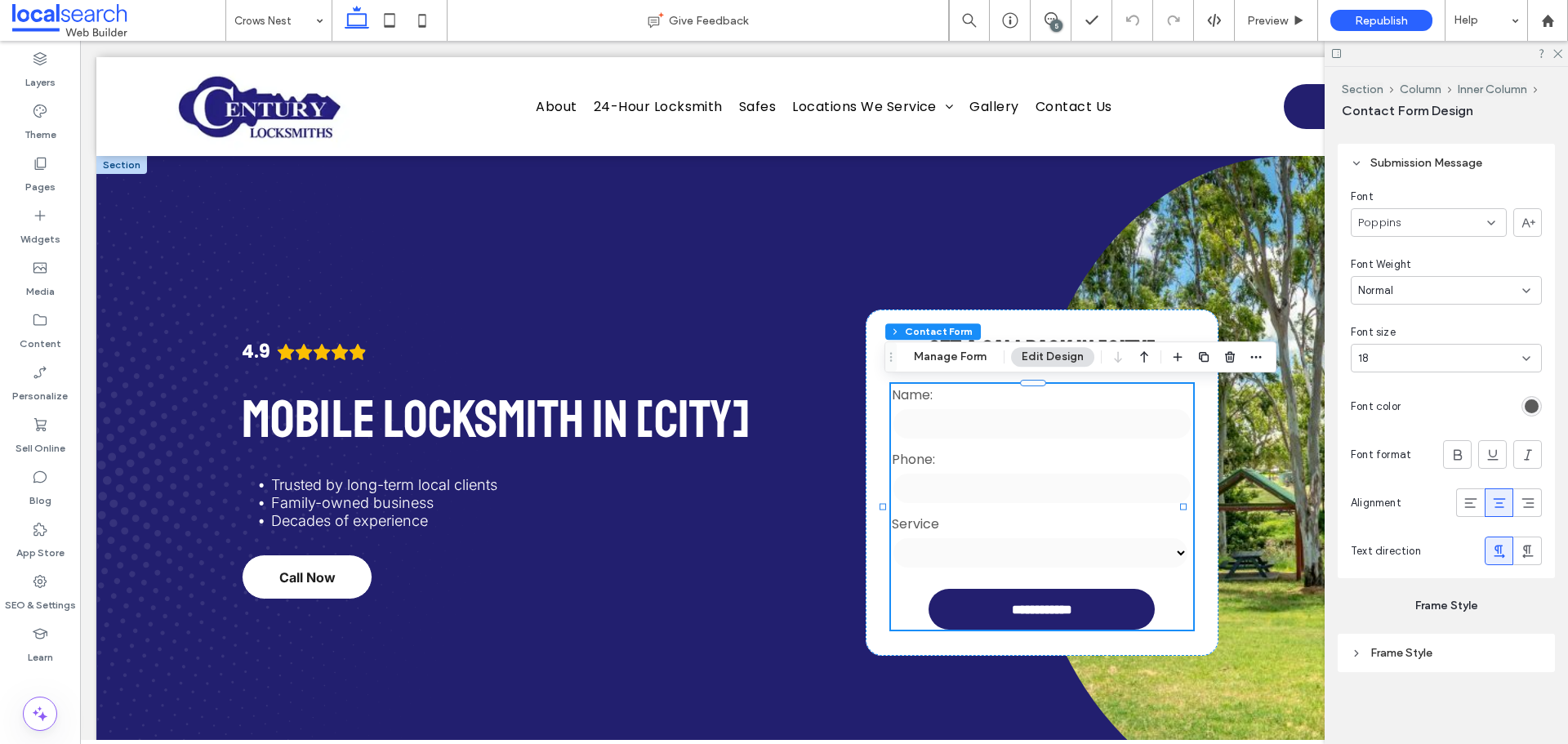 scroll, scrollTop: 1558, scrollLeft: 0, axis: vertical 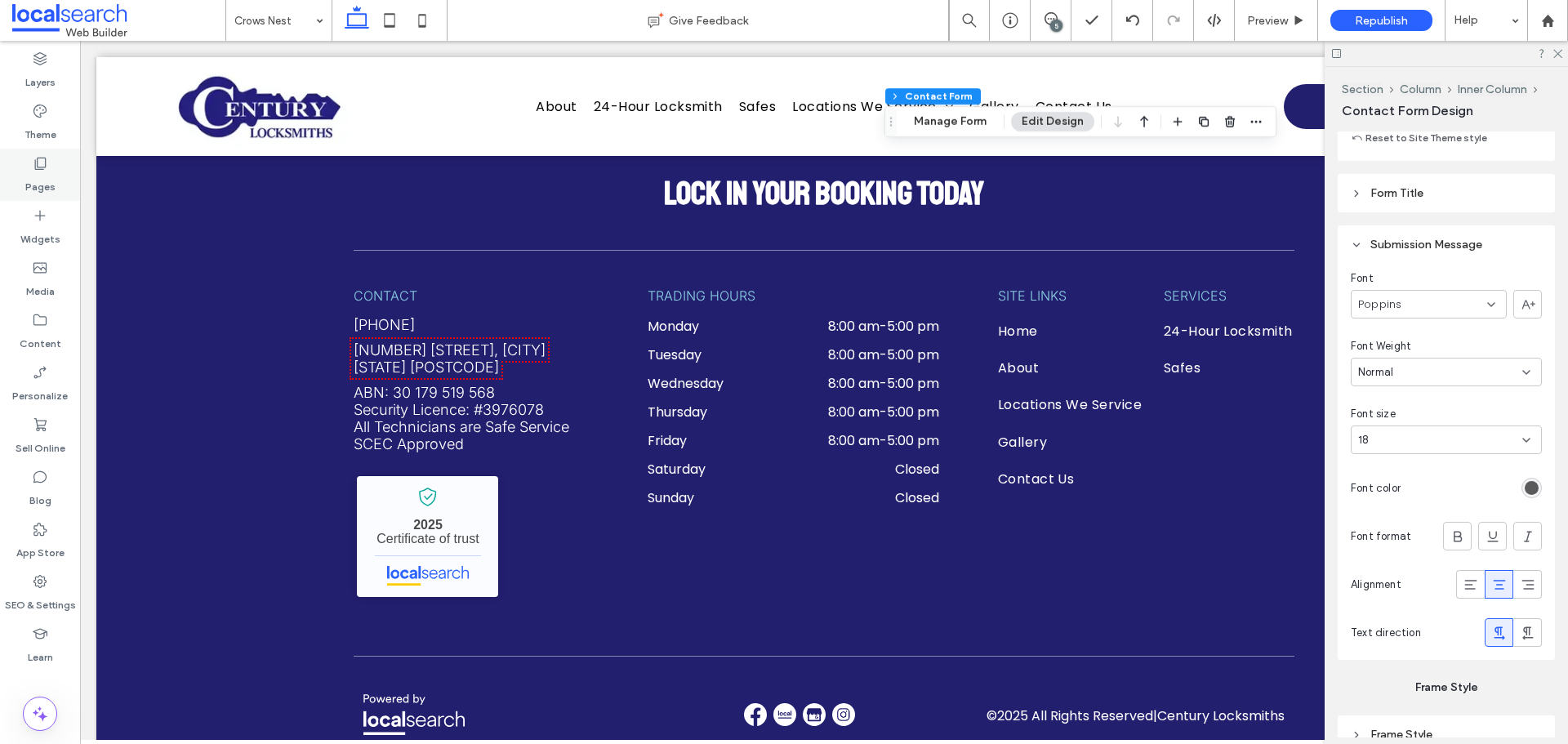 click 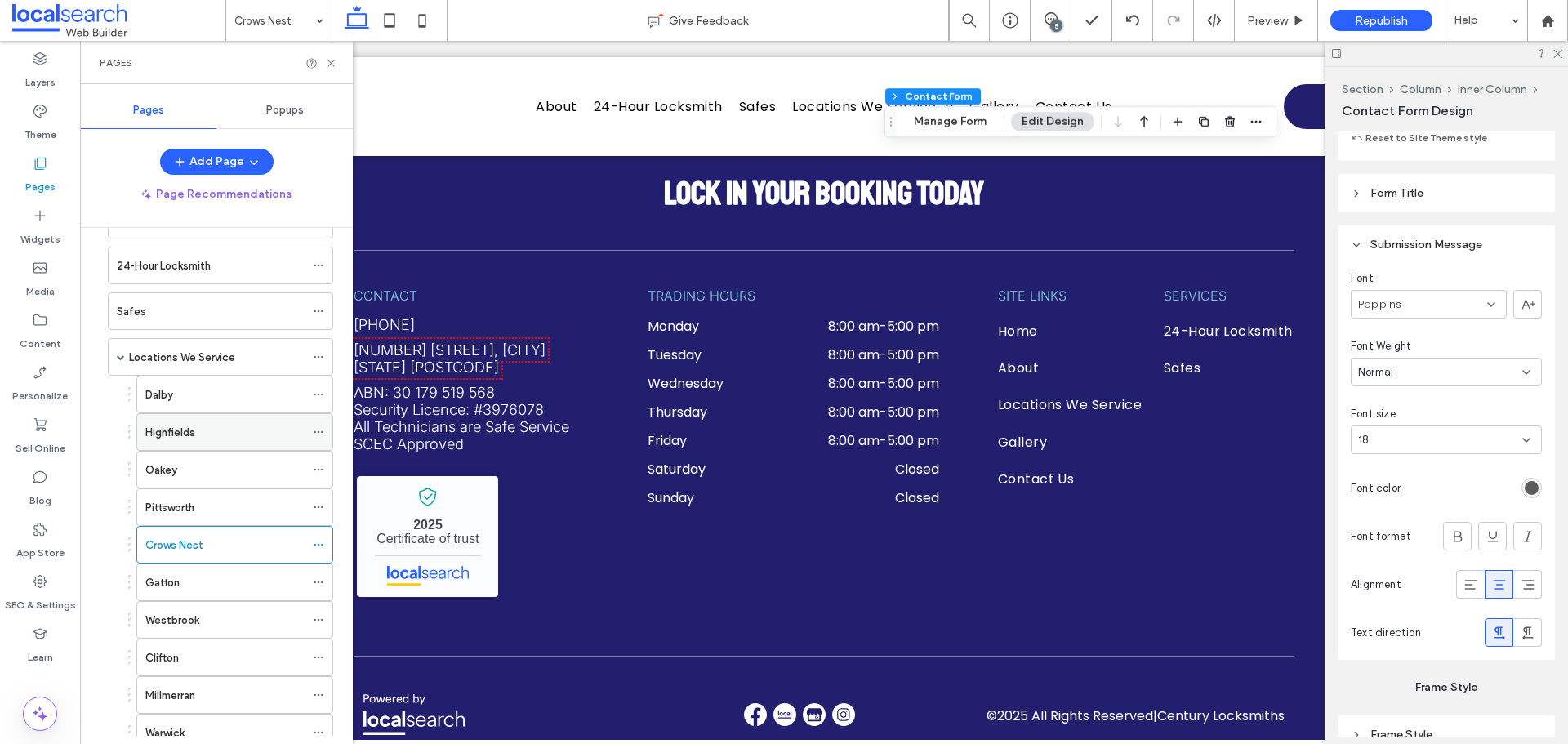 scroll, scrollTop: 248, scrollLeft: 0, axis: vertical 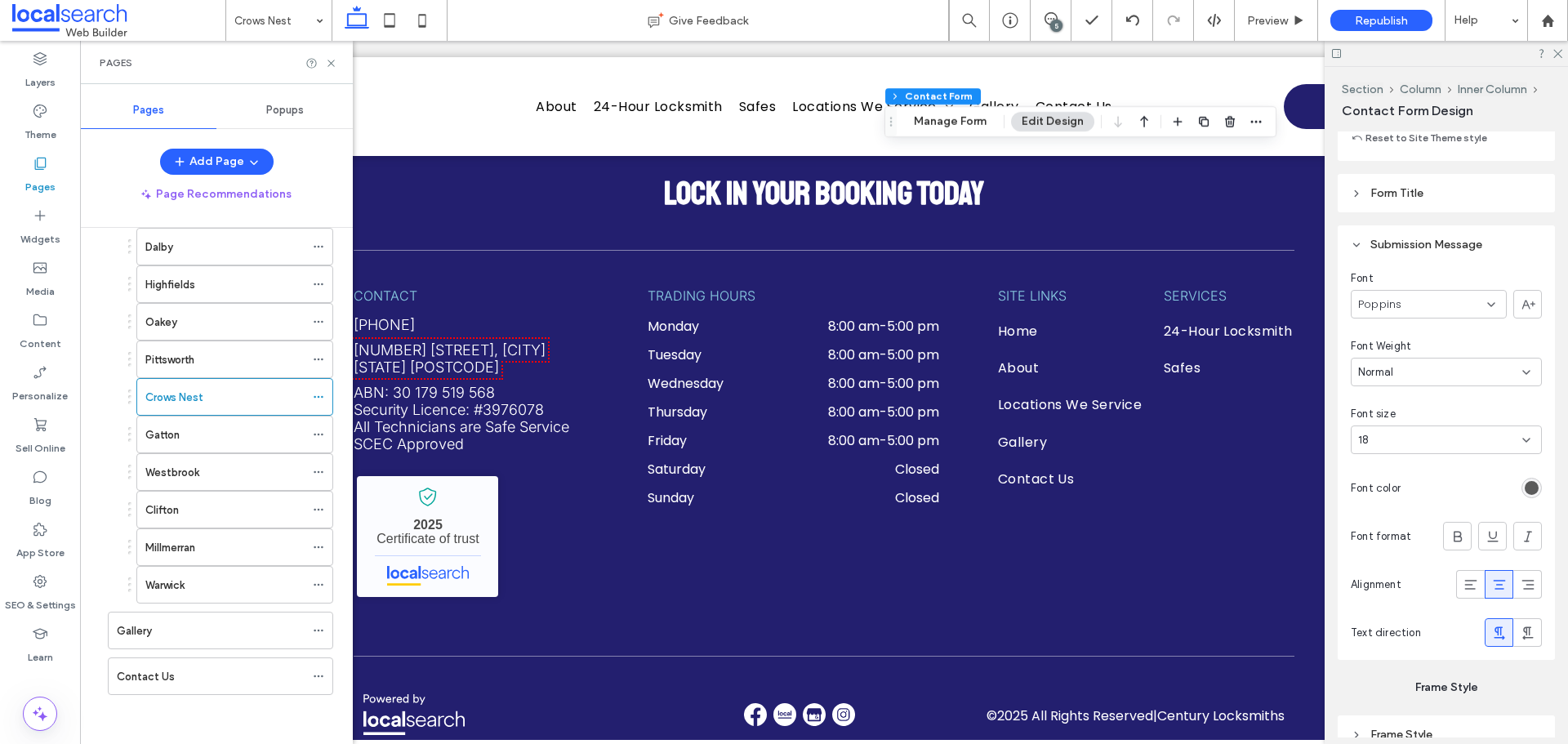 click on "Gatton" at bounding box center (225, 434) 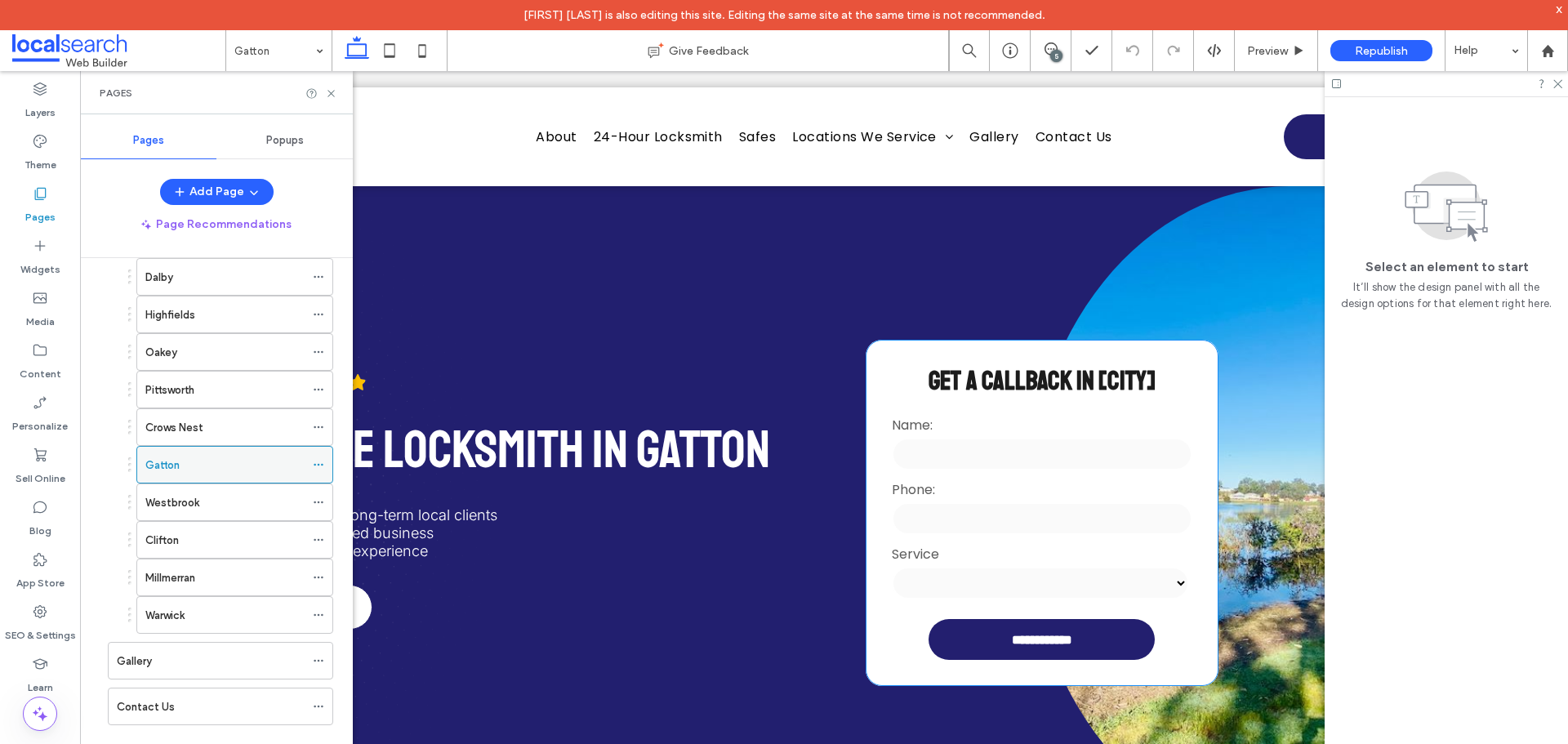 scroll, scrollTop: 0, scrollLeft: 0, axis: both 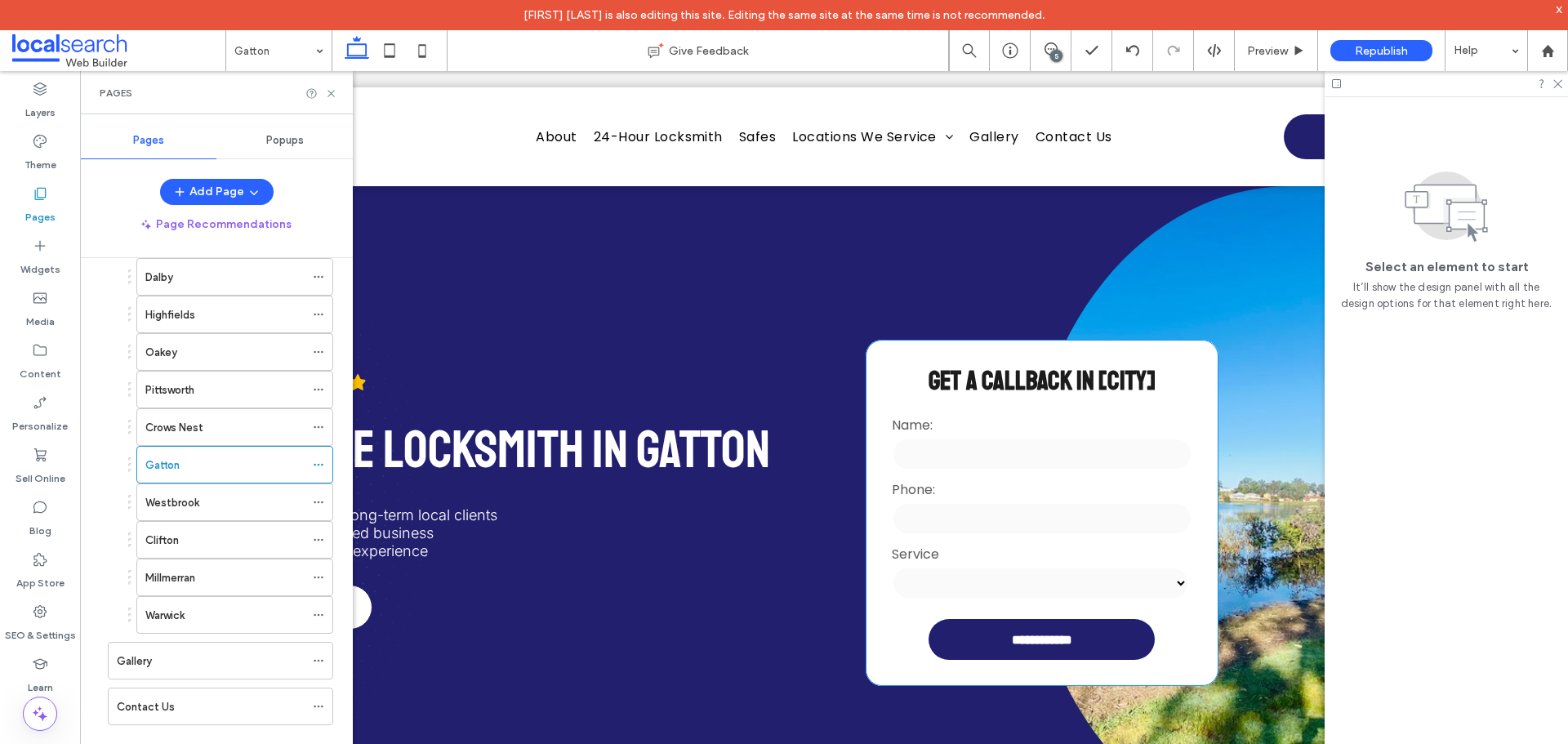 click on "Service" at bounding box center (1041, 554) 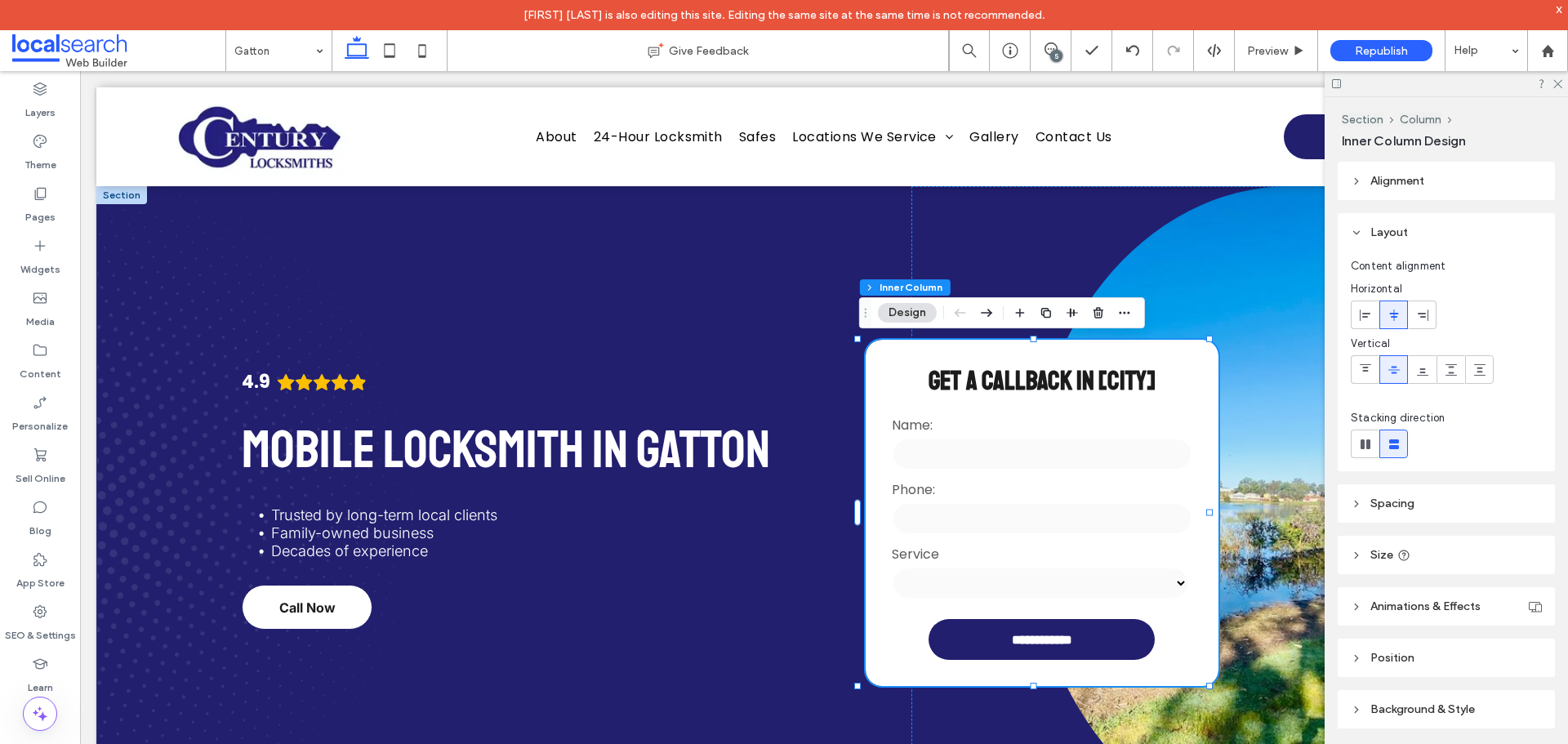 click on "Service" at bounding box center [1041, 554] 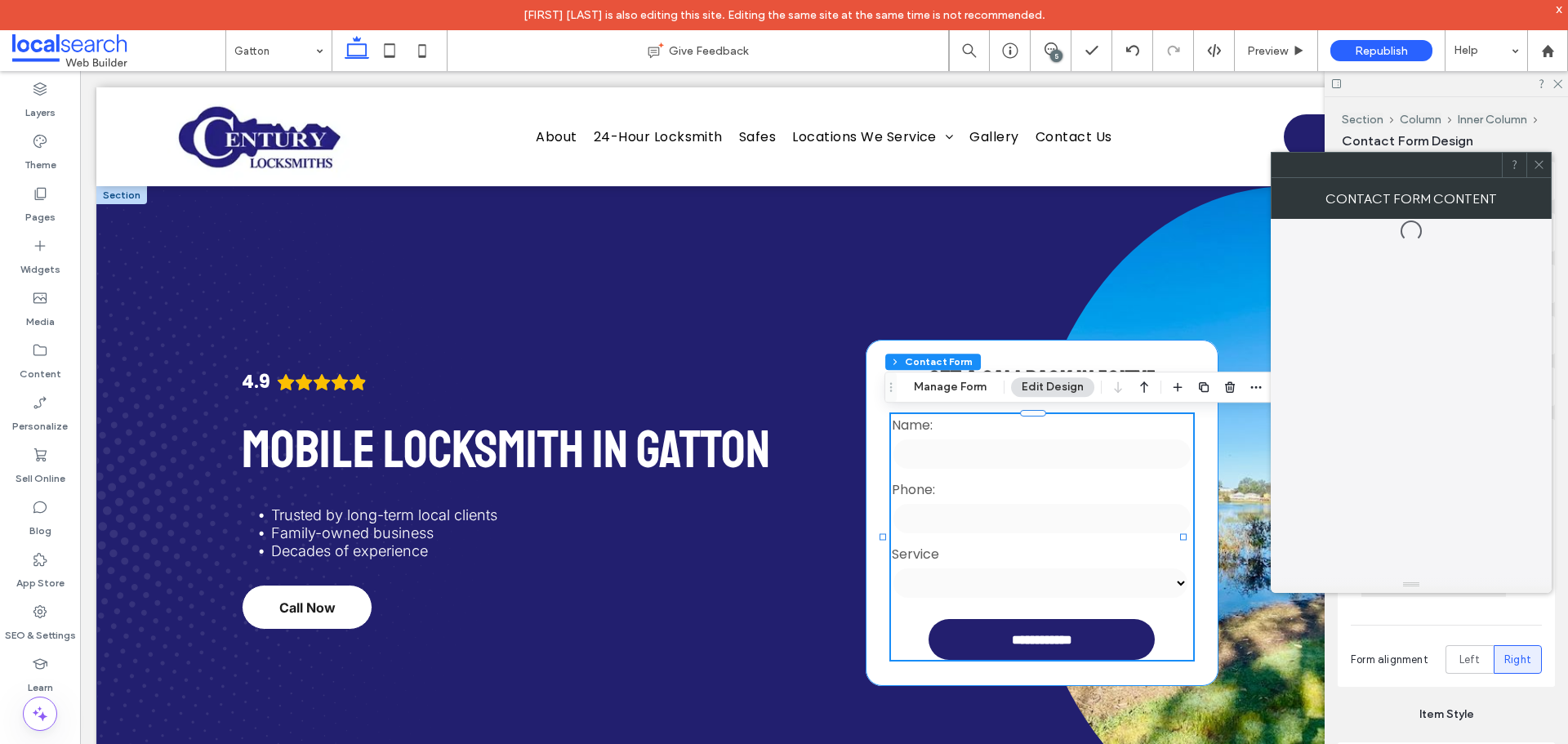 type on "*" 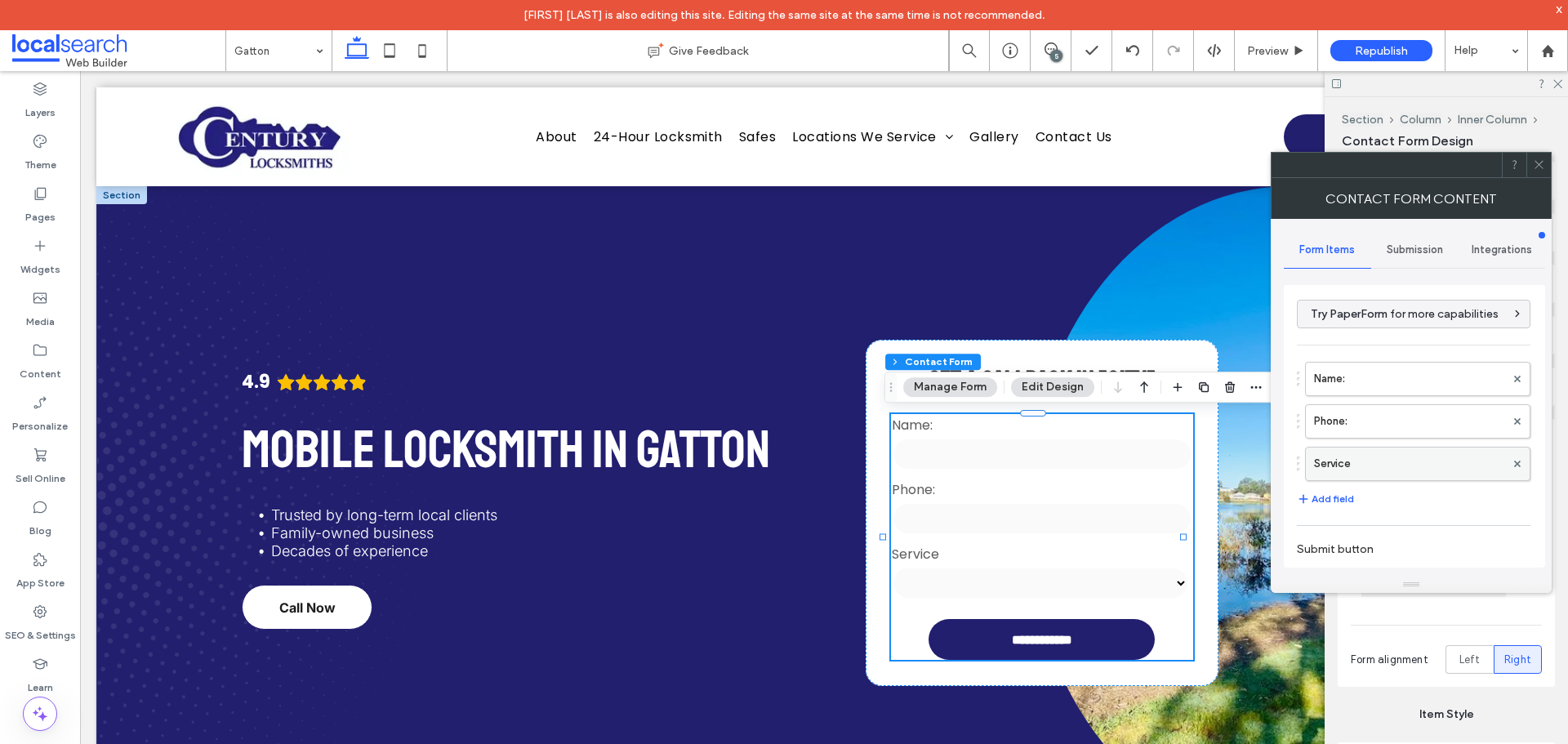 click on "Service" at bounding box center (1410, 464) 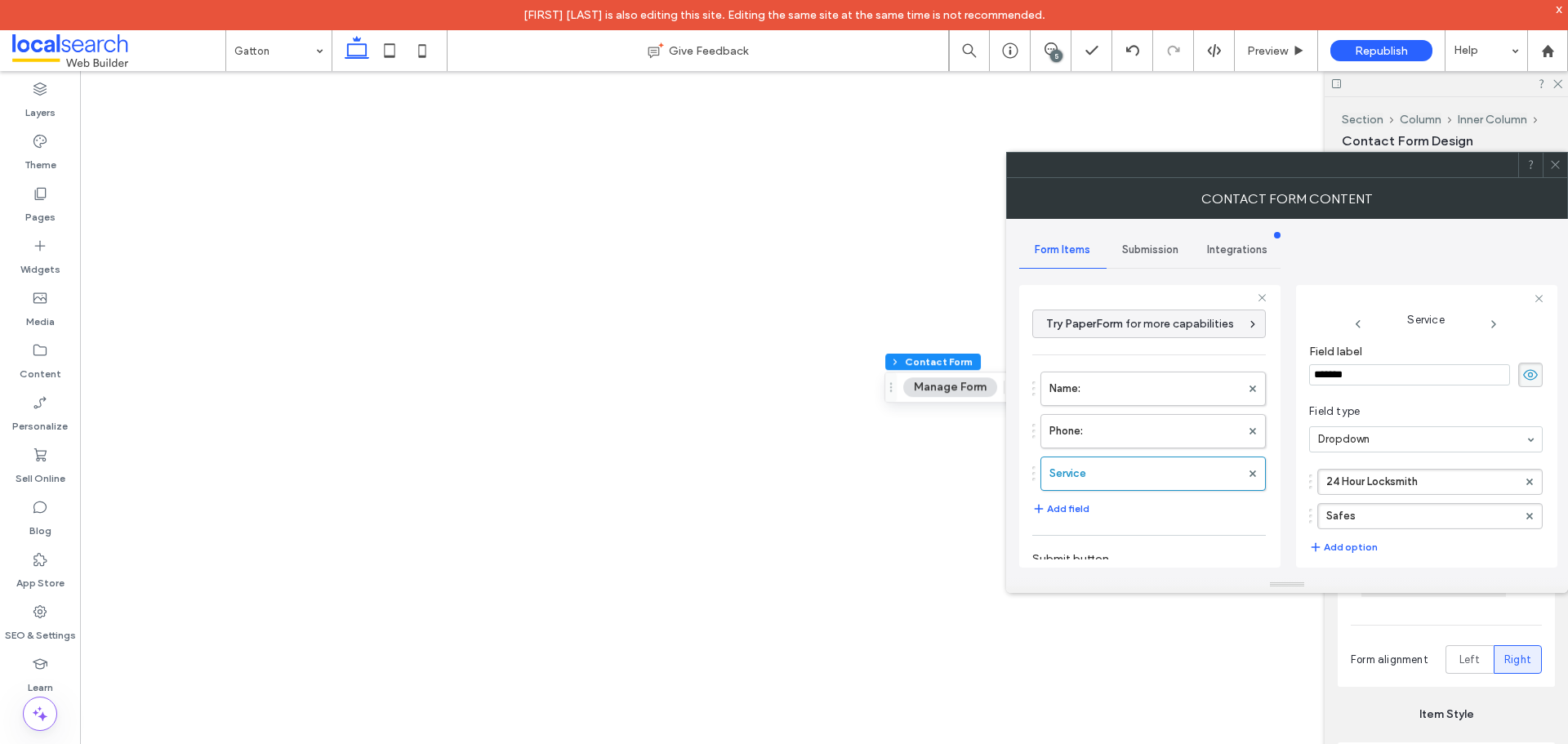 scroll, scrollTop: 0, scrollLeft: 0, axis: both 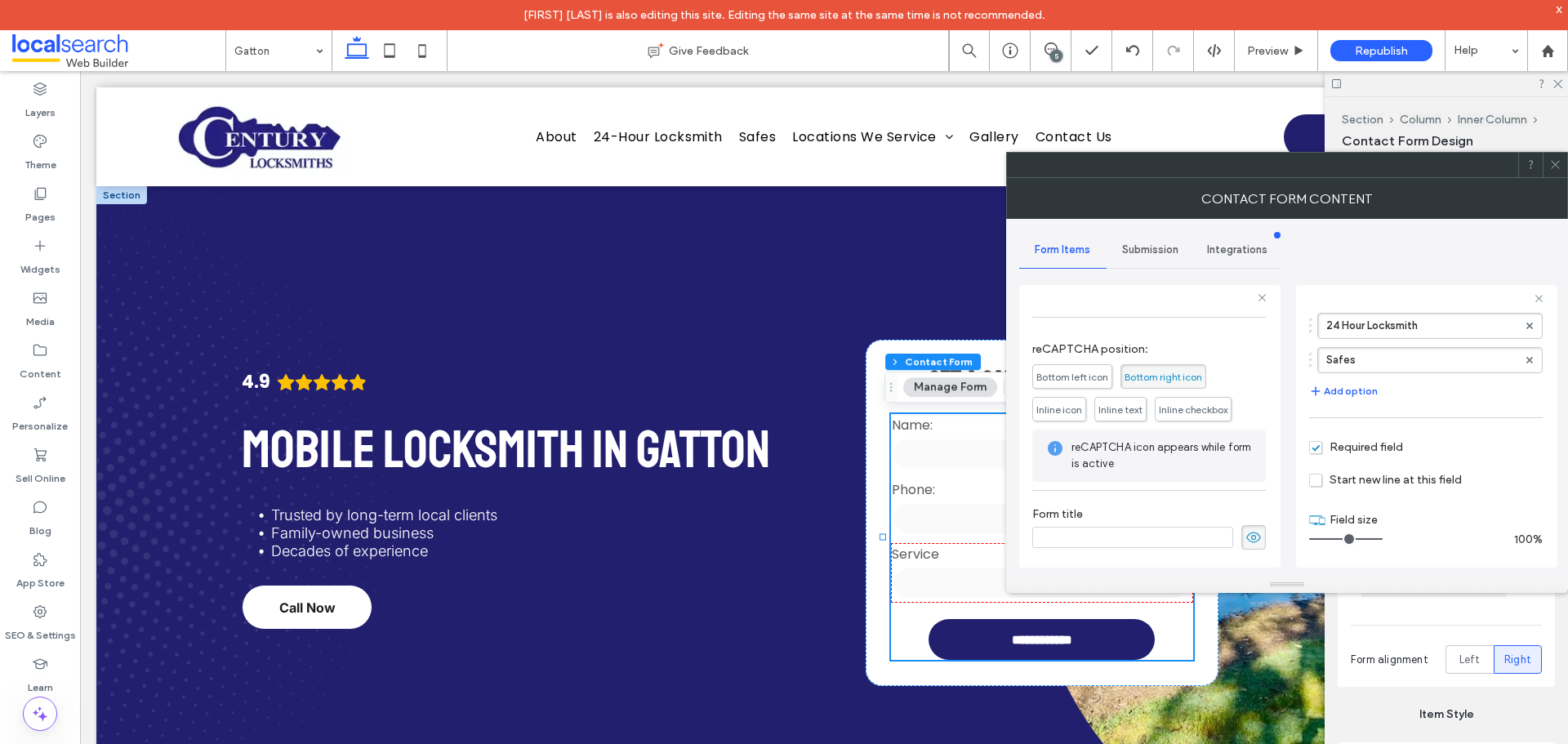 click on "Submission" at bounding box center (1150, 250) 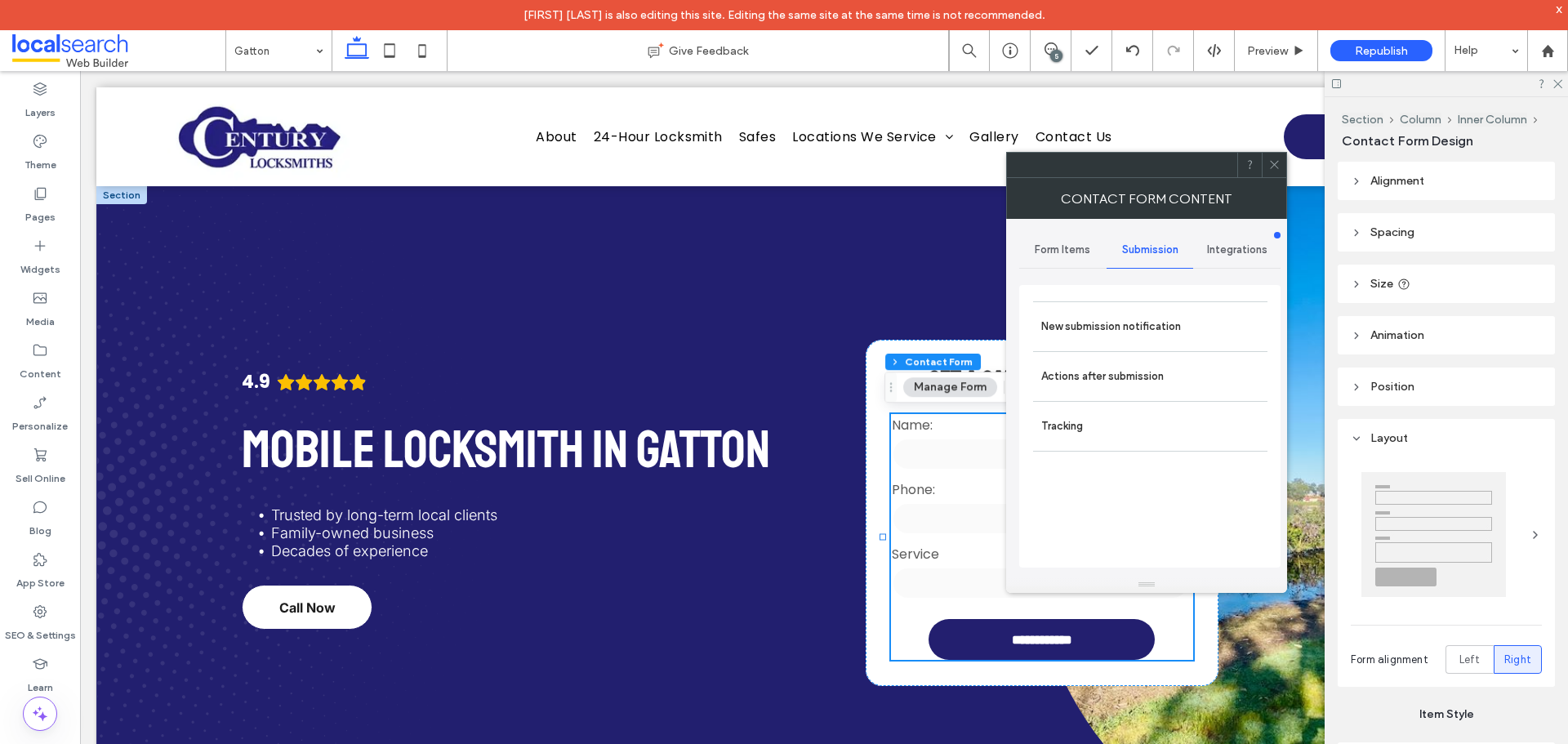 click on "New submission notification" at bounding box center [1150, 326] 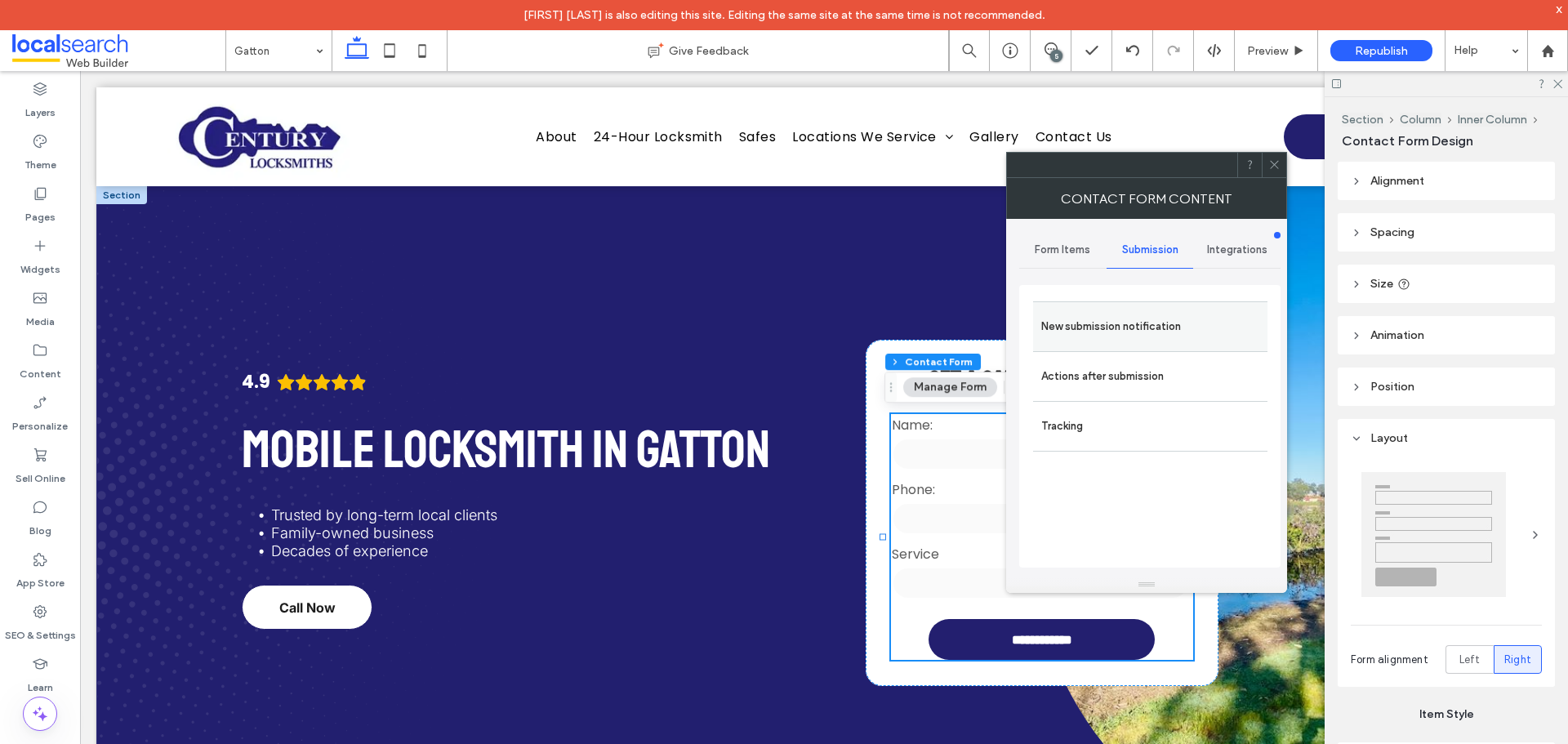 click on "New submission notification" at bounding box center (1150, 327) 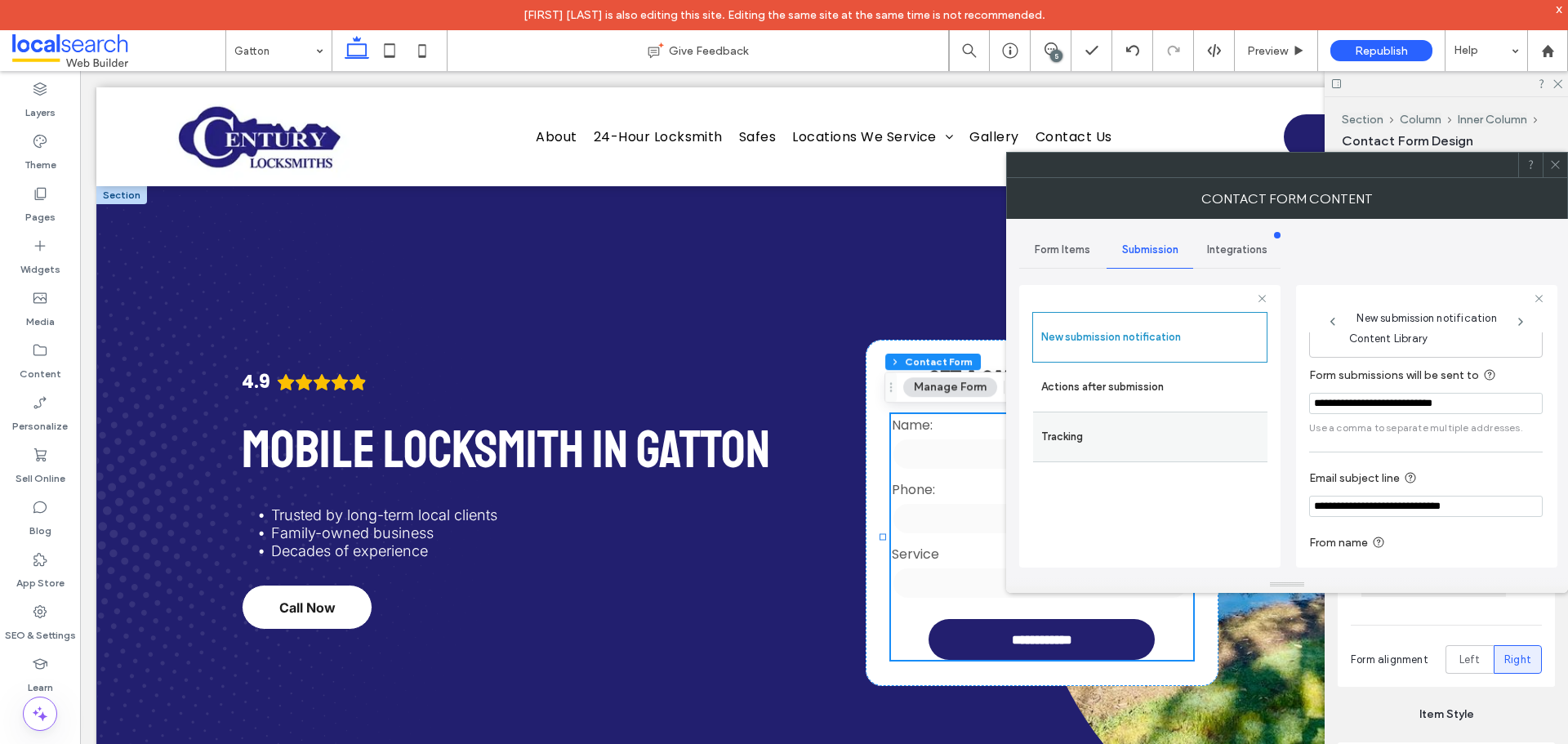 scroll, scrollTop: 85, scrollLeft: 0, axis: vertical 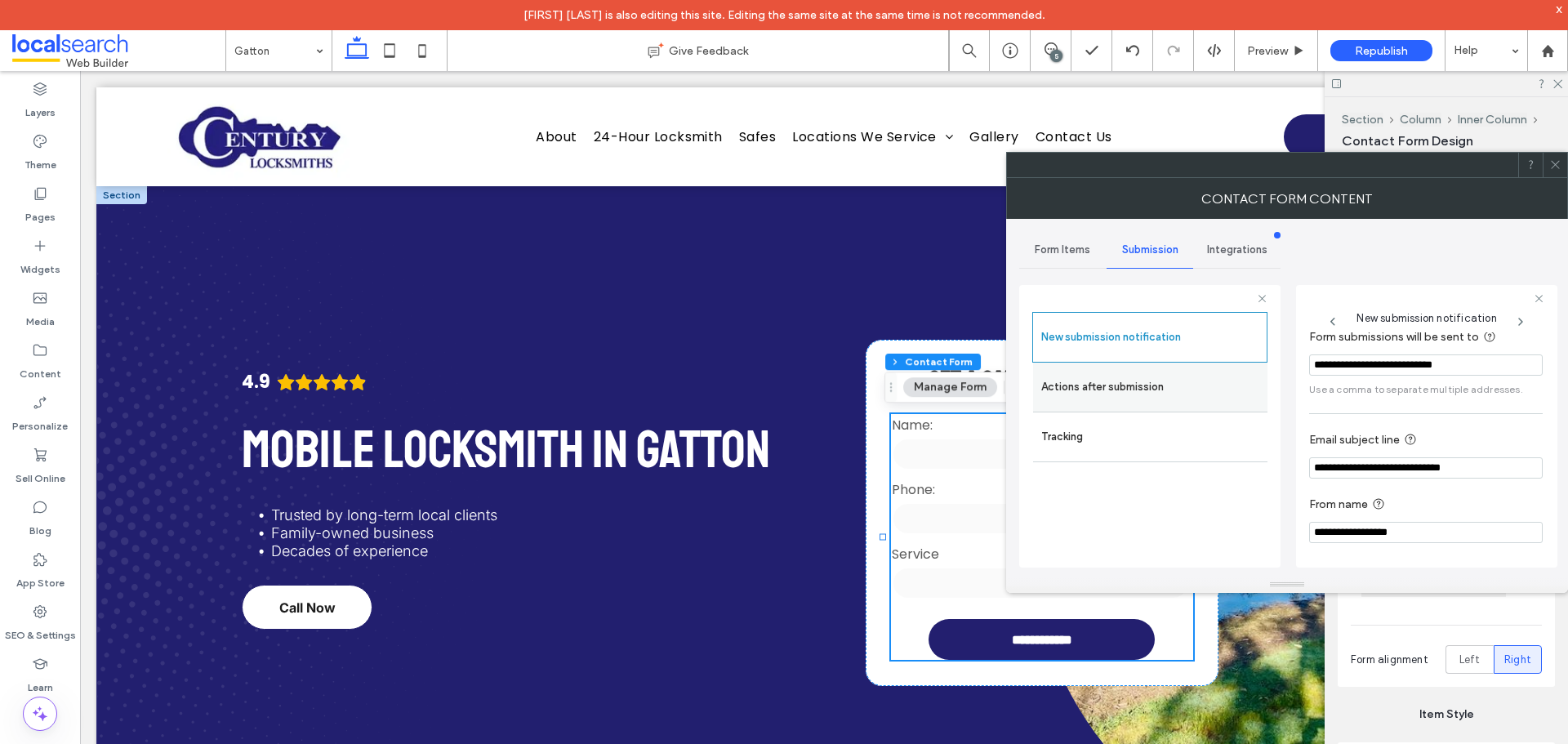 click on "Actions after submission" at bounding box center [1150, 387] 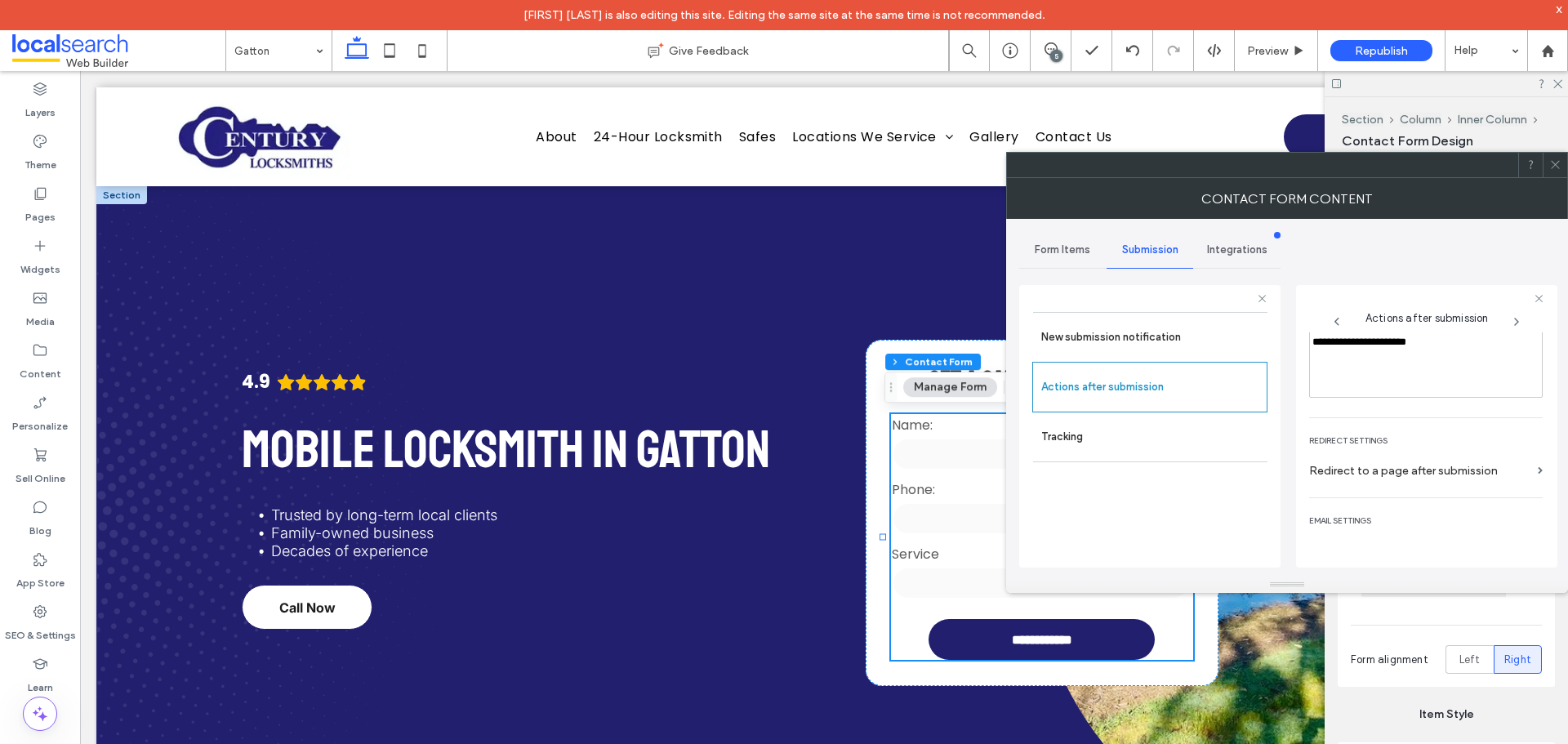 scroll, scrollTop: 282, scrollLeft: 0, axis: vertical 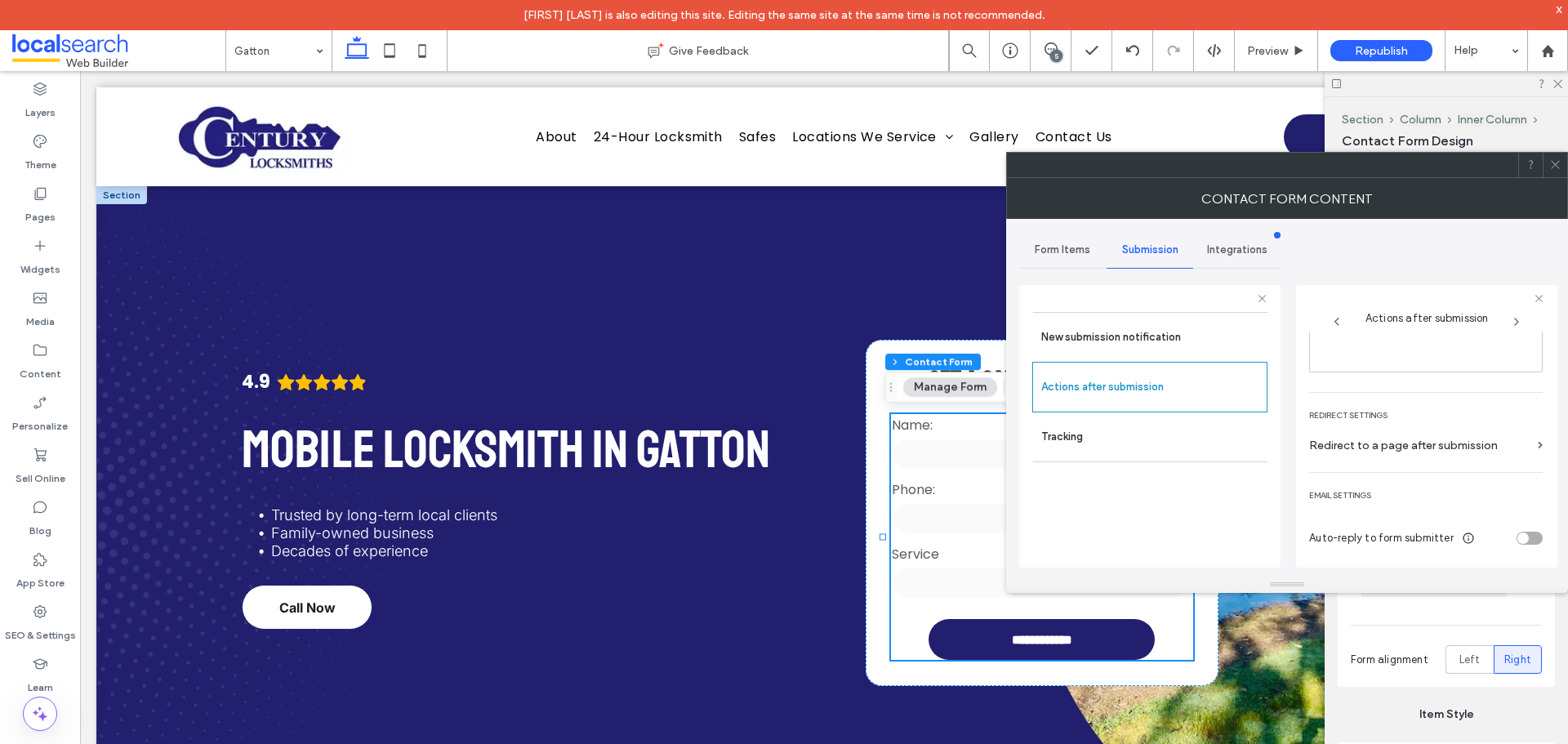 click 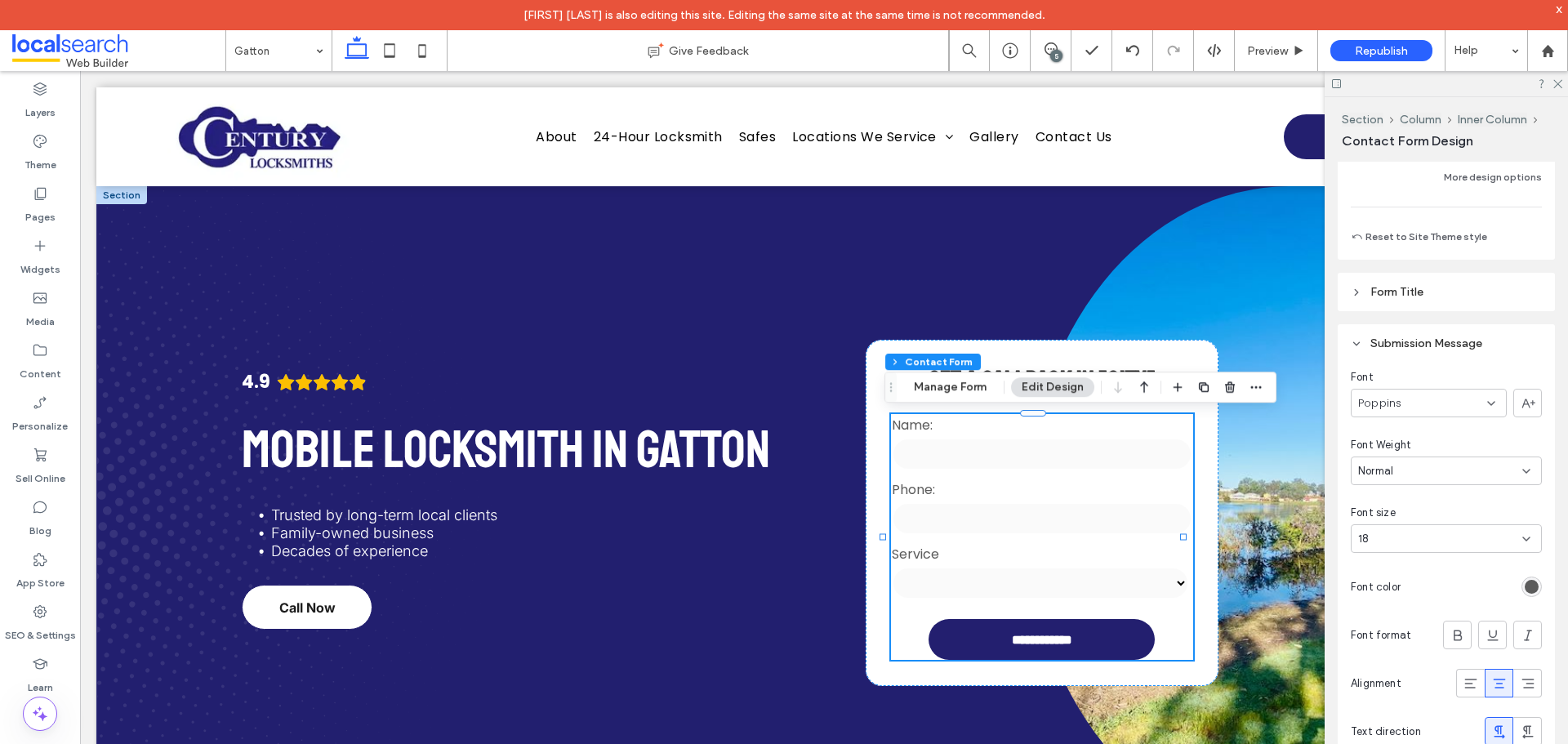 scroll, scrollTop: 1640, scrollLeft: 0, axis: vertical 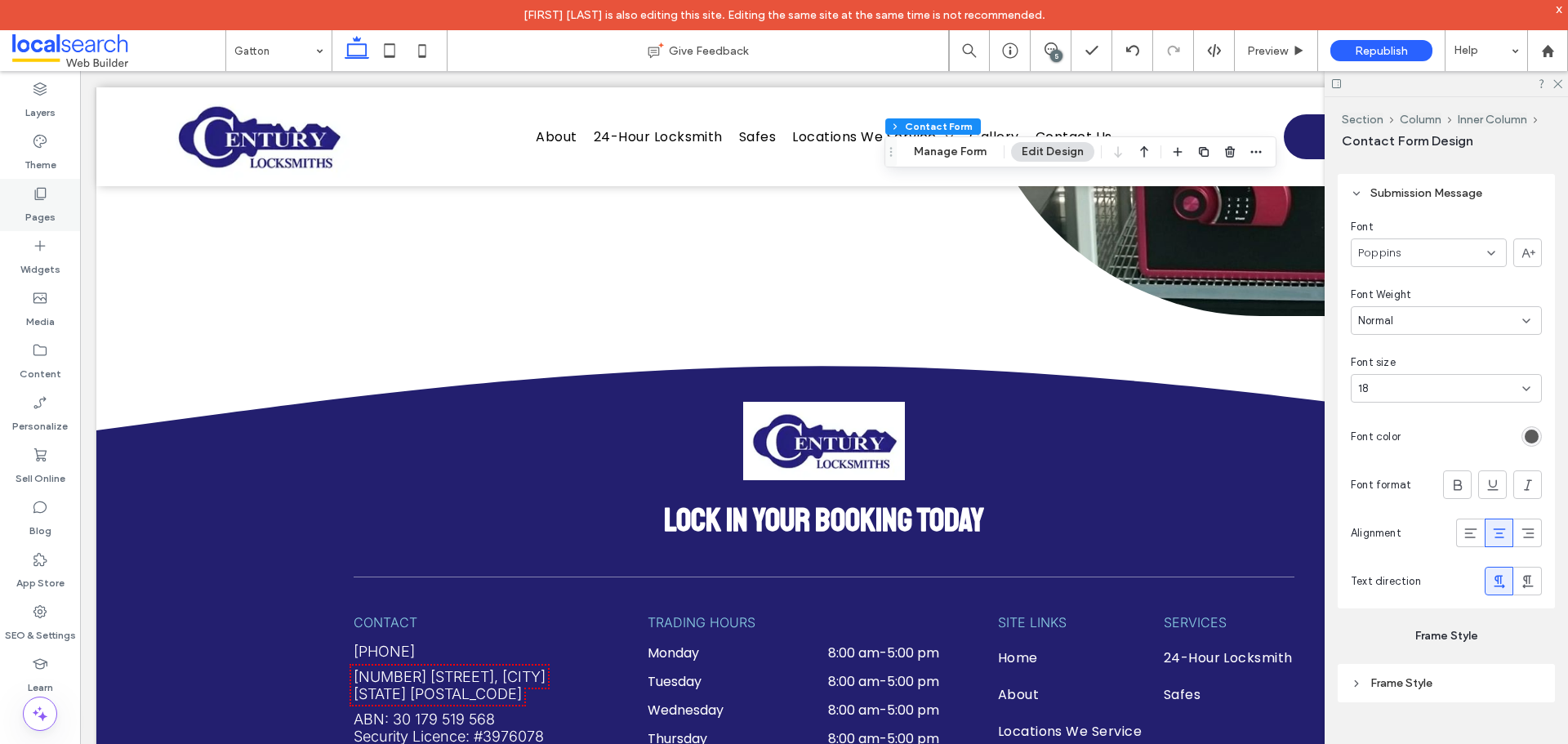 click on "Pages" at bounding box center (40, 213) 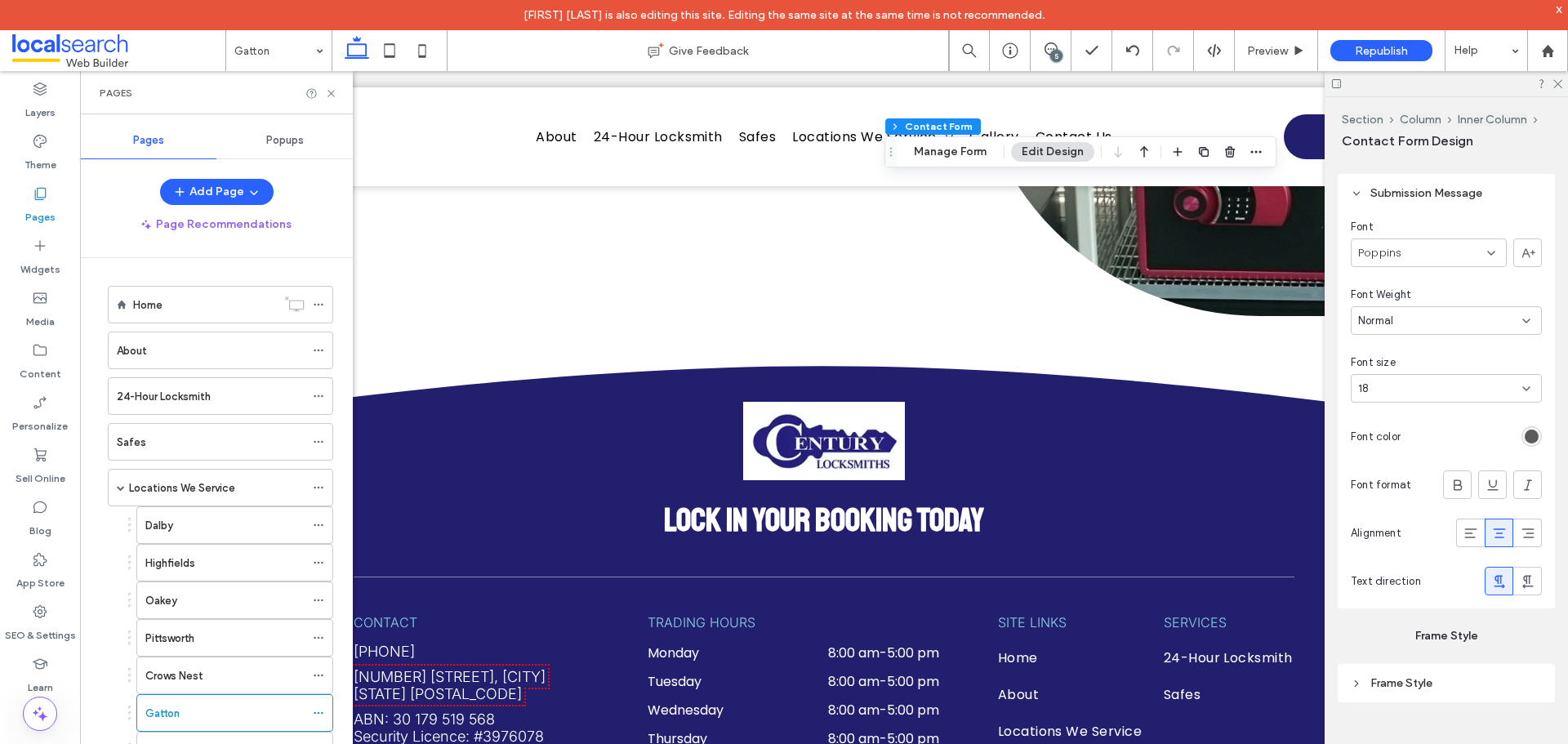 scroll, scrollTop: 248, scrollLeft: 0, axis: vertical 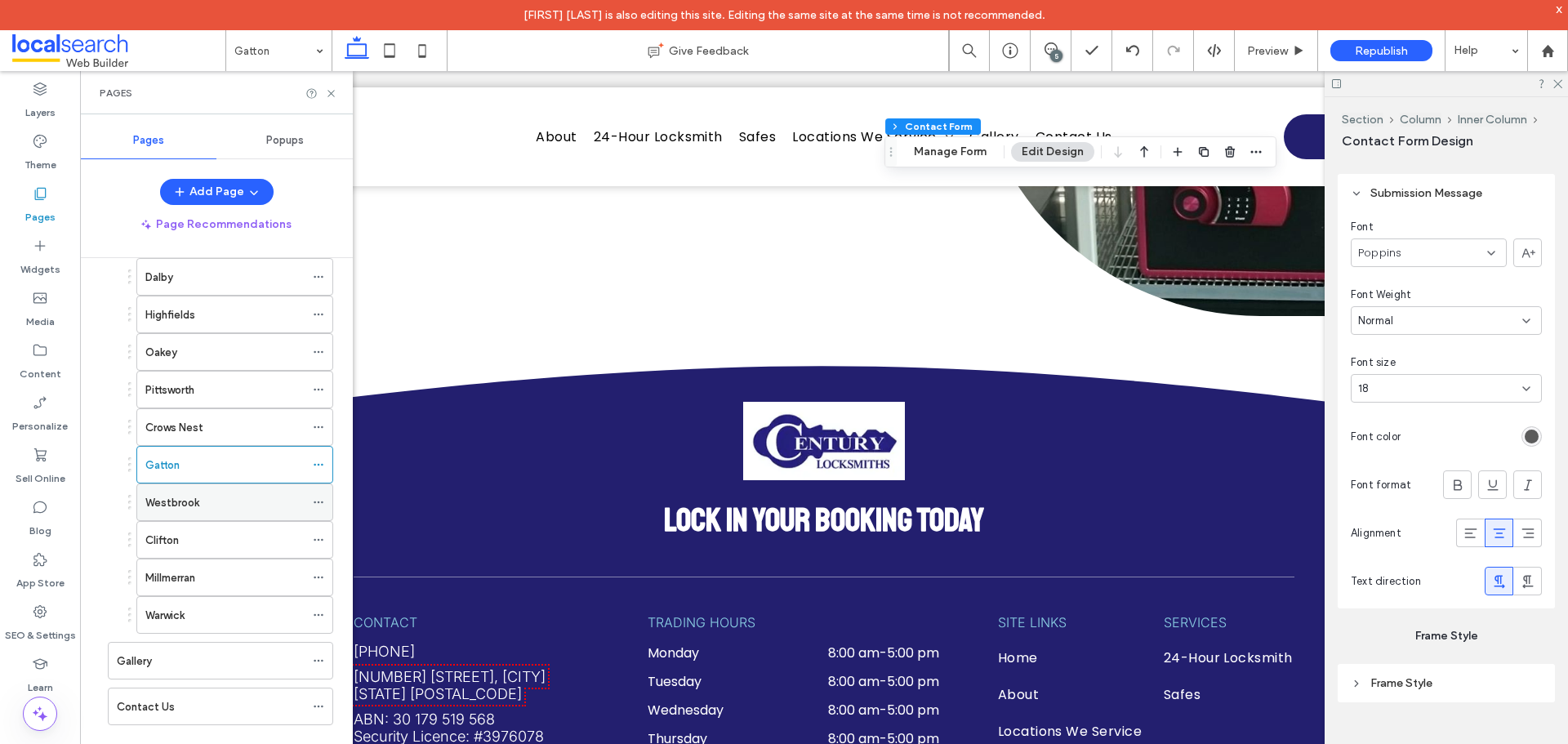 click on "Westbrook" at bounding box center (225, 502) 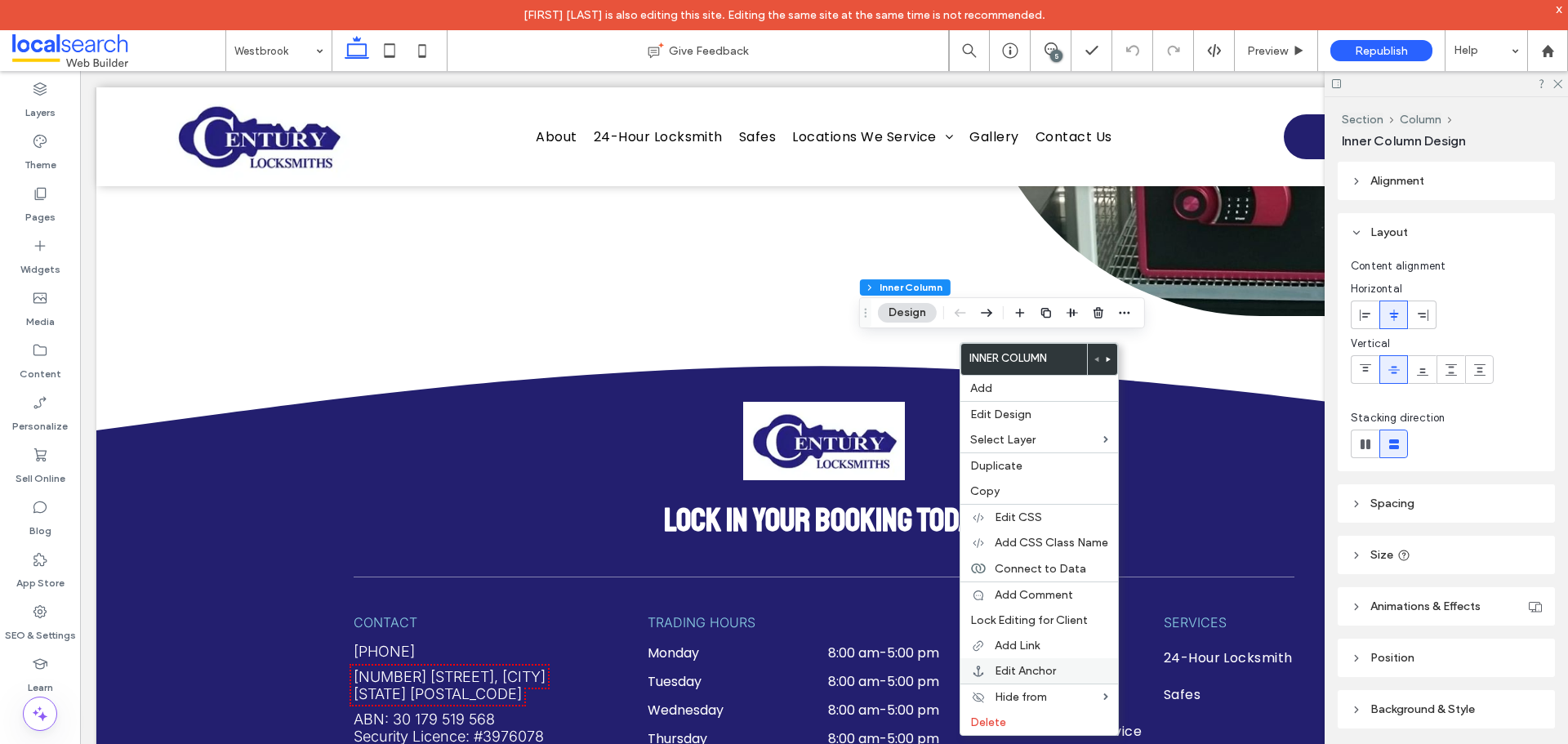 click on "Edit Anchor" at bounding box center (1025, 670) 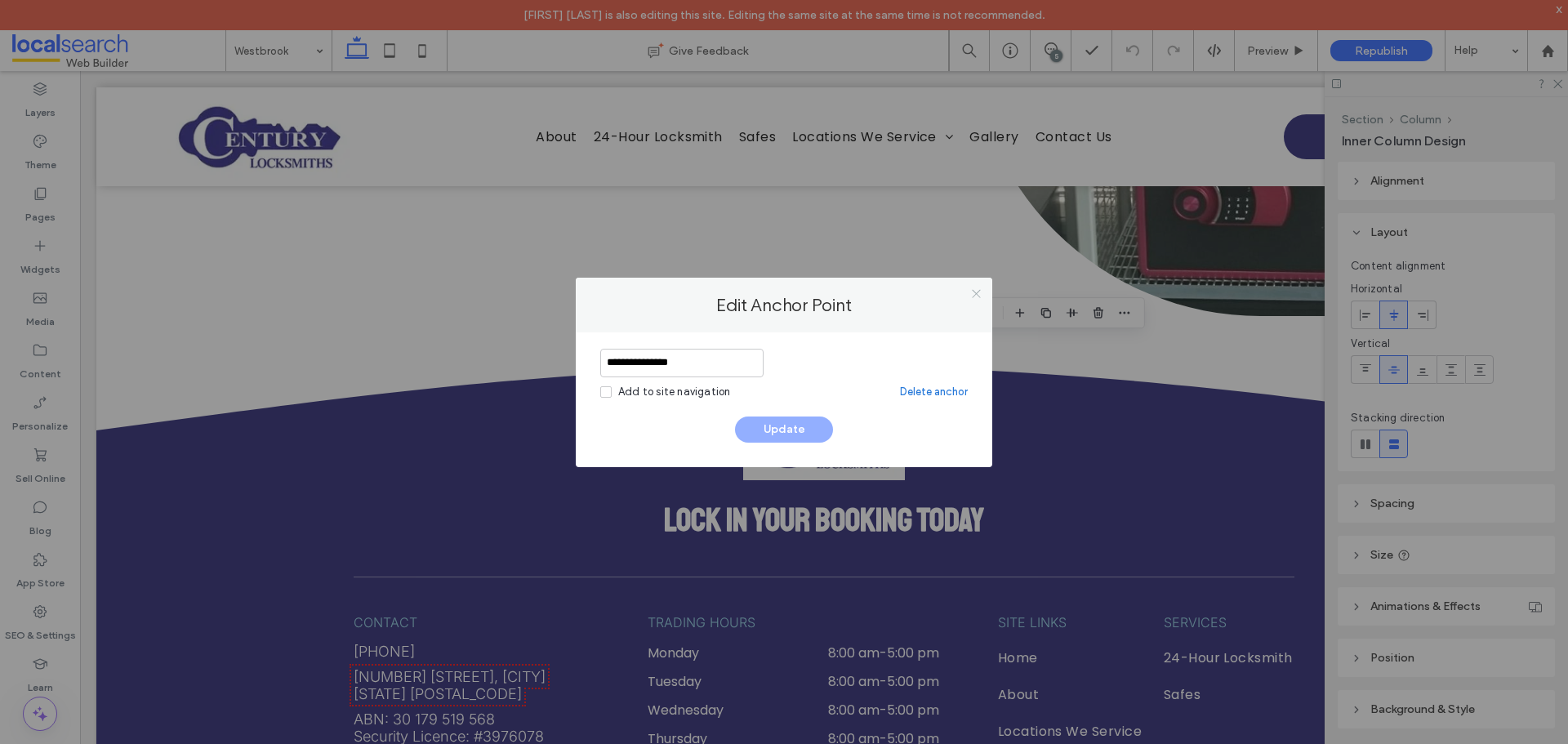 click 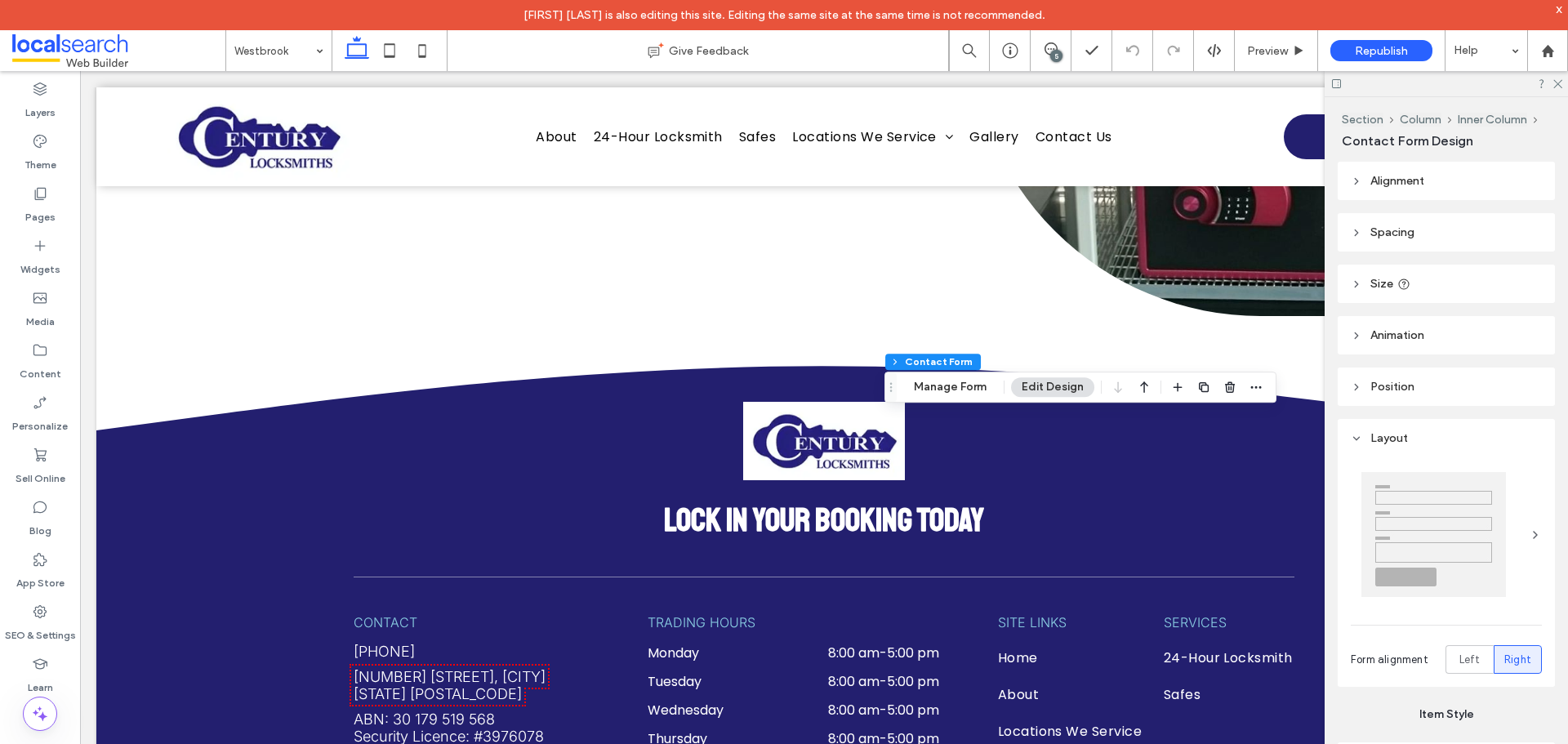 type on "*" 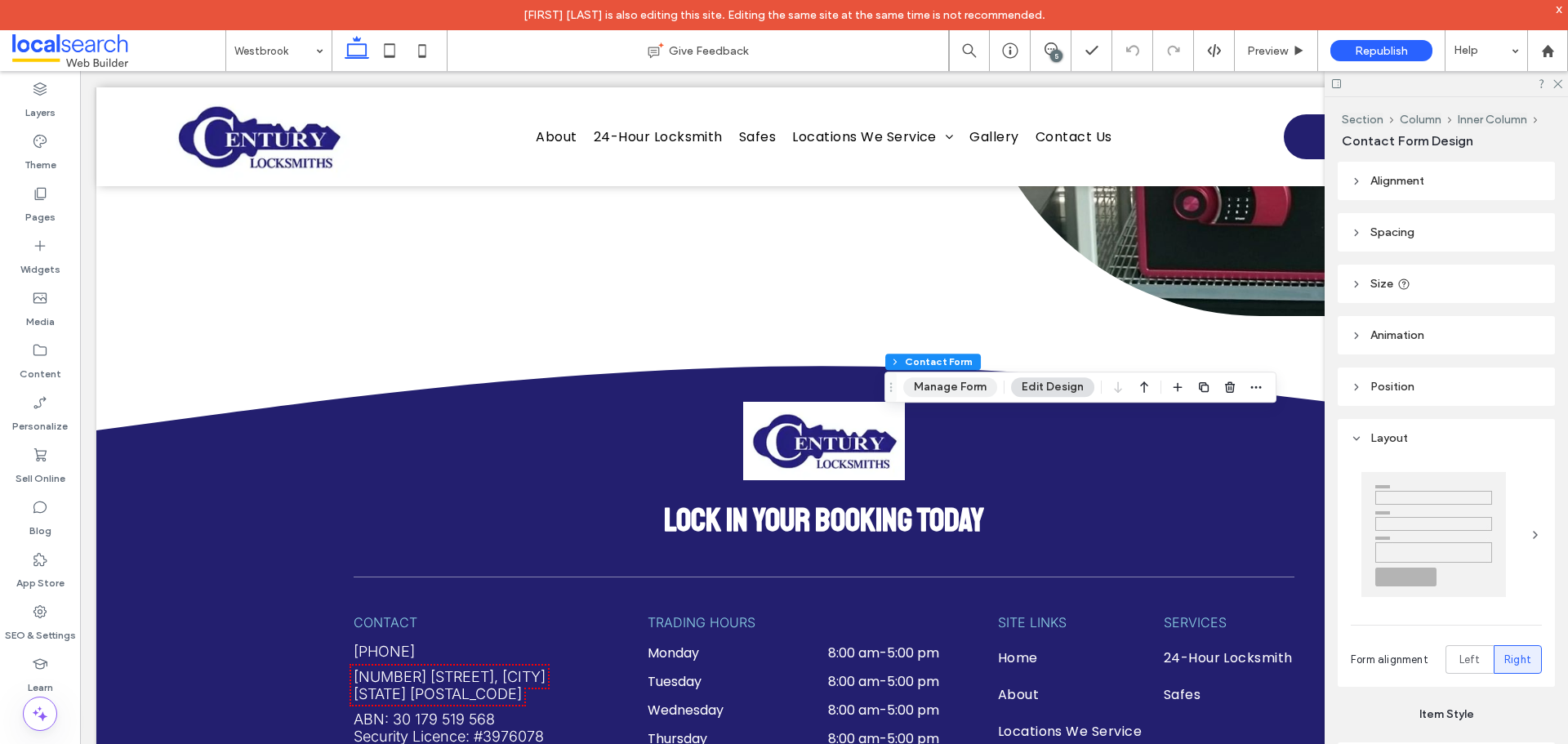 click on "Manage Form" at bounding box center (950, 387) 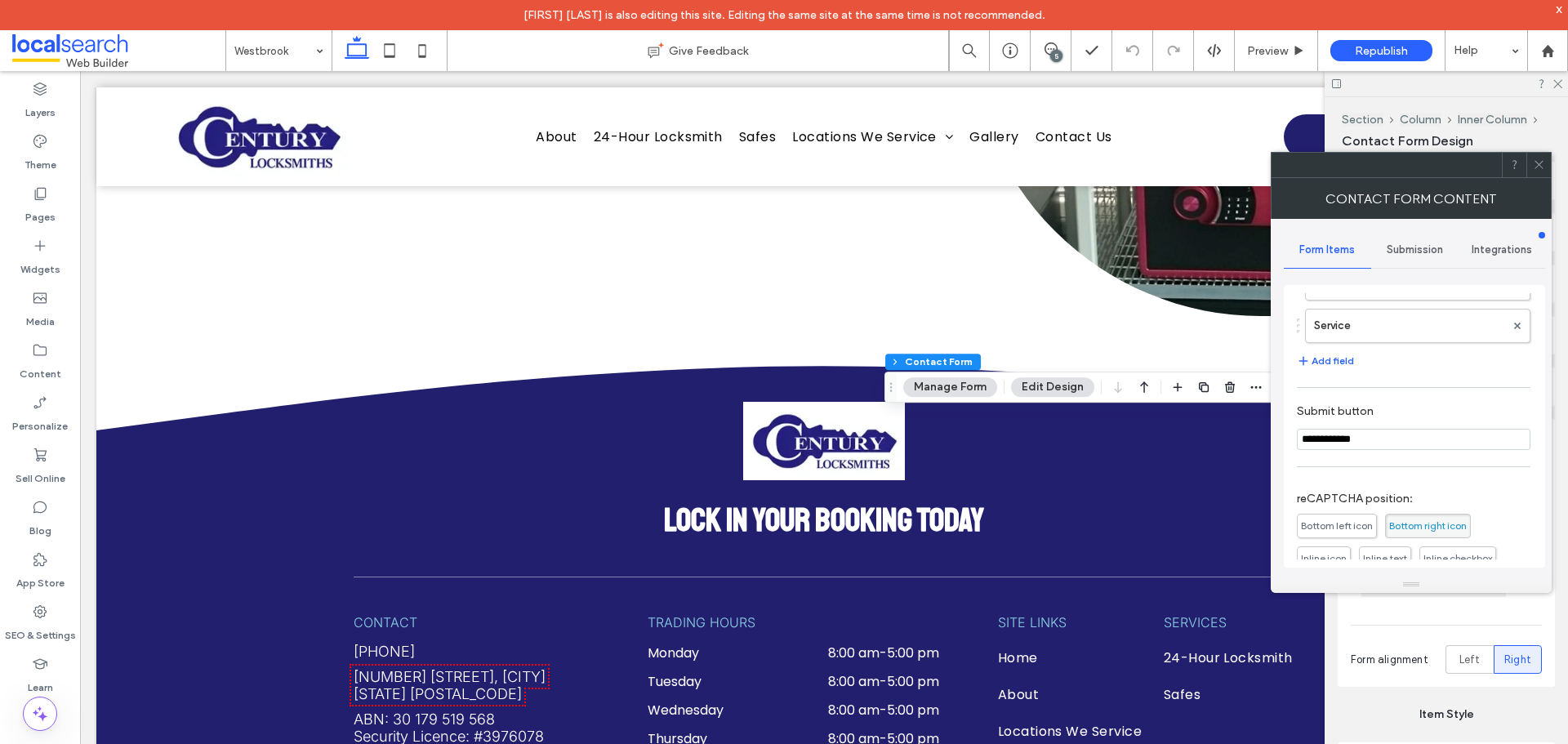 scroll, scrollTop: 0, scrollLeft: 0, axis: both 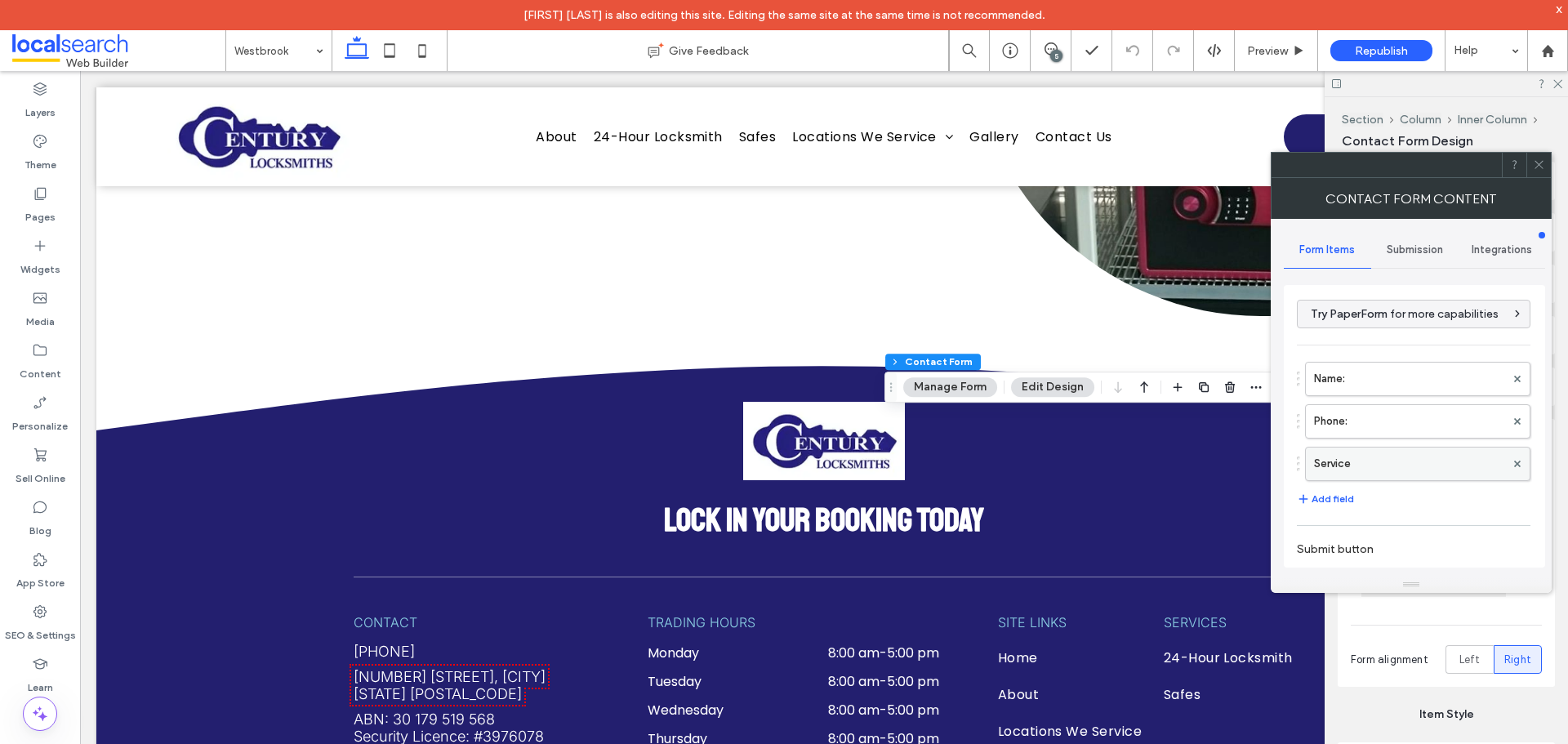 click on "Service" at bounding box center (1410, 464) 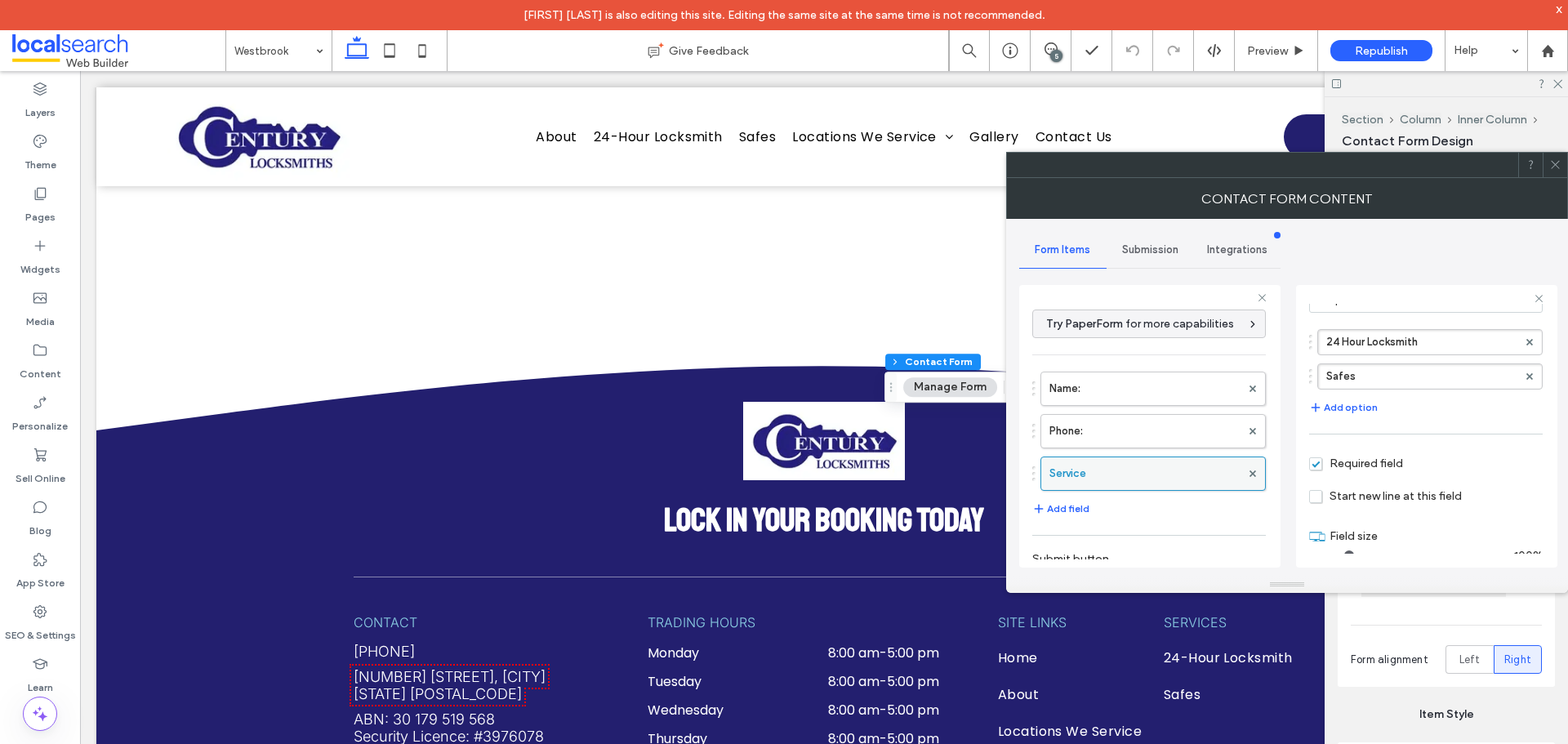 scroll, scrollTop: 156, scrollLeft: 0, axis: vertical 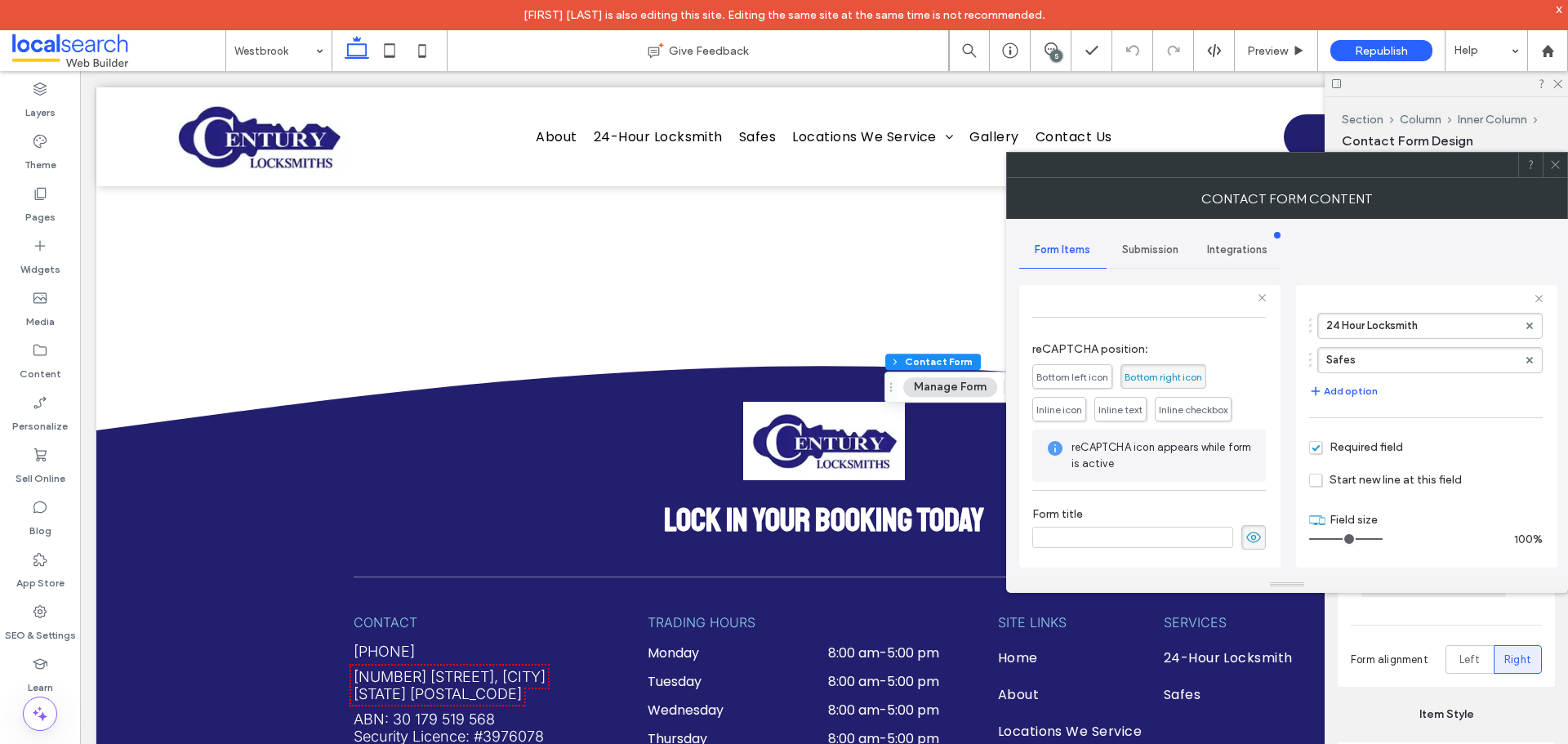 click on "Submission" at bounding box center [1150, 250] 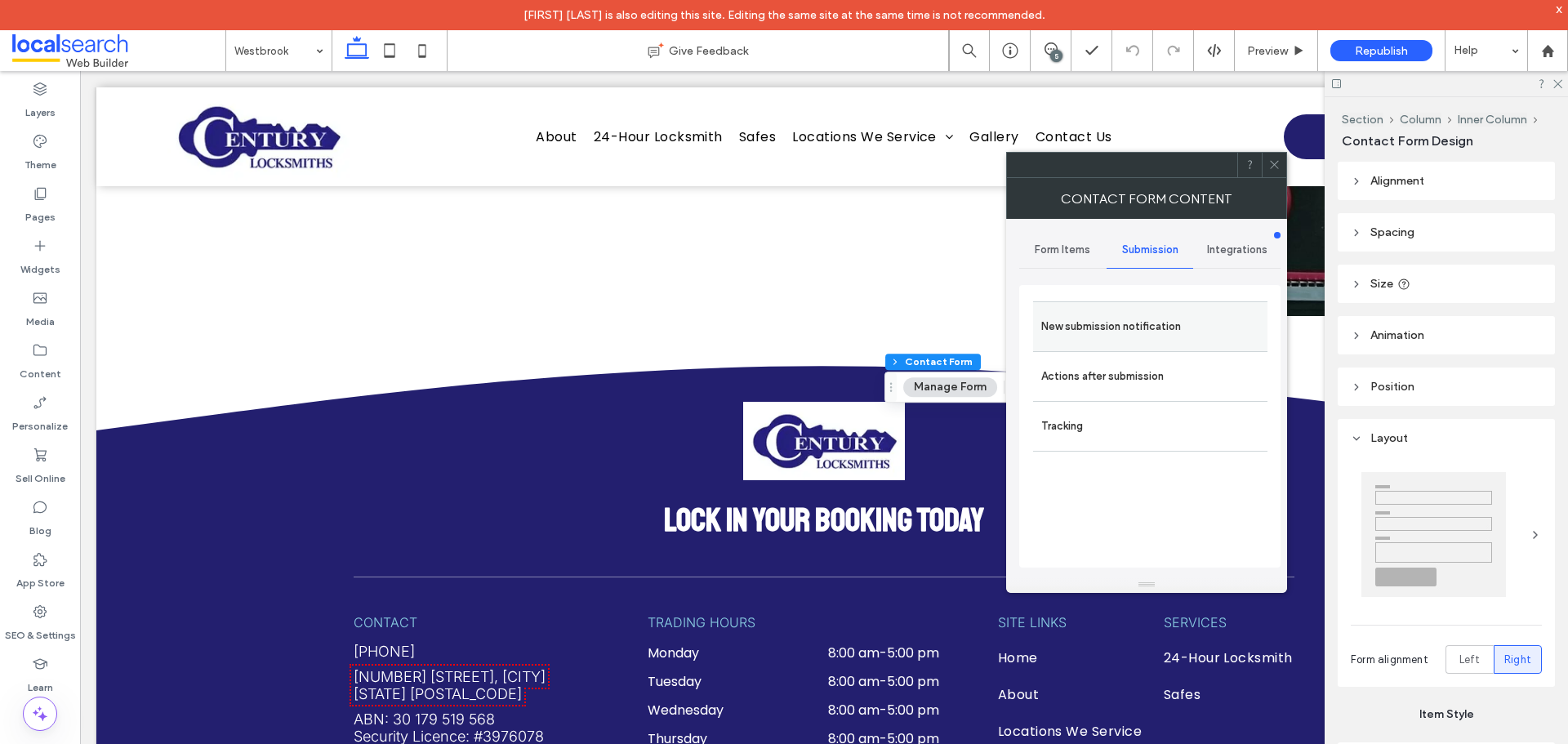 click on "New submission notification" at bounding box center [1150, 327] 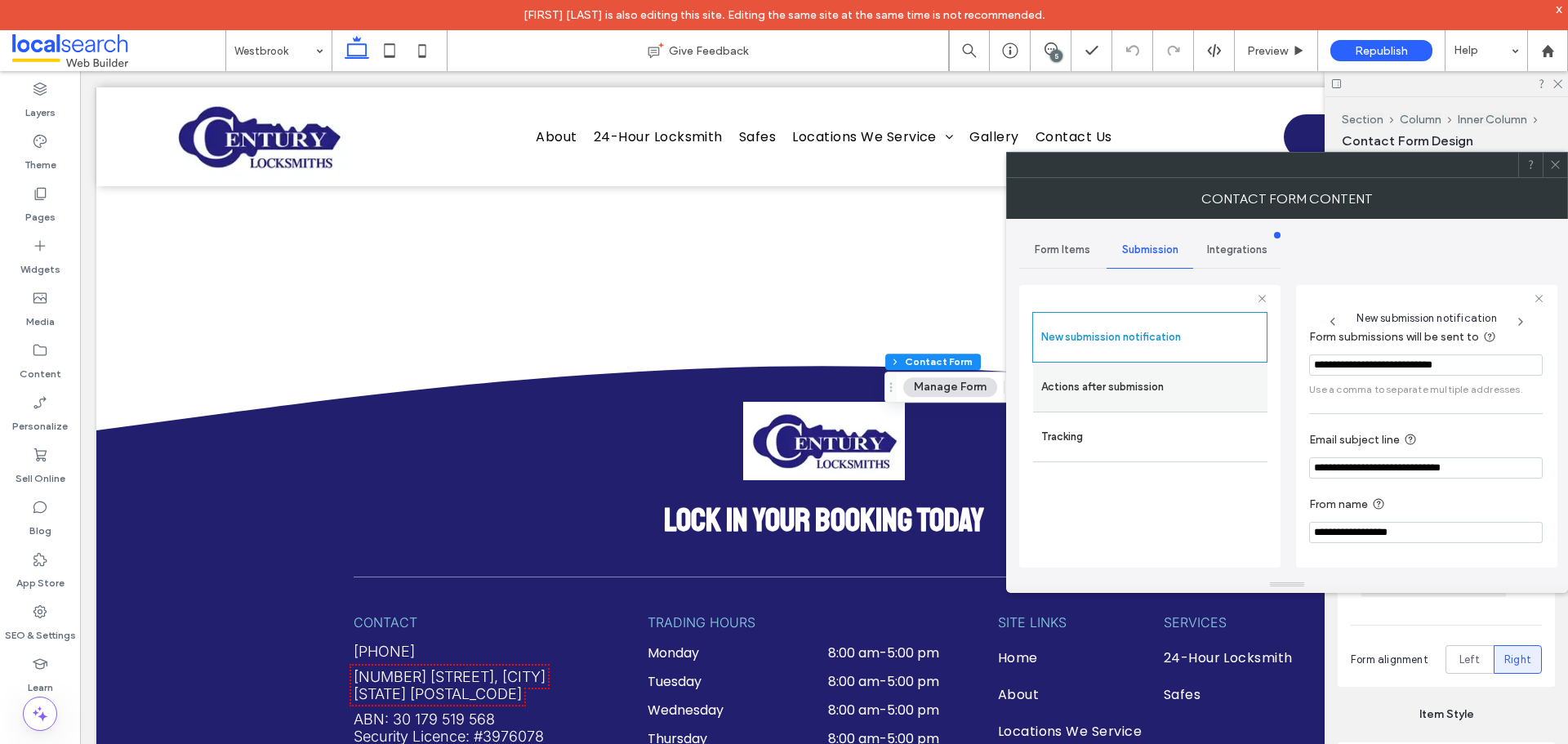 click on "Actions after submission" at bounding box center [1150, 387] 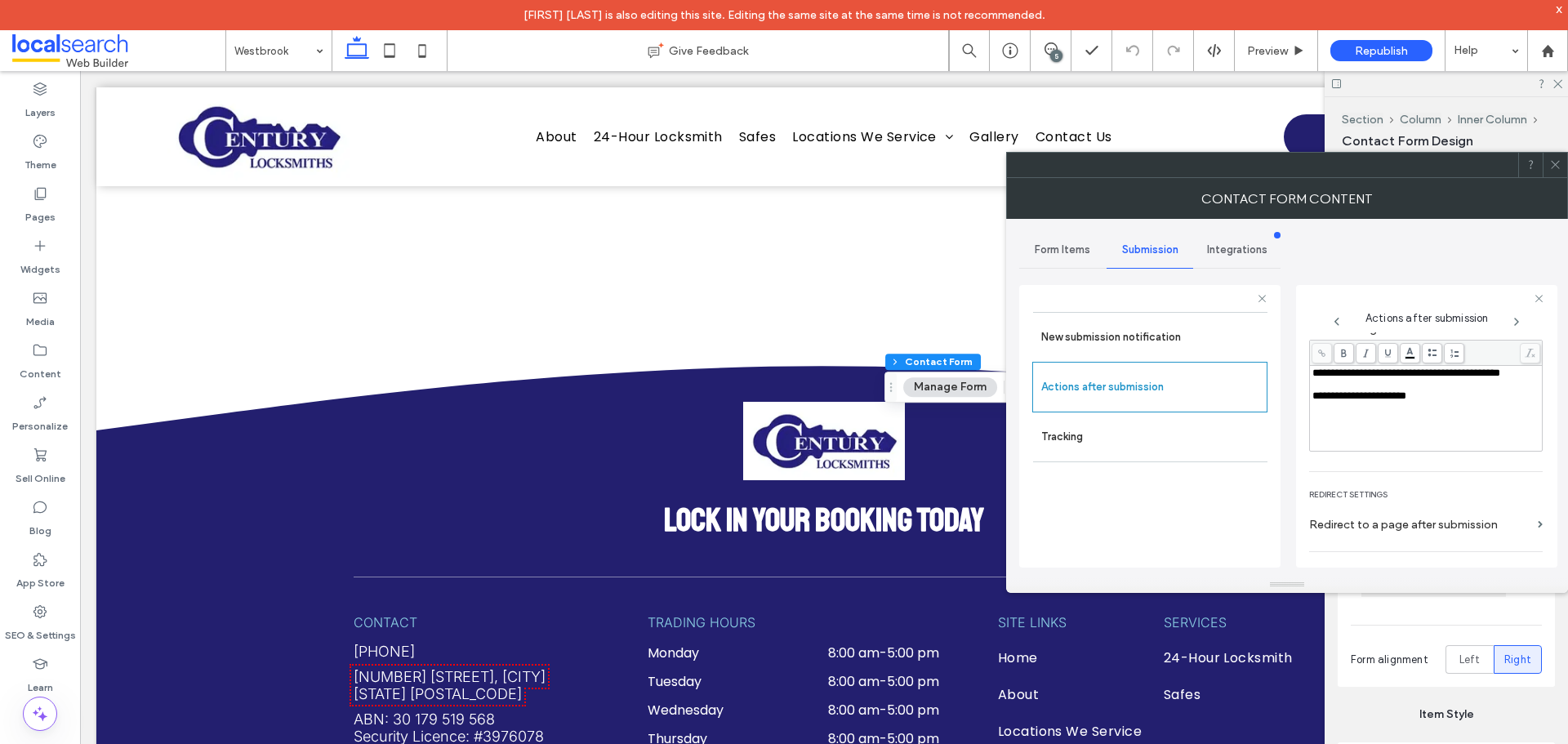 scroll, scrollTop: 282, scrollLeft: 0, axis: vertical 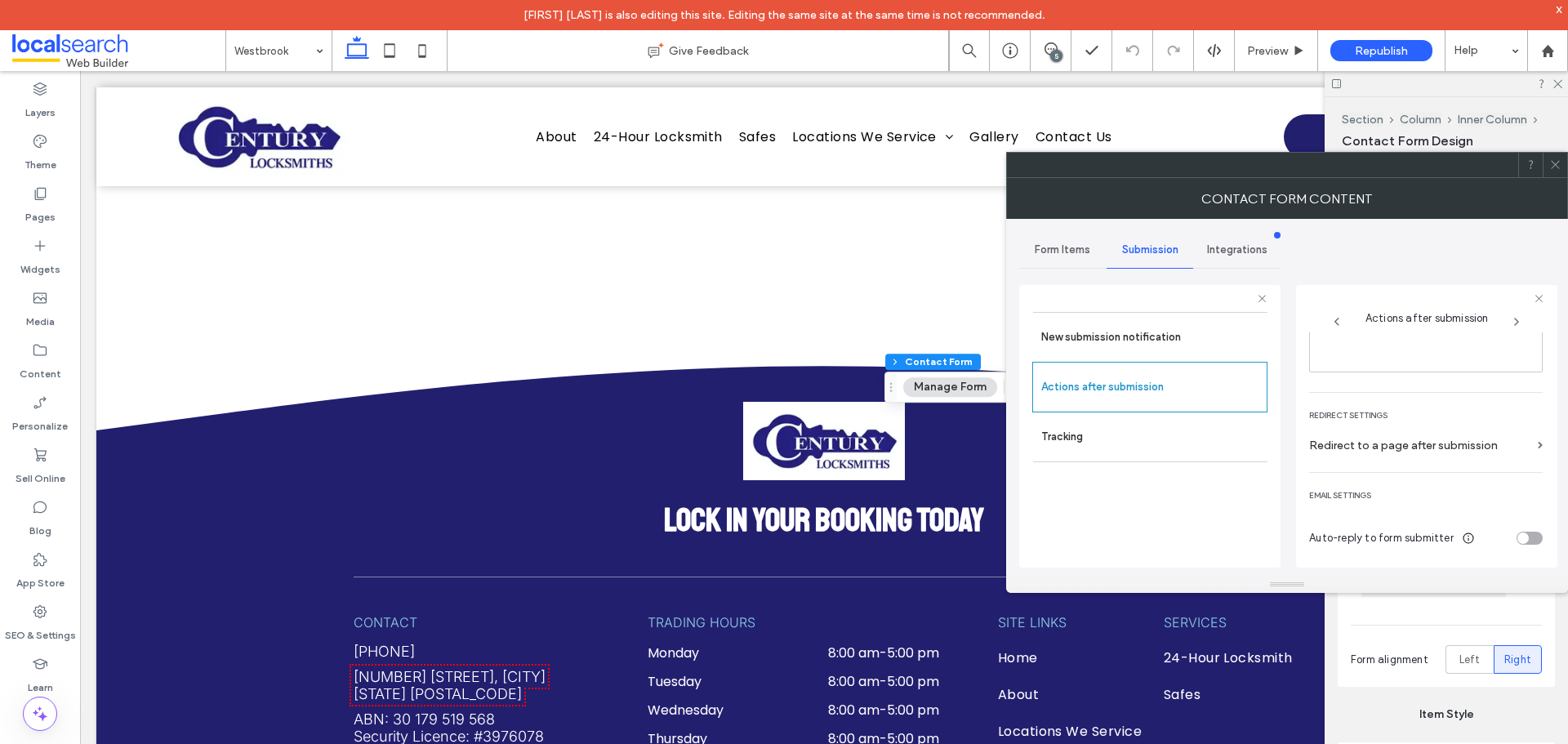 click at bounding box center (1555, 165) 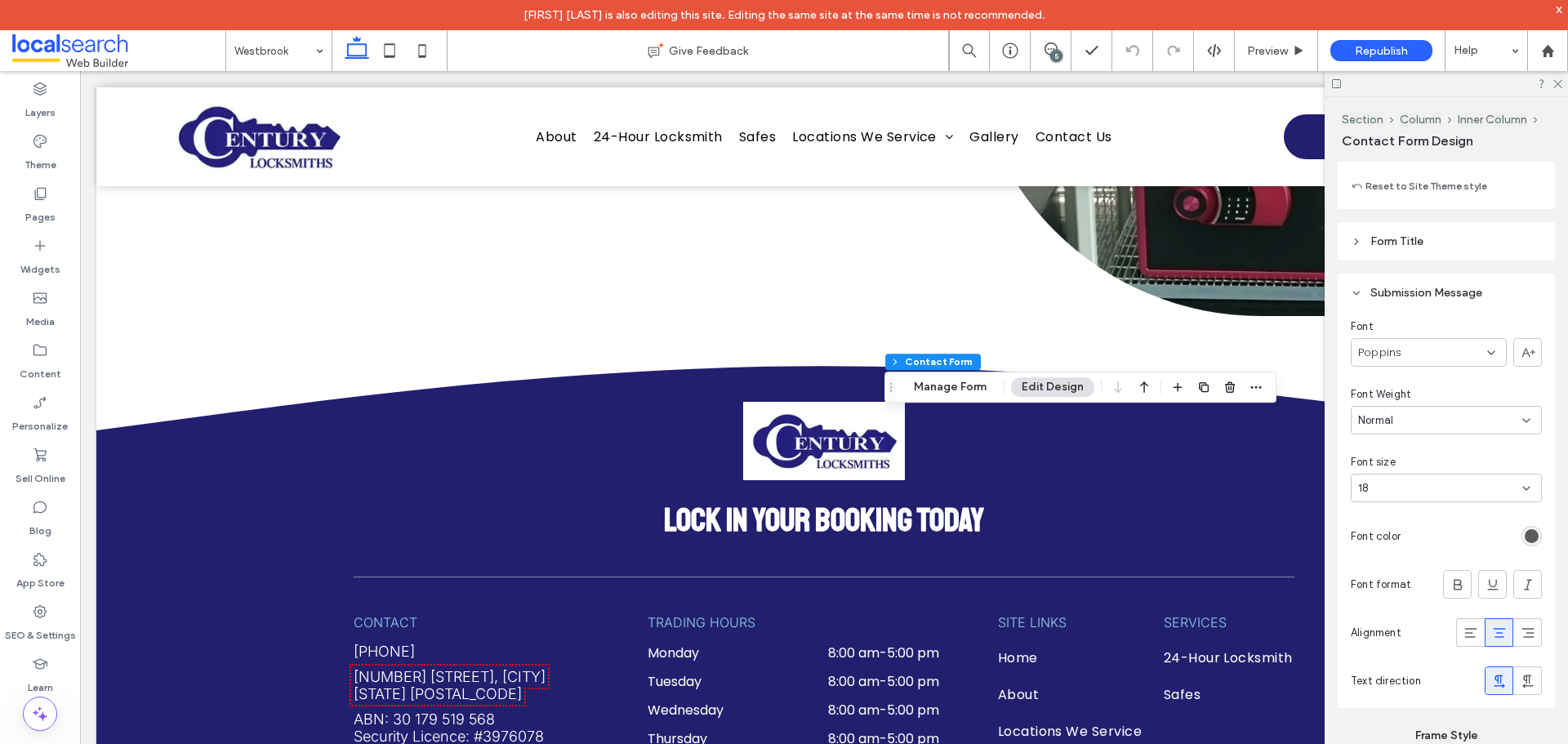 scroll, scrollTop: 1633, scrollLeft: 0, axis: vertical 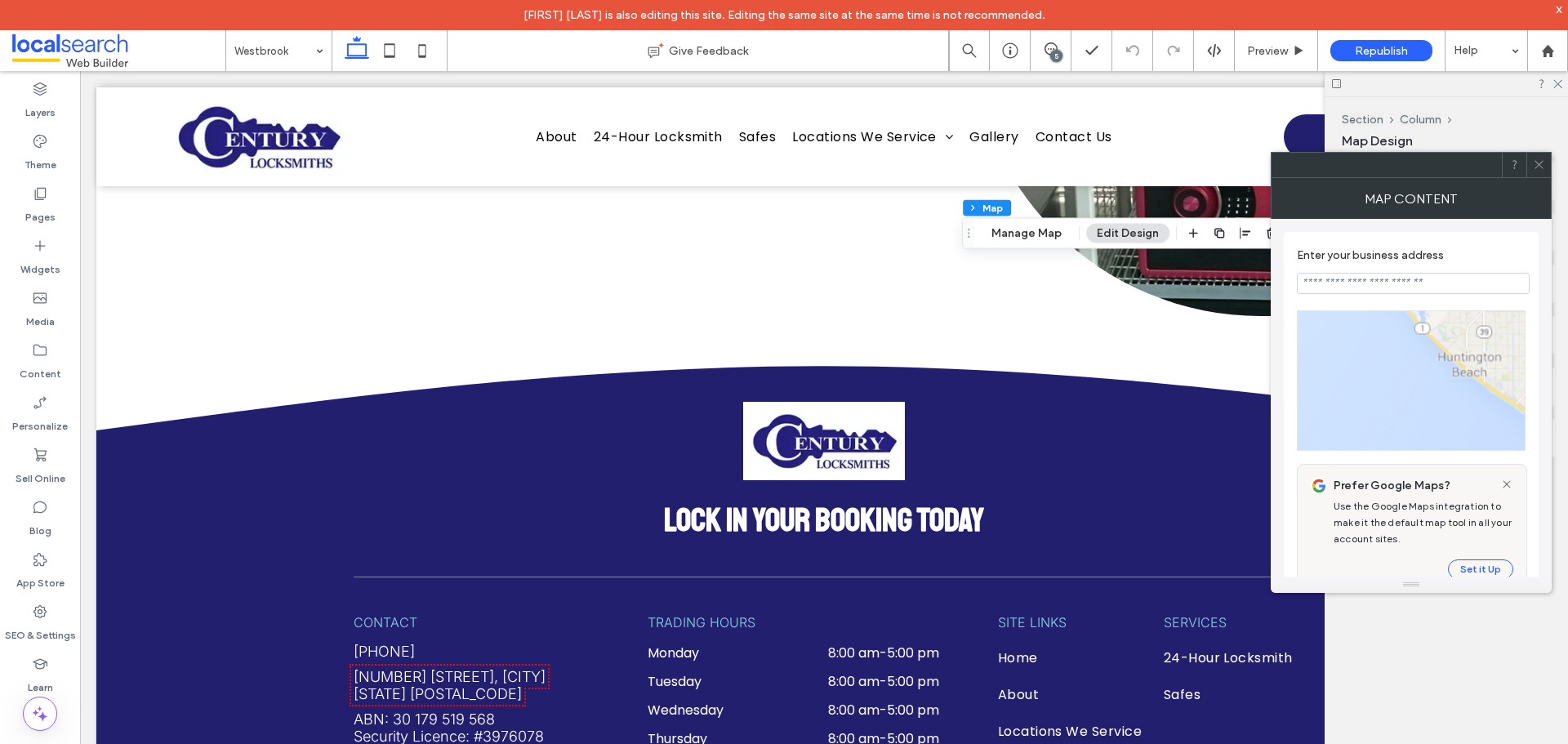 type on "**********" 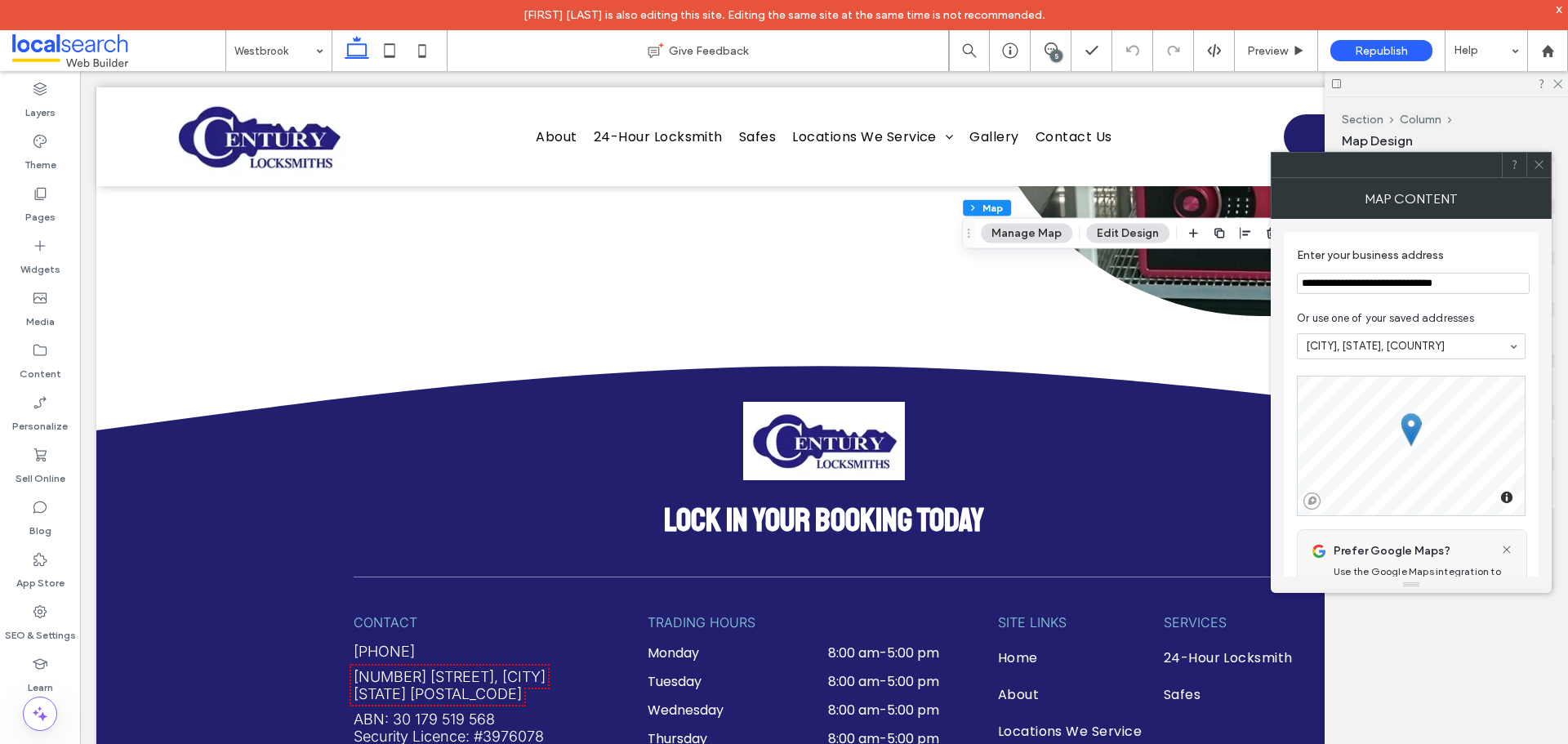 click 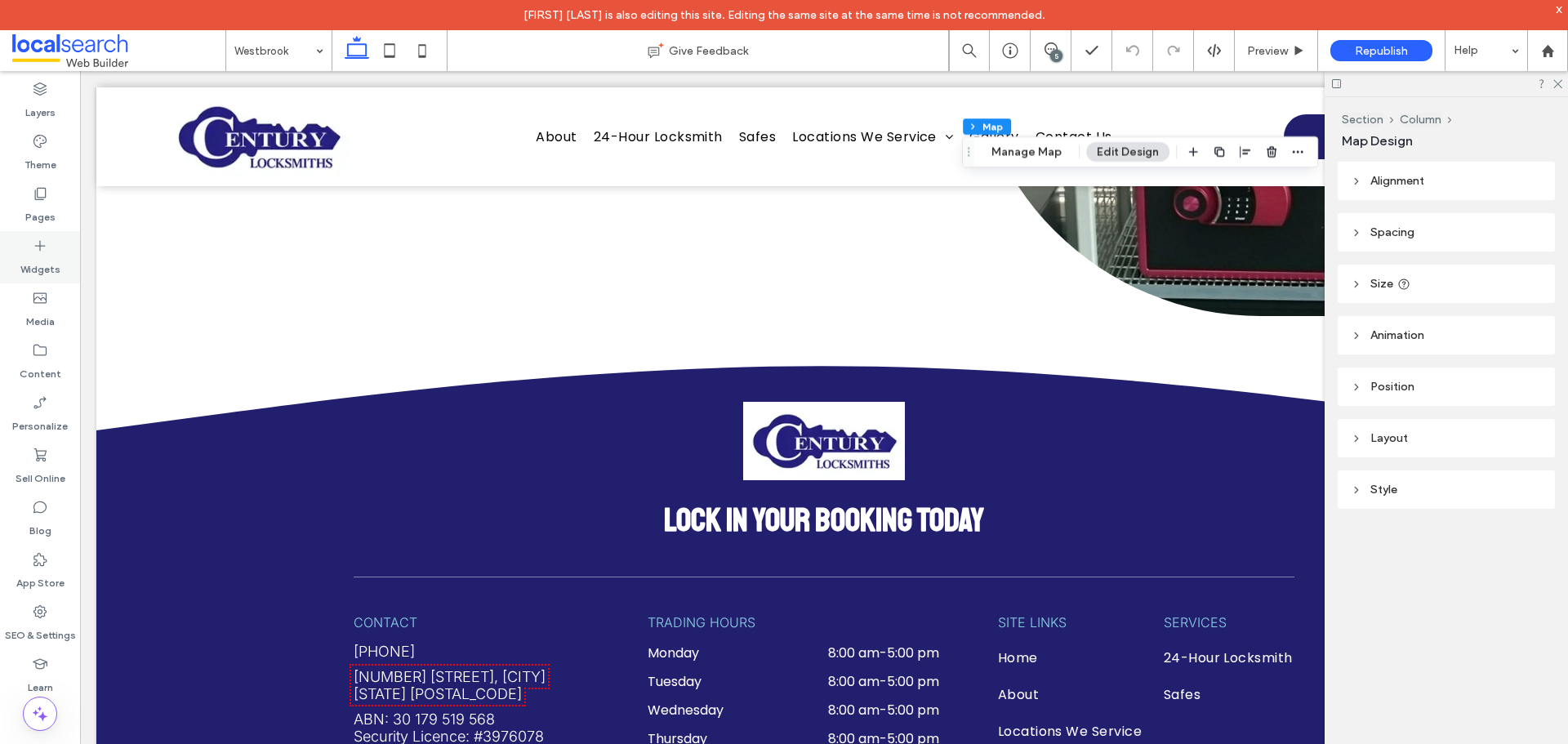 click on "Pages" at bounding box center (40, 213) 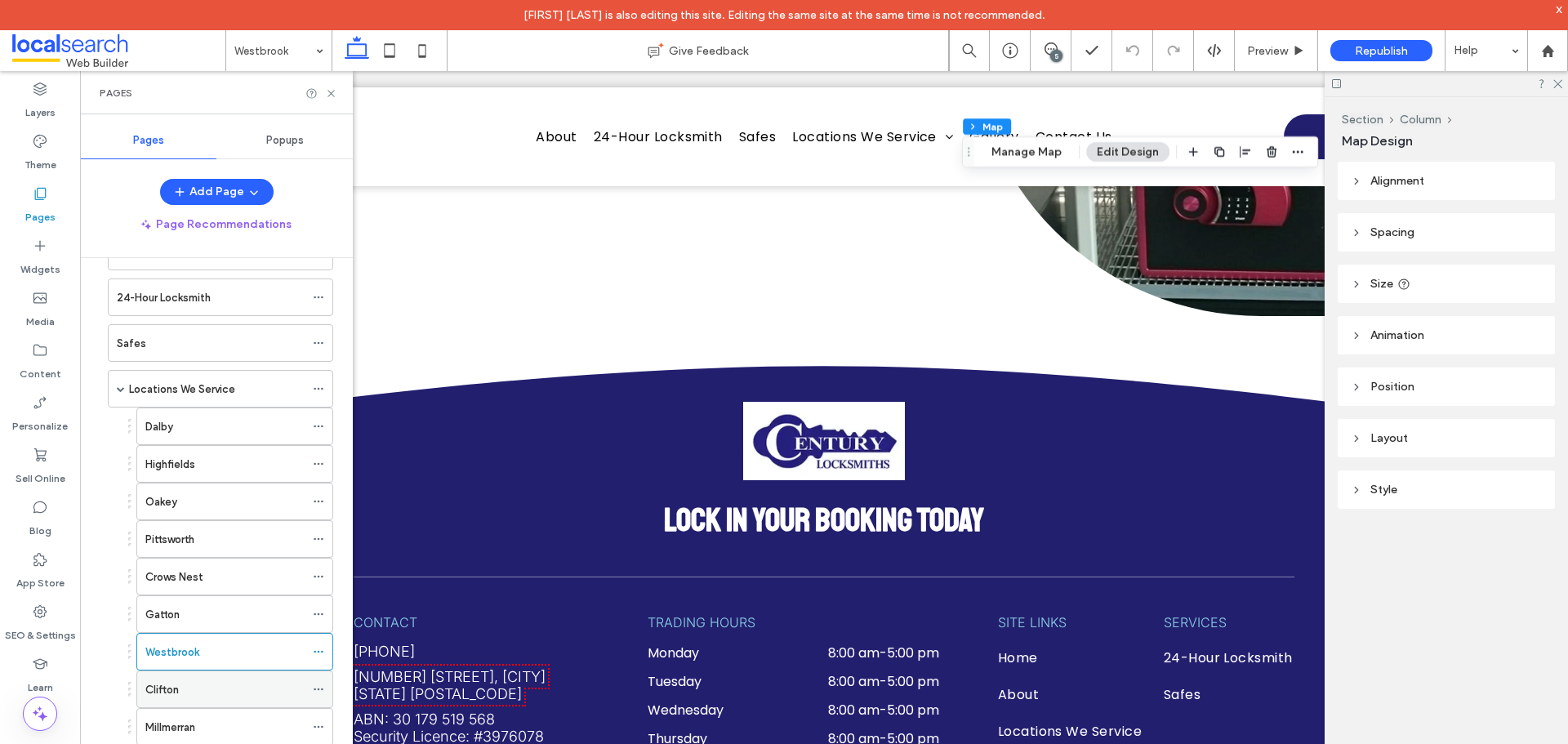 scroll, scrollTop: 248, scrollLeft: 0, axis: vertical 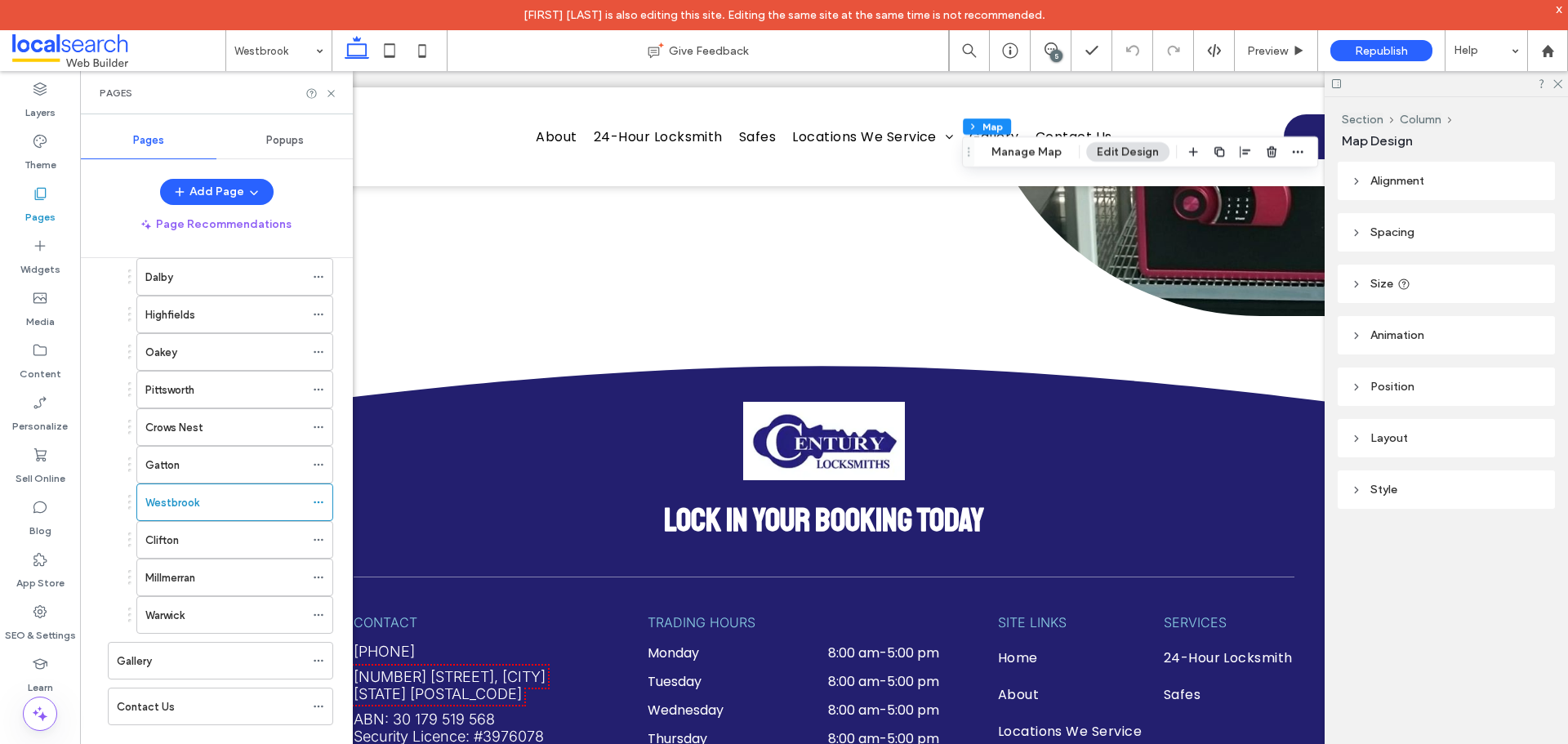 click on "Clifton" at bounding box center [225, 540] 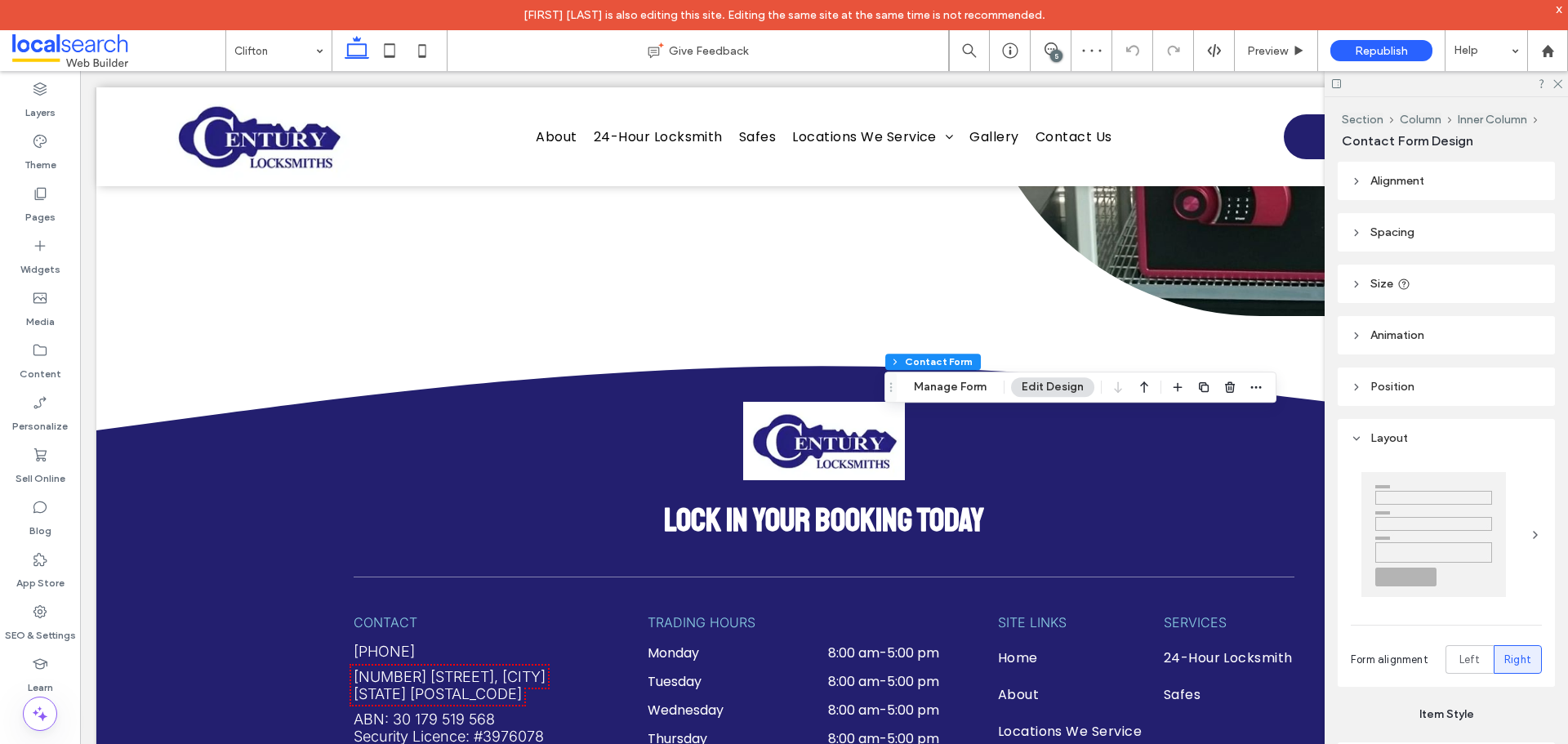 type on "*" 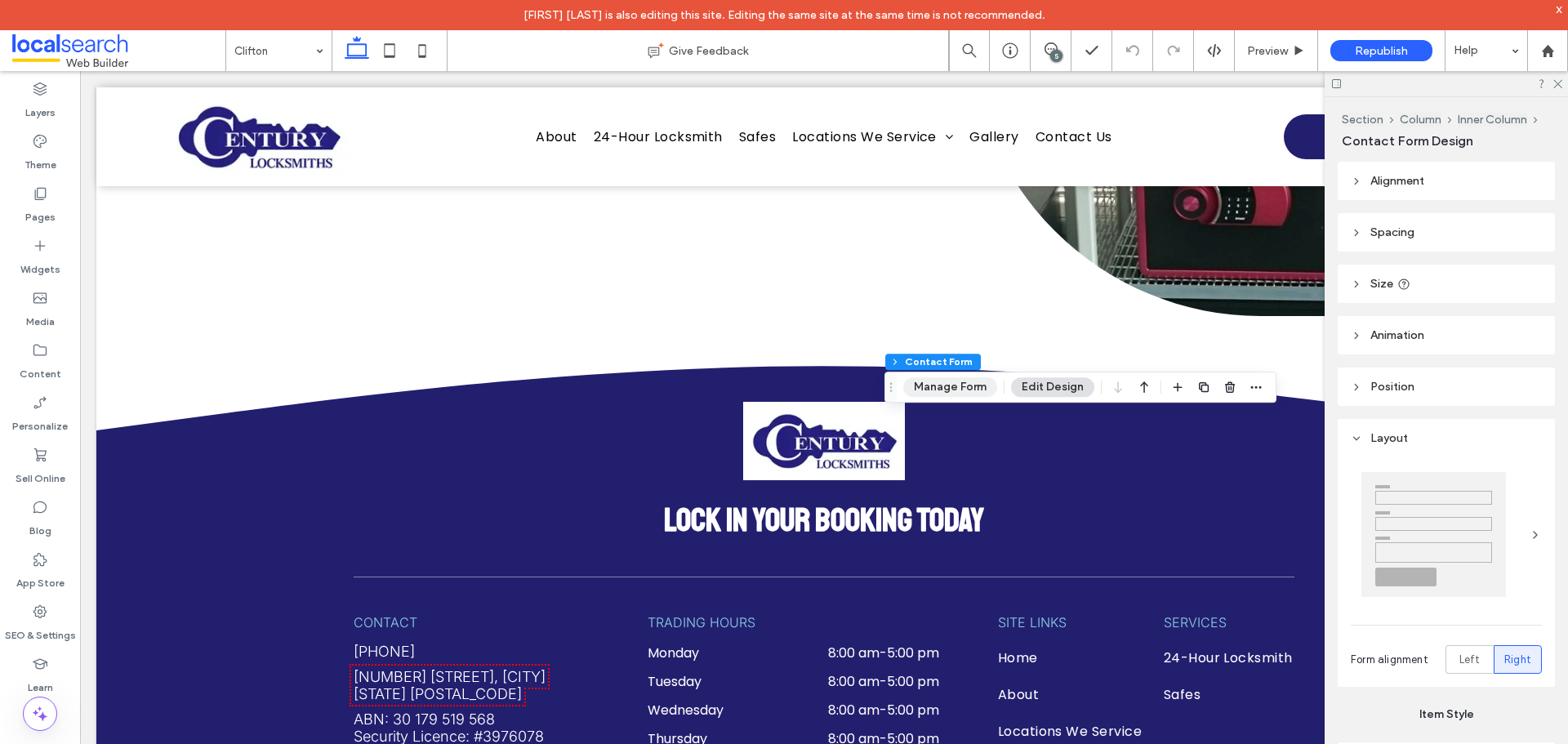 click on "Manage Form" at bounding box center (950, 387) 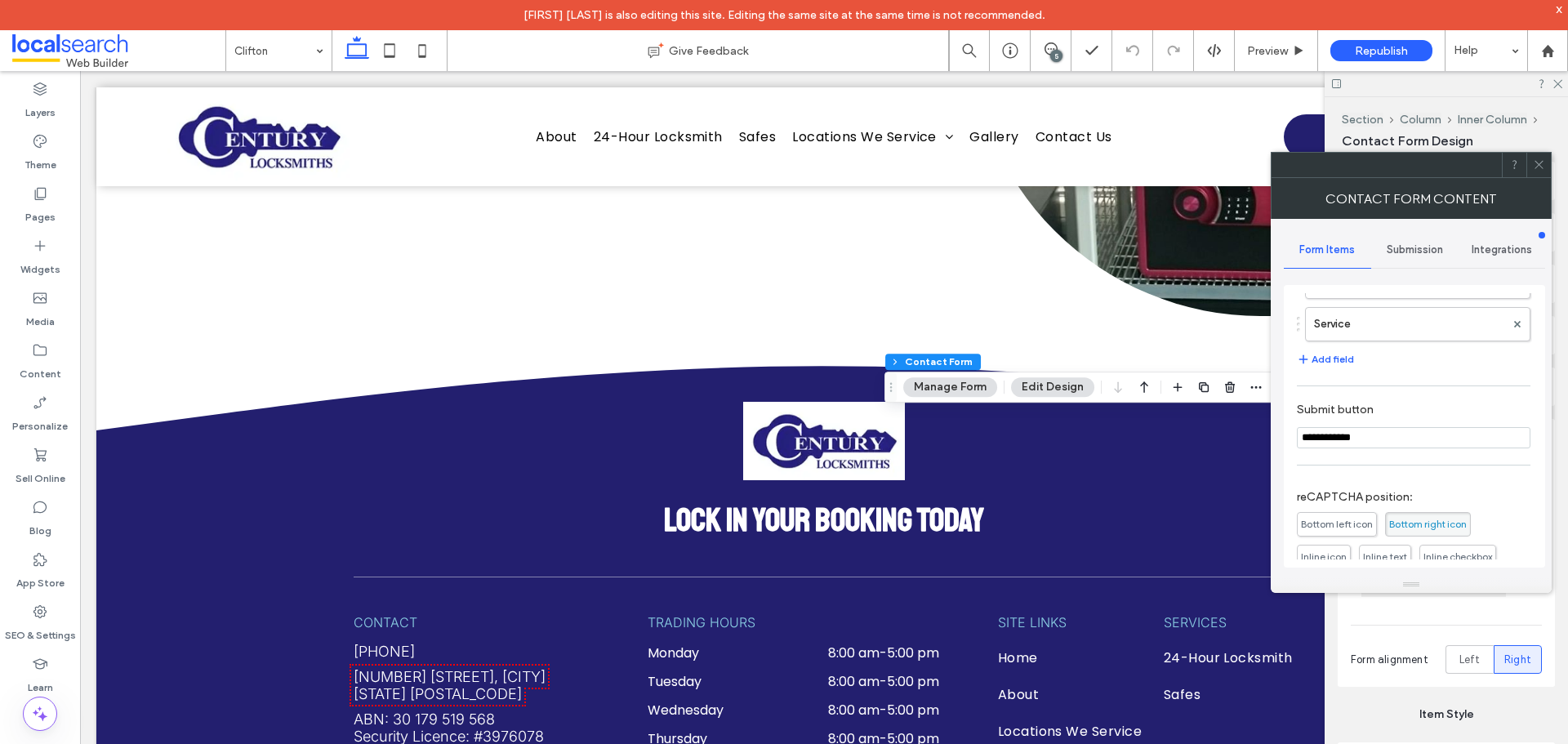 scroll, scrollTop: 82, scrollLeft: 0, axis: vertical 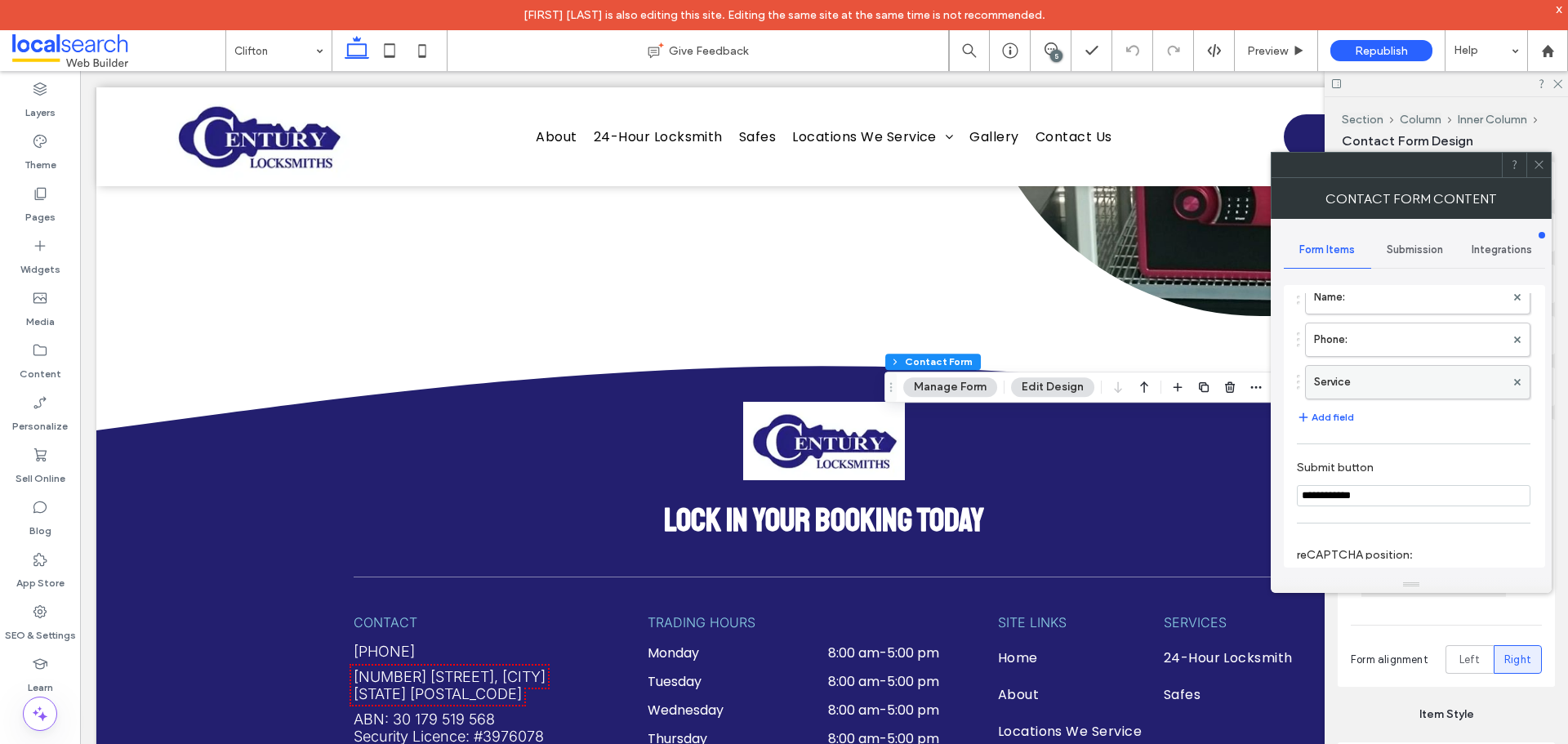 click on "Service" at bounding box center (1410, 382) 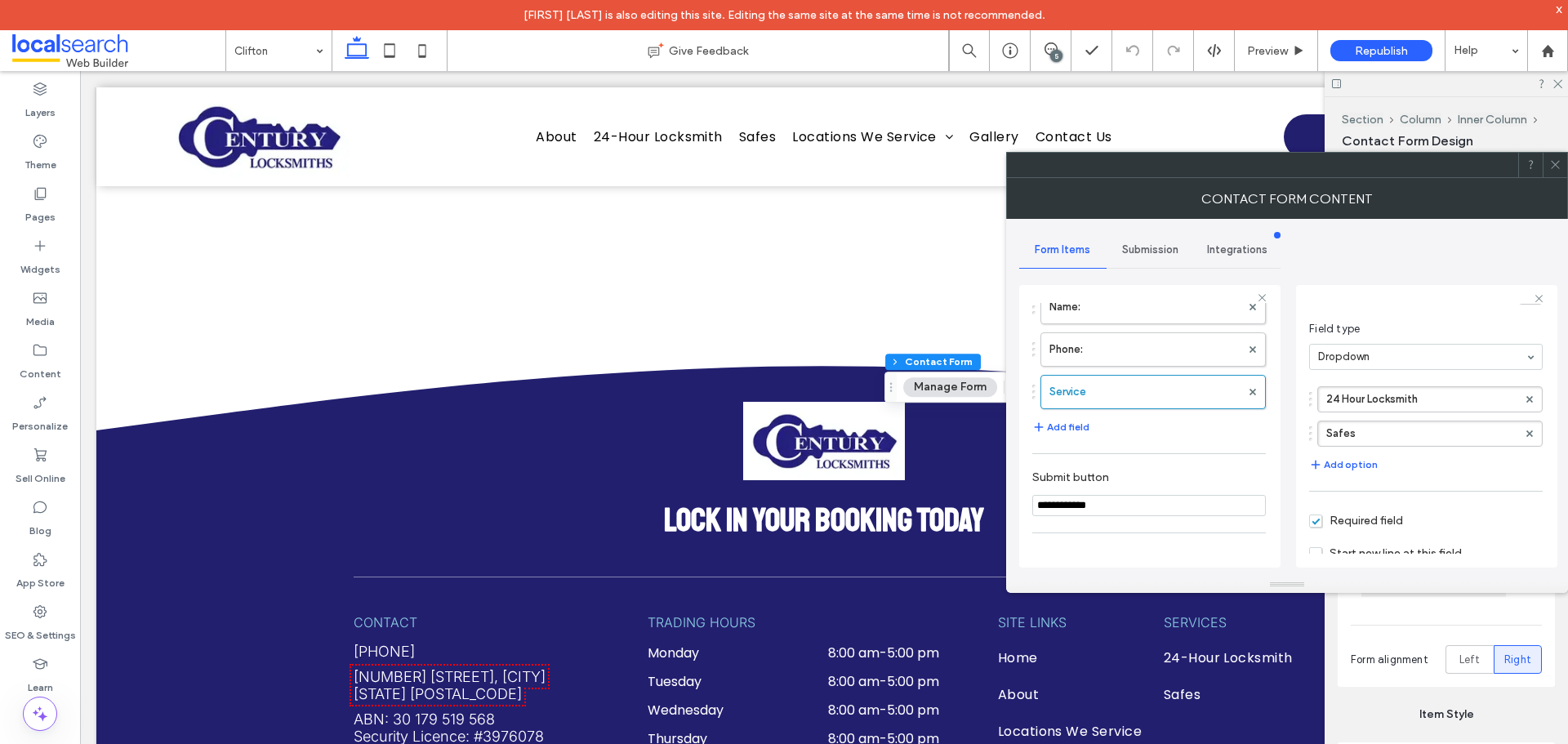 scroll, scrollTop: 156, scrollLeft: 0, axis: vertical 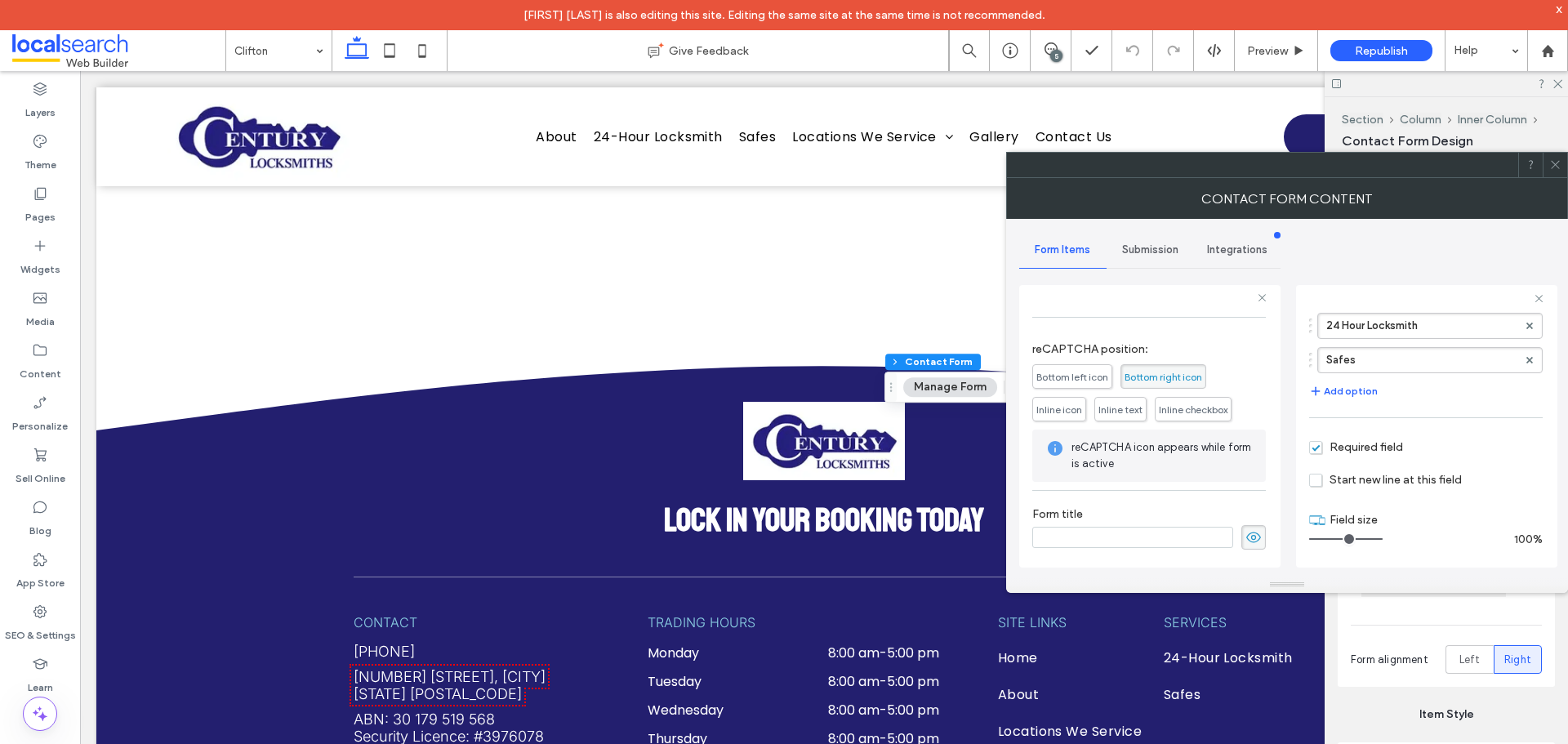 click on "Submission" at bounding box center [1150, 250] 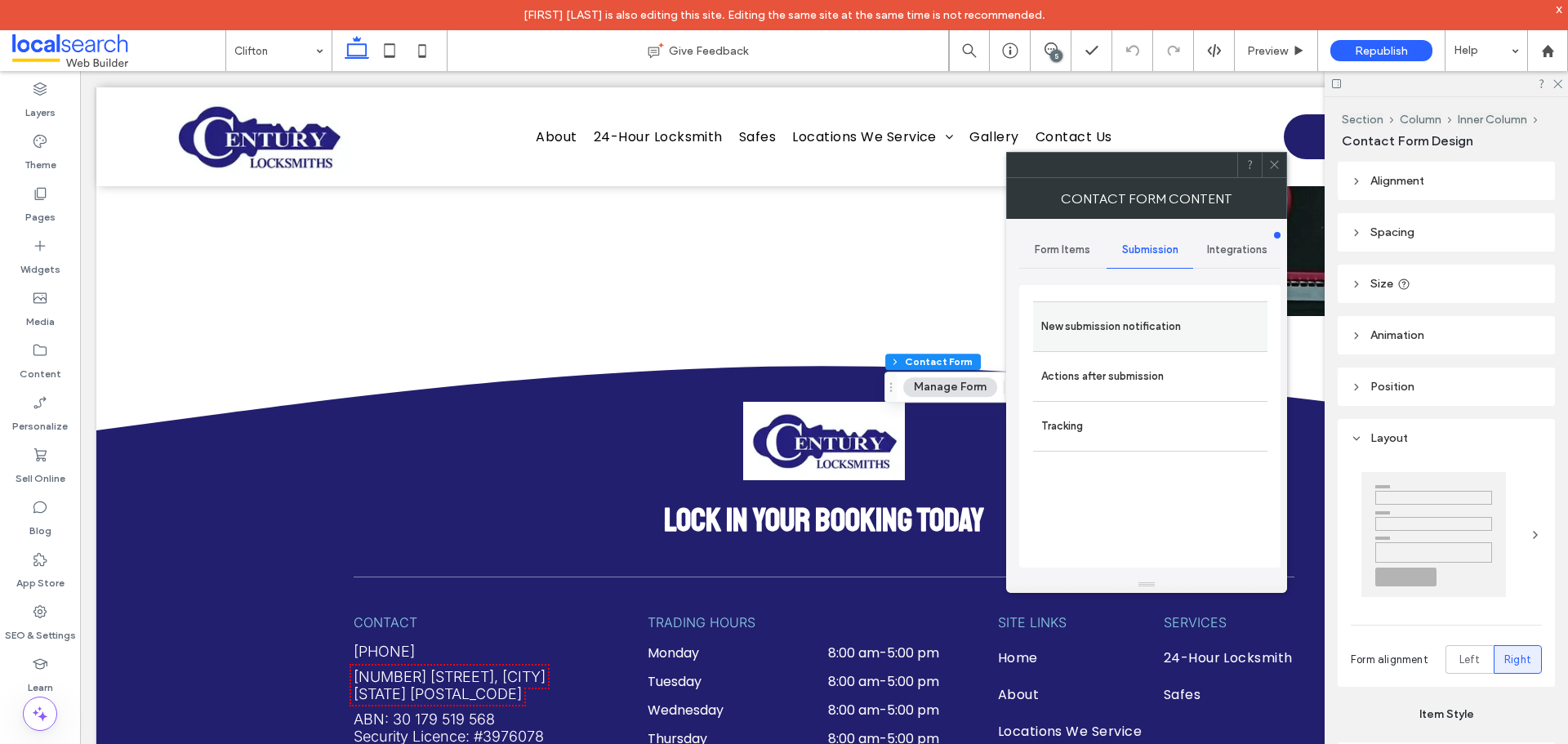 click on "New submission notification" at bounding box center [1150, 327] 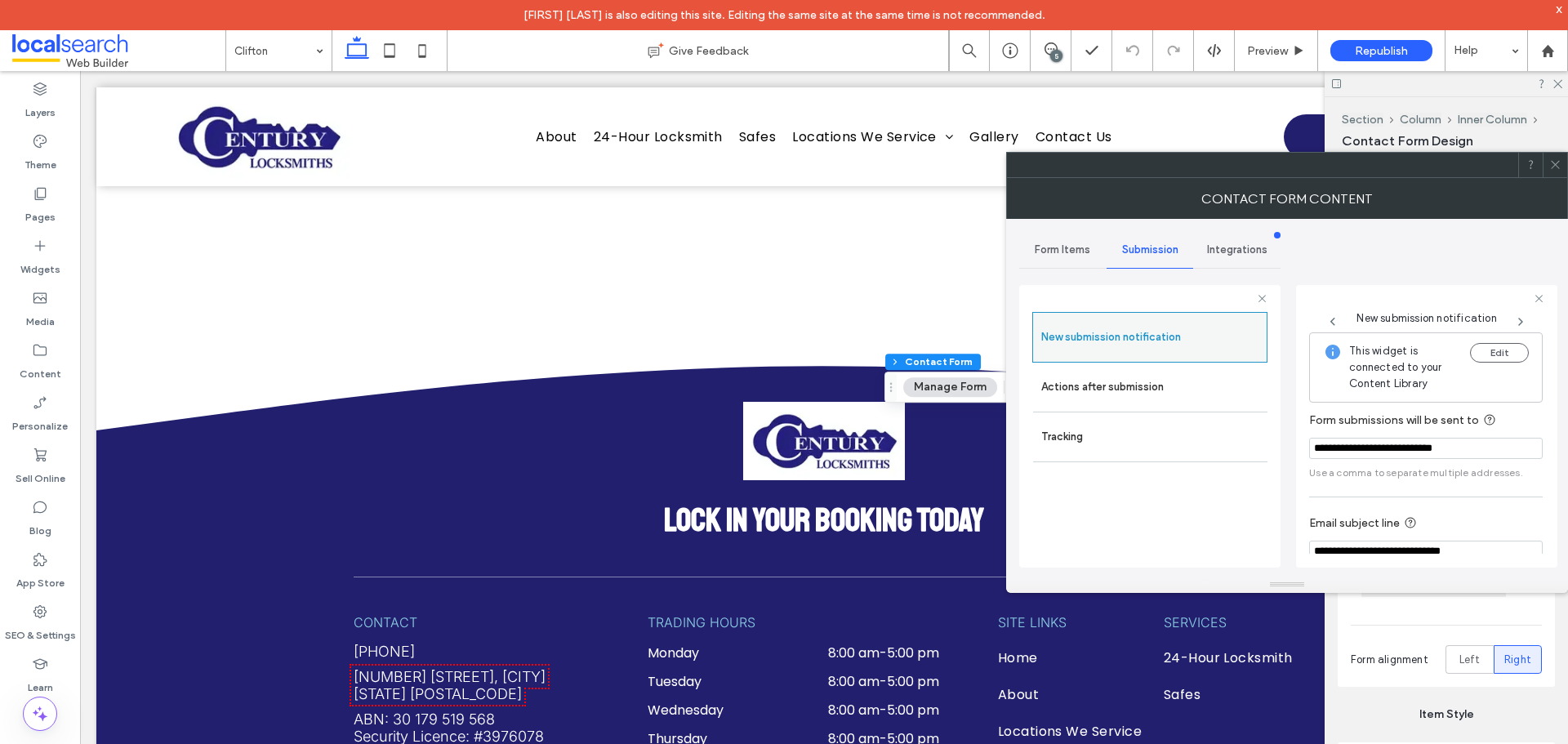 click on "New submission notification" at bounding box center (1150, 337) 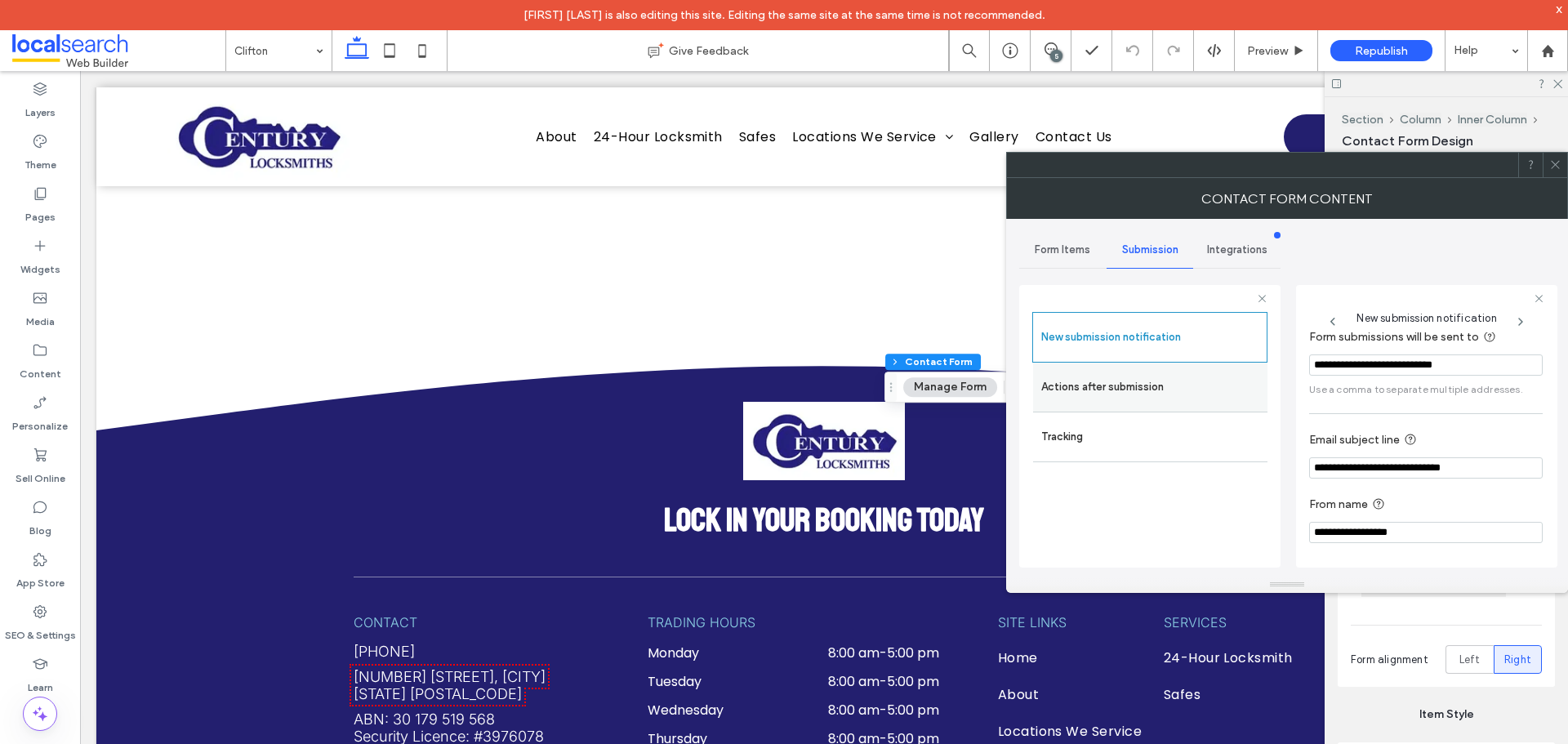 click on "Actions after submission" at bounding box center [1150, 387] 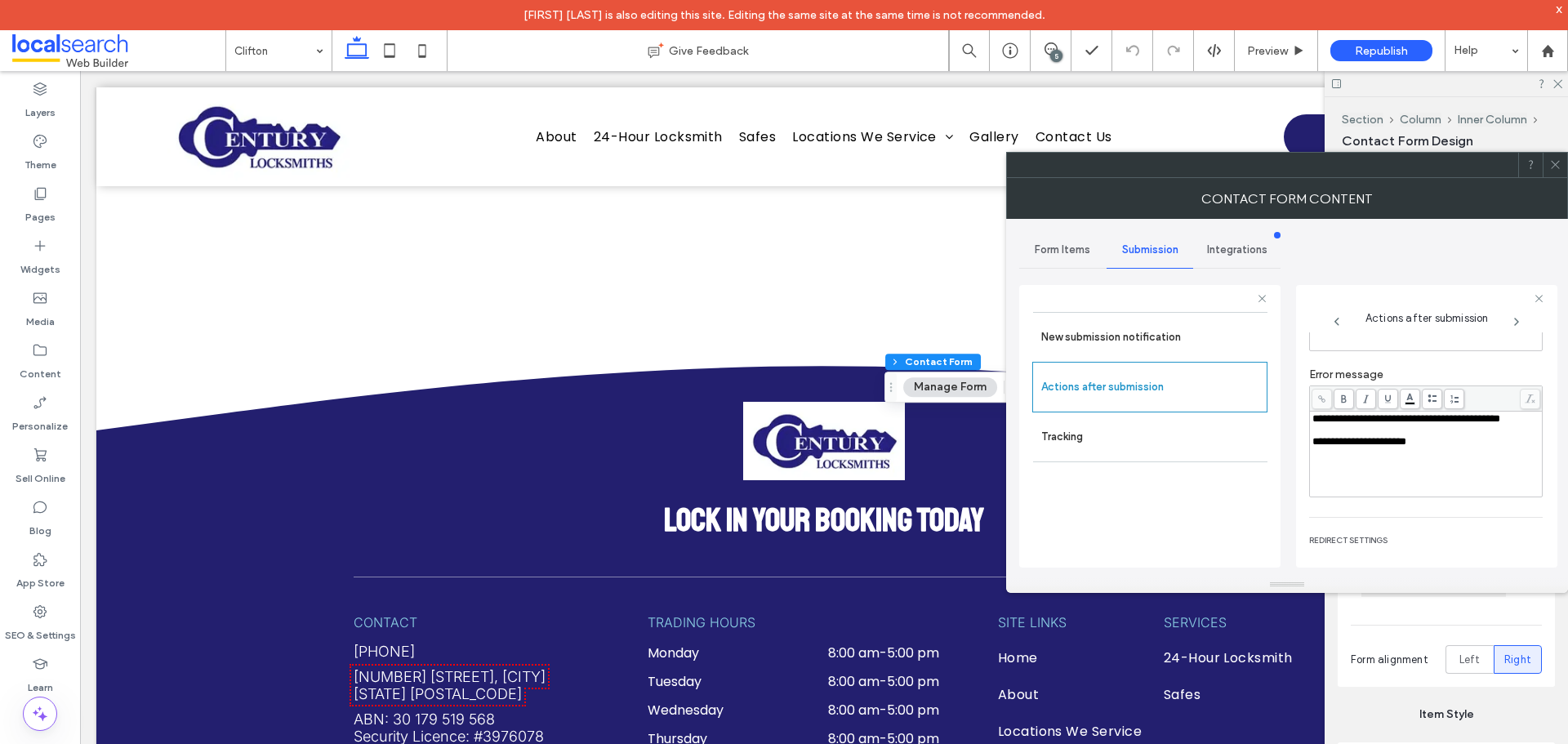 scroll, scrollTop: 282, scrollLeft: 0, axis: vertical 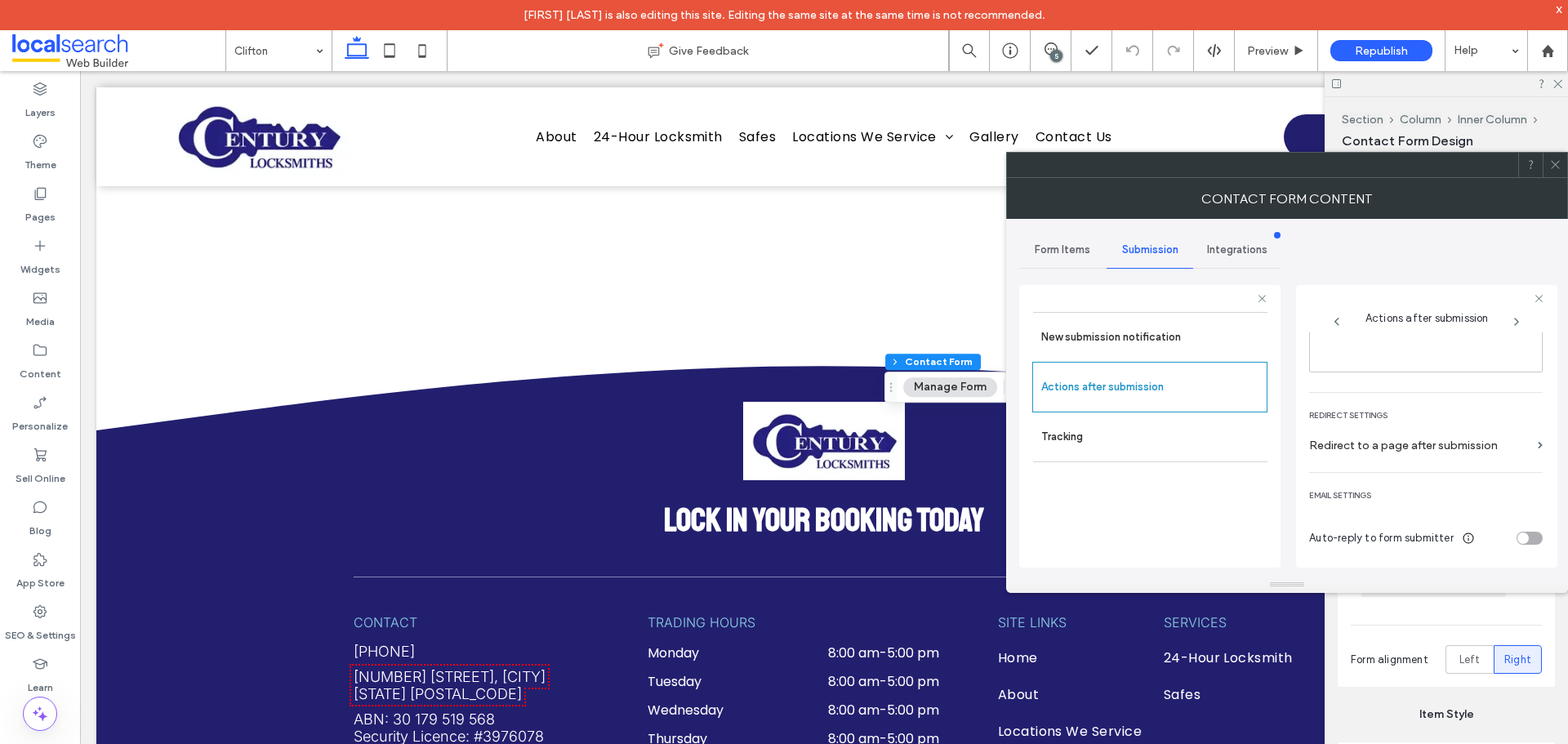 click 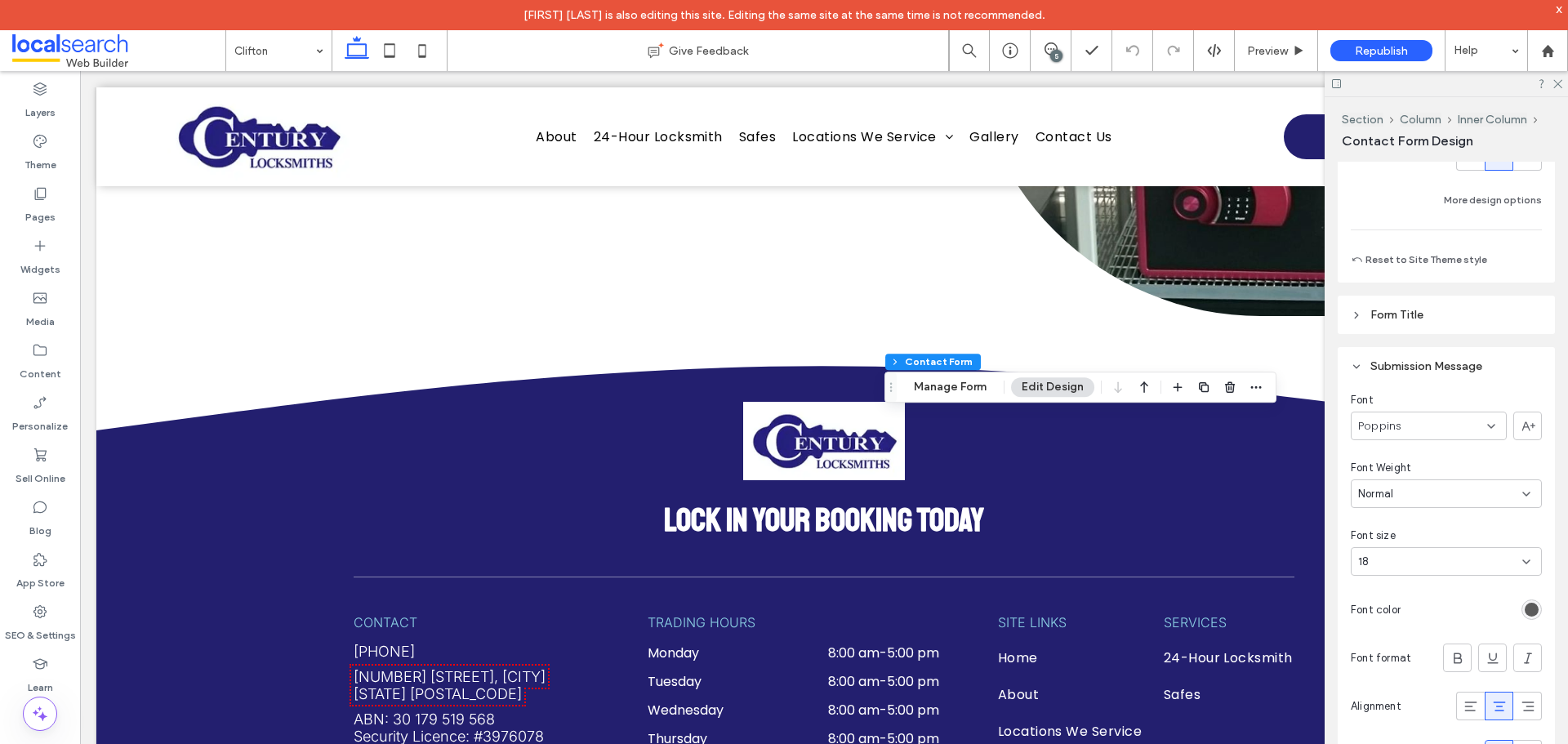 scroll, scrollTop: 1552, scrollLeft: 0, axis: vertical 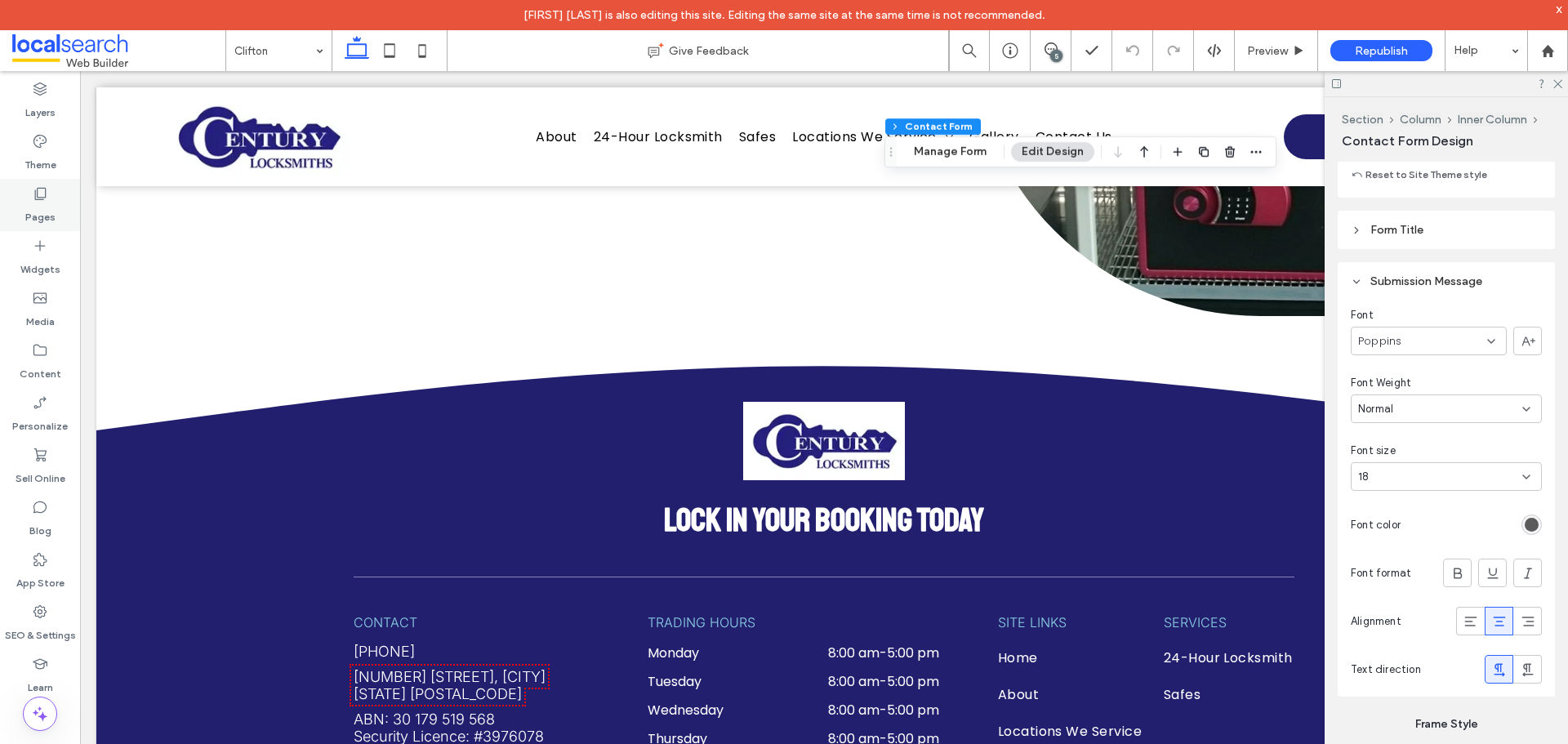 click on "Pages" at bounding box center [40, 213] 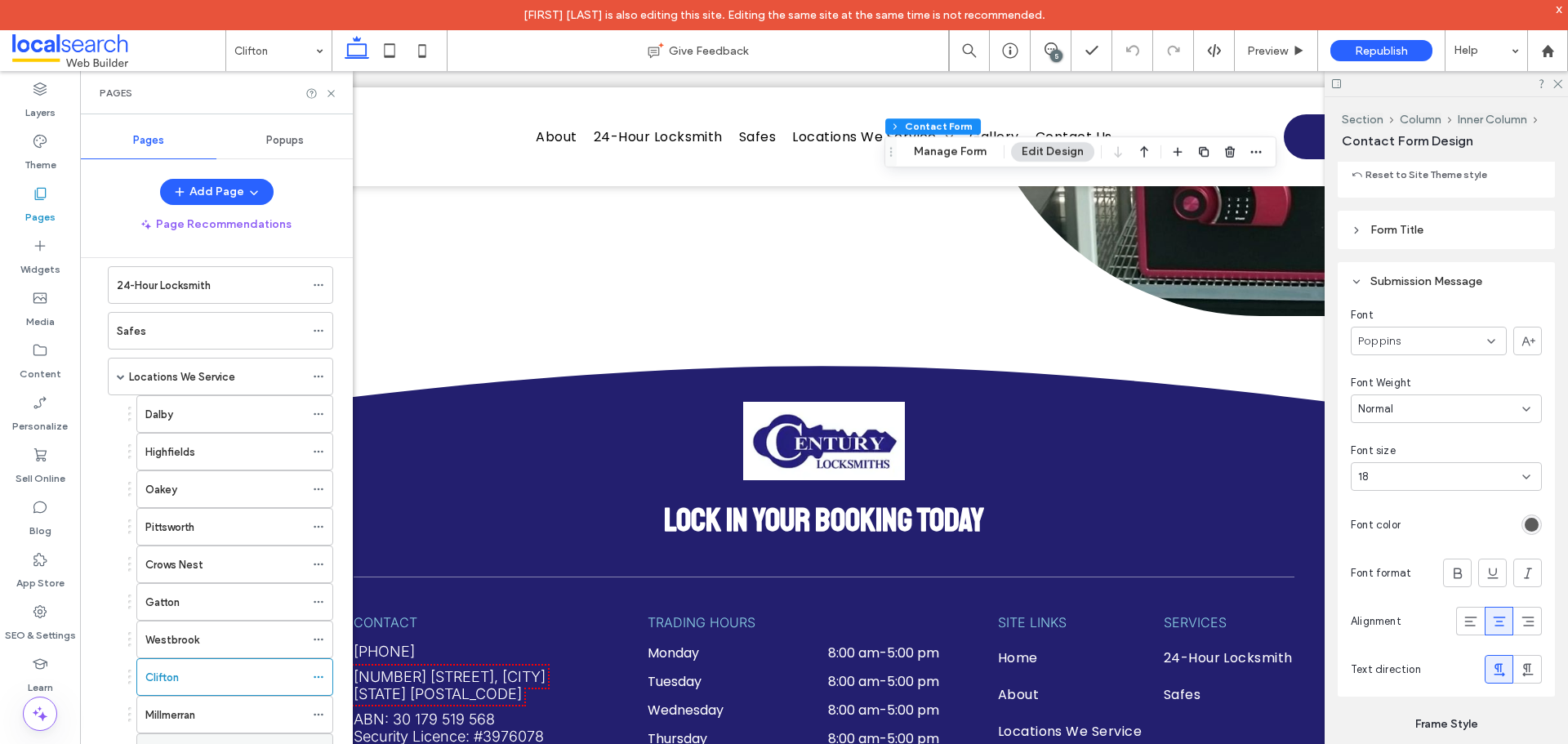 scroll, scrollTop: 248, scrollLeft: 0, axis: vertical 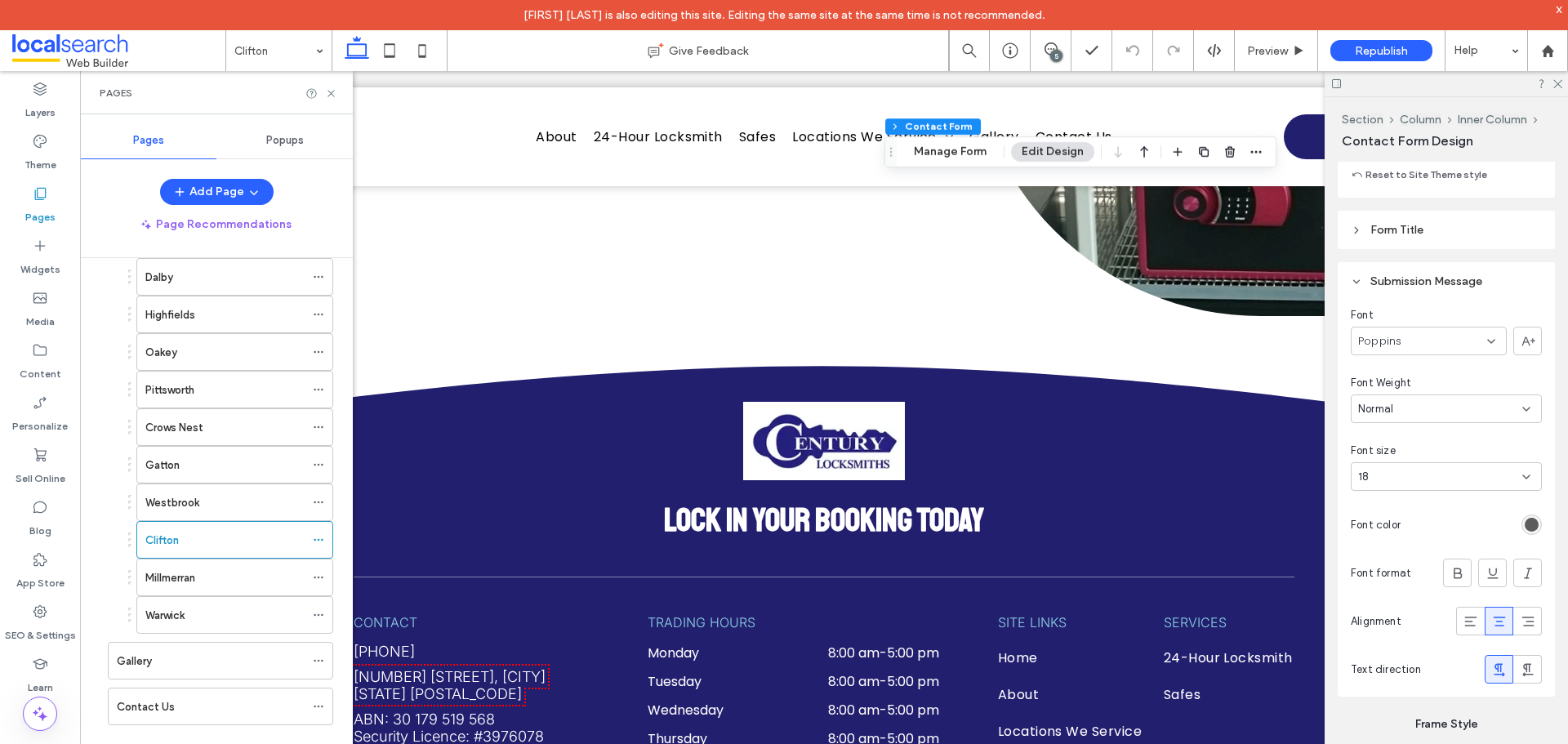click on "Millmerran" at bounding box center [225, 577] 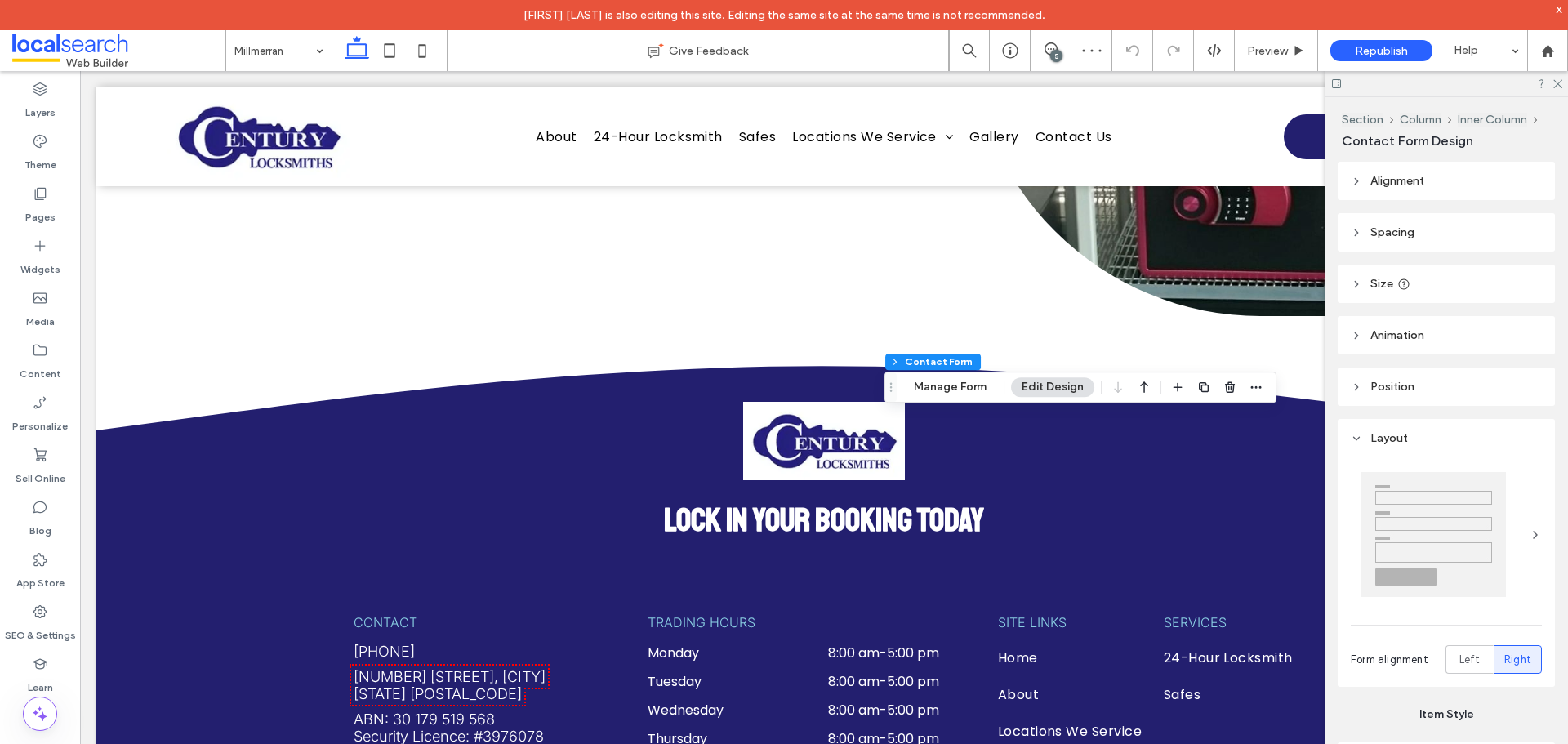 type on "*" 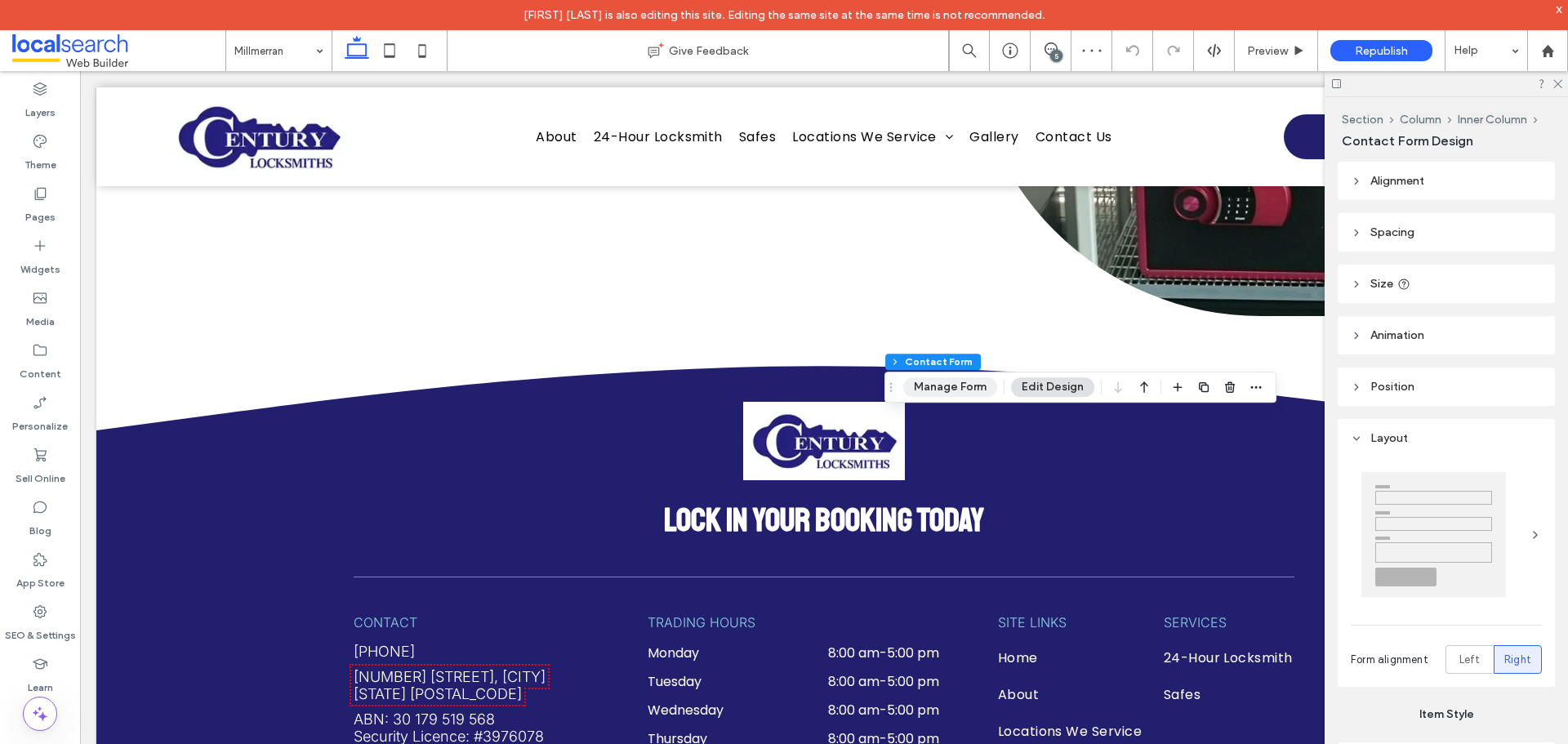 click on "Manage Form" at bounding box center [950, 387] 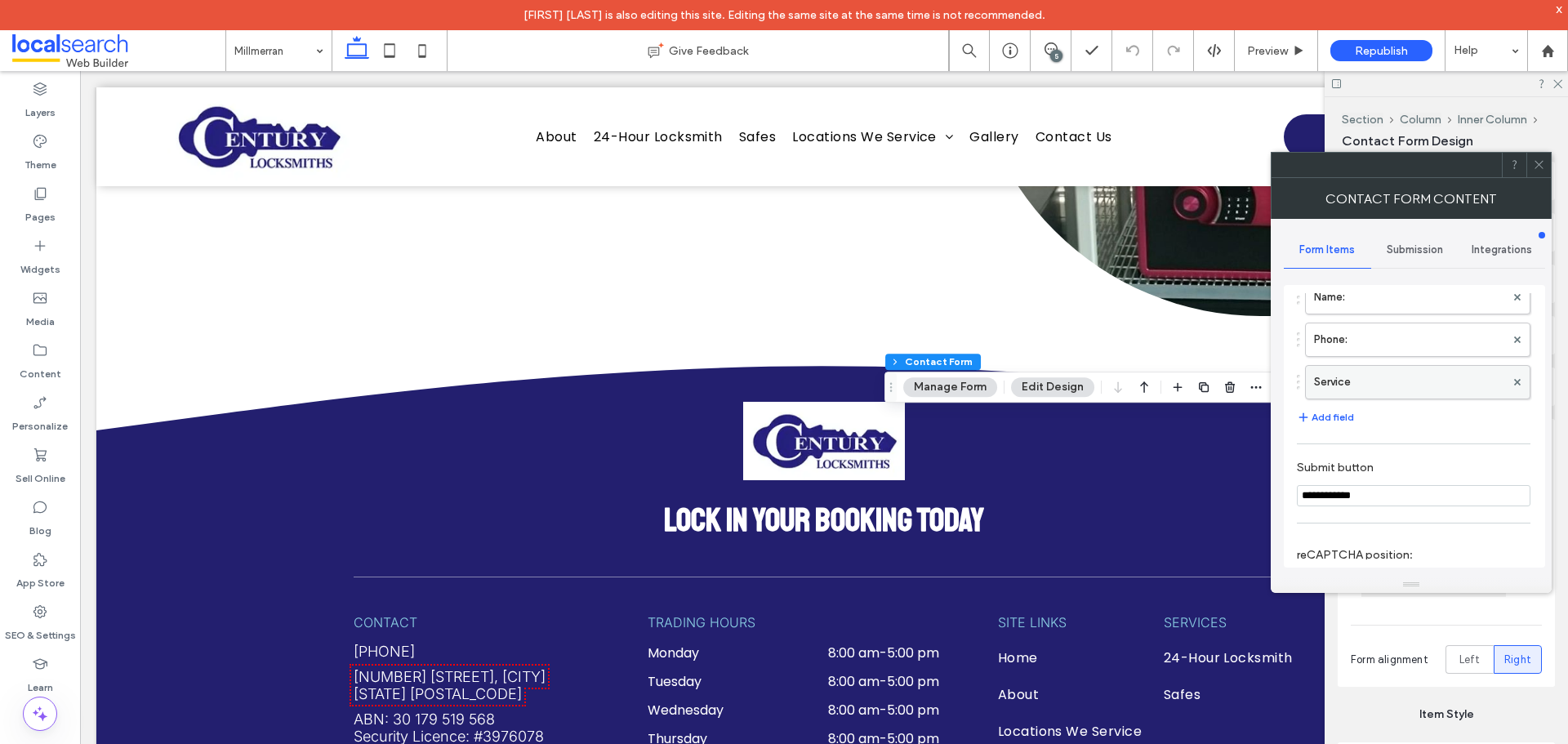 click on "Service" at bounding box center [1410, 382] 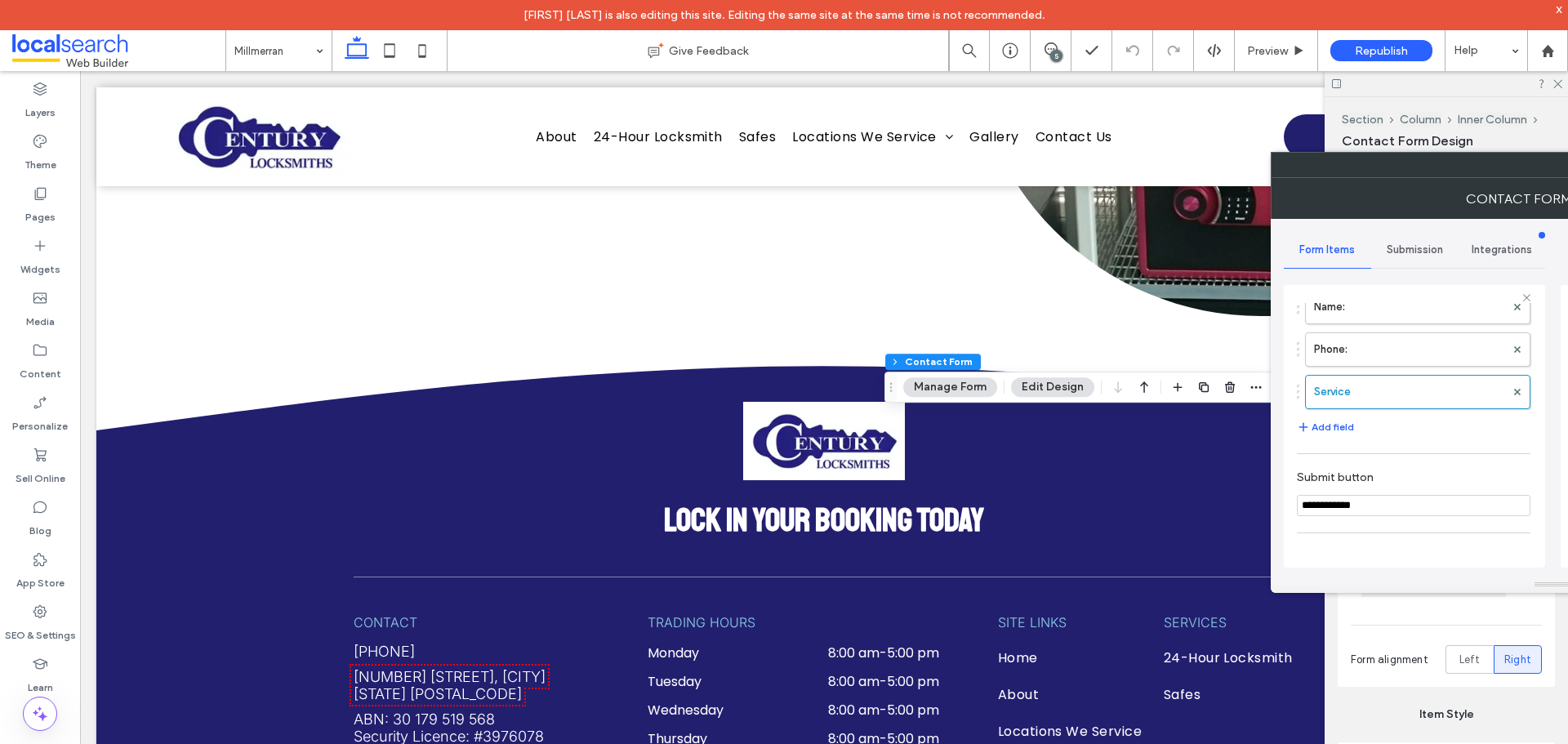 scroll, scrollTop: 163, scrollLeft: 0, axis: vertical 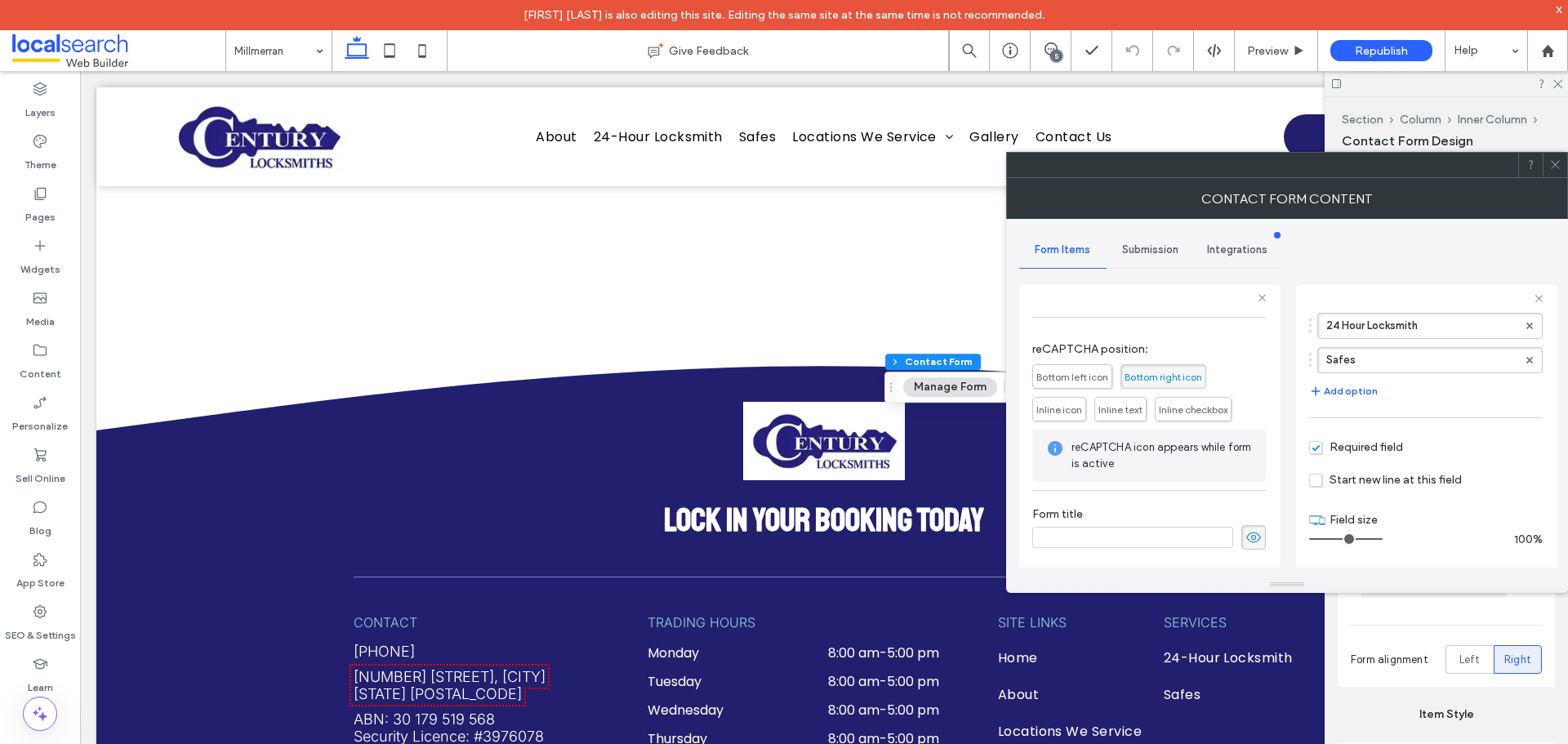 click on "Submission" at bounding box center (1150, 250) 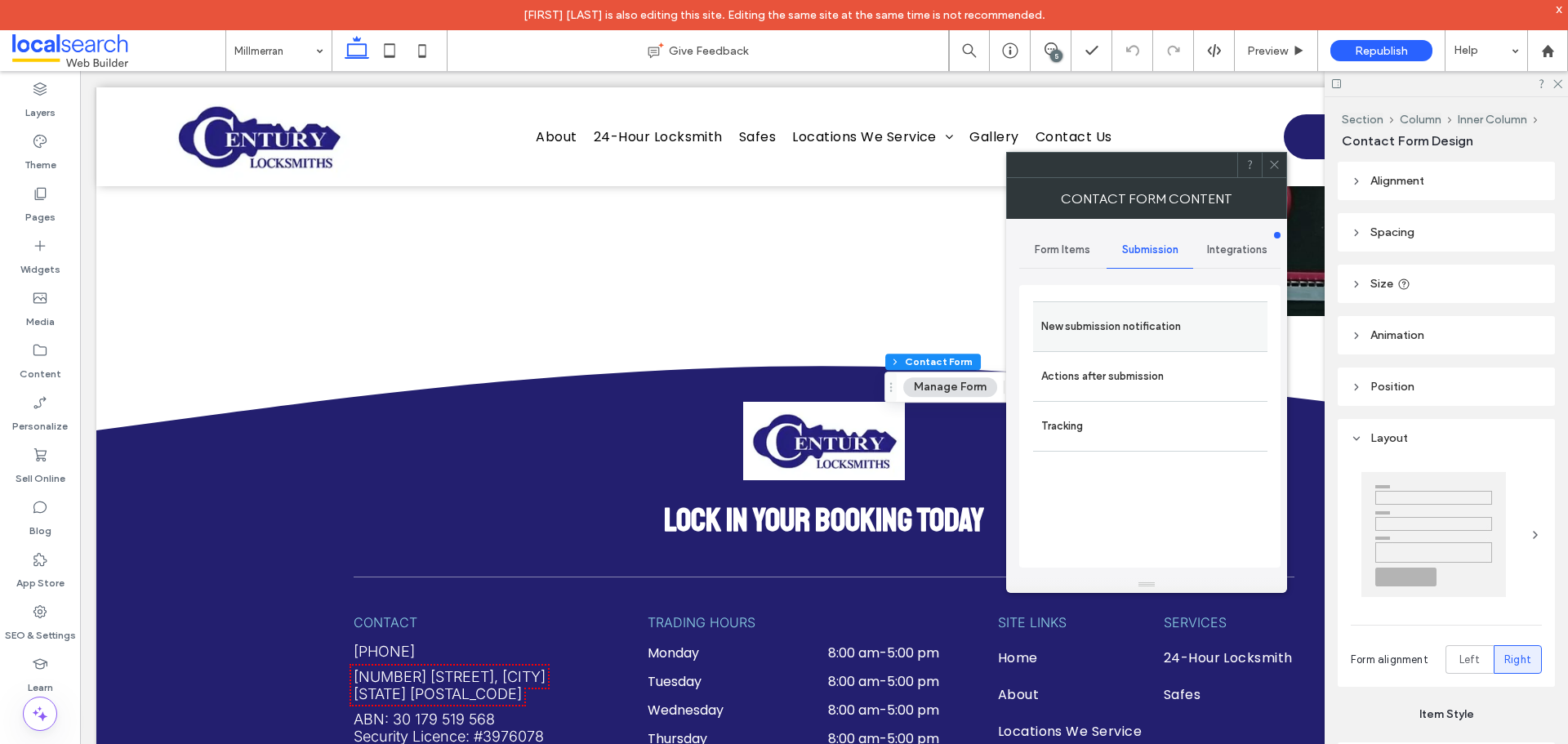 click on "New submission notification" at bounding box center (1150, 326) 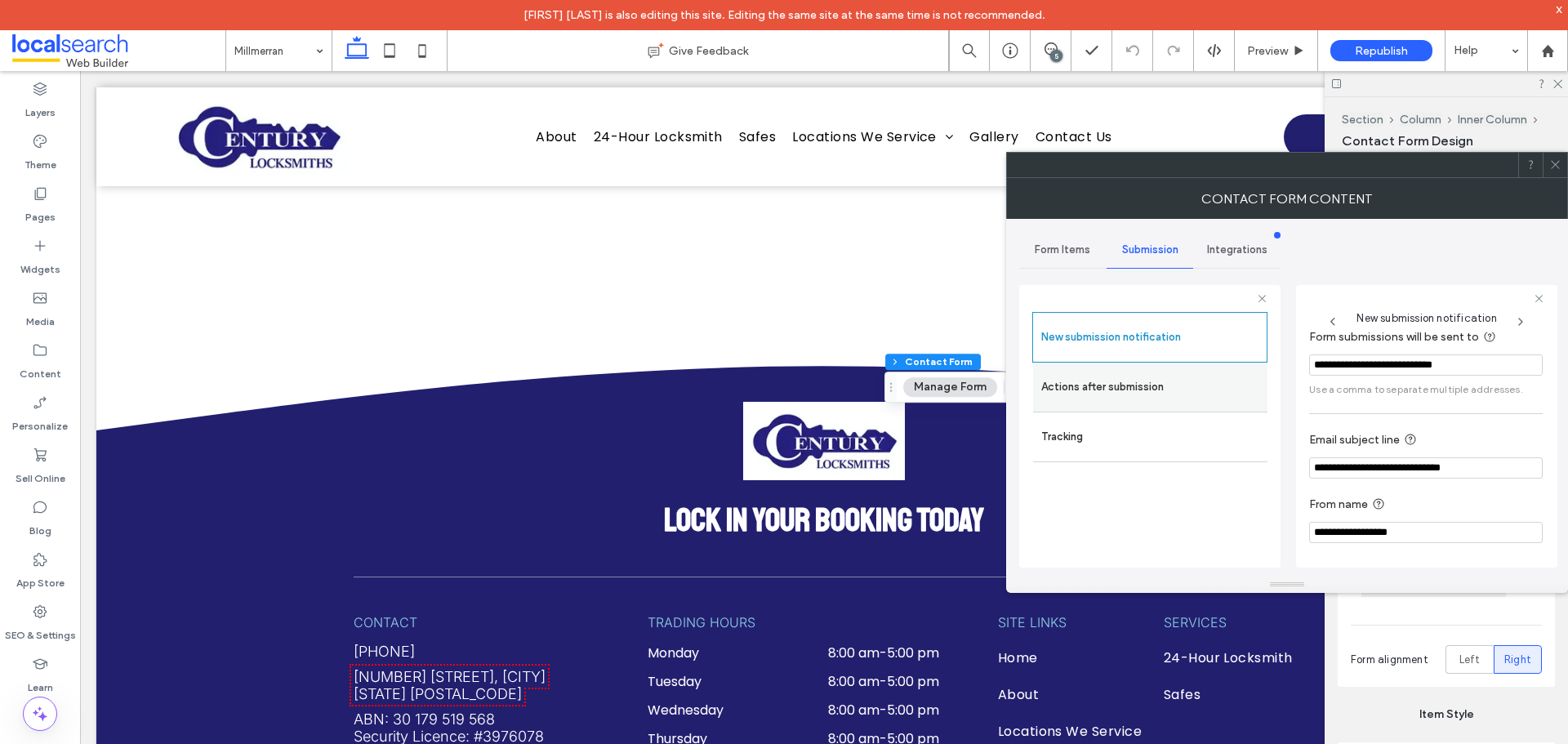 click on "Actions after submission" at bounding box center (1150, 387) 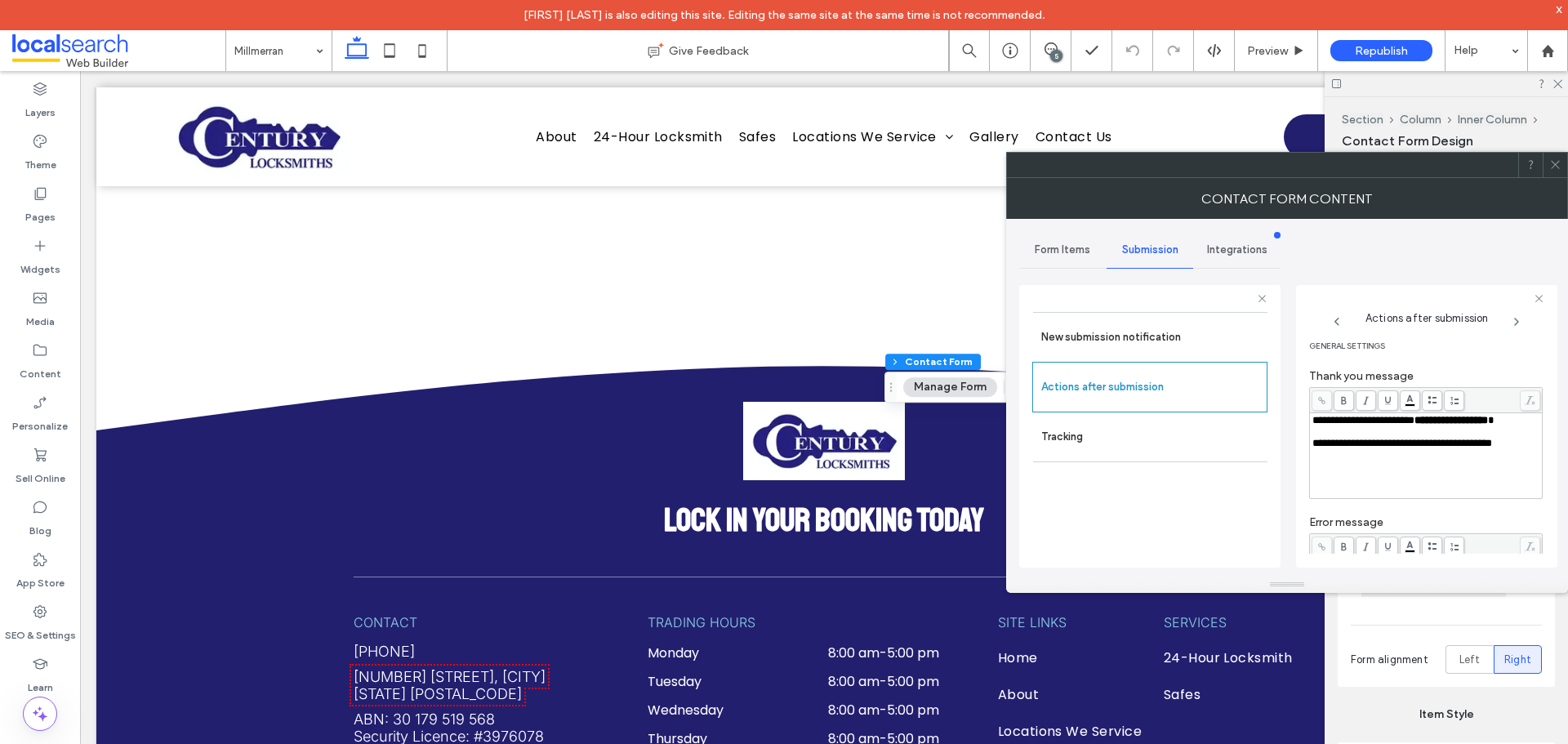 scroll, scrollTop: 0, scrollLeft: 0, axis: both 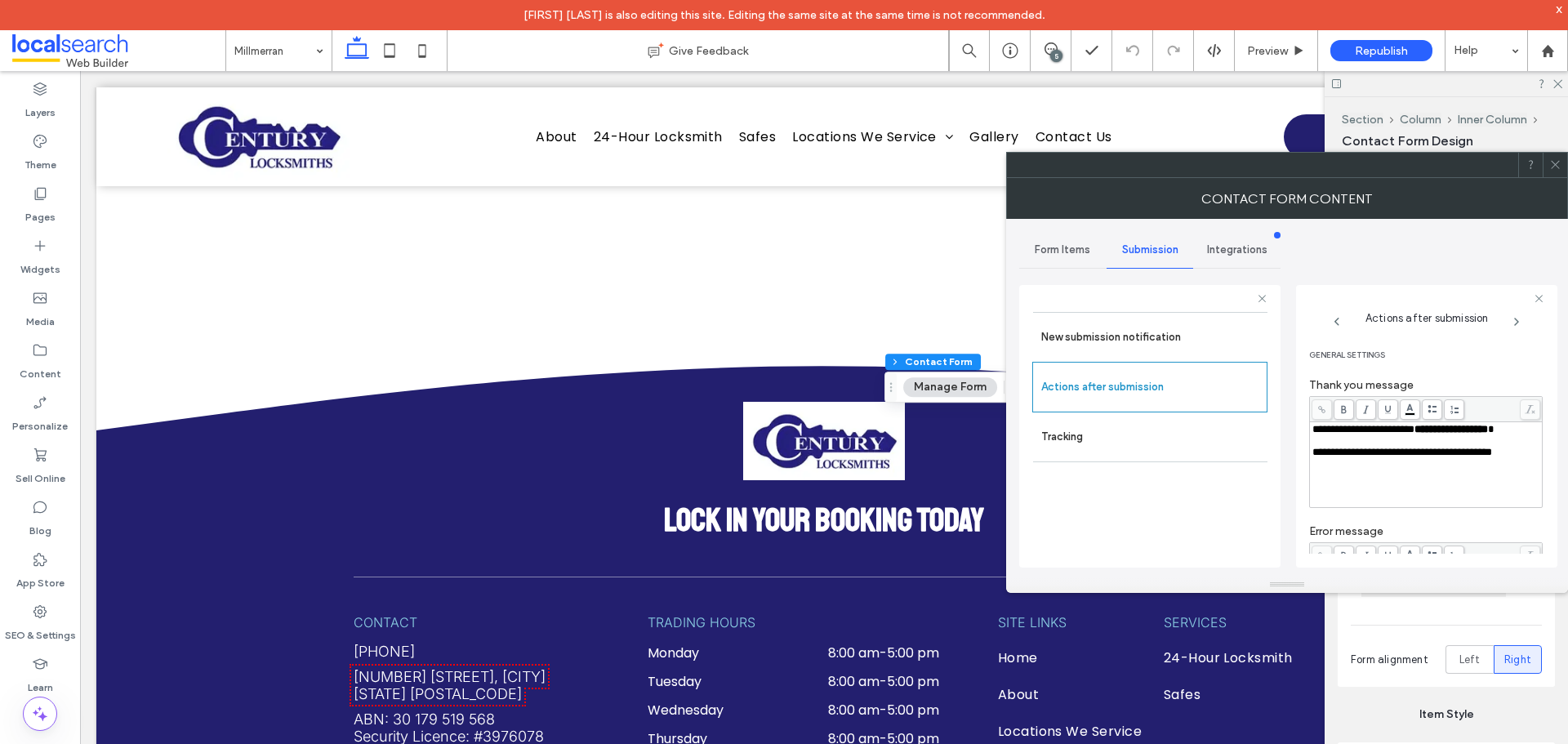 click 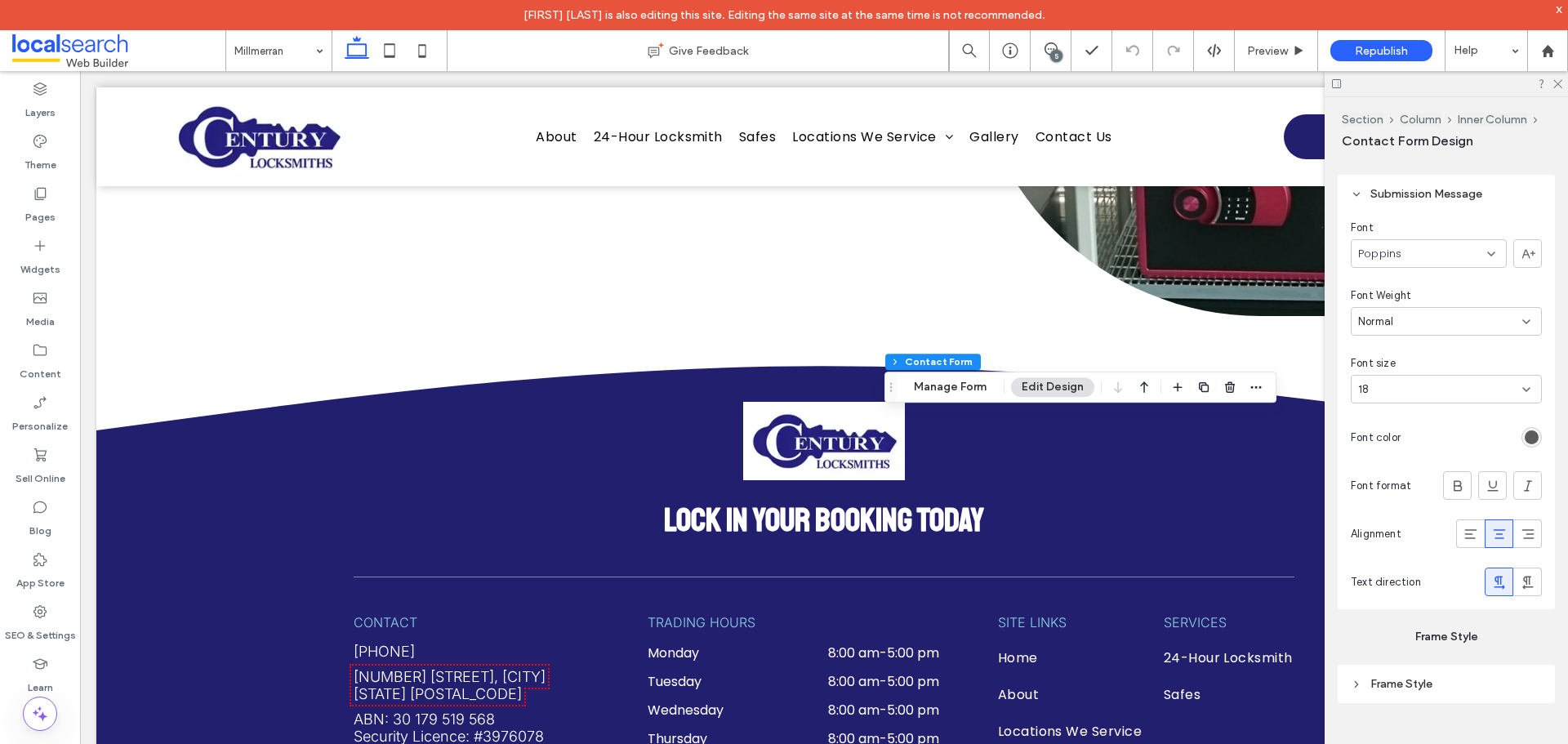 scroll, scrollTop: 1640, scrollLeft: 0, axis: vertical 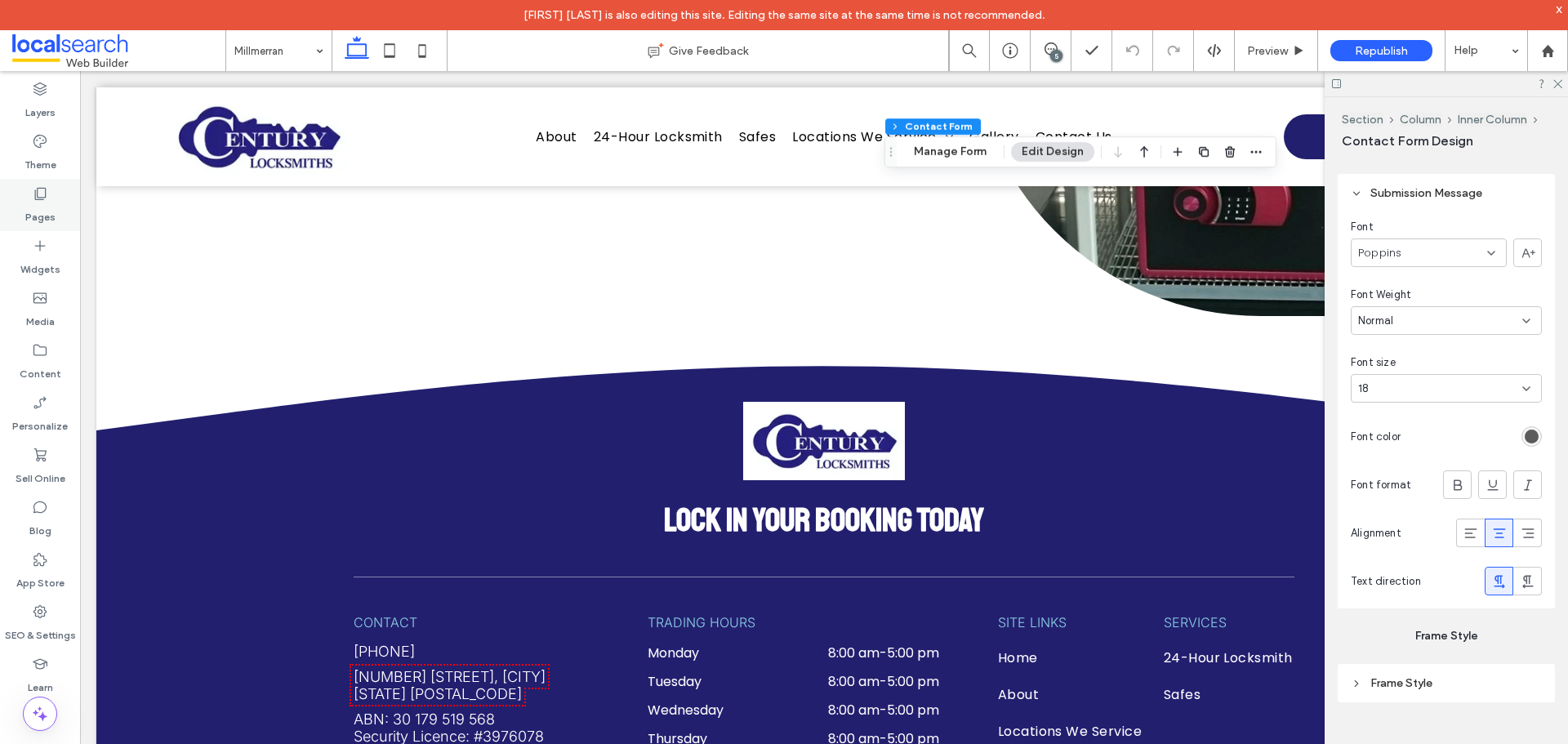 click on "Pages" at bounding box center [40, 213] 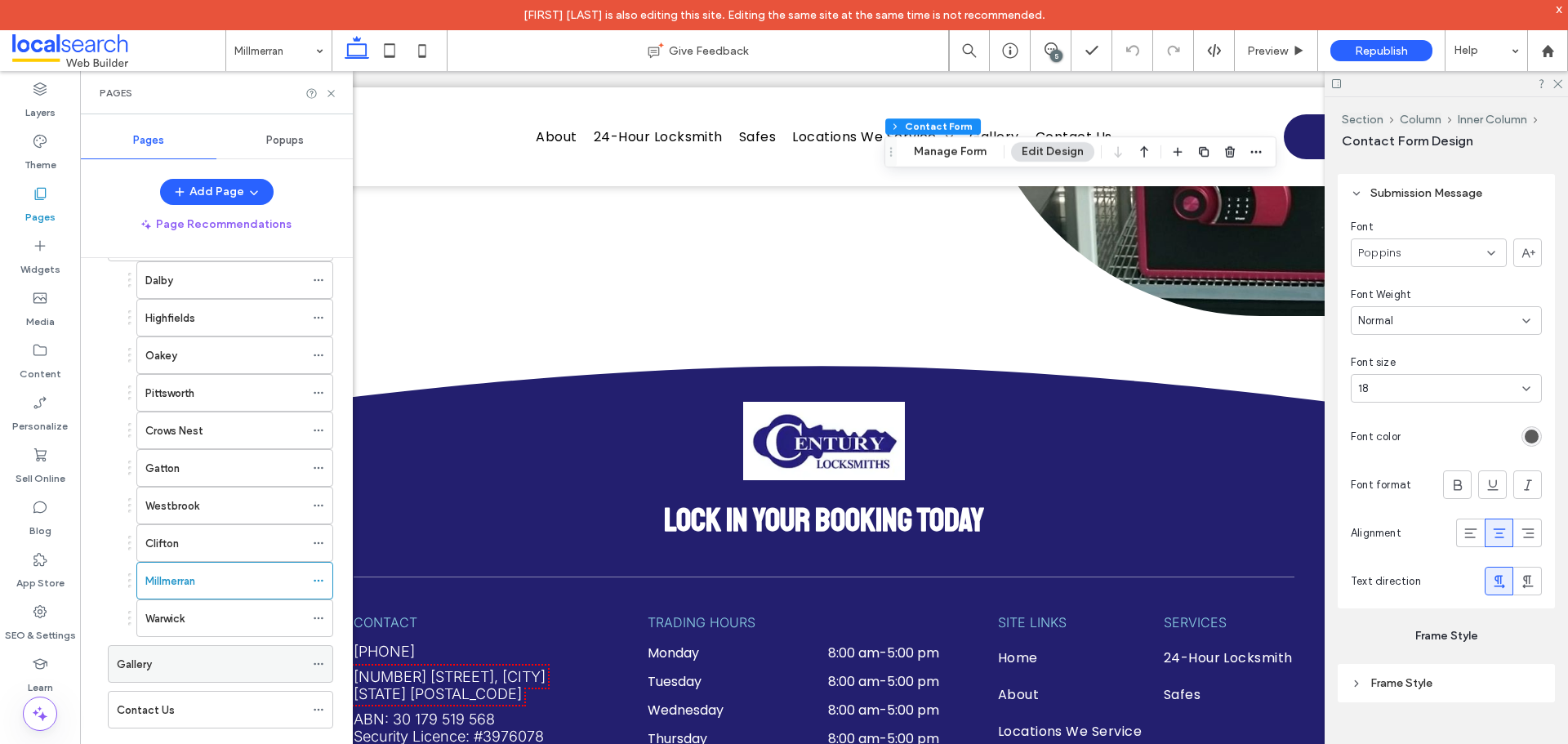 scroll, scrollTop: 248, scrollLeft: 0, axis: vertical 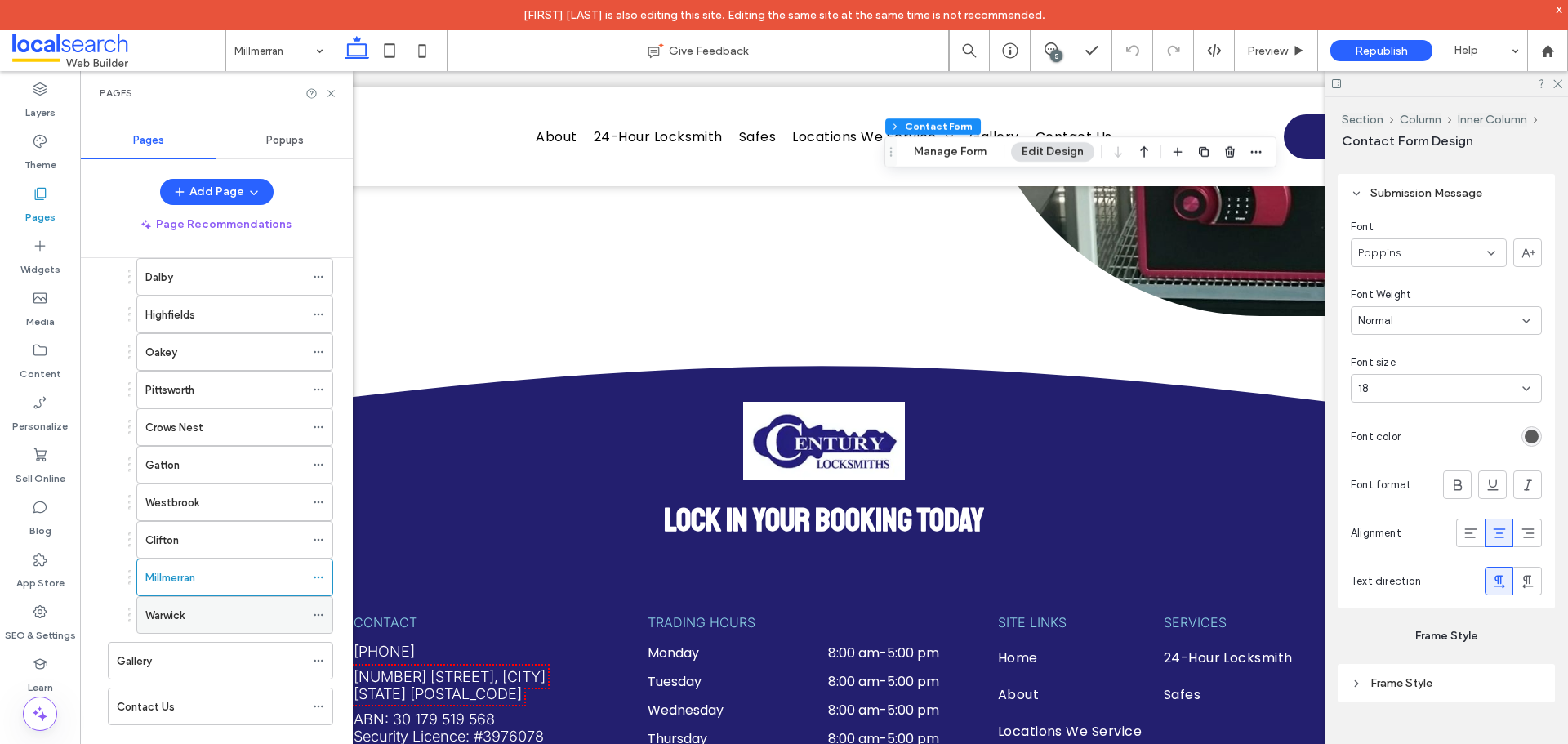 click on "Warwick" at bounding box center [225, 615] 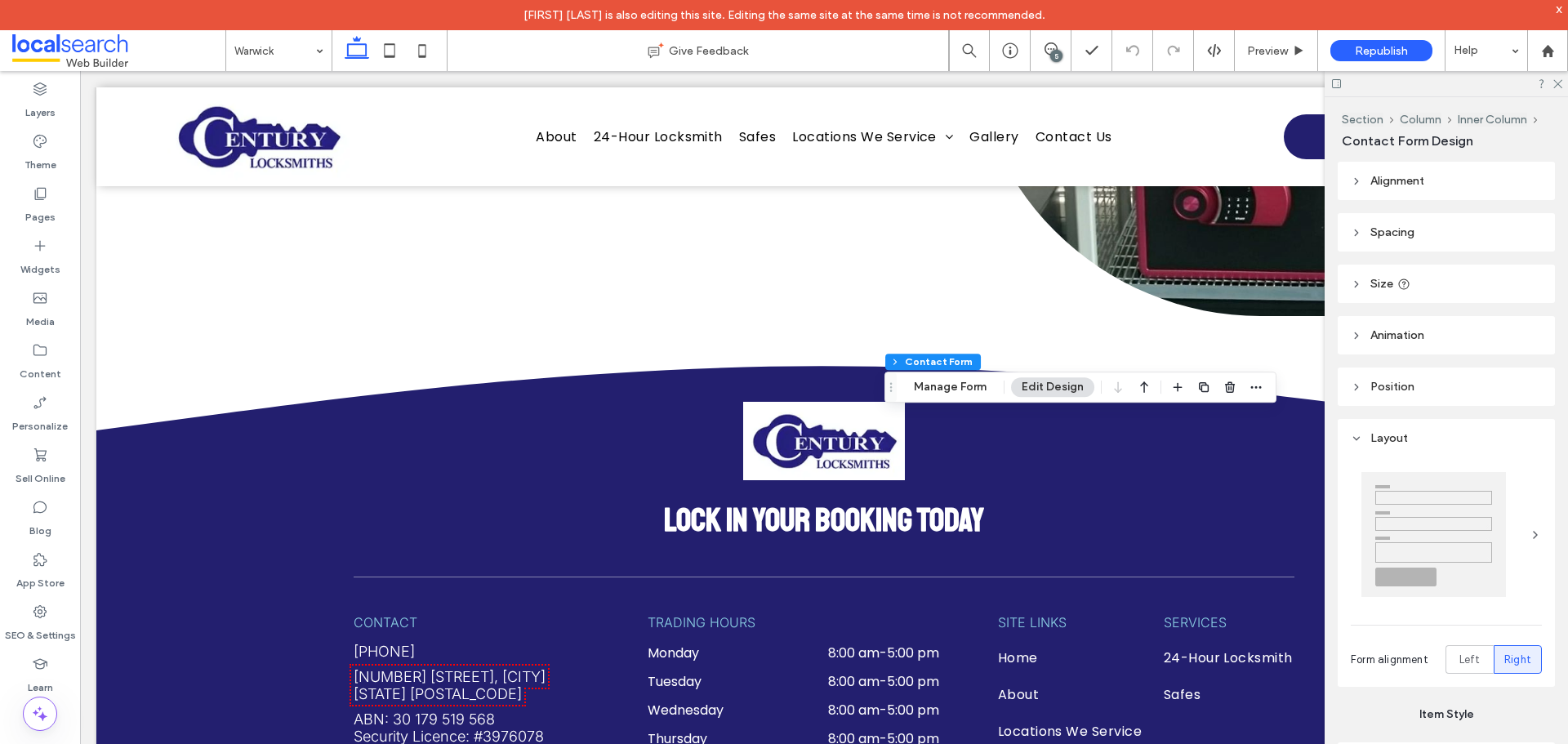 type on "*" 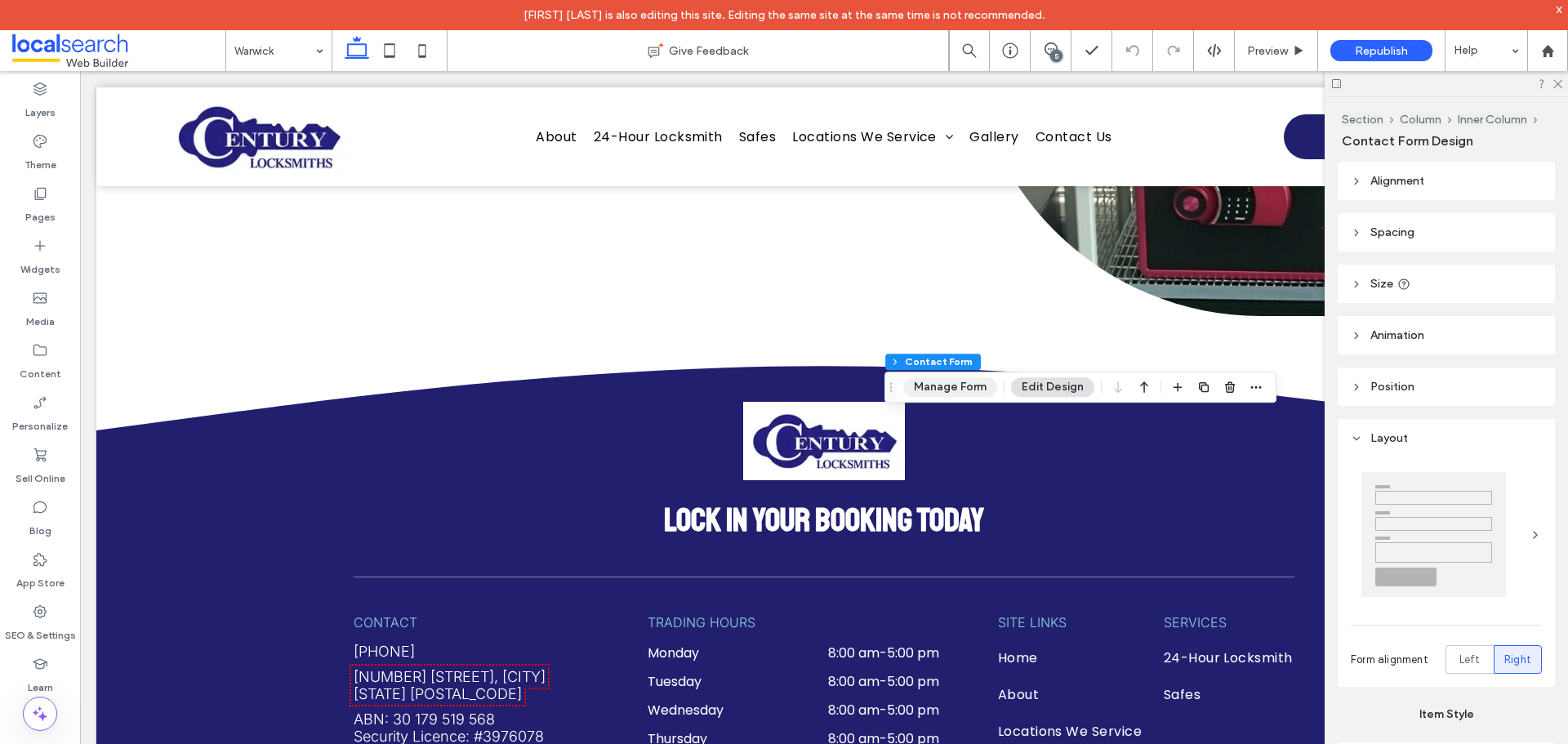 click on "Manage Form" at bounding box center [950, 387] 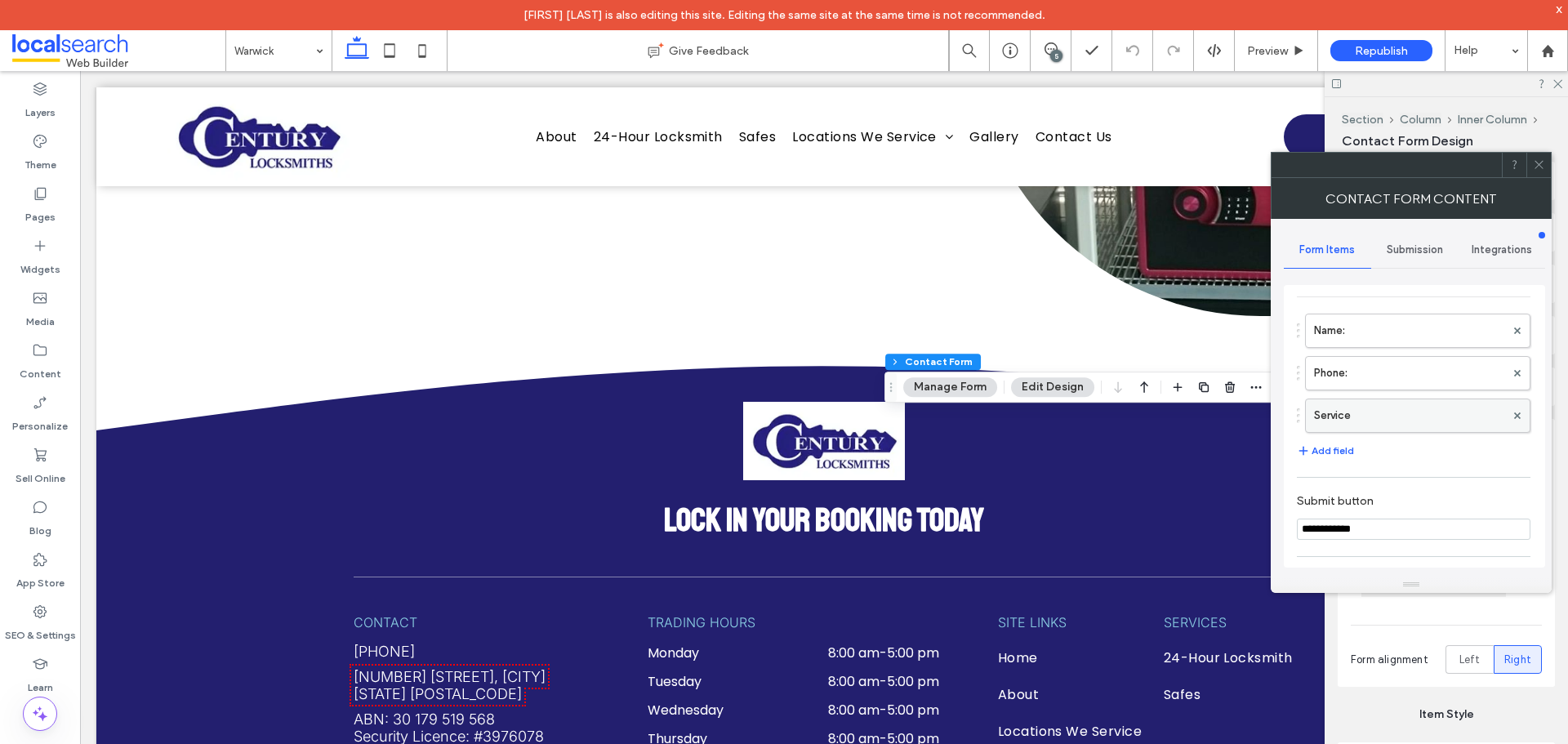 scroll, scrollTop: 0, scrollLeft: 0, axis: both 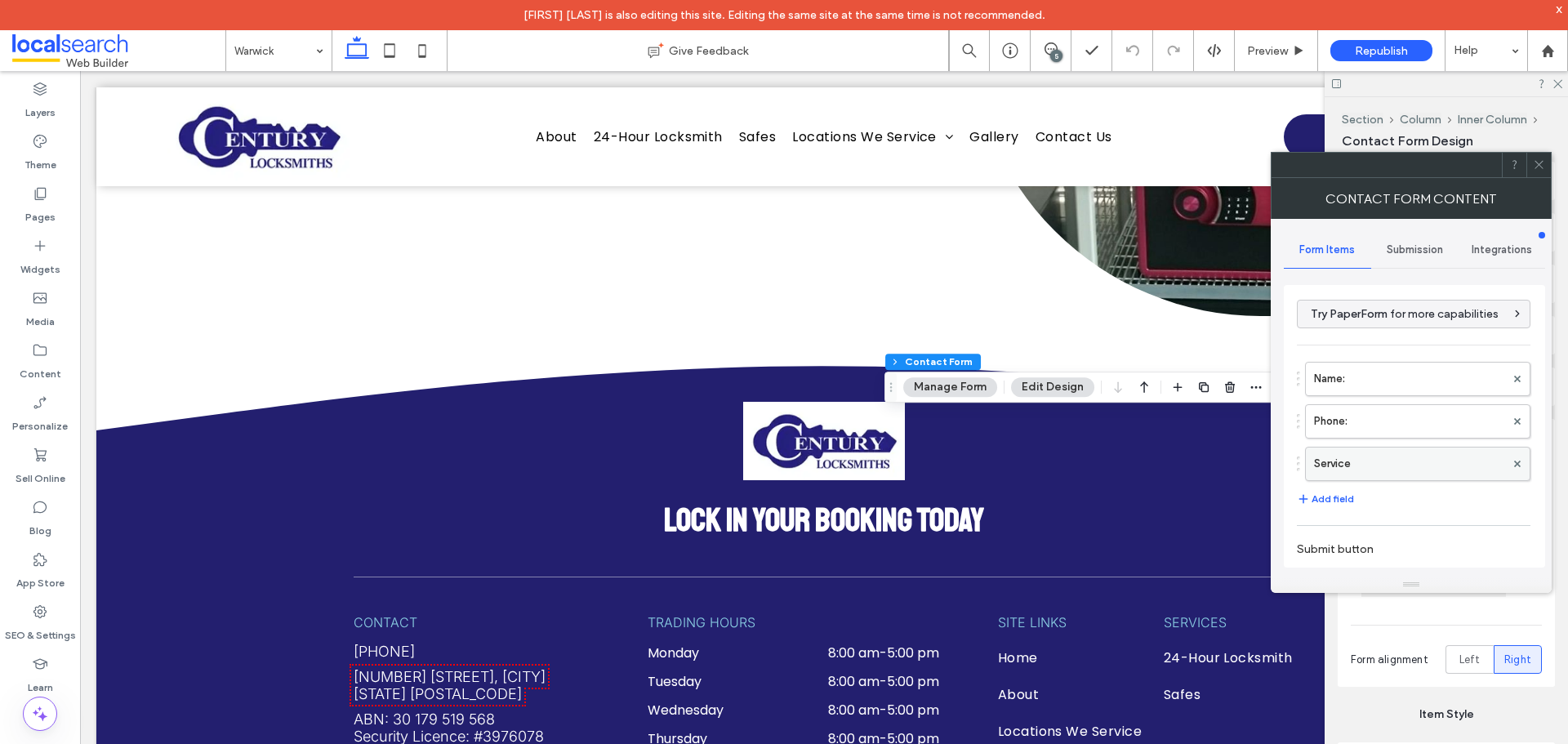 click on "Service" at bounding box center [1410, 464] 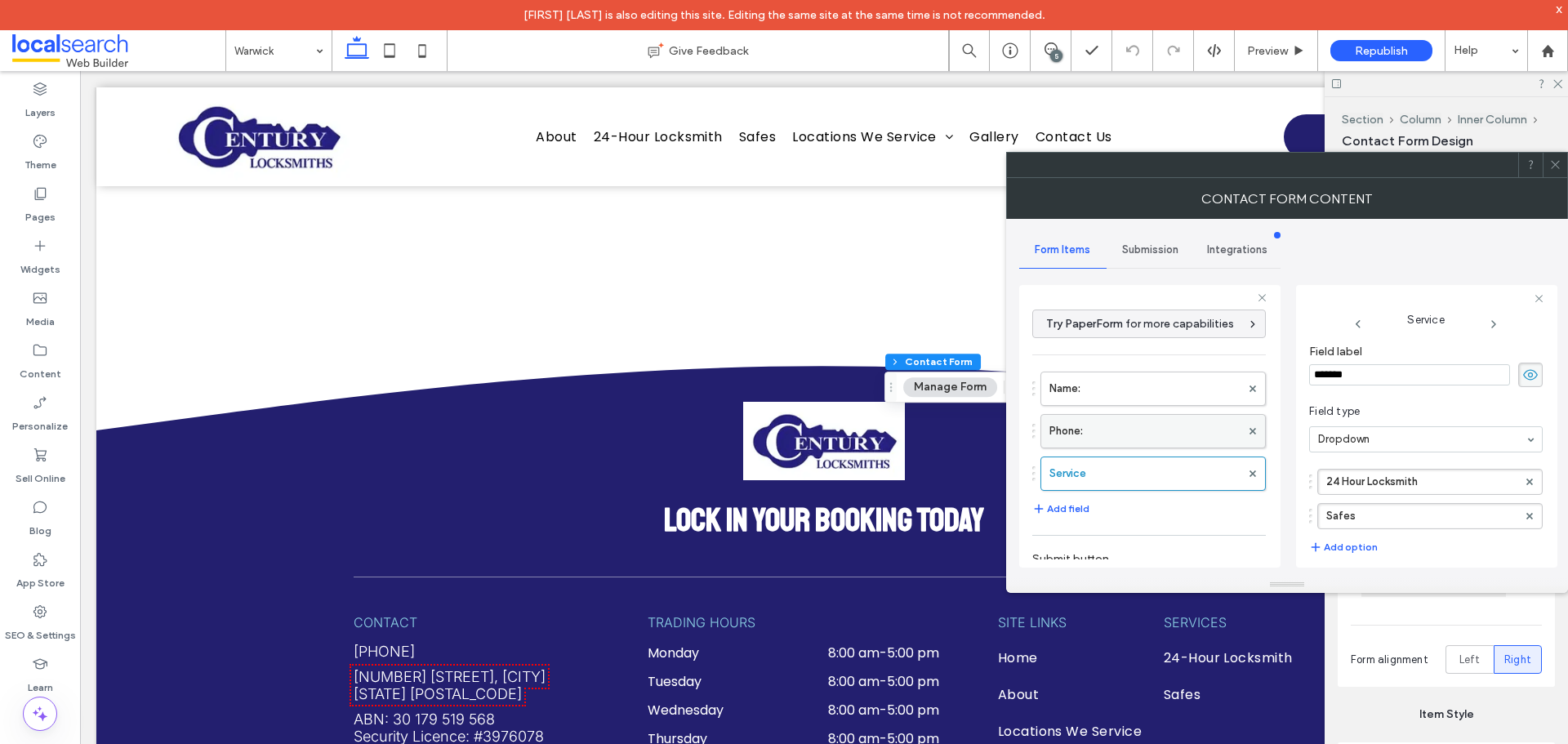 scroll, scrollTop: 156, scrollLeft: 0, axis: vertical 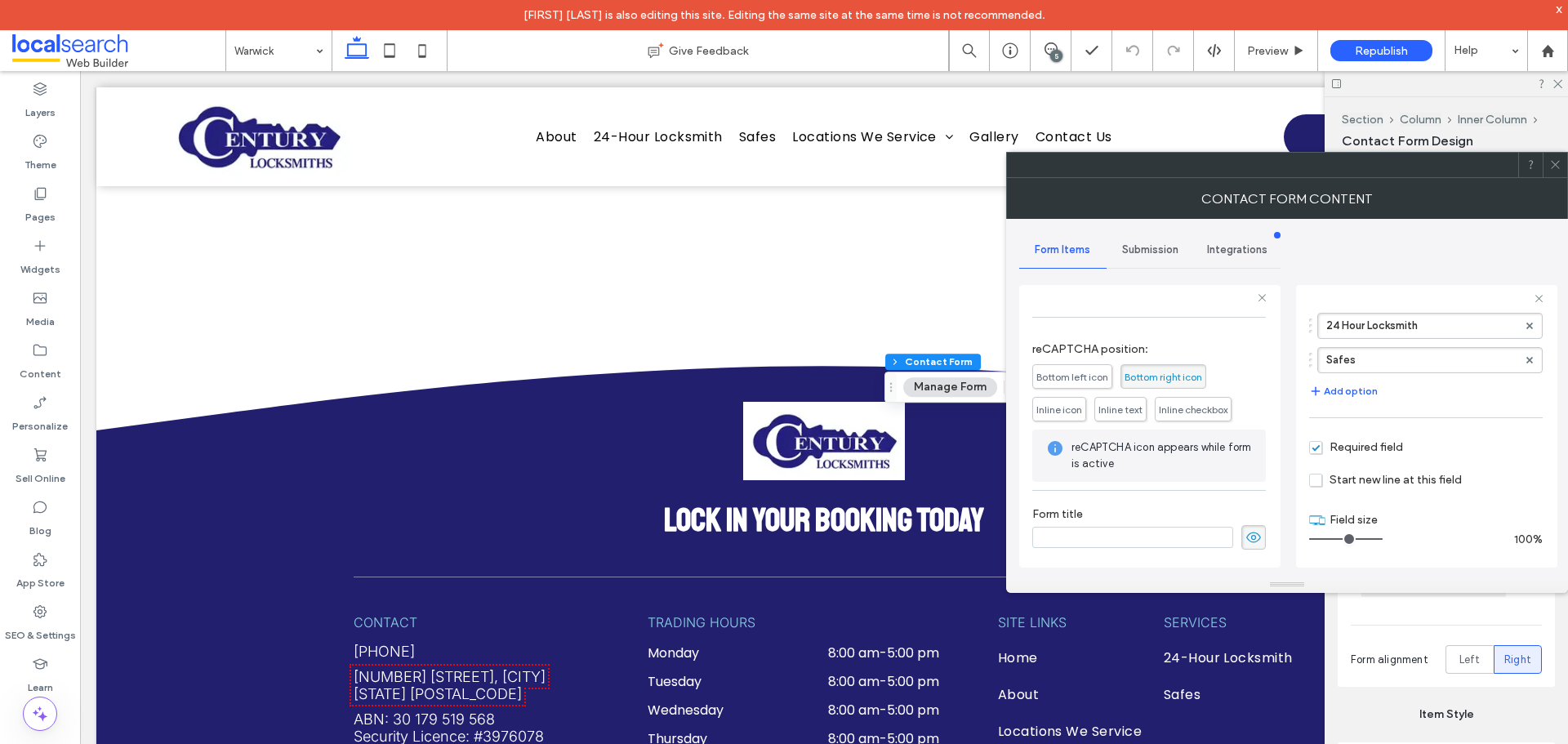 click on "Submission" at bounding box center (1150, 250) 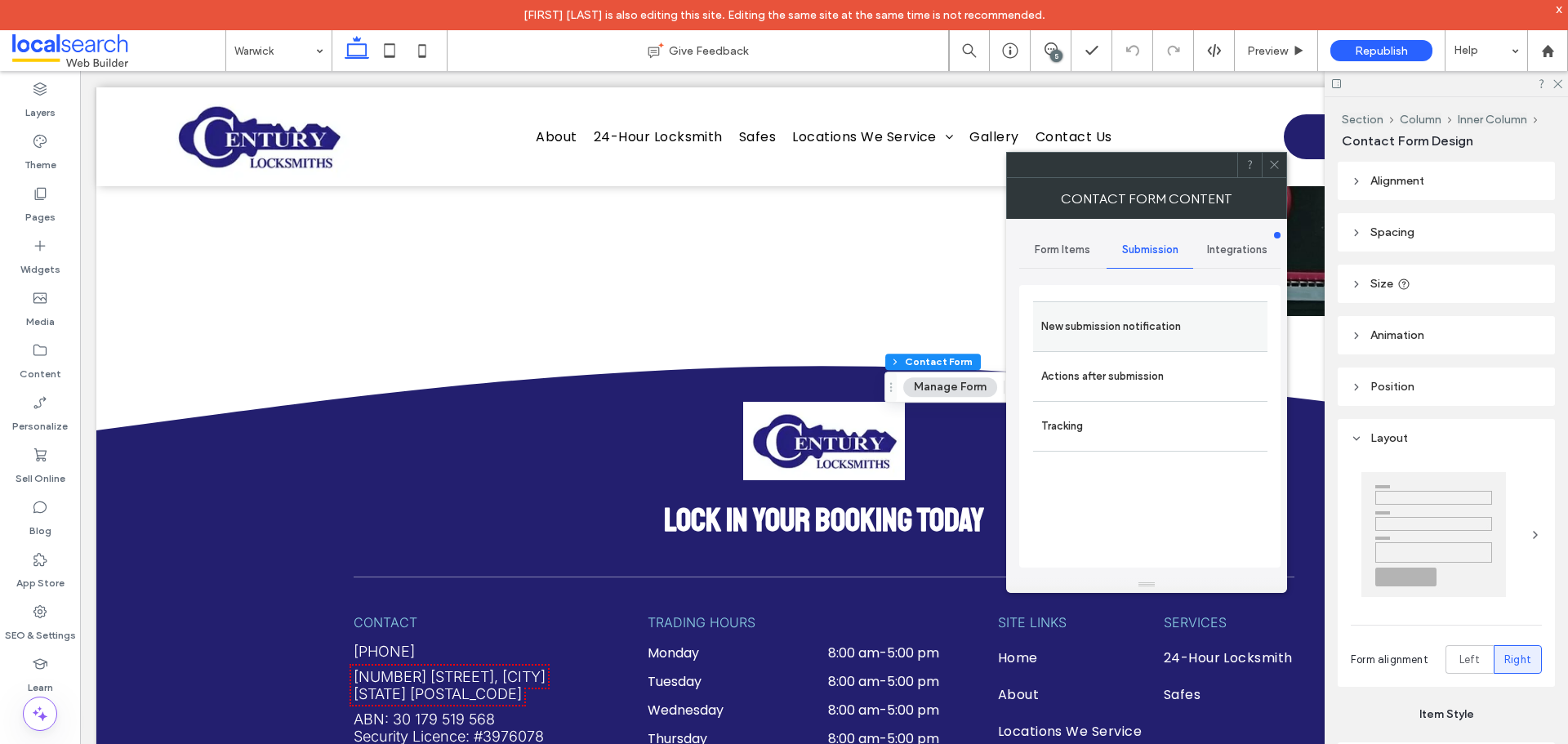 click on "New submission notification" at bounding box center (1150, 327) 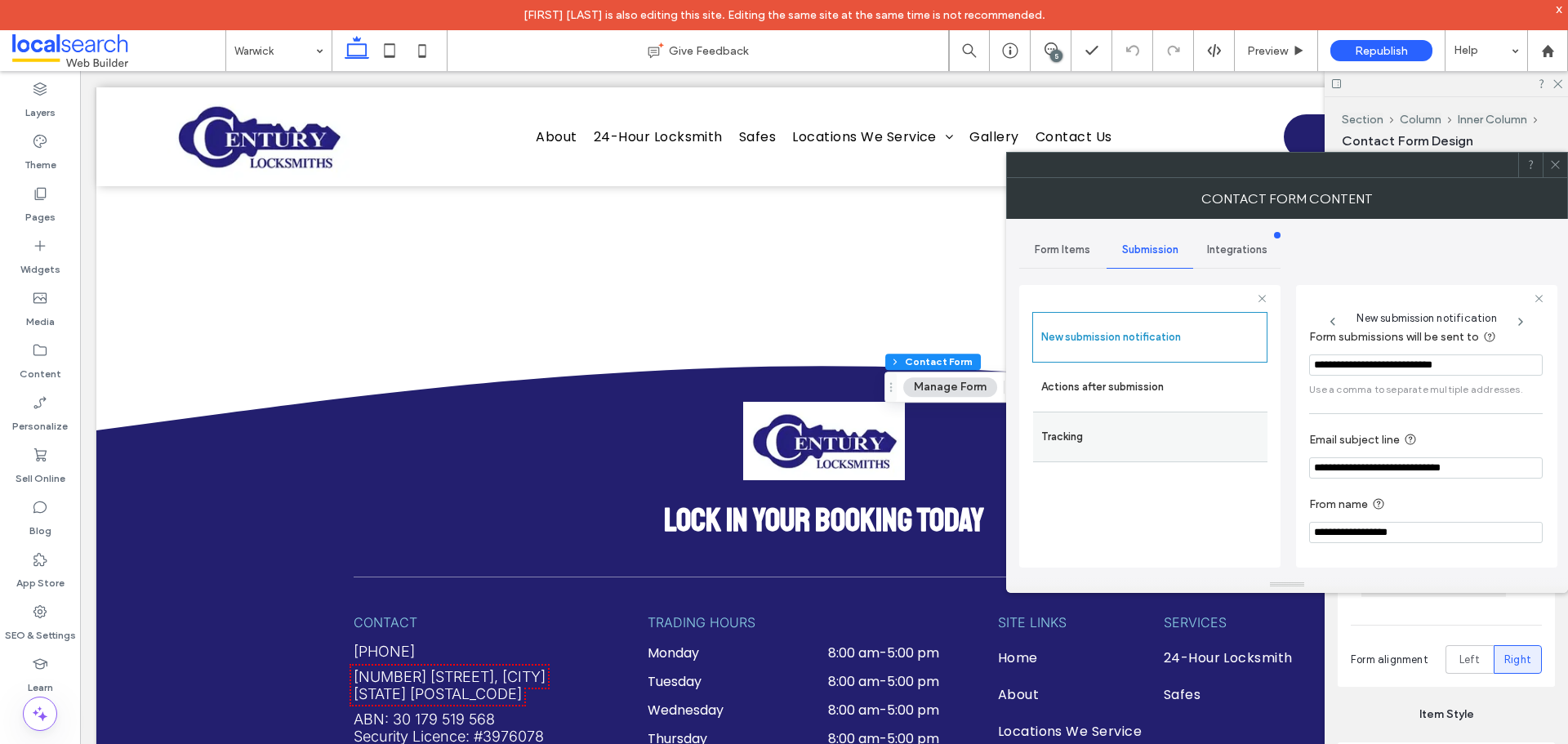 scroll, scrollTop: 85, scrollLeft: 0, axis: vertical 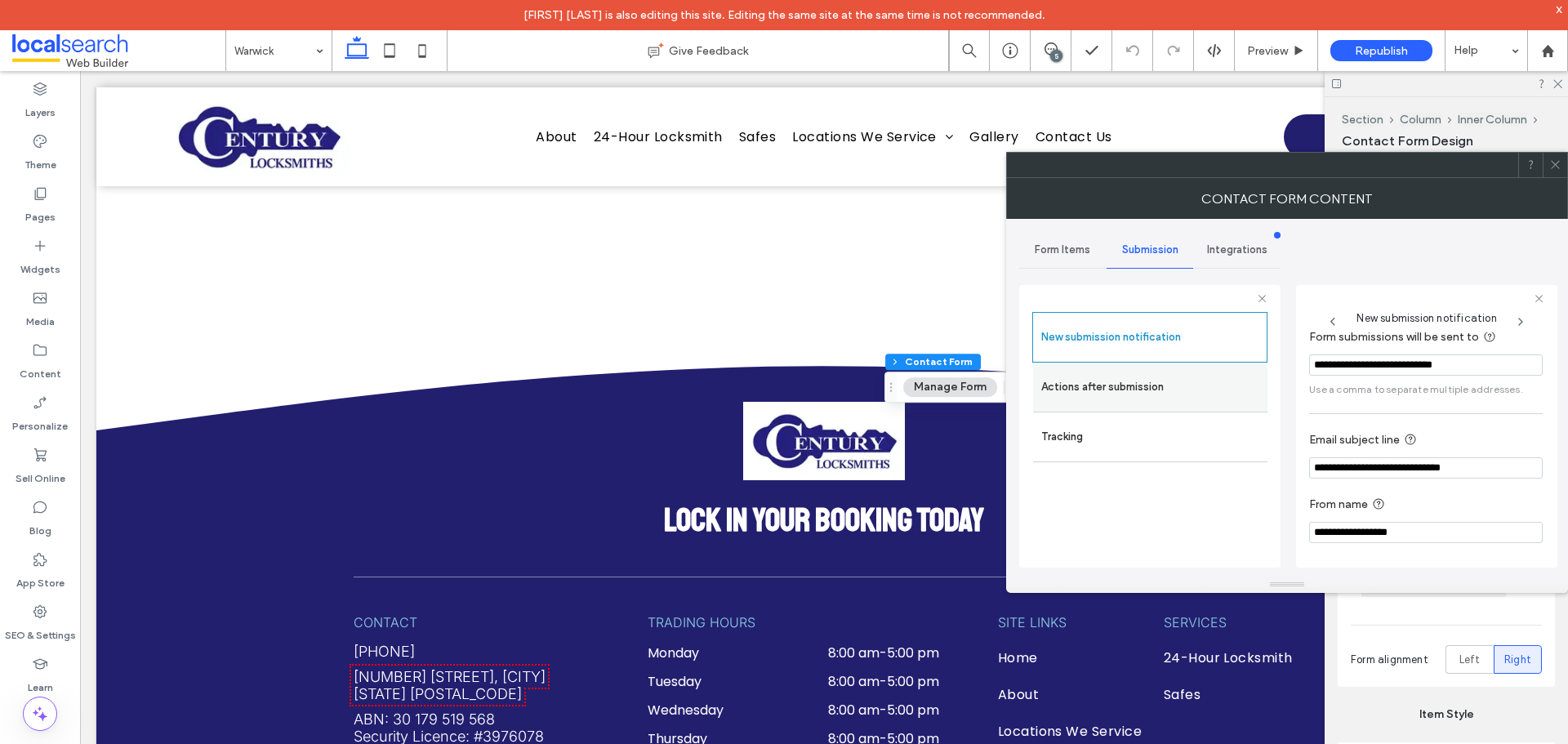 click on "Actions after submission" at bounding box center [1150, 387] 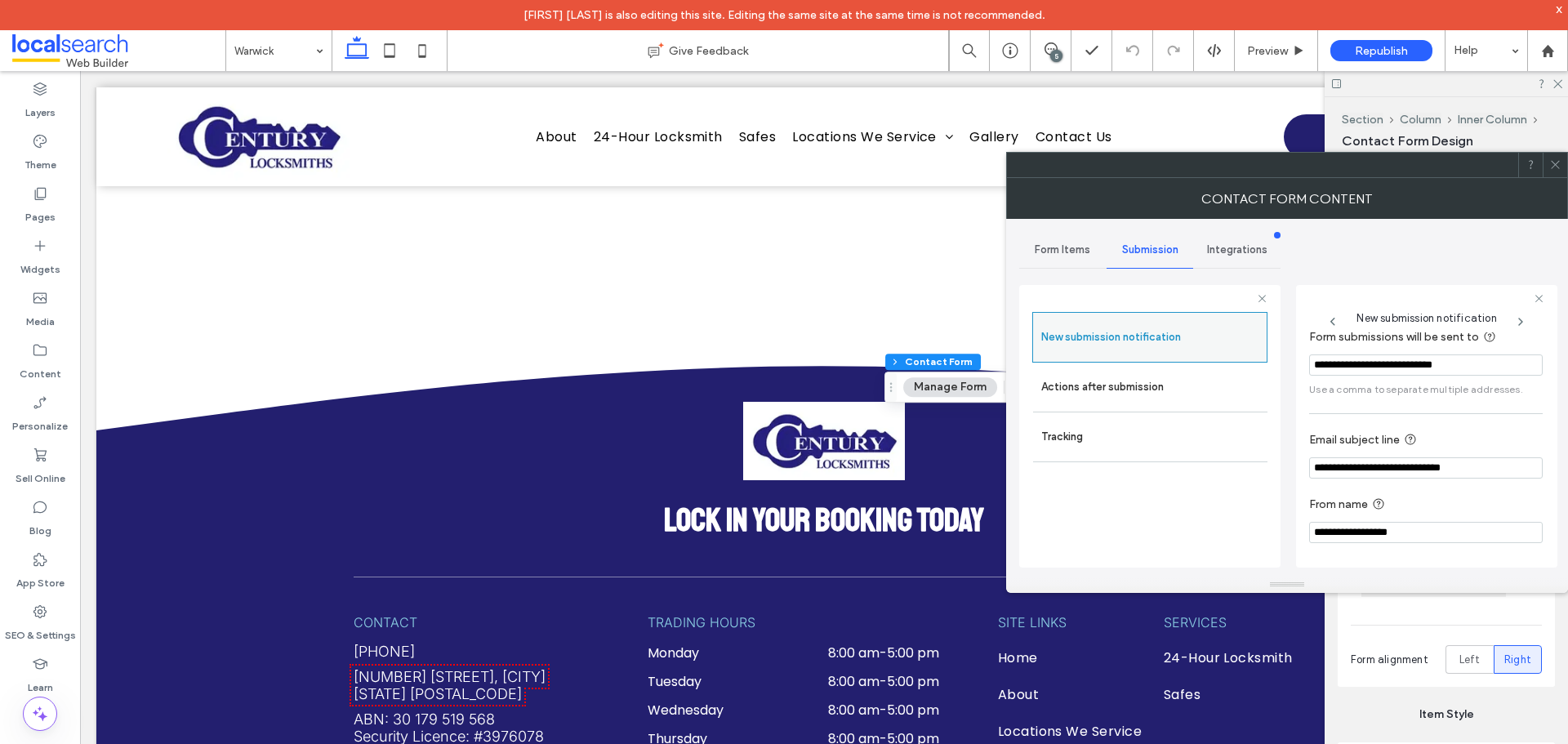 click on "New submission notification" at bounding box center (1150, 337) 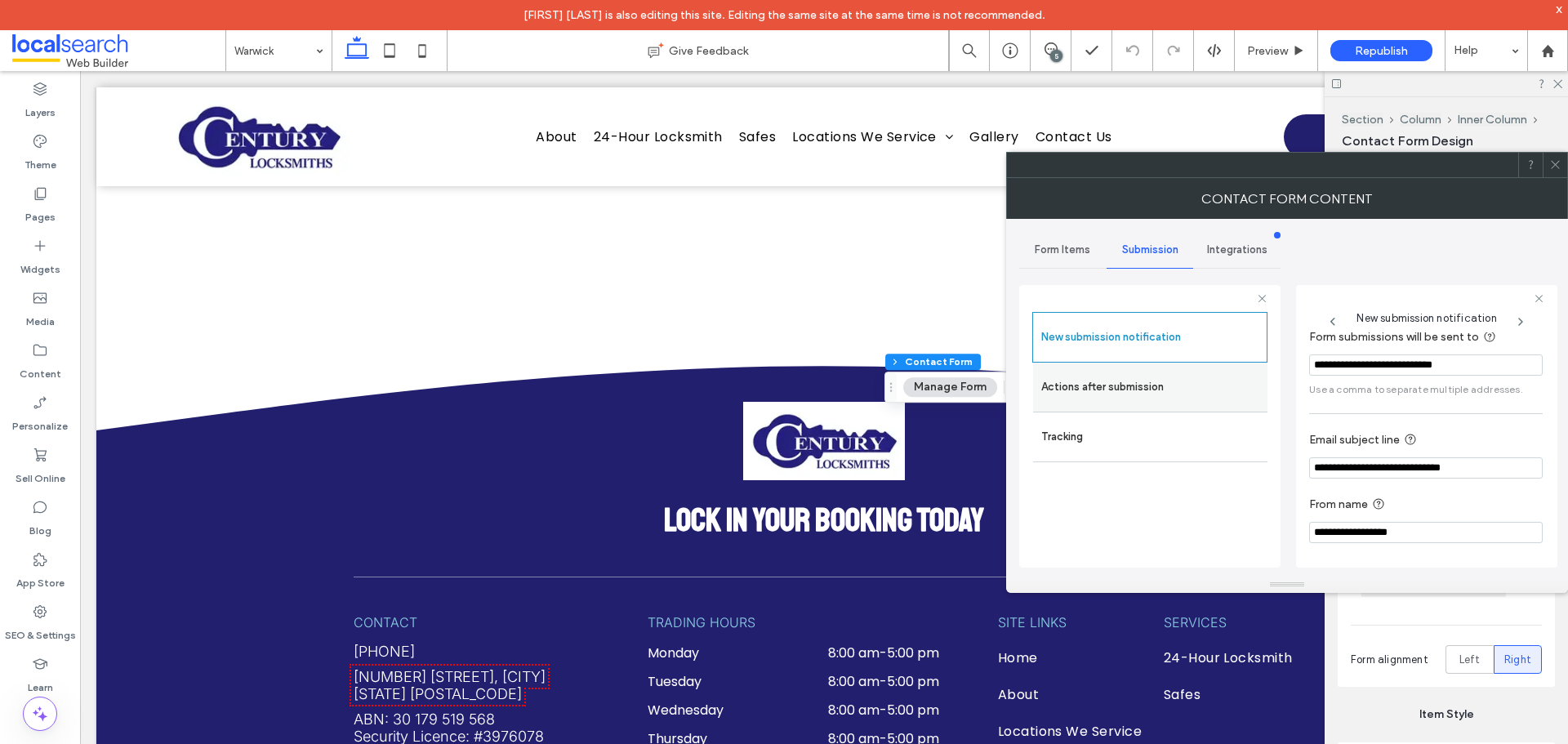 click on "Actions after submission" at bounding box center [1150, 387] 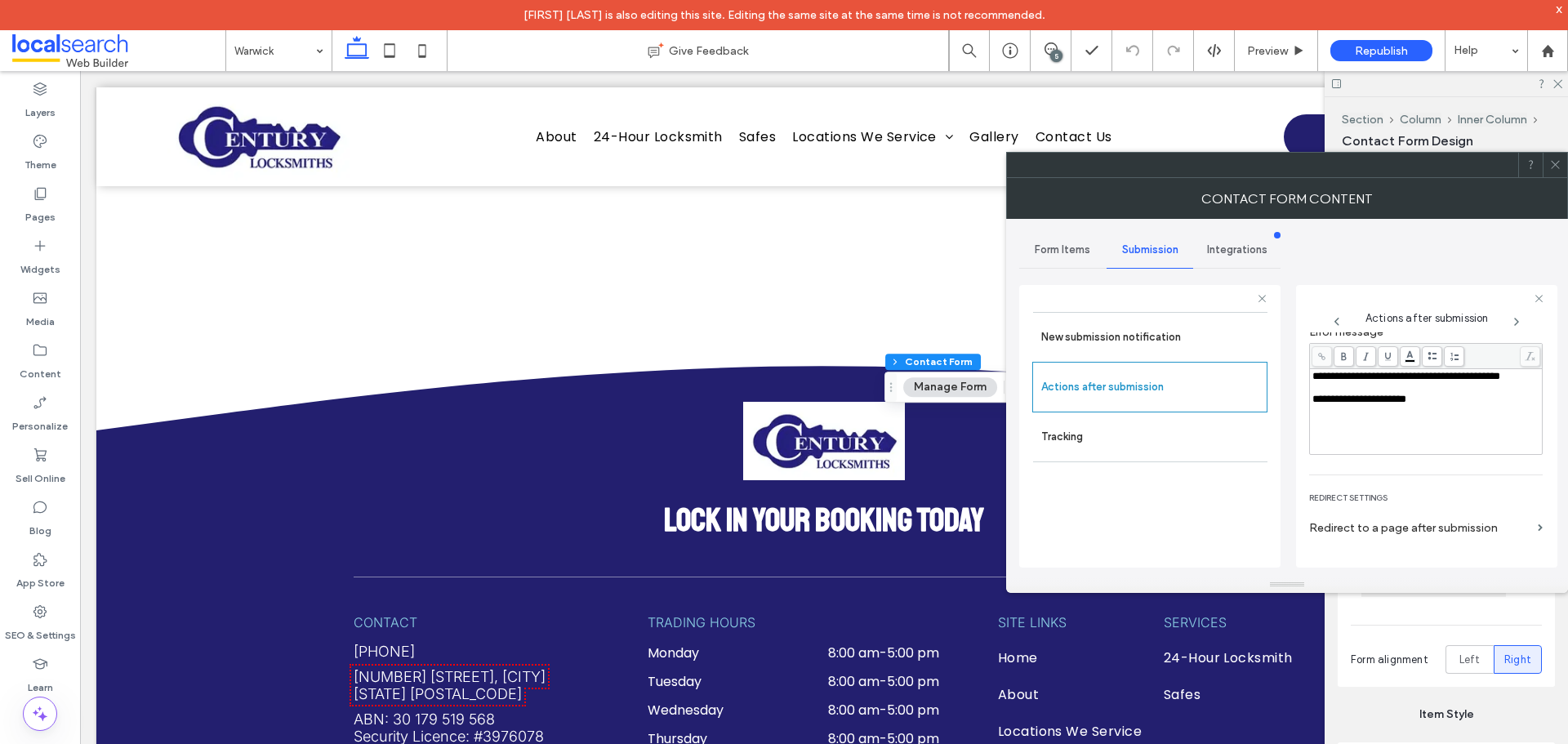 scroll, scrollTop: 282, scrollLeft: 0, axis: vertical 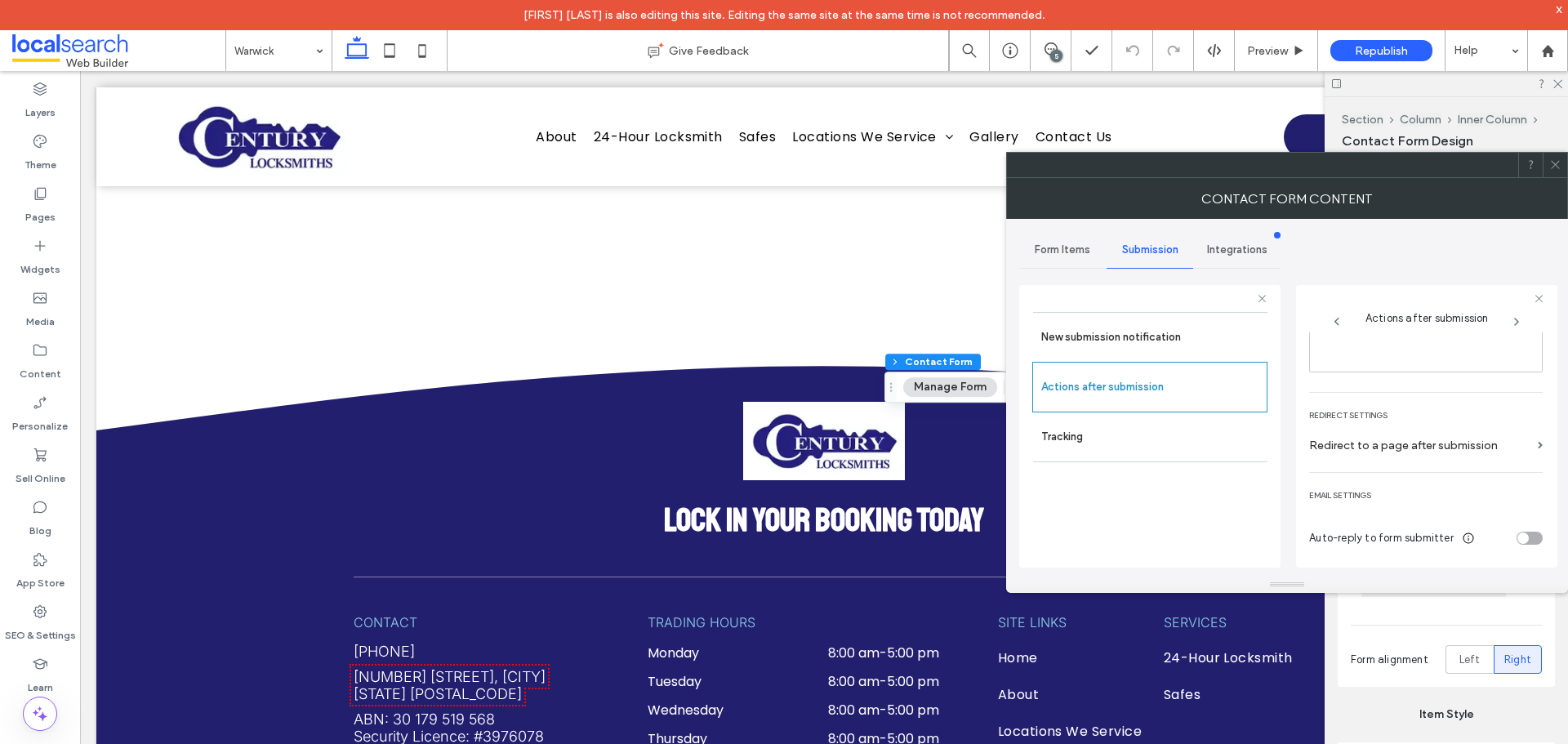 click 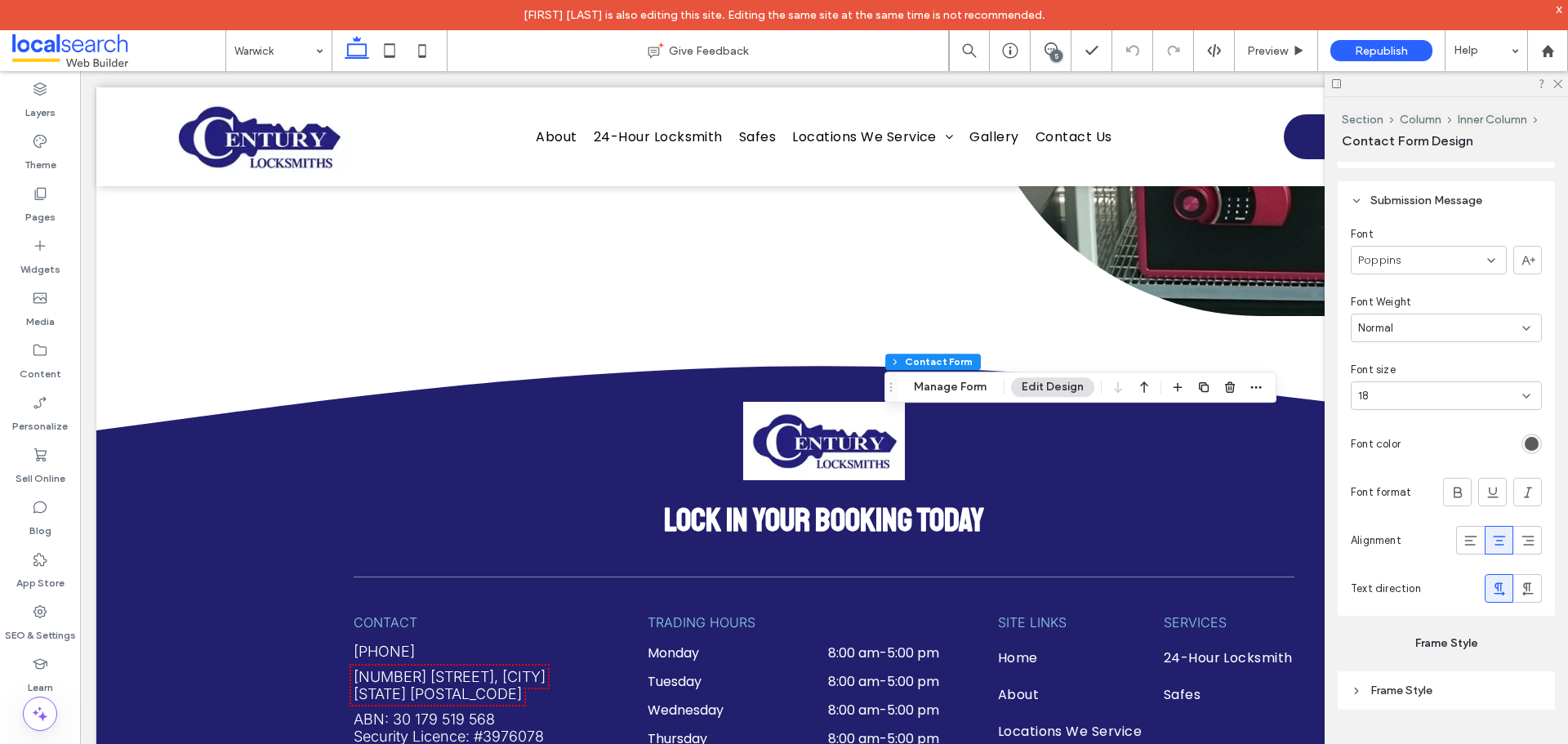 scroll, scrollTop: 1633, scrollLeft: 0, axis: vertical 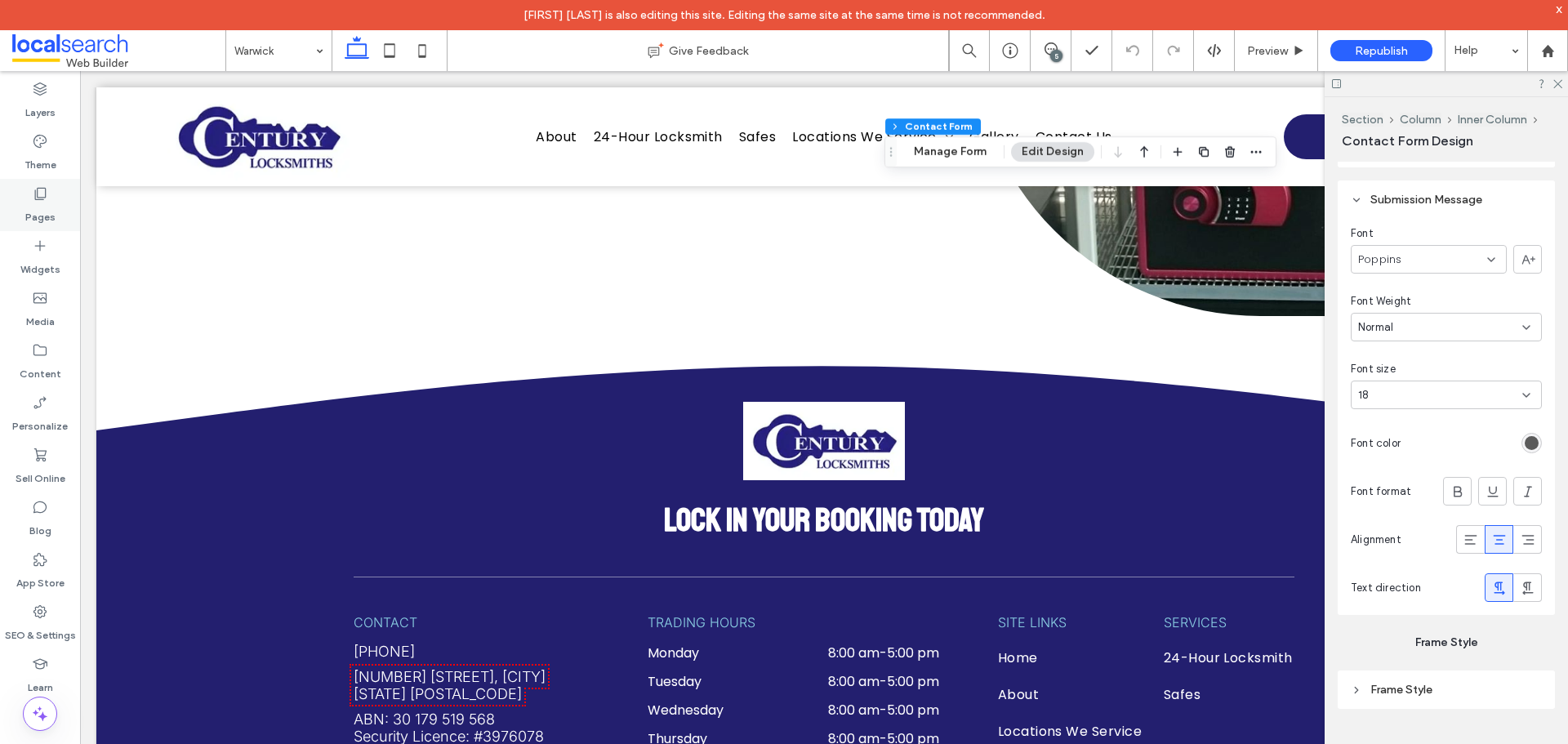 click on "Pages" at bounding box center (40, 205) 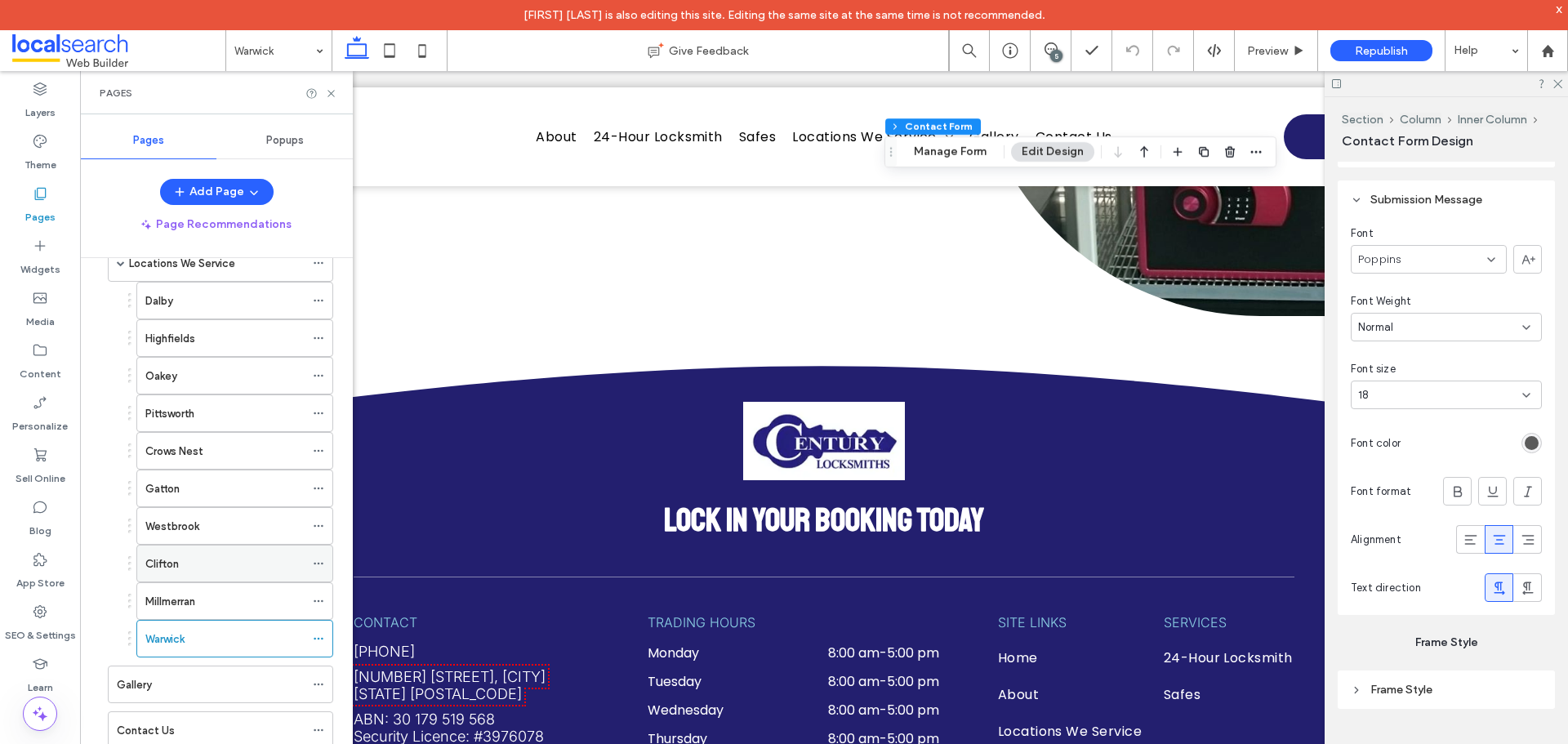 scroll, scrollTop: 248, scrollLeft: 0, axis: vertical 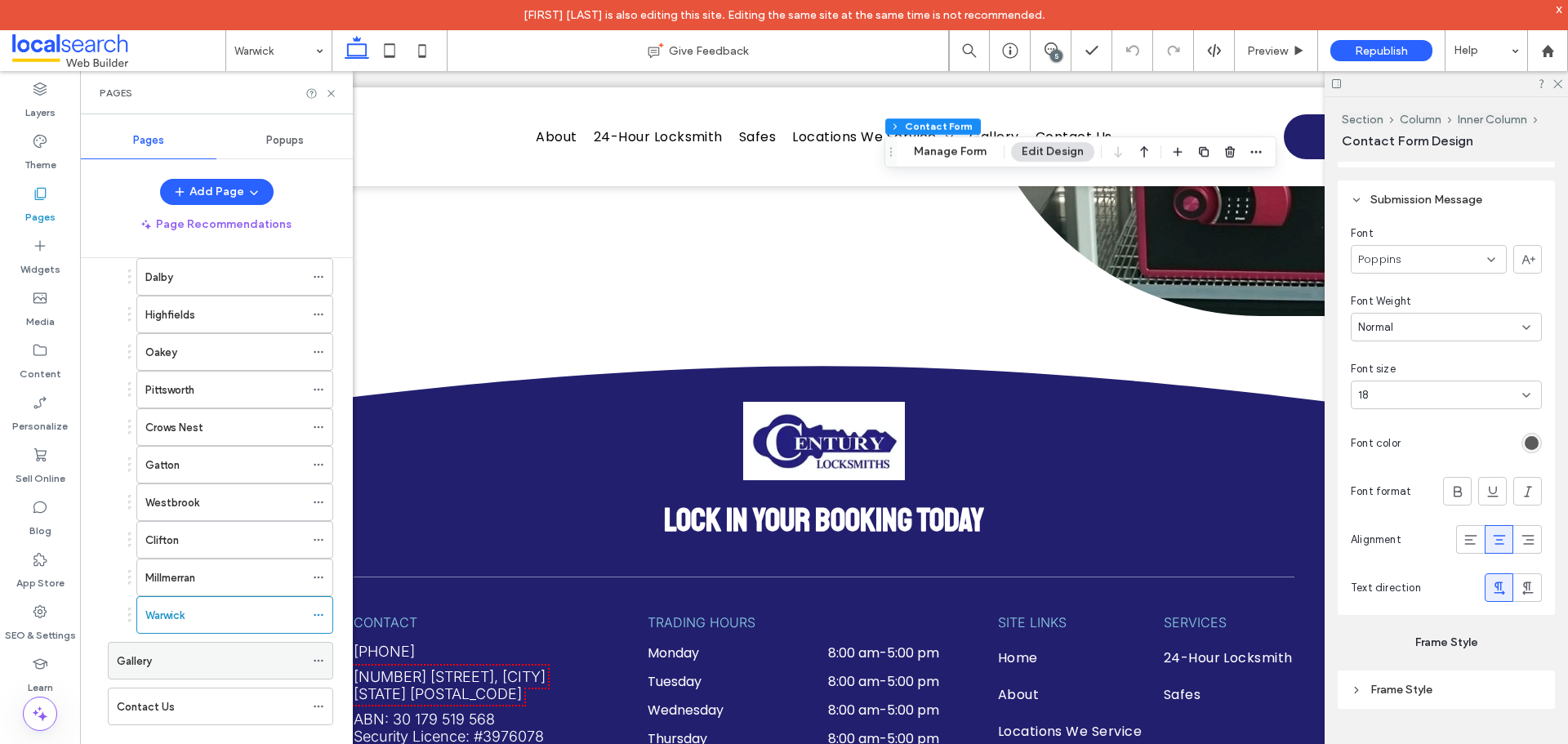 click on "Gallery" at bounding box center (211, 661) 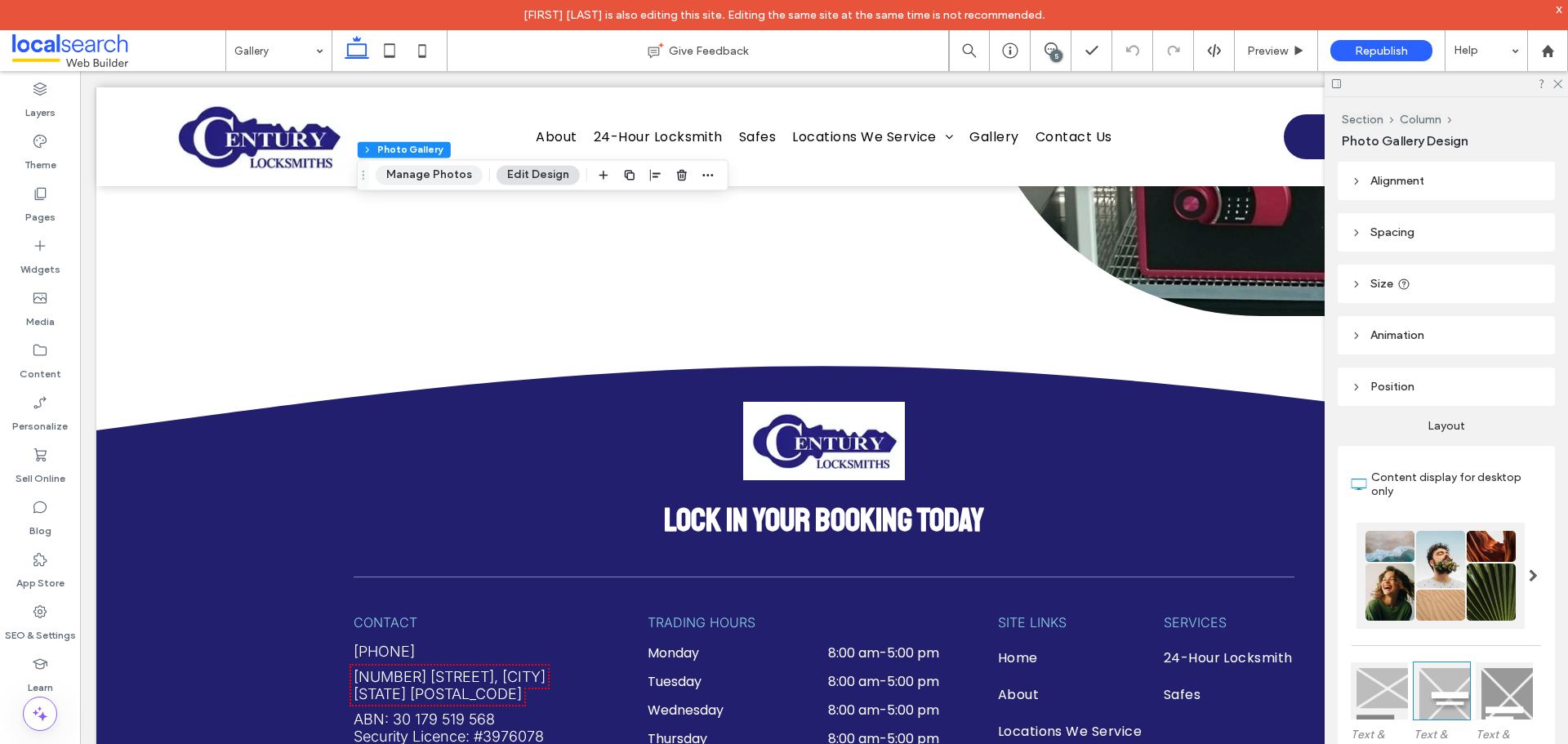 click on "Manage Photos" at bounding box center [429, 175] 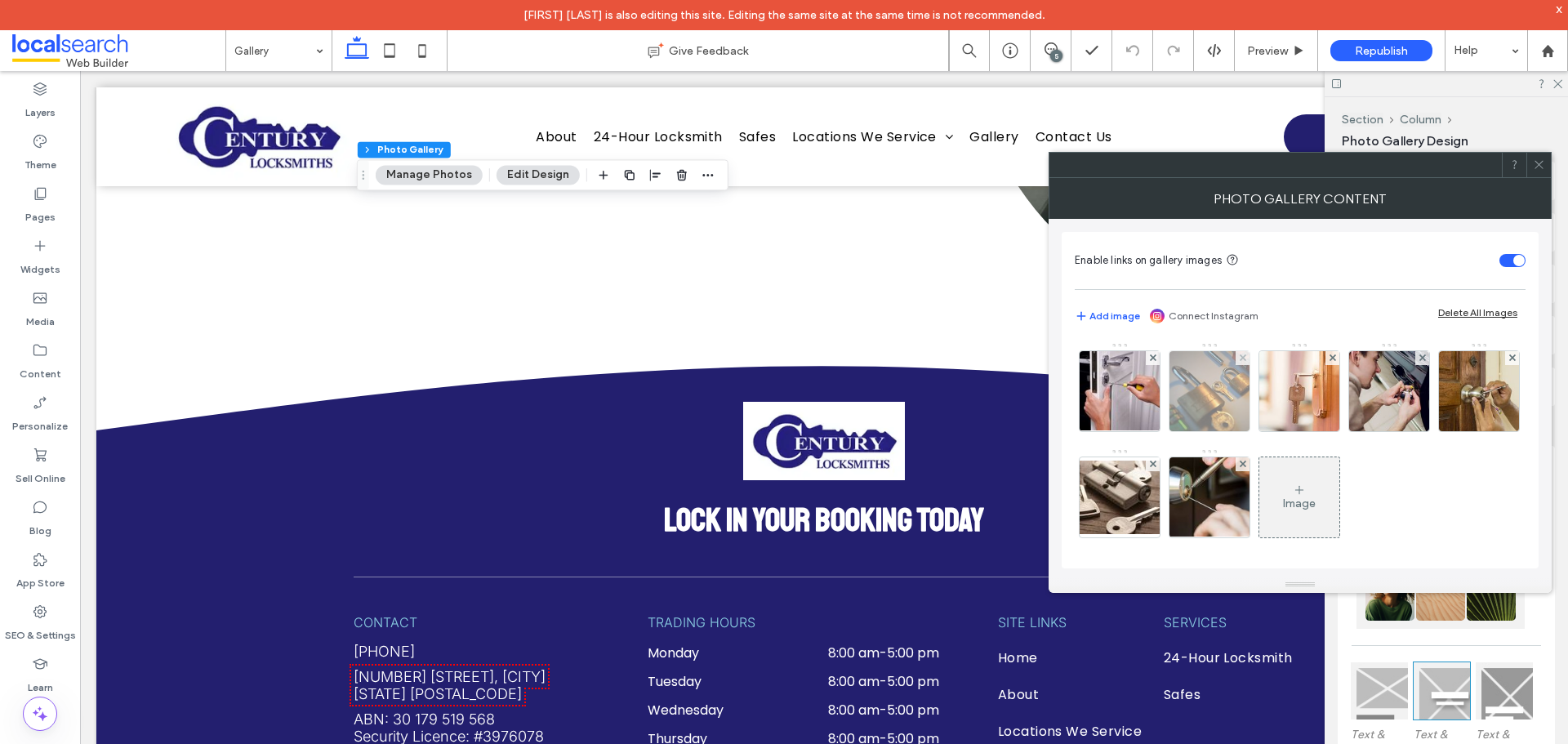 type 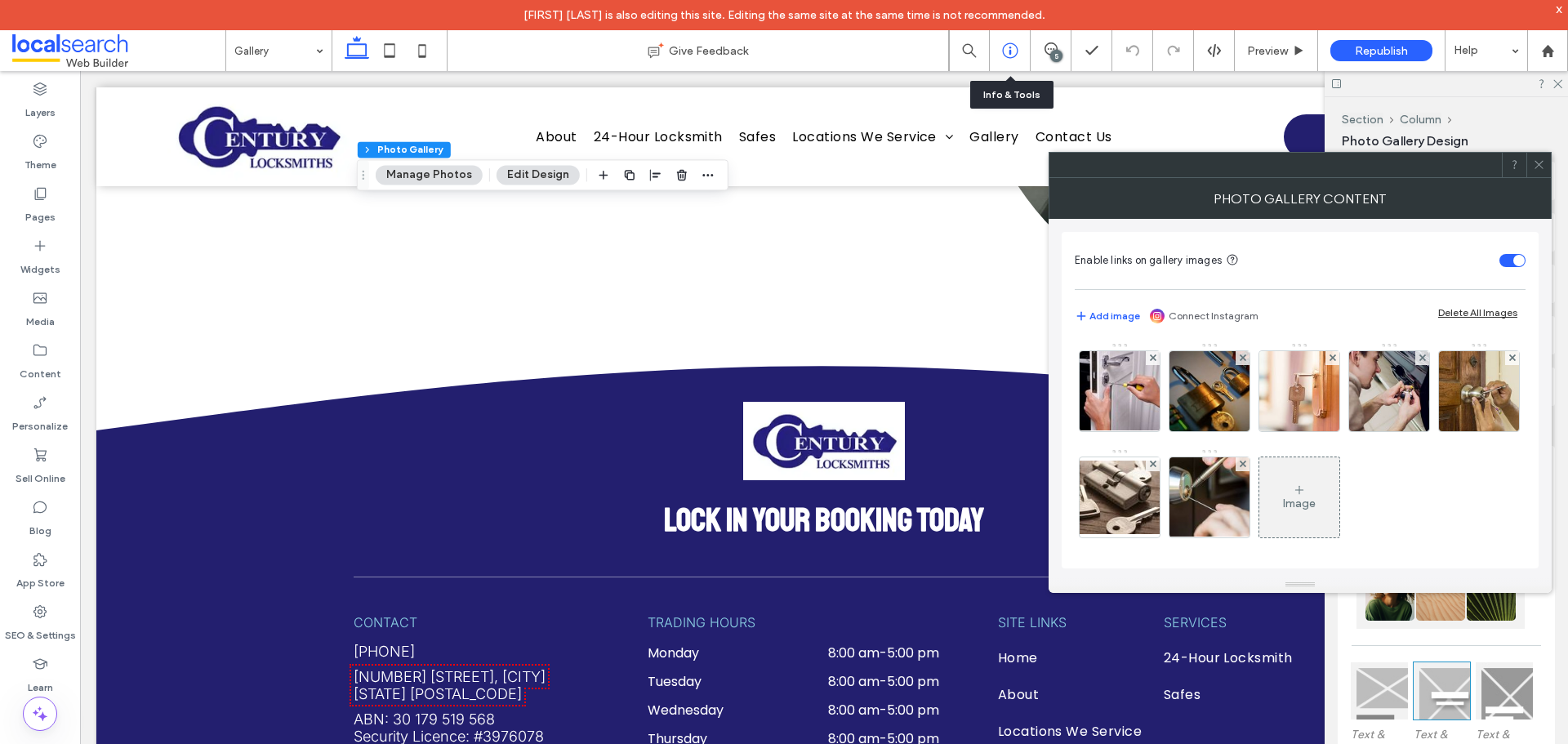 click 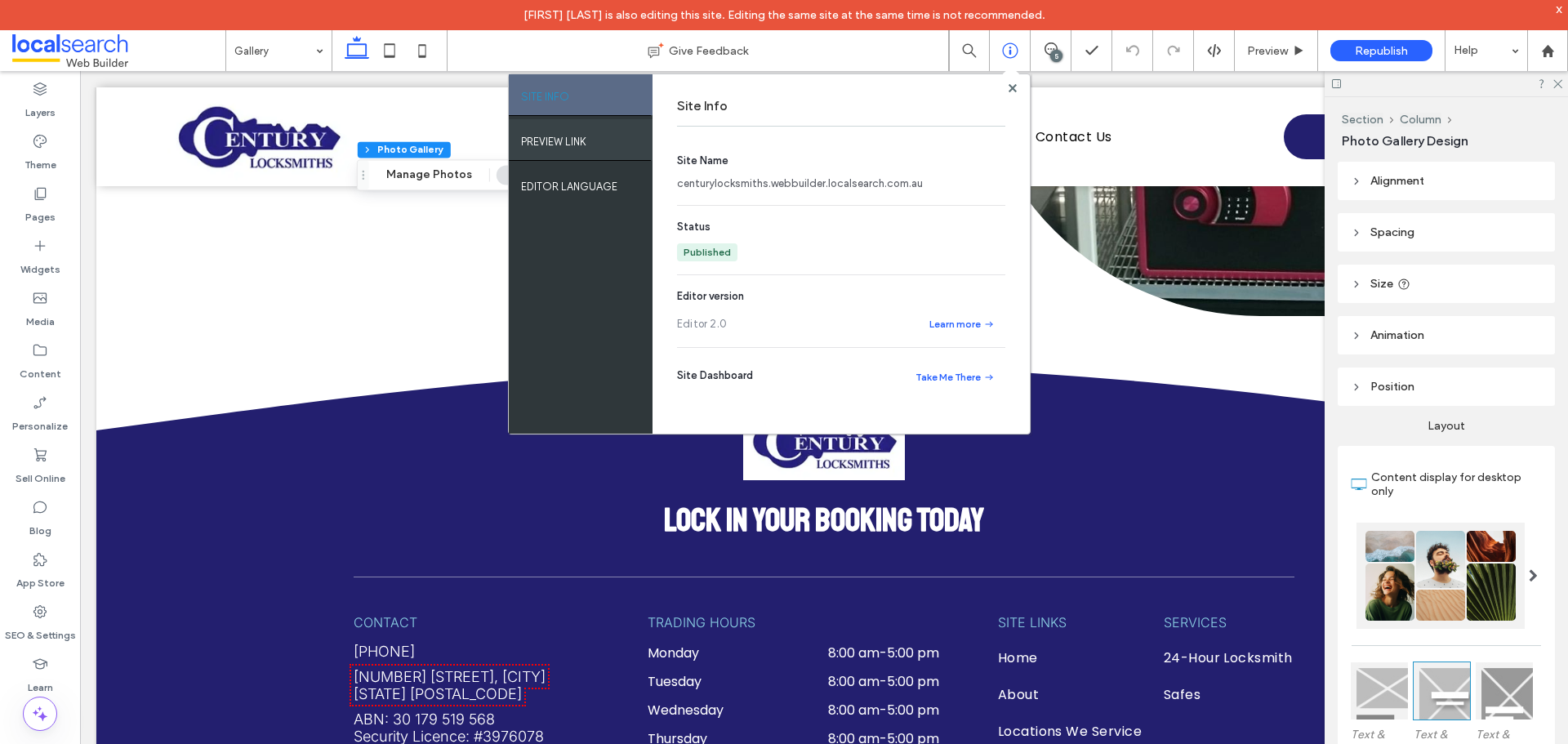 click on "PREVIEW LINK" at bounding box center (554, 137) 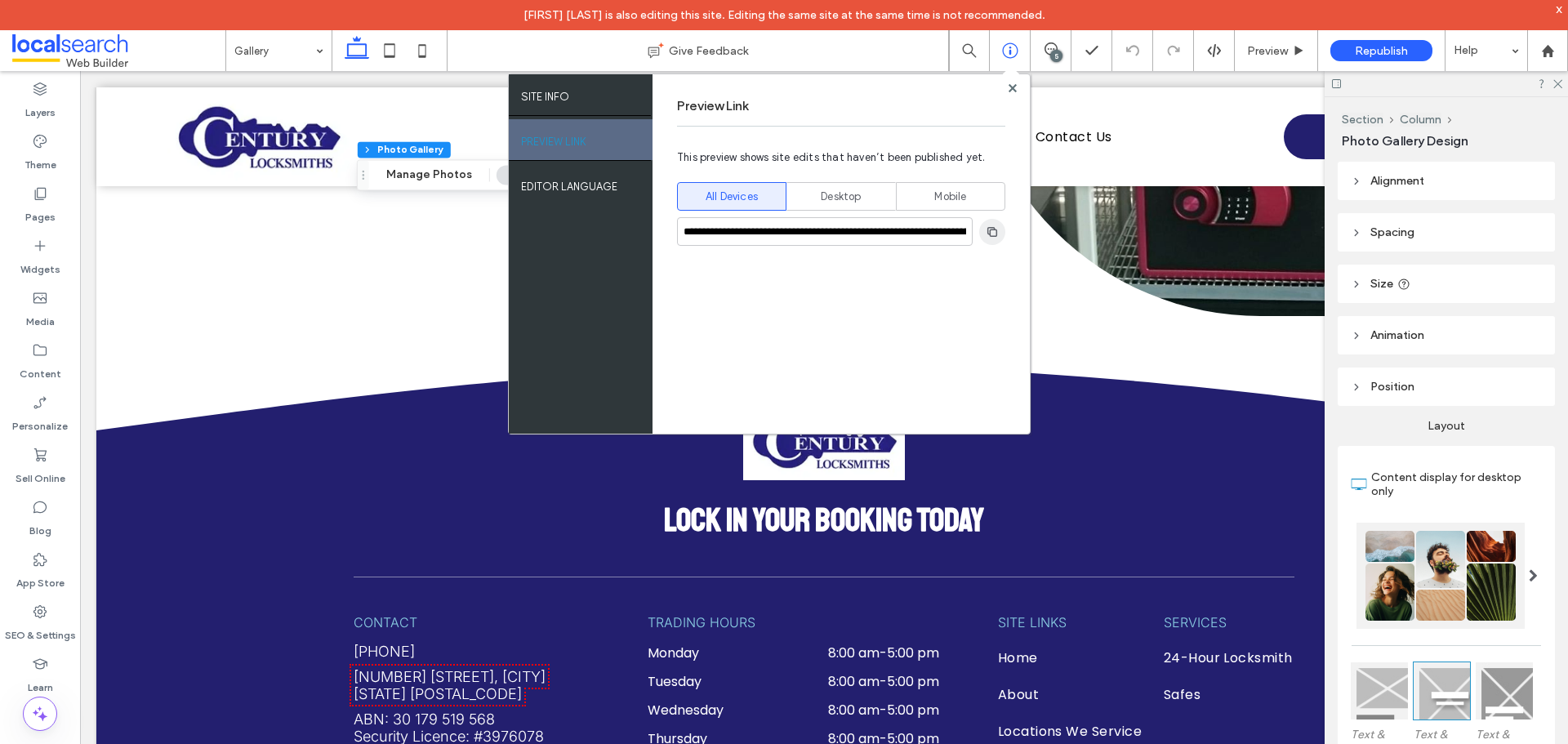 click 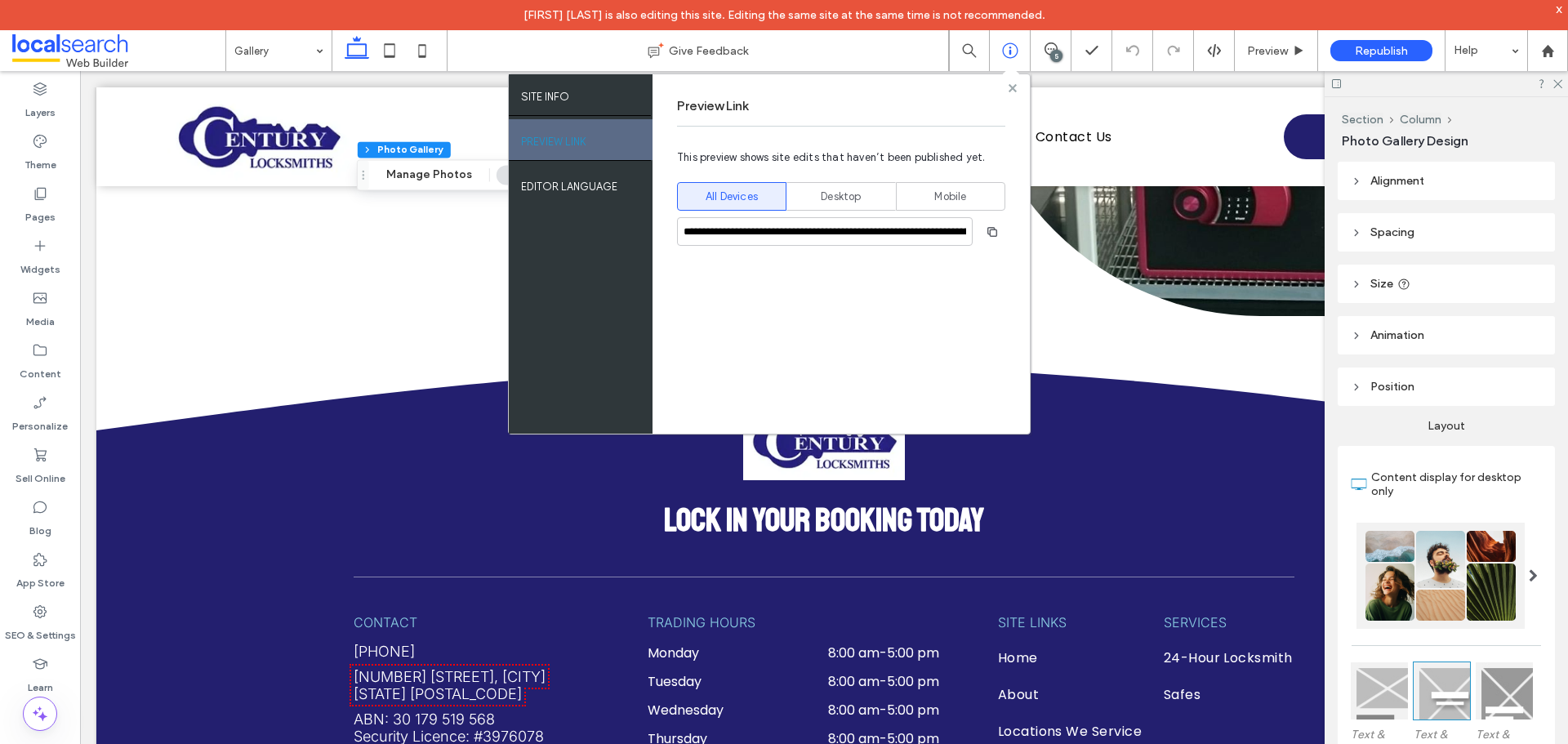click 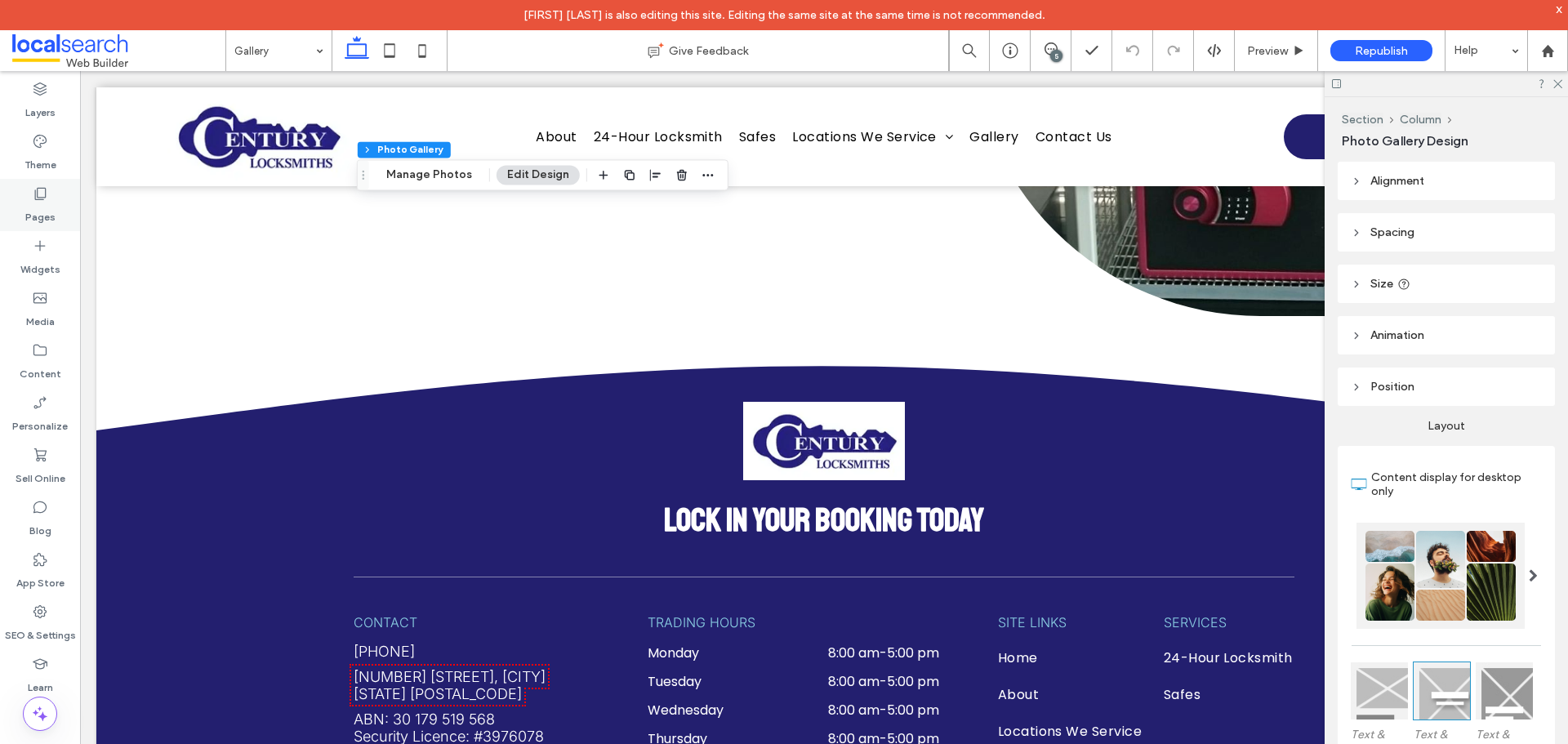 click on "Pages" at bounding box center (40, 205) 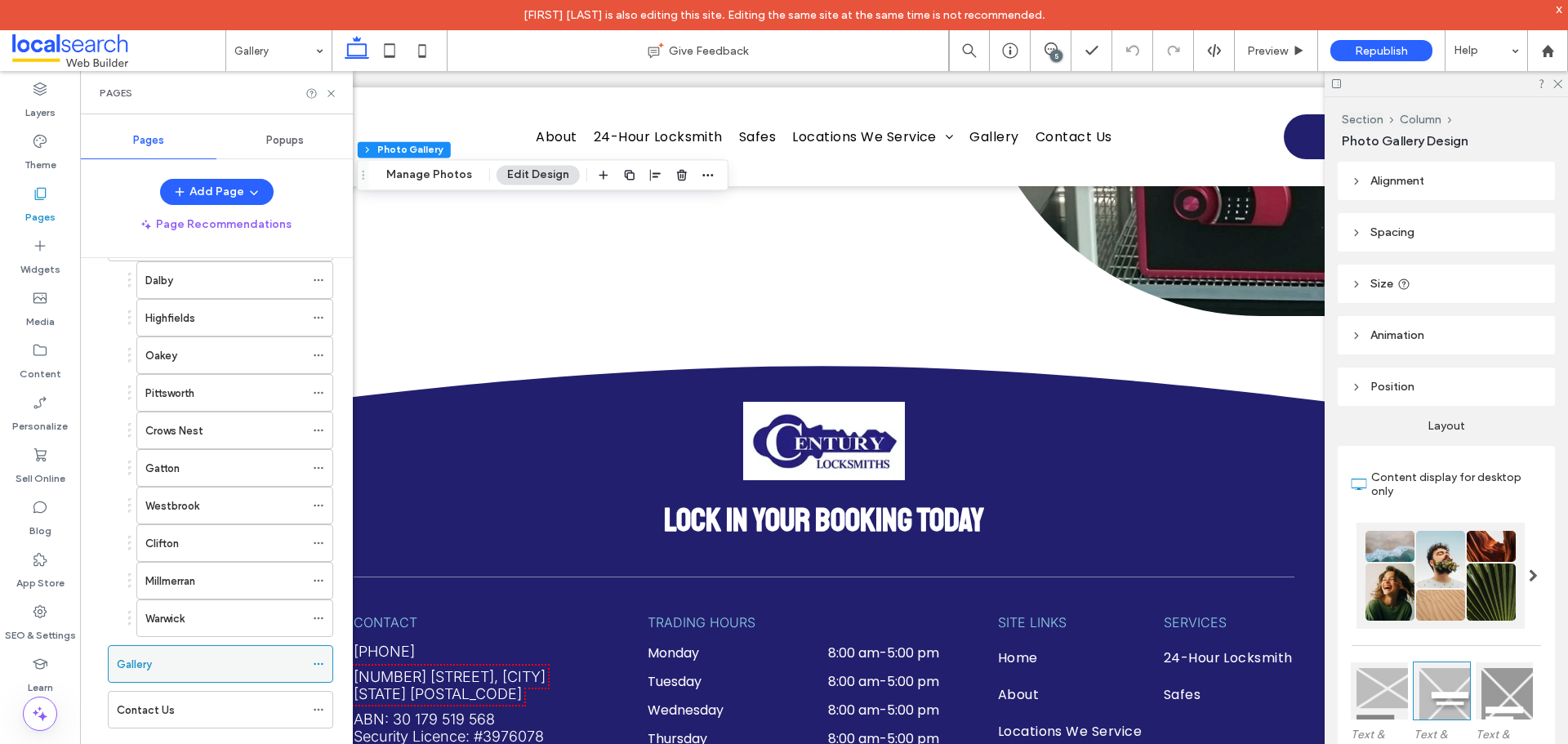 scroll, scrollTop: 248, scrollLeft: 0, axis: vertical 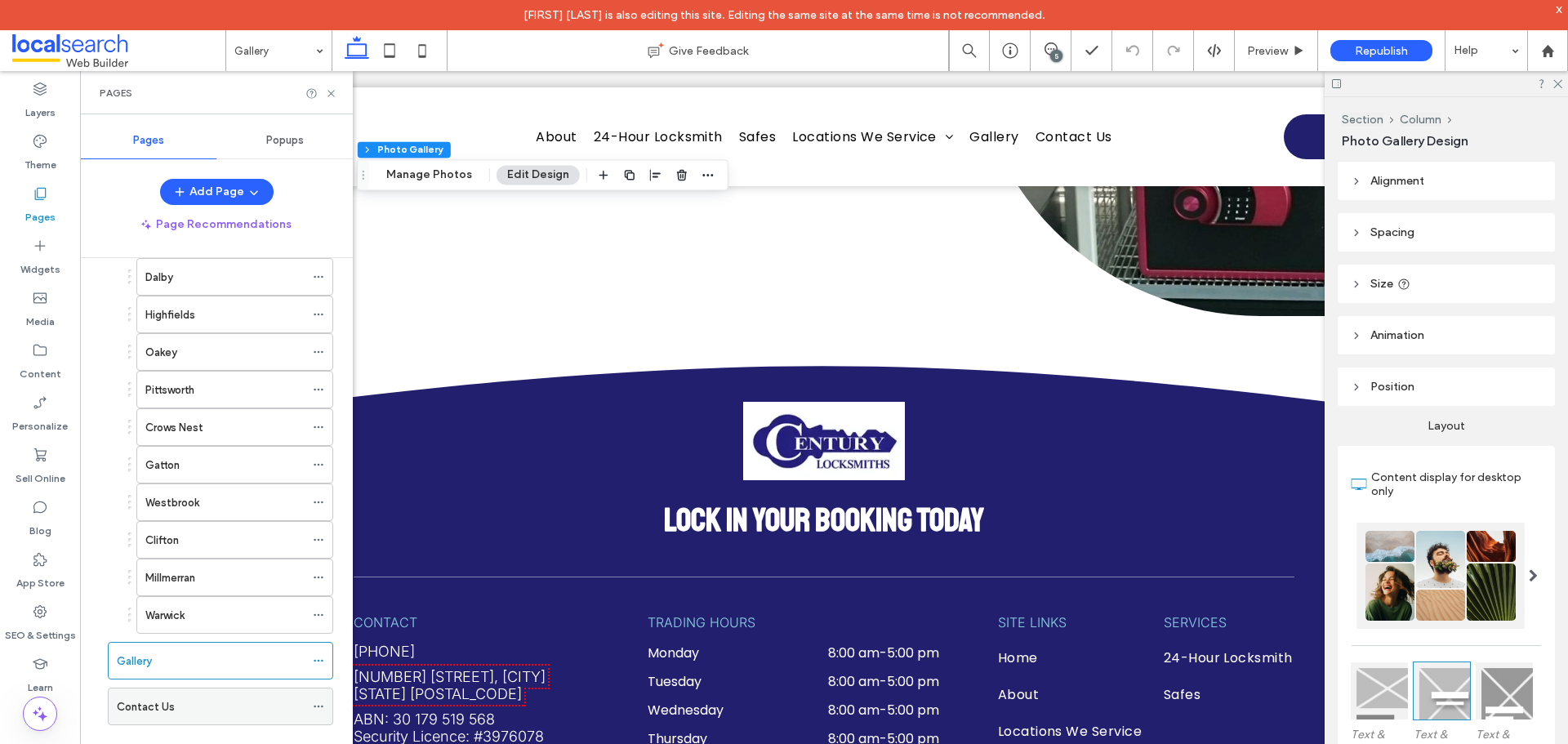 click on "Contact Us" at bounding box center (211, 706) 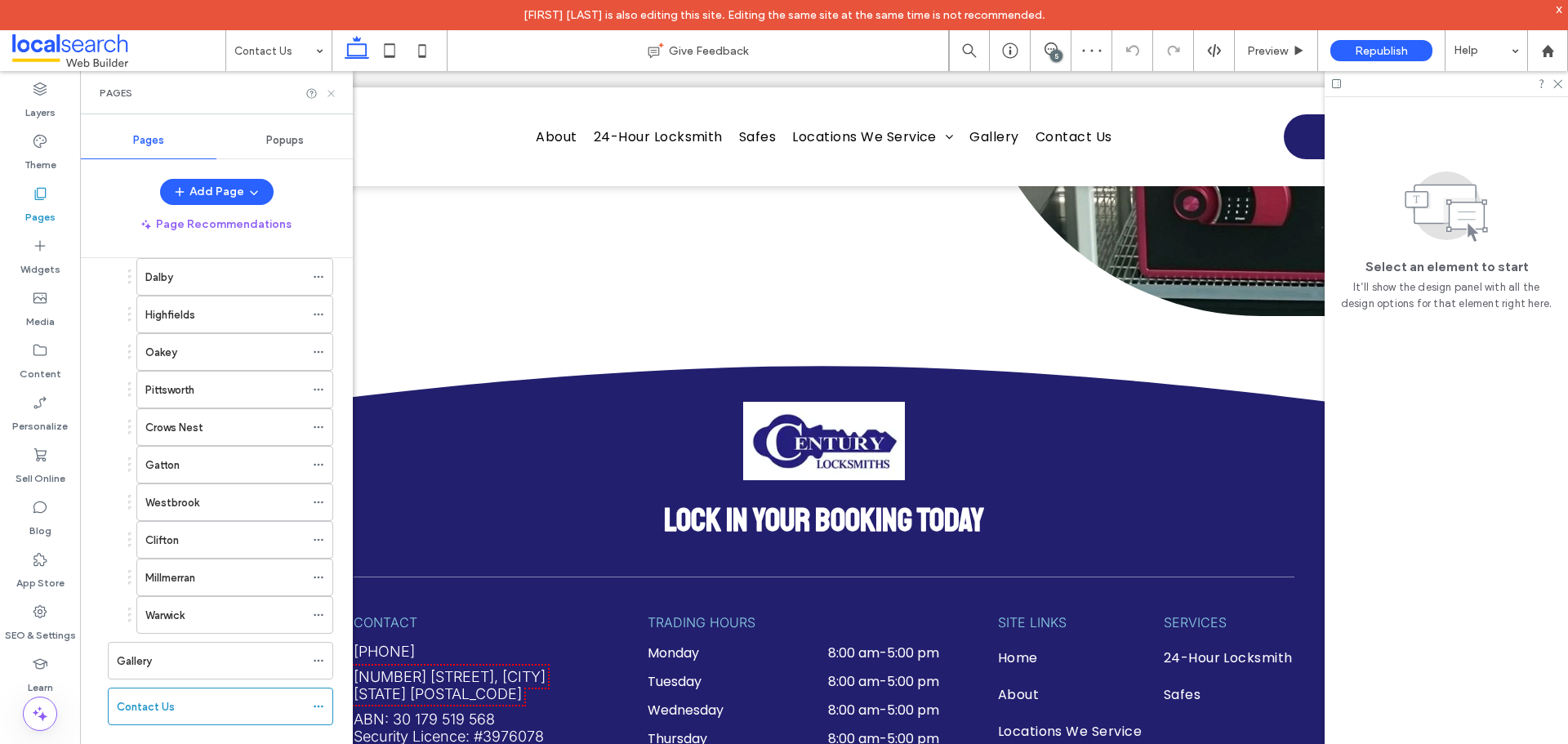click 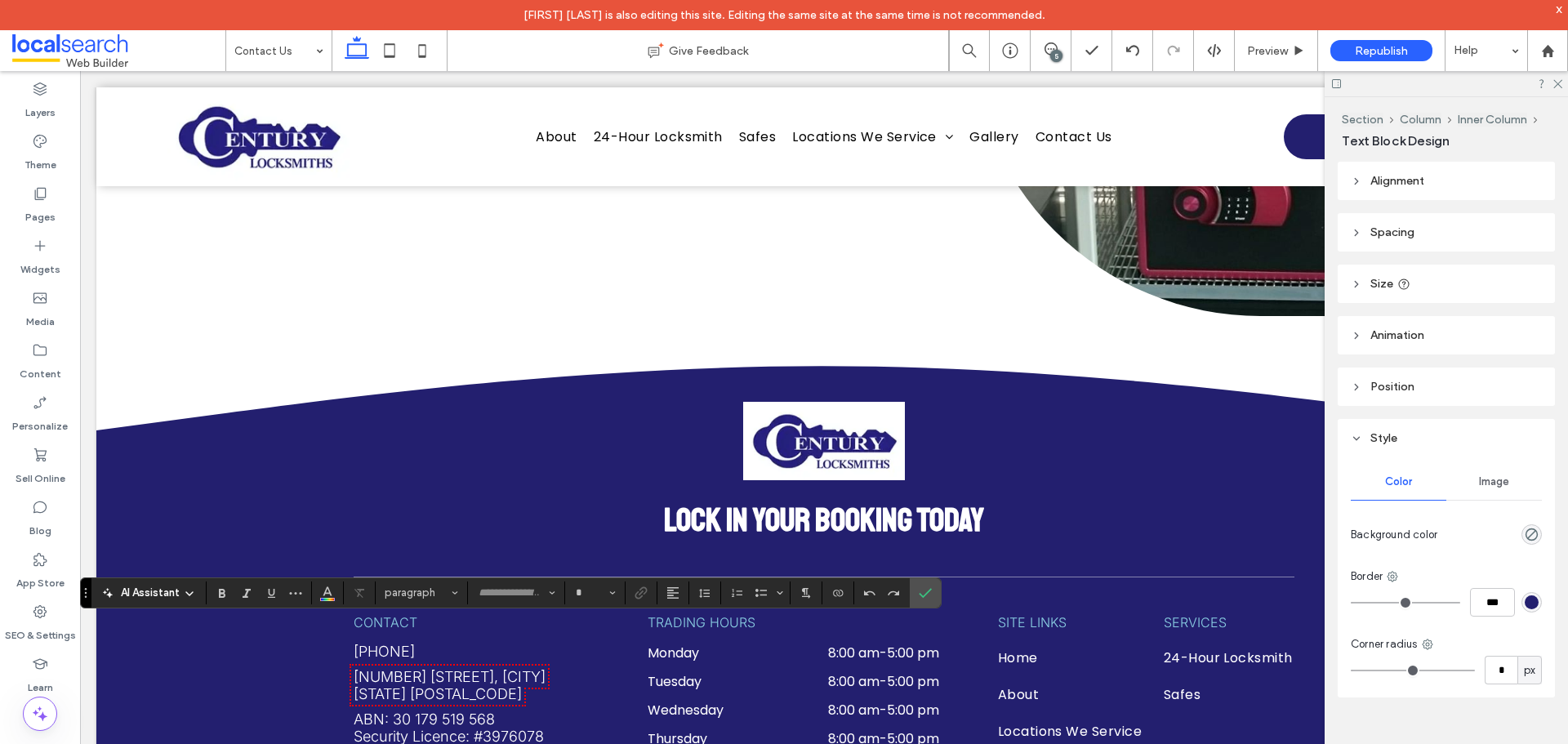 type on "*****" 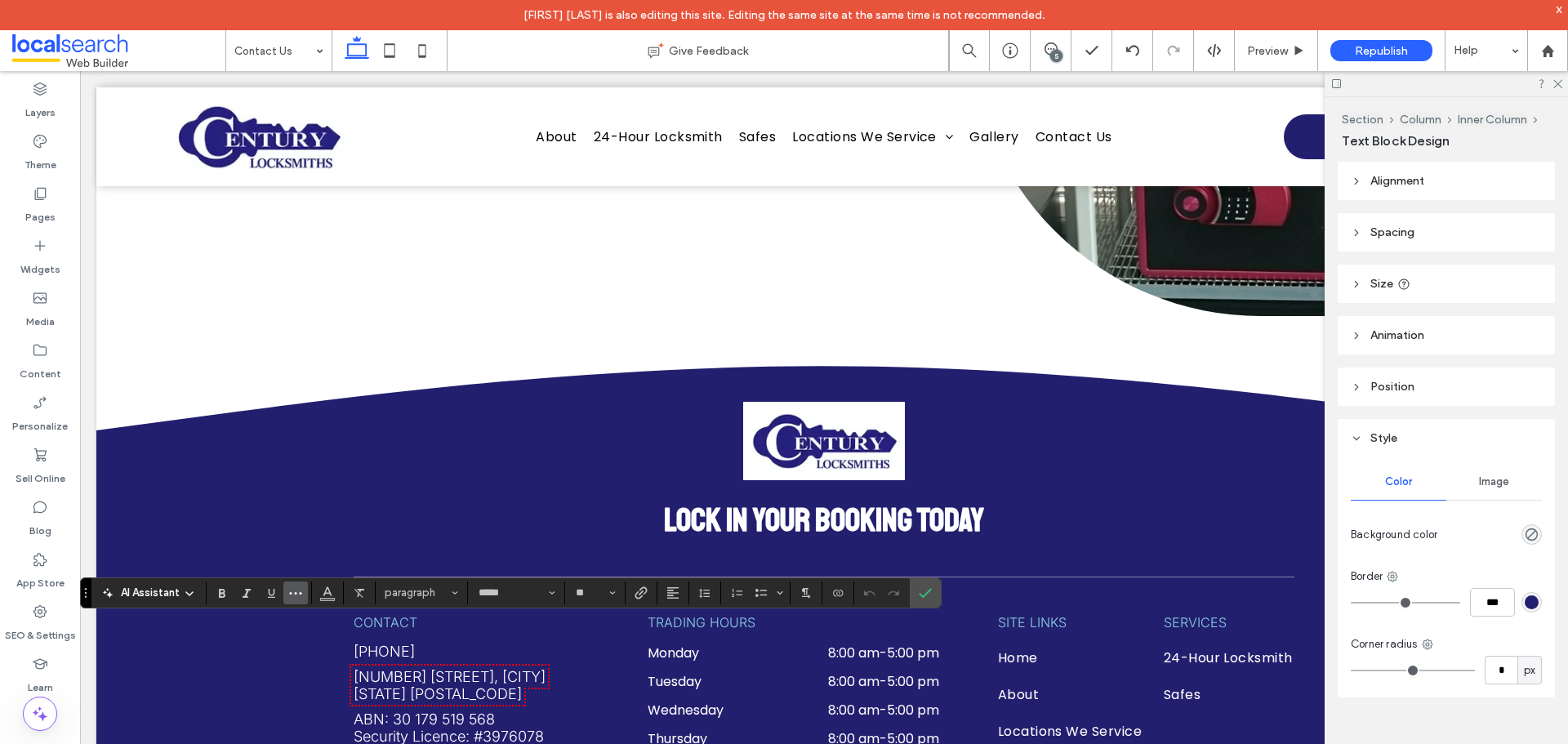 click 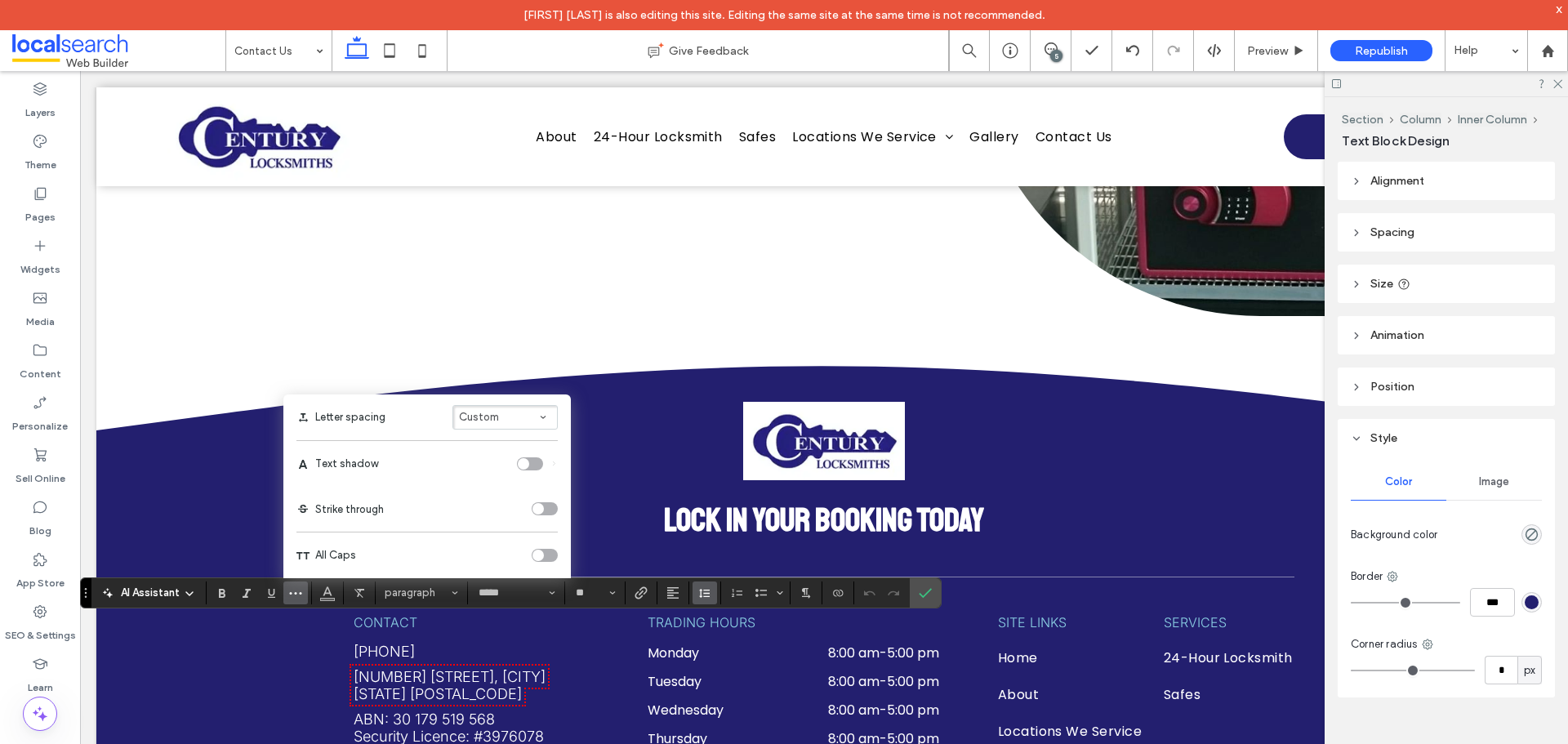 click 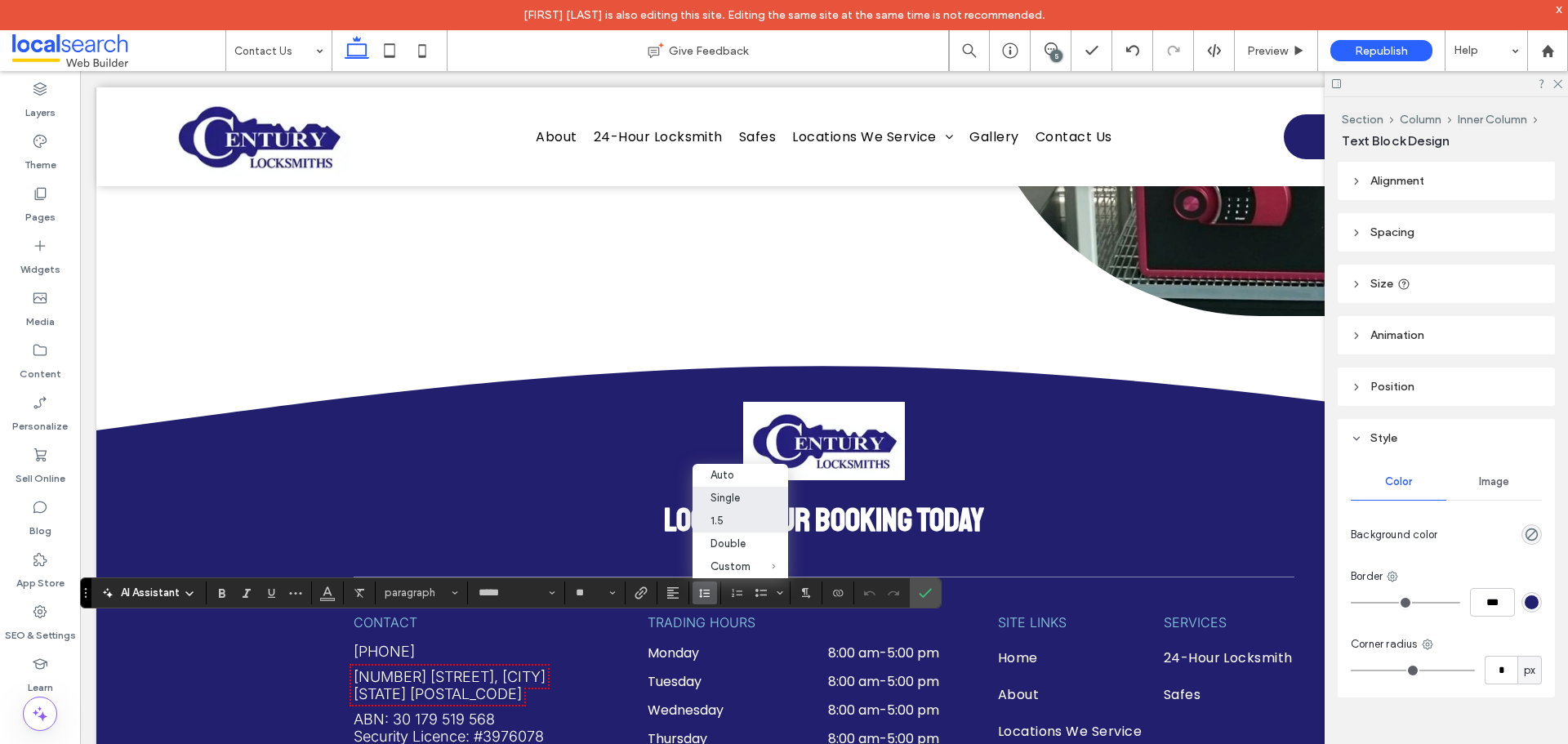 click on "1.5" at bounding box center (730, 520) 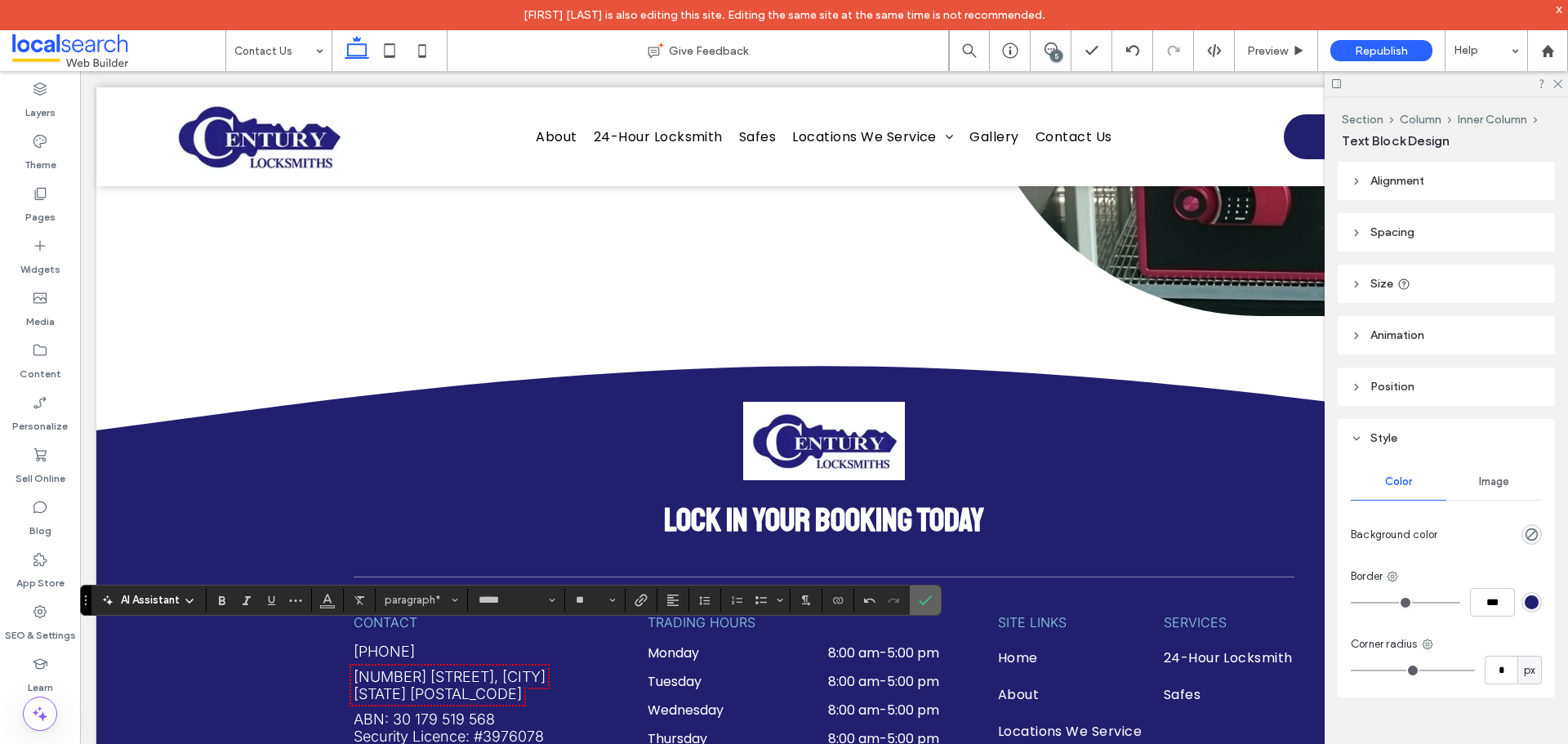 click 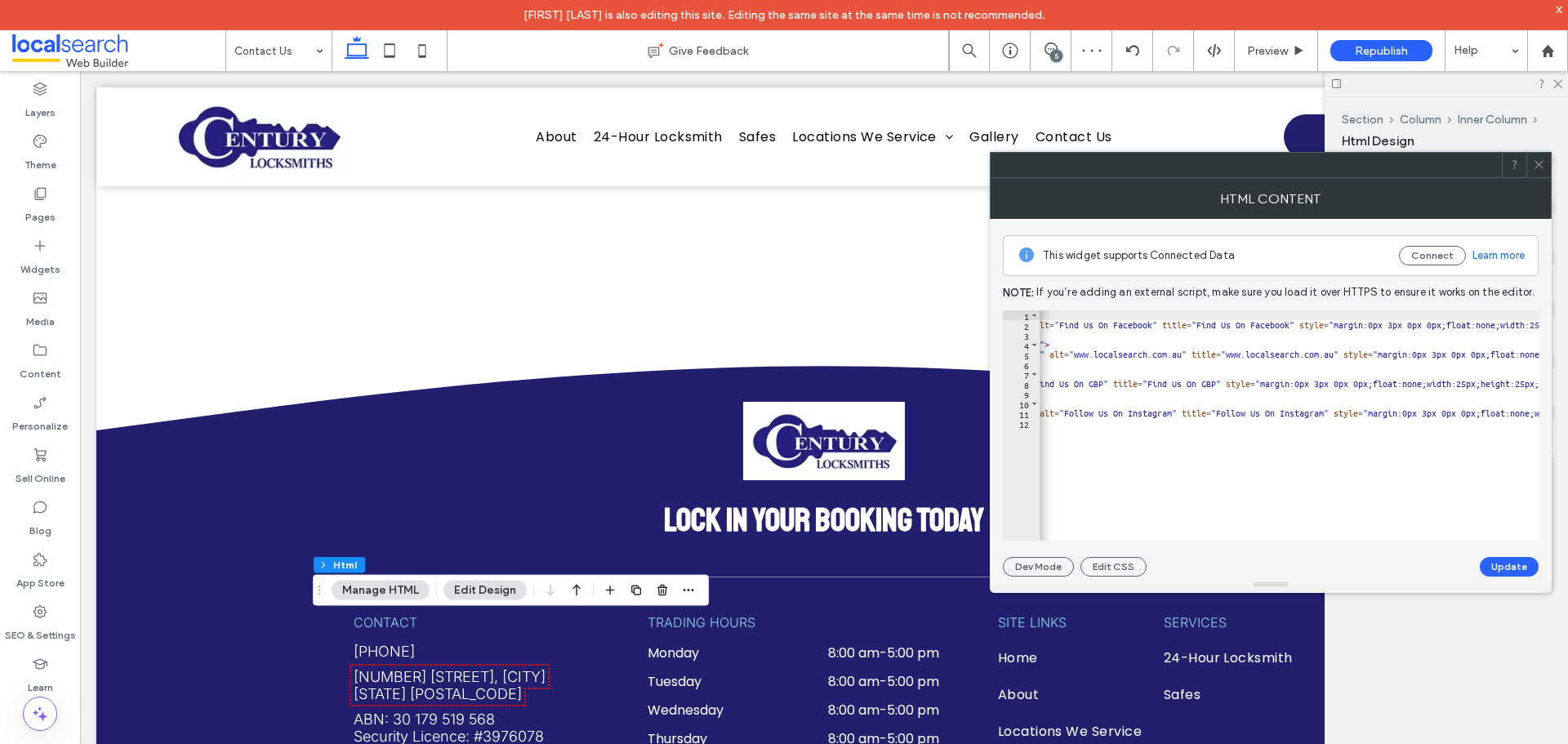 scroll, scrollTop: 0, scrollLeft: 532, axis: horizontal 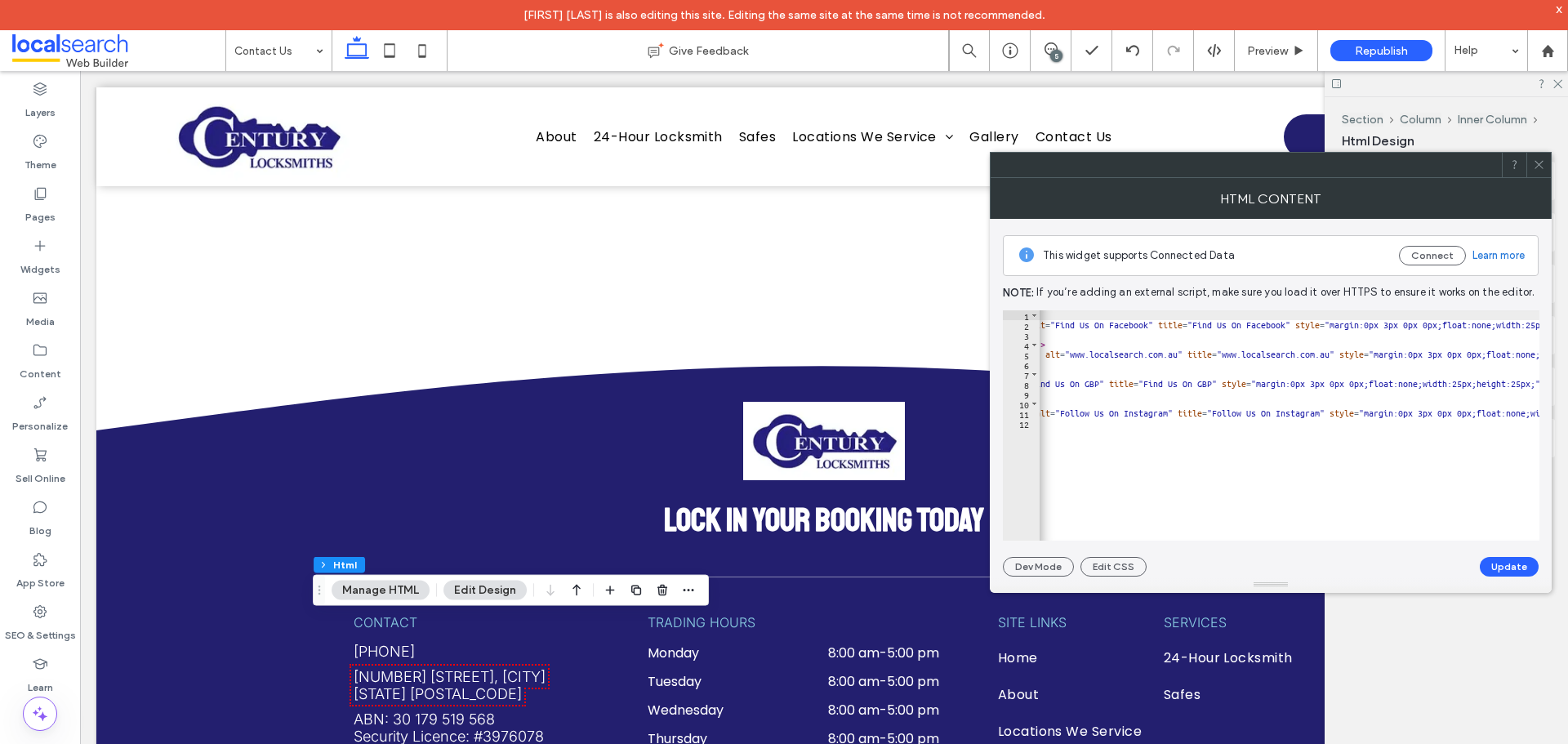 click at bounding box center (1539, 165) 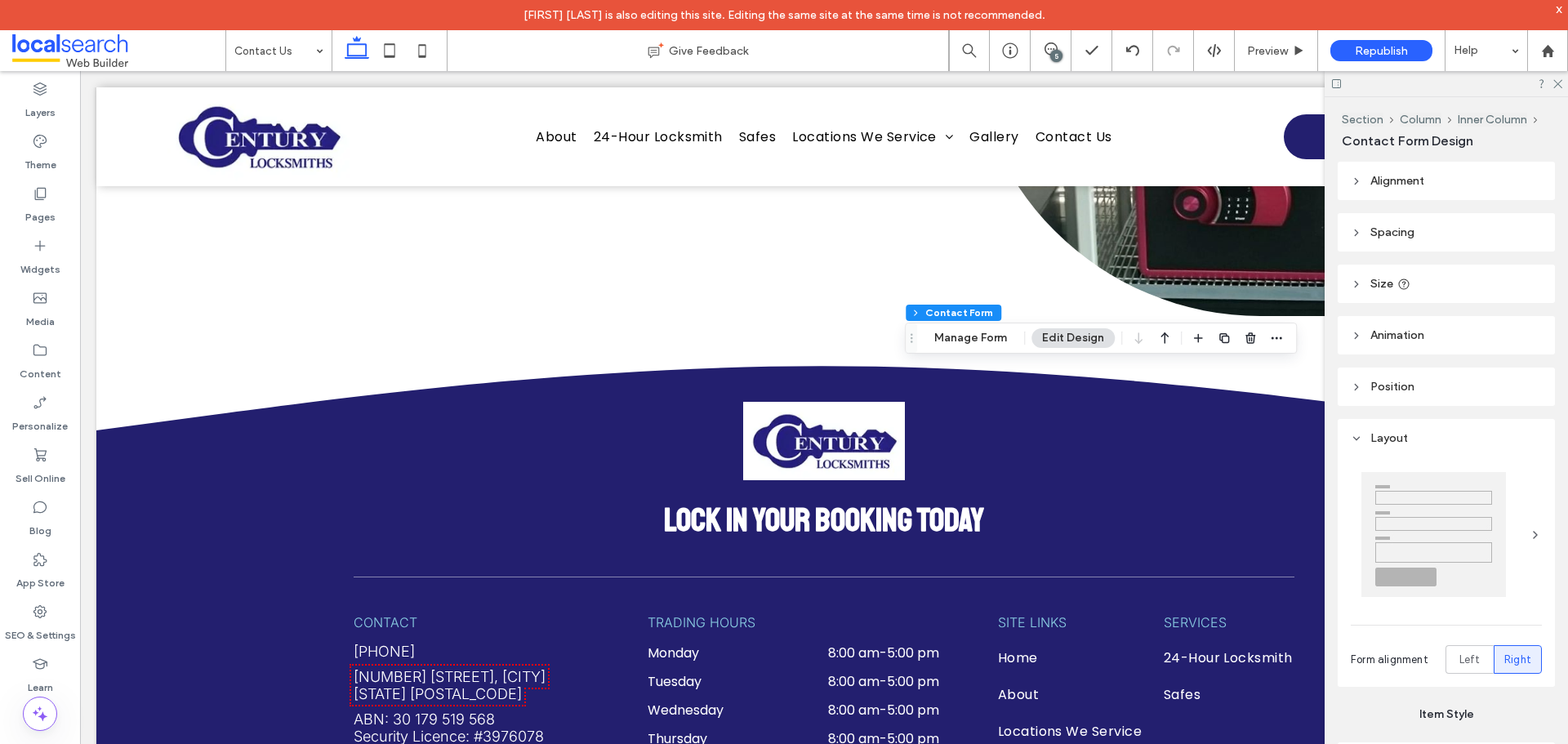 type on "*" 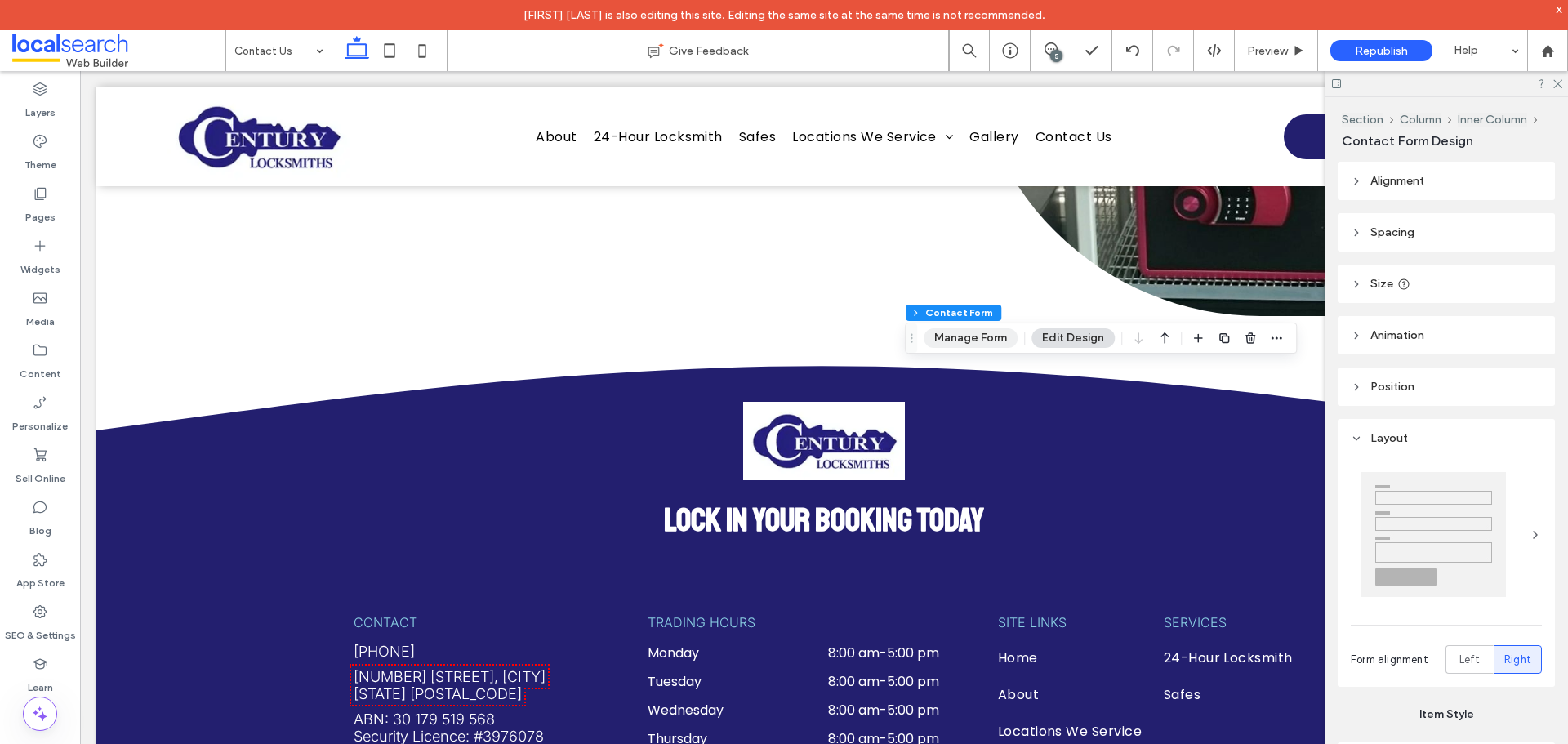 click on "Manage Form" at bounding box center [970, 338] 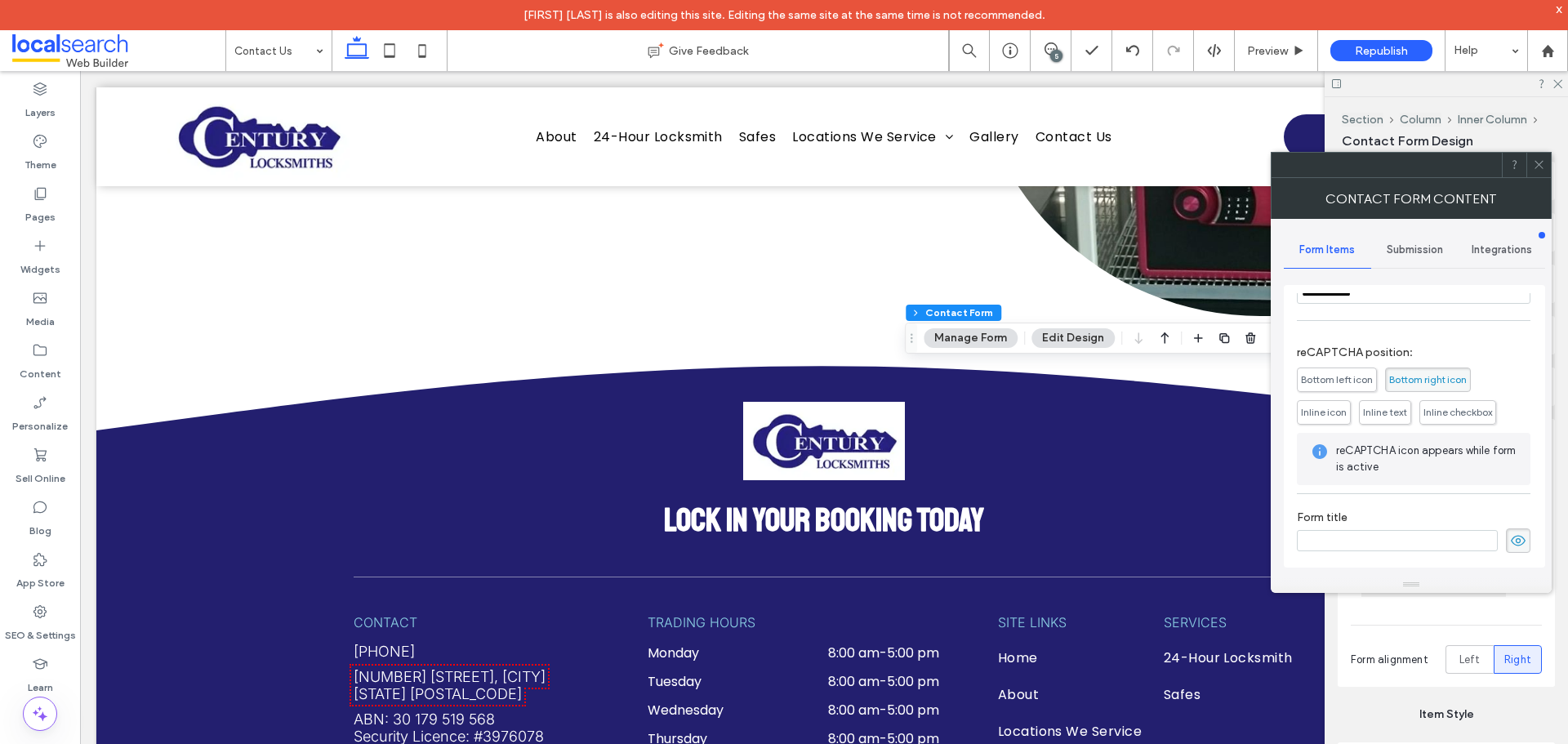 scroll, scrollTop: 331, scrollLeft: 0, axis: vertical 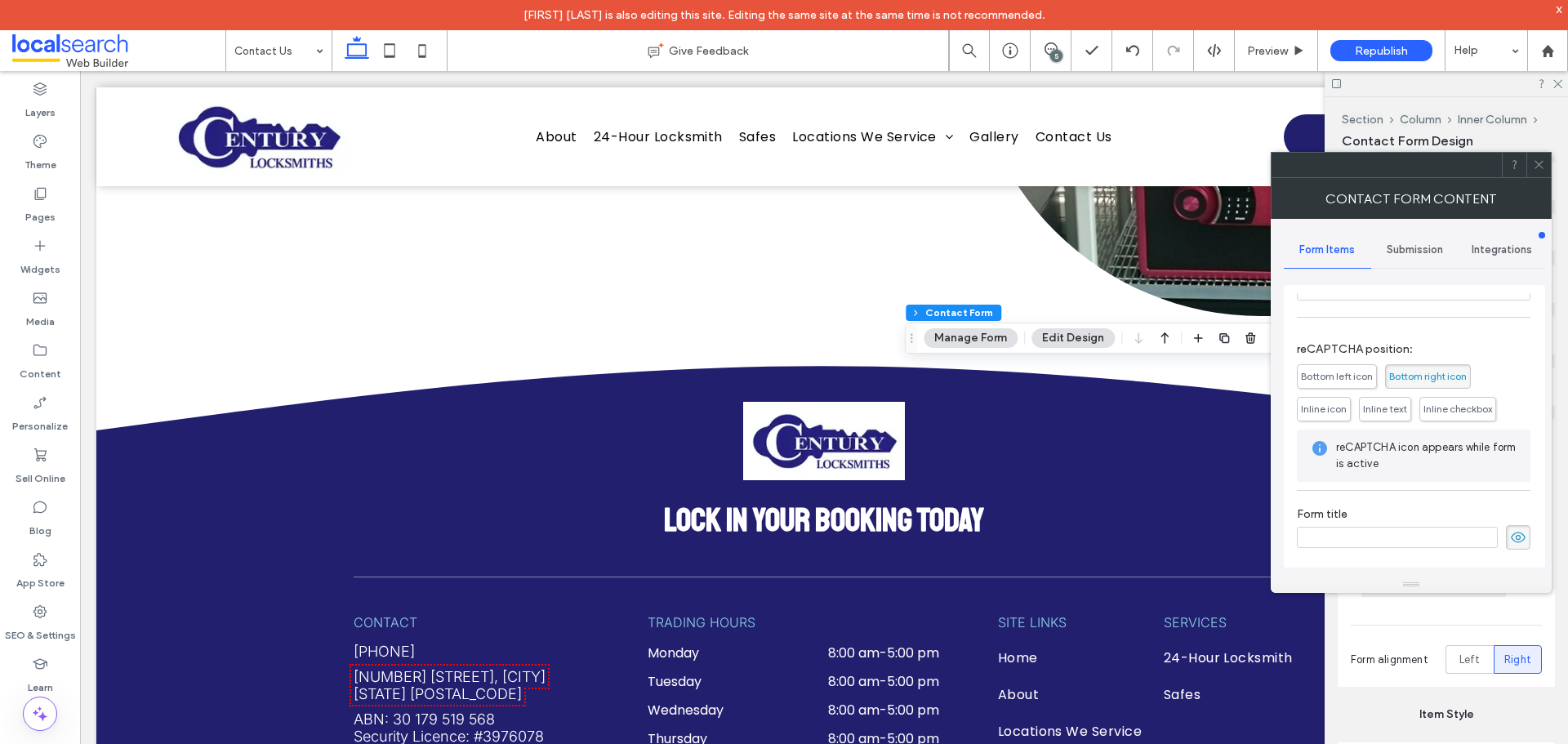click on "Submission" at bounding box center (1414, 250) 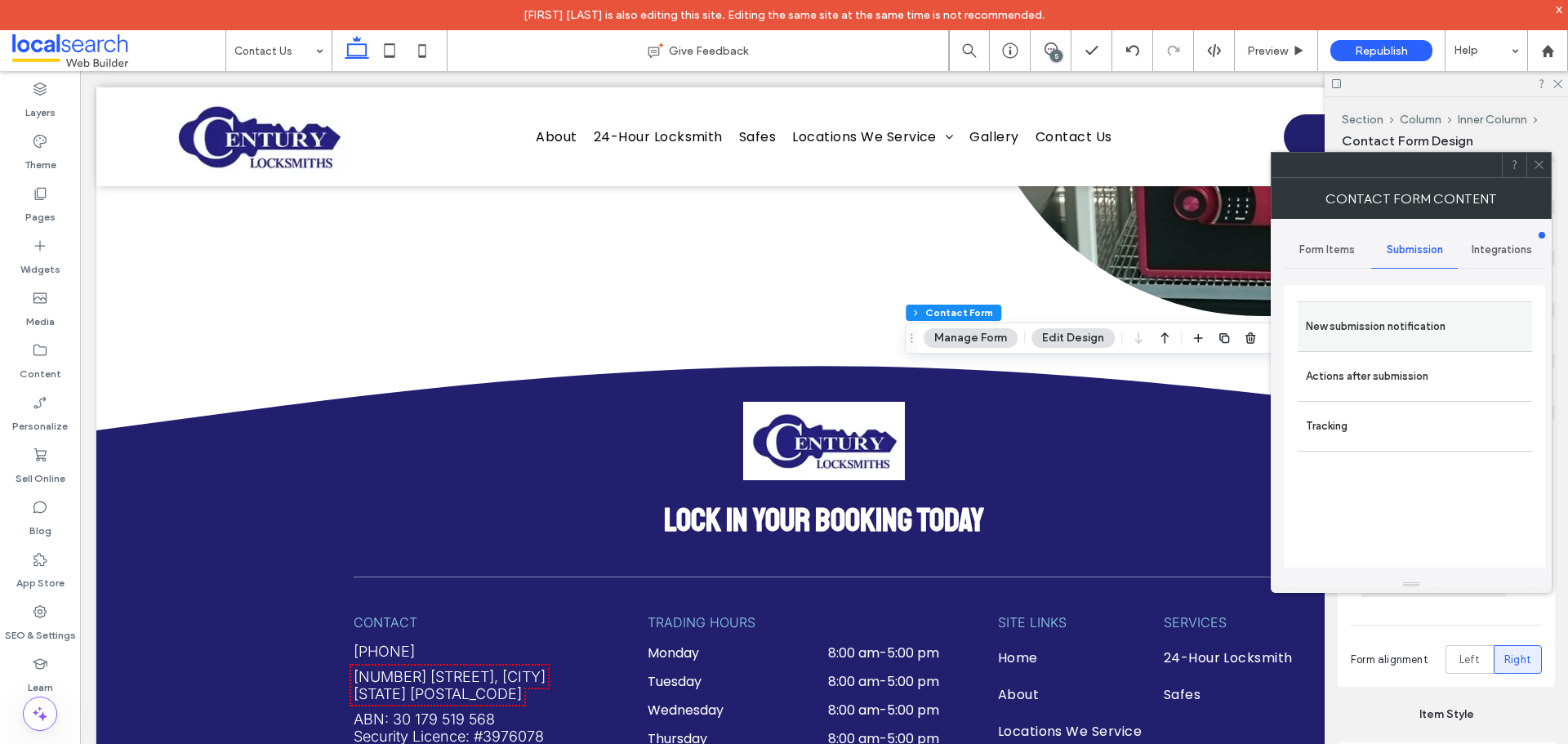 click on "New submission notification" at bounding box center [1414, 327] 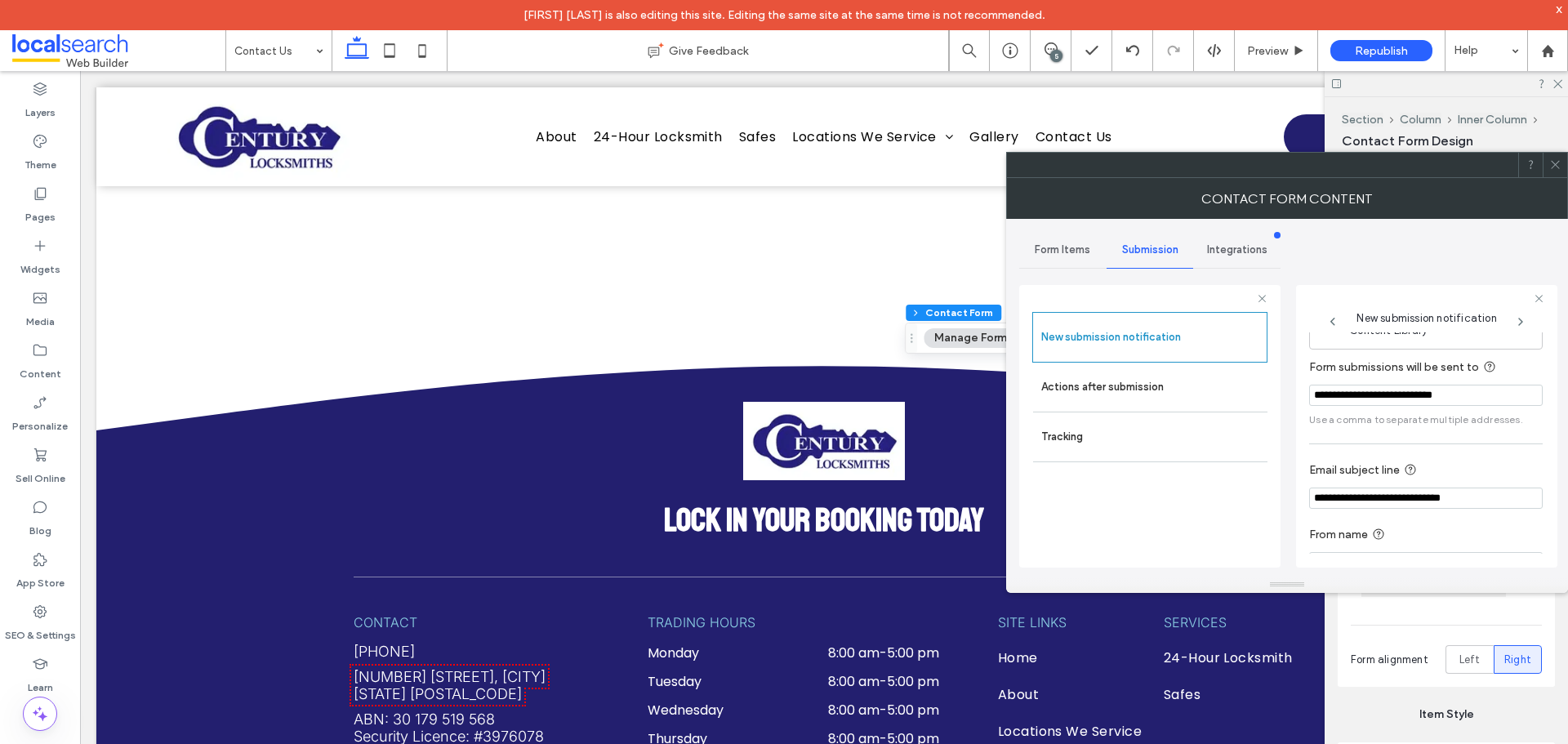 scroll, scrollTop: 85, scrollLeft: 0, axis: vertical 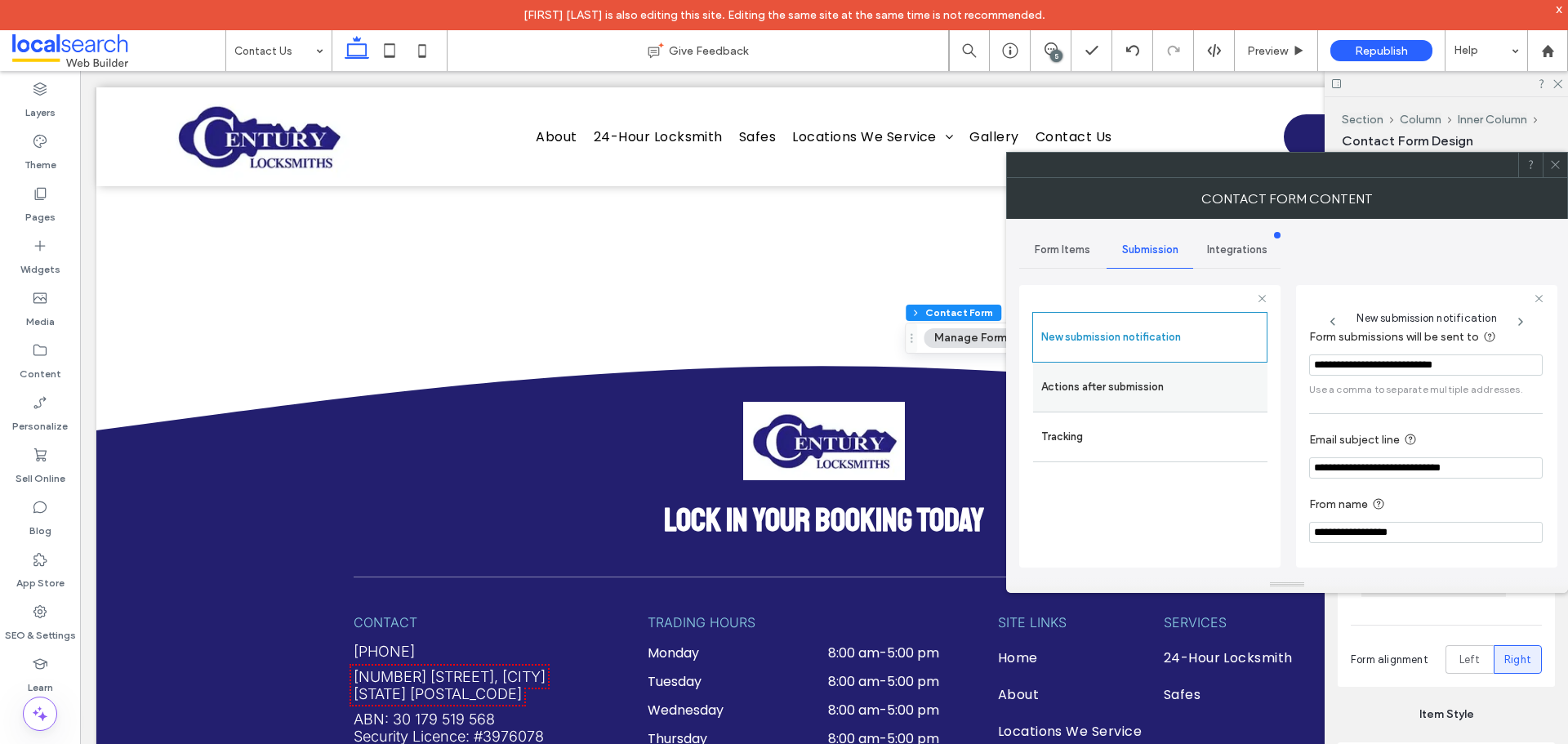 click on "Actions after submission" at bounding box center [1150, 387] 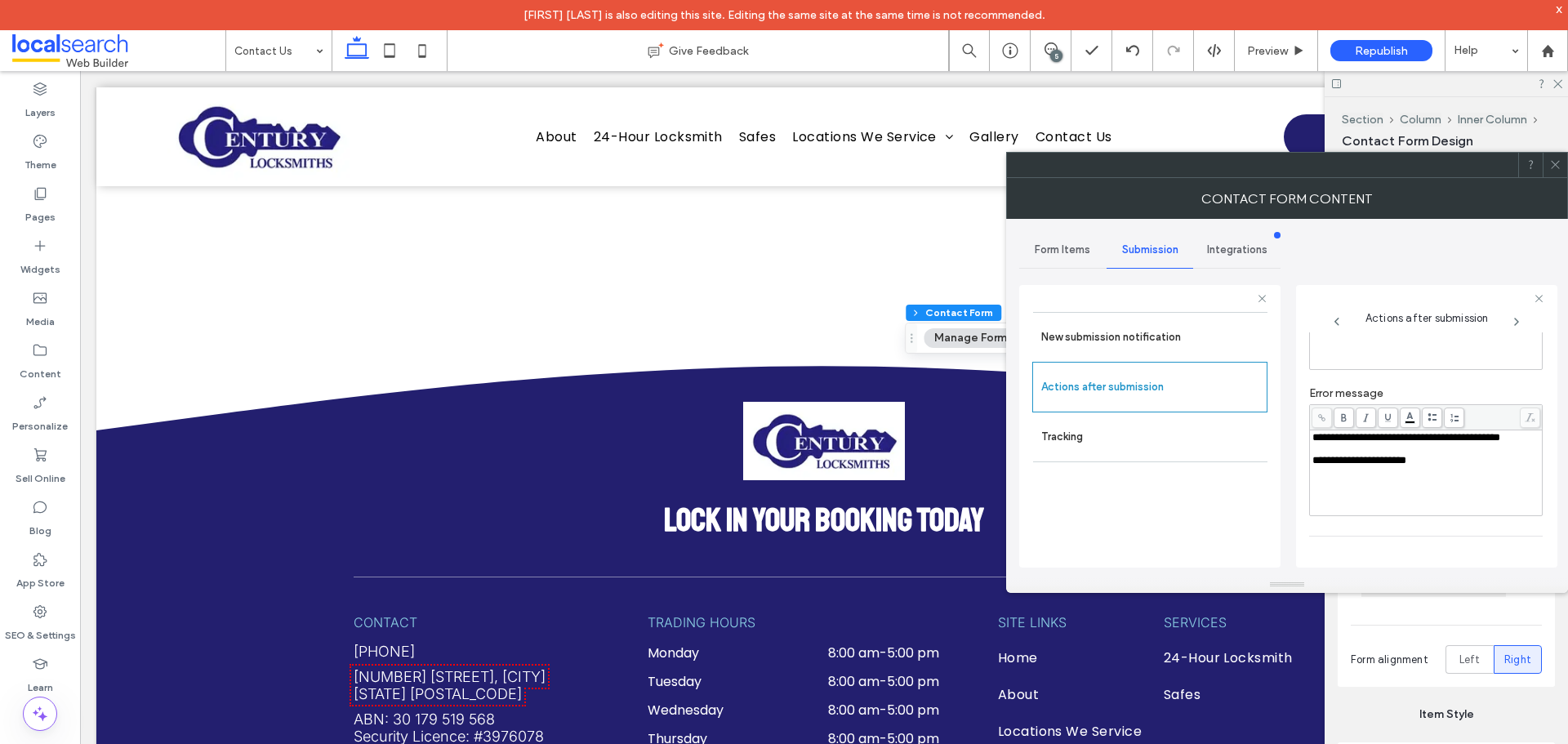 scroll, scrollTop: 167, scrollLeft: 0, axis: vertical 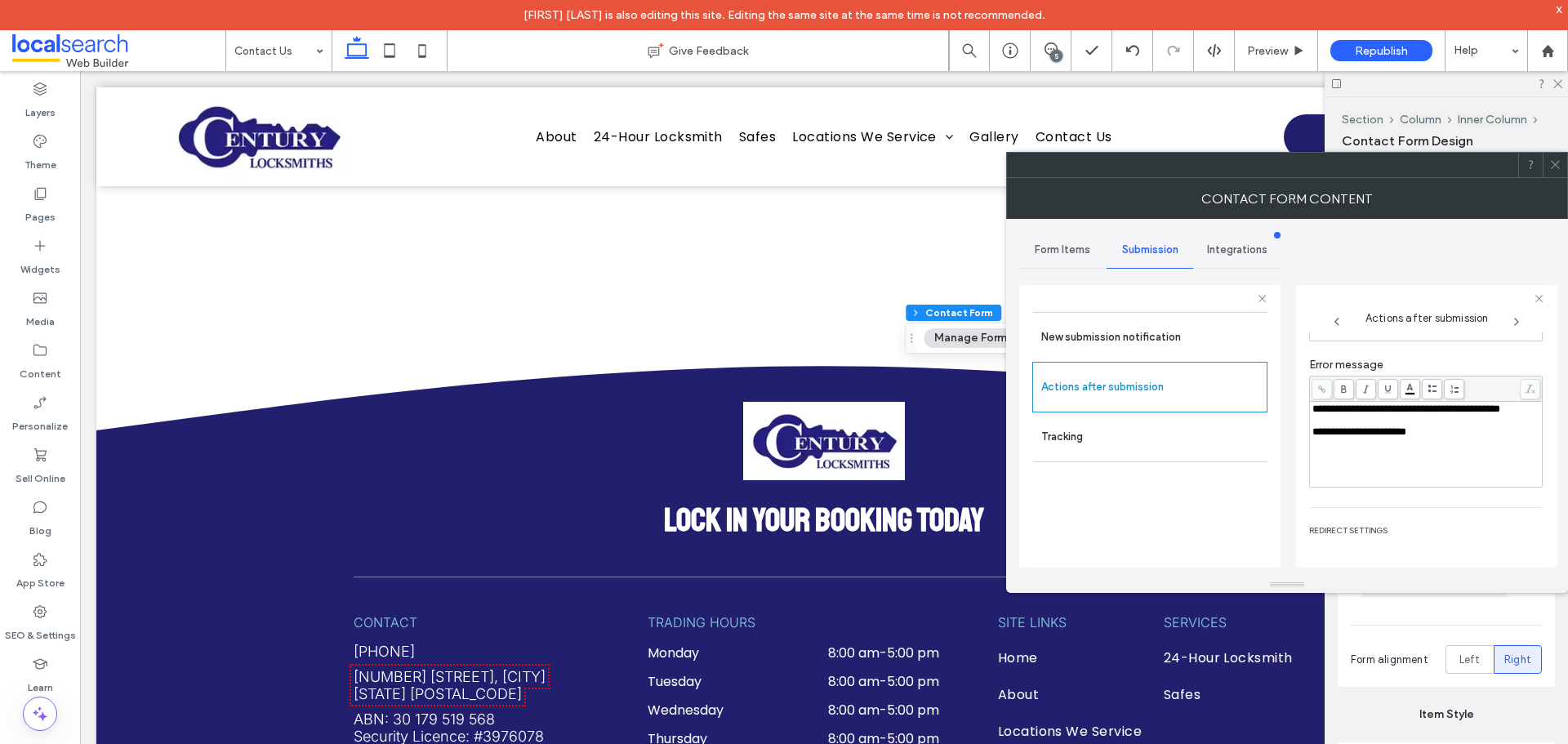 click at bounding box center (1555, 165) 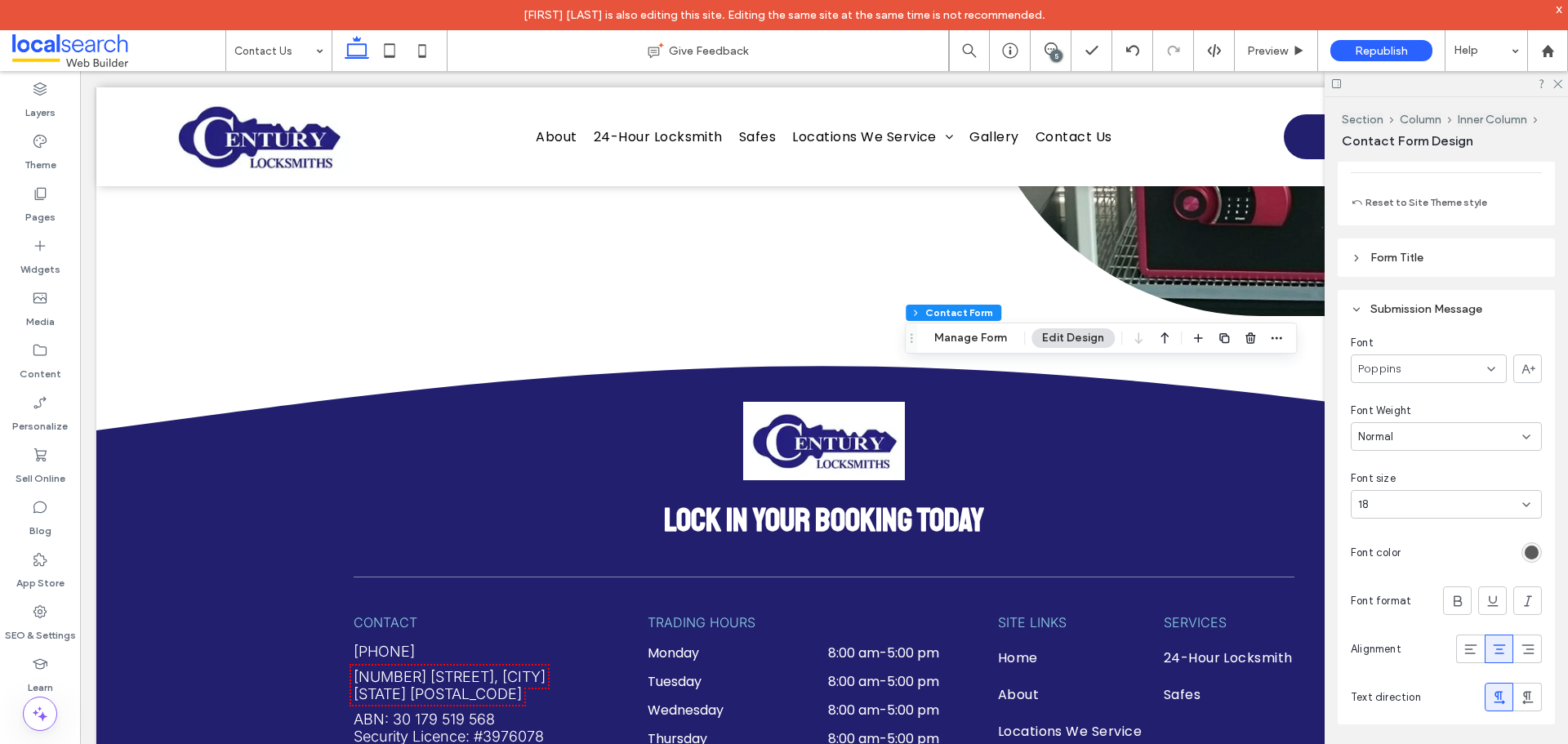 scroll, scrollTop: 1552, scrollLeft: 0, axis: vertical 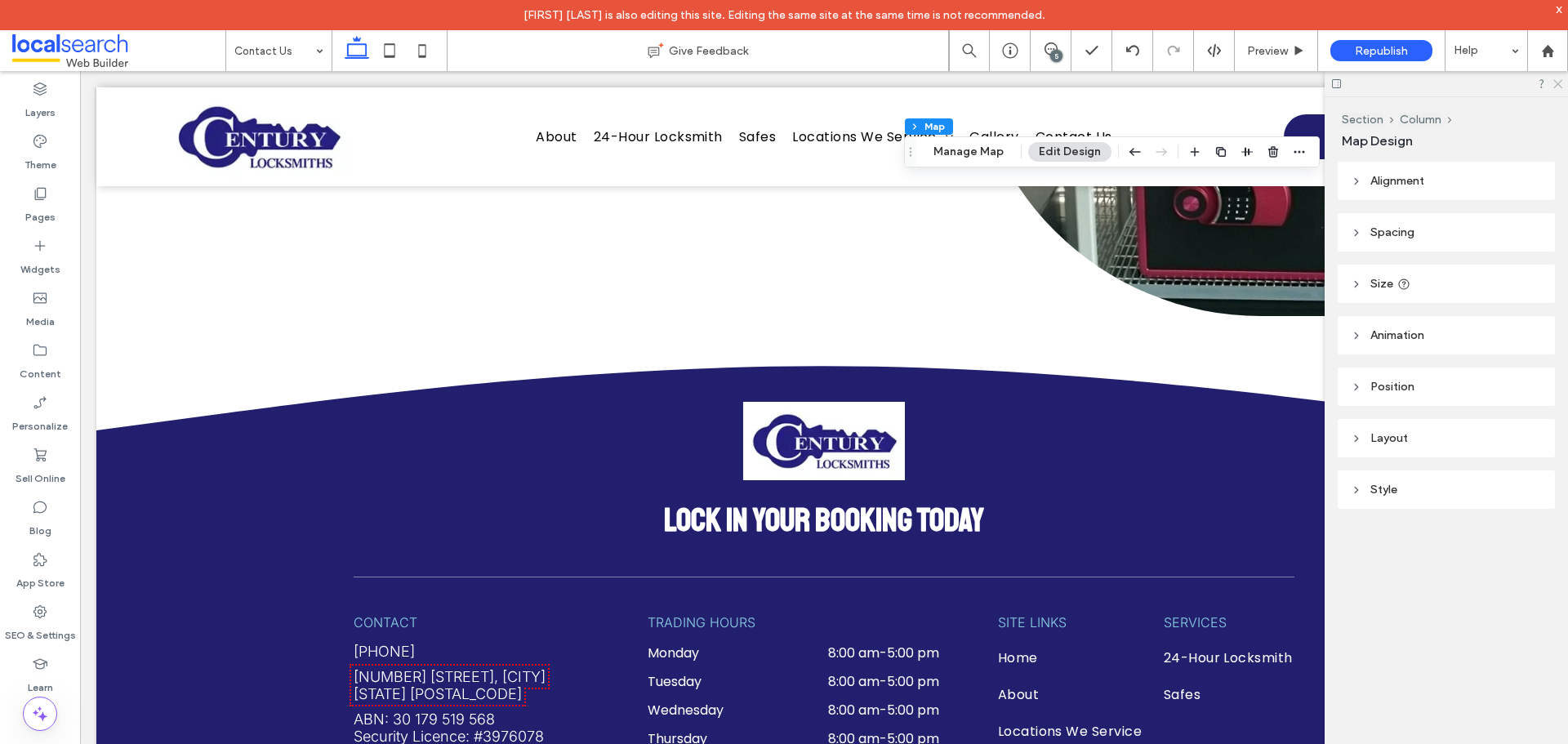 click 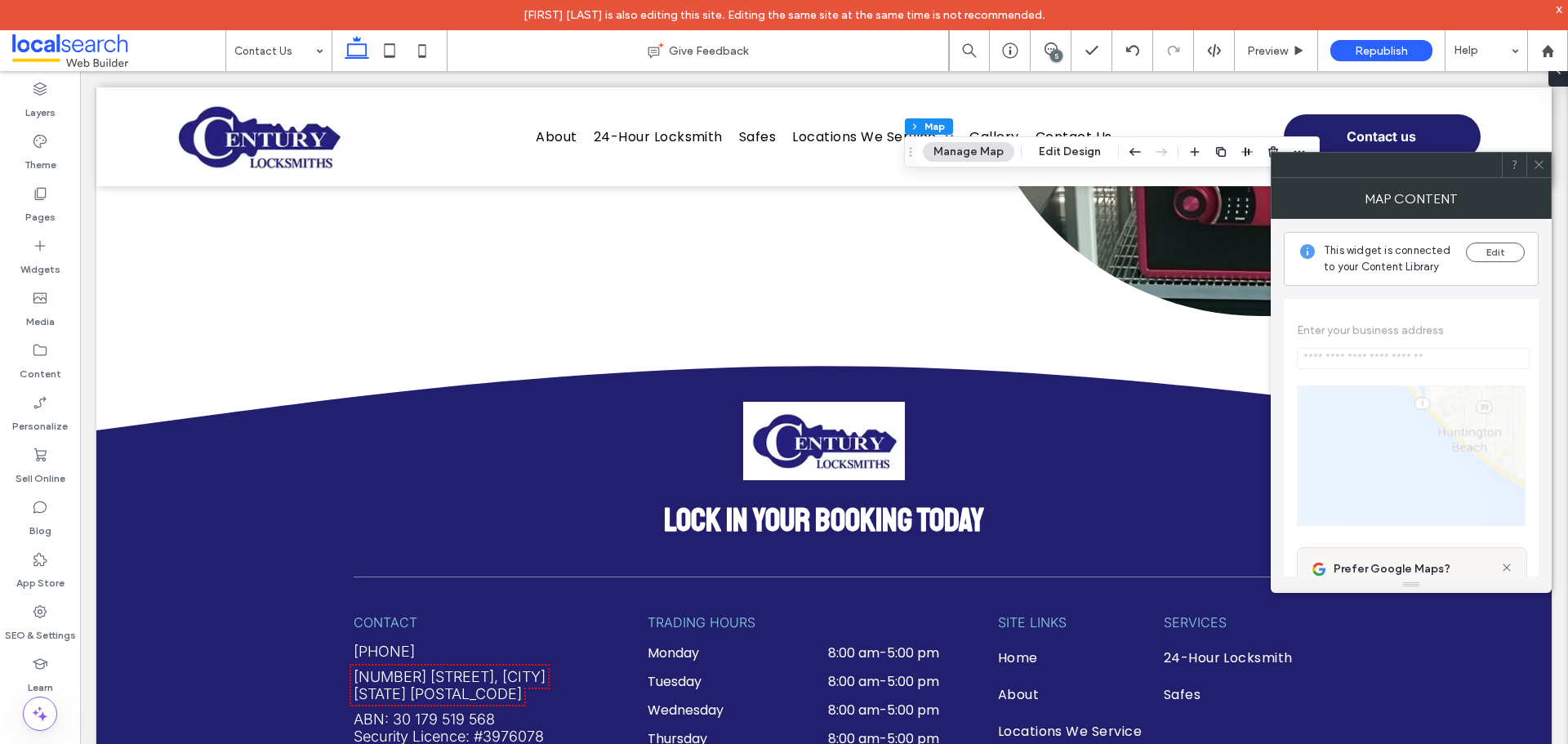 type on "**********" 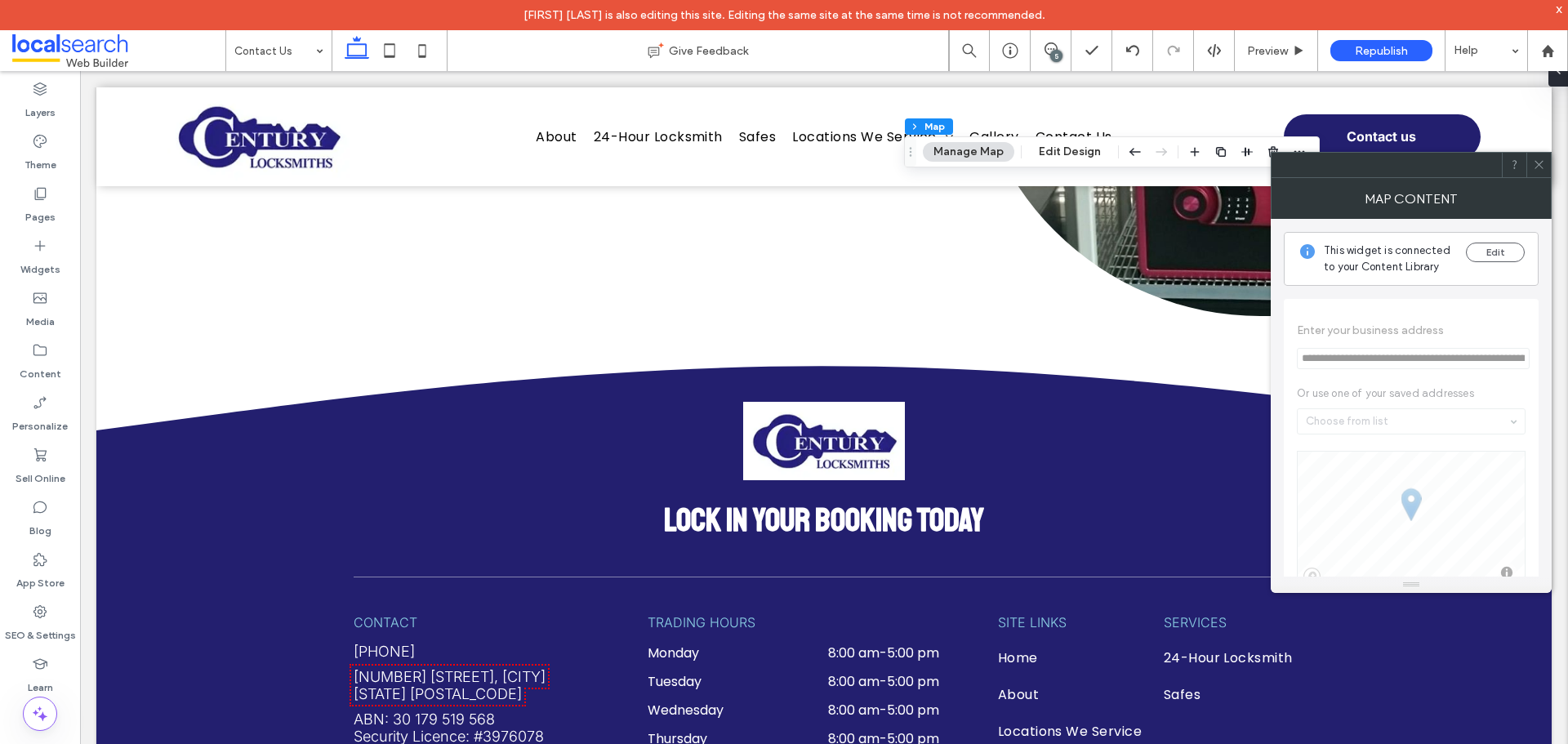 click 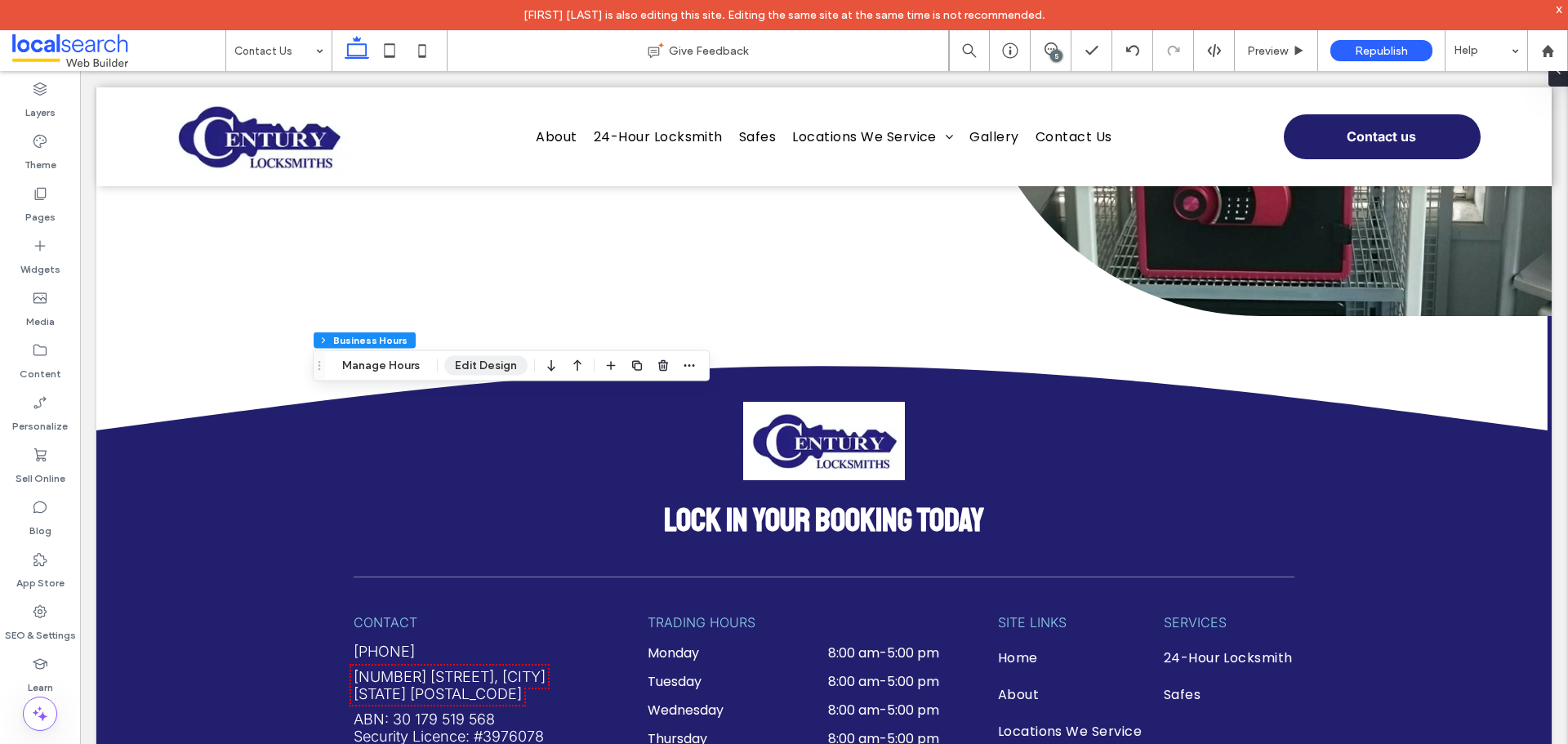 click on "Edit Design" at bounding box center (486, 366) 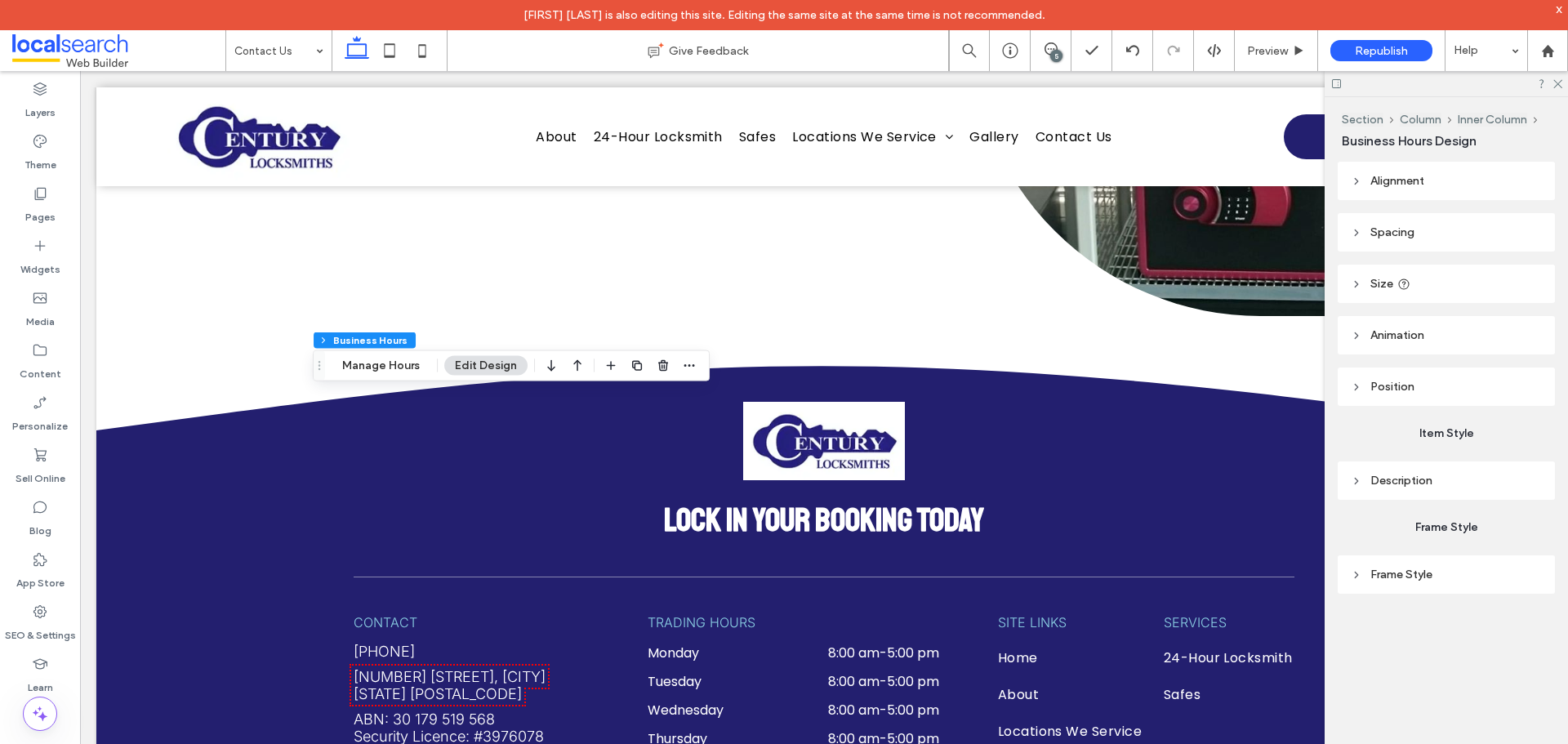 click on "Description" at bounding box center [1446, 480] 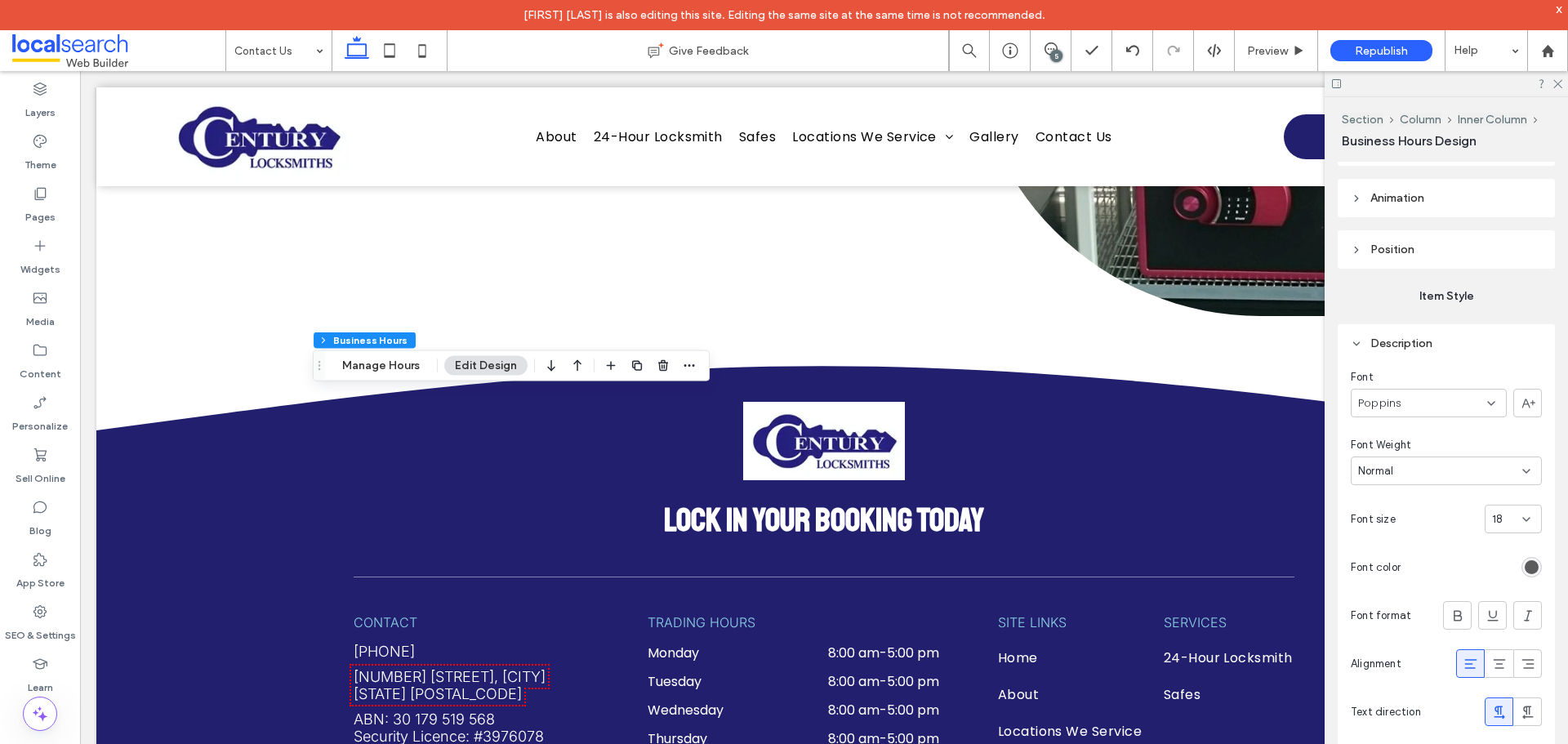 scroll, scrollTop: 163, scrollLeft: 0, axis: vertical 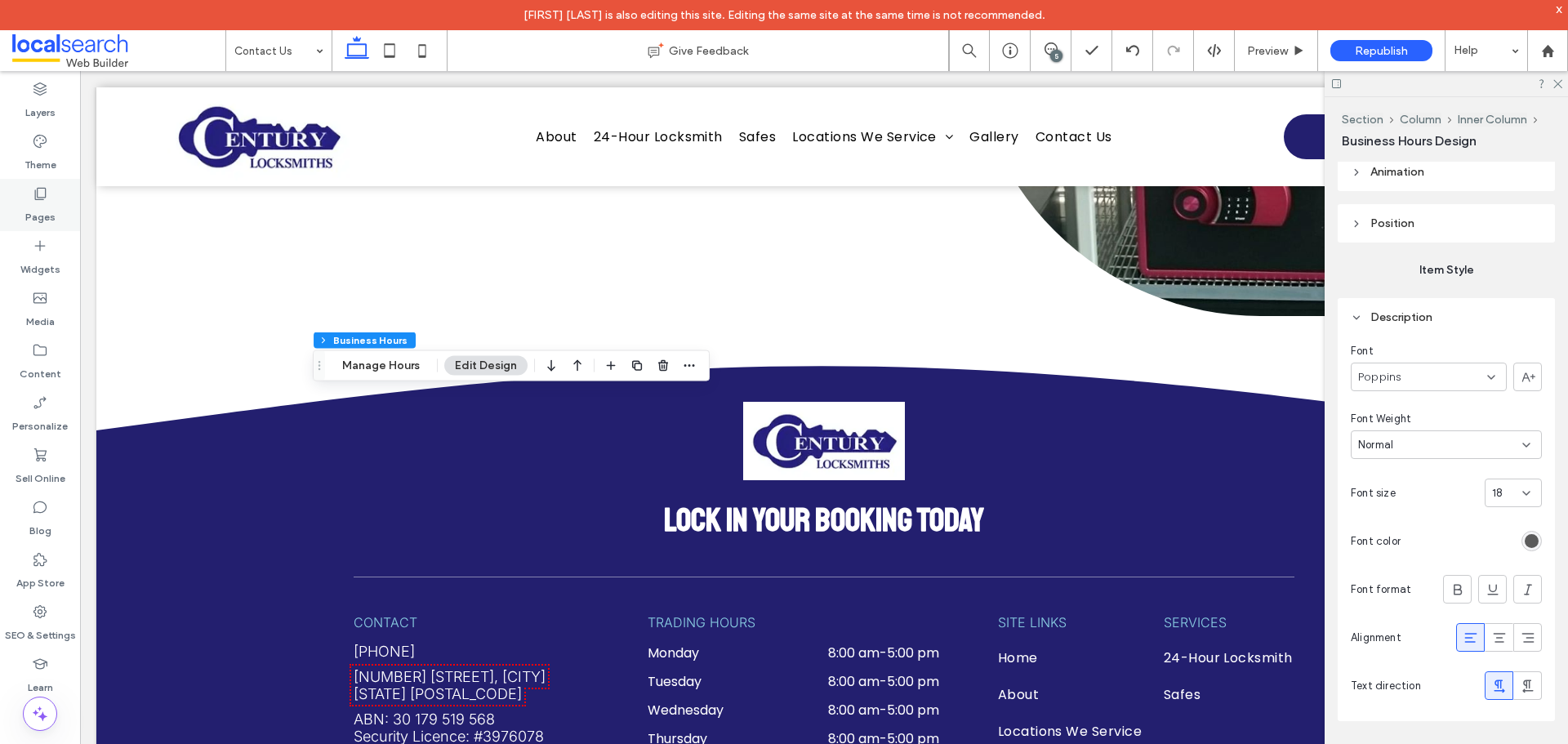 click on "Pages" at bounding box center (40, 213) 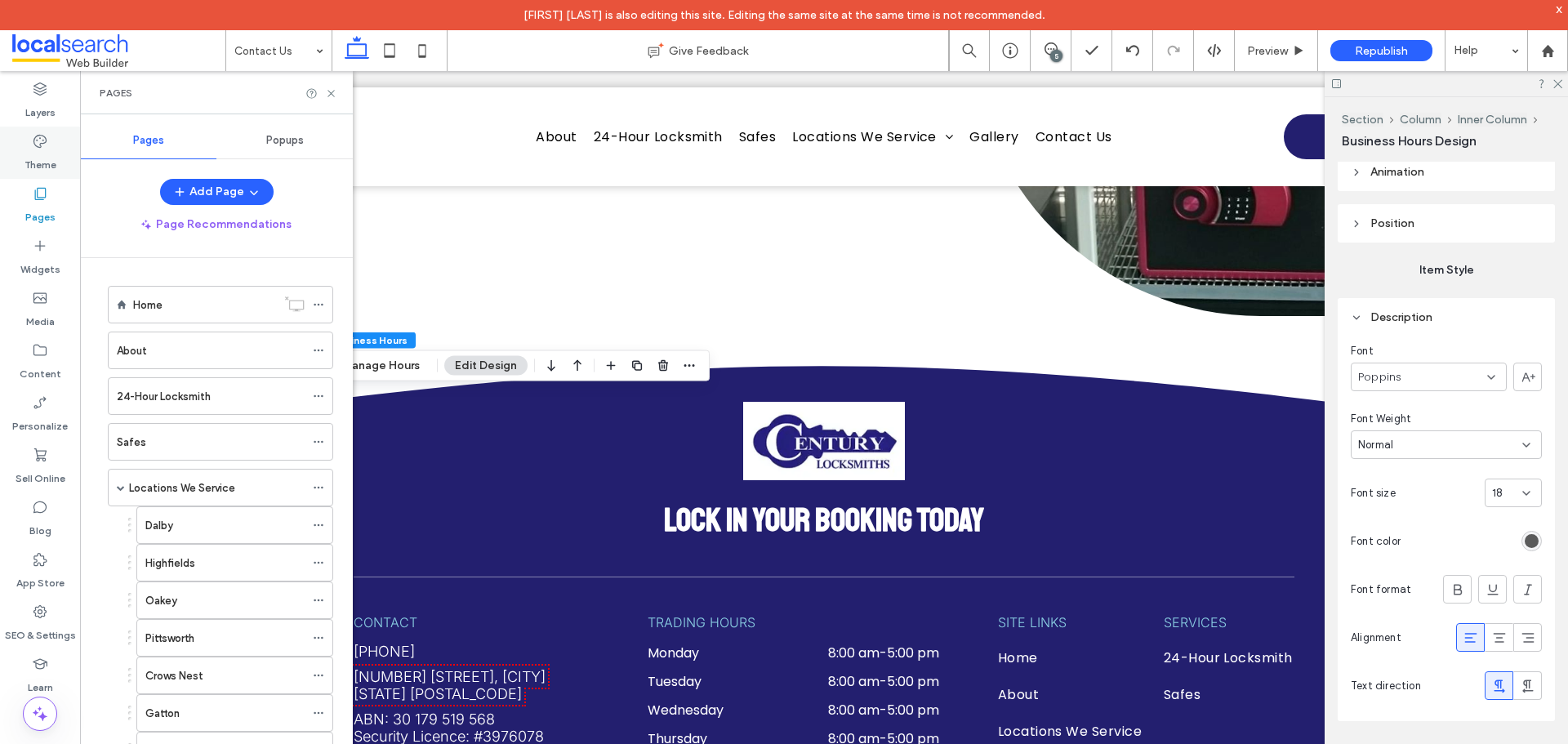 click on "Theme" at bounding box center [40, 161] 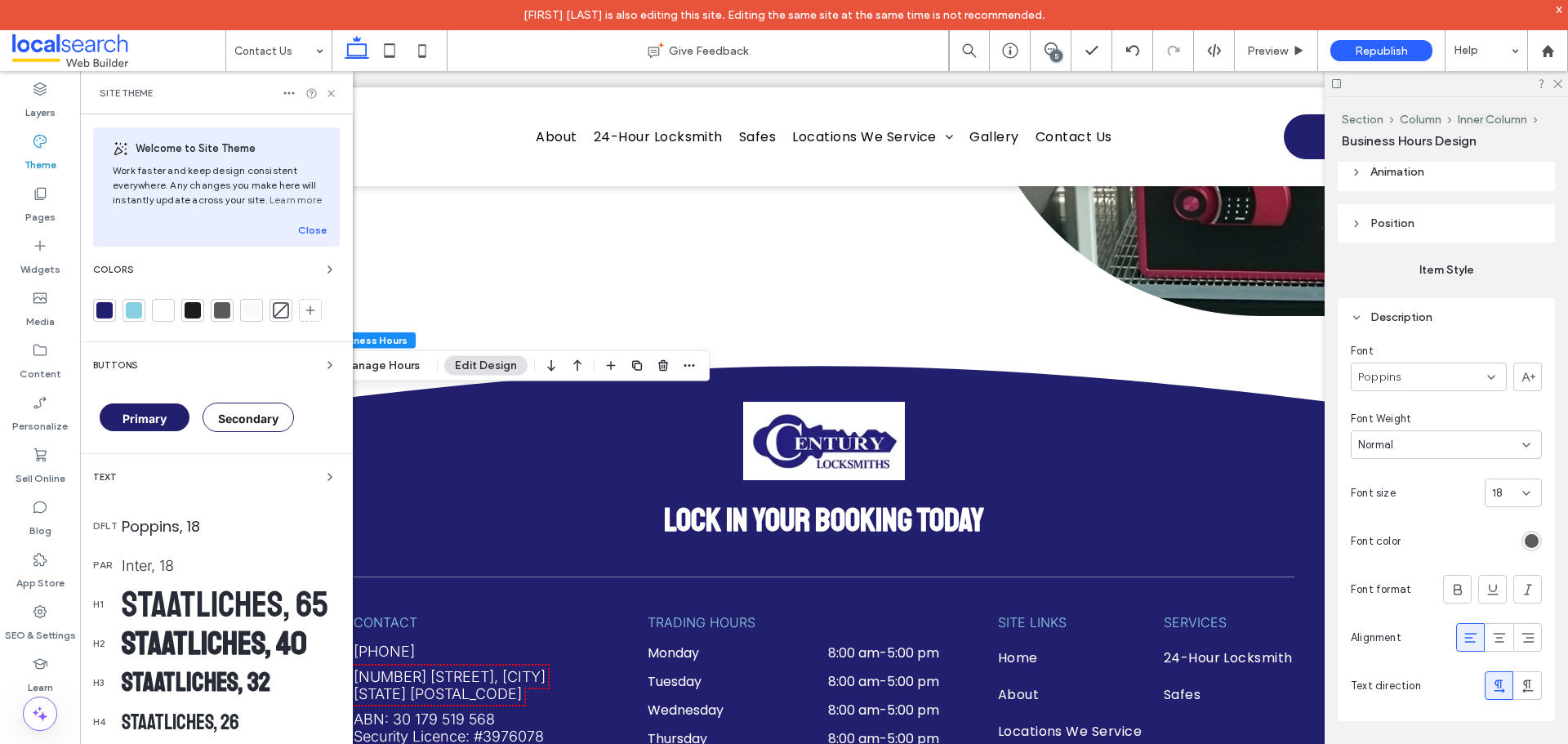 click on "Text" at bounding box center (216, 477) 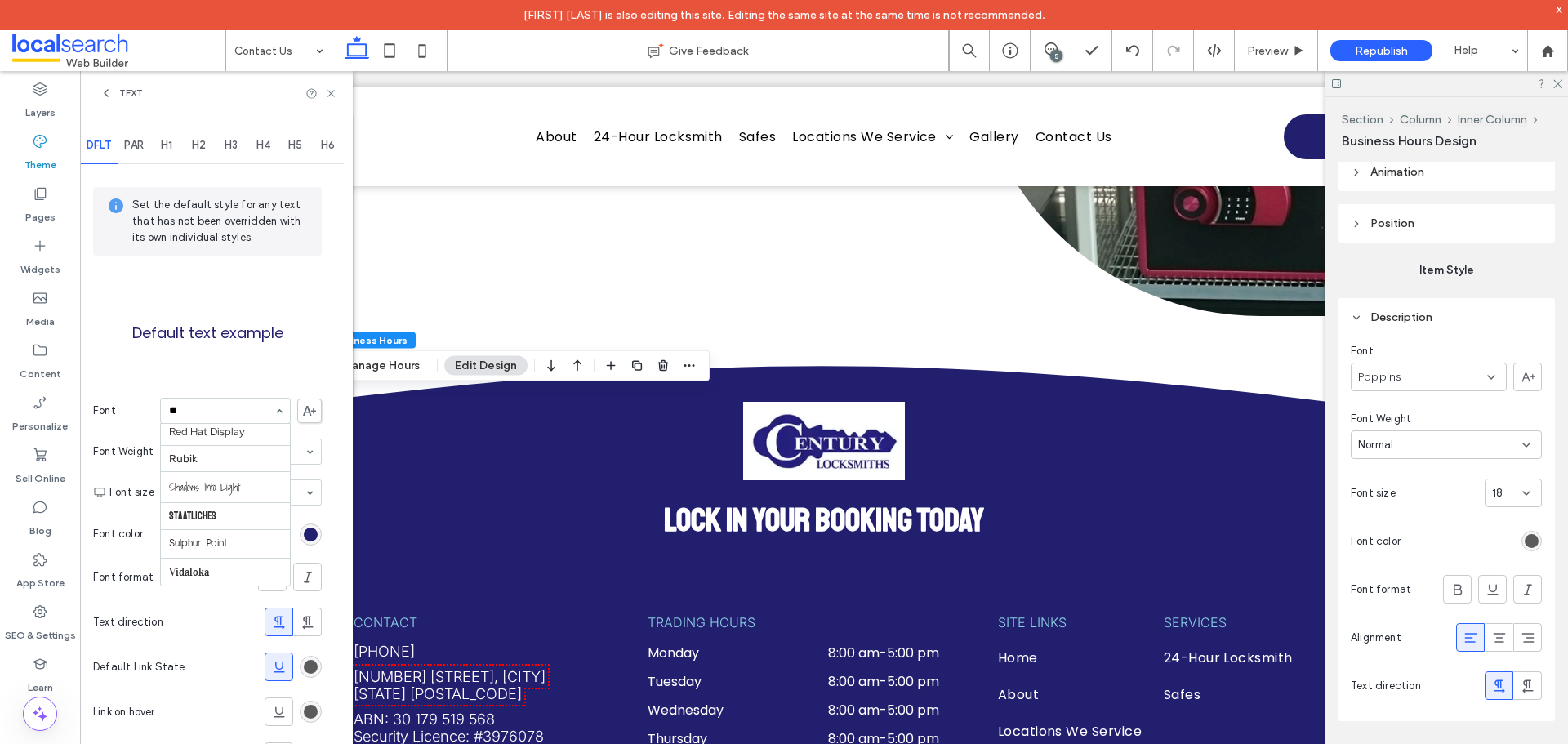 scroll, scrollTop: 0, scrollLeft: 0, axis: both 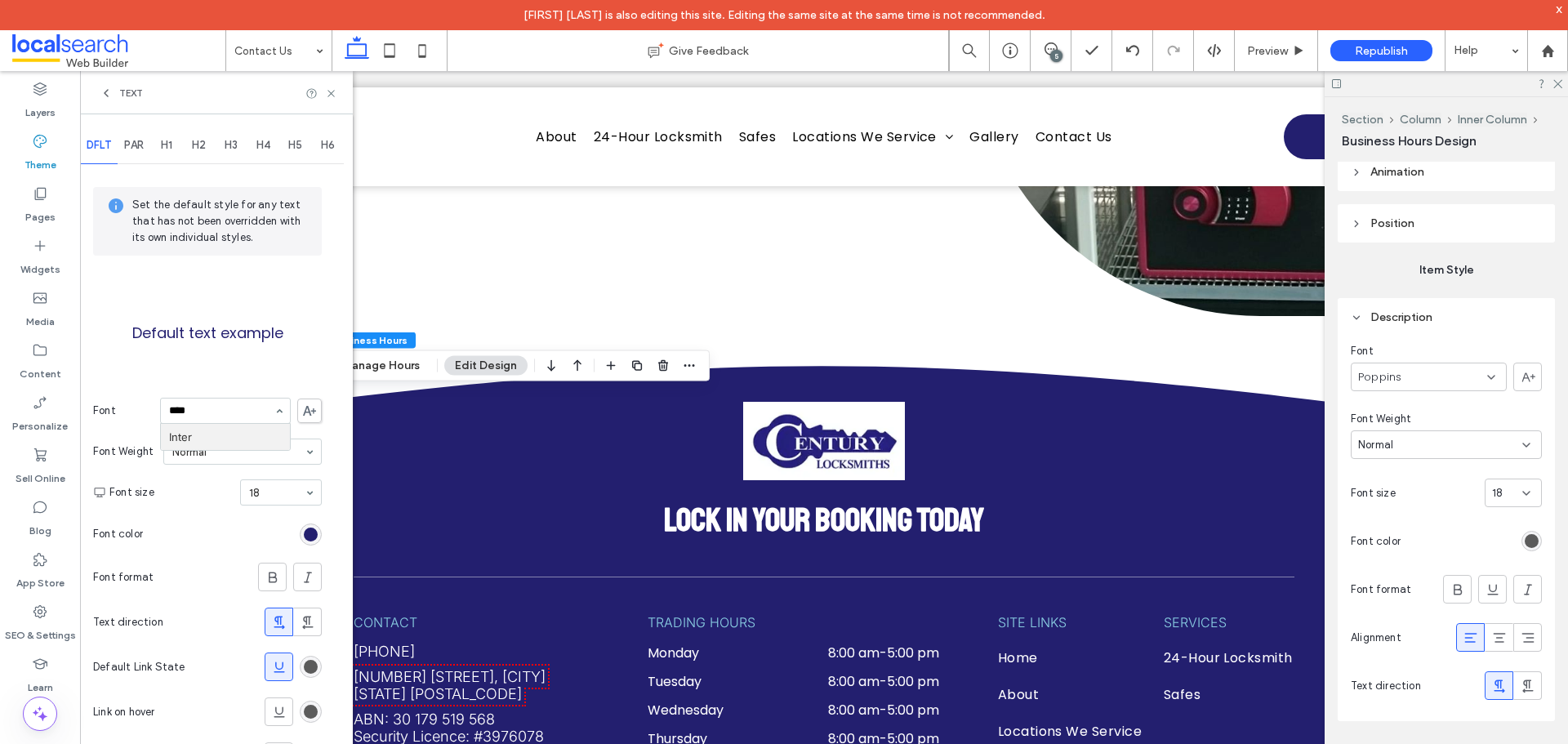type on "*****" 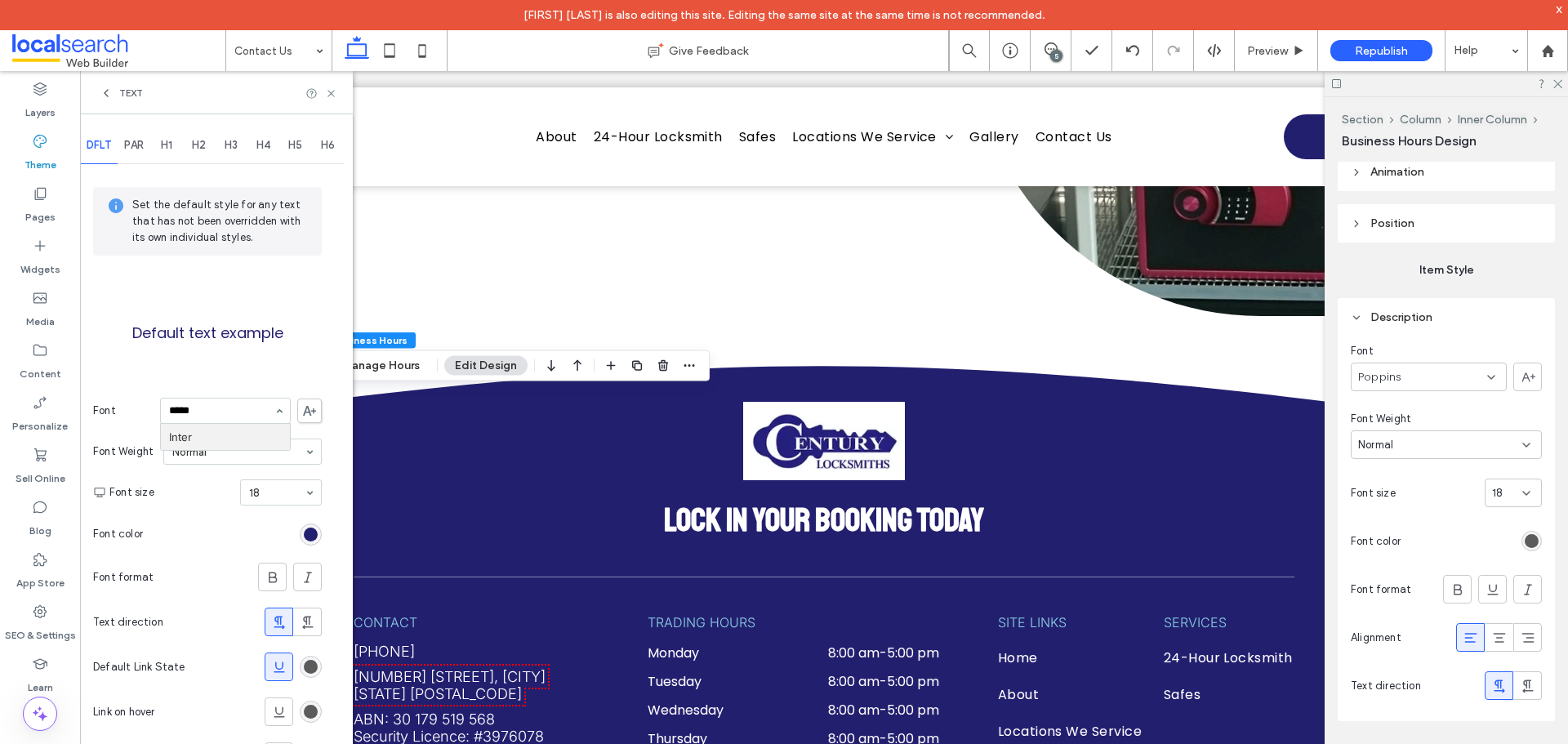 type 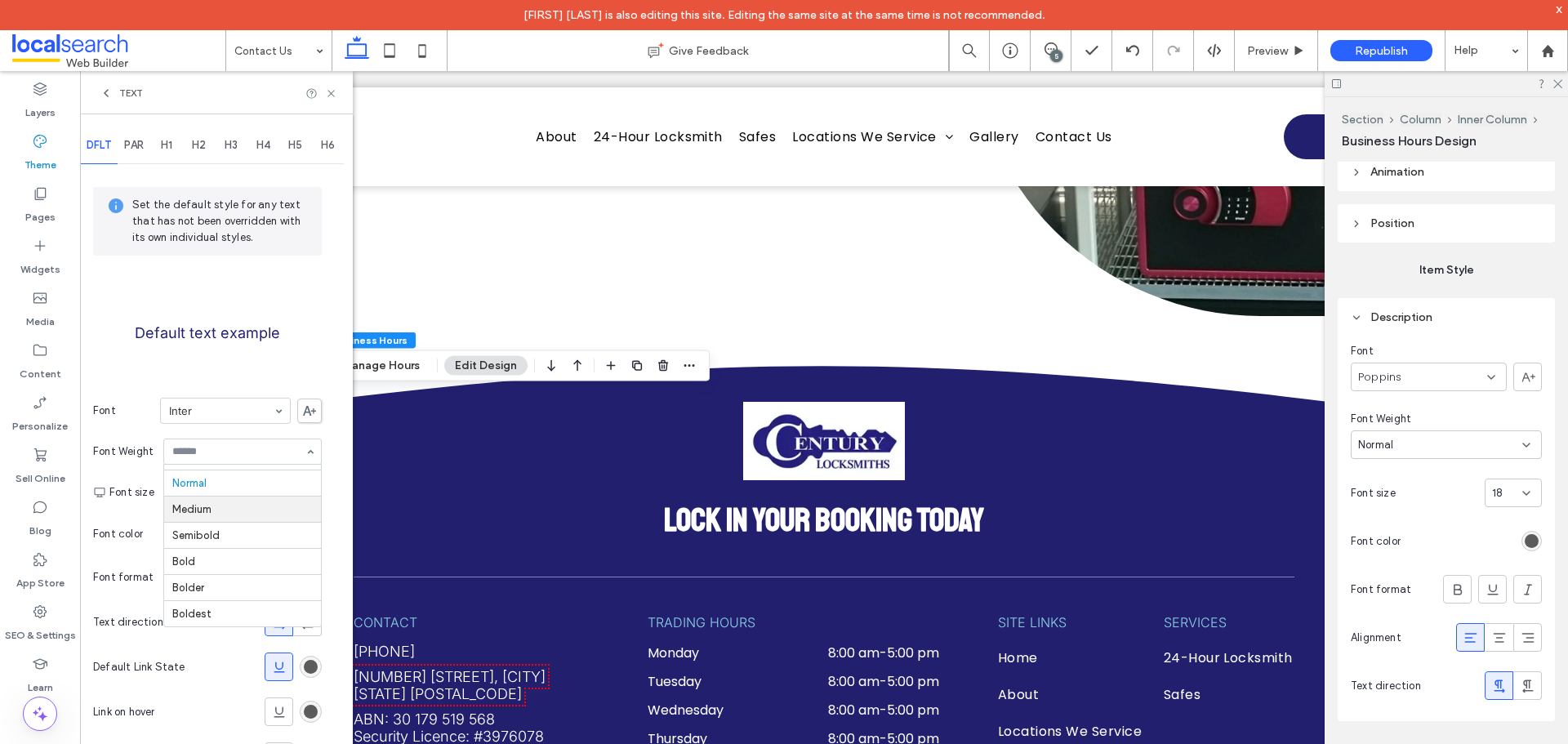 scroll, scrollTop: 0, scrollLeft: 0, axis: both 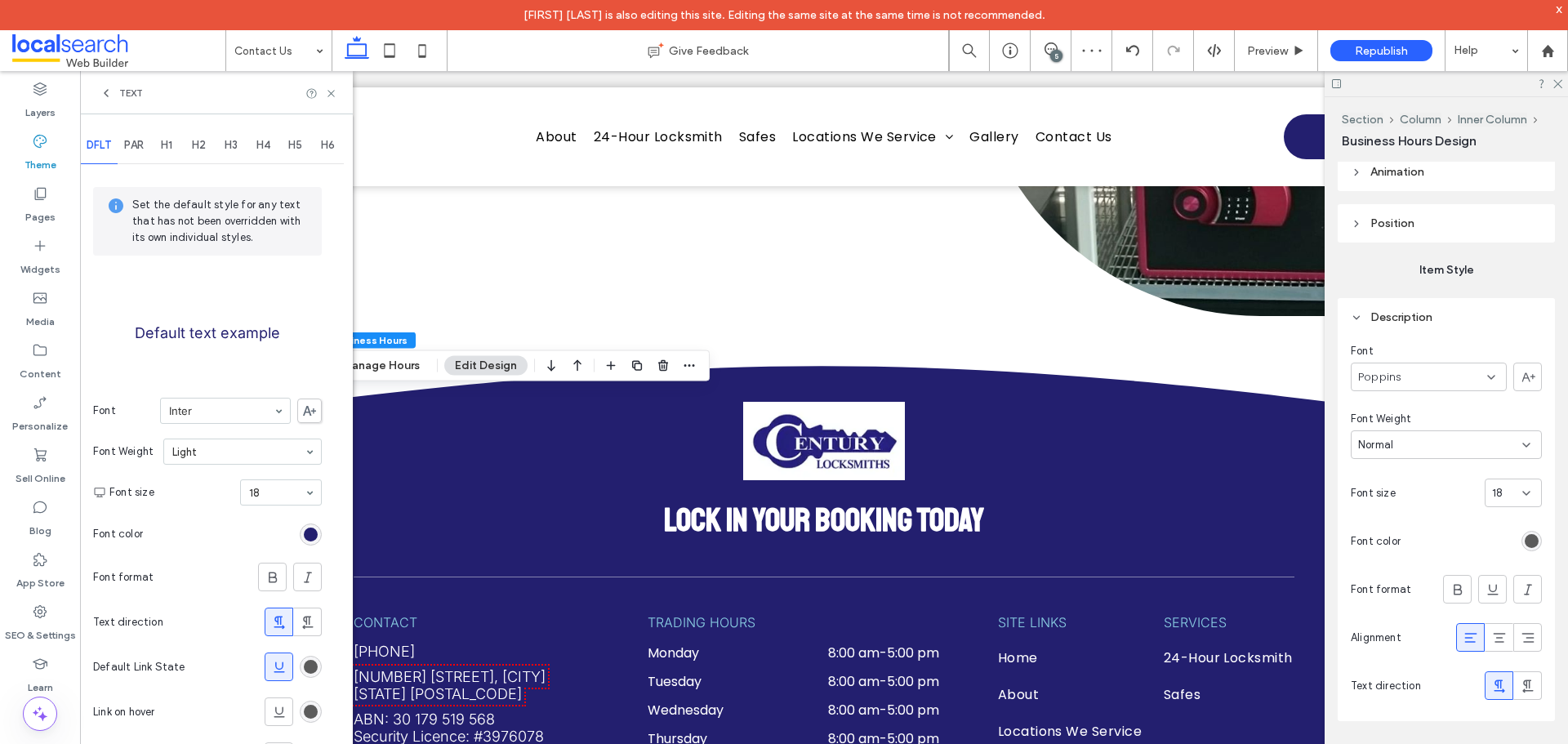 click at bounding box center (310, 534) 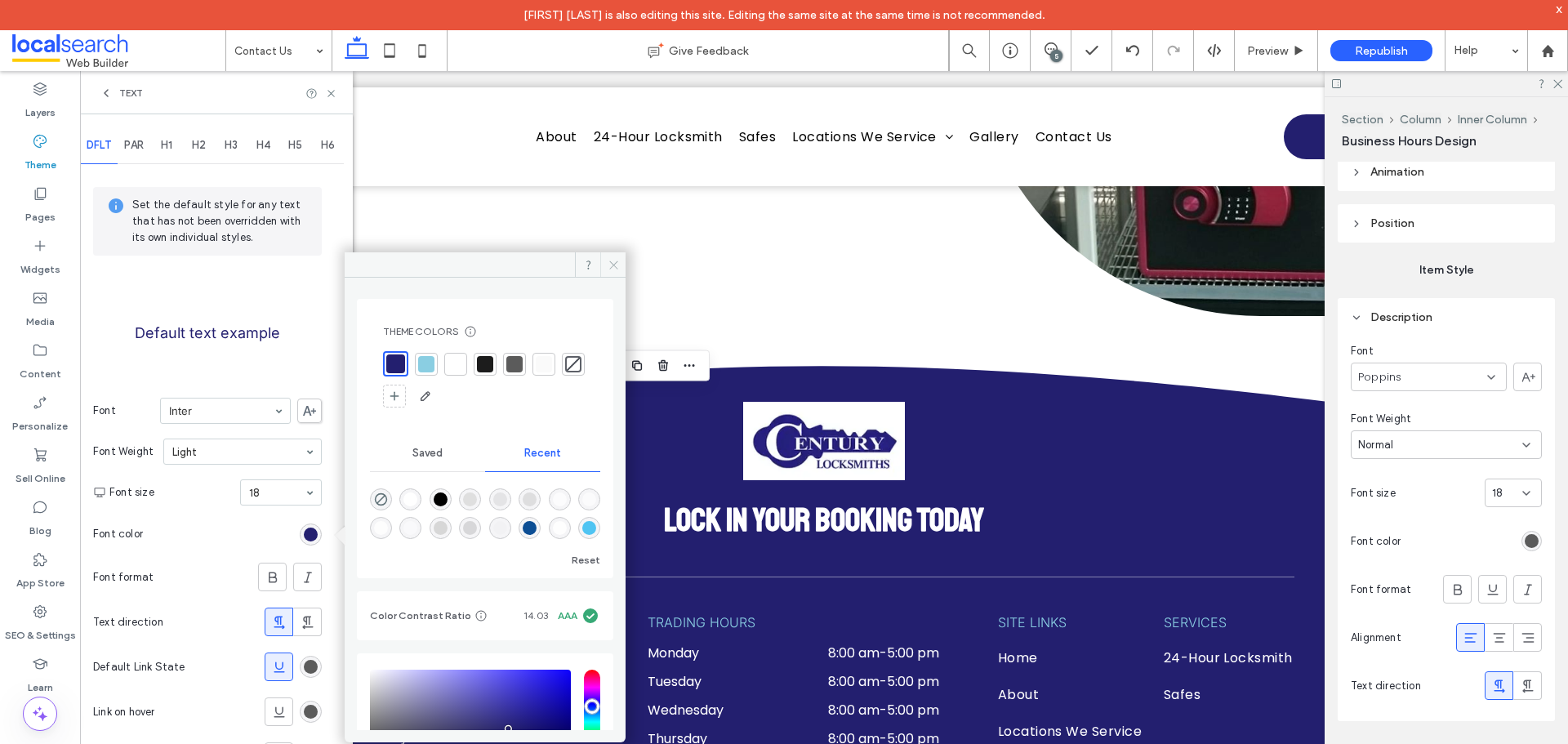click 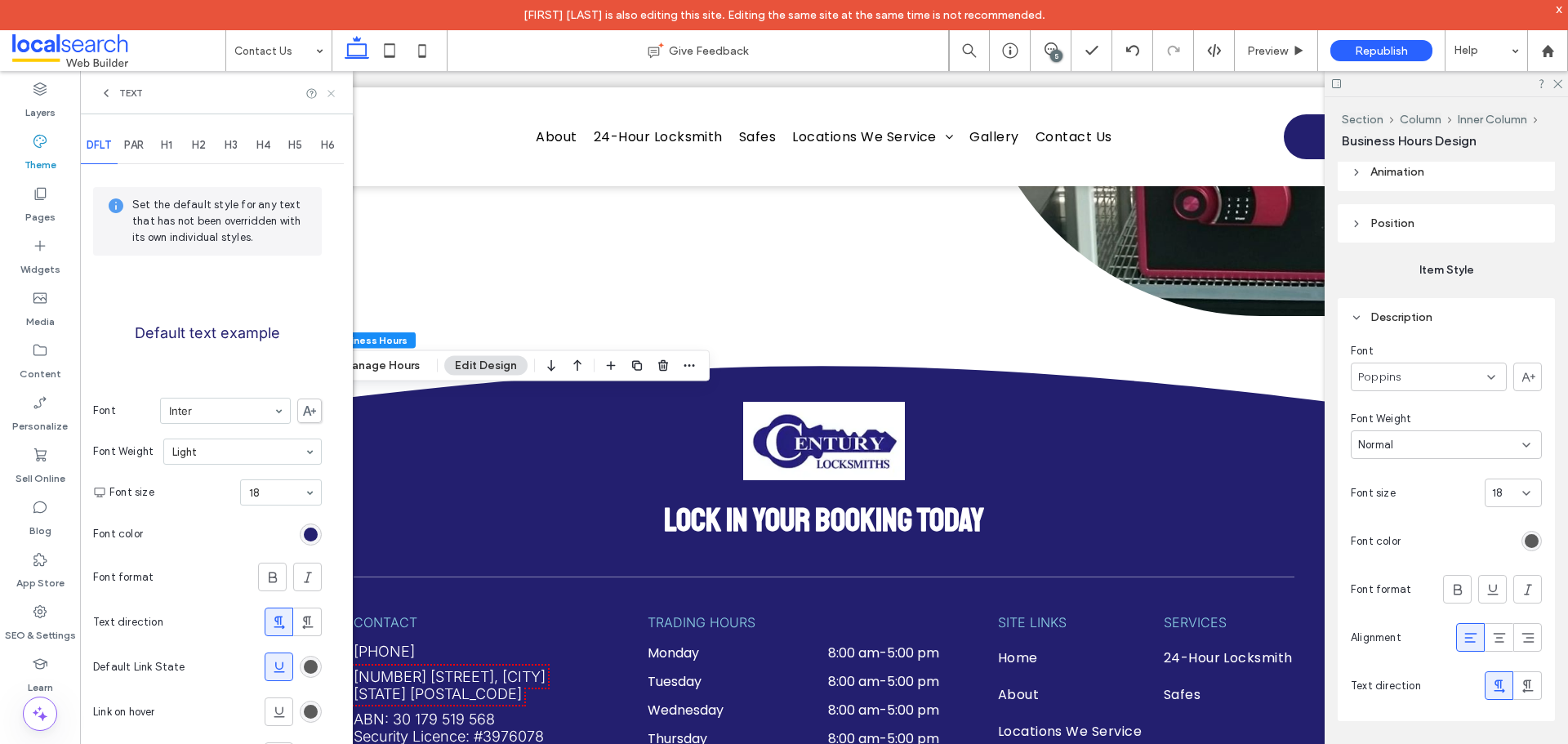 click 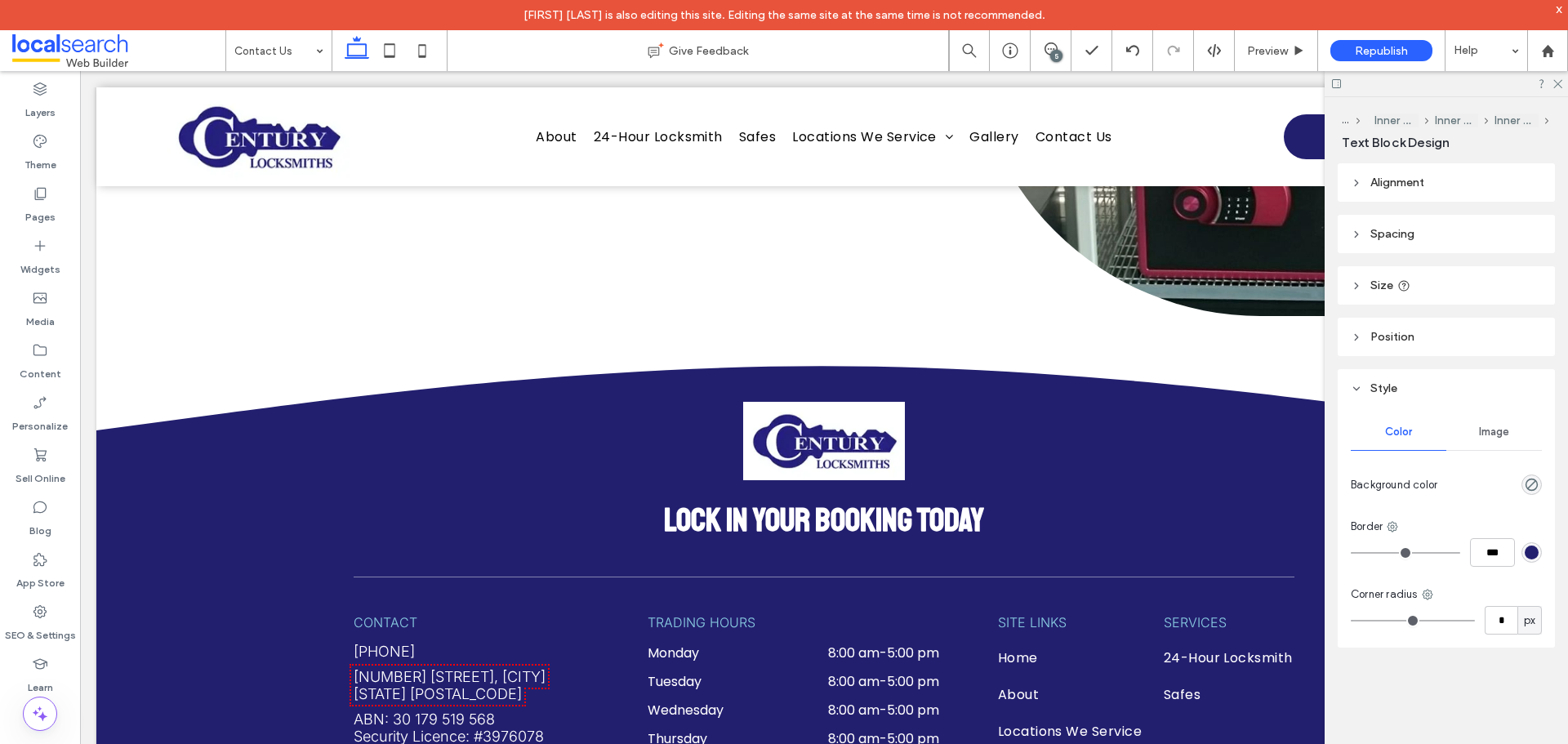 type on "*****" 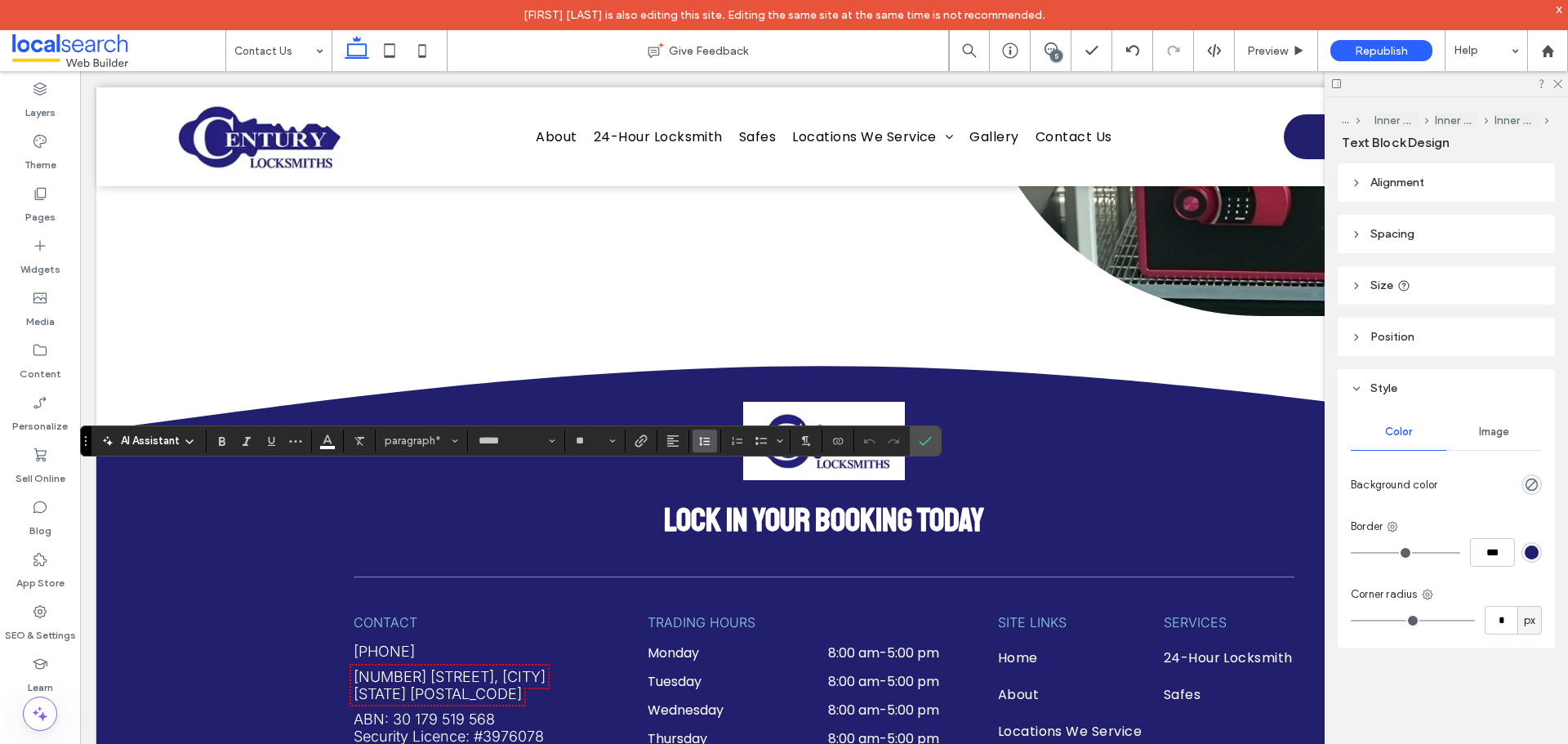 click 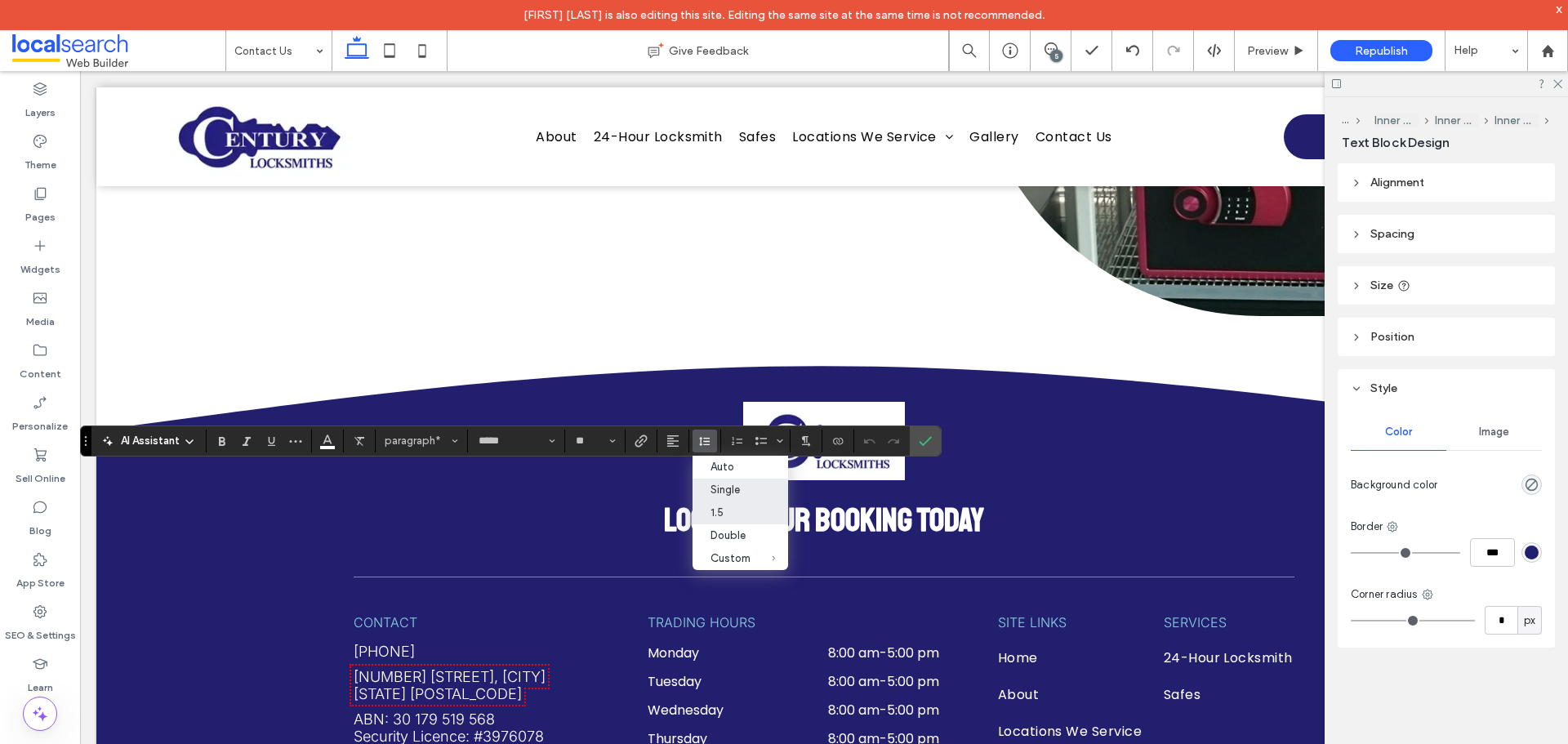click on "1.5" at bounding box center (730, 512) 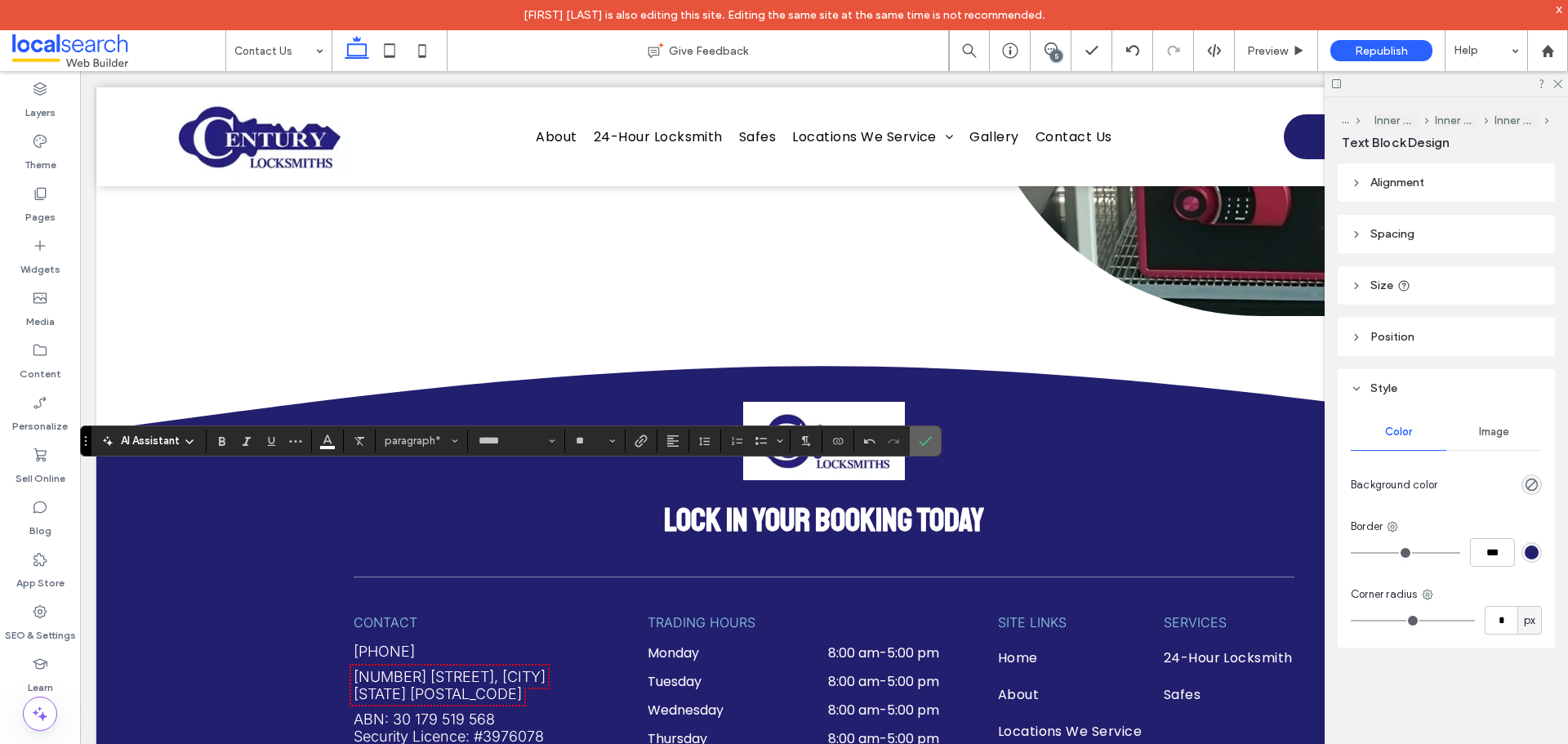 click at bounding box center (925, 441) 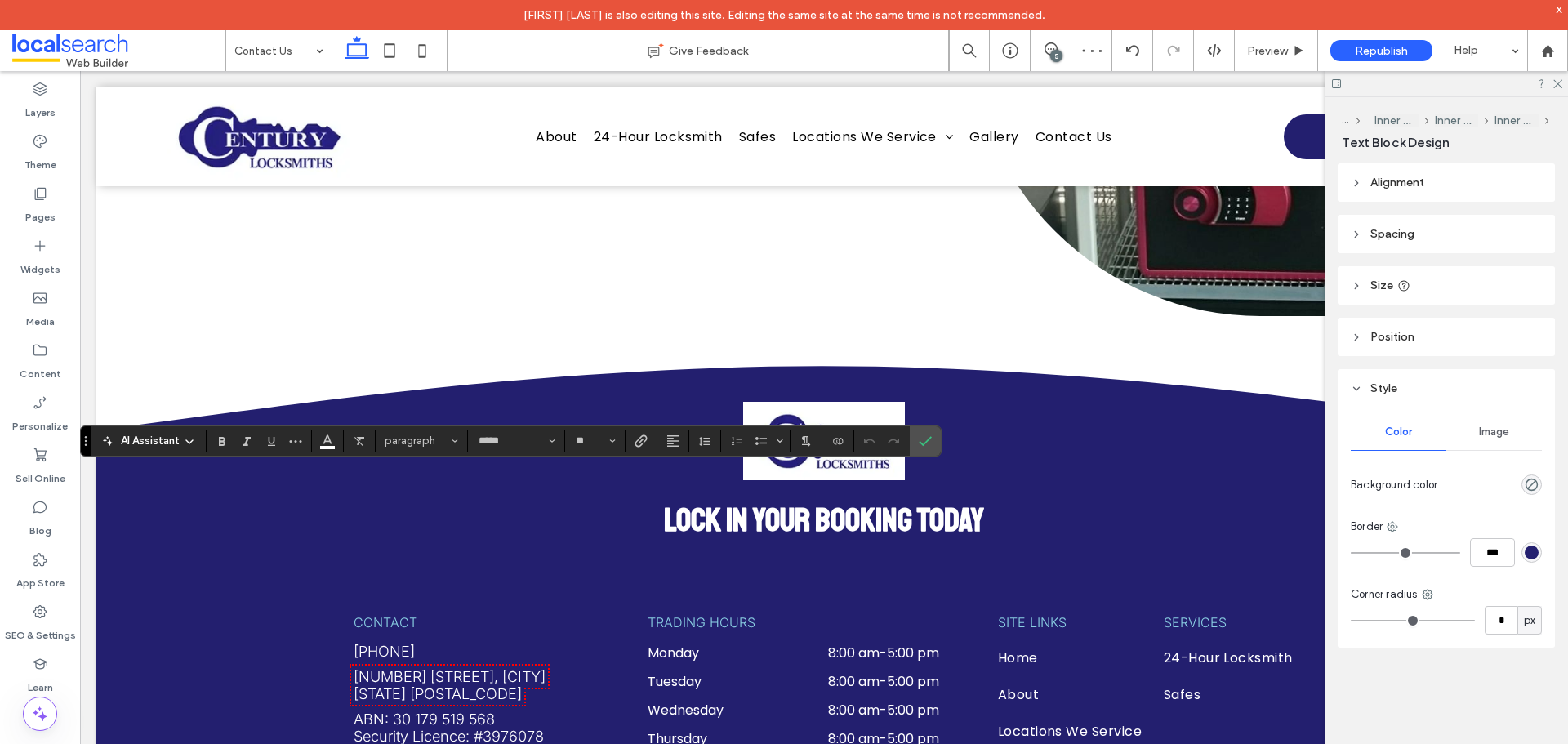 type on "*****" 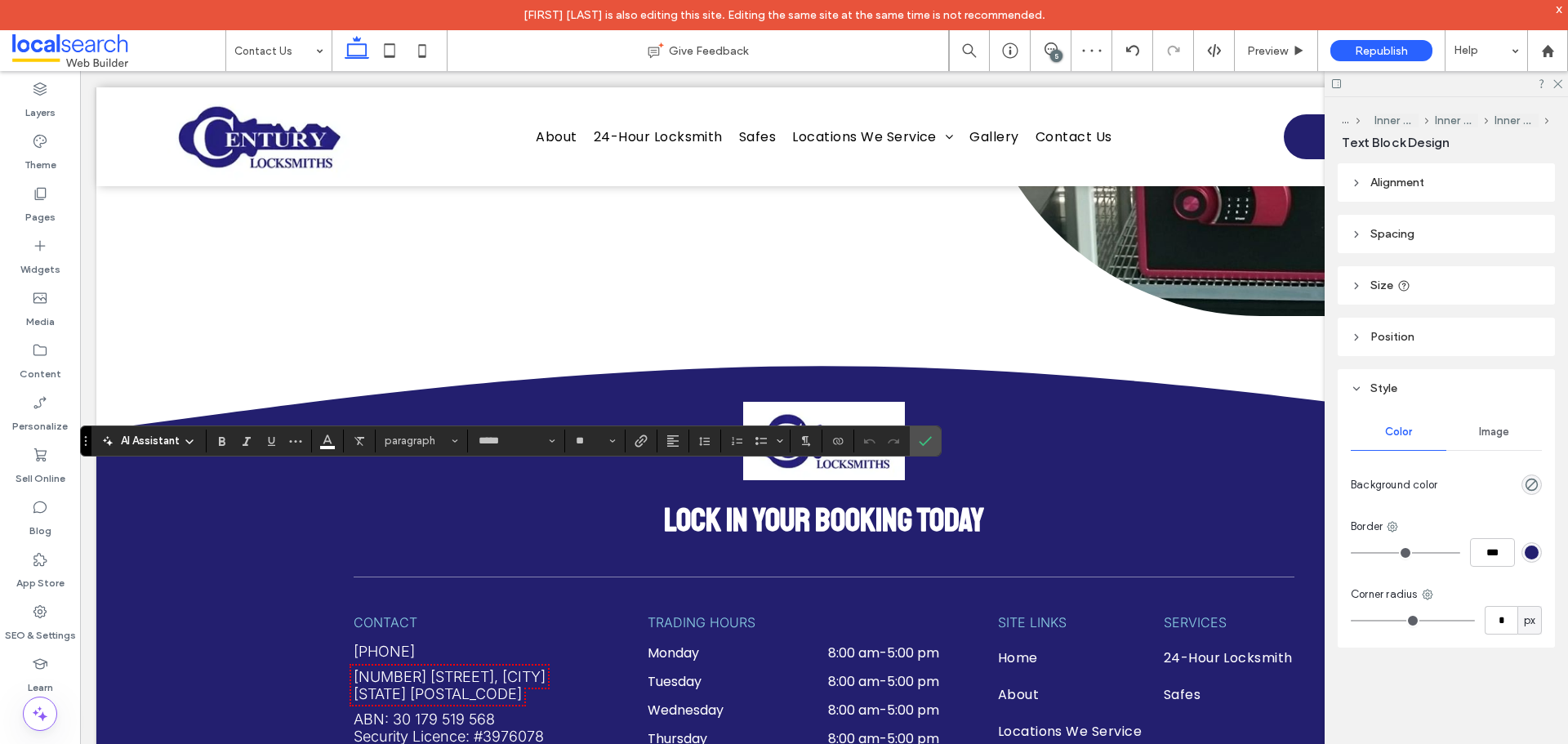 type on "**" 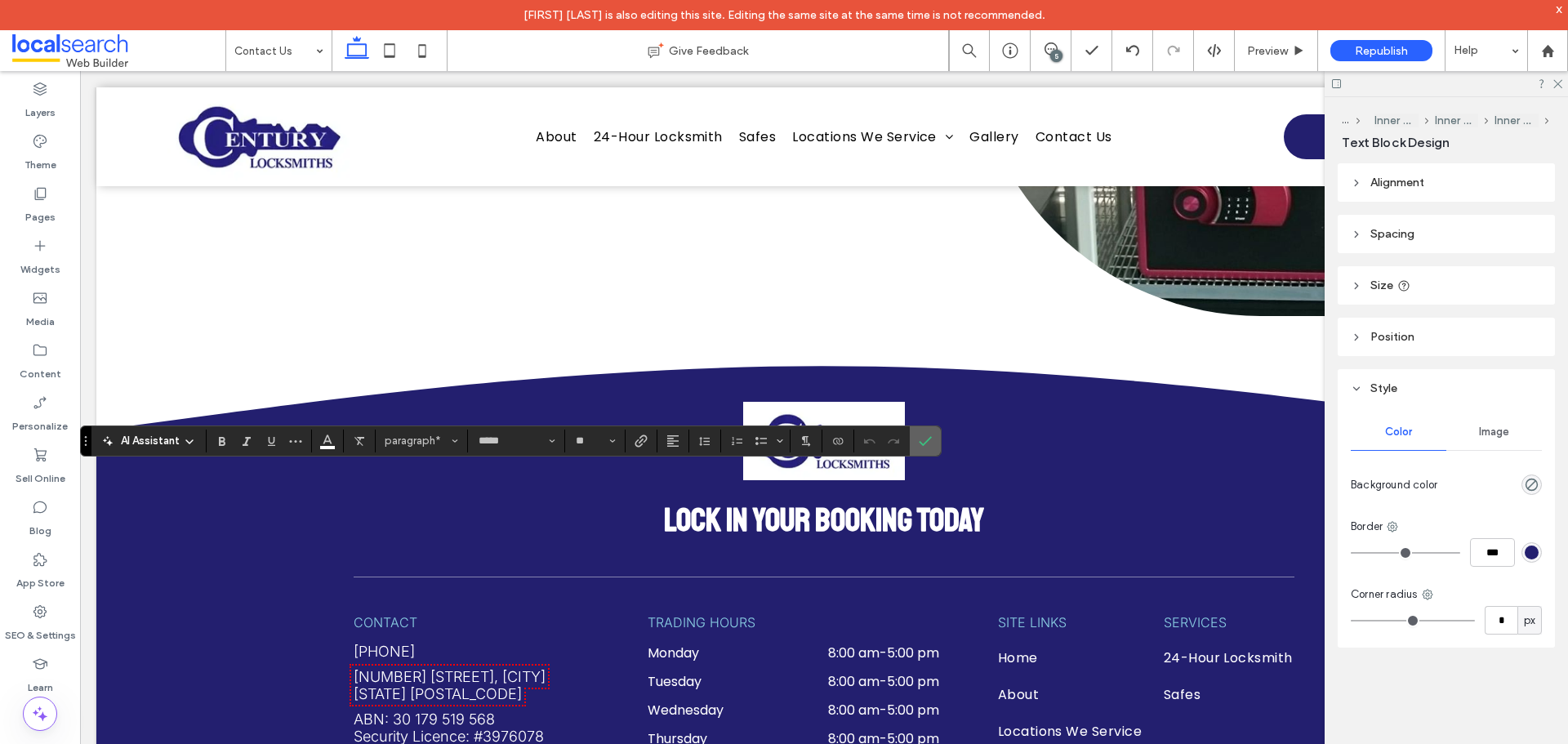 click at bounding box center [925, 441] 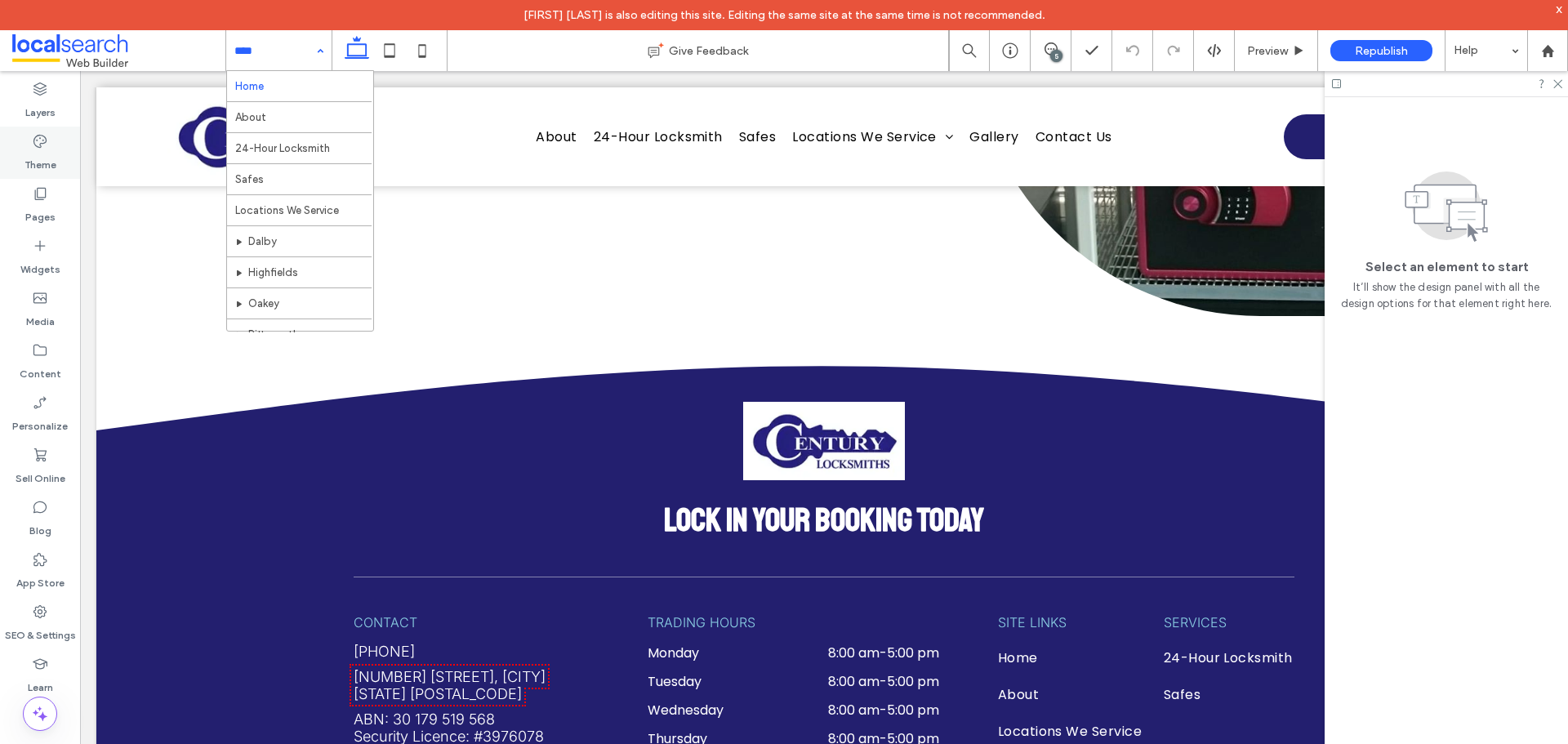 click on "Theme" at bounding box center (40, 161) 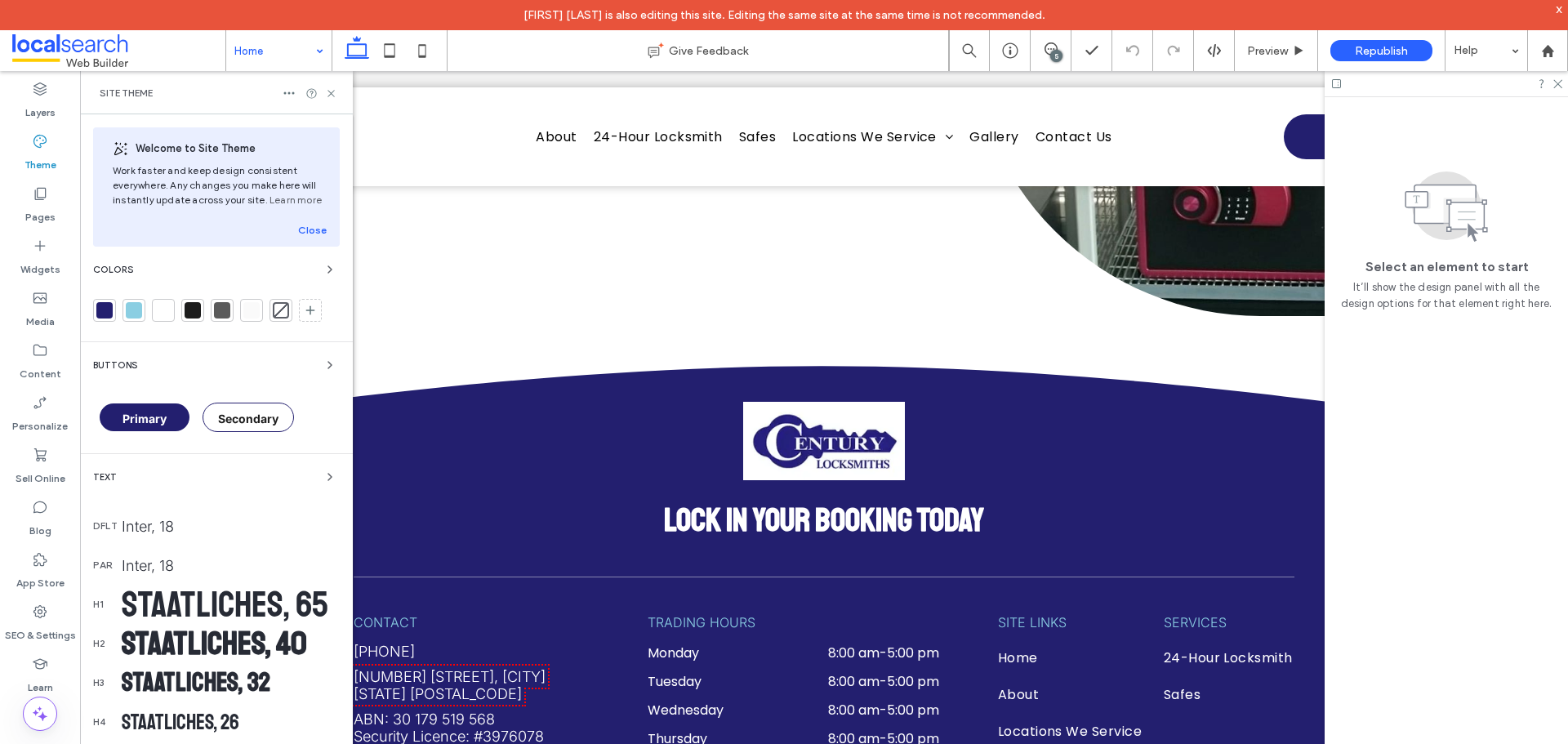 click on "Buttons" at bounding box center [115, 365] 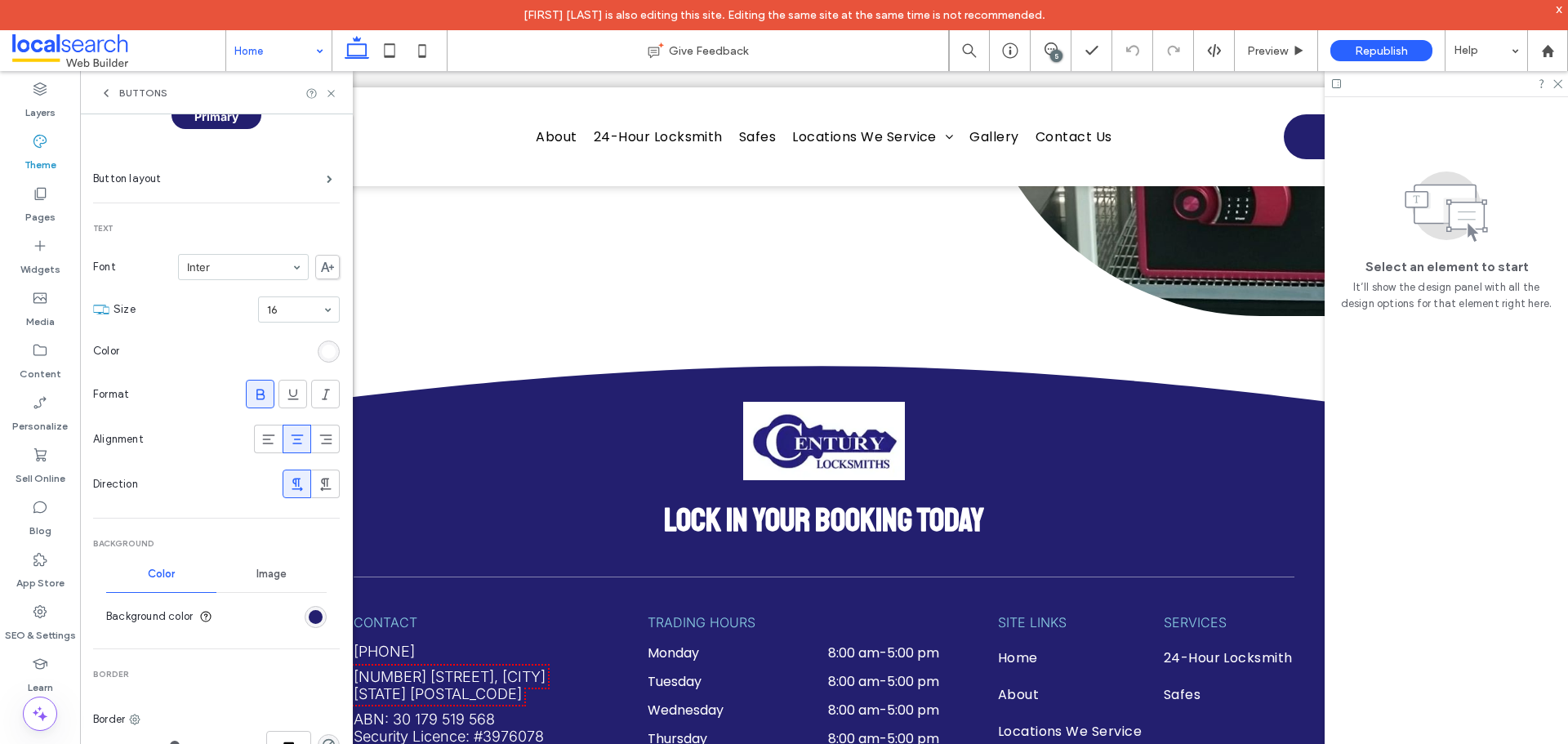 scroll, scrollTop: 82, scrollLeft: 0, axis: vertical 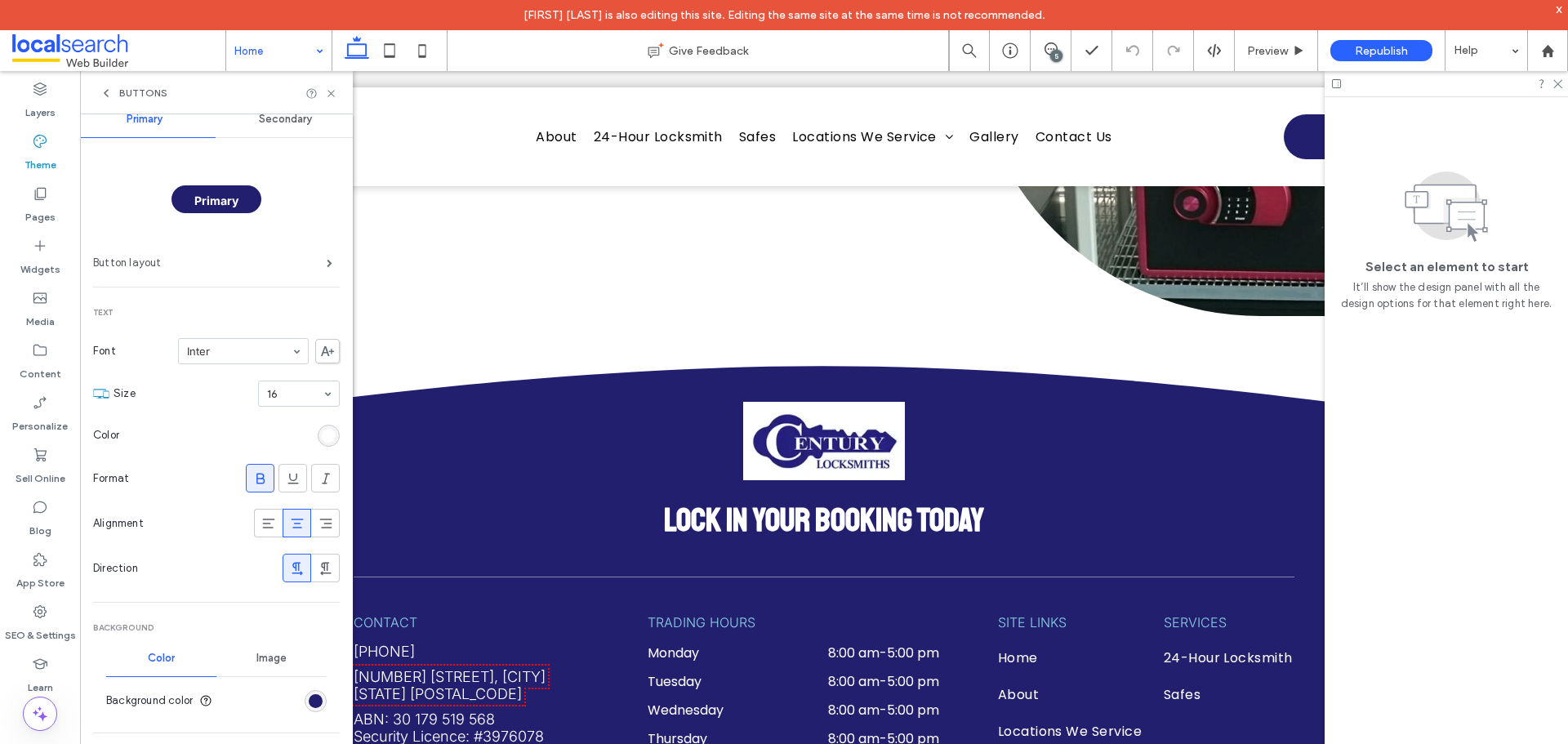 click on "Button layout" at bounding box center (210, 263) 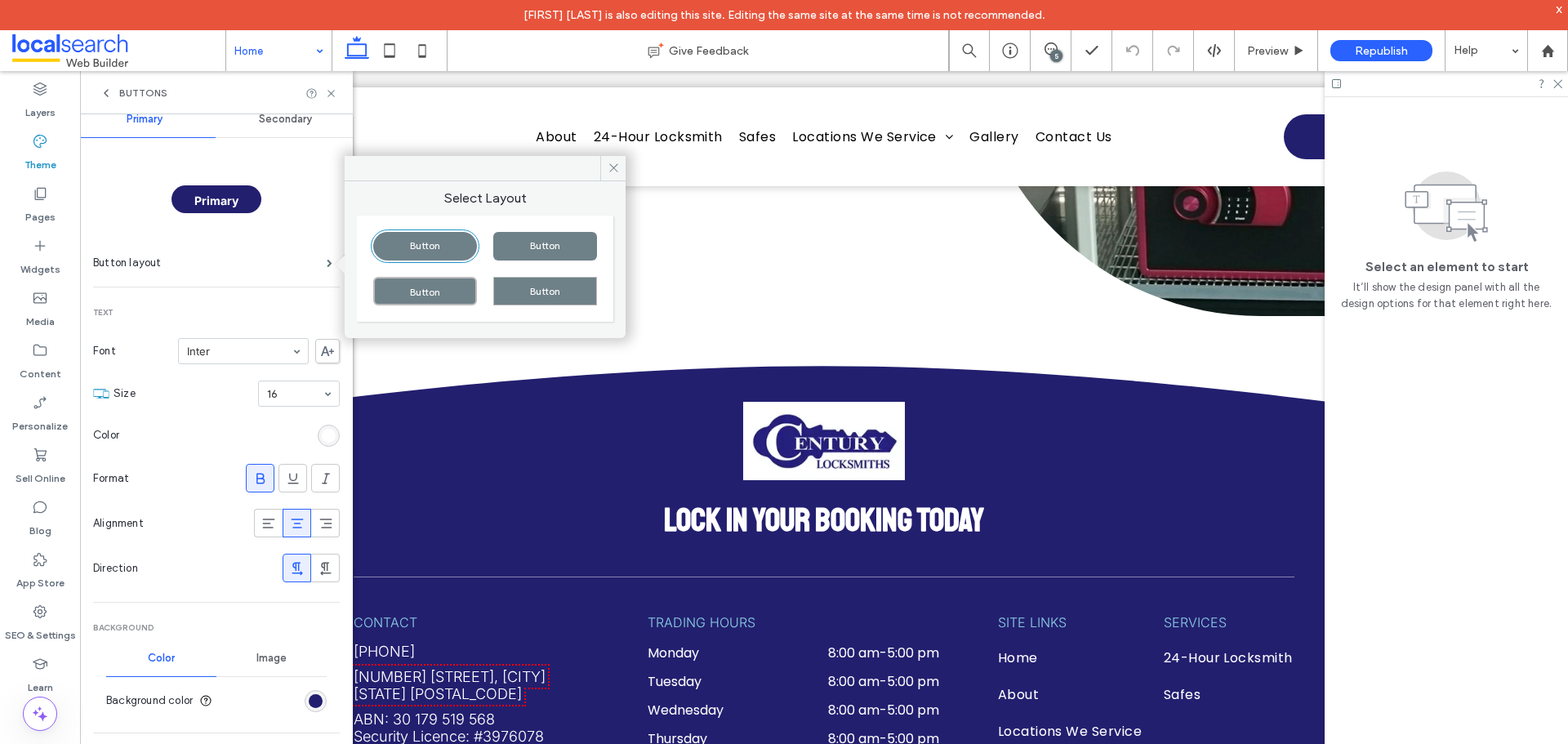 click on "Secondary" at bounding box center [285, 119] 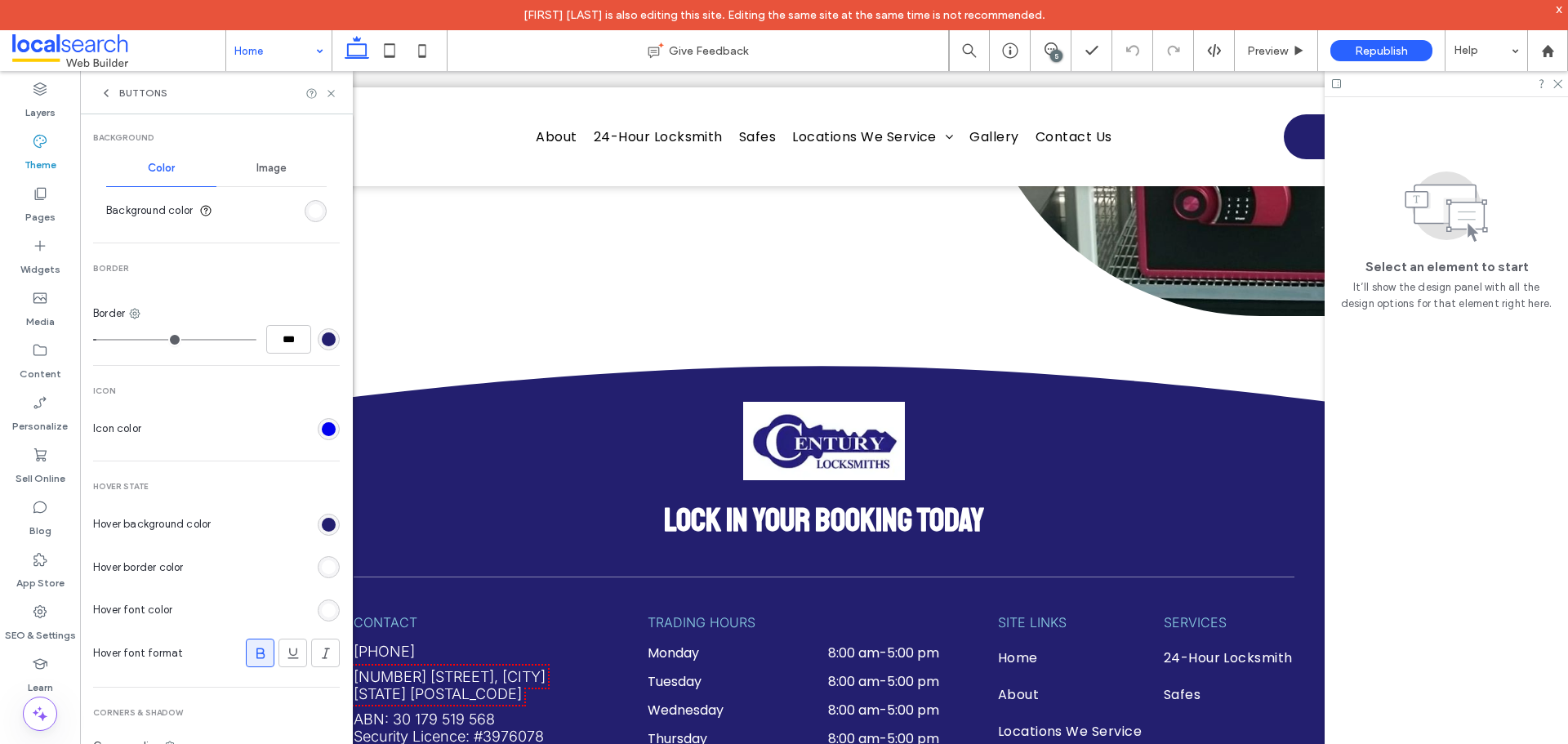 scroll, scrollTop: 598, scrollLeft: 0, axis: vertical 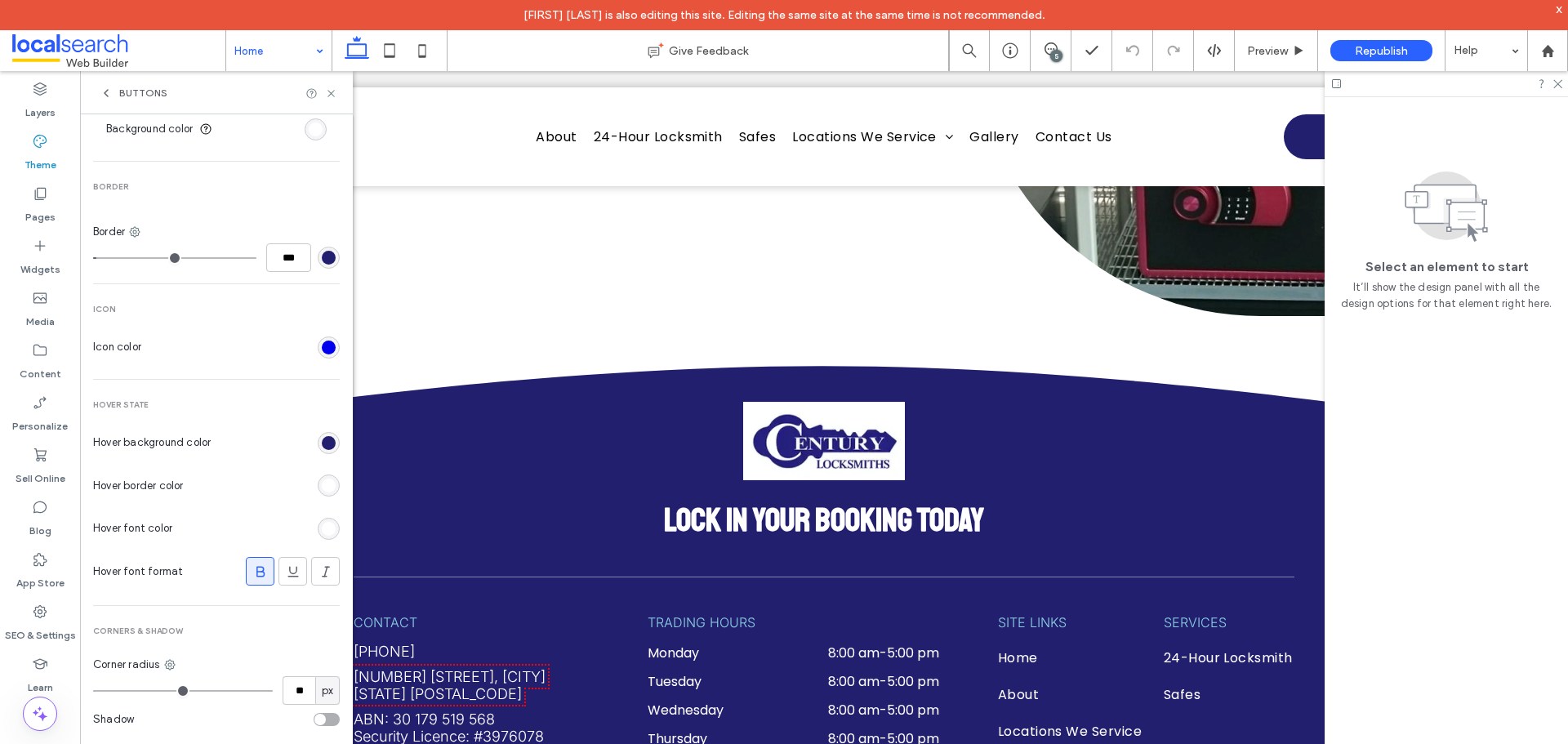 click 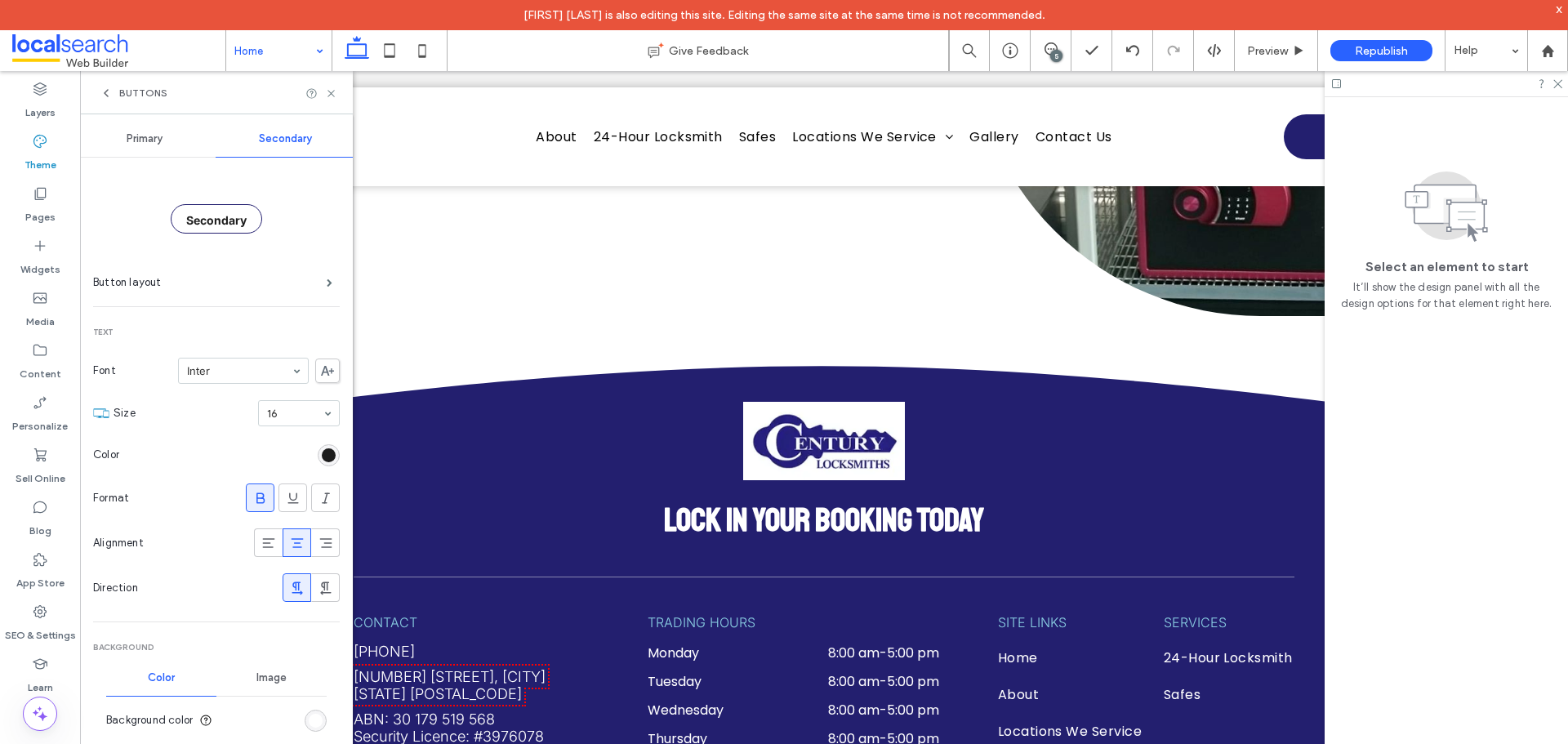scroll, scrollTop: 0, scrollLeft: 0, axis: both 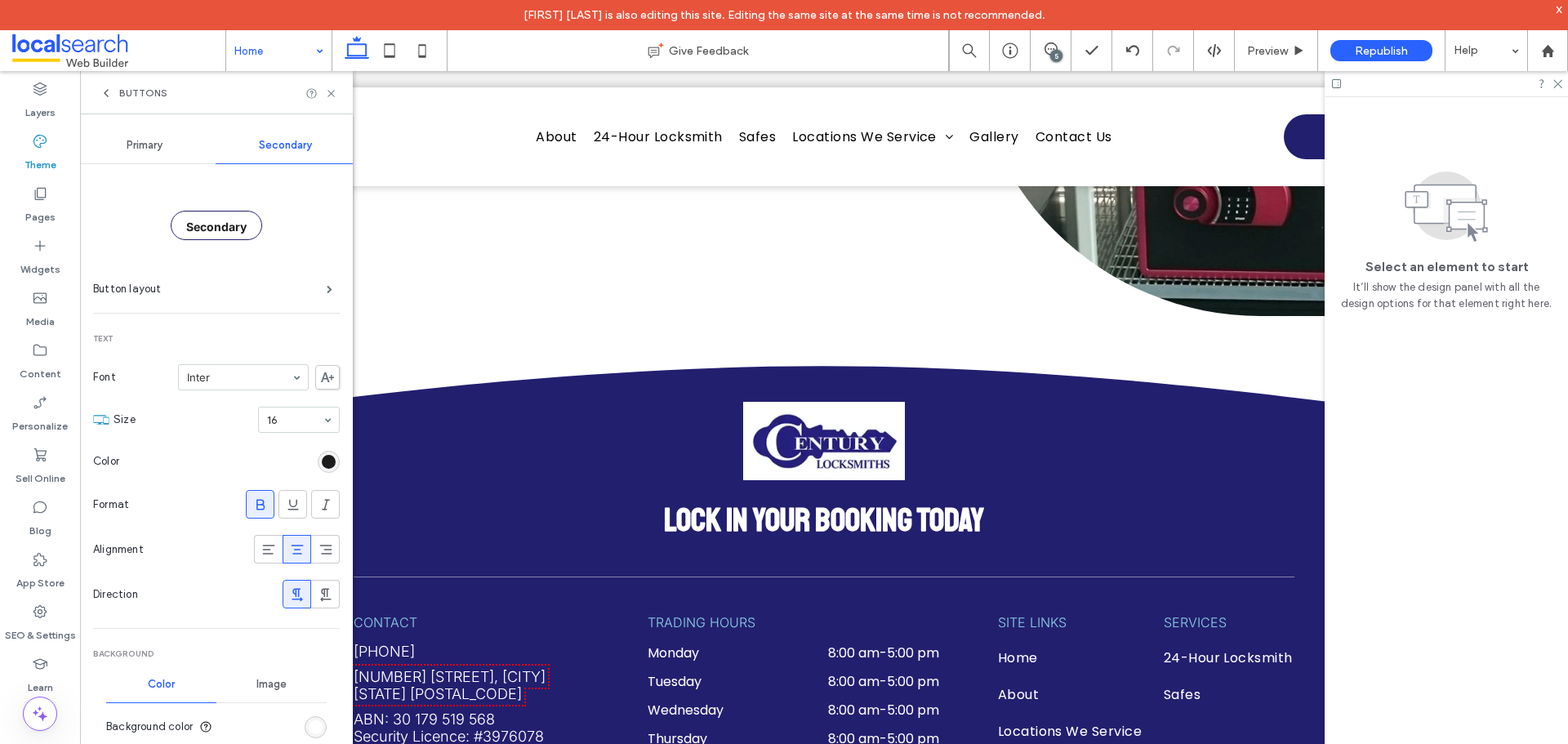 click on "Primary" at bounding box center (145, 145) 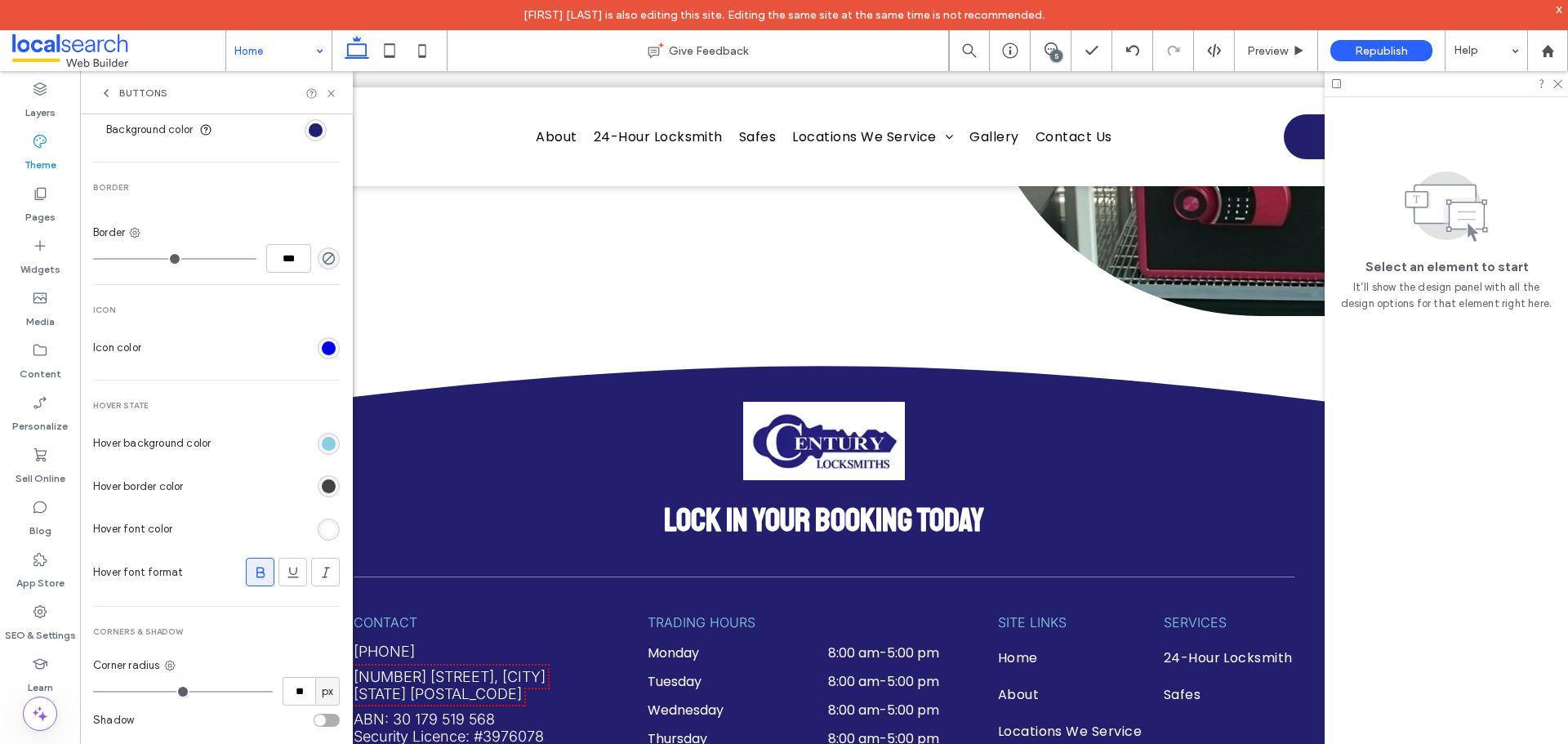 scroll, scrollTop: 598, scrollLeft: 0, axis: vertical 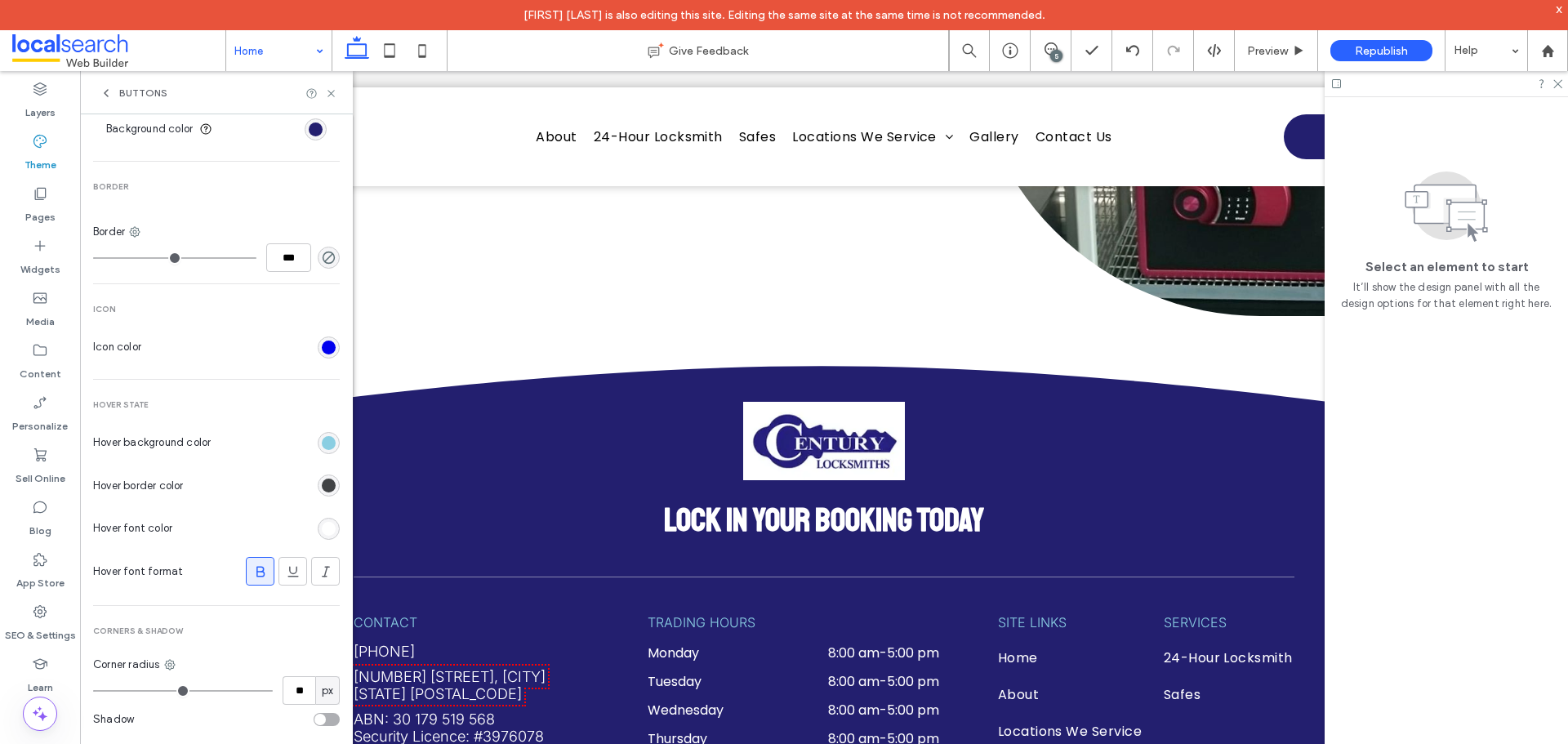click 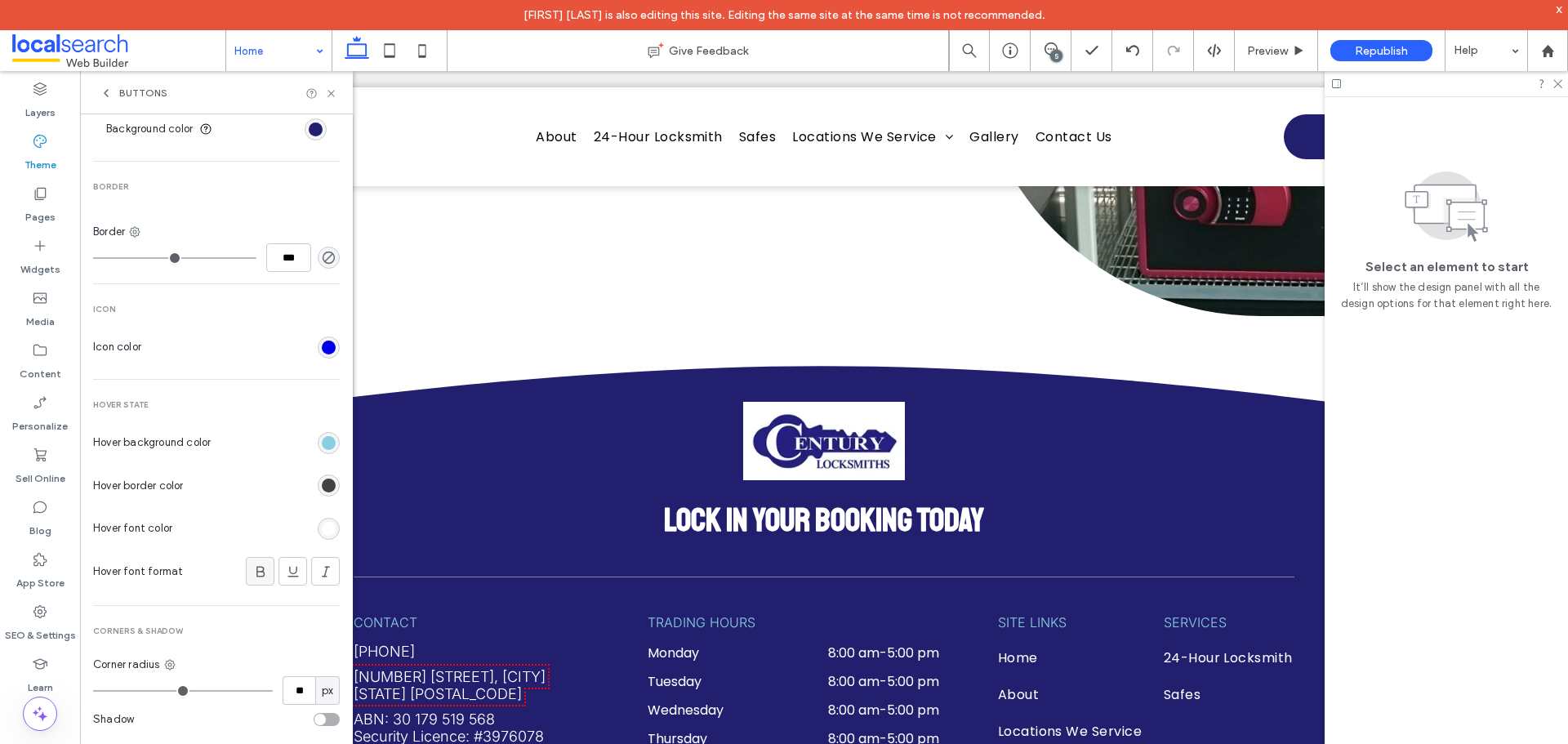 click 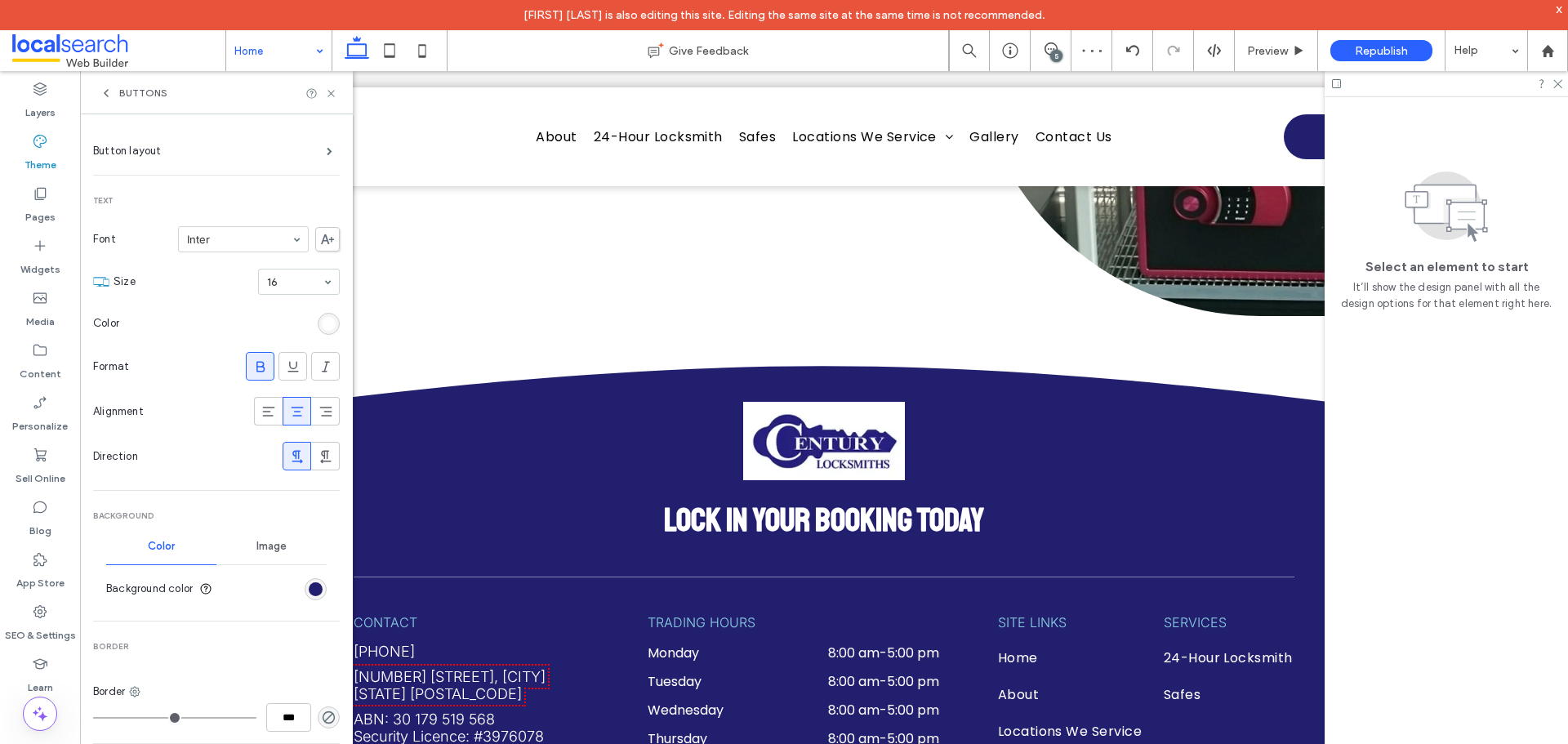 scroll, scrollTop: 0, scrollLeft: 0, axis: both 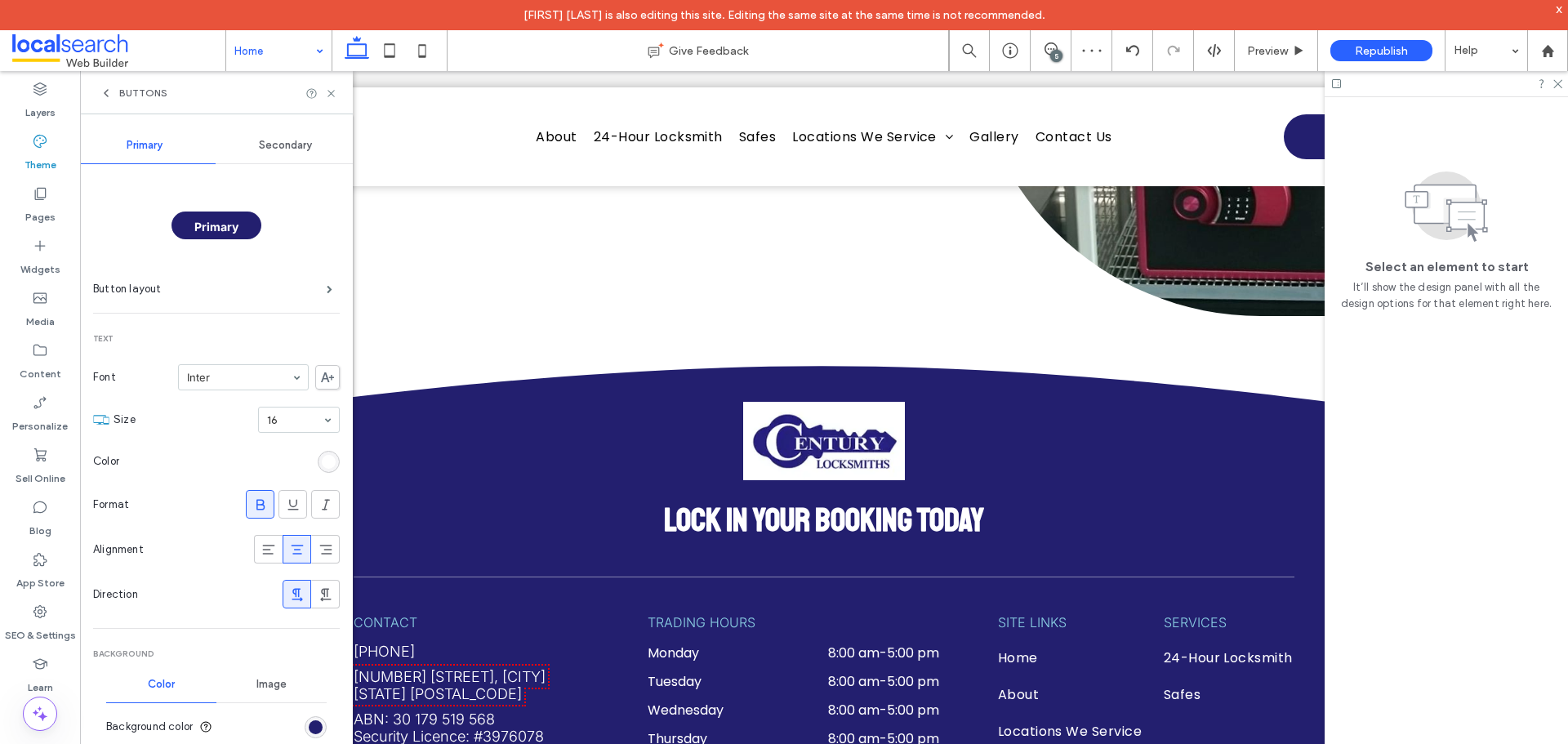 click on "Secondary" at bounding box center [286, 145] 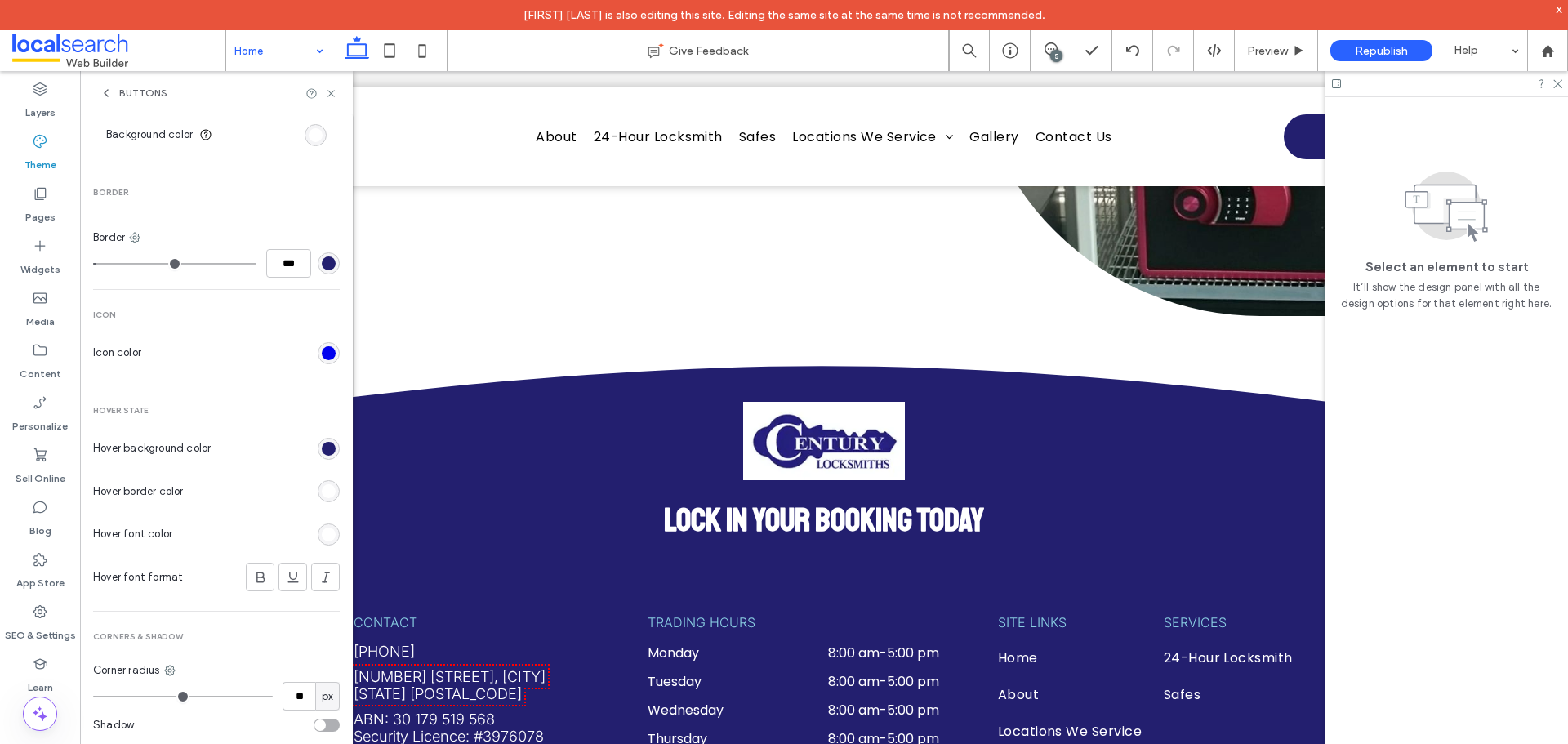 scroll, scrollTop: 598, scrollLeft: 0, axis: vertical 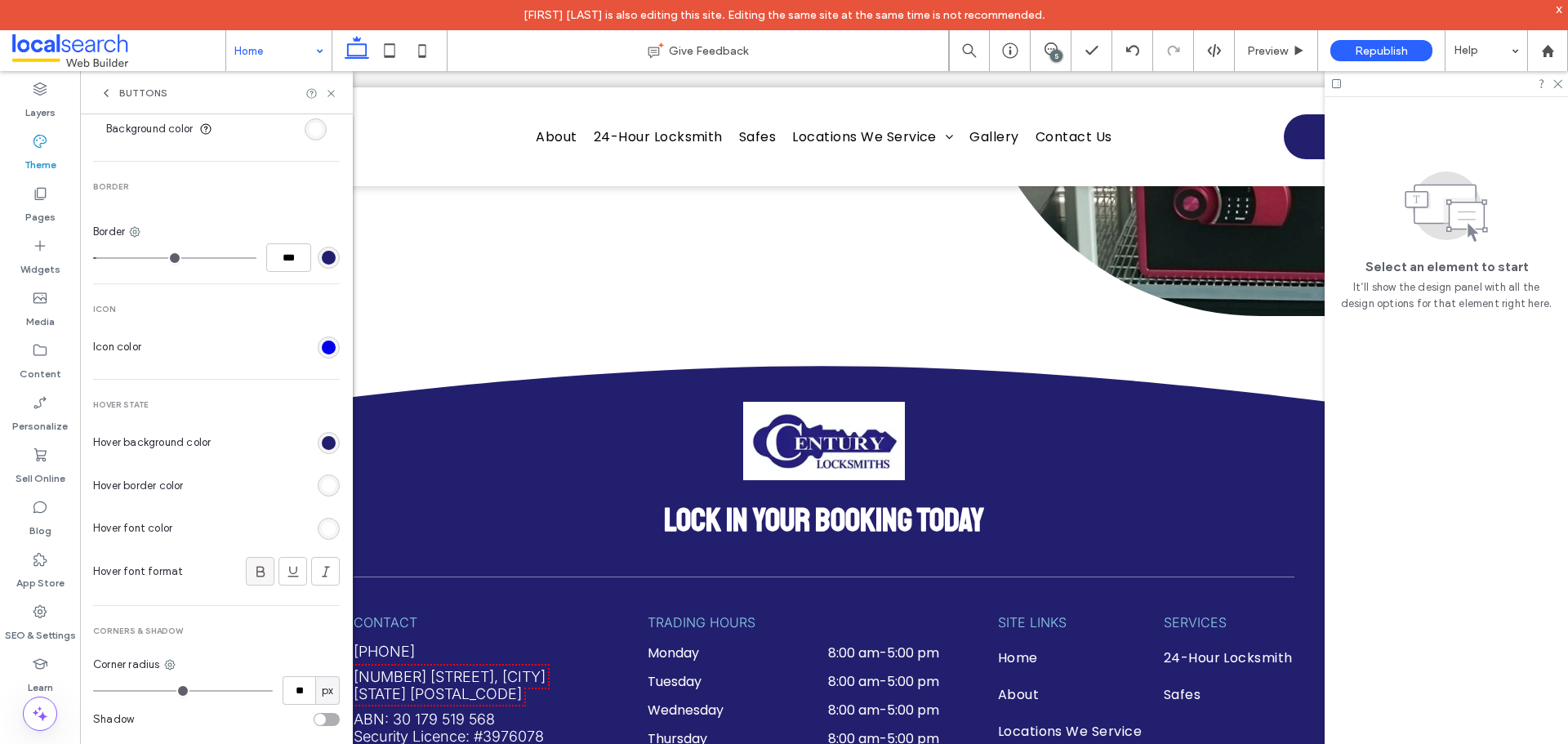 click 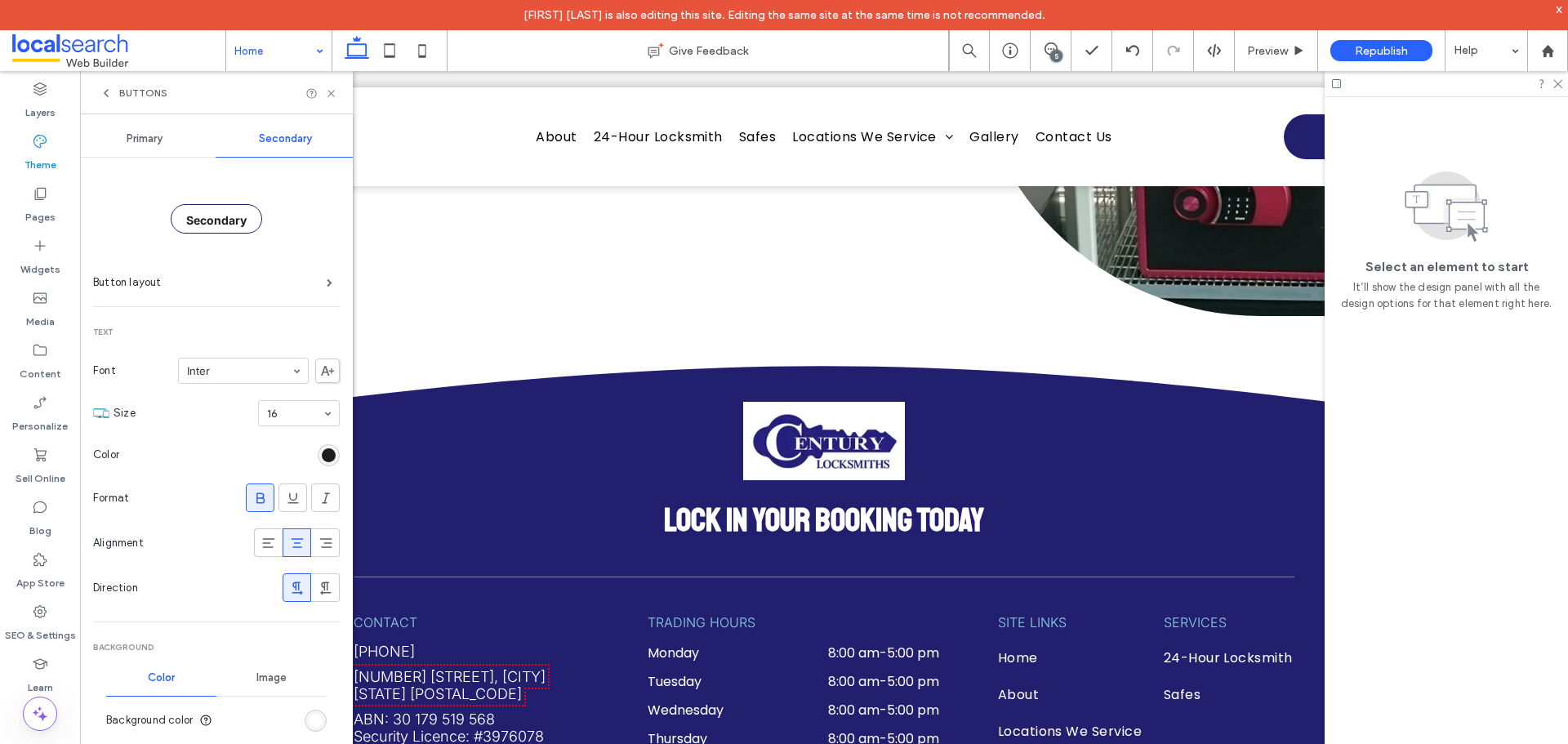 scroll, scrollTop: 0, scrollLeft: 0, axis: both 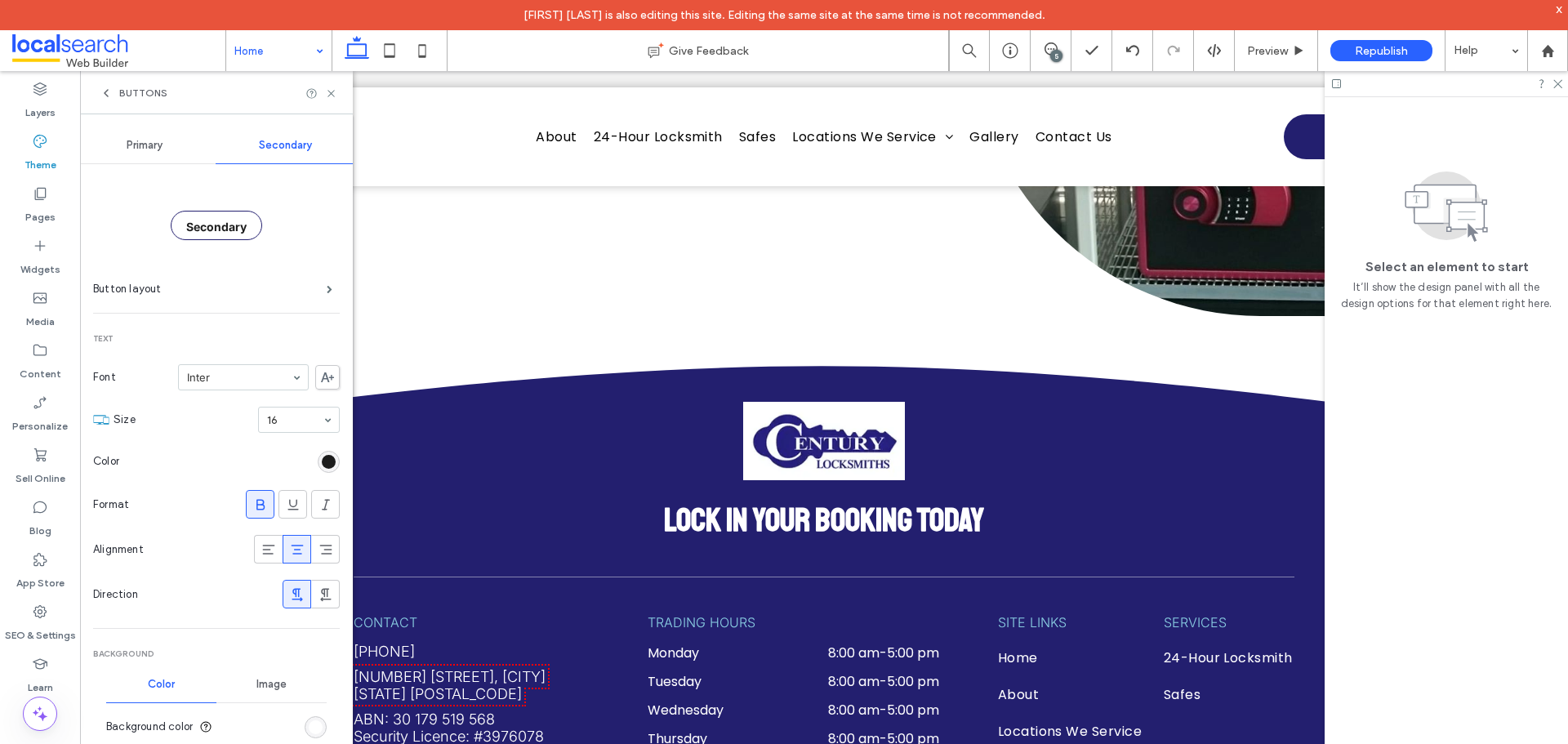 click on "Primary" at bounding box center (145, 145) 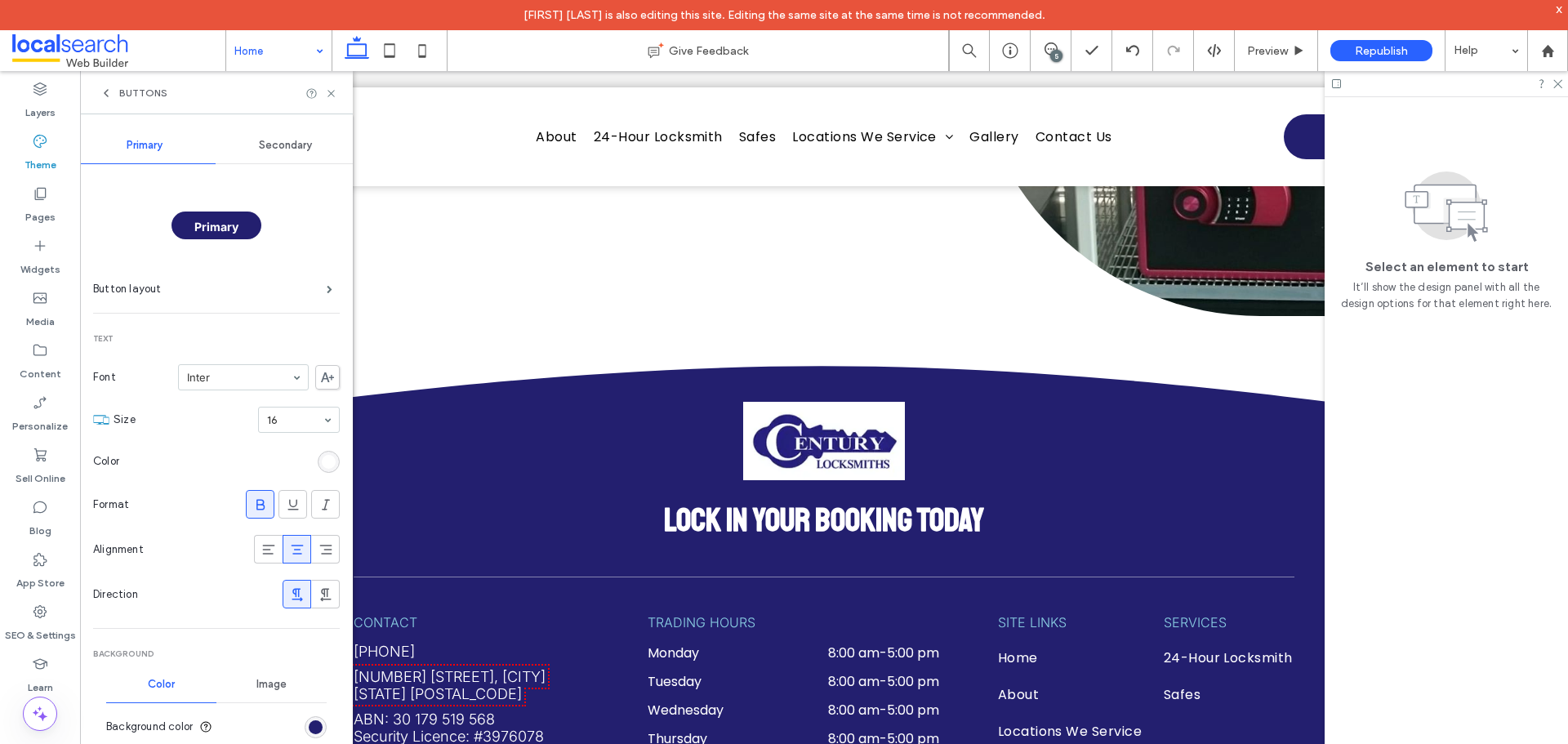 click 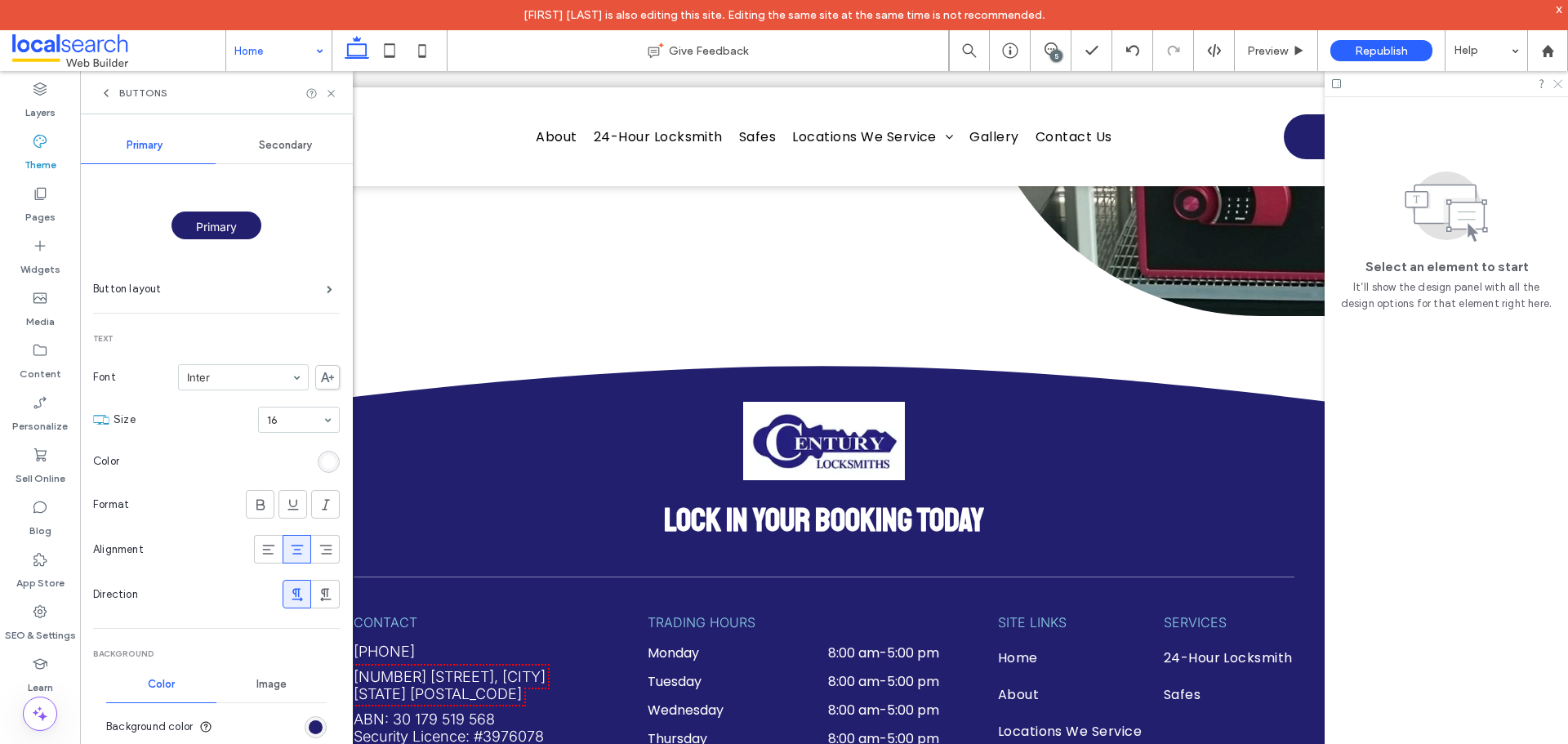 click 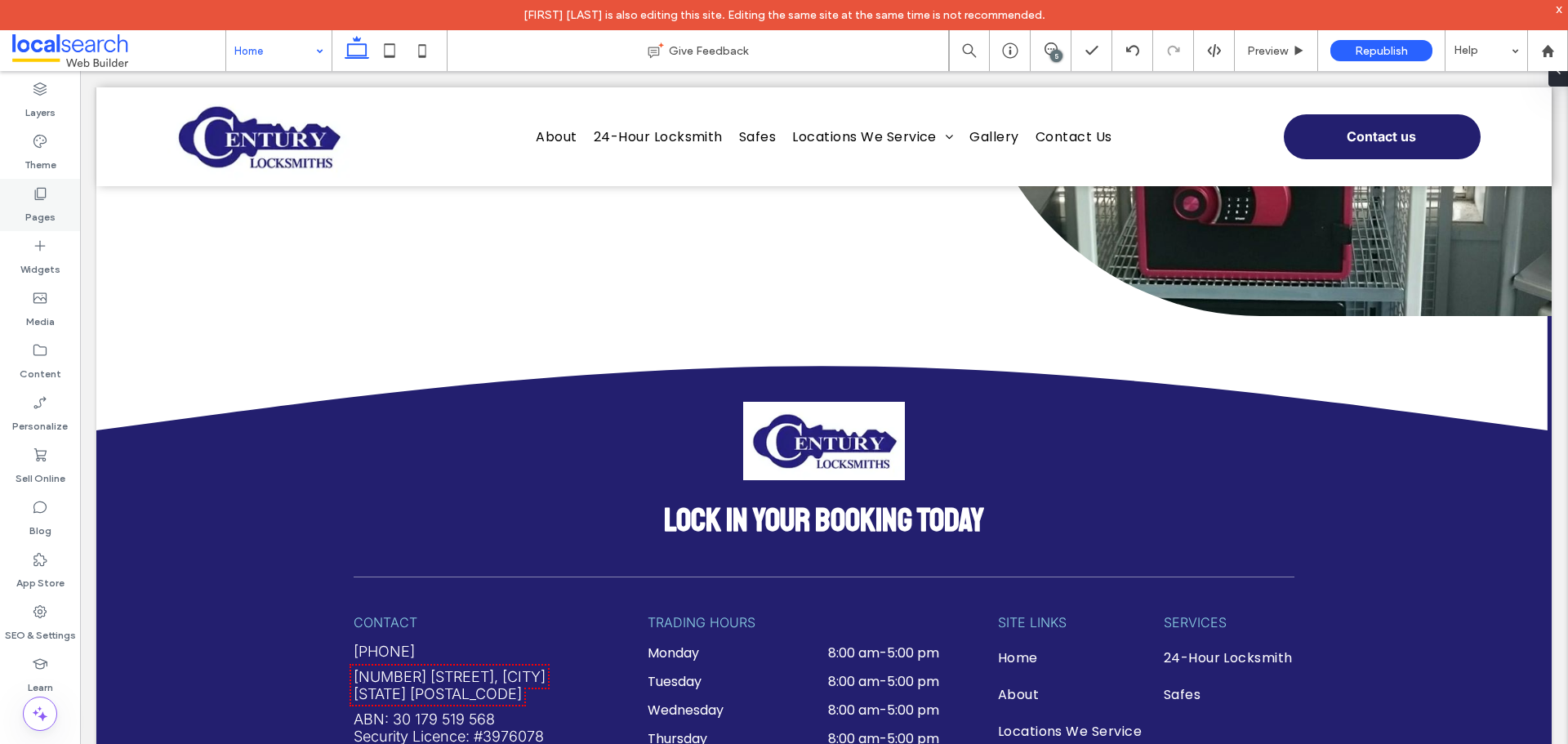 click on "Pages" at bounding box center (40, 213) 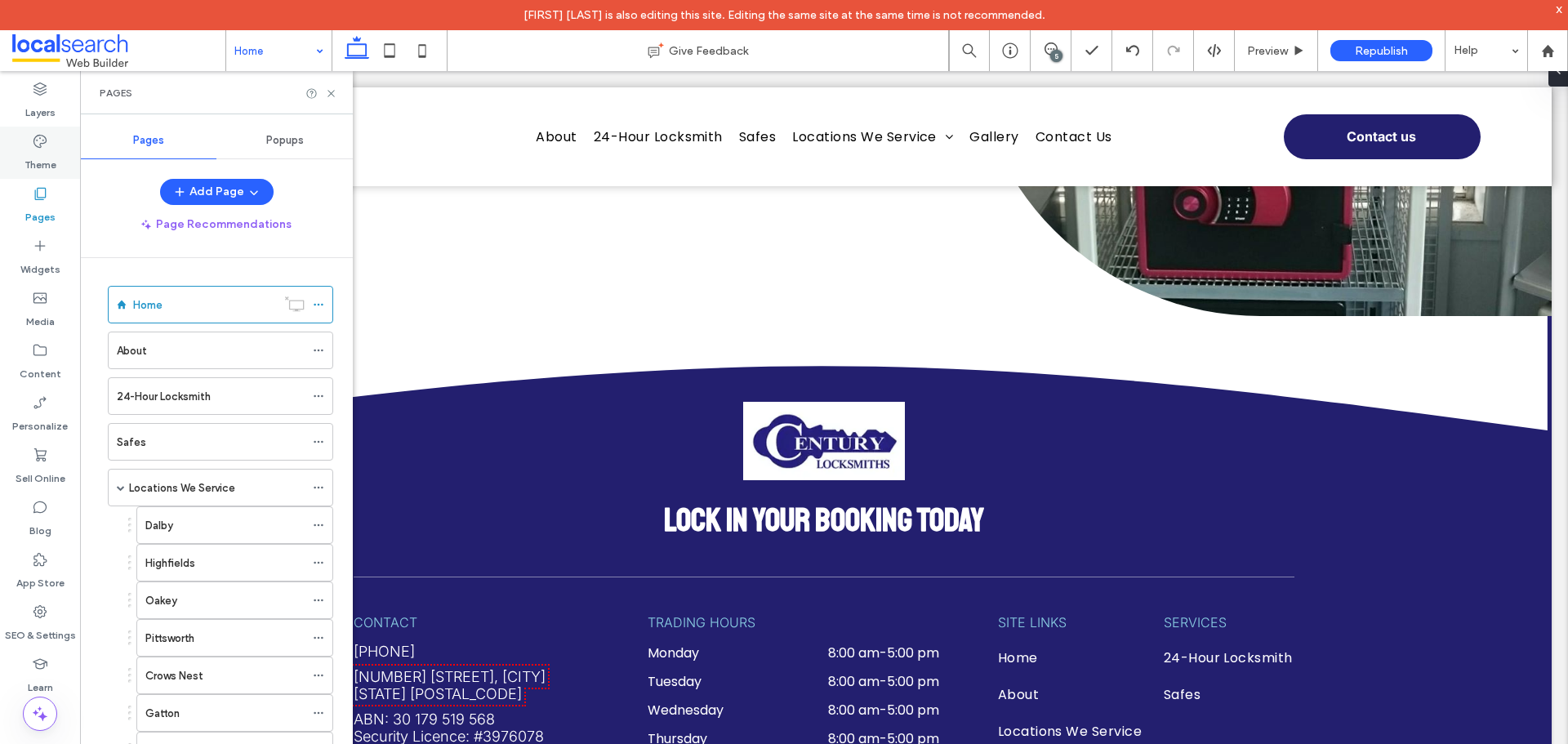 click on "Theme" at bounding box center (40, 161) 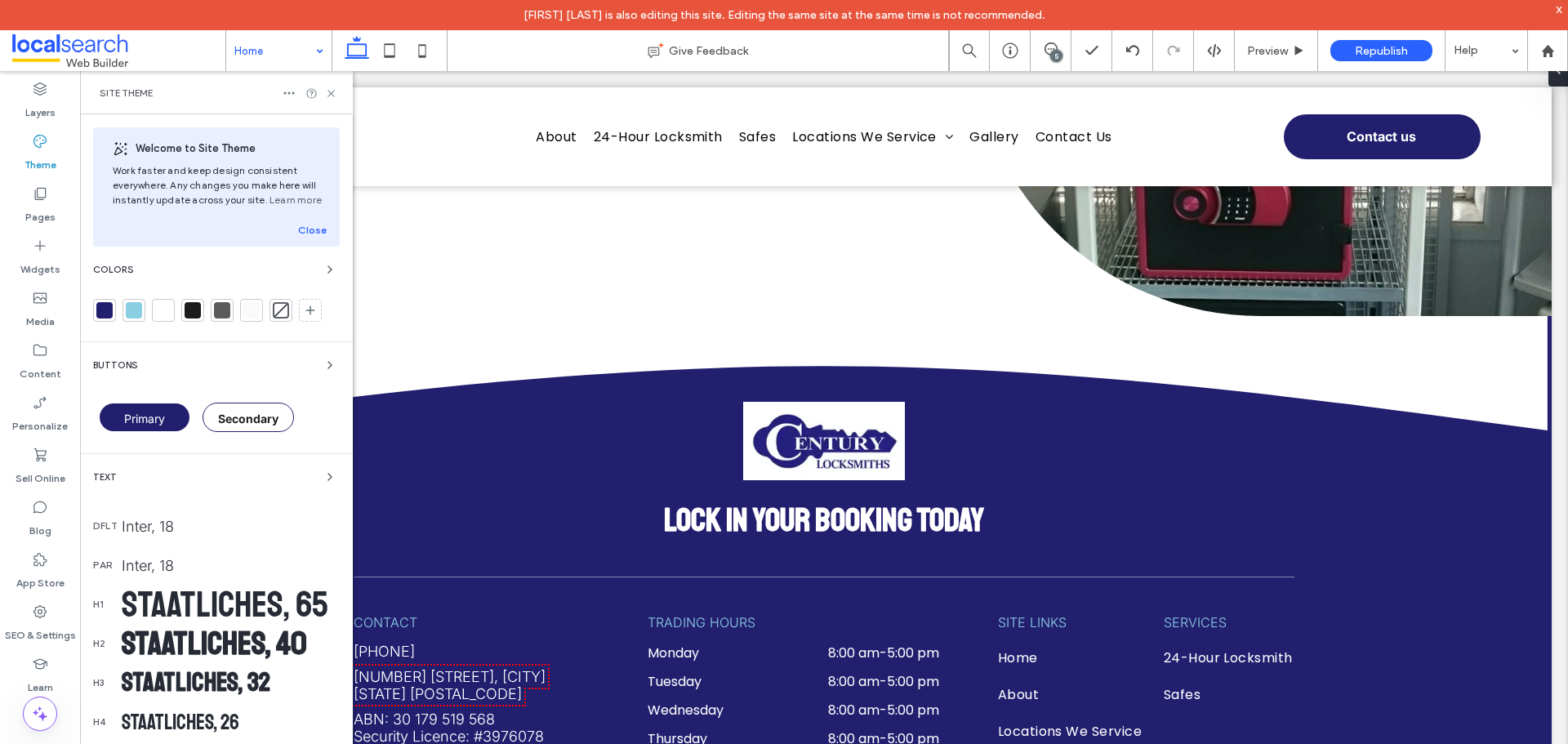click on "Buttons" at bounding box center [216, 365] 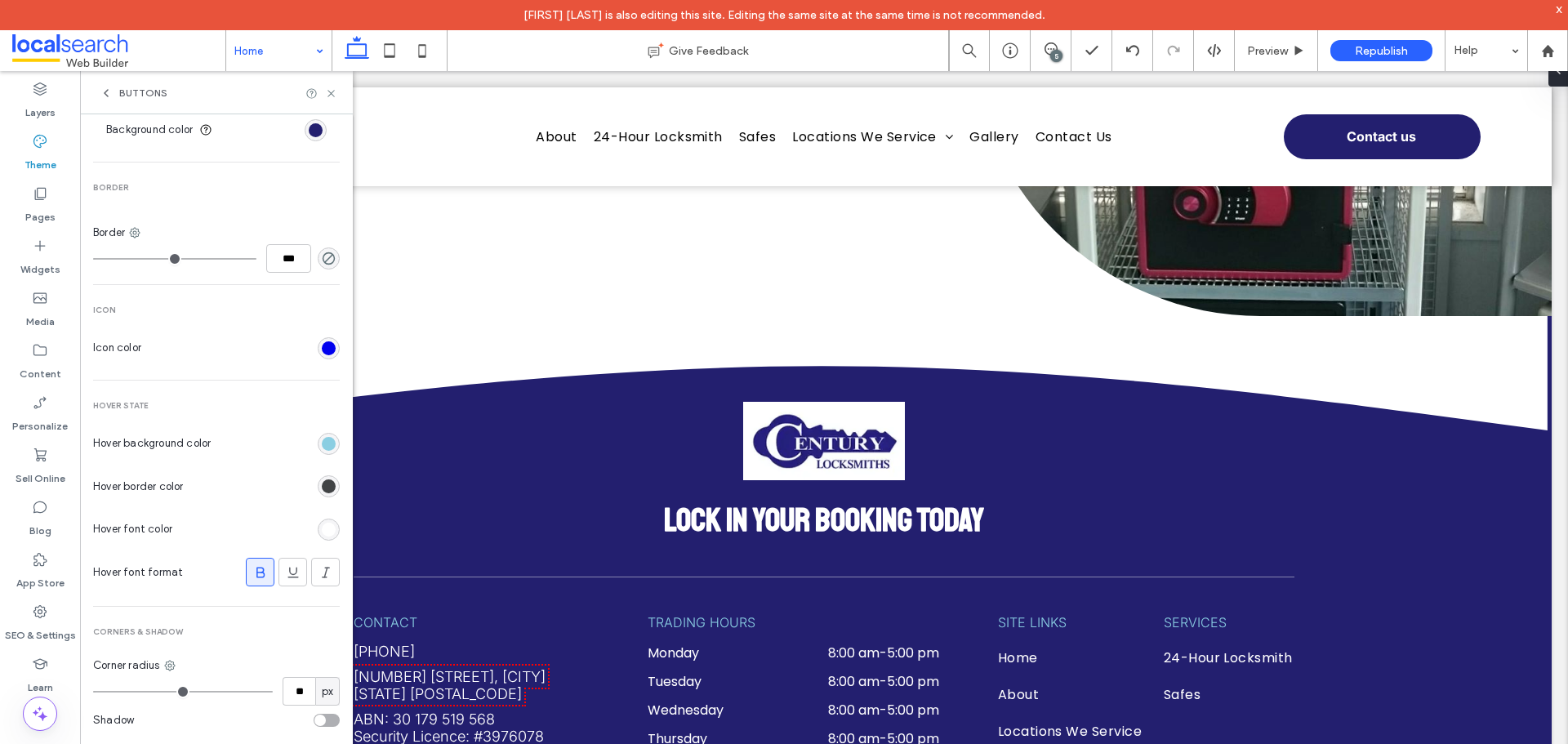 scroll, scrollTop: 598, scrollLeft: 0, axis: vertical 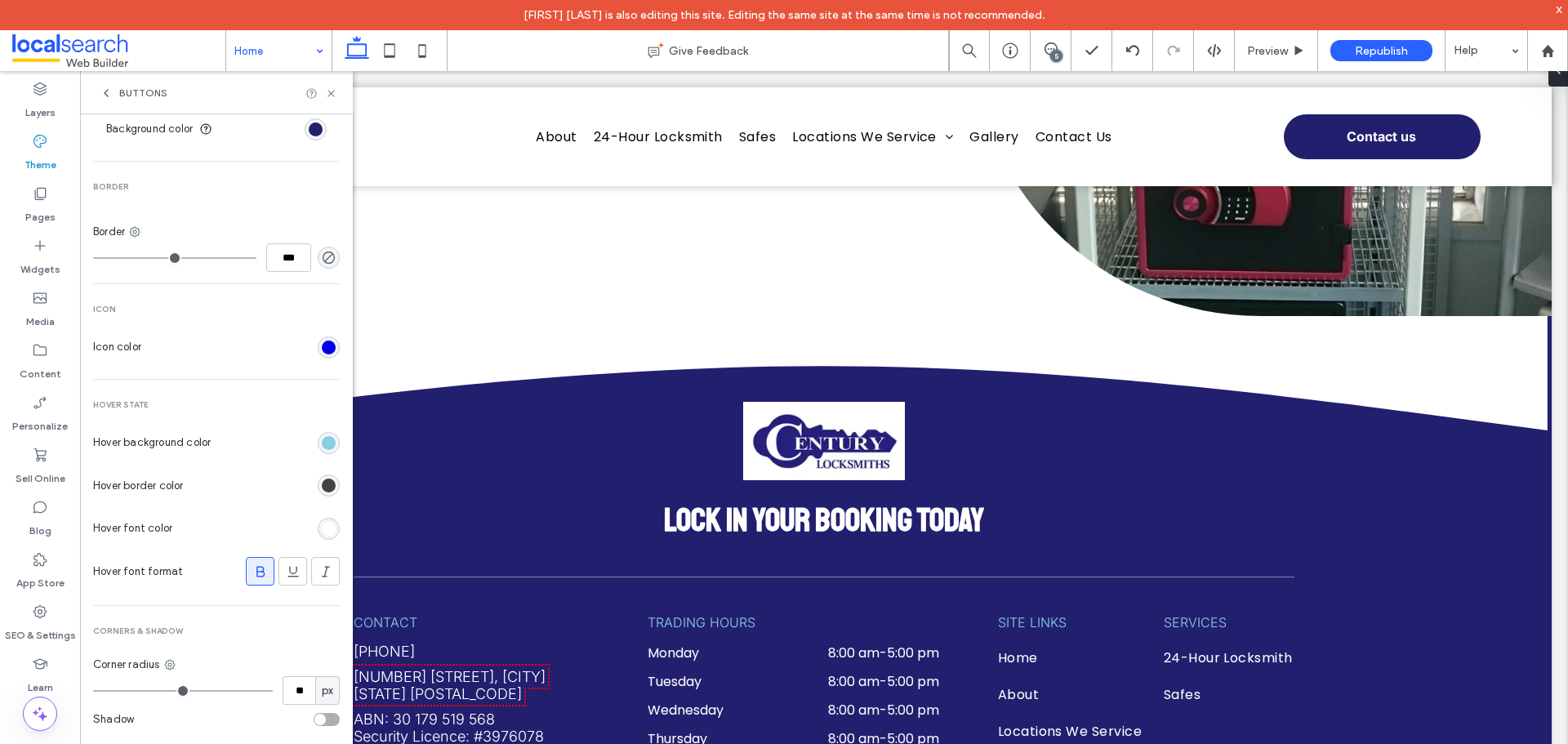 click 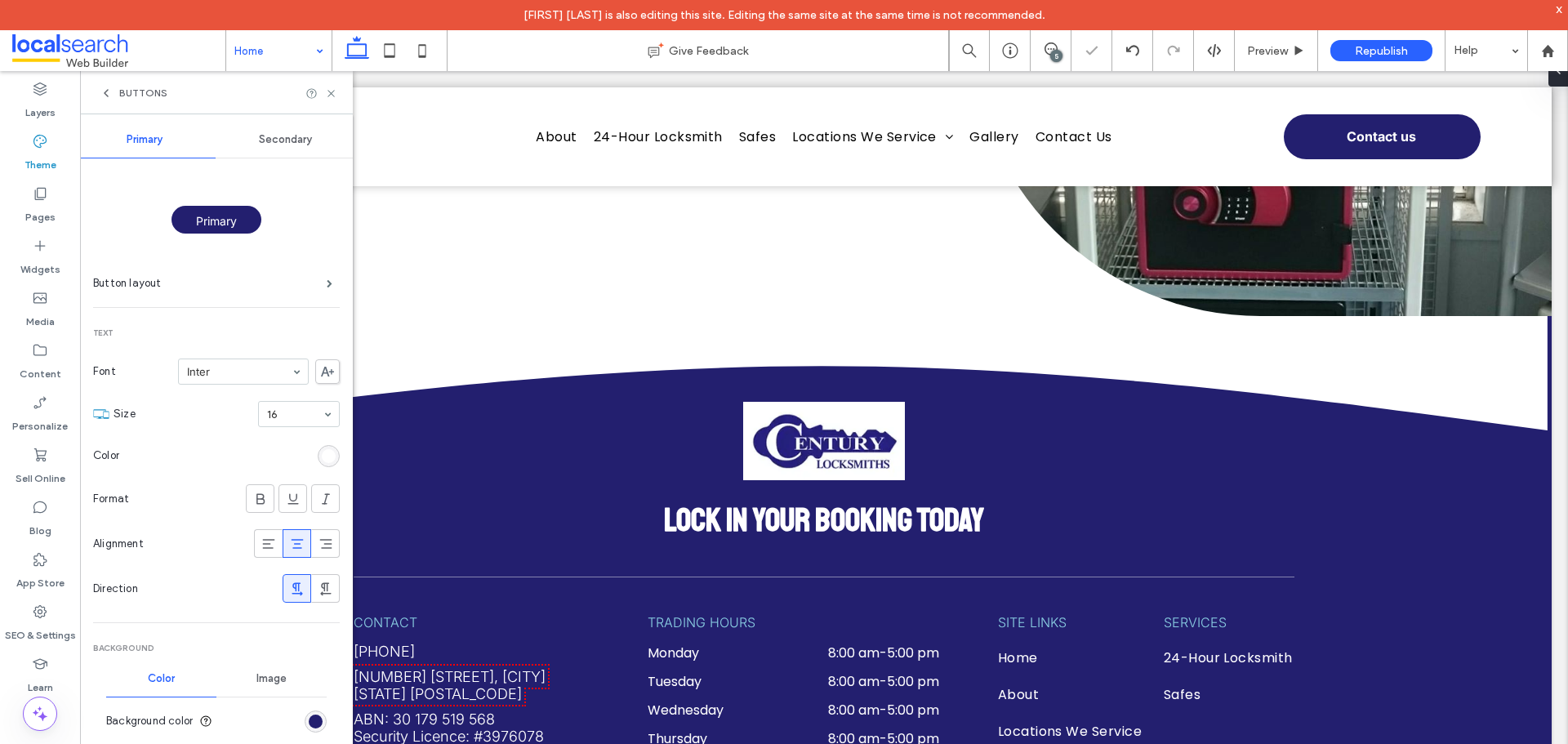 scroll, scrollTop: 0, scrollLeft: 0, axis: both 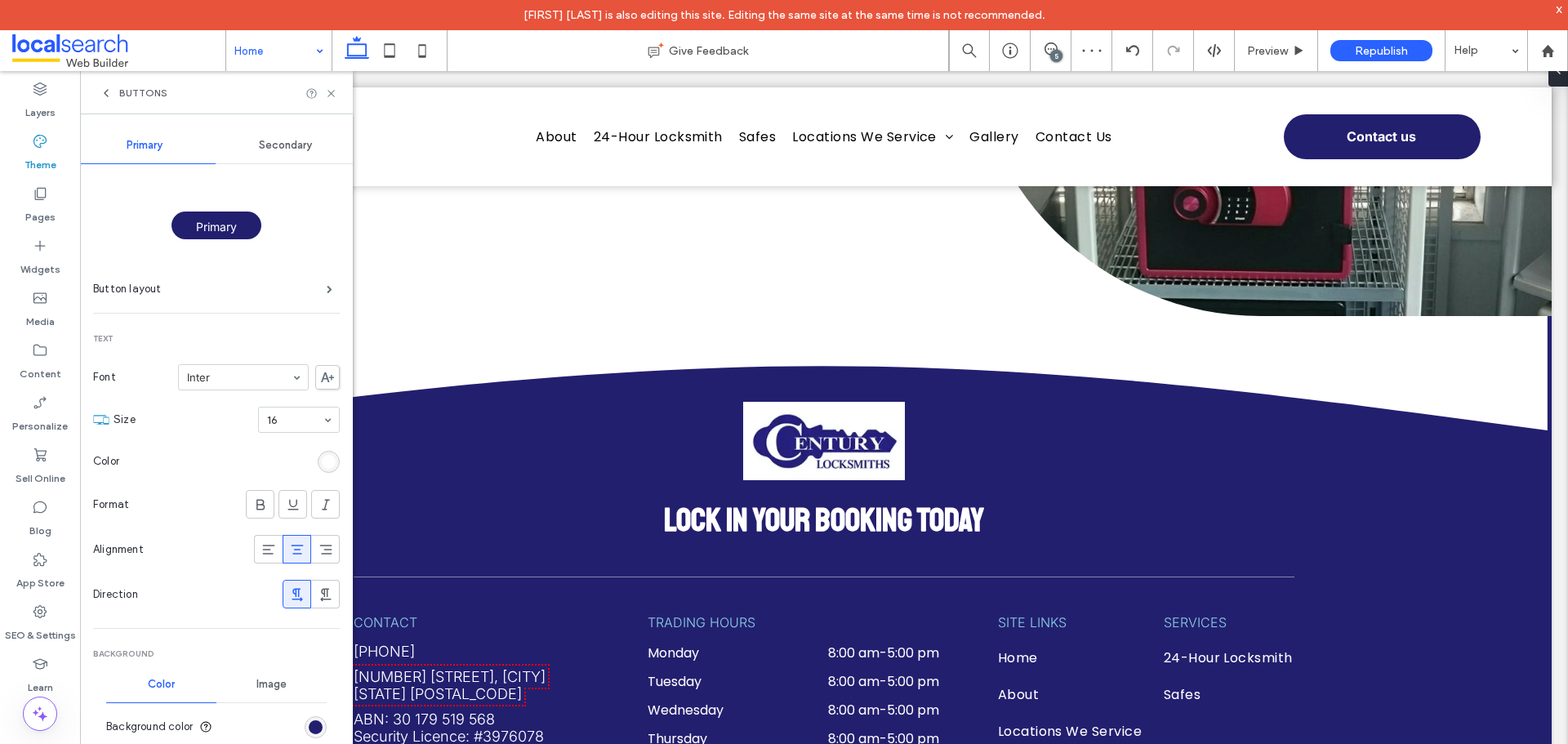 click on "Secondary" at bounding box center [285, 145] 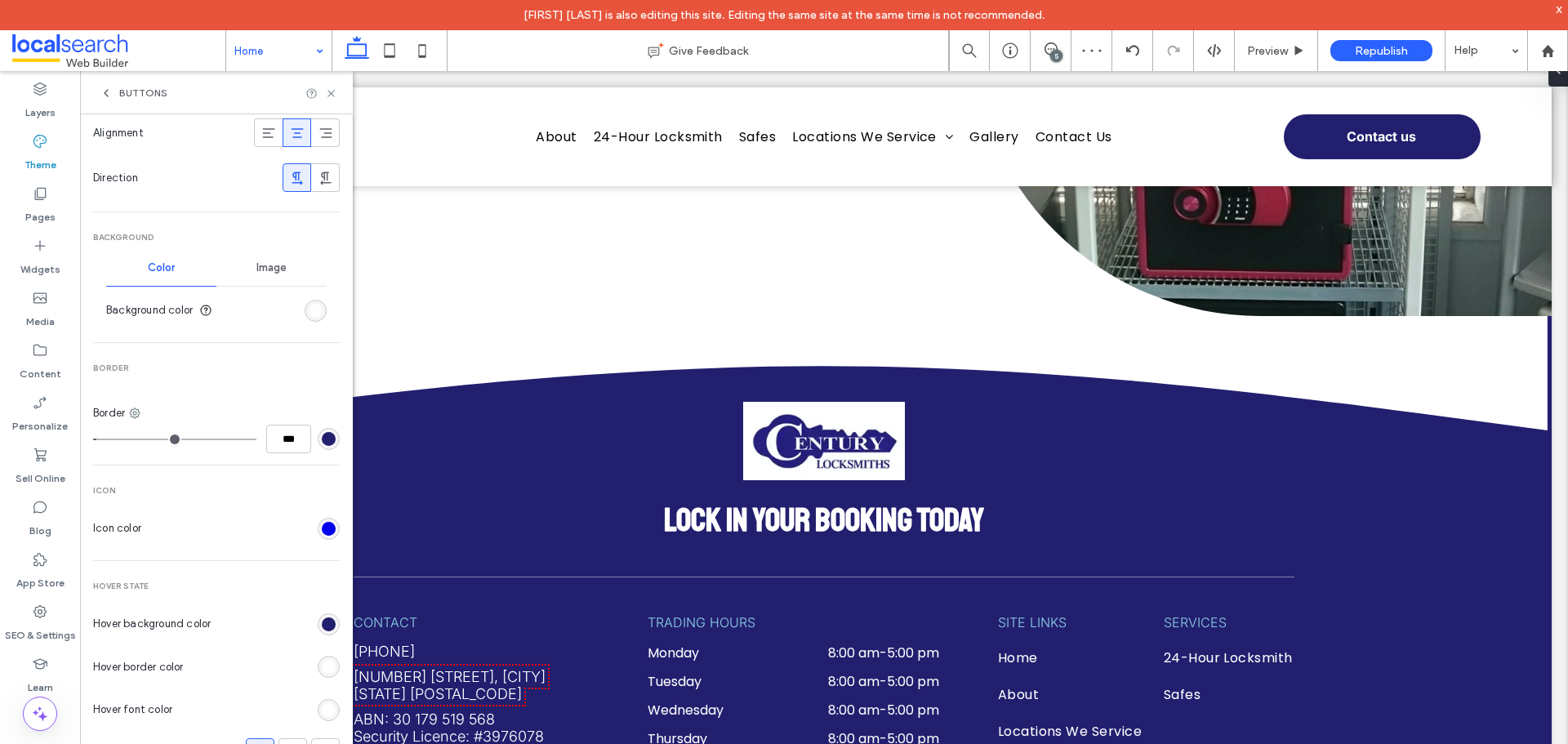 scroll, scrollTop: 163, scrollLeft: 0, axis: vertical 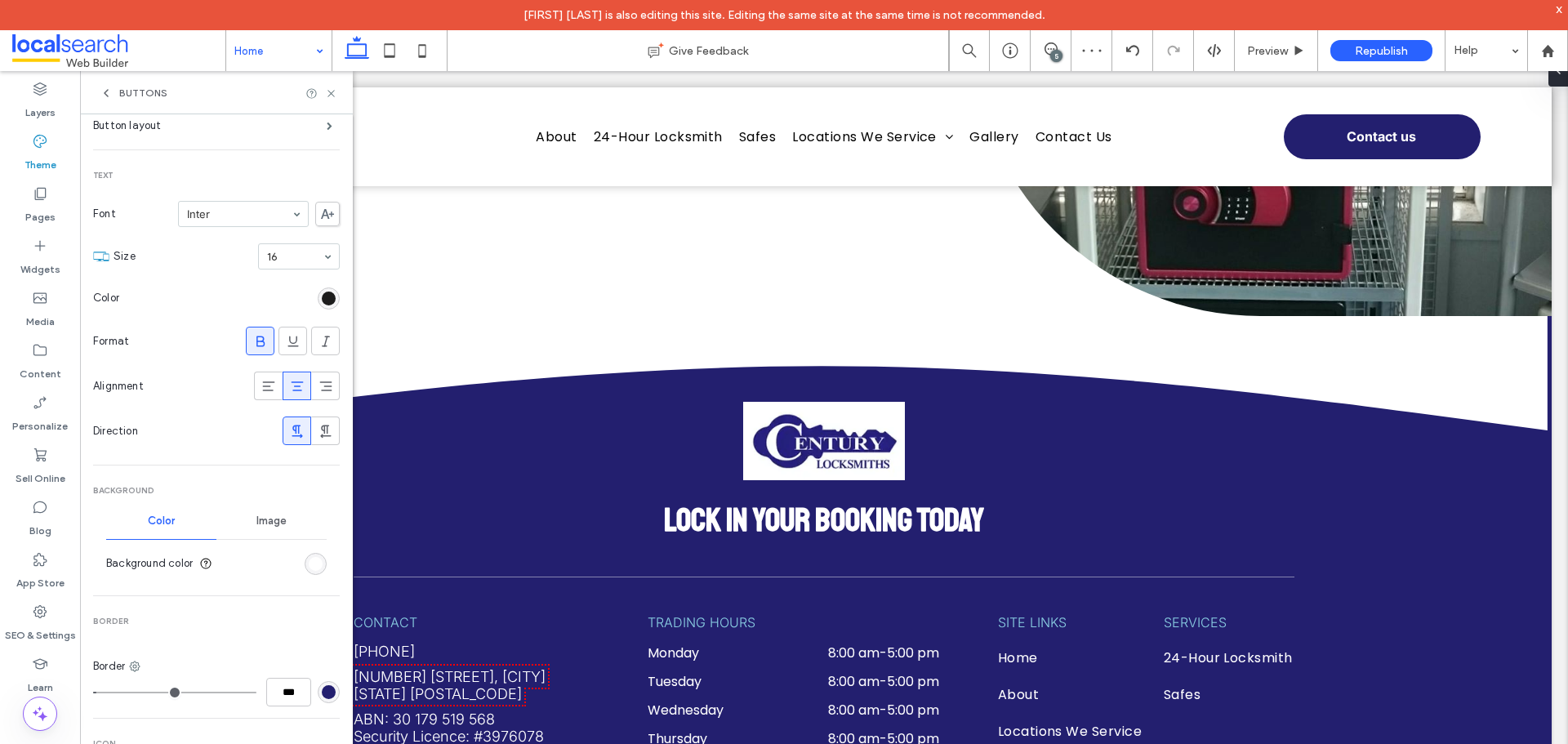 click at bounding box center [260, 341] 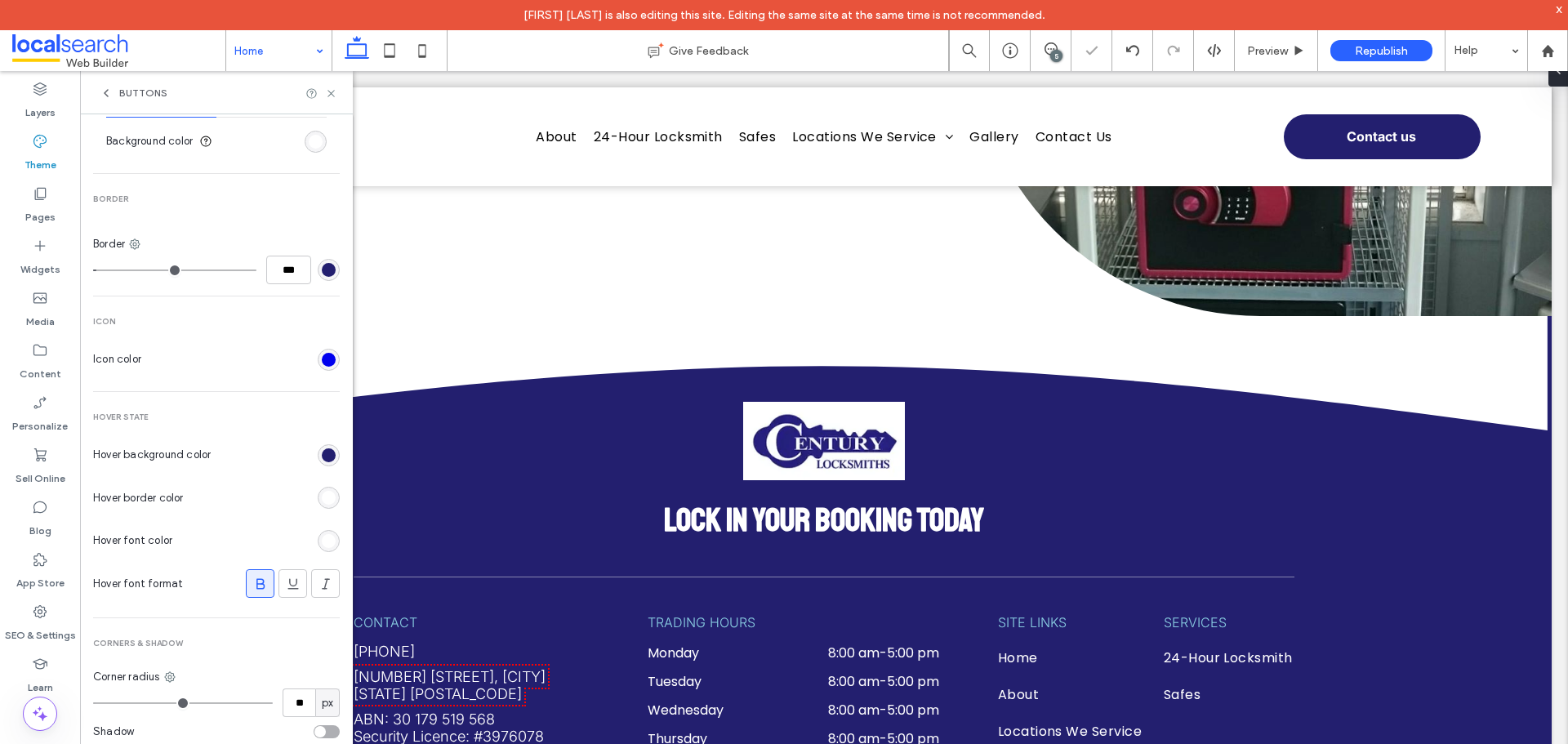 scroll, scrollTop: 598, scrollLeft: 0, axis: vertical 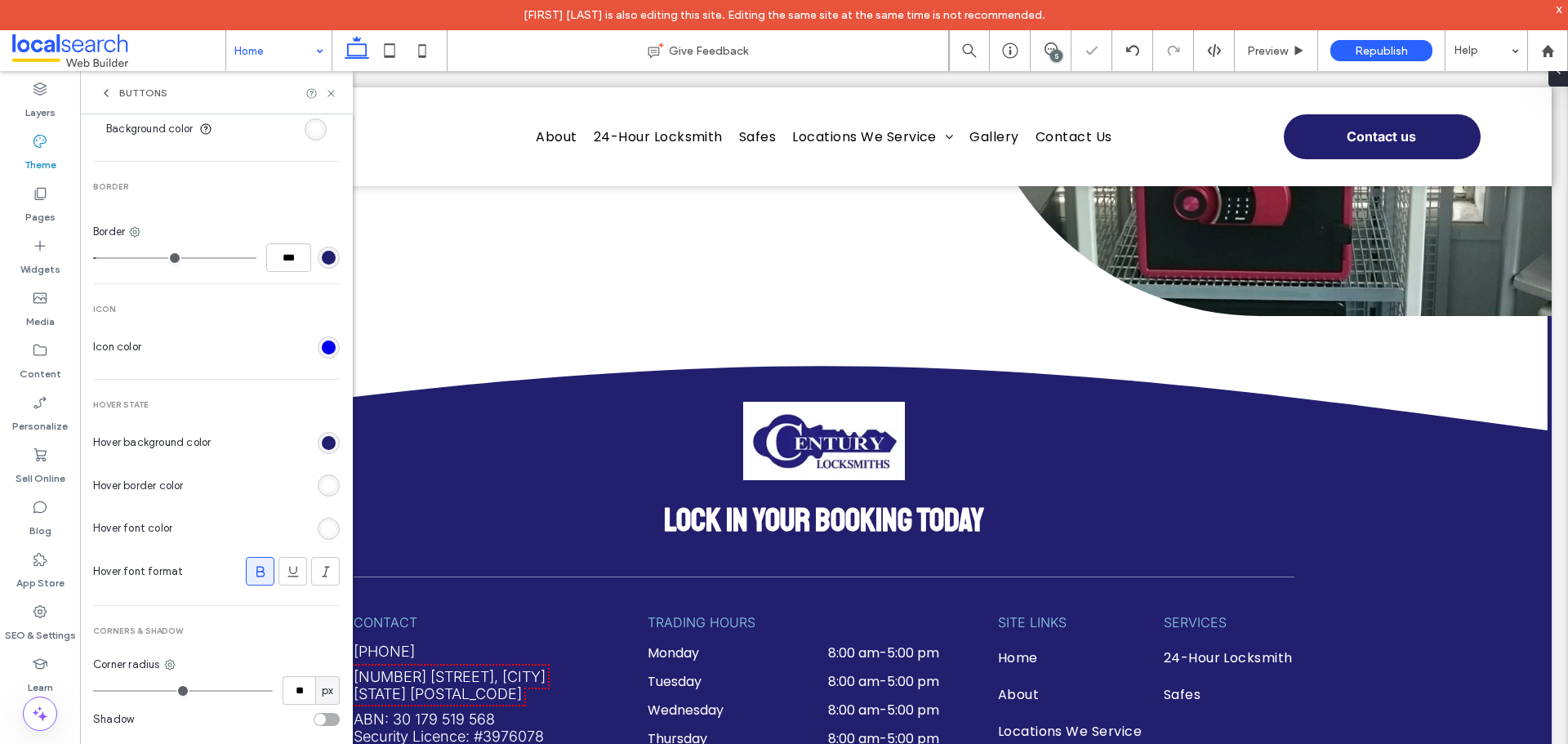 click 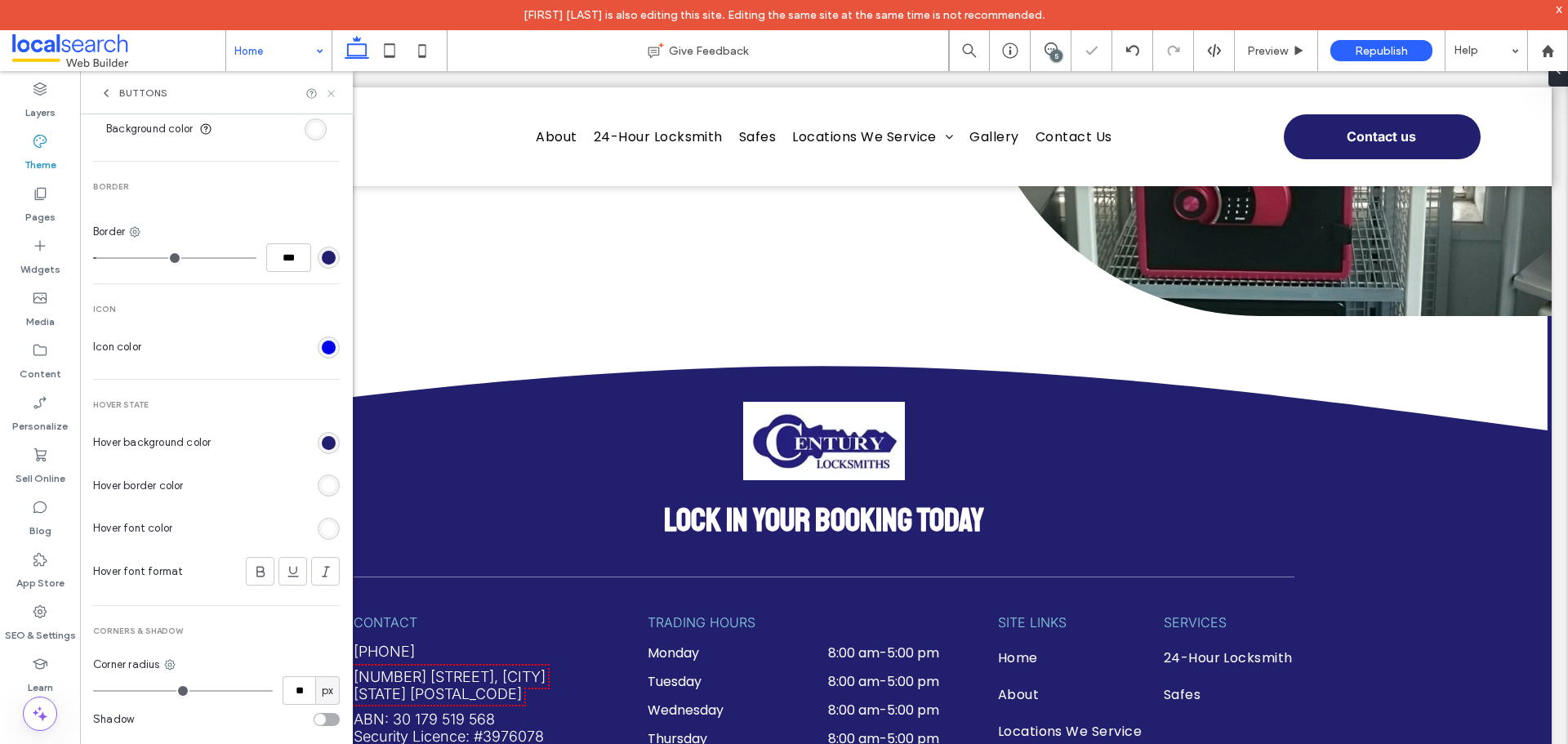 click 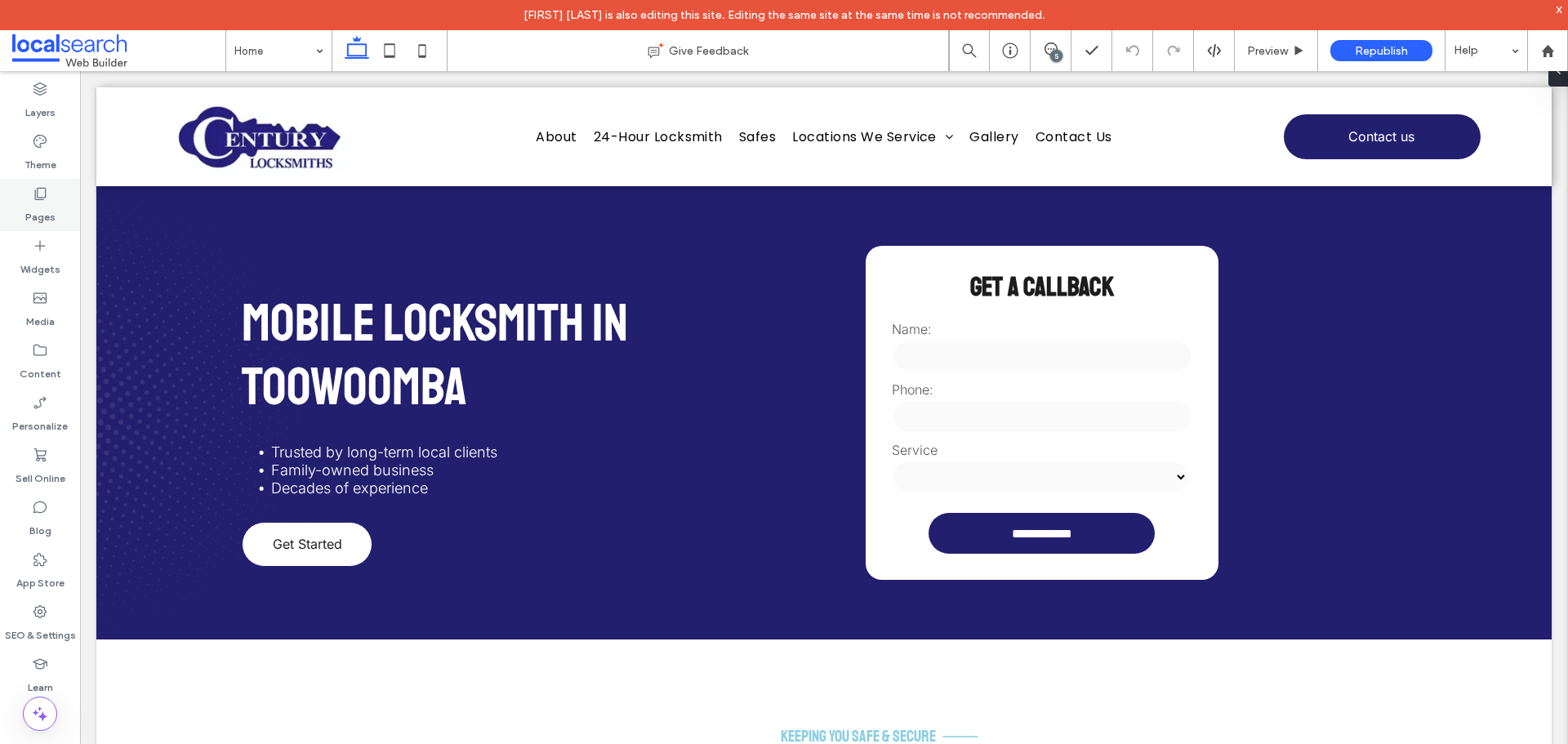 scroll, scrollTop: 0, scrollLeft: 0, axis: both 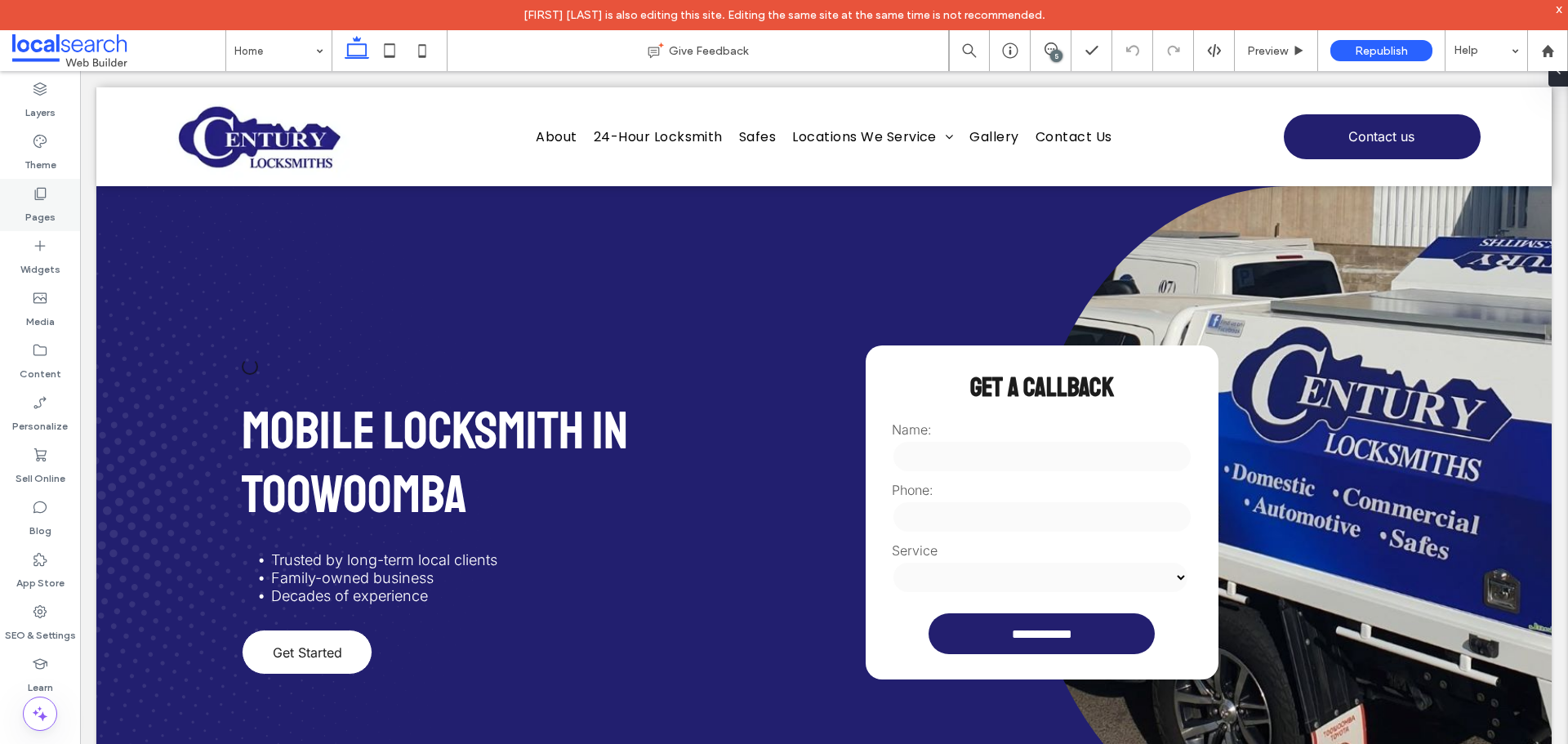 click on "Pages" at bounding box center (40, 213) 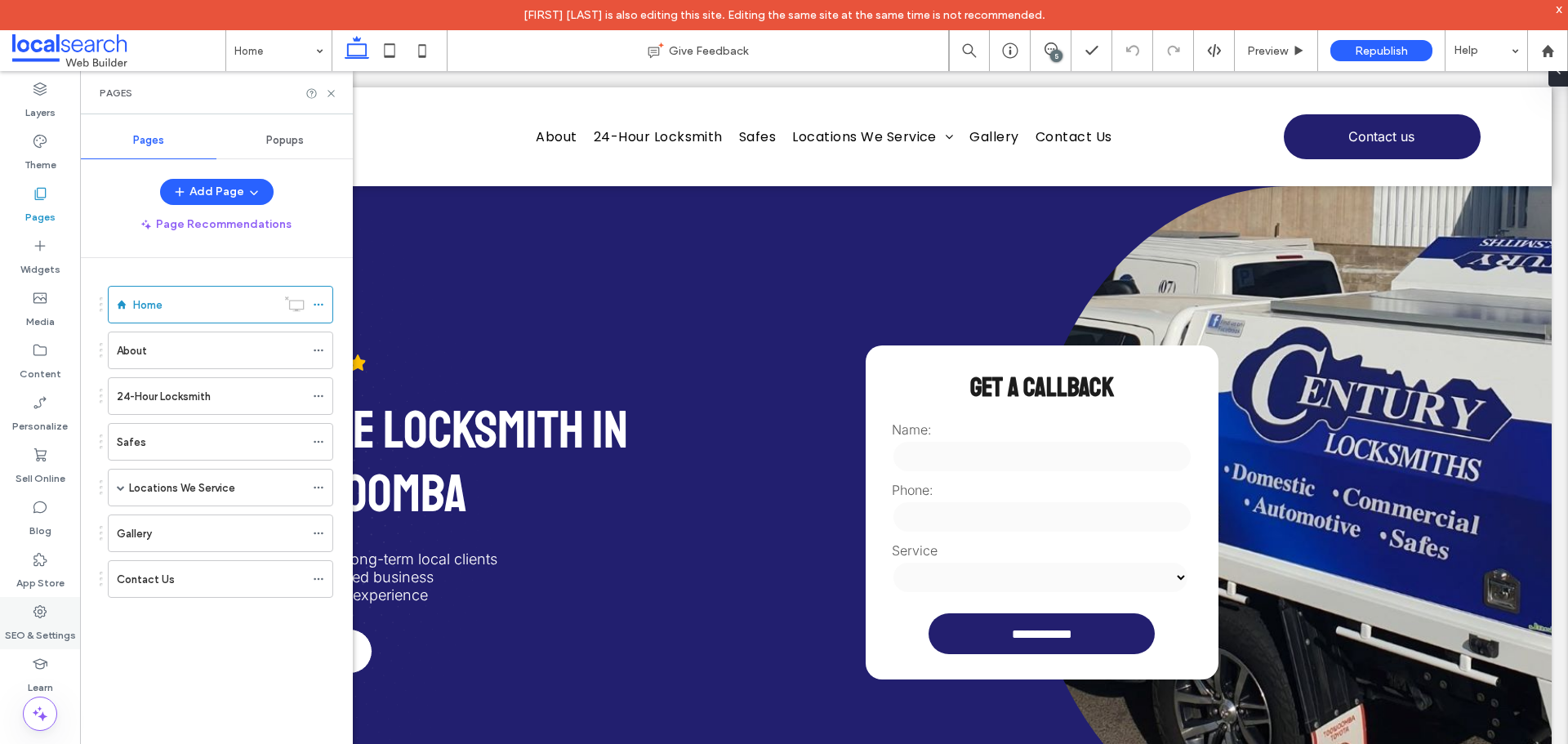 click on "SEO & Settings" at bounding box center [40, 631] 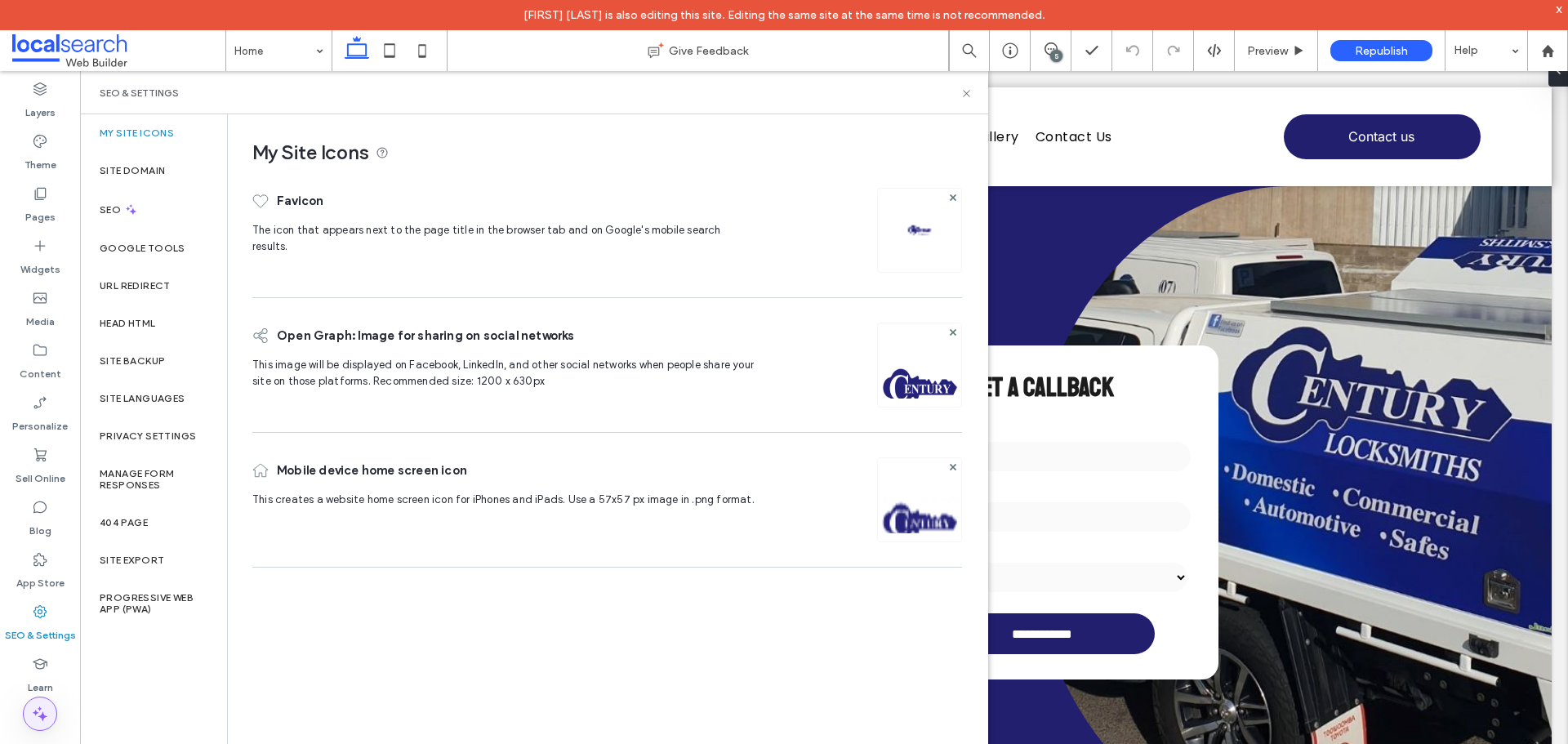 click at bounding box center [40, 714] 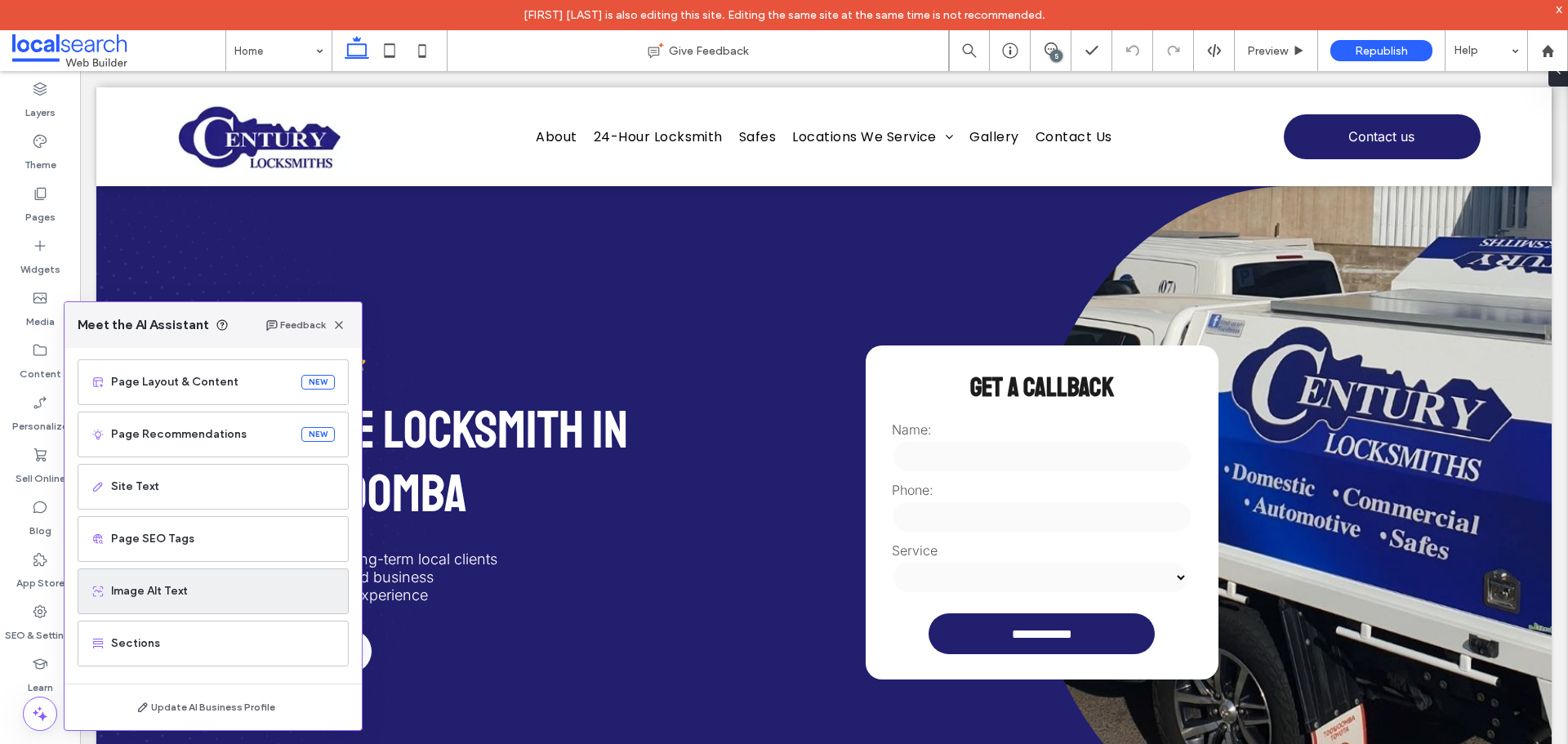 scroll, scrollTop: 104, scrollLeft: 0, axis: vertical 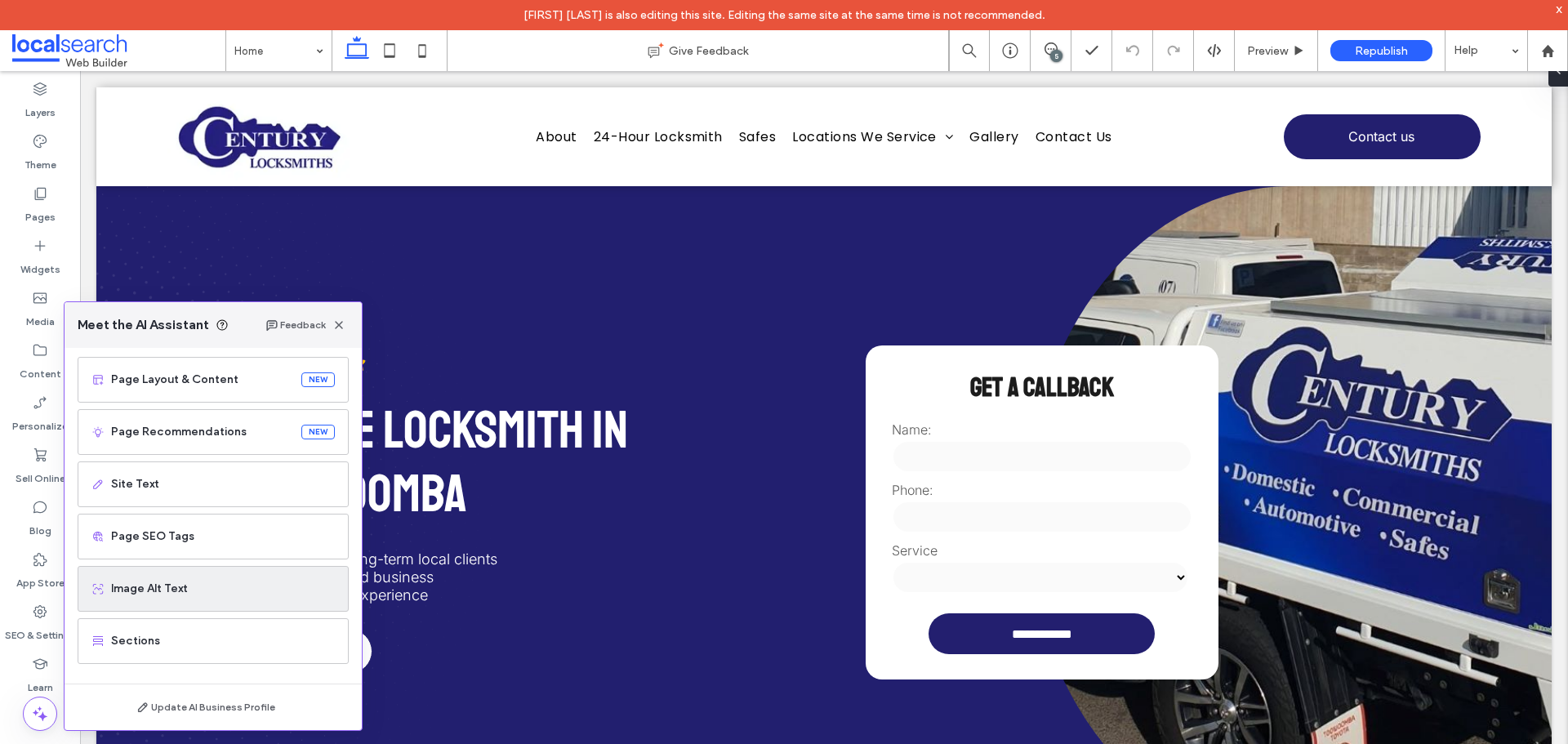 click on "Image Alt Text" at bounding box center (223, 589) 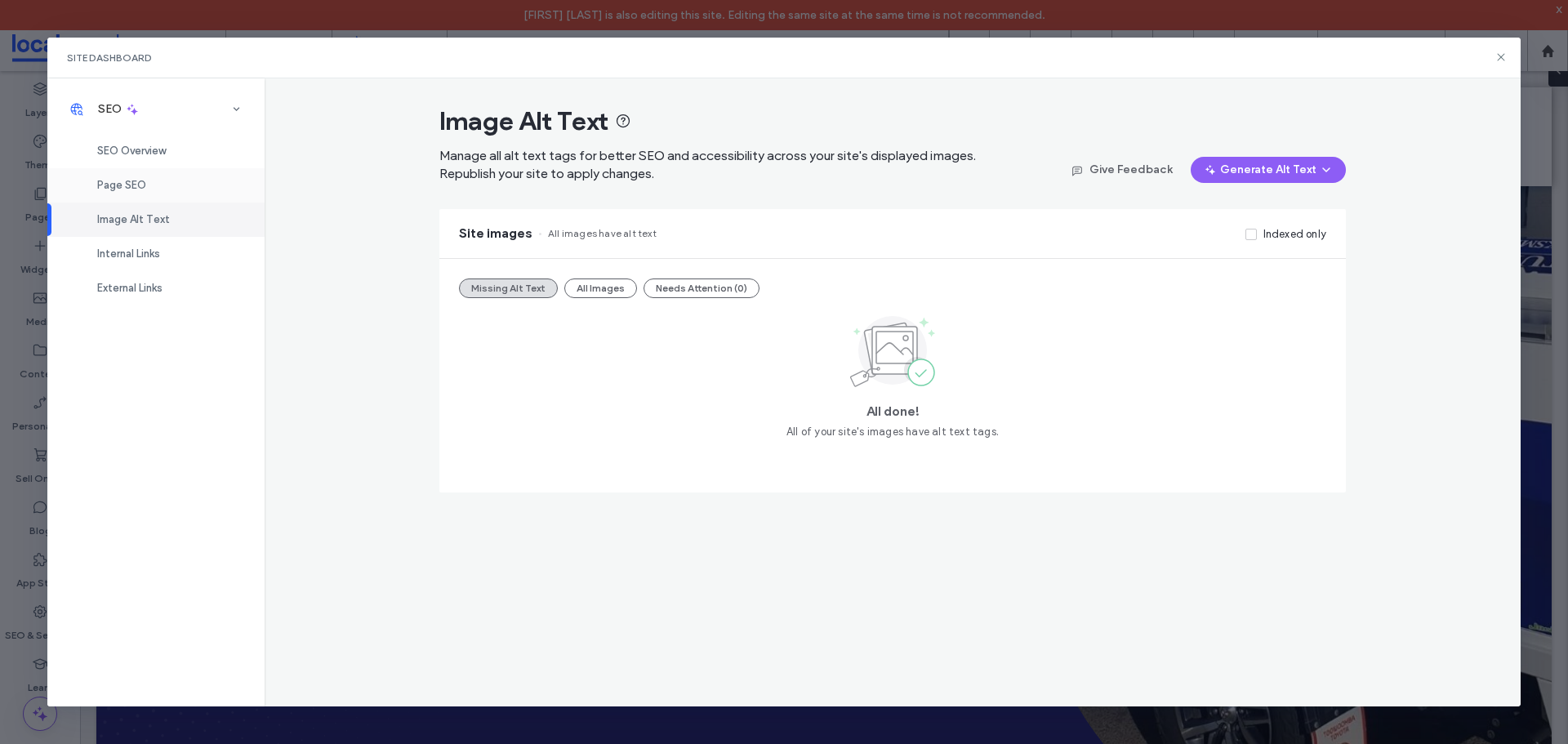 click on "Page SEO" at bounding box center (156, 185) 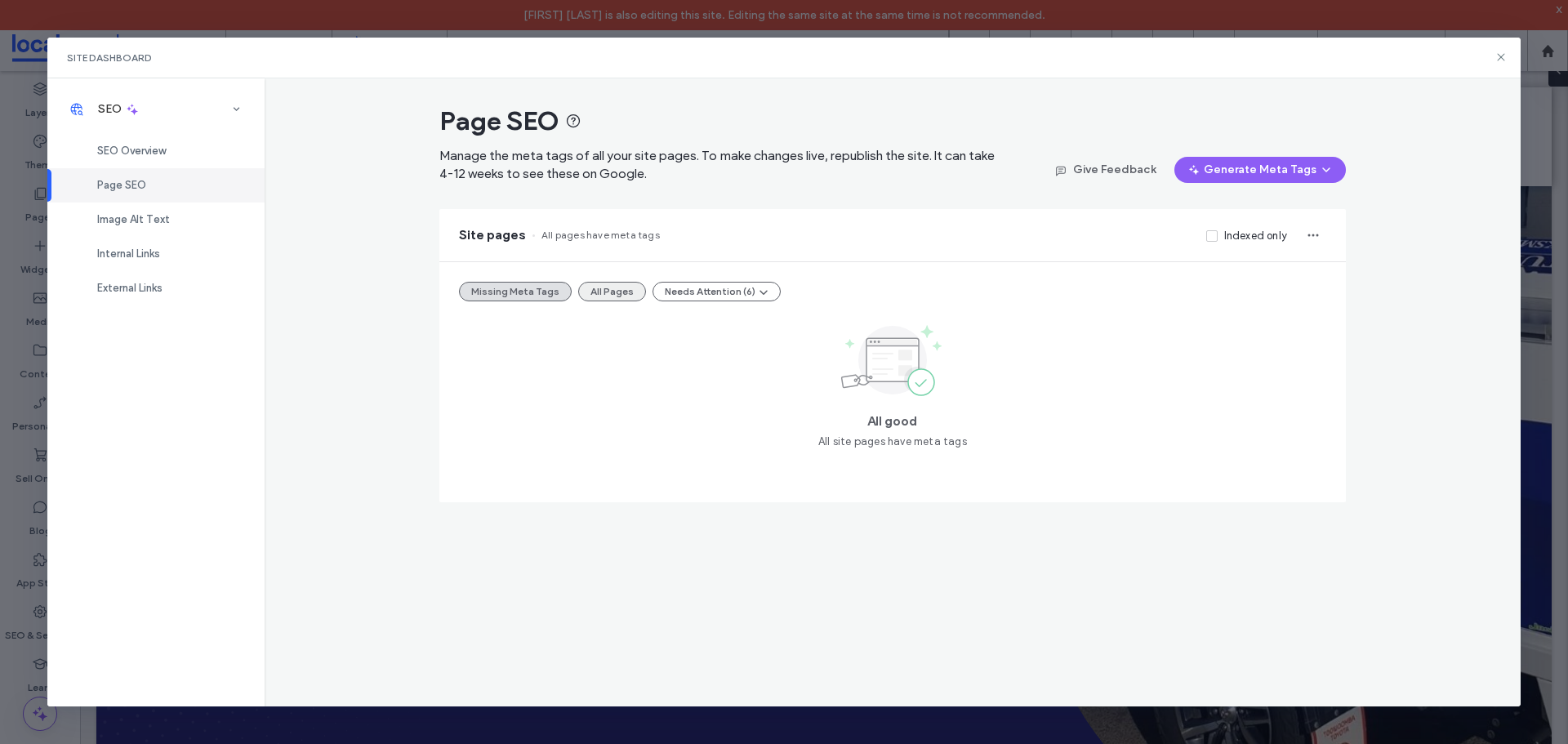 click on "All Pages" at bounding box center (612, 292) 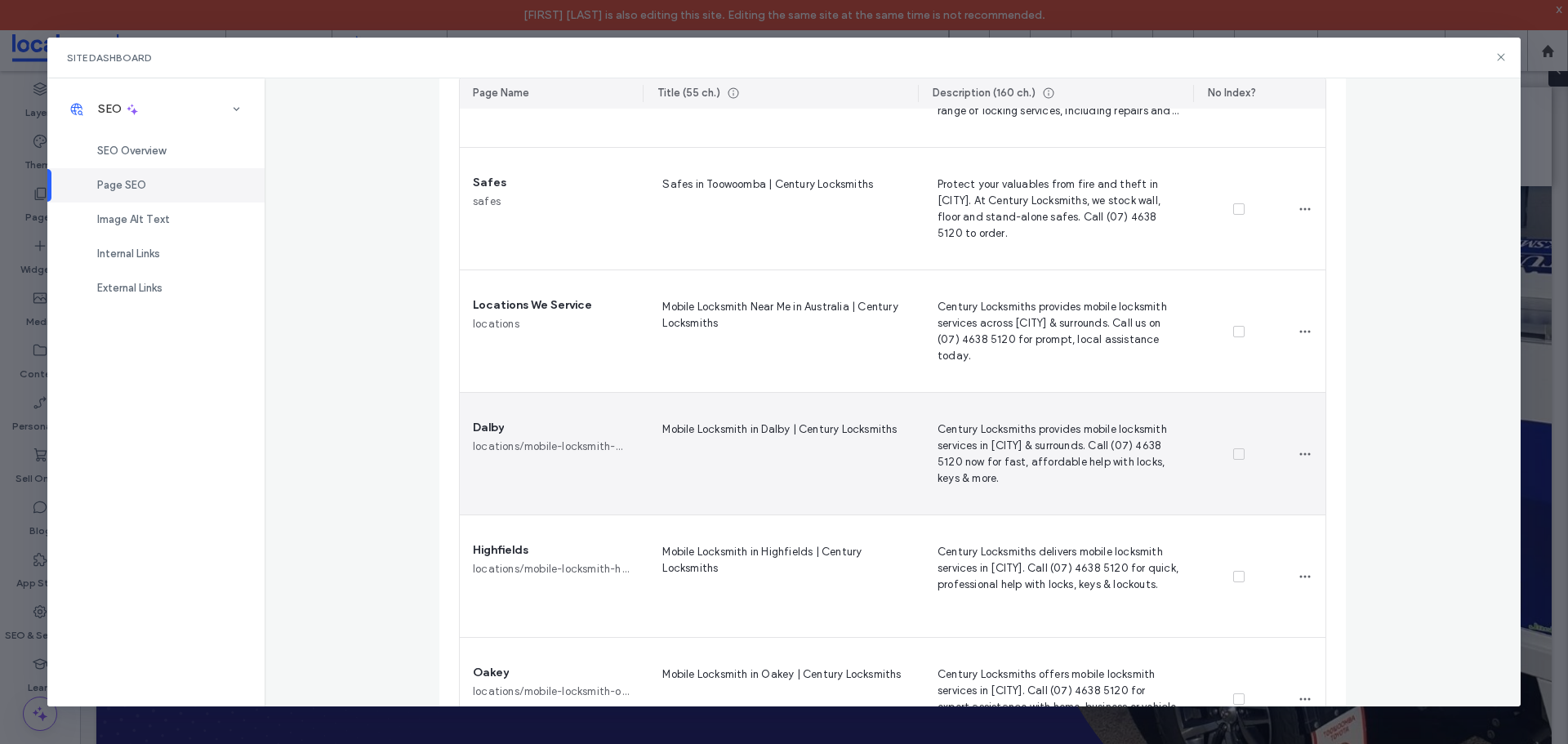 scroll, scrollTop: 817, scrollLeft: 0, axis: vertical 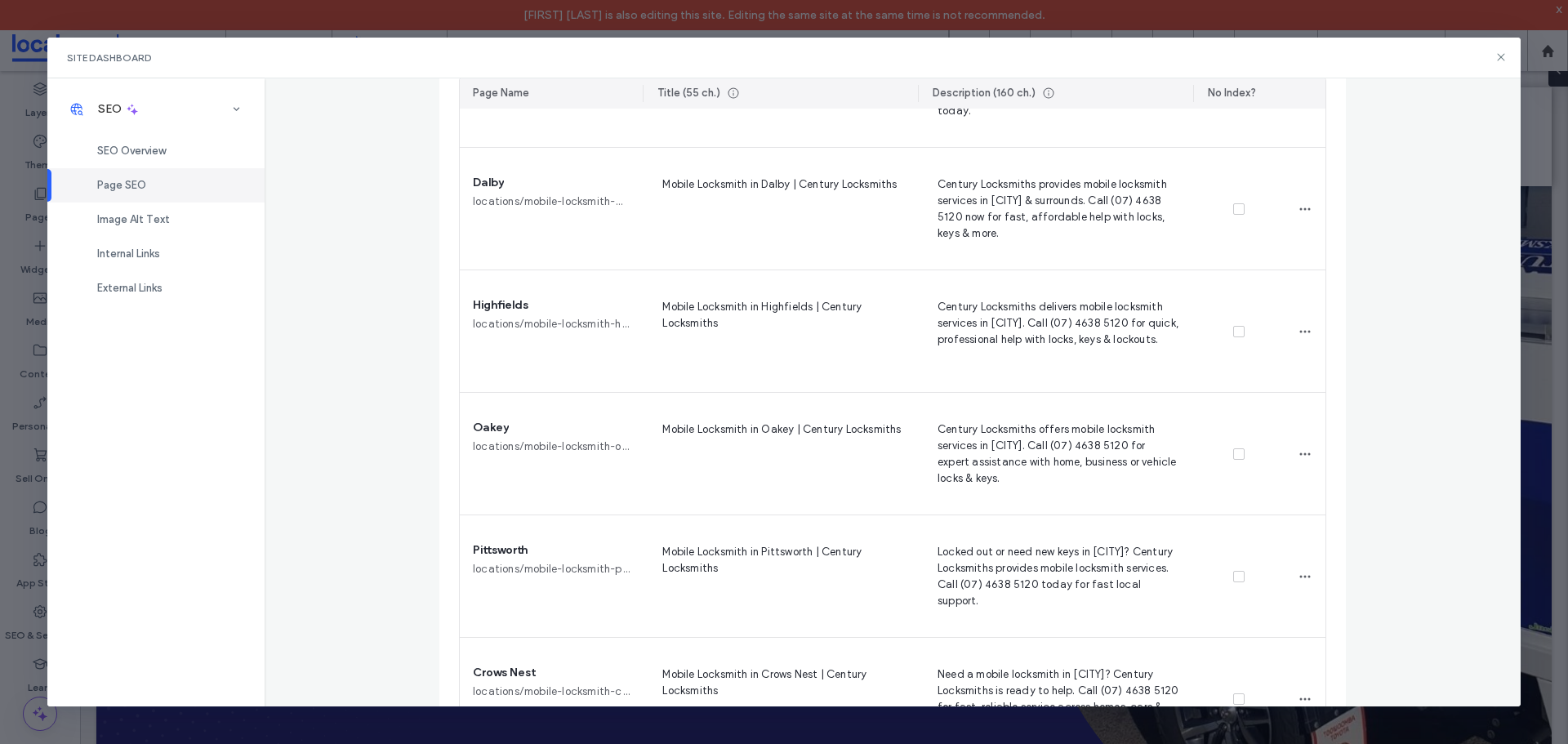 click on "Site Dashboard" at bounding box center [784, 58] 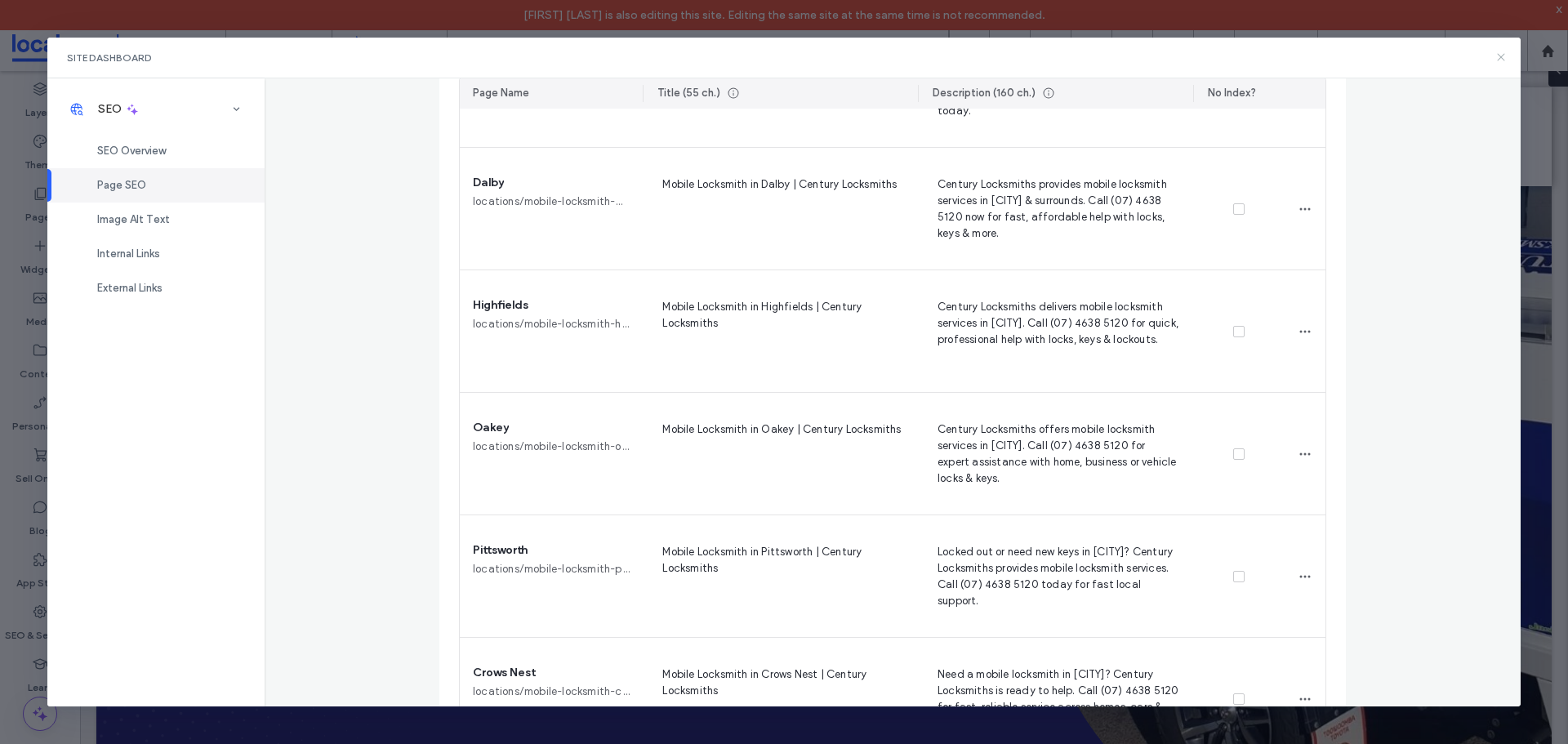 click 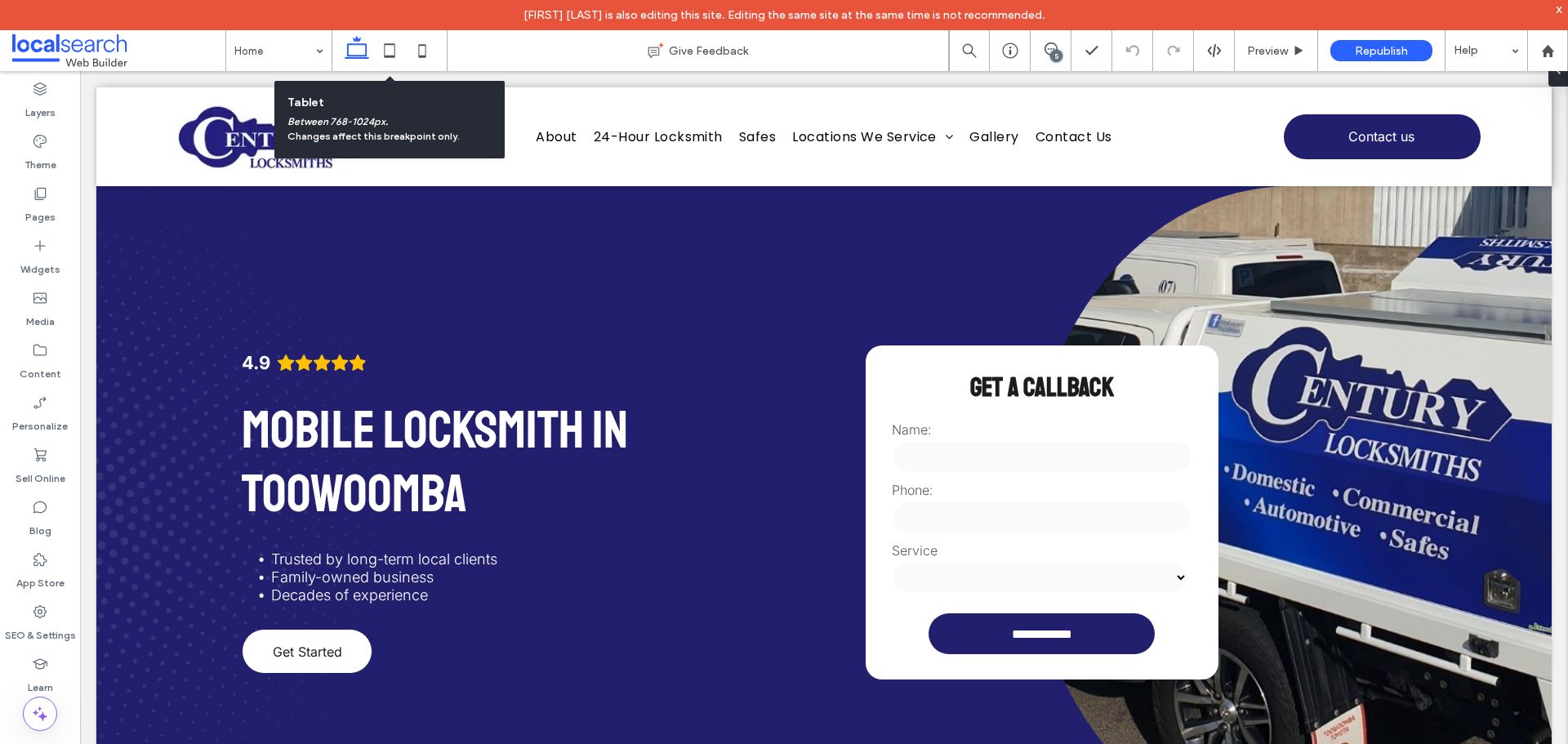 click 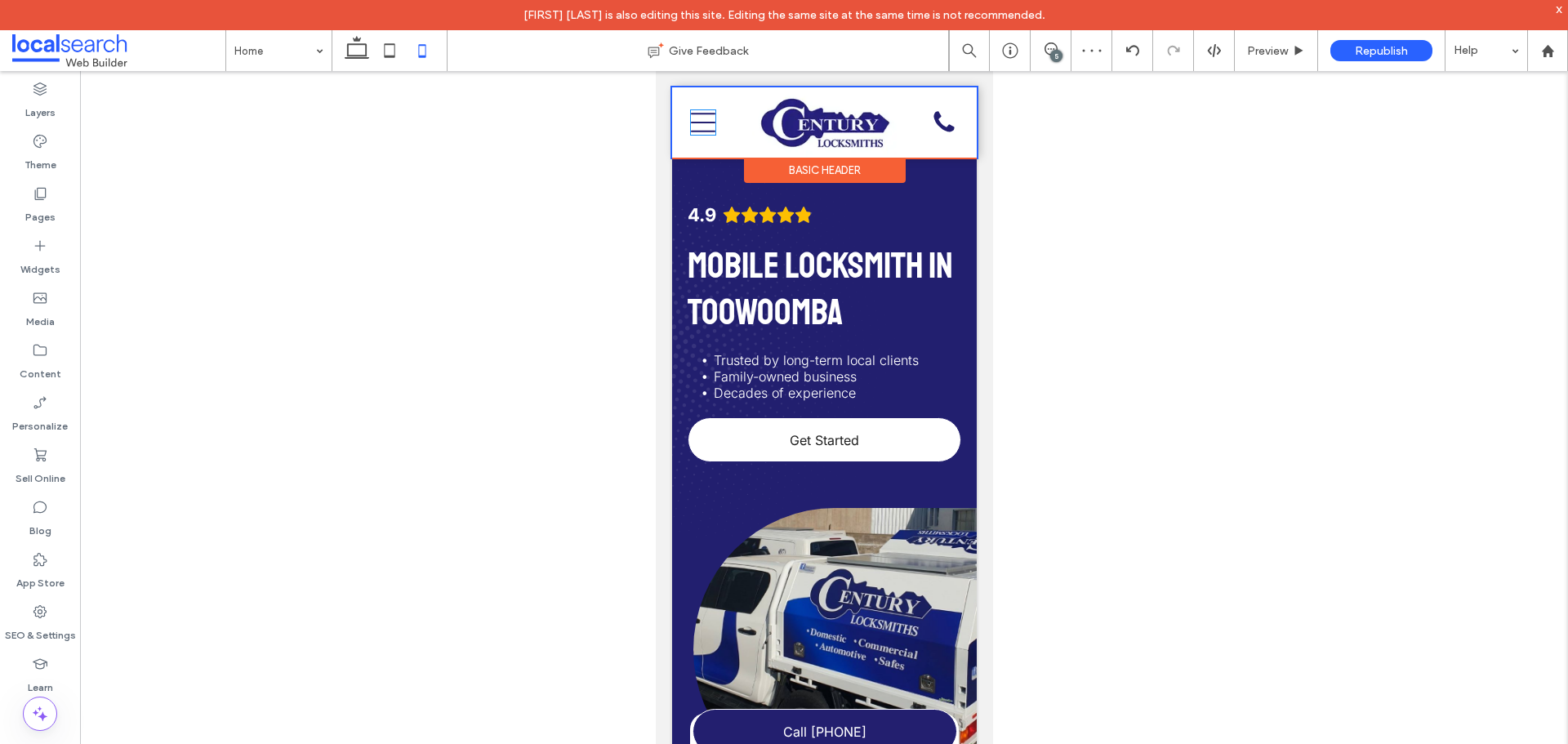 scroll, scrollTop: 0, scrollLeft: 0, axis: both 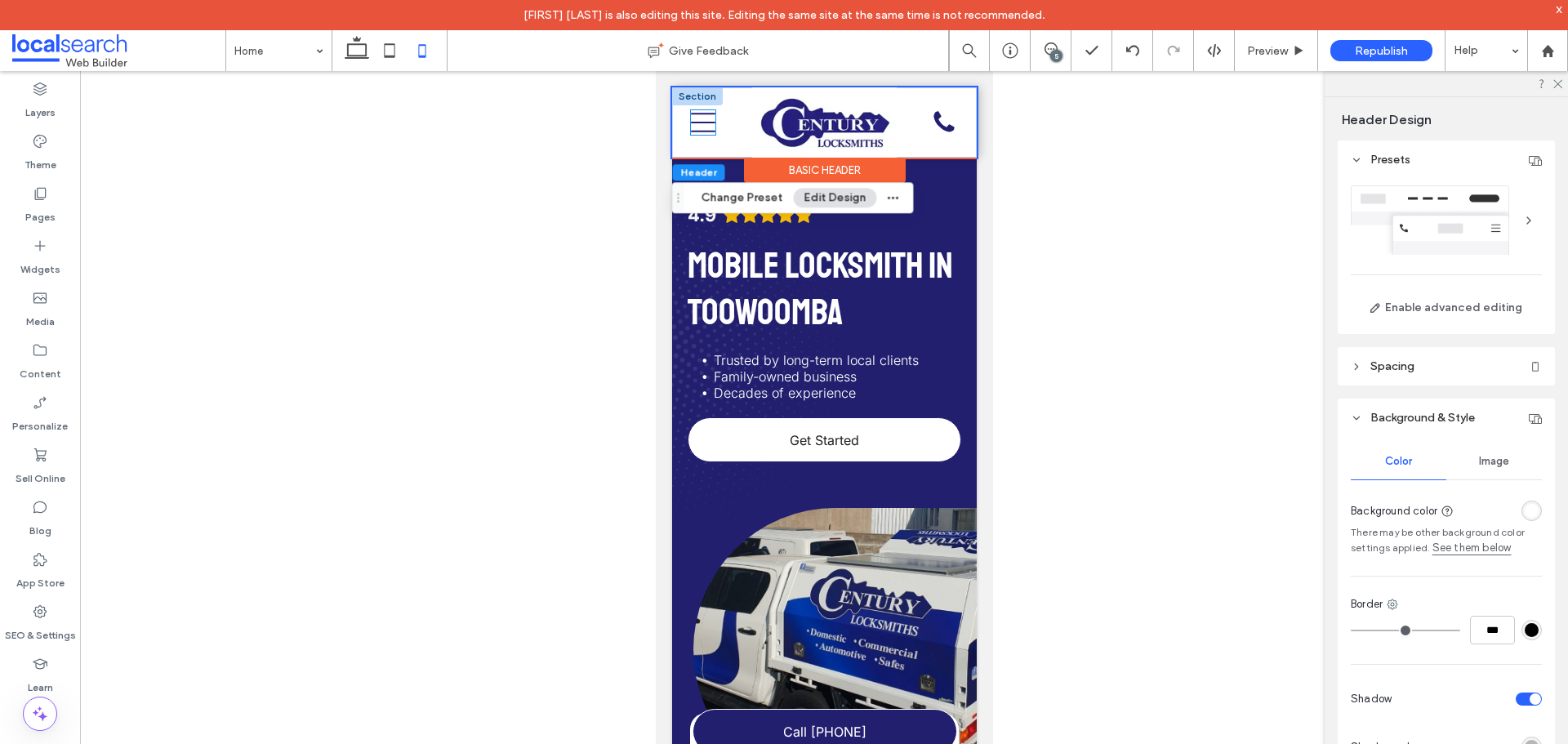click on "Menu Icon" 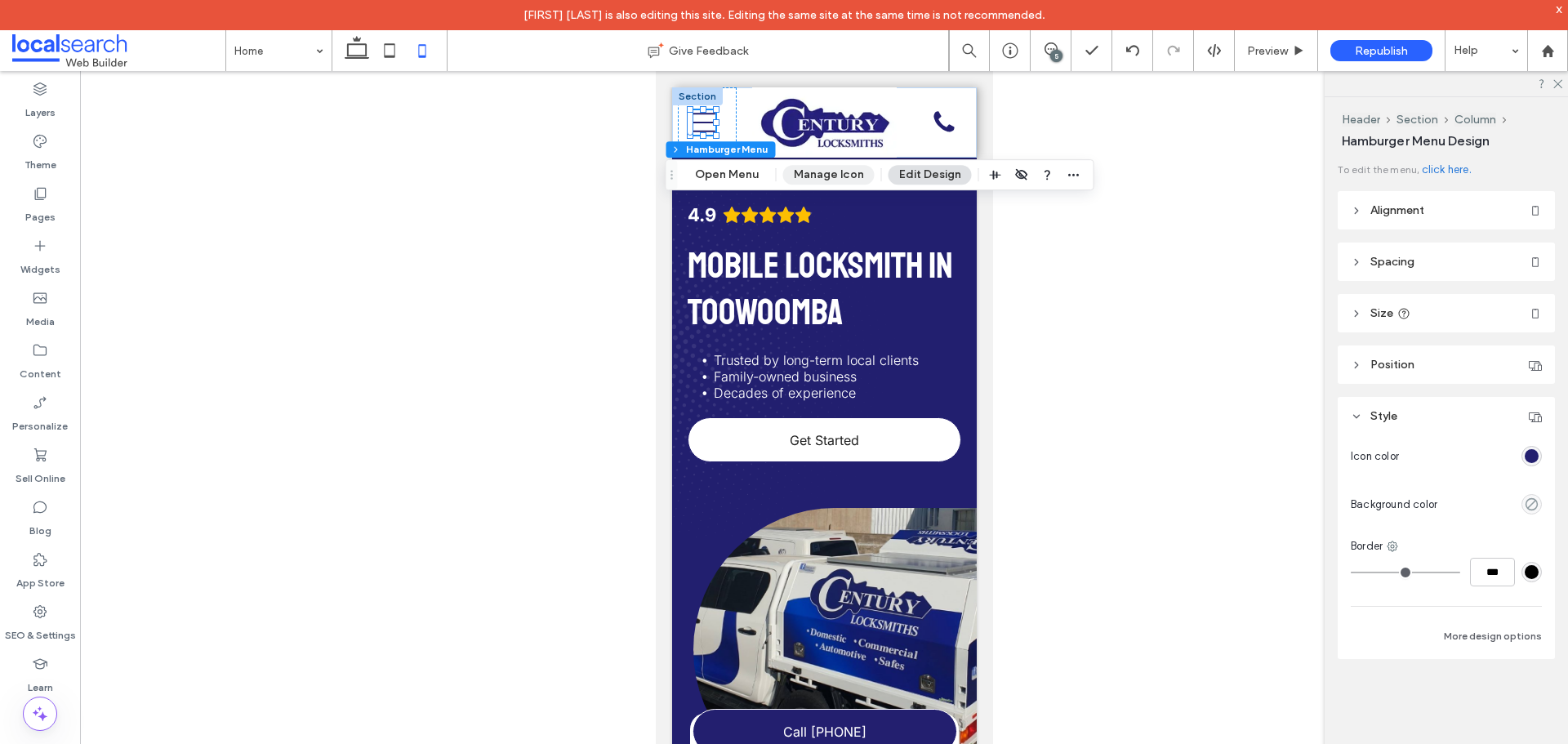 click on "Manage Icon" at bounding box center (829, 175) 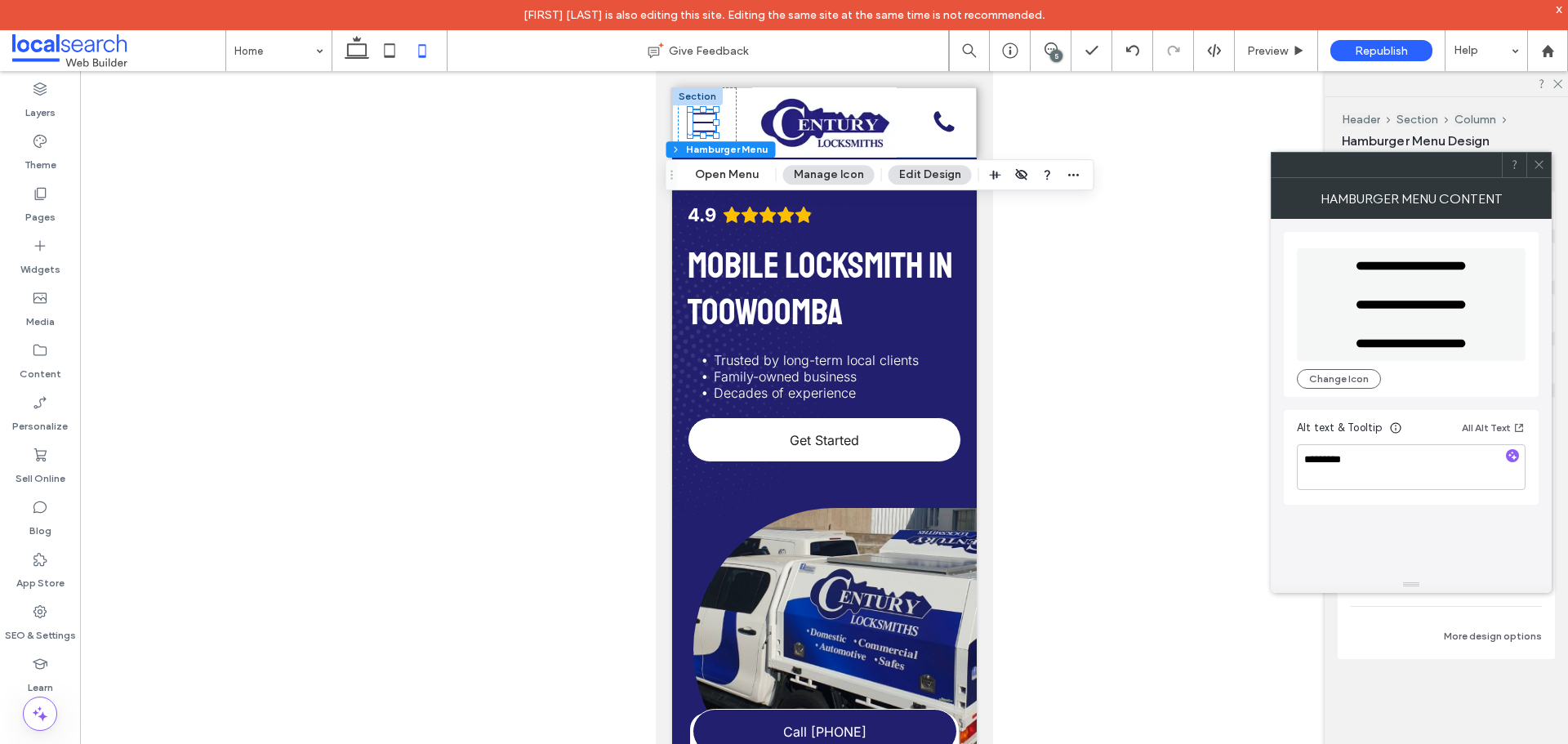 click at bounding box center [1539, 165] 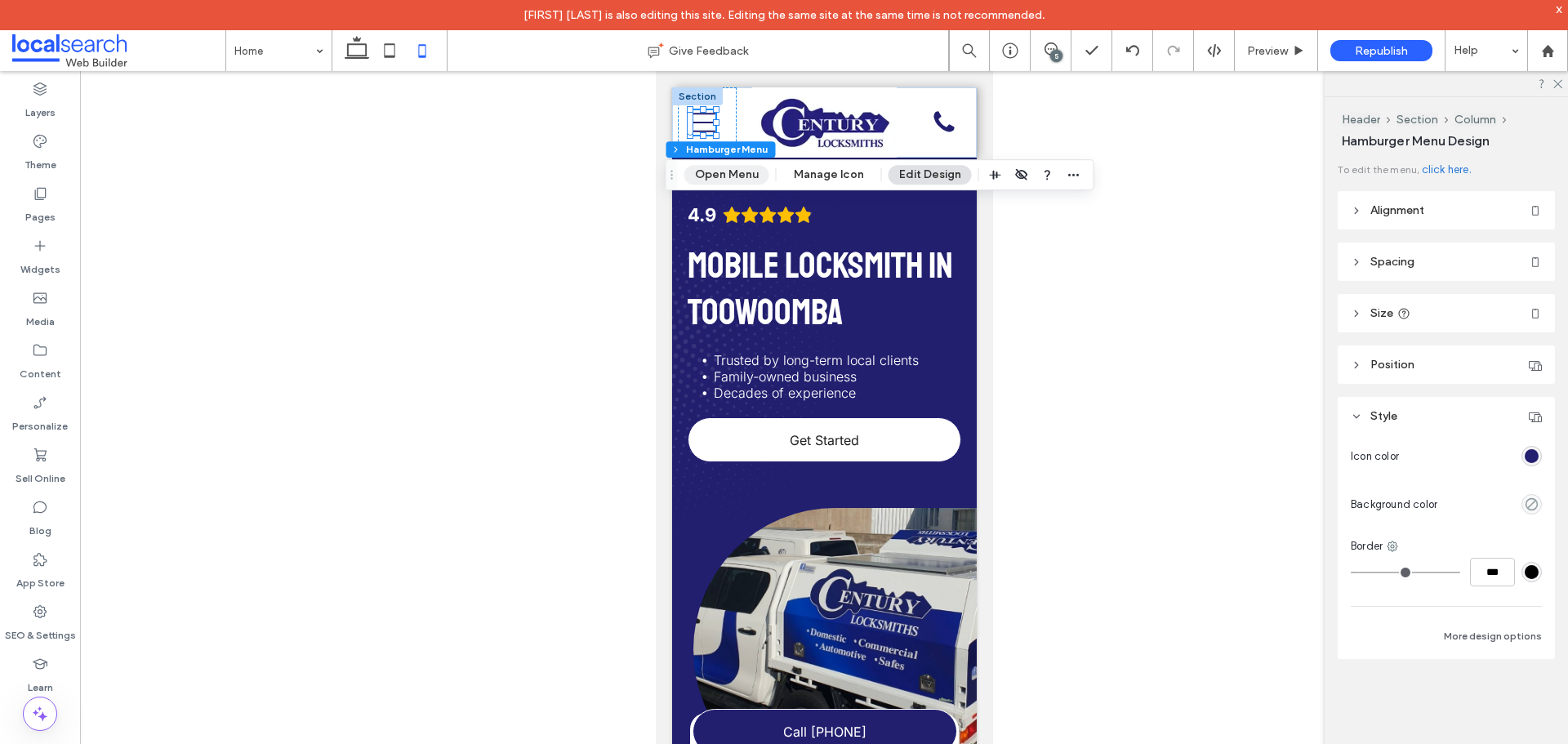 click on "Open Menu" at bounding box center [727, 175] 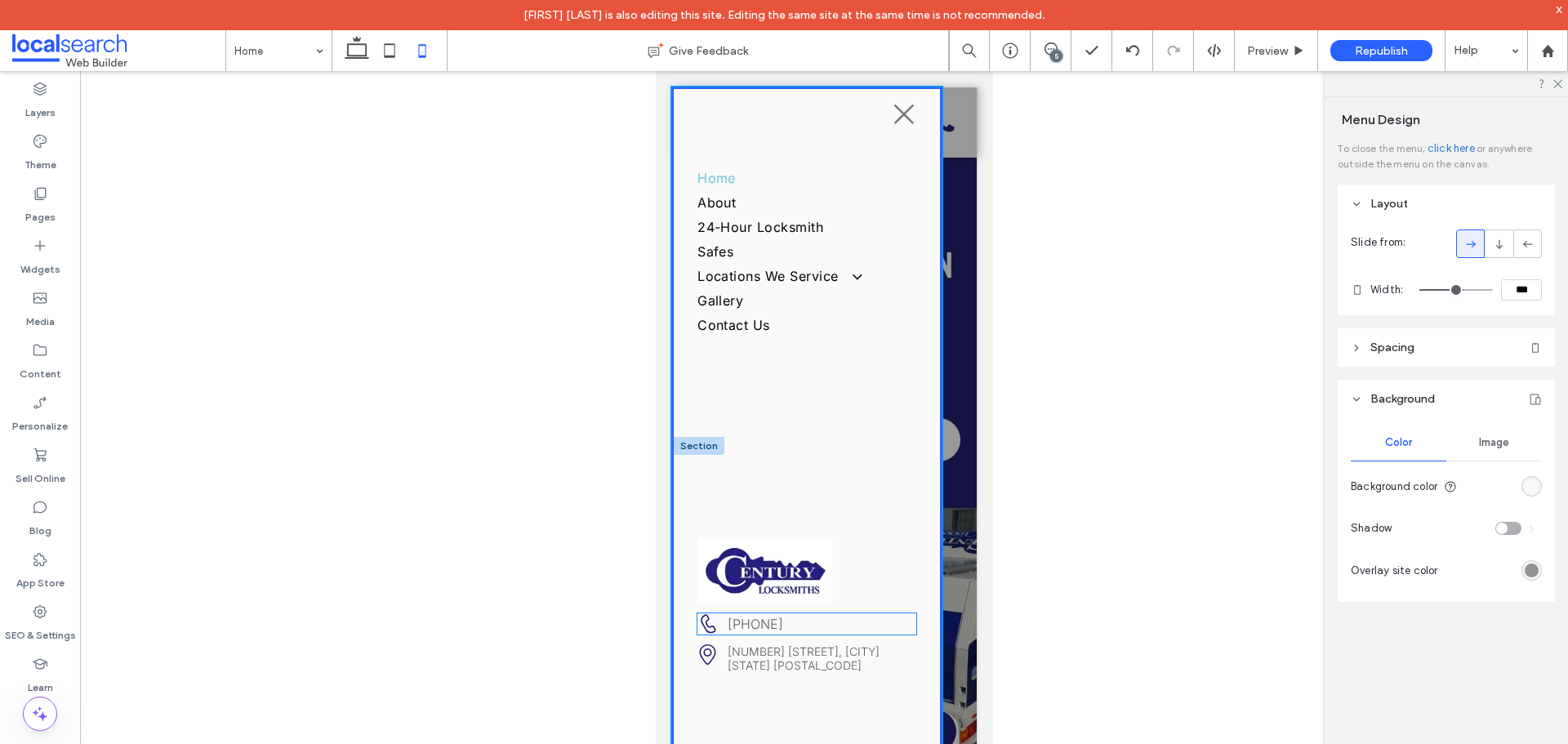 scroll, scrollTop: 29, scrollLeft: 0, axis: vertical 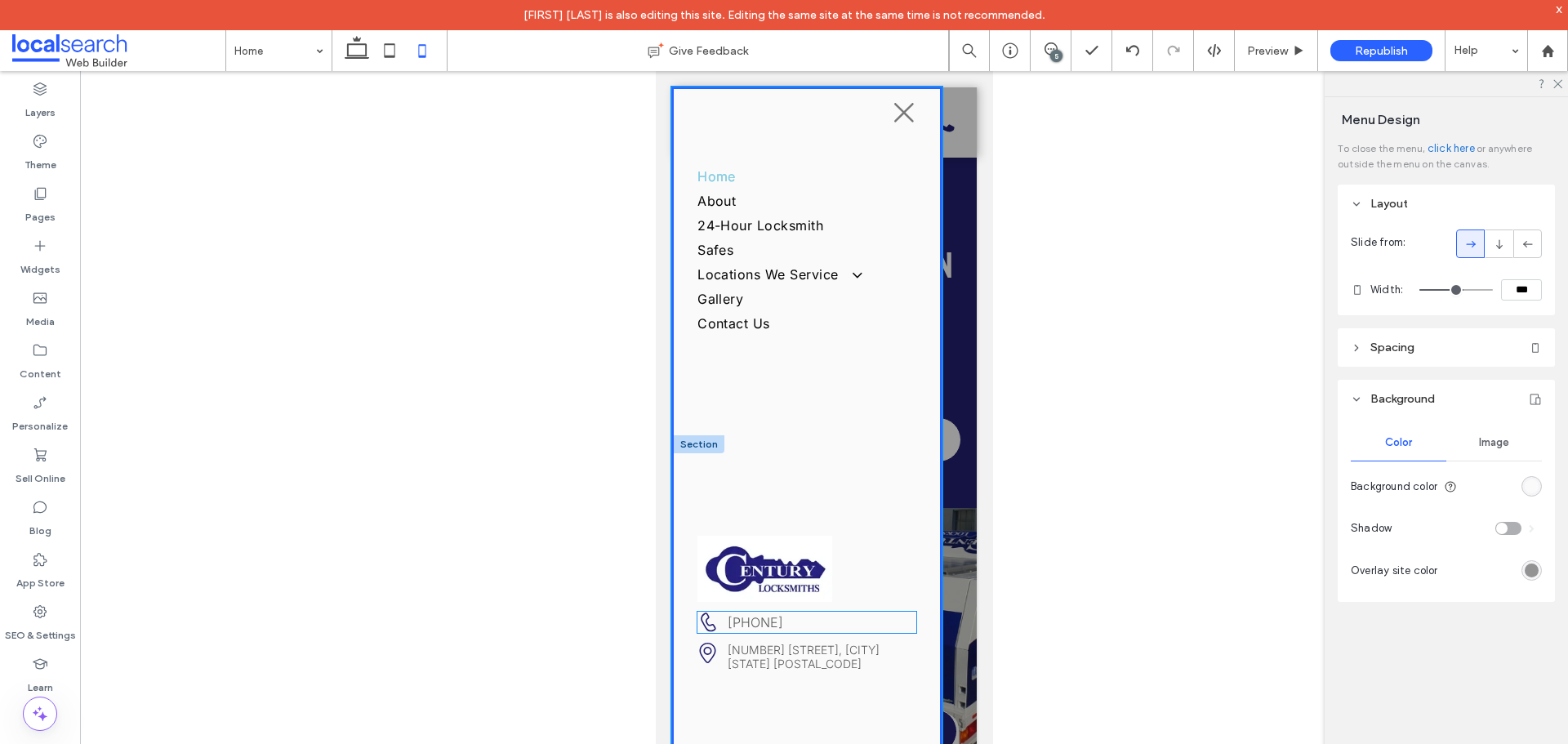 click on "Phone Icon" 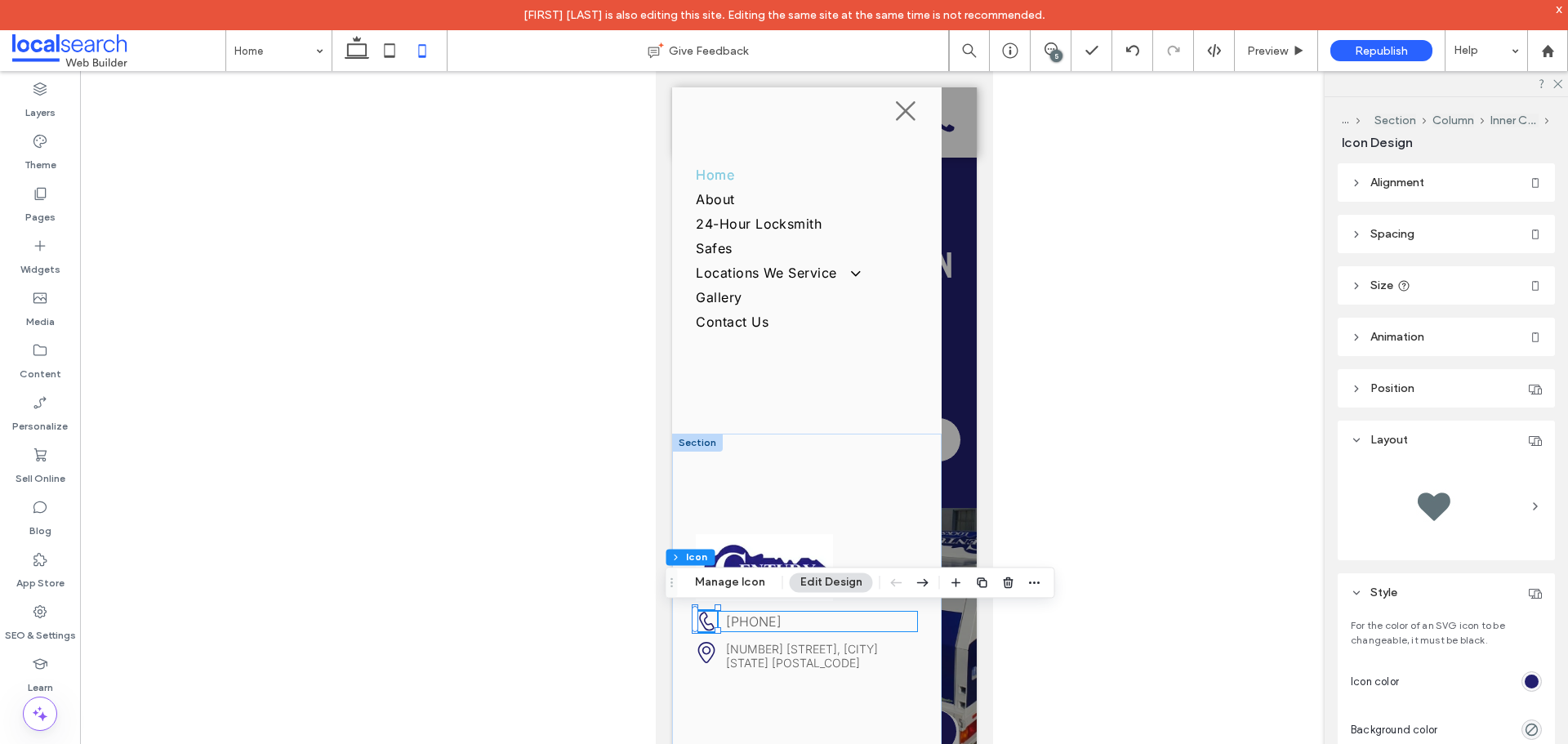 scroll, scrollTop: 27, scrollLeft: 0, axis: vertical 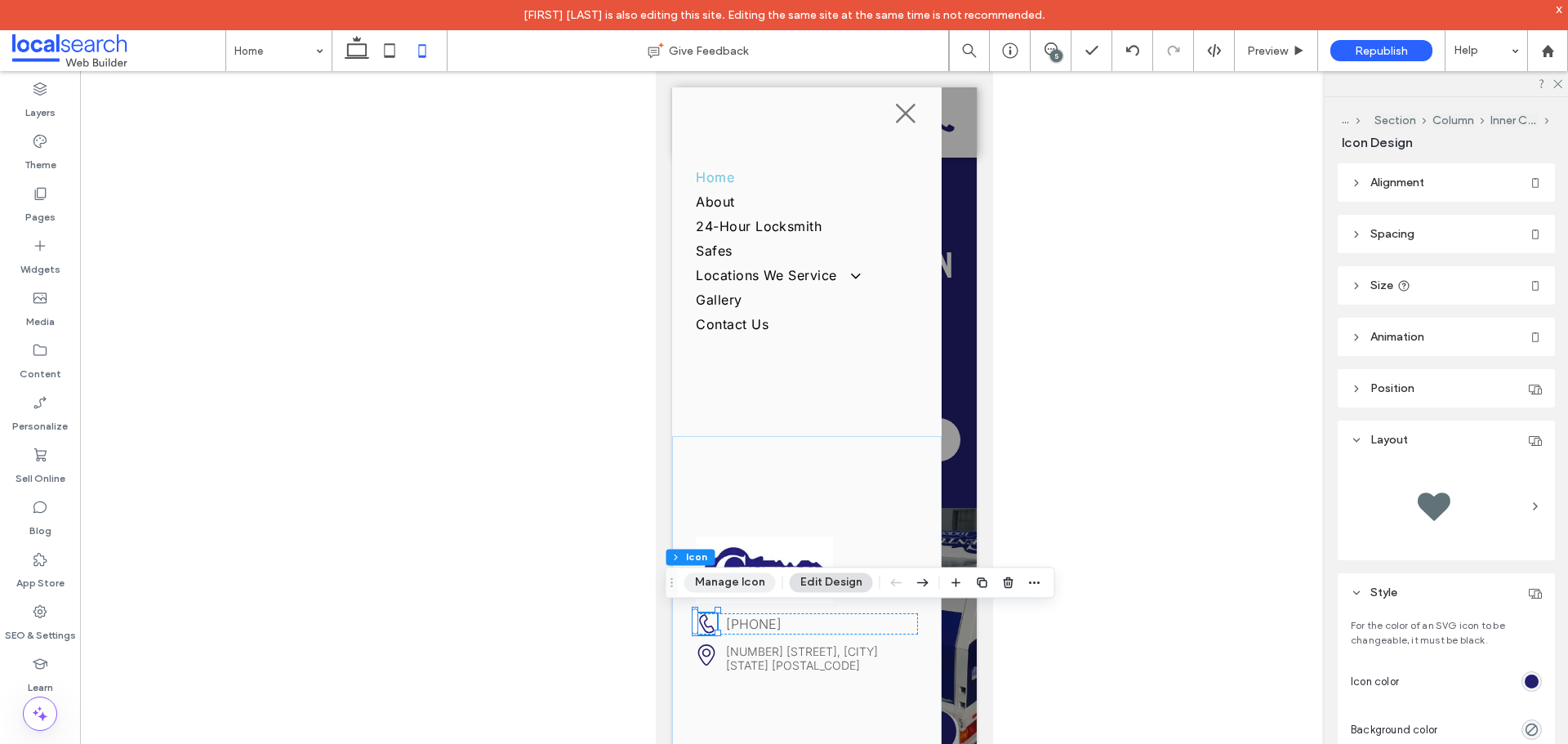 click on "Manage Icon" at bounding box center [730, 582] 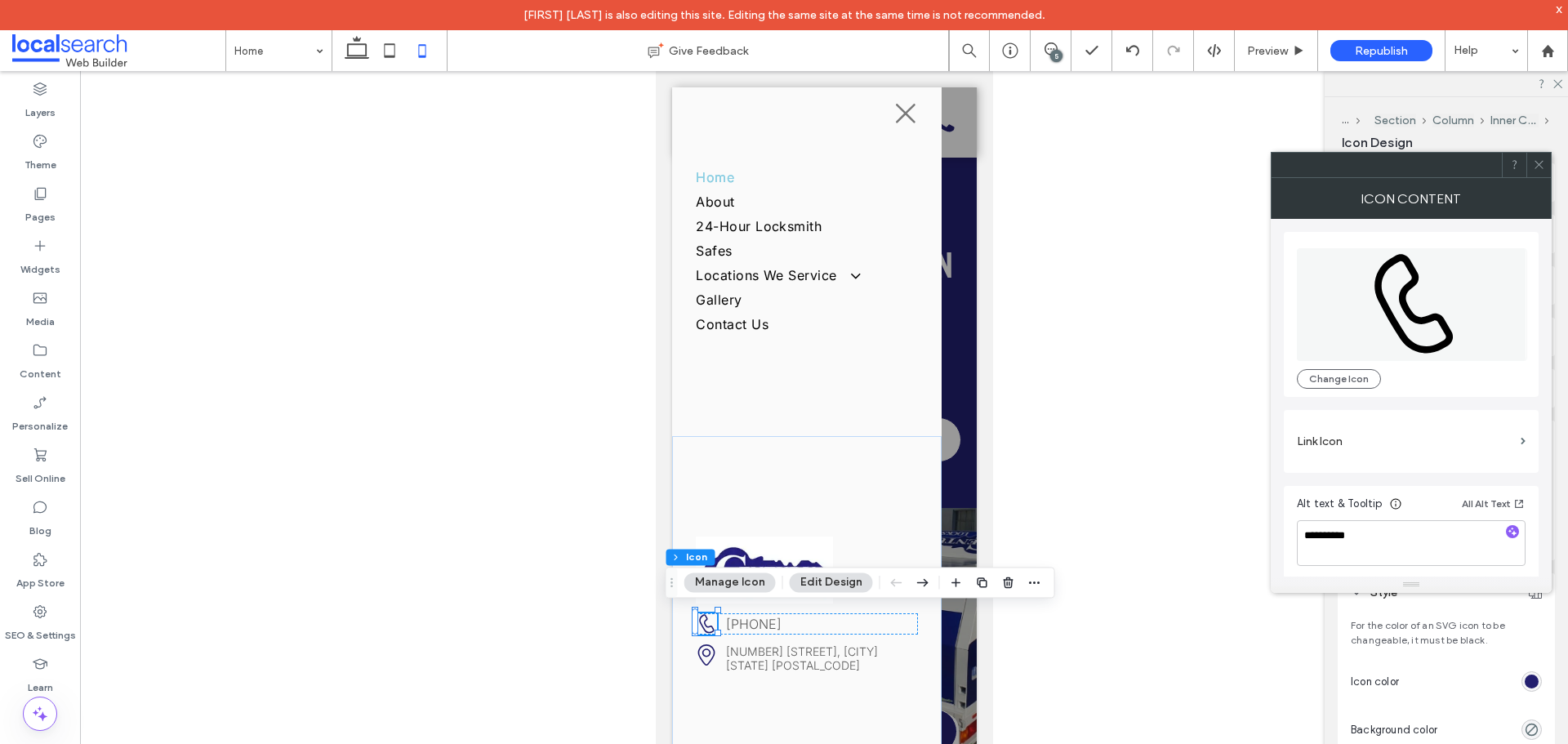click 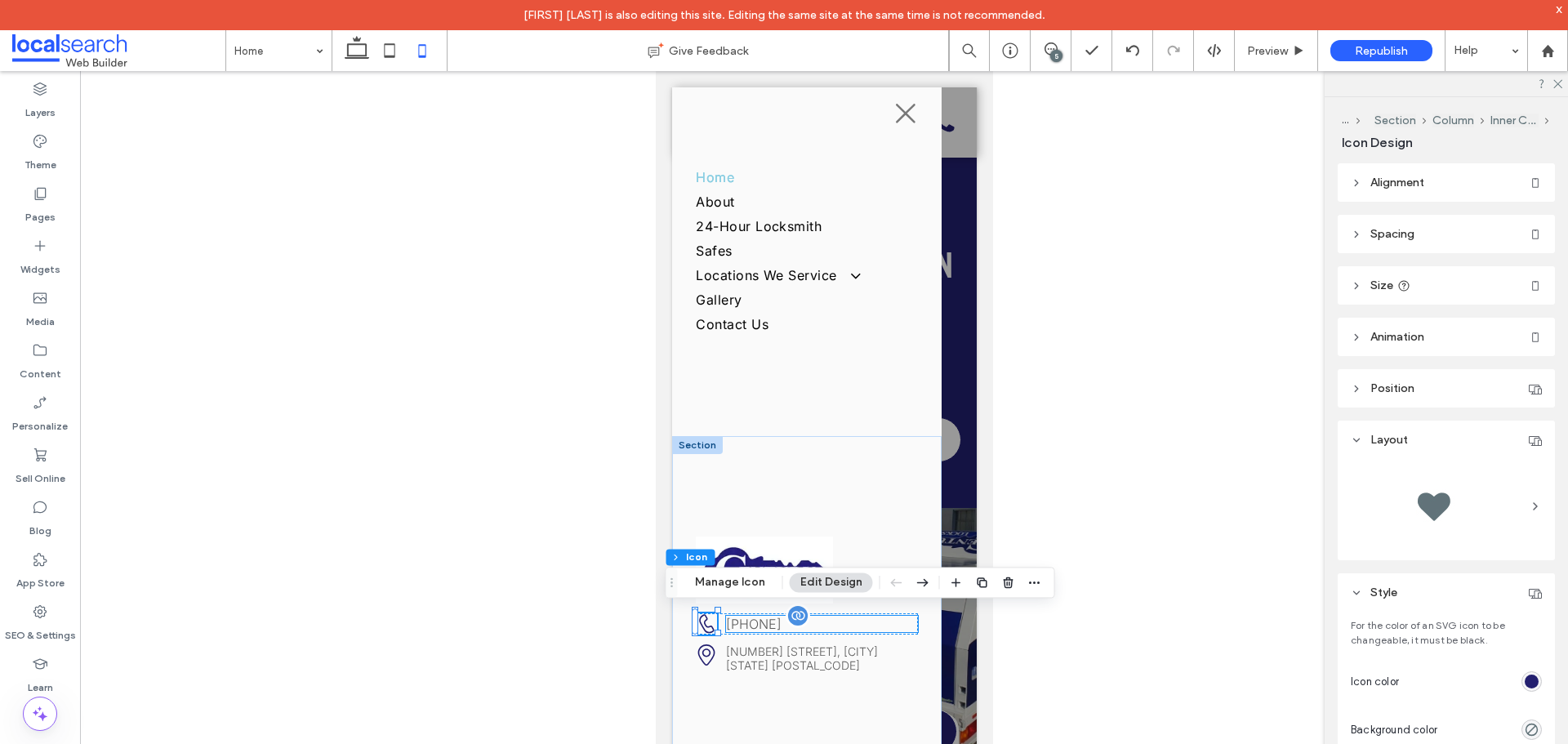 click on "07 4638 5120" at bounding box center (753, 624) 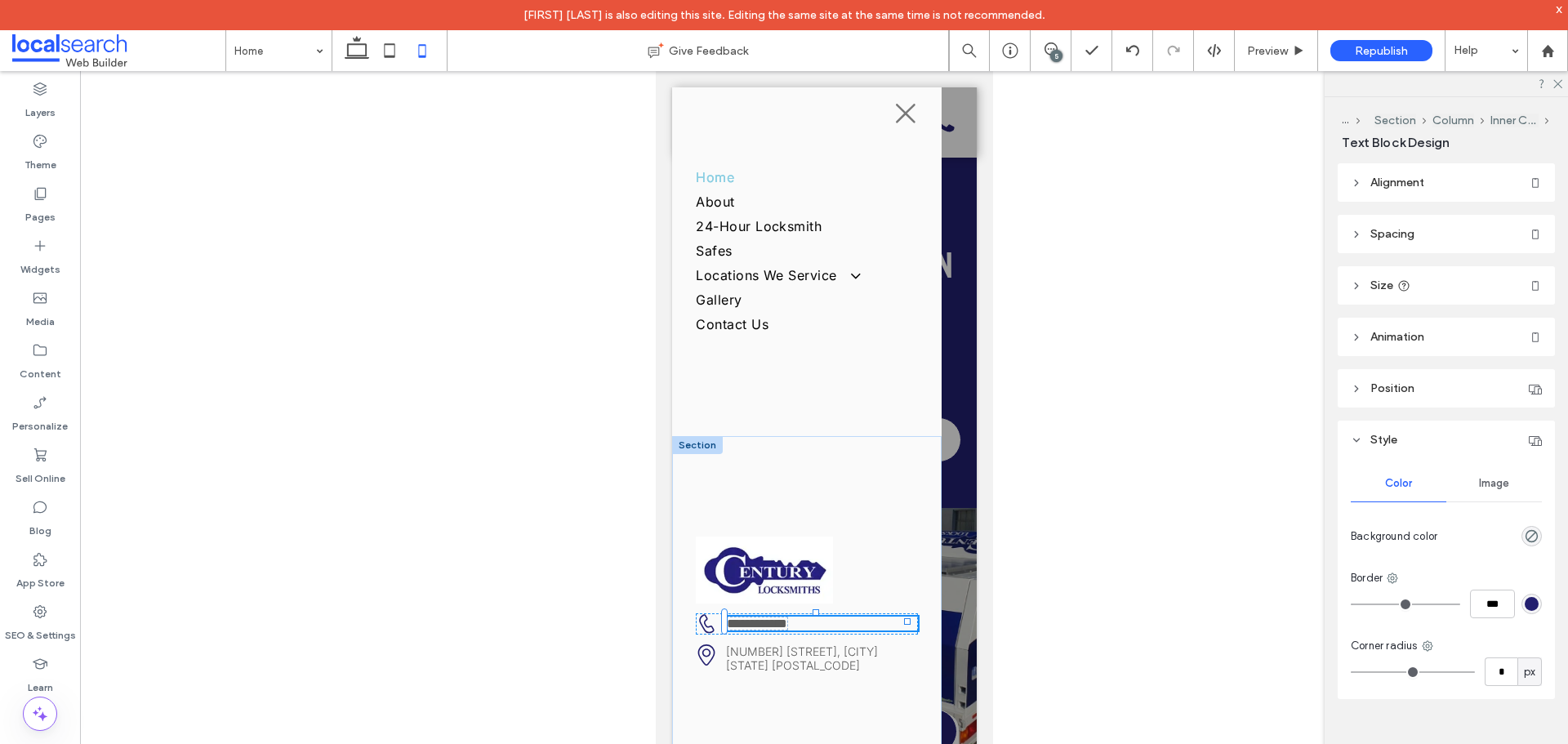 type on "*****" 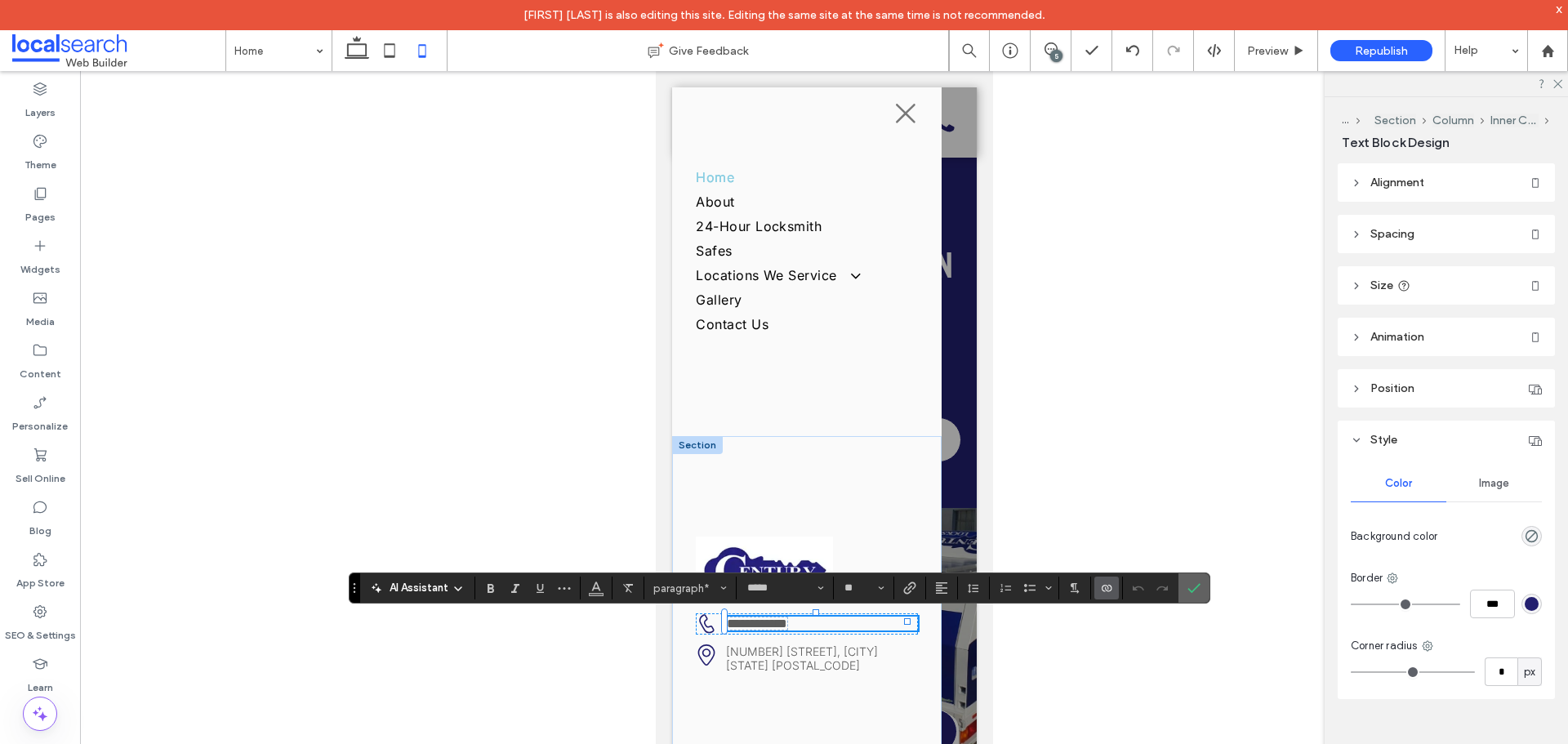 drag, startPoint x: 1189, startPoint y: 586, endPoint x: 151, endPoint y: 597, distance: 1038.0583 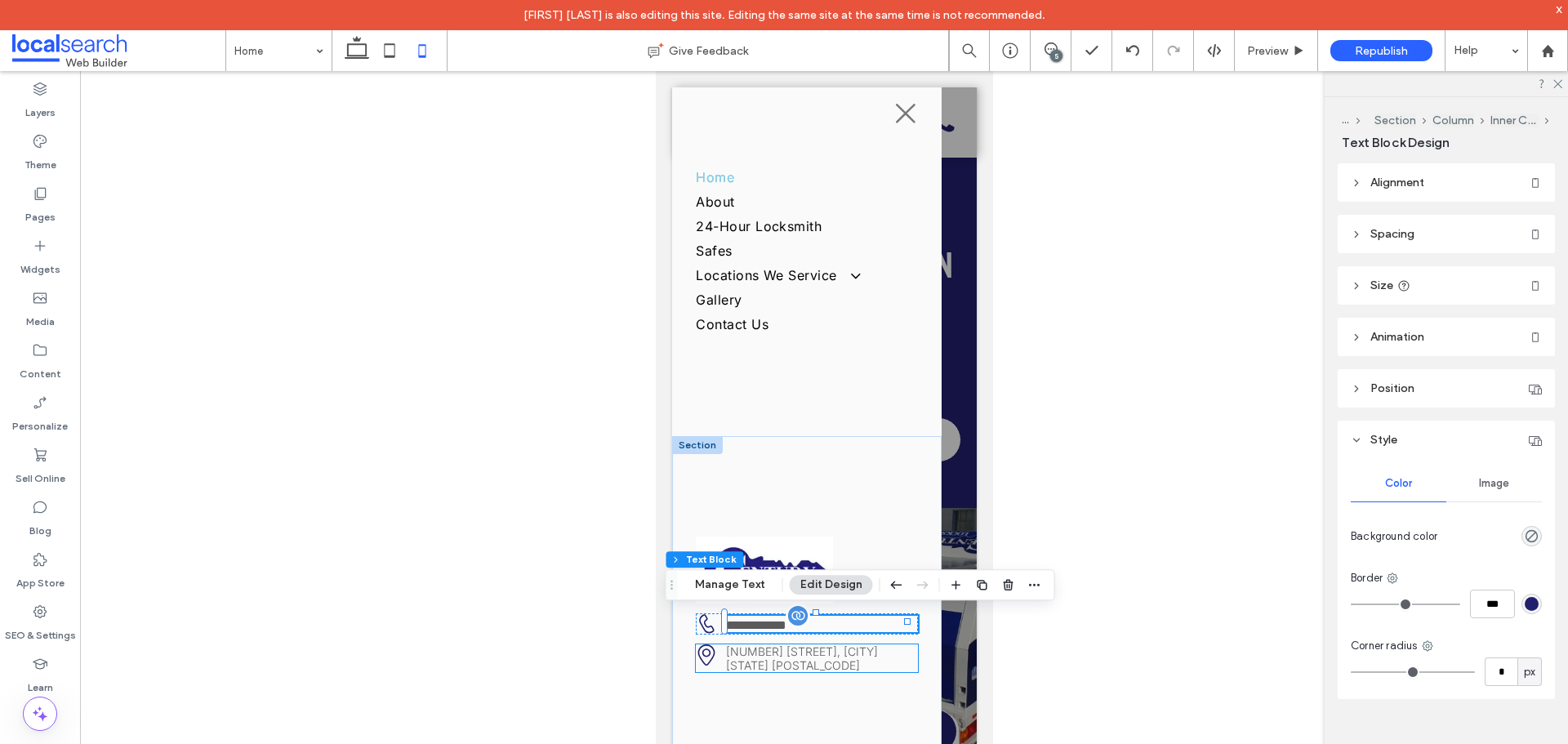 click on "14 Wylie St, Toowoomba City QLD 4350" at bounding box center [821, 658] 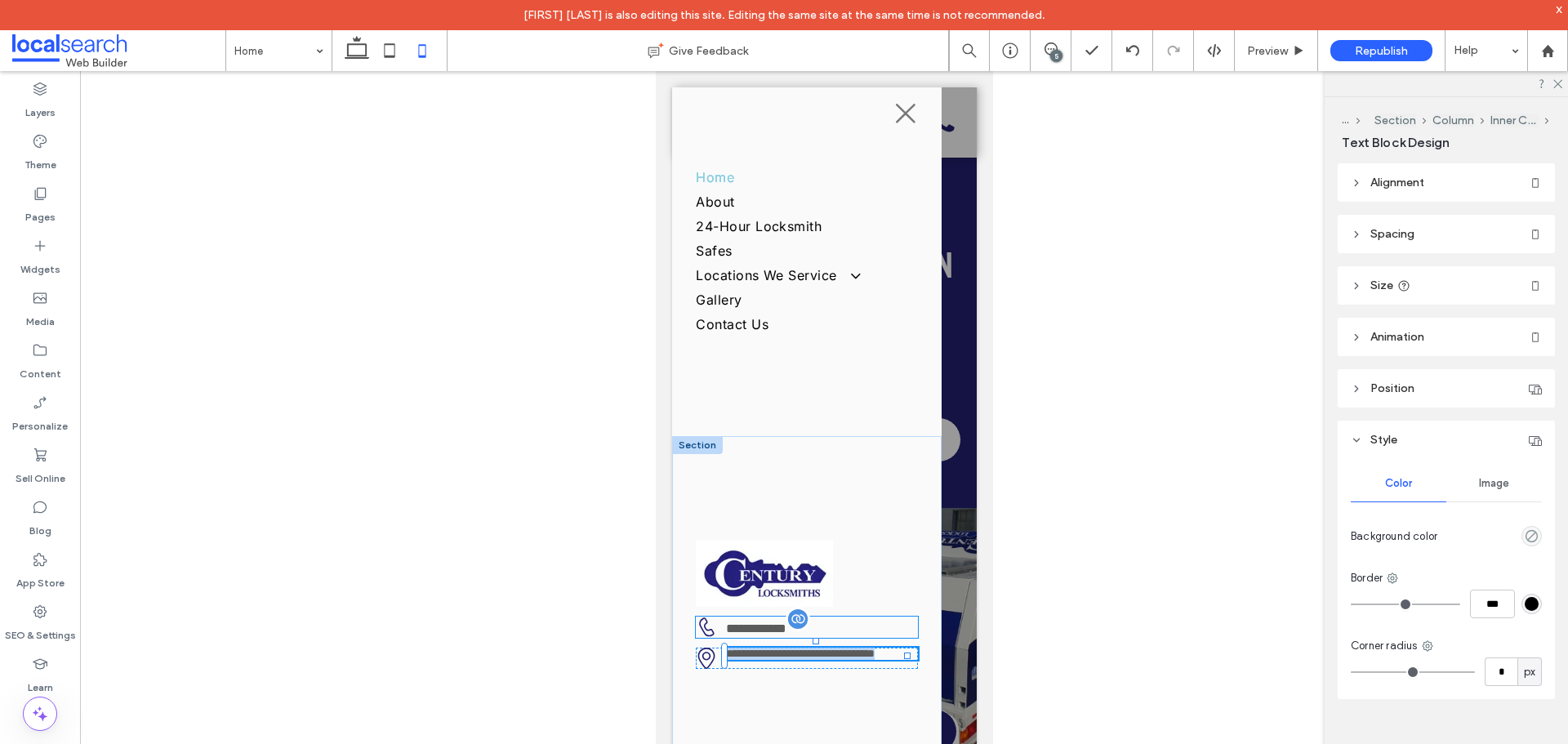type on "*****" 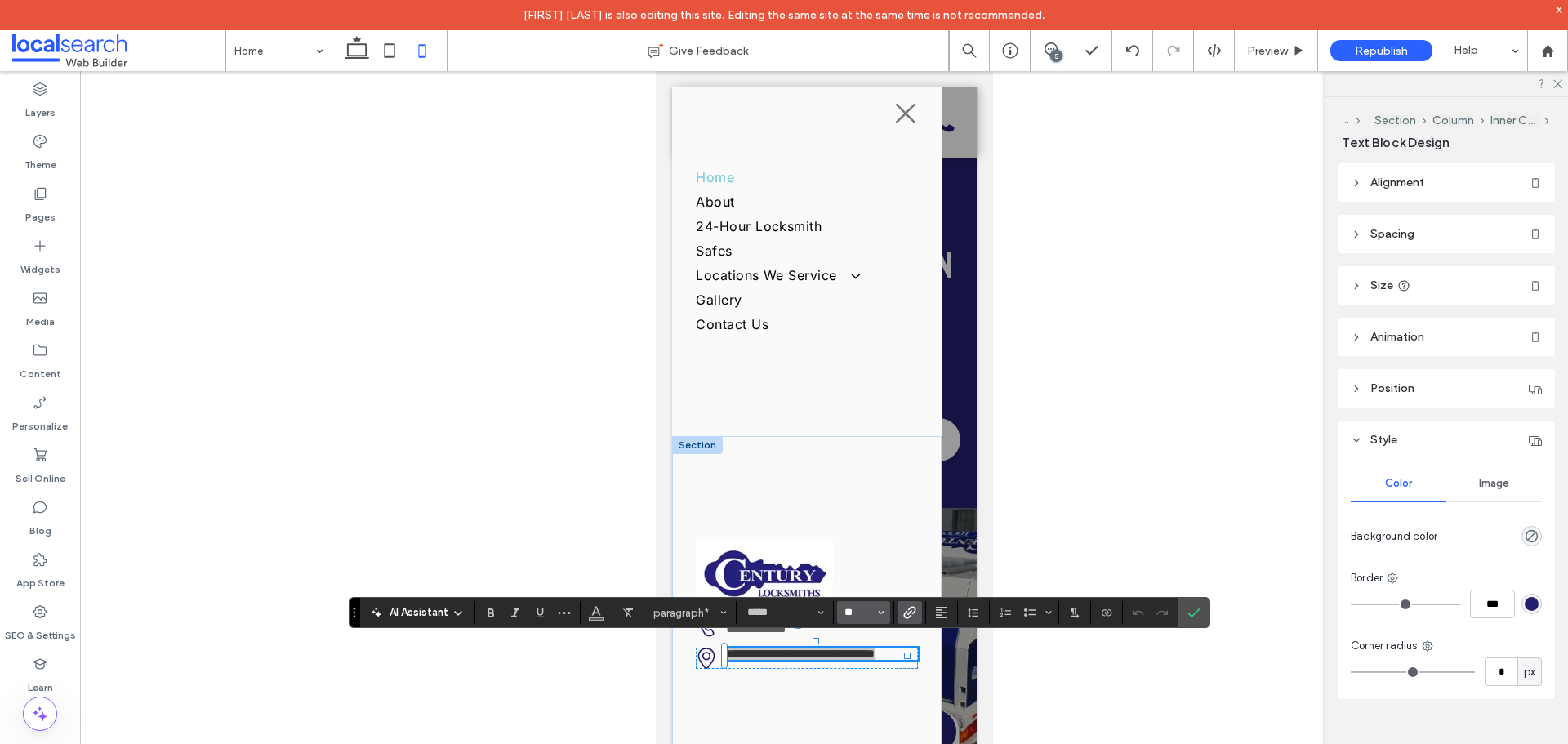 drag, startPoint x: 861, startPoint y: 613, endPoint x: 205, endPoint y: 564, distance: 657.82748 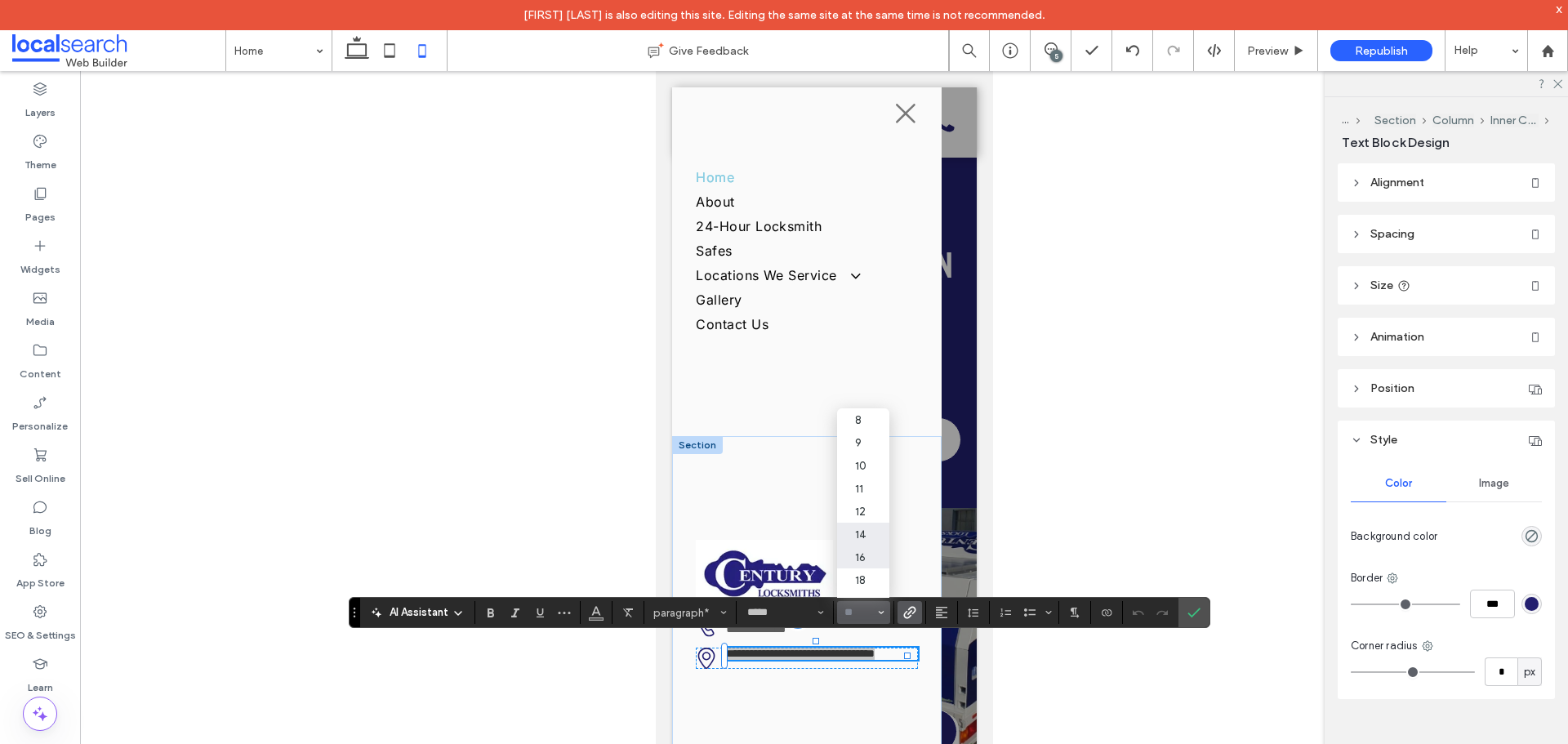 click on "16" at bounding box center [863, 557] 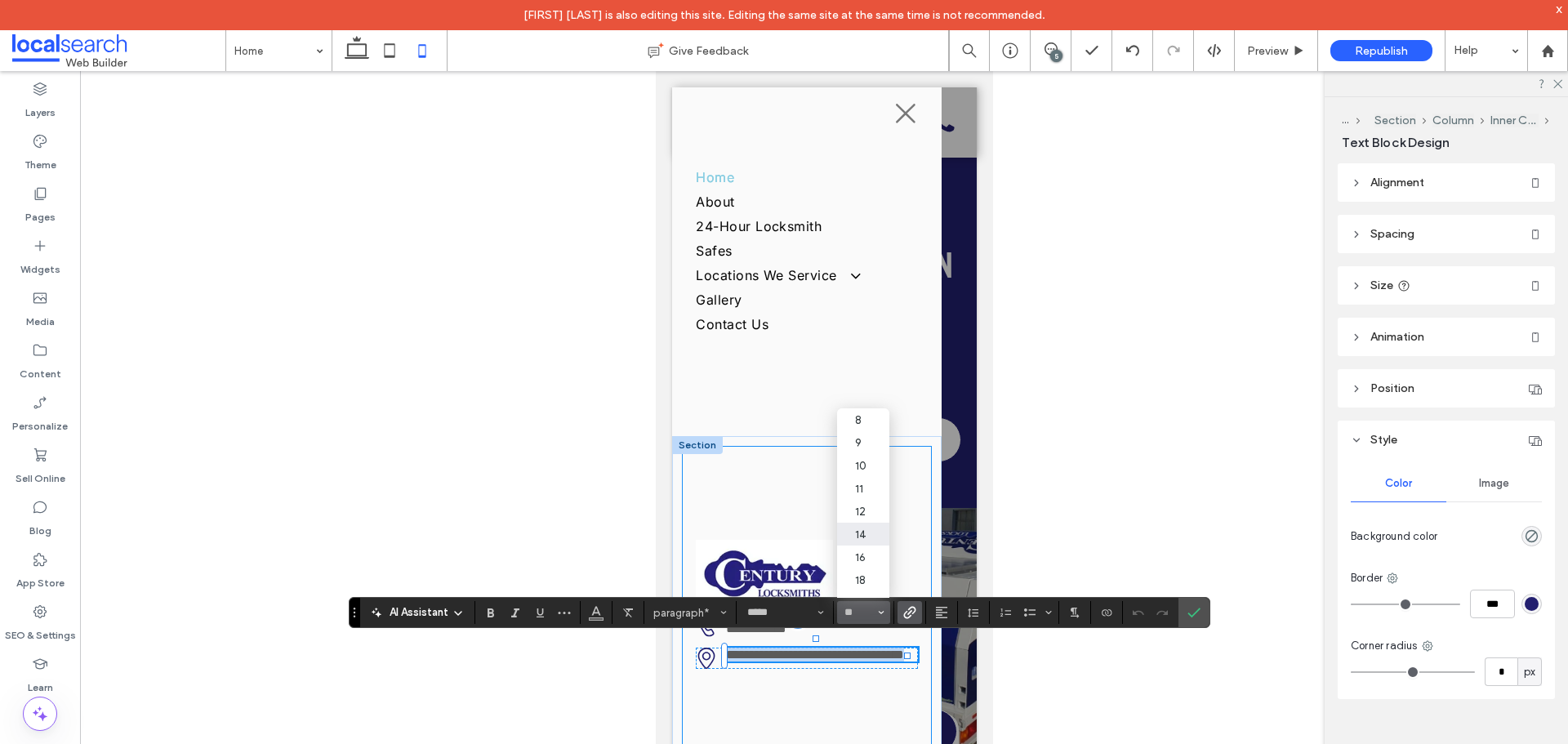 type on "**" 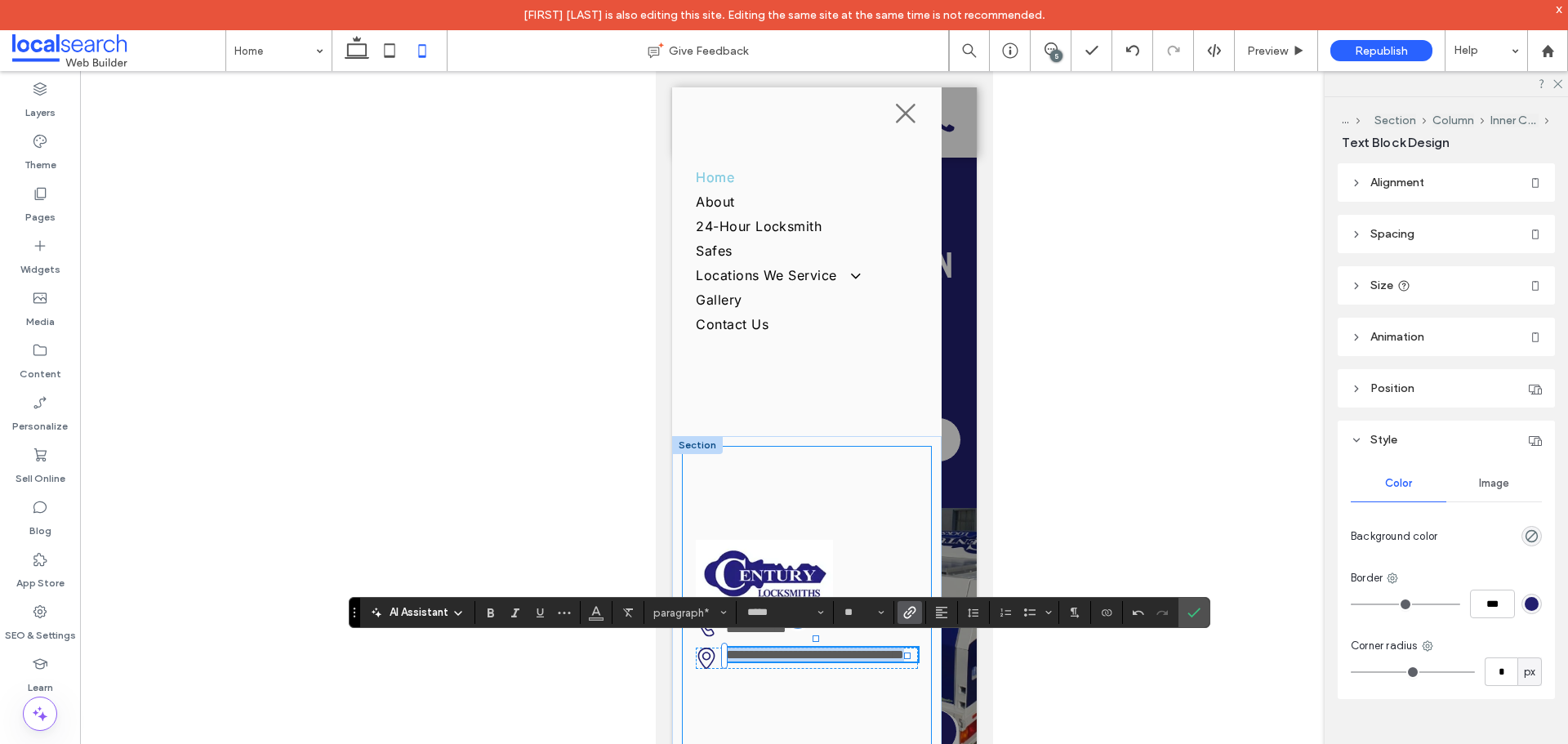 scroll, scrollTop: 25, scrollLeft: 0, axis: vertical 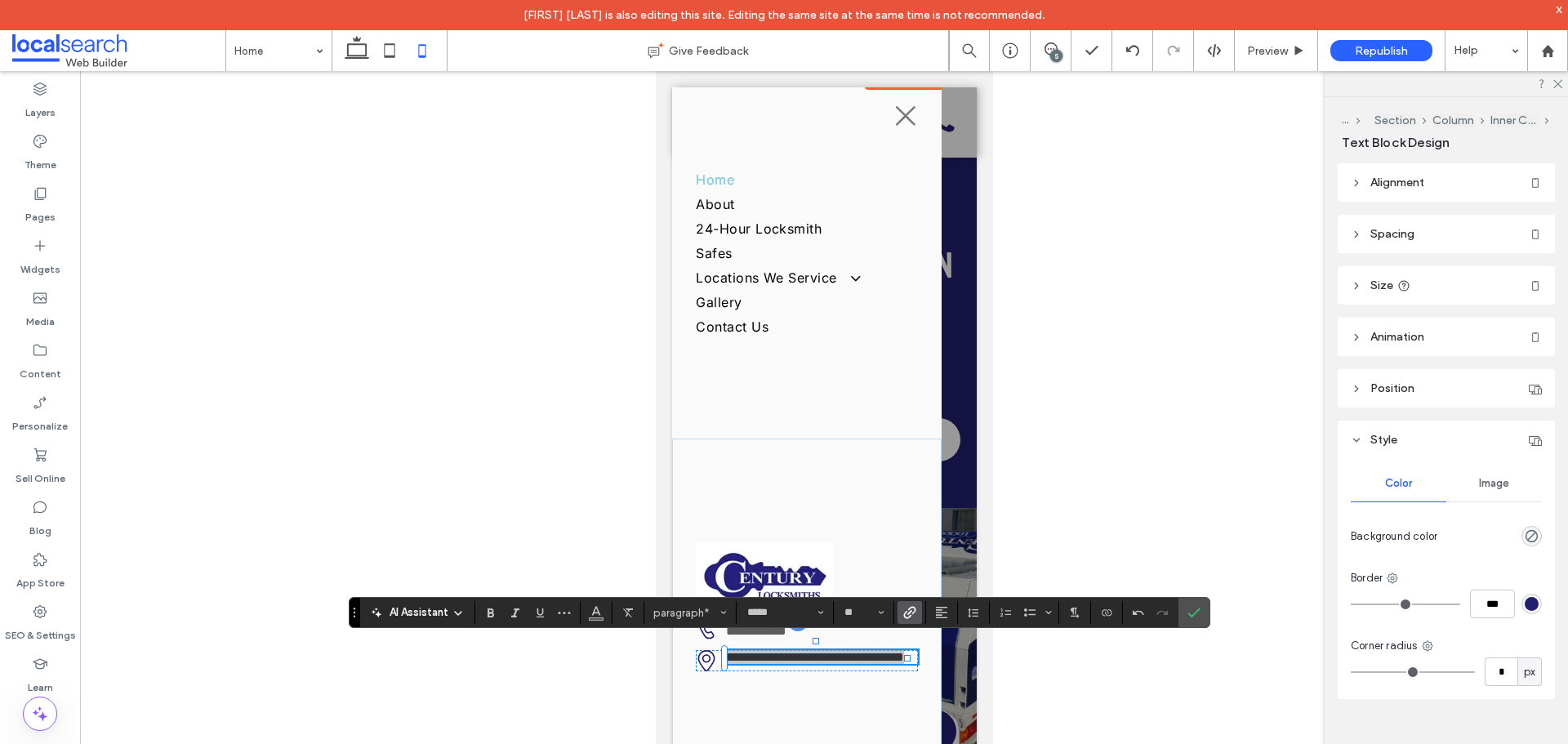 click 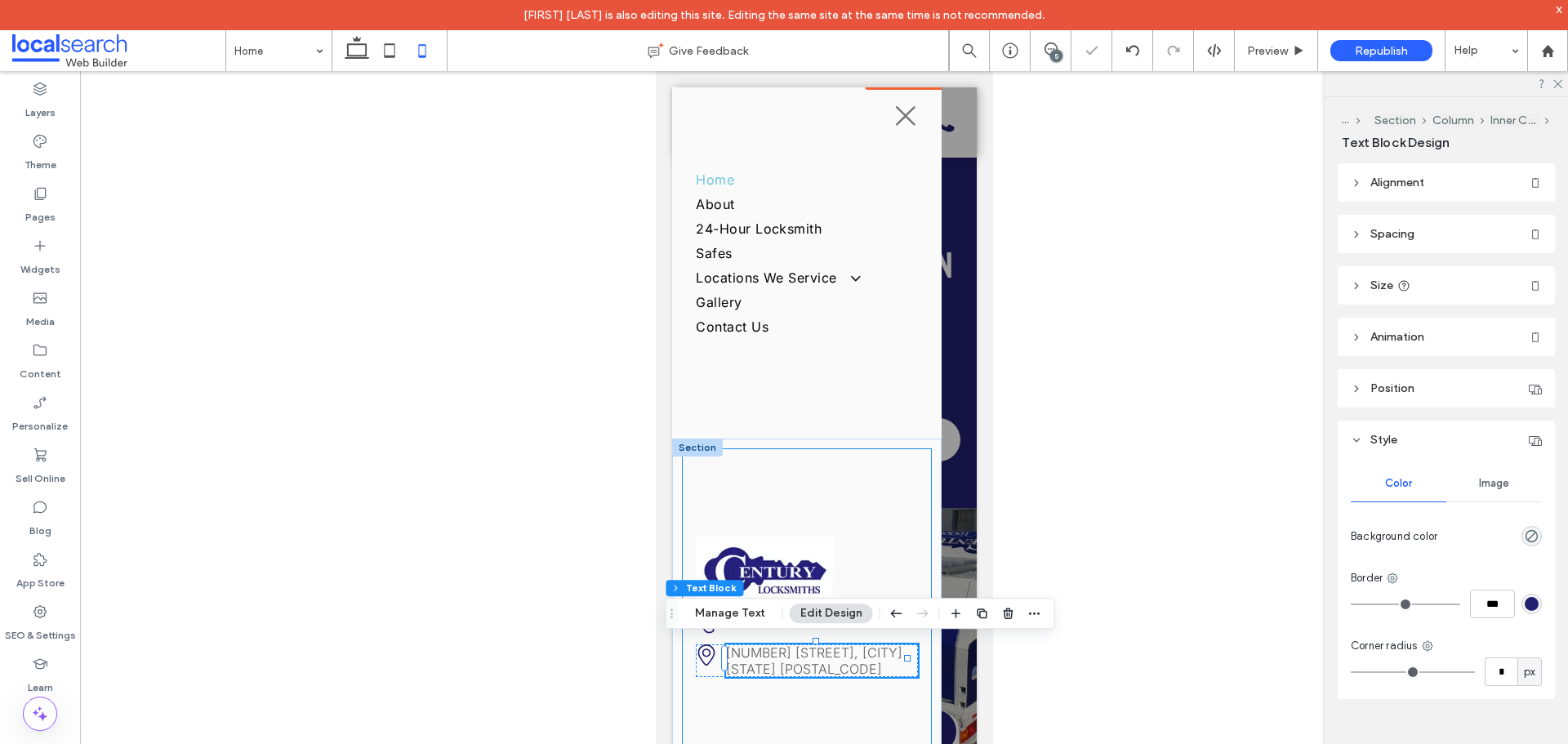 click on "**********" at bounding box center (806, 606) 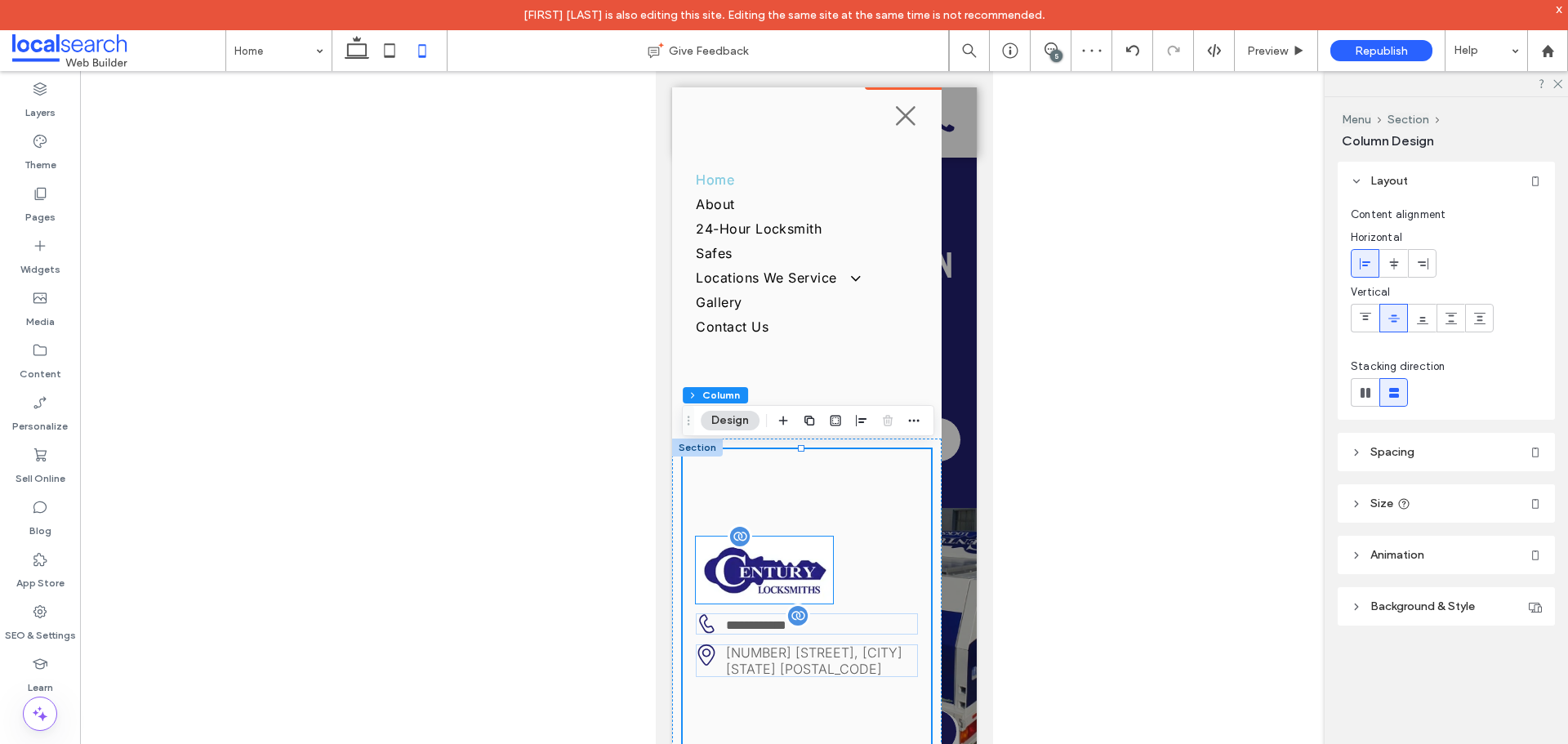 click at bounding box center (763, 570) 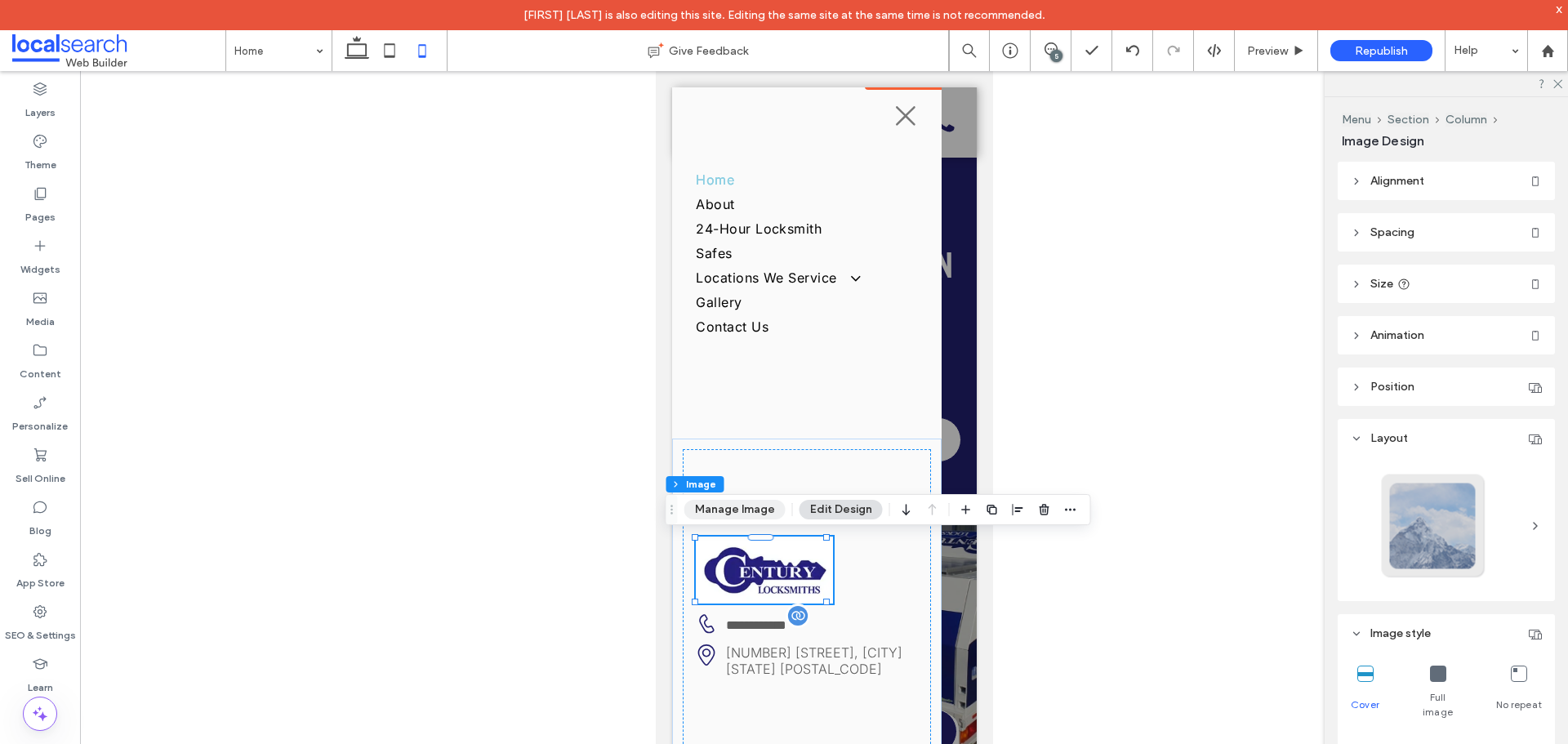 click on "Manage Image" at bounding box center (735, 510) 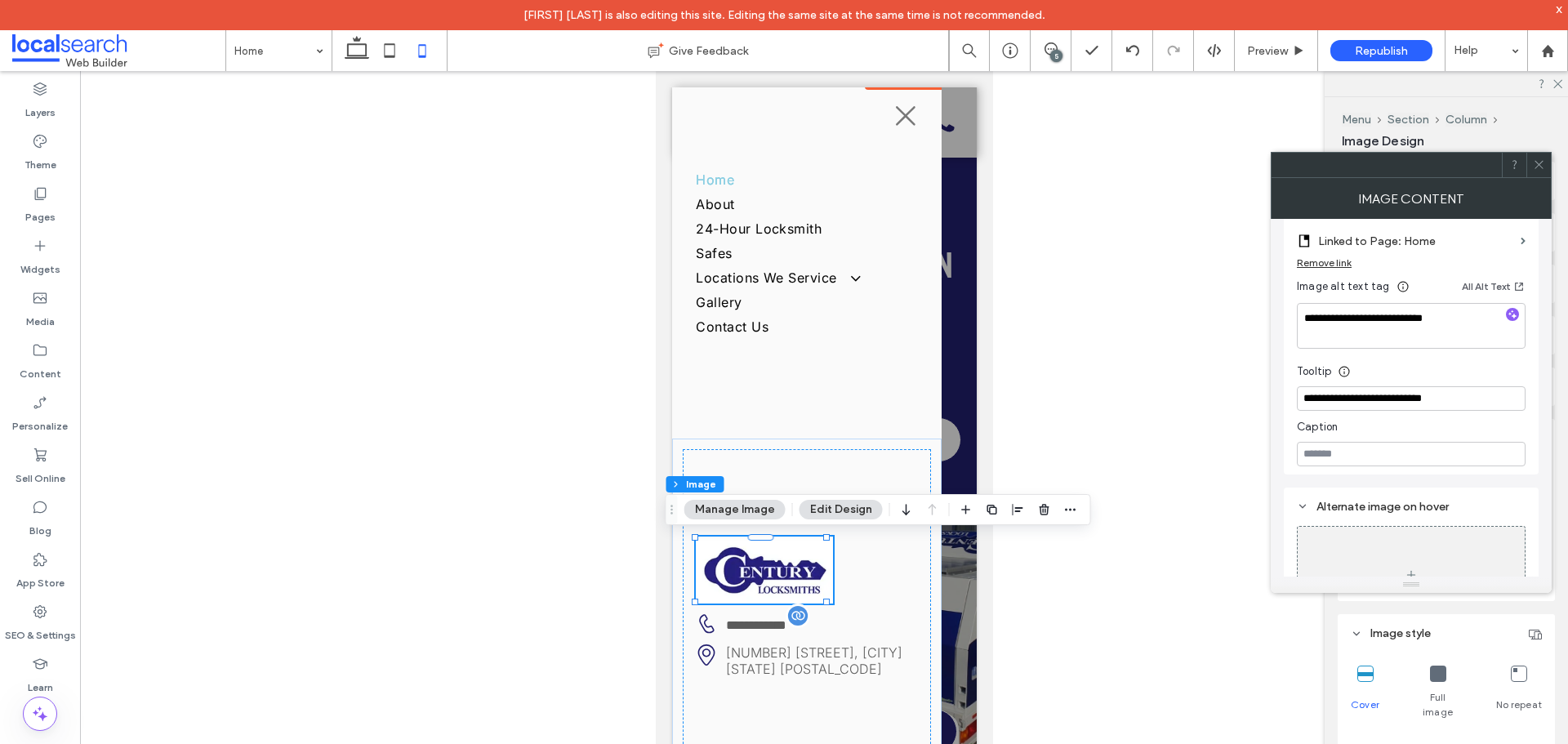 scroll, scrollTop: 490, scrollLeft: 0, axis: vertical 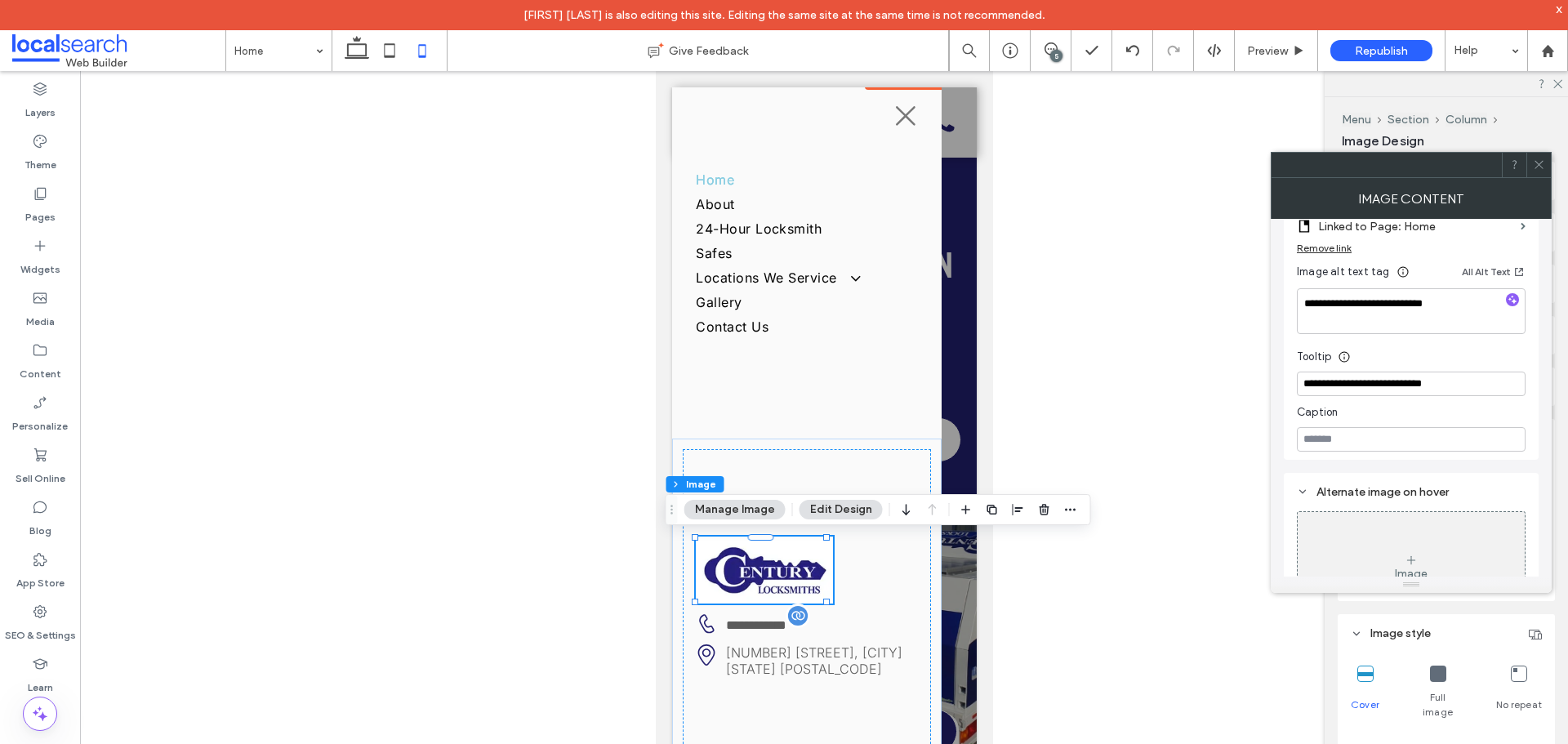 click 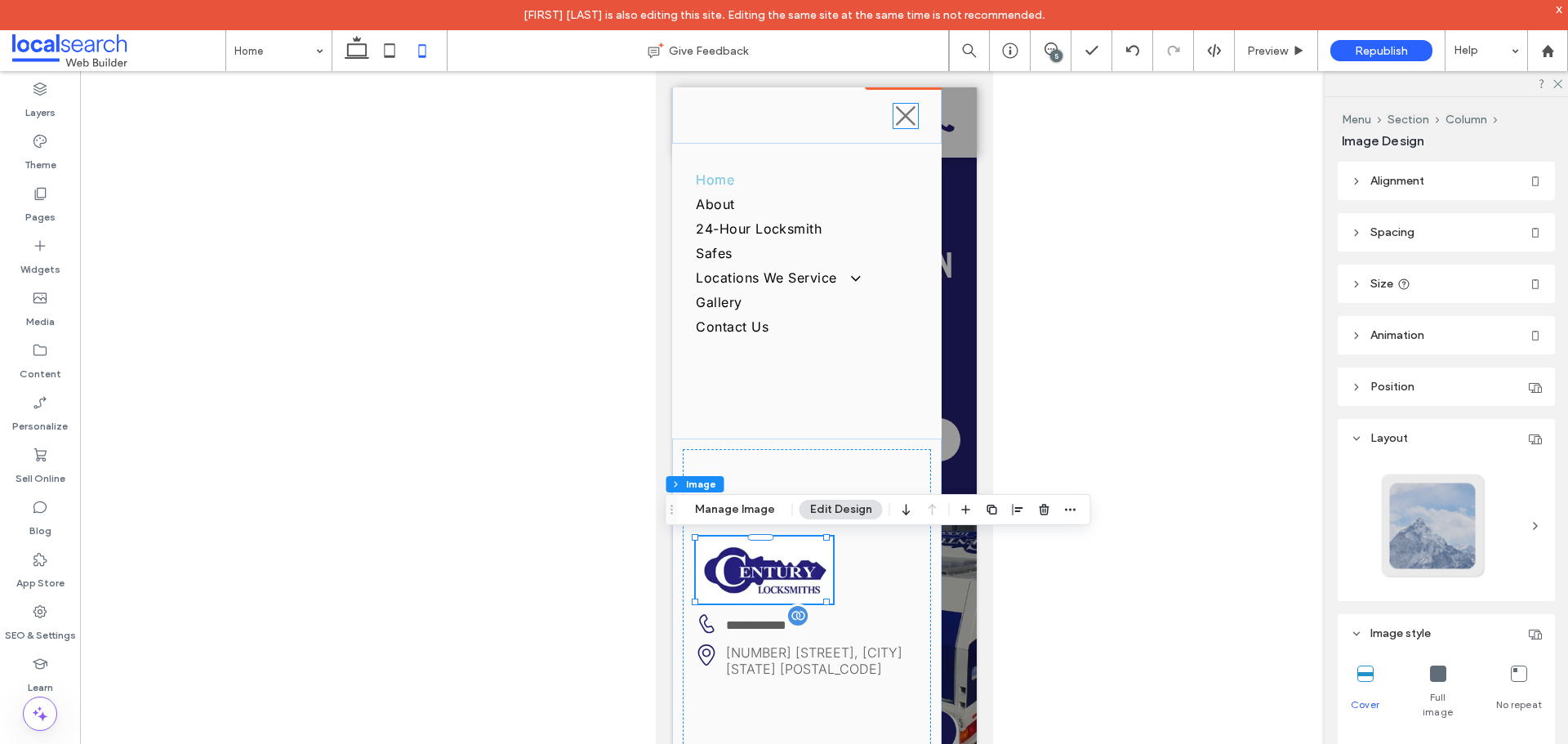 click 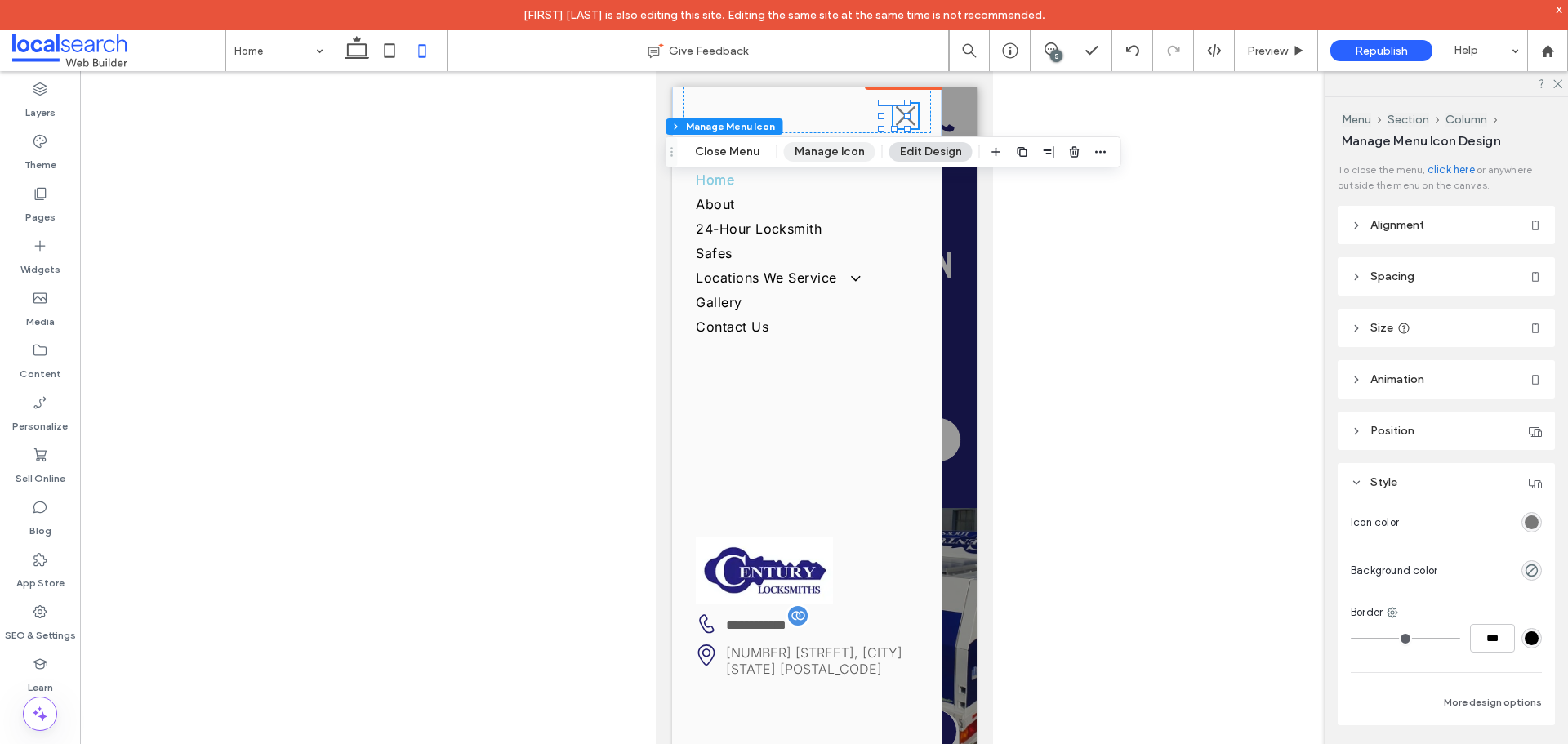 click on "Manage Icon" at bounding box center [830, 152] 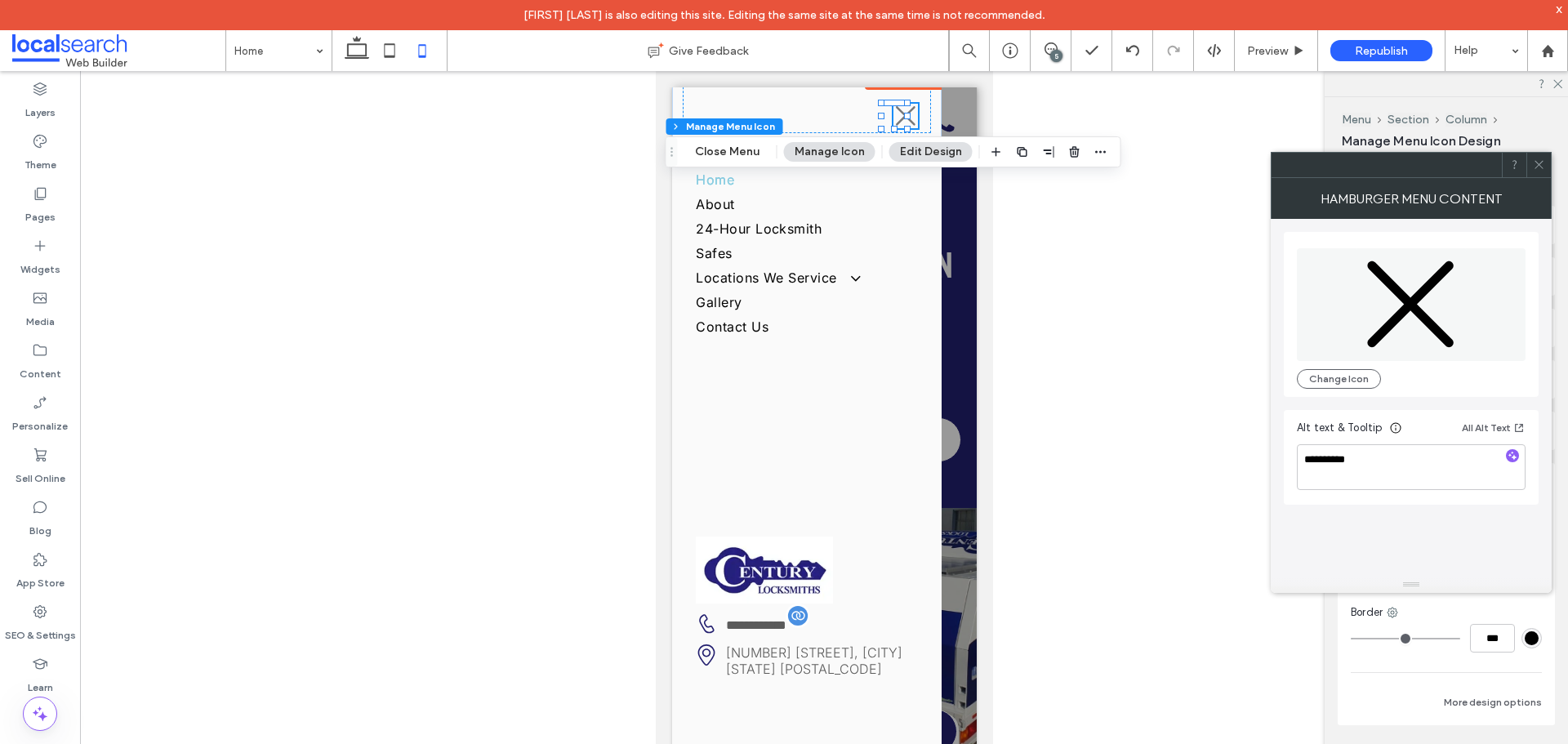 click 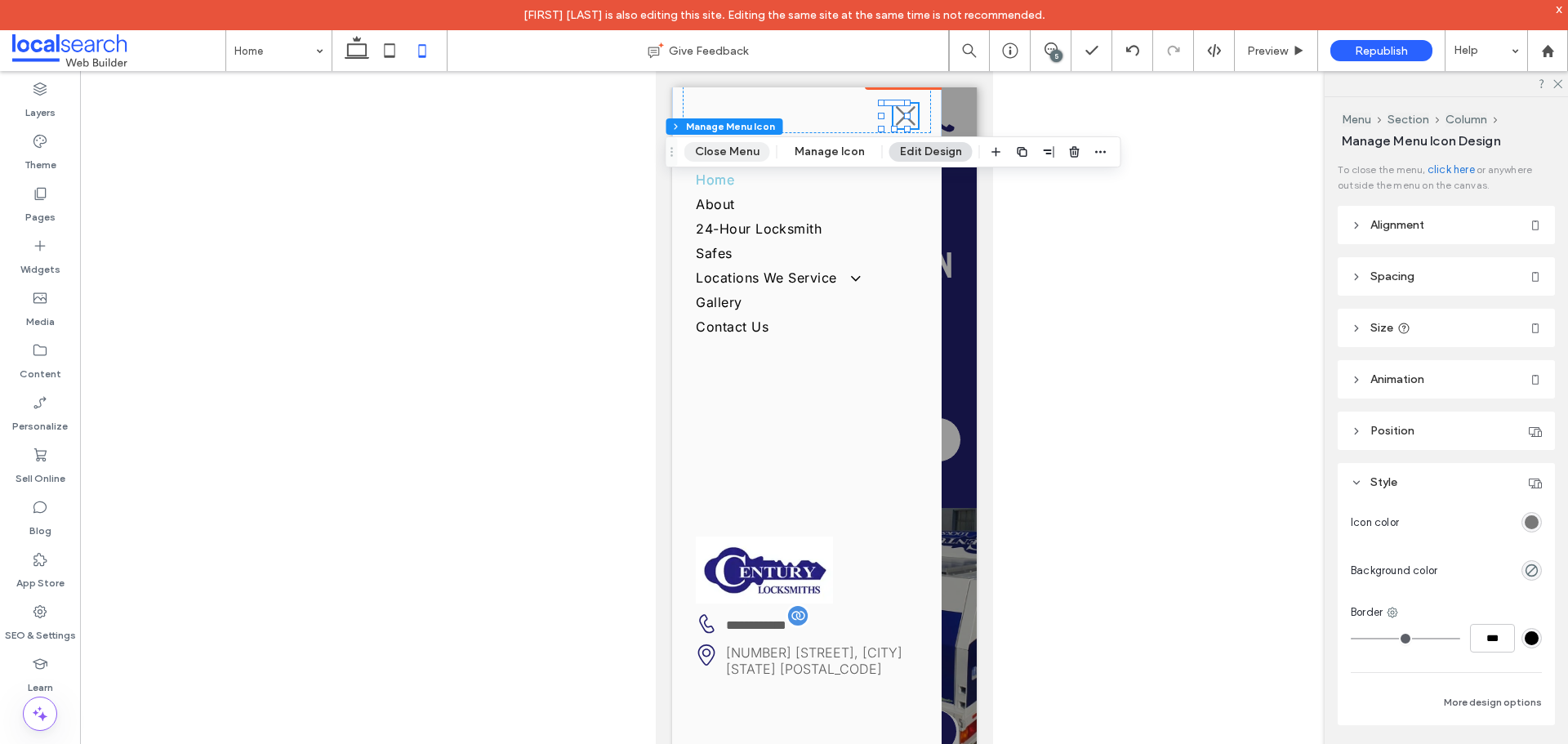drag, startPoint x: 742, startPoint y: 156, endPoint x: 67, endPoint y: 148, distance: 675.04741 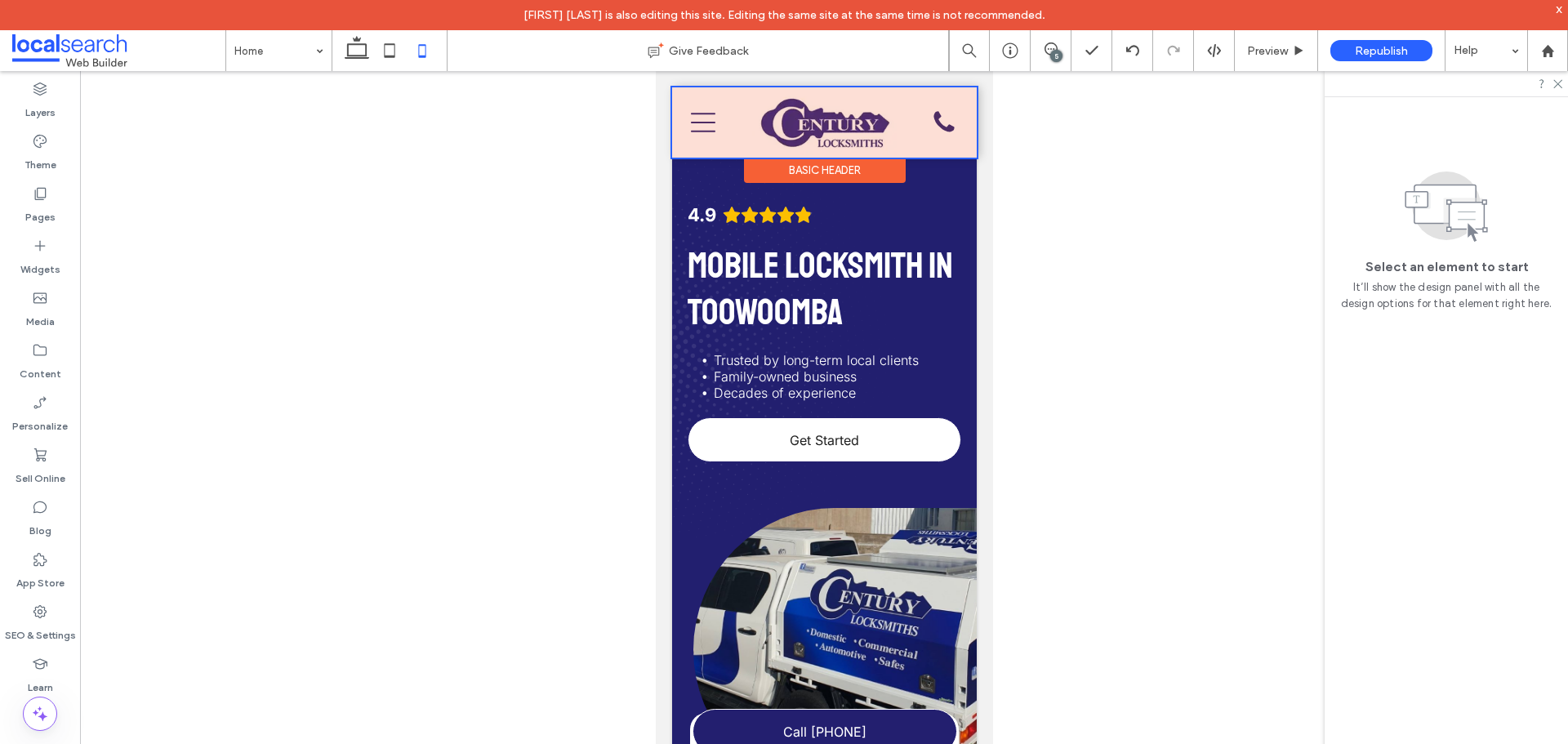 click at bounding box center [823, 123] 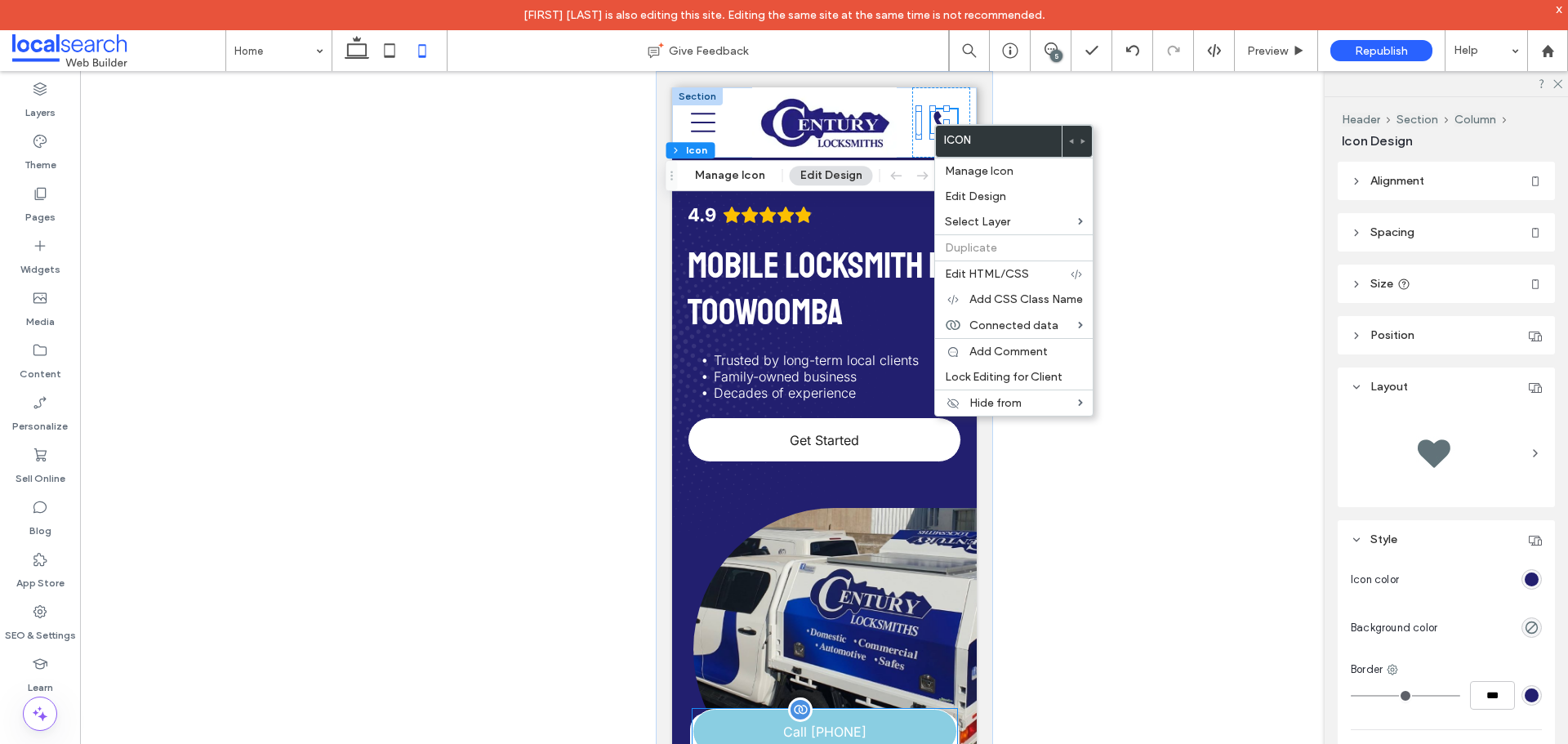 click on "Call 07 4638 5120" at bounding box center [824, 732] 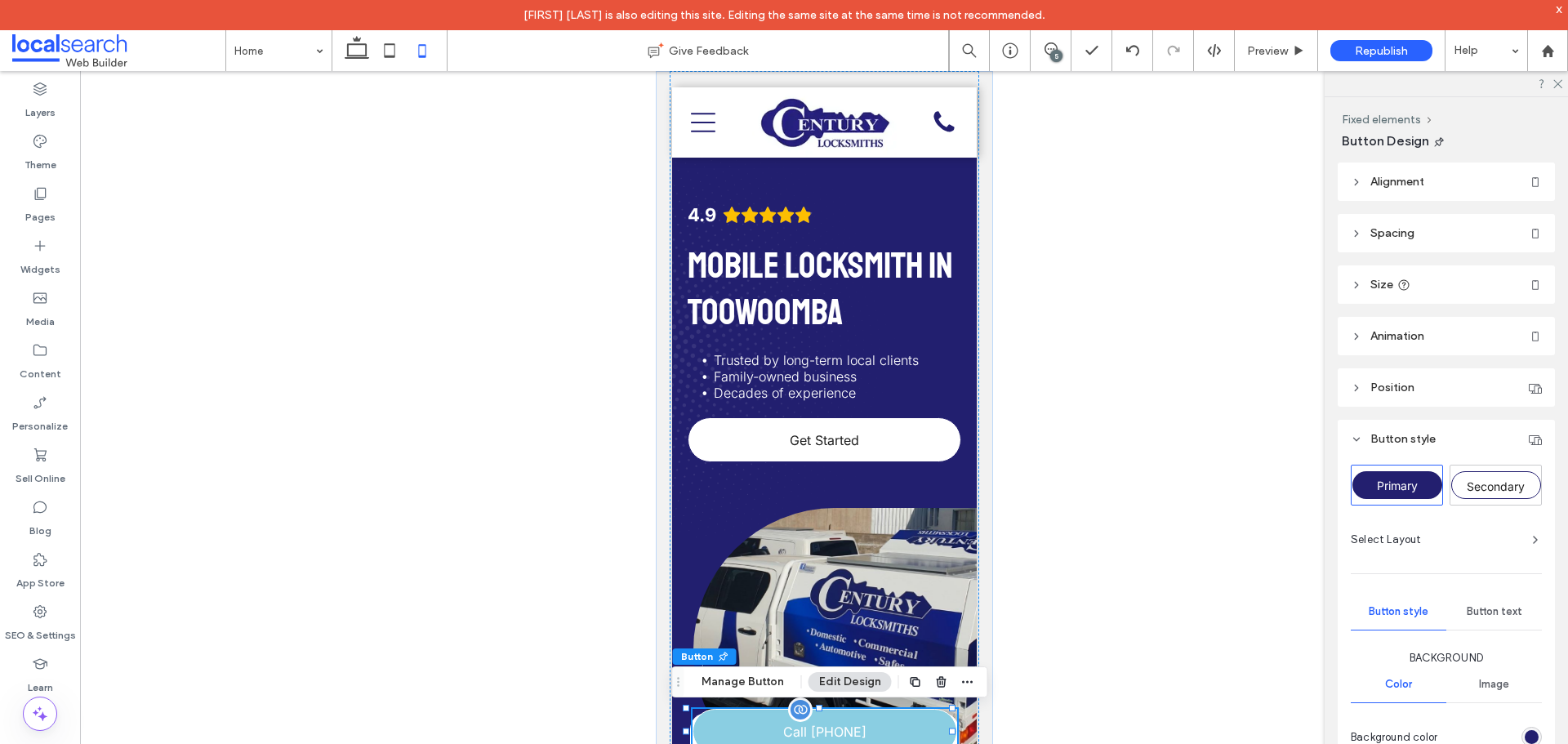 type on "**" 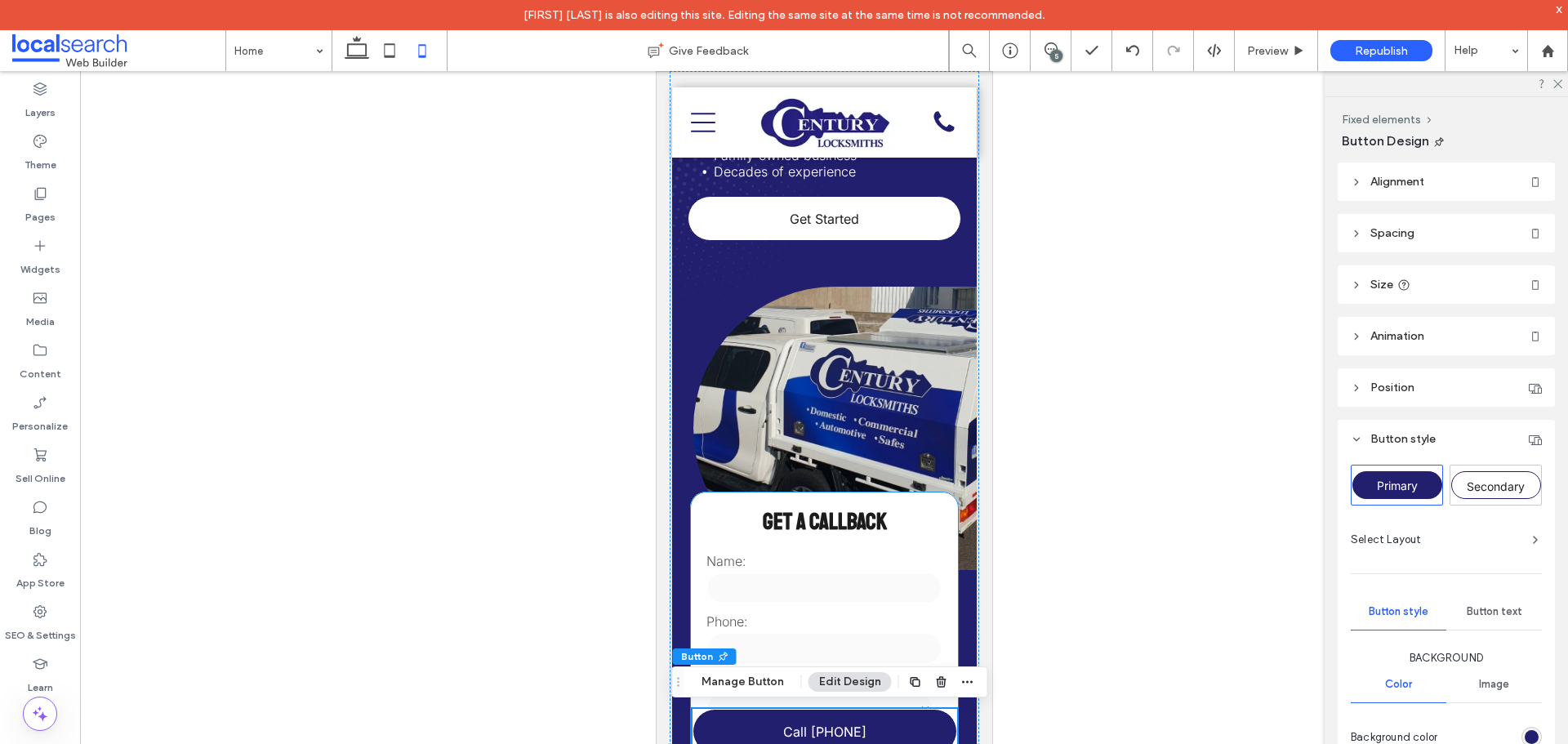 scroll, scrollTop: 245, scrollLeft: 0, axis: vertical 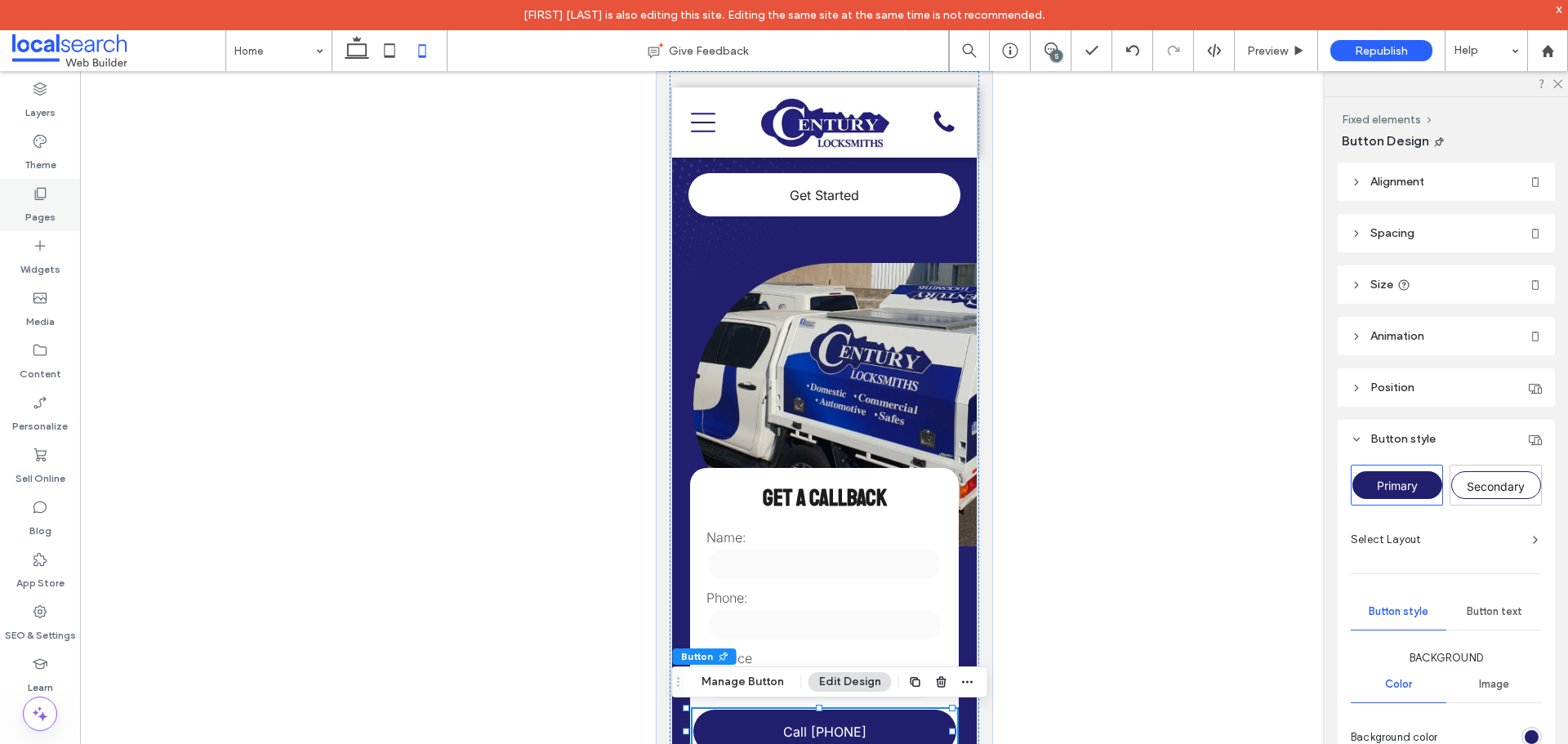 click on "Pages" at bounding box center (40, 205) 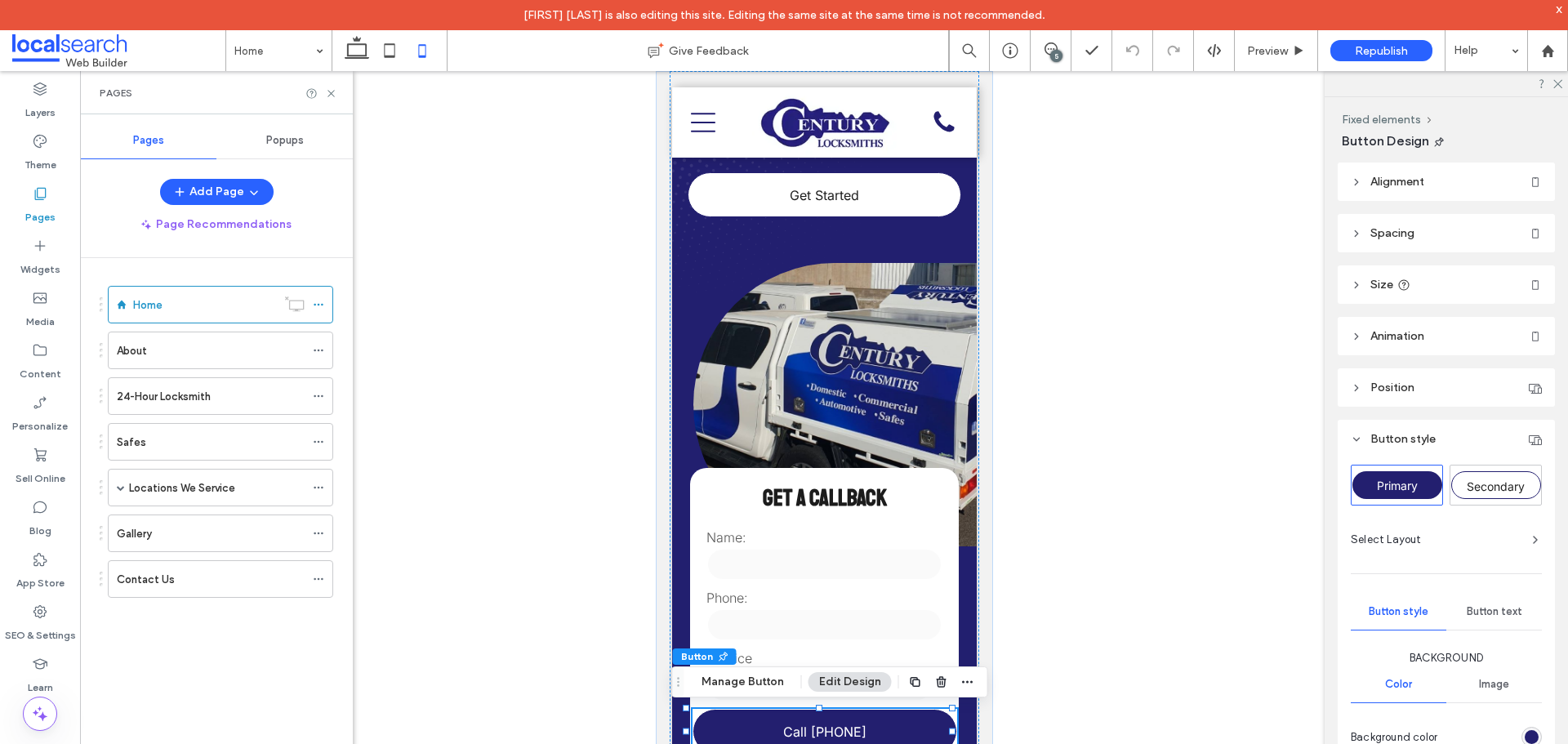 click on "Locations We Service" at bounding box center (216, 488) 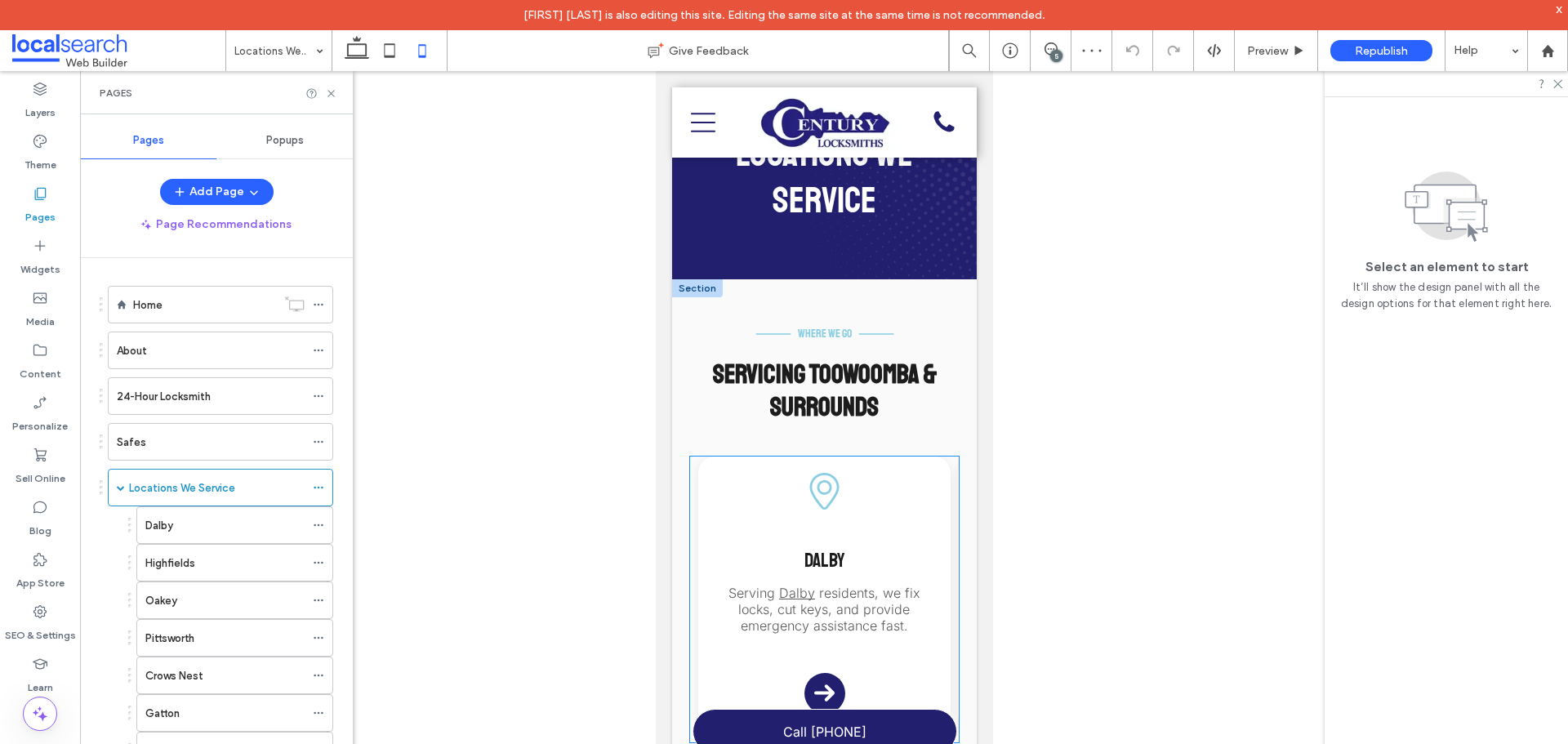 scroll, scrollTop: 163, scrollLeft: 0, axis: vertical 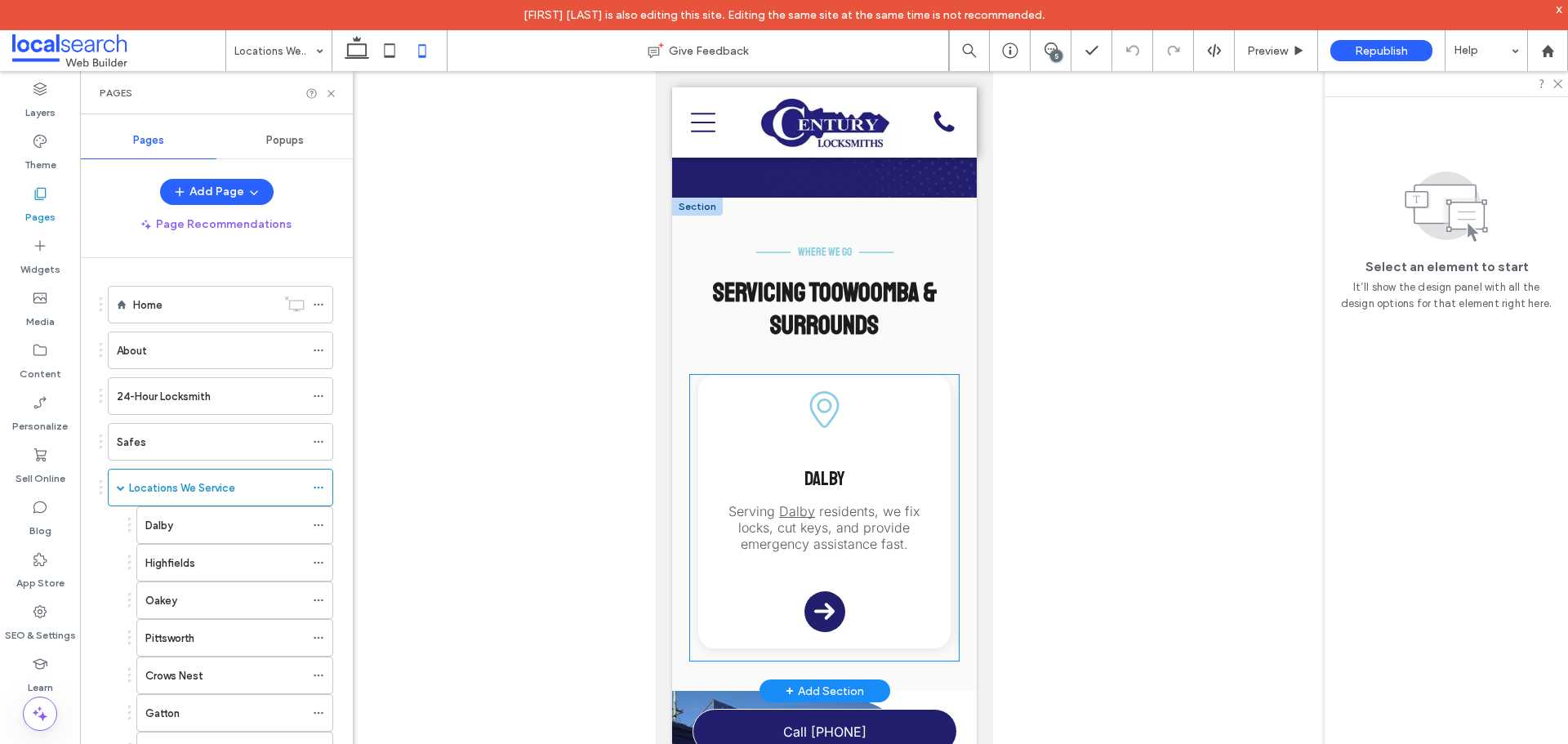 click on "Pin Icon
Dalby
Serving
Dalby   residents, we fix locks, cut keys, and provide emergency assistance fast.
Arrow Icon
Pin Icon
Highfields
Every day, we help
Highfields   locals with locksmith services for homes, cars, and businesses.
Arrow Icon
Pin Icon
Oakey
From lockouts to key cutting, we deliver fast mobile locksmith support throughout
Oakey .
Arrow Icon
Pin Icon
Pittsworth
Lock issues in
Pittsworth ? We respond quickly with expert help you can count on.
Arrow Icon
Pin Icon
Crows Nest
When
Crows Nest   clients need us, we show up with tools ready for any locksmith job.
Arrow Icon" at bounding box center (823, 518) 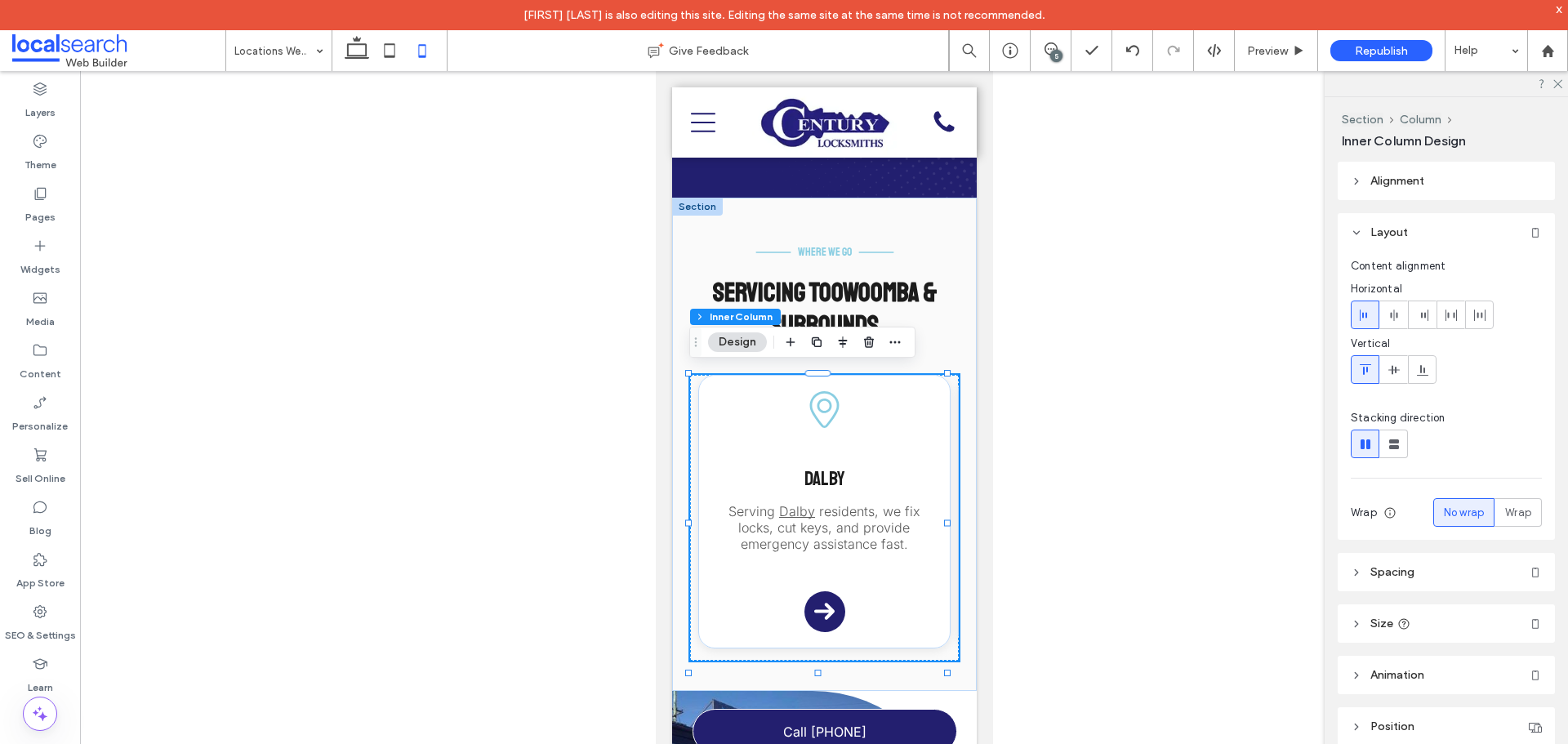 click on "Spacing" at bounding box center [1446, 572] 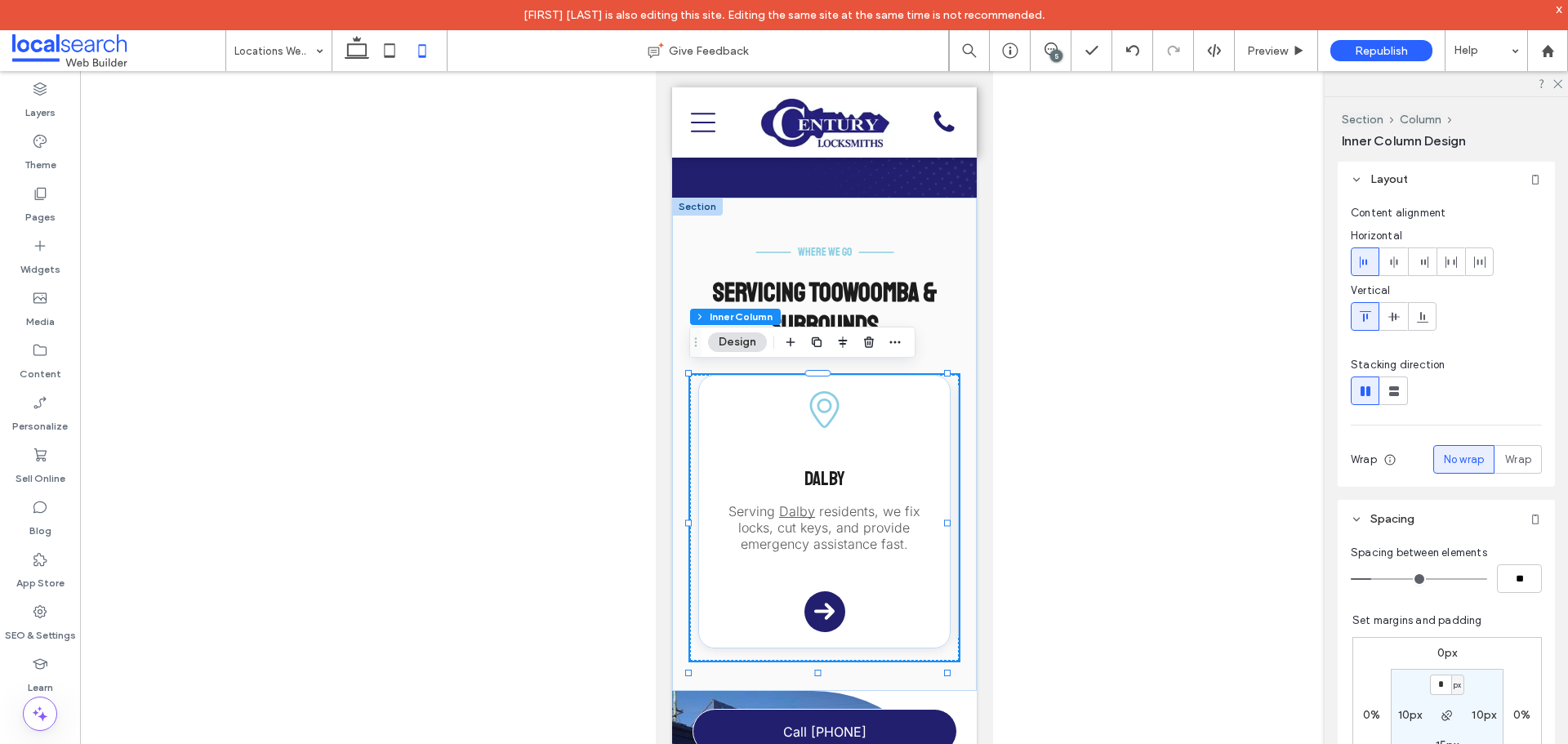scroll, scrollTop: 82, scrollLeft: 0, axis: vertical 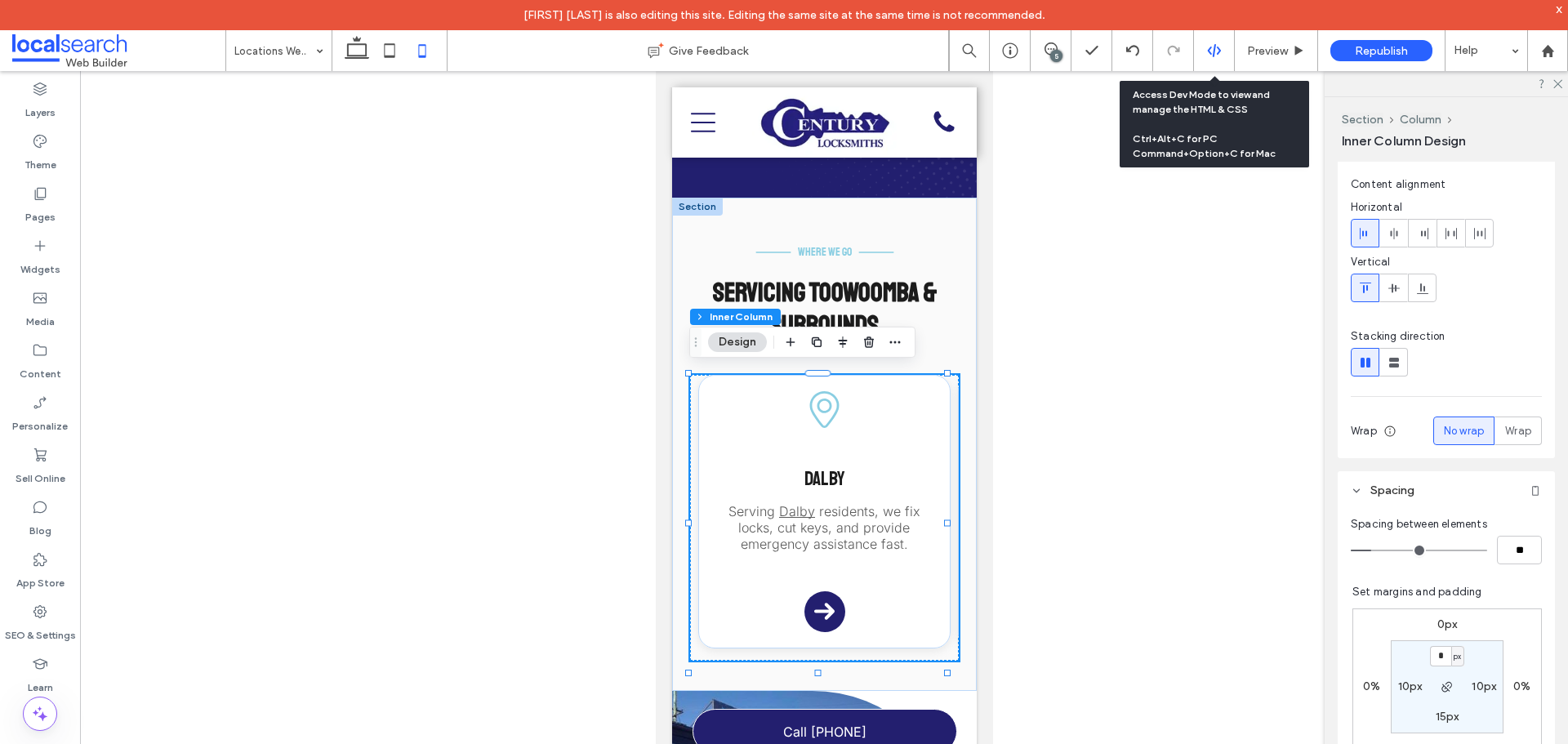 click 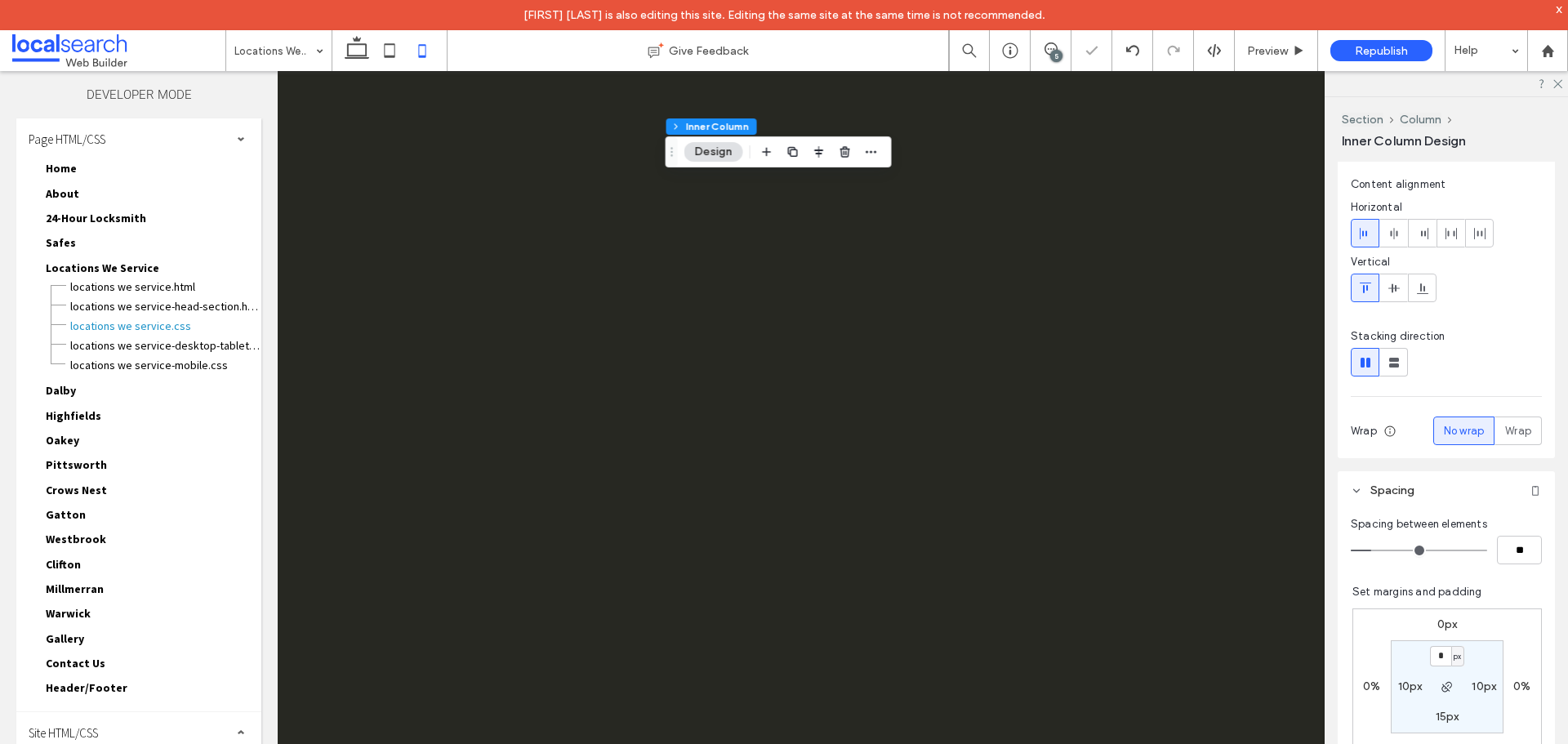 scroll, scrollTop: 0, scrollLeft: 0, axis: both 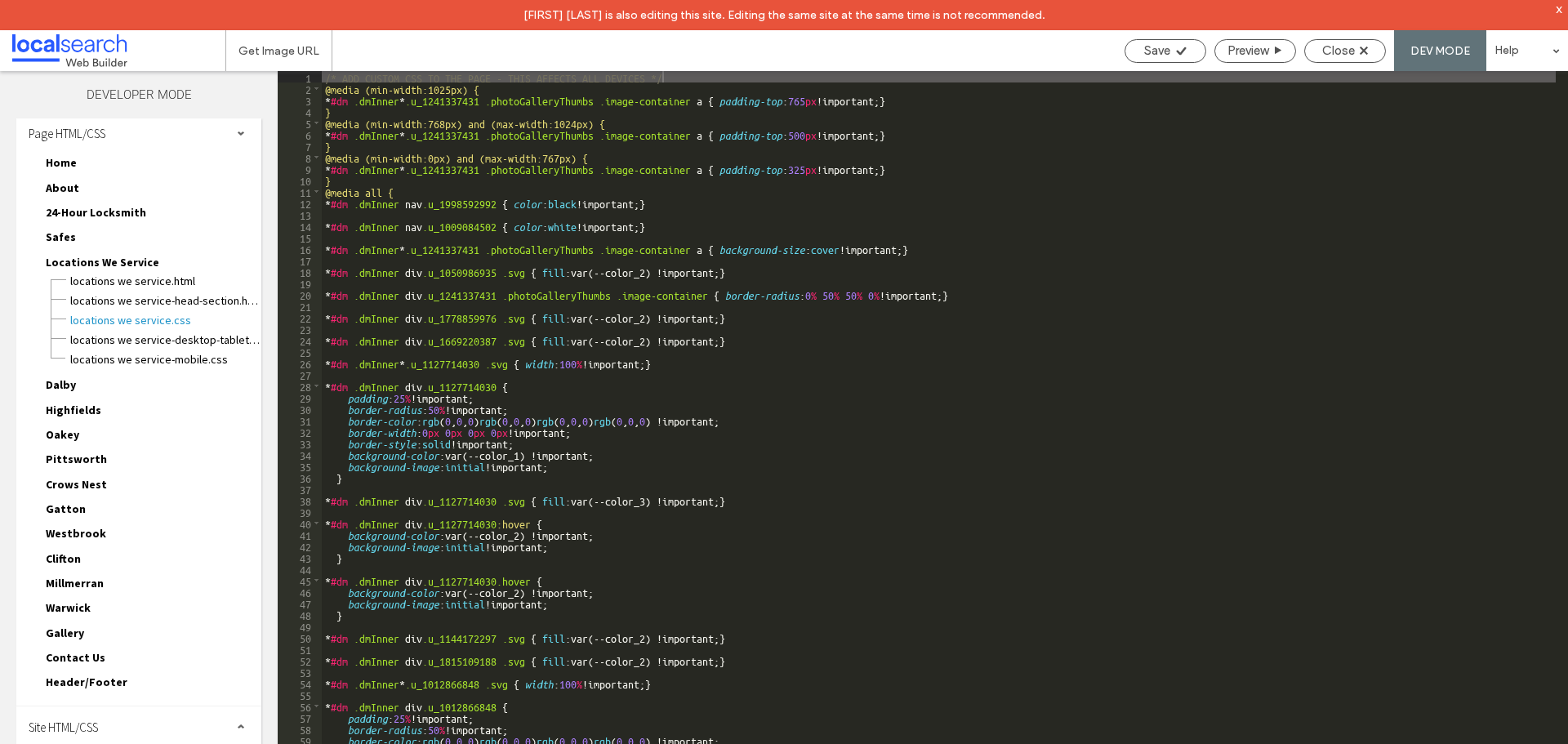 click on "Site HTML/CSS" at bounding box center (63, 727) 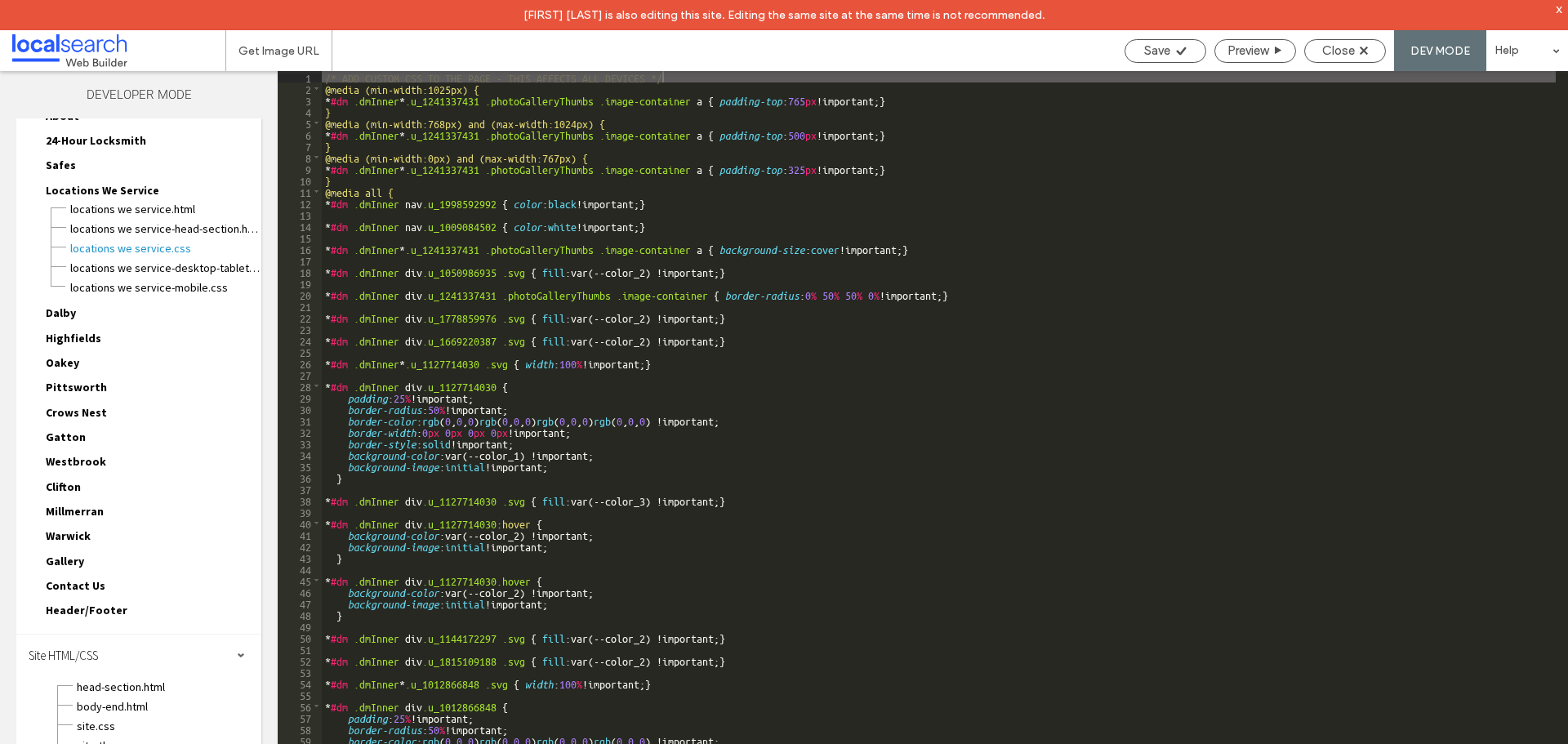scroll, scrollTop: 153, scrollLeft: 0, axis: vertical 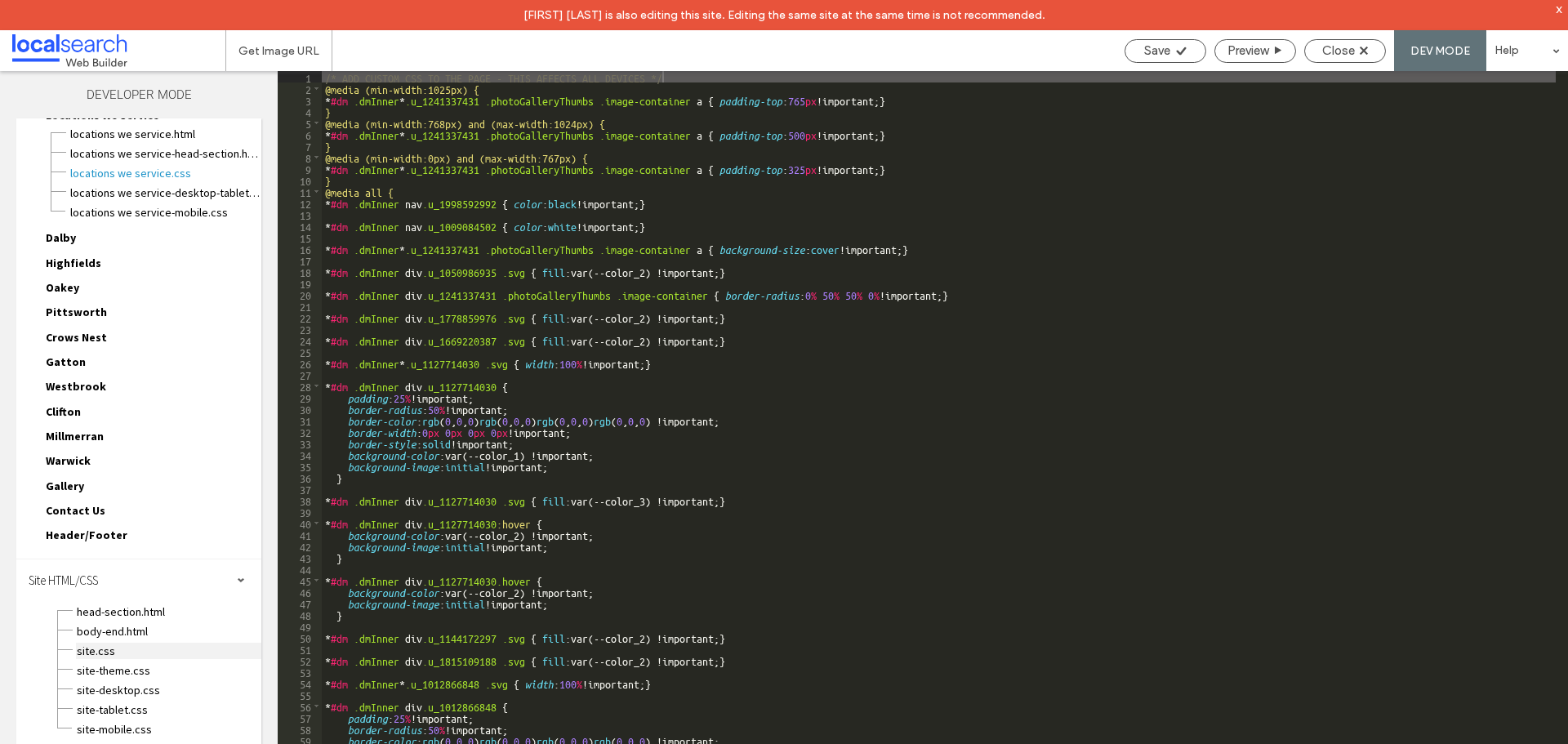 click on "site.css" at bounding box center [168, 651] 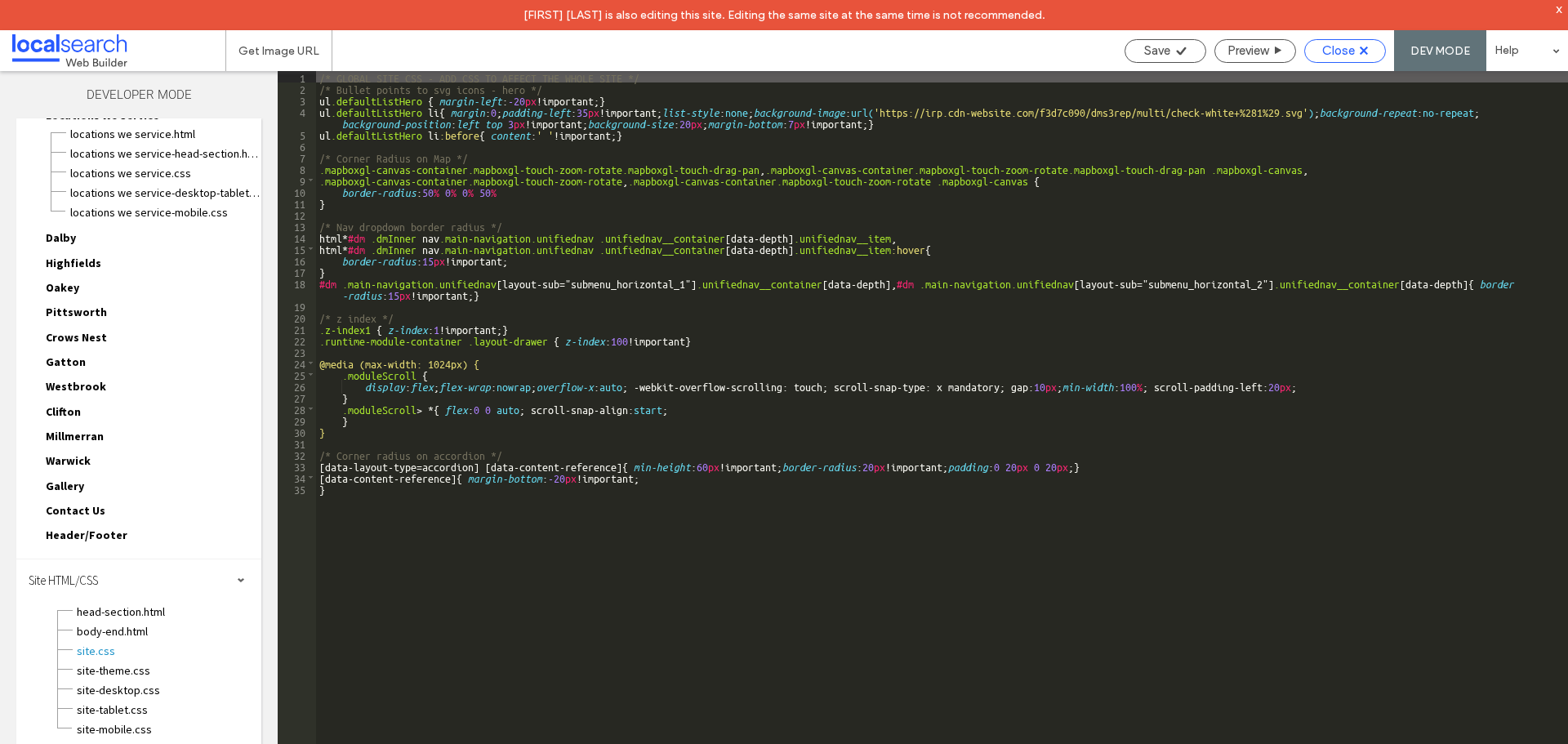 click on "Close" at bounding box center [1339, 51] 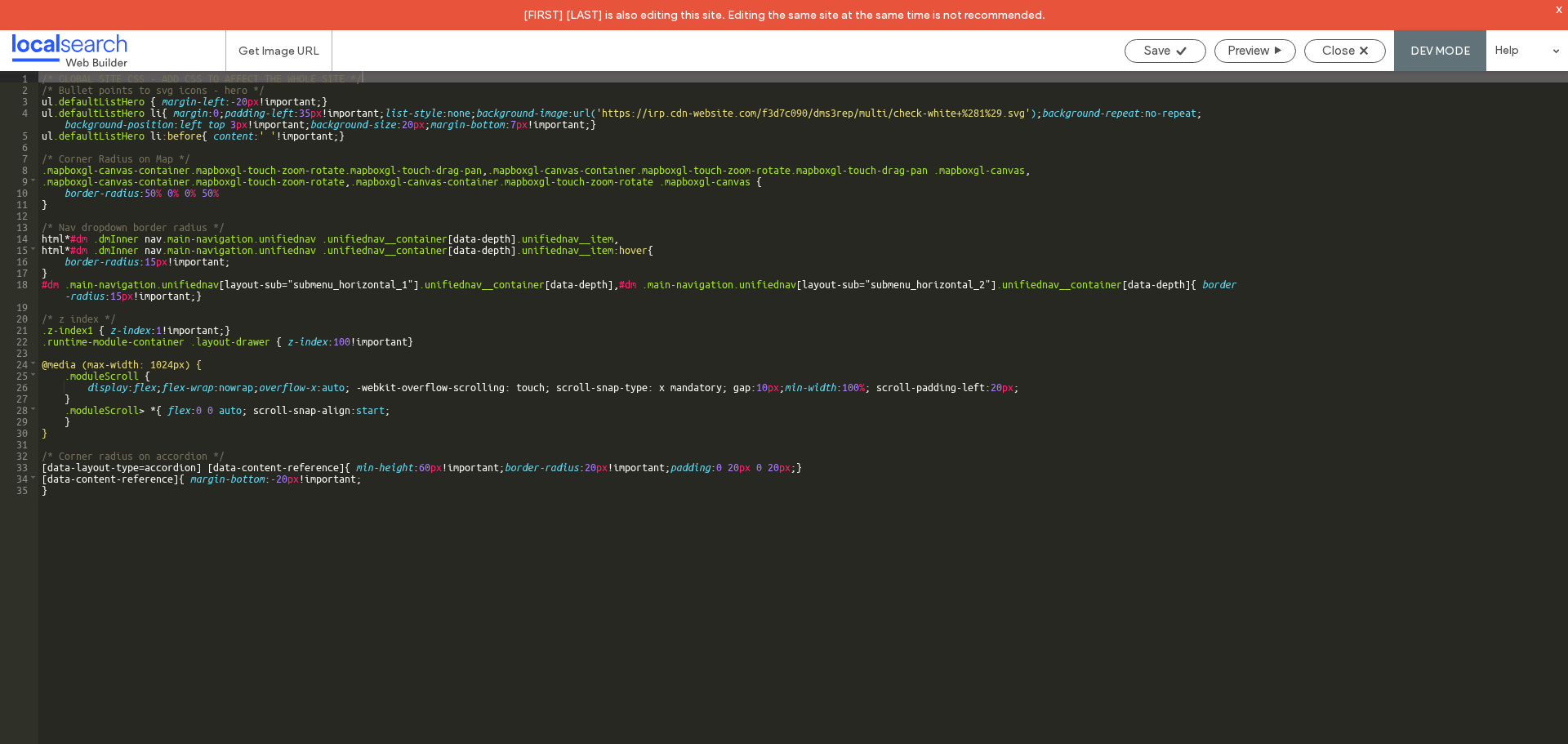 scroll, scrollTop: 142, scrollLeft: 0, axis: vertical 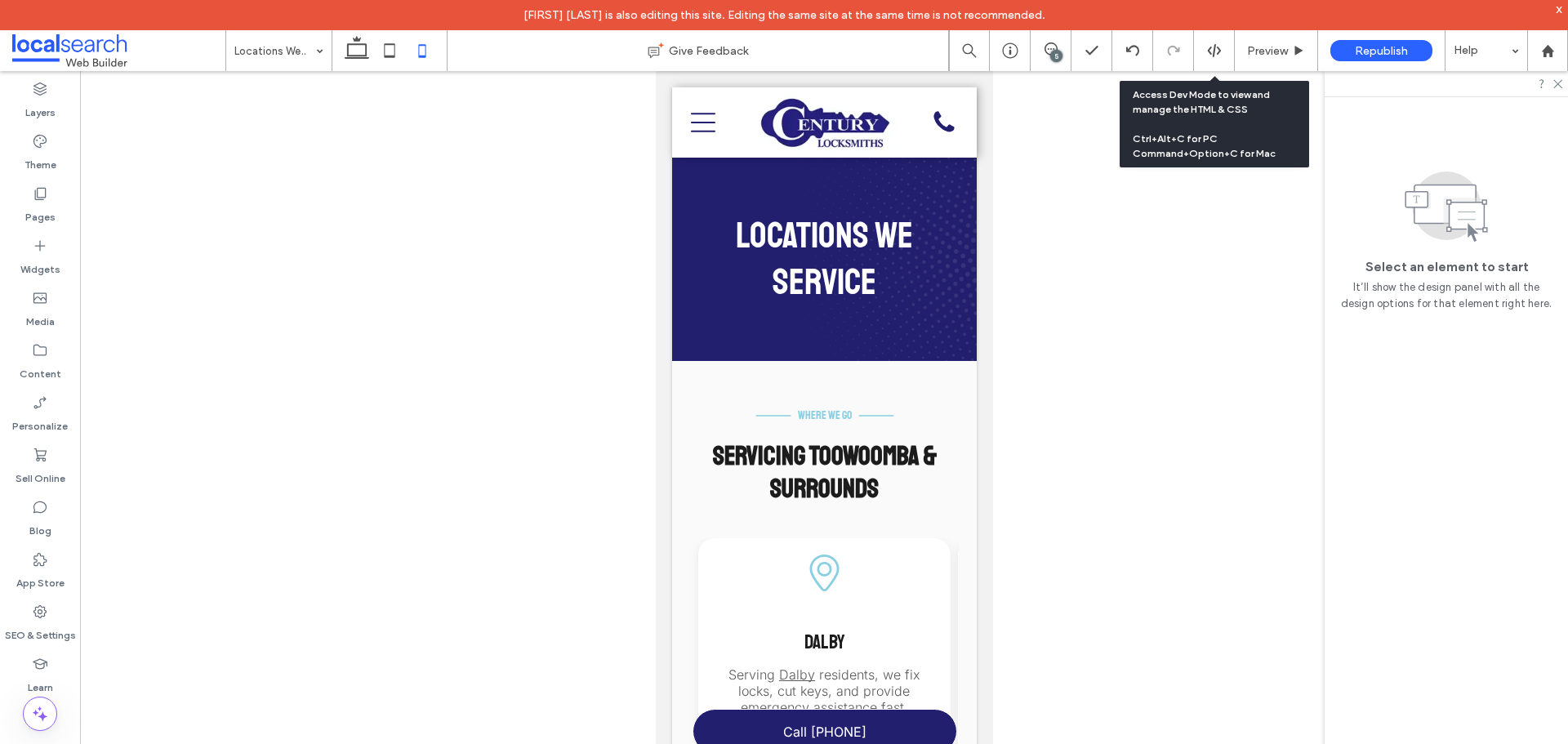 drag, startPoint x: 1205, startPoint y: 52, endPoint x: 676, endPoint y: 365, distance: 614.6625 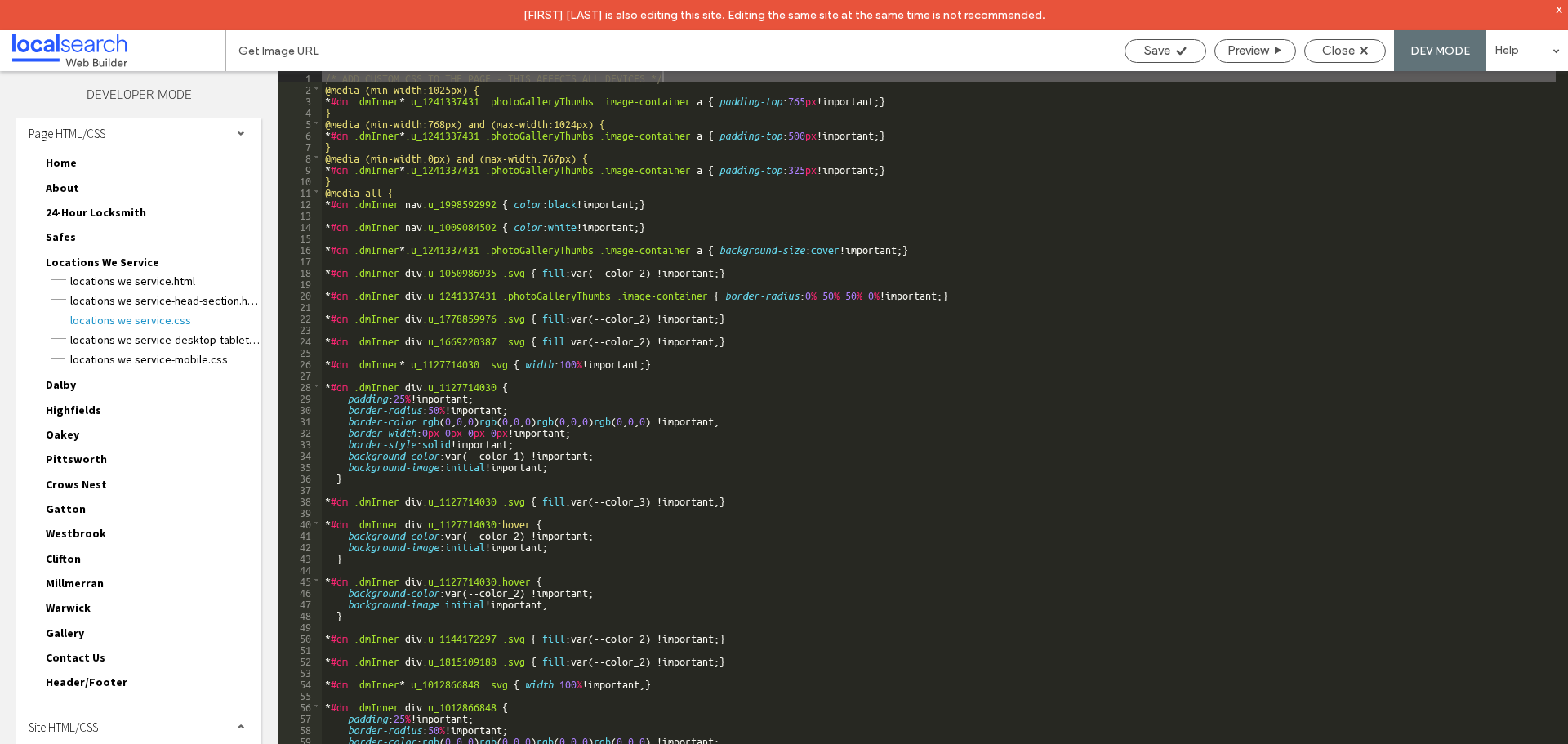 click on "Site HTML/CSS" at bounding box center [63, 727] 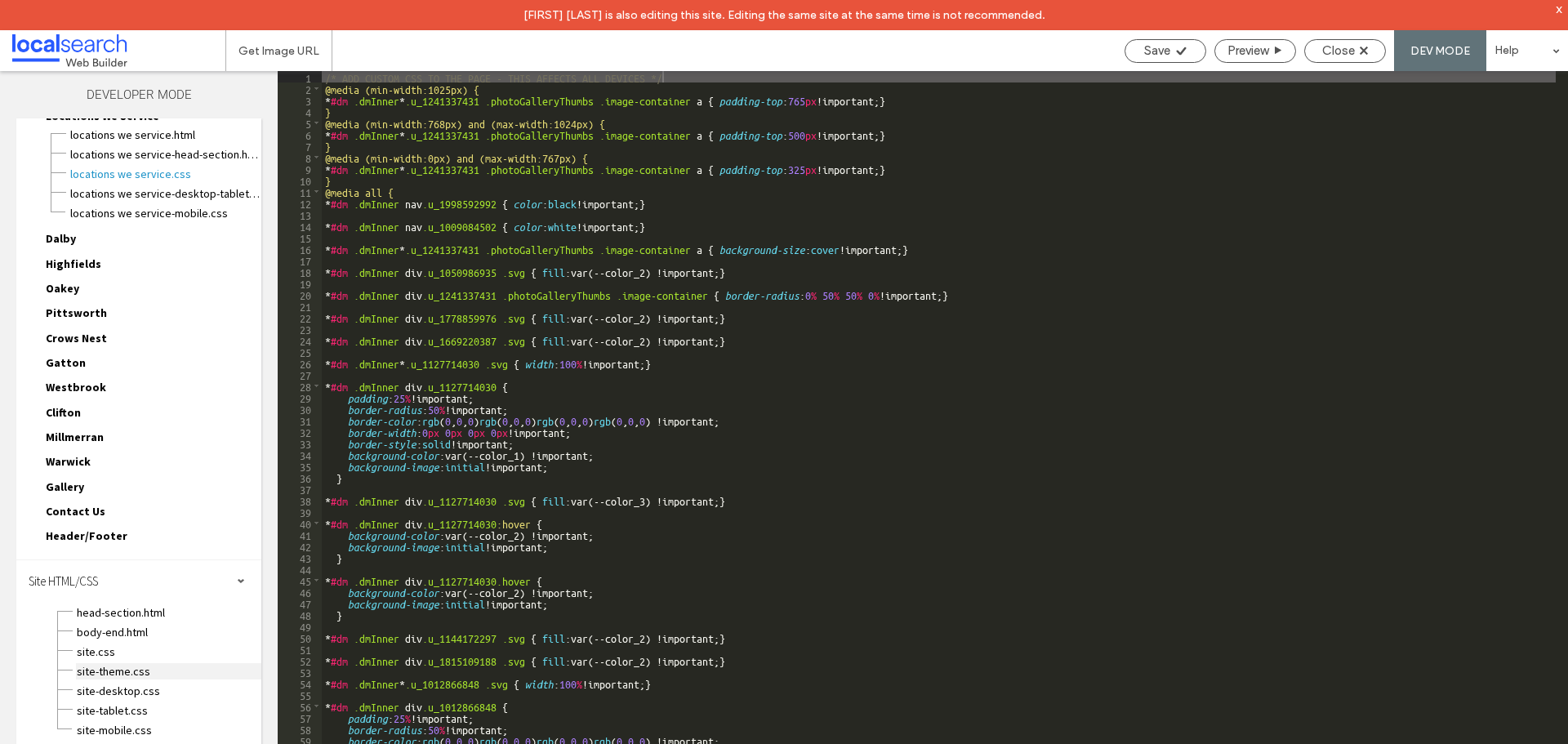 scroll, scrollTop: 153, scrollLeft: 0, axis: vertical 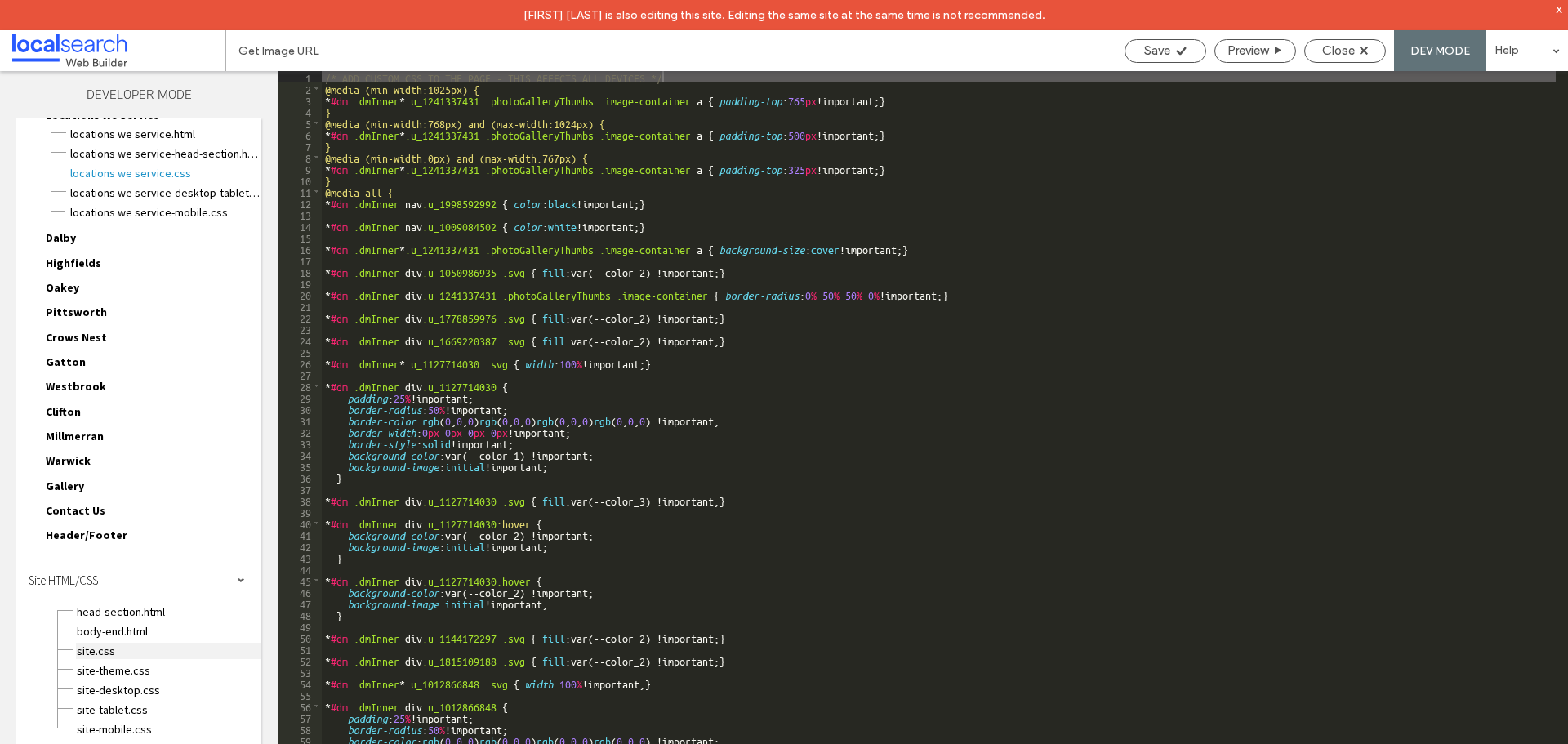 click on "site.css" at bounding box center (168, 651) 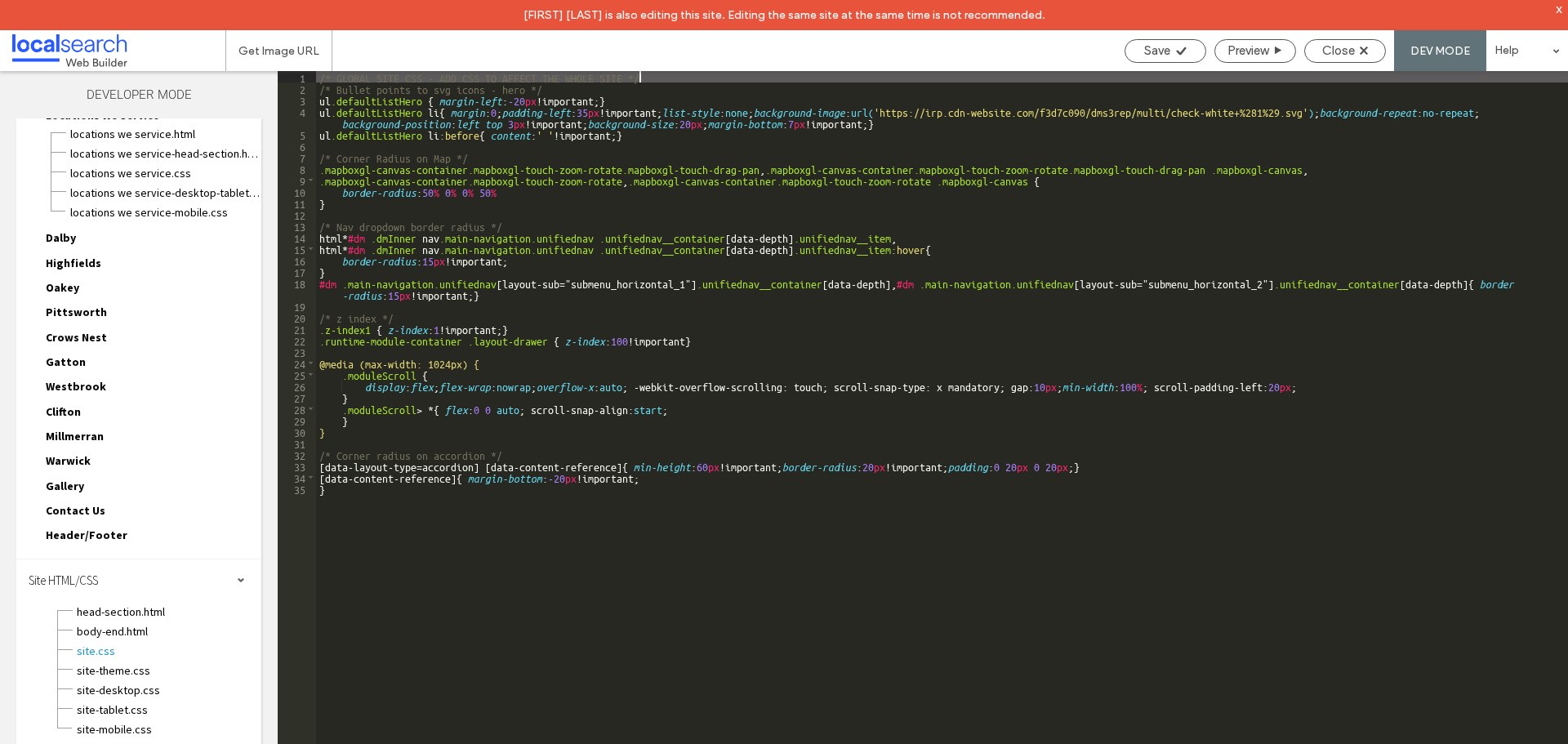 click on "/* GLOBAL SITE CSS - ADD CSS TO AFFECT THE WHOLE SITE */ /* Bullet points to svg icons - hero */ ul .defaultListHero   {   margin-left : -20 px !important;  } ul .defaultListHero   li {   margin :  0 ;  padding-left :  35 px !important;  list-style :  none ;  background-image :  url( 'https://irp.cdn-website.com/f3d7c090/dms3rep/multi/check-white+%281%29.svg' ) ;  background-repeat :  no-repeat ;       background-position :  left   top   3 px  !important;  background-size :  20 px ;  margin-bottom :  7 px  !important;  } ul .defaultListHero   li :before {   content : ' '  !important;  } /* Corner Radius on Map */ .mapboxgl-canvas-container.mapboxgl-touch-zoom-rotate.mapboxgl-touch-drag-pan ,  .mapboxgl-canvas-container.mapboxgl-touch-zoom-rotate.mapboxgl-touch-drag-pan   .mapboxgl-canvas , .mapboxgl-canvas-container.mapboxgl-touch-zoom-rotate ,  .mapboxgl-canvas-container.mapboxgl-touch-zoom-rotate   .mapboxgl-canvas   {      border-radius :  50 %   0 %   0 %   50 % } /* Nav dropdown border radius */ html" at bounding box center [942, 434] 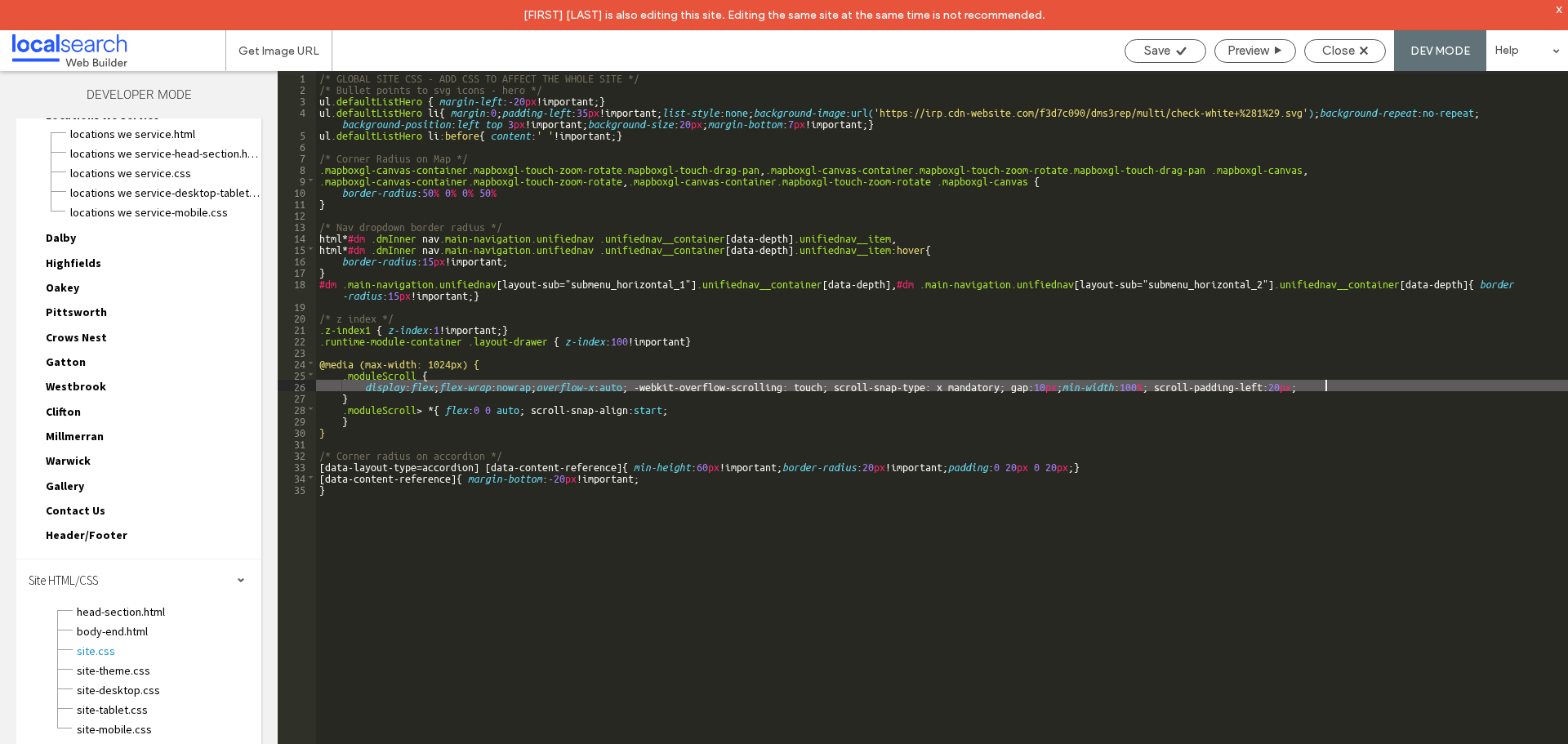type on "**" 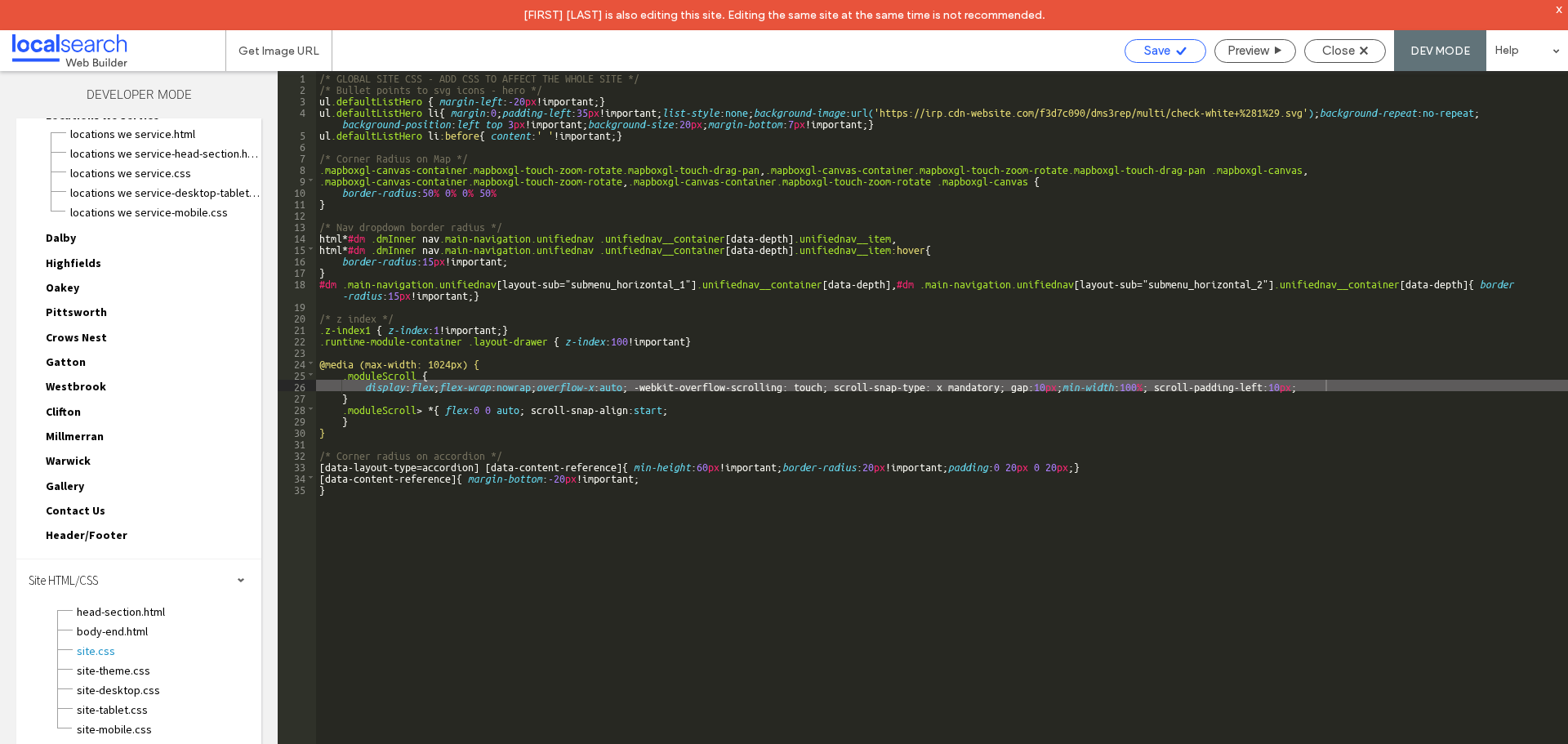 click on "Save" at bounding box center [1165, 51] 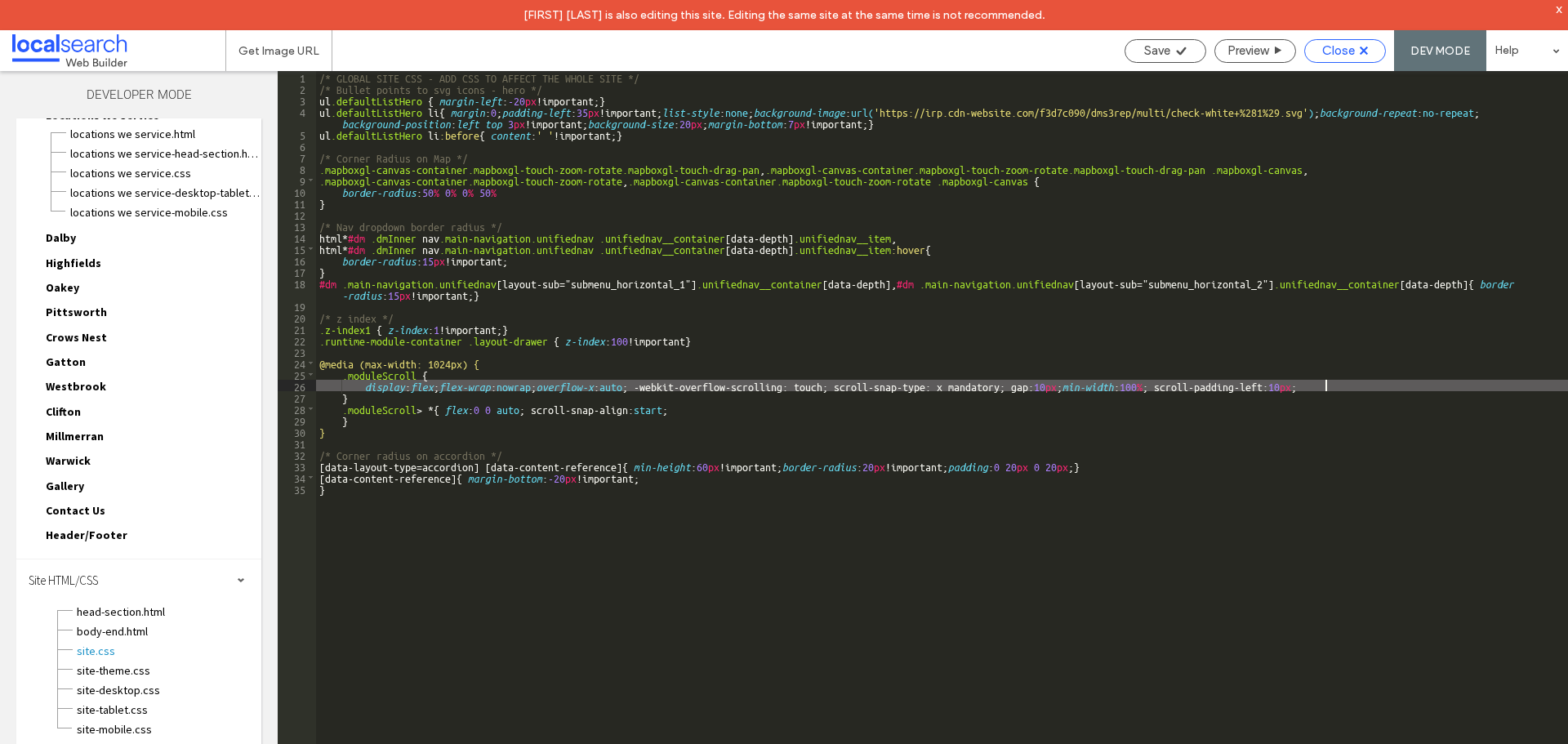 click on "Close" at bounding box center (1339, 51) 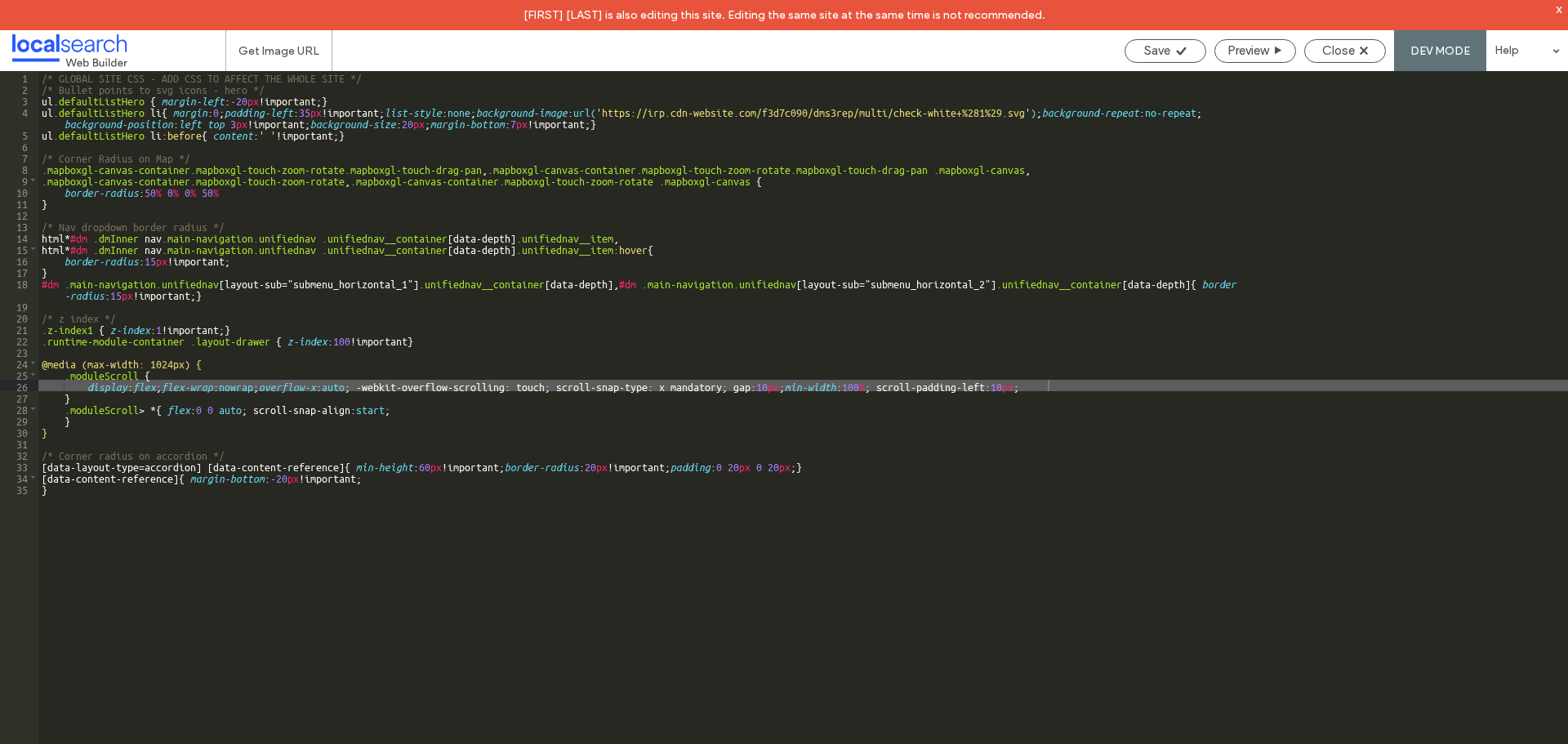 scroll, scrollTop: 142, scrollLeft: 0, axis: vertical 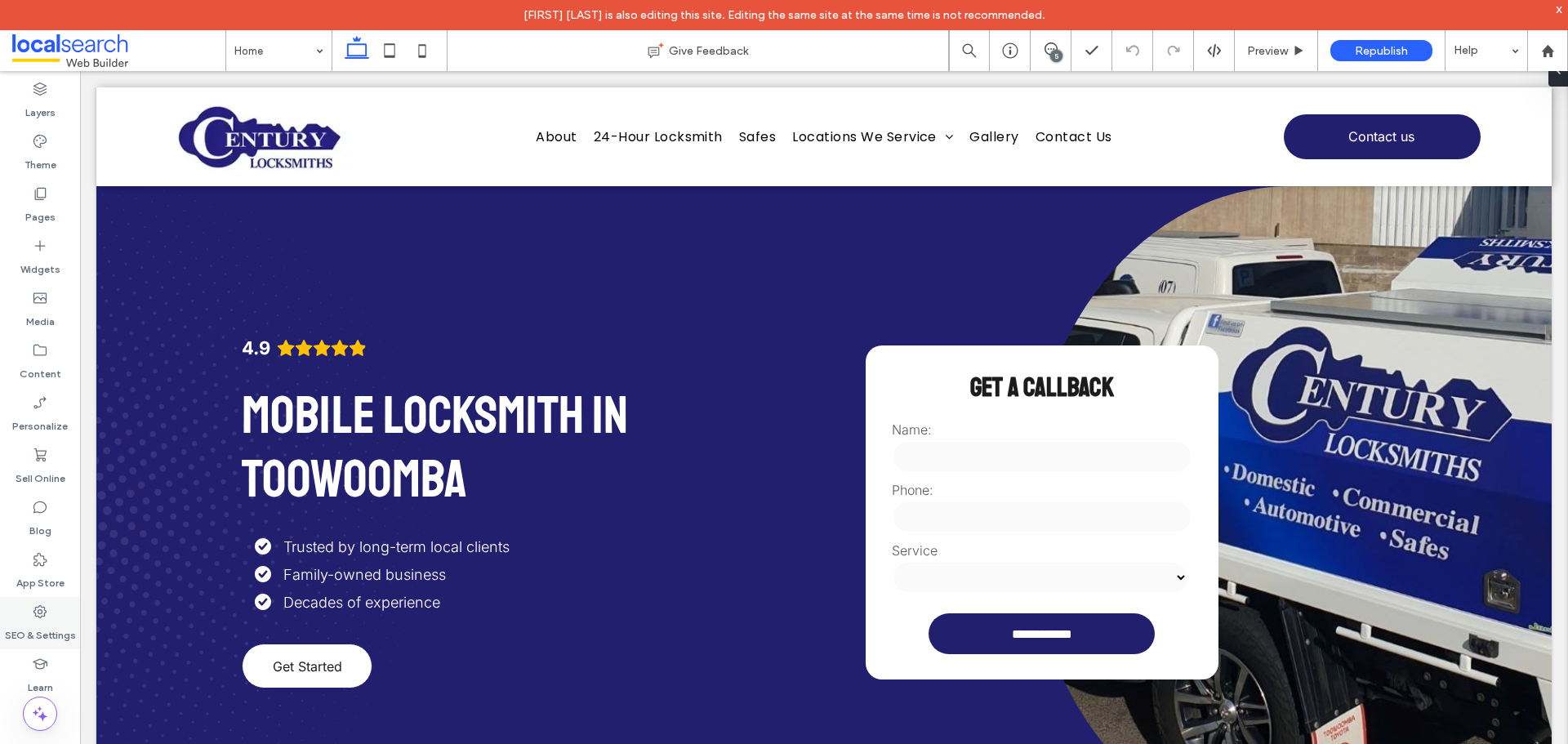 click 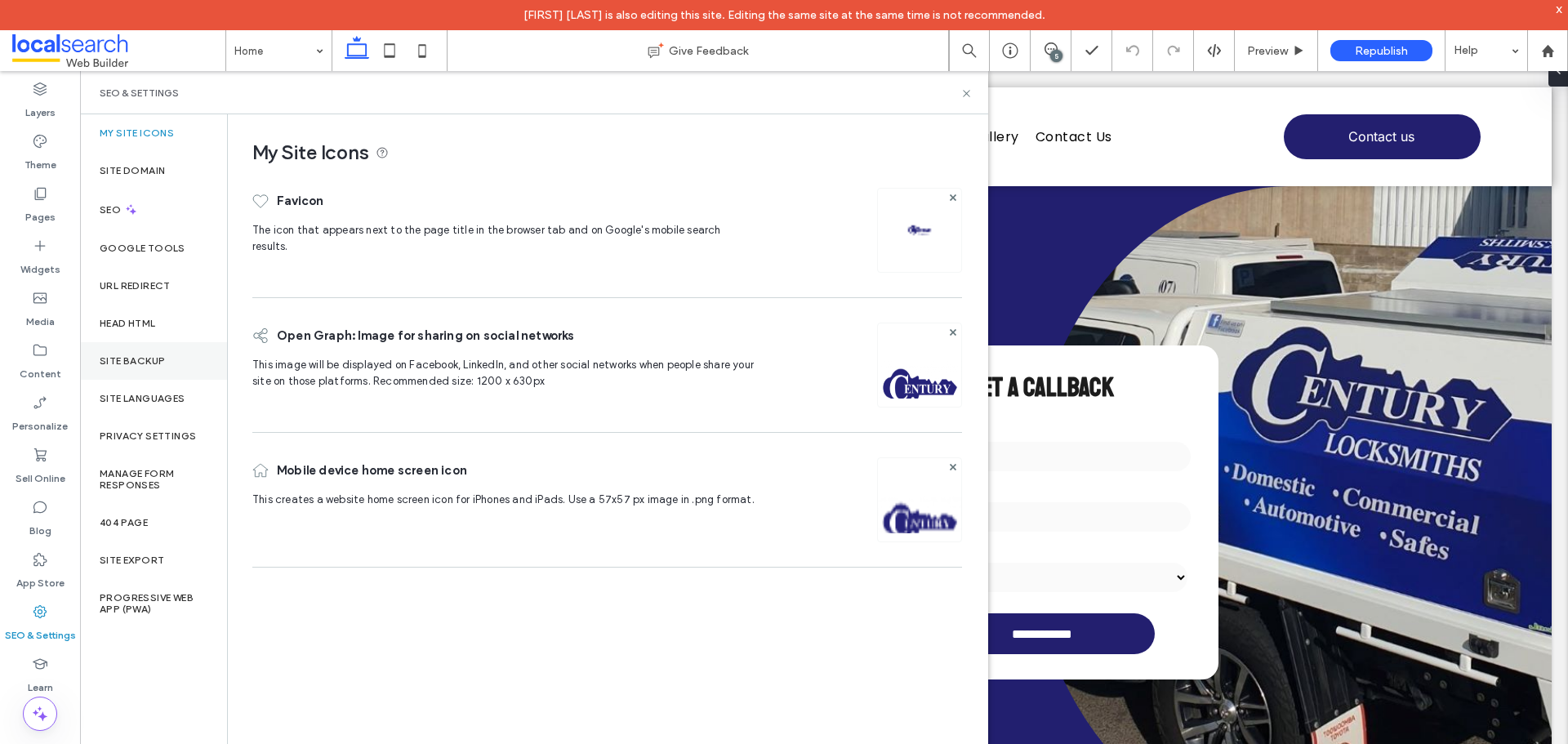 click on "Site Backup" at bounding box center [132, 361] 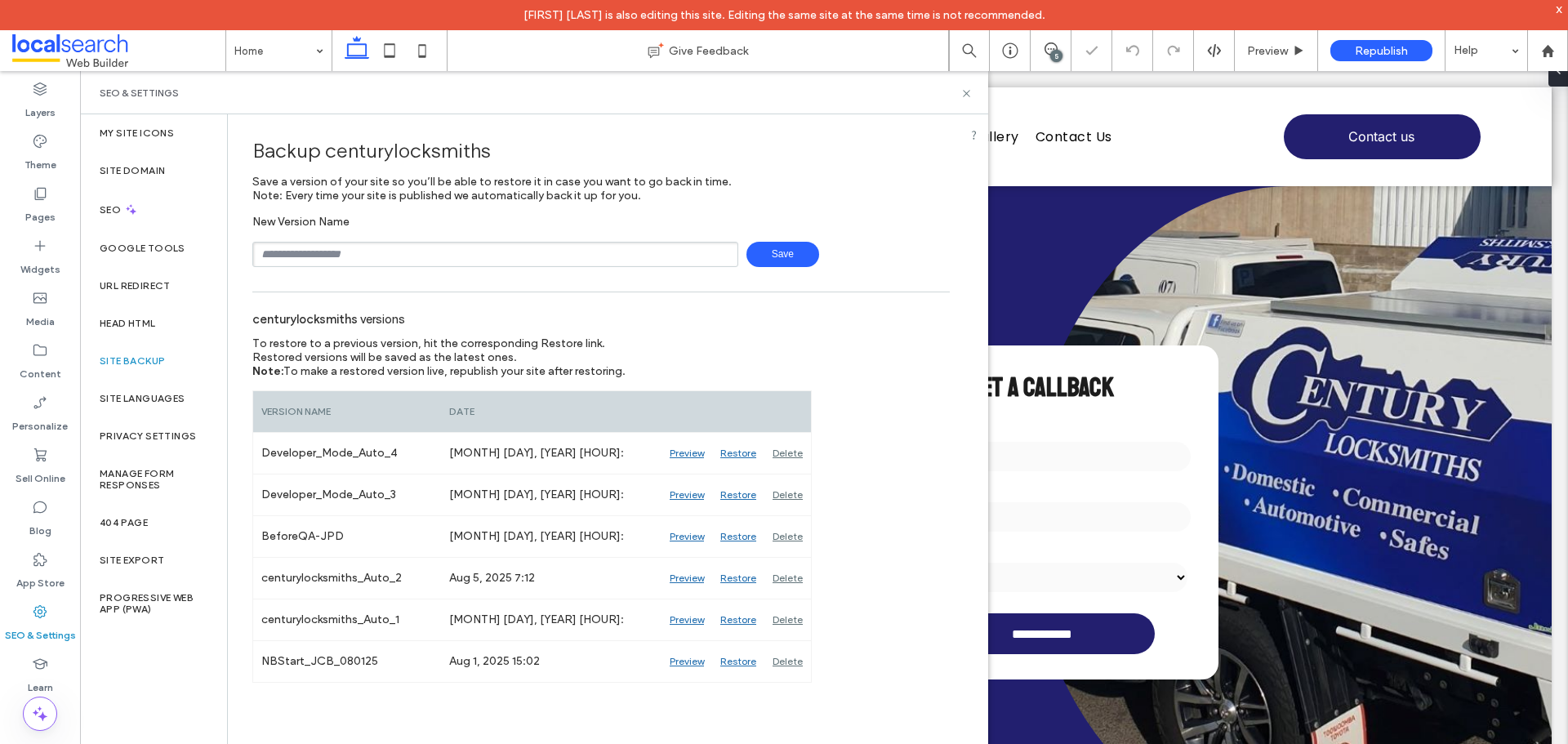click at bounding box center [495, 254] 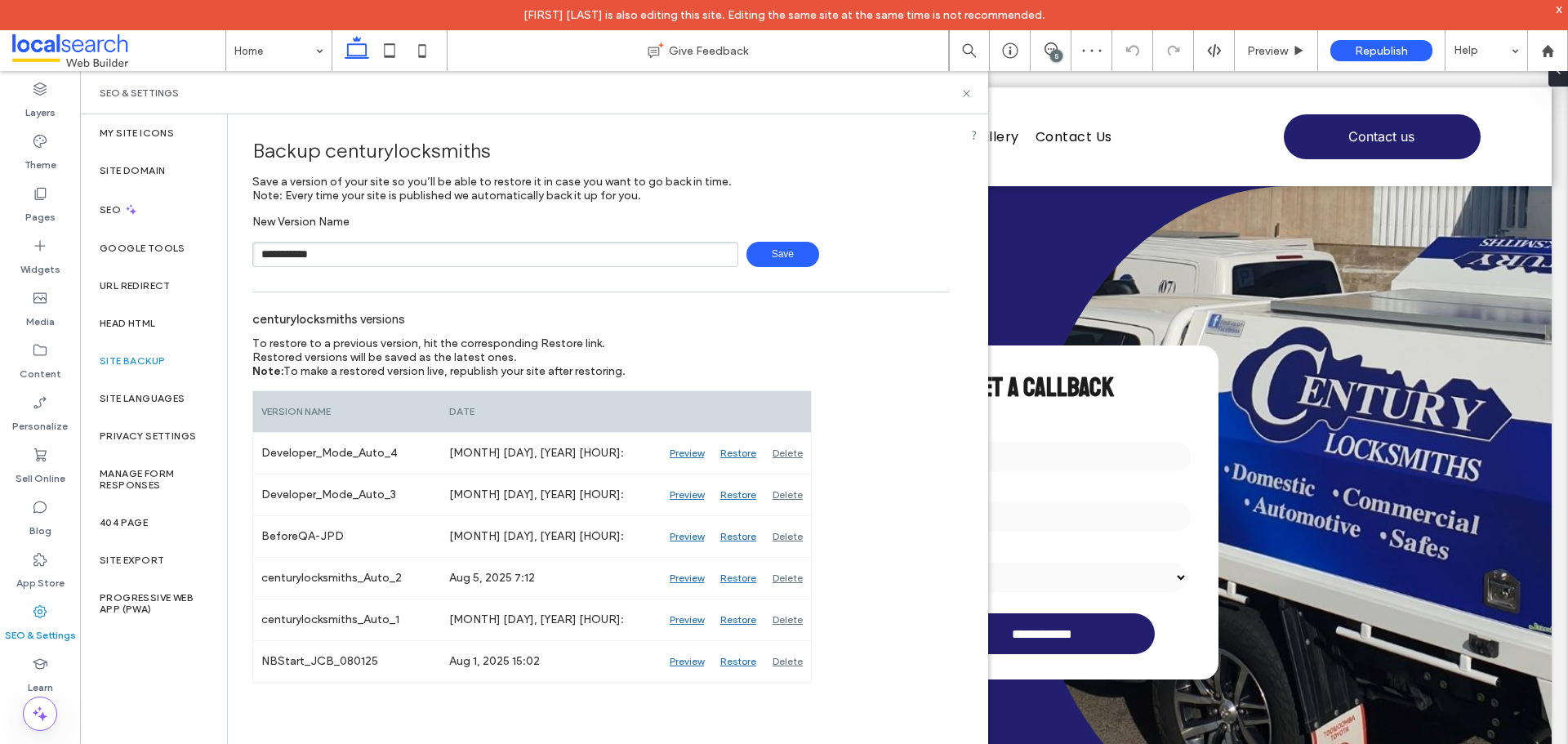 click on "Save" at bounding box center [782, 254] 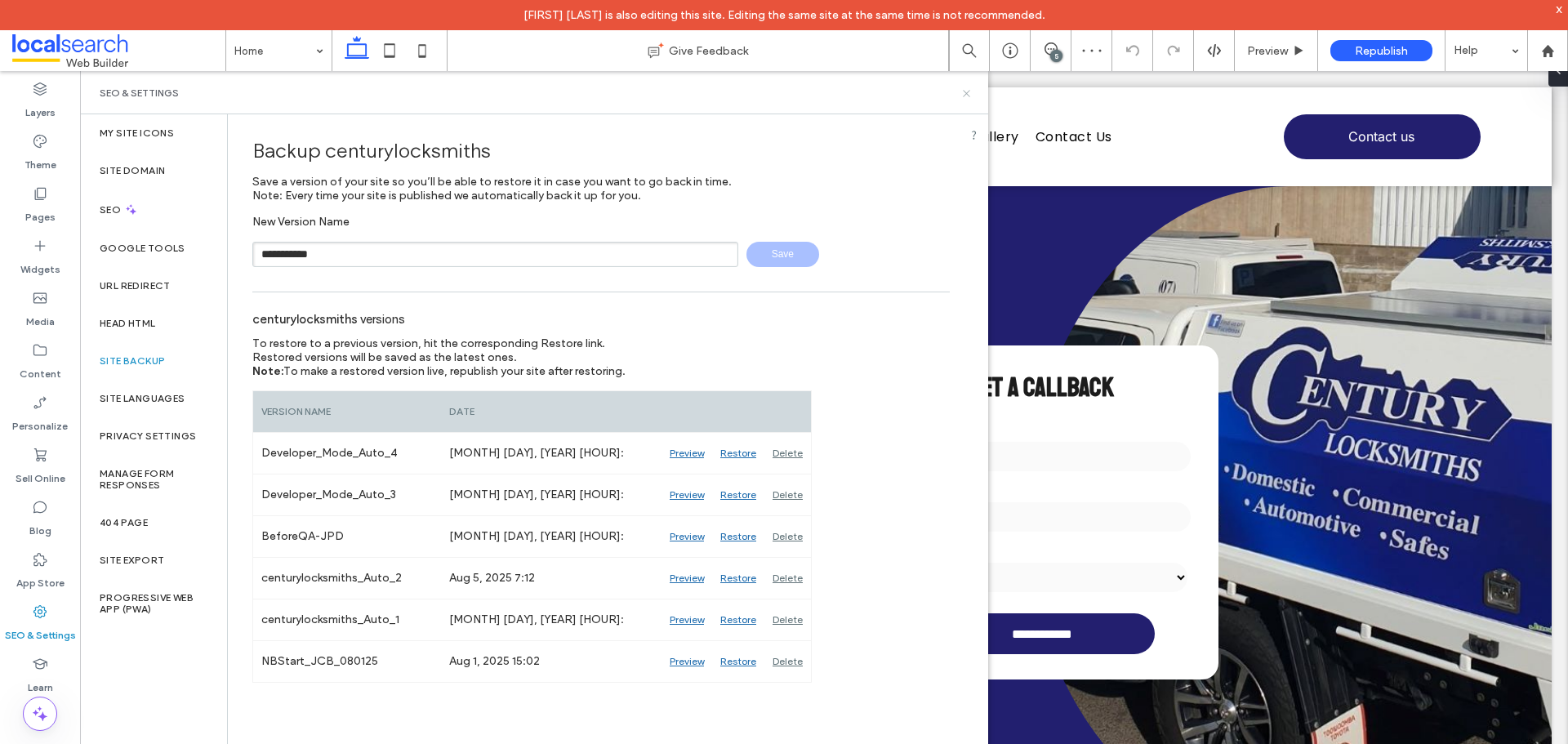 type 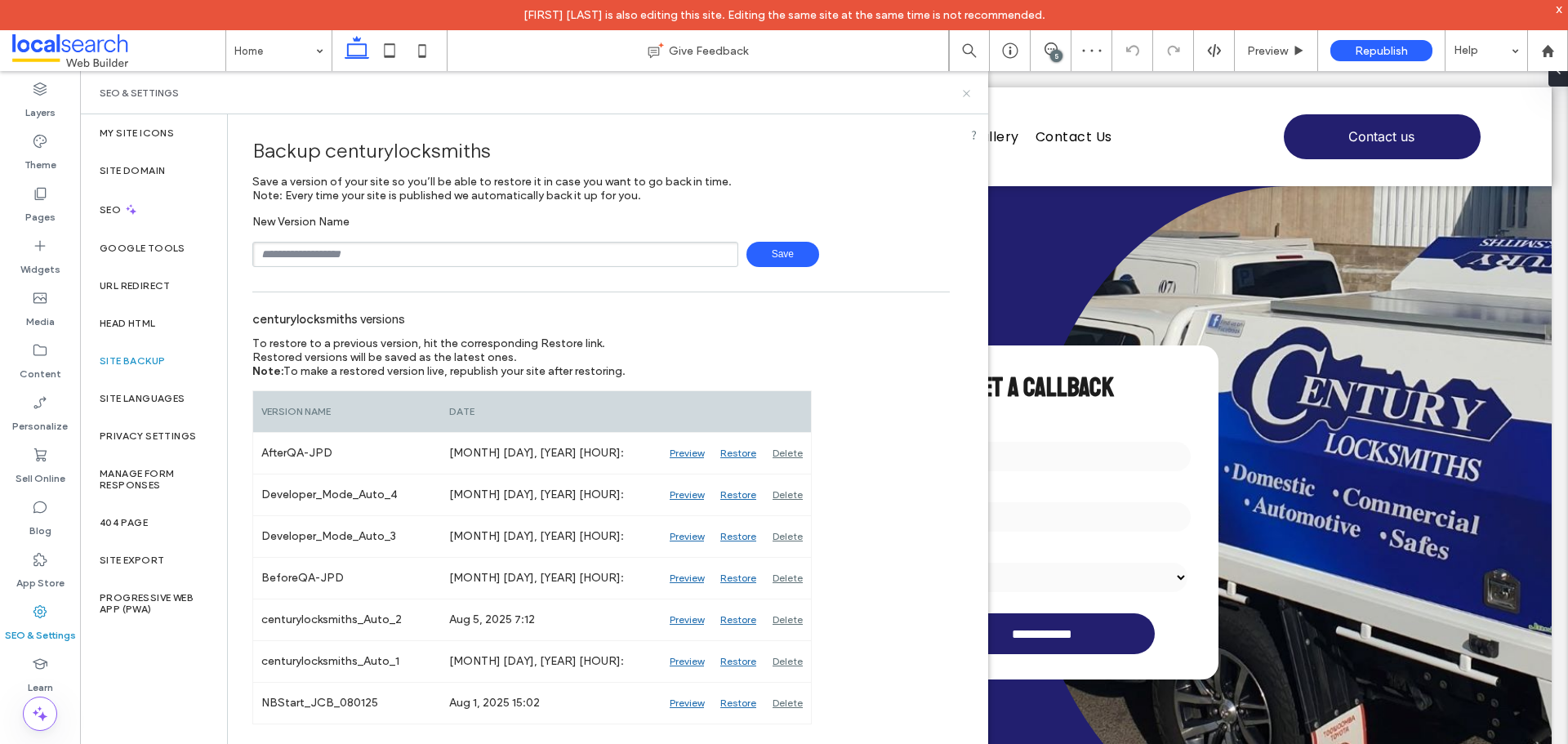 click 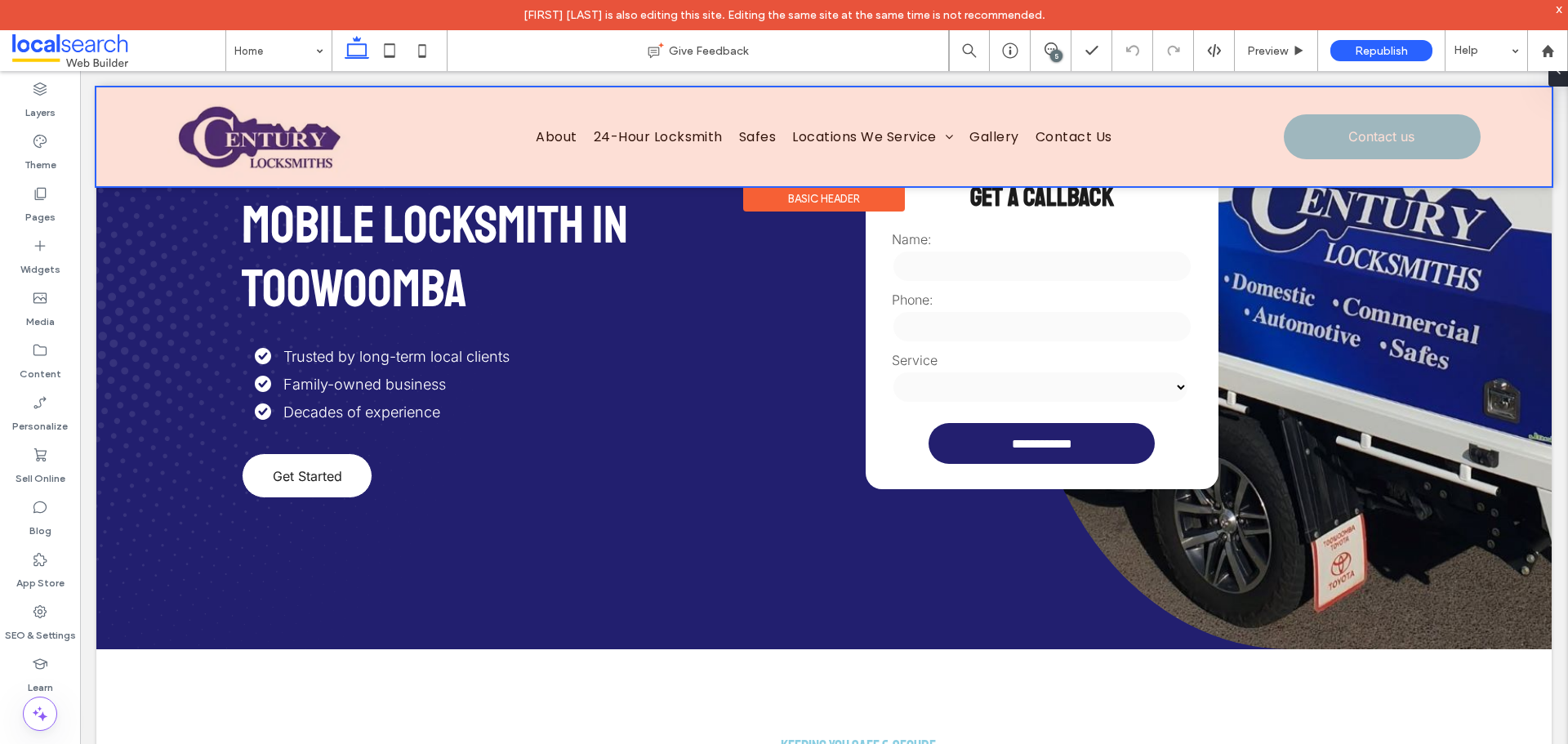 scroll, scrollTop: 0, scrollLeft: 0, axis: both 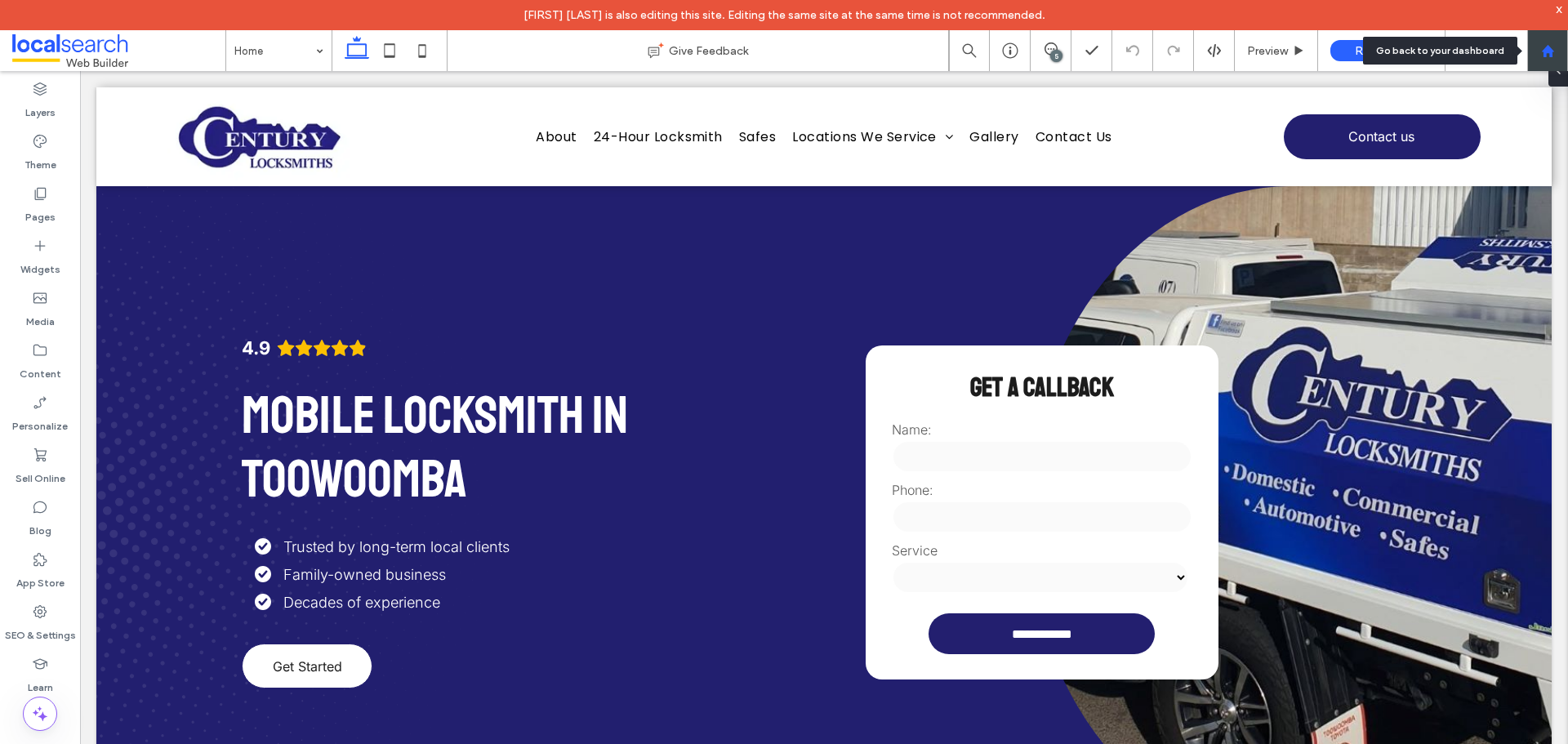 drag, startPoint x: 1548, startPoint y: 56, endPoint x: 1237, endPoint y: 118, distance: 317.11985 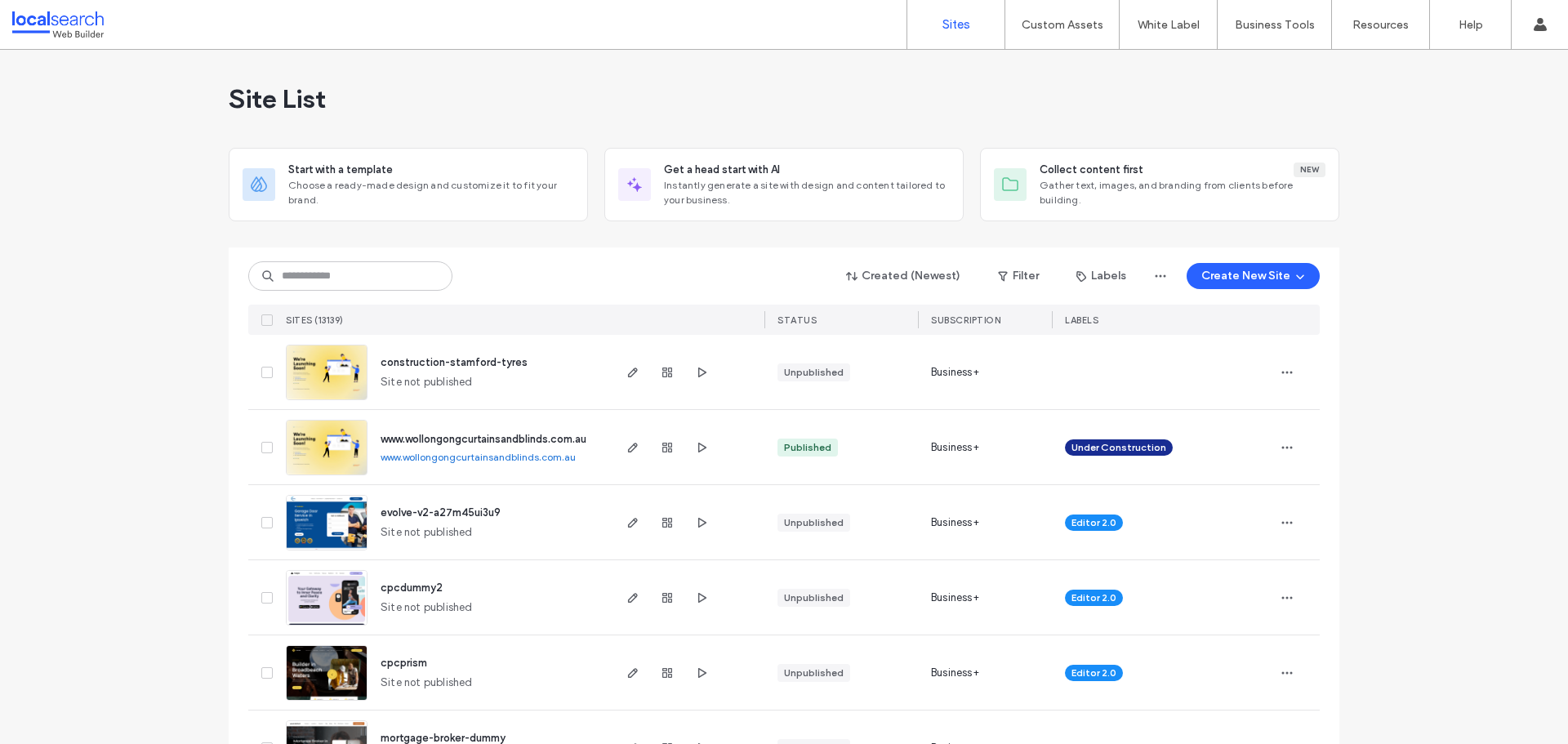 scroll, scrollTop: 0, scrollLeft: 0, axis: both 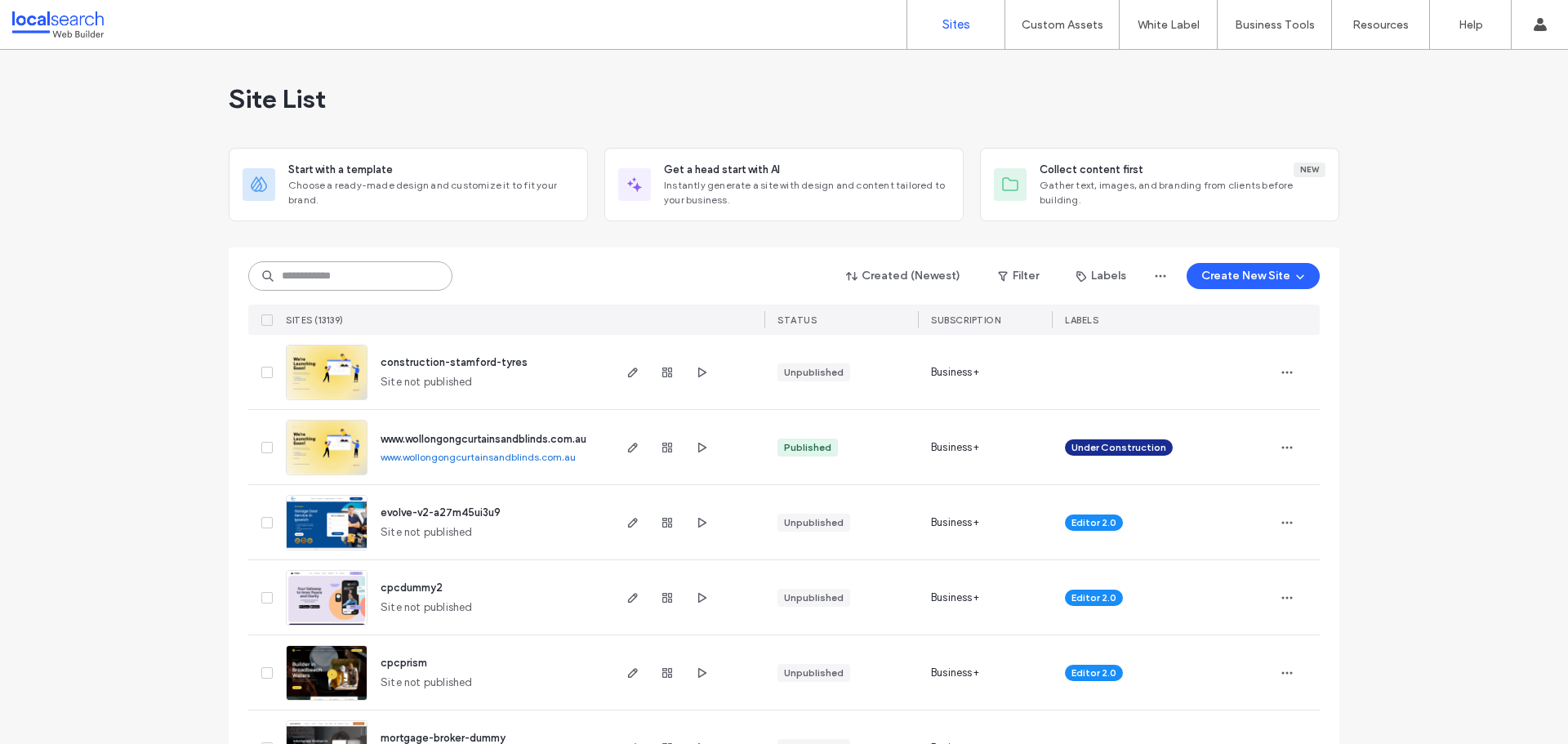 click at bounding box center (350, 276) 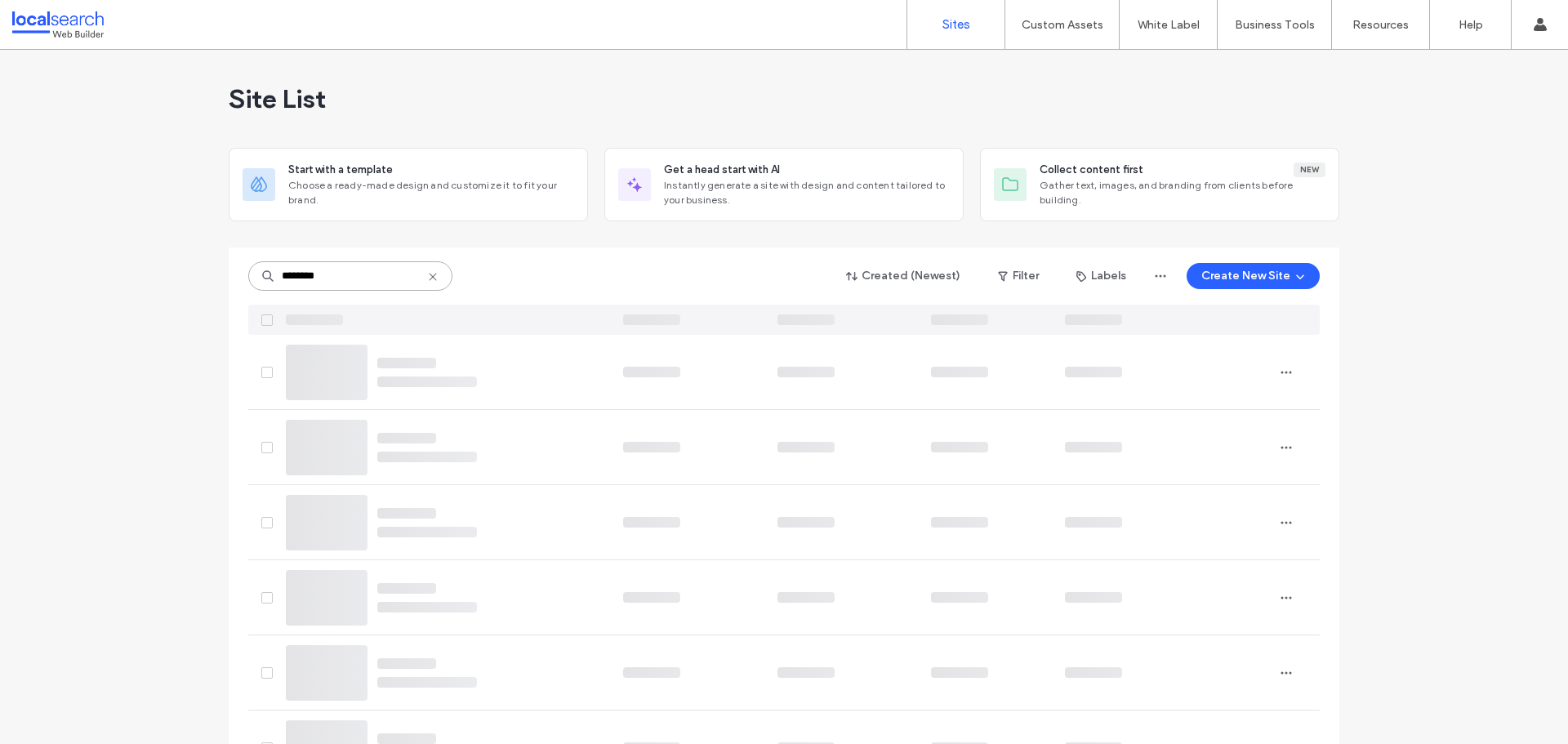 type on "********" 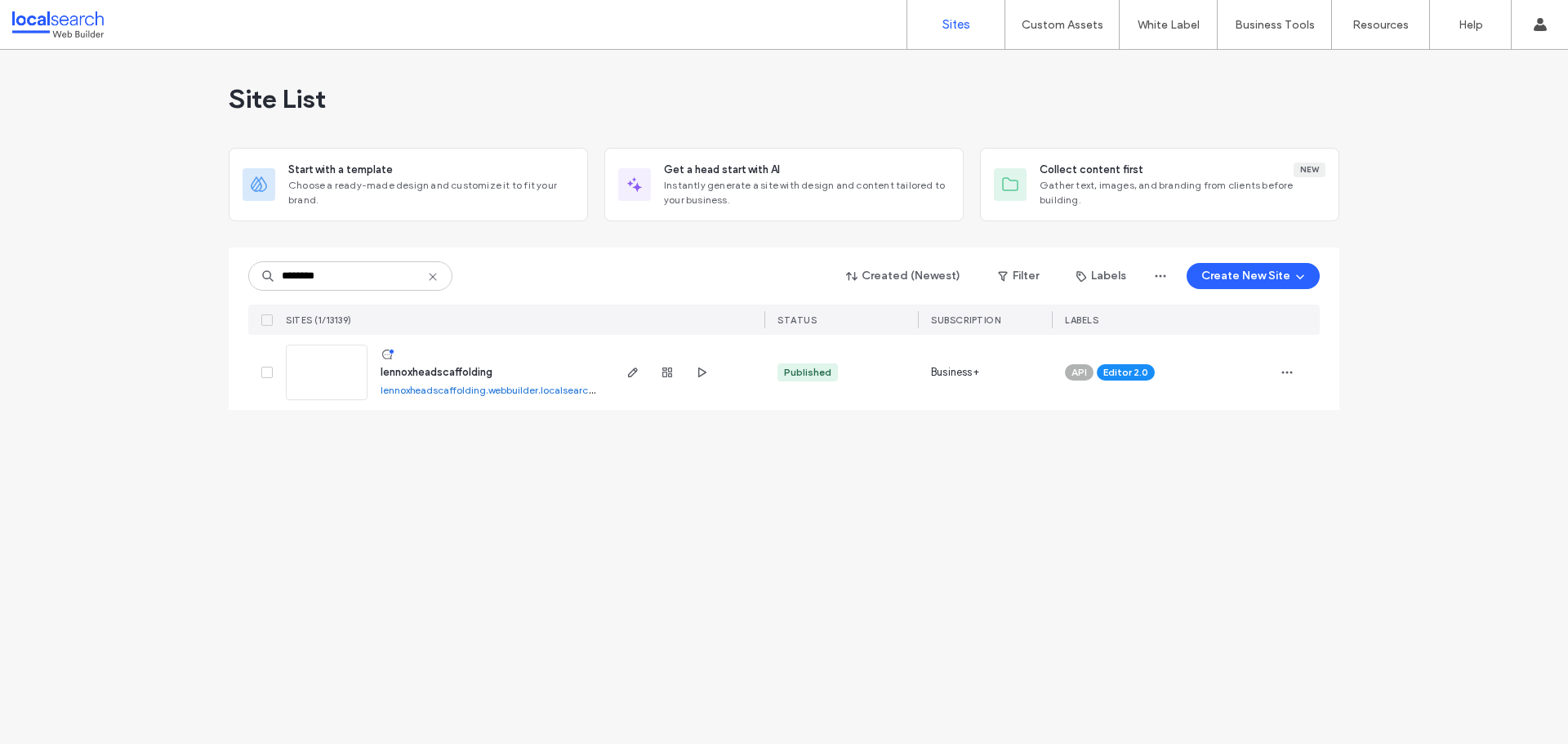 click at bounding box center (327, 372) 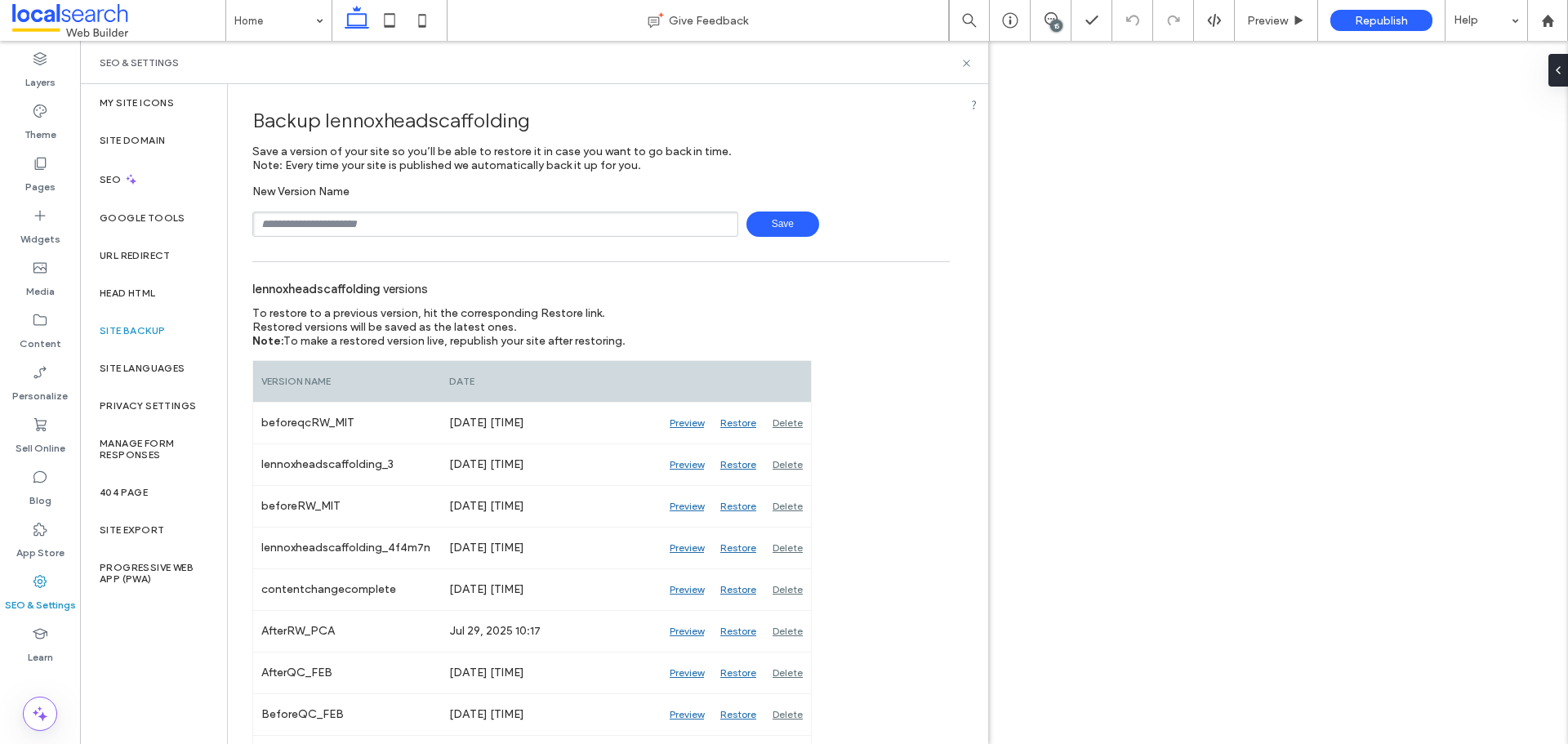 scroll, scrollTop: 0, scrollLeft: 0, axis: both 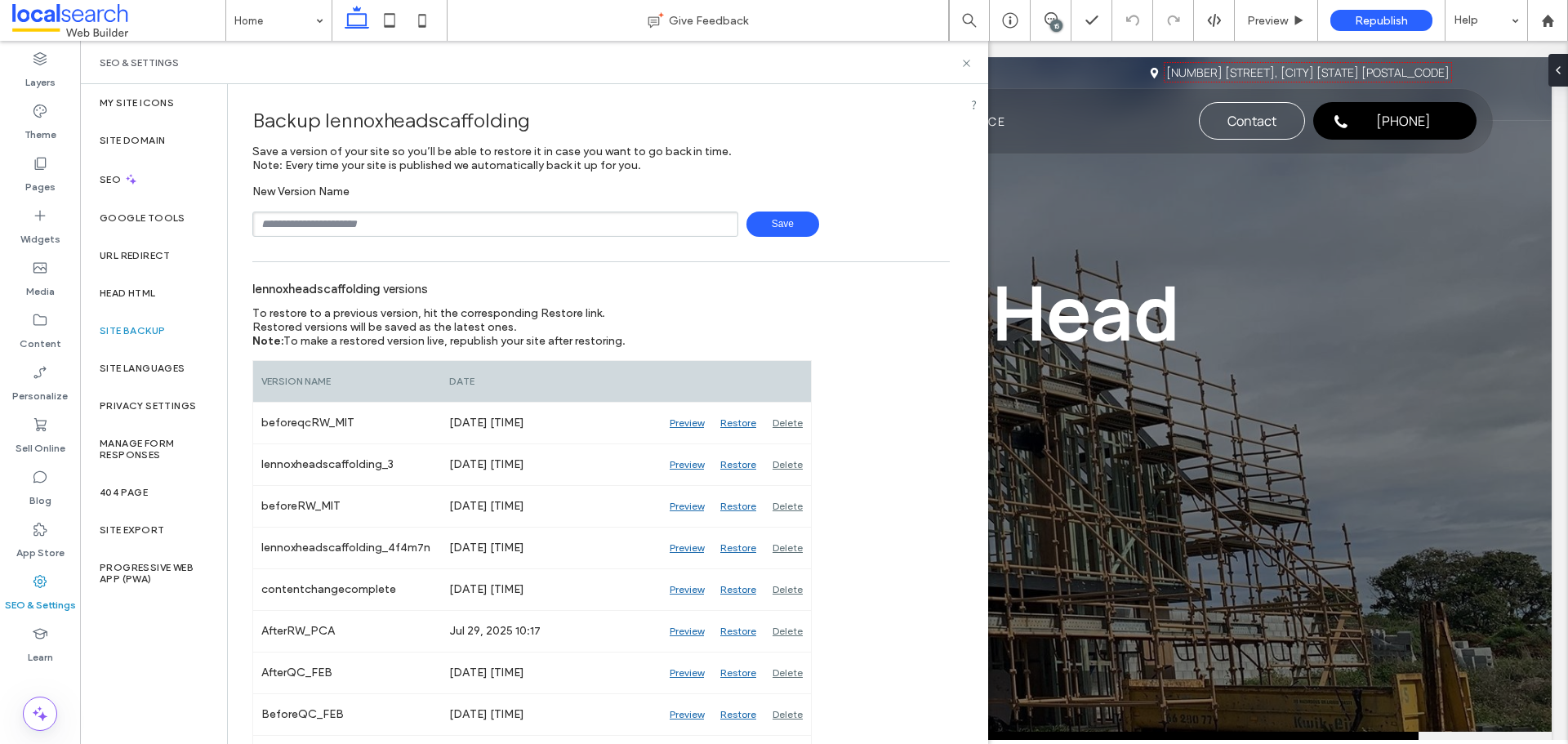 type on "**********" 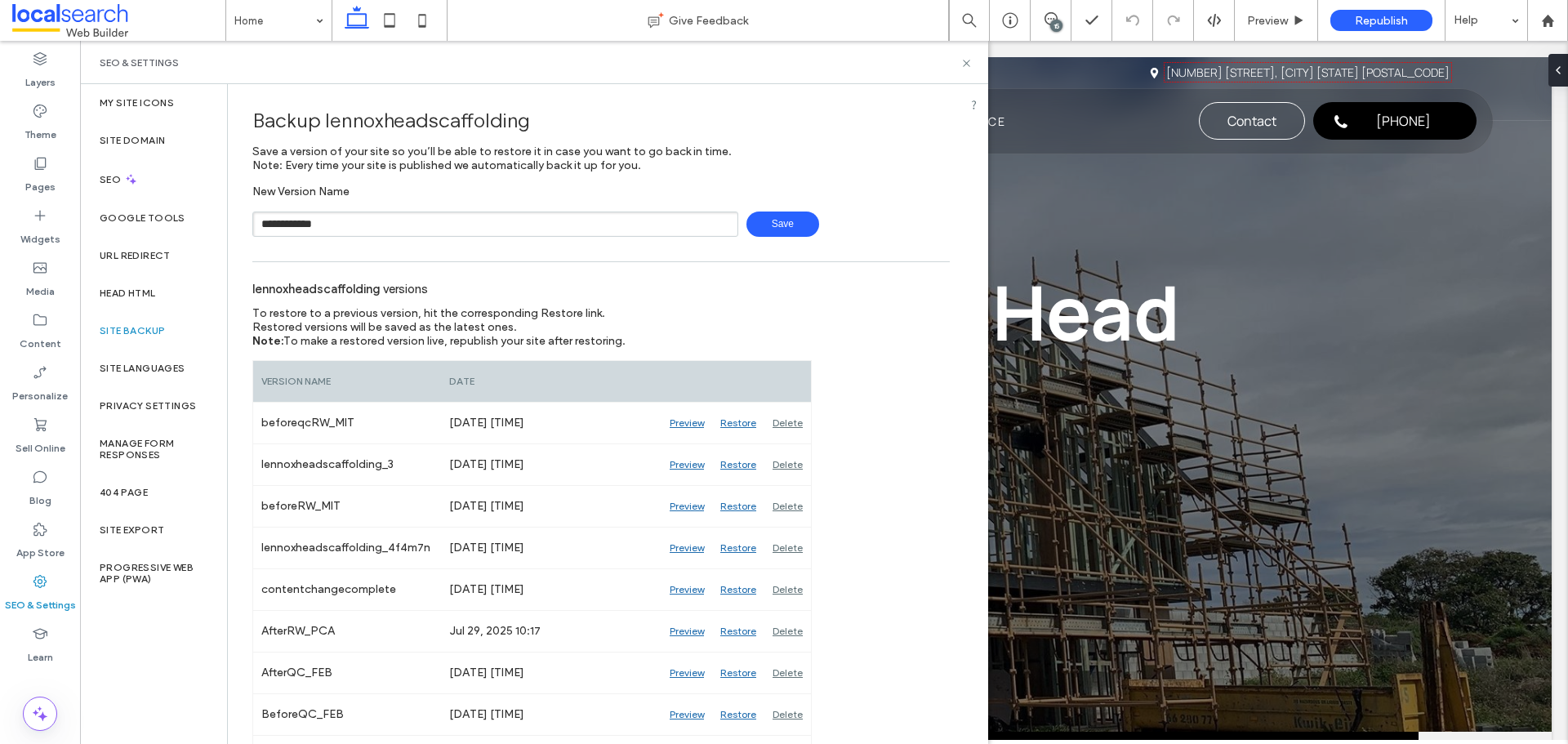 scroll, scrollTop: 0, scrollLeft: 0, axis: both 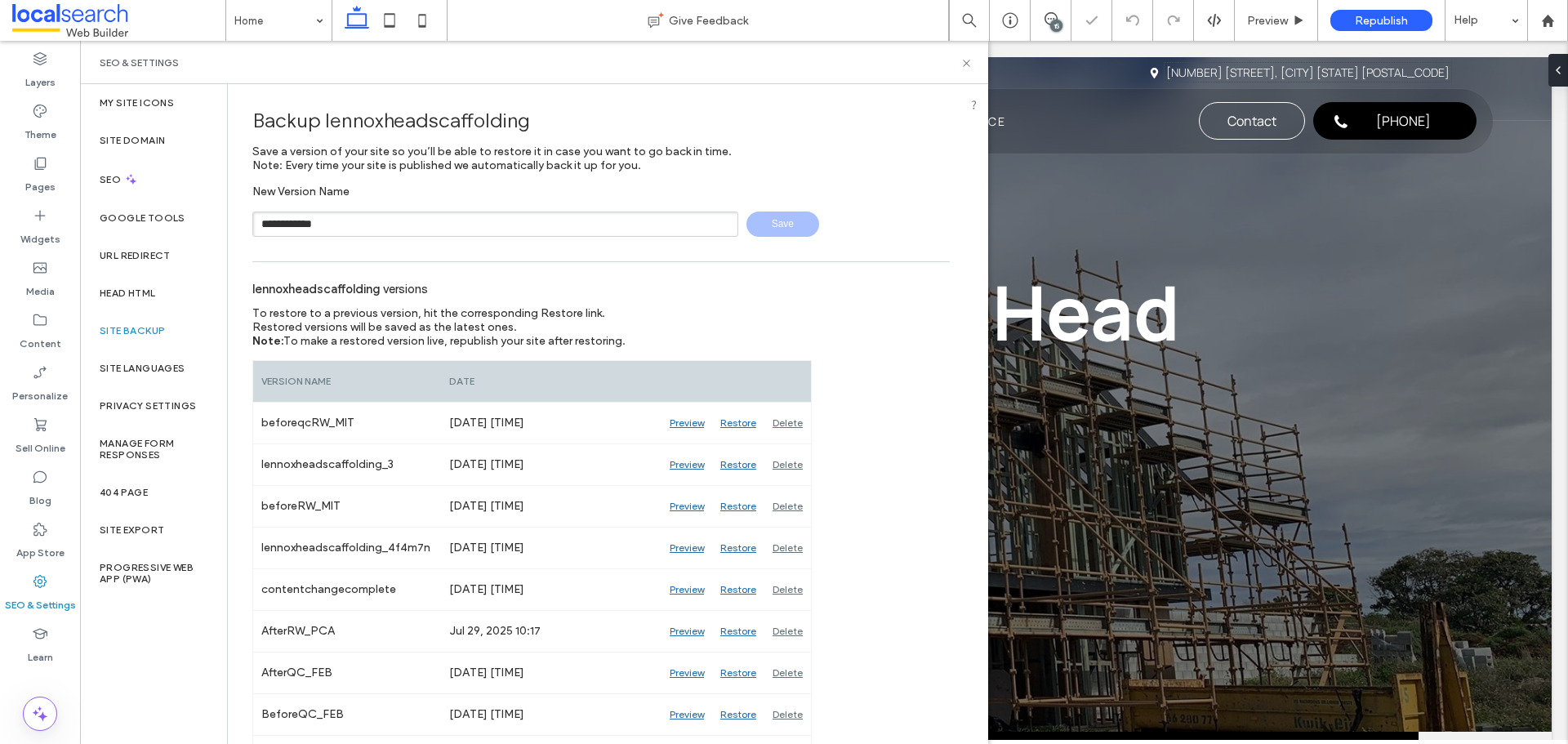 type 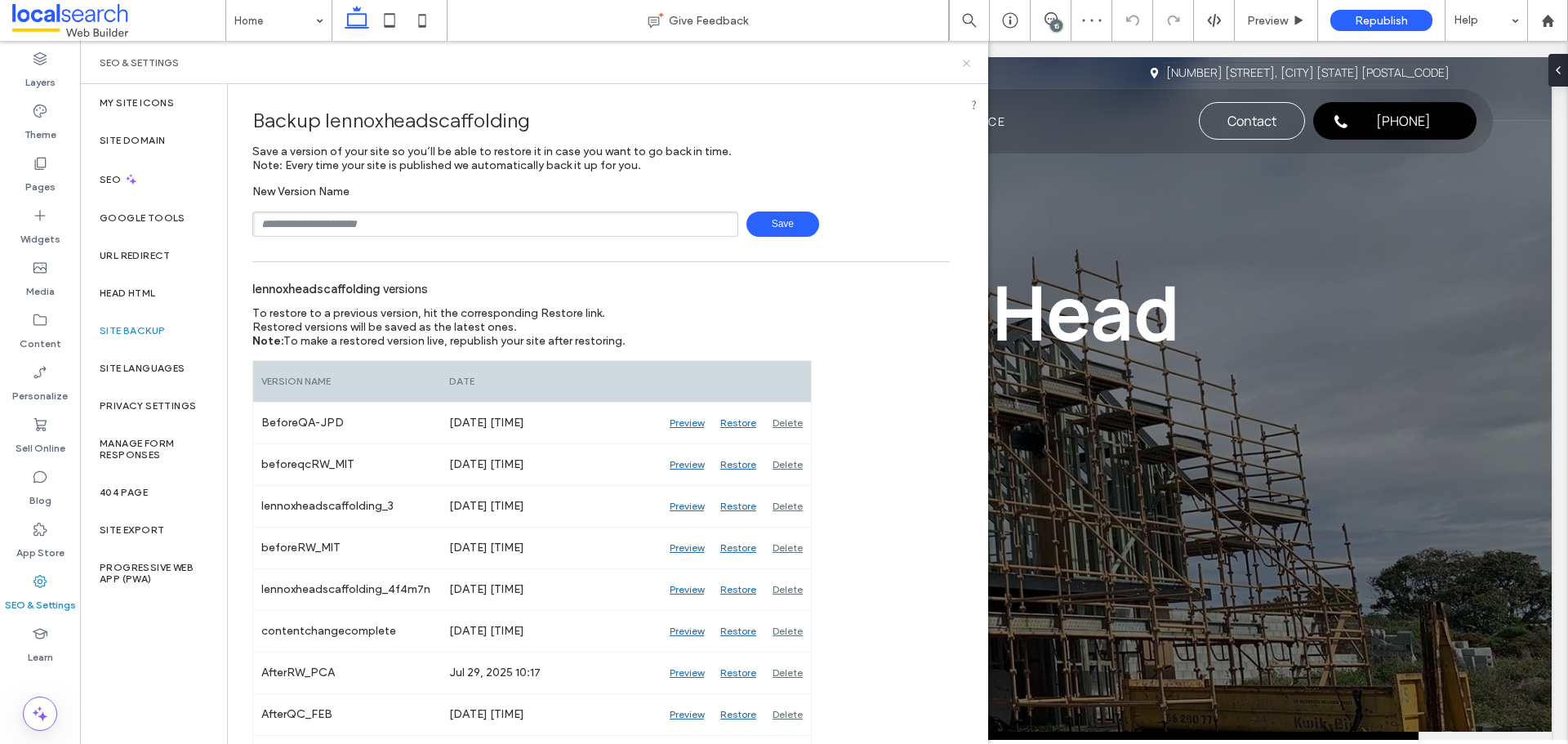 click 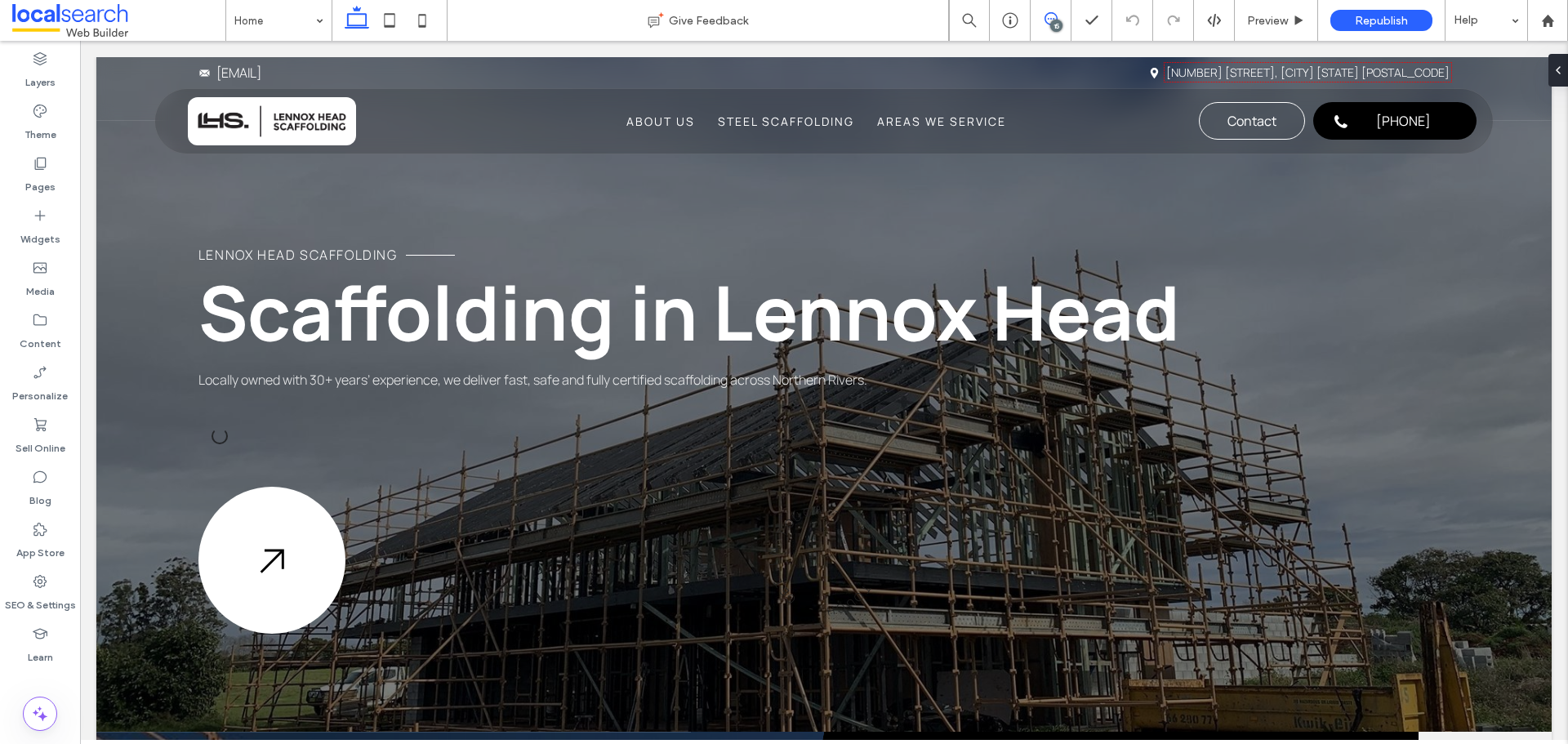click 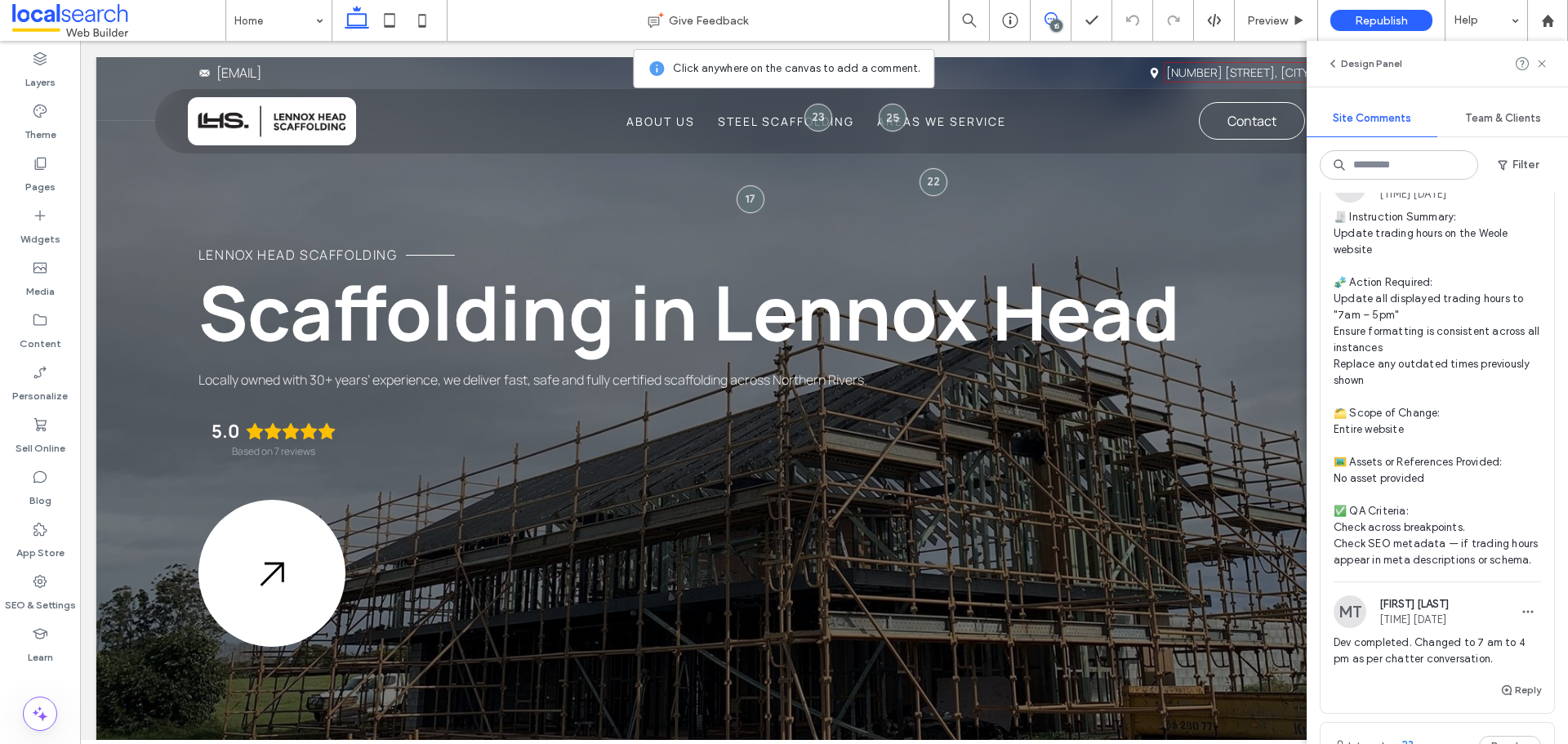 scroll, scrollTop: 735, scrollLeft: 0, axis: vertical 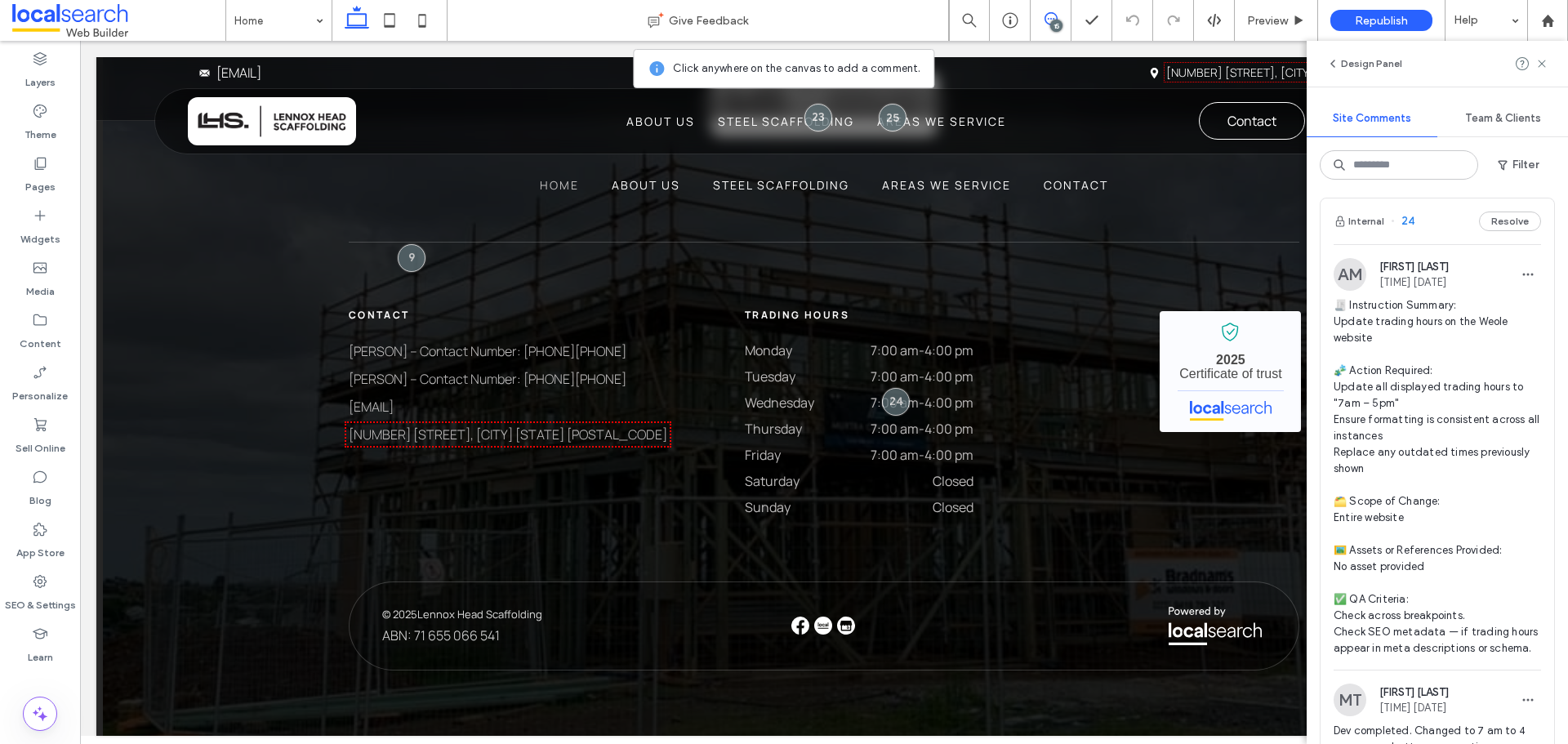 click on "Internal 24 Resolve" at bounding box center (1437, 221) 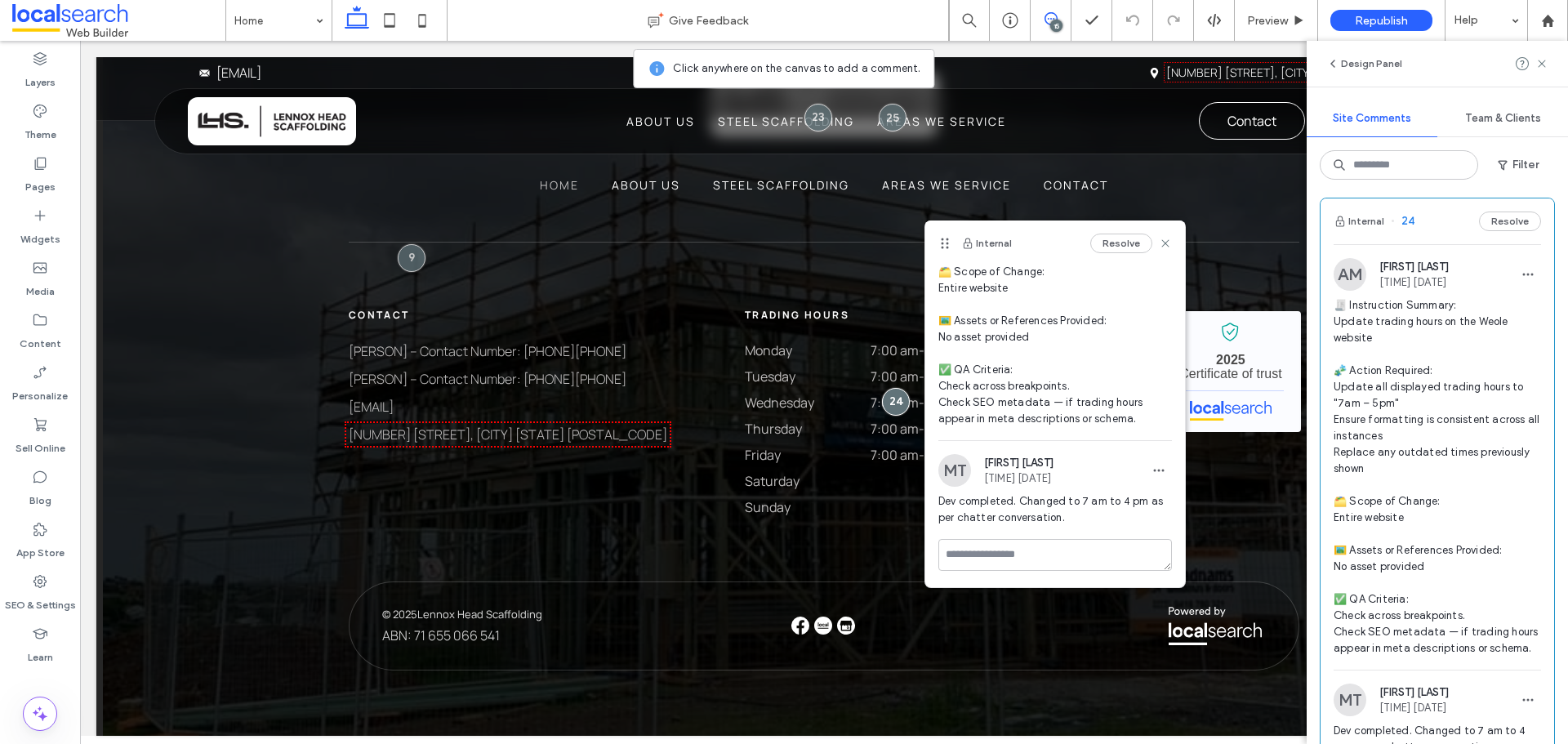 scroll, scrollTop: 222, scrollLeft: 0, axis: vertical 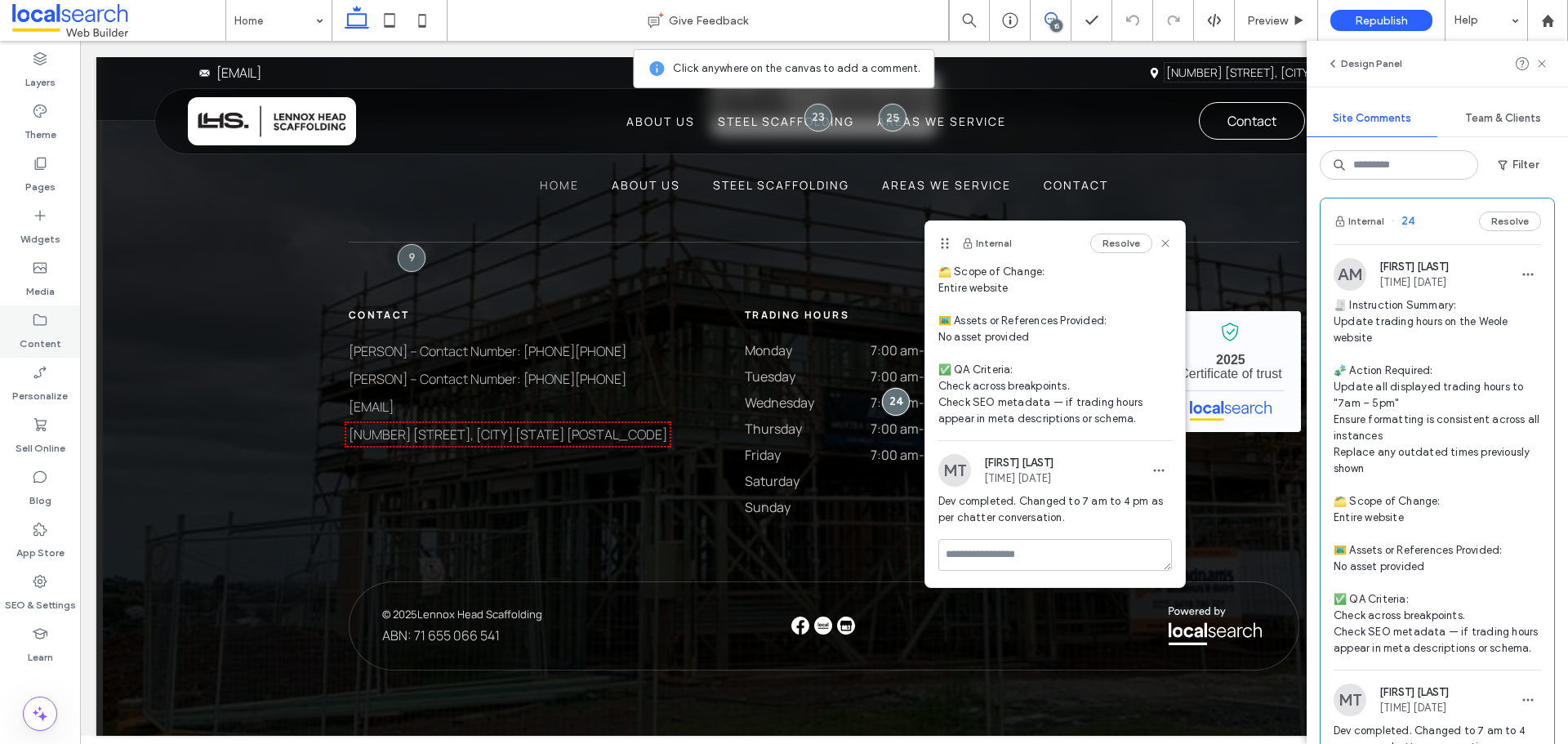 click on "Content" at bounding box center [40, 332] 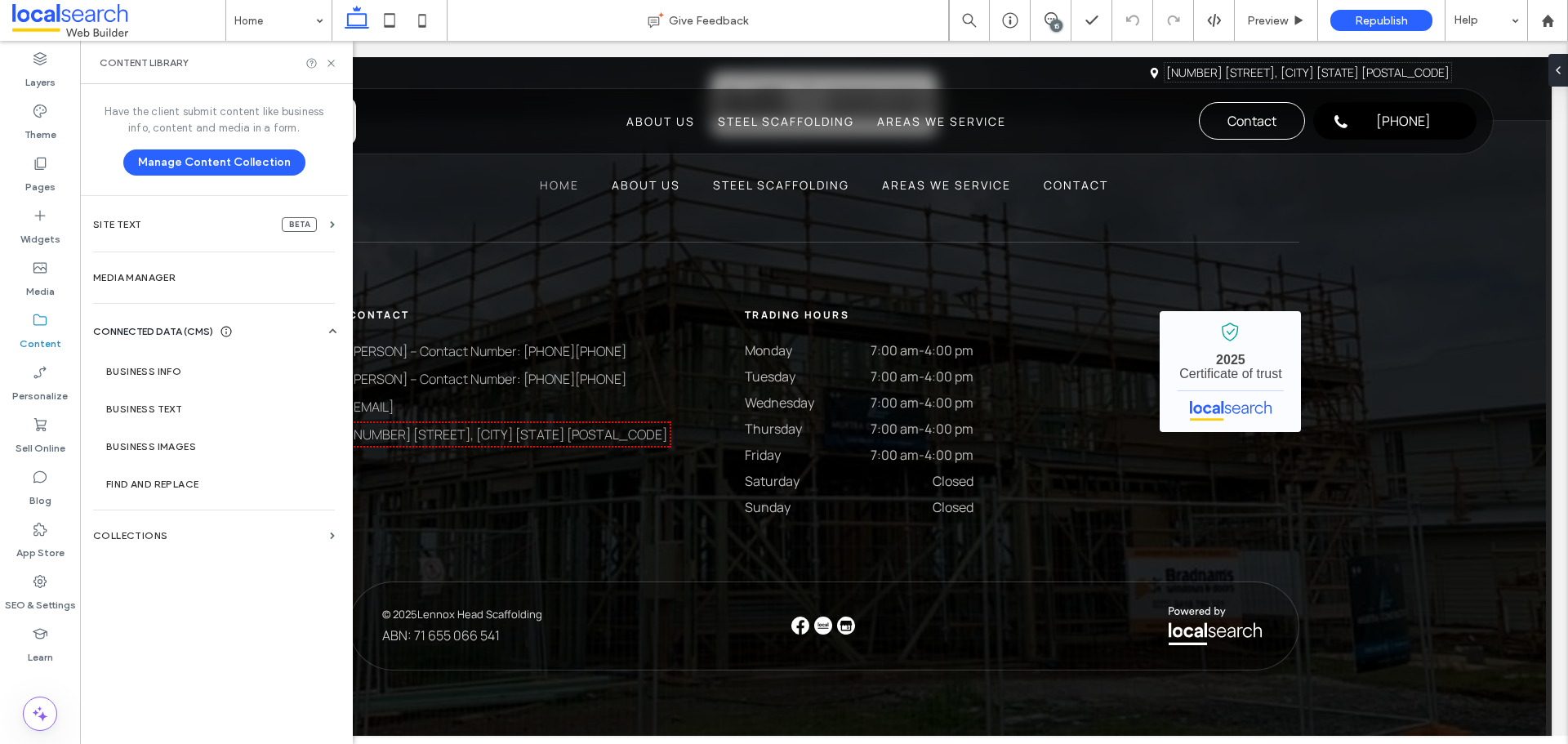 scroll, scrollTop: 0, scrollLeft: 0, axis: both 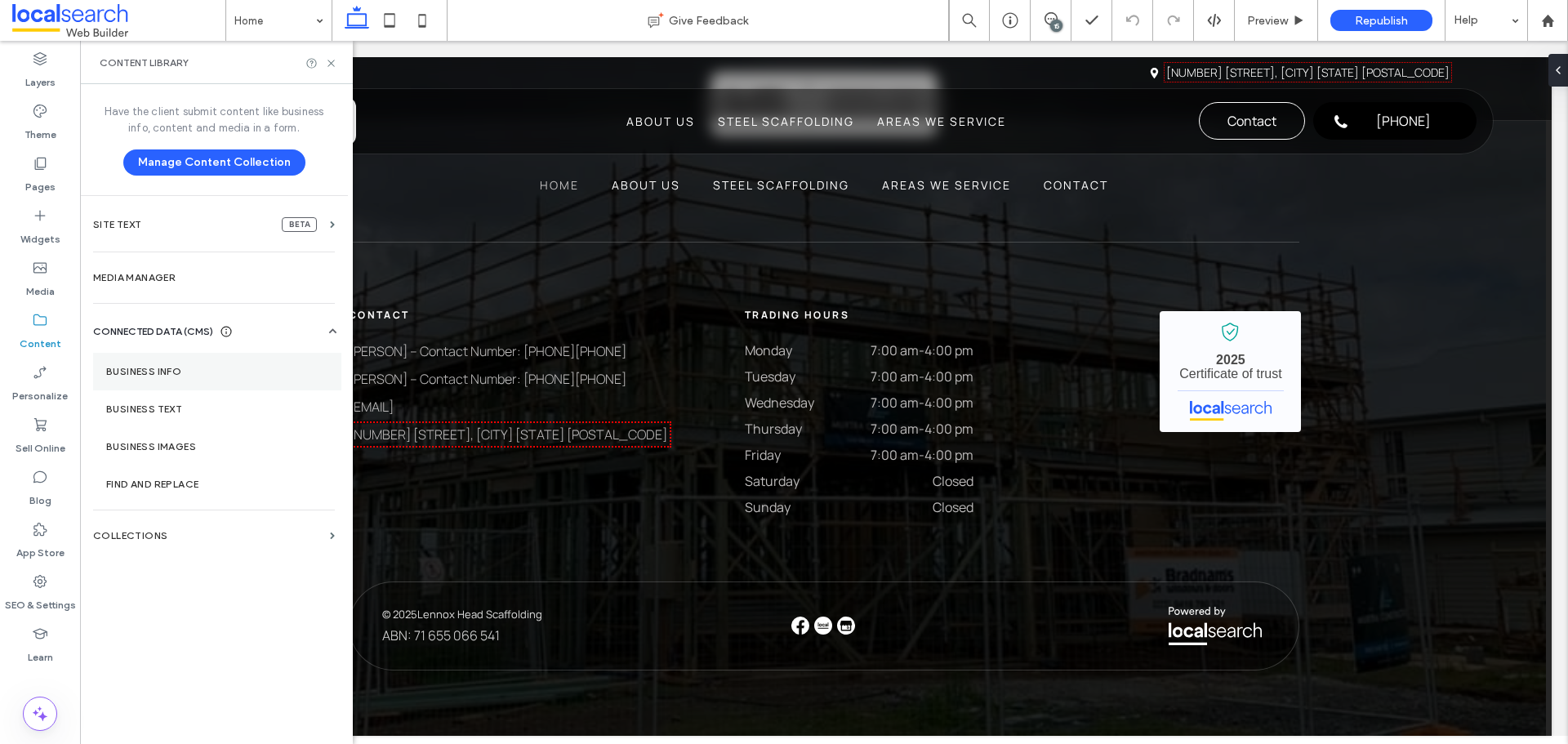 click on "Business Info" at bounding box center (217, 372) 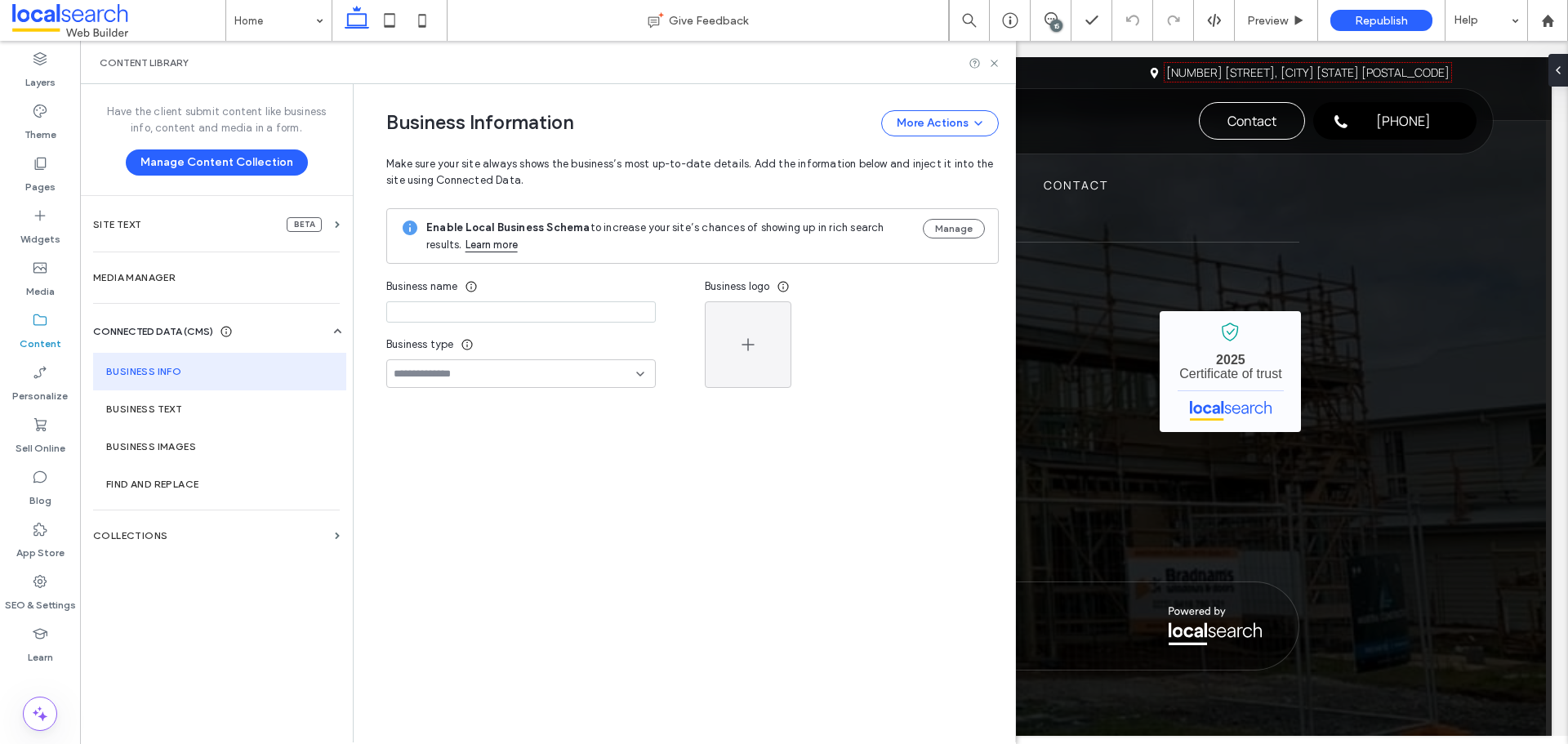 type on "**********" 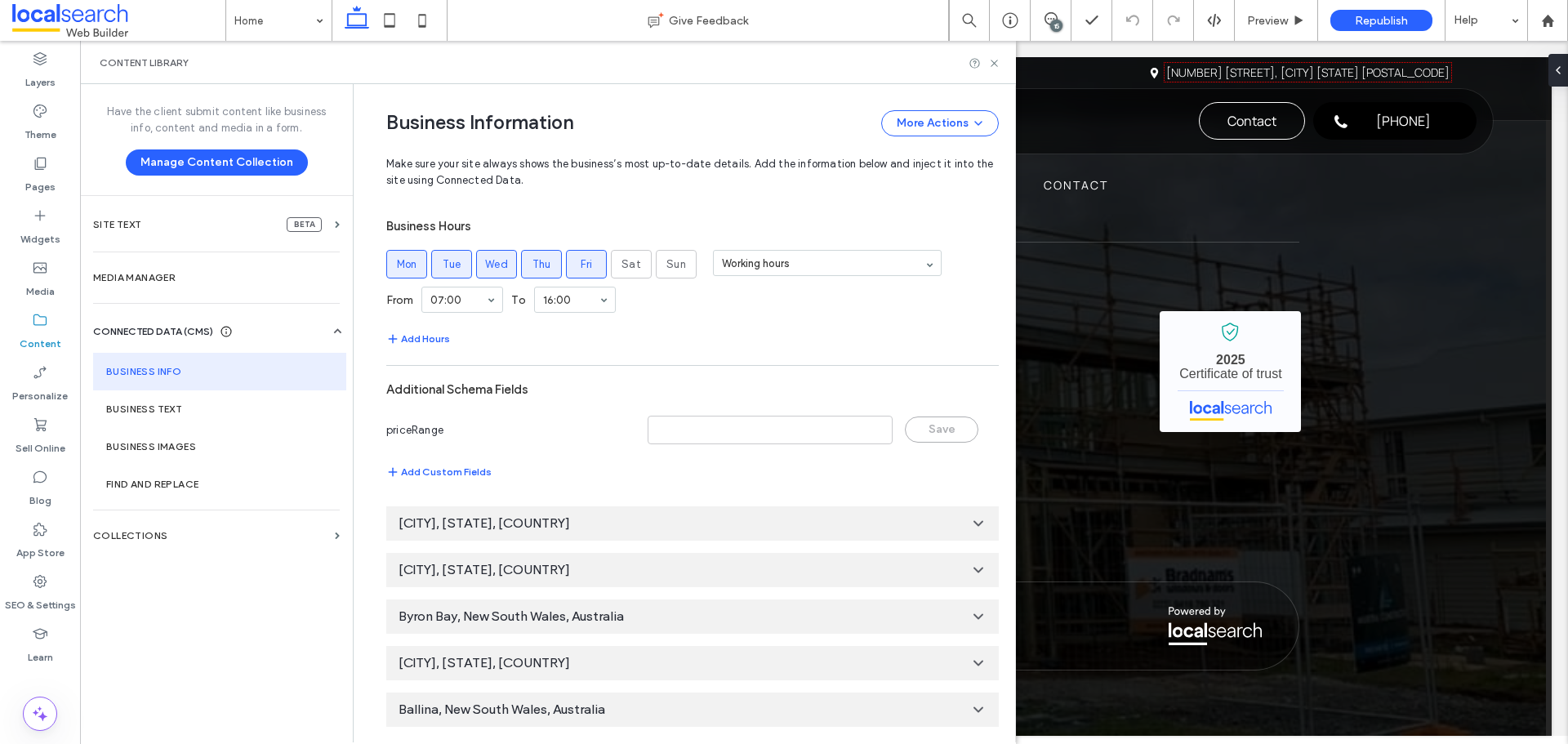 scroll, scrollTop: 925, scrollLeft: 0, axis: vertical 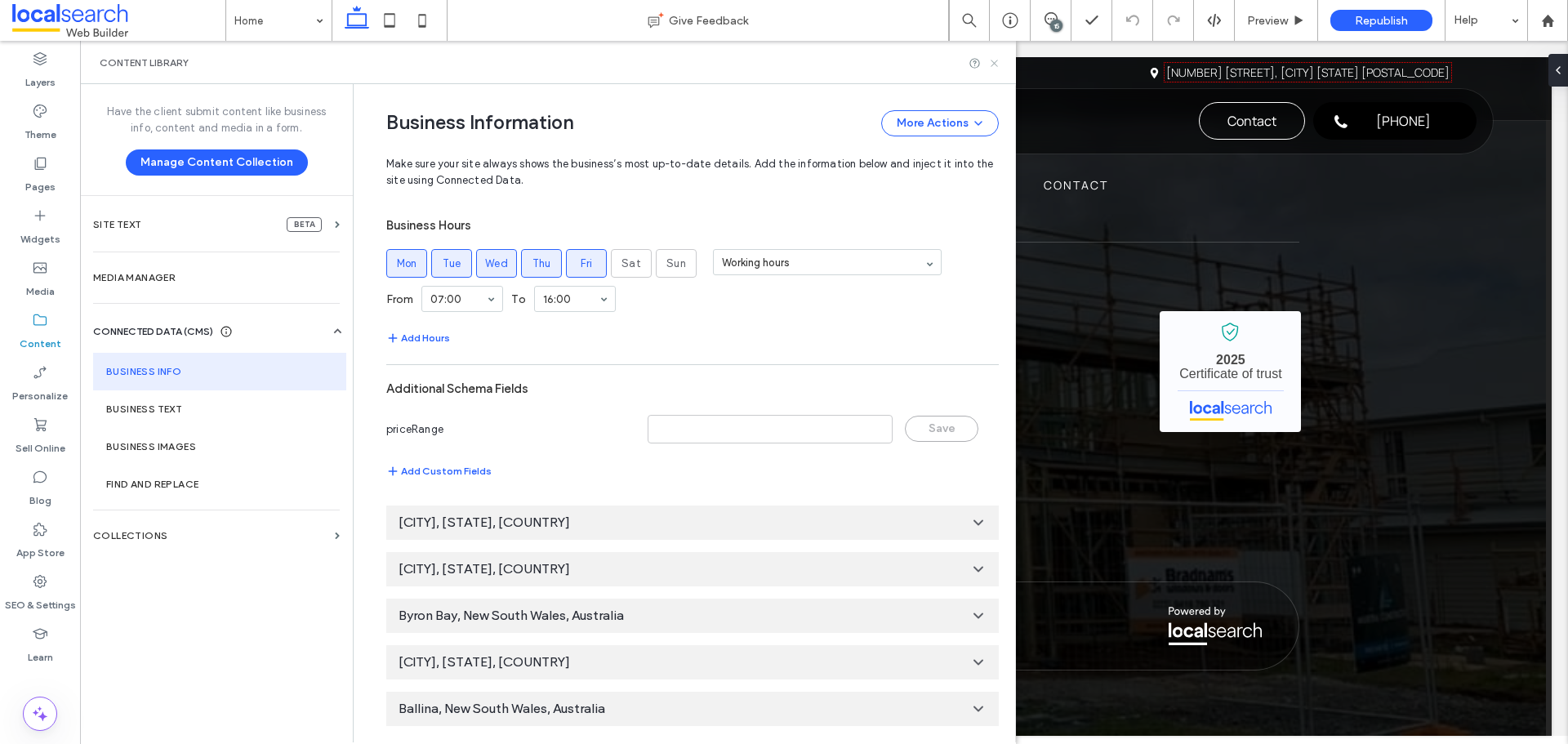 click 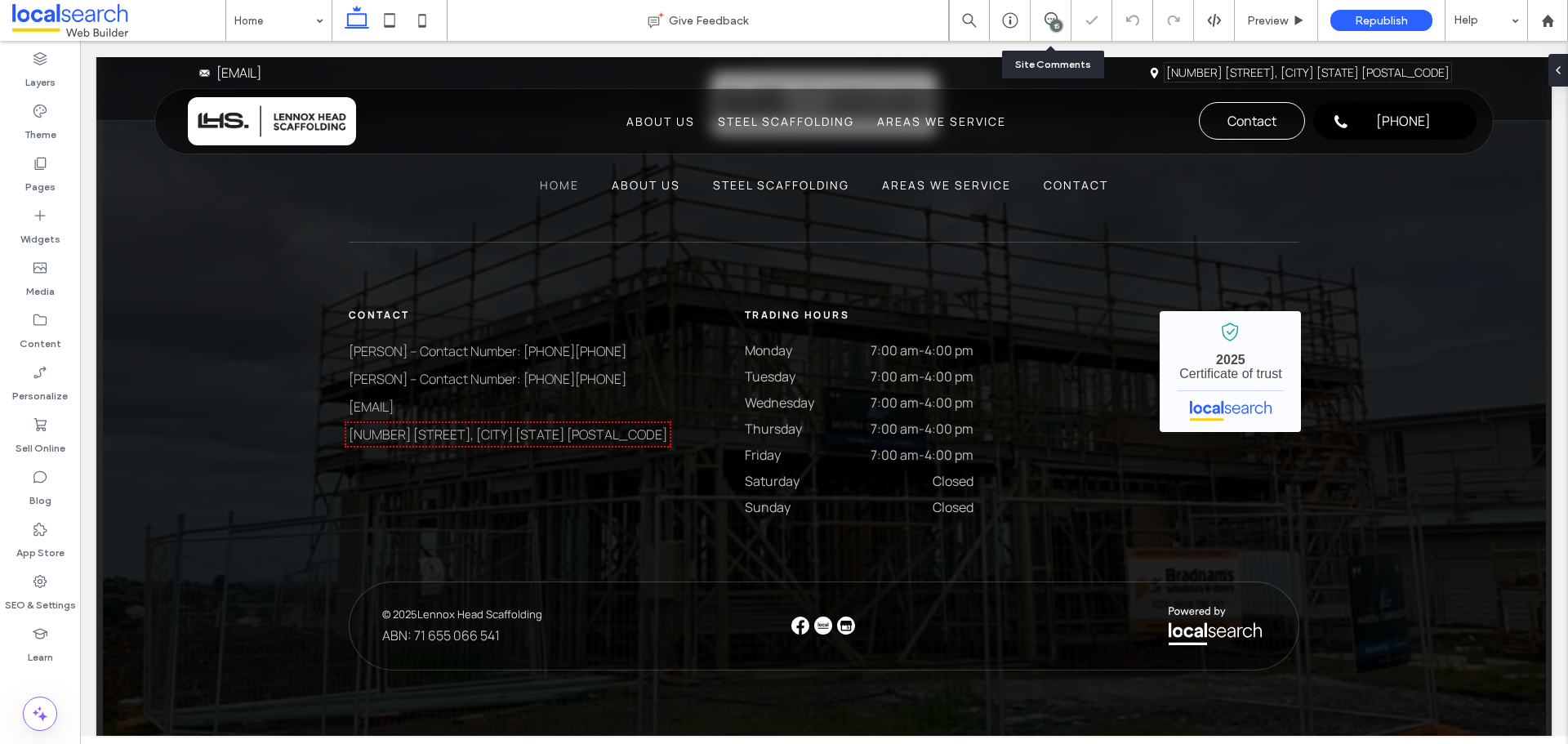 click on "15" at bounding box center (1051, 20) 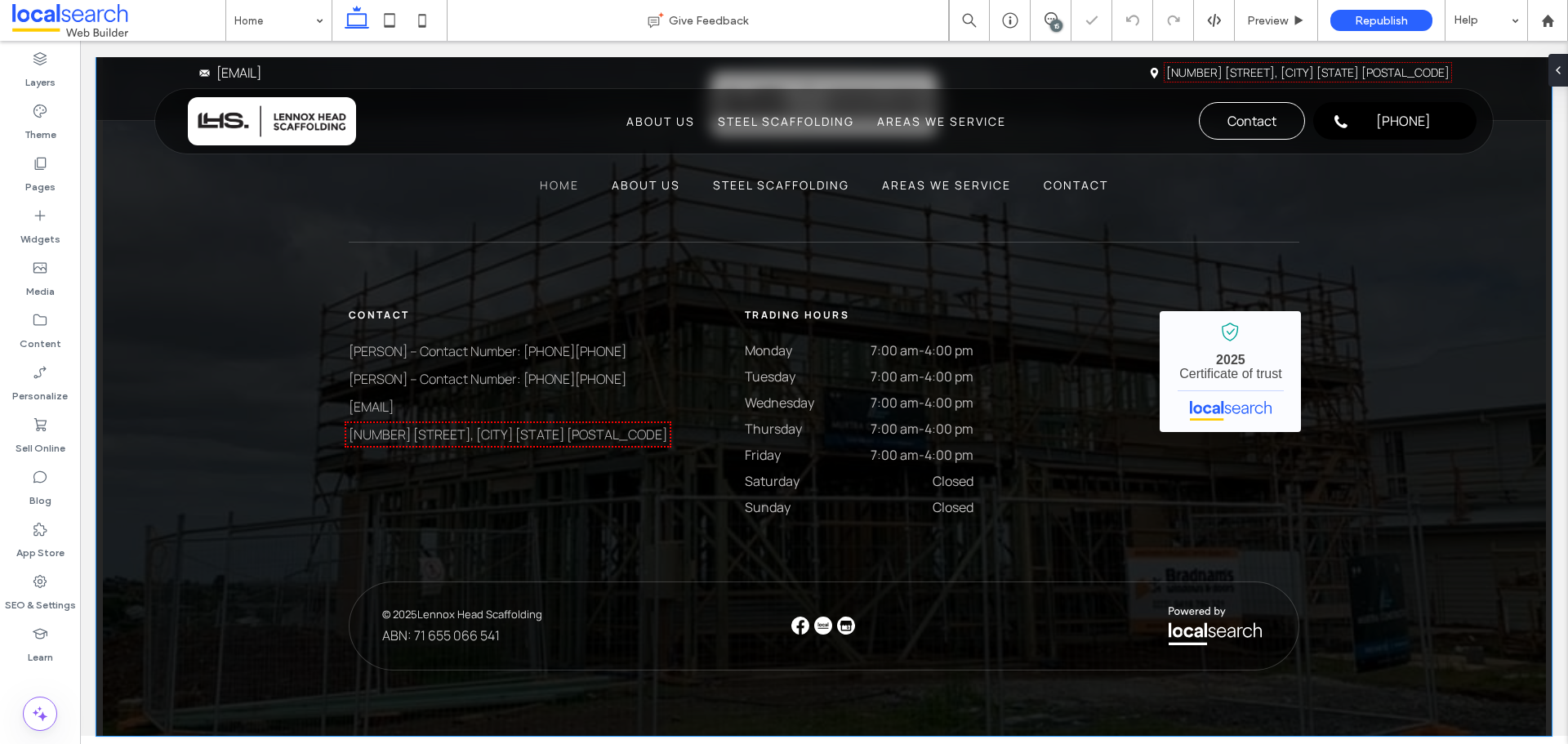 click on "15" at bounding box center (1056, 25) 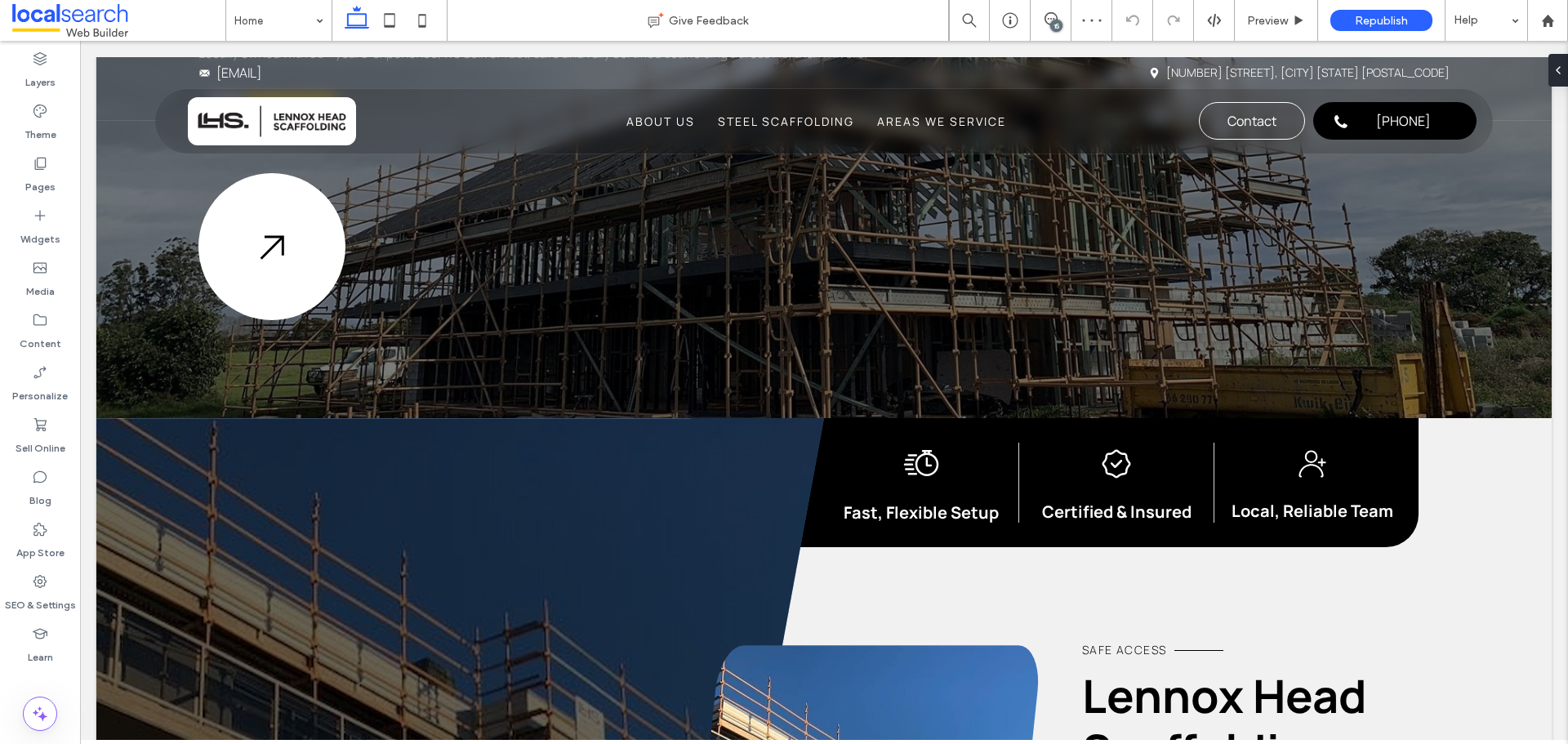 scroll, scrollTop: 327, scrollLeft: 0, axis: vertical 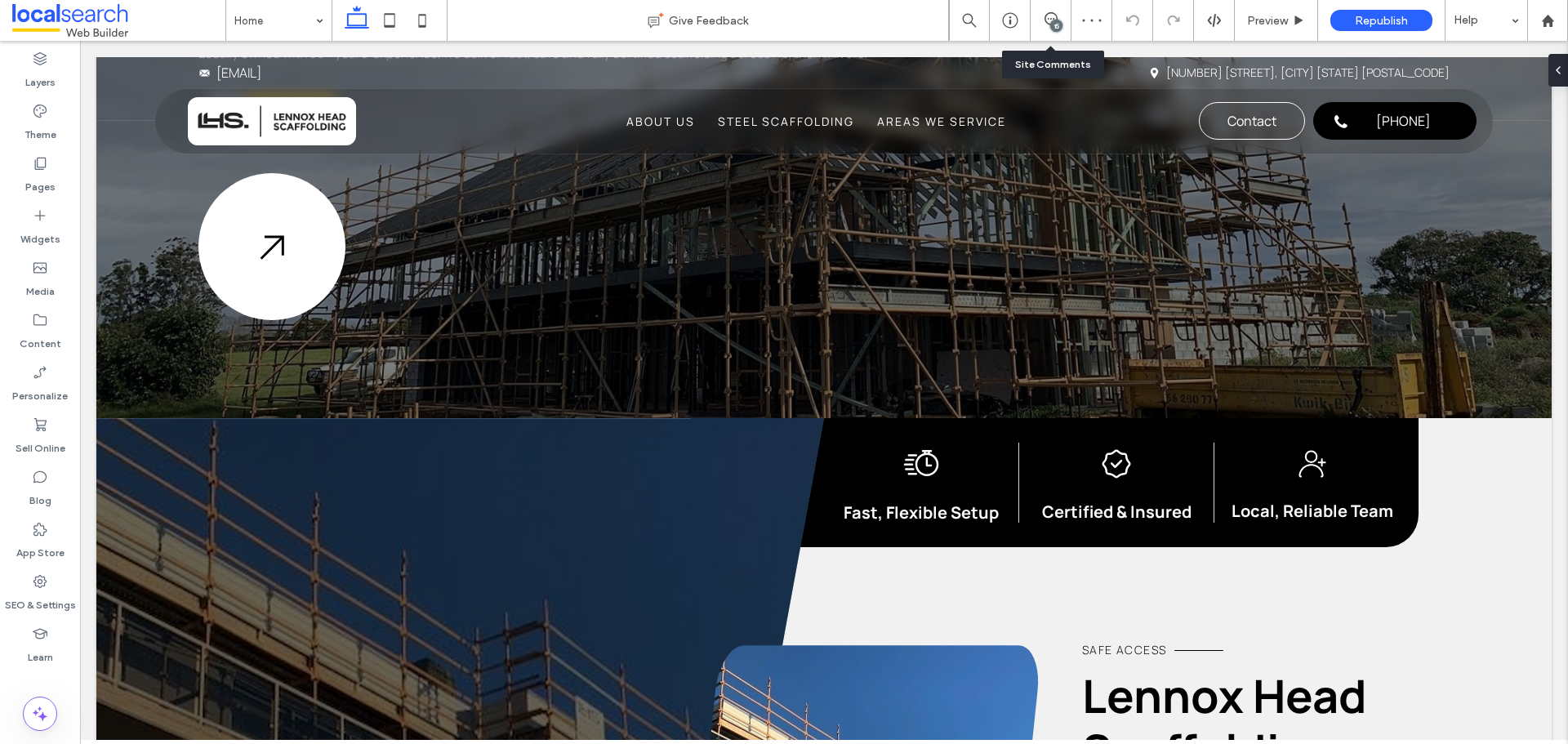 click on "15" at bounding box center (1051, 20) 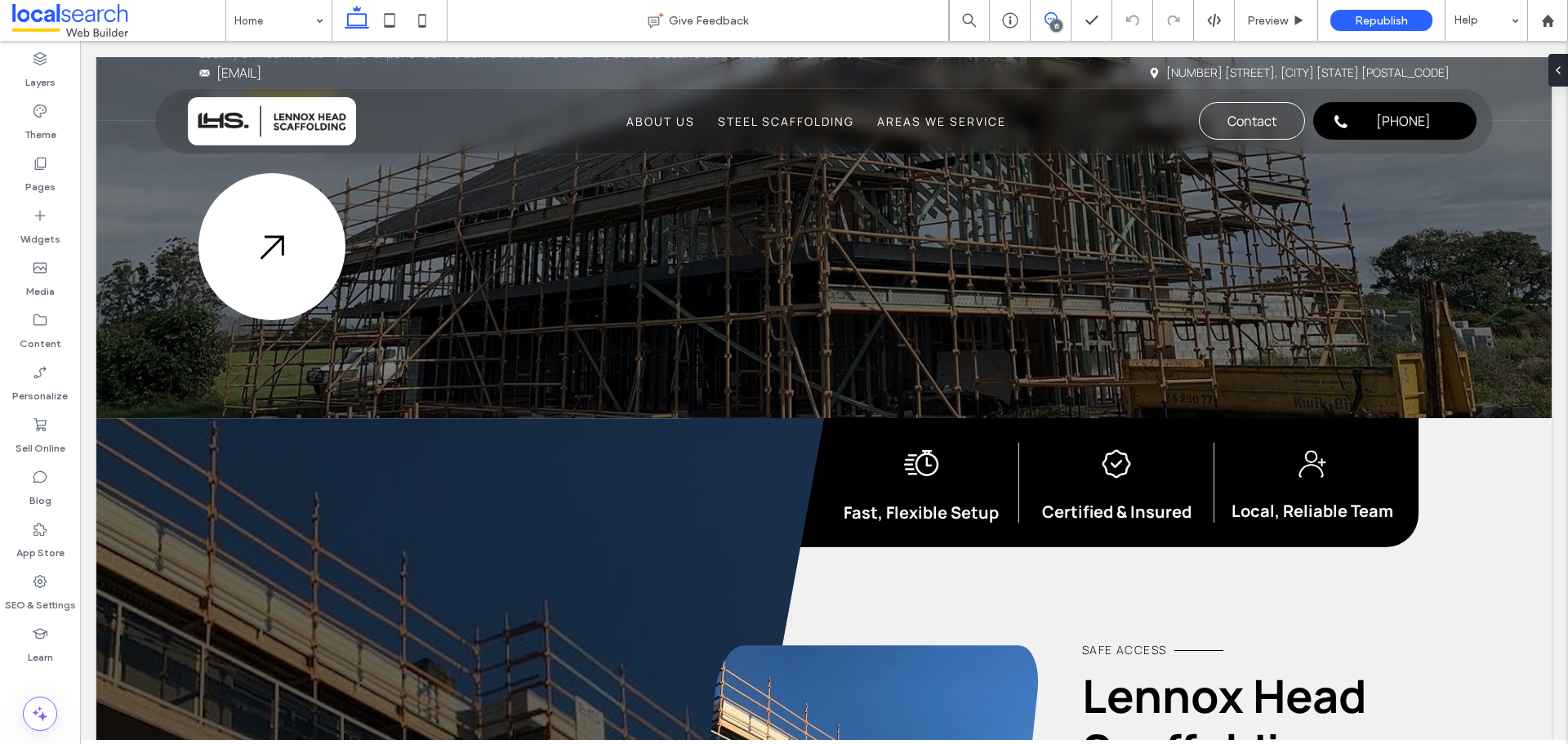 click 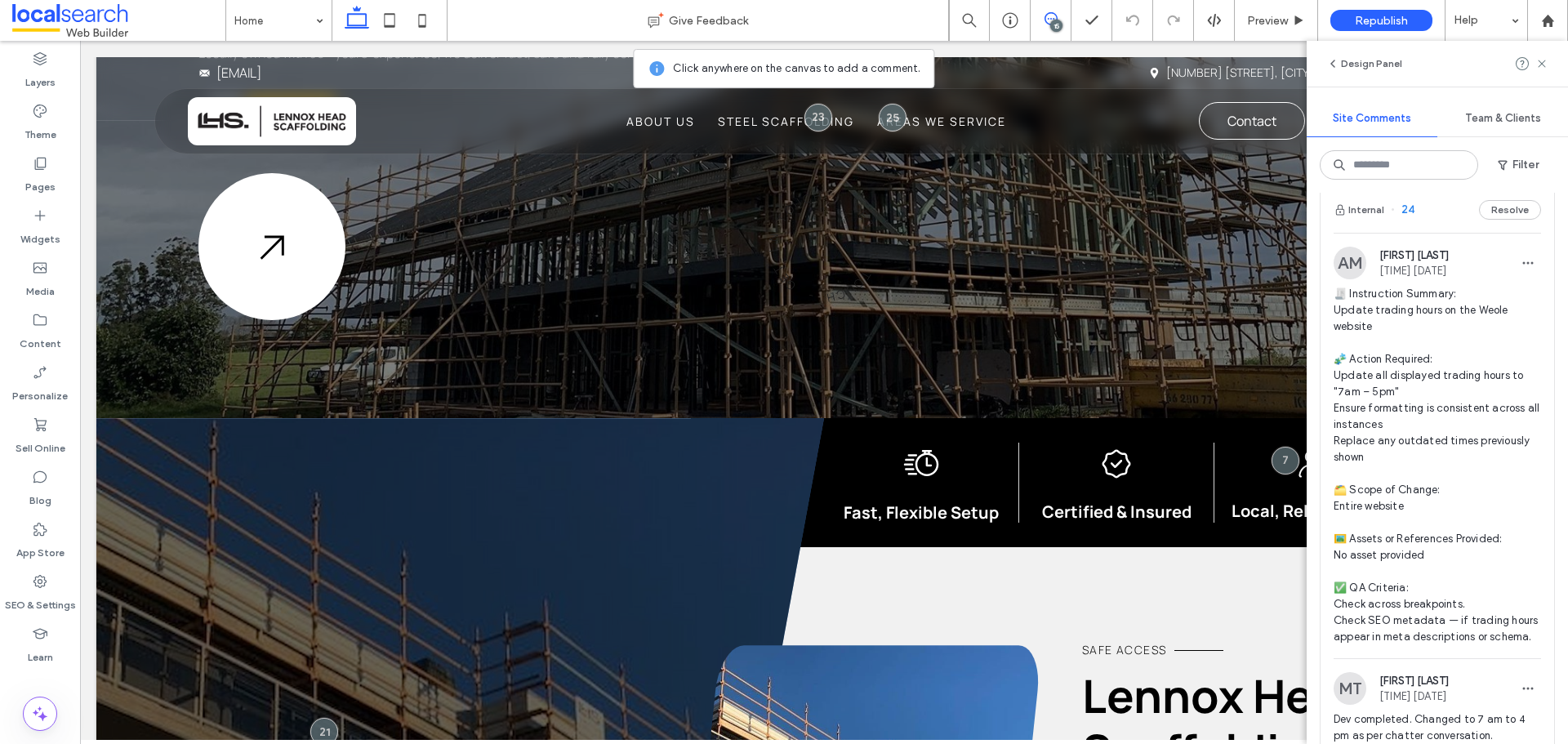 scroll, scrollTop: 653, scrollLeft: 0, axis: vertical 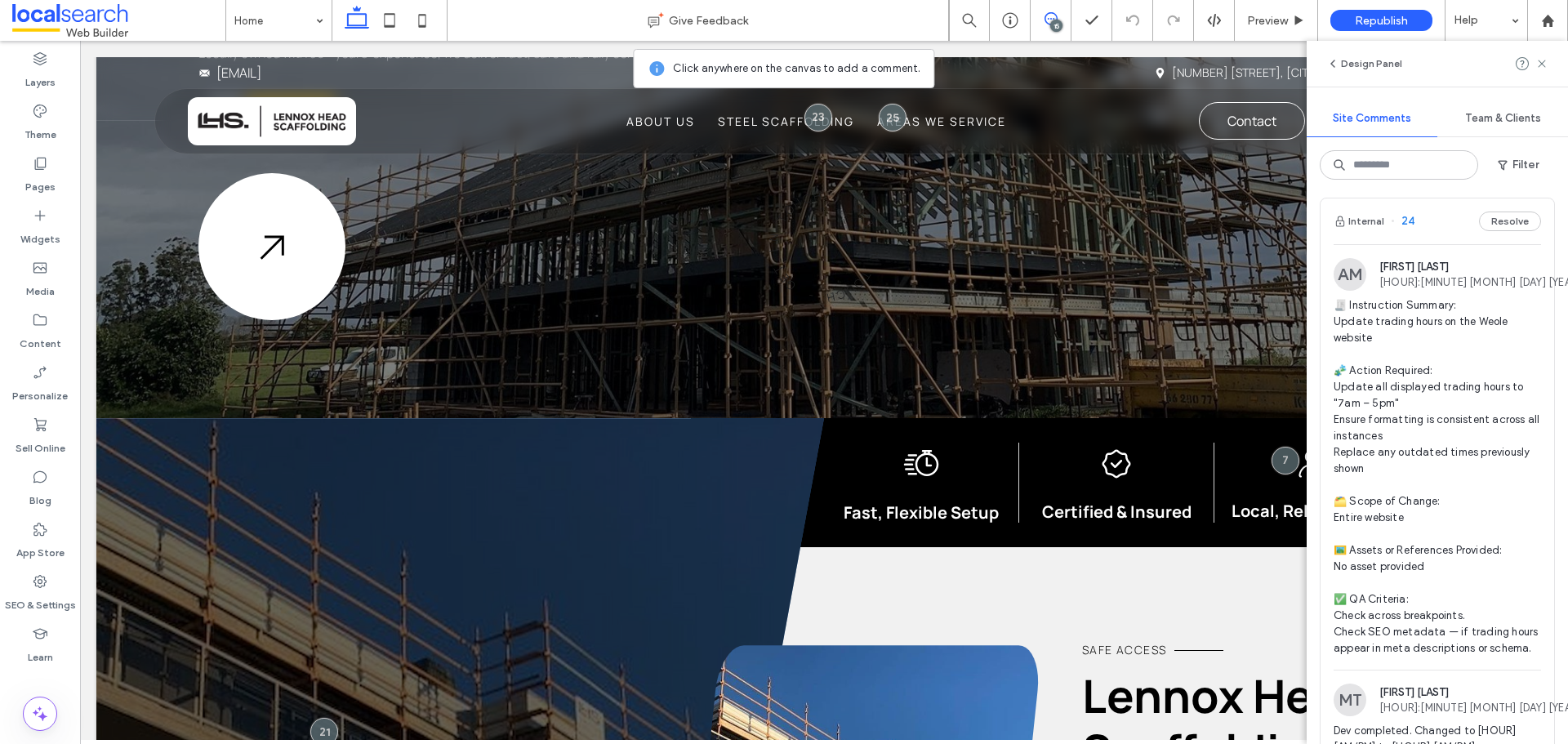 click on "Internal 24 Resolve" 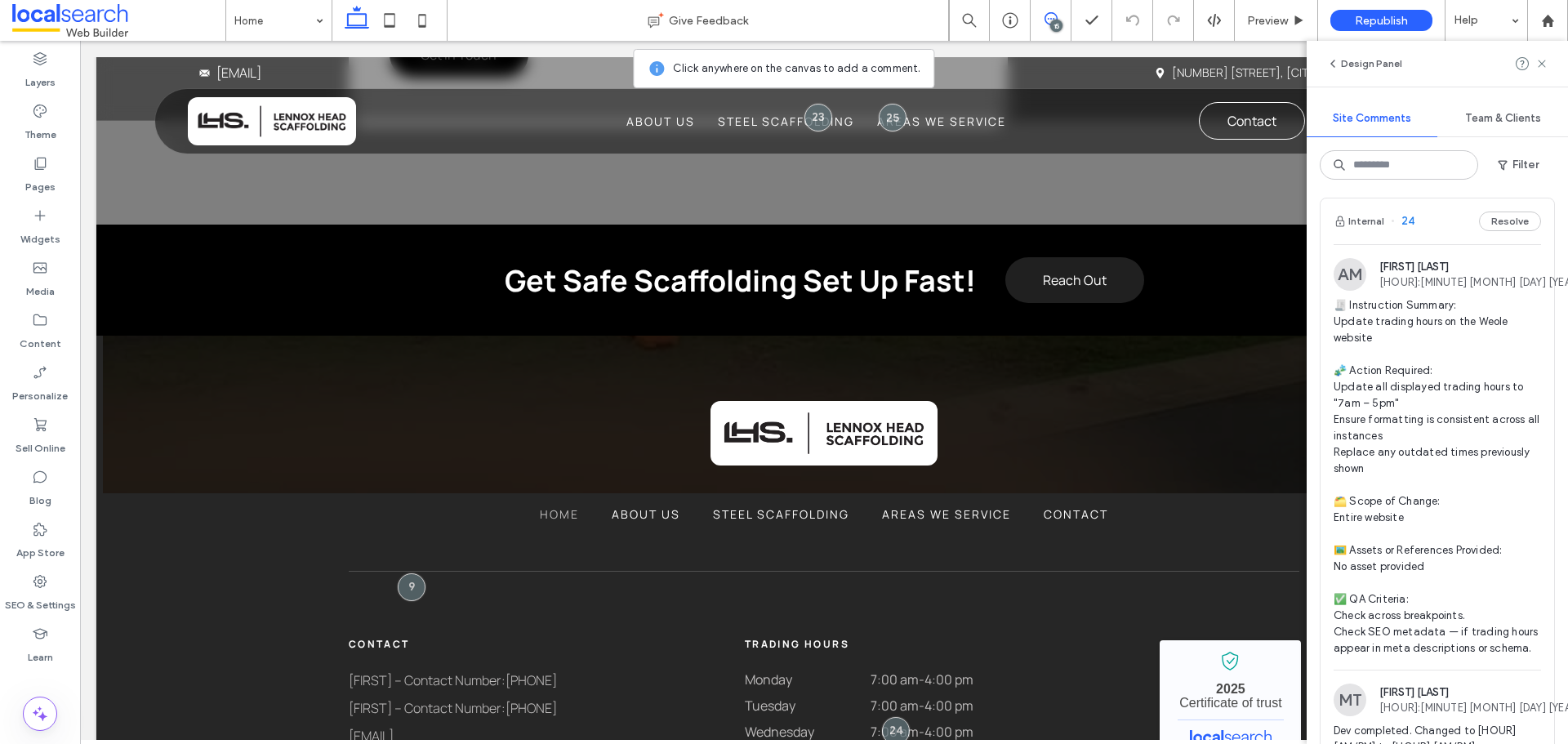scroll, scrollTop: 4279, scrollLeft: 0, axis: vertical 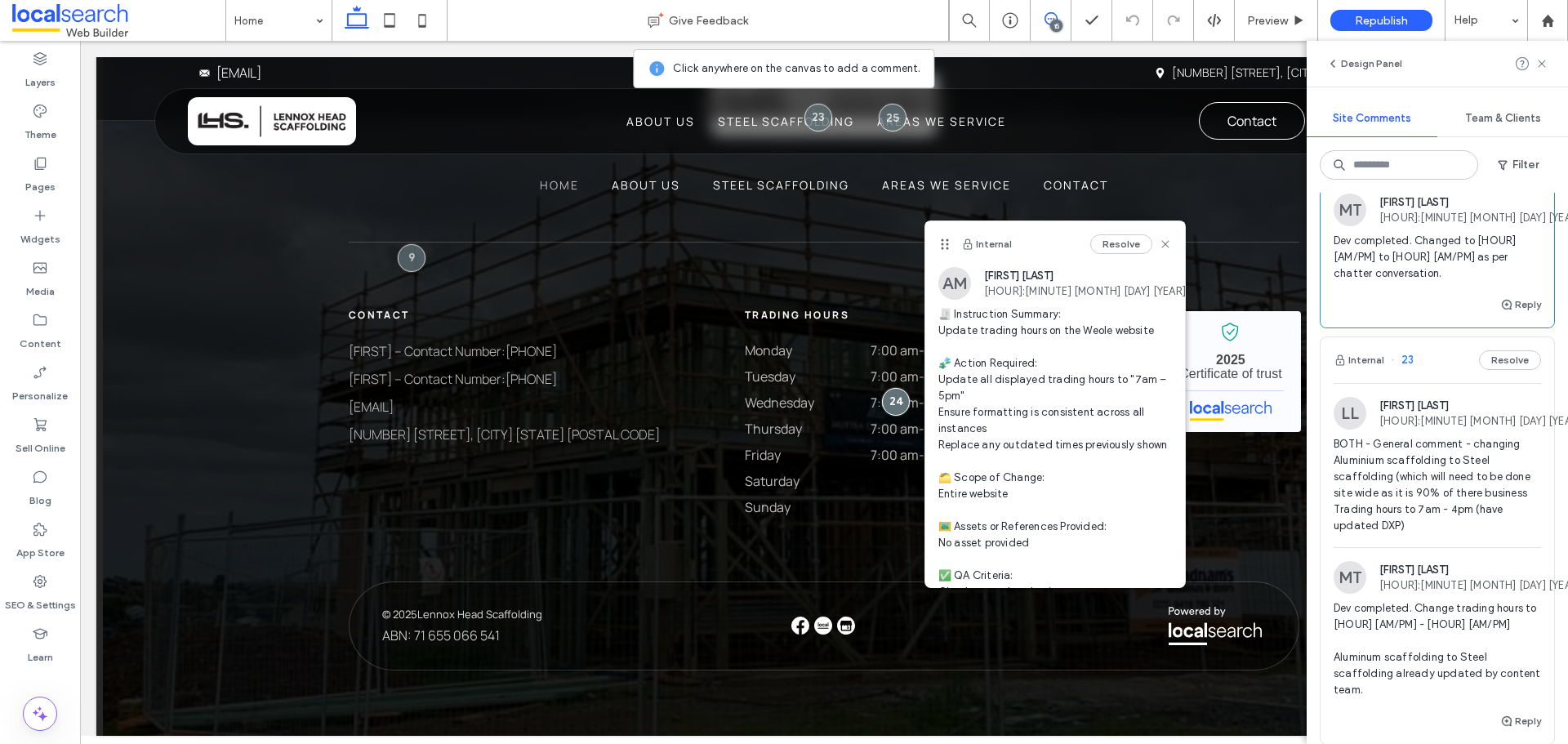 click on "Internal 23 Resolve" 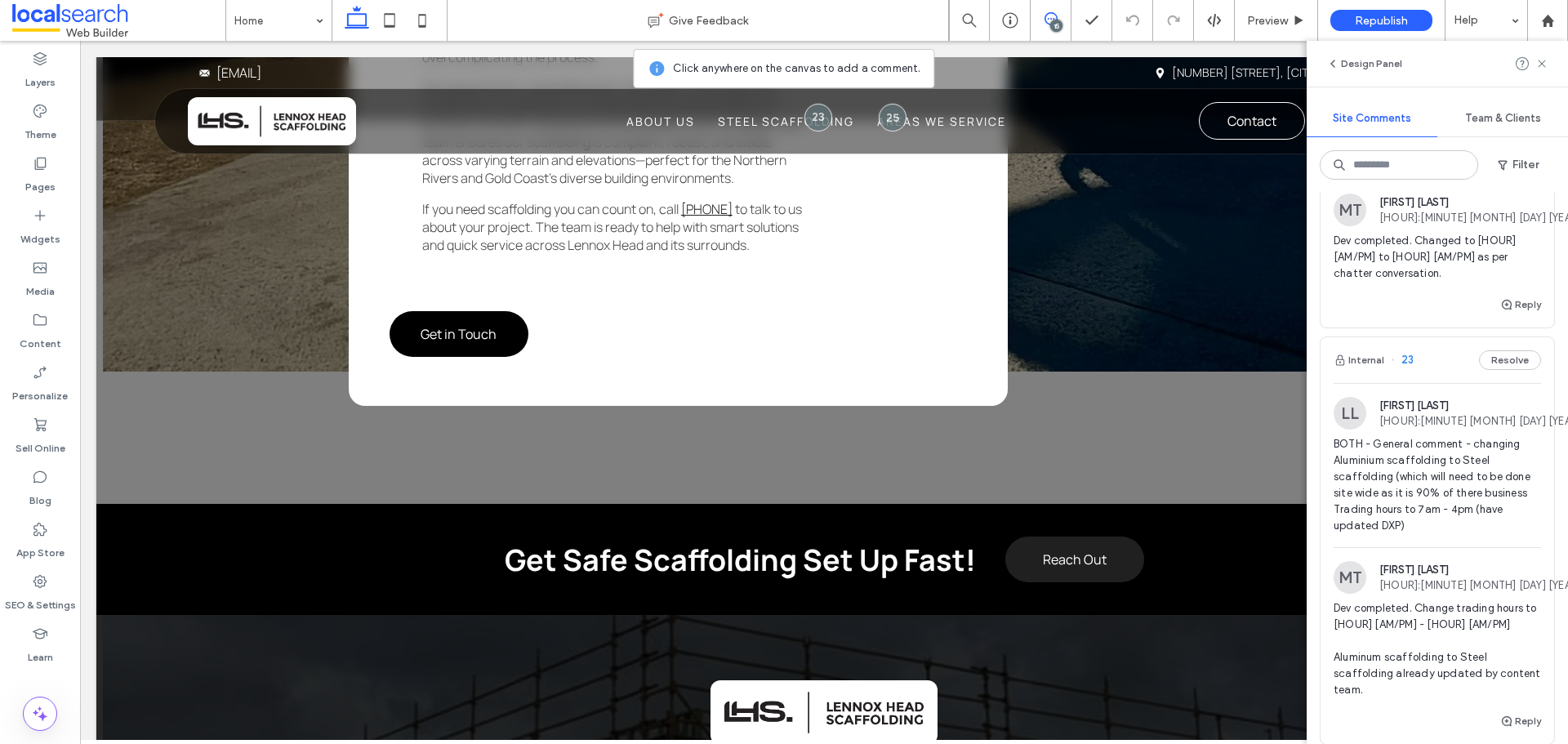 scroll, scrollTop: 1431, scrollLeft: 0, axis: vertical 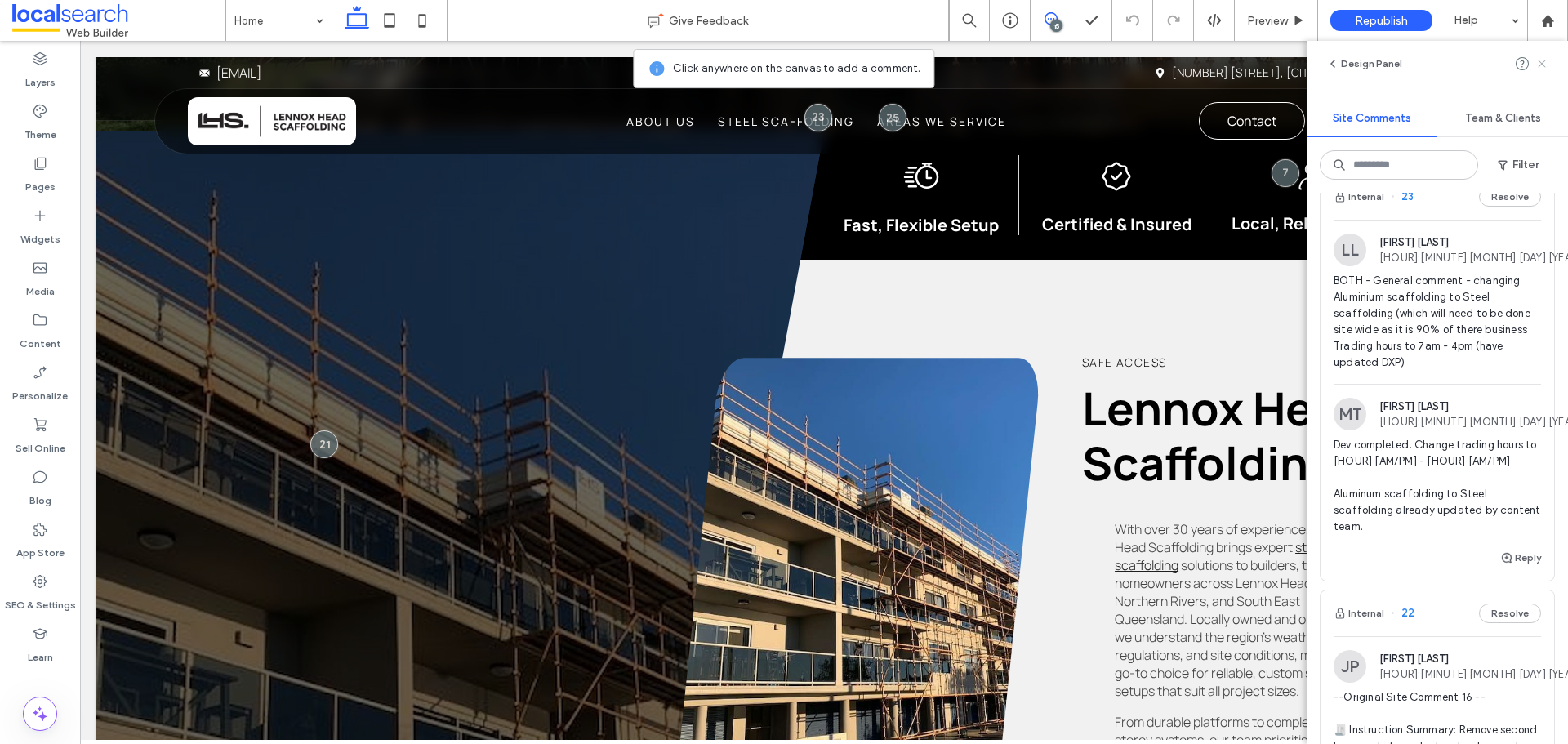 click 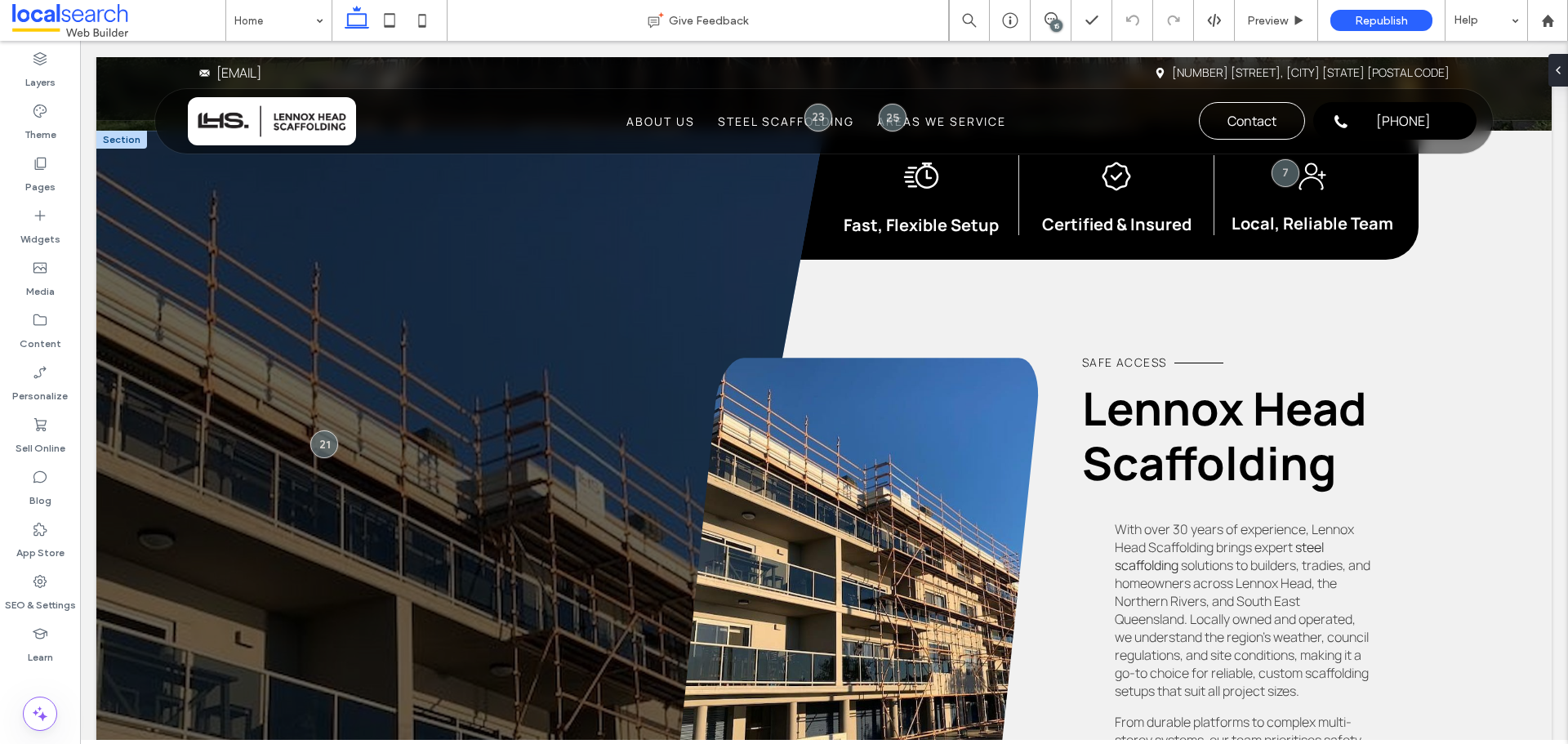 scroll, scrollTop: 0, scrollLeft: 0, axis: both 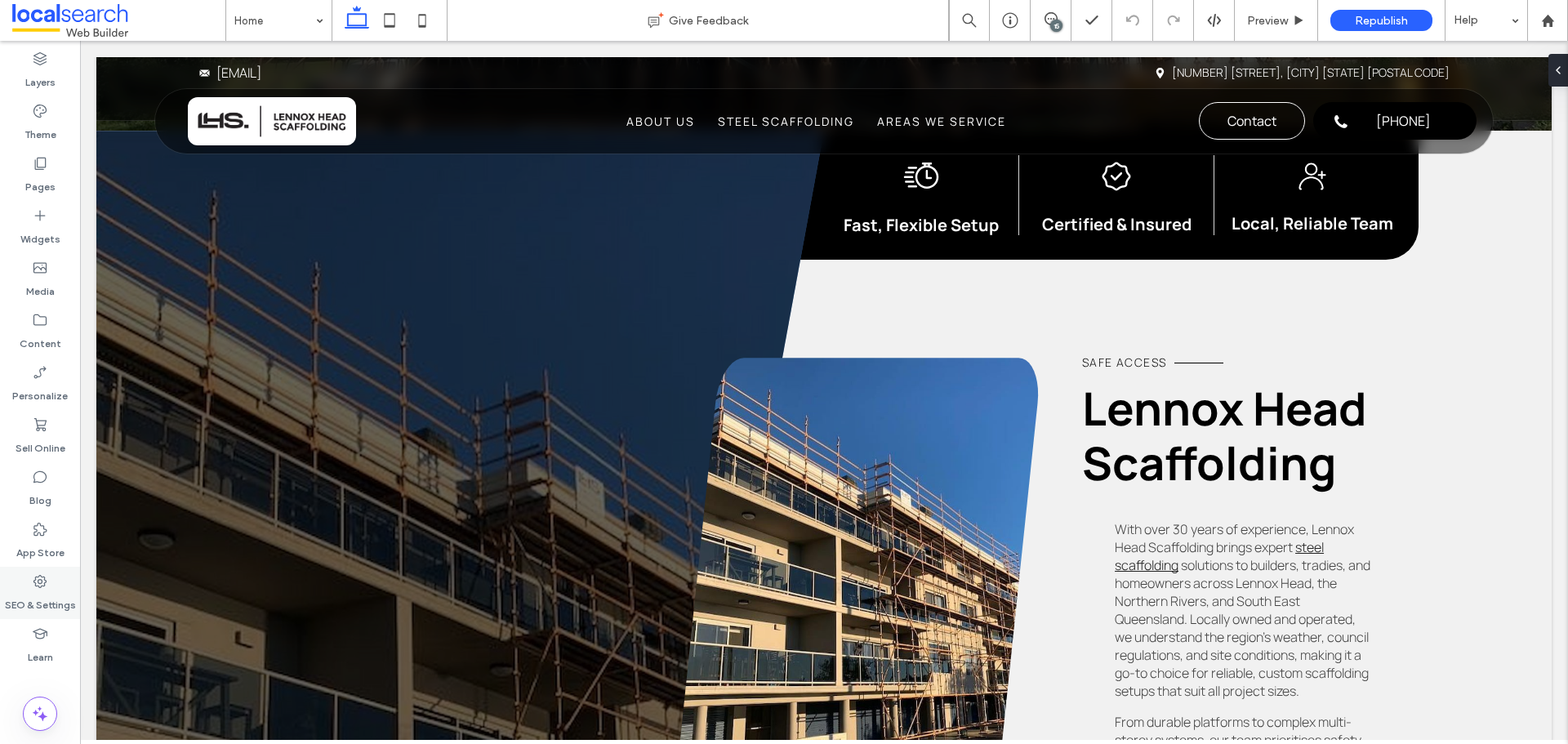 click on "SEO & Settings" 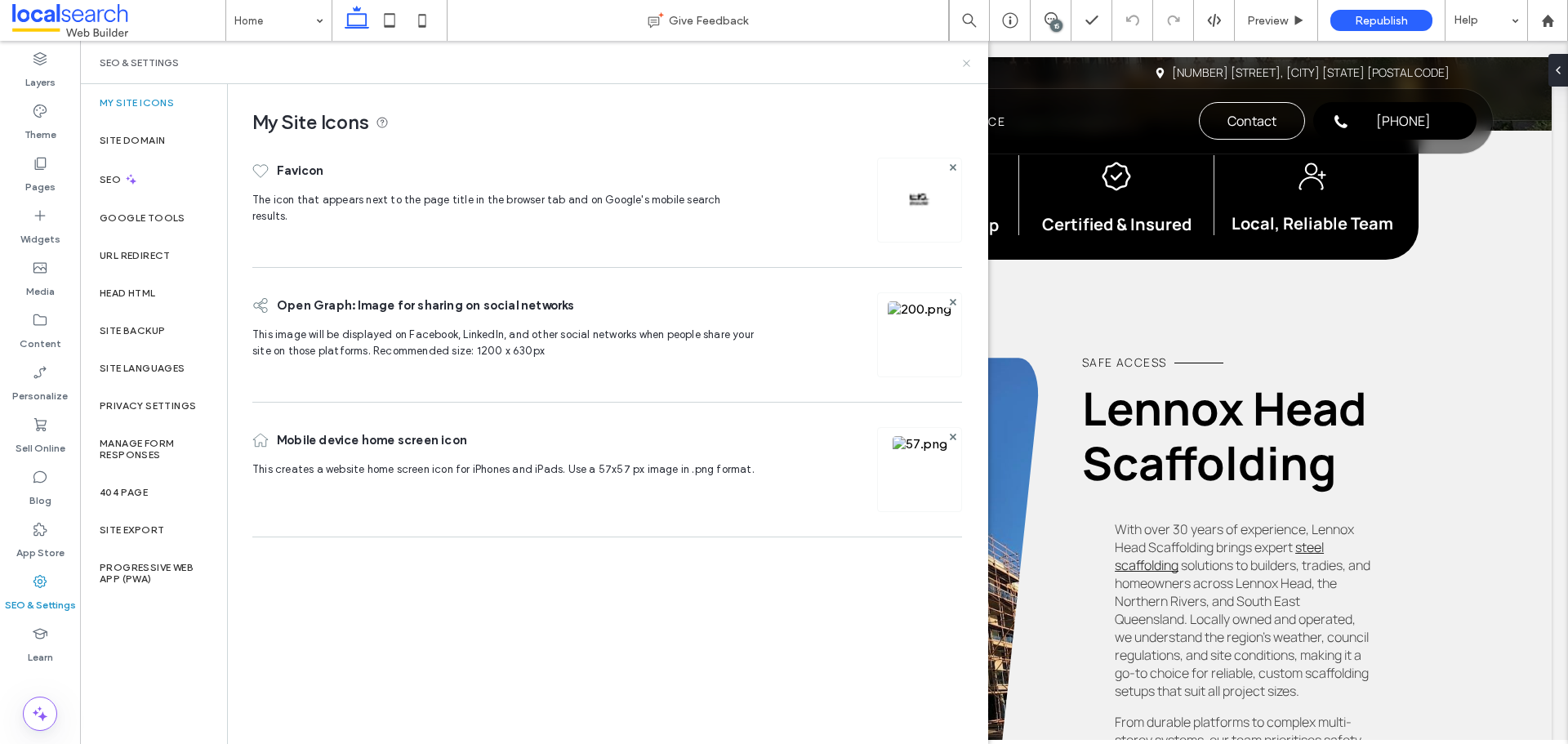 click 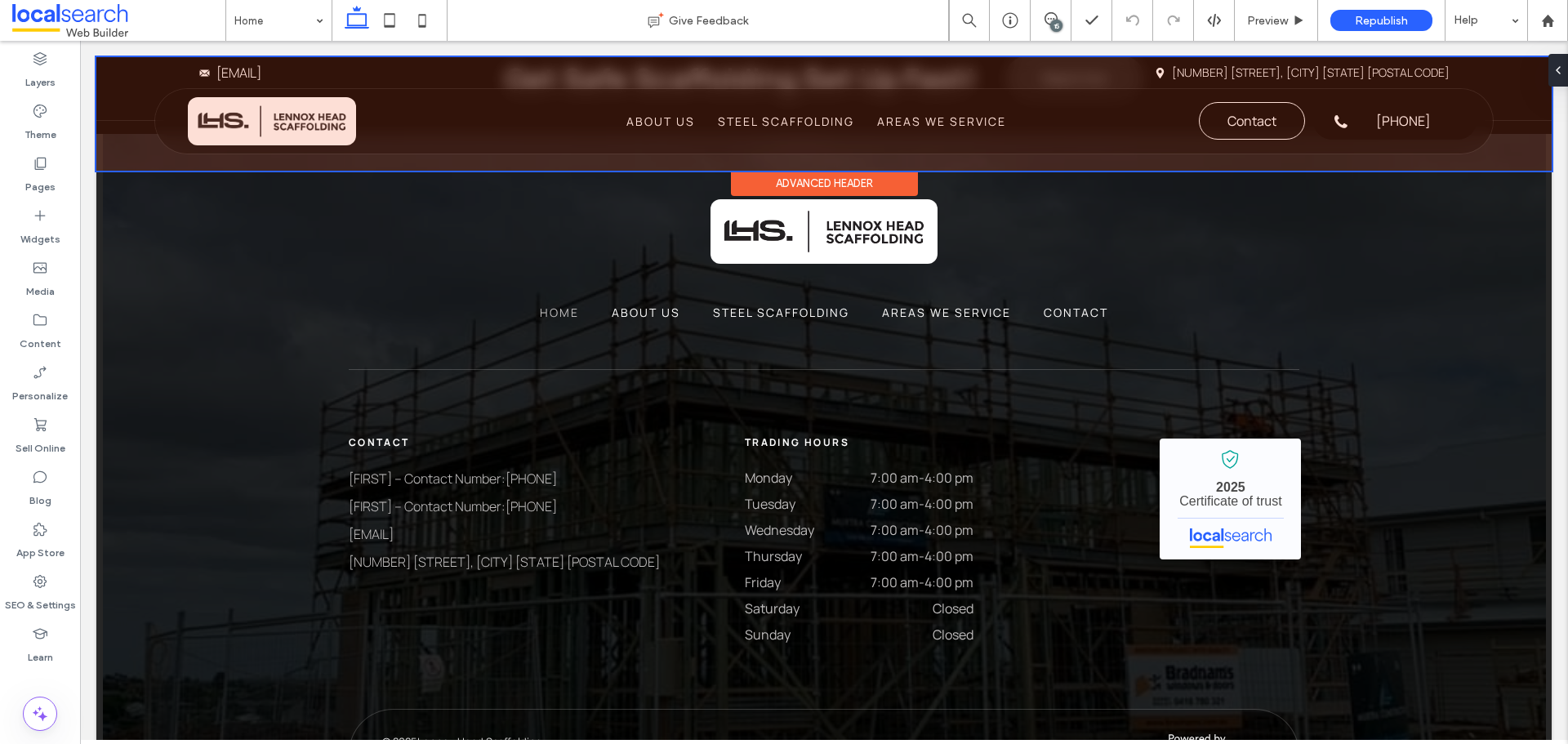 scroll, scrollTop: 4126, scrollLeft: 0, axis: vertical 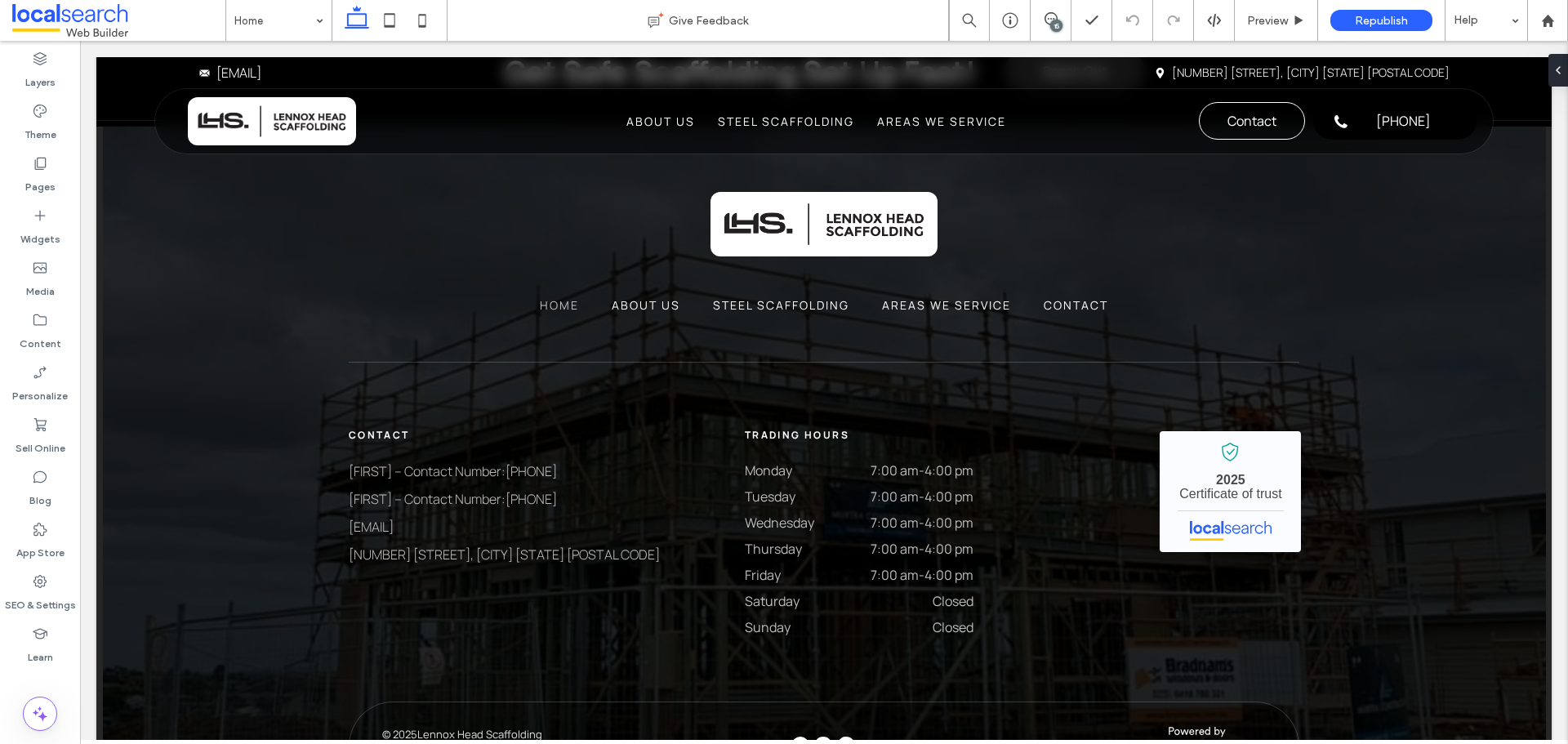 click on "15" 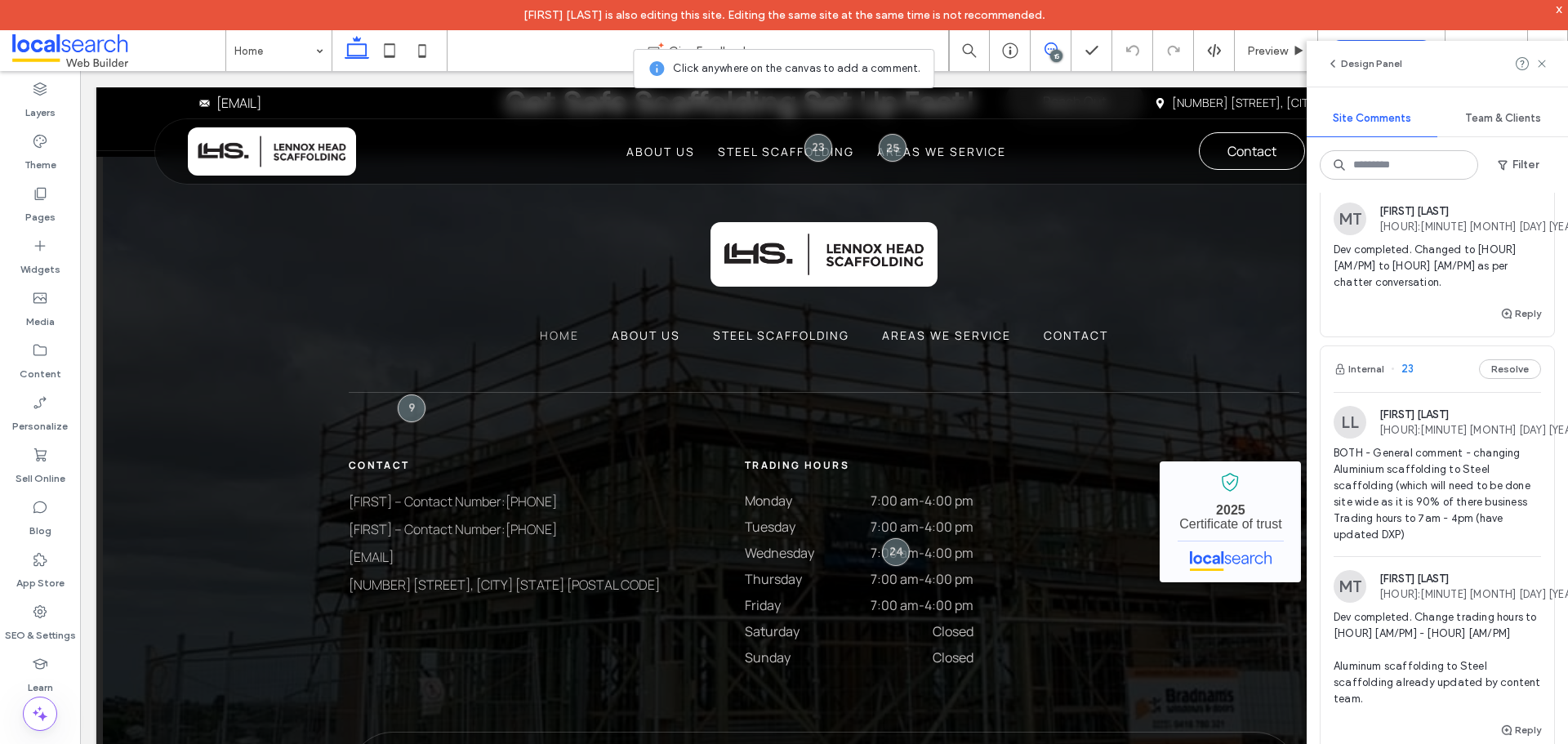 scroll, scrollTop: 1143, scrollLeft: 0, axis: vertical 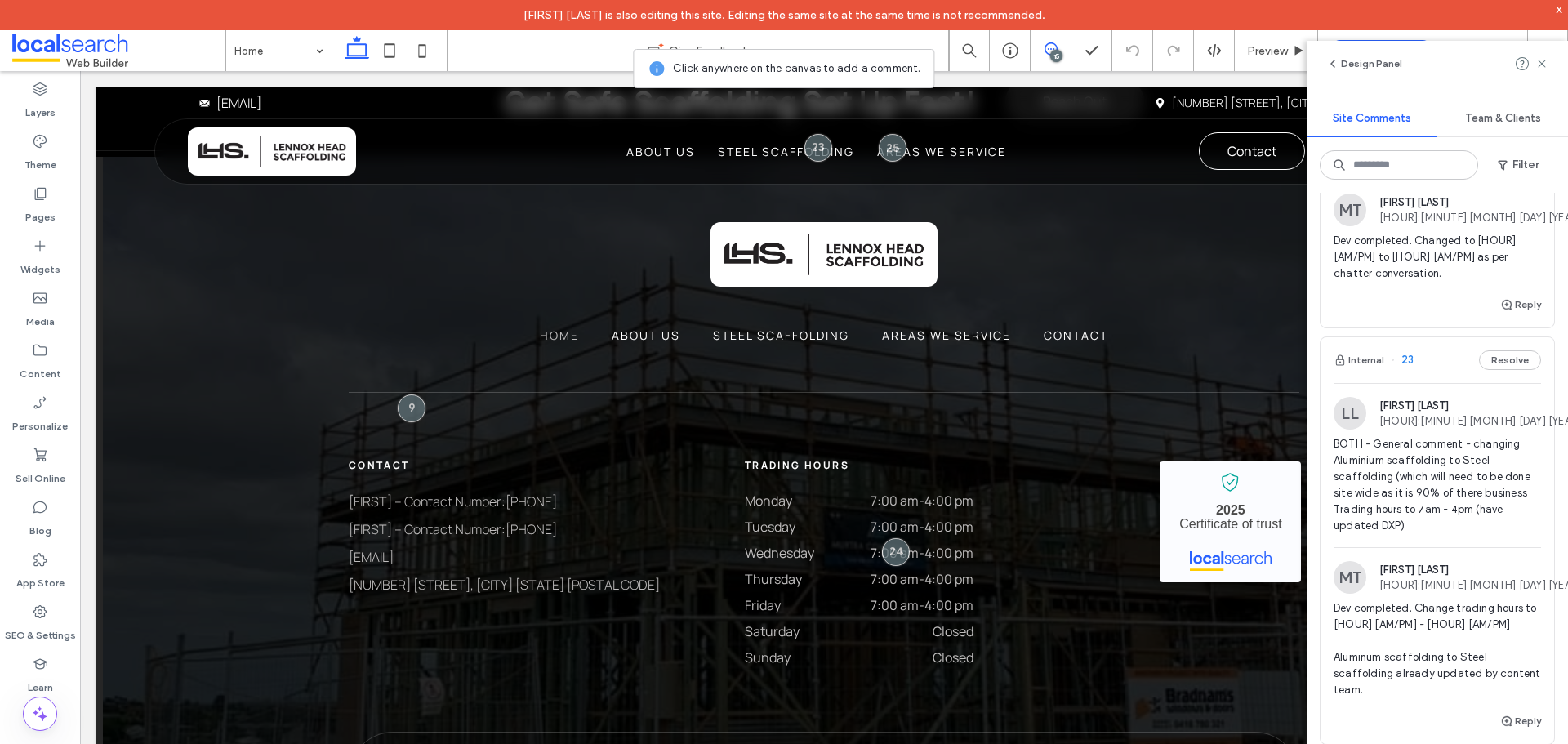 click on "Internal 23 Resolve" 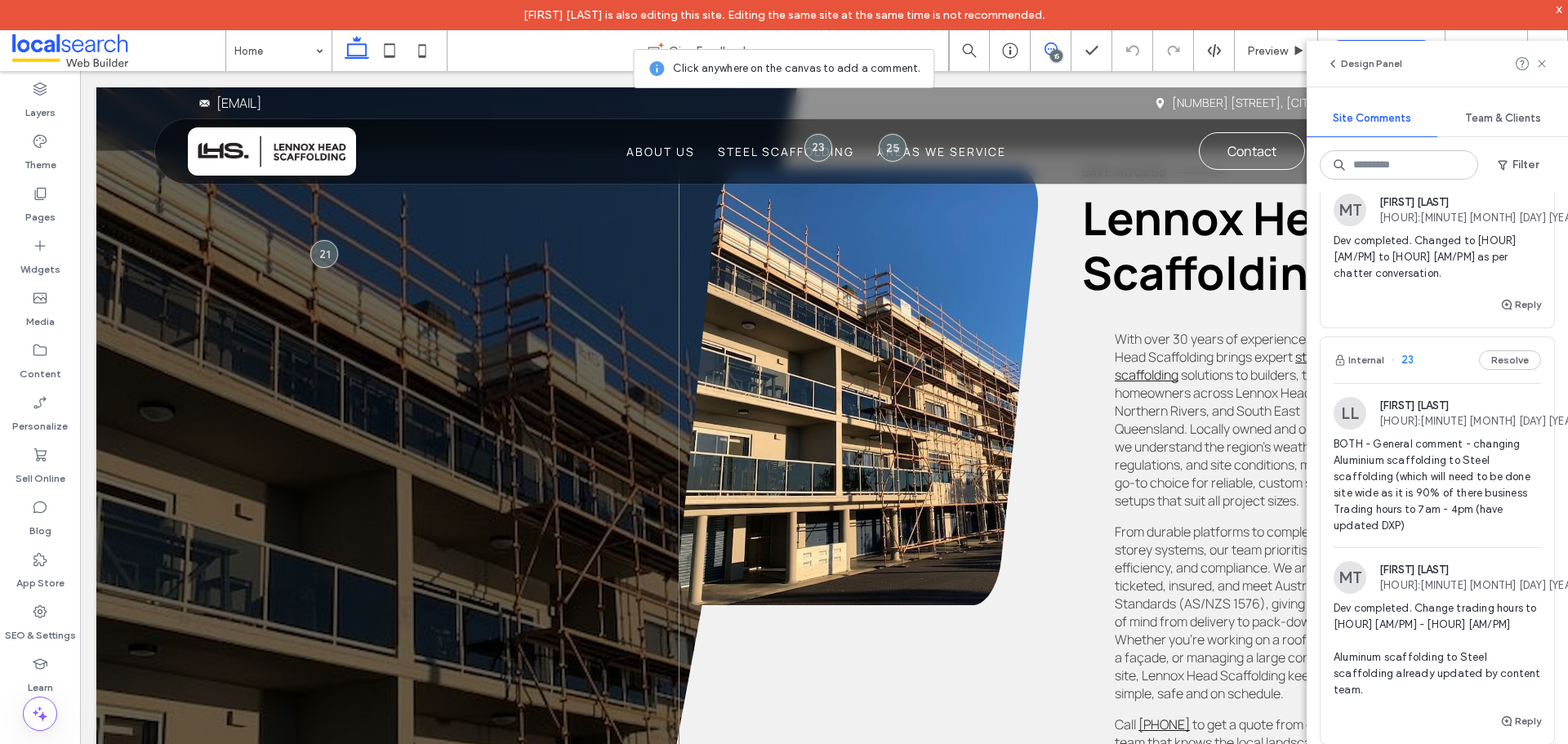 scroll, scrollTop: 792, scrollLeft: 0, axis: vertical 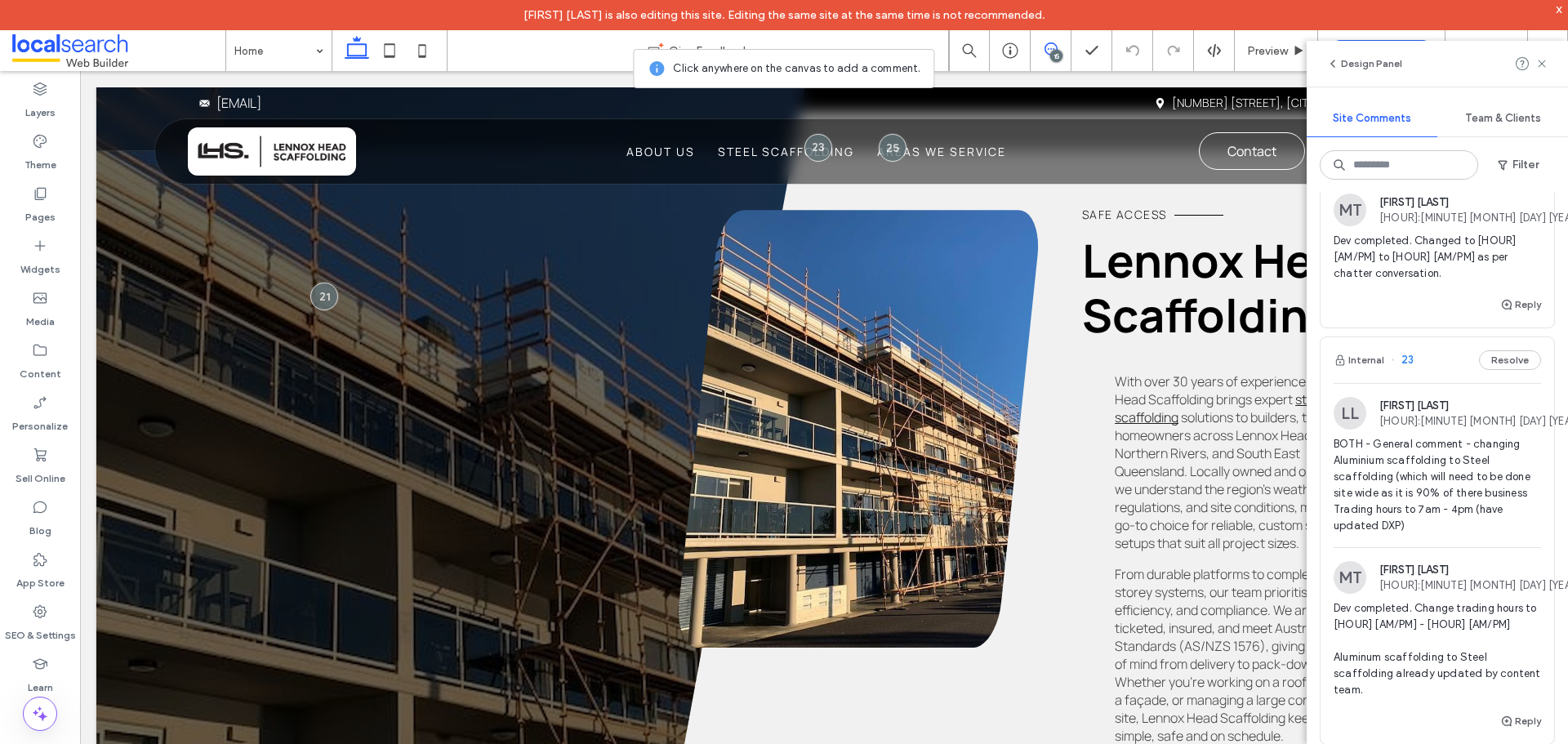 click on "Internal 23 Resolve" 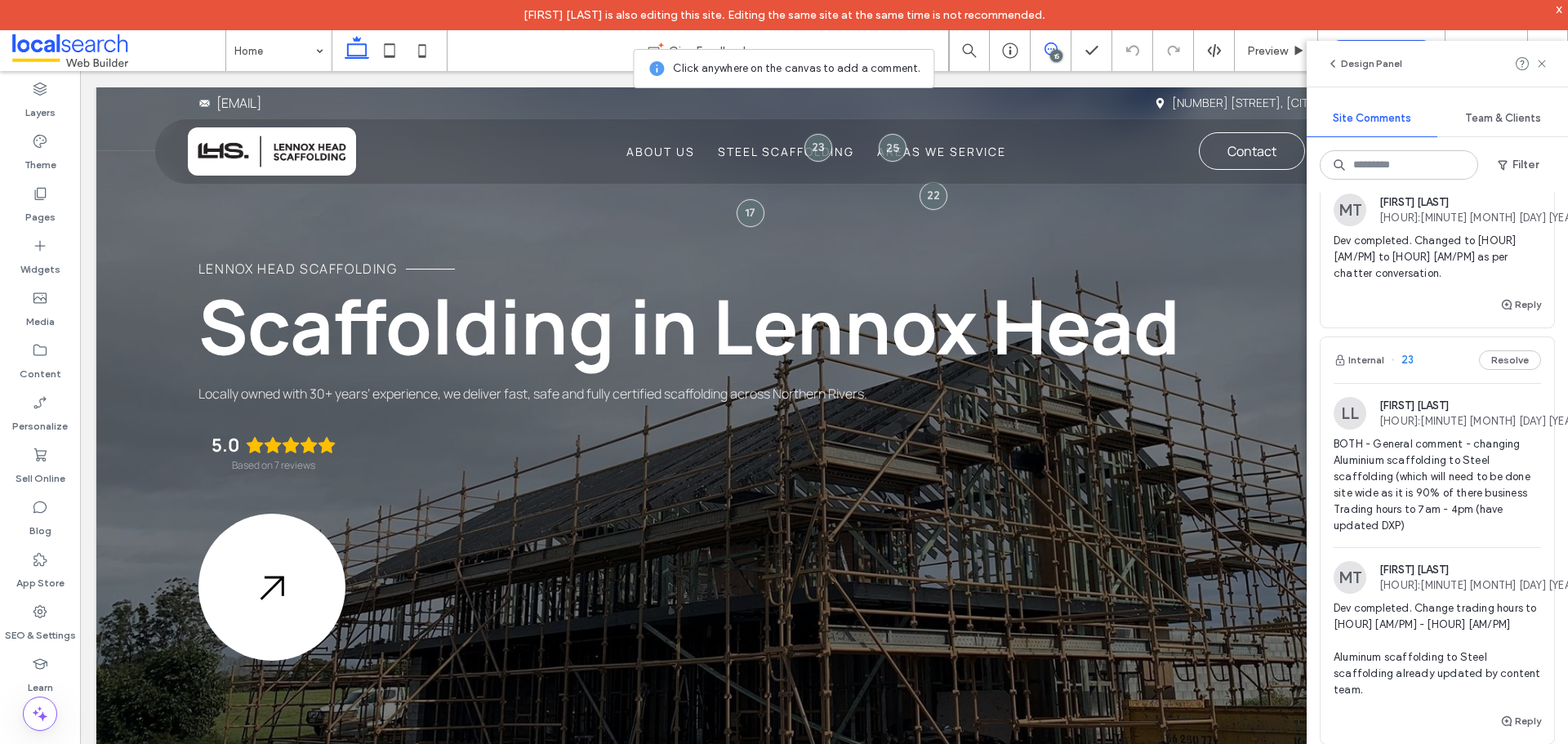 scroll, scrollTop: 0, scrollLeft: 0, axis: both 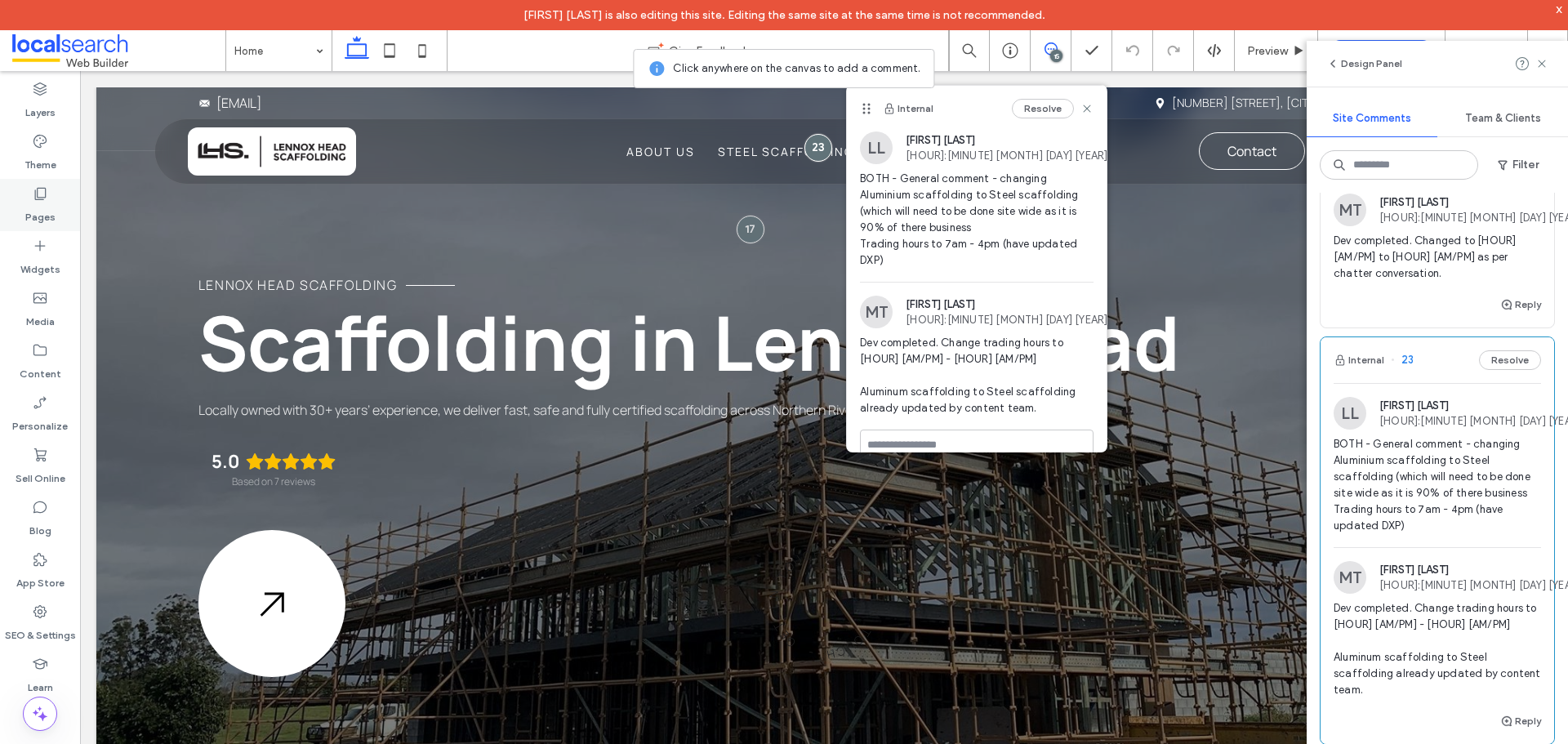 click on "Pages" 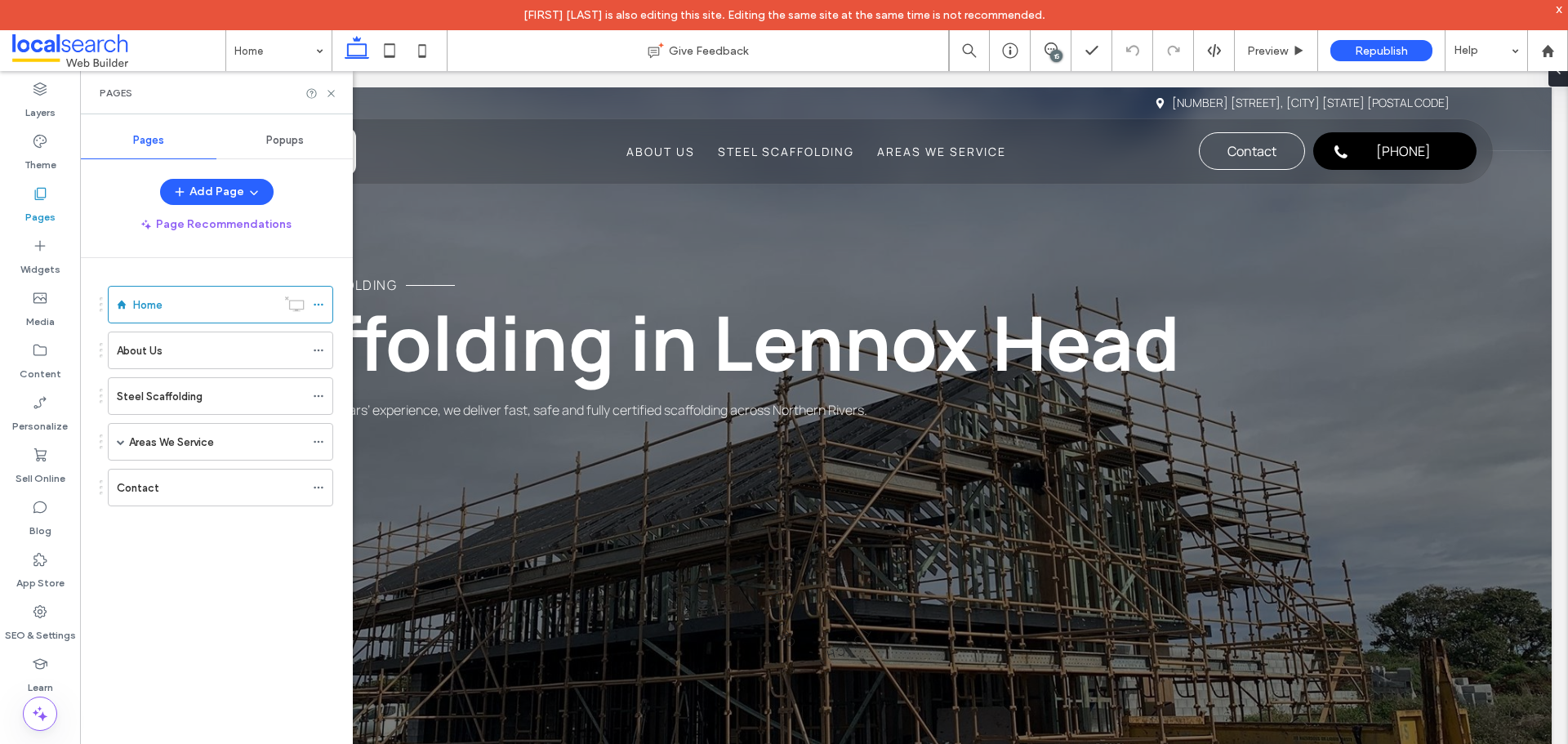 scroll, scrollTop: 0, scrollLeft: 0, axis: both 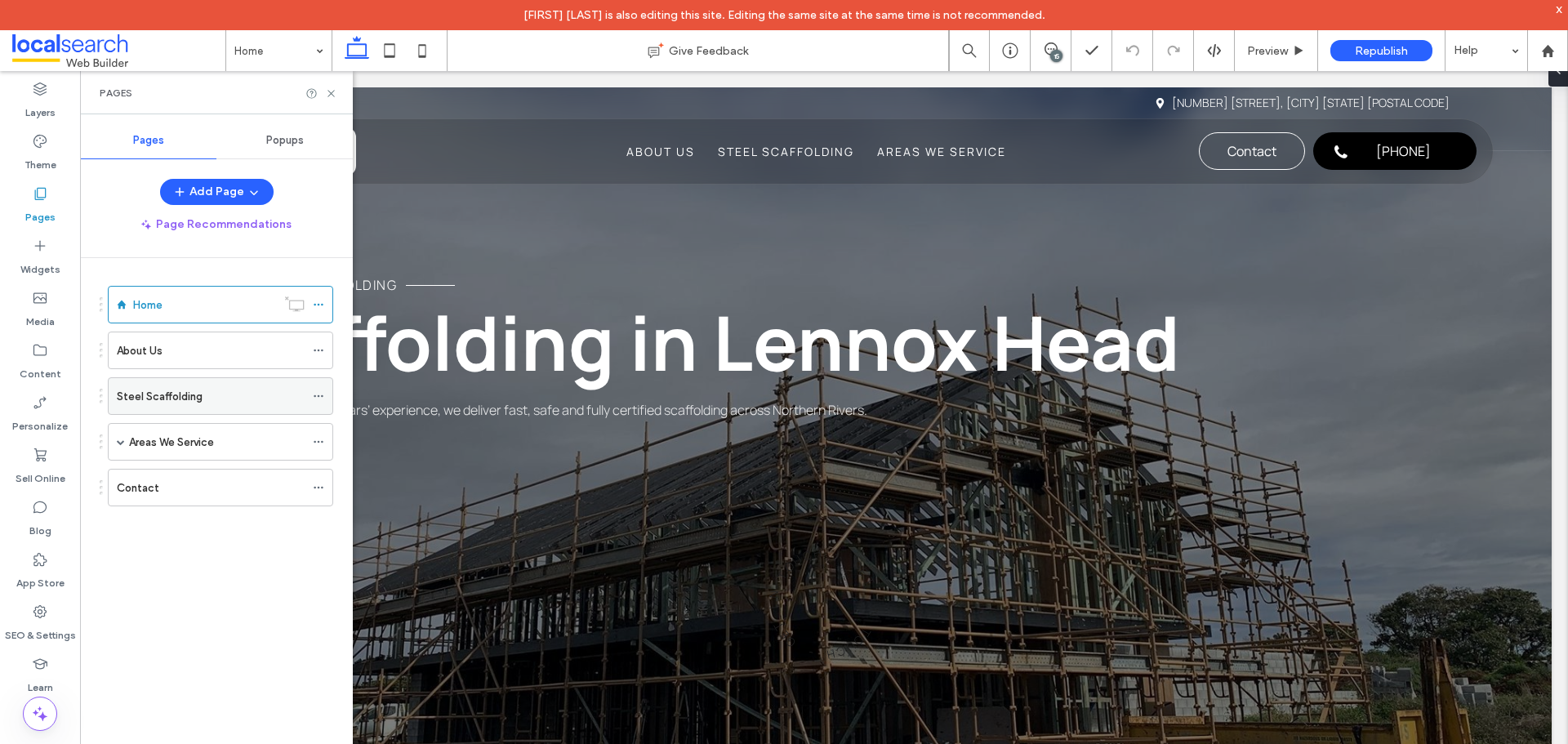 click on "Steel Scaffolding" 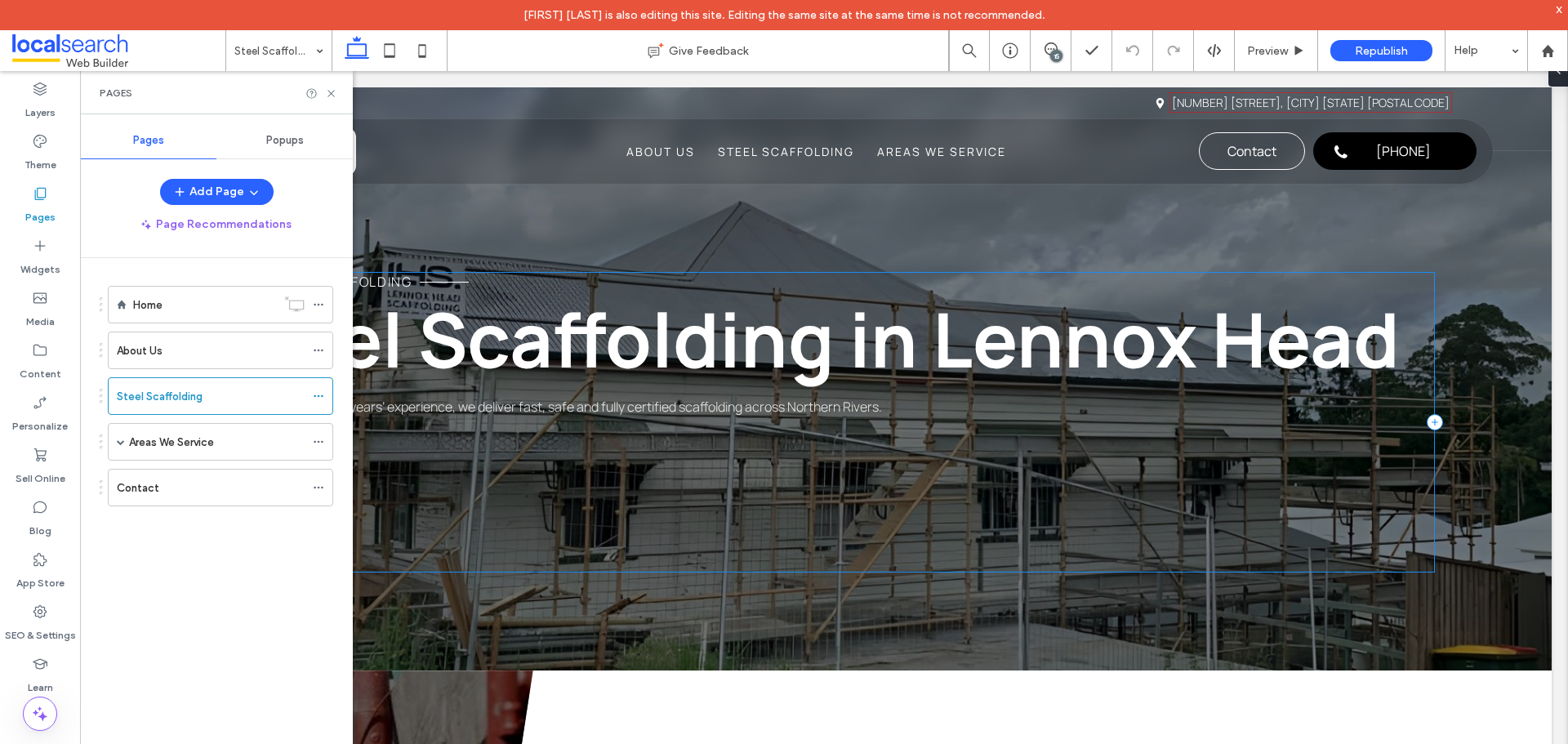 scroll, scrollTop: 0, scrollLeft: 0, axis: both 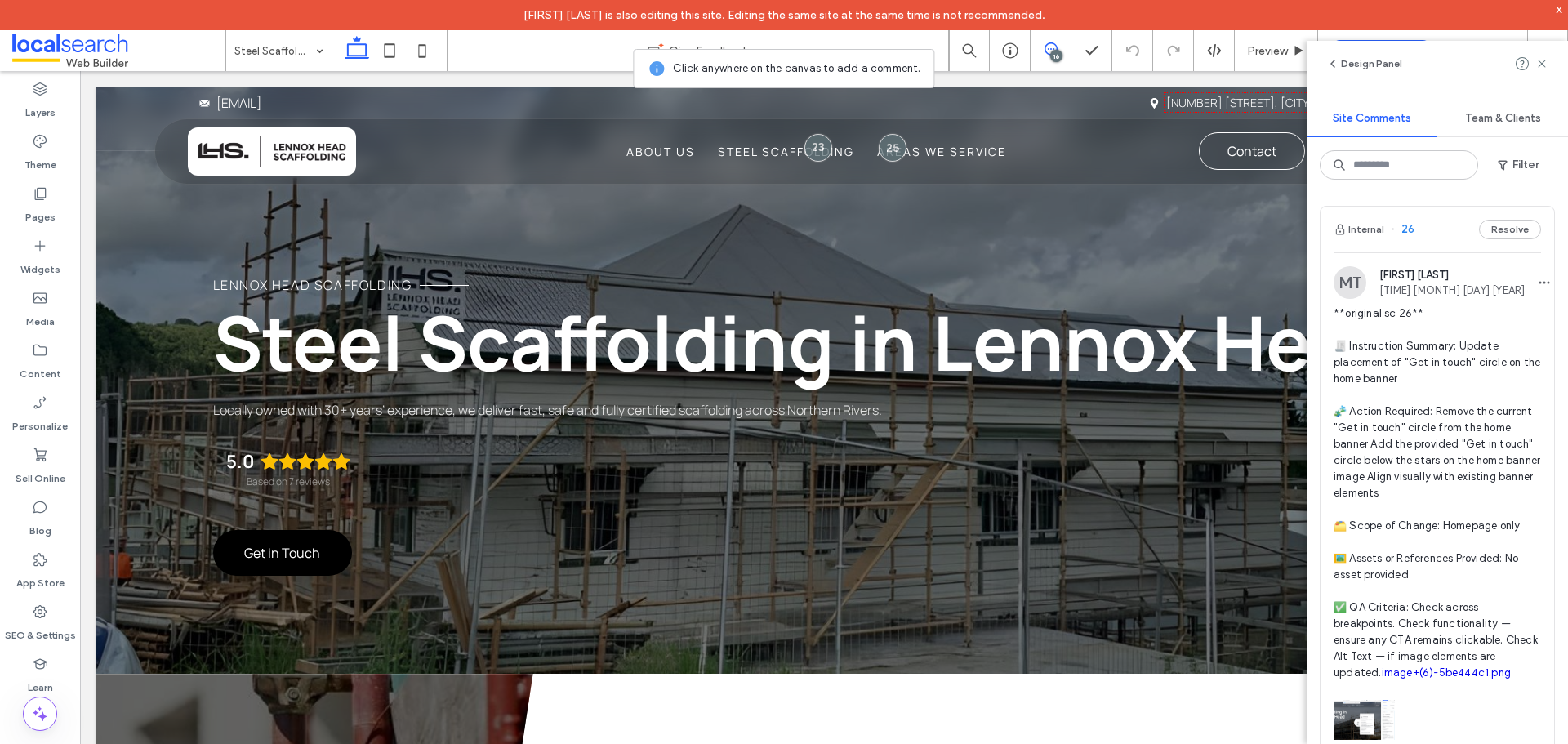 click on "Internal 26 Resolve" at bounding box center (1437, 229) 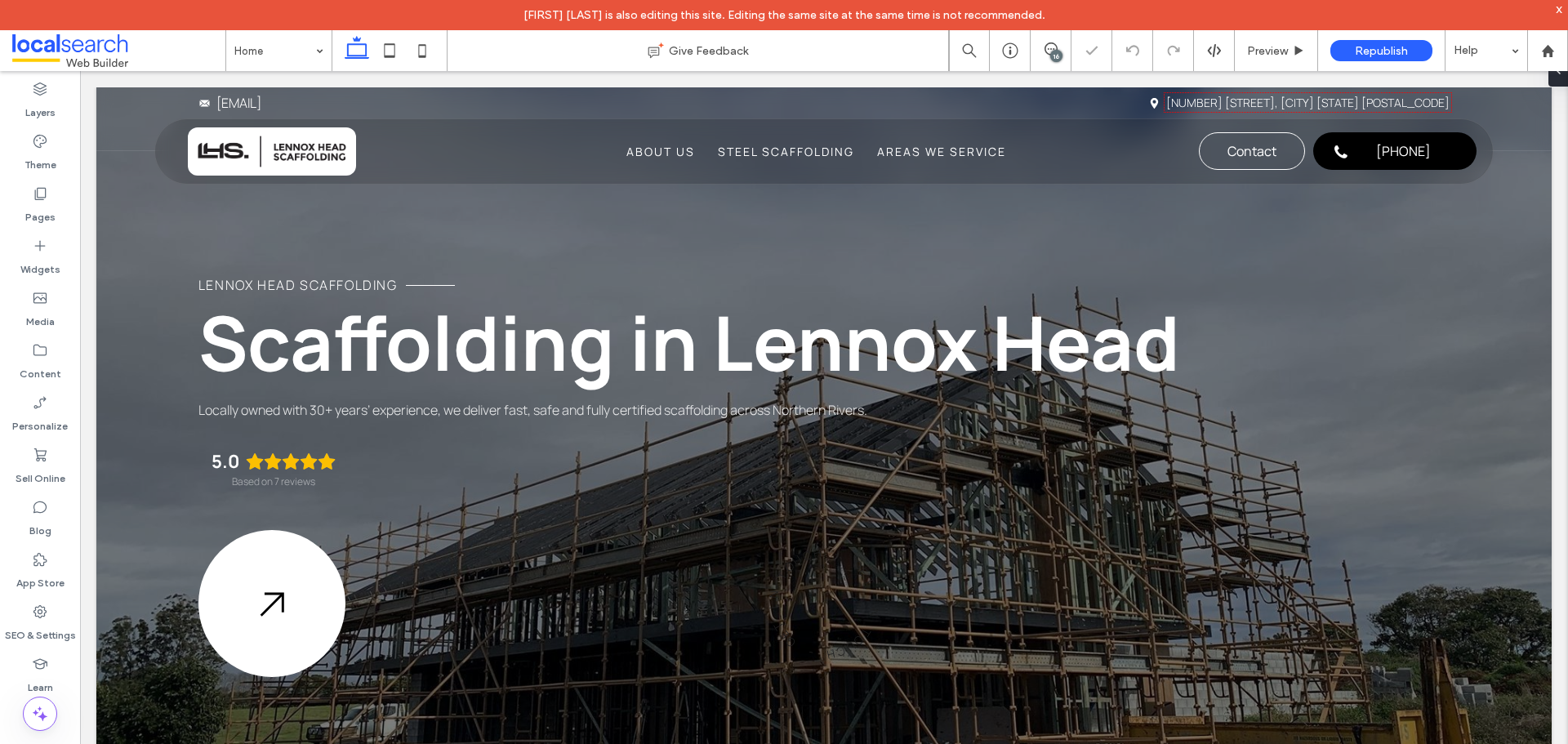 scroll, scrollTop: 0, scrollLeft: 0, axis: both 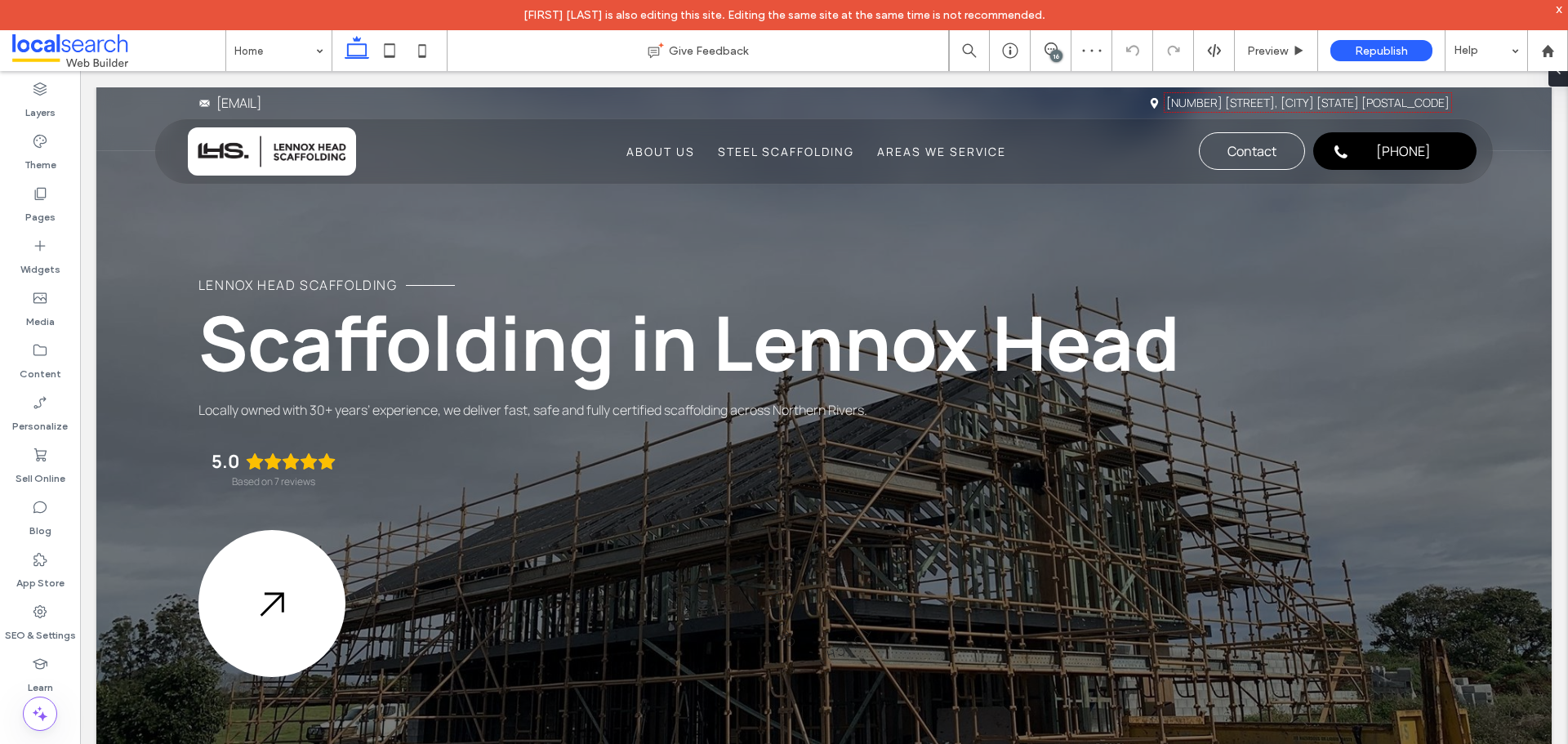 click on "16" at bounding box center [1051, 51] 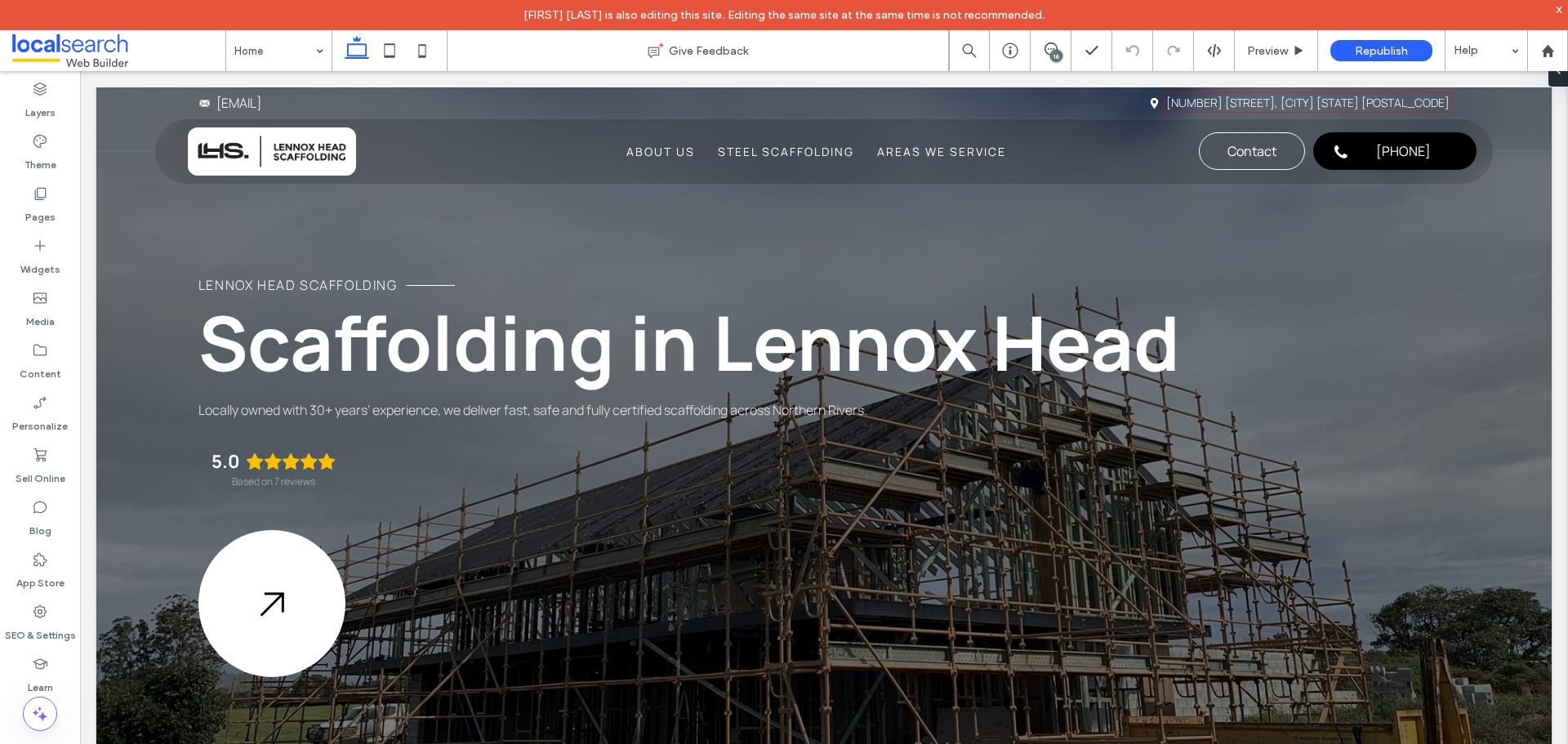 click on "16" at bounding box center (1056, 56) 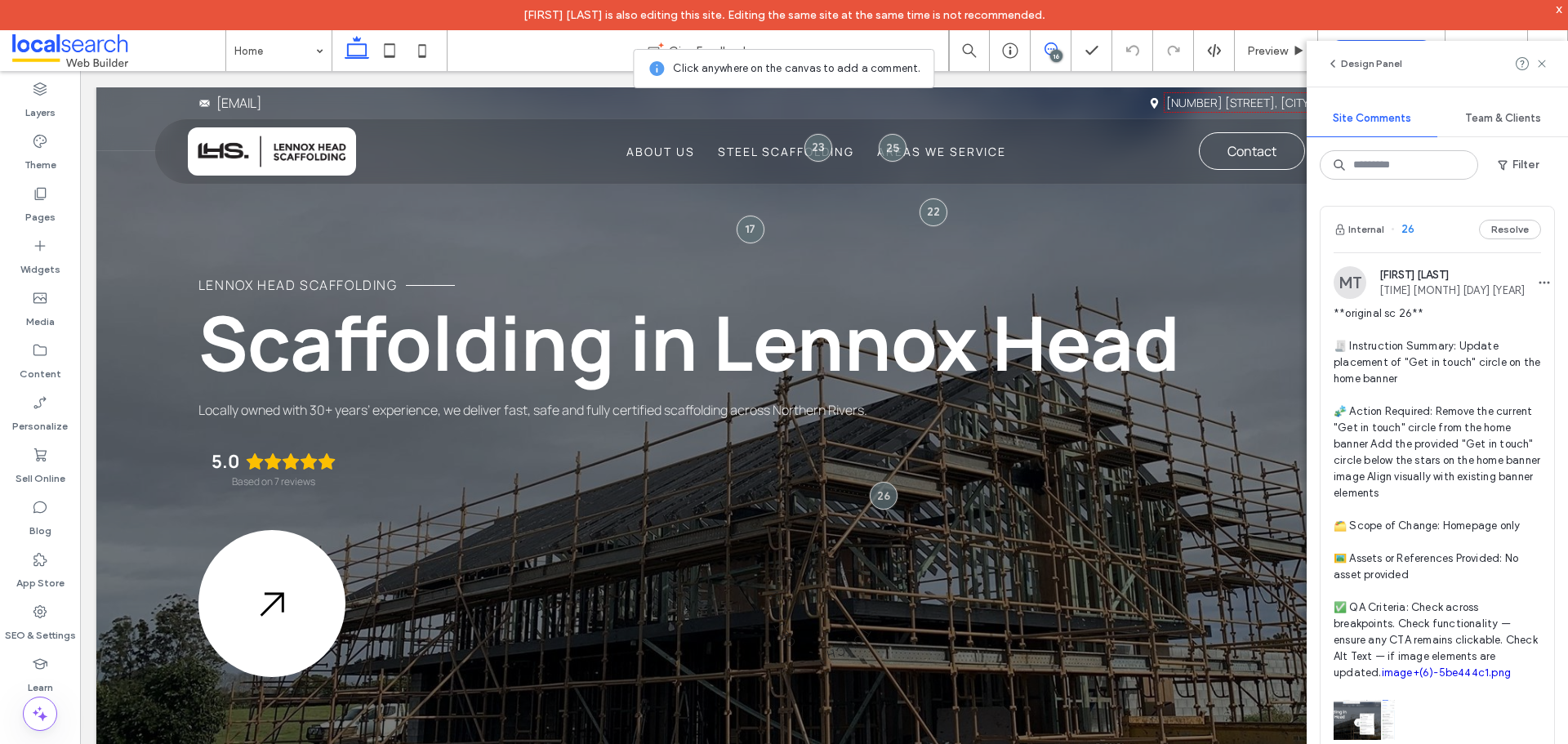 click on "Internal 26 Resolve" at bounding box center [1437, 229] 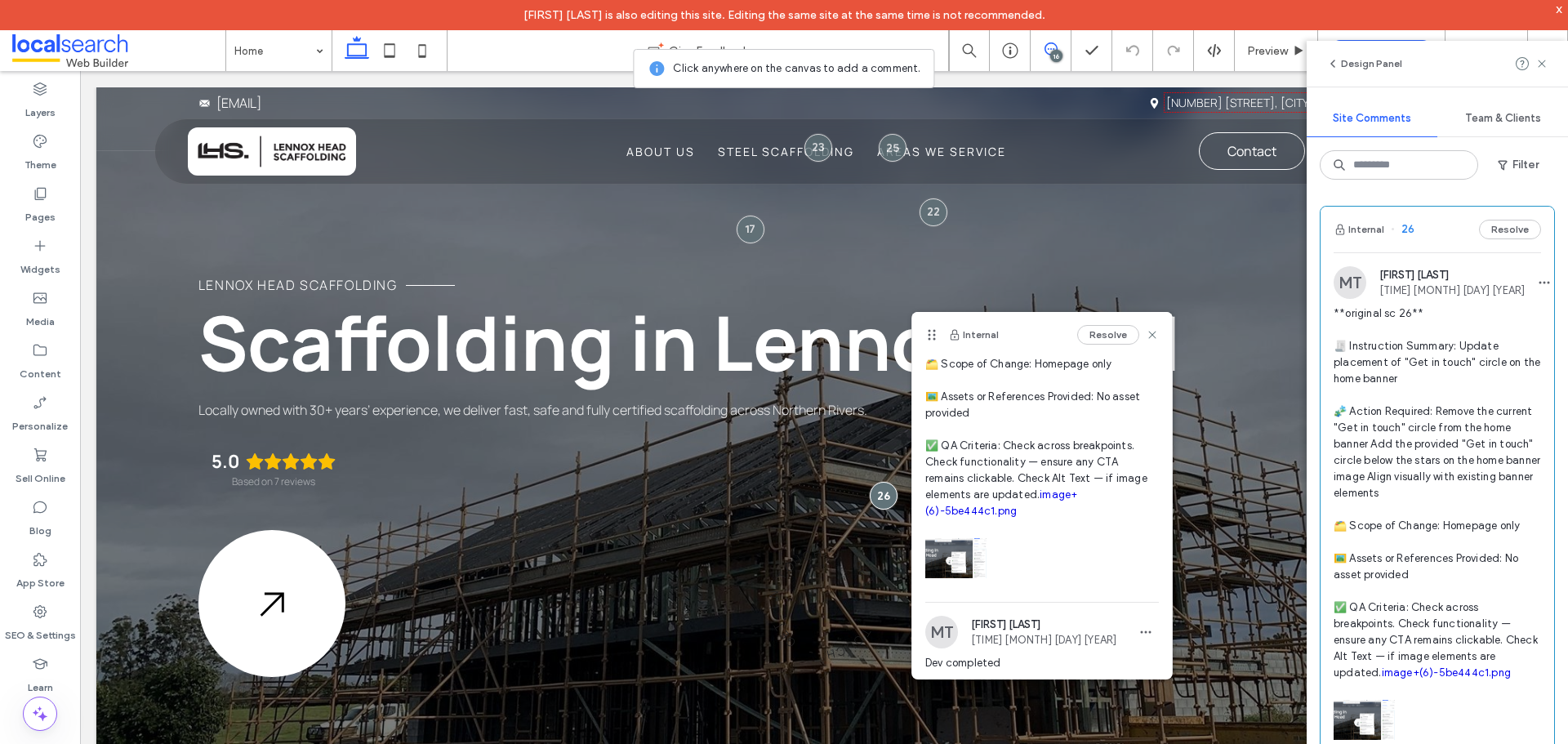 scroll, scrollTop: 245, scrollLeft: 0, axis: vertical 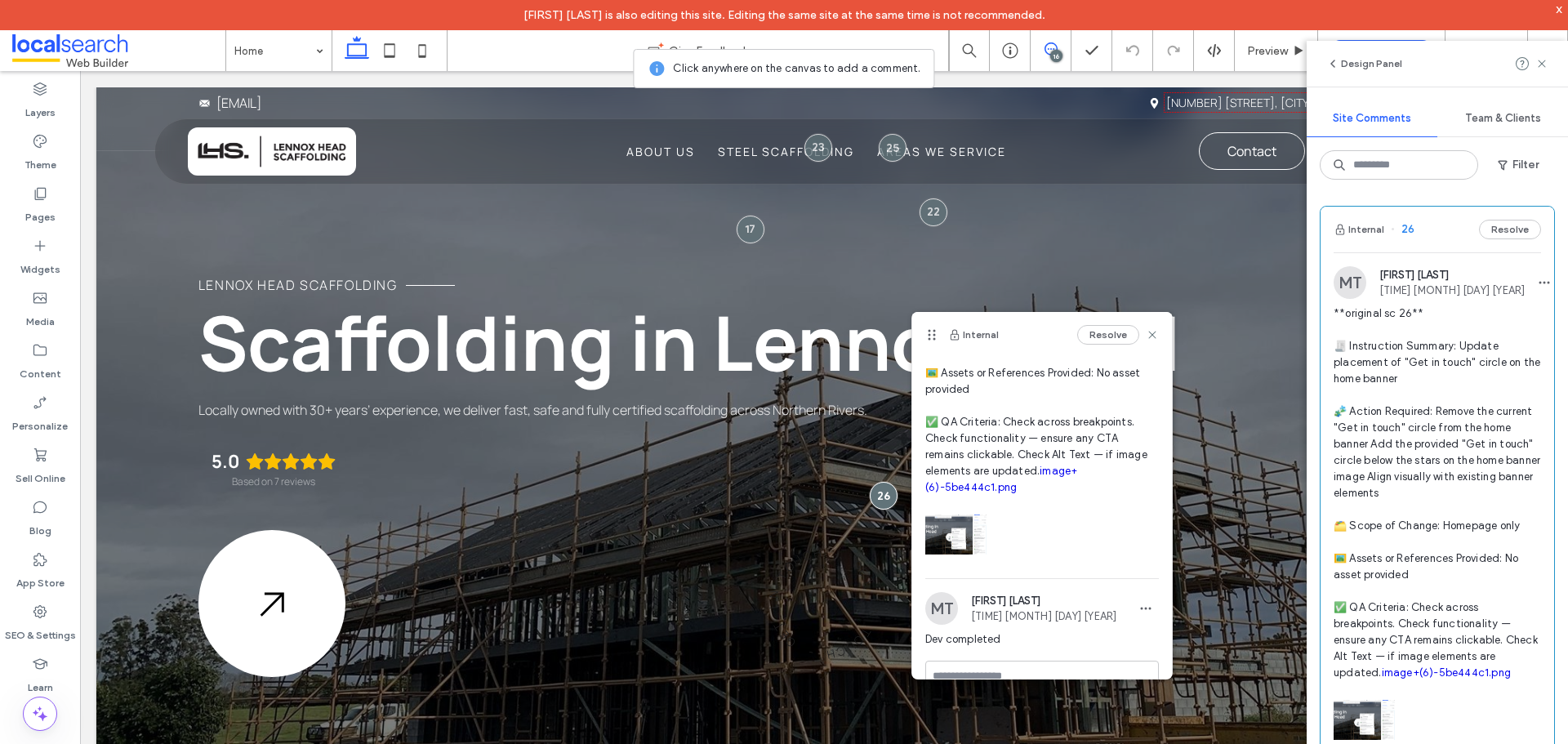 click on "image+(6)-5be444c1.png" at bounding box center (1001, 479) 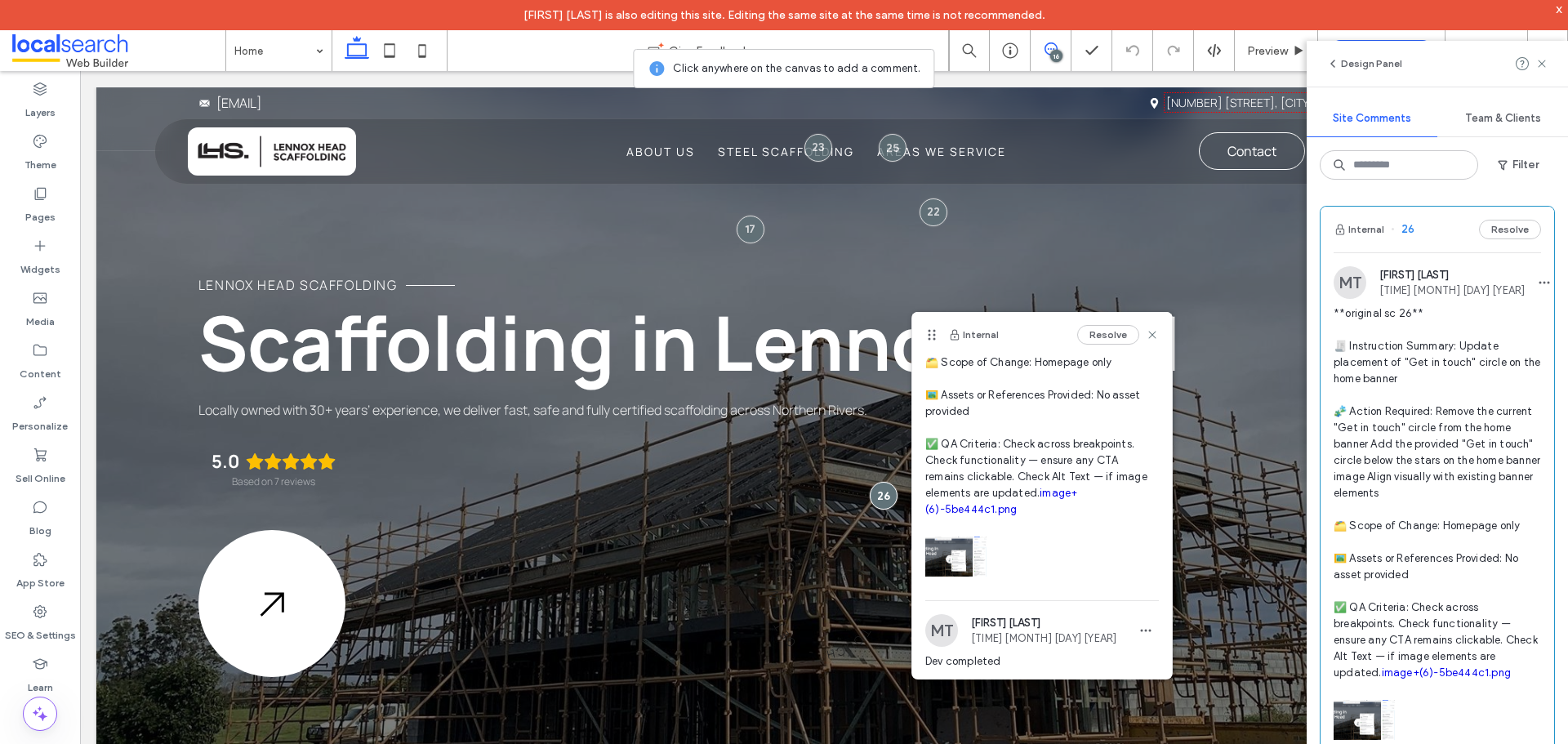 scroll, scrollTop: 194, scrollLeft: 0, axis: vertical 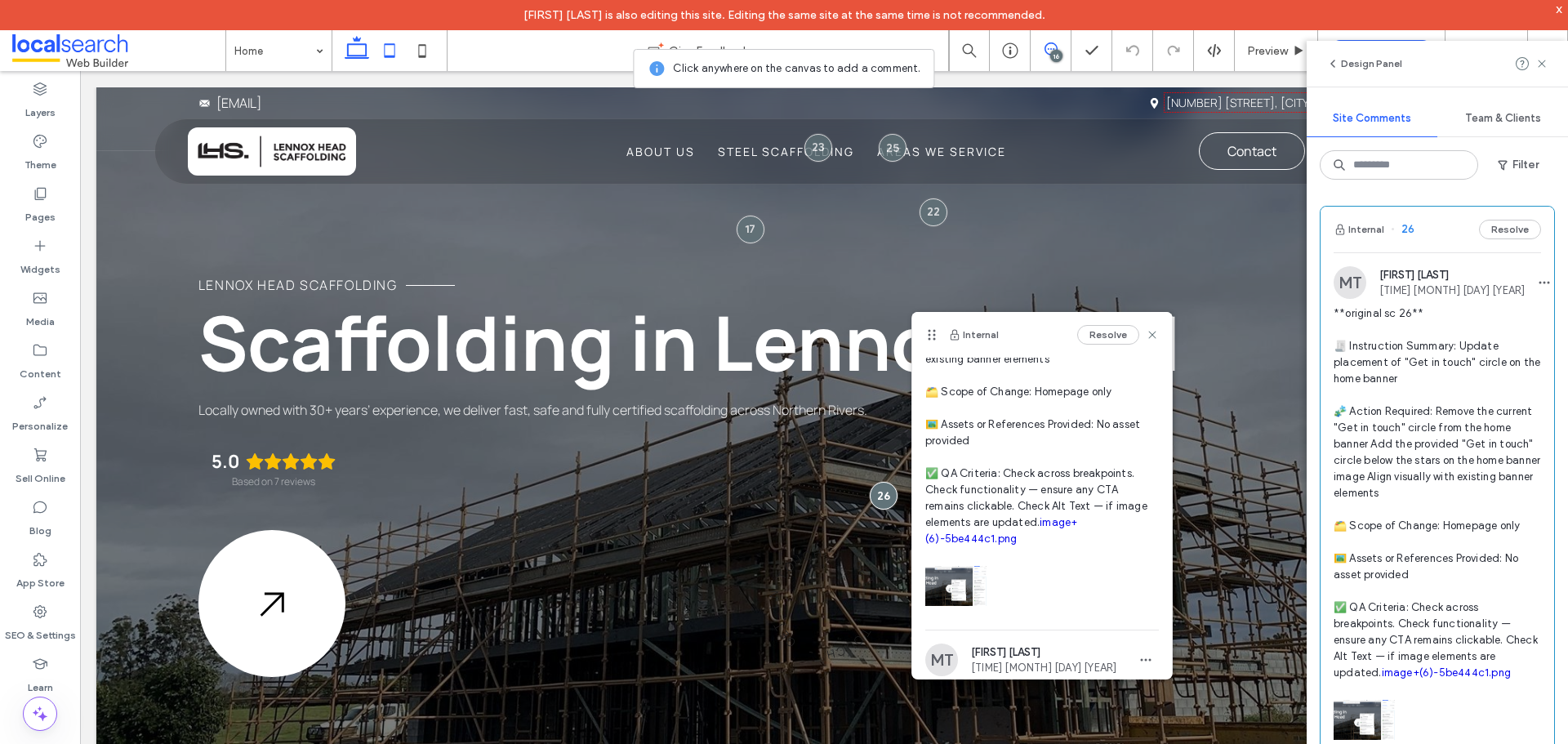 click 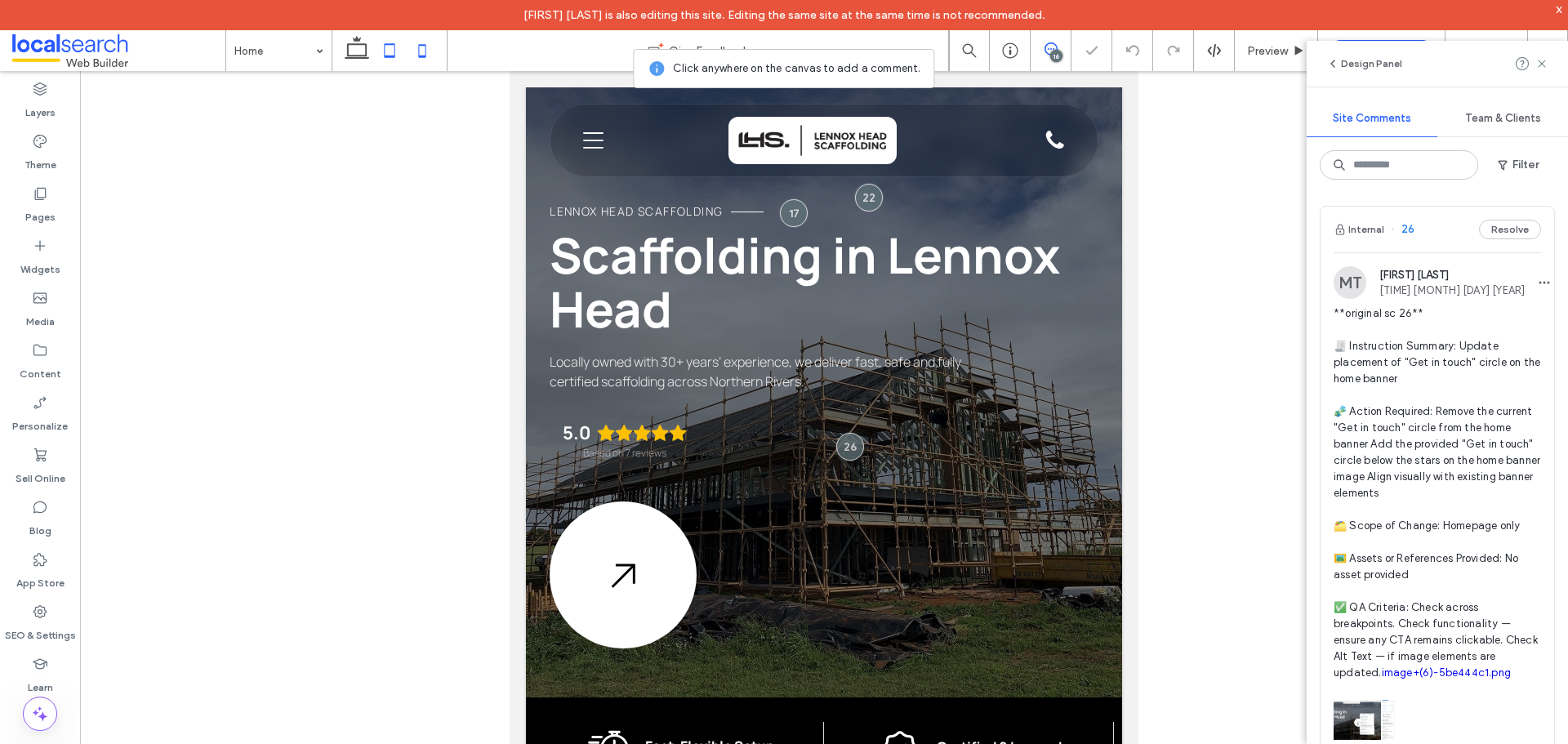 click 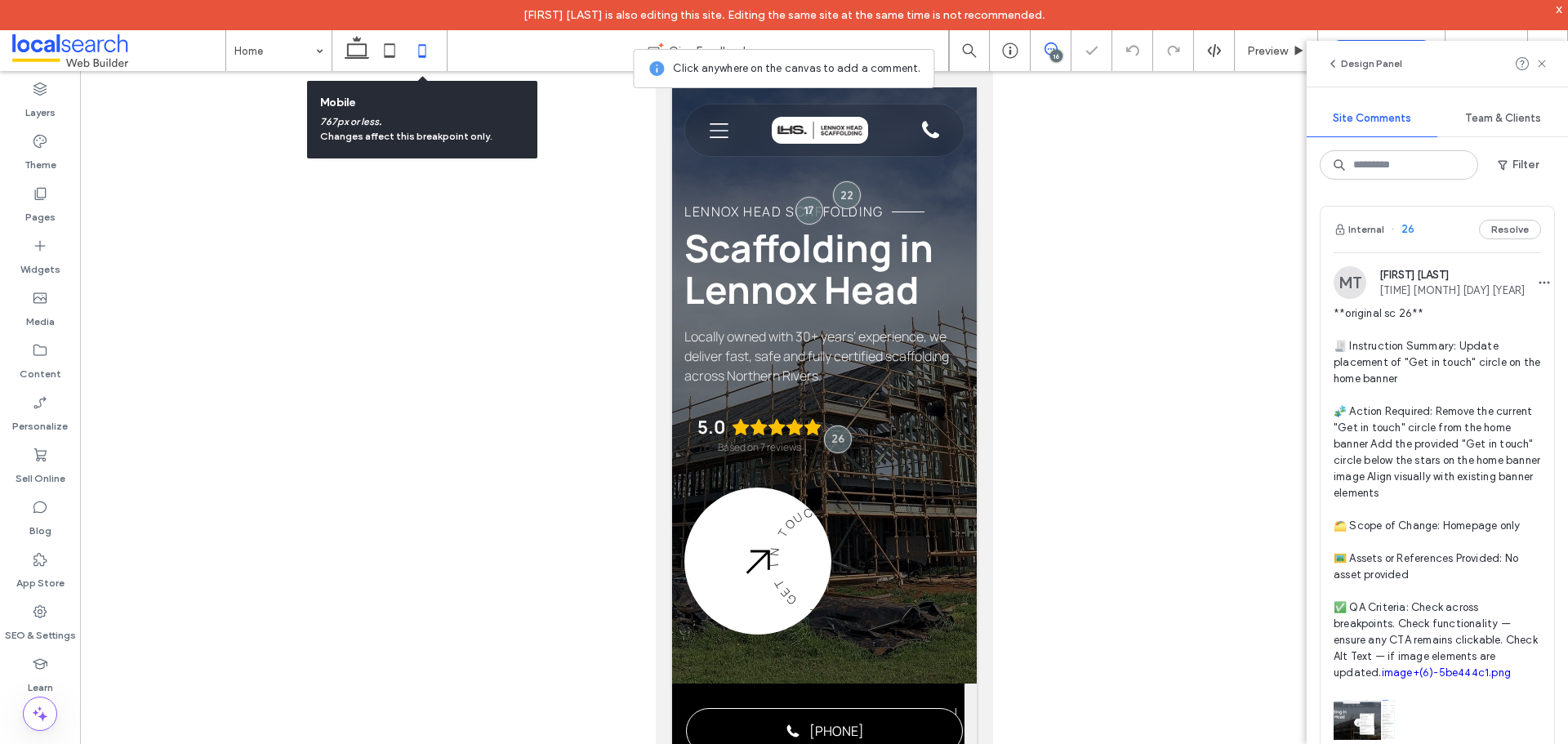 scroll, scrollTop: 0, scrollLeft: 16, axis: horizontal 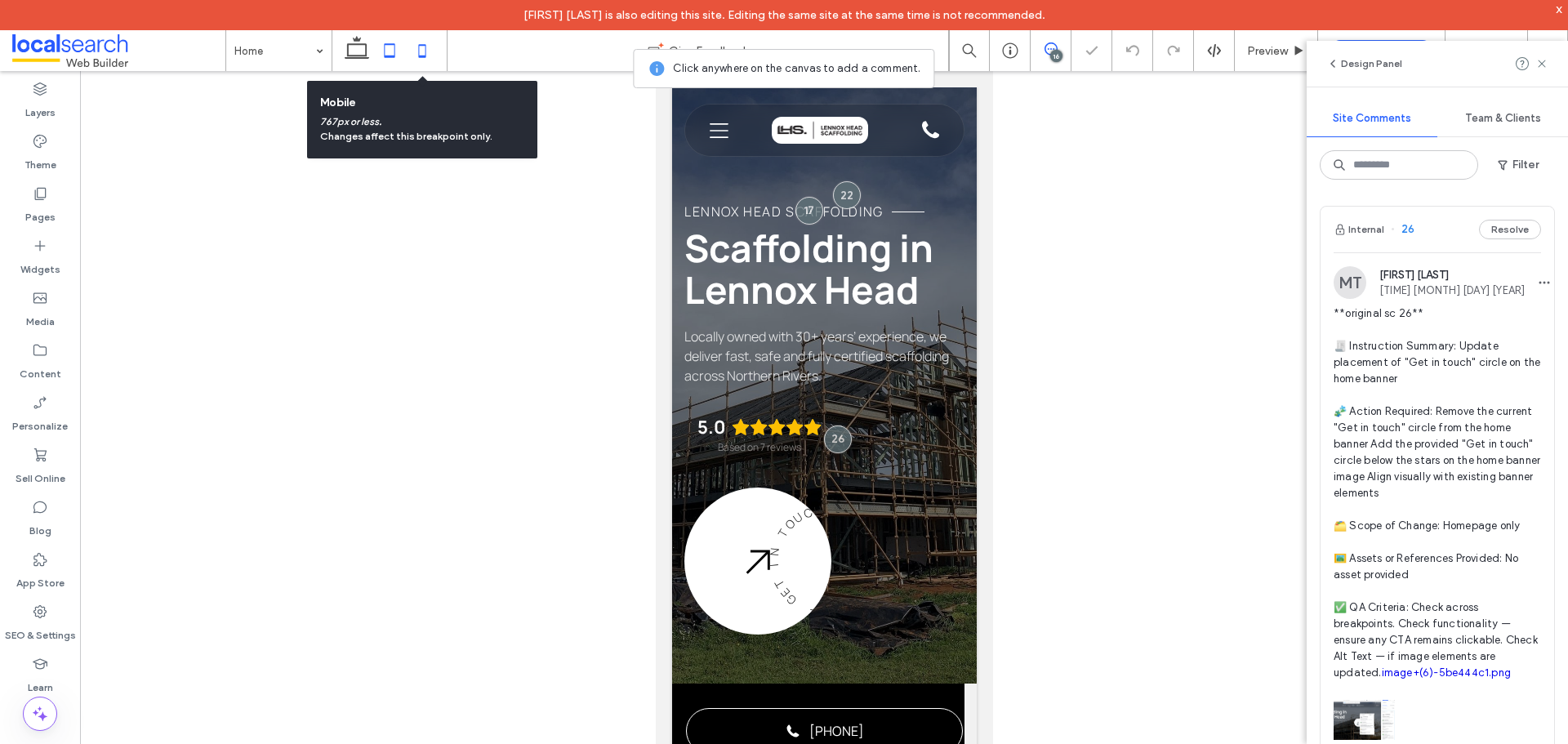 click 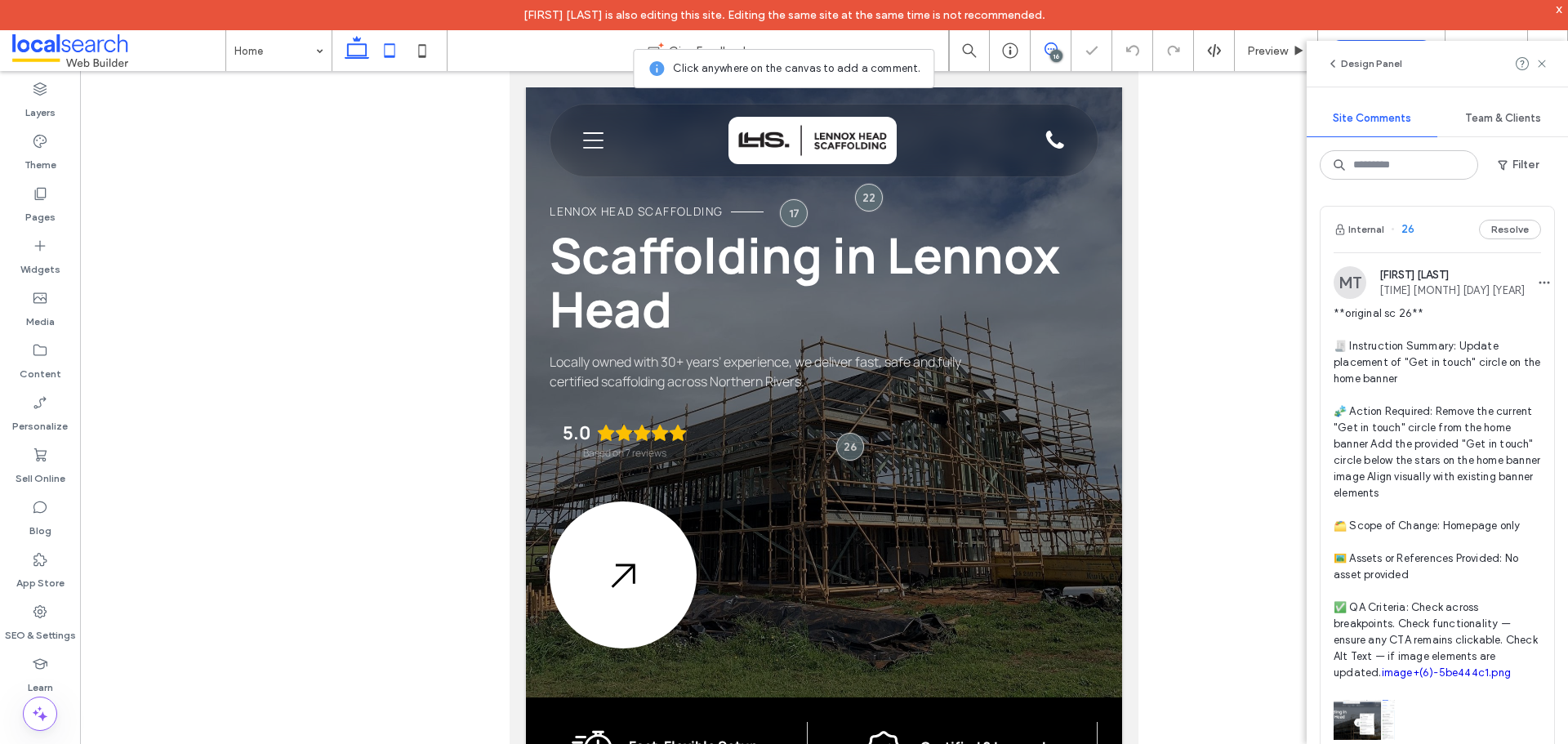 scroll, scrollTop: 0, scrollLeft: 0, axis: both 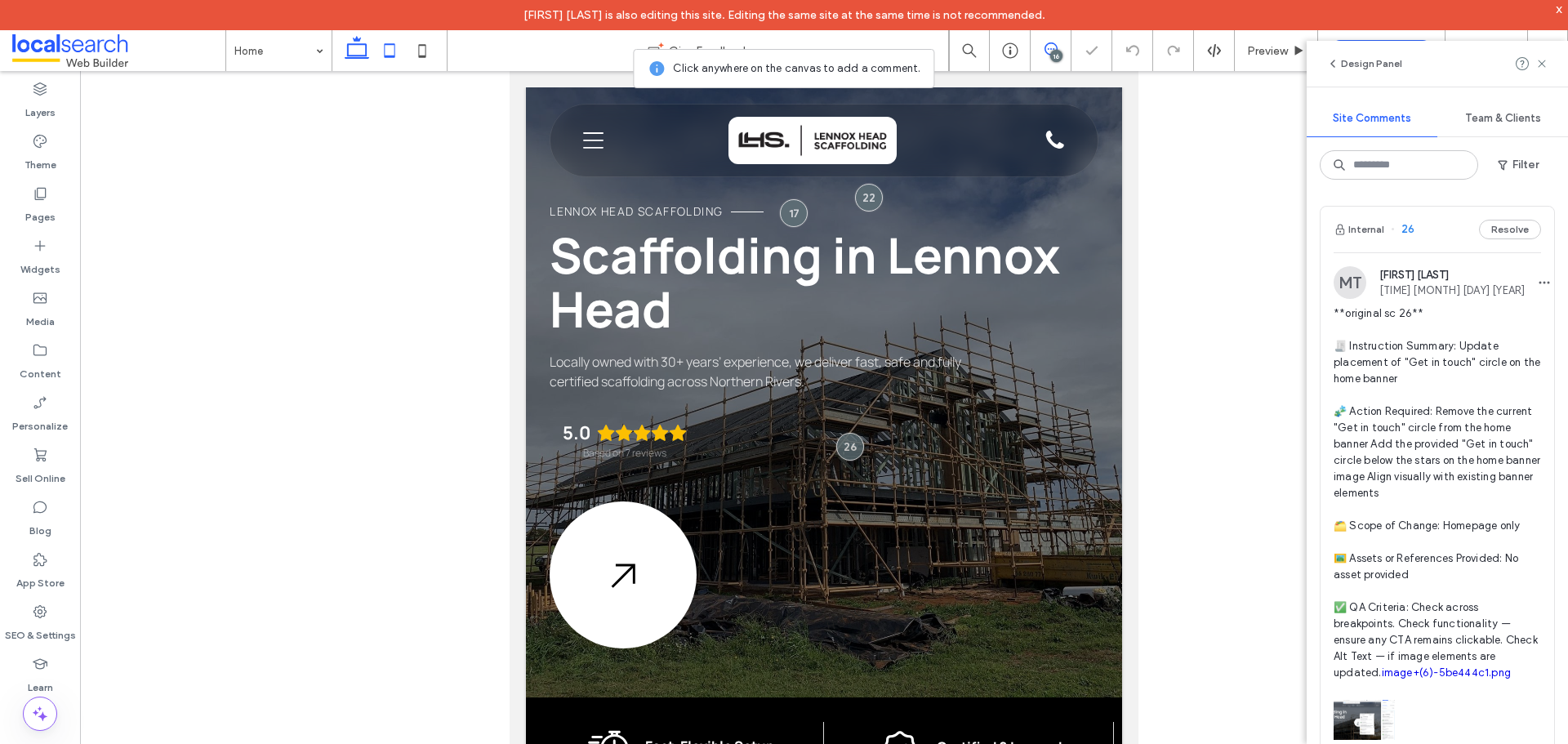 click 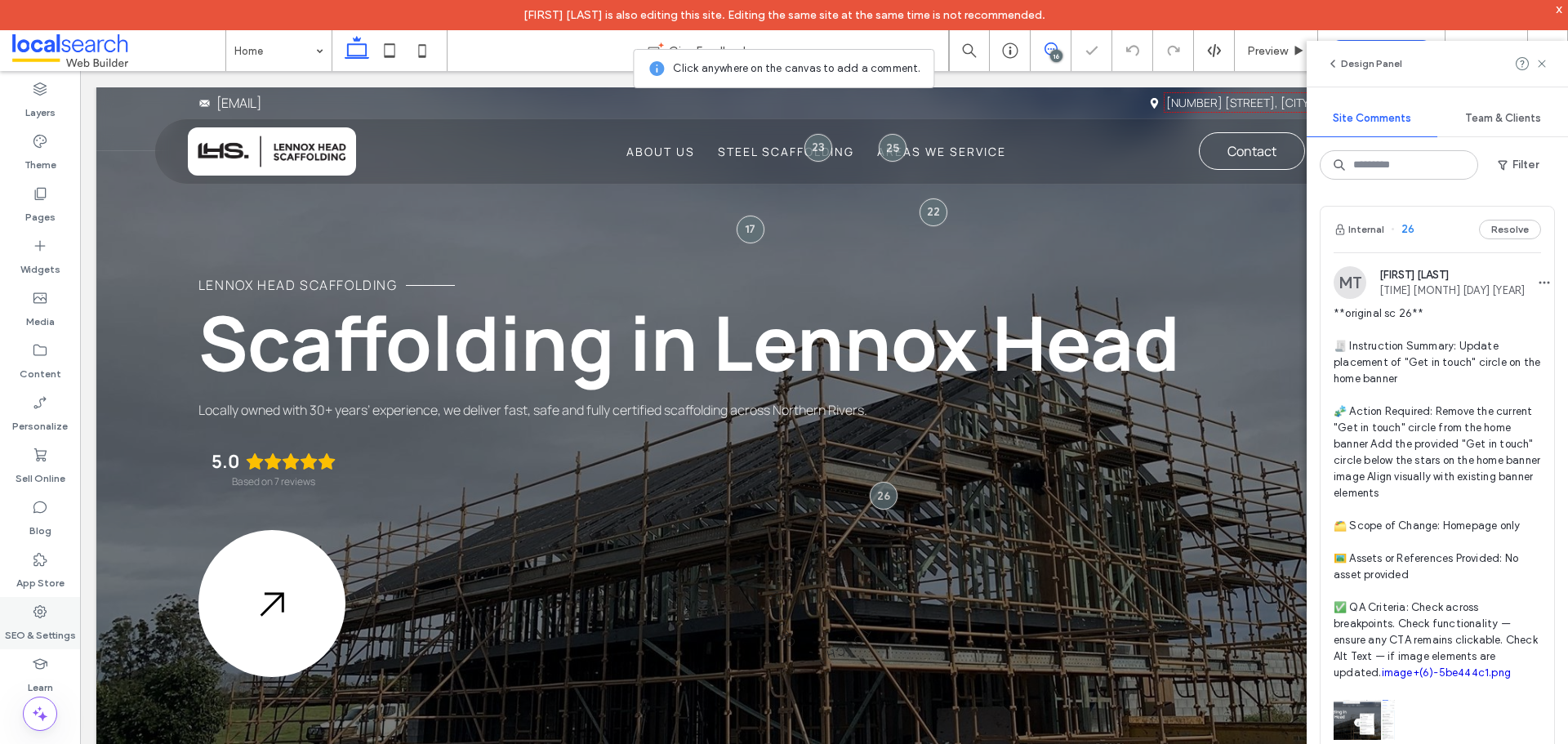 click on "SEO & Settings" at bounding box center (40, 623) 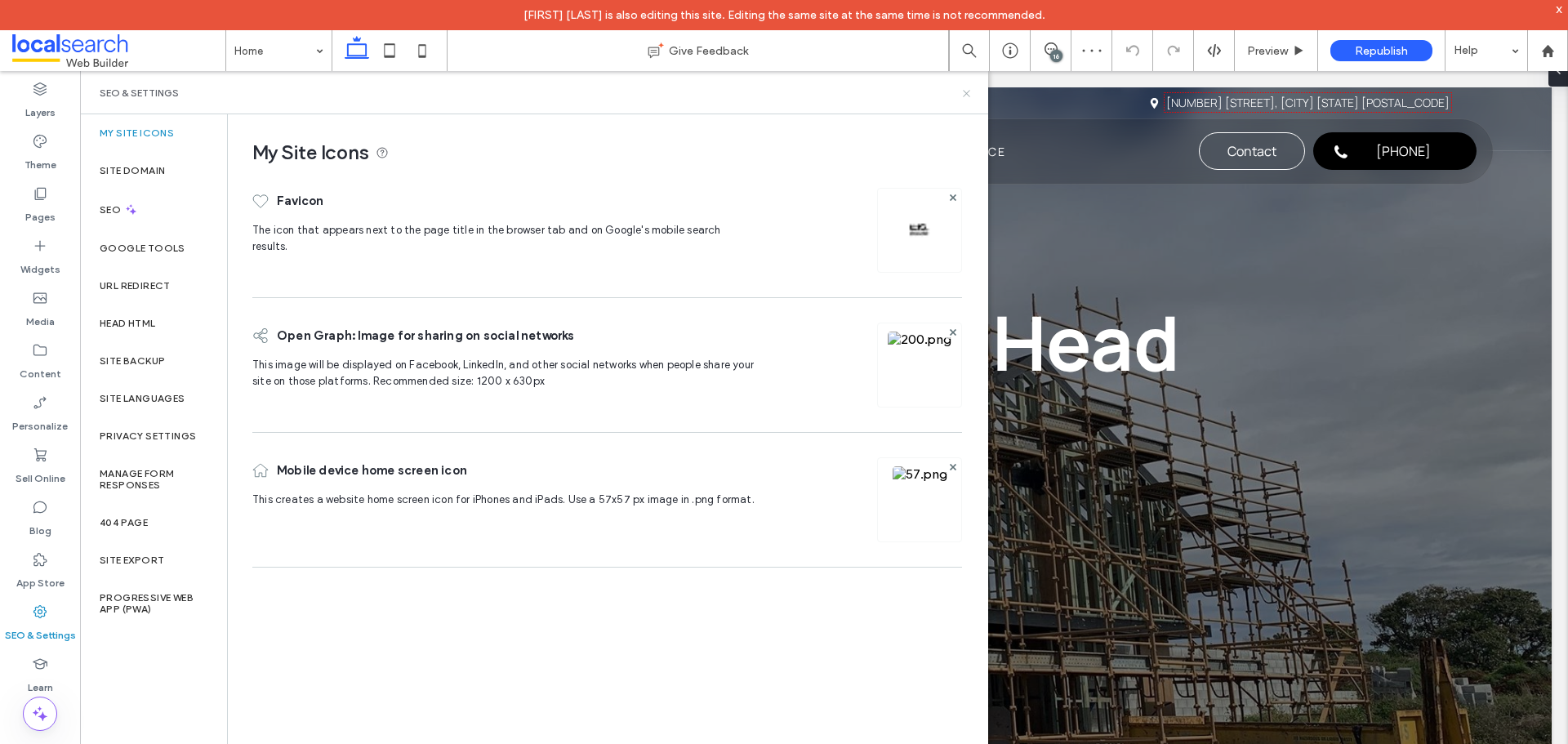 click 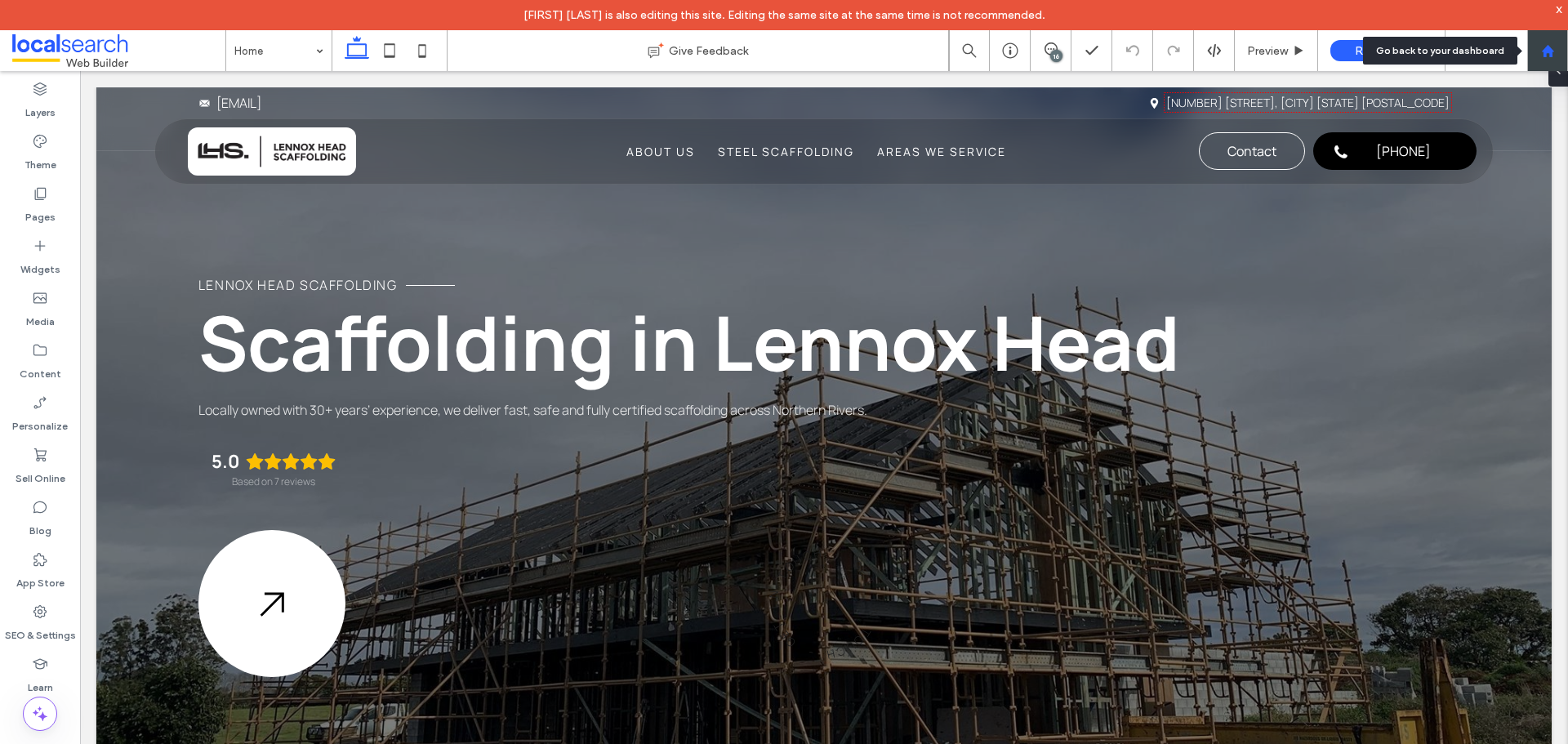 click at bounding box center (1548, 51) 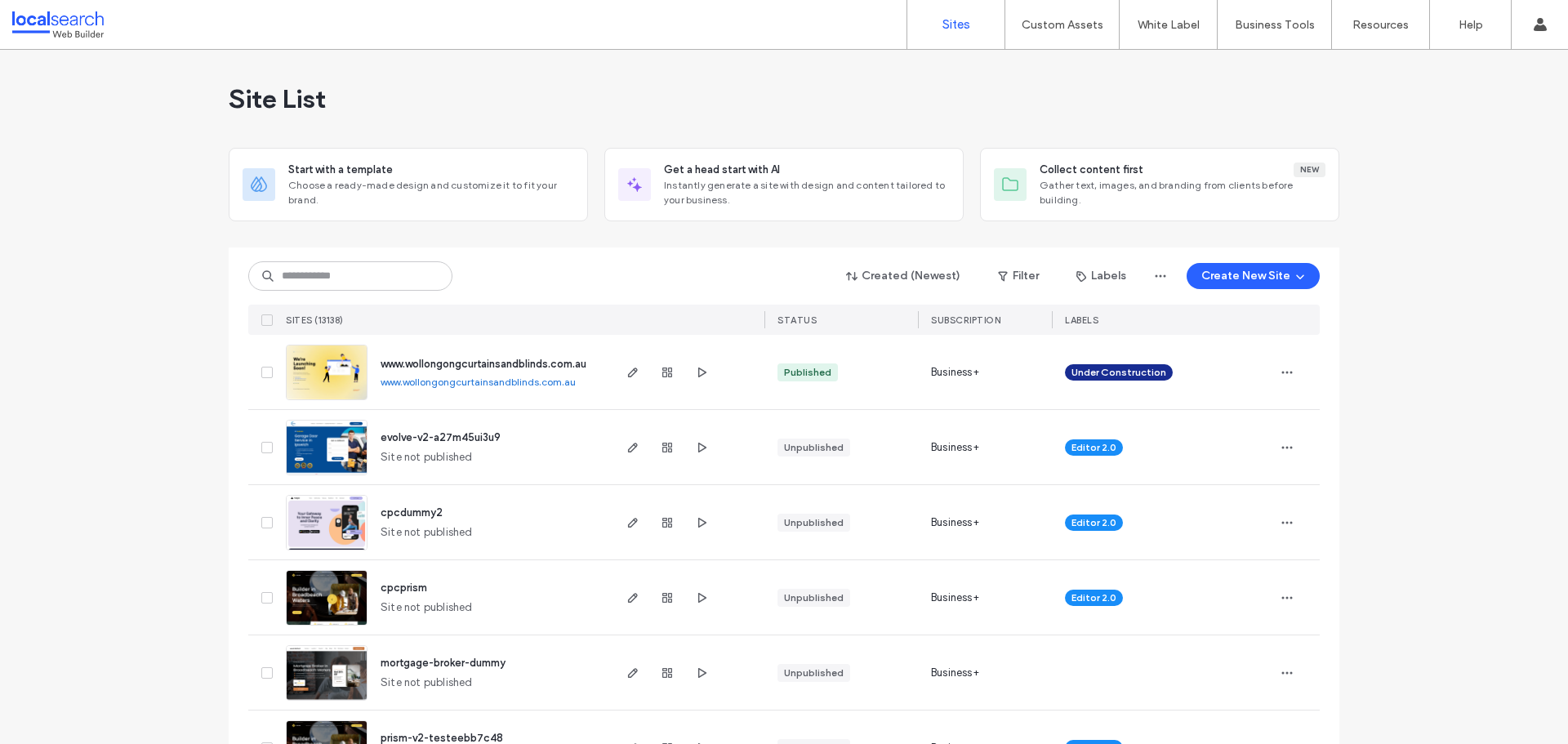 scroll, scrollTop: 0, scrollLeft: 0, axis: both 